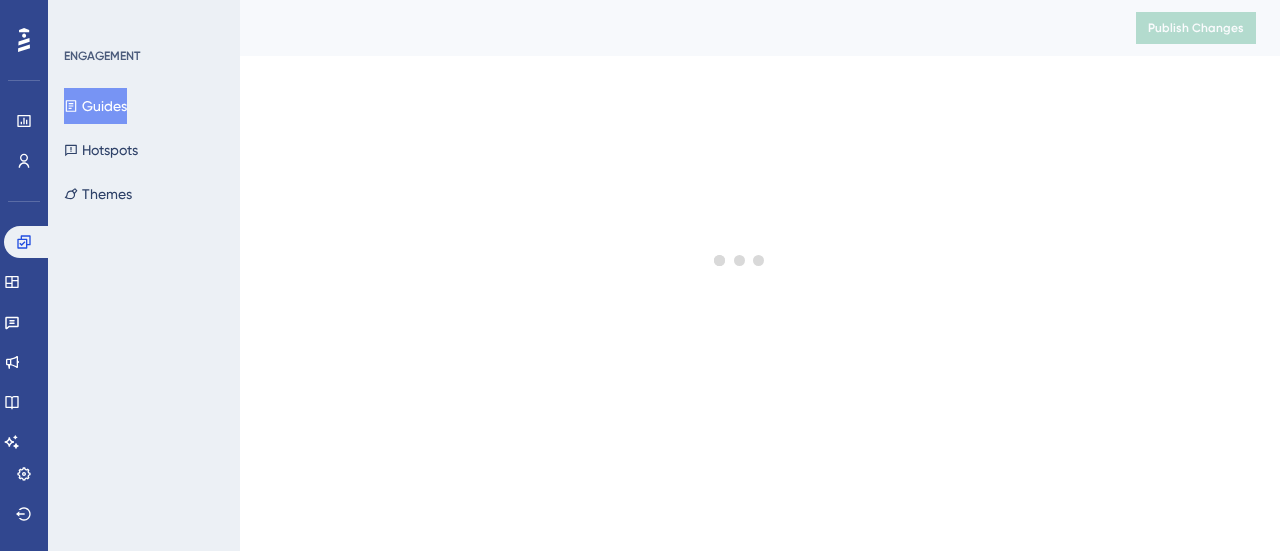 scroll, scrollTop: 0, scrollLeft: 0, axis: both 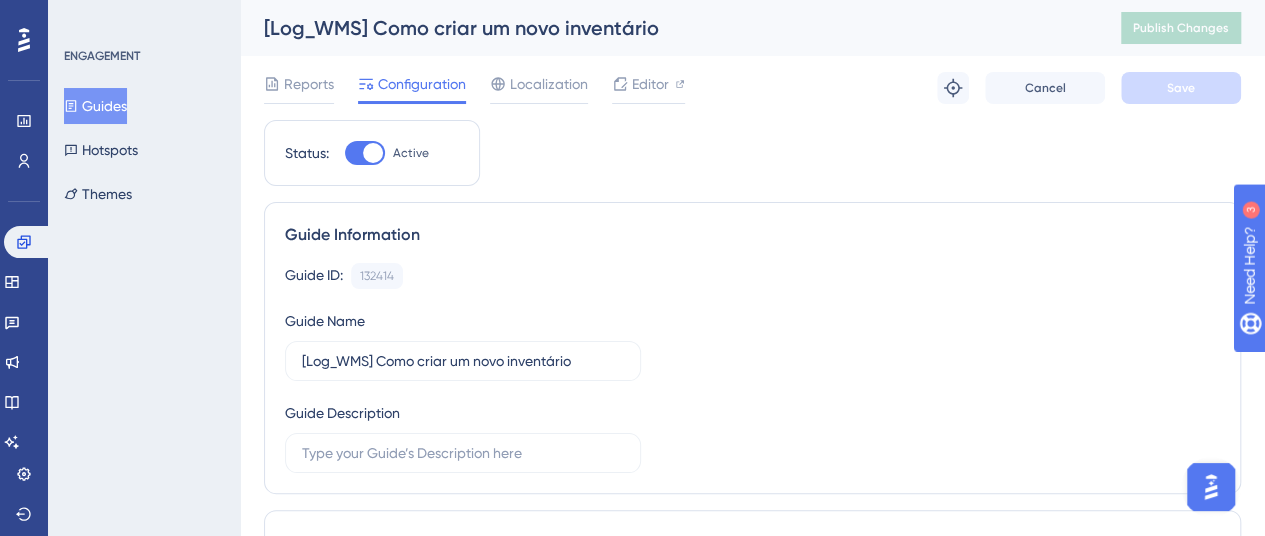 click 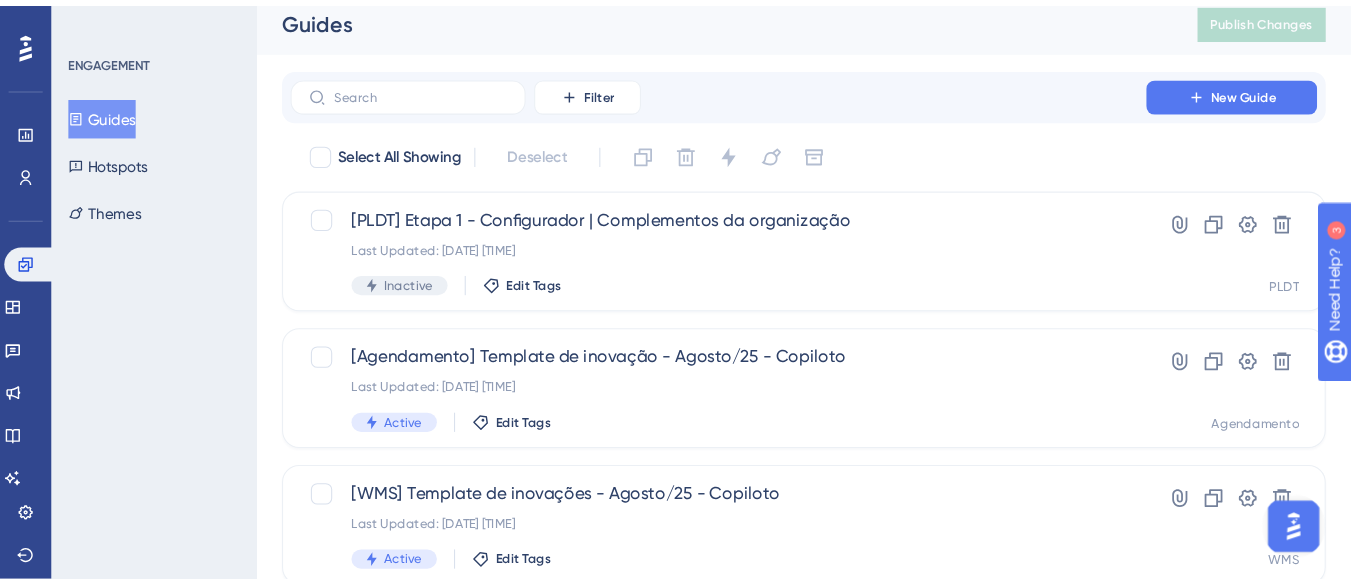 scroll, scrollTop: 0, scrollLeft: 0, axis: both 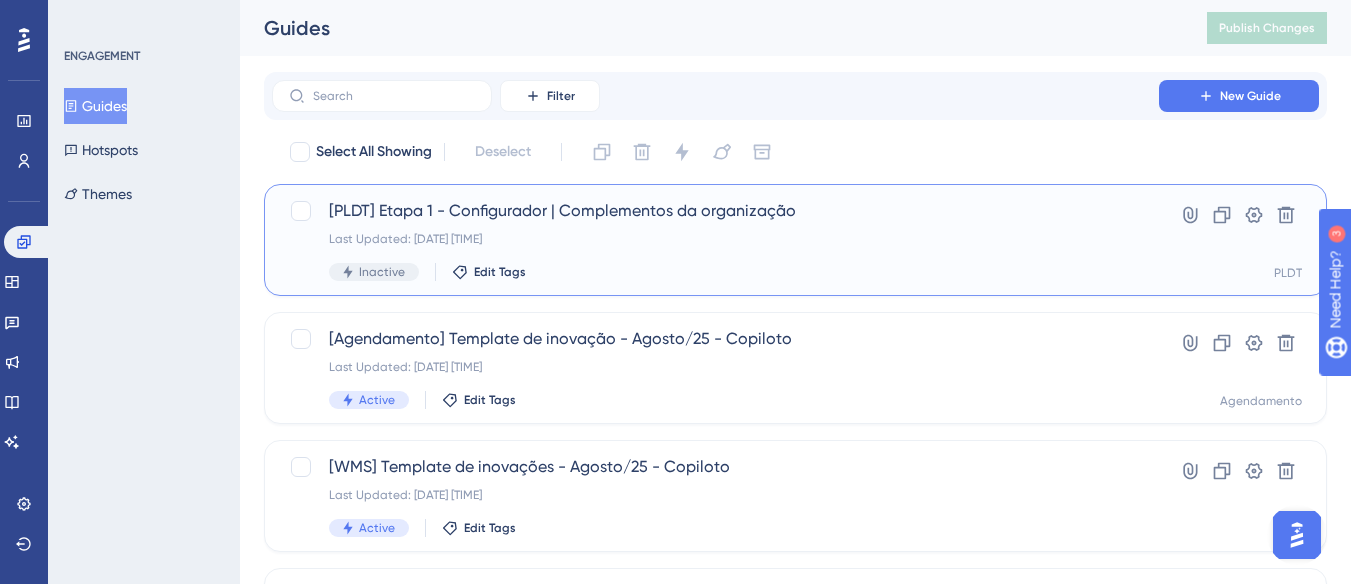 click on "[PLDT] Etapa 1 - Configurador | Complementos da organização Last Updated: [DATE] [TIME] Inactive Edit Tags" at bounding box center [715, 240] 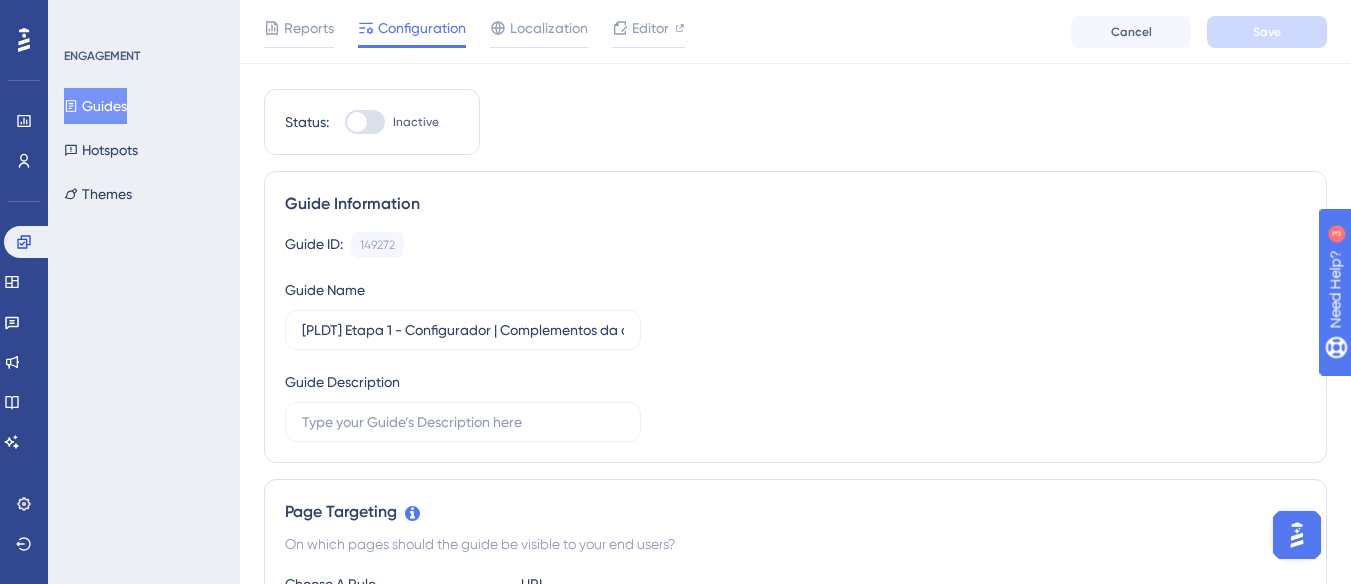 scroll, scrollTop: 0, scrollLeft: 0, axis: both 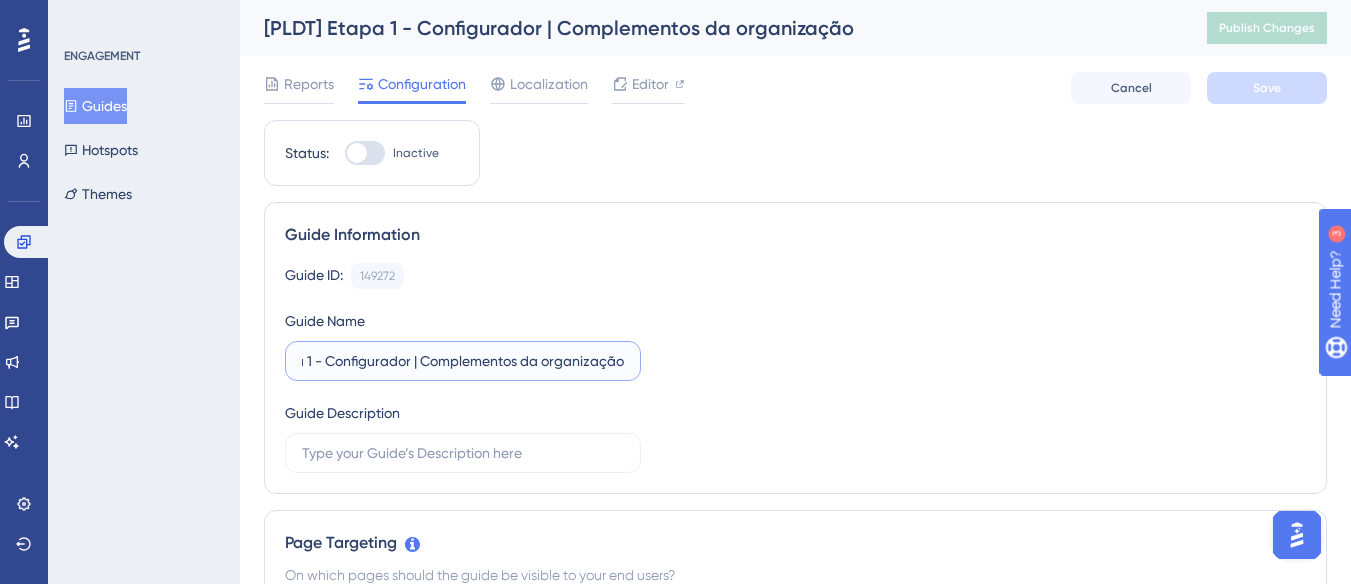 drag, startPoint x: 507, startPoint y: 357, endPoint x: 670, endPoint y: 359, distance: 163.01227 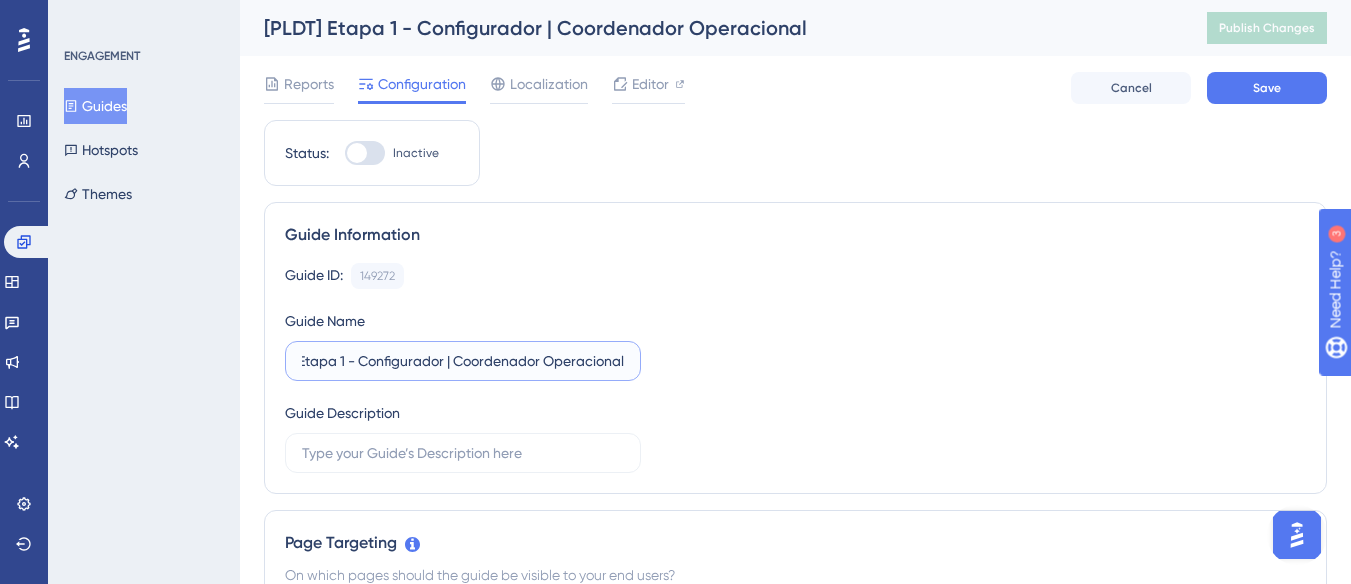 scroll, scrollTop: 0, scrollLeft: 50, axis: horizontal 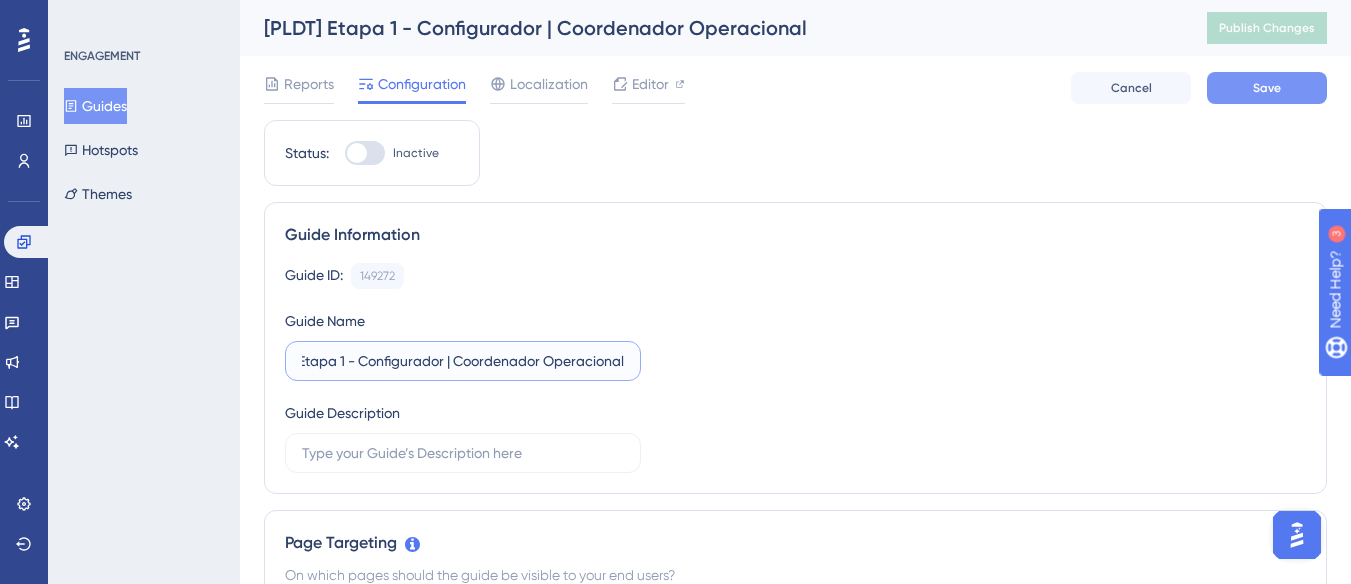 type on "[PLDT] Etapa 1 - Configurador | Coordenador Operacional" 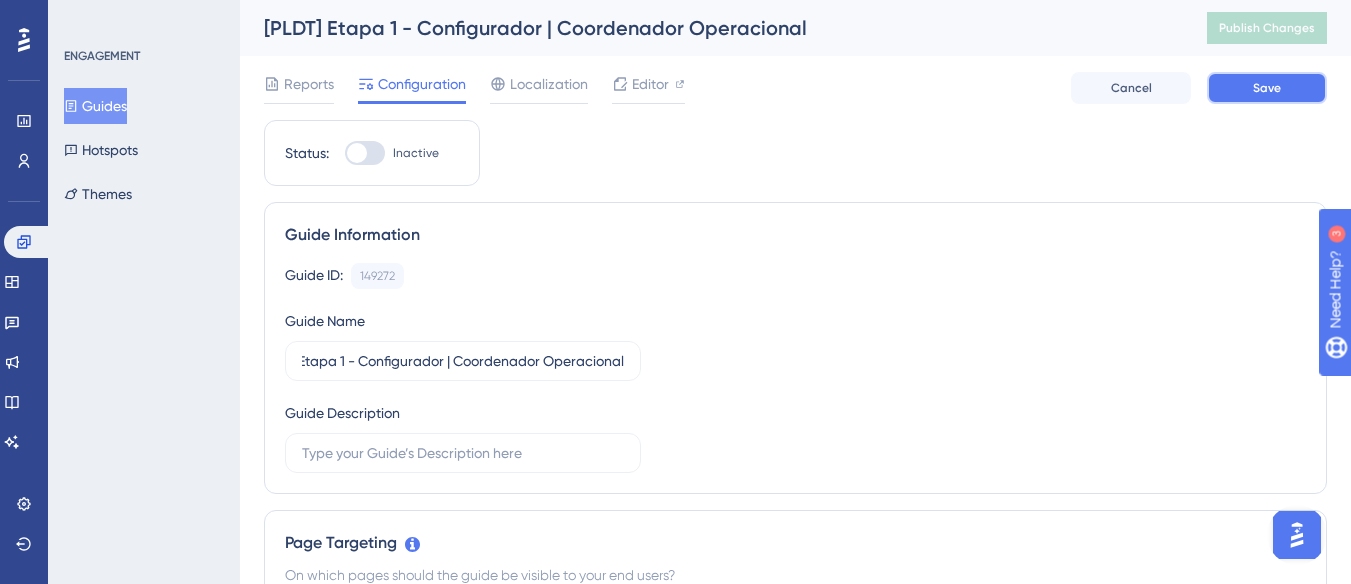 click on "Save" at bounding box center [1267, 88] 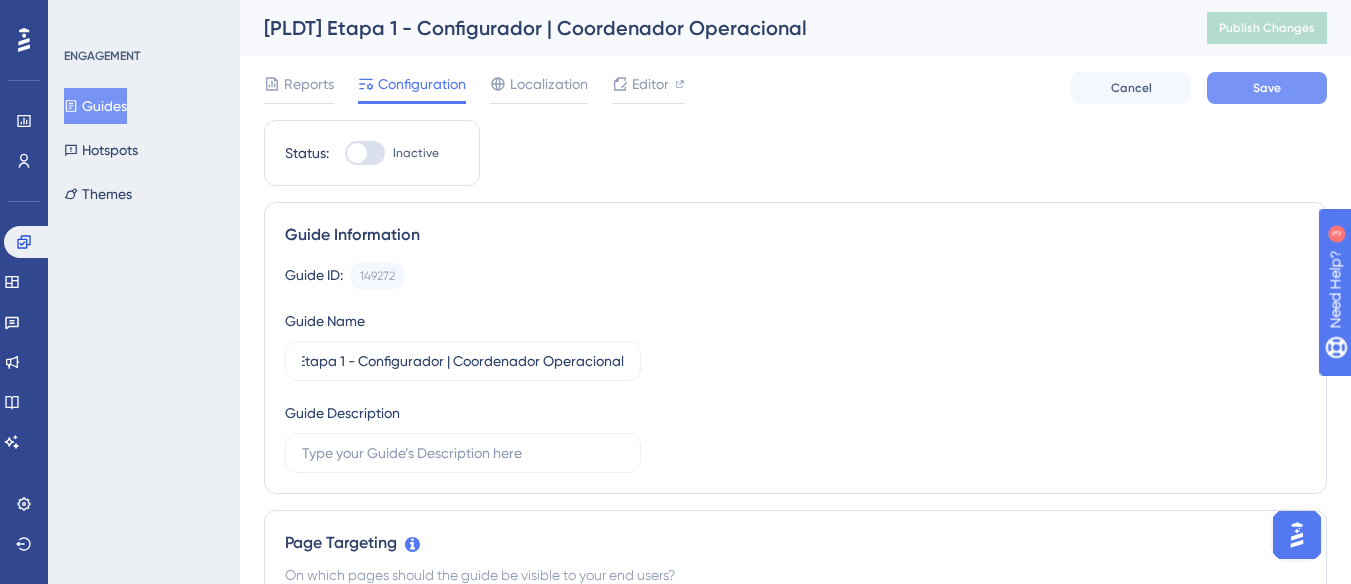 scroll, scrollTop: 0, scrollLeft: 0, axis: both 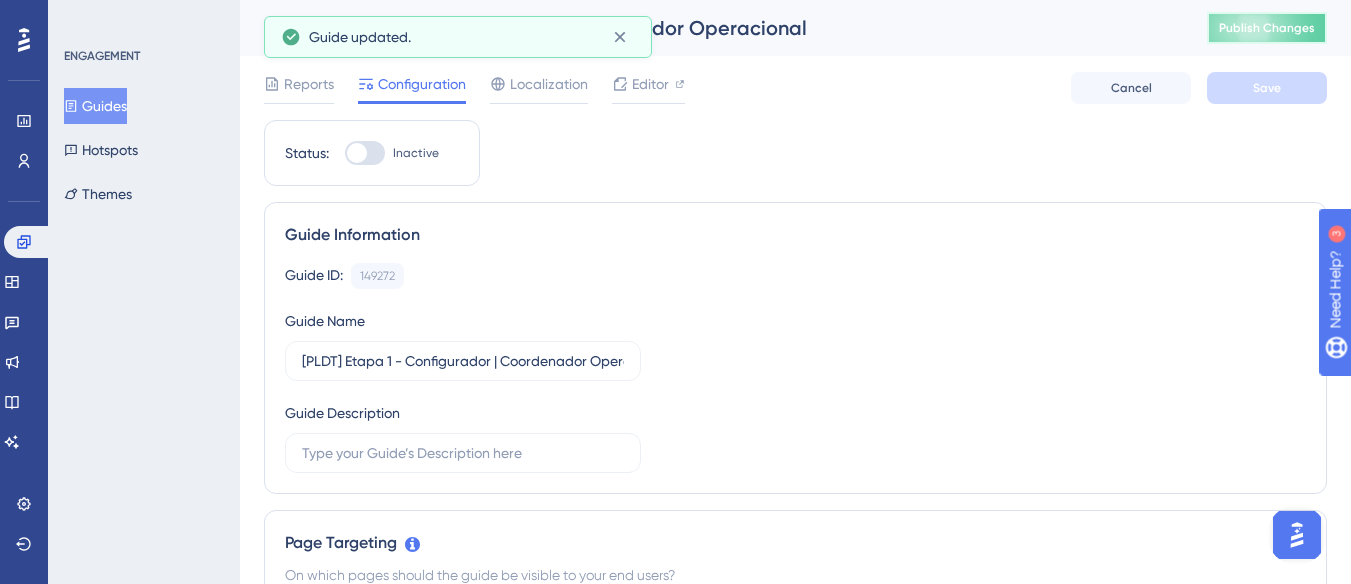 click on "Publish Changes" at bounding box center (1267, 28) 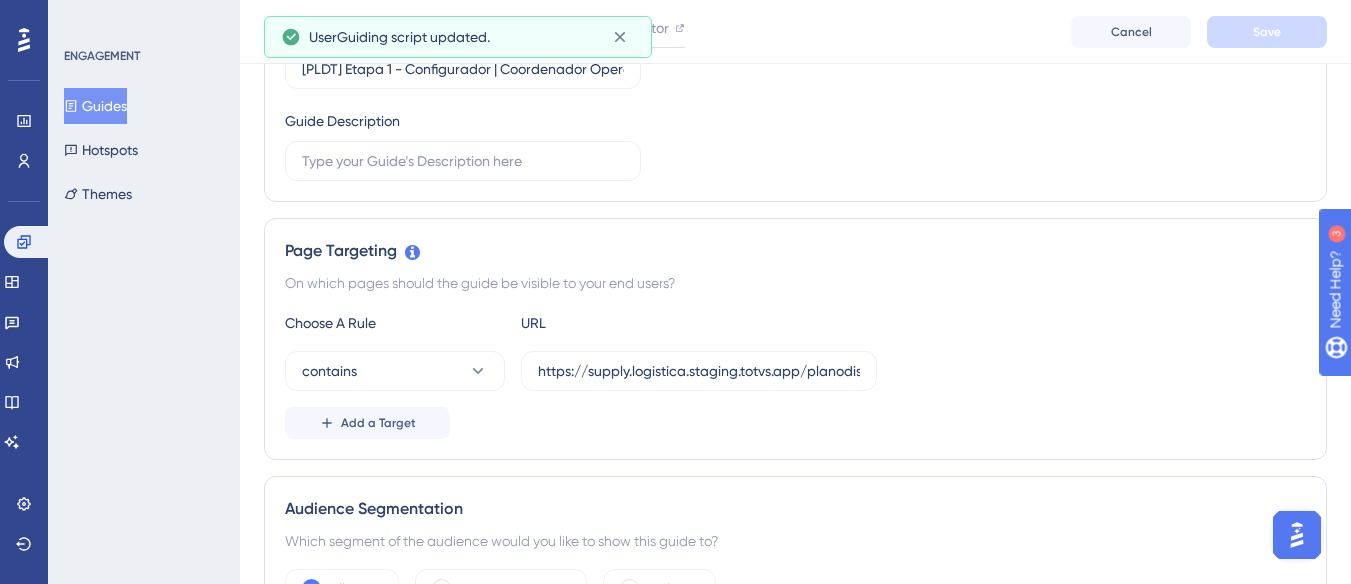 scroll, scrollTop: 0, scrollLeft: 0, axis: both 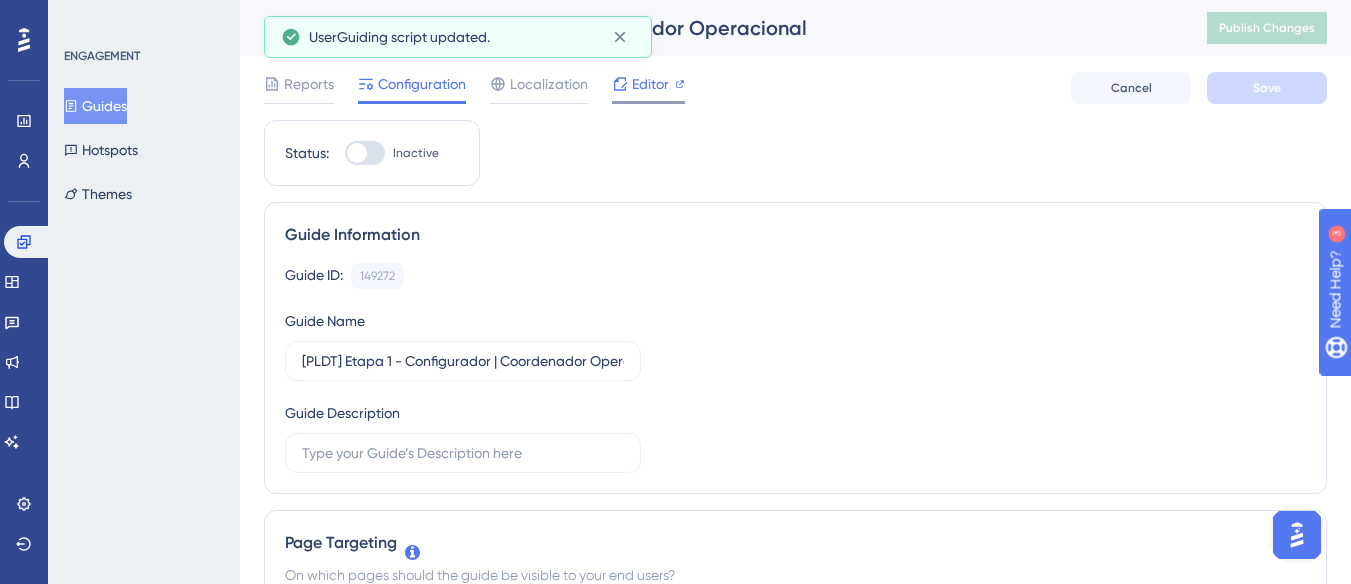 click on "Editor" at bounding box center [650, 84] 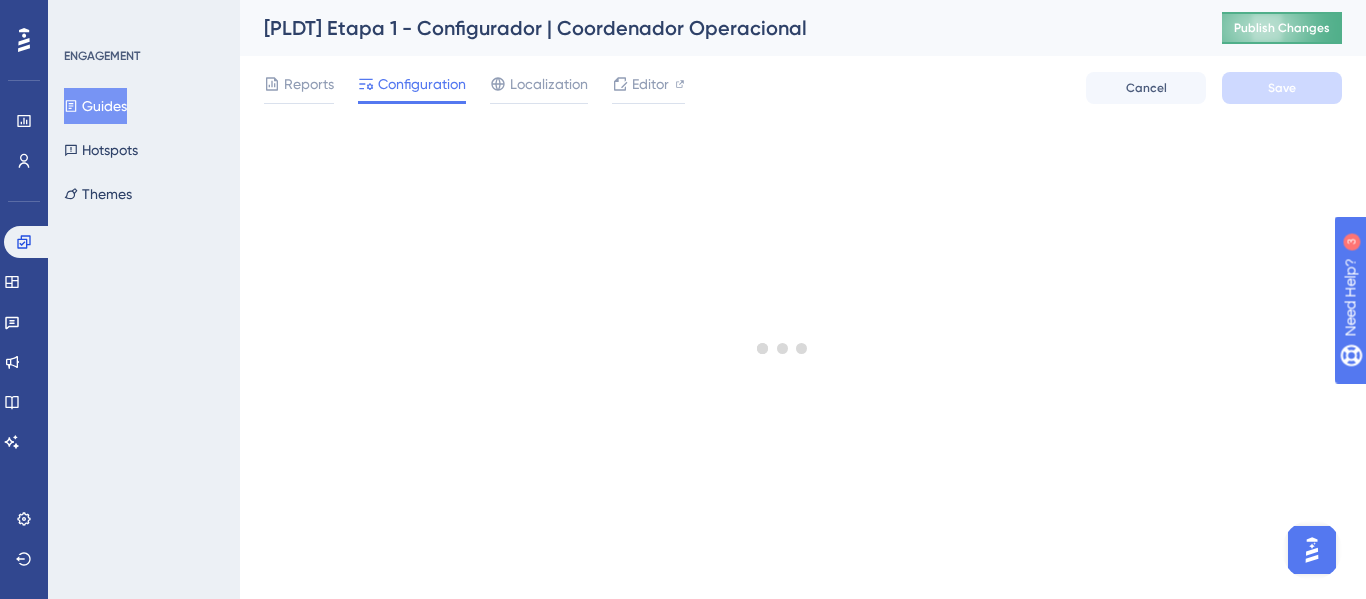 click on "Publish Changes" at bounding box center (1282, 28) 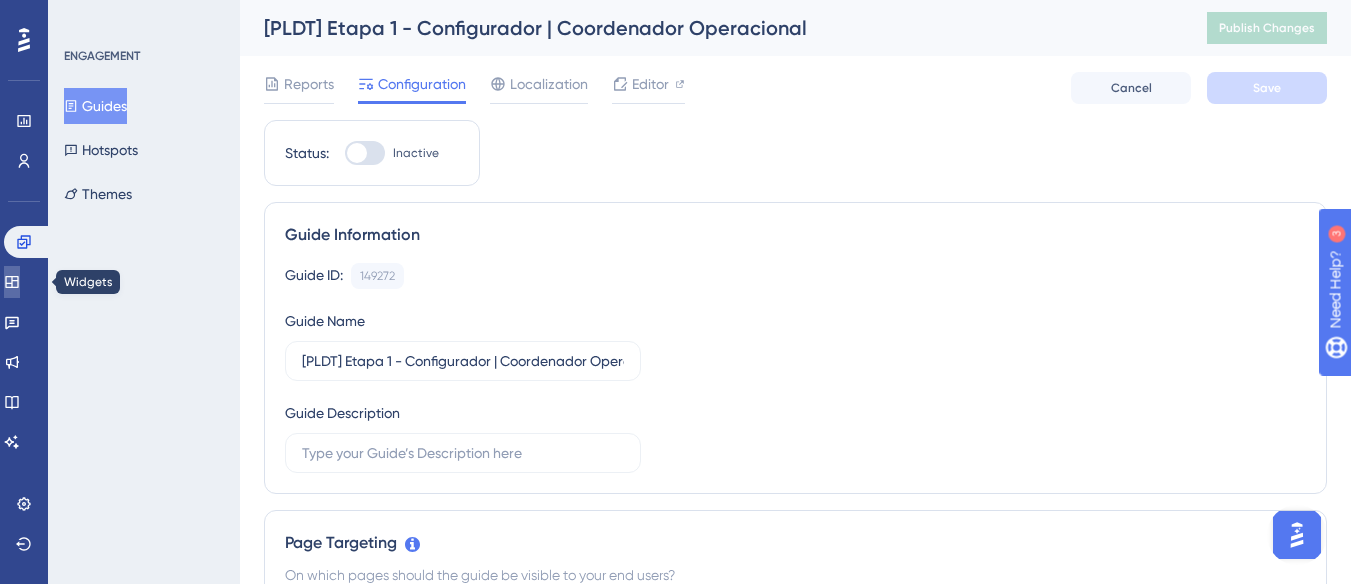 click 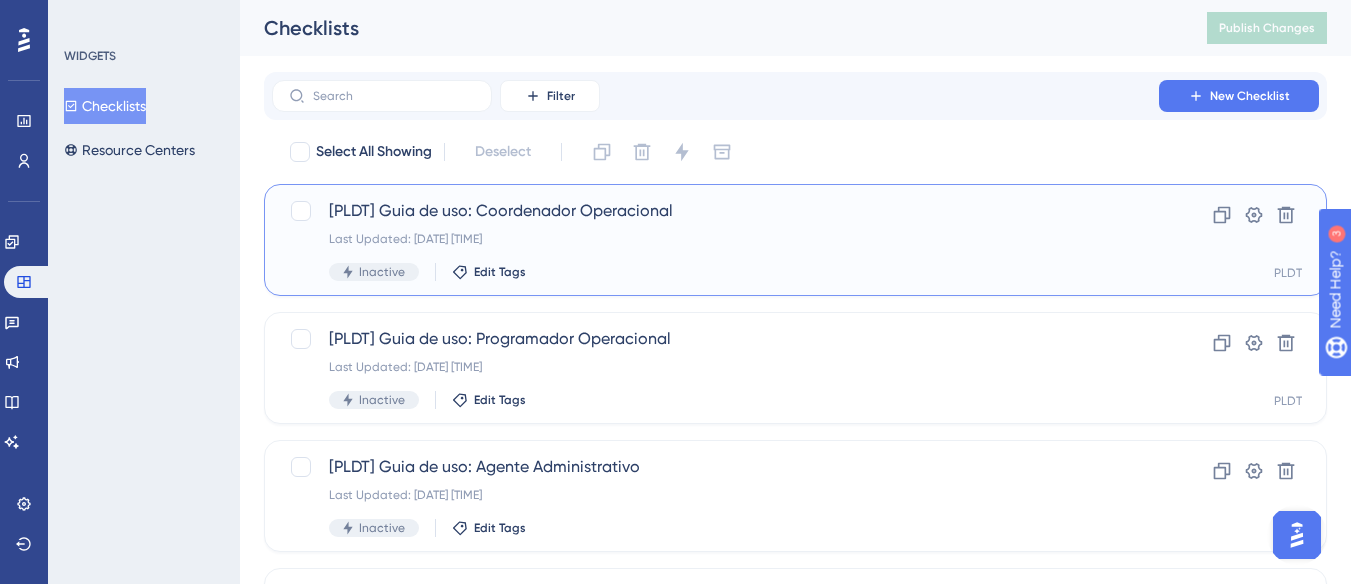 click on "[PLDT] Guia de uso: Coordenador Operacional" at bounding box center [715, 211] 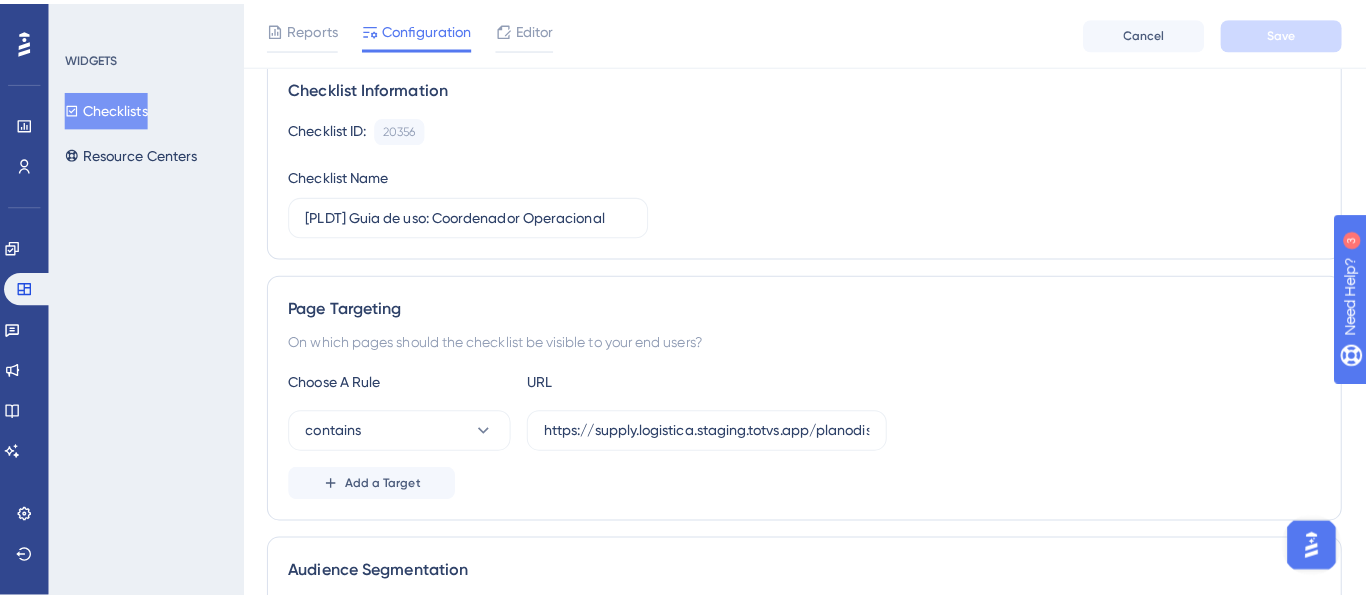 scroll, scrollTop: 0, scrollLeft: 0, axis: both 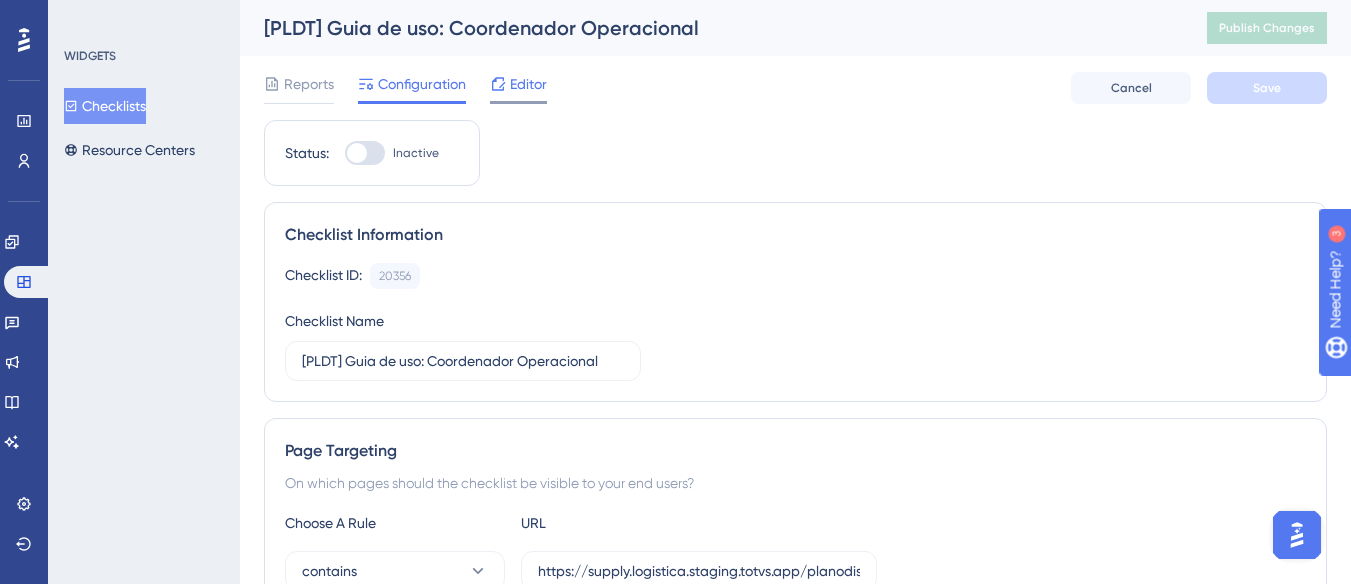 click on "Editor" at bounding box center (528, 84) 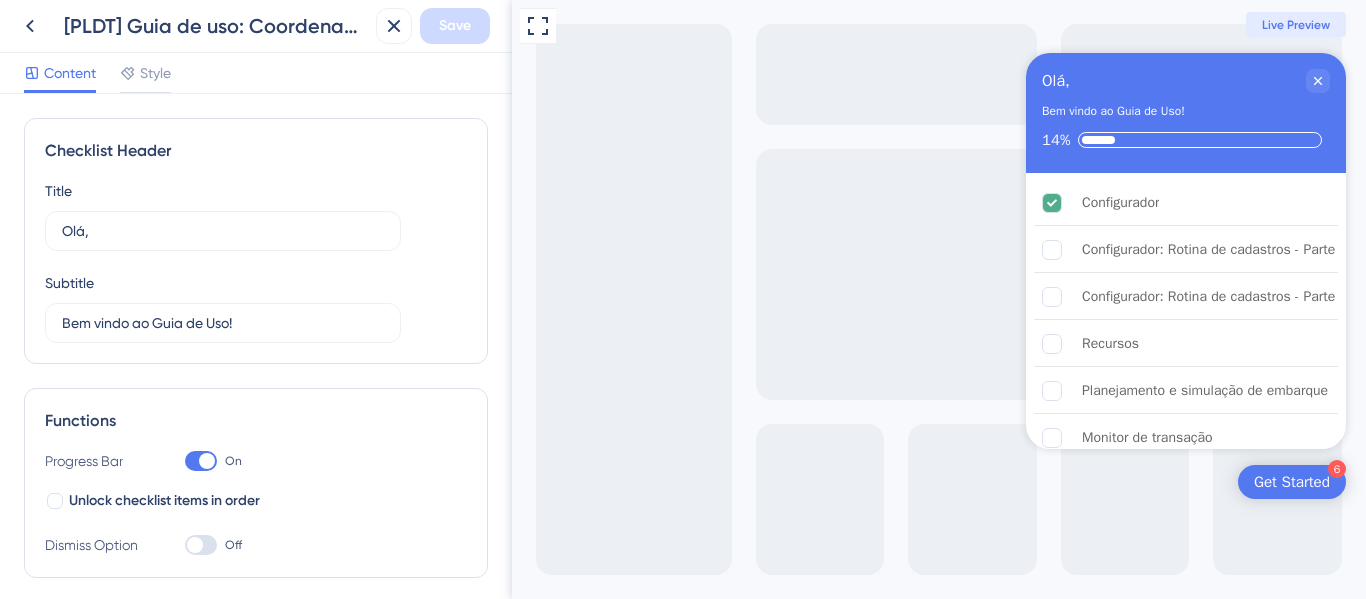 scroll, scrollTop: 0, scrollLeft: 0, axis: both 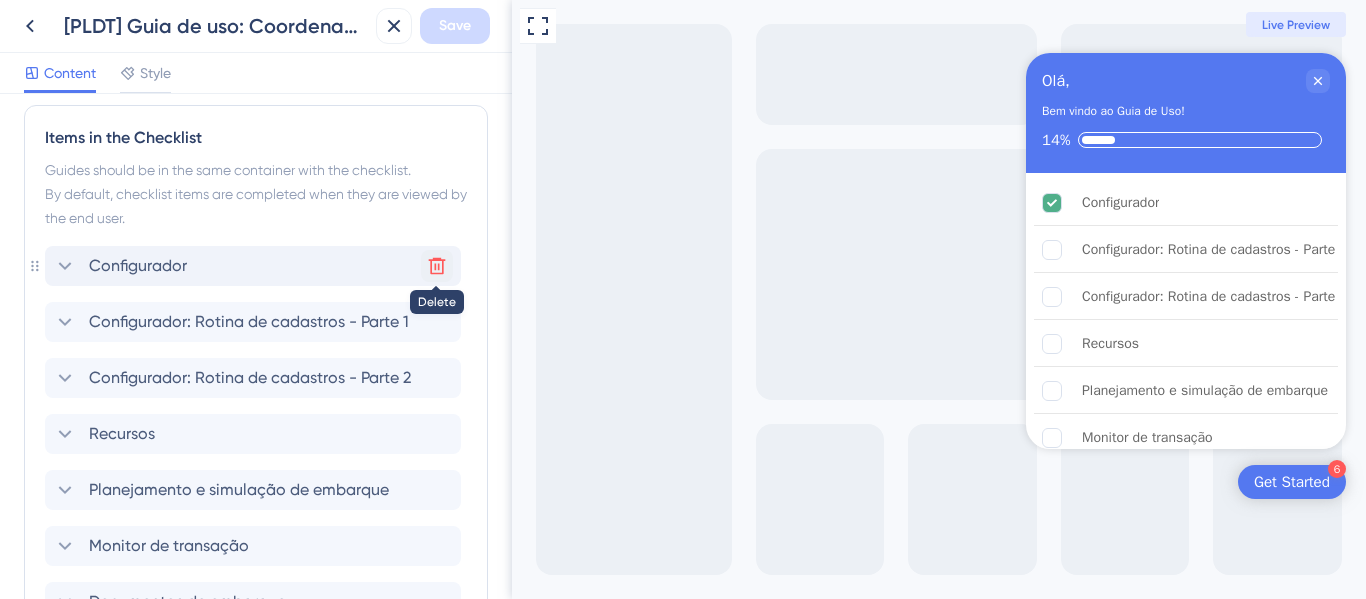 click at bounding box center (437, 266) 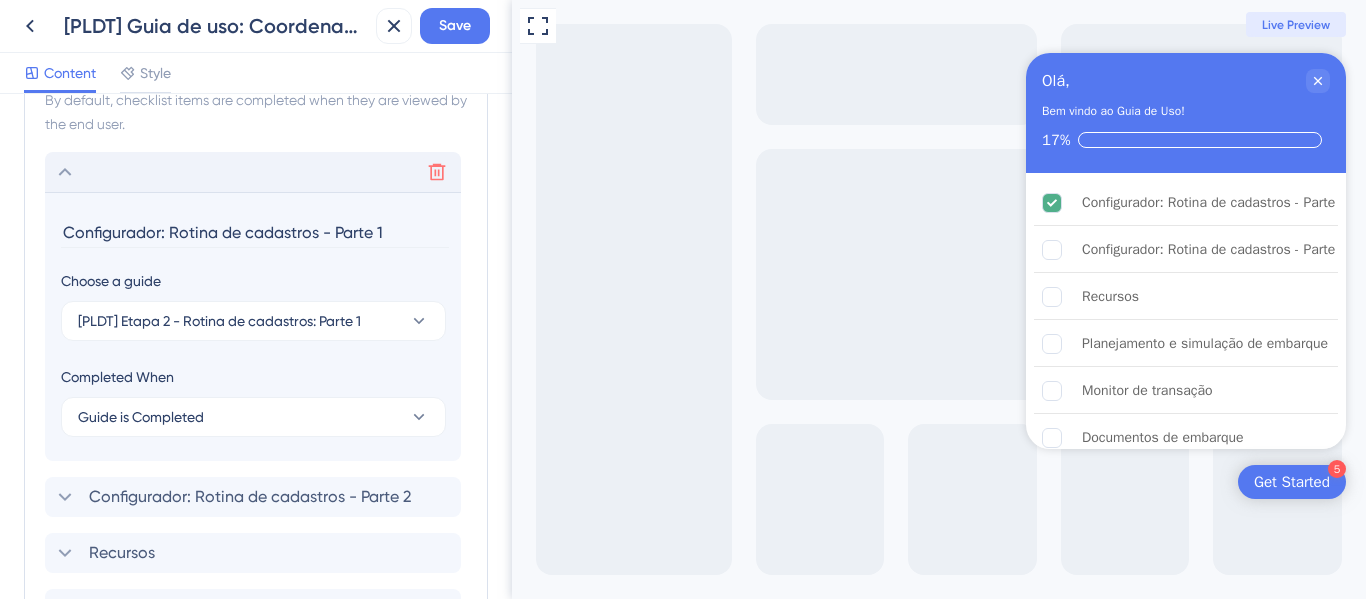 scroll, scrollTop: 649, scrollLeft: 0, axis: vertical 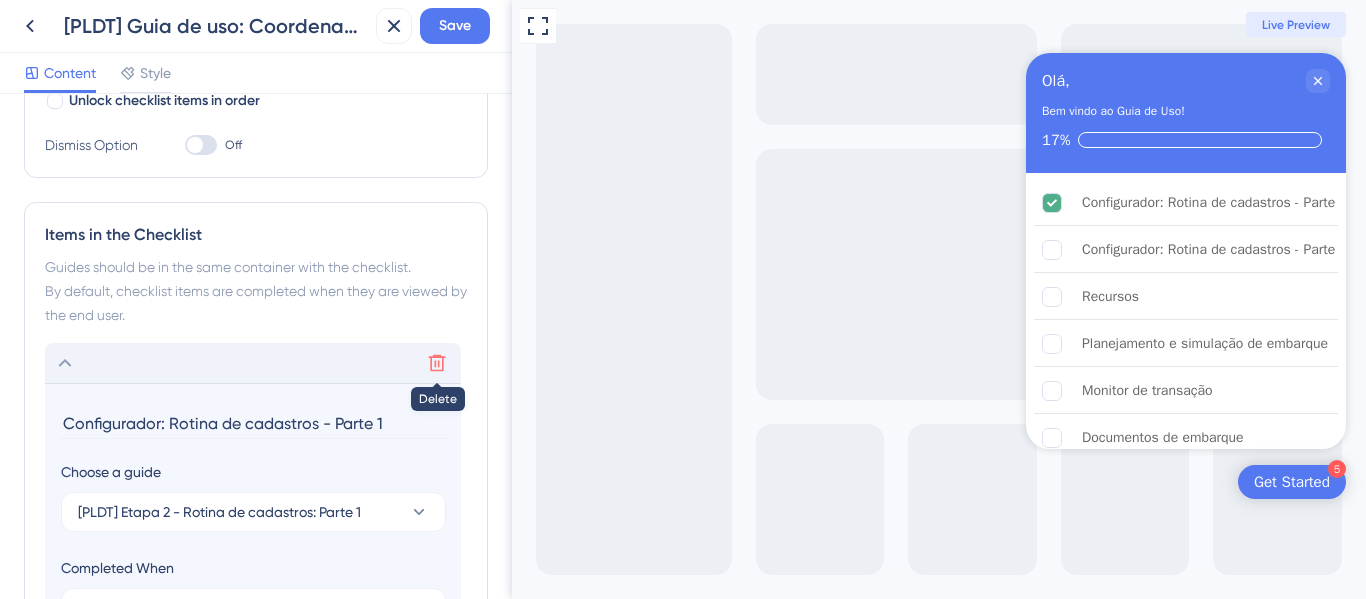 click 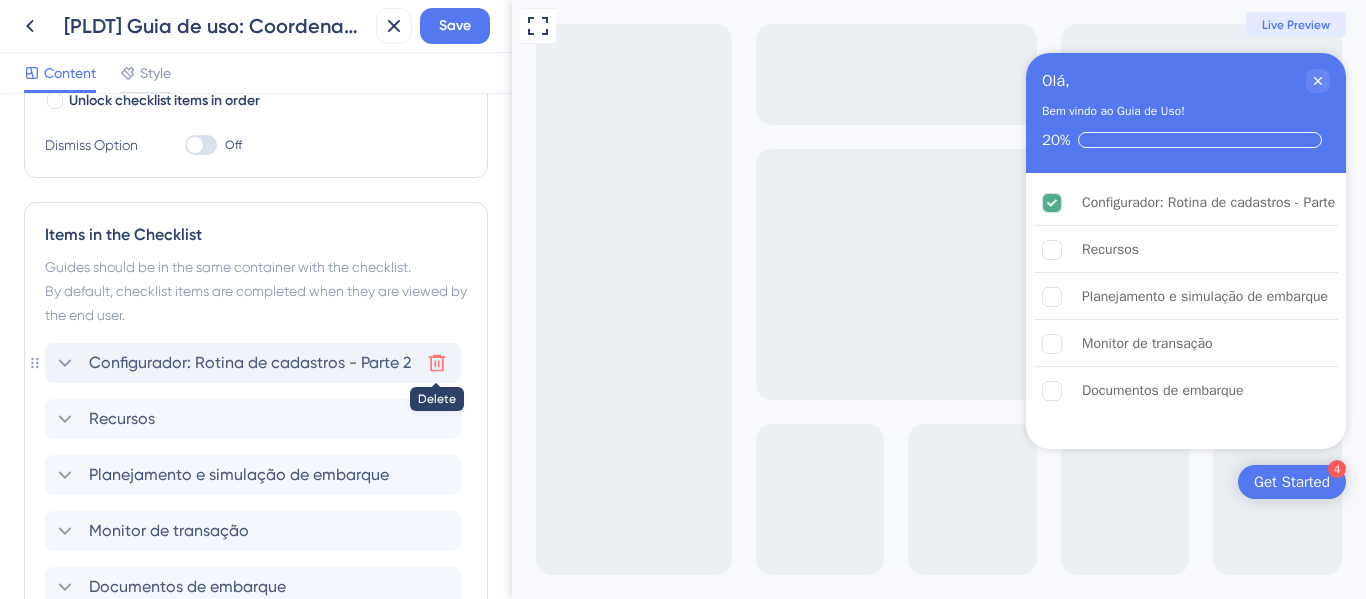 click 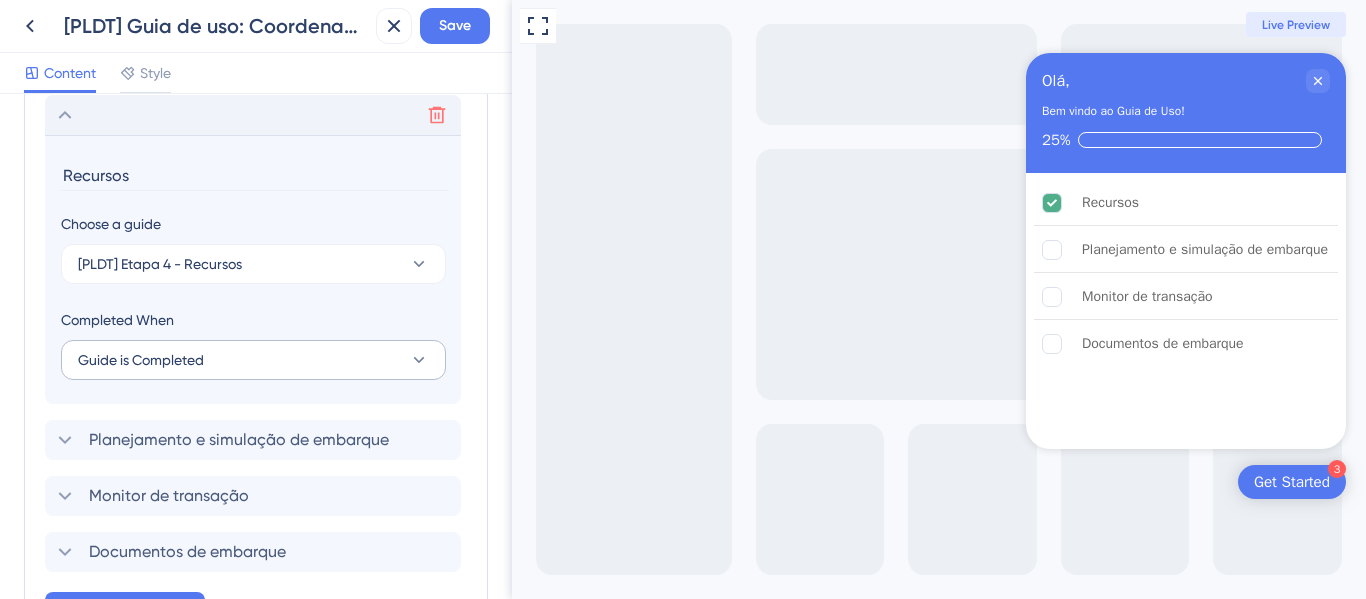 scroll, scrollTop: 649, scrollLeft: 0, axis: vertical 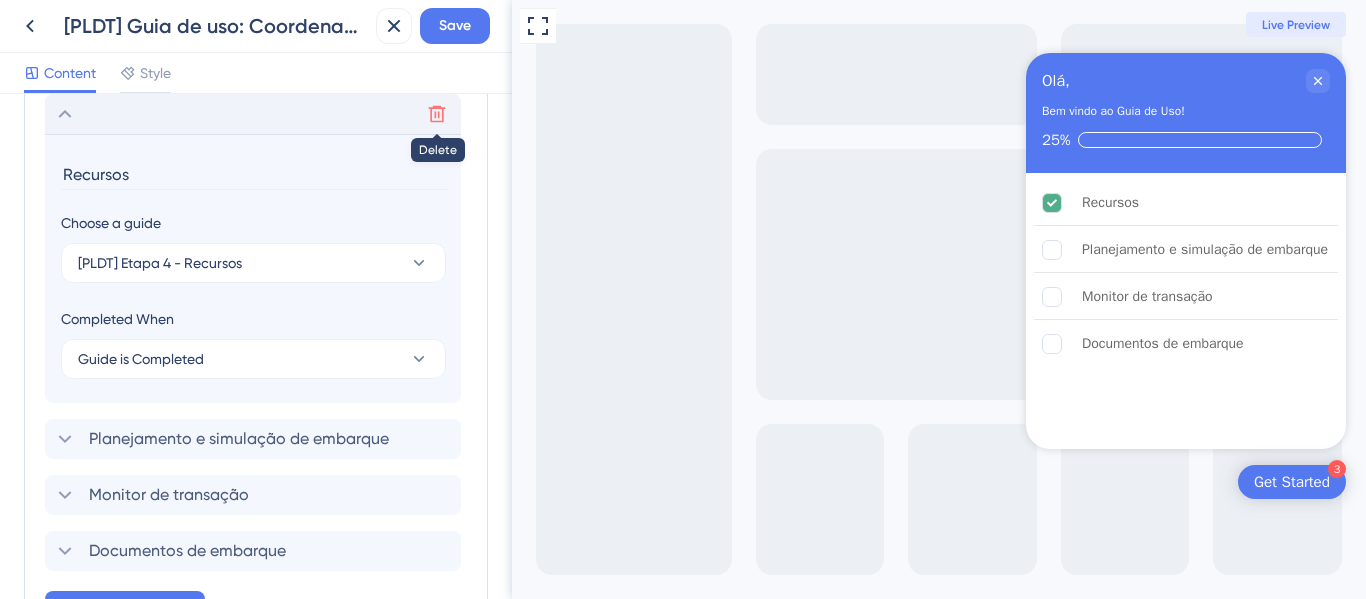 click 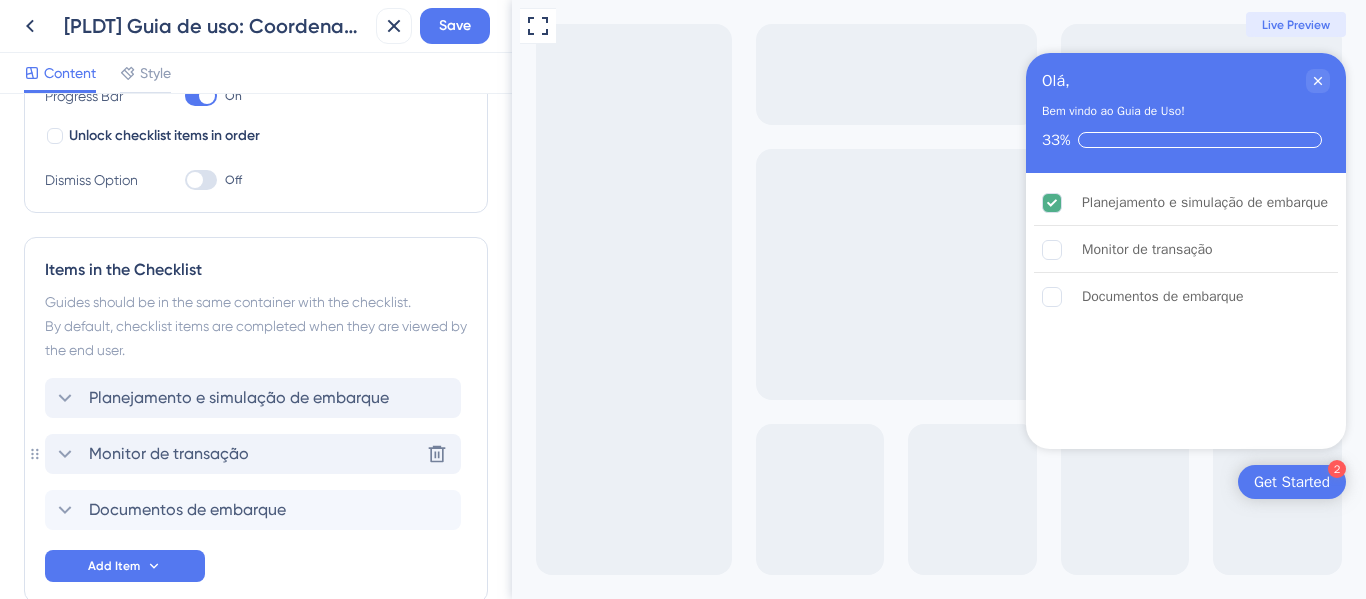 scroll, scrollTop: 473, scrollLeft: 0, axis: vertical 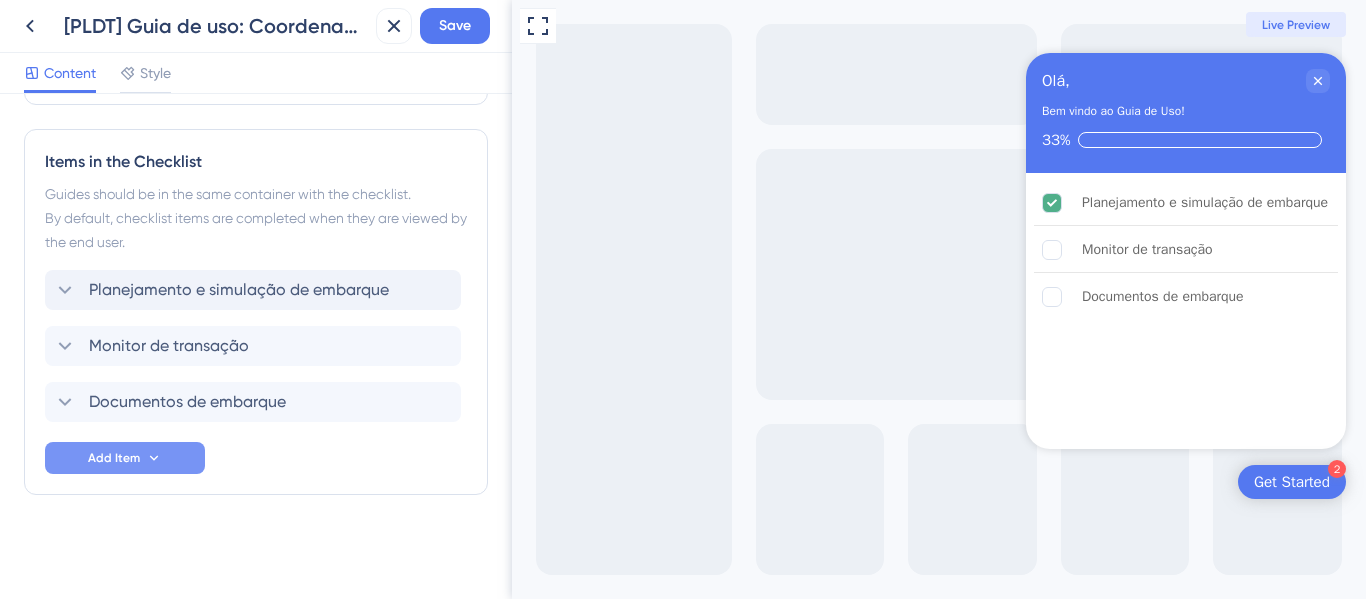 click 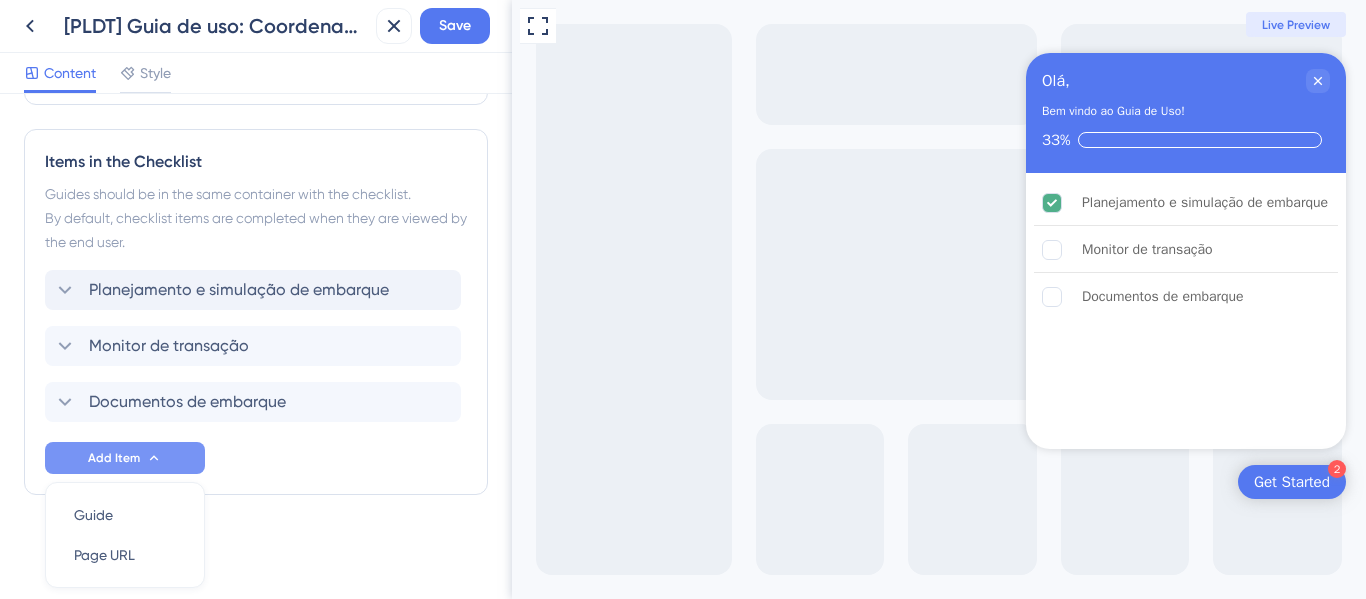 scroll, scrollTop: 542, scrollLeft: 0, axis: vertical 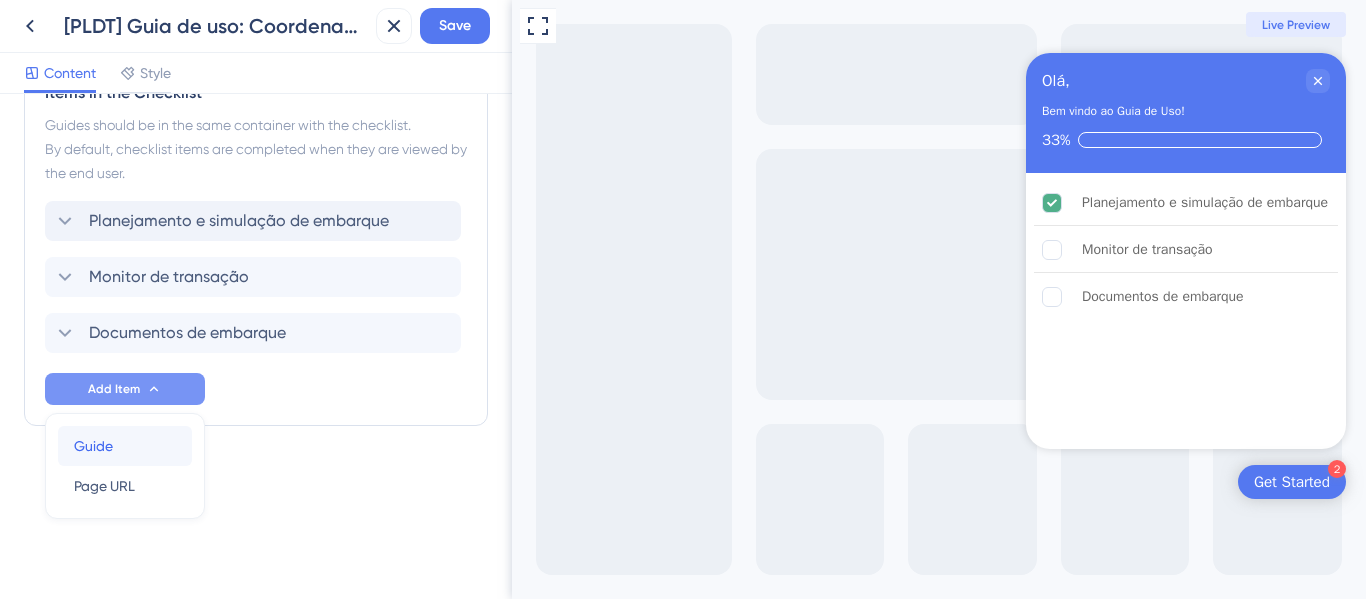 click on "Guide Guide" at bounding box center (125, 446) 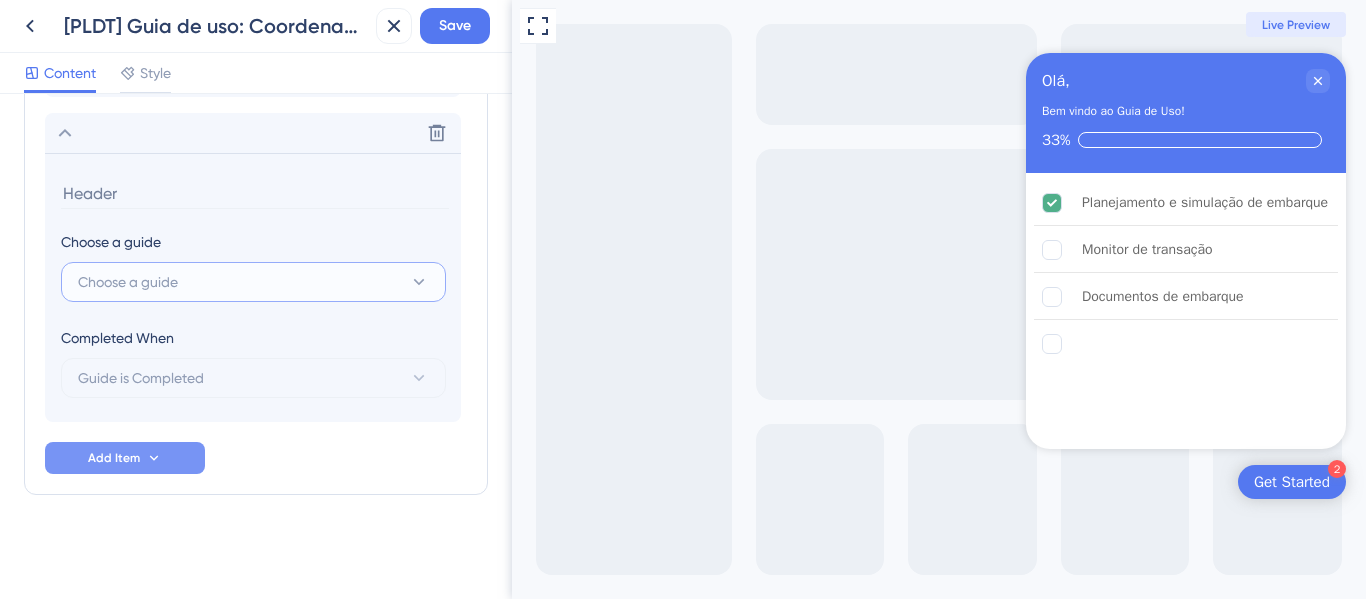 click on "Choose a guide" at bounding box center (253, 282) 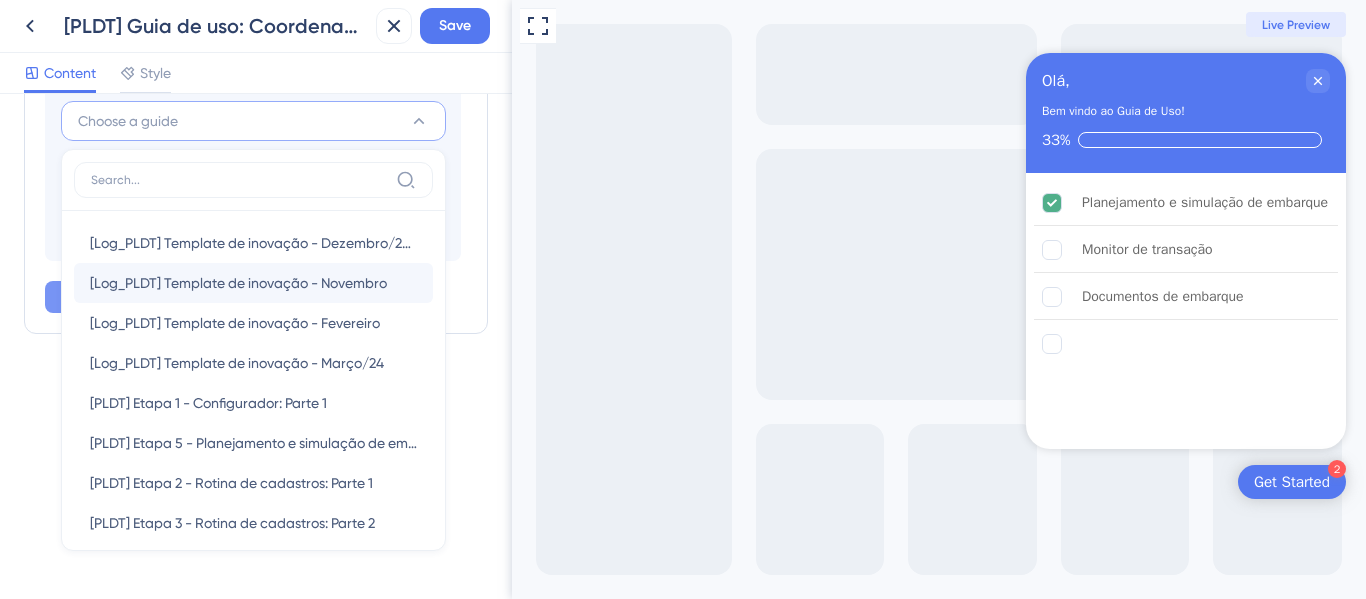 scroll, scrollTop: 859, scrollLeft: 0, axis: vertical 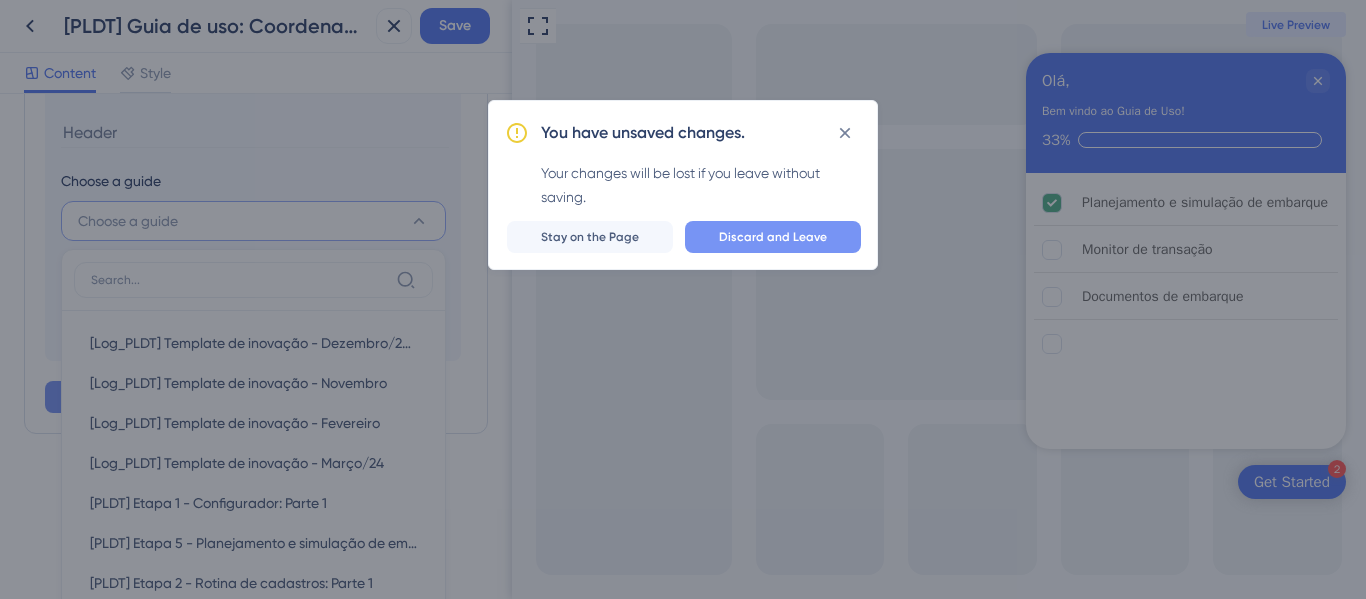 click on "Discard and Leave" at bounding box center [773, 237] 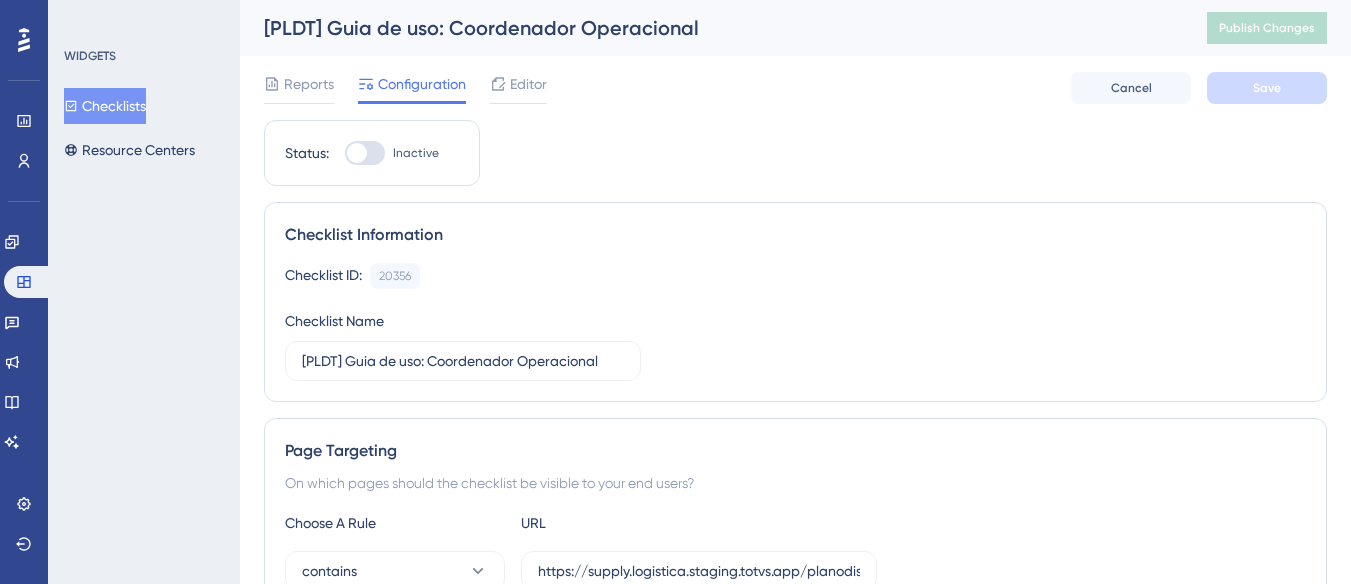 scroll, scrollTop: 0, scrollLeft: 0, axis: both 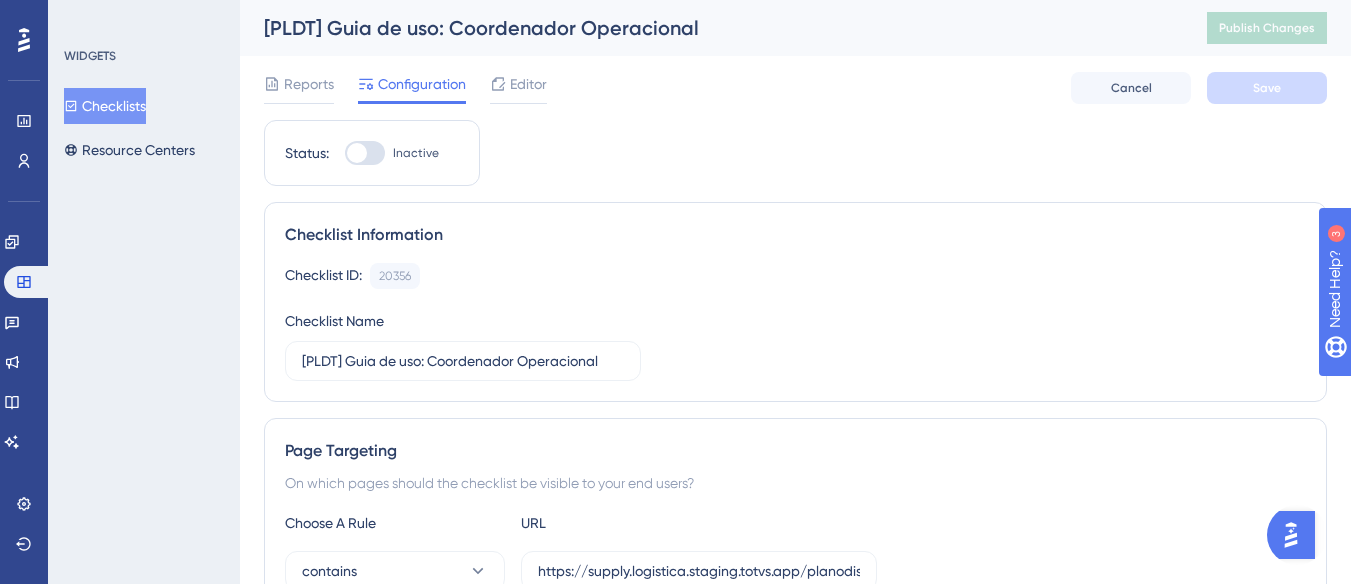 click on "Inactive" at bounding box center [416, 153] 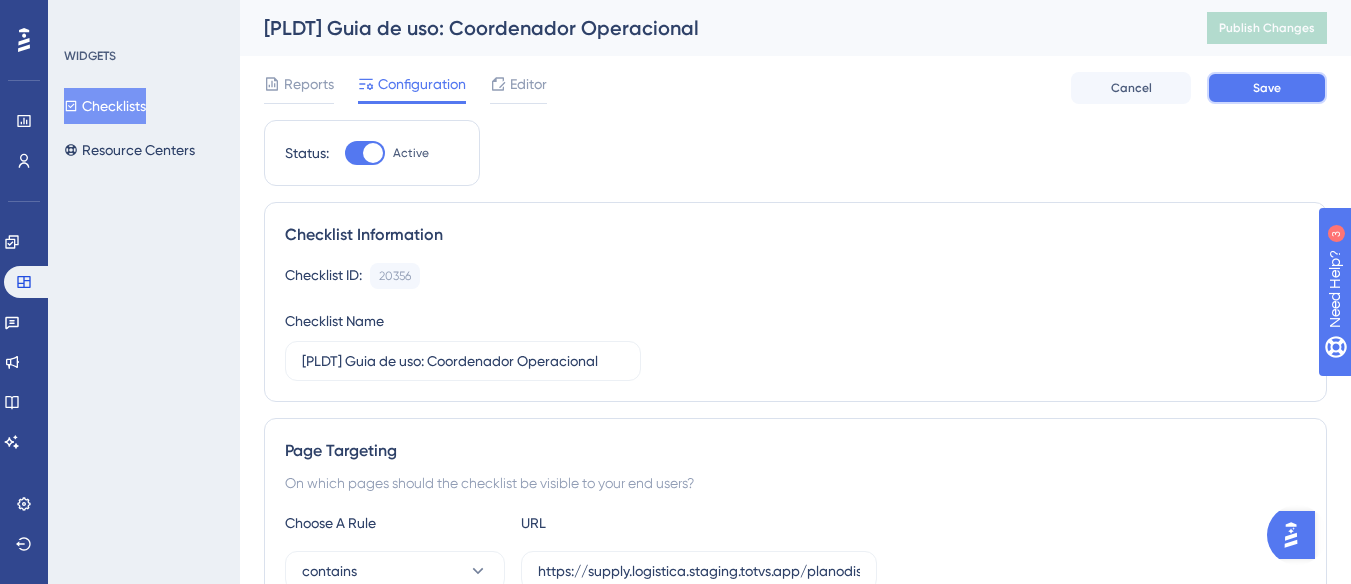 click on "Save" at bounding box center (1267, 88) 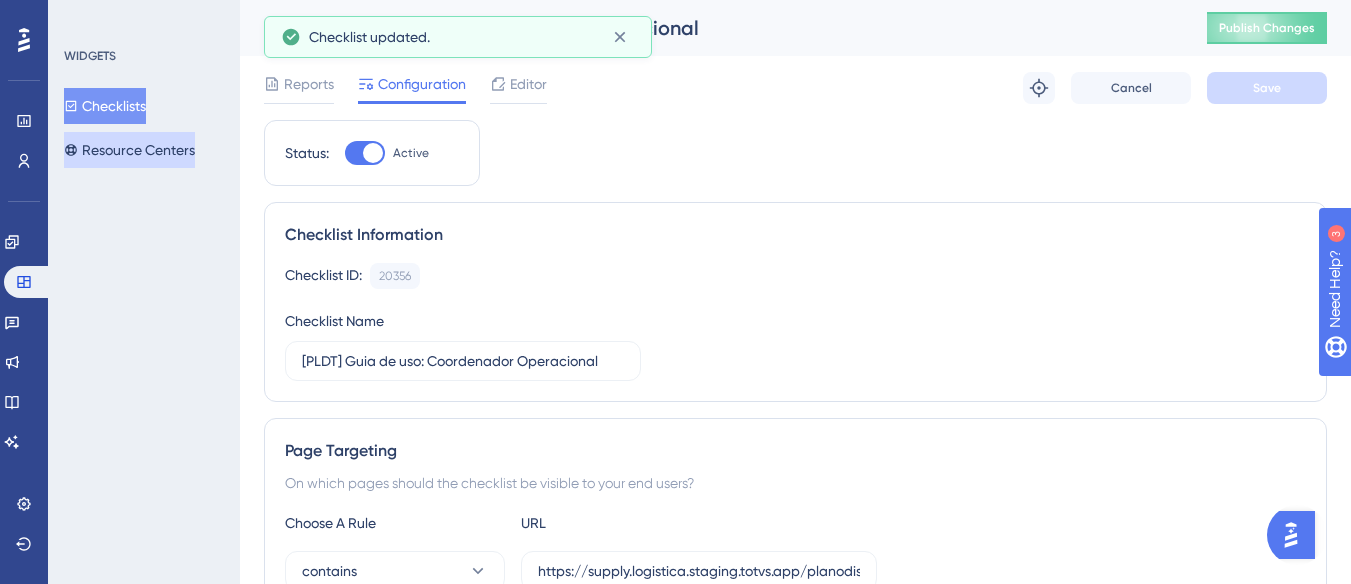 click on "Resource Centers" at bounding box center (129, 150) 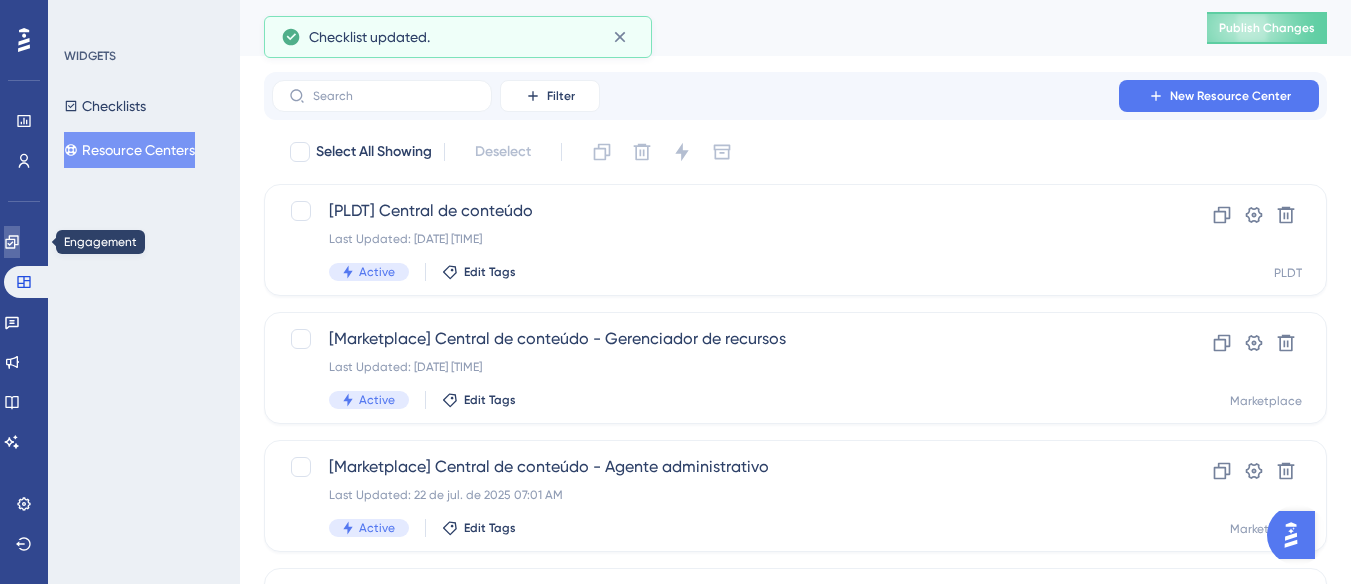 click at bounding box center (12, 242) 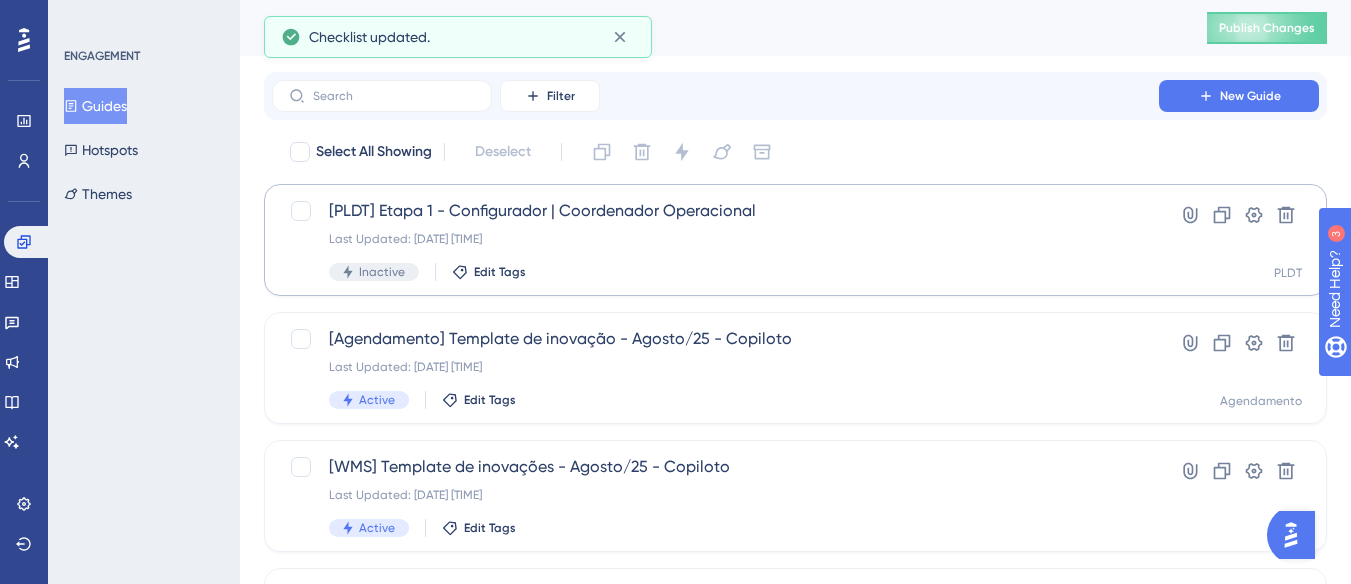 scroll, scrollTop: 0, scrollLeft: 0, axis: both 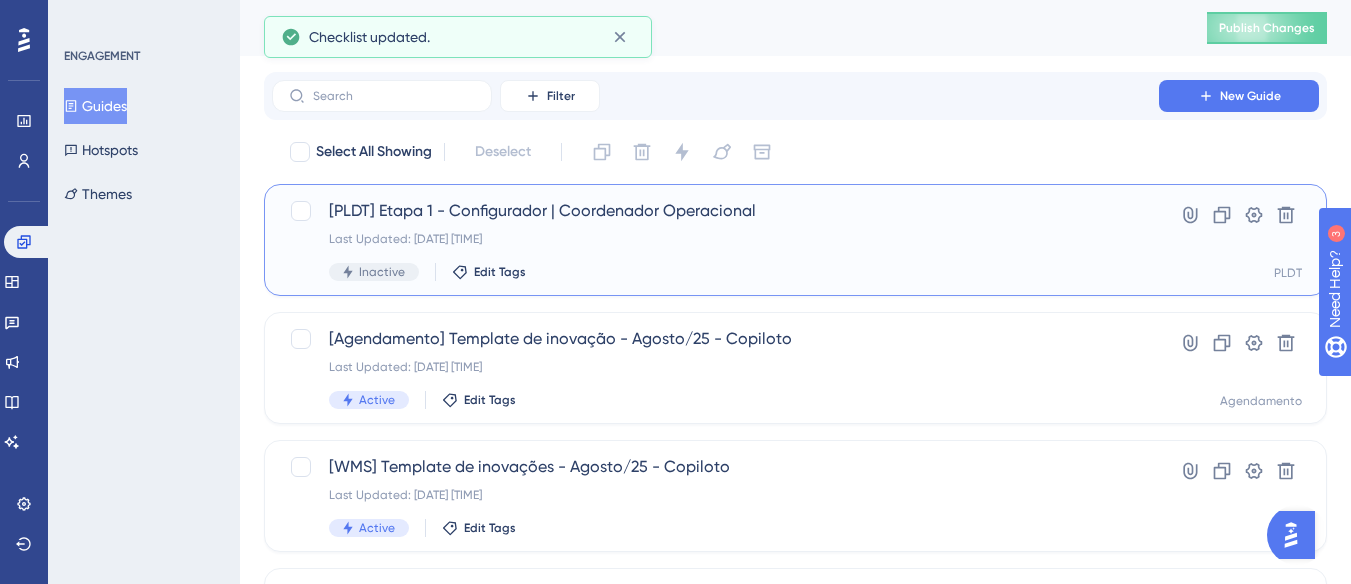 click on "[PLDT] Etapa 1 - Configurador | Coordenador Operacional Last Updated: 05 de ago. de 2025 08:26 AM Inactive Edit Tags" at bounding box center (715, 240) 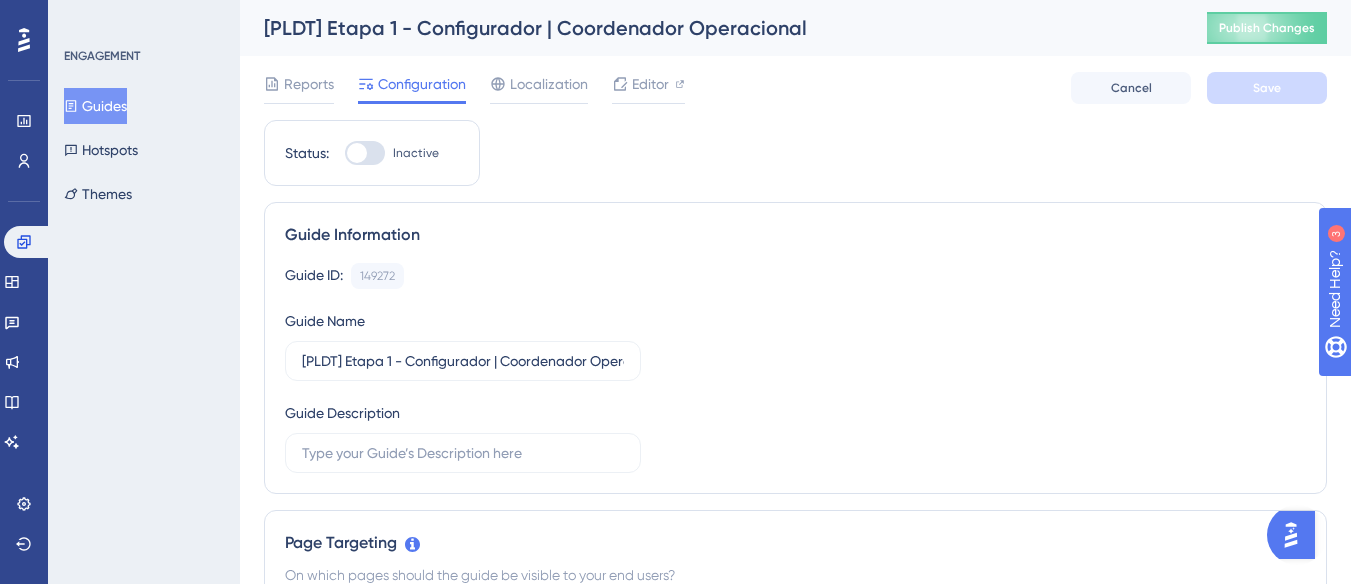 click on "Inactive" at bounding box center (416, 153) 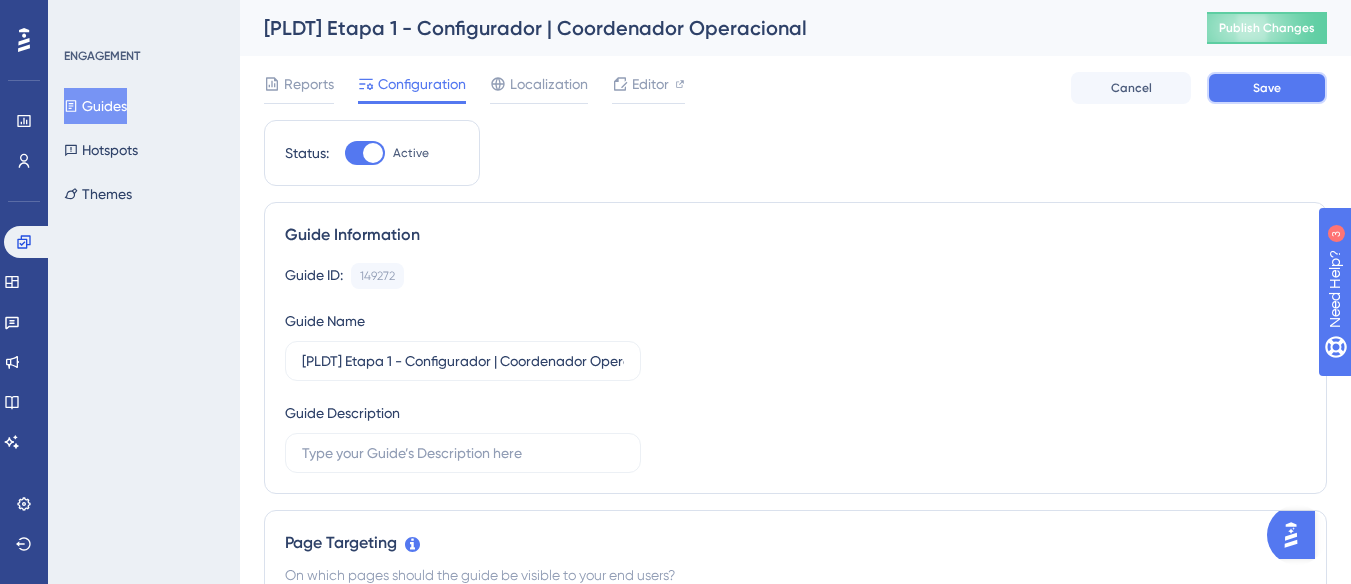 click on "Save" at bounding box center [1267, 88] 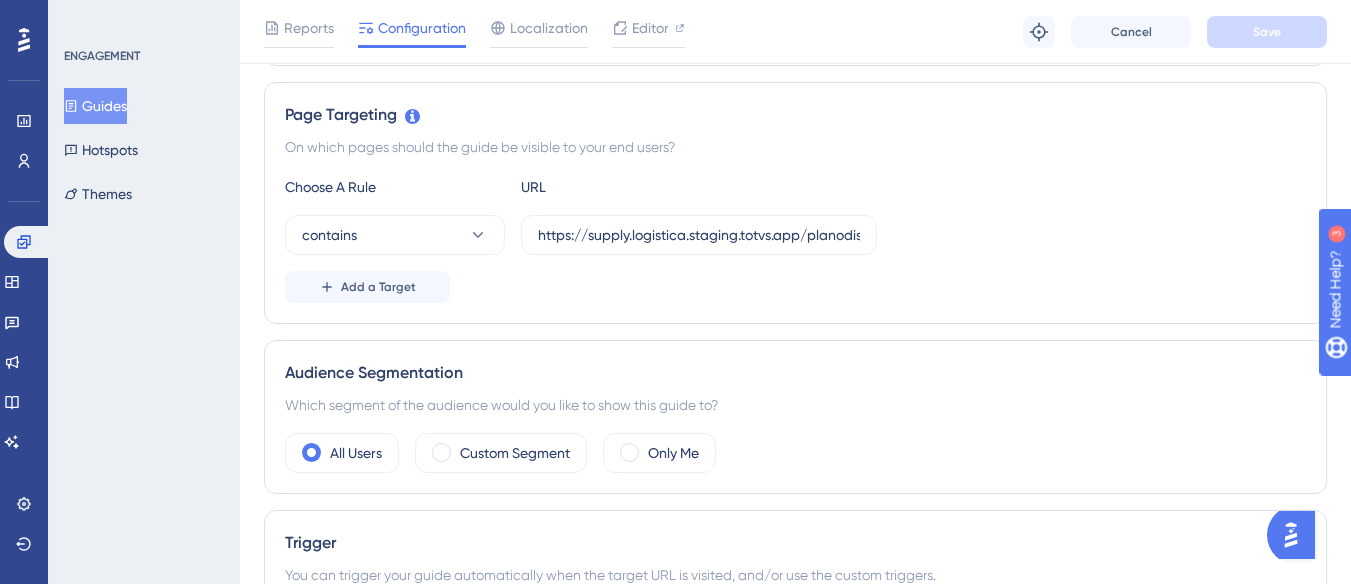scroll, scrollTop: 434, scrollLeft: 0, axis: vertical 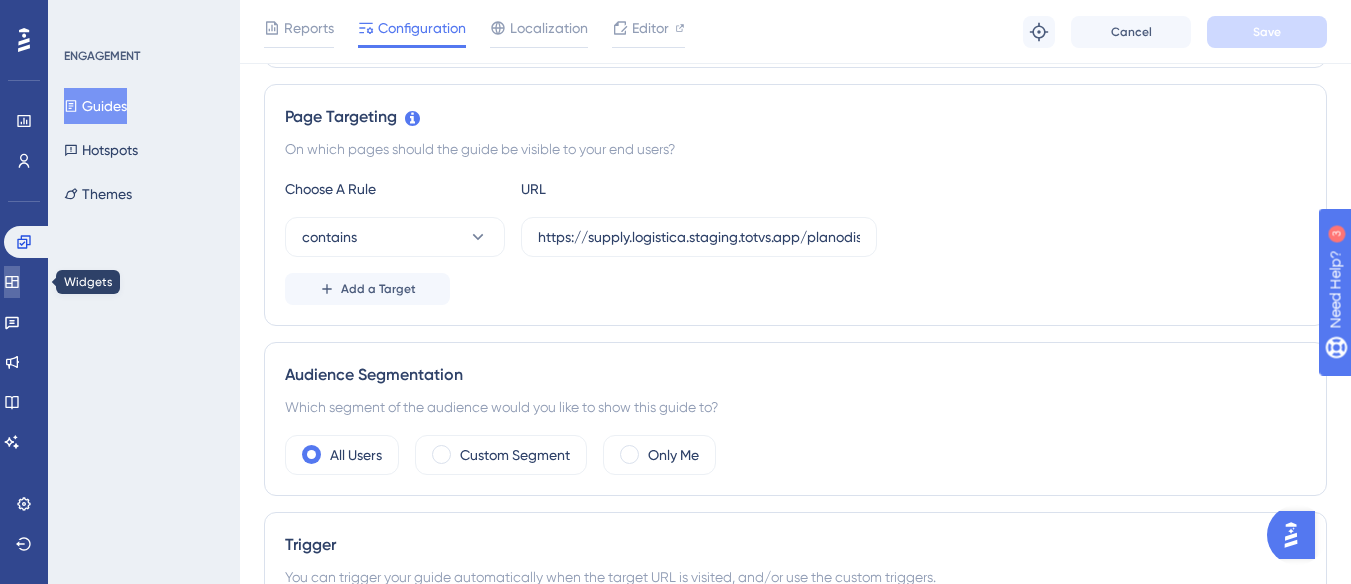 click at bounding box center (12, 282) 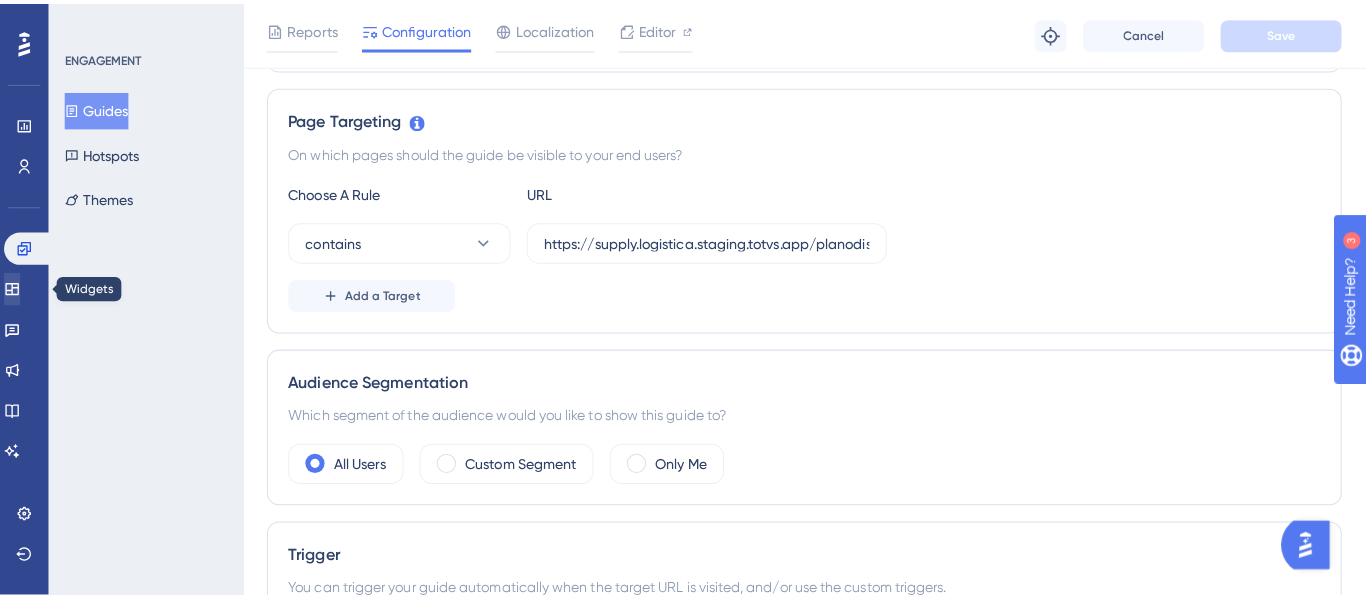 scroll, scrollTop: 0, scrollLeft: 0, axis: both 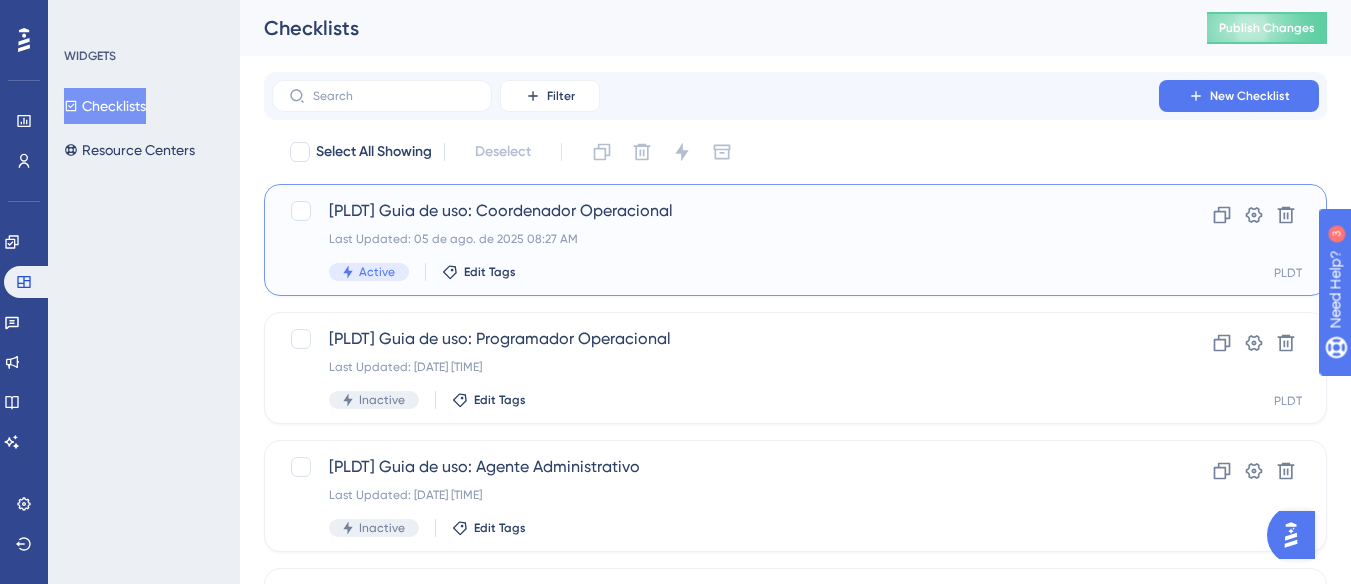 click on "Last Updated: 05 de ago. de 2025 08:27 AM" at bounding box center [715, 239] 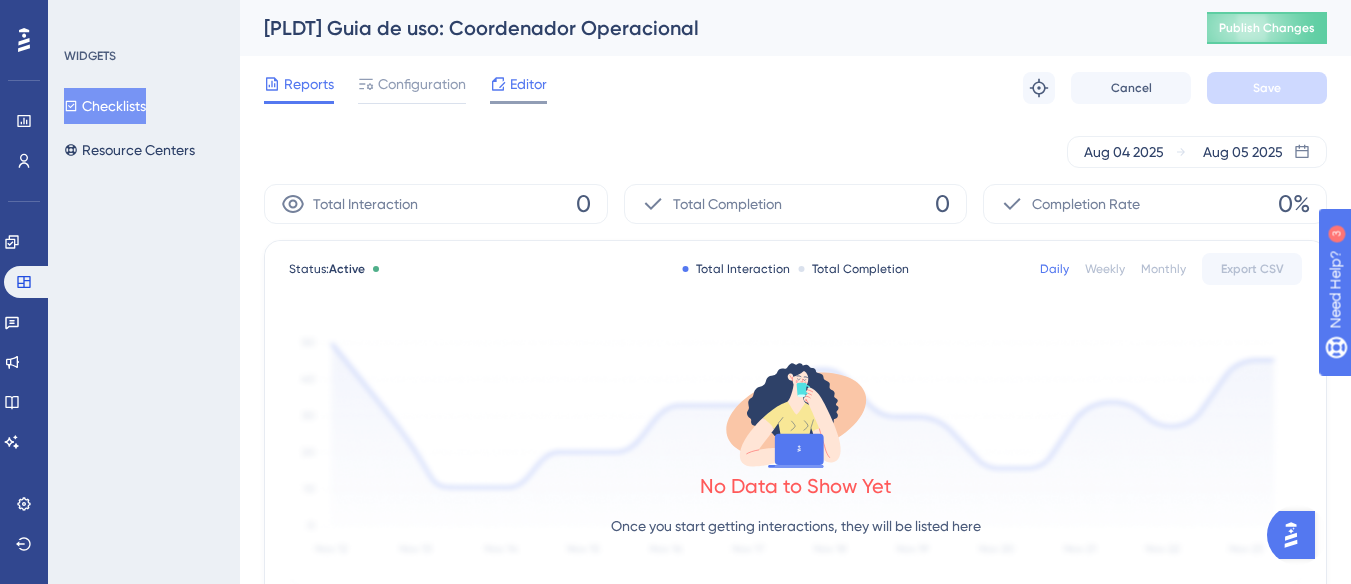 click on "Editor" at bounding box center (528, 84) 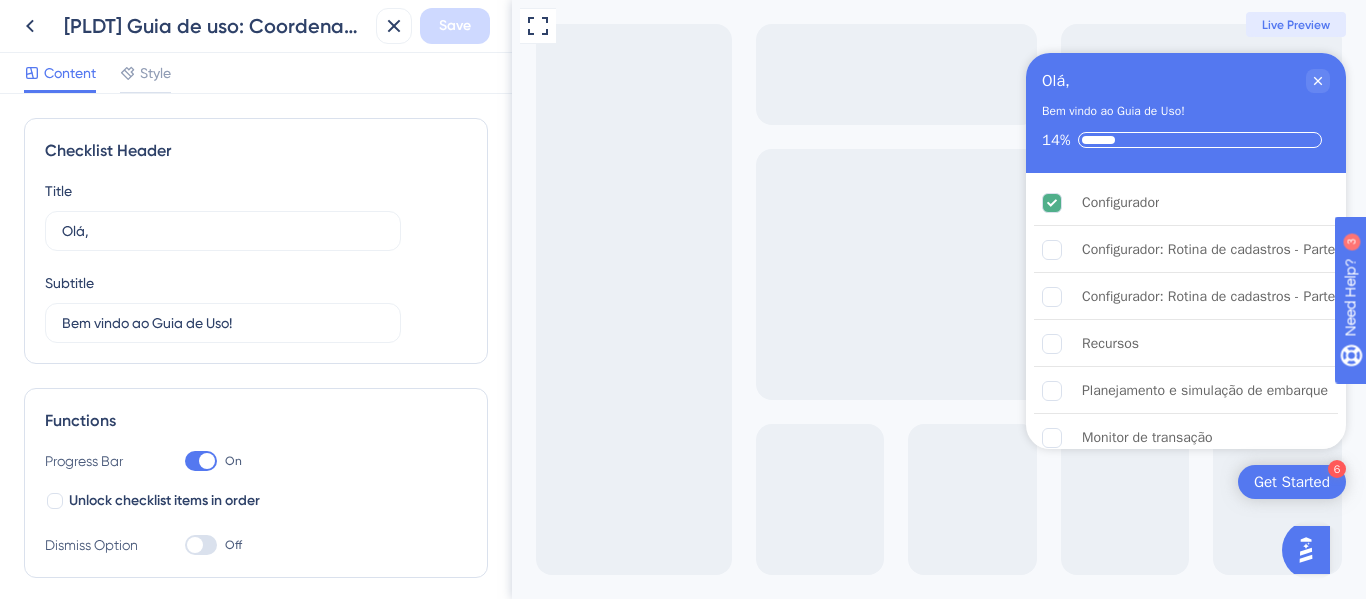scroll, scrollTop: 0, scrollLeft: 0, axis: both 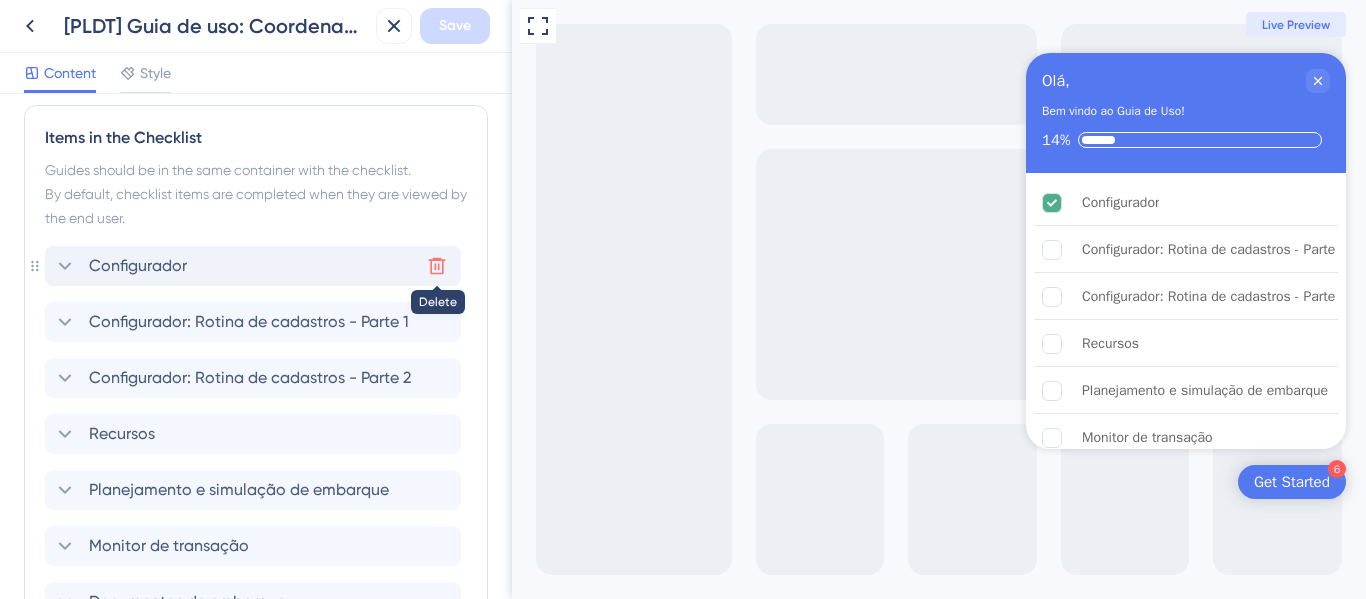 click 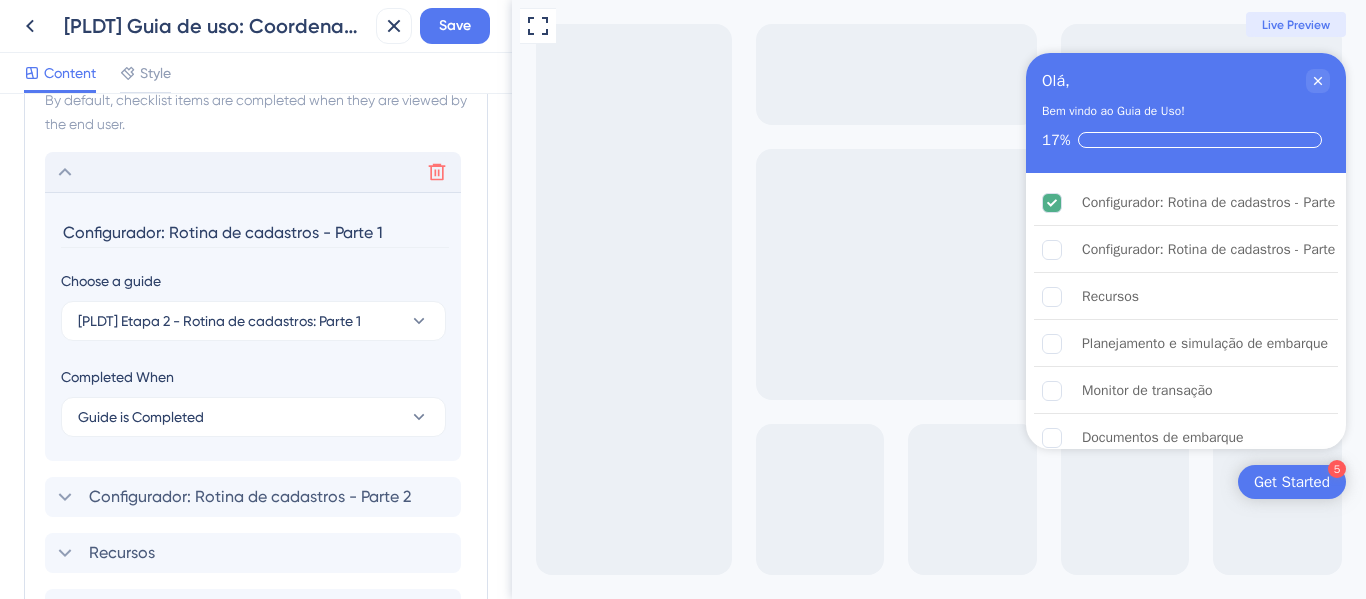 scroll, scrollTop: 649, scrollLeft: 0, axis: vertical 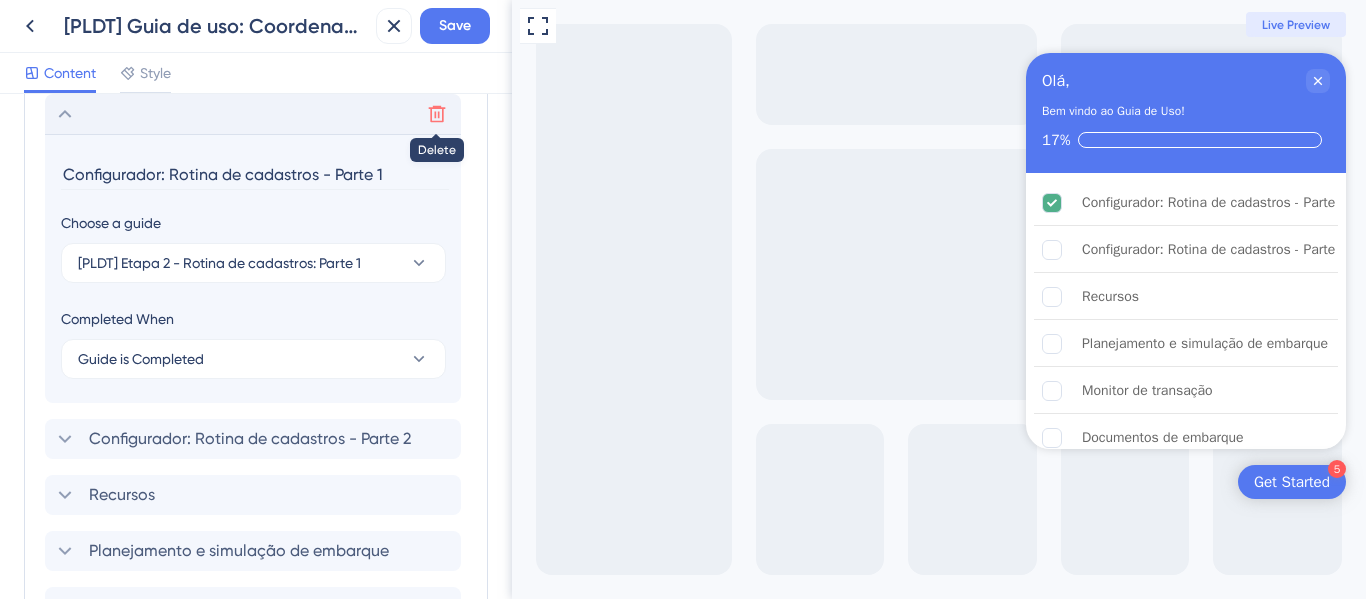 click at bounding box center [437, 114] 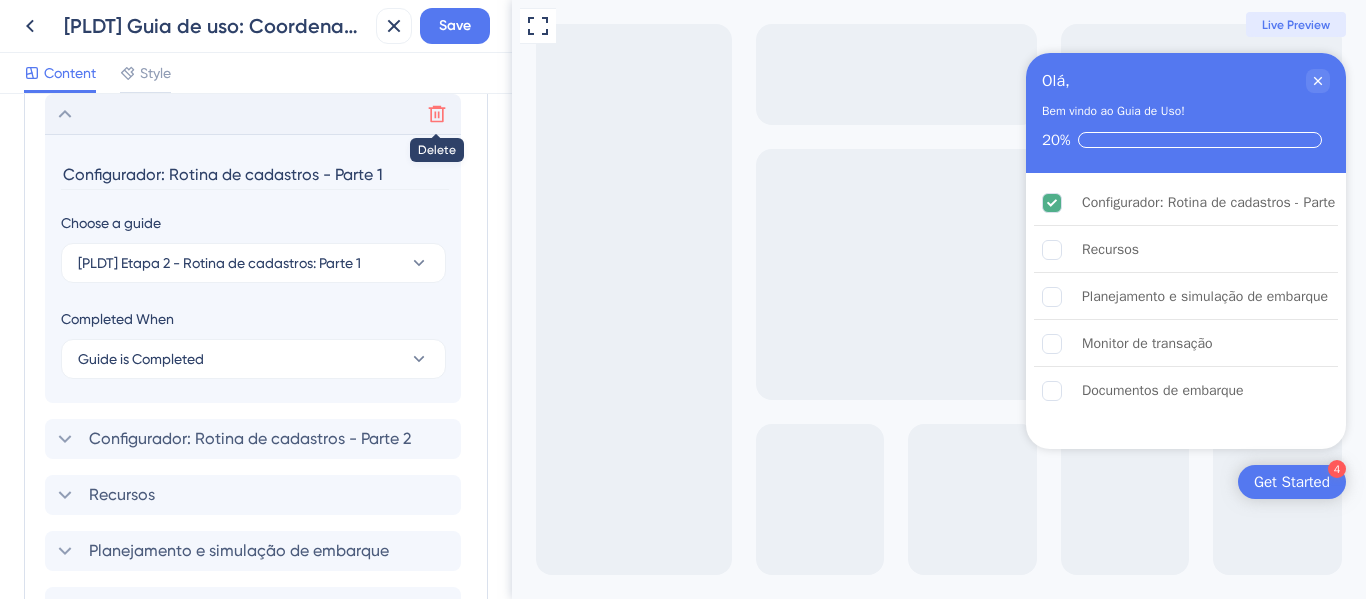 scroll, scrollTop: 585, scrollLeft: 0, axis: vertical 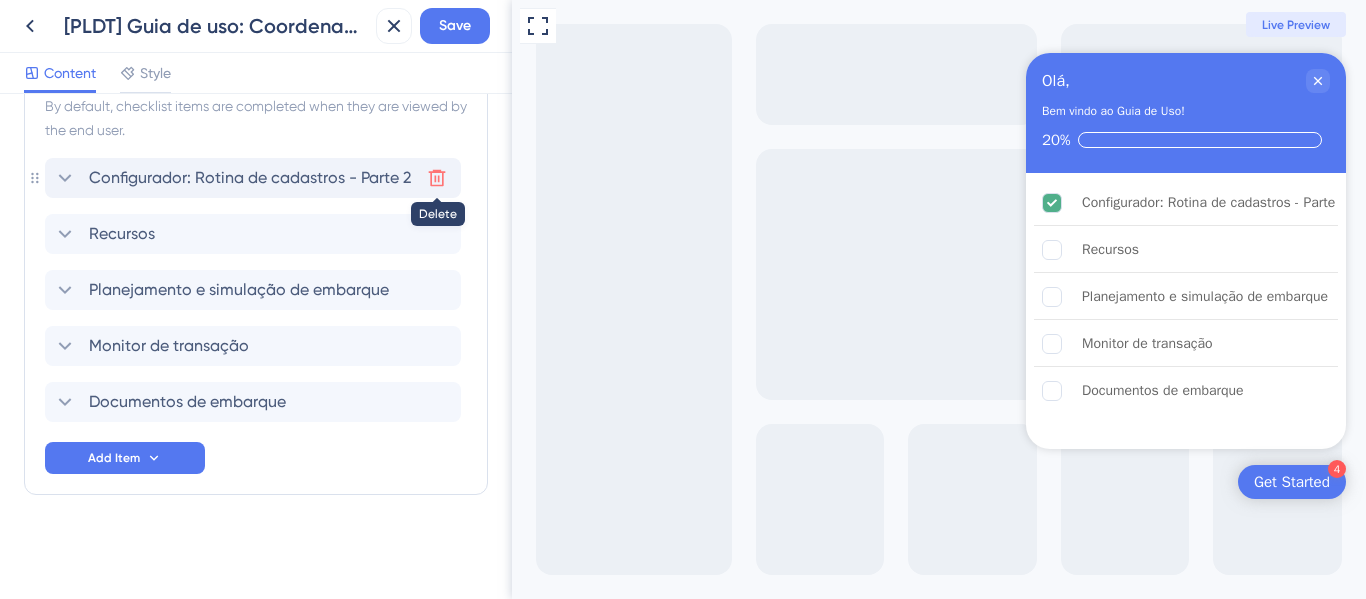 click 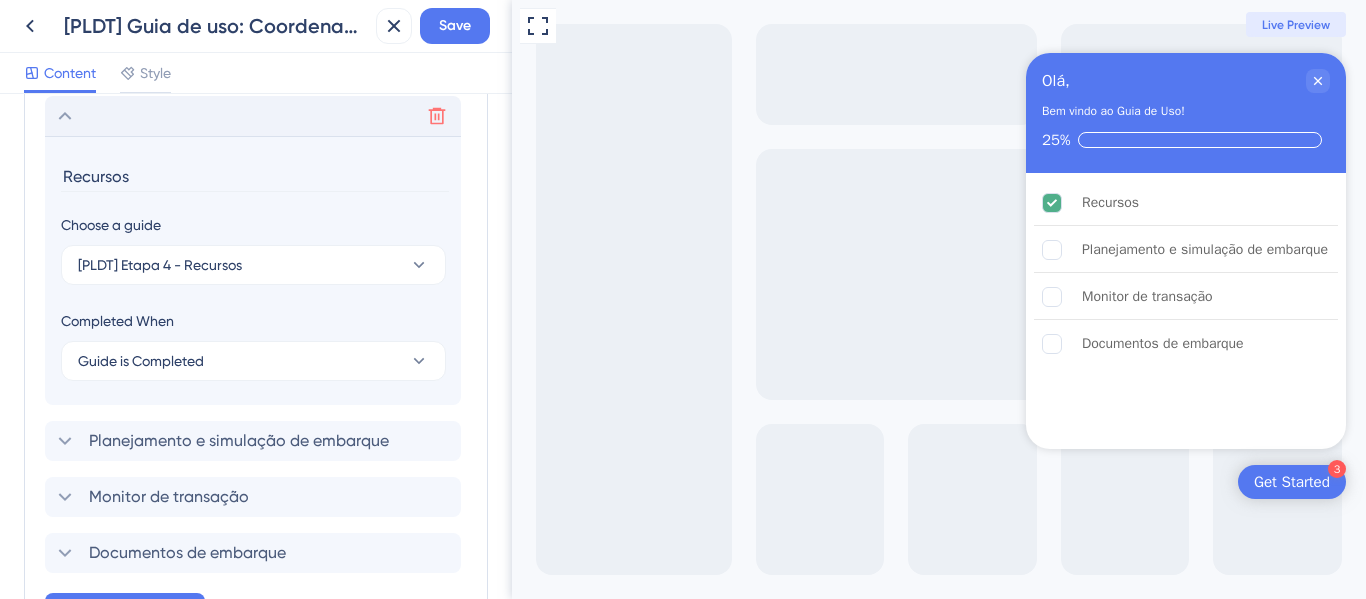 scroll, scrollTop: 649, scrollLeft: 0, axis: vertical 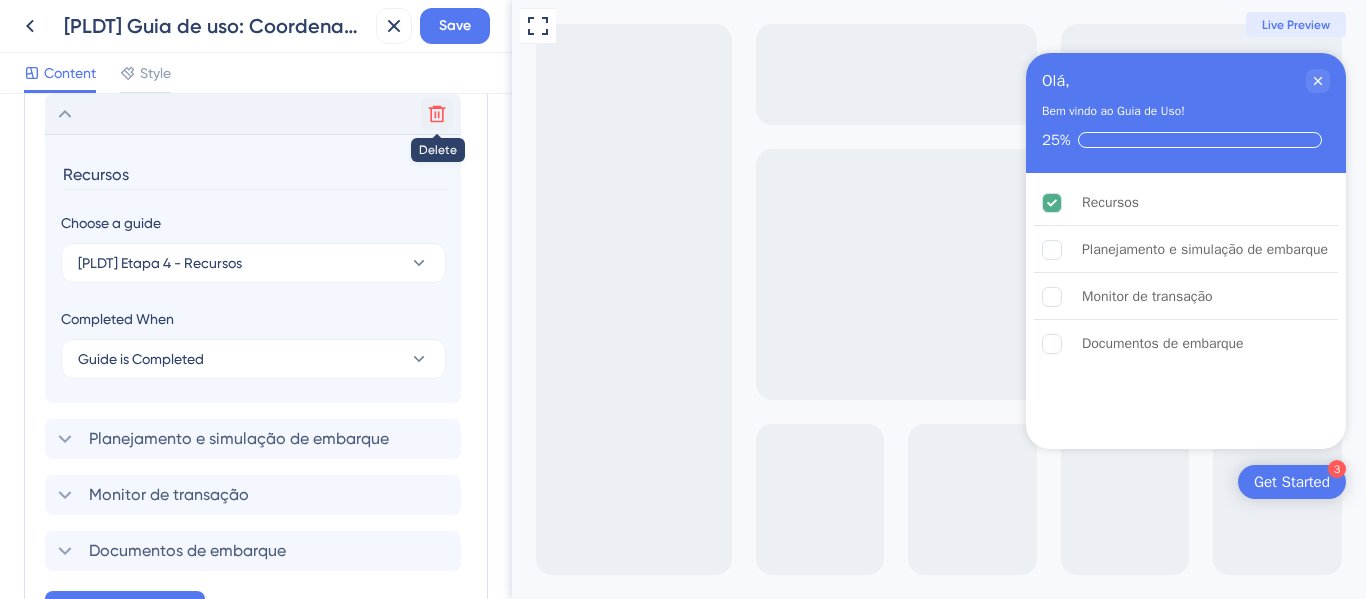 click 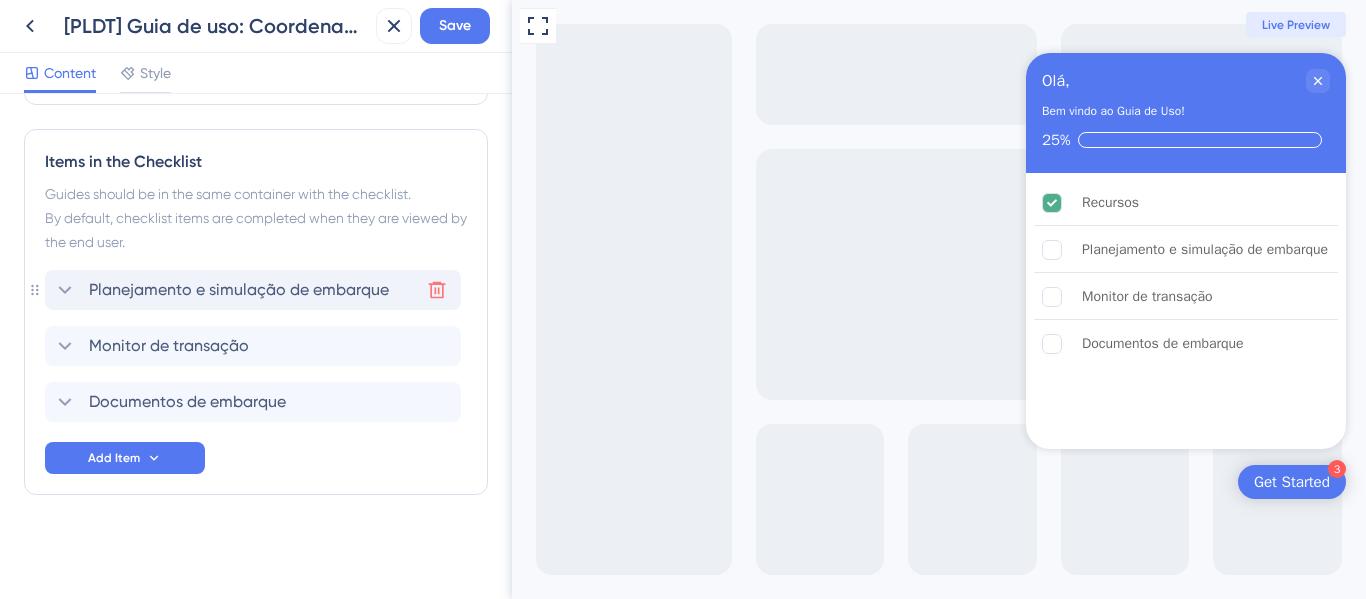 scroll, scrollTop: 473, scrollLeft: 0, axis: vertical 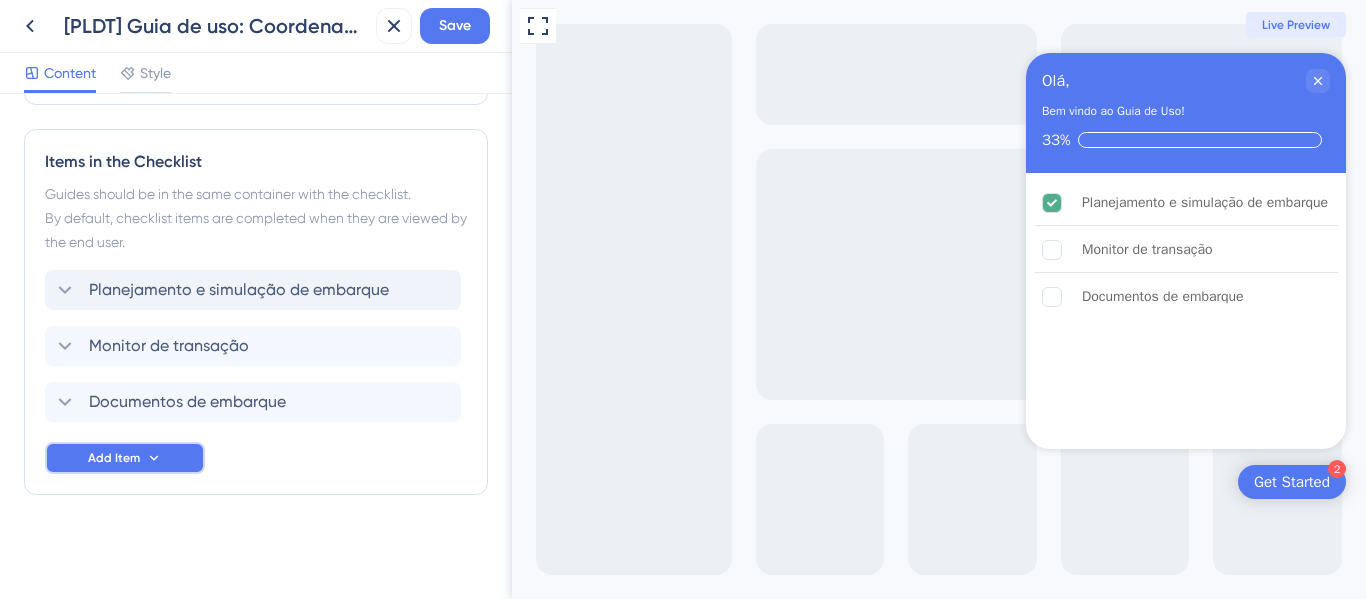 click on "Add Item" at bounding box center [125, 458] 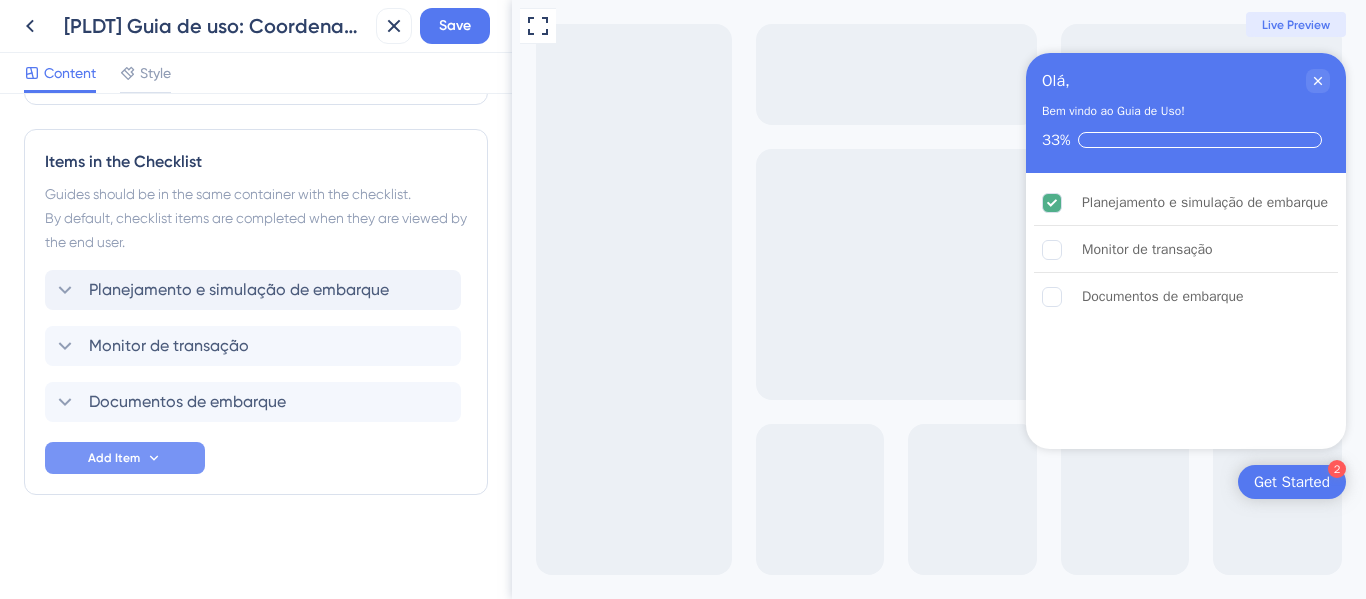 scroll, scrollTop: 542, scrollLeft: 0, axis: vertical 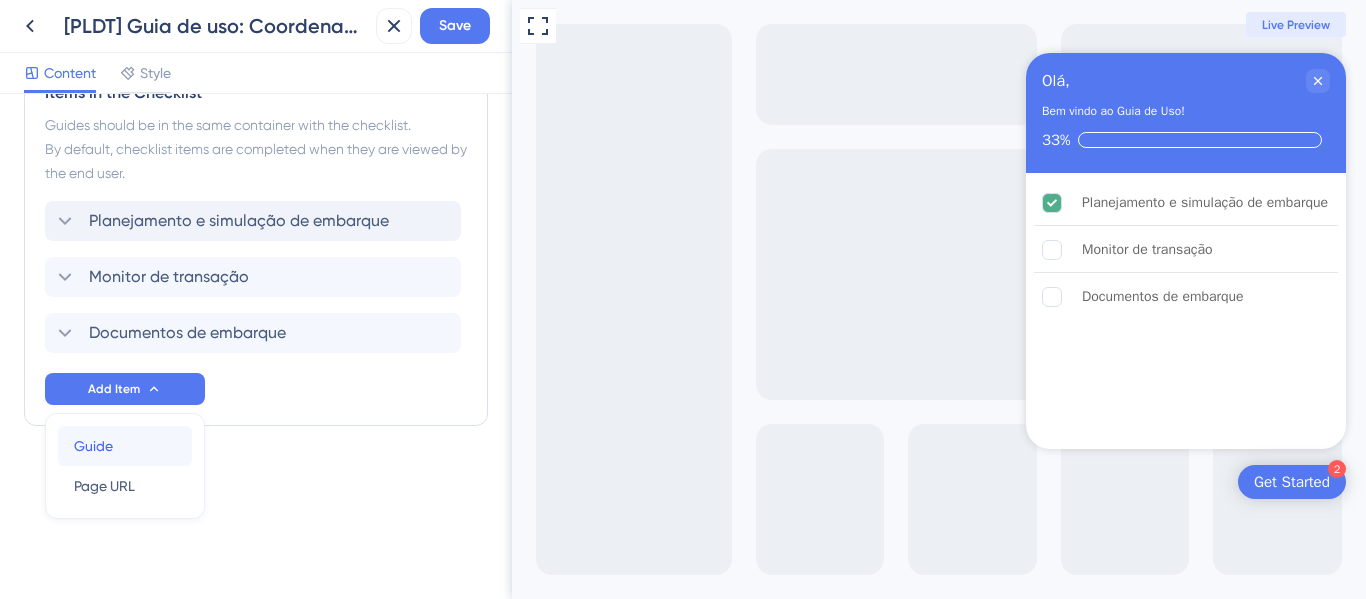 click on "Guide Guide" at bounding box center [125, 446] 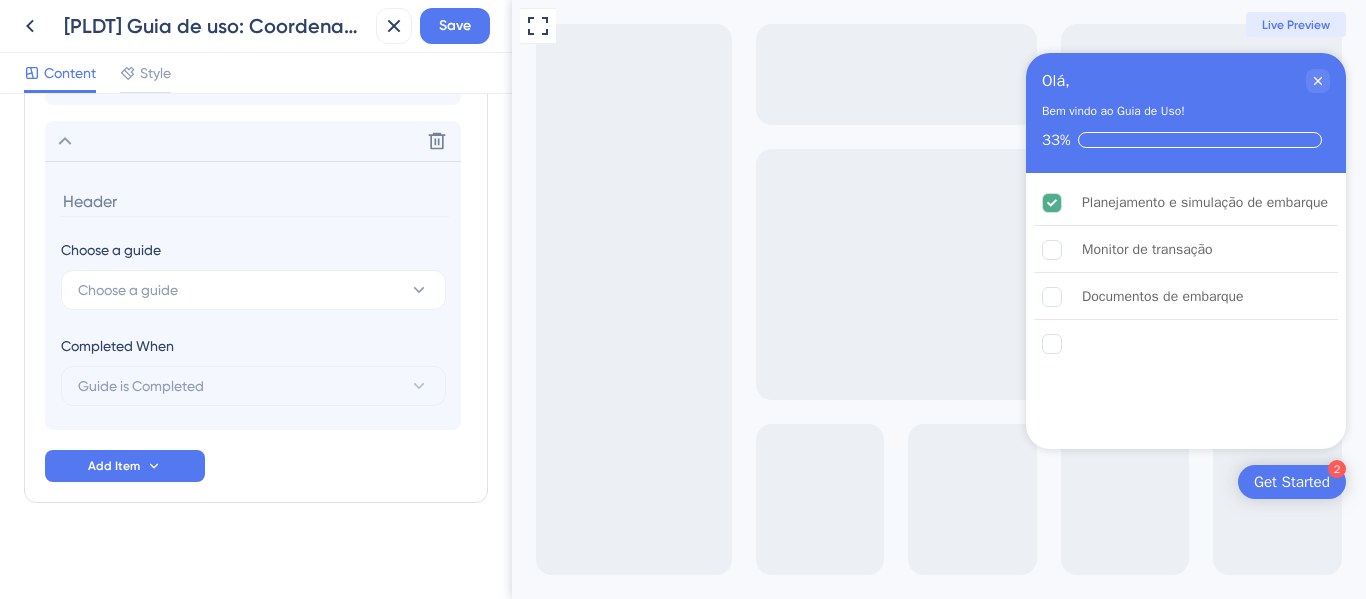 scroll, scrollTop: 798, scrollLeft: 0, axis: vertical 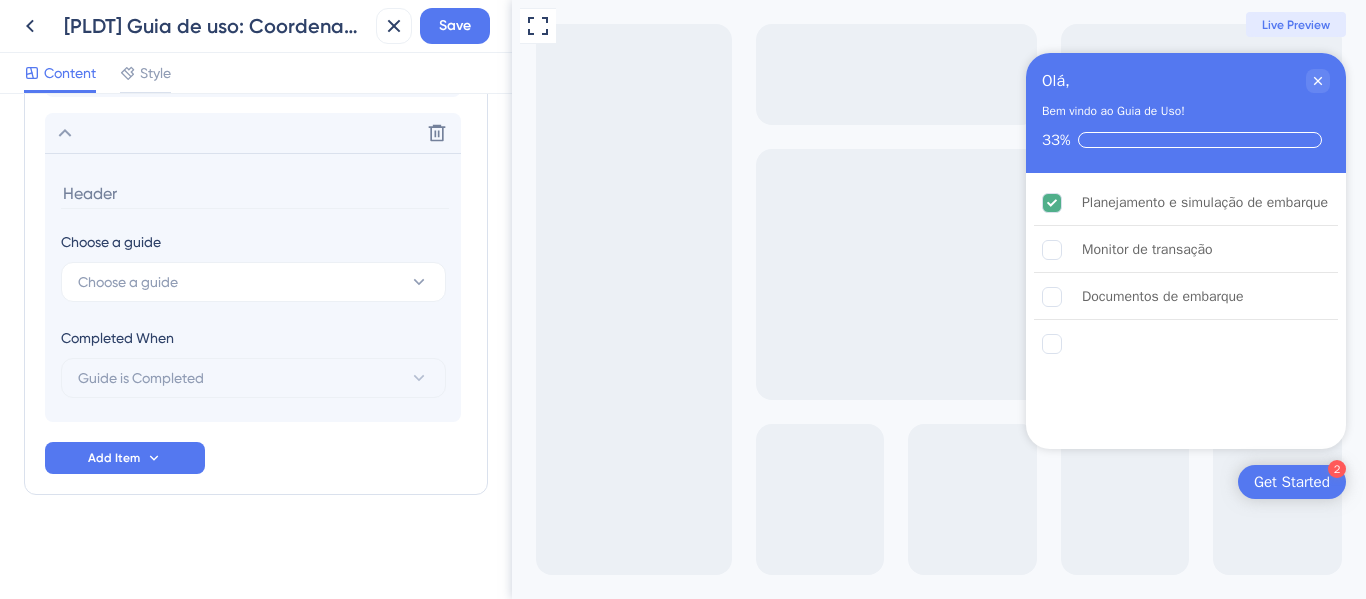 click on "Choose a guide Choose a guide" at bounding box center (253, 266) 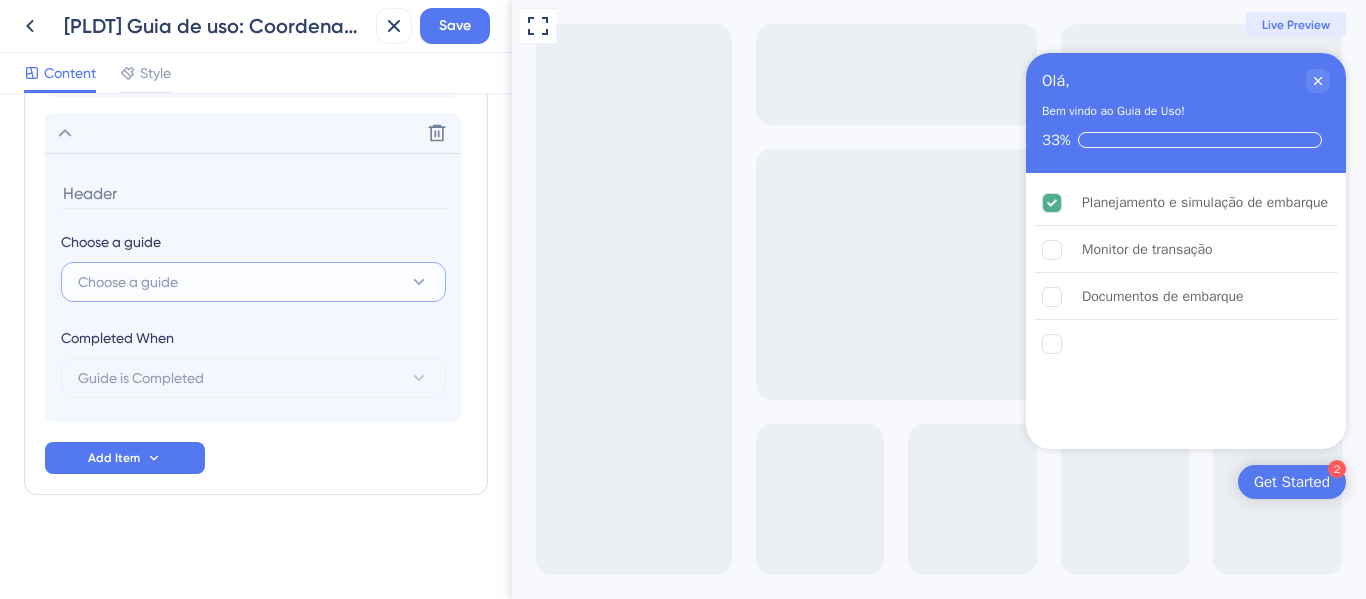 click on "Choose a guide" at bounding box center [253, 282] 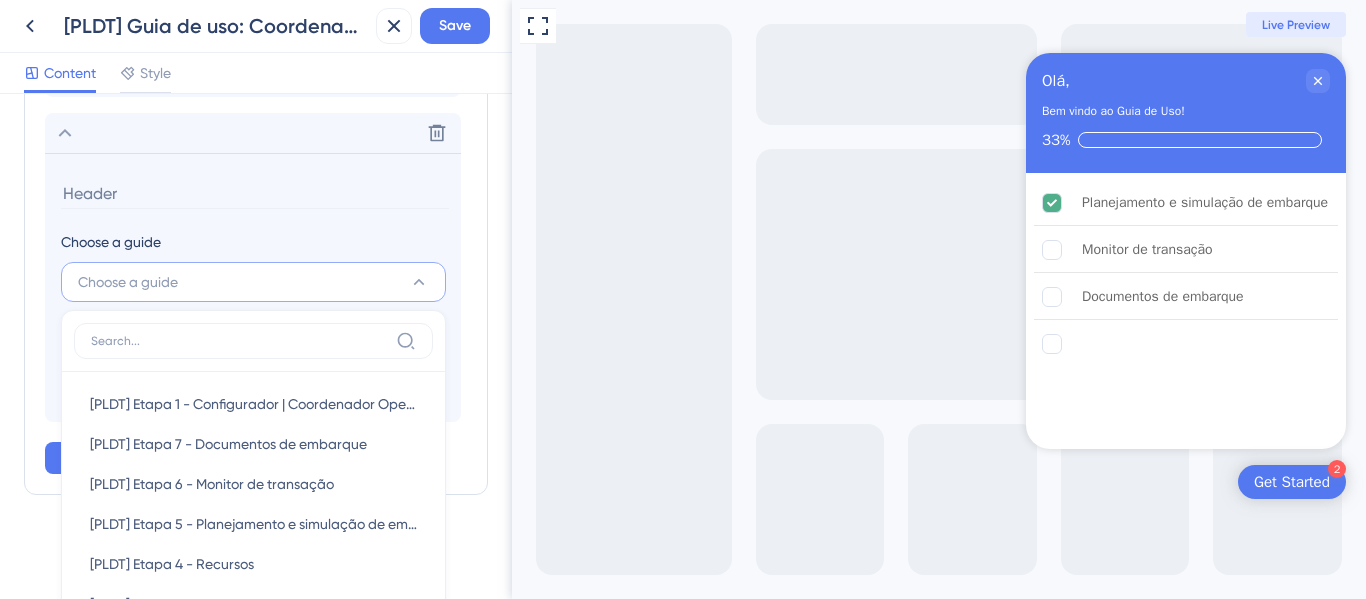 scroll, scrollTop: 963, scrollLeft: 0, axis: vertical 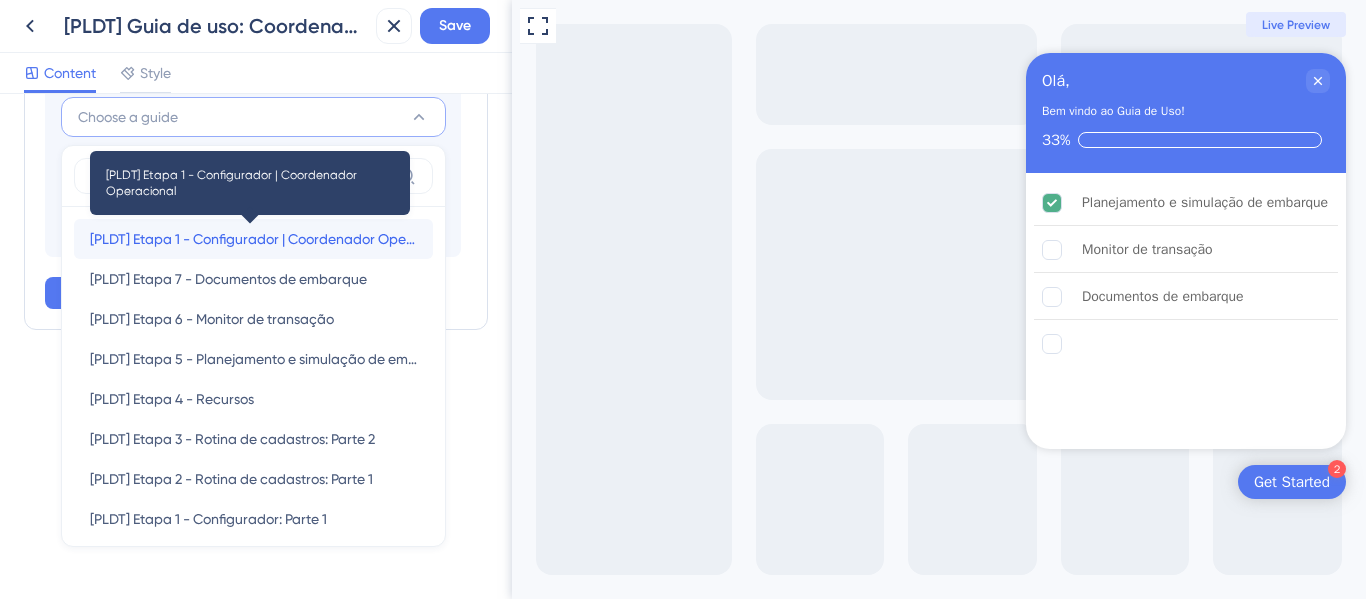 click on "[PLDT] Etapa 1 - Configurador | Coordenador Operacional" at bounding box center [253, 239] 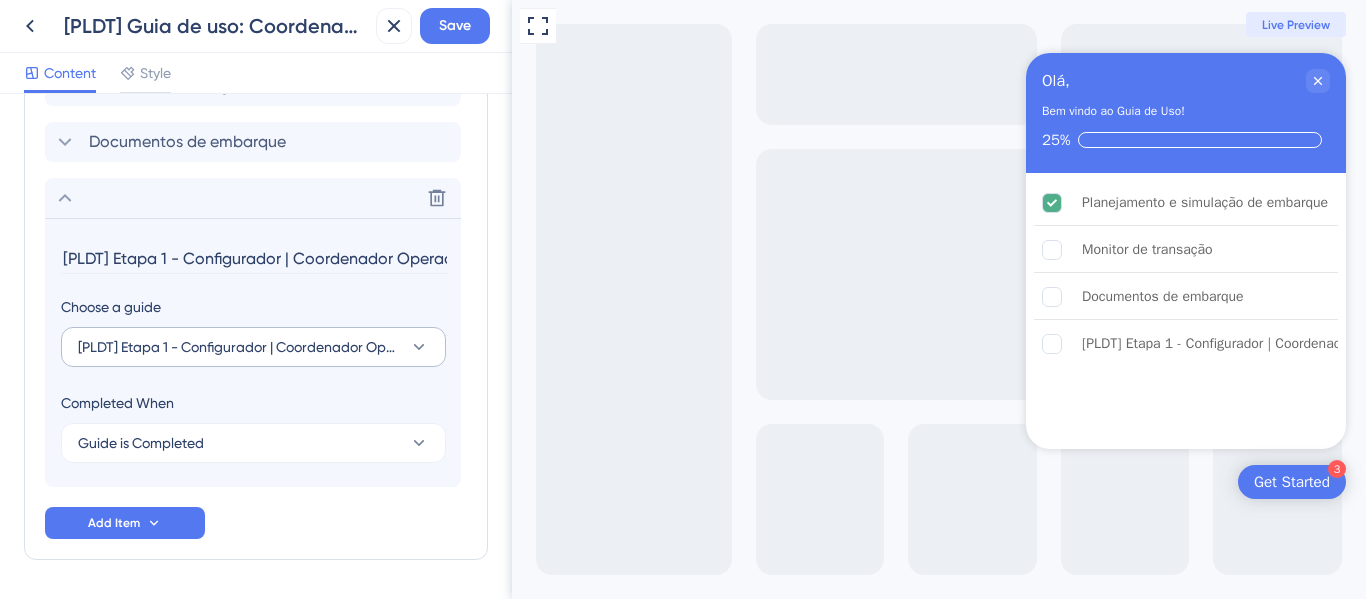 scroll, scrollTop: 698, scrollLeft: 0, axis: vertical 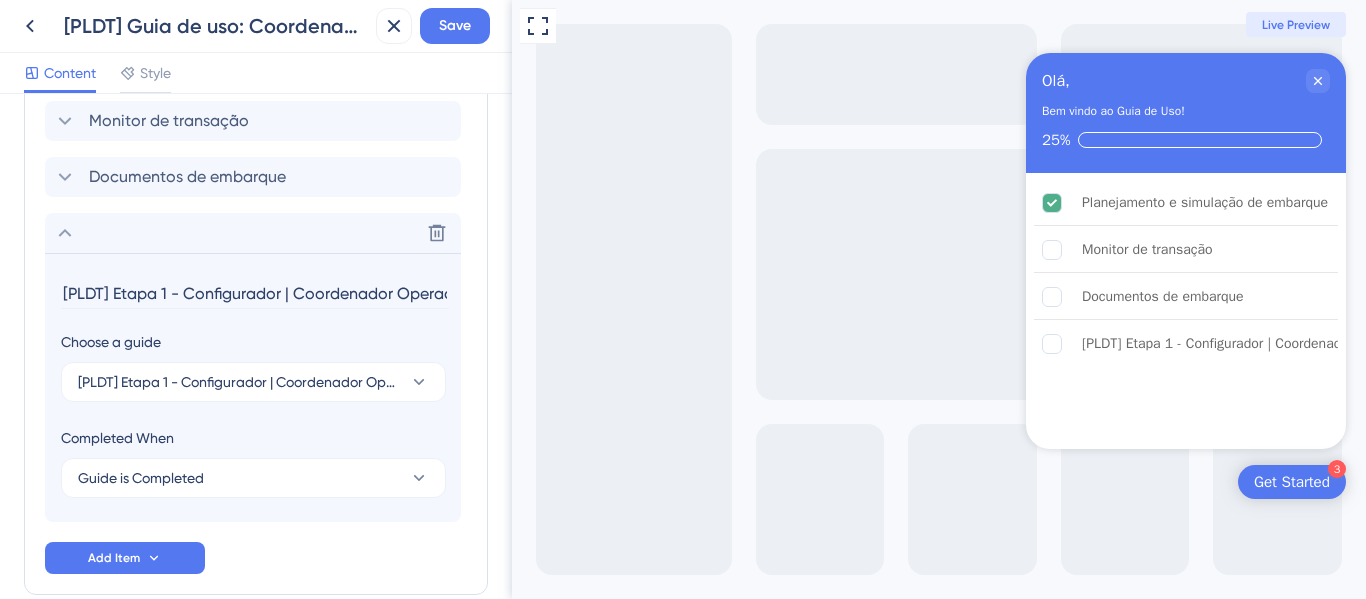 drag, startPoint x: 184, startPoint y: 297, endPoint x: 53, endPoint y: 297, distance: 131 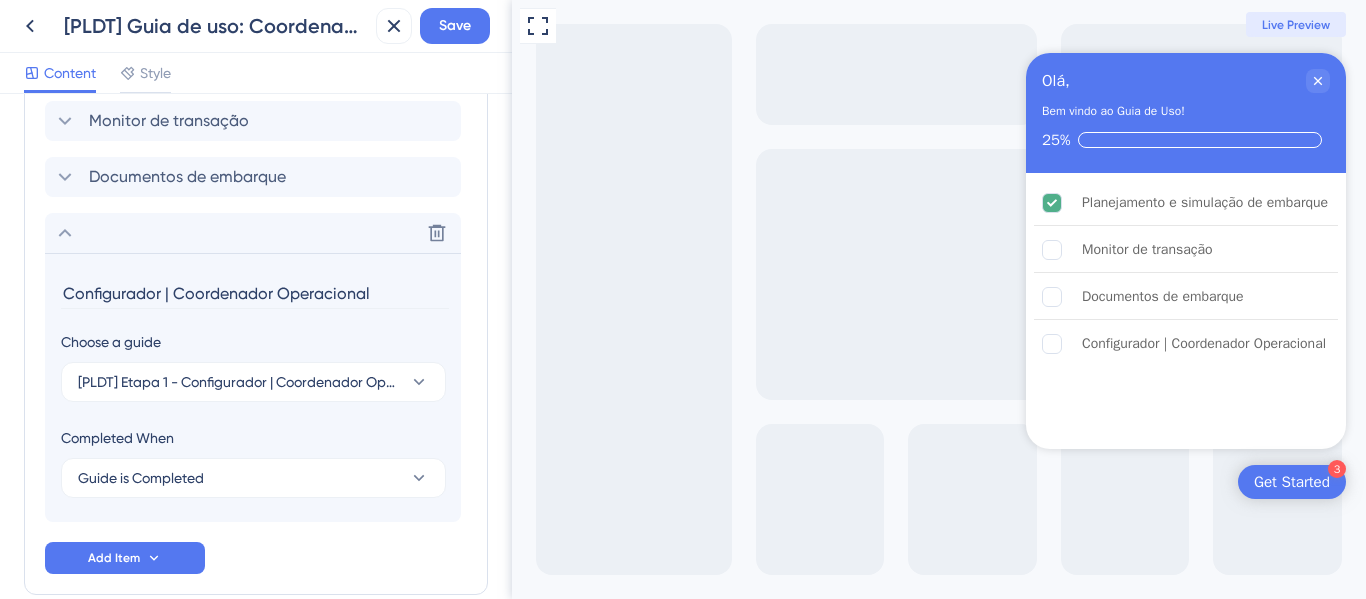 drag, startPoint x: 164, startPoint y: 296, endPoint x: 400, endPoint y: 295, distance: 236.00212 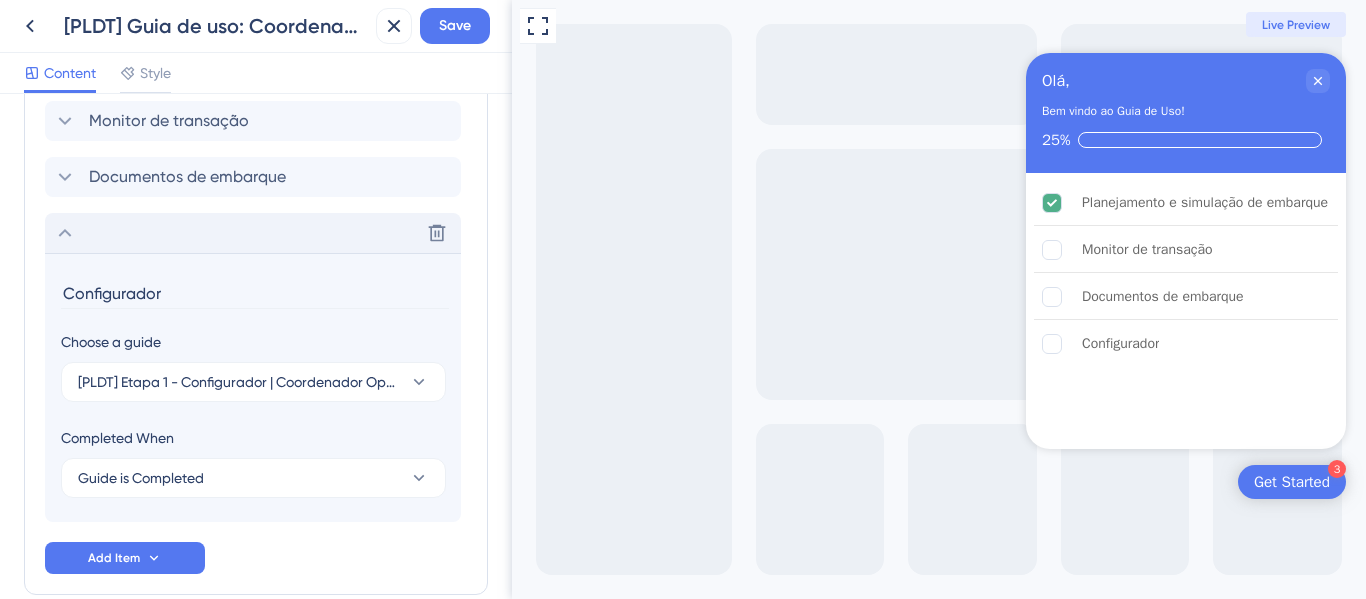 type on "Configurador" 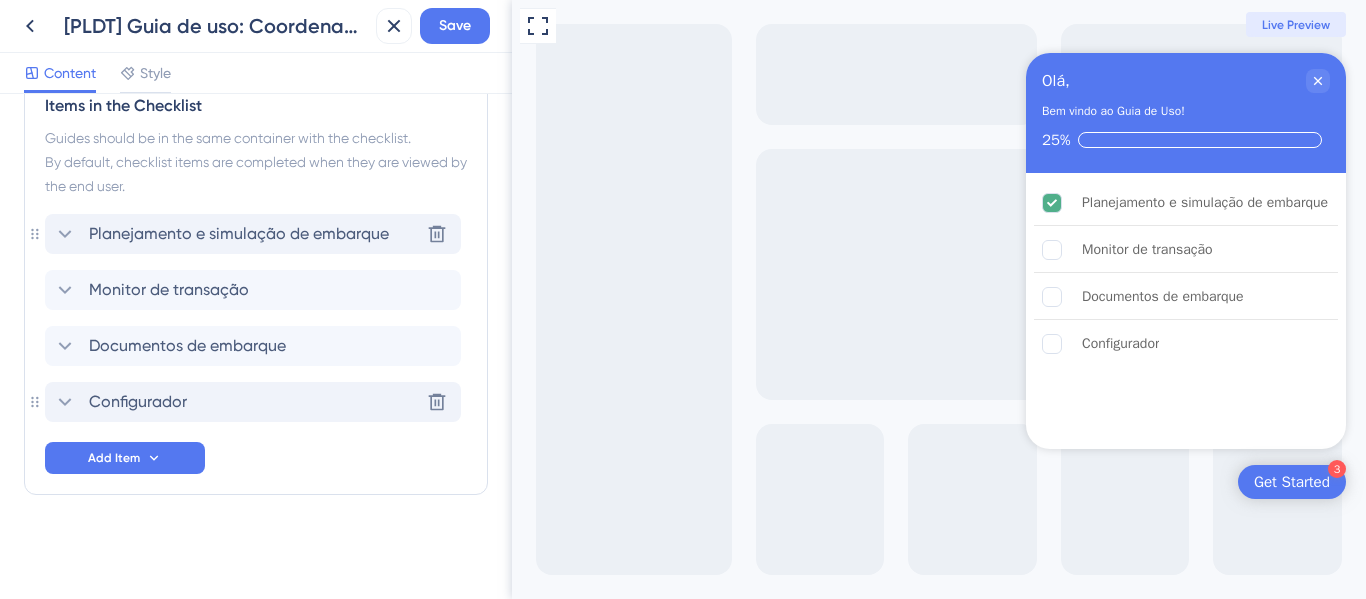 scroll, scrollTop: 529, scrollLeft: 0, axis: vertical 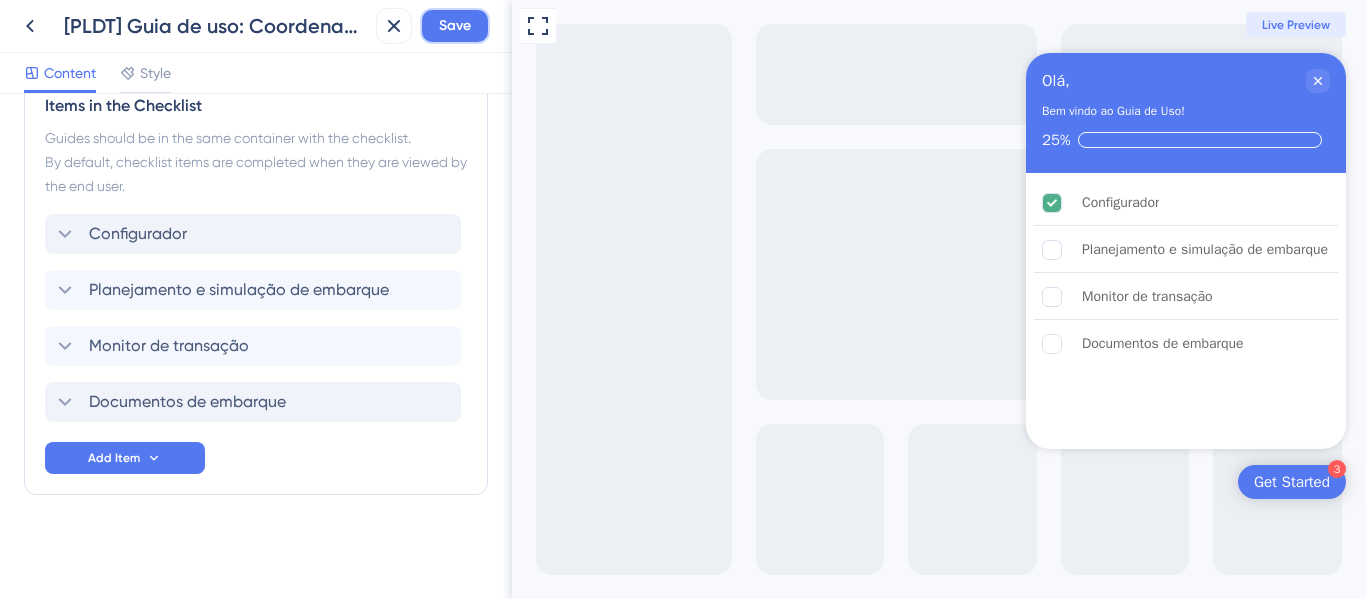 click on "Save" at bounding box center [455, 26] 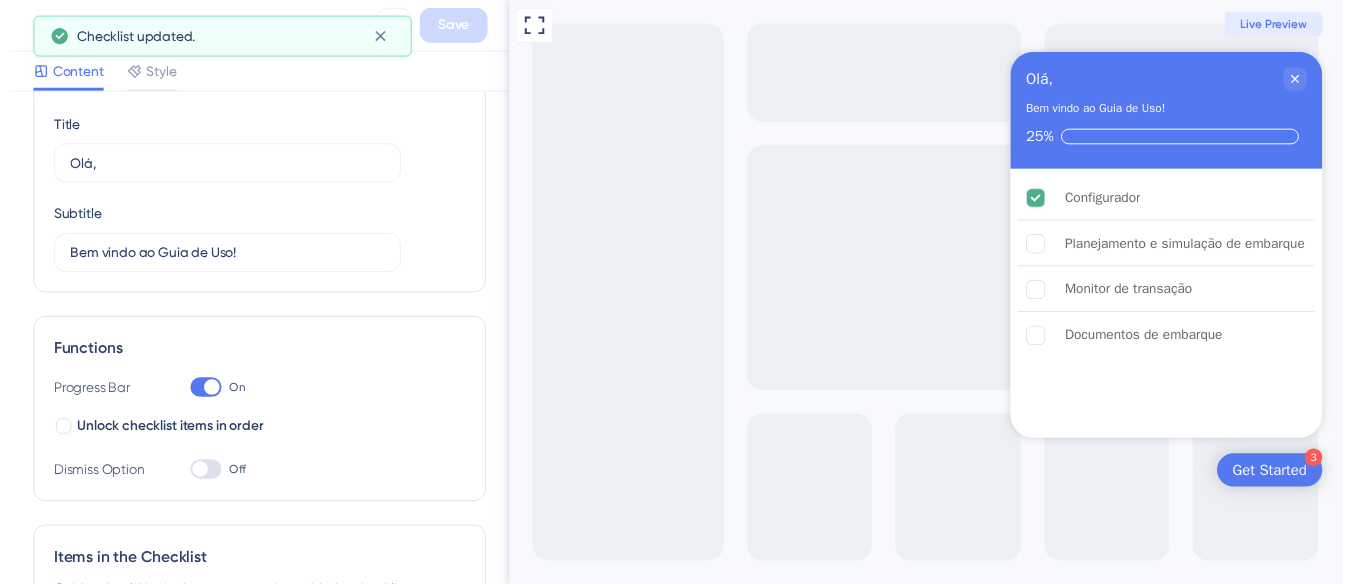 scroll, scrollTop: 0, scrollLeft: 0, axis: both 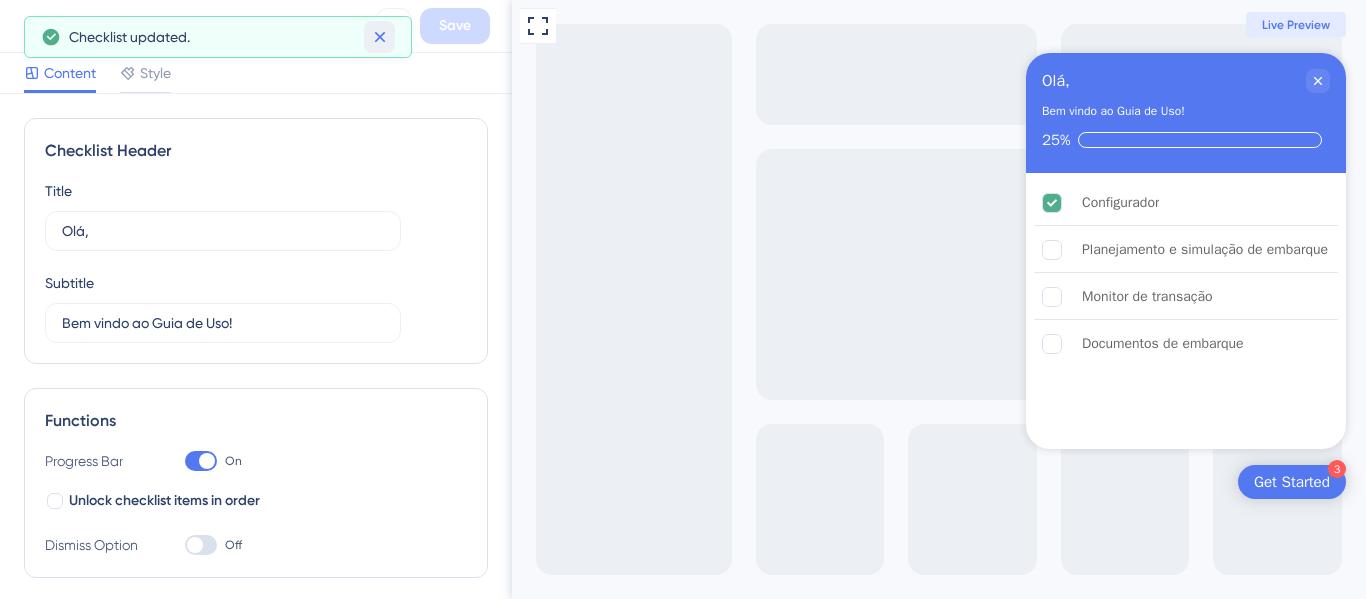 click 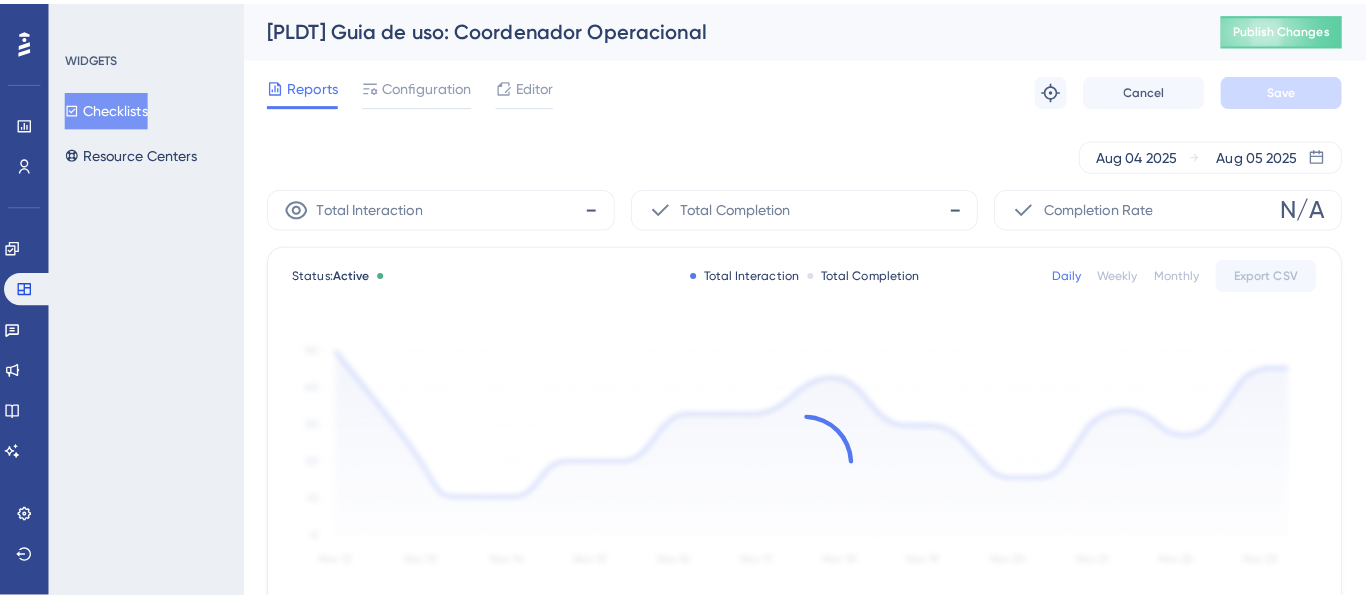 scroll, scrollTop: 0, scrollLeft: 0, axis: both 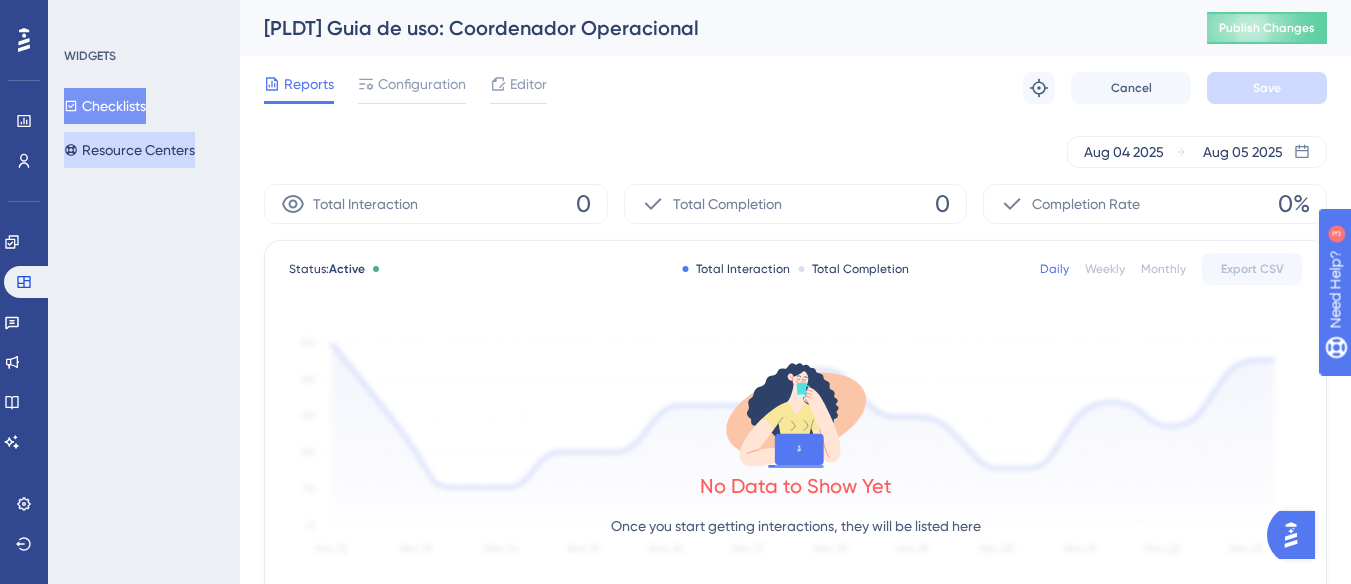 click on "Resource Centers" at bounding box center [129, 150] 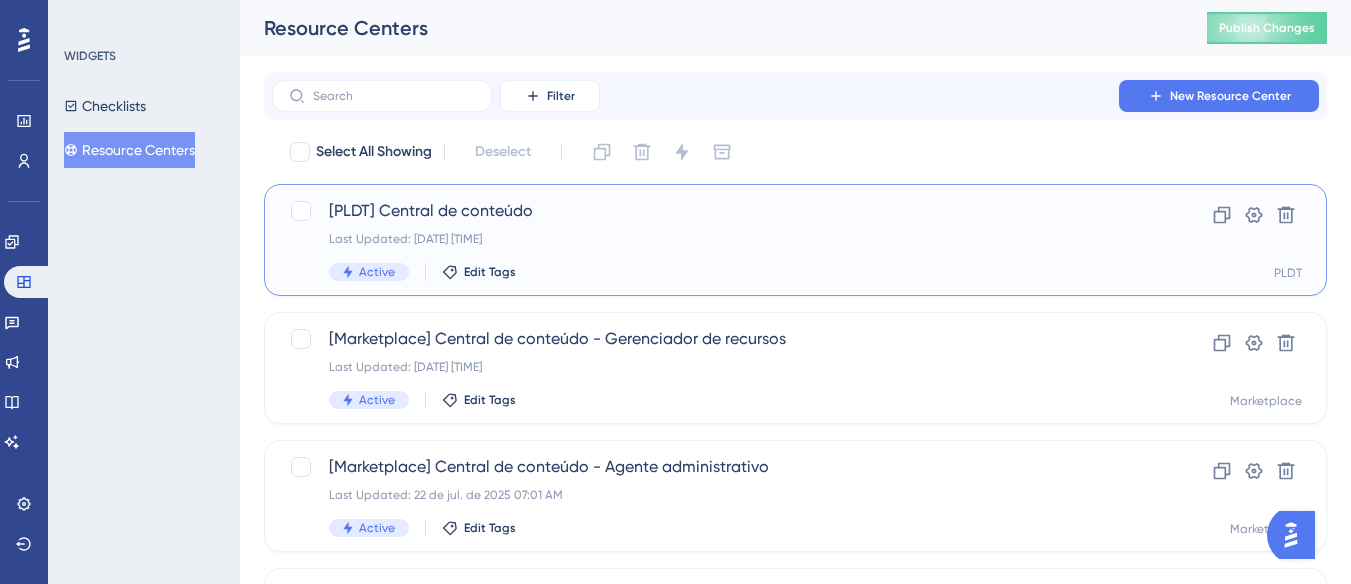 click on "[PLDT] Central de conteúdo" at bounding box center (715, 211) 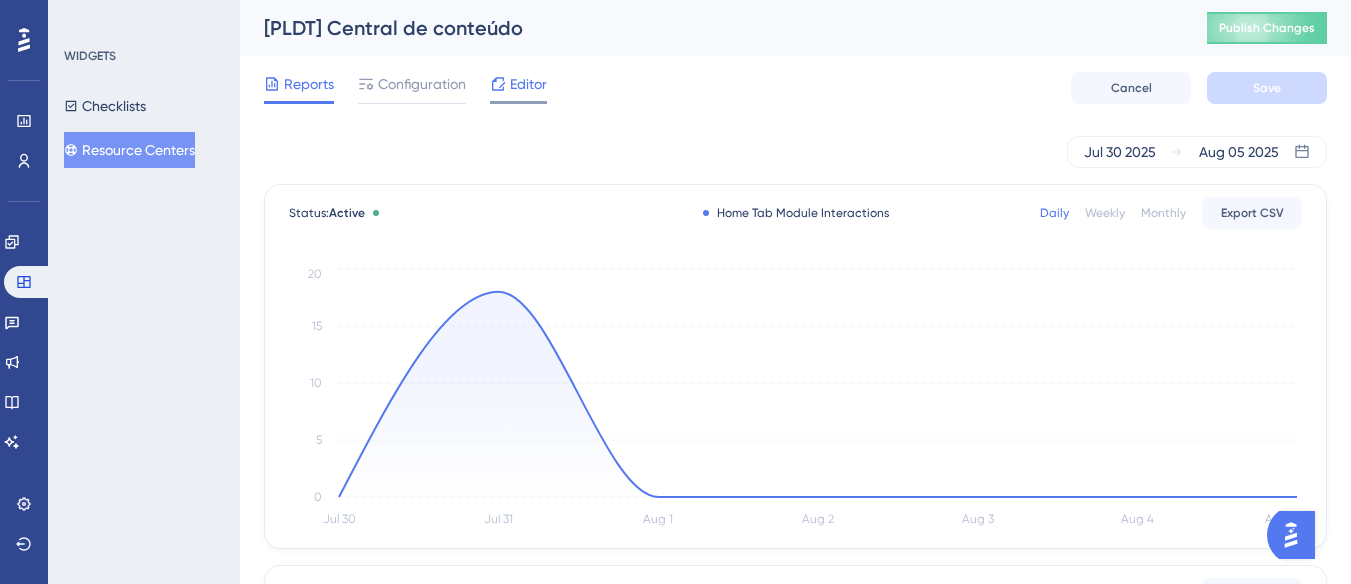 click on "Editor" at bounding box center [528, 84] 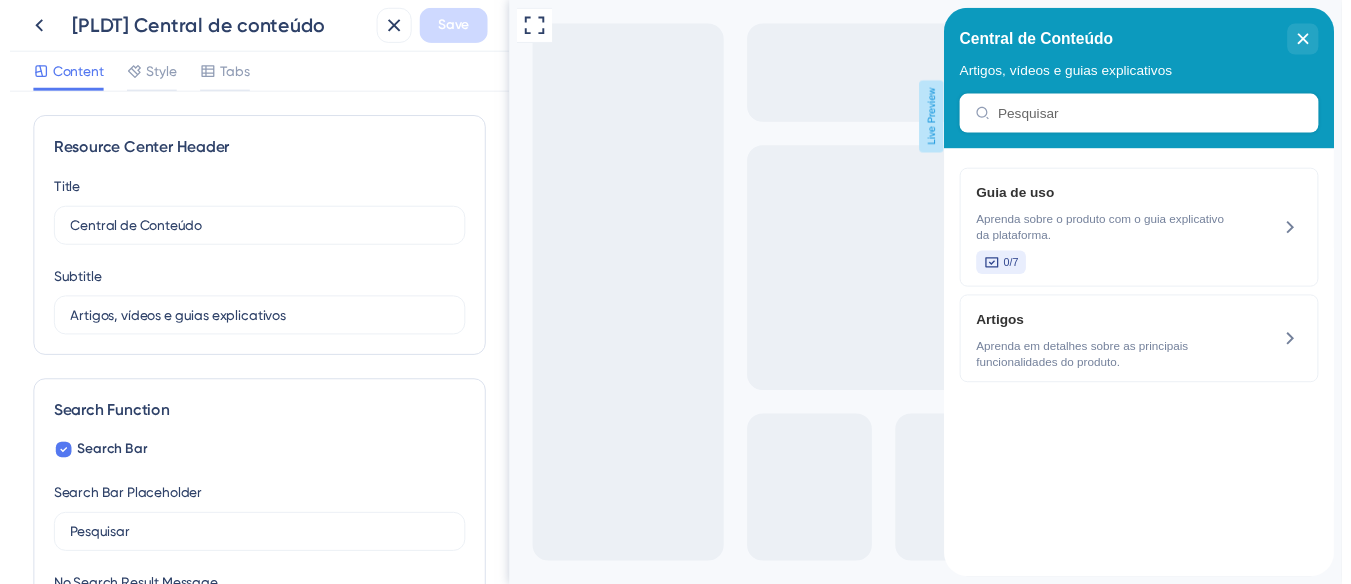 scroll, scrollTop: 0, scrollLeft: 0, axis: both 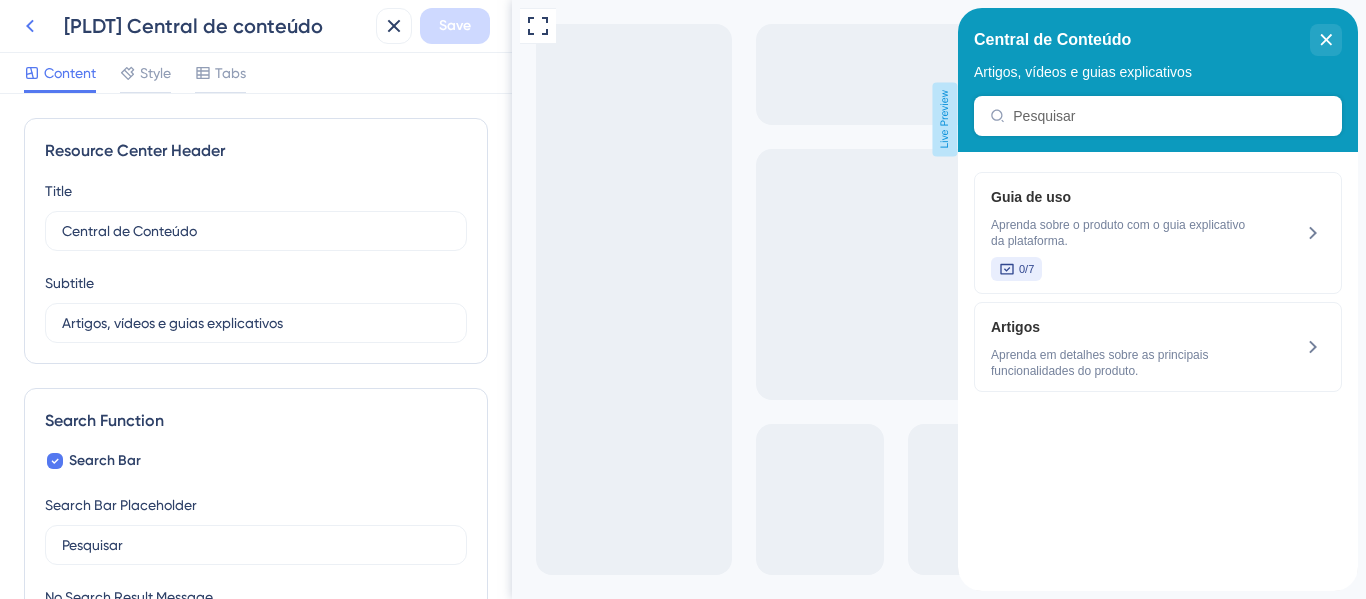 click 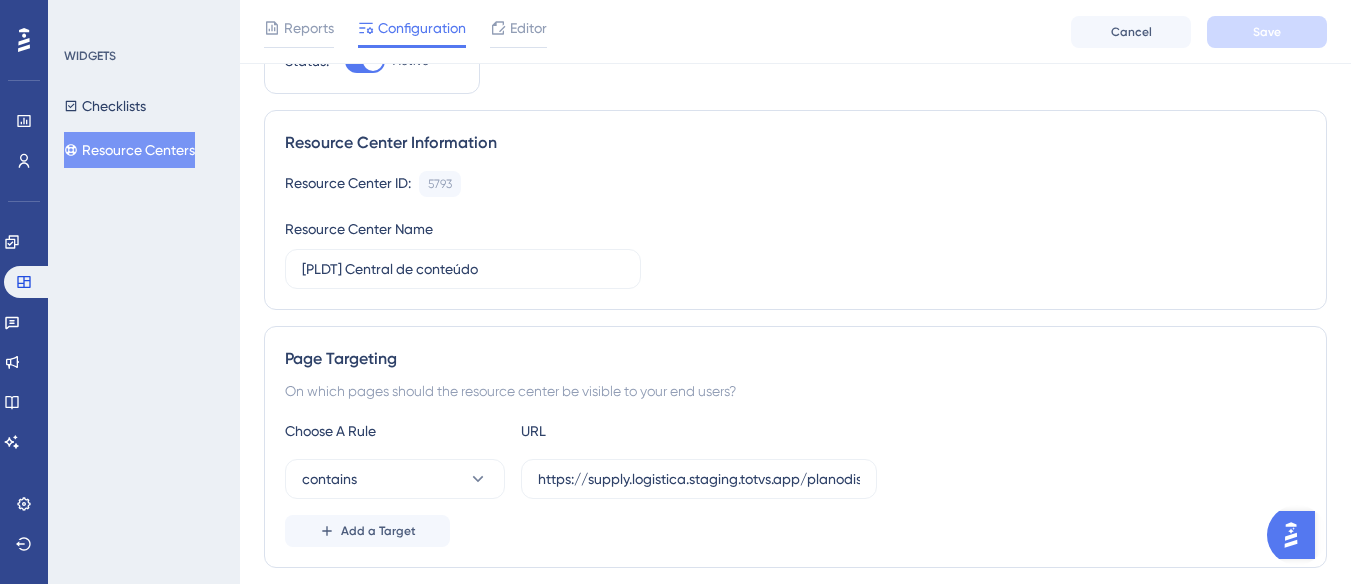 scroll, scrollTop: 0, scrollLeft: 0, axis: both 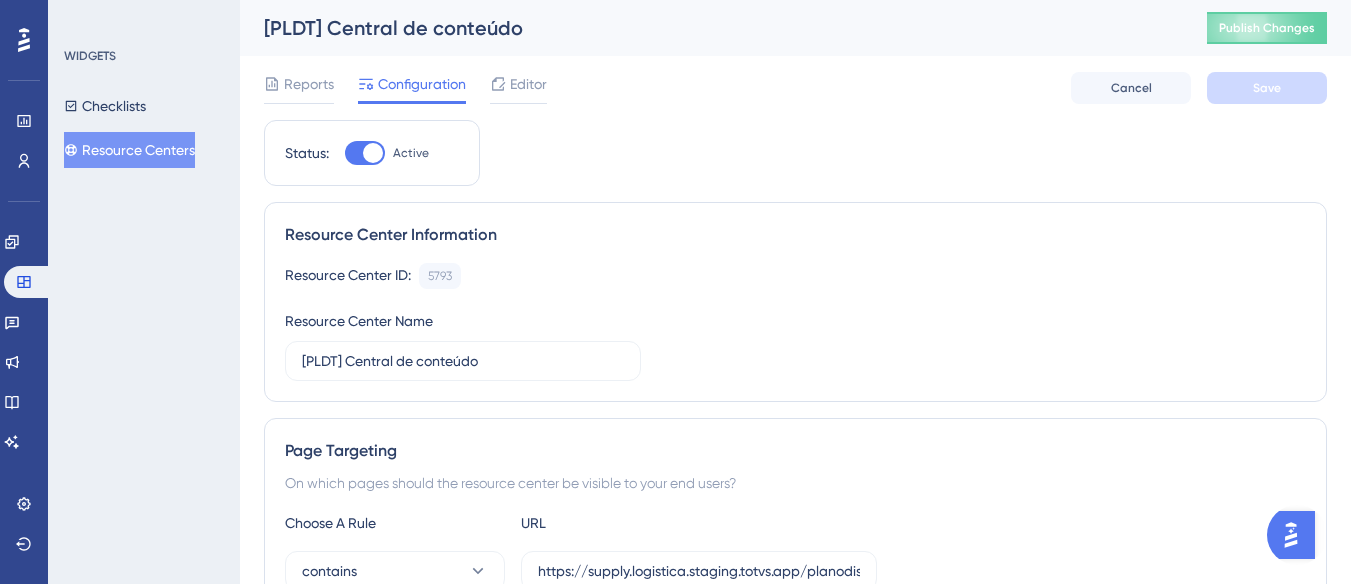 click on "Resource Centers" at bounding box center (129, 150) 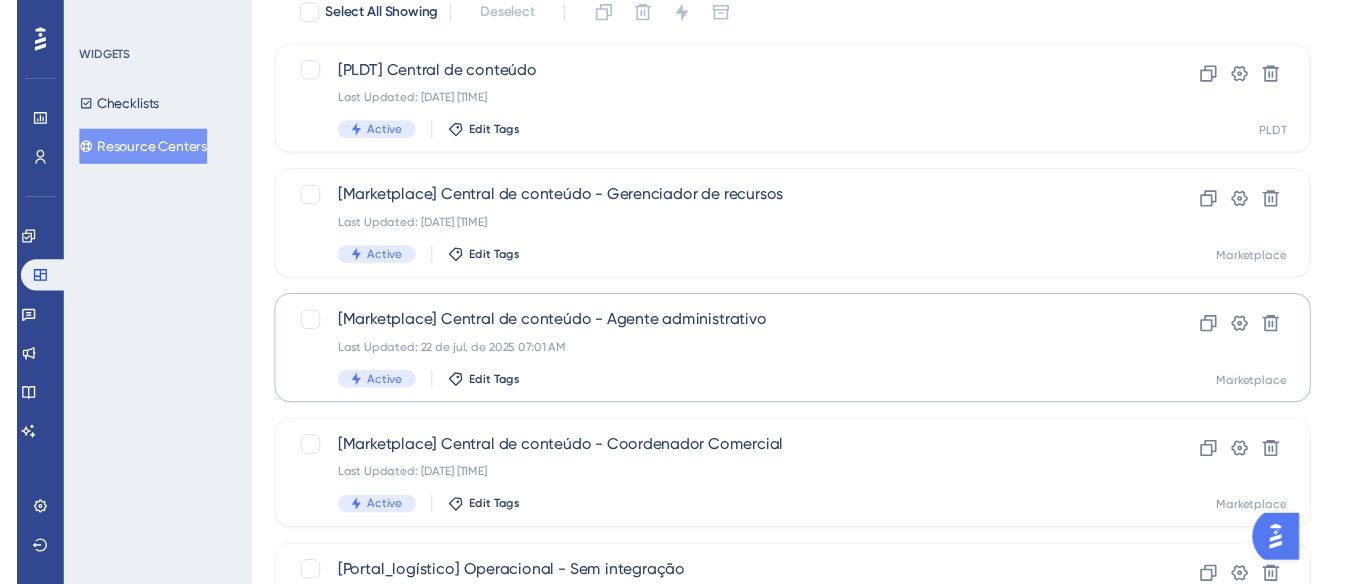 scroll, scrollTop: 0, scrollLeft: 0, axis: both 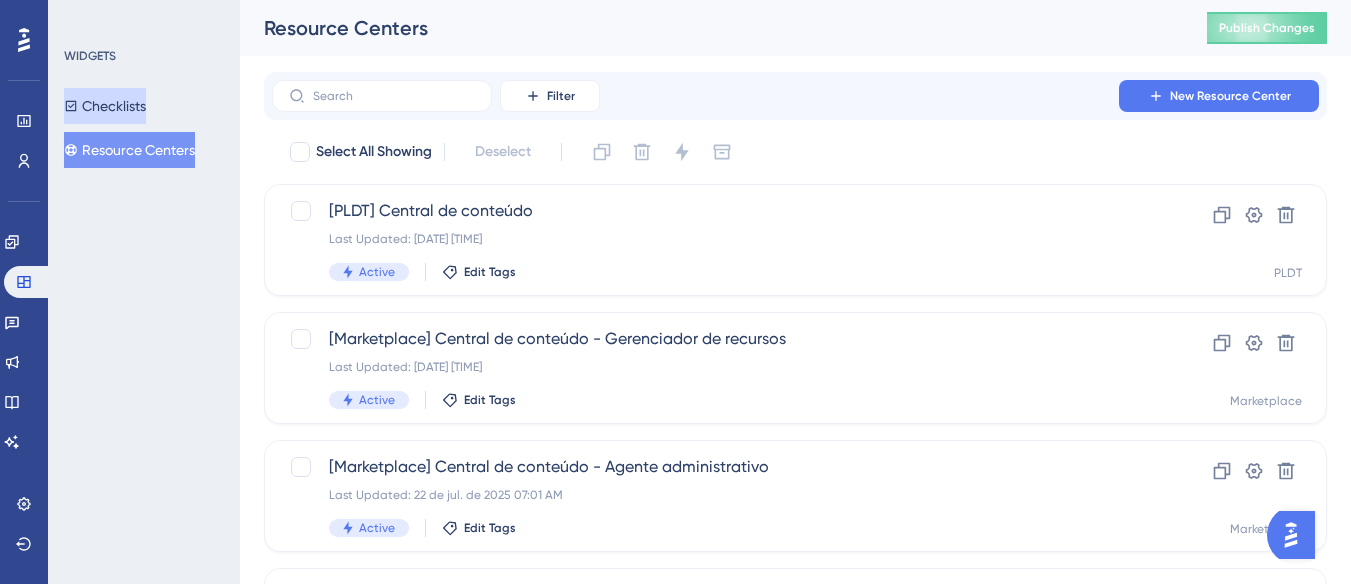 click on "Checklists" at bounding box center (105, 106) 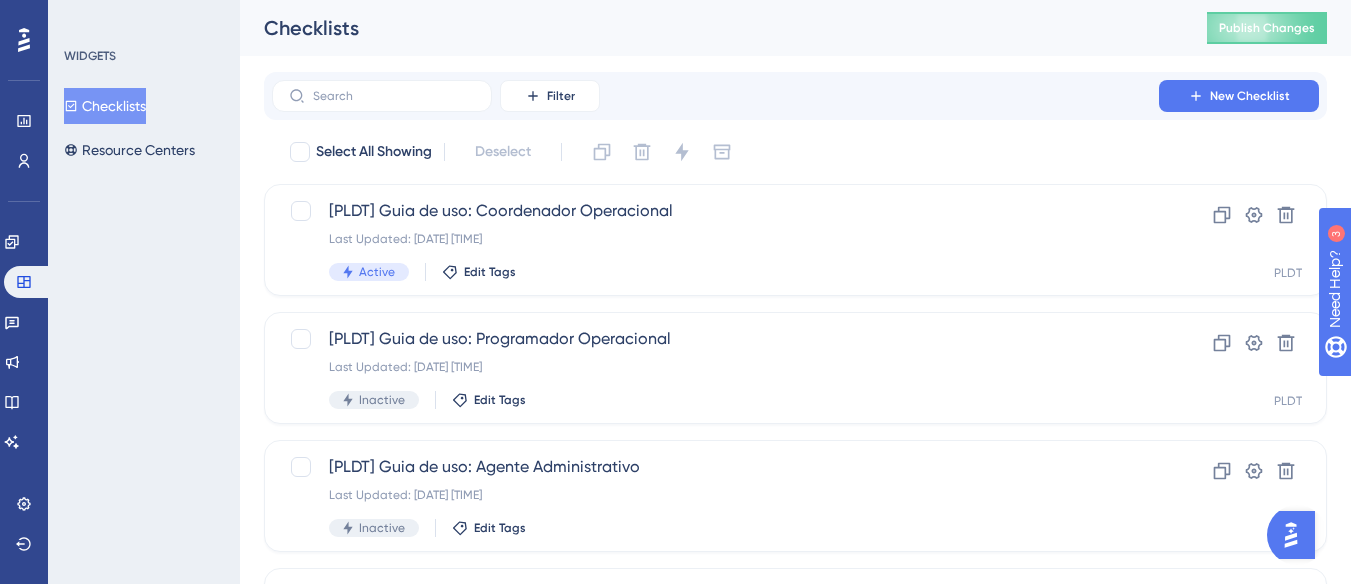 scroll, scrollTop: 0, scrollLeft: 0, axis: both 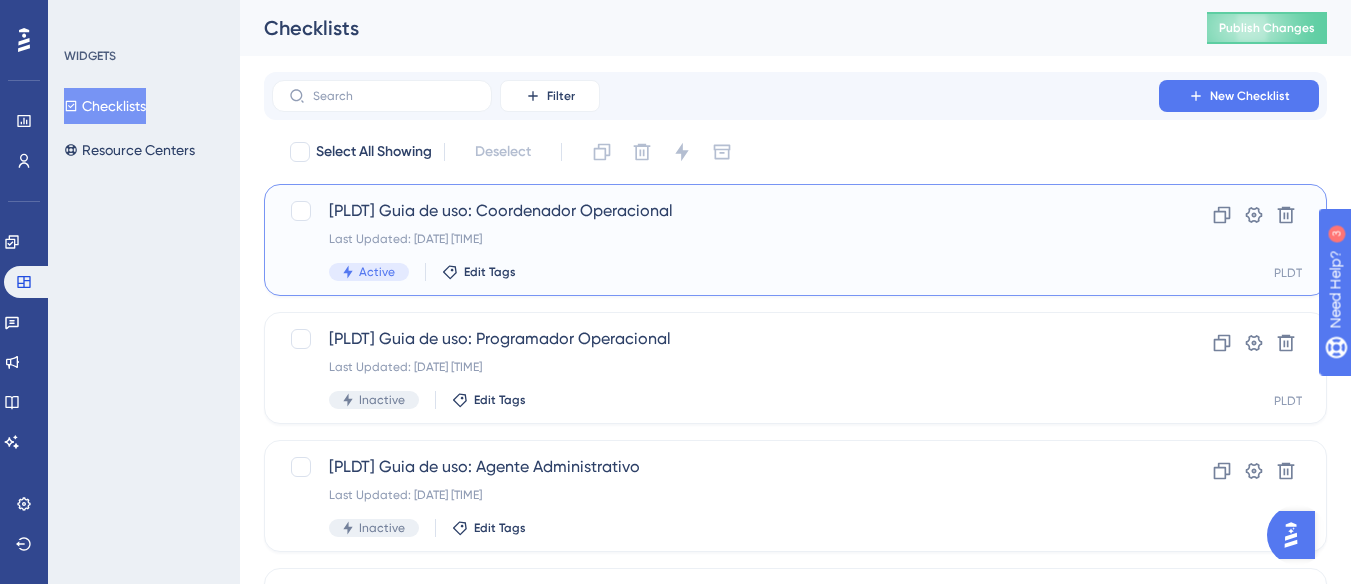 click on "[PLDT] Guia de uso: Coordenador Operacional Last Updated: 05 de ago. de 2025 08:28 AM Active Edit Tags" at bounding box center [715, 240] 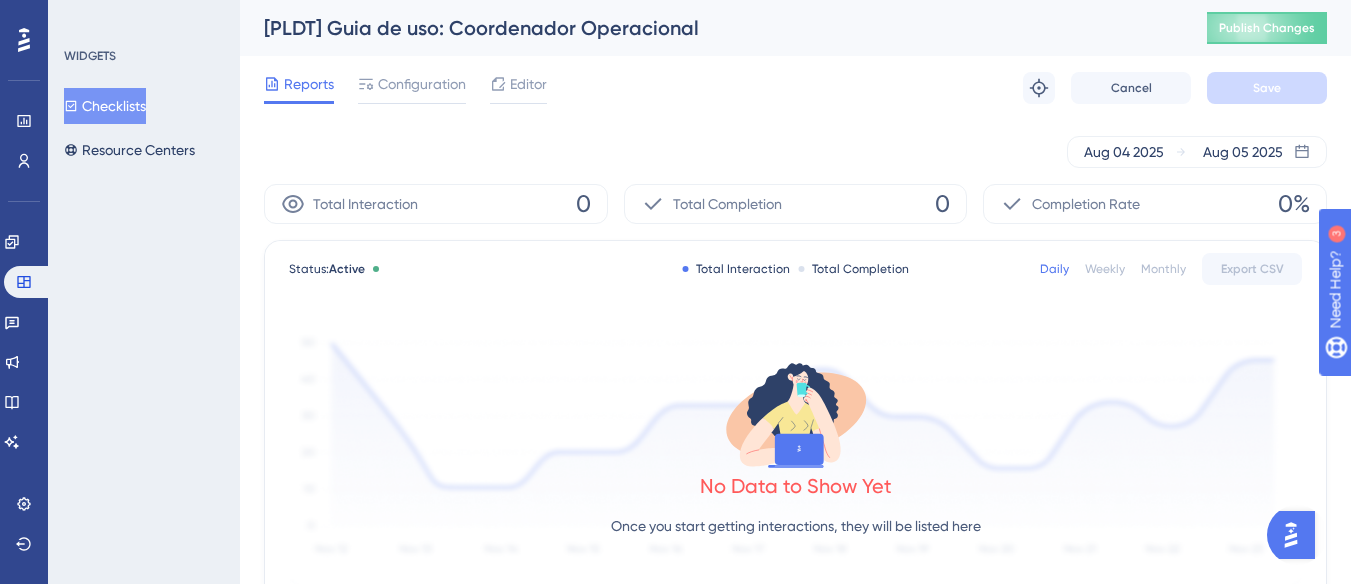 click on "Checklists" at bounding box center [105, 106] 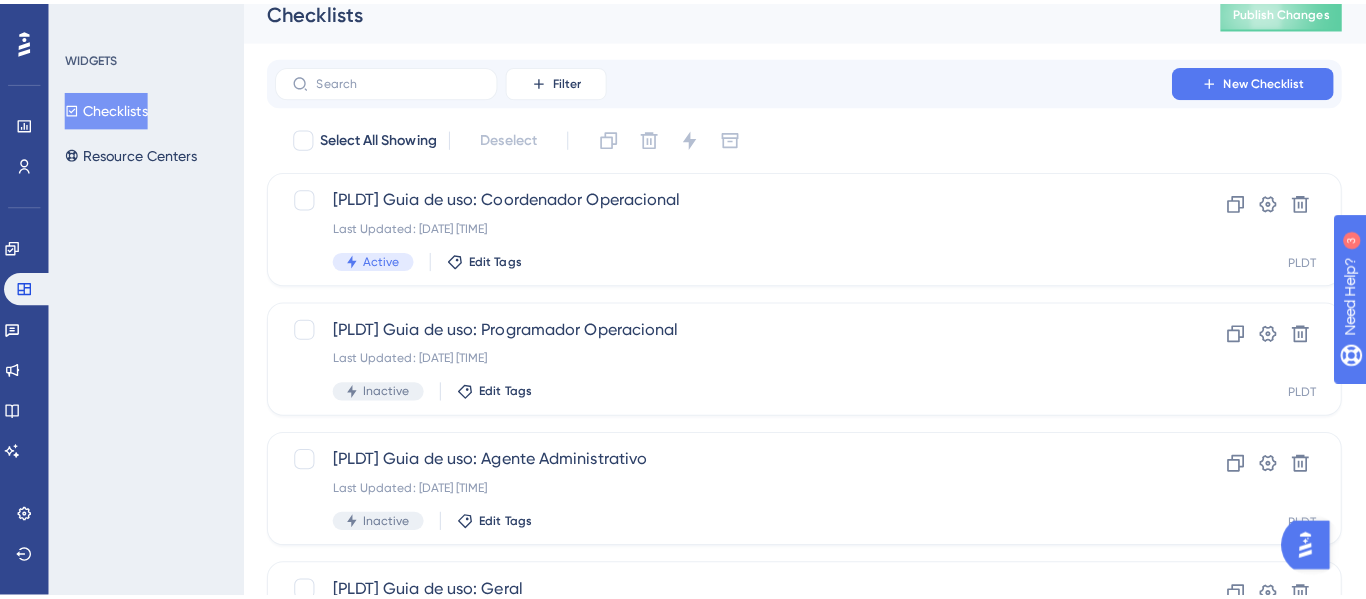 scroll, scrollTop: 0, scrollLeft: 0, axis: both 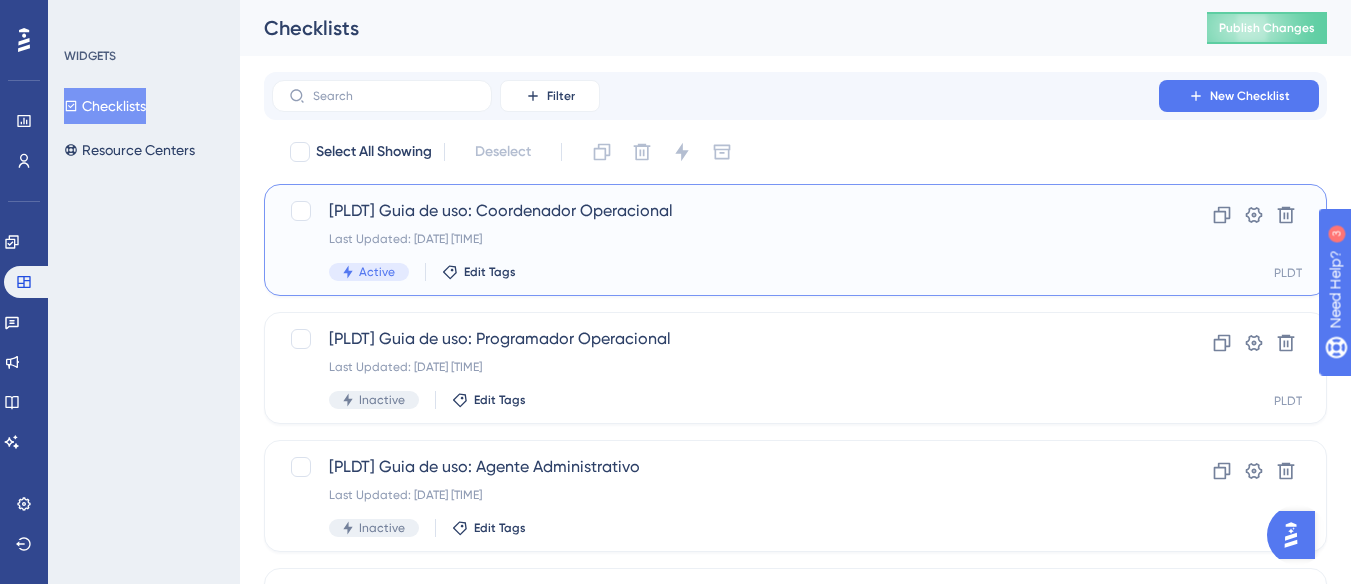 click on "[PLDT] Guia de uso: Coordenador Operacional Last Updated: 05 de ago. de 2025 08:28 AM Active Edit Tags" at bounding box center (715, 240) 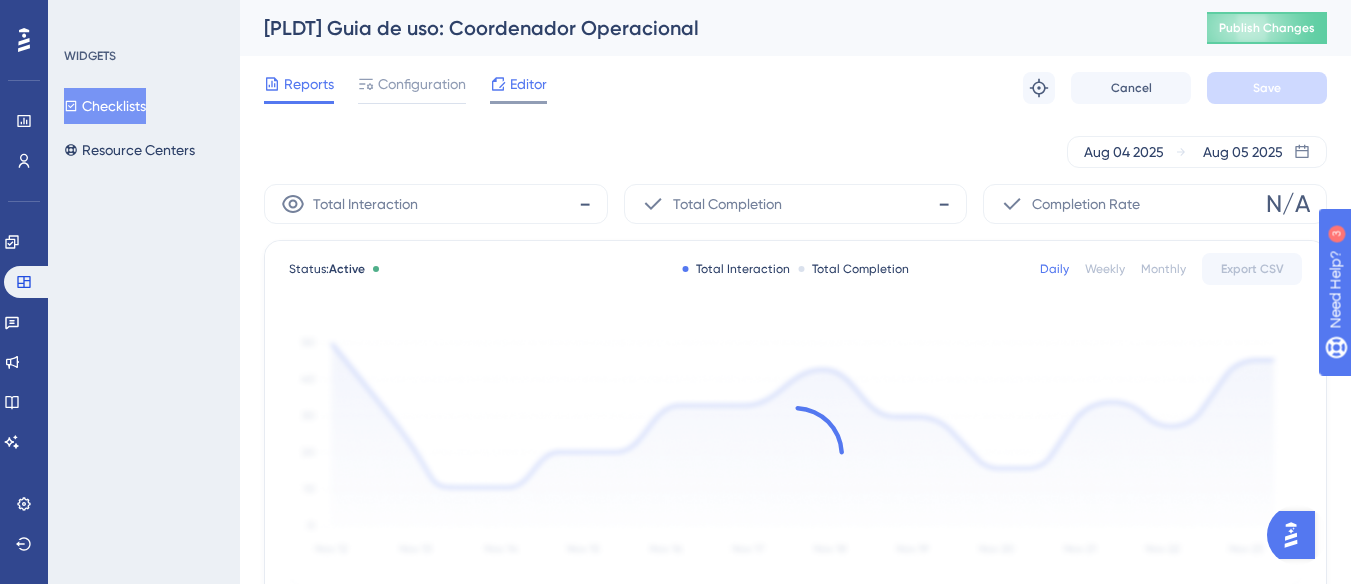 click on "Editor" at bounding box center [518, 88] 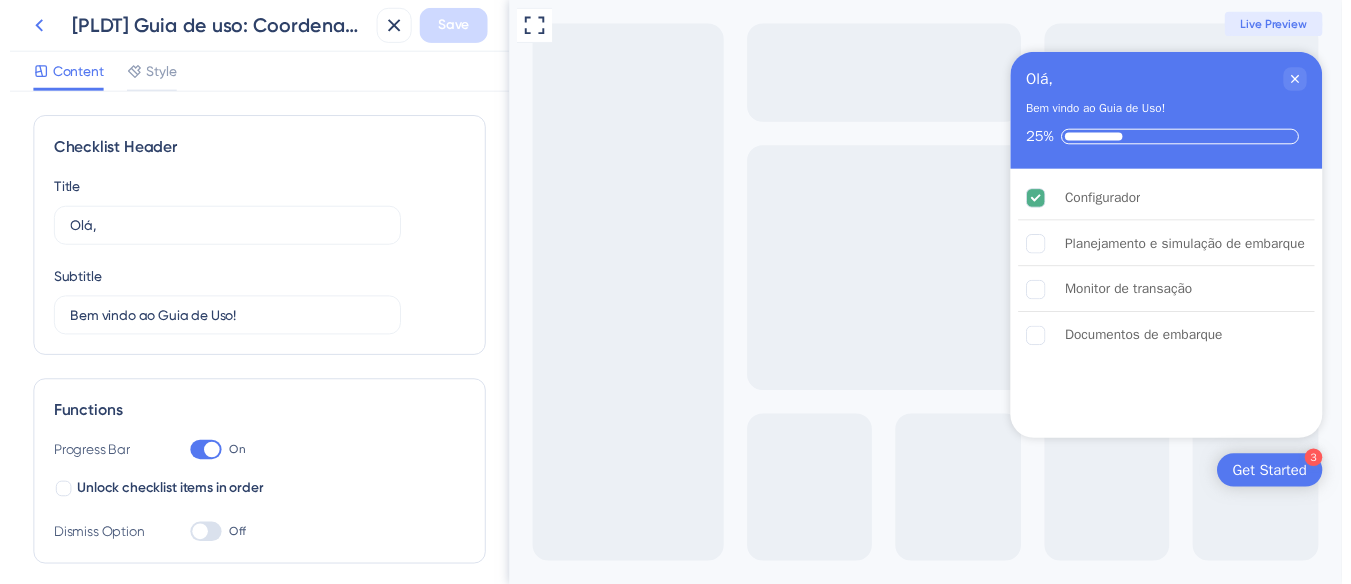 scroll, scrollTop: 0, scrollLeft: 0, axis: both 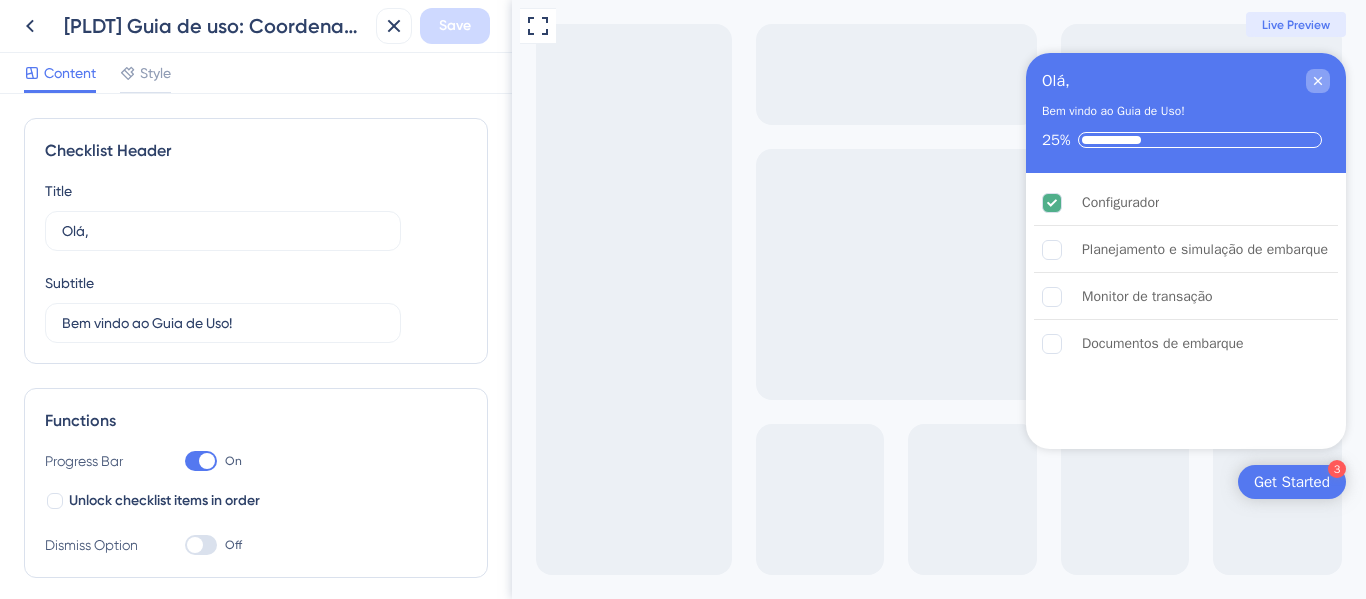 click 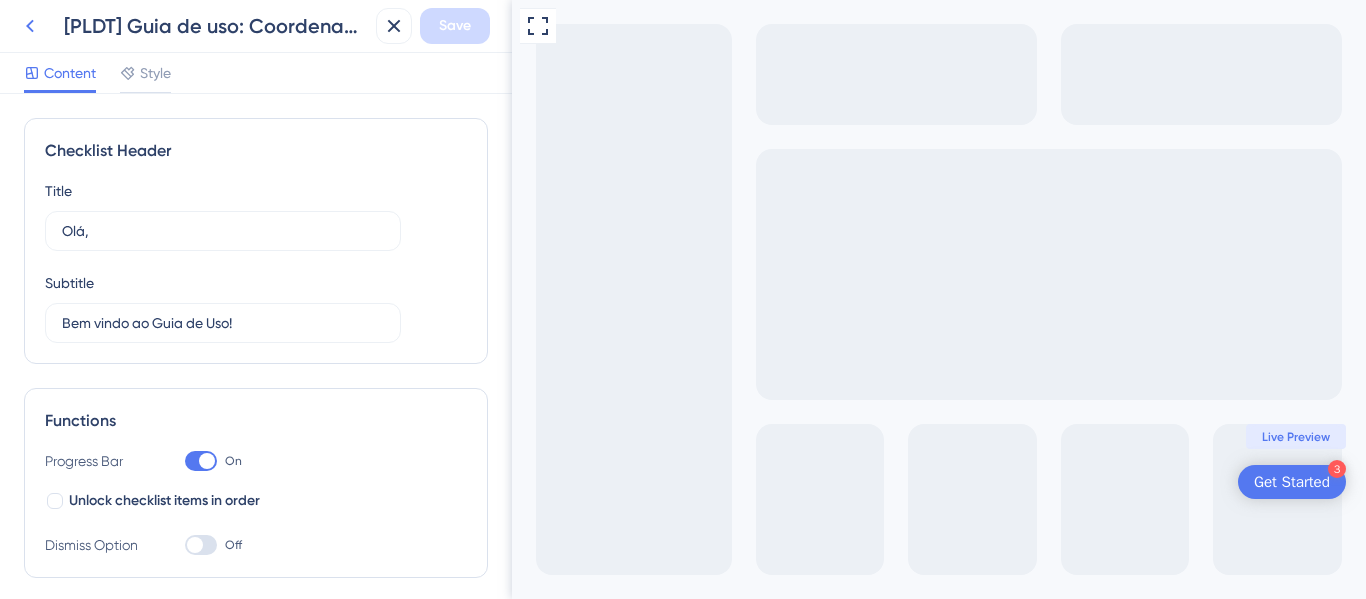 click 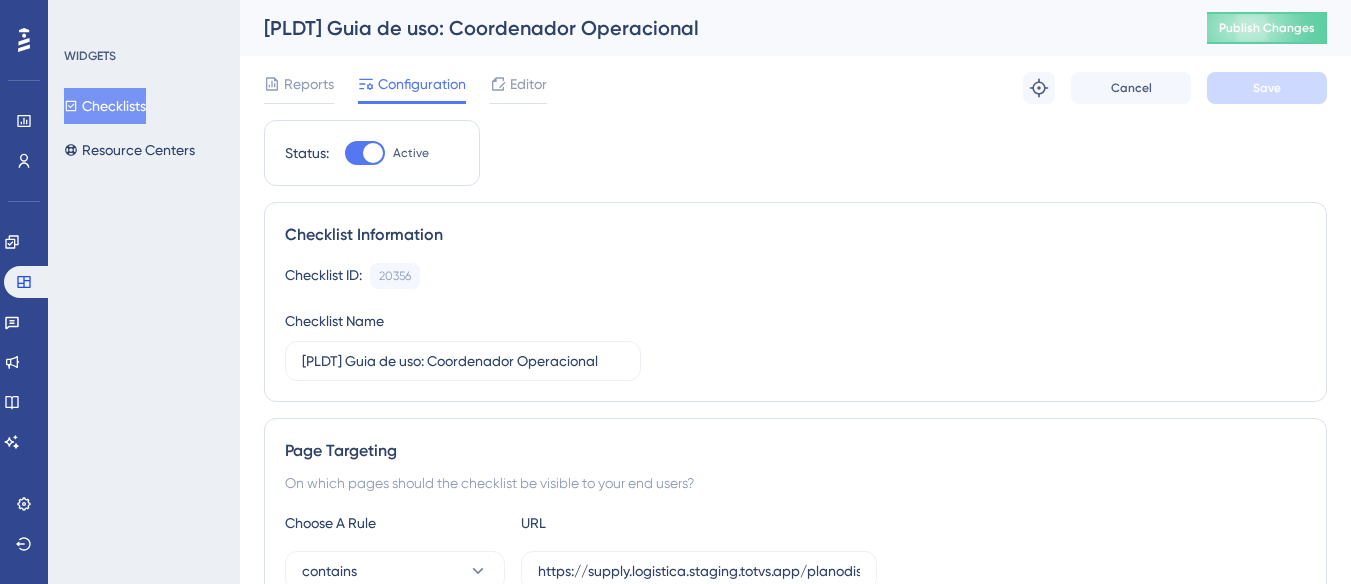 scroll, scrollTop: 0, scrollLeft: 0, axis: both 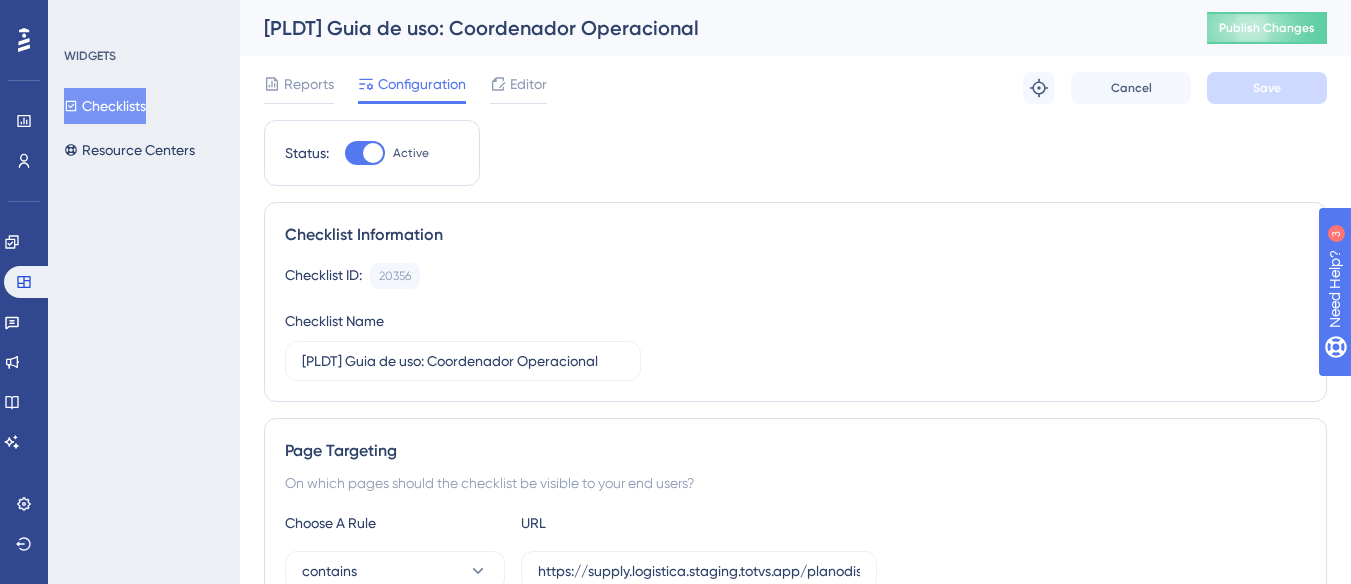 click at bounding box center [373, 153] 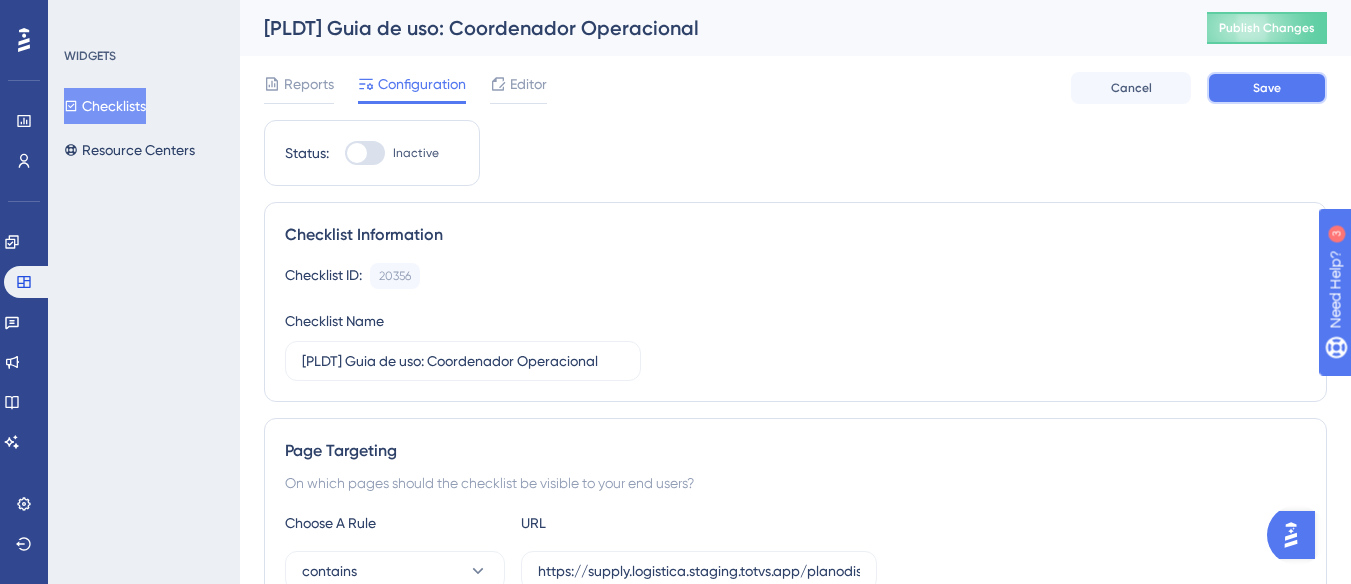 click on "Save" at bounding box center (1267, 88) 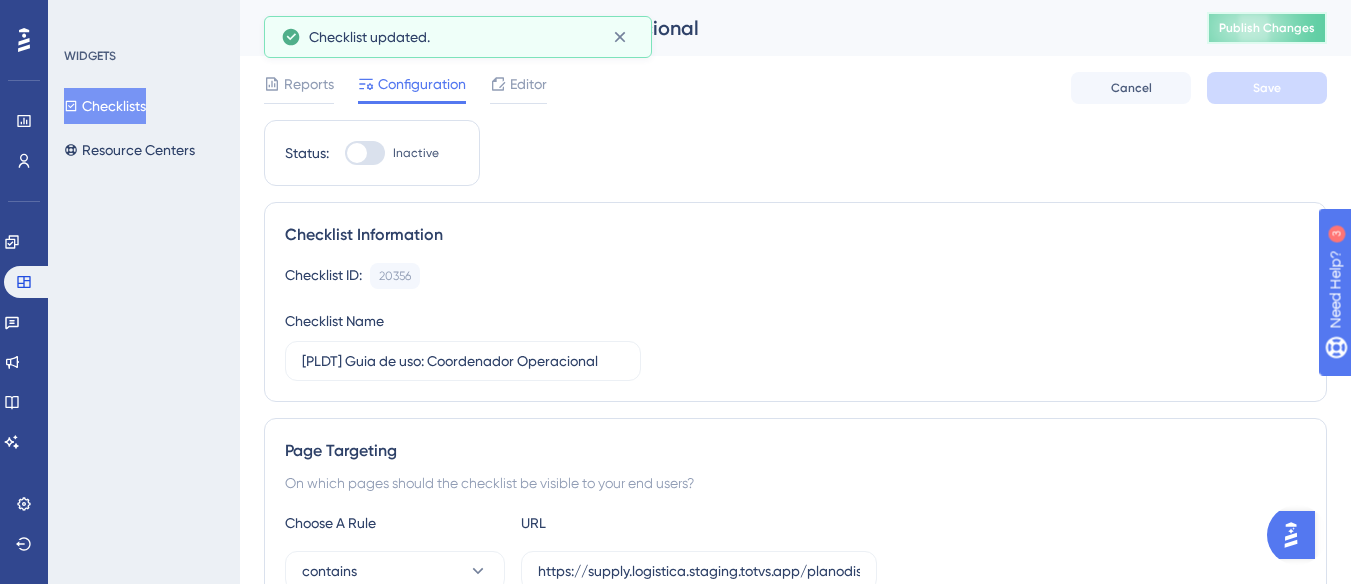click on "Publish Changes" at bounding box center [1267, 28] 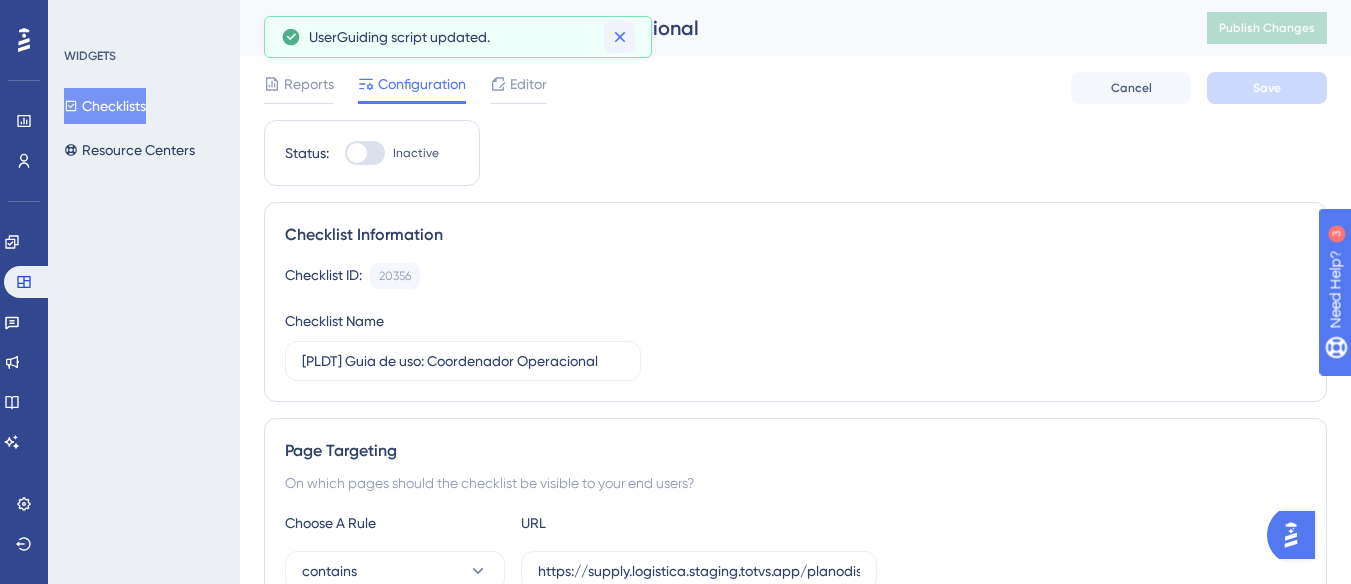 click 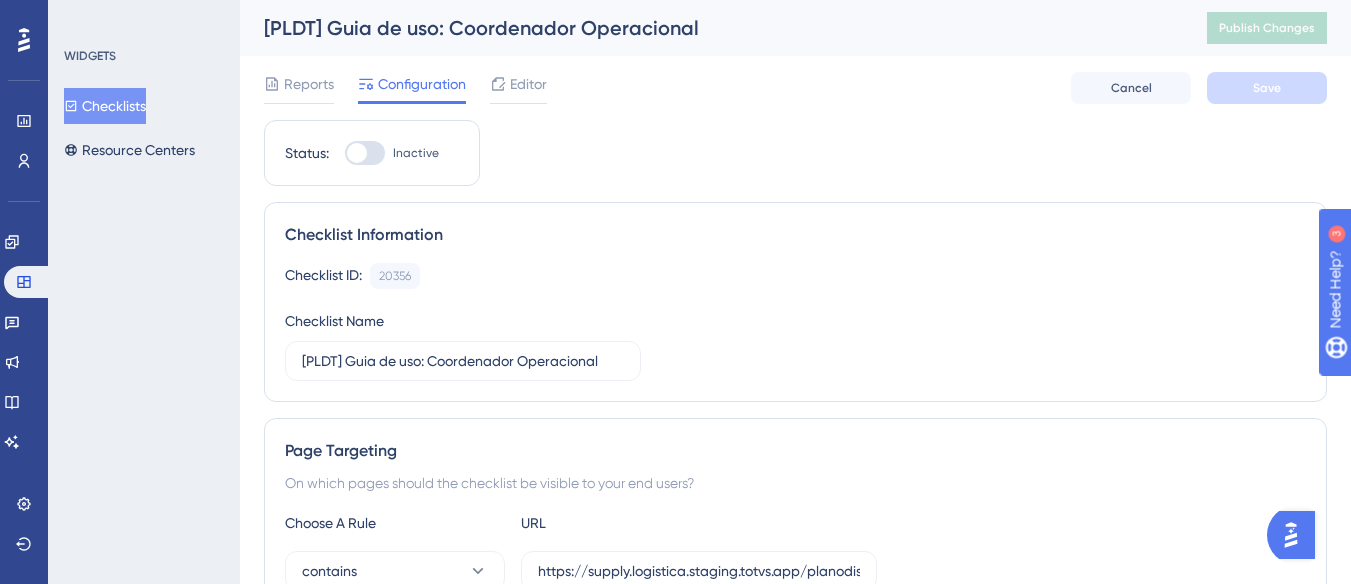 click on "Checklists" at bounding box center [105, 106] 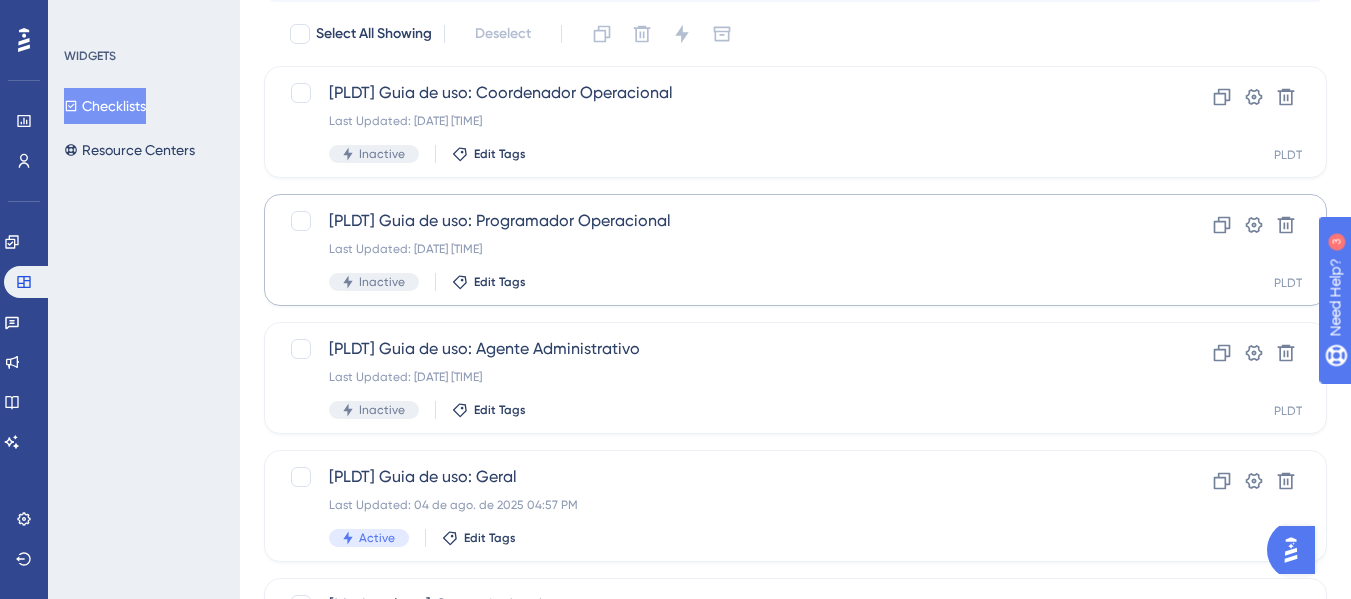 scroll, scrollTop: 200, scrollLeft: 0, axis: vertical 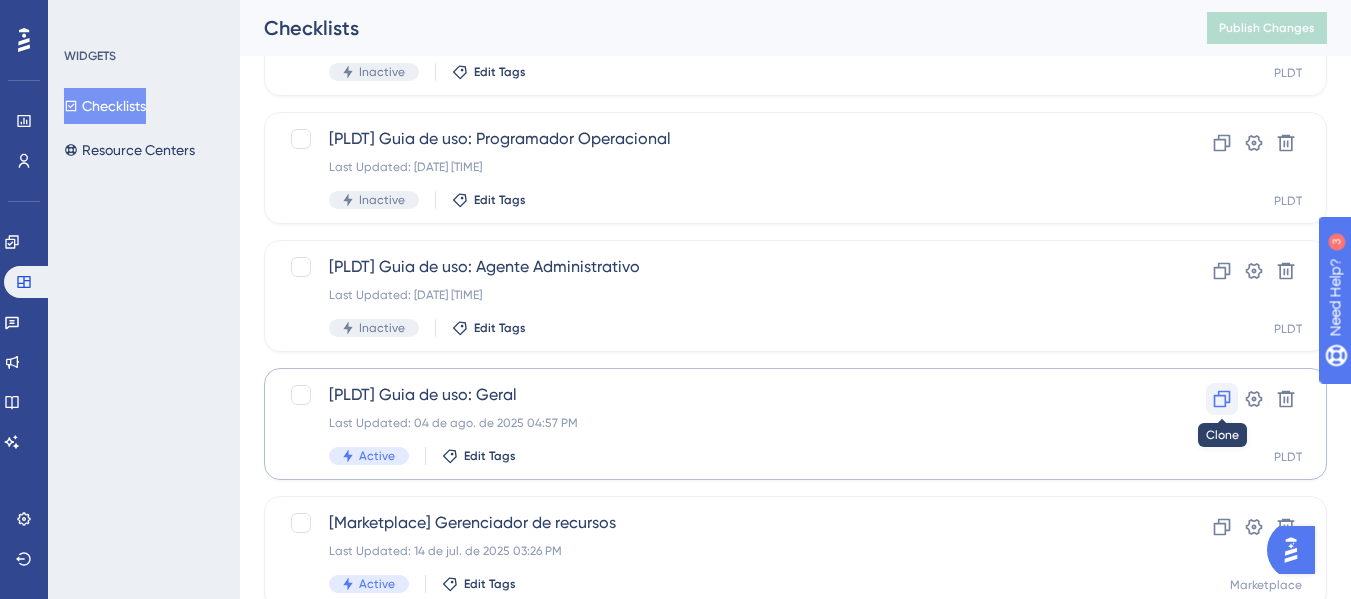 click 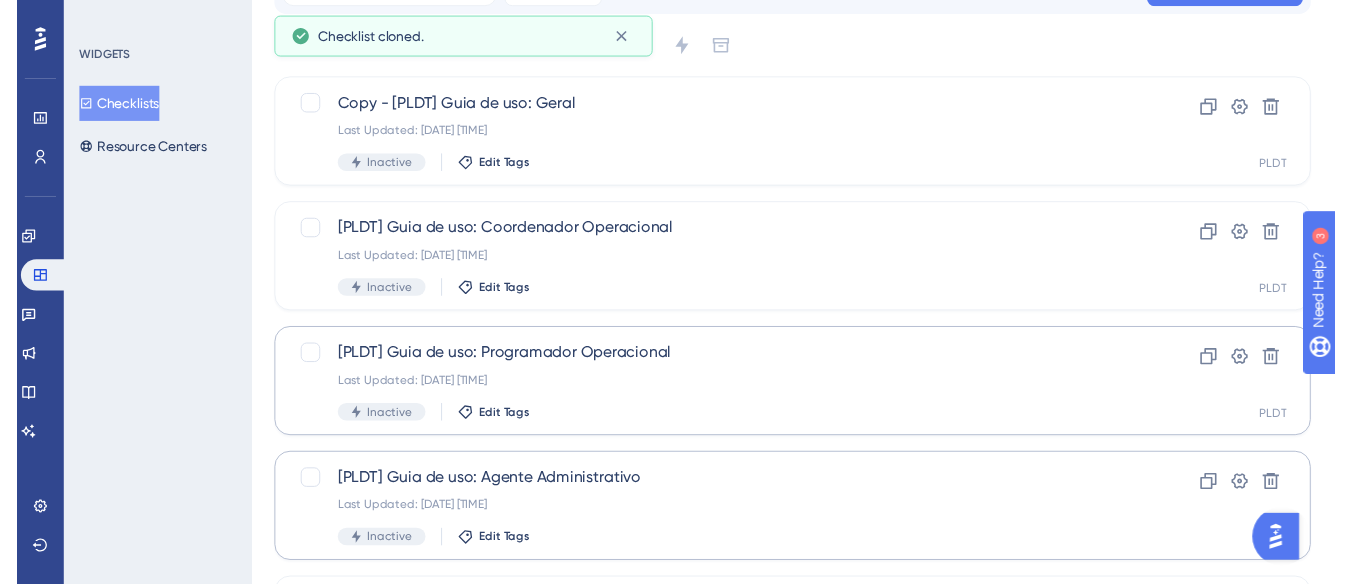 scroll, scrollTop: 0, scrollLeft: 0, axis: both 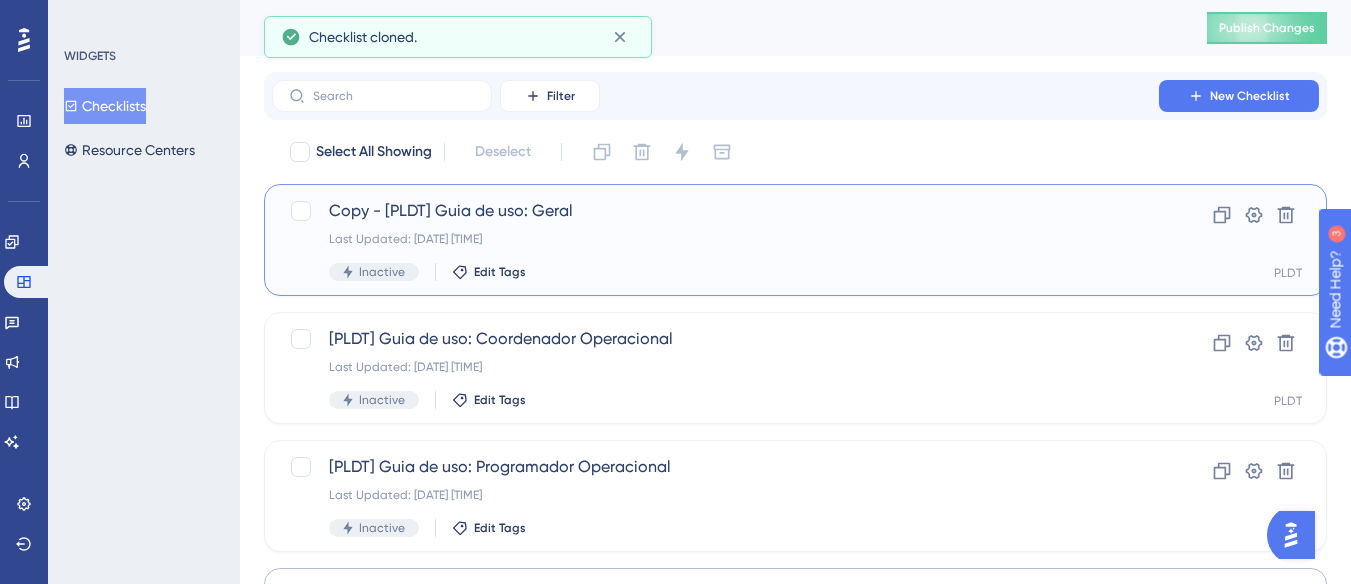 click on "Copy - [PLDT] Guia de uso: Geral Last Updated: 05 de ago. de 2025 08:32 AM Inactive Edit Tags" at bounding box center [715, 240] 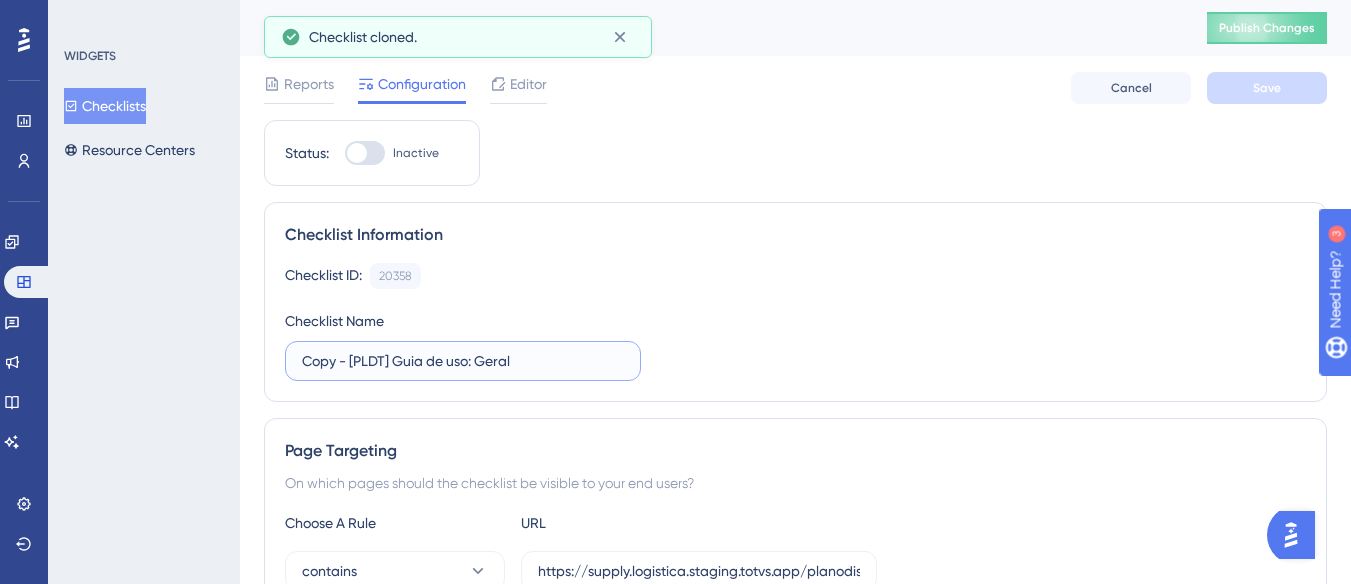 drag, startPoint x: 348, startPoint y: 363, endPoint x: 218, endPoint y: 348, distance: 130.86252 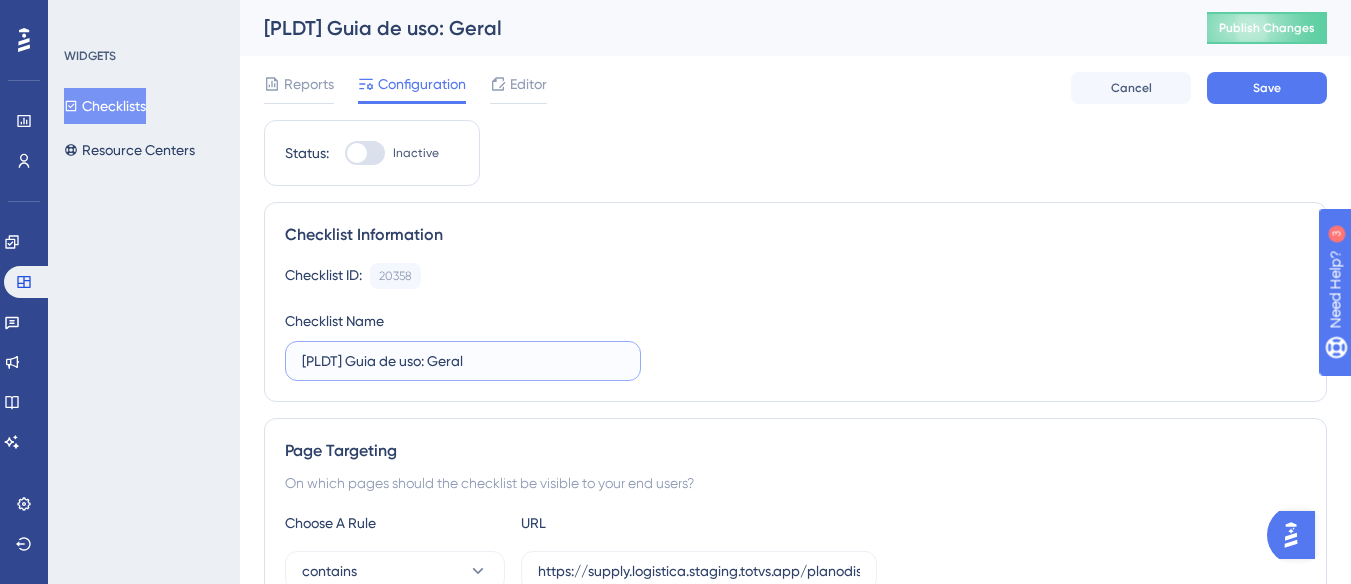 drag, startPoint x: 475, startPoint y: 366, endPoint x: 434, endPoint y: 368, distance: 41.04875 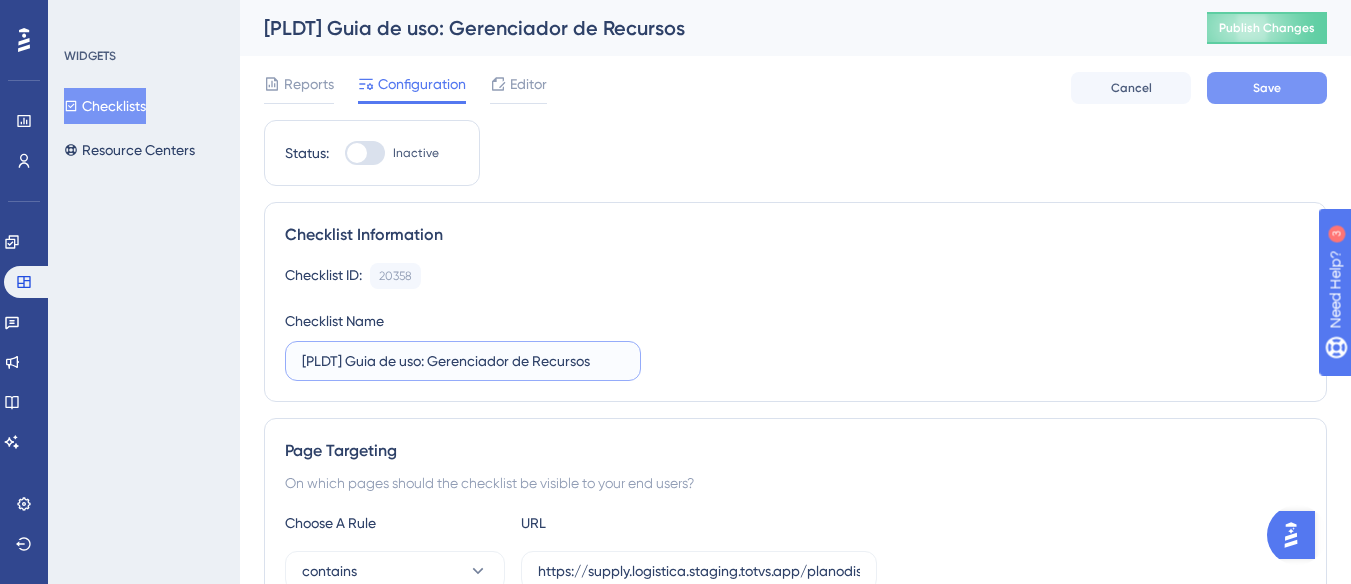 type on "[PLDT] Guia de uso: Gerenciador de Recursos" 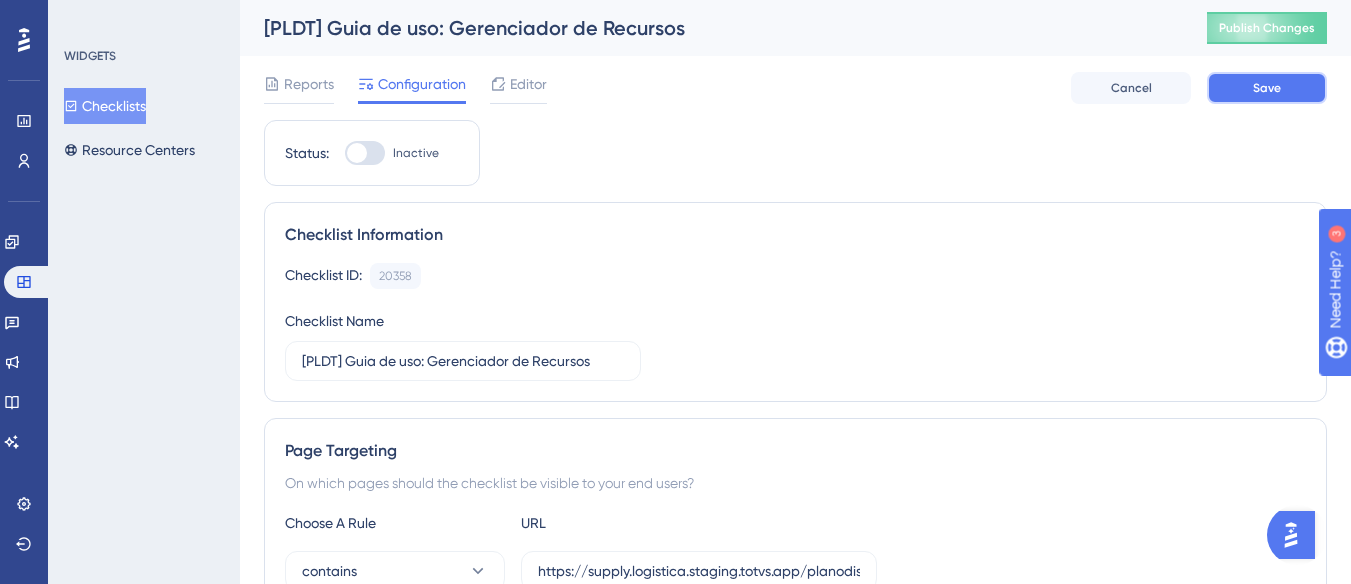 click on "Save" at bounding box center (1267, 88) 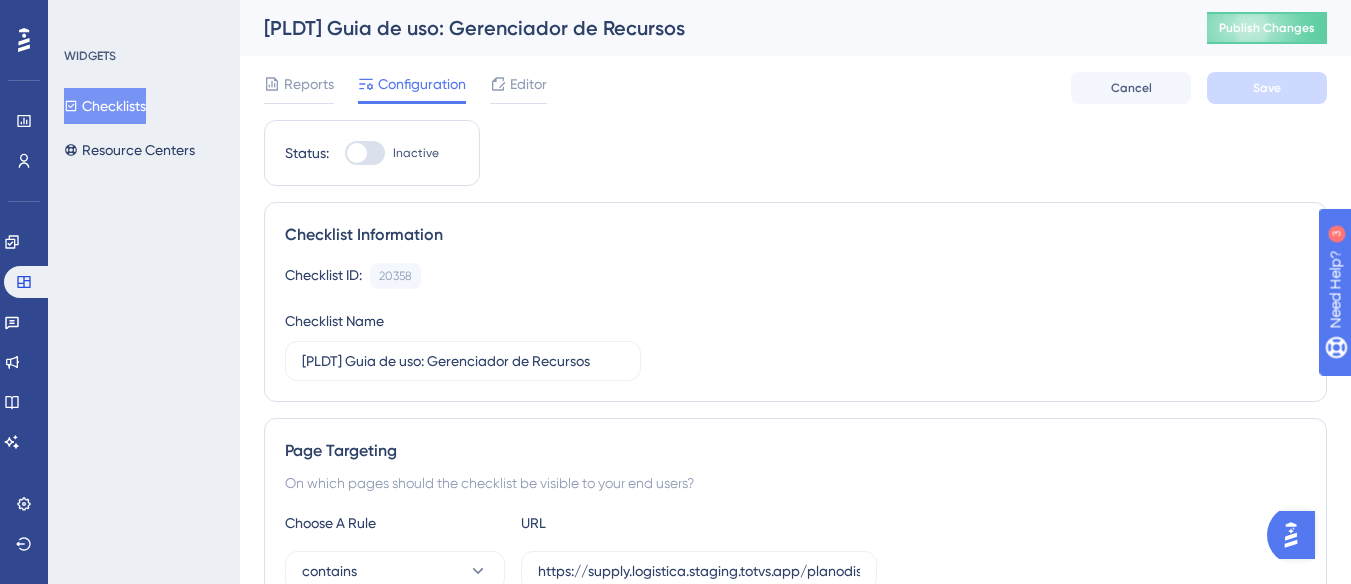 click on "Checklists" at bounding box center [105, 106] 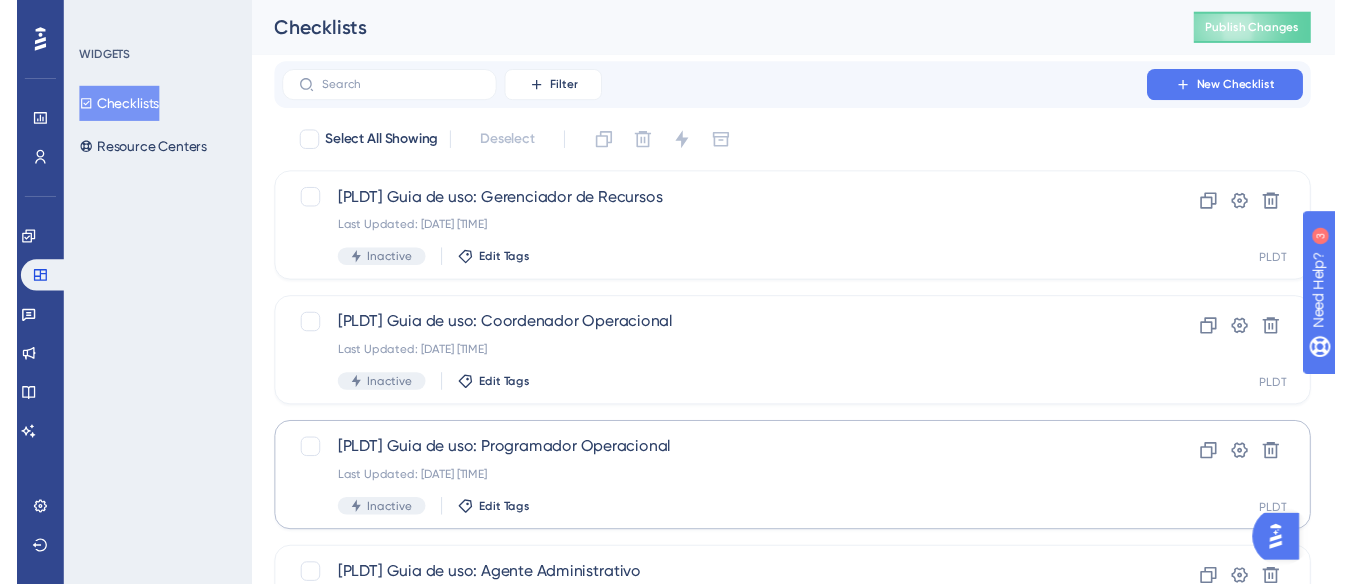scroll, scrollTop: 0, scrollLeft: 0, axis: both 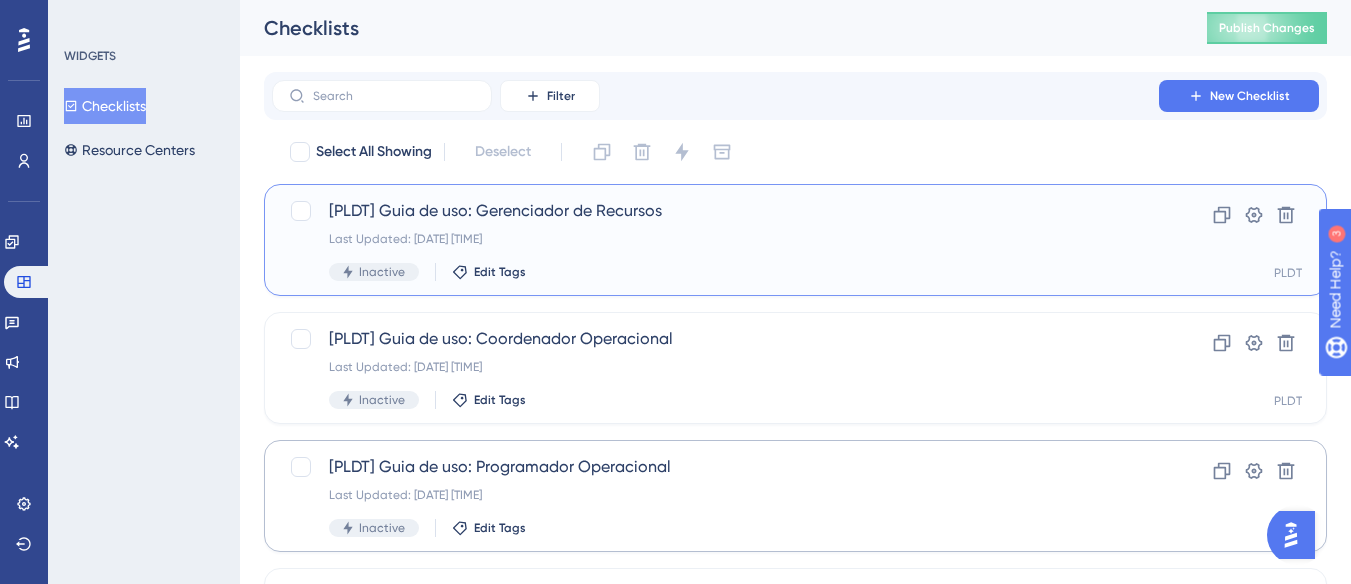 click on "Inactive Edit Tags" at bounding box center (715, 272) 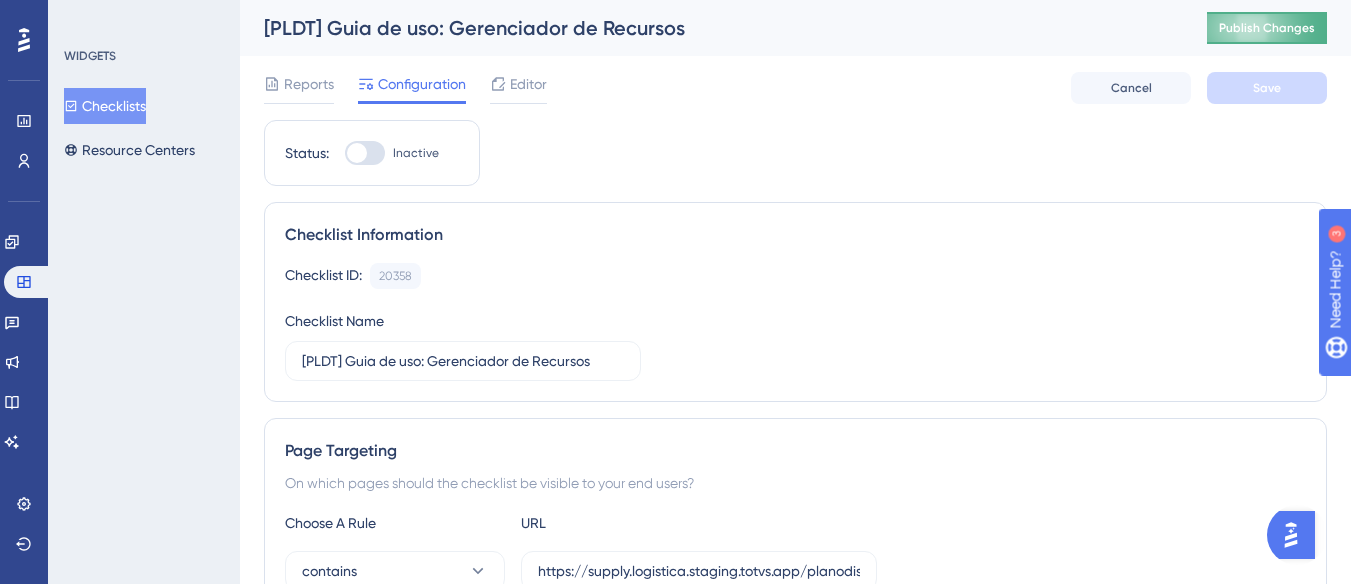 click on "Publish Changes" at bounding box center (1267, 28) 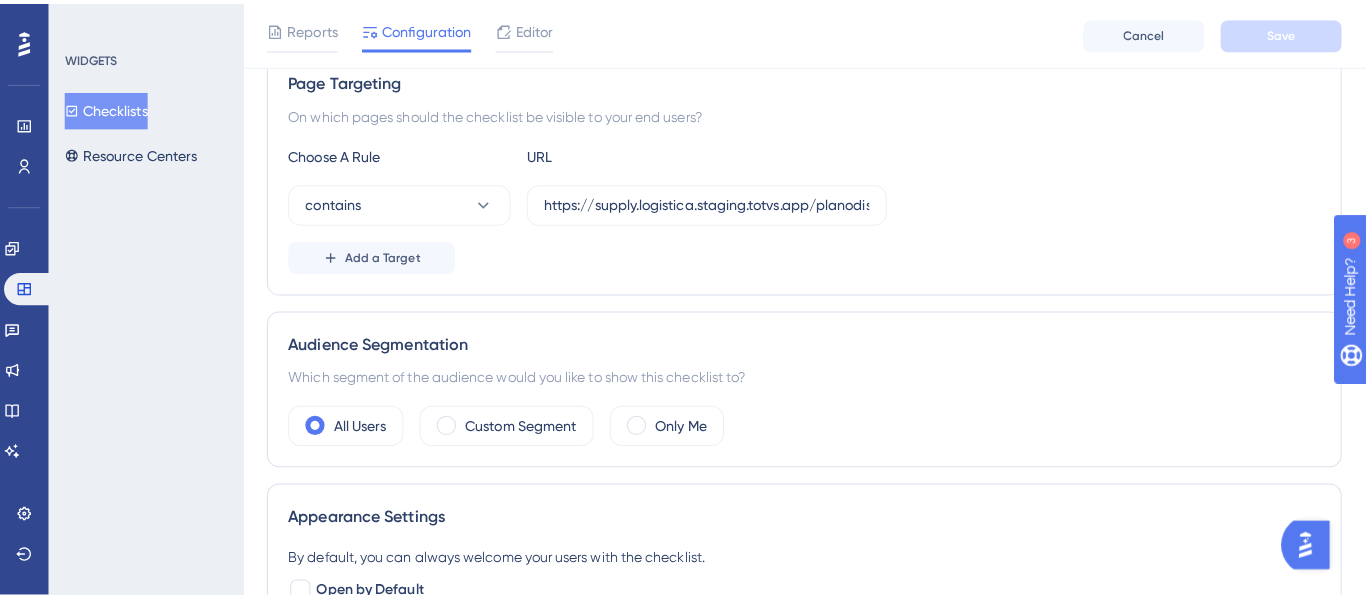 scroll, scrollTop: 0, scrollLeft: 0, axis: both 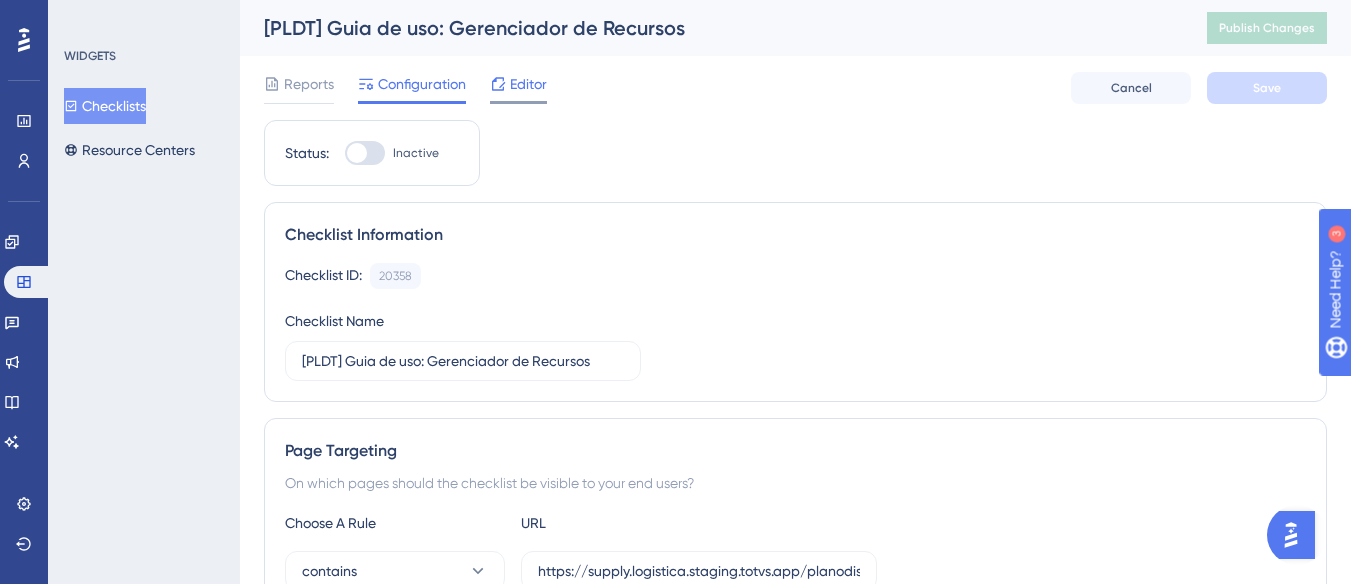 click on "Editor" at bounding box center (528, 84) 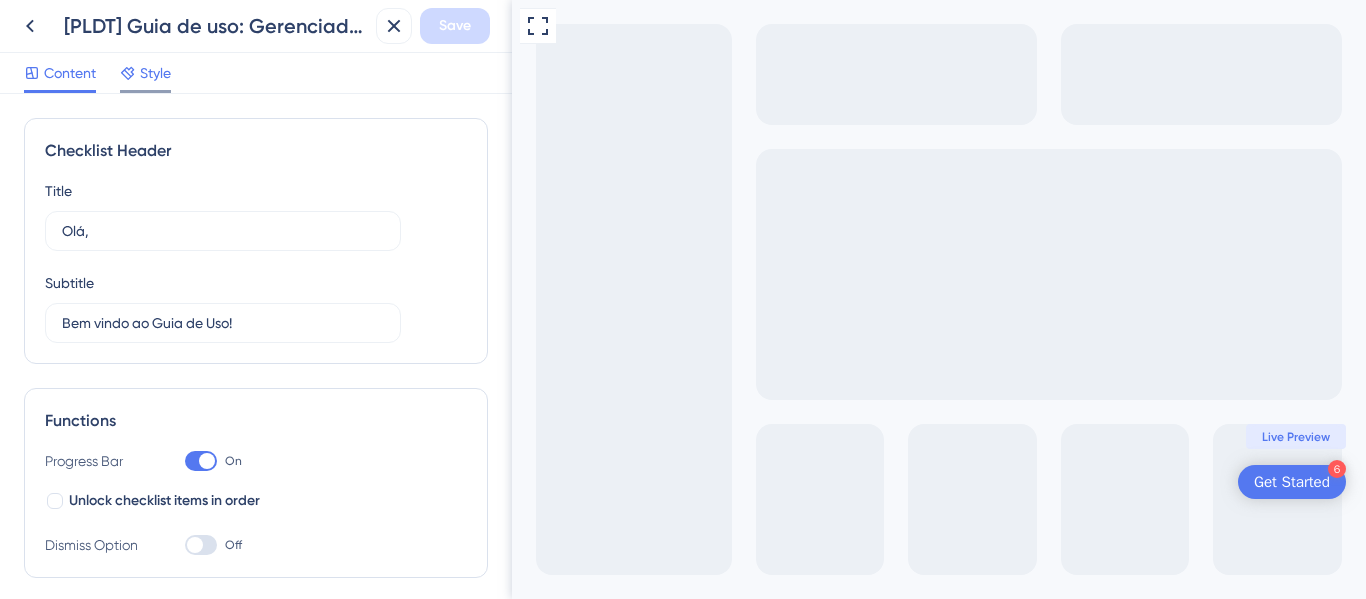 scroll, scrollTop: 0, scrollLeft: 0, axis: both 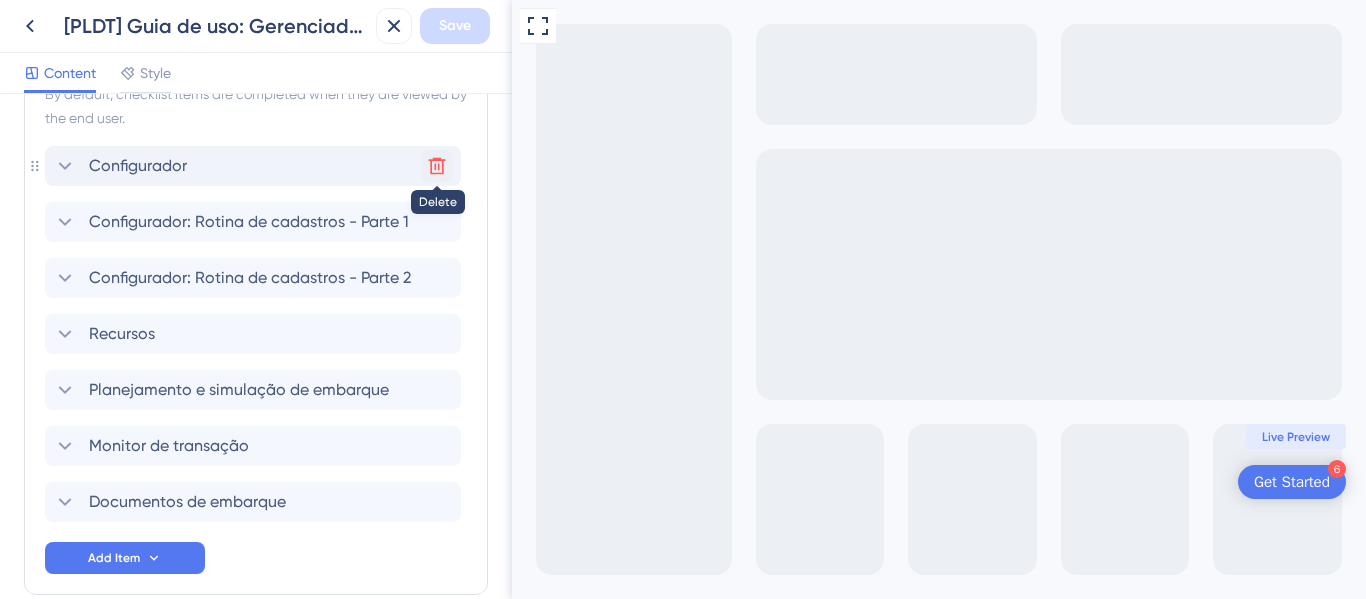 click 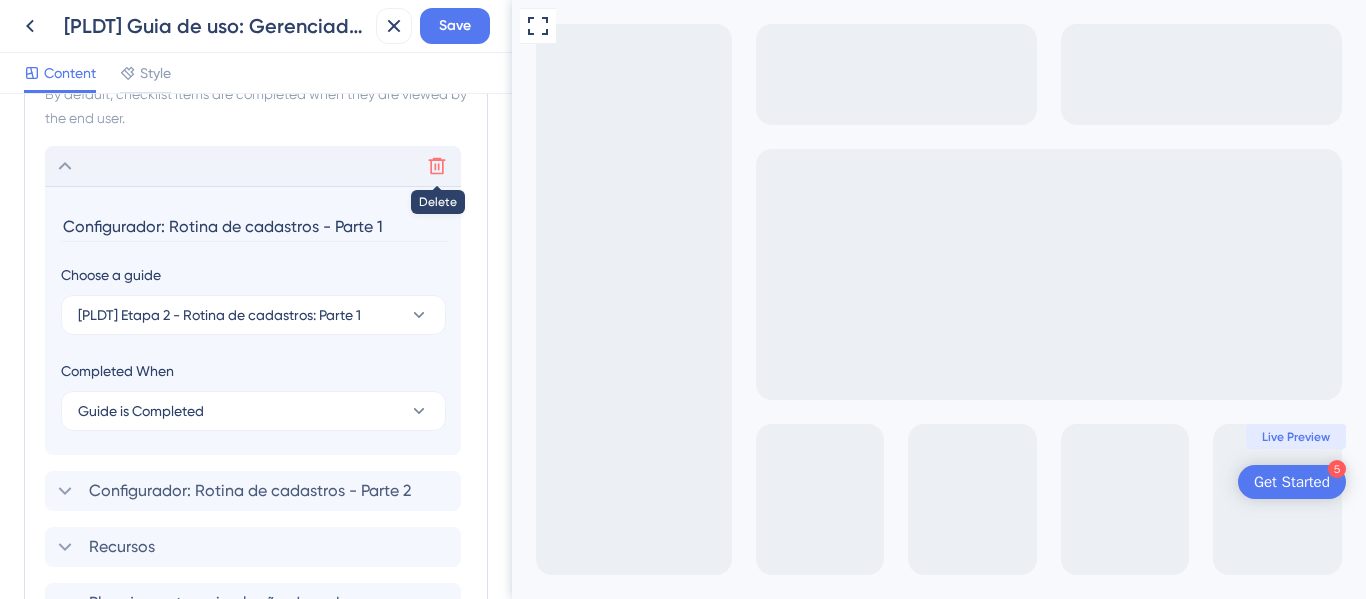 scroll, scrollTop: 649, scrollLeft: 0, axis: vertical 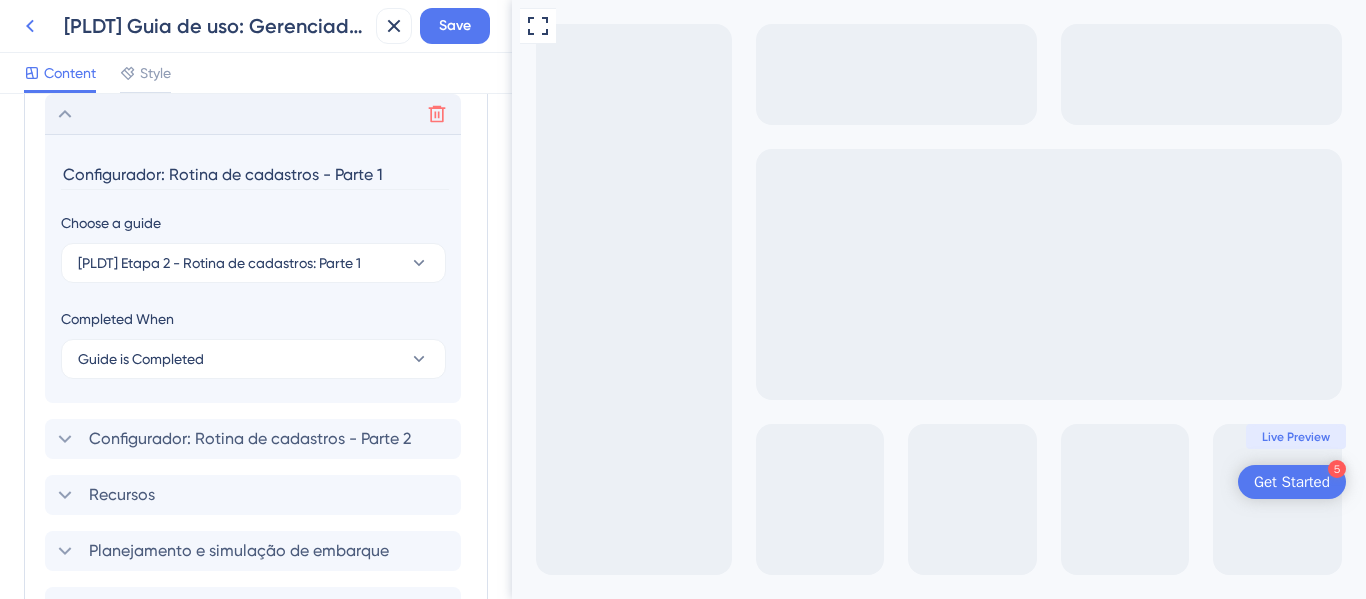 click 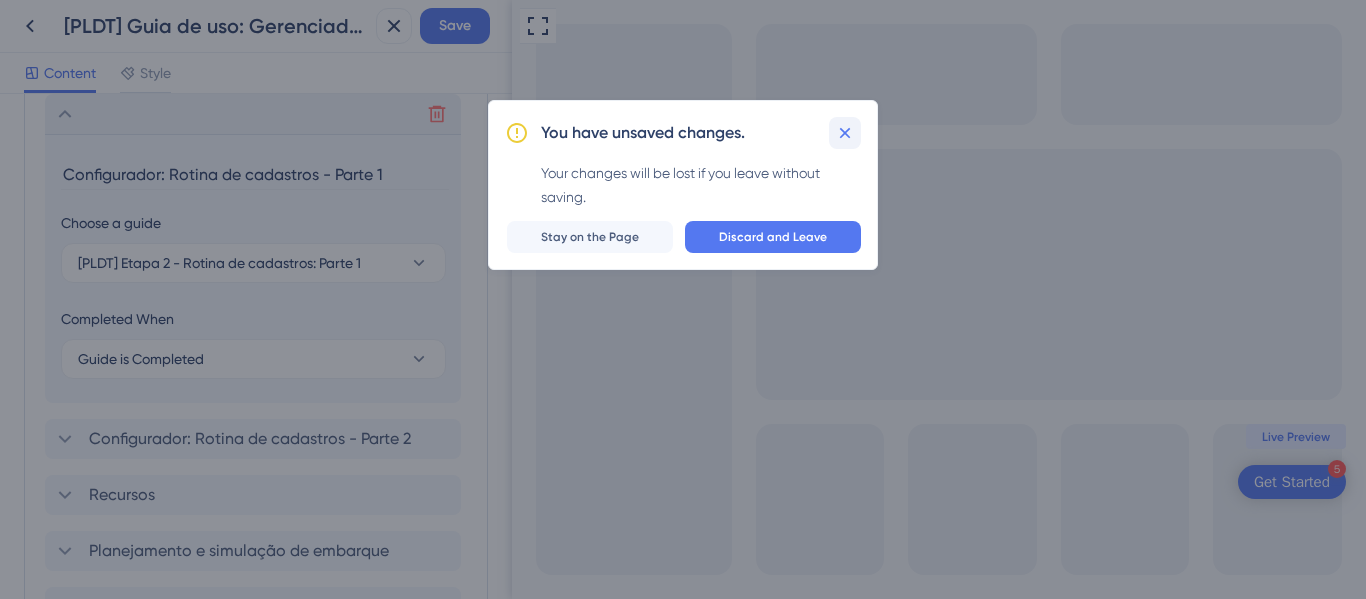 click 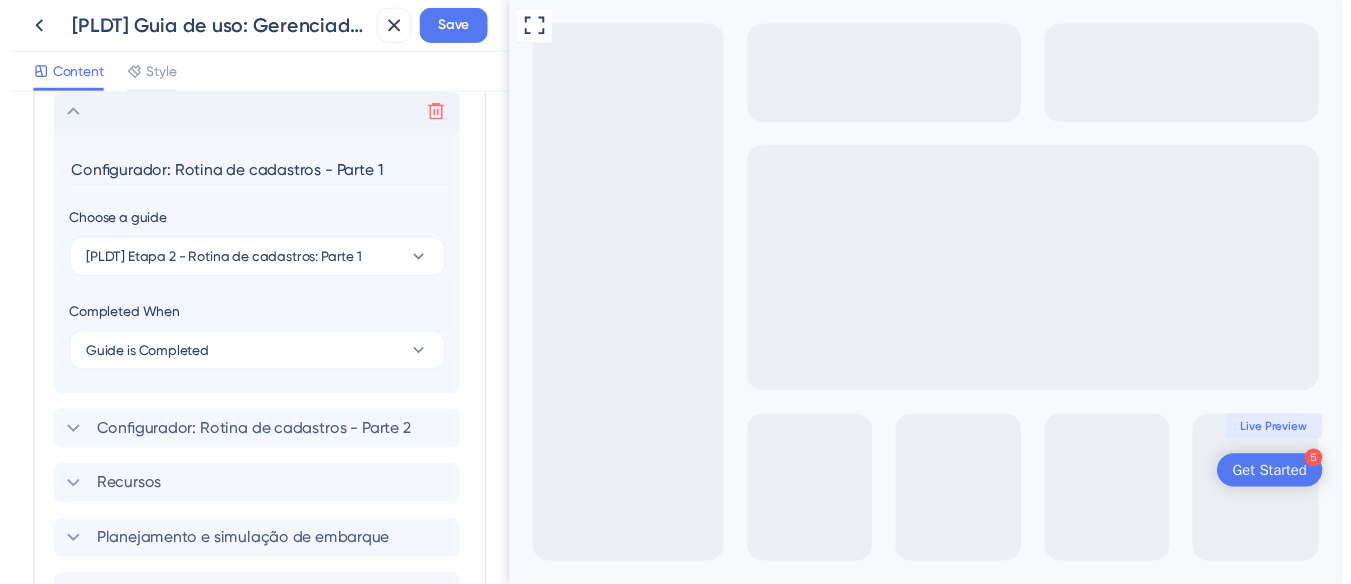 scroll, scrollTop: 449, scrollLeft: 0, axis: vertical 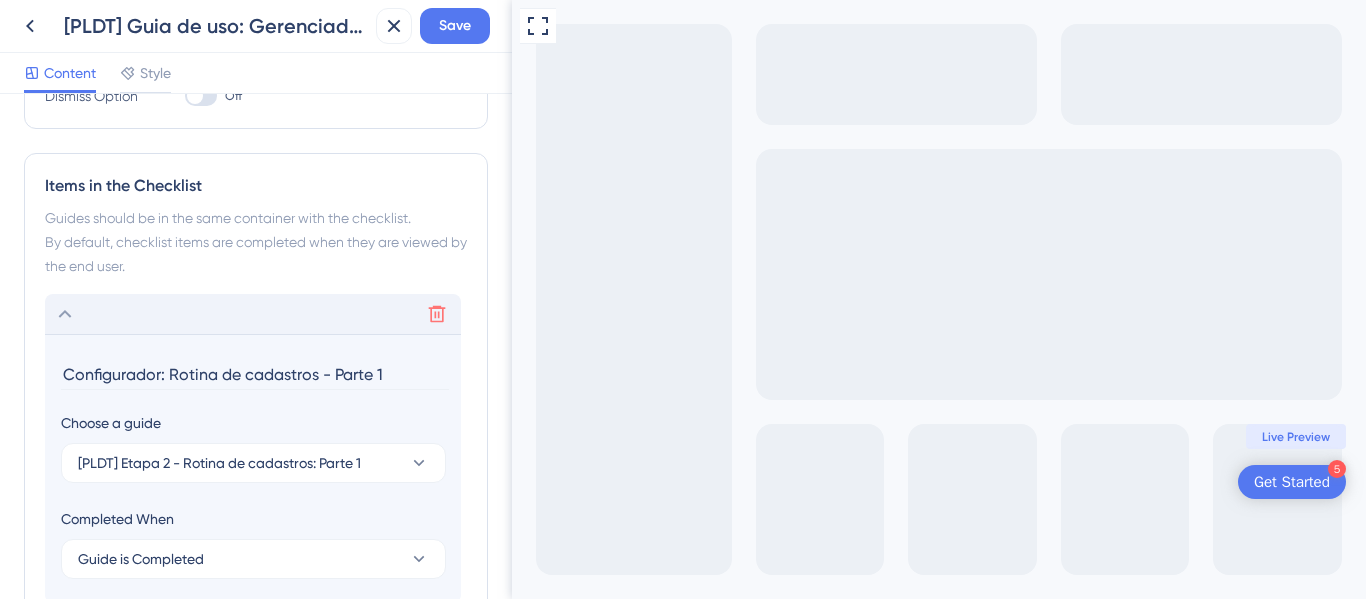 click 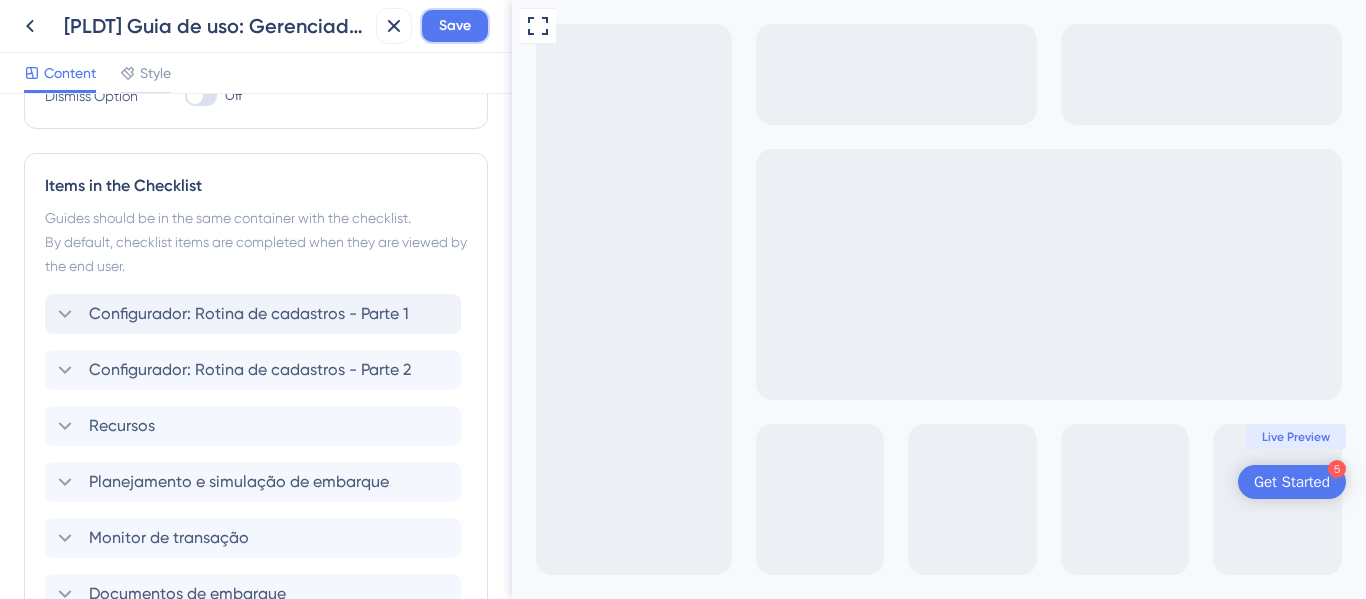 click on "Save" at bounding box center (455, 26) 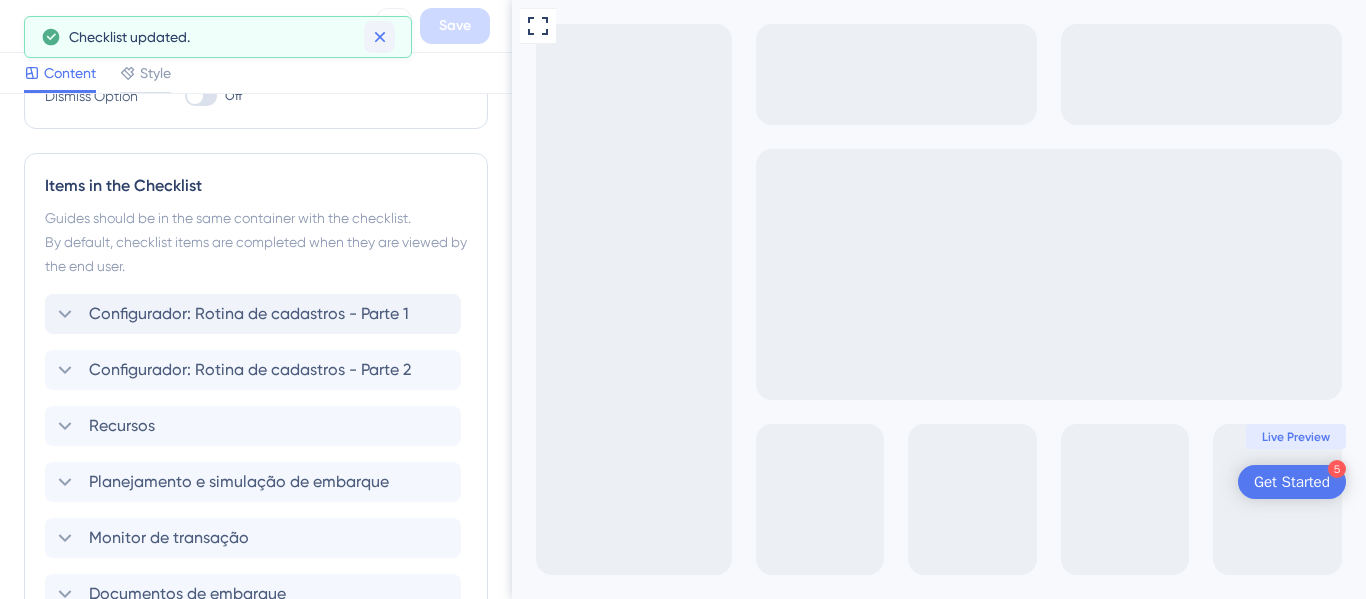click 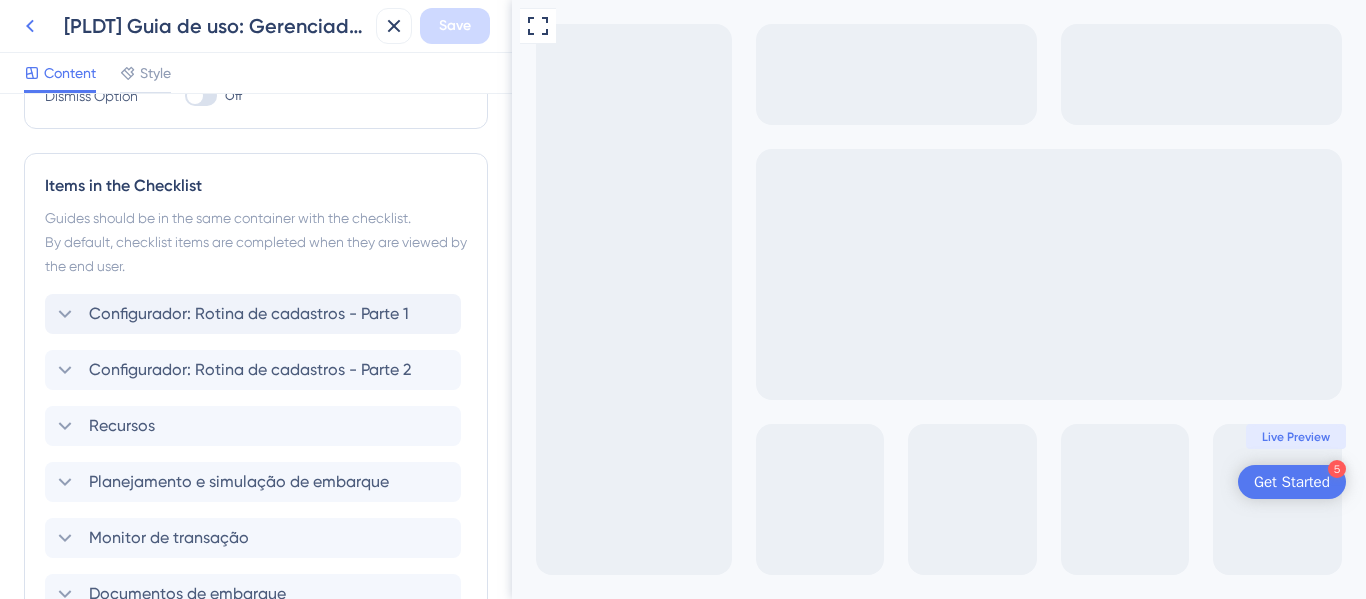click 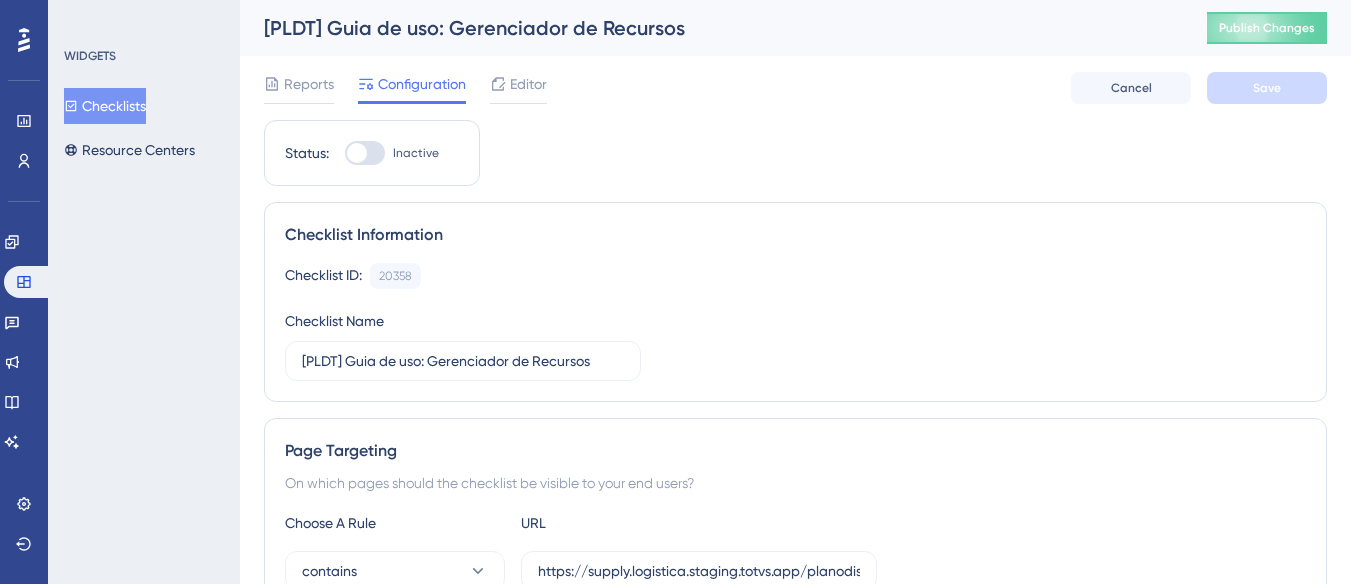 scroll, scrollTop: 0, scrollLeft: 0, axis: both 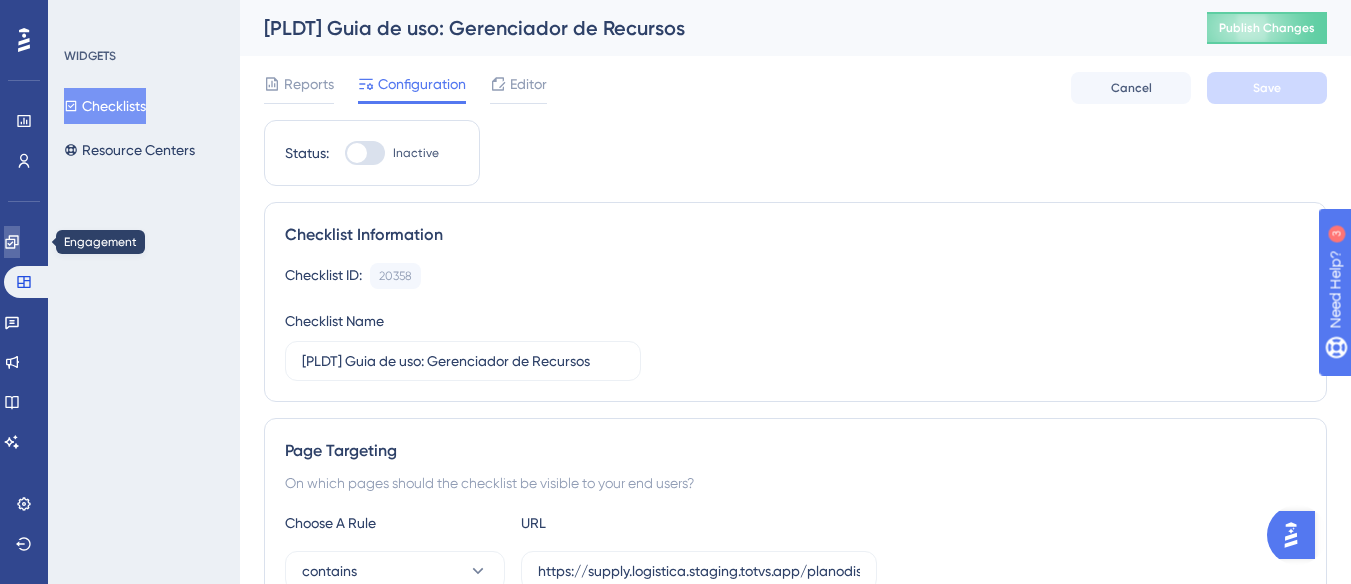 click 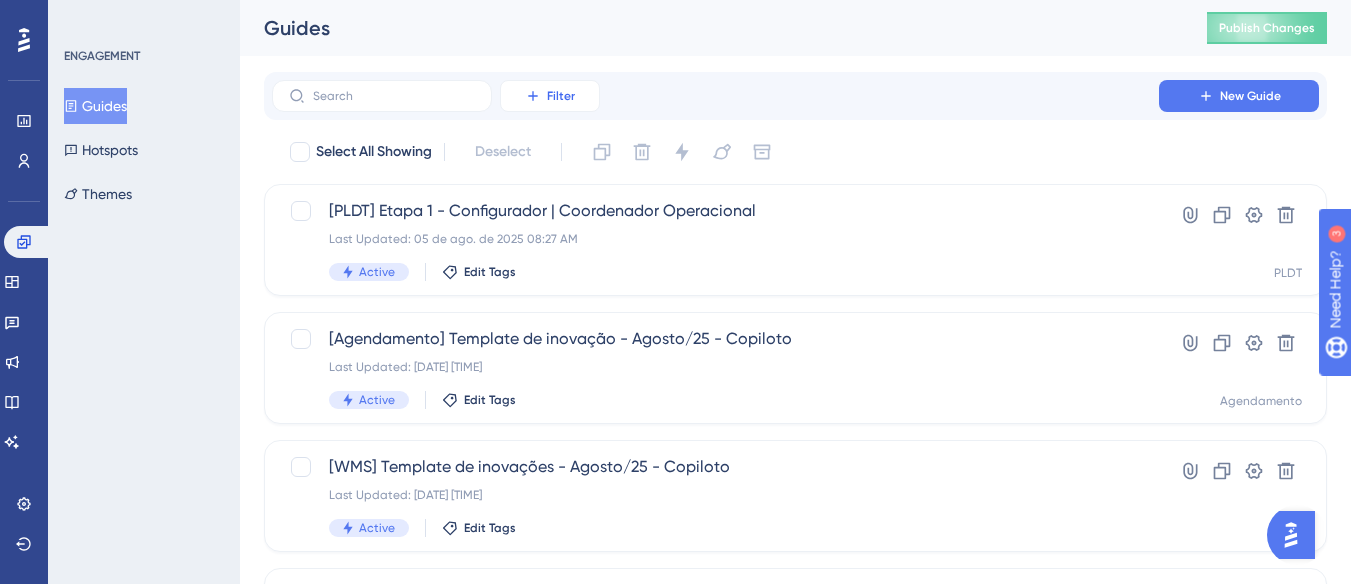 click on "Filter" at bounding box center (550, 96) 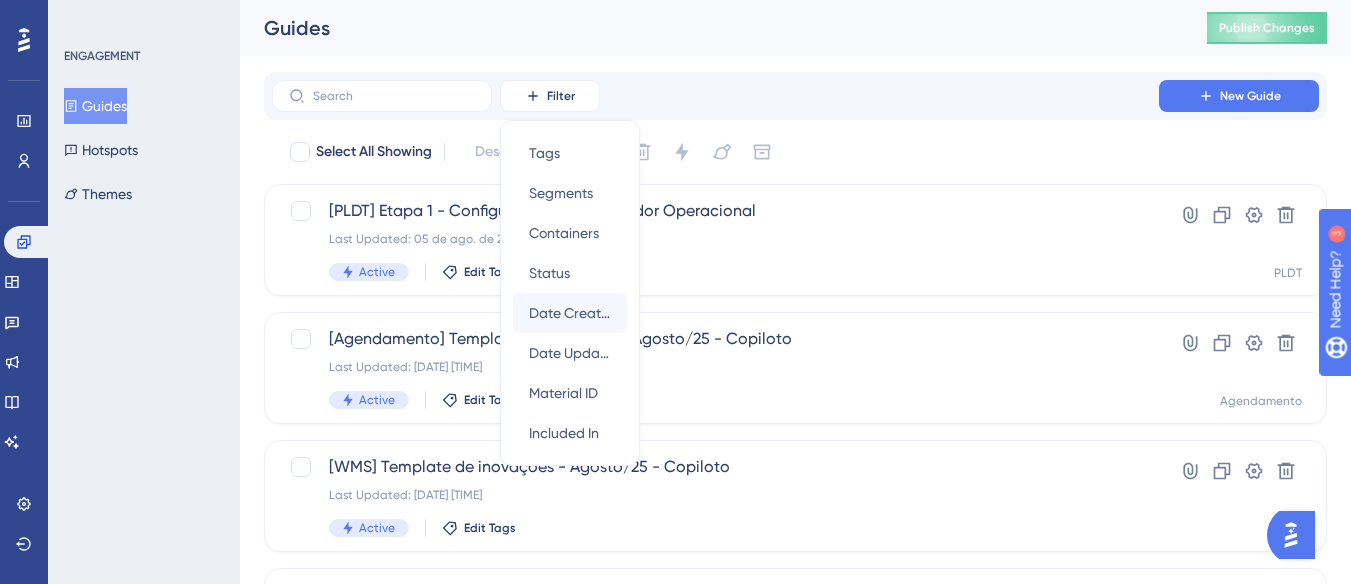 scroll, scrollTop: 1, scrollLeft: 0, axis: vertical 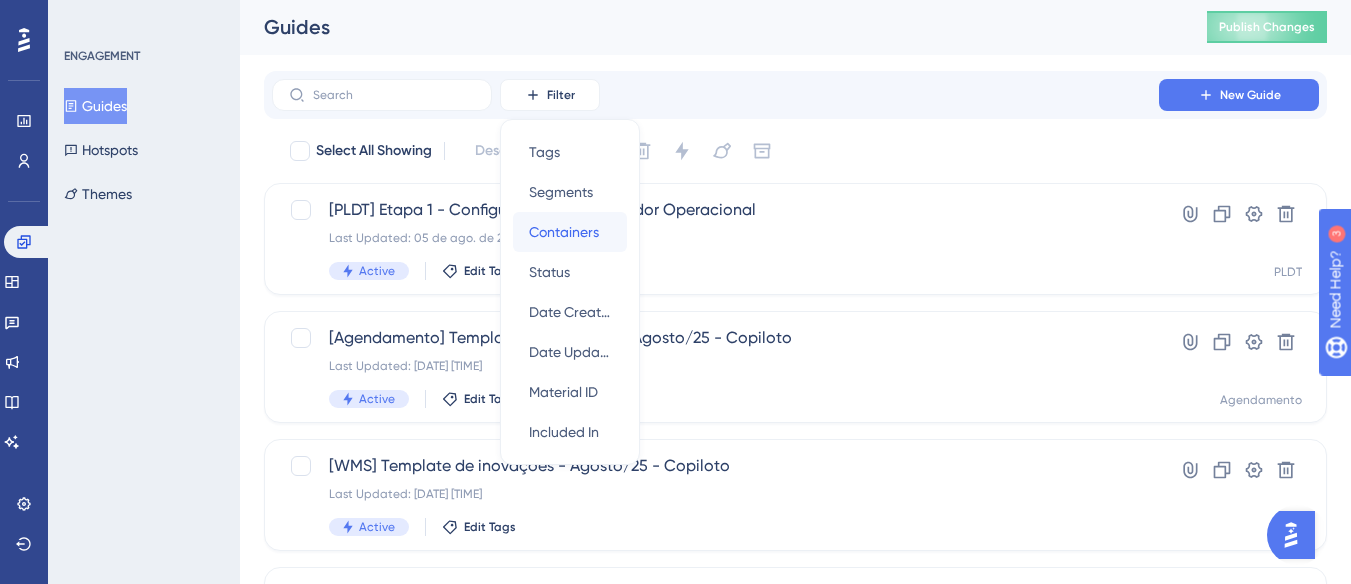 click on "Containers" at bounding box center [564, 232] 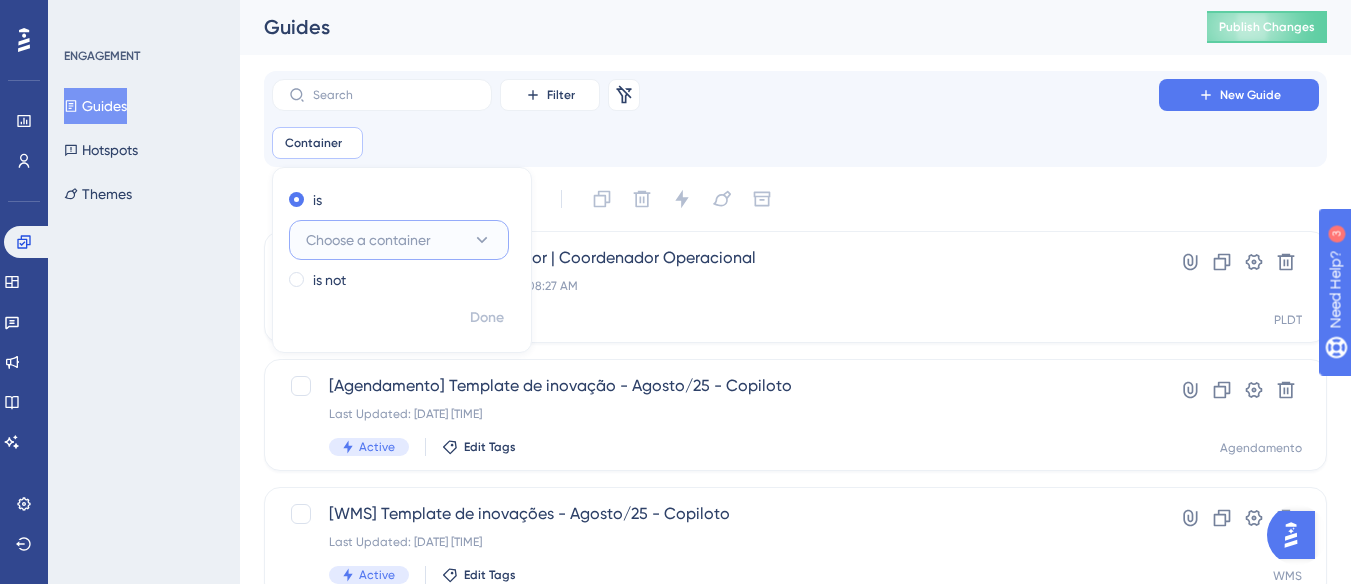 click 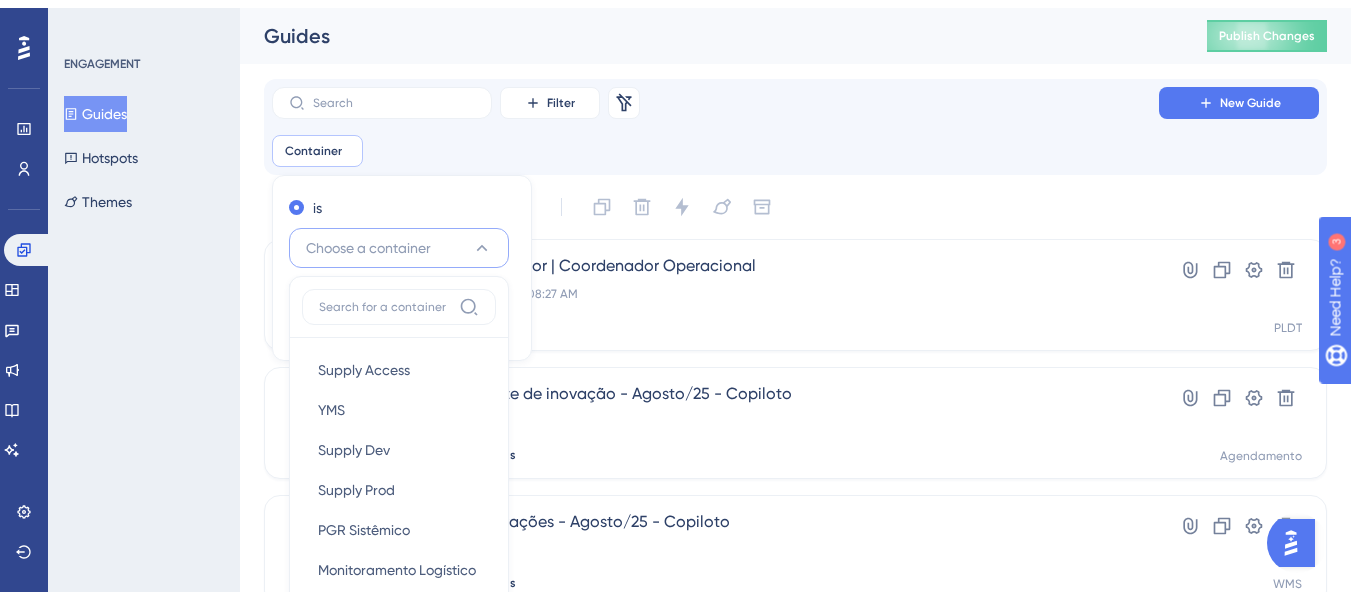 scroll, scrollTop: 167, scrollLeft: 0, axis: vertical 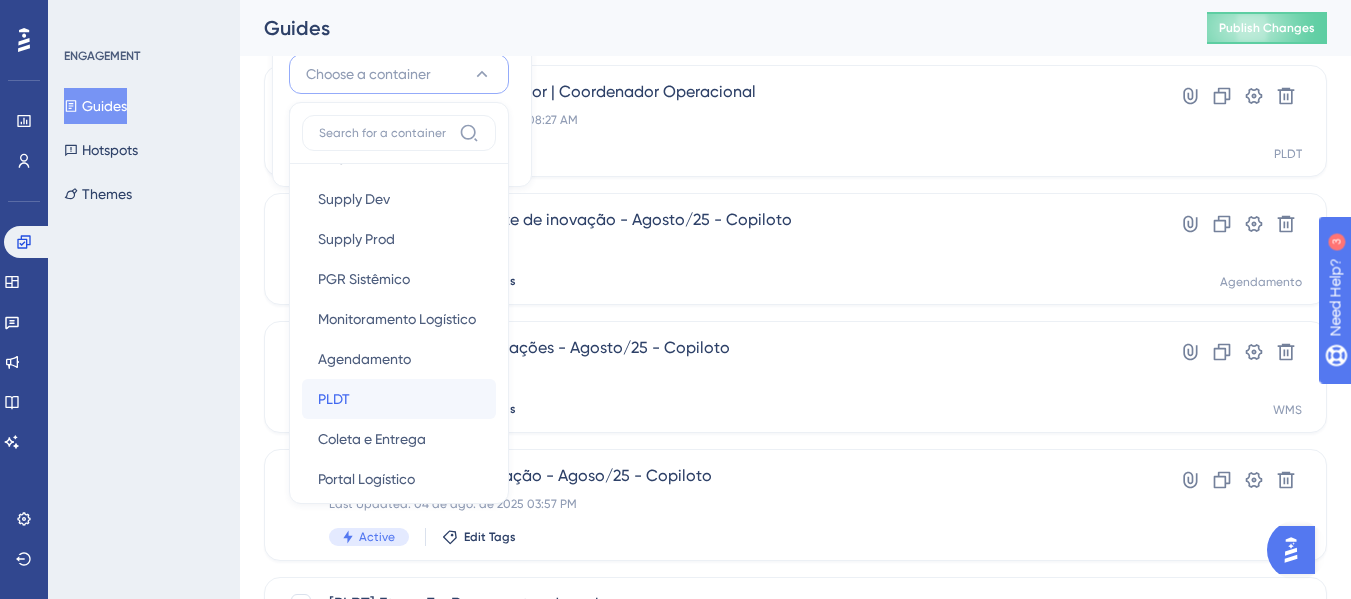 click on "PLDT PLDT" at bounding box center (399, 399) 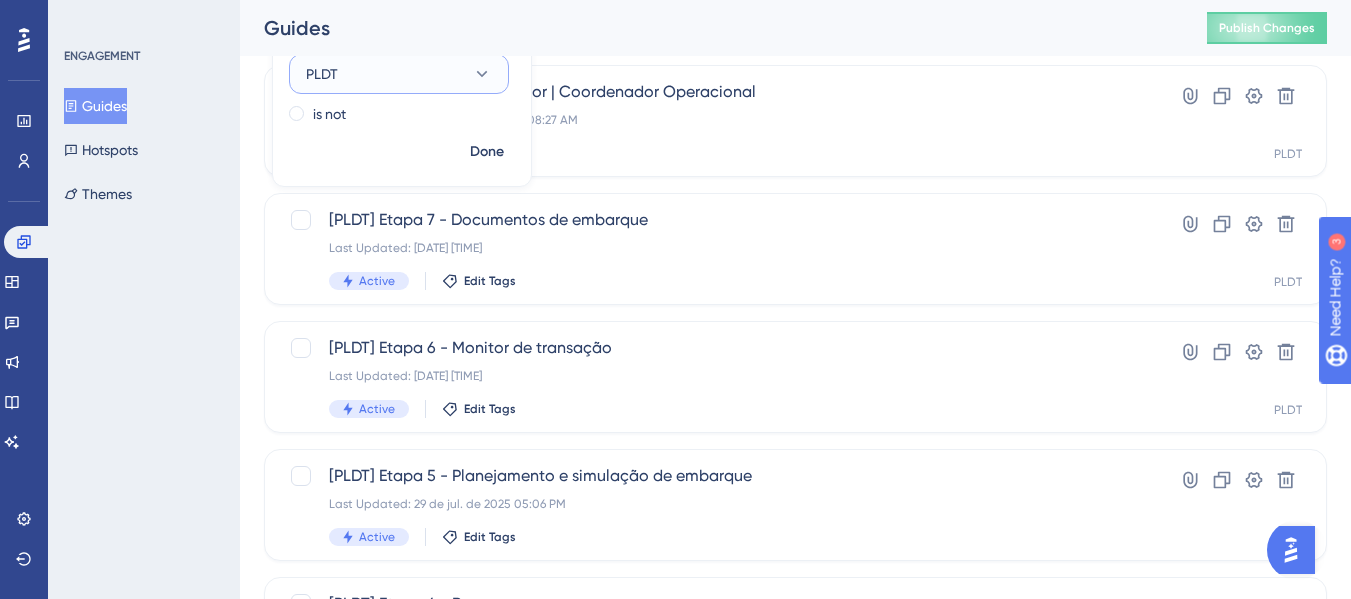 click 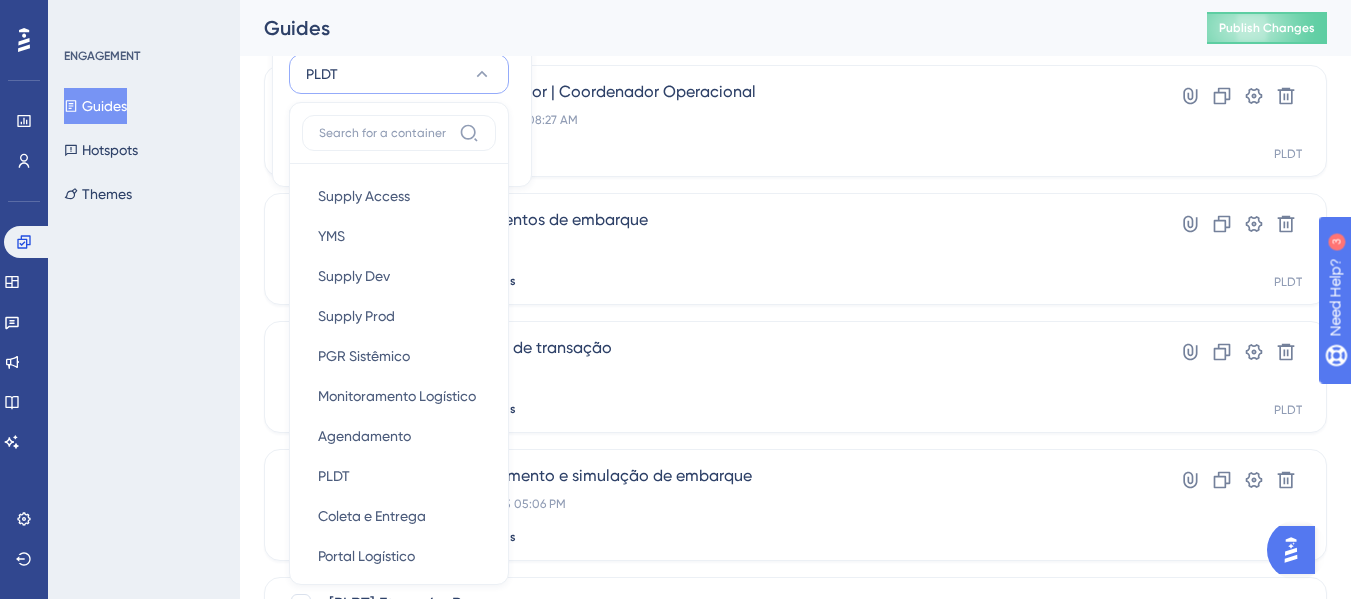 scroll, scrollTop: 211, scrollLeft: 0, axis: vertical 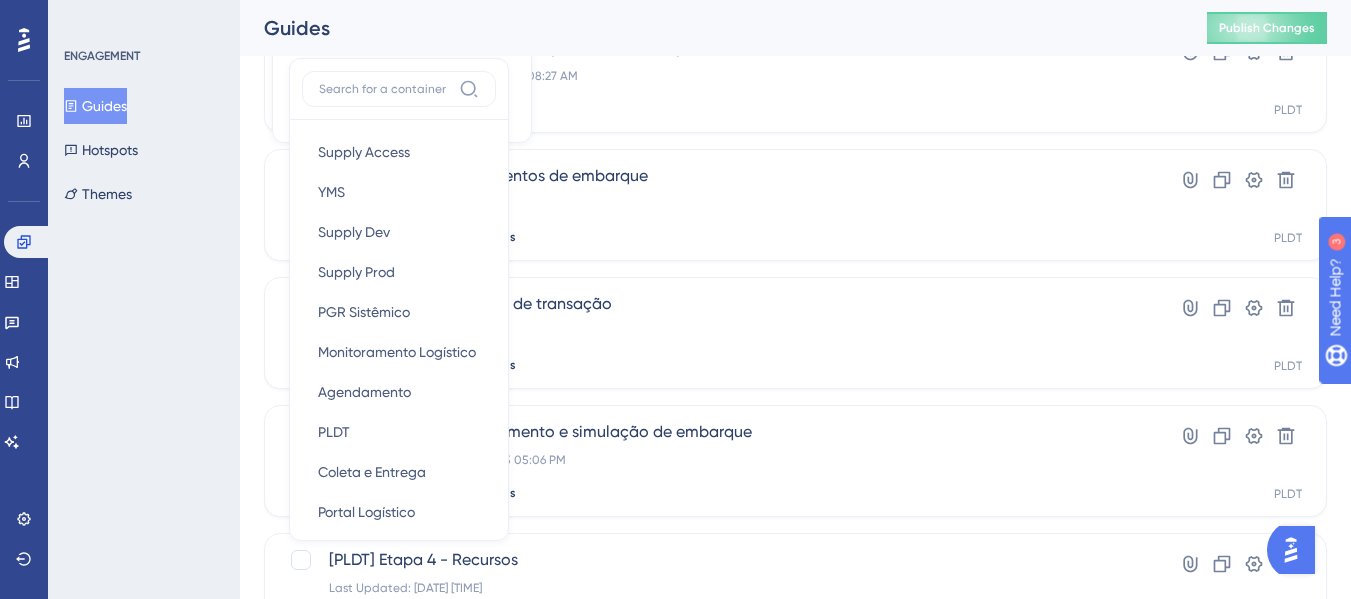 click on "Performance Users Engagement Widgets Feedback Product Updates Knowledge Base AI Assistant Settings Logout ENGAGEMENT Guides Hotspots Themes Guides Publish Changes Filter Remove Filters New Guide Container is PLDT PLDT Remove is PLDT Supply Access Supply Access YMS YMS Supply Dev Supply Dev Supply Prod Supply Prod PGR Sistêmico PGR Sistêmico Monitoramento Logístico Monitoramento Logístico Agendamento Agendamento PLDT PLDT Coleta e Entrega Coleta e Entrega Portal Logístico Portal Logístico Marketplace Marketplace WMS WMS Agendamento 2 Agendamento 2 Default Default Ocorrências Ocorrências Checklist Checklist TMS Operacional TMS Operacional is not Done Select All Showing Deselect [PLDT] Etapa 1 - Configurador | Coordenador Operacional Last Updated: 05 de ago. de 2025 08:27 AM Active Edit Tags Hyperlink Clone Settings Delete PLDT [PLDT] Etapa 7 - Documentos de embarque Last Updated: 29 de jul. de 2025 06:02 PM Active Edit Tags Hyperlink Clone Settings Delete PLDT [PLDT] Etapa 6 - Monitor de transação 1 2" at bounding box center (795, 609) 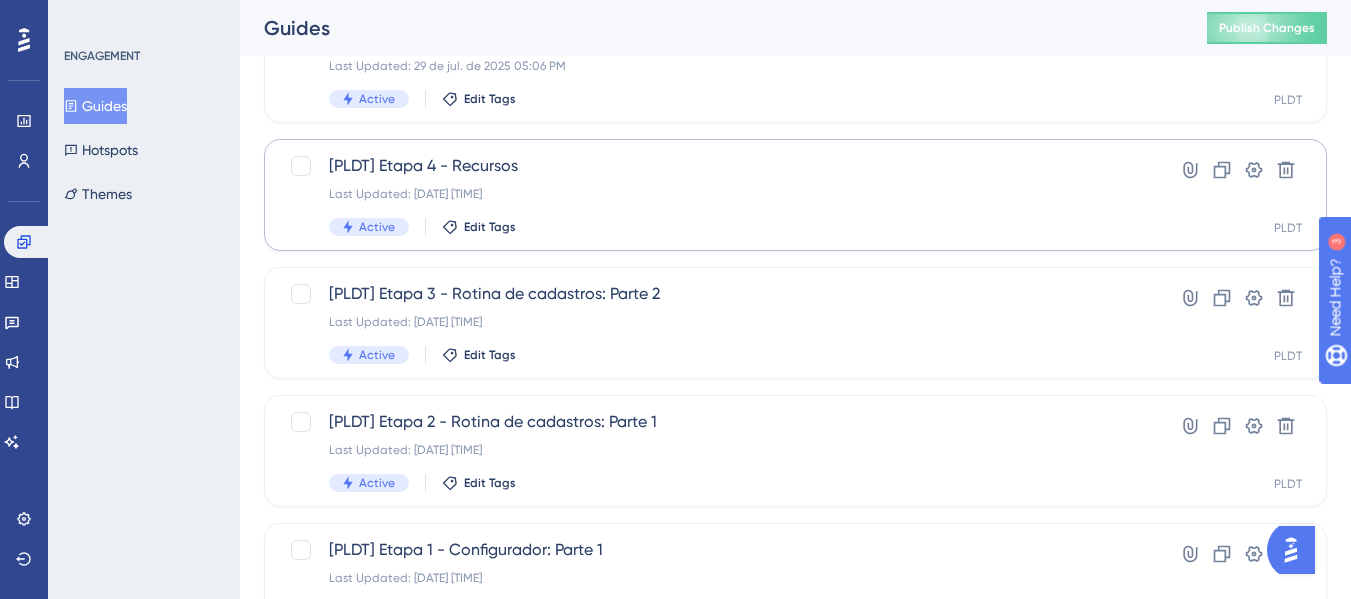 scroll, scrollTop: 800, scrollLeft: 0, axis: vertical 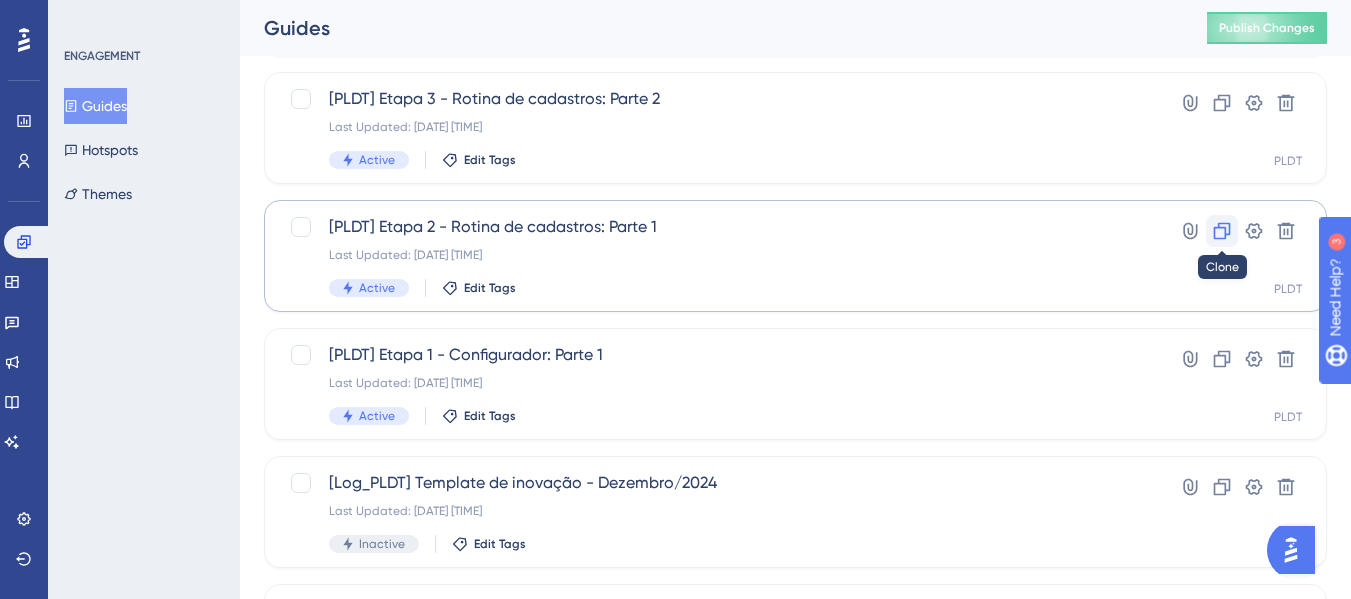click 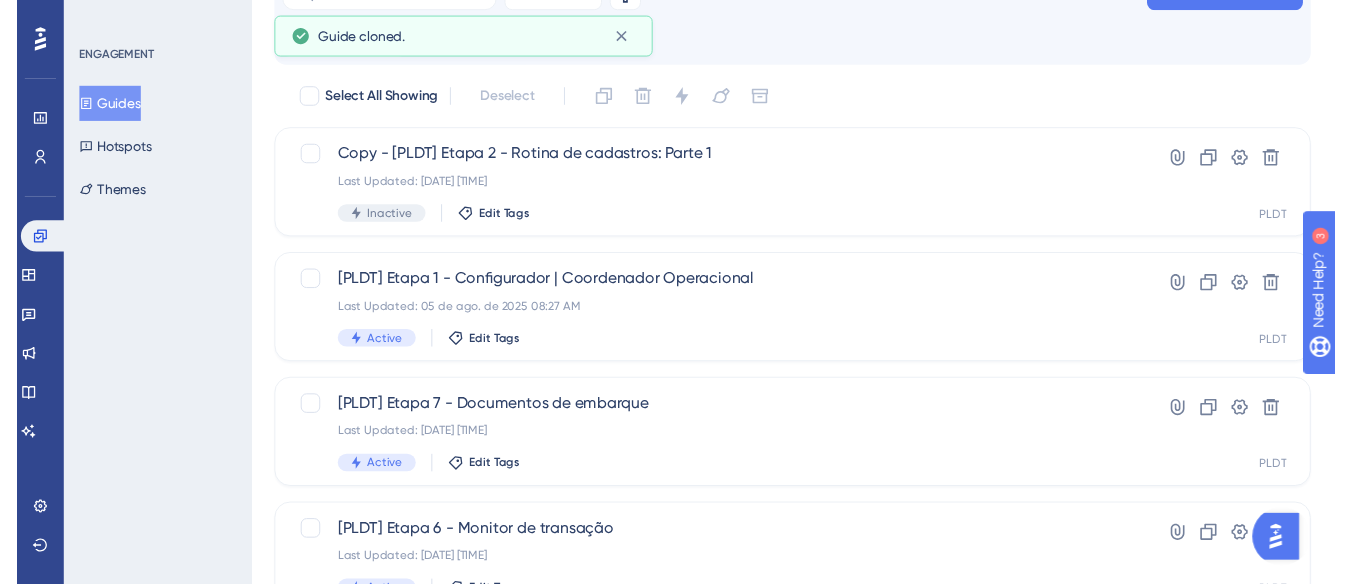 scroll, scrollTop: 0, scrollLeft: 0, axis: both 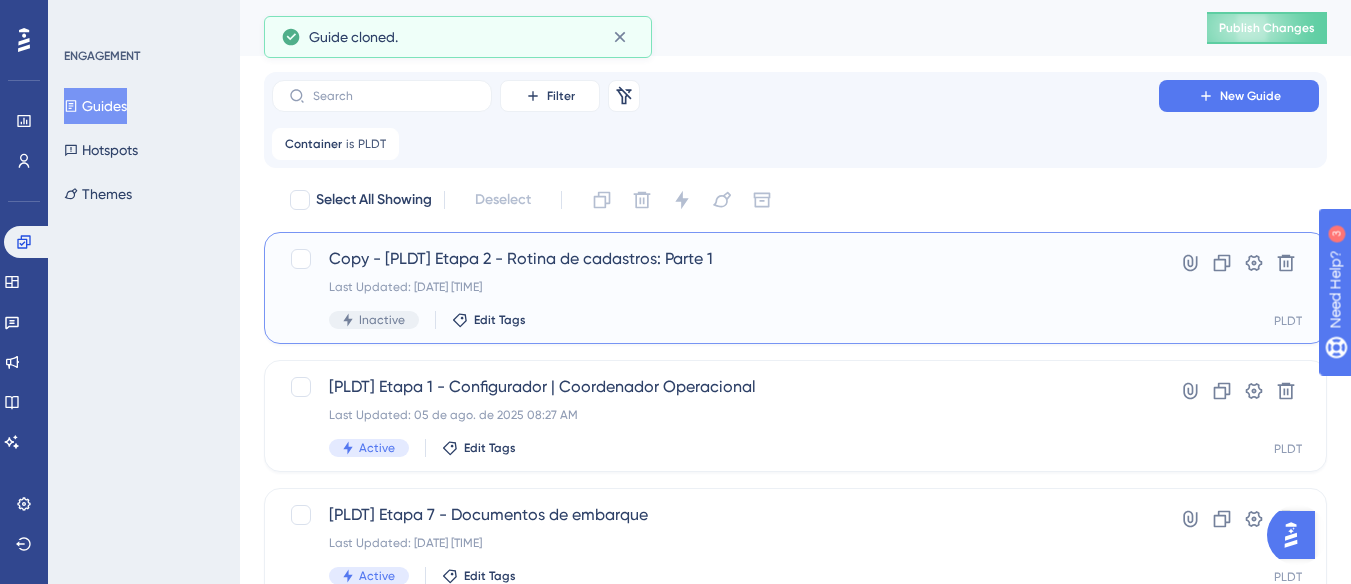 click on "Copy - [PLDT] Etapa 2 - Rotina de cadastros: Parte 1" at bounding box center (715, 259) 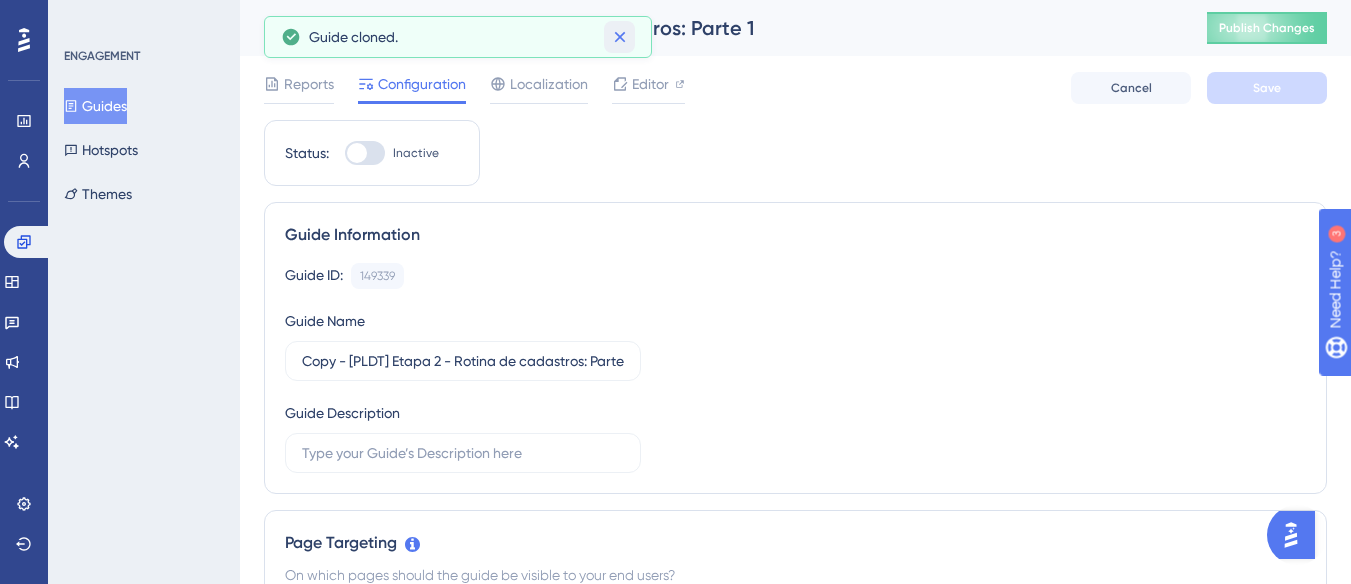 click 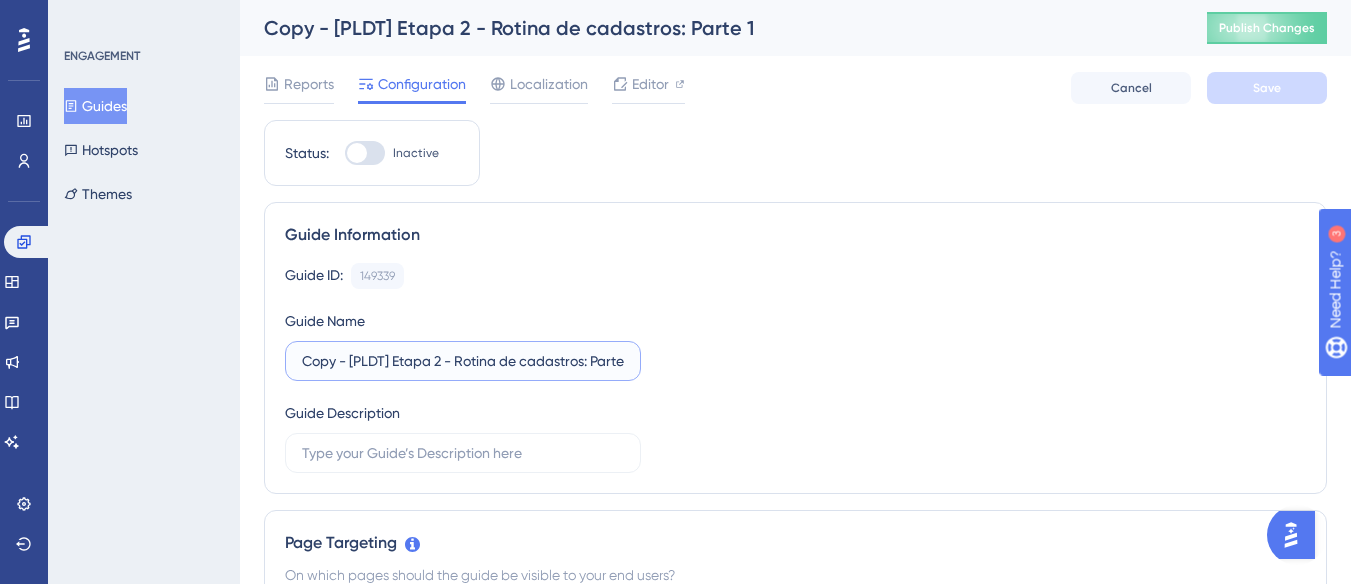 drag, startPoint x: 345, startPoint y: 356, endPoint x: 242, endPoint y: 368, distance: 103.69667 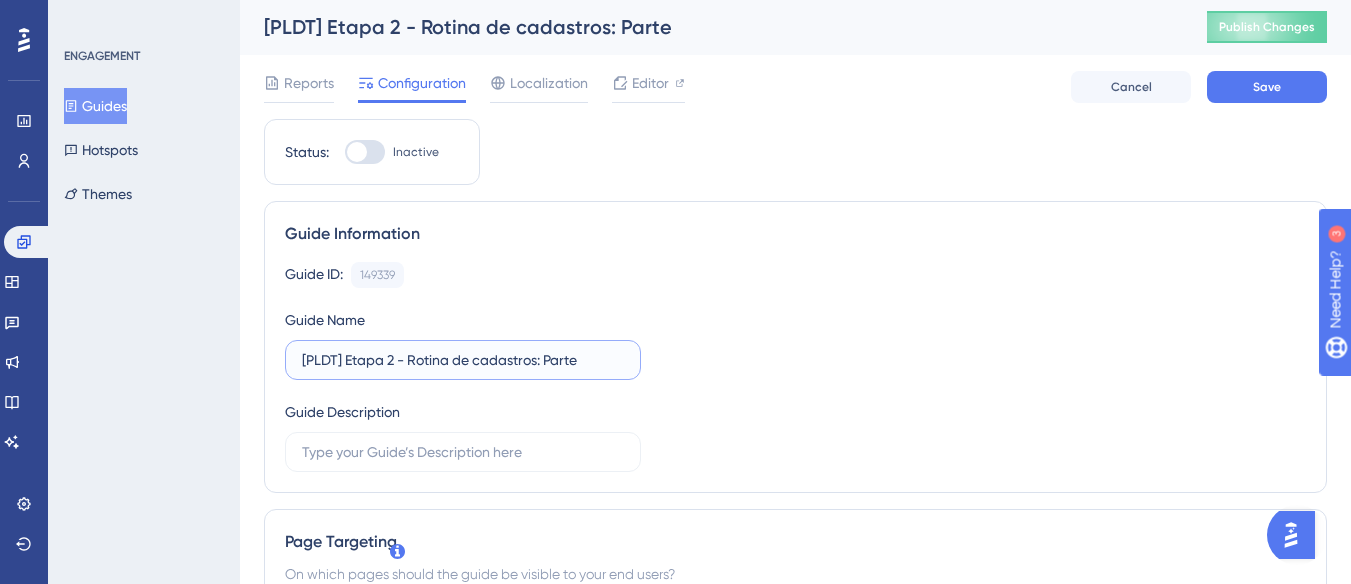 scroll, scrollTop: 0, scrollLeft: 15, axis: horizontal 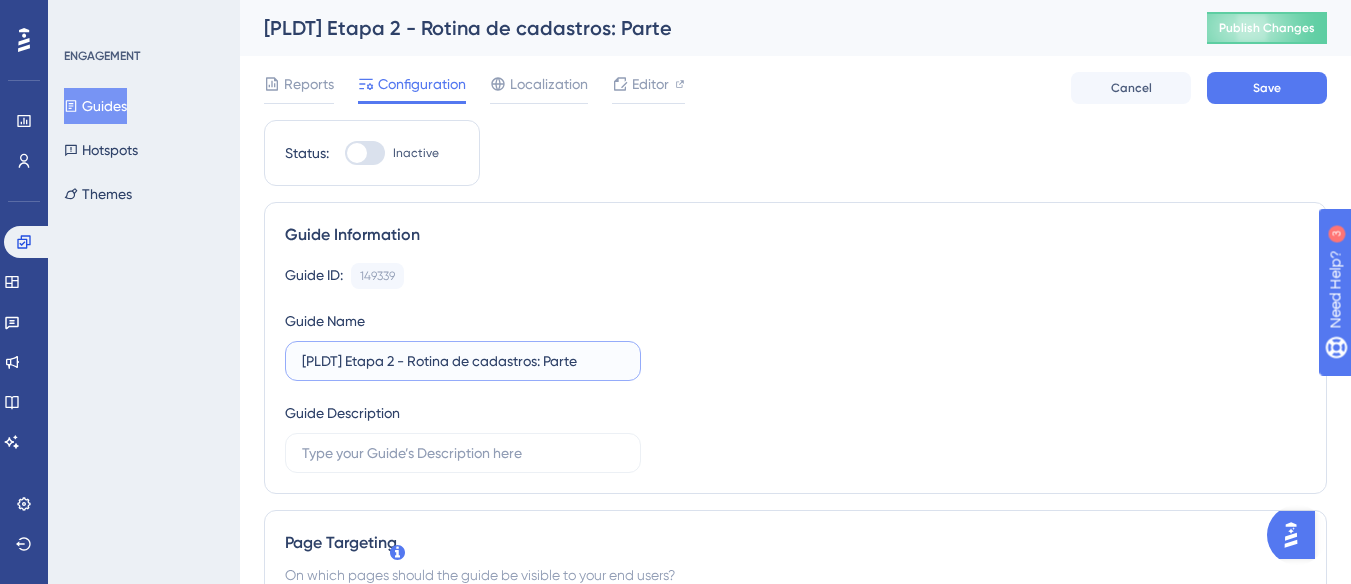 click on "[PLDT] Etapa 2 - Rotina de cadastros: Parte" at bounding box center (463, 361) 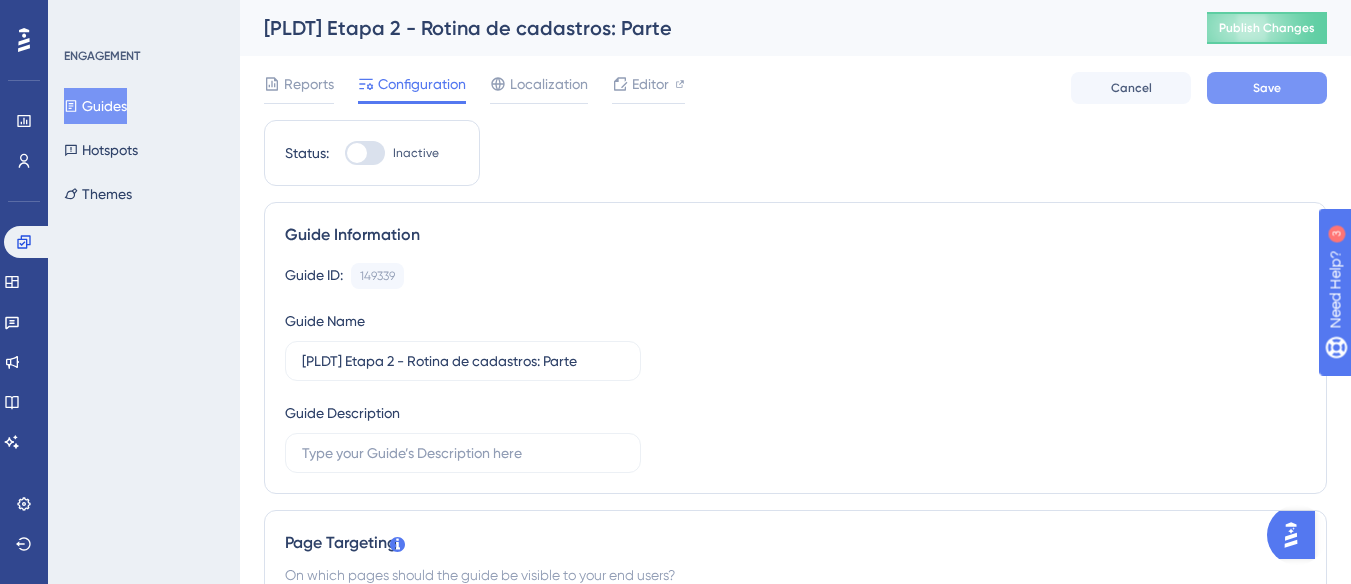 click on "Save" at bounding box center [1267, 88] 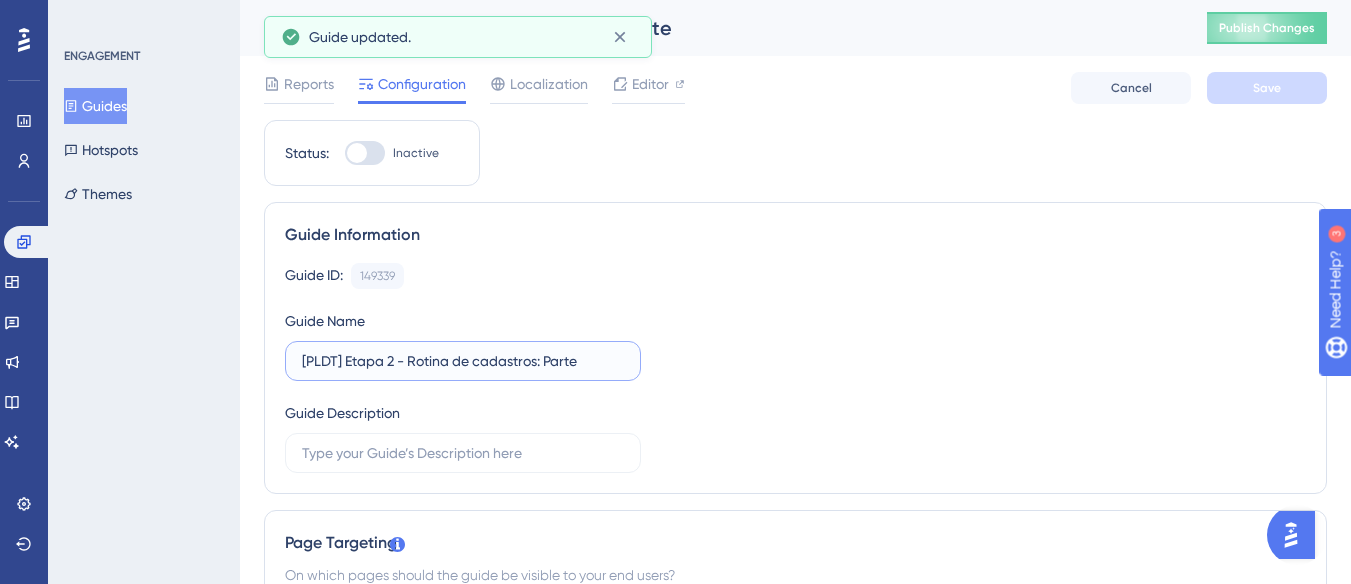 click on "[PLDT] Etapa 2 - Rotina de cadastros: Parte" at bounding box center (463, 361) 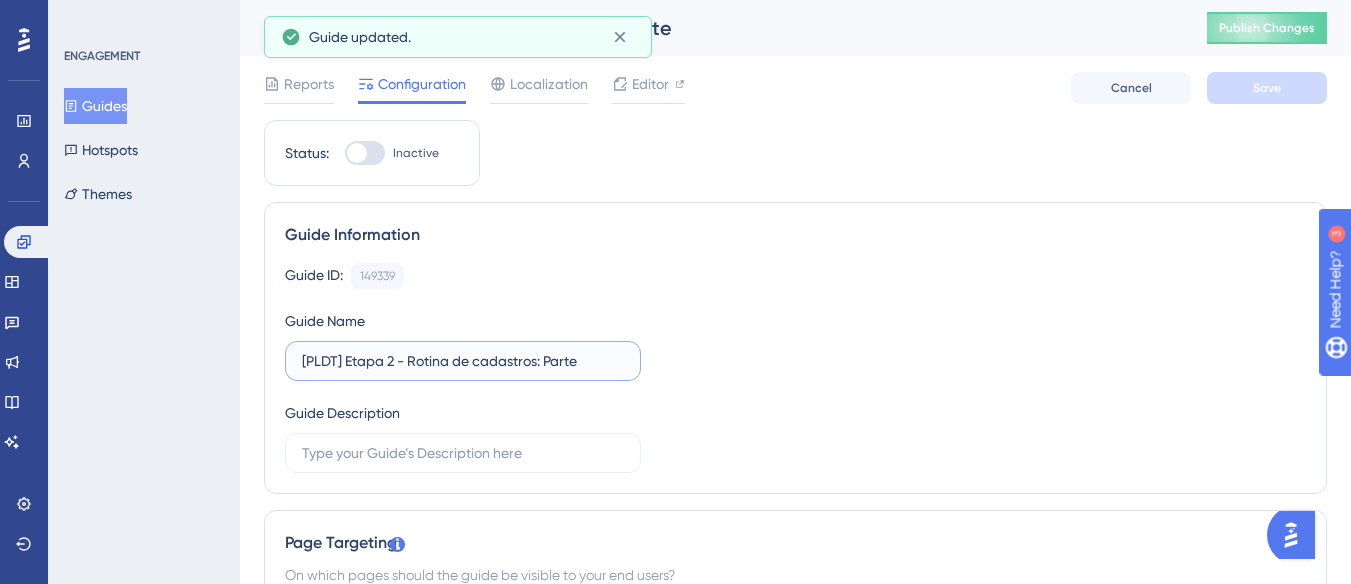 drag, startPoint x: 525, startPoint y: 362, endPoint x: 625, endPoint y: 357, distance: 100.12492 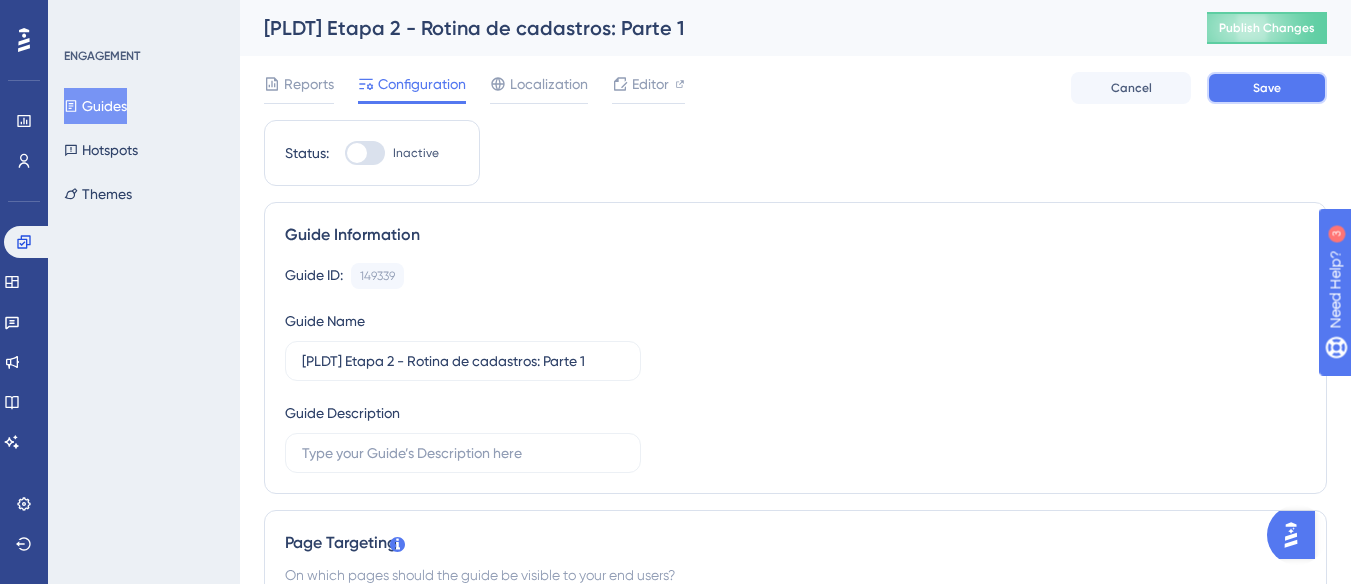 click on "Save" at bounding box center (1267, 88) 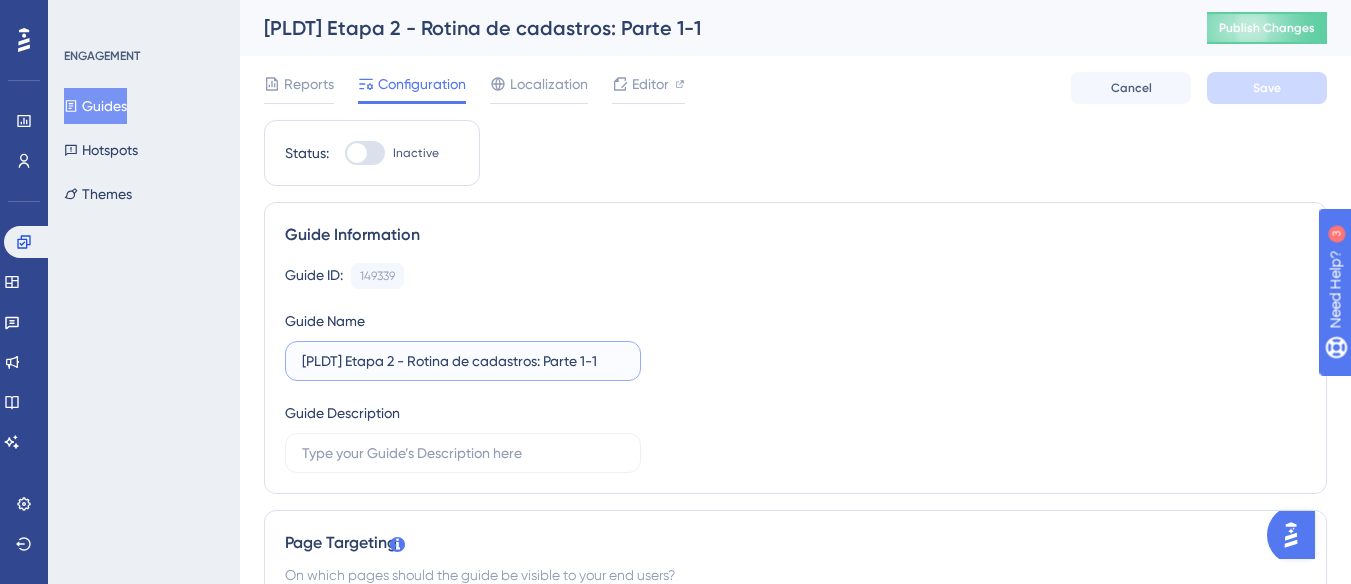 drag, startPoint x: 532, startPoint y: 360, endPoint x: 658, endPoint y: 358, distance: 126.01587 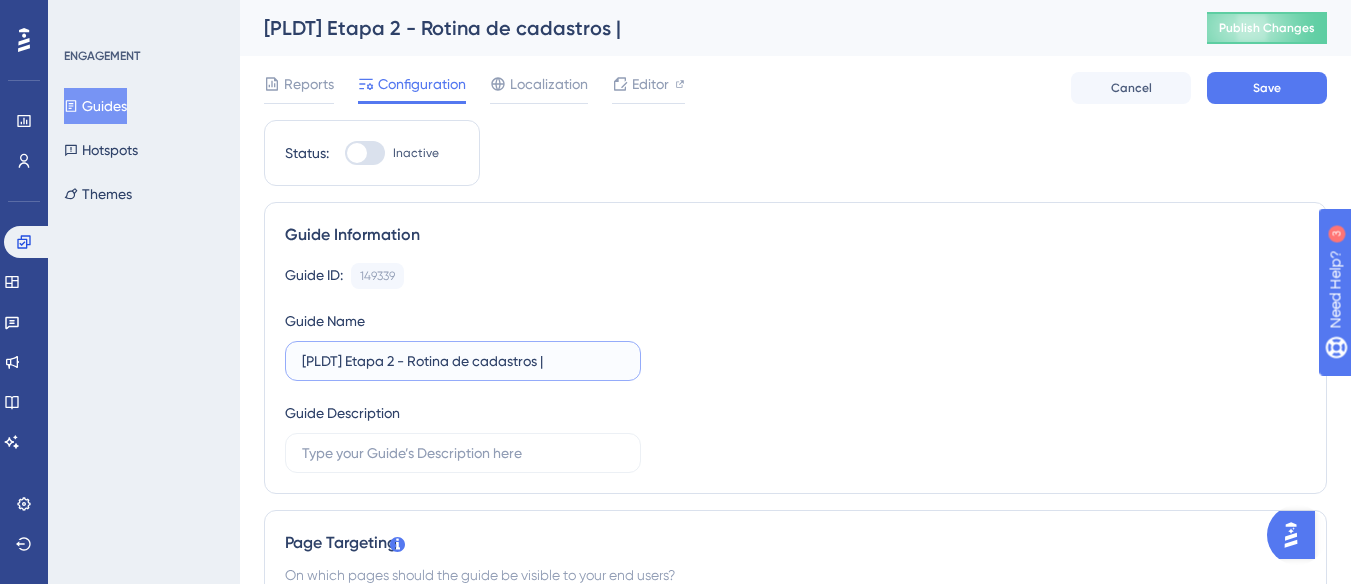 click on "[PLDT] Etapa 2 - Rotina de cadastros |" at bounding box center (463, 361) 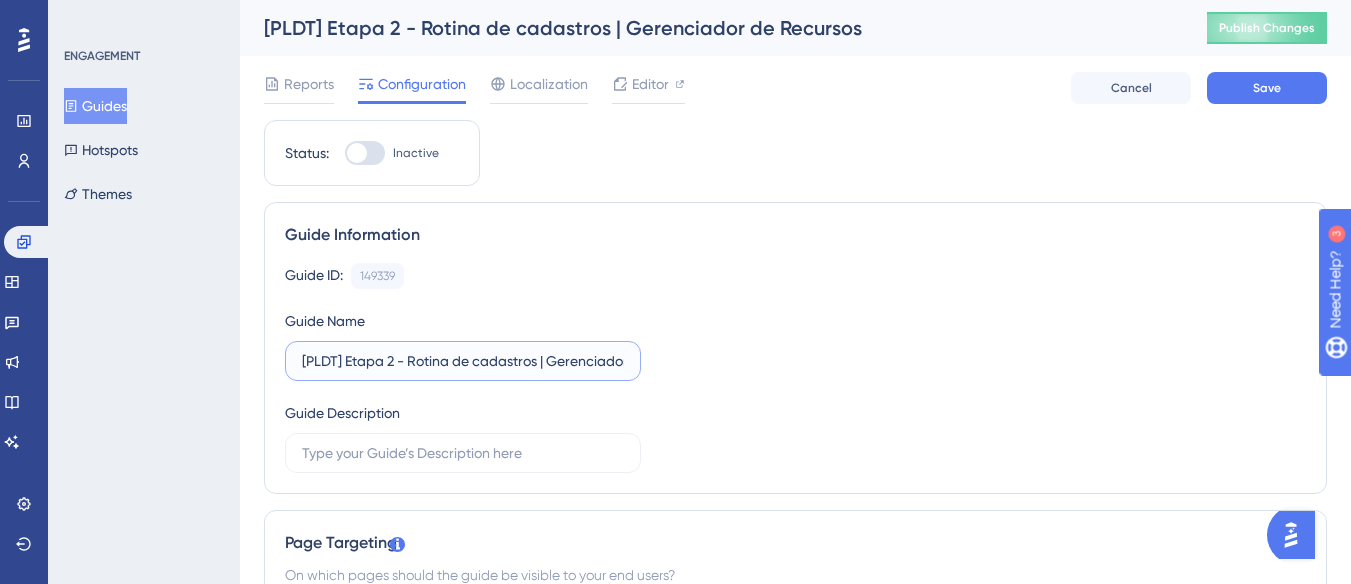 scroll, scrollTop: 0, scrollLeft: 88, axis: horizontal 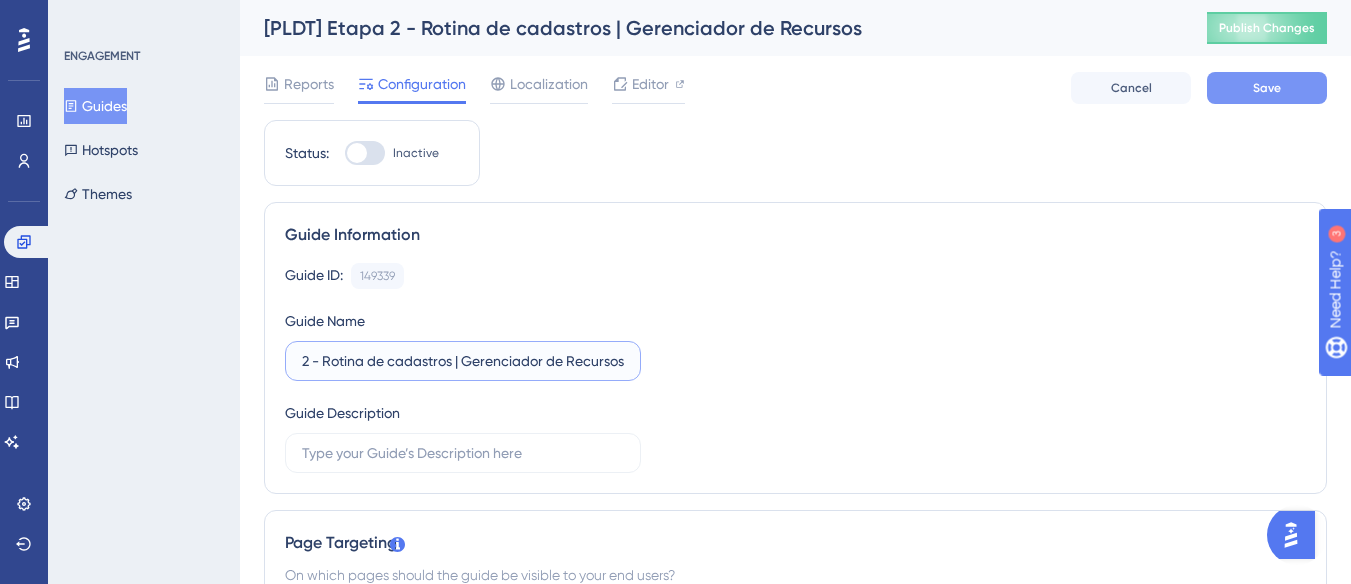 type on "[PLDT] Etapa 2 - Rotina de cadastros | Gerenciador de Recursos" 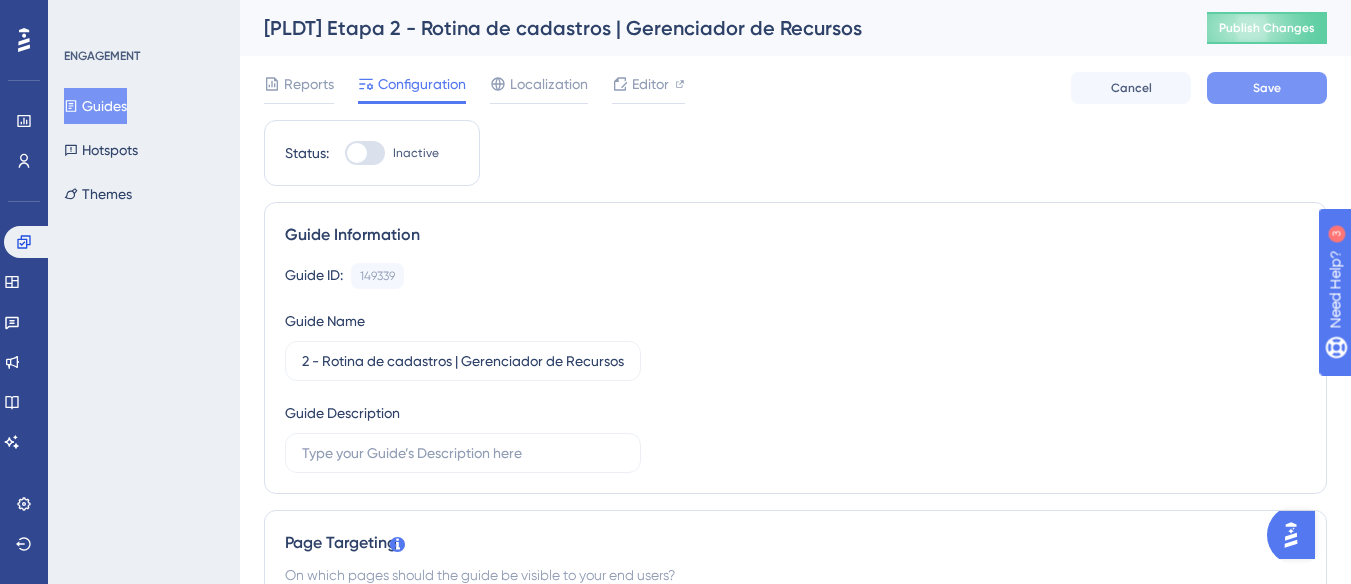 click on "Save" at bounding box center (1267, 88) 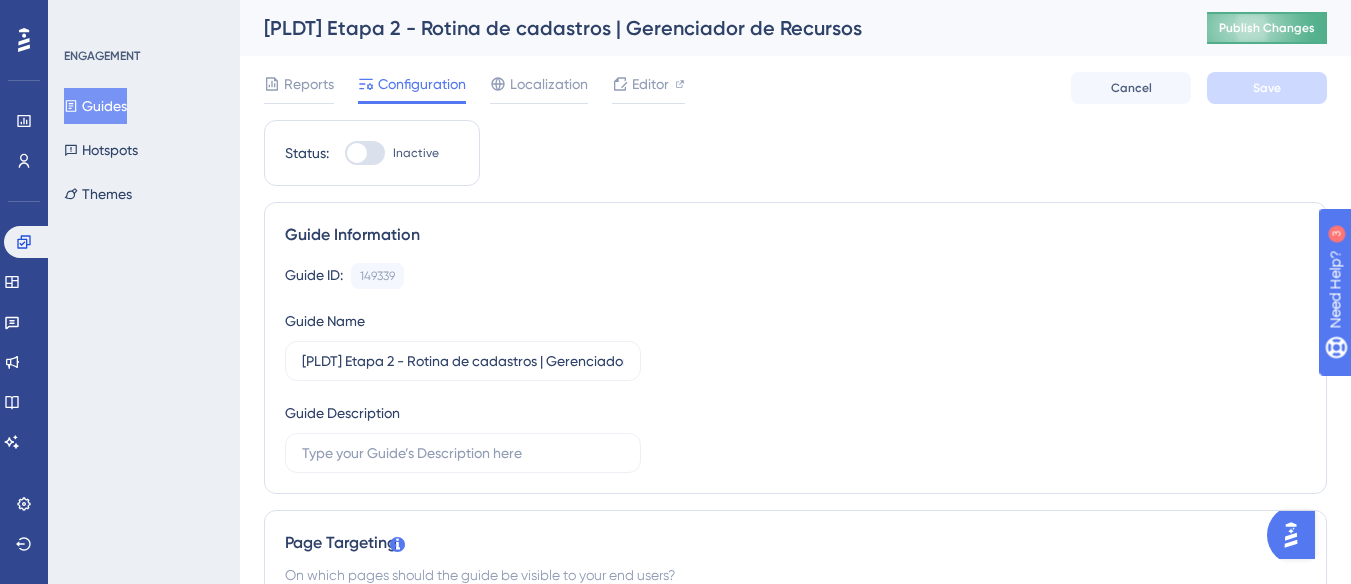 click on "Publish Changes" at bounding box center [1267, 28] 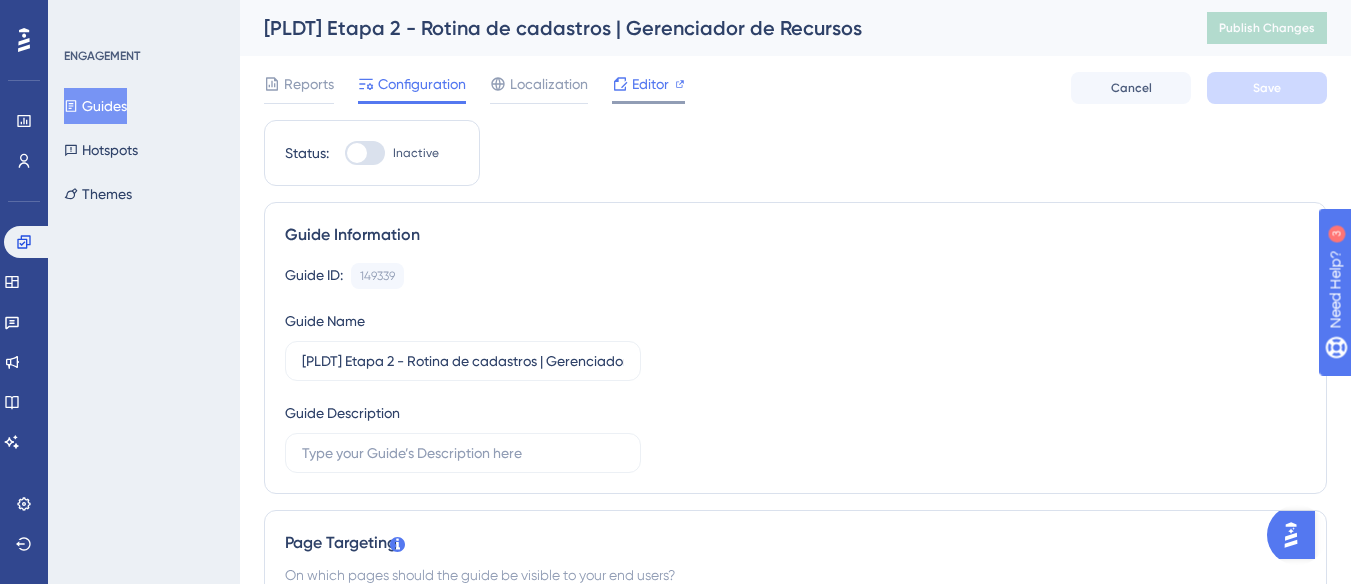 click on "Editor" at bounding box center [650, 84] 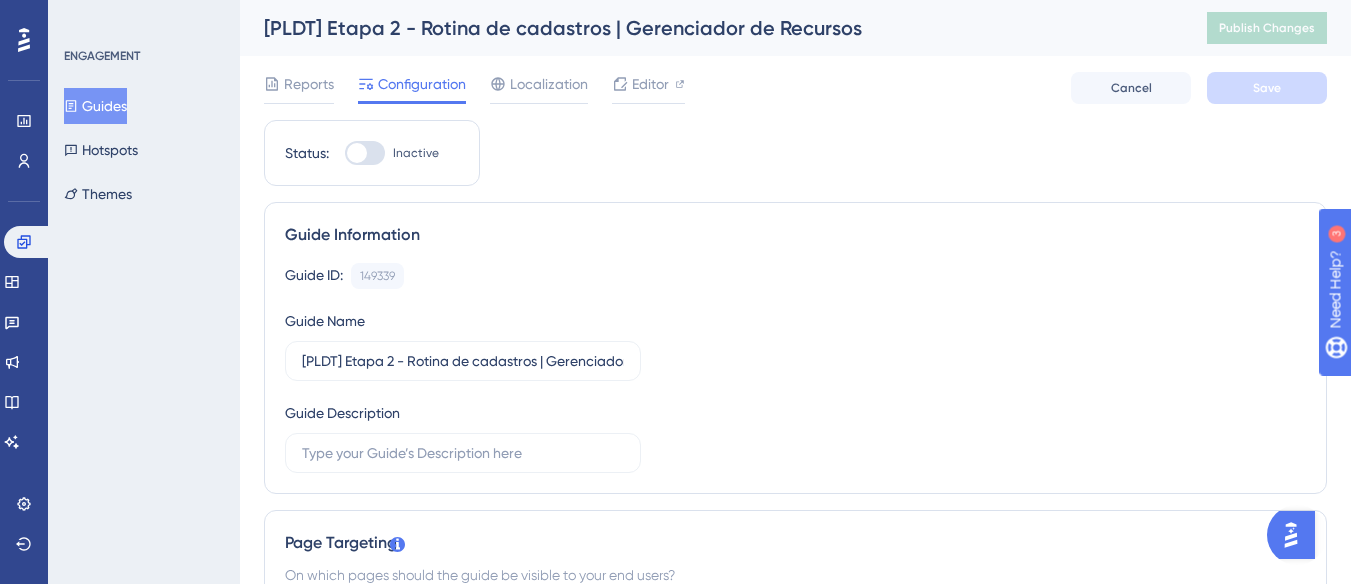 scroll, scrollTop: 0, scrollLeft: 0, axis: both 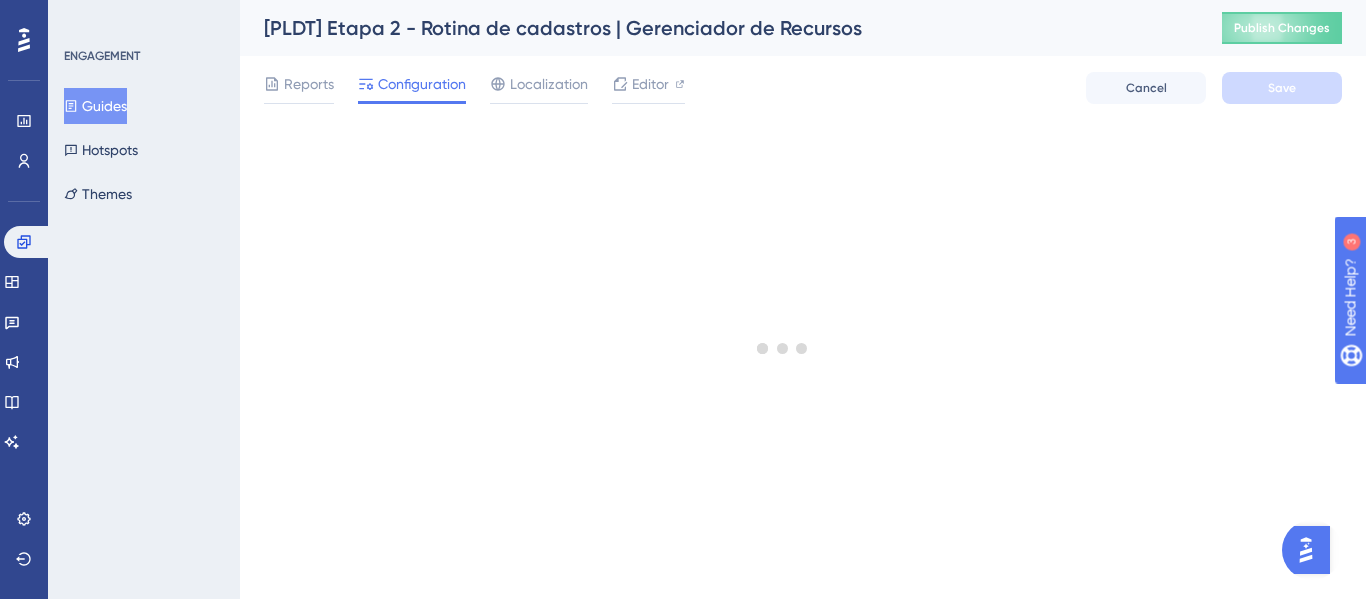 click on "[PLDT] Etapa 2 - Rotina de cadastros | Gerenciador de Recursos" at bounding box center [718, 28] 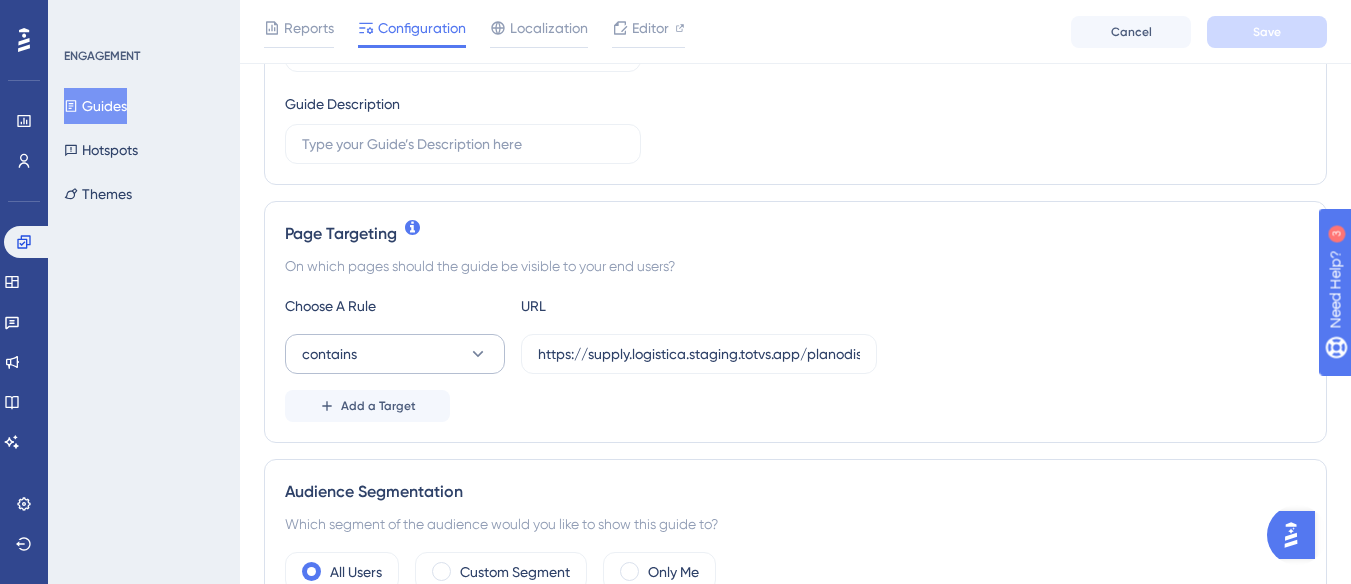 scroll, scrollTop: 111, scrollLeft: 0, axis: vertical 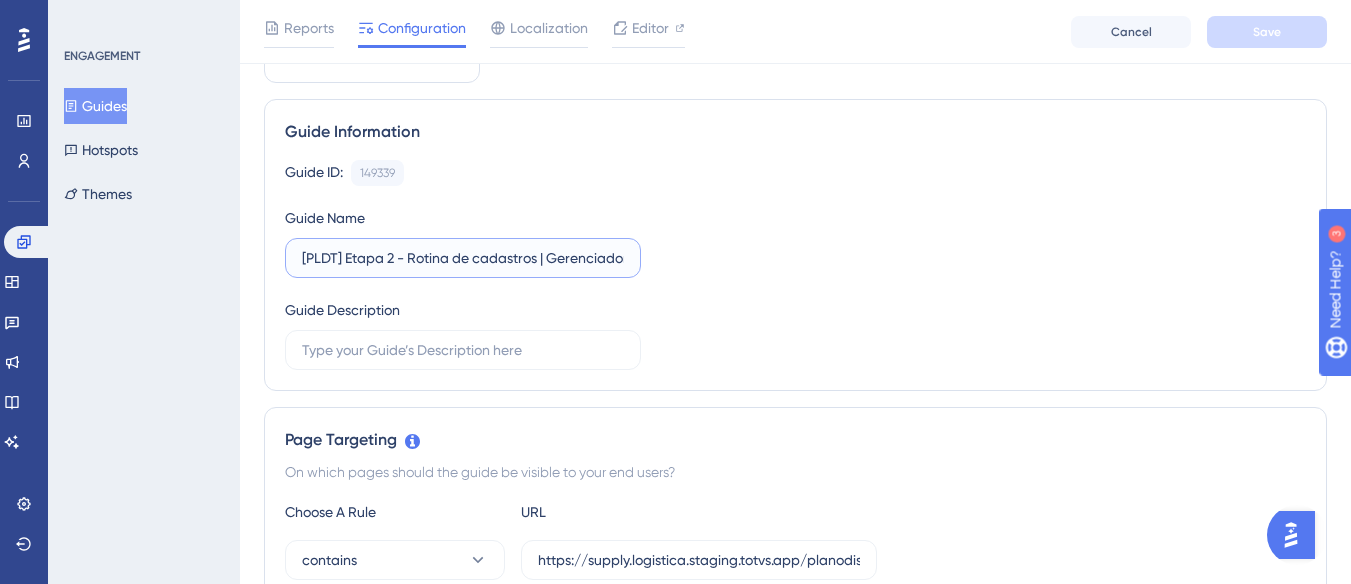 click on "[PLDT] Etapa 2 - Rotina de cadastros | Gerenciador de Recursos" at bounding box center [463, 258] 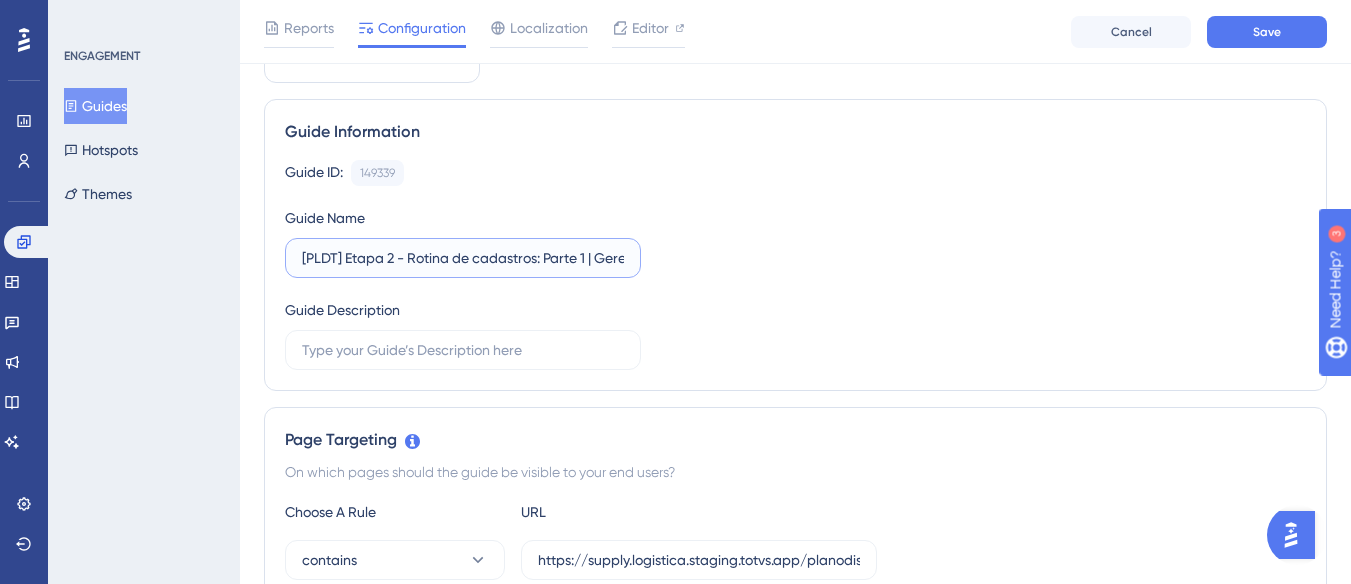 drag, startPoint x: 539, startPoint y: 261, endPoint x: 591, endPoint y: 268, distance: 52.46904 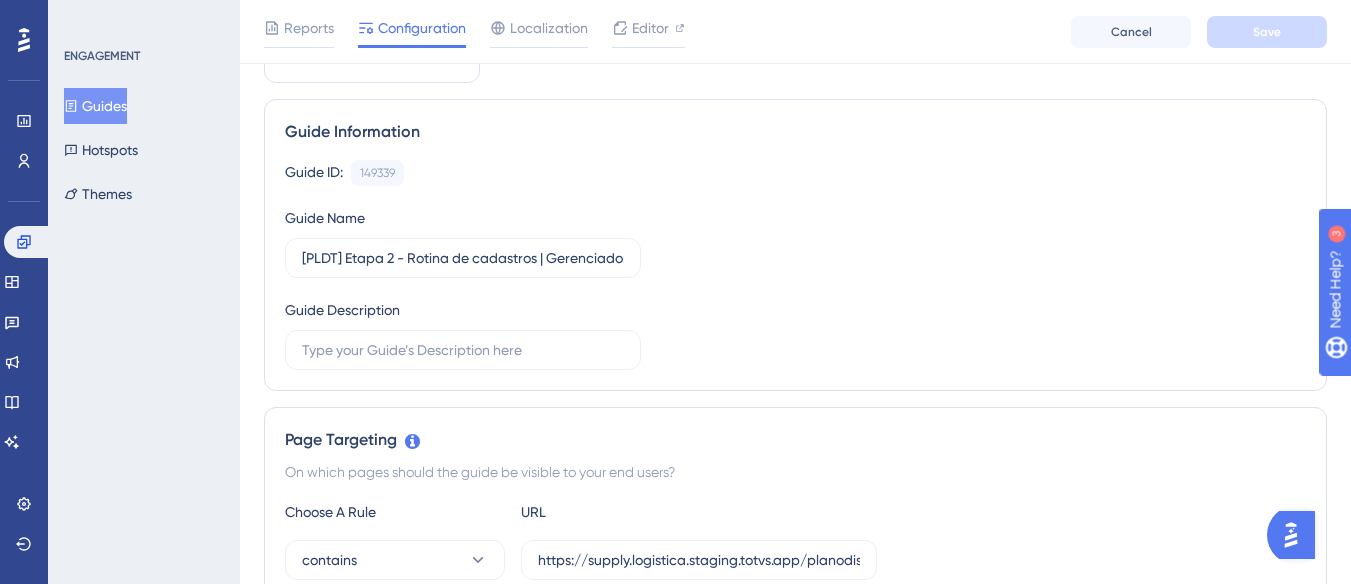 scroll, scrollTop: 0, scrollLeft: 0, axis: both 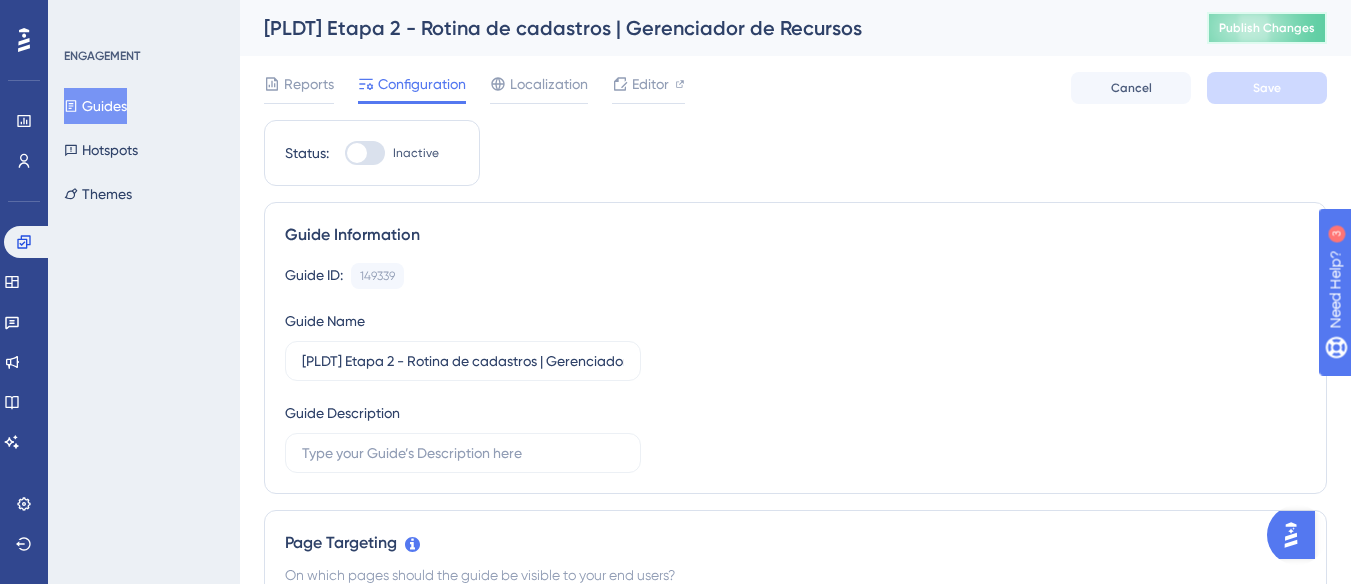 click on "Publish Changes" at bounding box center [1267, 28] 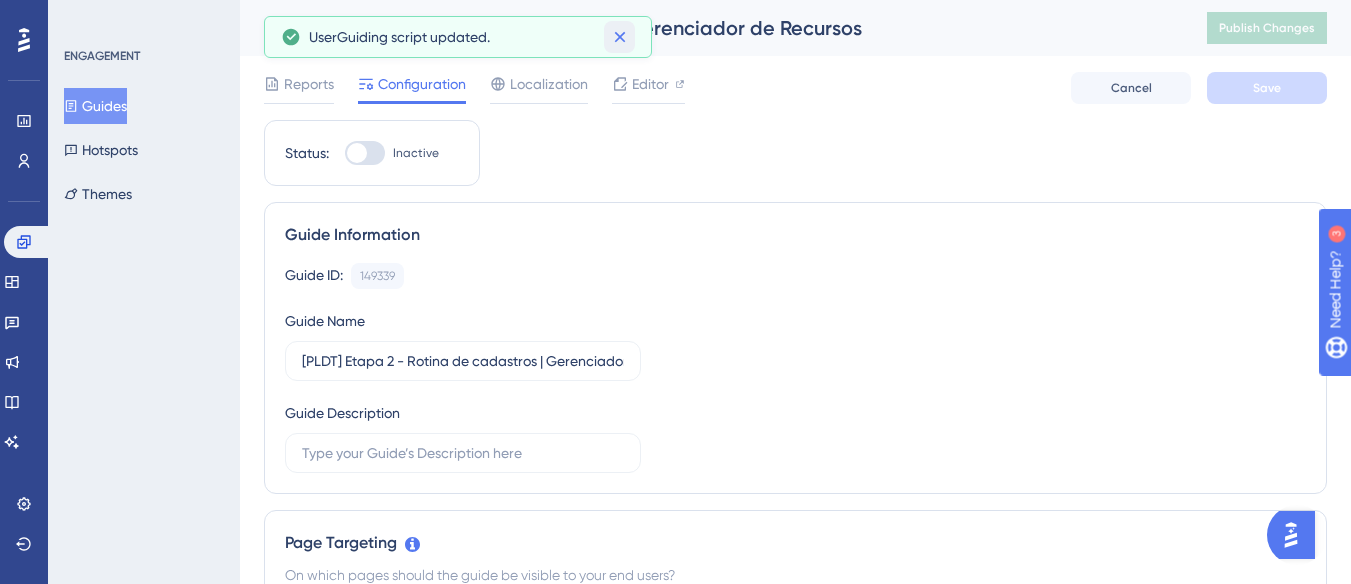 click 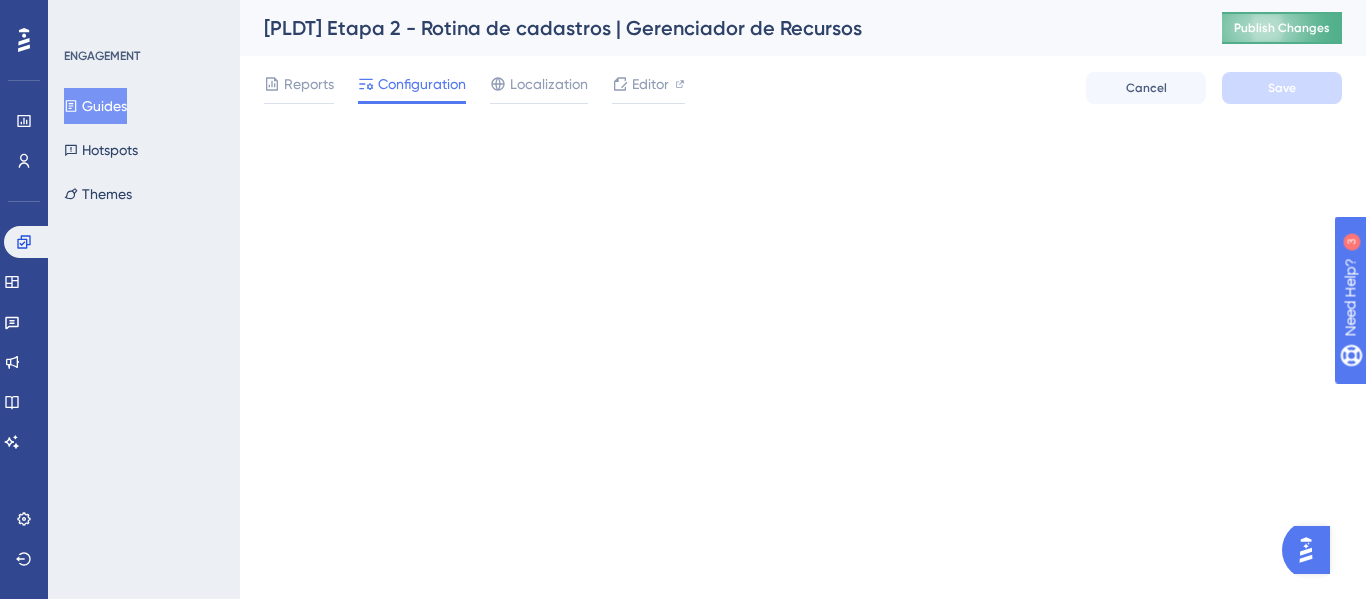 click on "Publish Changes" at bounding box center [1282, 28] 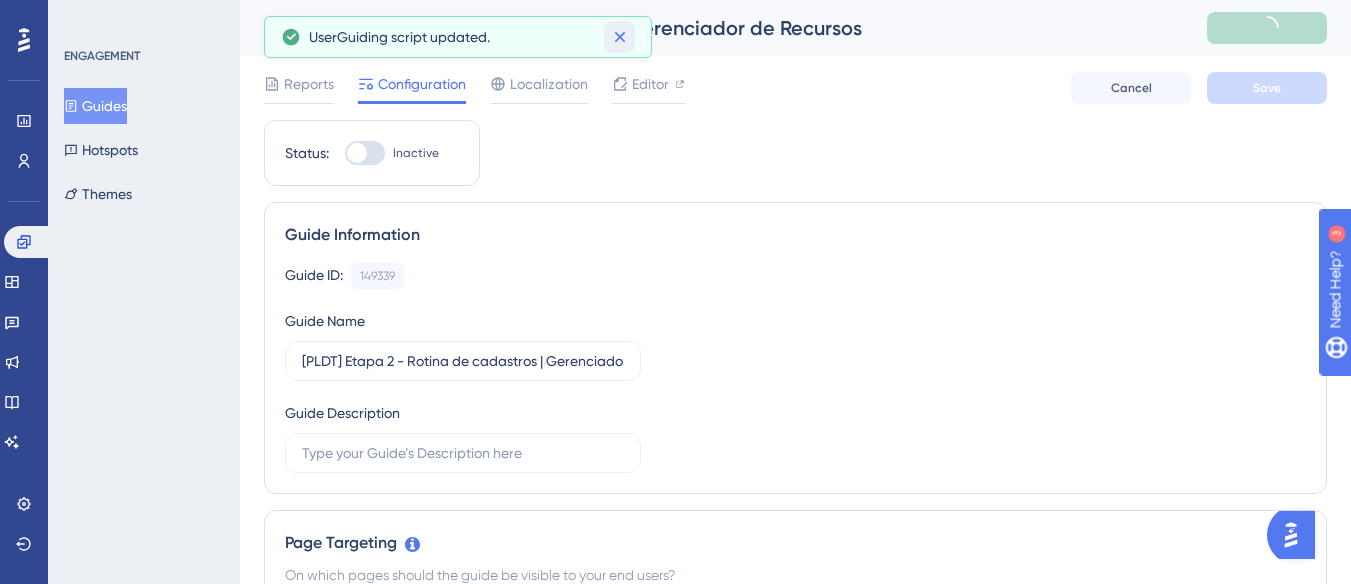 click 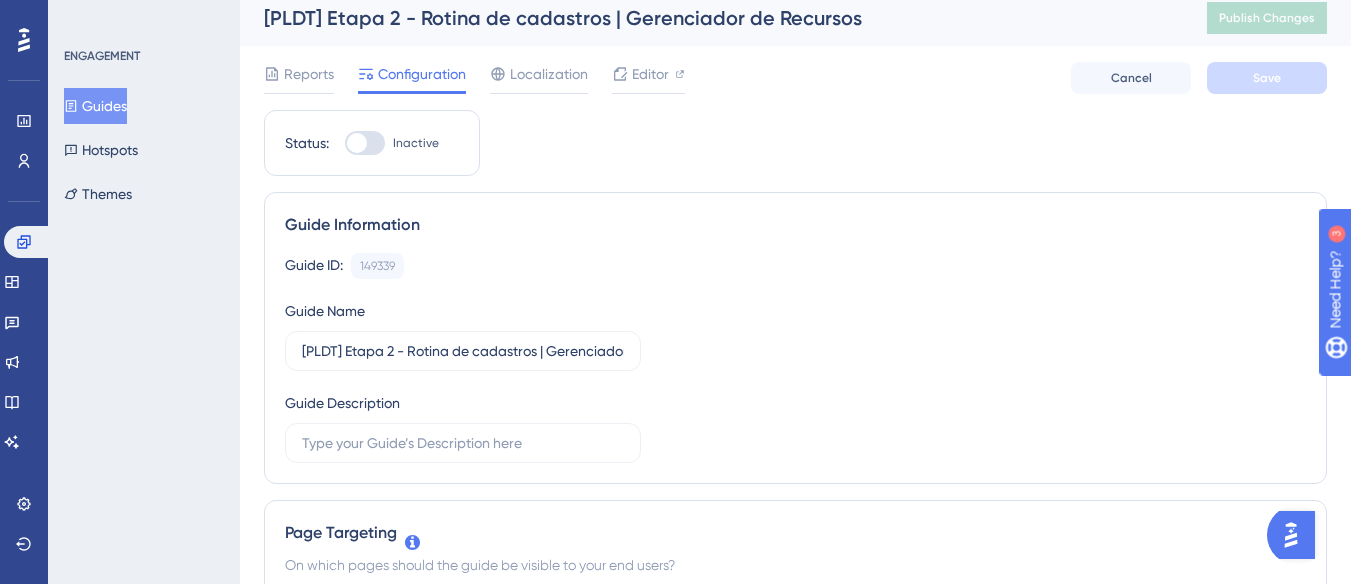 scroll, scrollTop: 0, scrollLeft: 0, axis: both 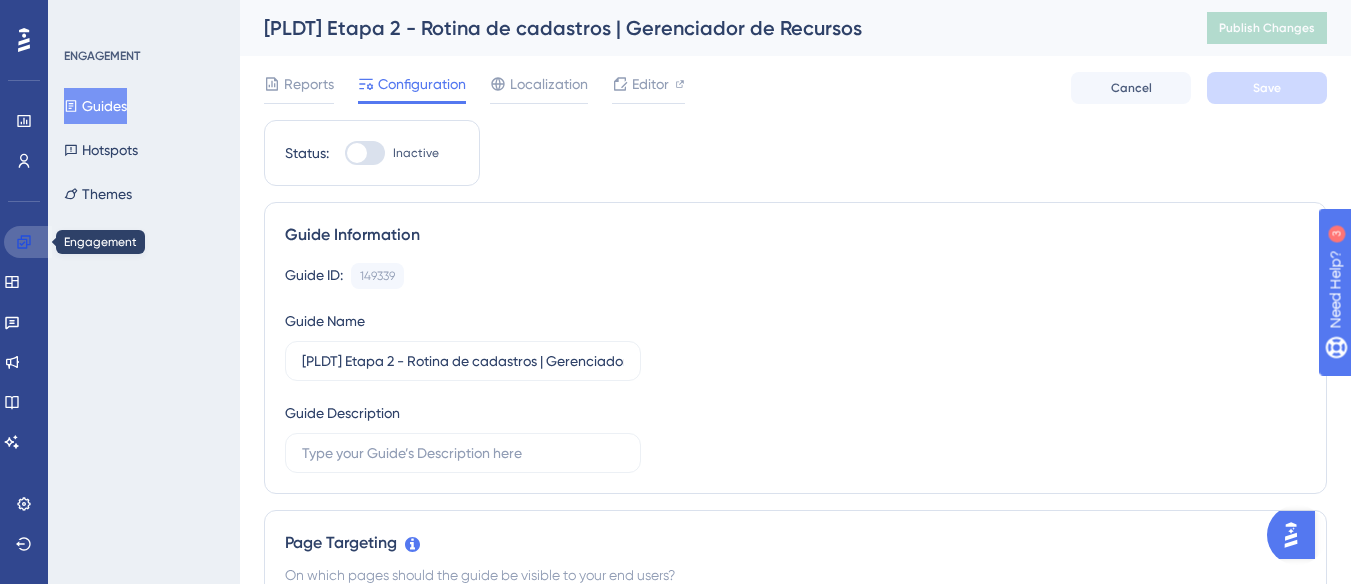 click 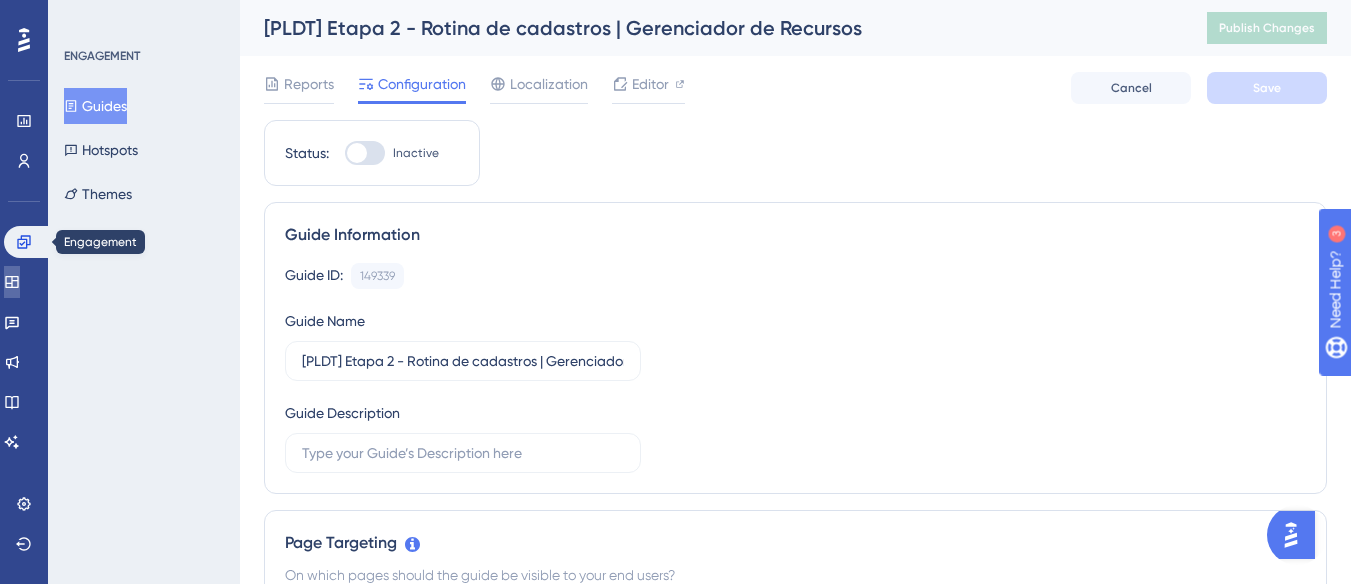 click 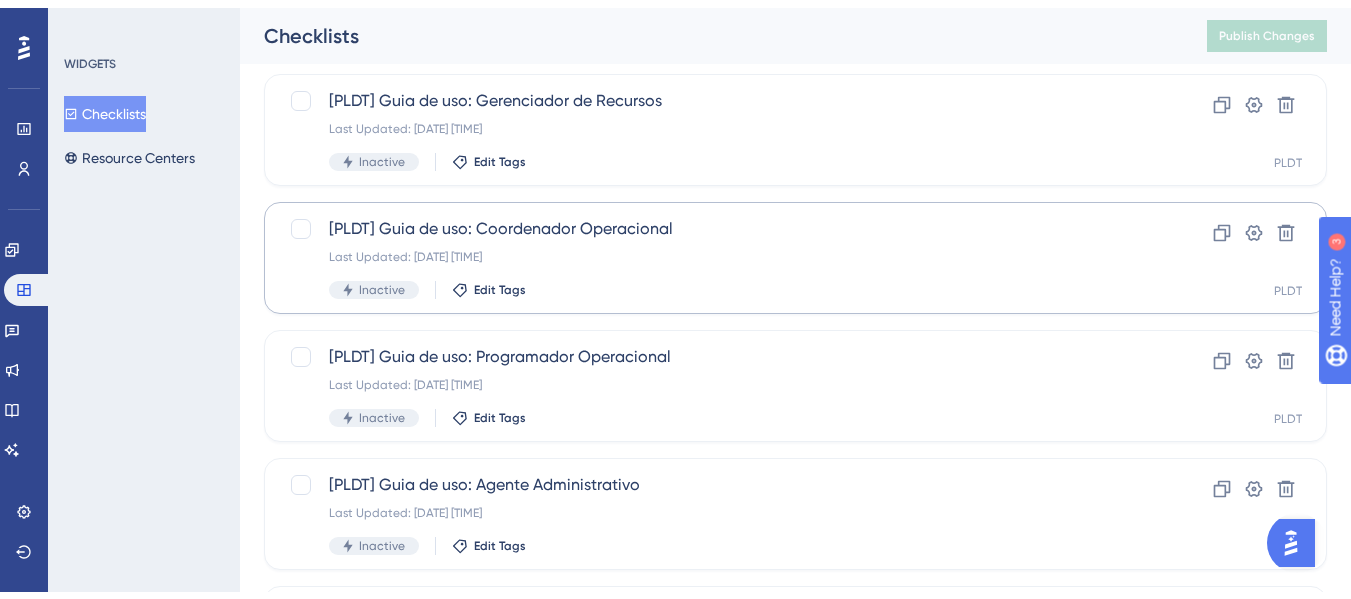 scroll, scrollTop: 300, scrollLeft: 0, axis: vertical 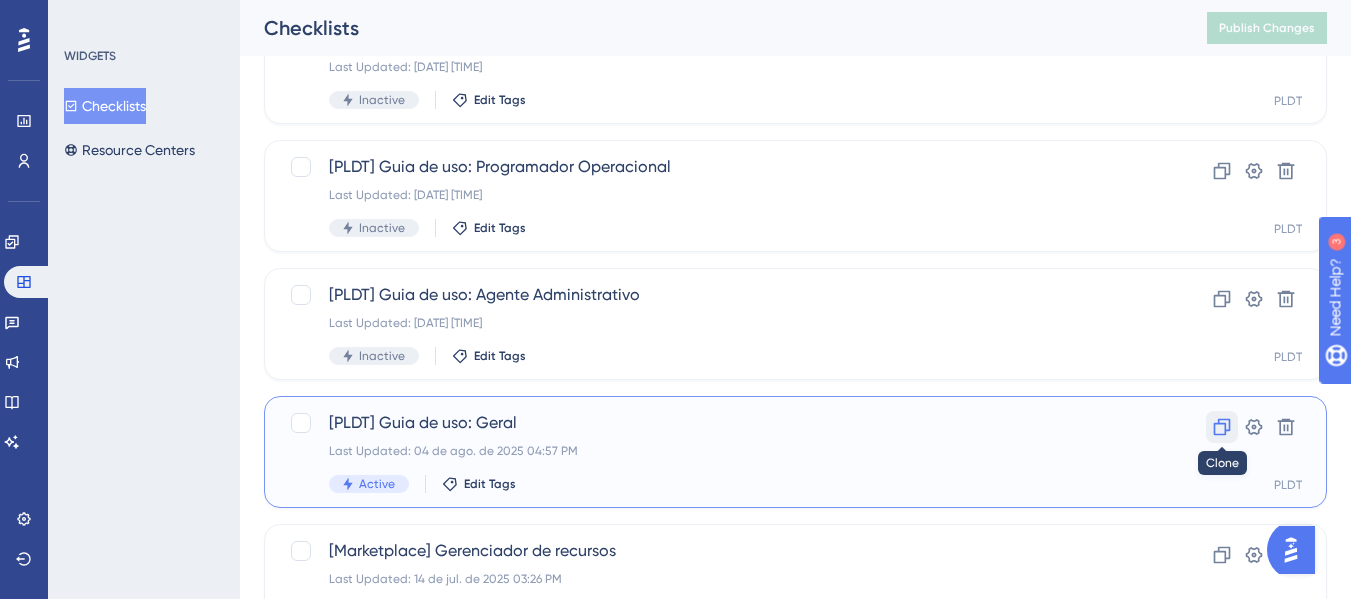 click at bounding box center (1222, 427) 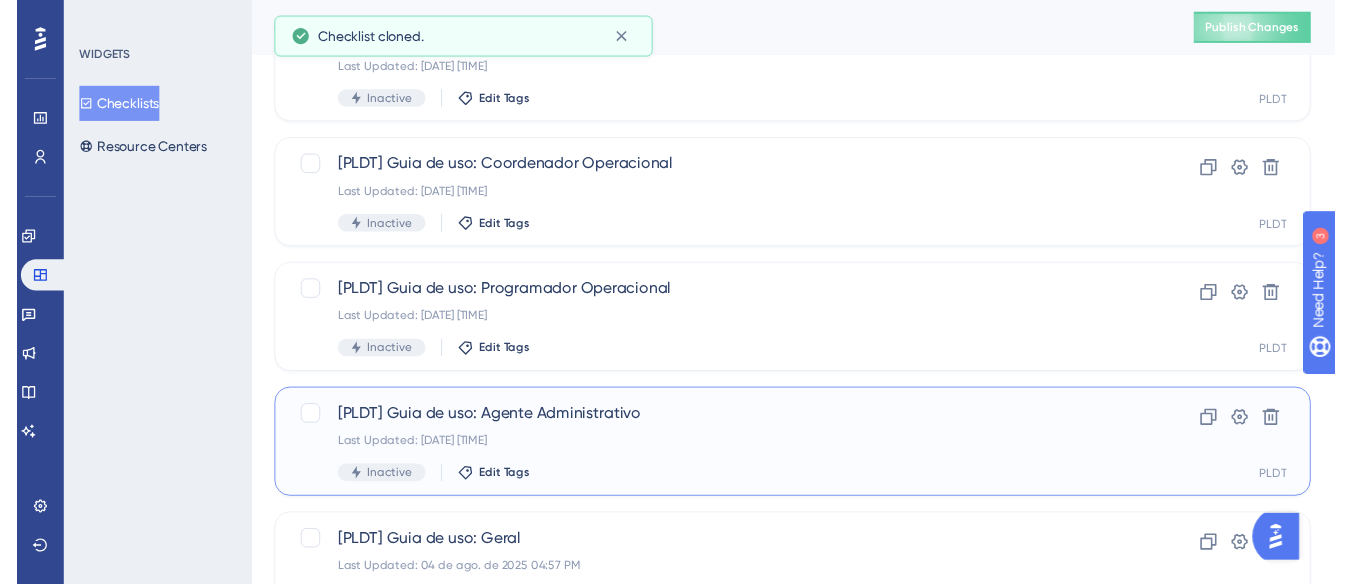 scroll, scrollTop: 0, scrollLeft: 0, axis: both 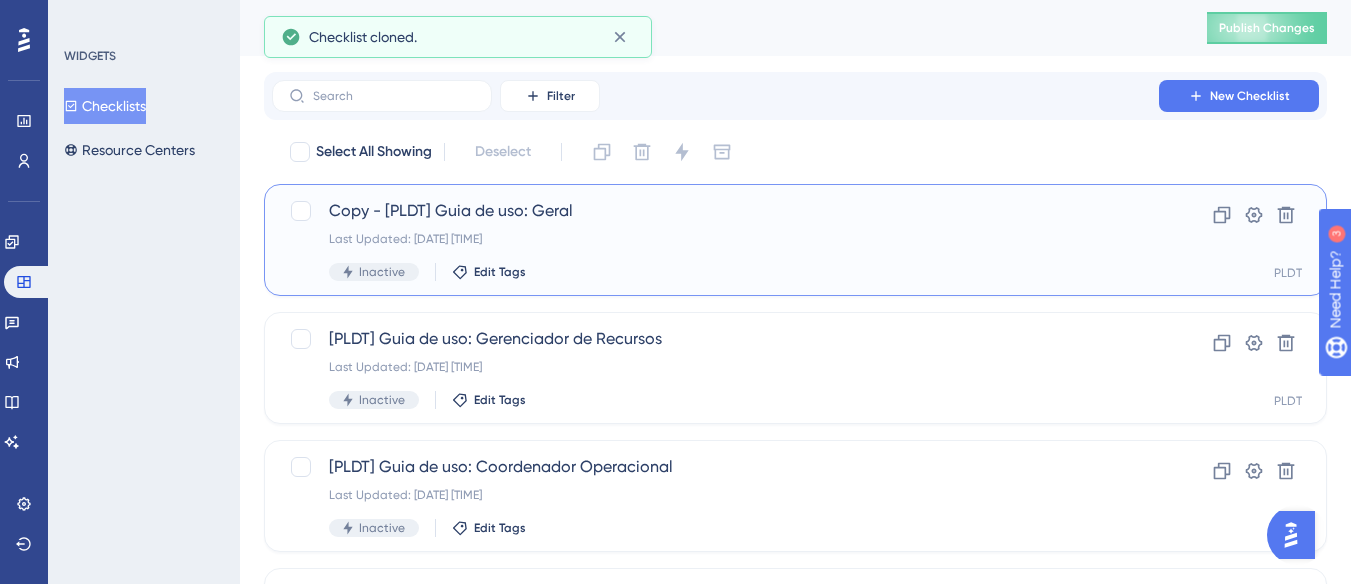 click on "Copy - [PLDT] Guia de uso: Geral" at bounding box center (715, 211) 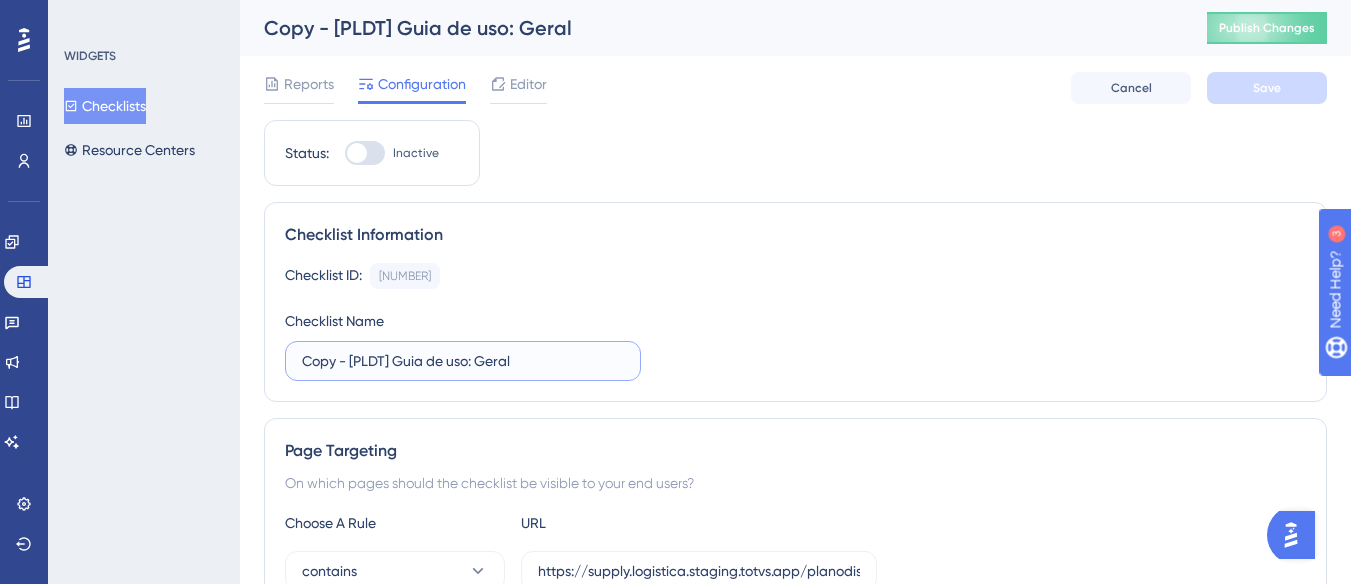 drag, startPoint x: 348, startPoint y: 367, endPoint x: 238, endPoint y: 365, distance: 110.01818 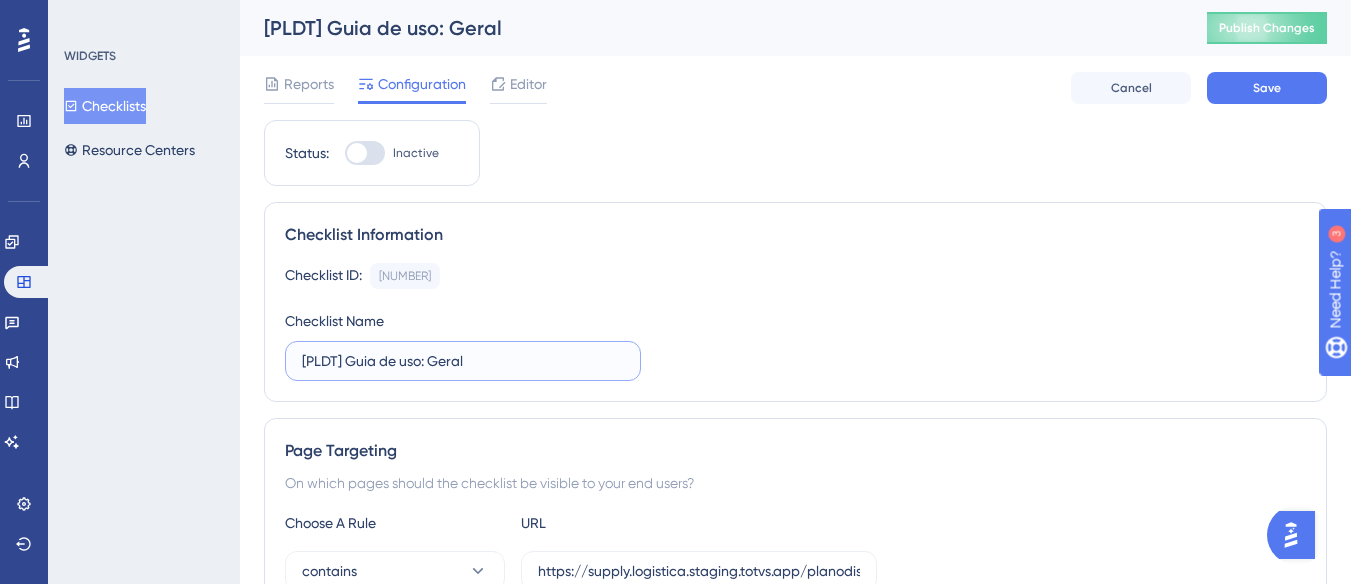 drag, startPoint x: 464, startPoint y: 359, endPoint x: 433, endPoint y: 360, distance: 31.016125 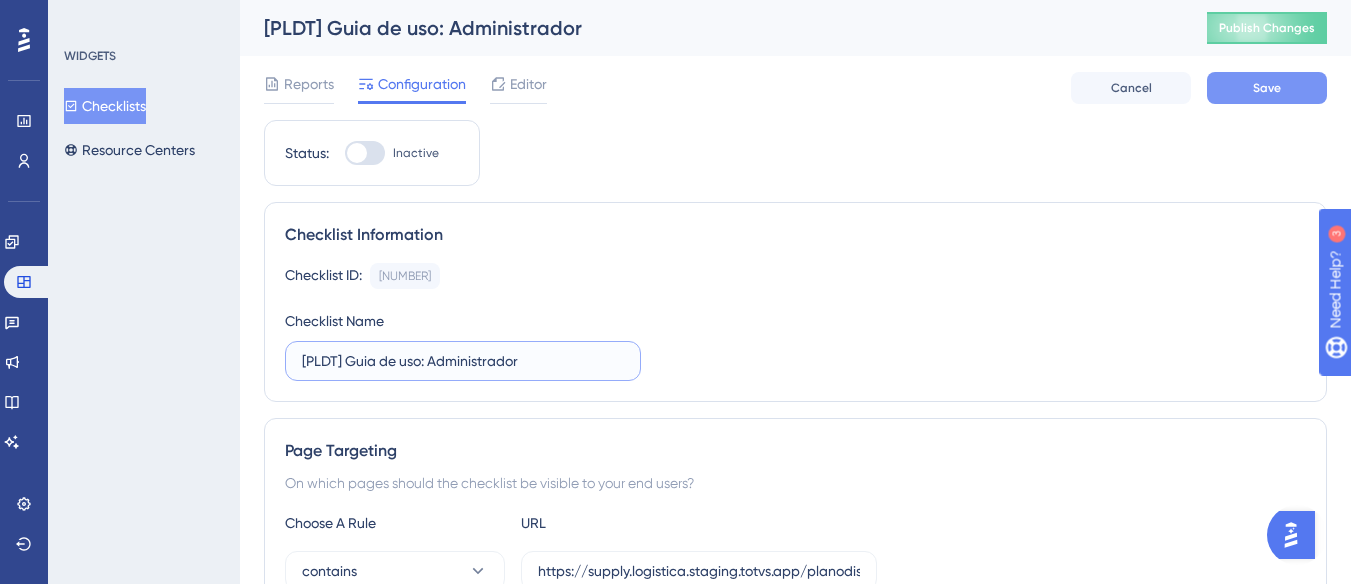 type on "[PLDT] Guia de uso: Administrador" 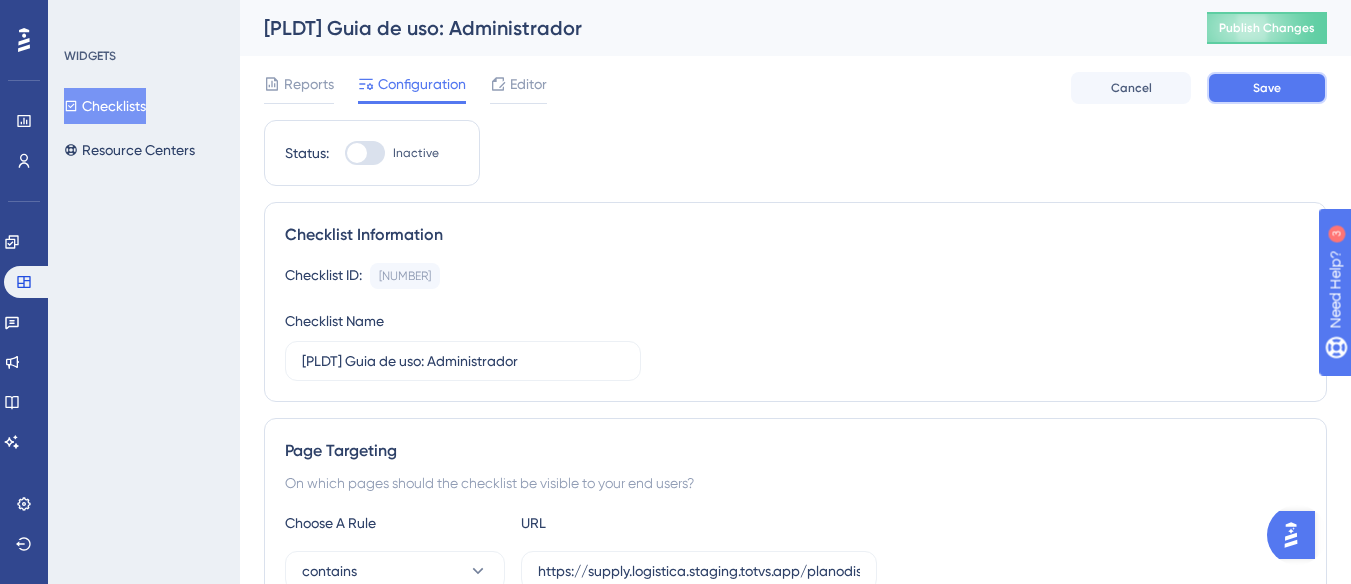 click on "Save" at bounding box center (1267, 88) 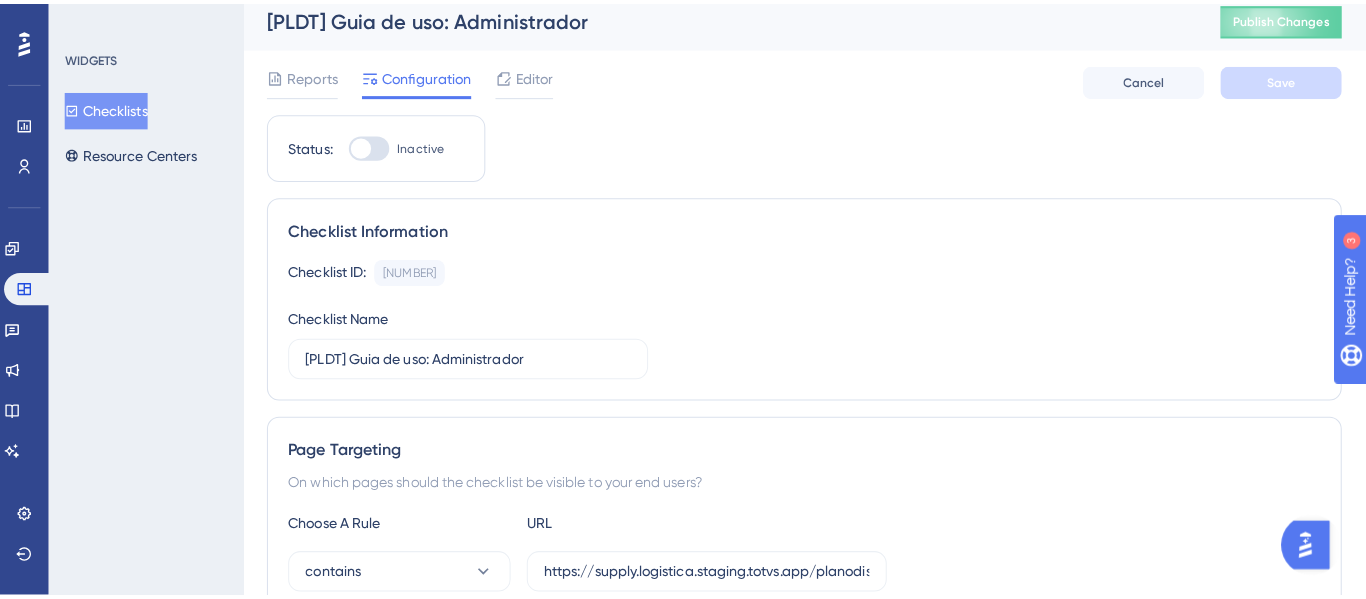 scroll, scrollTop: 0, scrollLeft: 0, axis: both 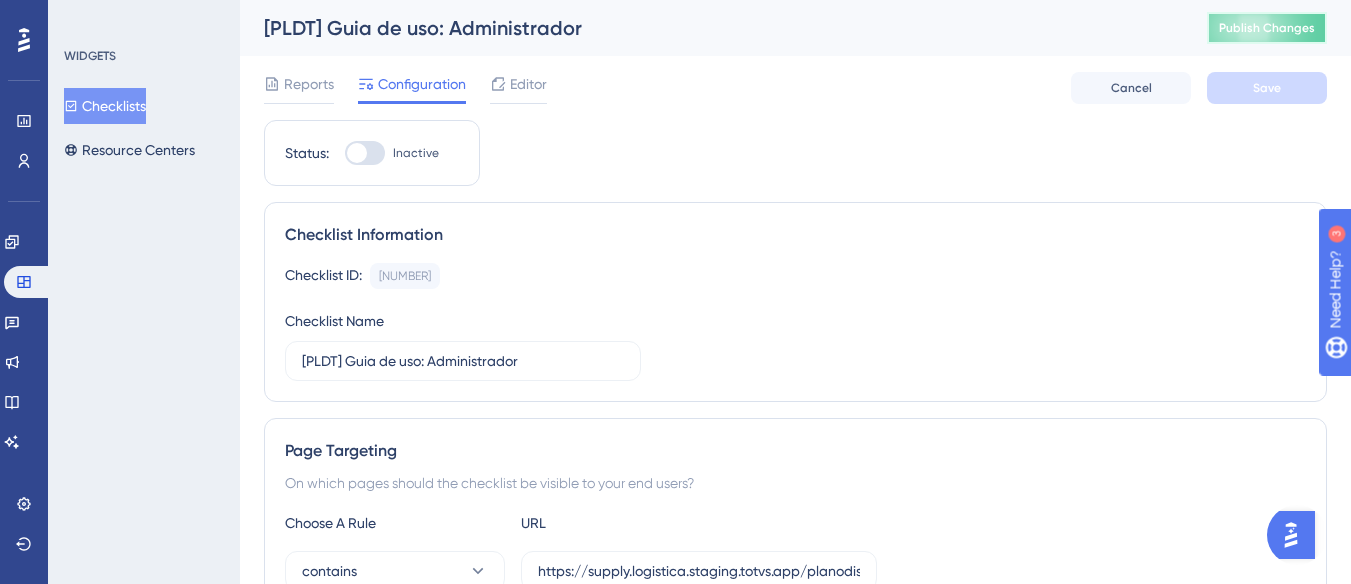 click on "Publish Changes" at bounding box center [1267, 28] 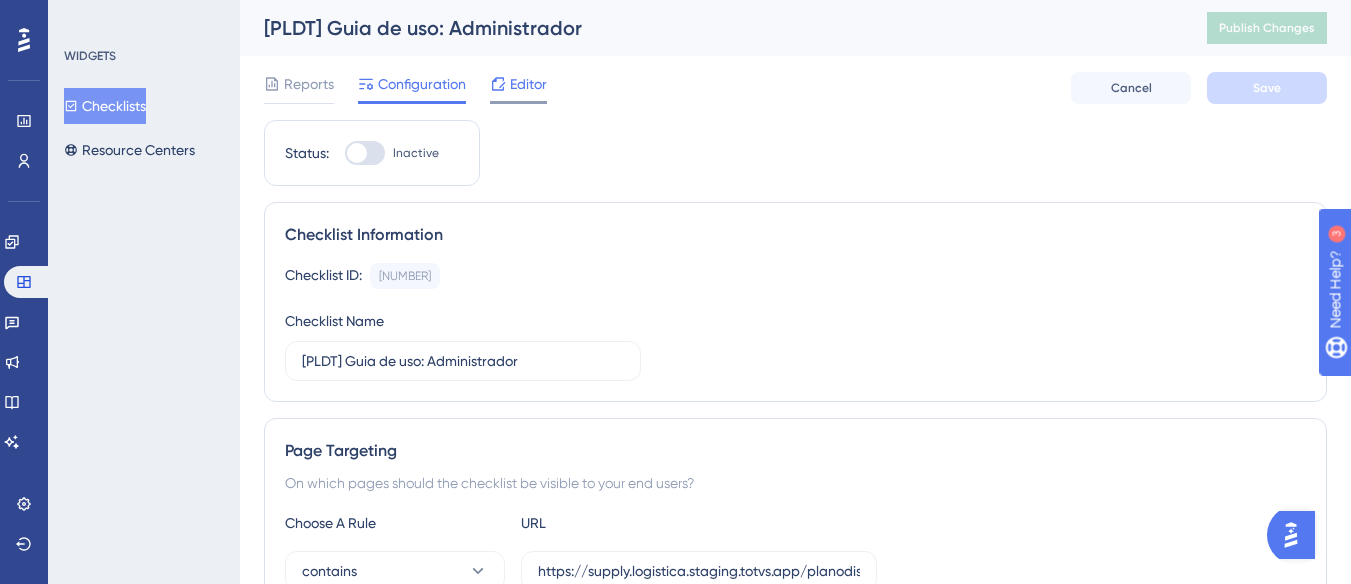 click on "Editor" at bounding box center (528, 84) 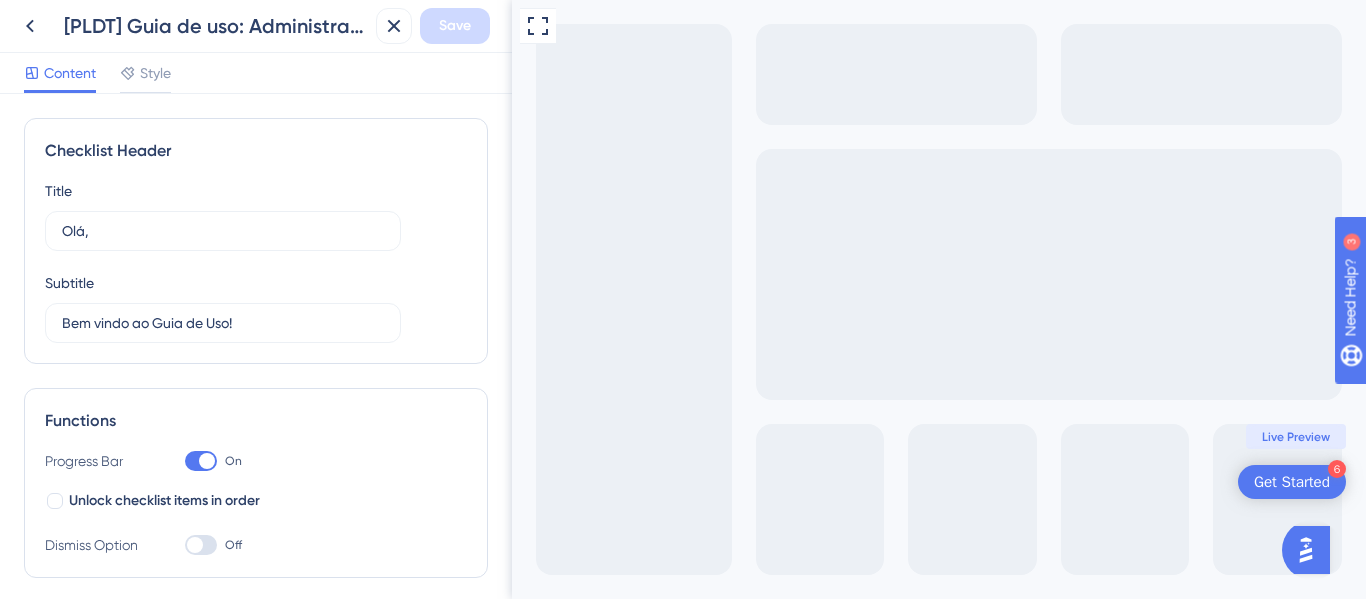 scroll, scrollTop: 0, scrollLeft: 0, axis: both 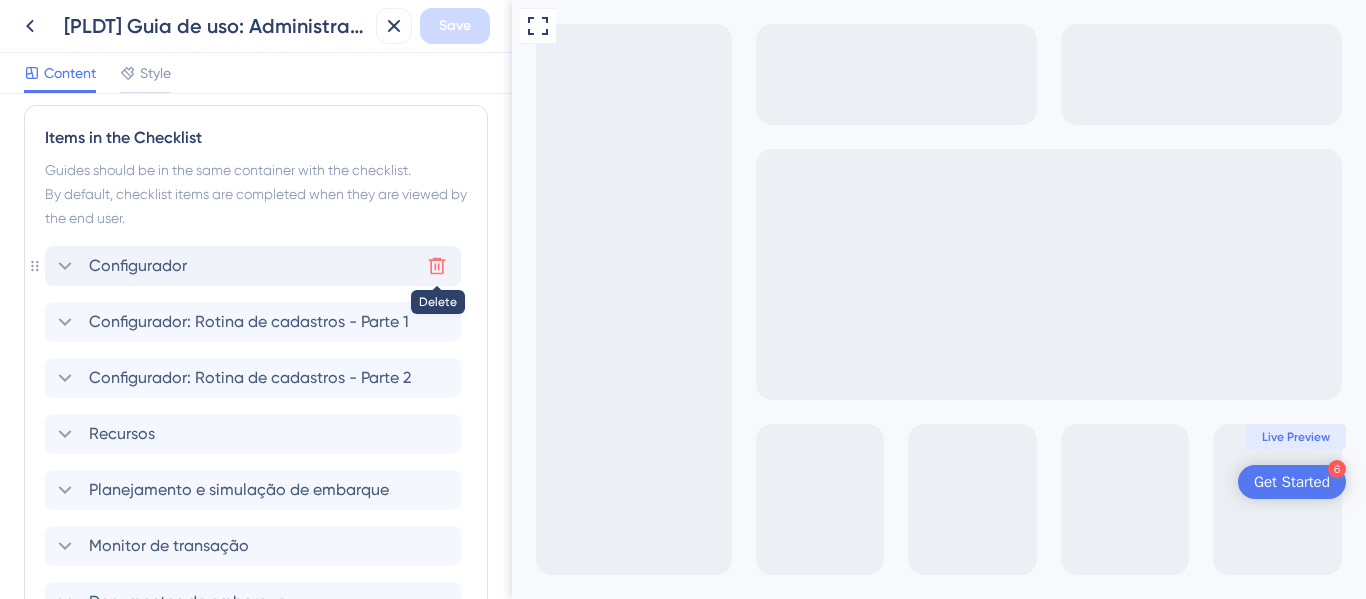 click 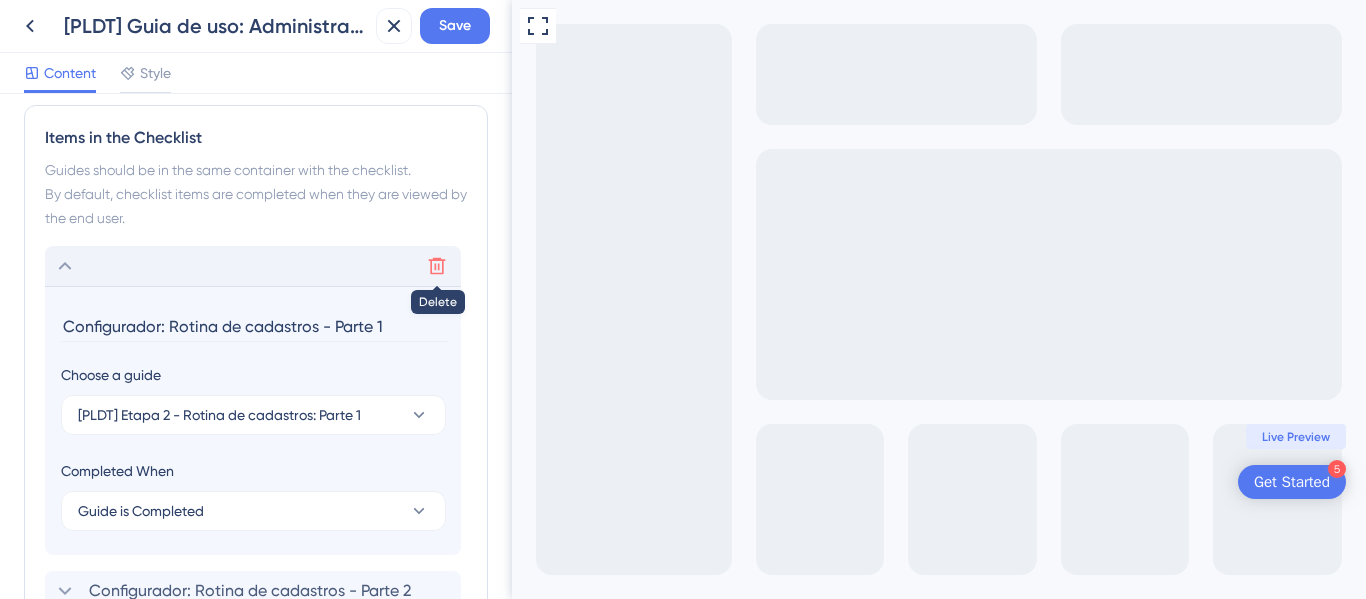 scroll, scrollTop: 649, scrollLeft: 0, axis: vertical 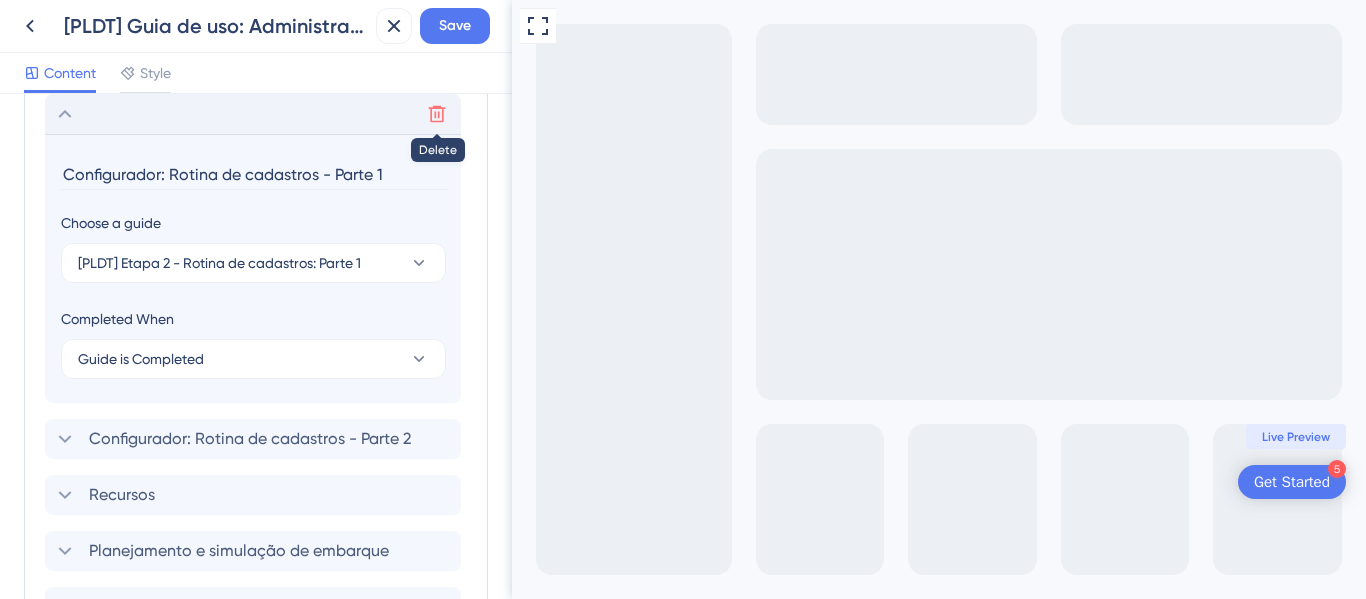click 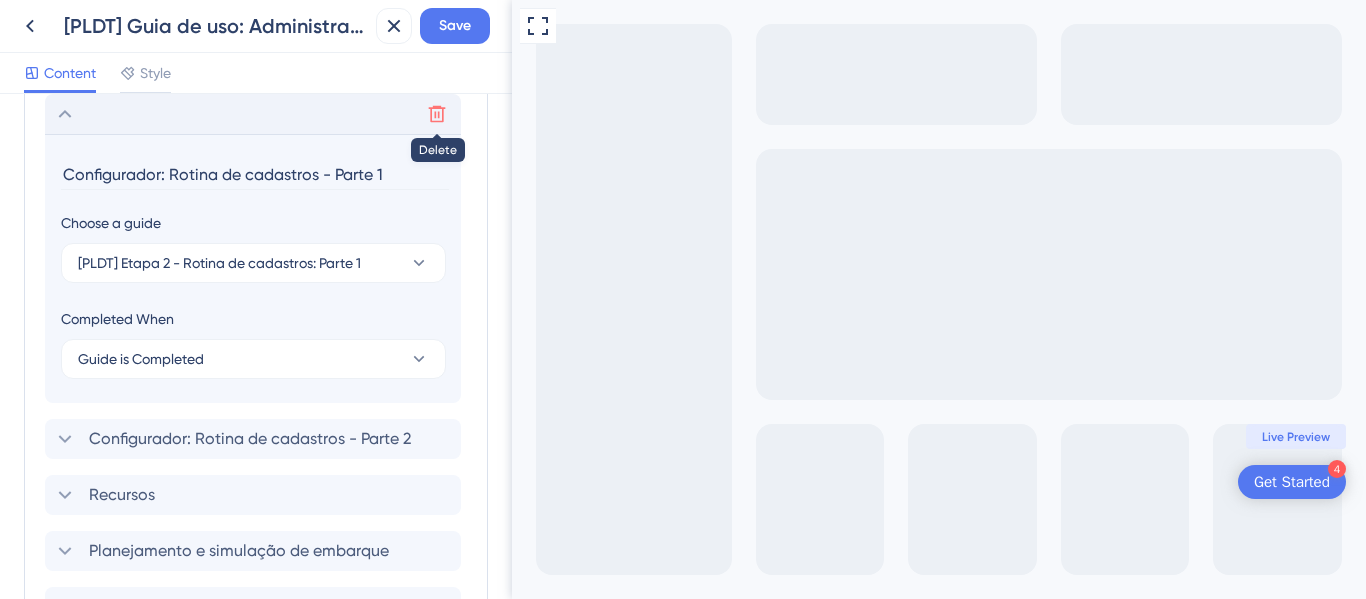 scroll, scrollTop: 585, scrollLeft: 0, axis: vertical 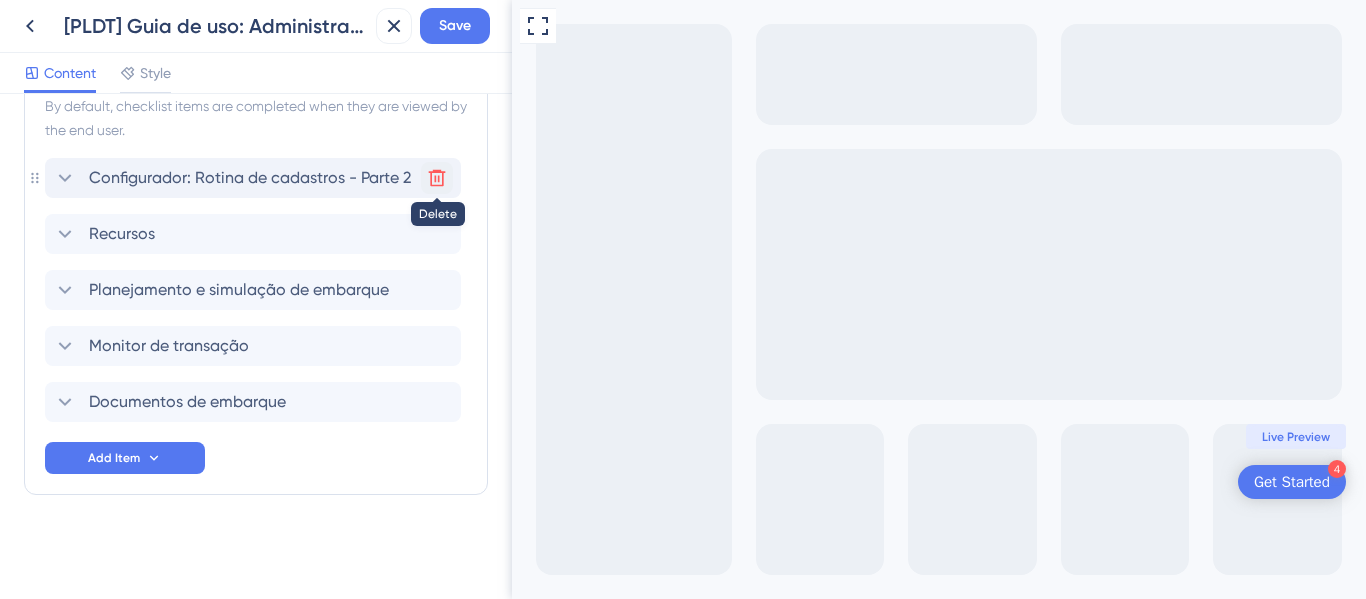 click 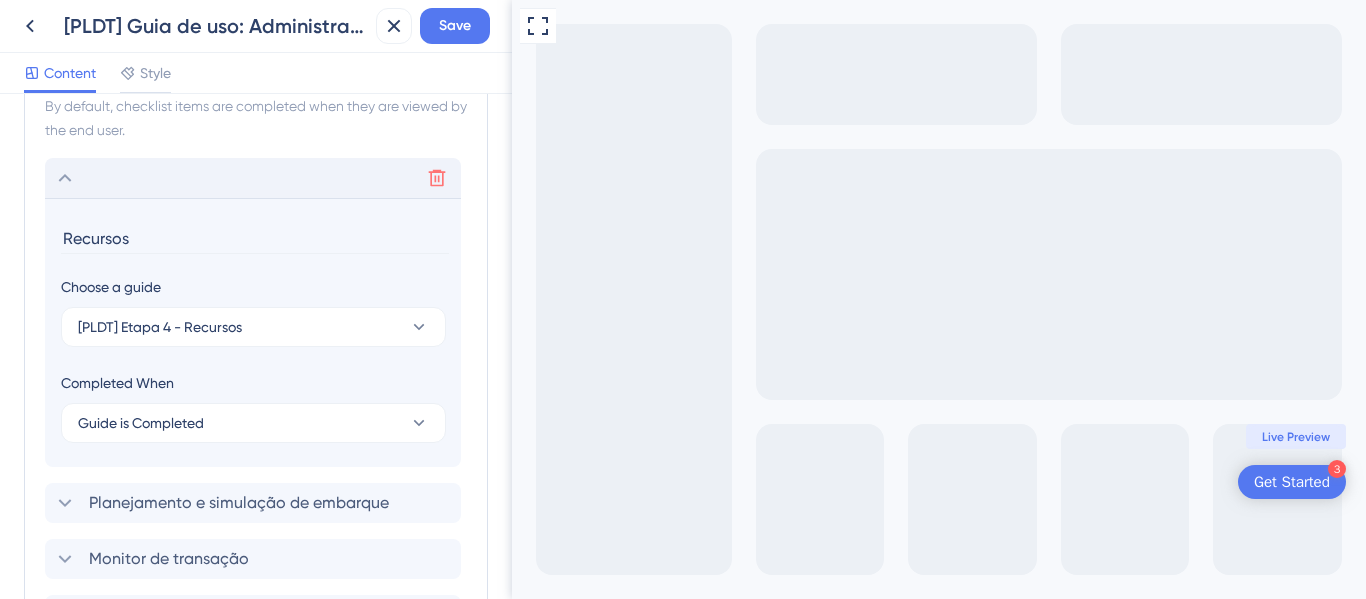 scroll, scrollTop: 649, scrollLeft: 0, axis: vertical 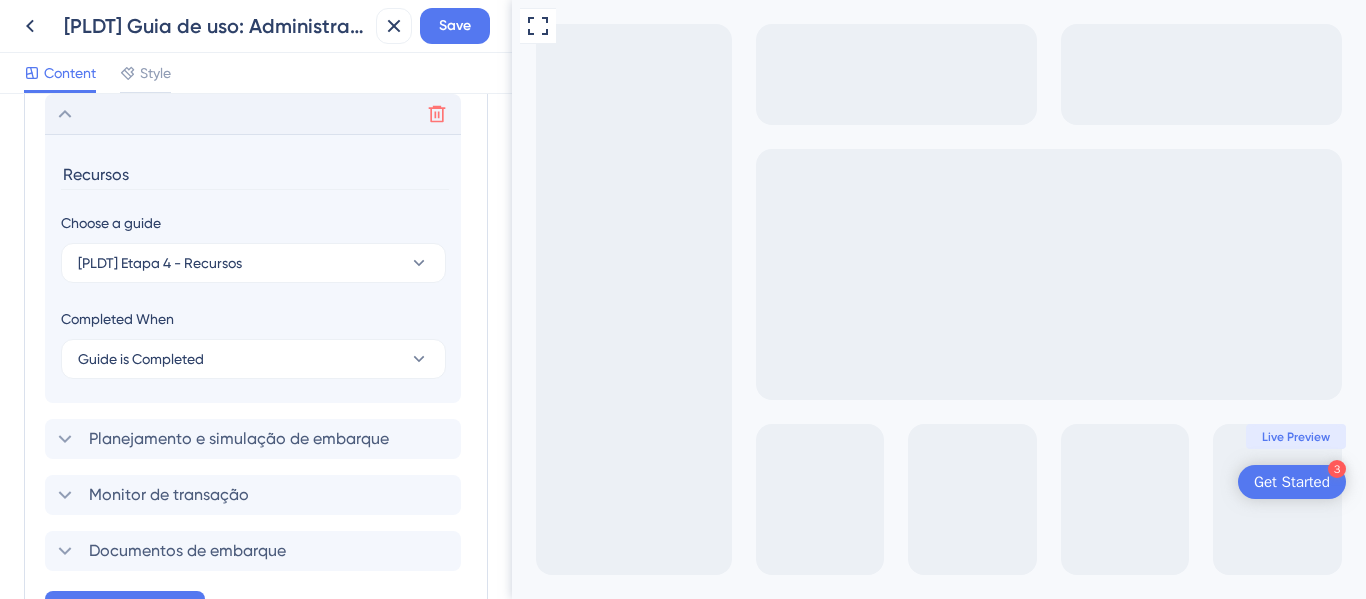 click 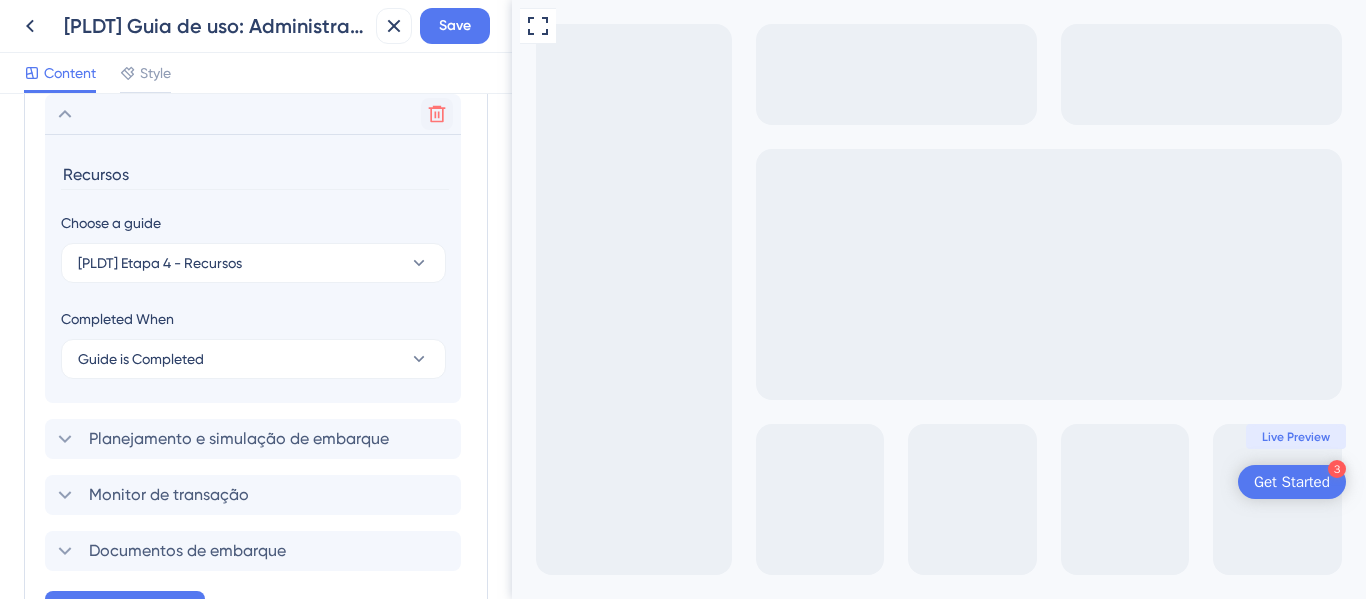 scroll, scrollTop: 529, scrollLeft: 0, axis: vertical 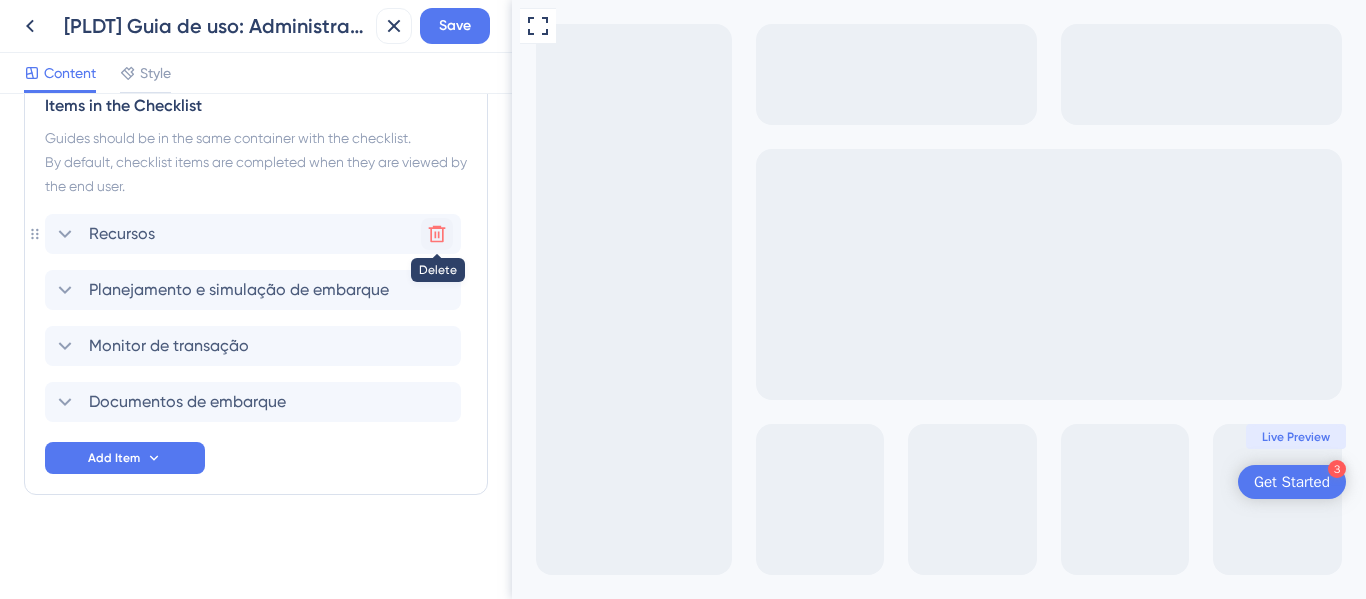 click 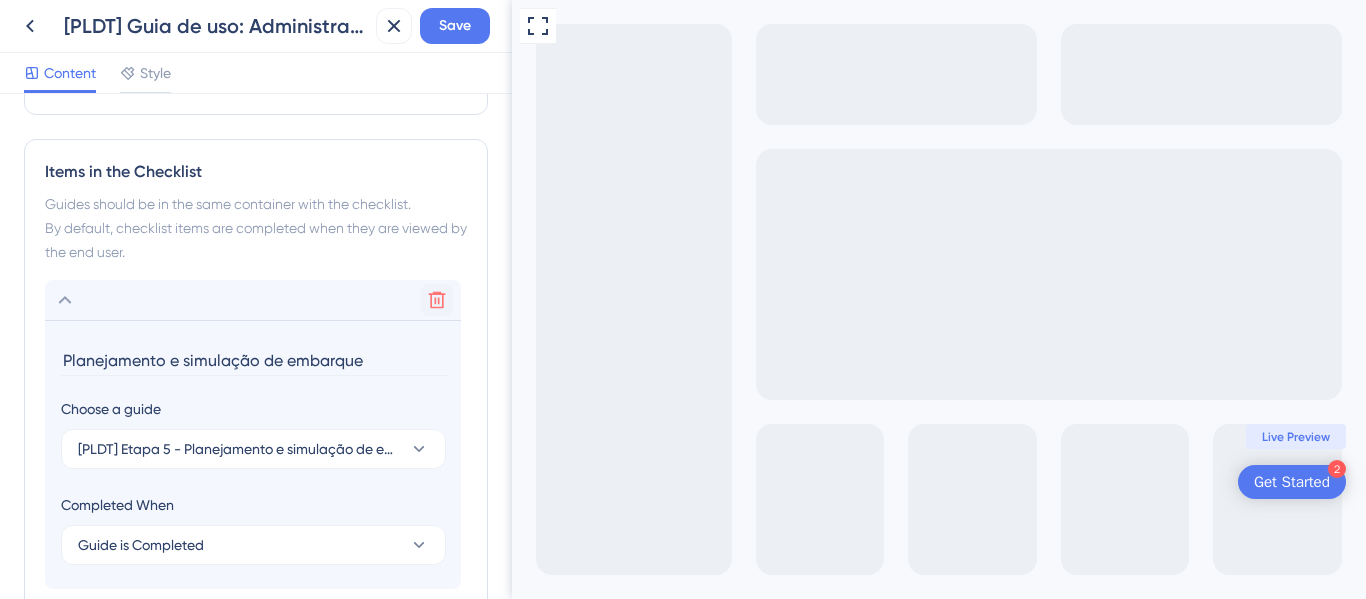 scroll, scrollTop: 449, scrollLeft: 0, axis: vertical 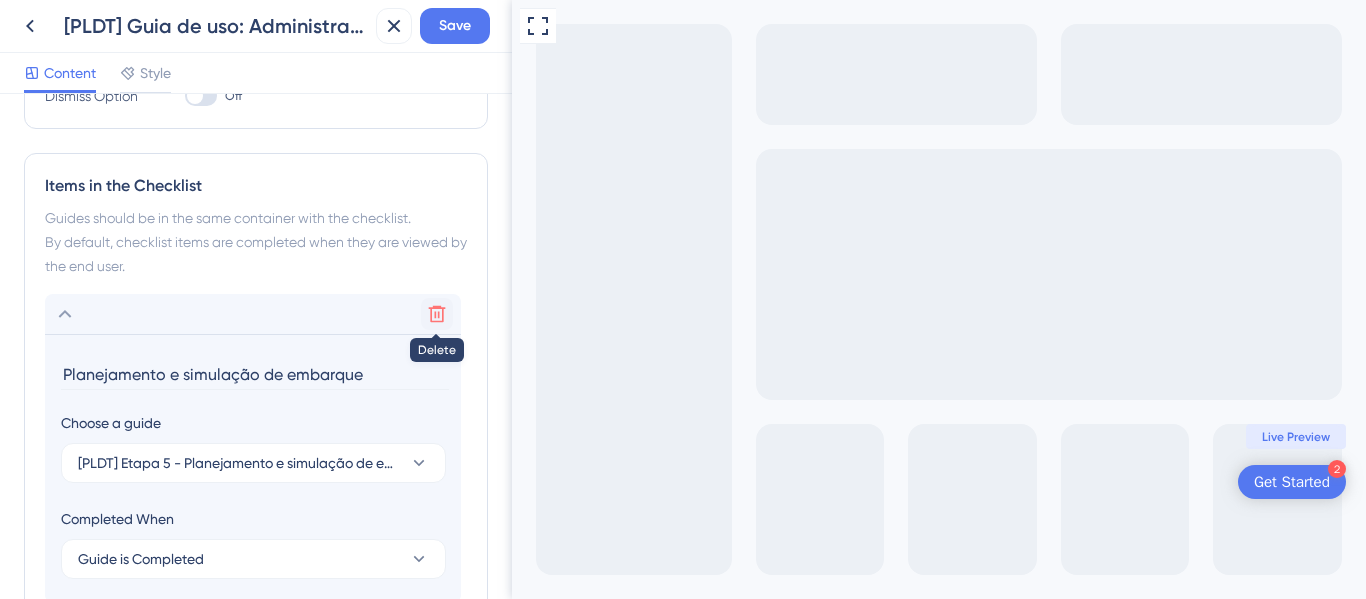 click 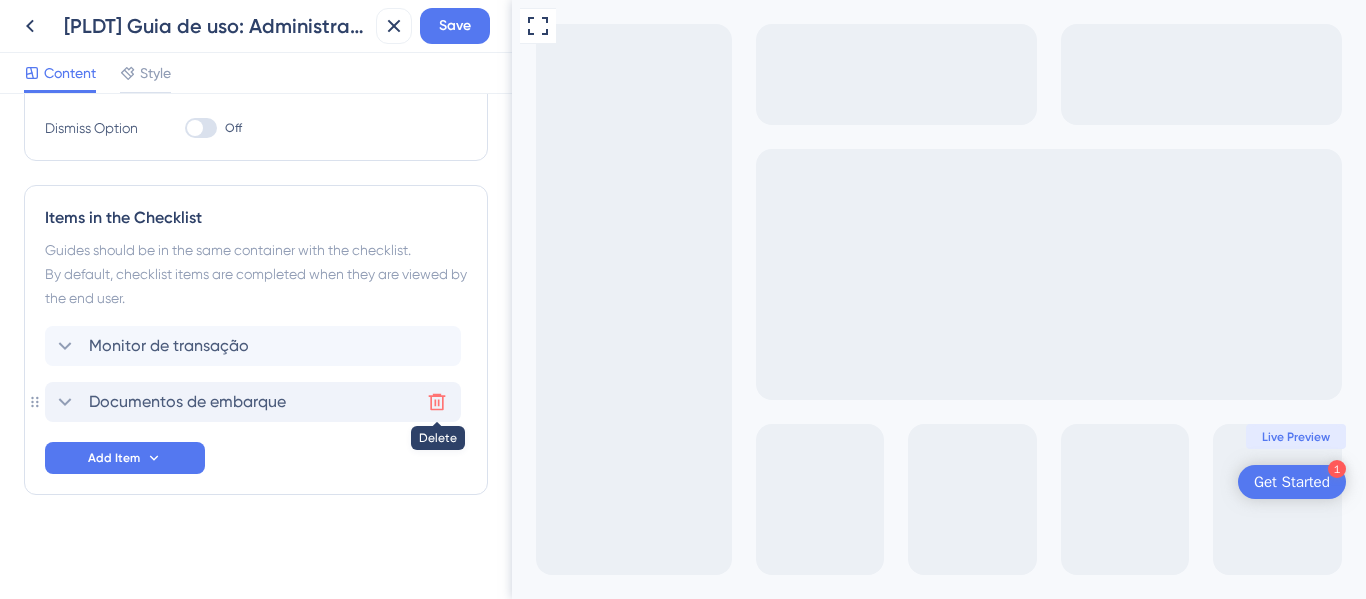 click 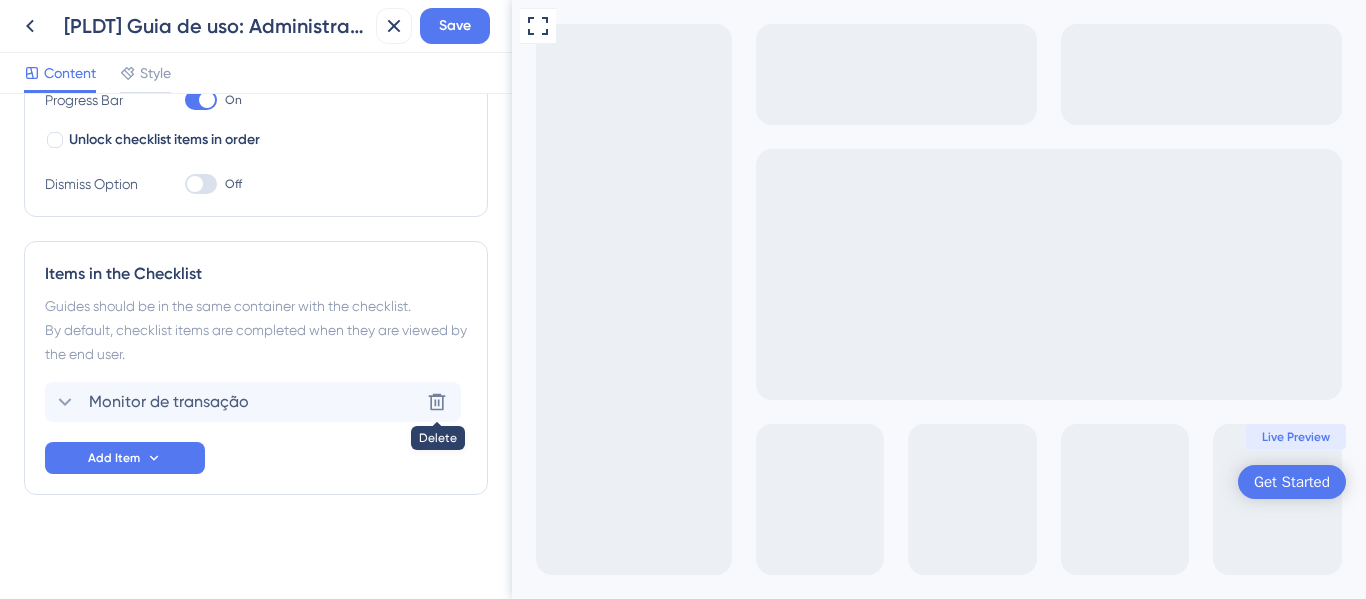 scroll, scrollTop: 361, scrollLeft: 0, axis: vertical 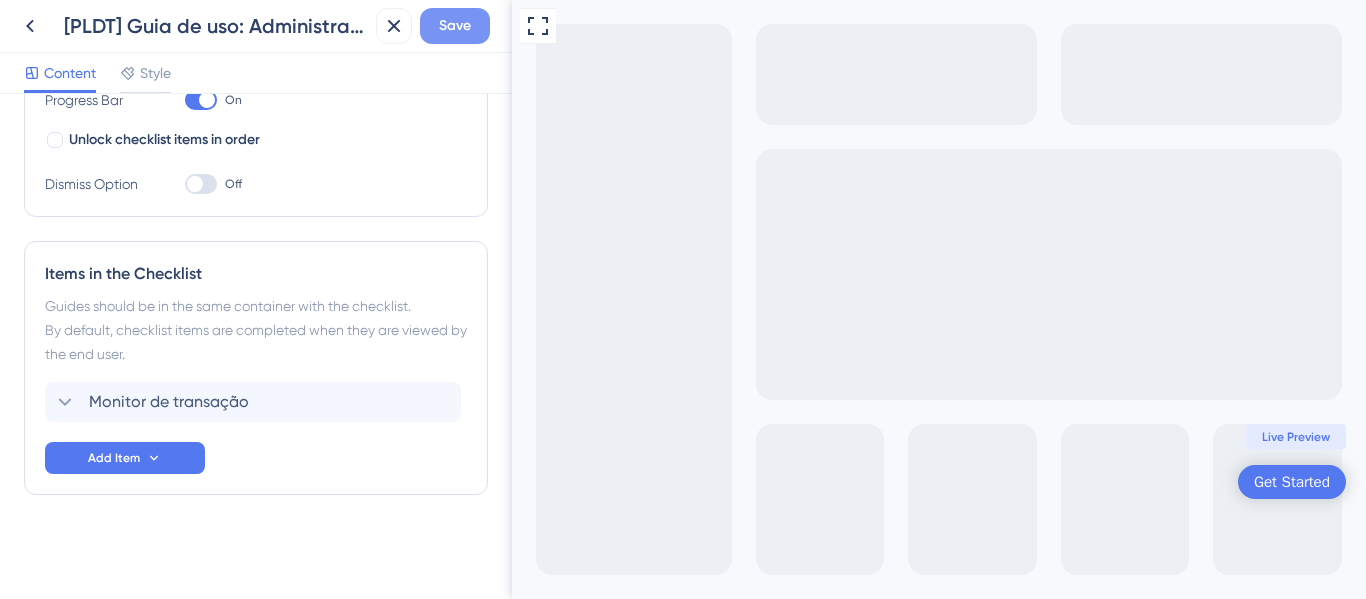 click on "Save" at bounding box center [455, 26] 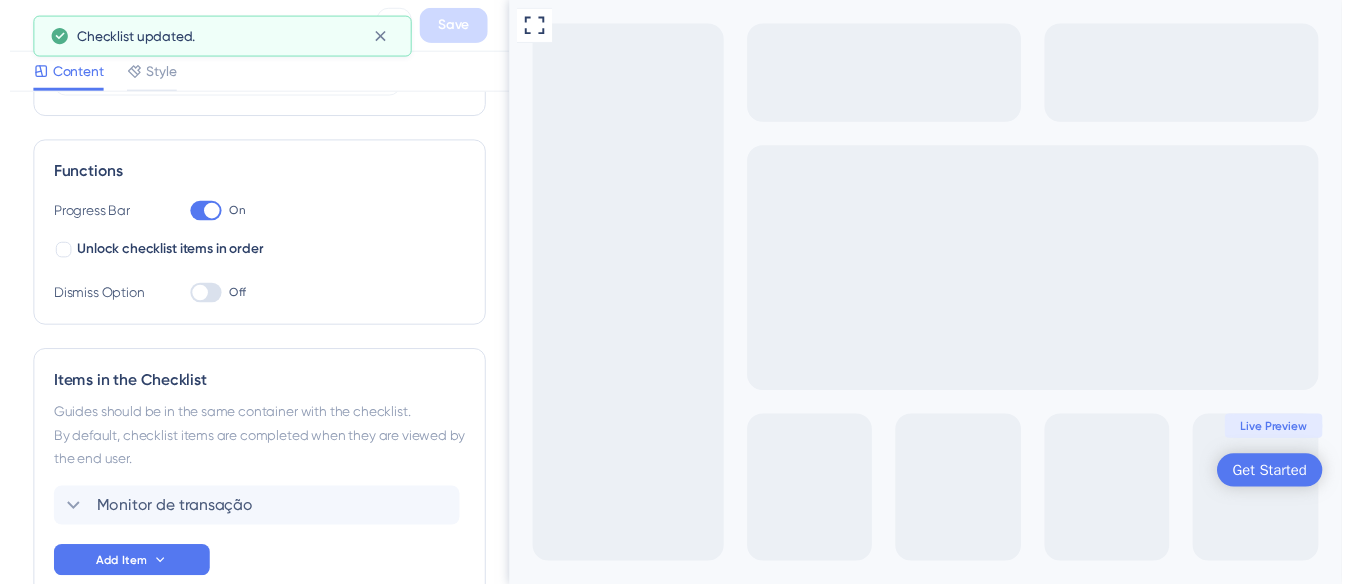 scroll, scrollTop: 0, scrollLeft: 0, axis: both 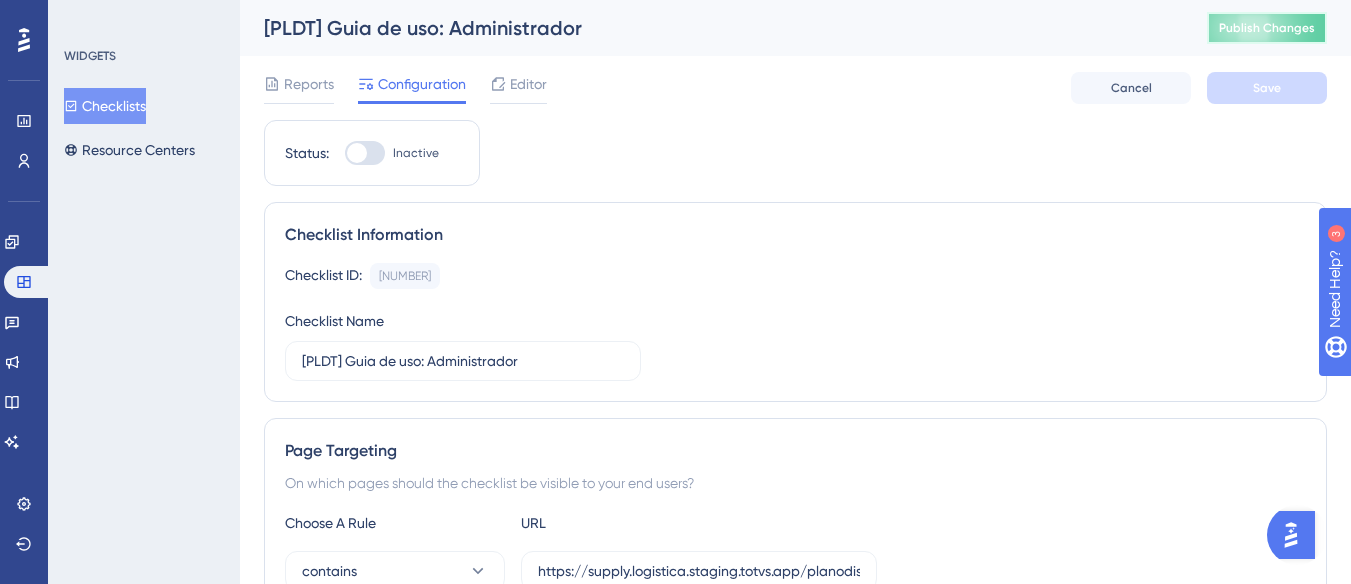 click on "Publish Changes" at bounding box center [1267, 28] 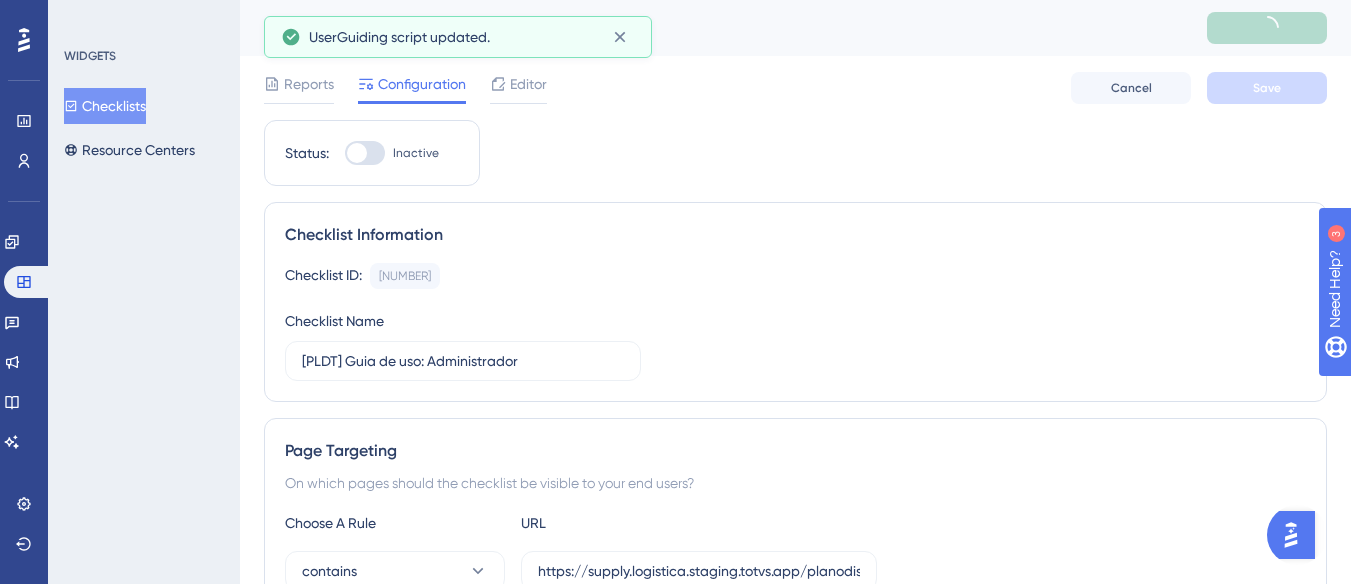click at bounding box center [365, 153] 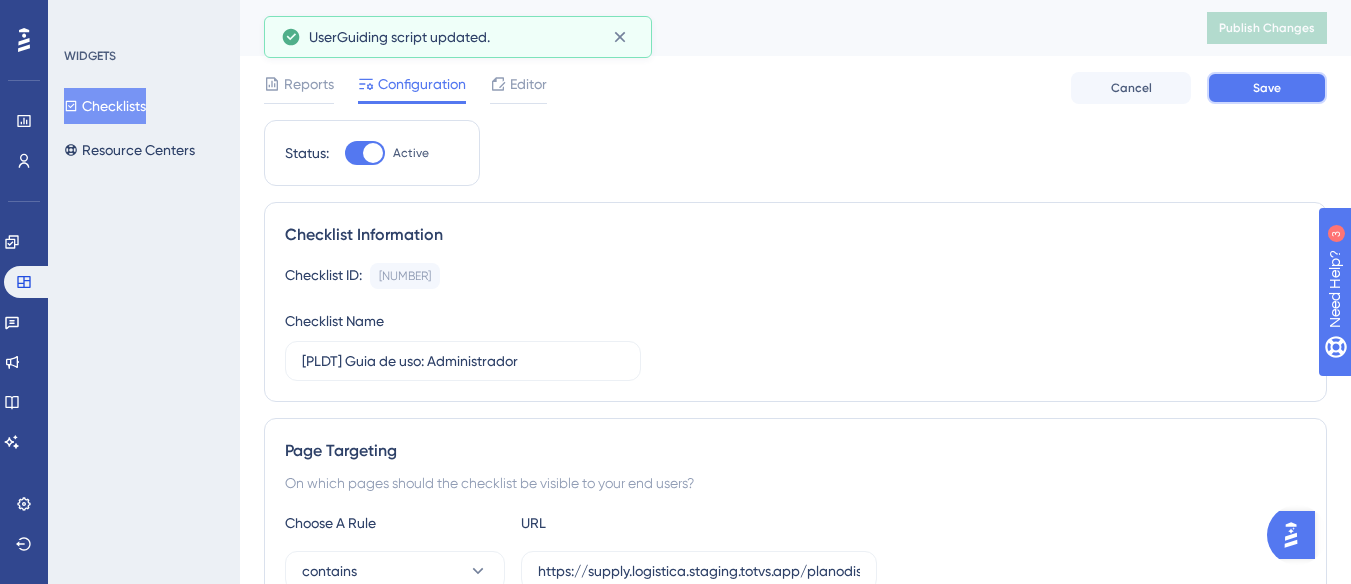 click on "Save" at bounding box center (1267, 88) 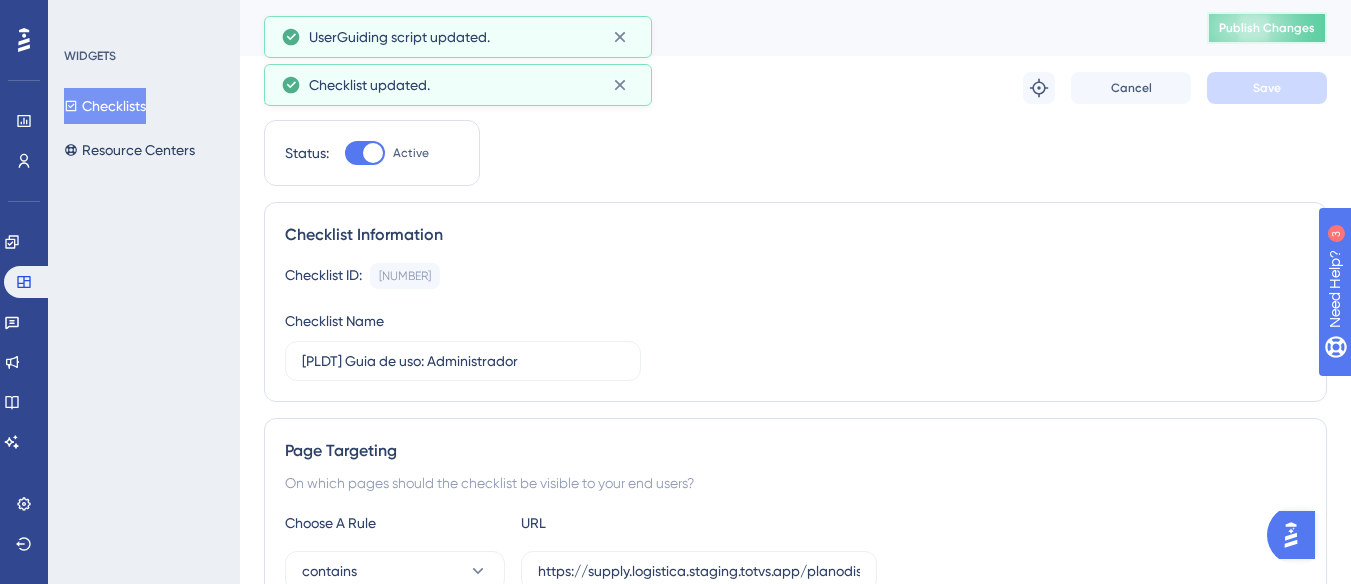 click on "Publish Changes" at bounding box center (1267, 28) 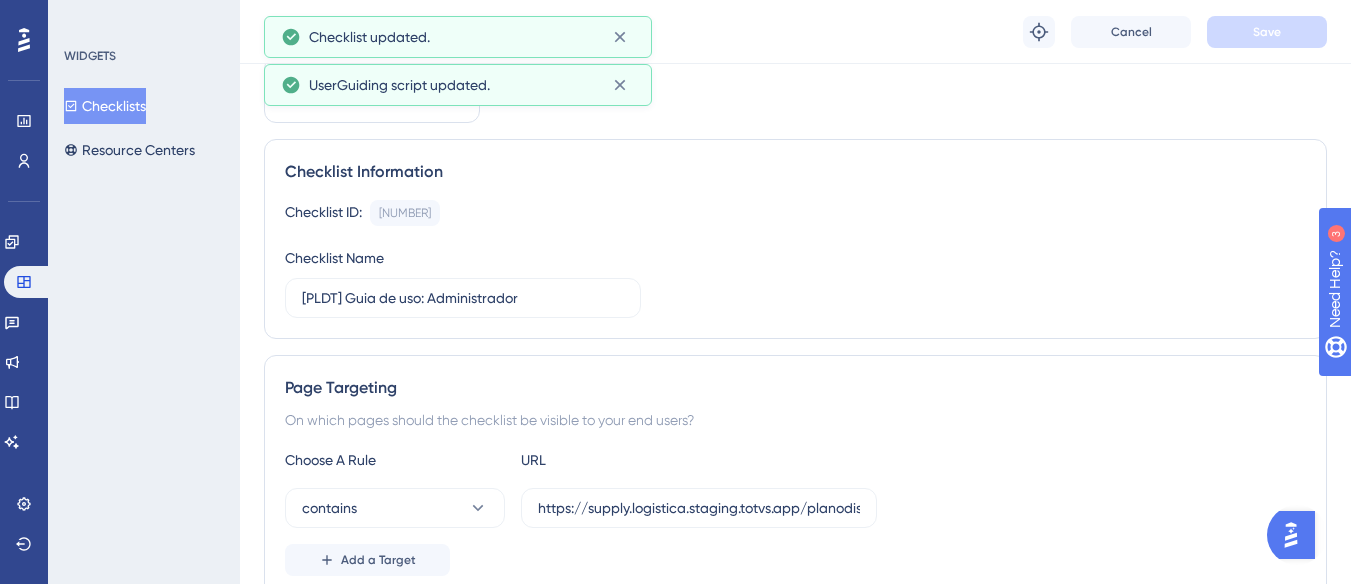scroll, scrollTop: 0, scrollLeft: 0, axis: both 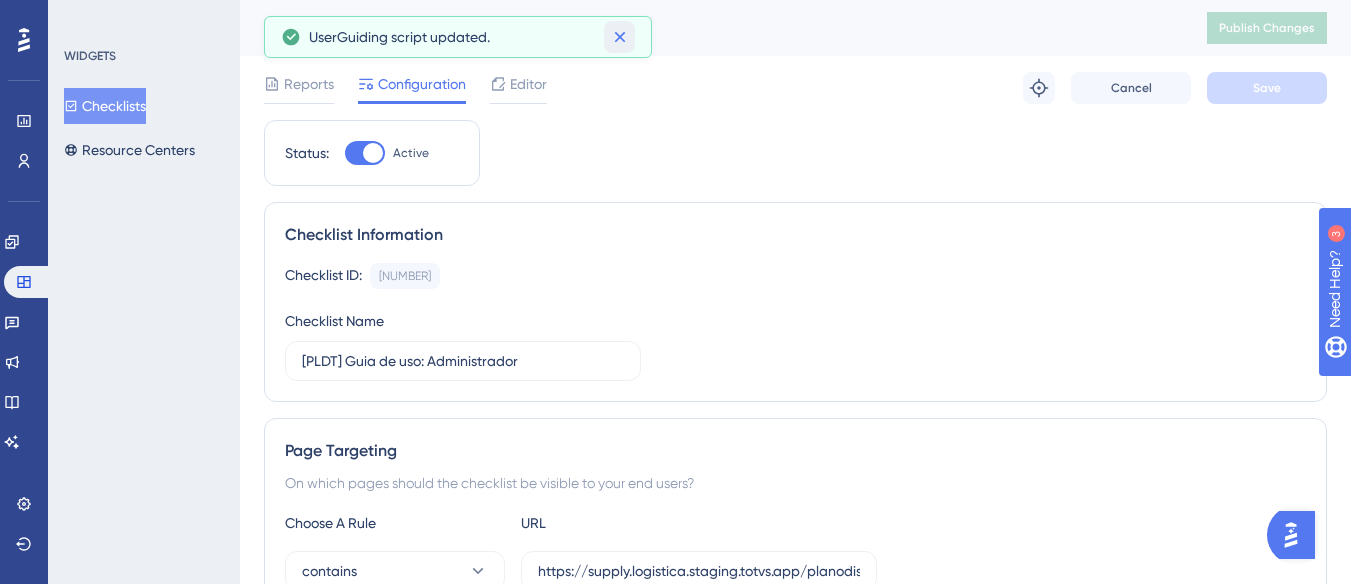 click 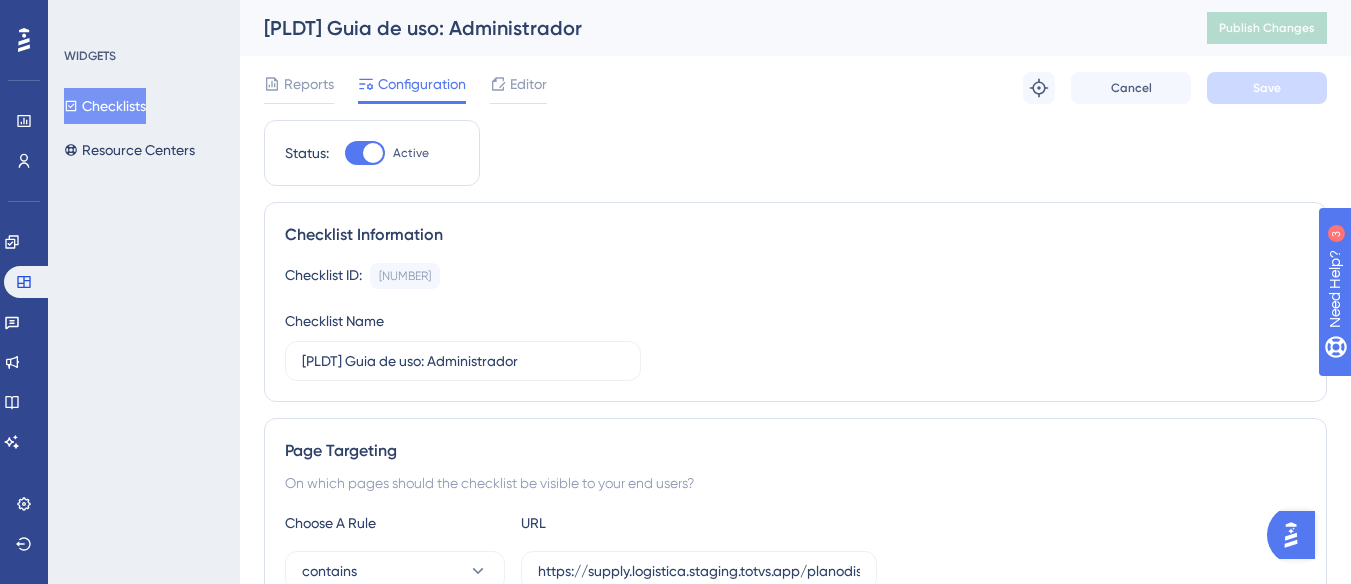 click on "Checklists" at bounding box center [105, 106] 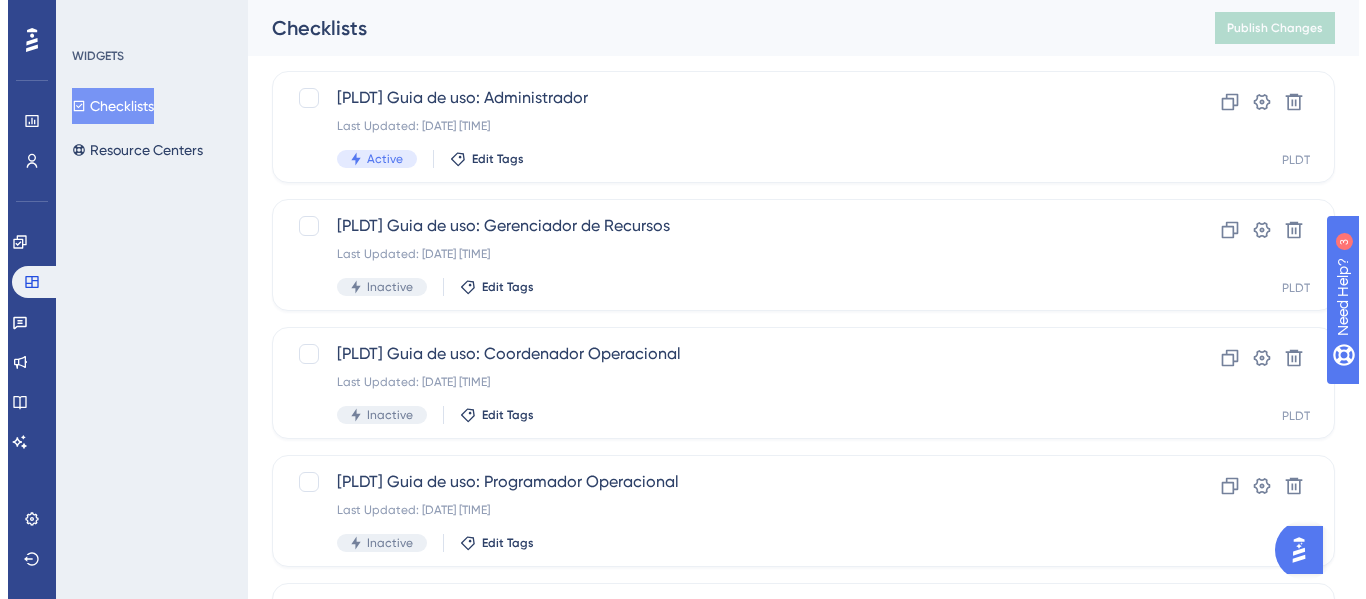 scroll, scrollTop: 0, scrollLeft: 0, axis: both 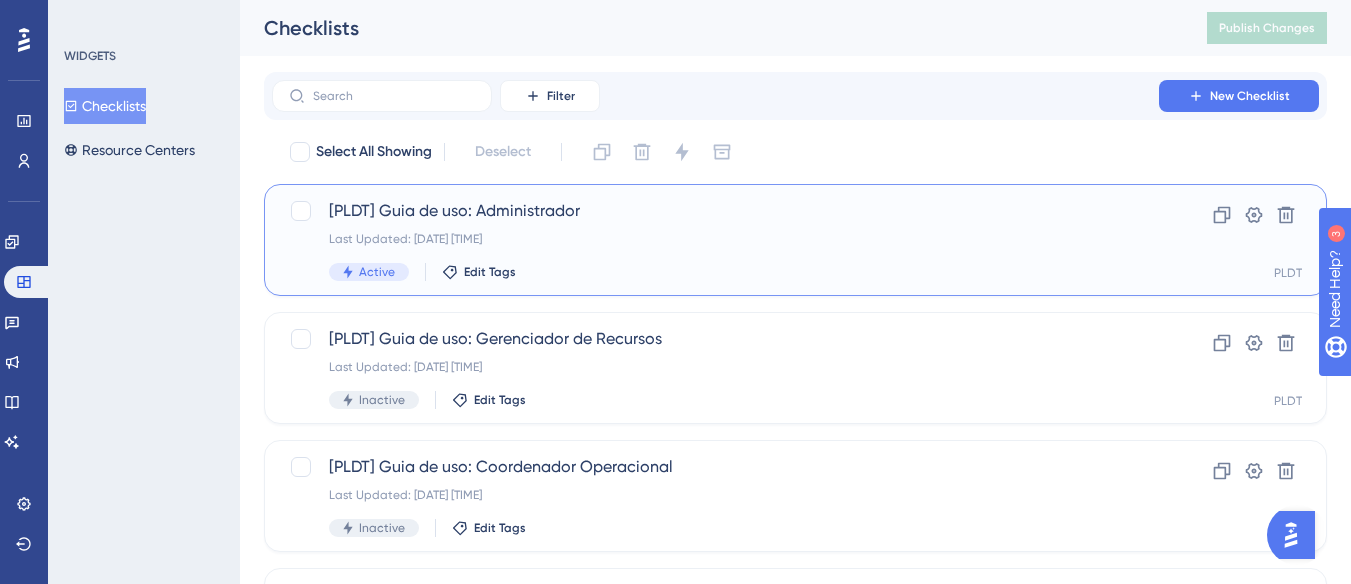 click on "Last Updated: 05 de ago. de 2025 09:52 AM" at bounding box center [715, 239] 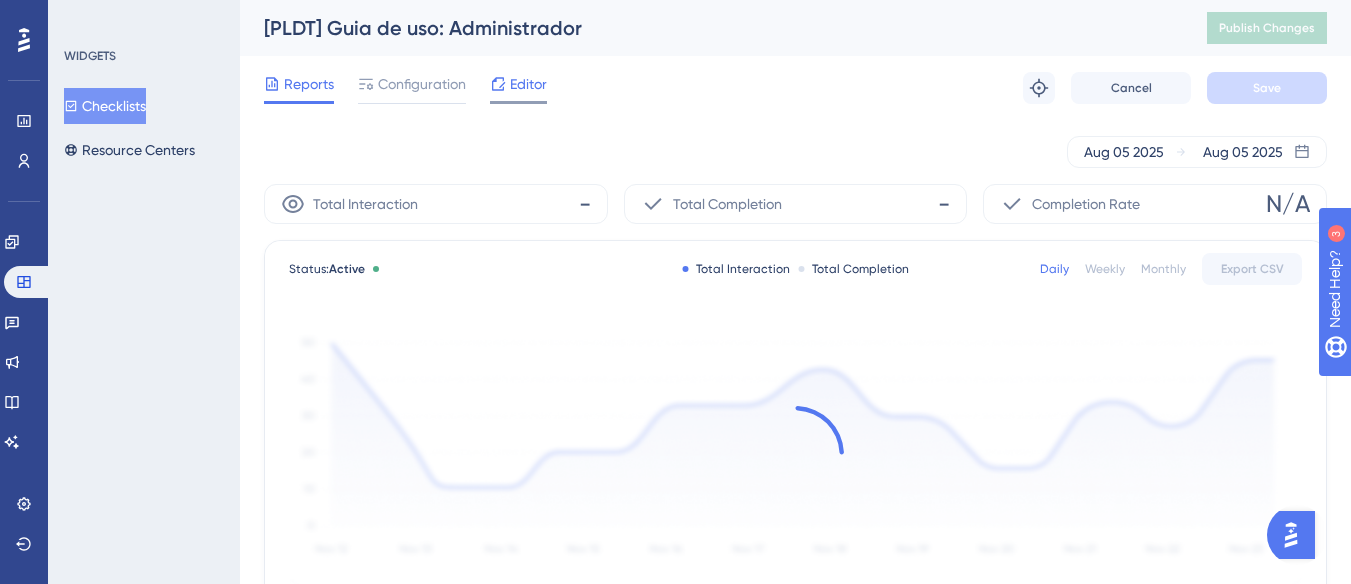 click on "Editor" at bounding box center (518, 84) 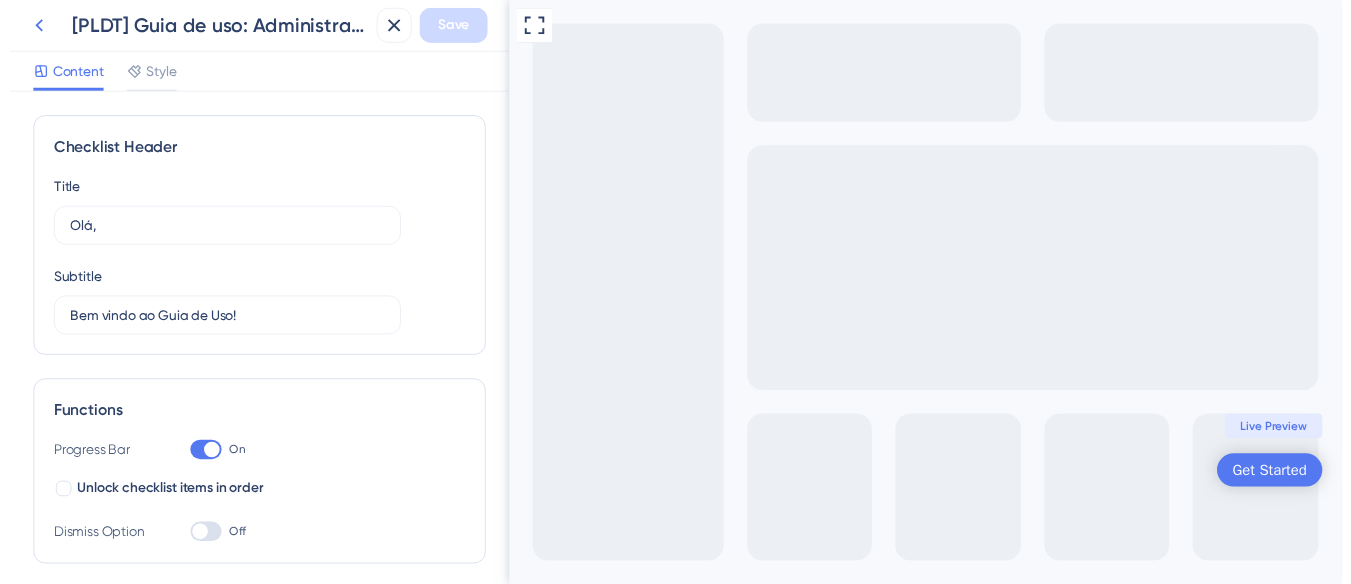 scroll, scrollTop: 0, scrollLeft: 0, axis: both 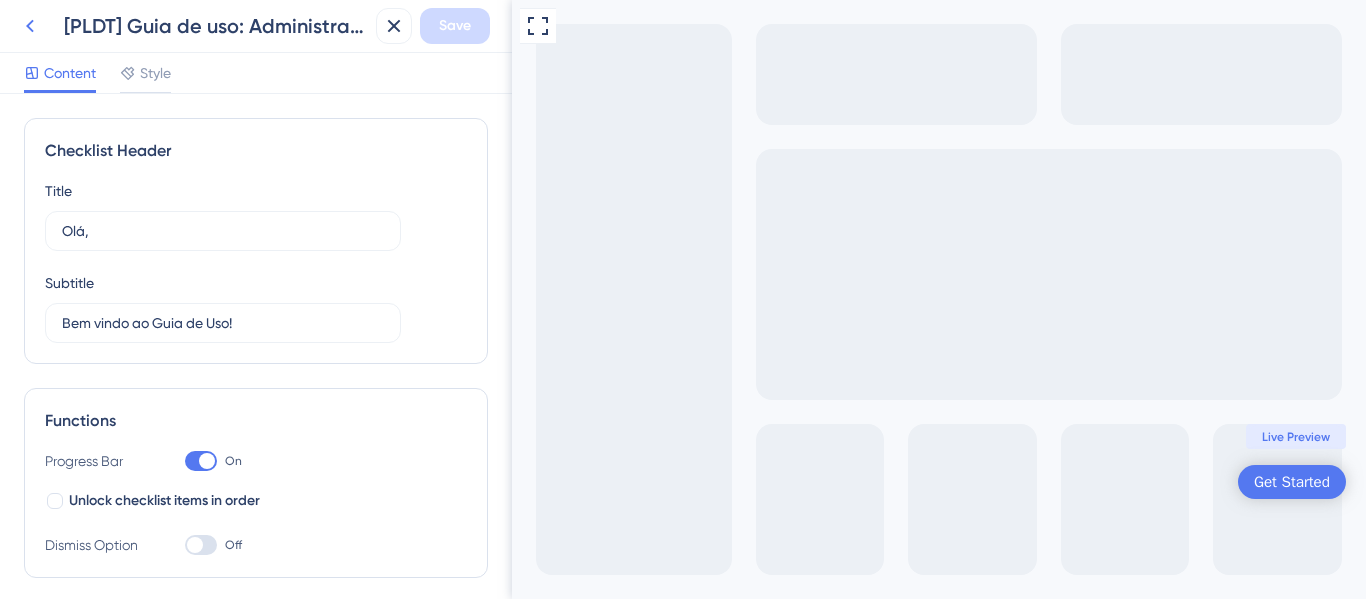 click 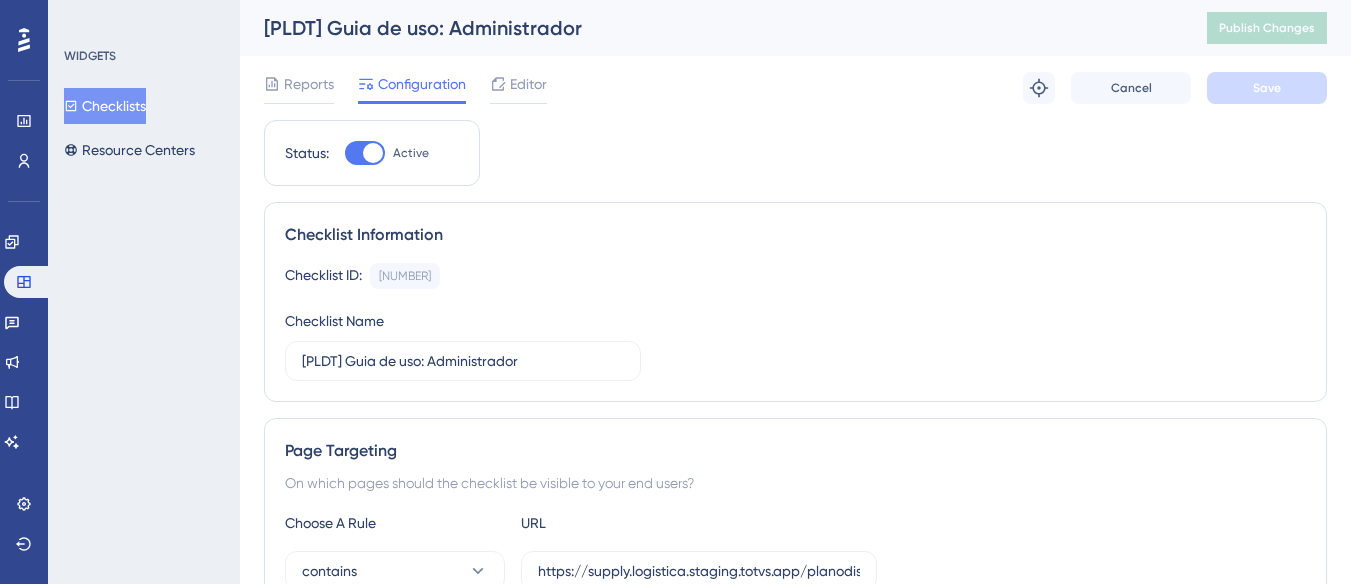 scroll, scrollTop: 0, scrollLeft: 0, axis: both 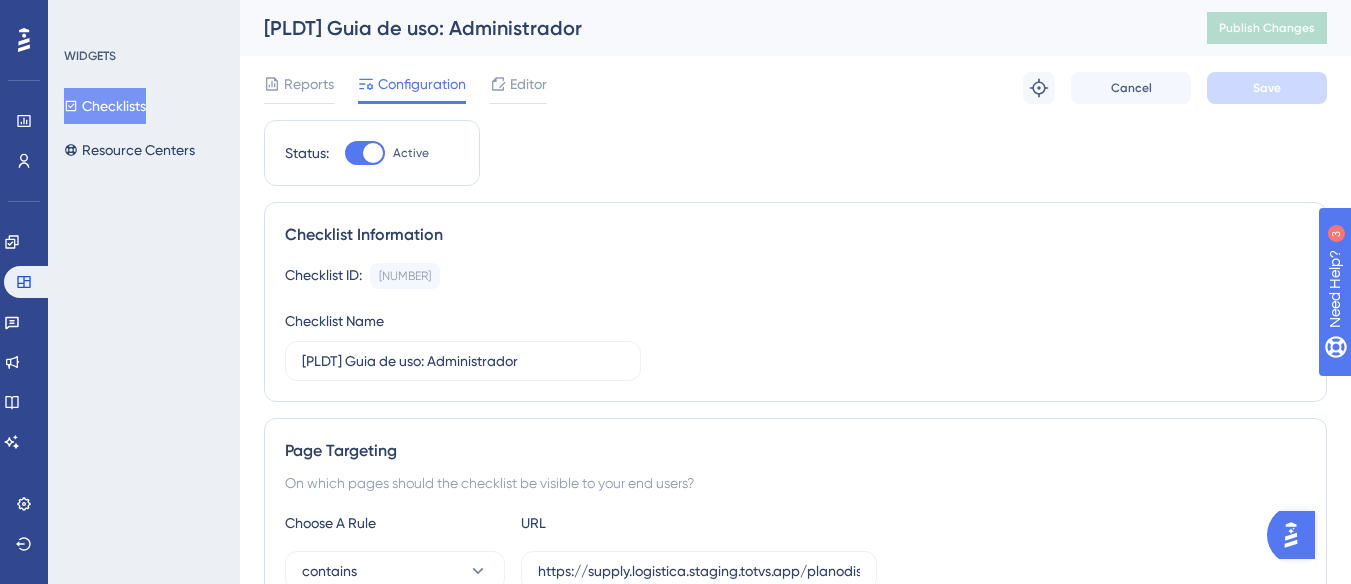 click at bounding box center [373, 153] 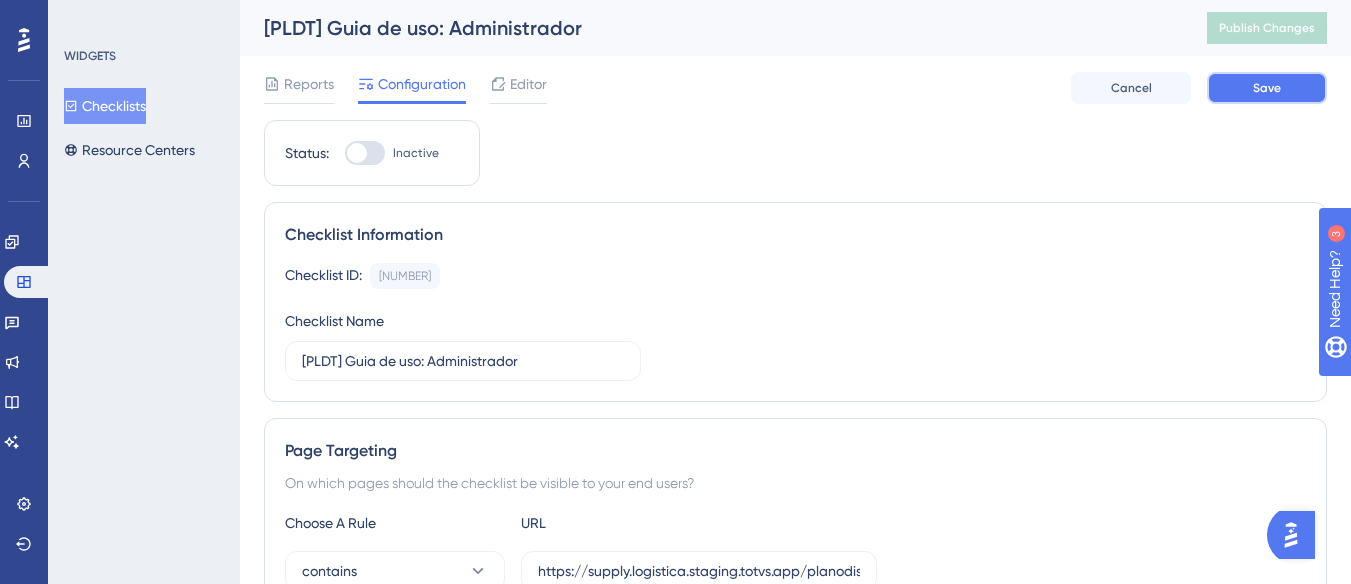 click on "Save" at bounding box center (1267, 88) 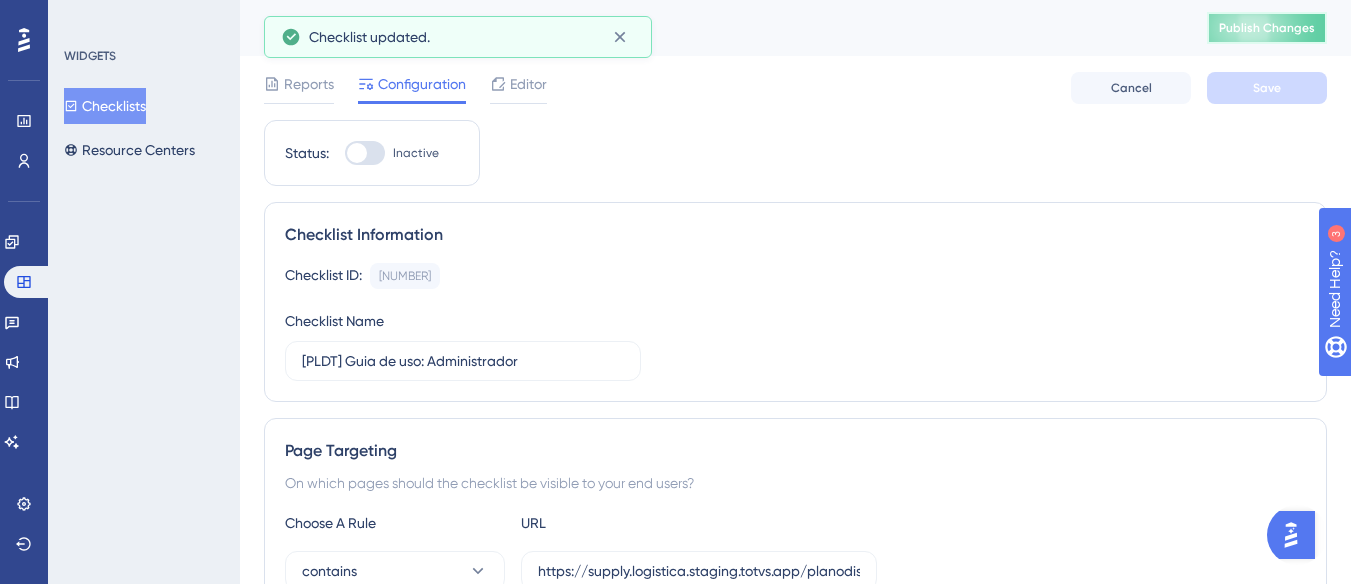 click on "Publish Changes" at bounding box center [1267, 28] 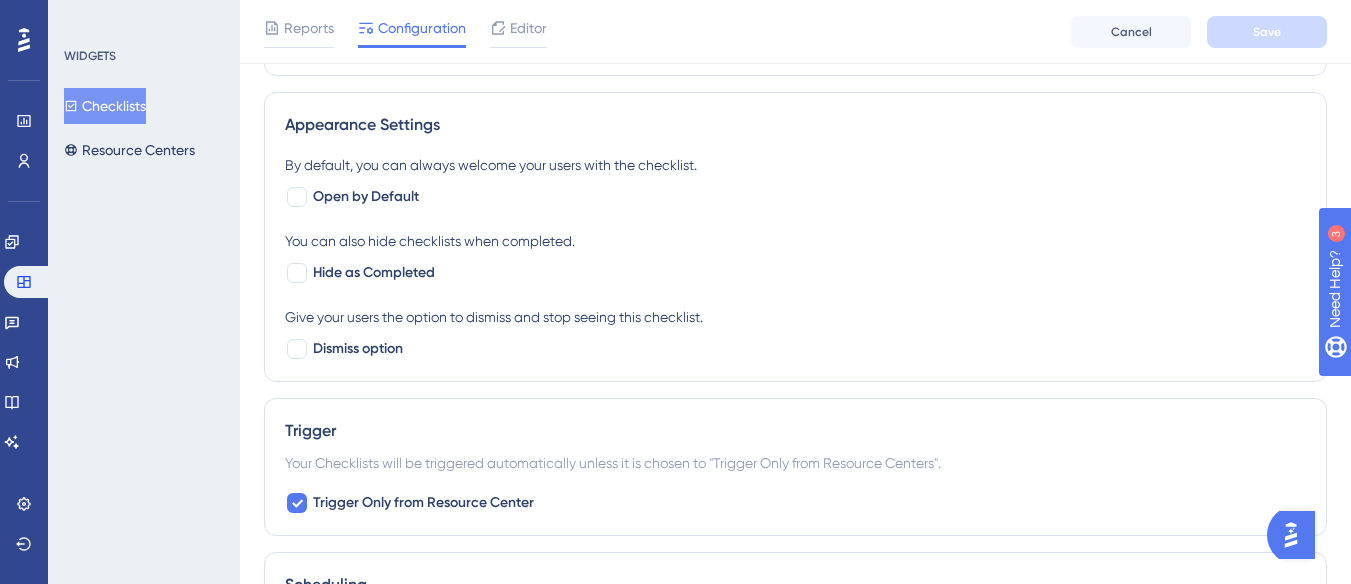 scroll, scrollTop: 0, scrollLeft: 0, axis: both 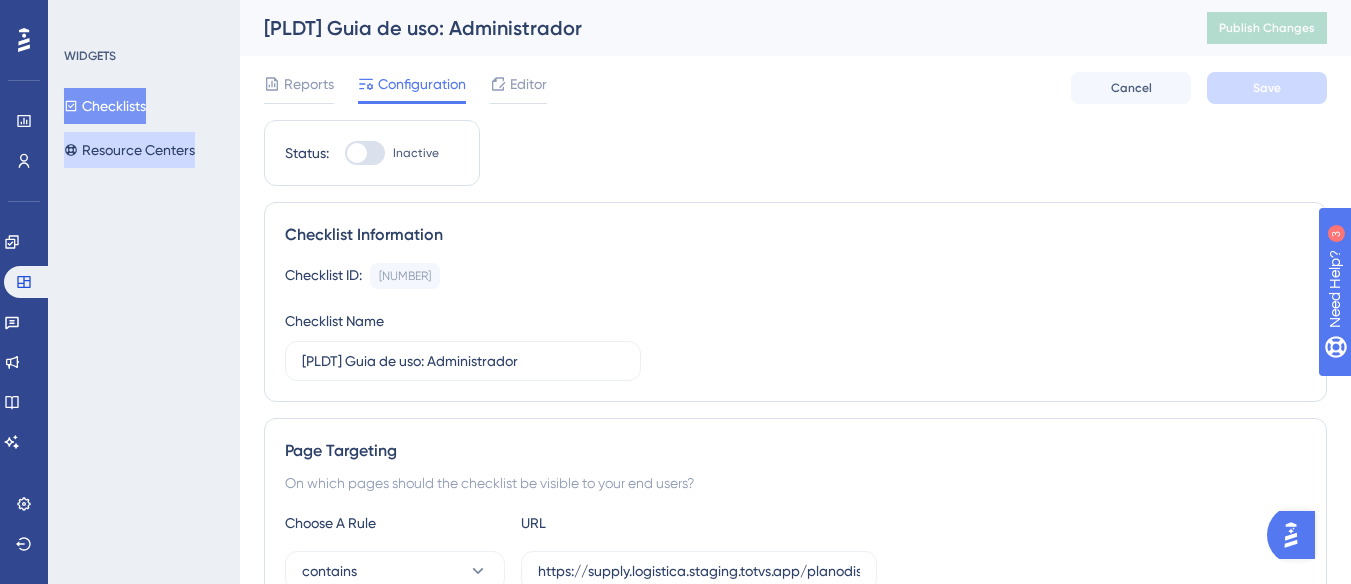 click on "Resource Centers" at bounding box center [129, 150] 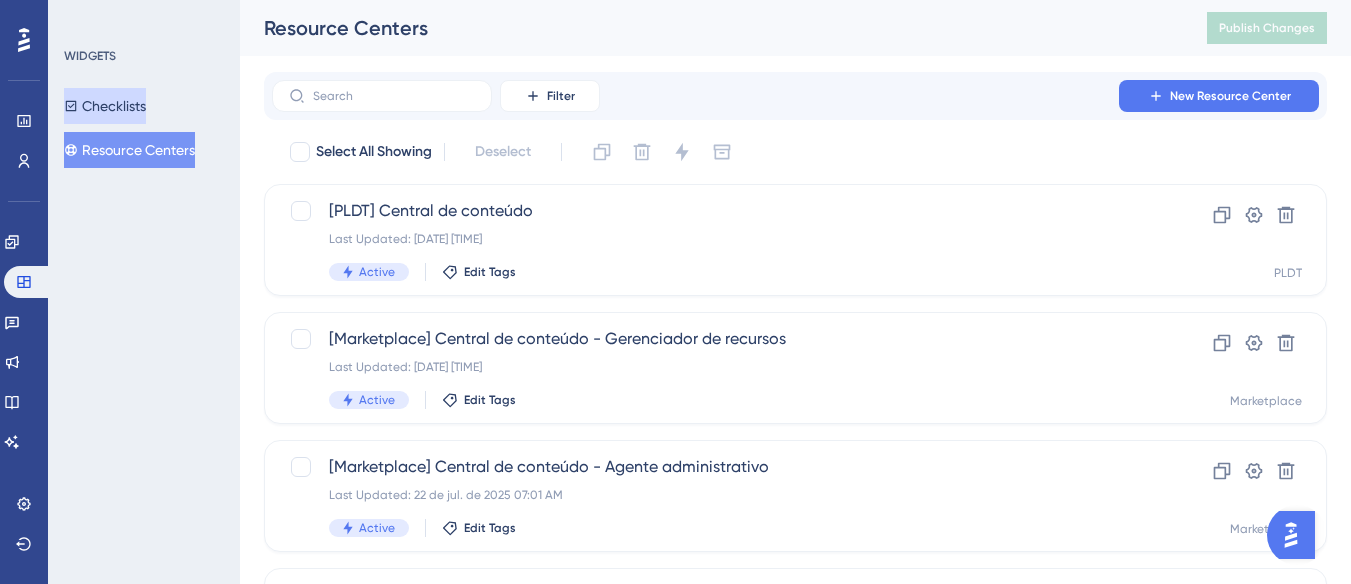 click on "Checklists" at bounding box center [105, 106] 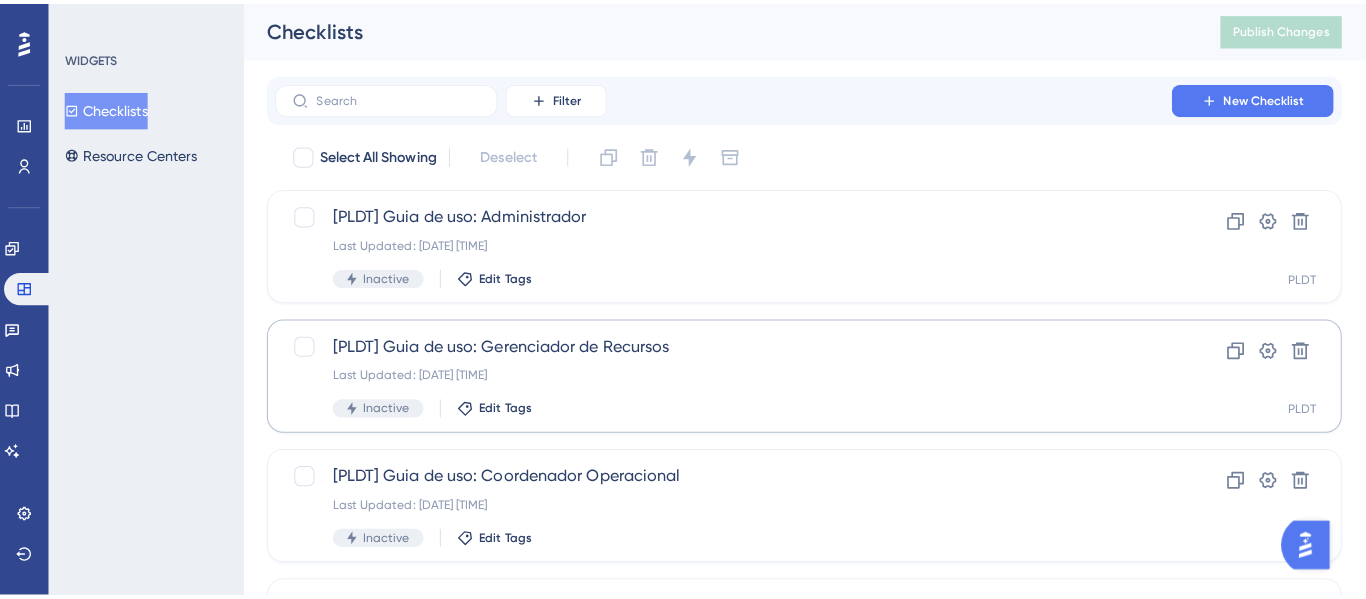 scroll, scrollTop: 0, scrollLeft: 0, axis: both 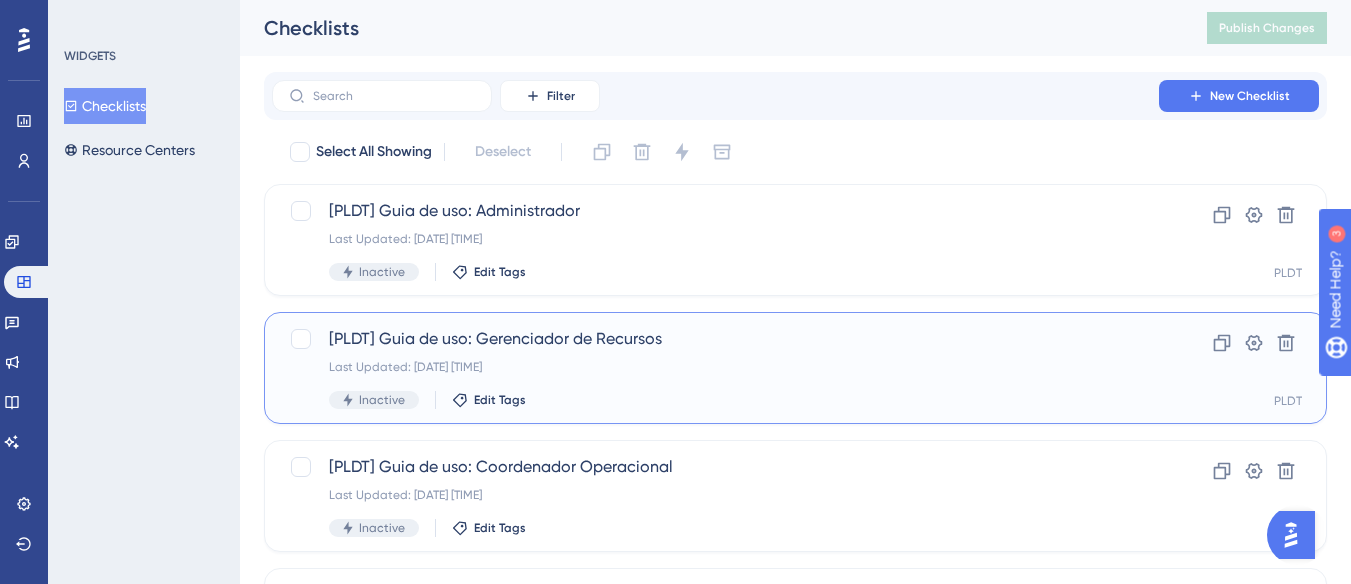 click on "[PLDT] Guia de uso: Gerenciador de Recursos" at bounding box center (715, 339) 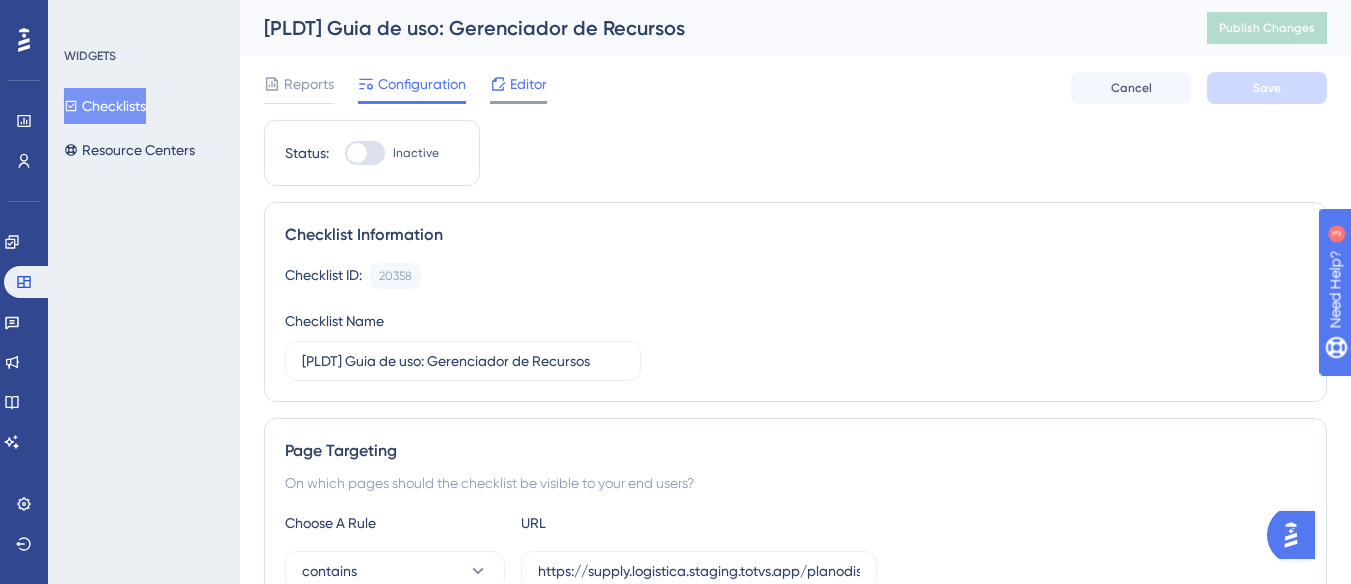 click on "Editor" at bounding box center [528, 84] 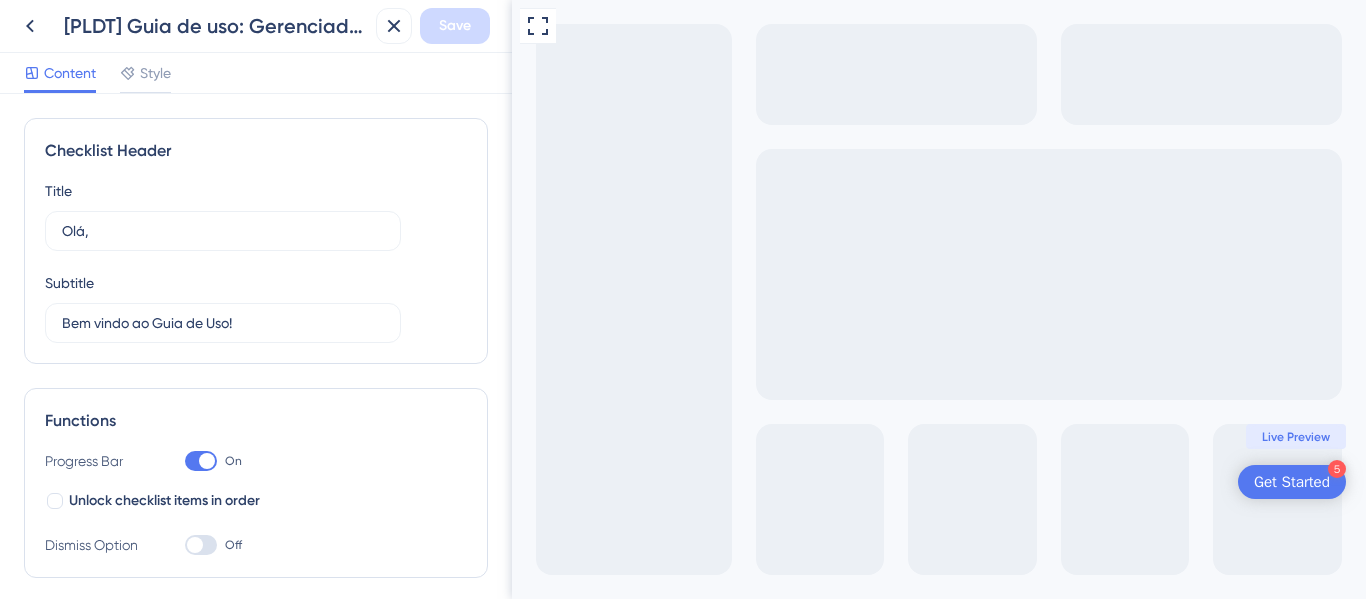 scroll, scrollTop: 0, scrollLeft: 0, axis: both 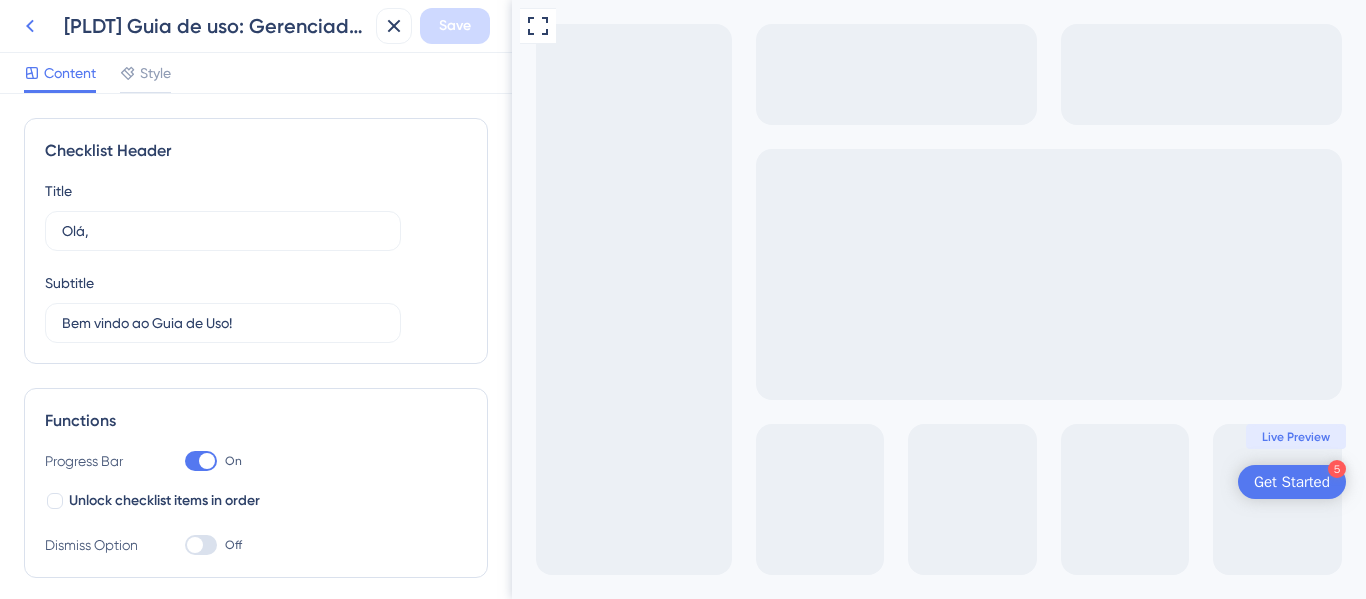 click 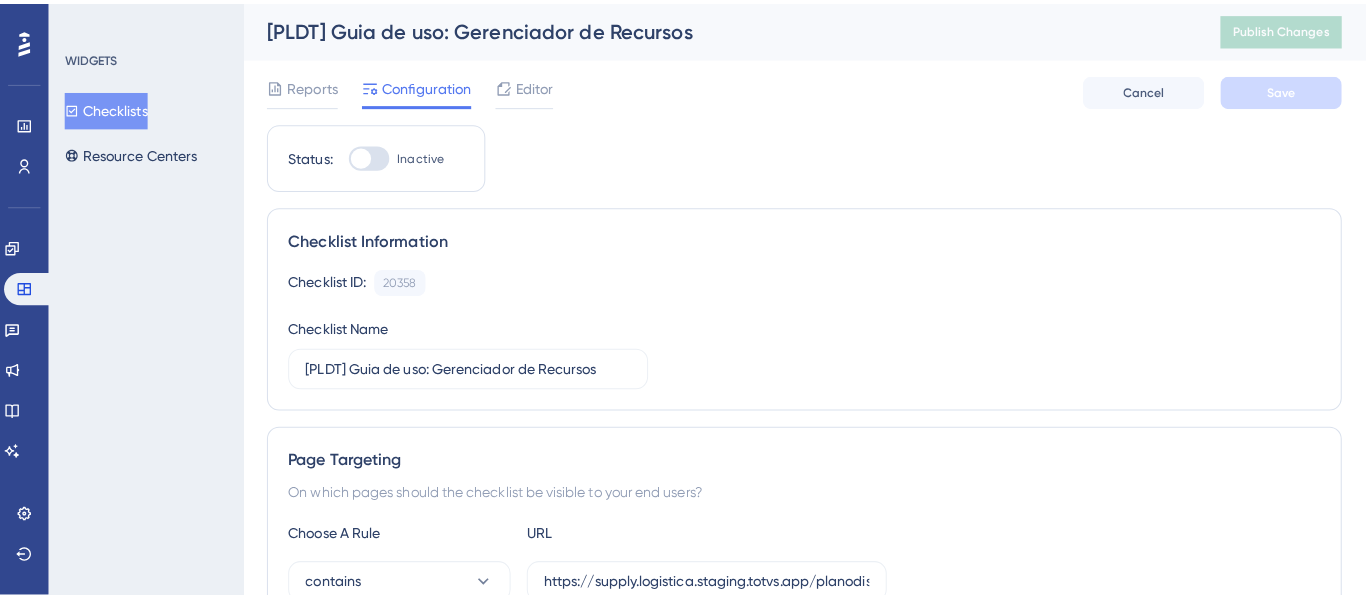 scroll, scrollTop: 0, scrollLeft: 0, axis: both 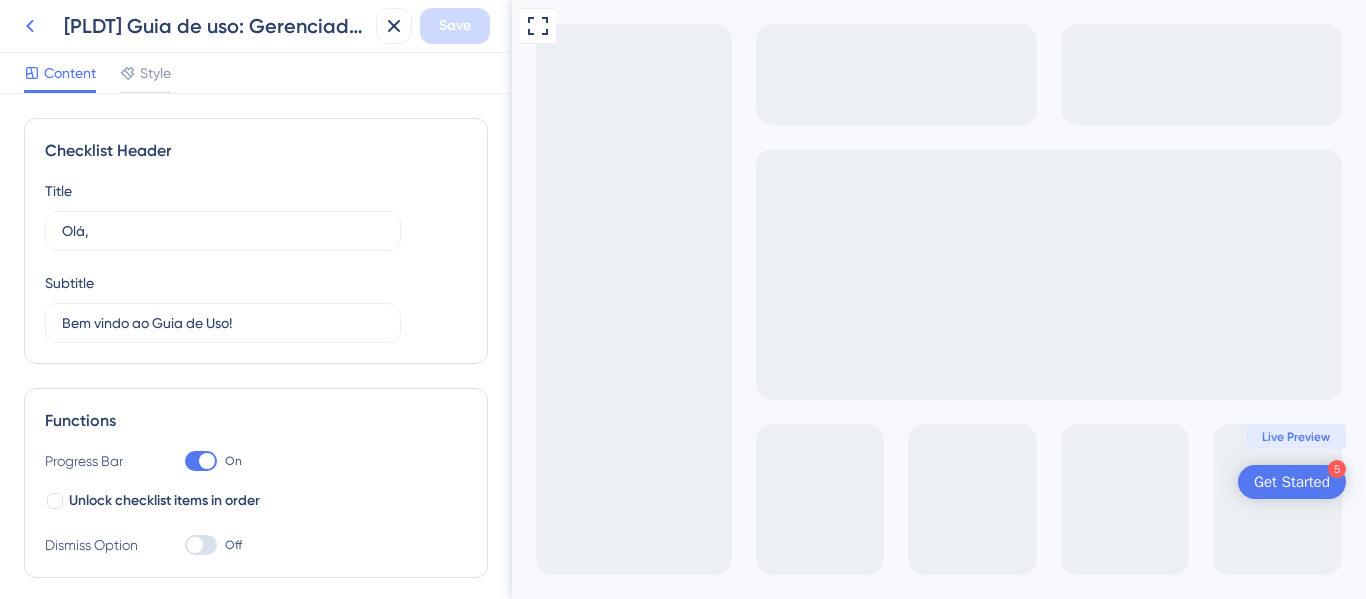 click 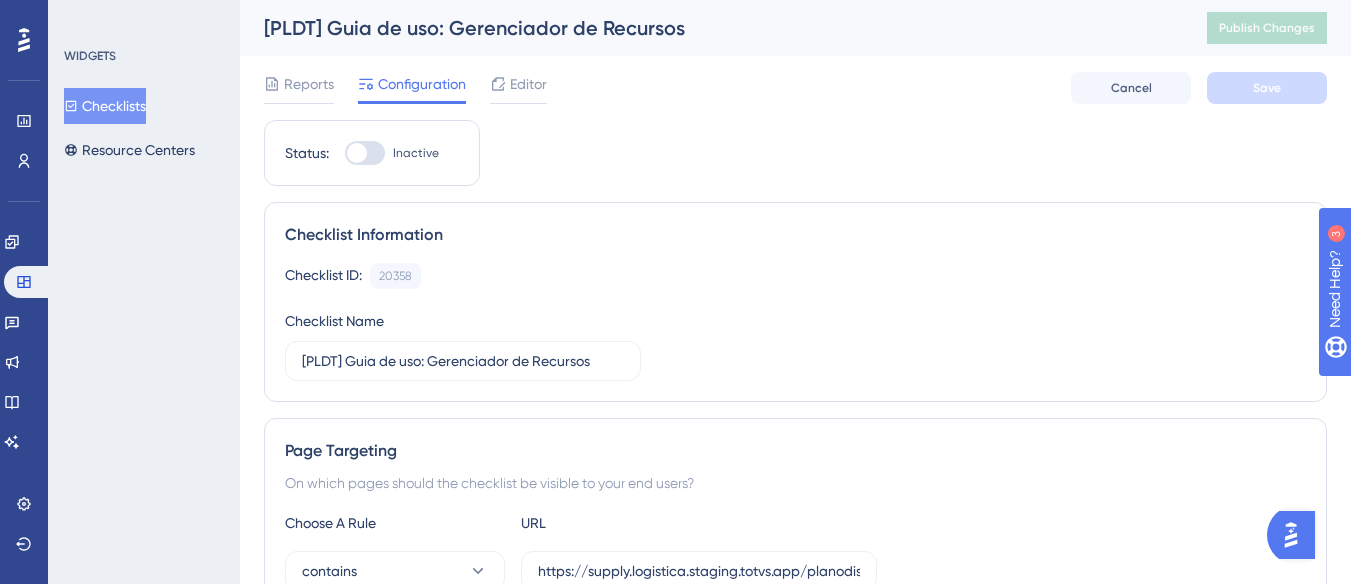 scroll, scrollTop: 0, scrollLeft: 0, axis: both 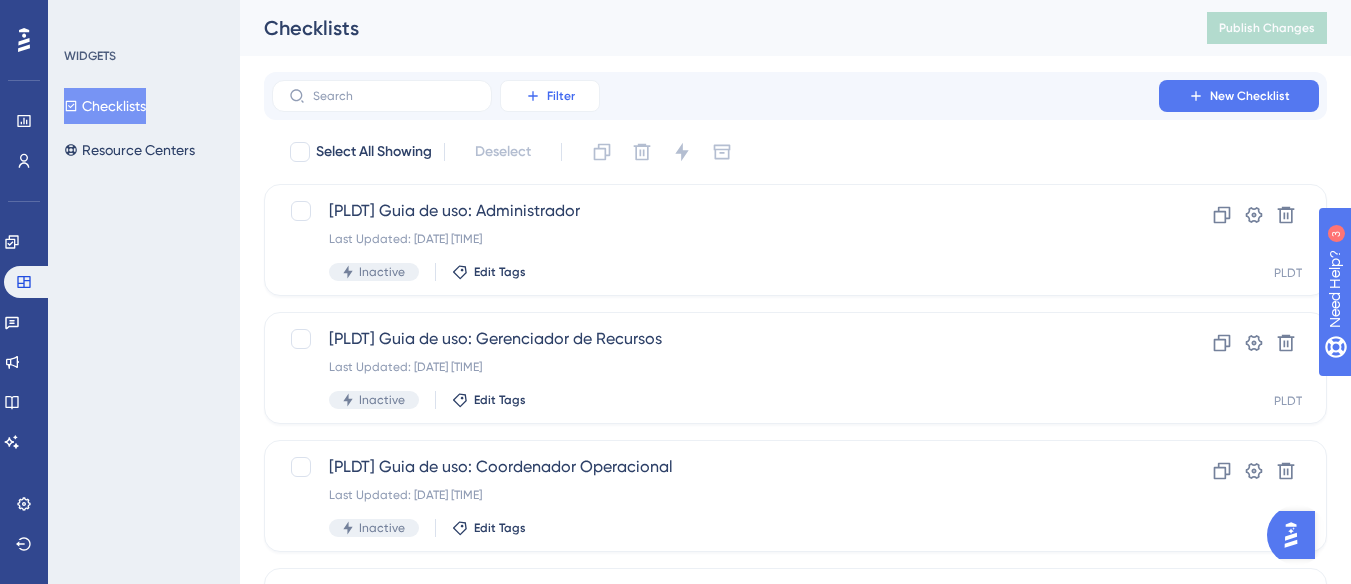 click on "Filter" at bounding box center [561, 96] 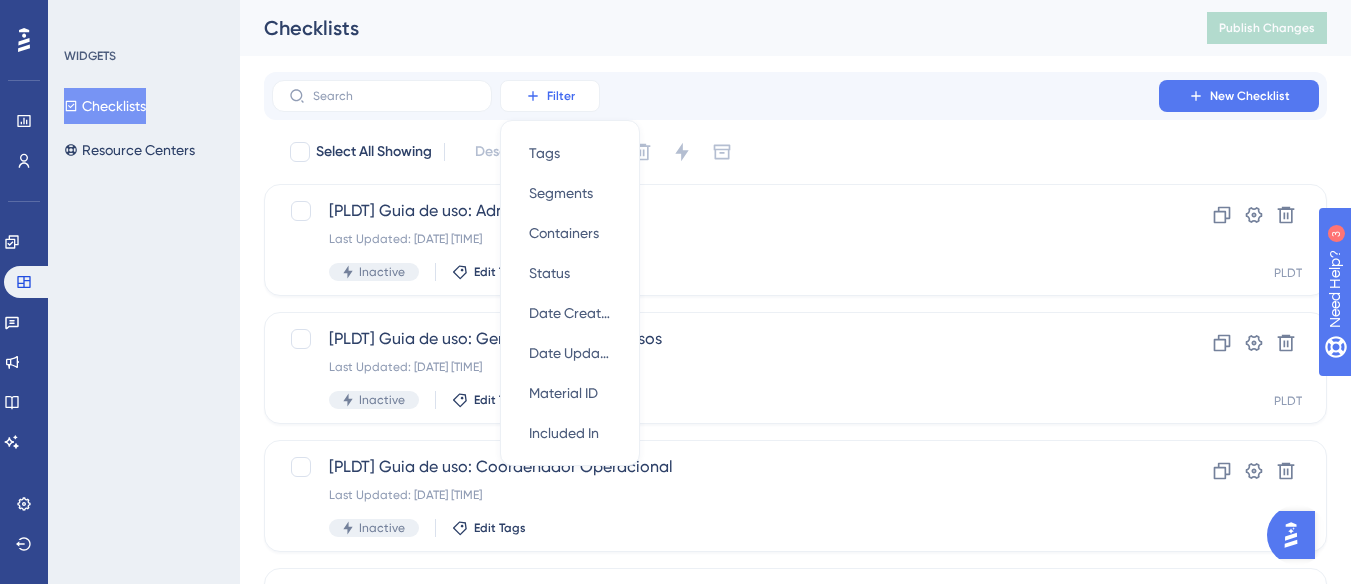 scroll, scrollTop: 1, scrollLeft: 0, axis: vertical 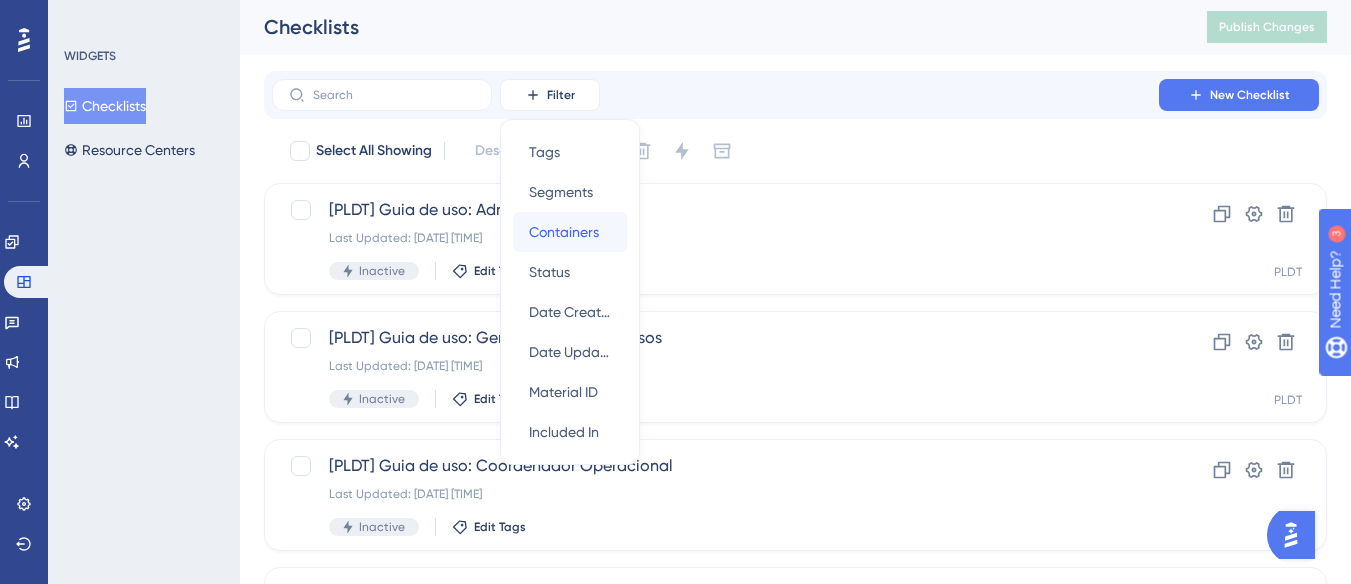 click on "Containers" at bounding box center (564, 232) 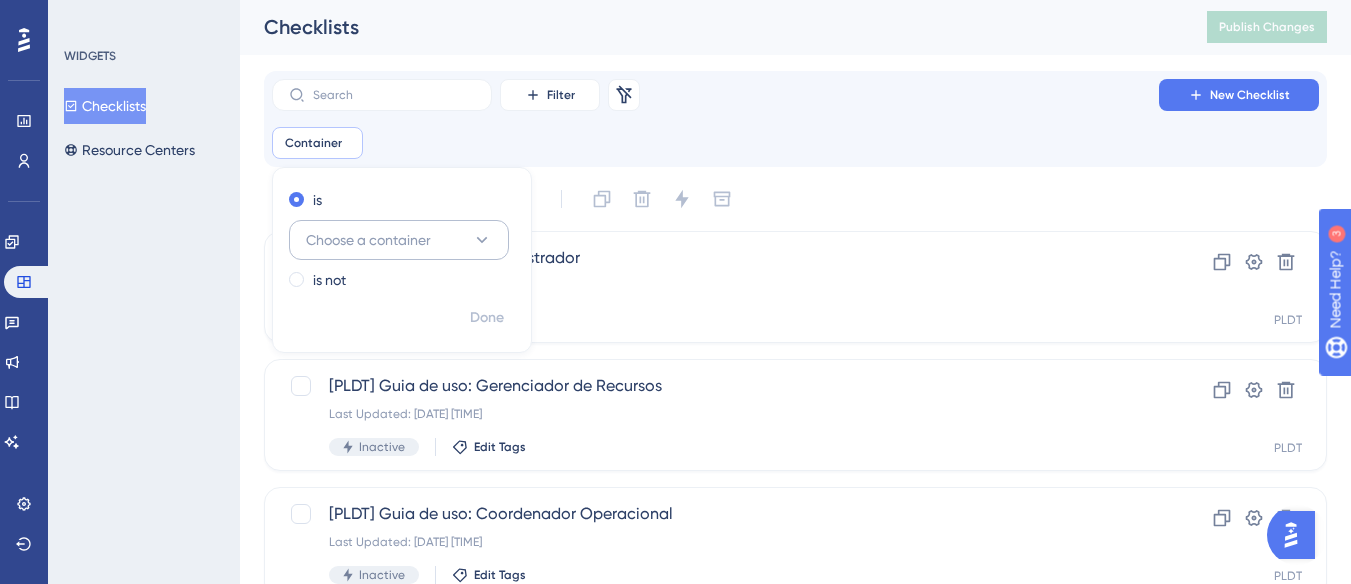 click on "Choose a container" at bounding box center (399, 240) 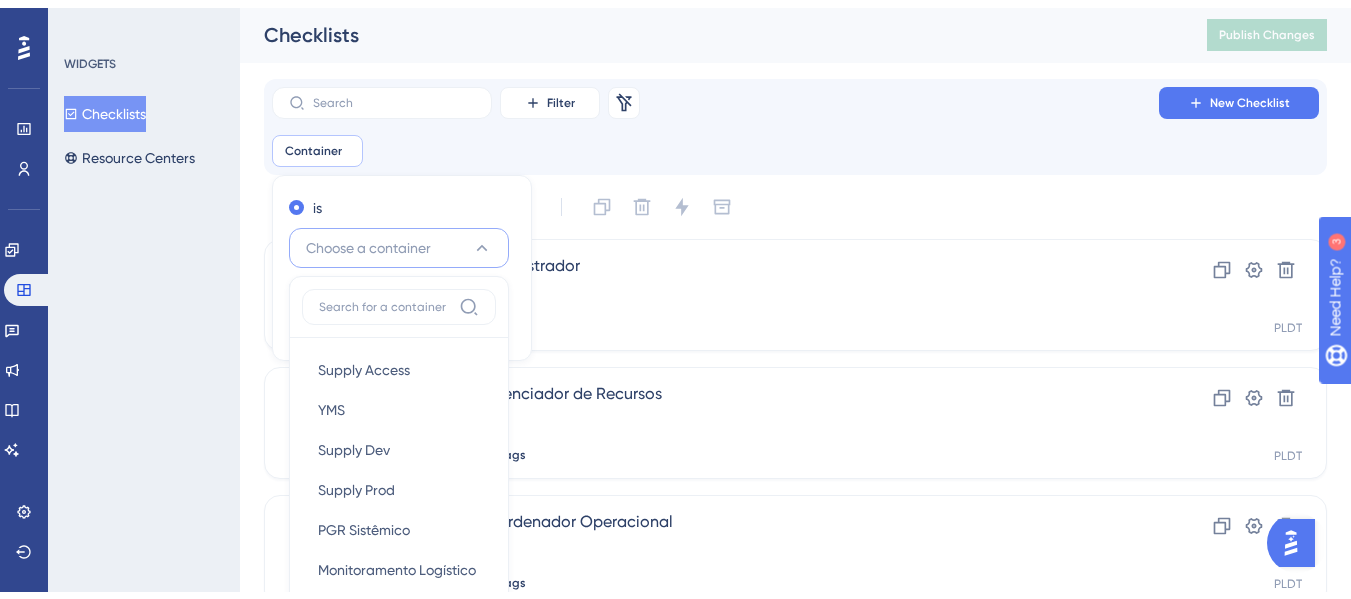 scroll, scrollTop: 167, scrollLeft: 0, axis: vertical 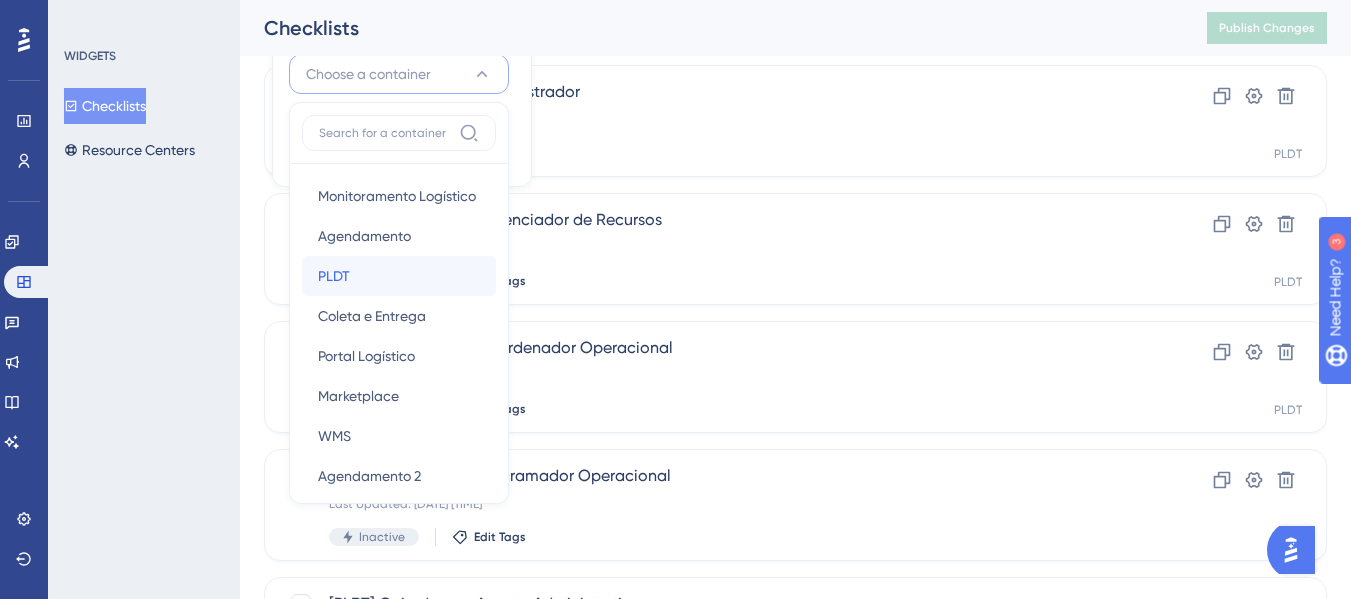 click on "PLDT PLDT" at bounding box center (399, 276) 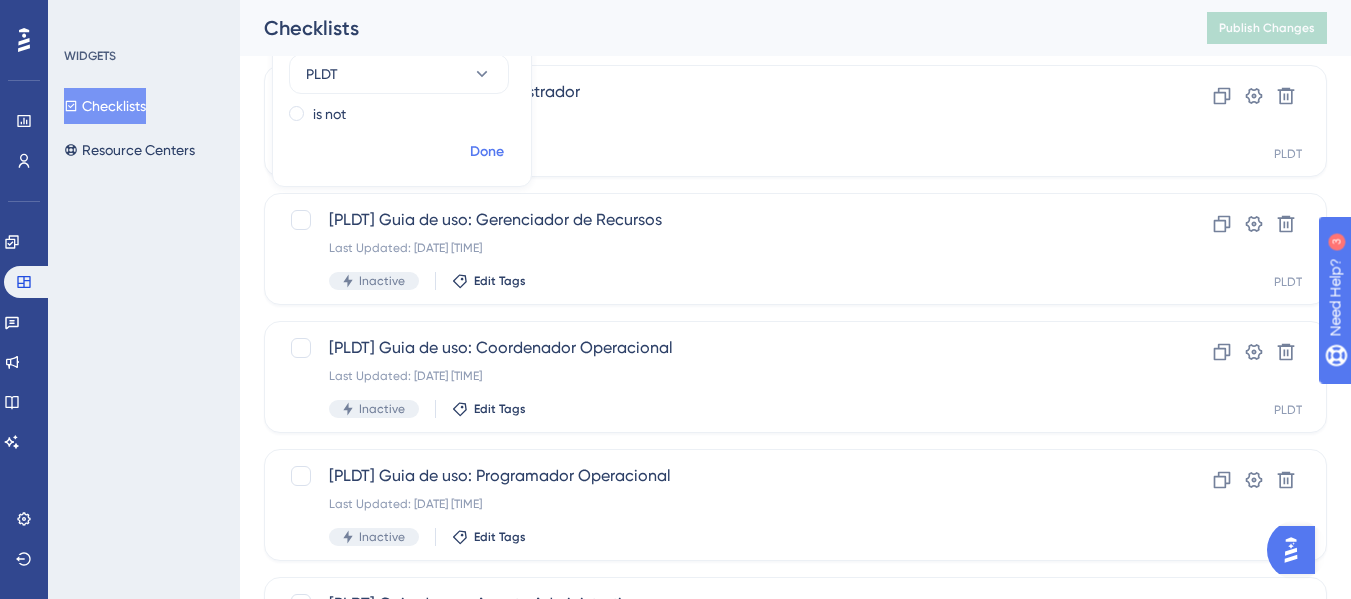 click on "Done" at bounding box center [487, 152] 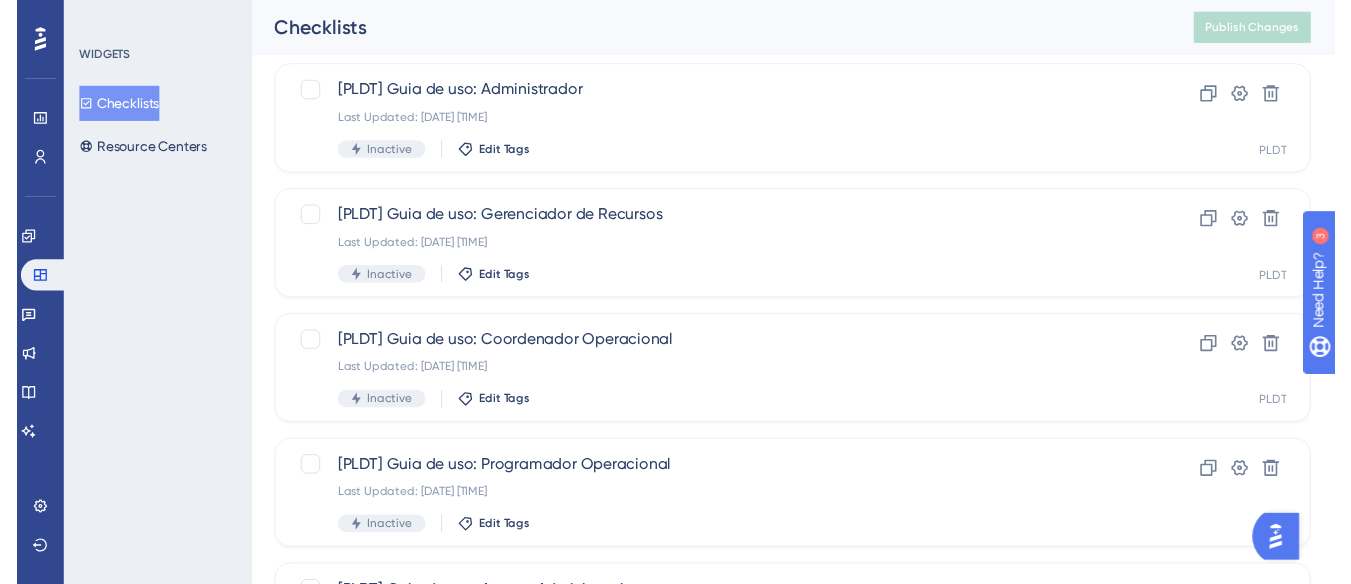 scroll, scrollTop: 0, scrollLeft: 0, axis: both 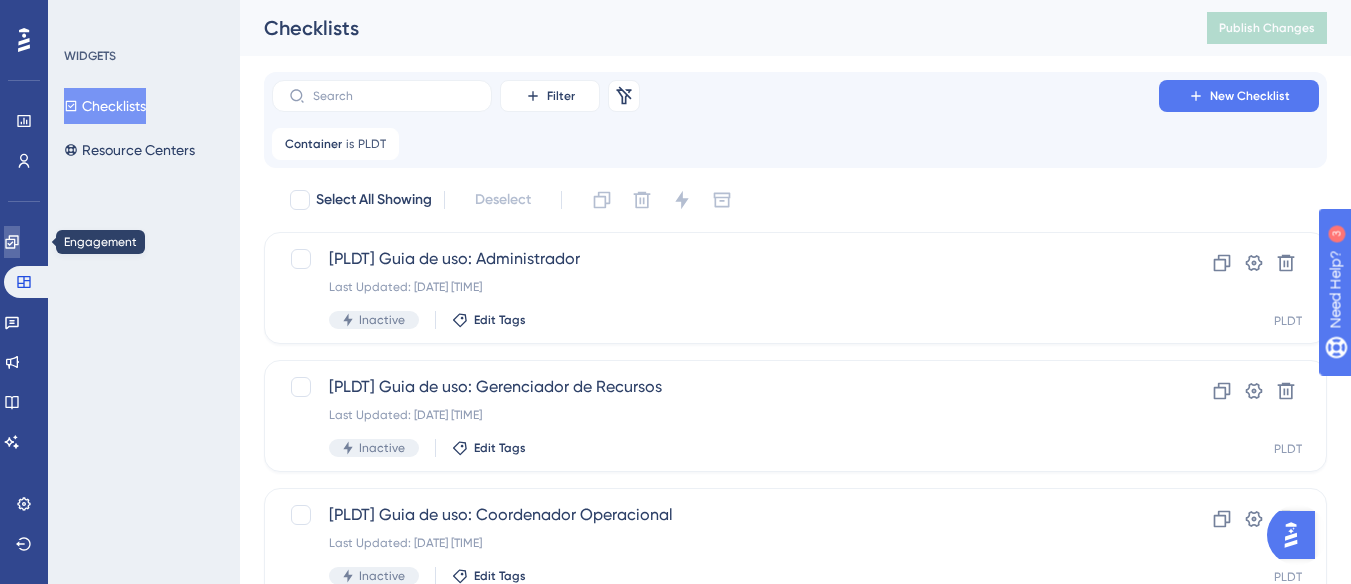 click at bounding box center [12, 242] 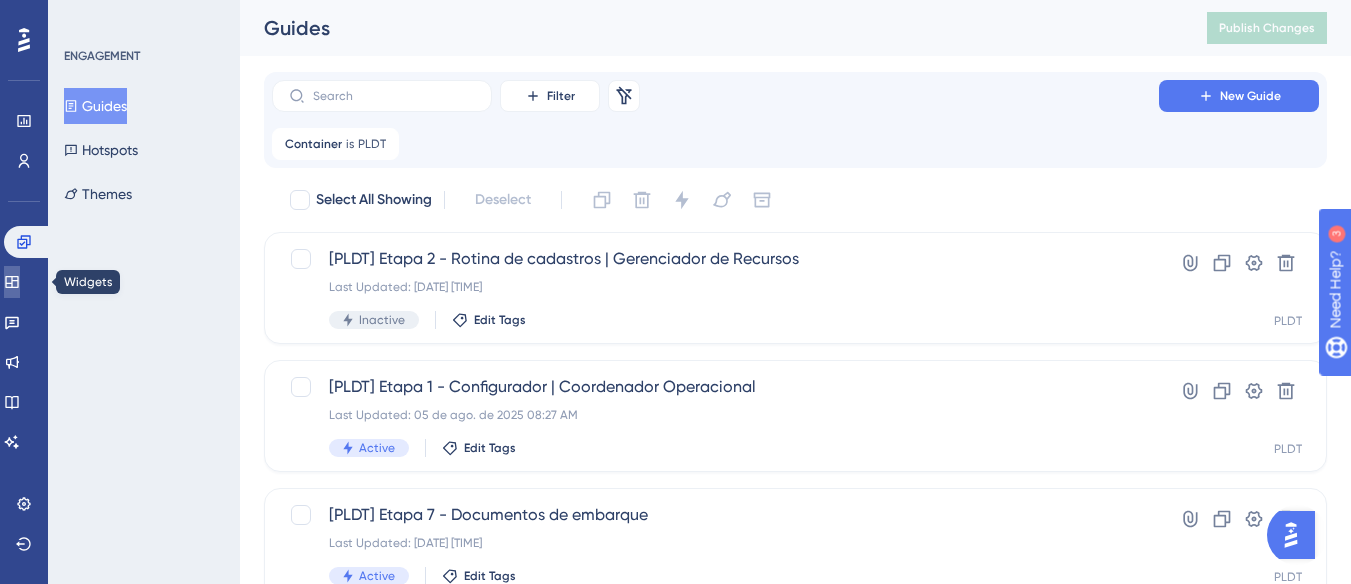 click 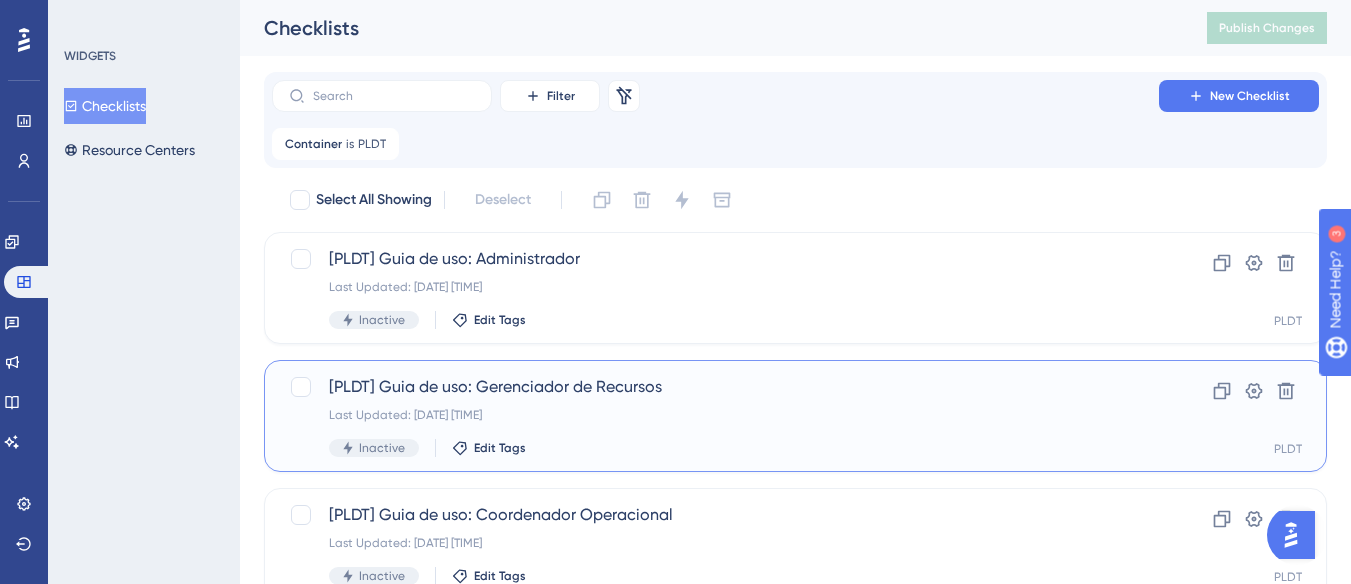 click on "[PLDT] Guia de uso: Gerenciador de Recursos" at bounding box center (715, 387) 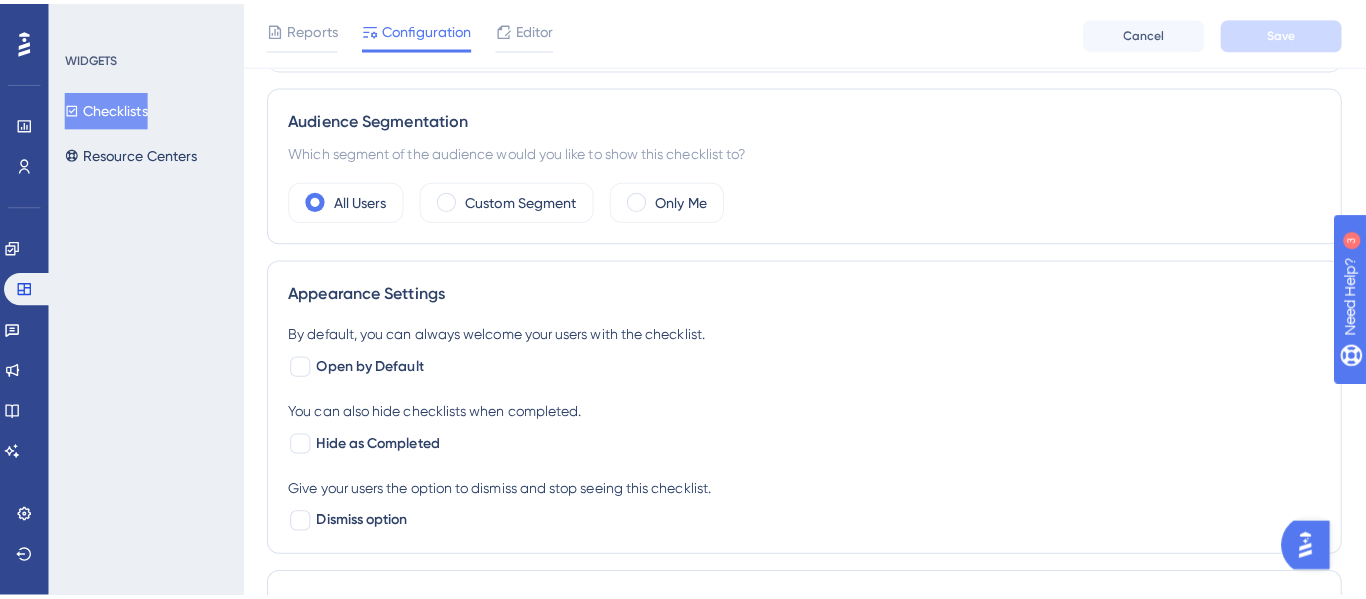 scroll, scrollTop: 0, scrollLeft: 0, axis: both 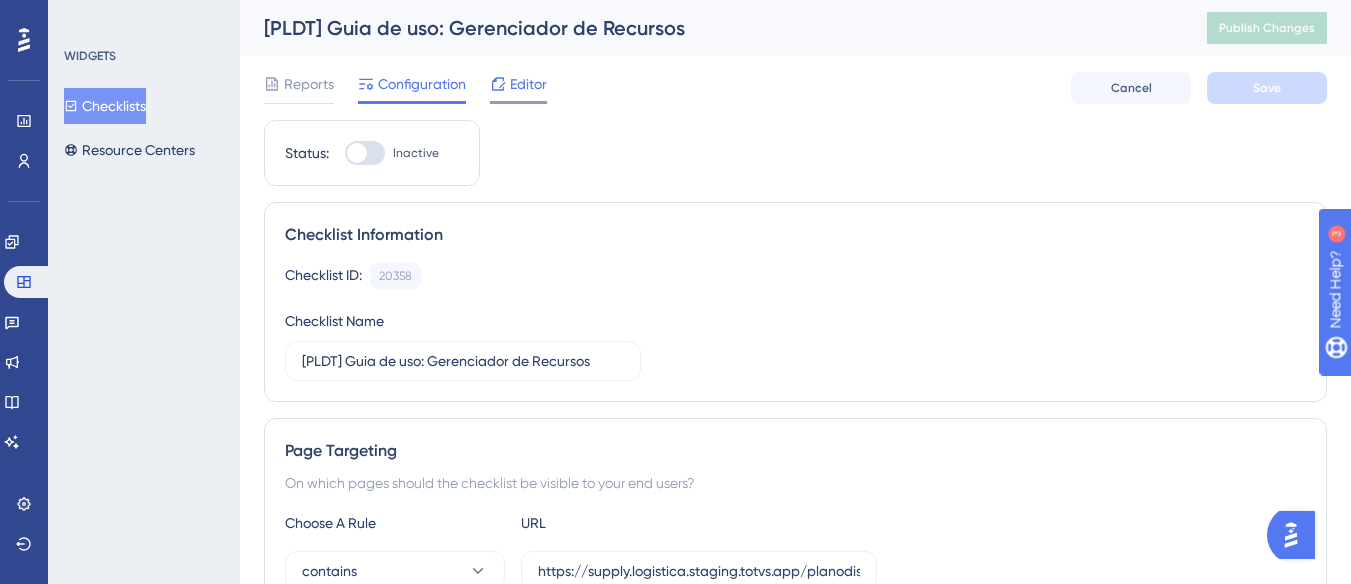 click on "Editor" at bounding box center (528, 84) 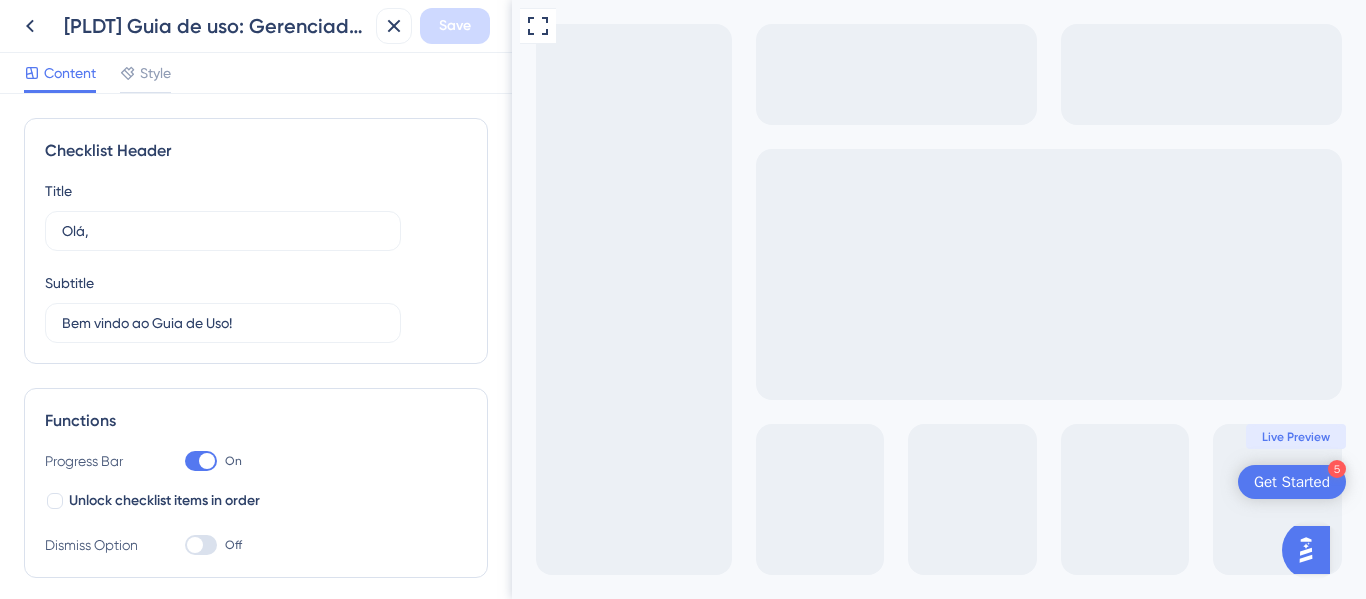 scroll, scrollTop: 0, scrollLeft: 0, axis: both 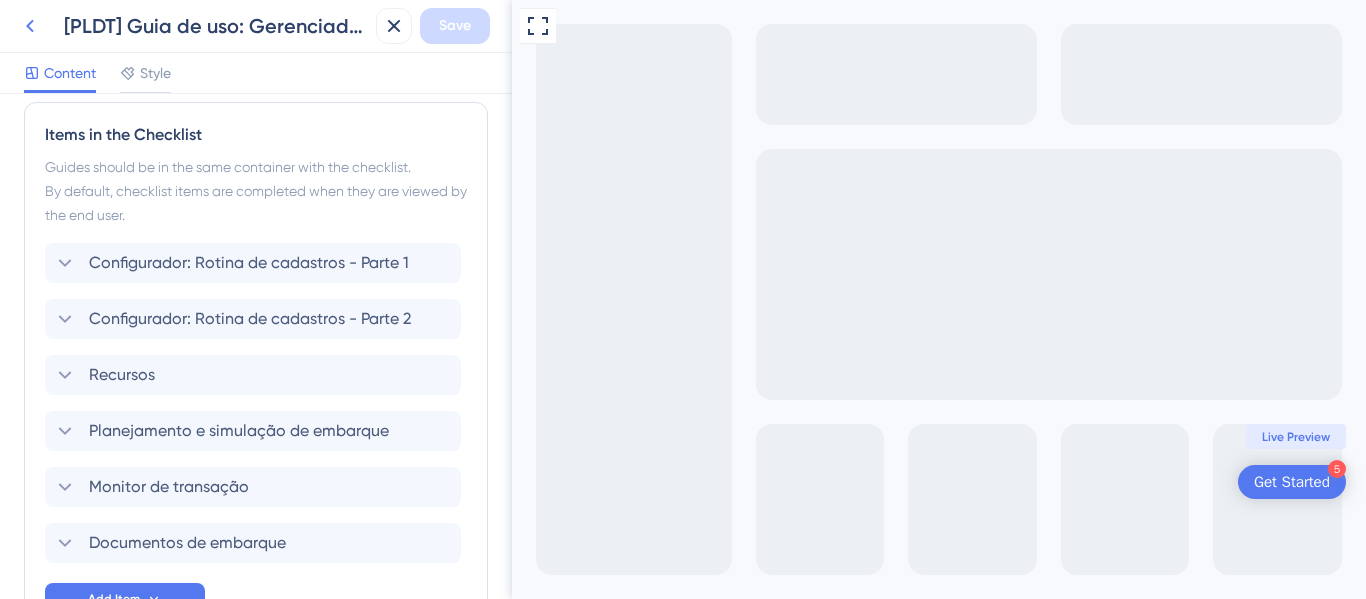 click 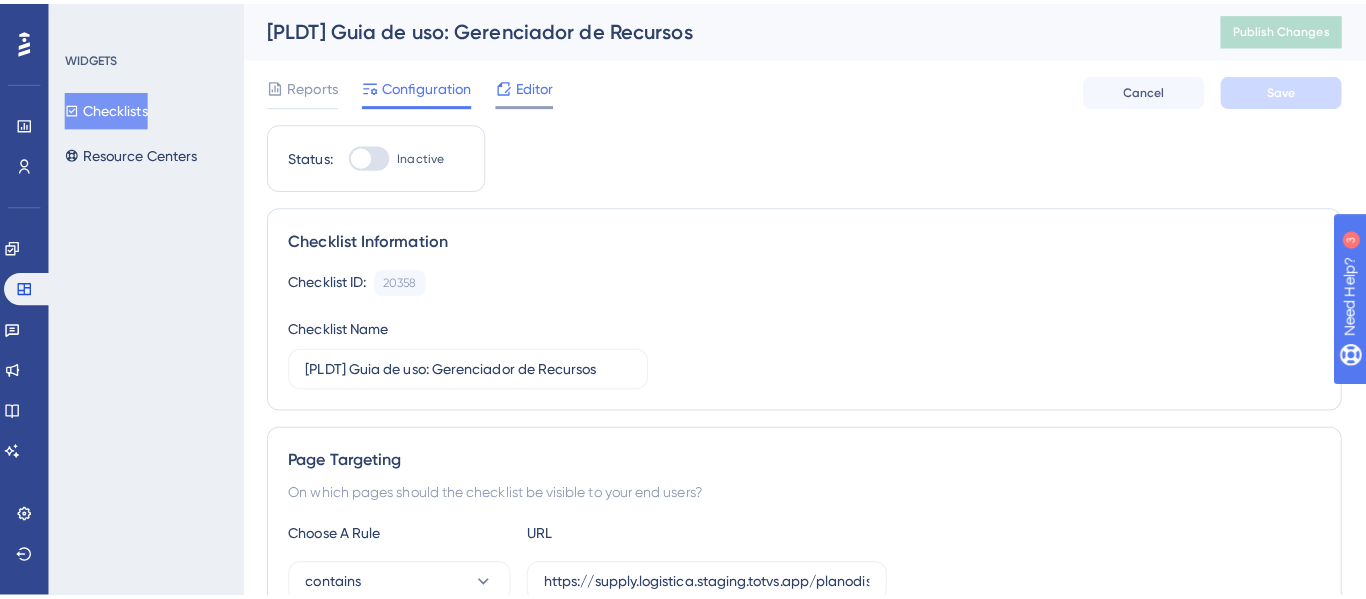 scroll, scrollTop: 0, scrollLeft: 0, axis: both 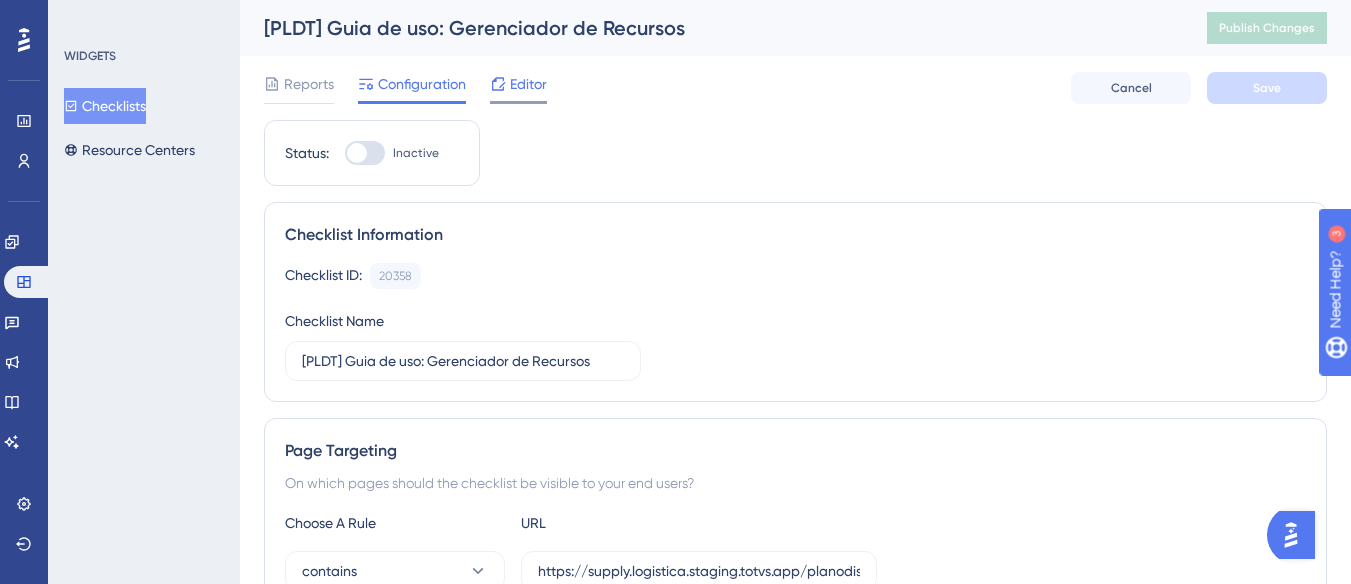 click on "Editor" at bounding box center [528, 84] 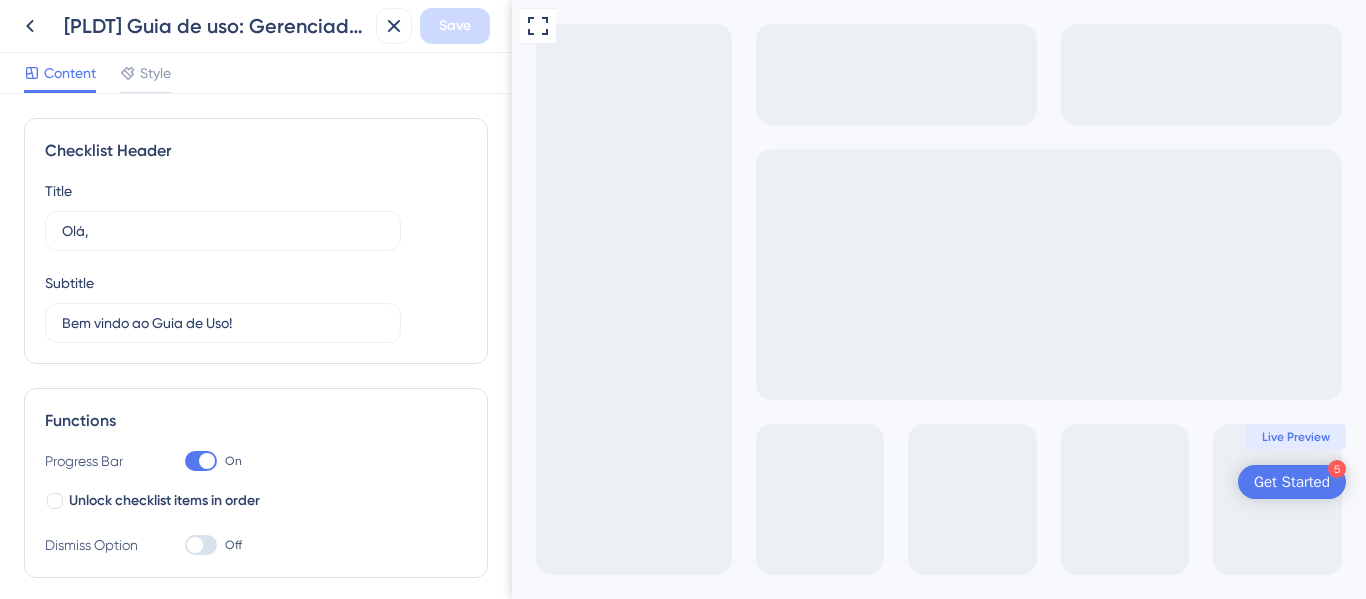 scroll, scrollTop: 0, scrollLeft: 0, axis: both 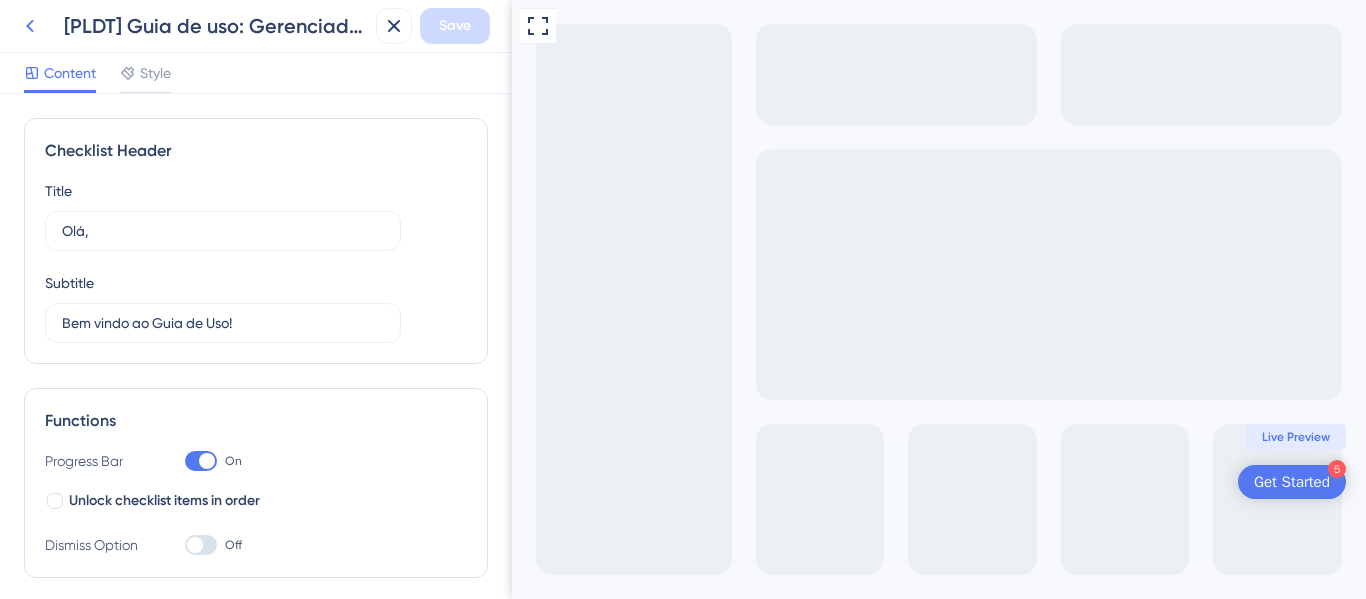 click 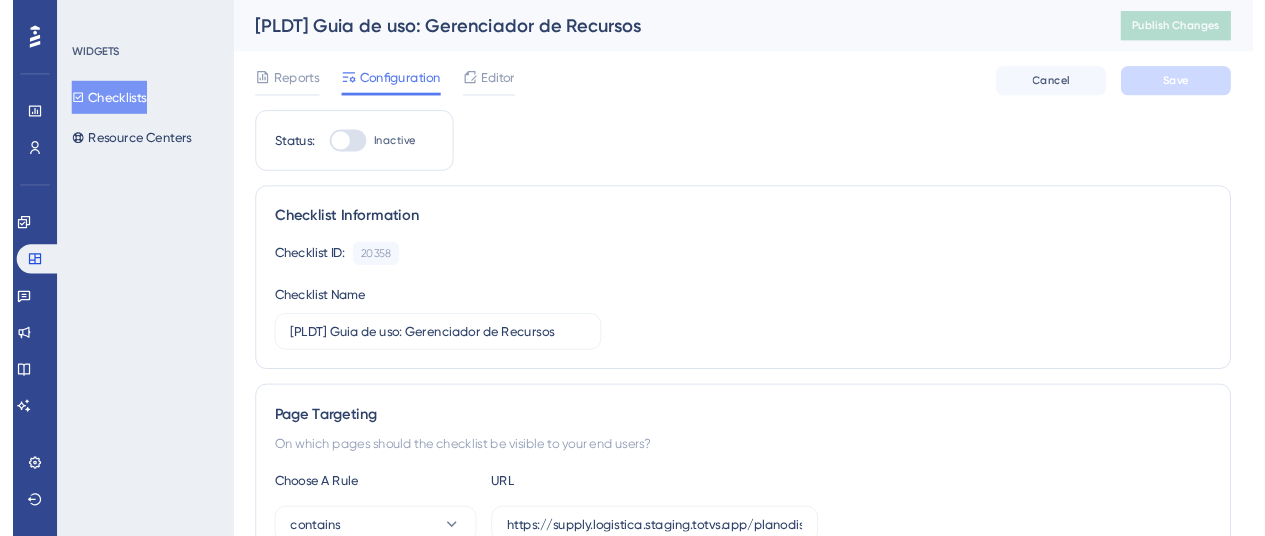 scroll, scrollTop: 0, scrollLeft: 0, axis: both 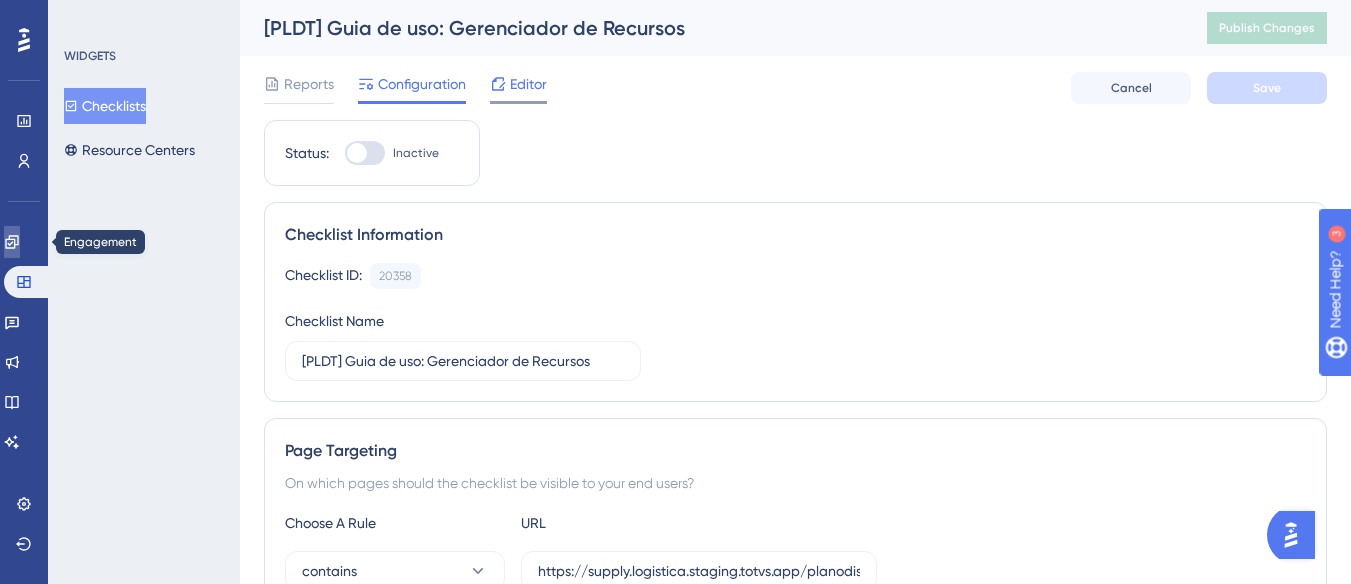 click 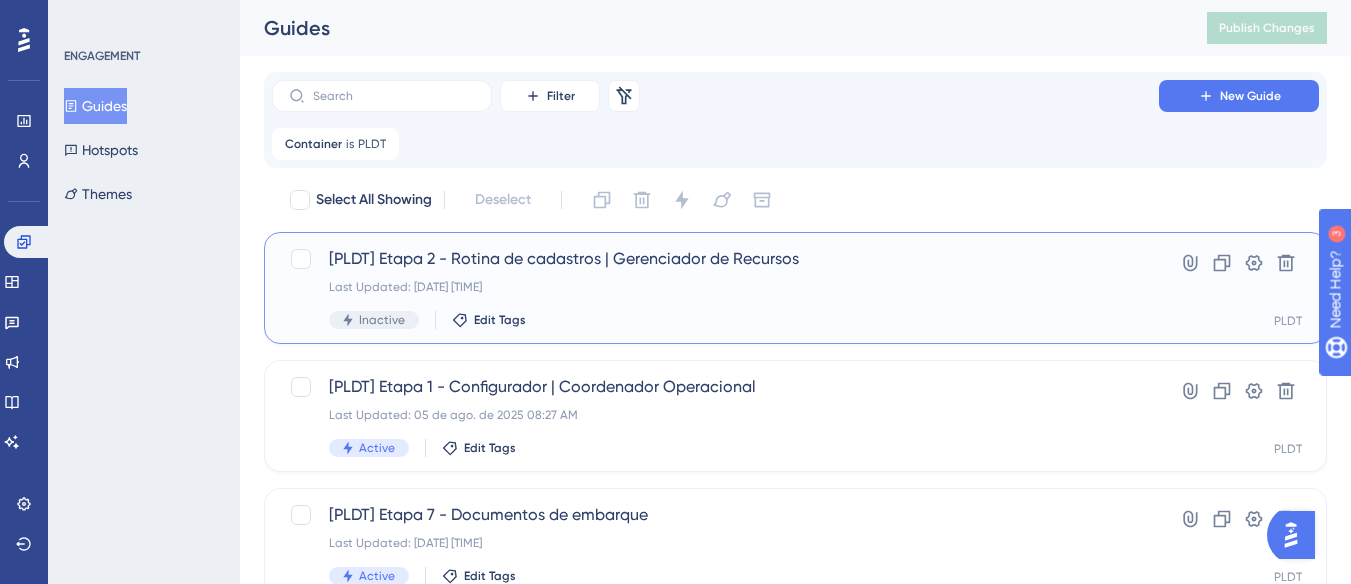 click on "[PLDT] Etapa 2 - Rotina de cadastros | Gerenciador de Recursos" at bounding box center [715, 259] 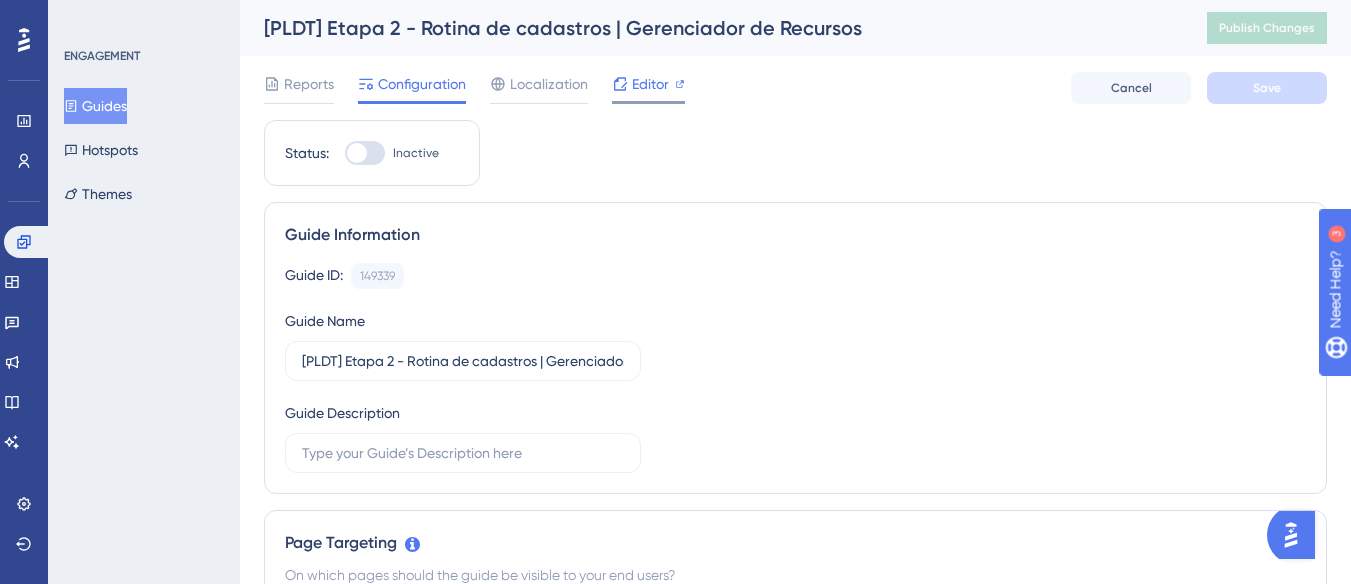 click on "Editor" at bounding box center (650, 84) 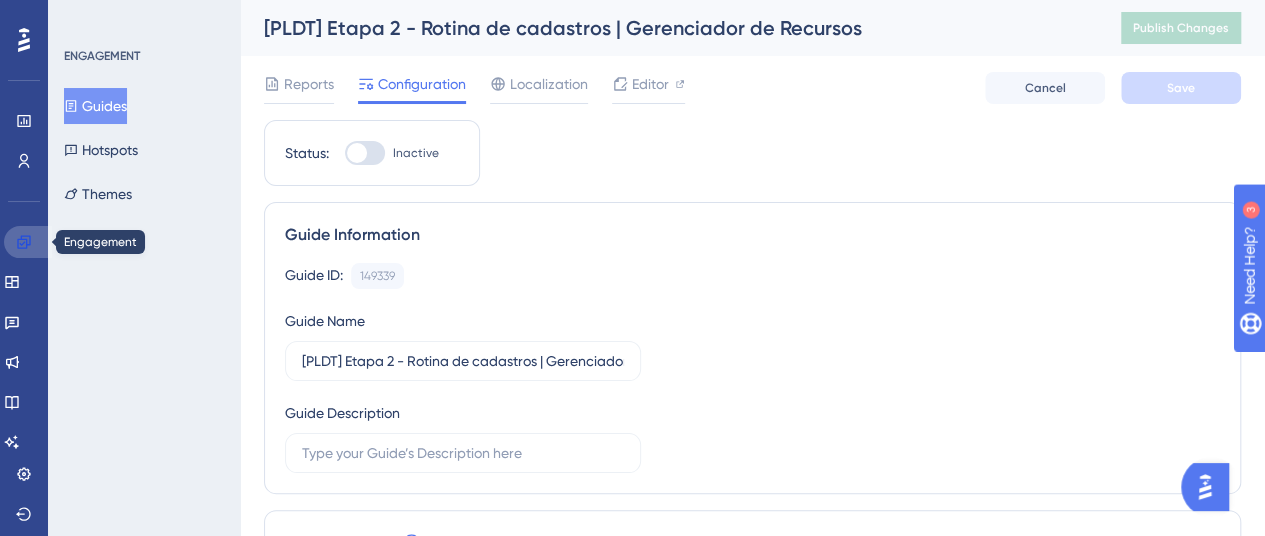 click 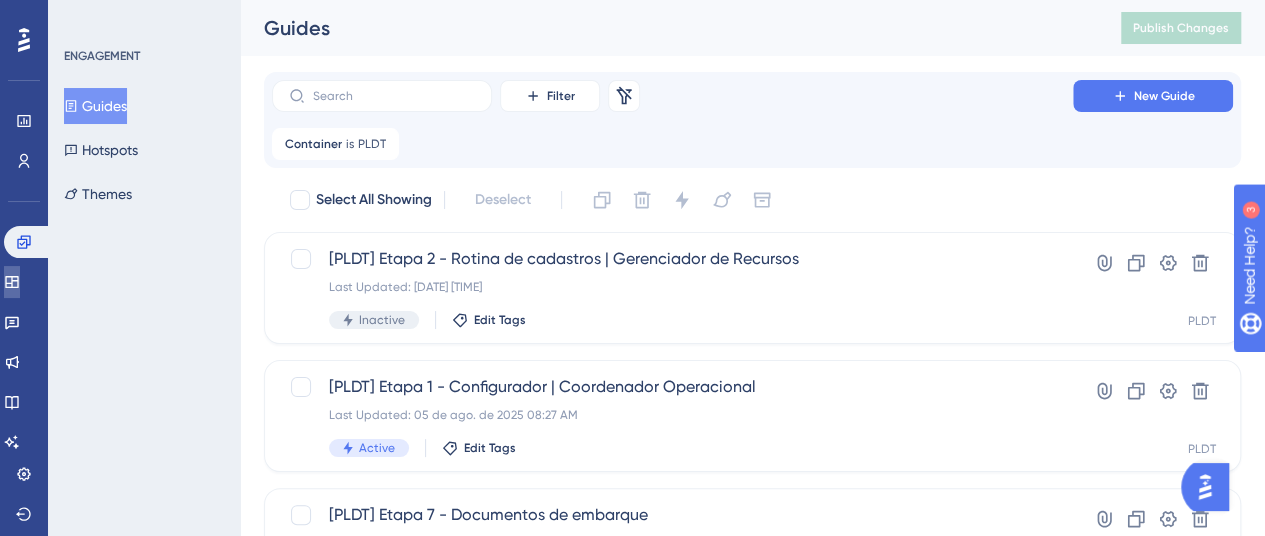 click 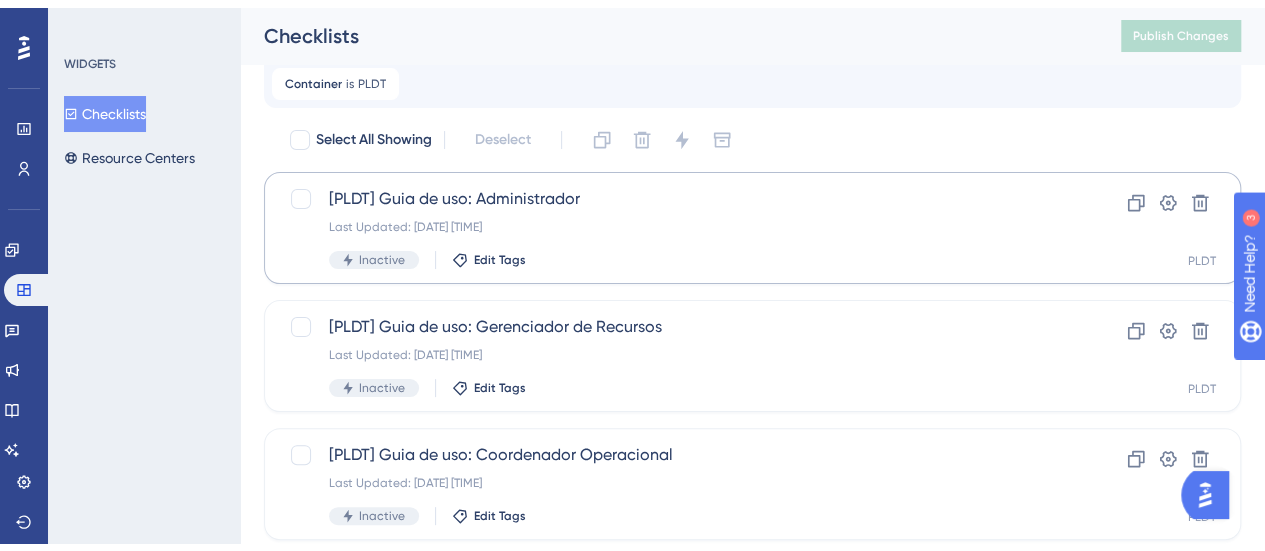 scroll, scrollTop: 100, scrollLeft: 0, axis: vertical 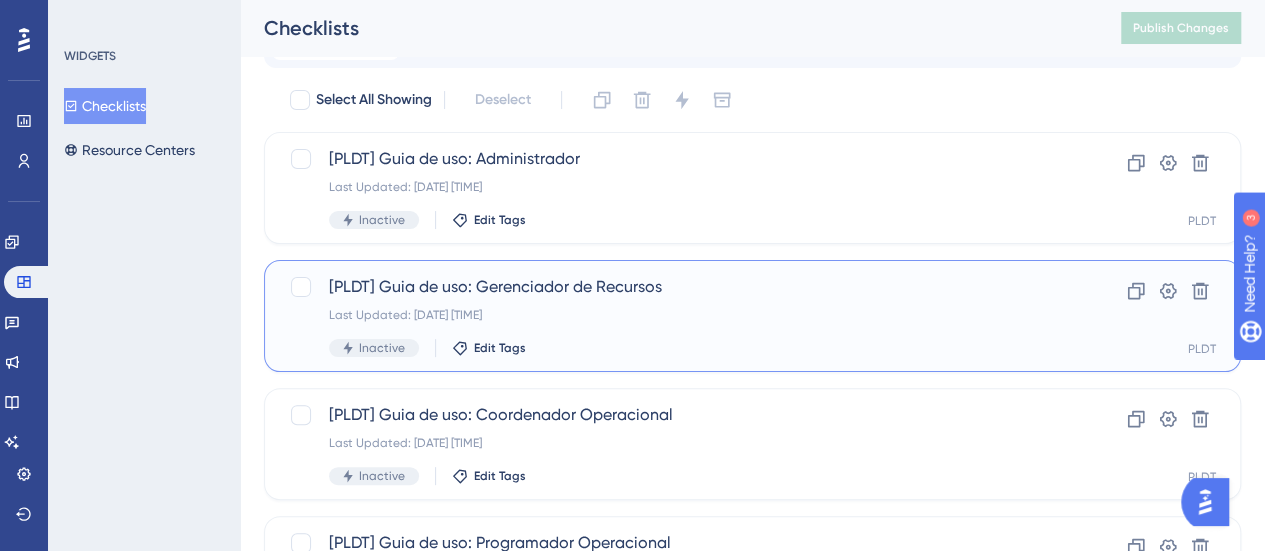 click on "[PLDT] Guia de uso: Gerenciador de Recursos Last Updated: 05 de ago. de 2025 08:33 AM Inactive Edit Tags" at bounding box center [672, 316] 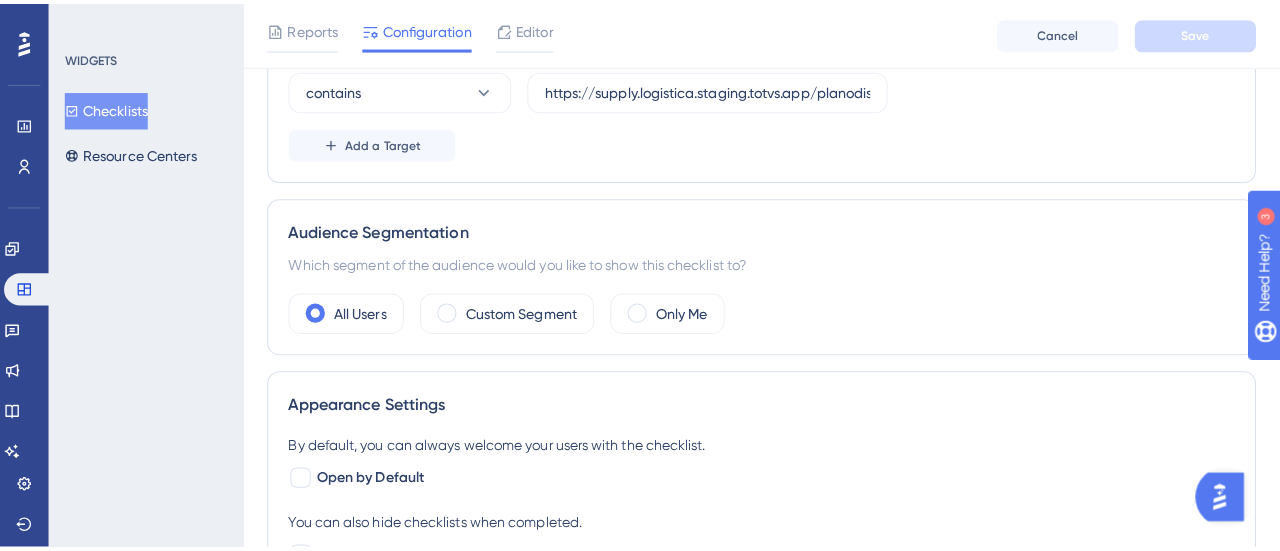 scroll, scrollTop: 0, scrollLeft: 0, axis: both 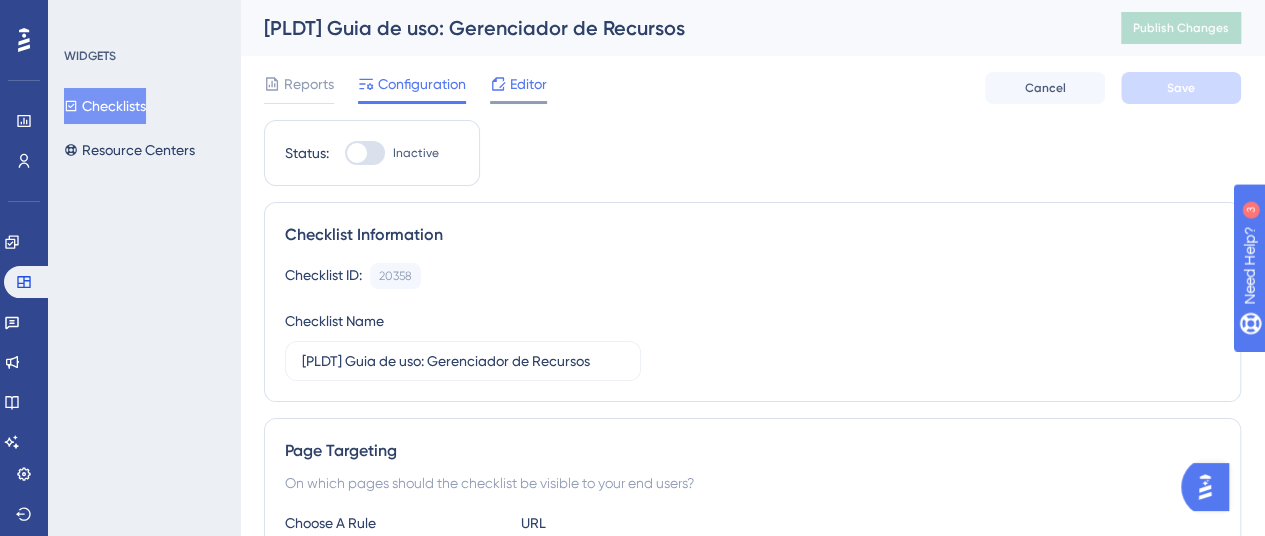click on "Editor" at bounding box center [528, 84] 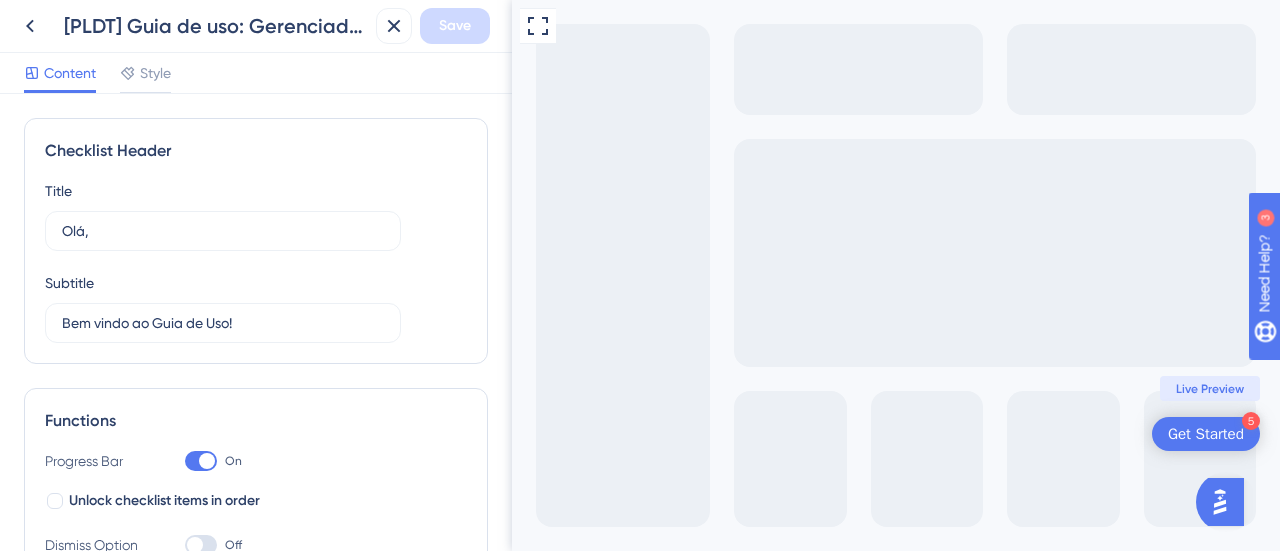 scroll, scrollTop: 0, scrollLeft: 0, axis: both 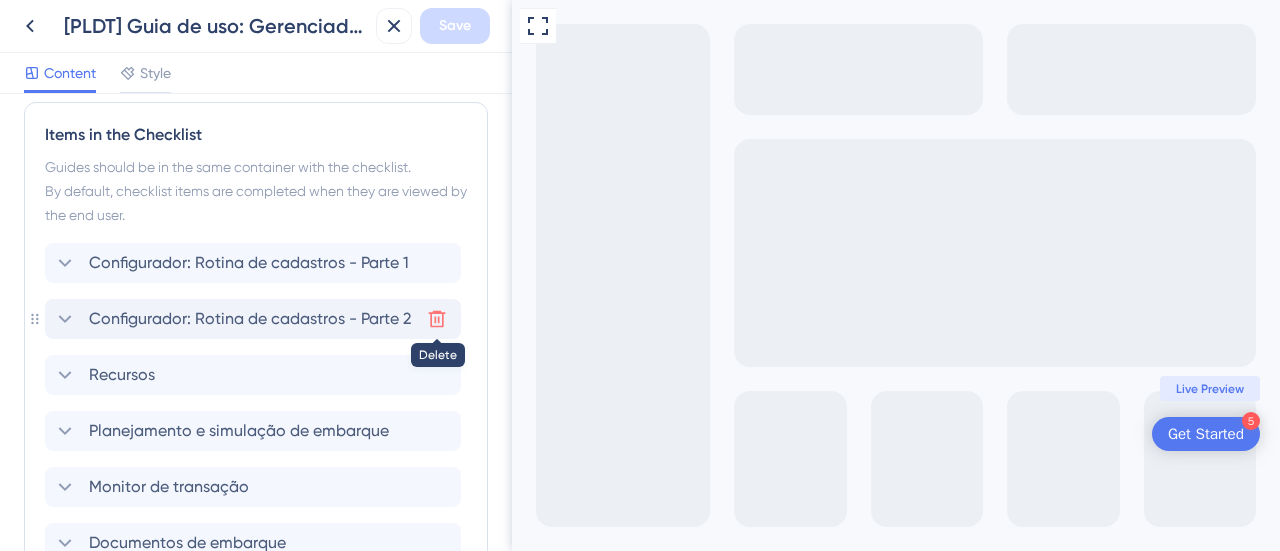 click 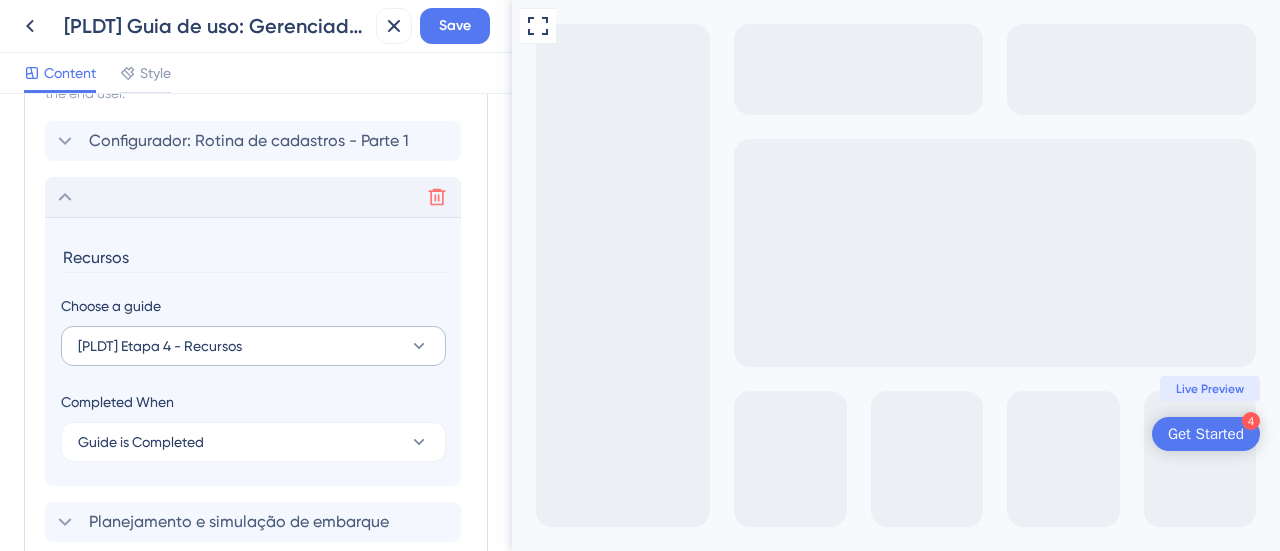 scroll, scrollTop: 603, scrollLeft: 0, axis: vertical 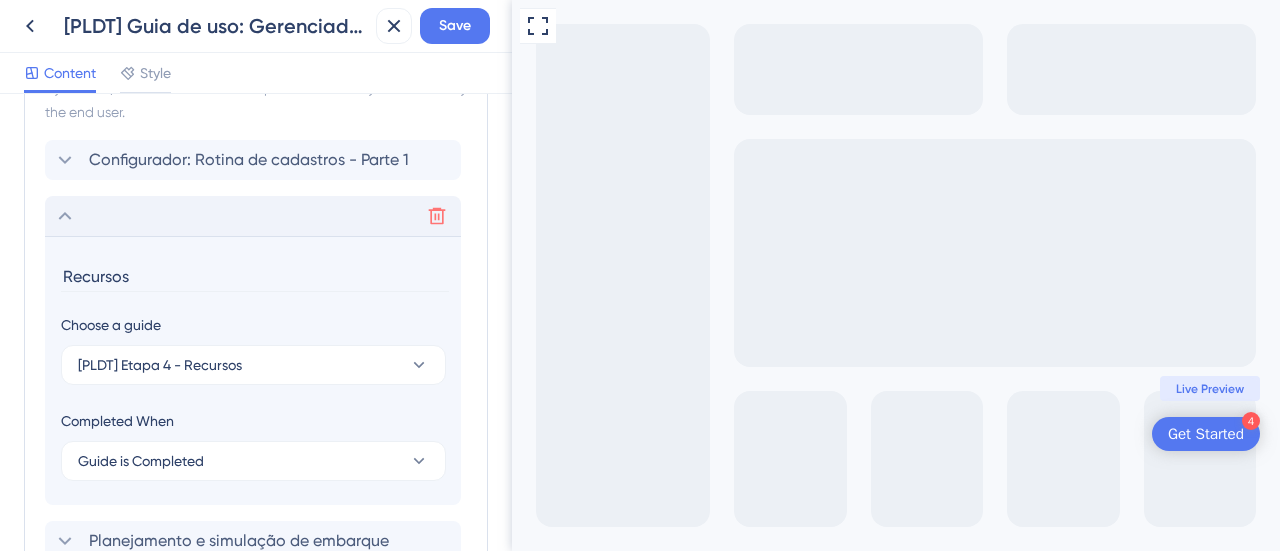 click 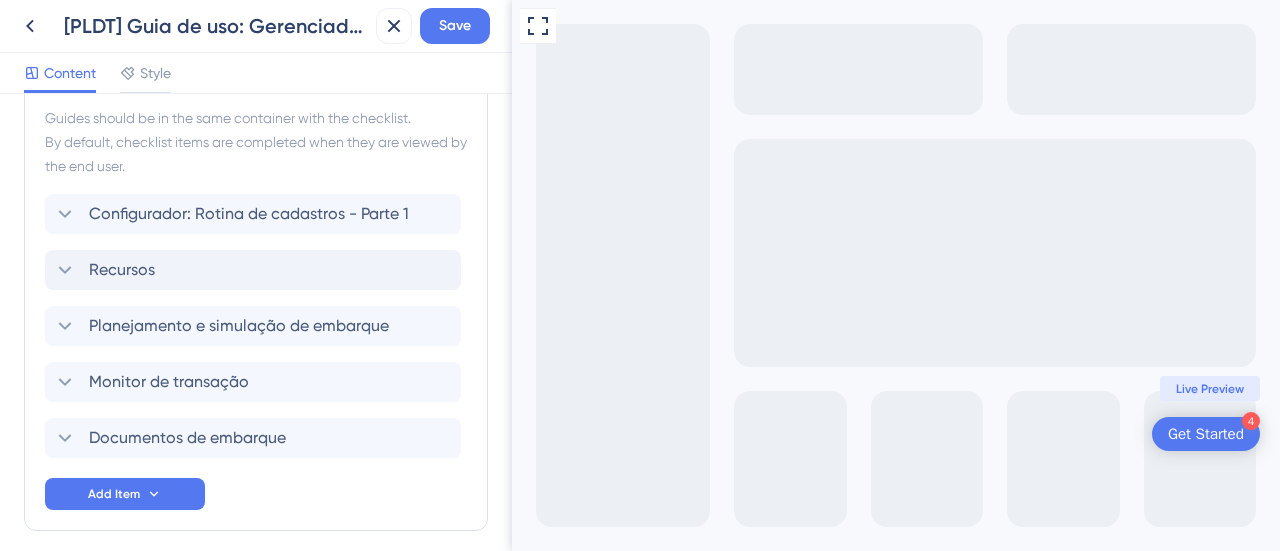 scroll, scrollTop: 530, scrollLeft: 0, axis: vertical 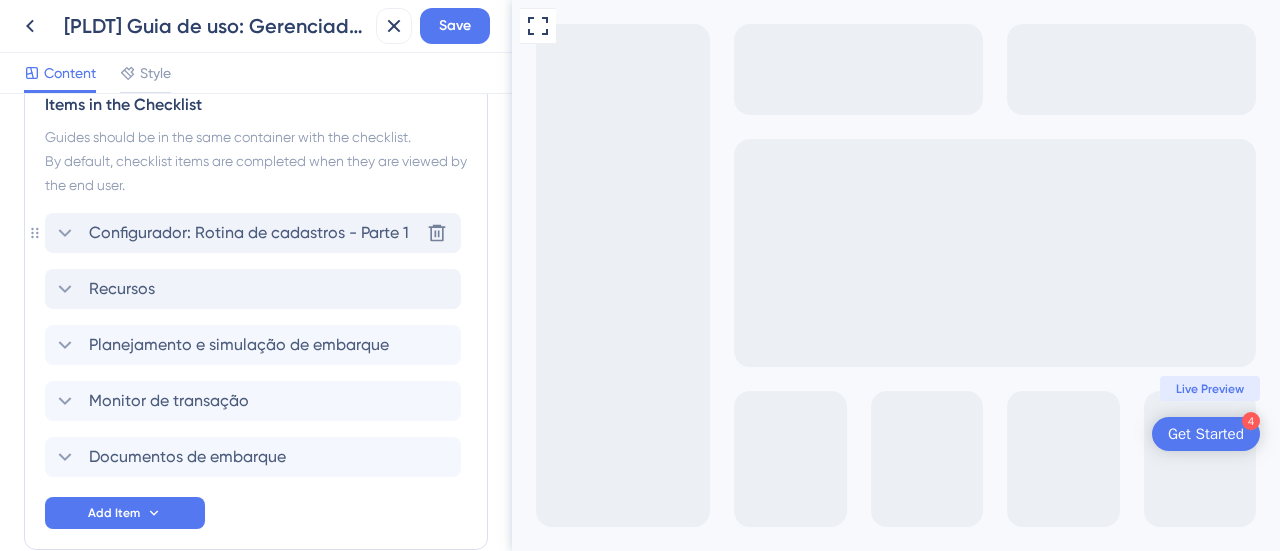 click on "Configurador: Rotina de cadastros - Parte 1" at bounding box center (249, 233) 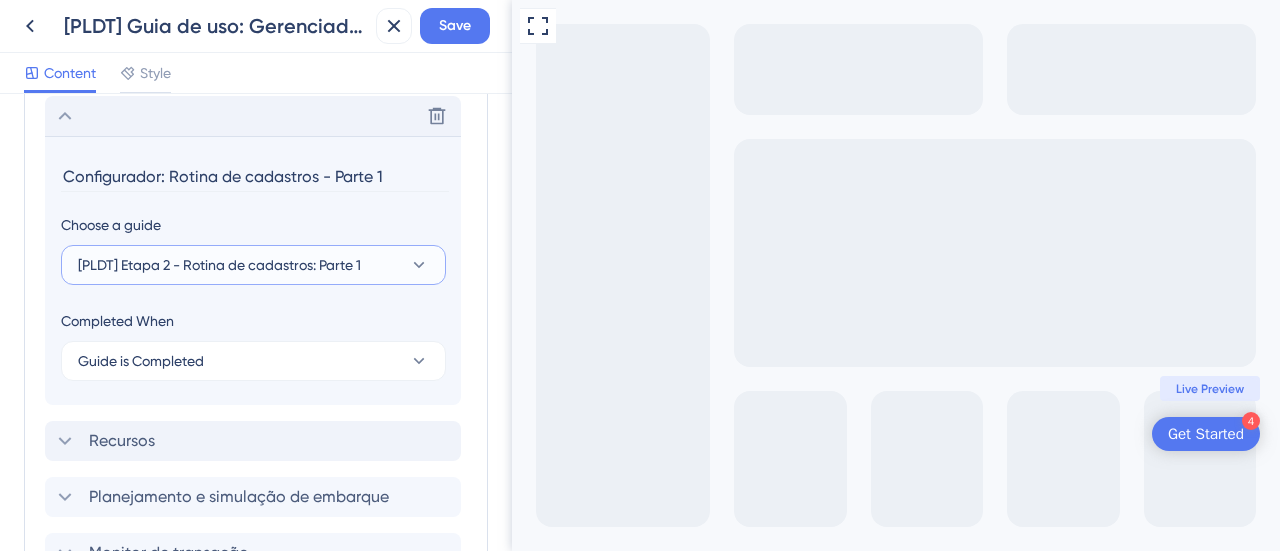 click on "[PLDT] Etapa 2 - Rotina de cadastros: Parte 1" at bounding box center [219, 265] 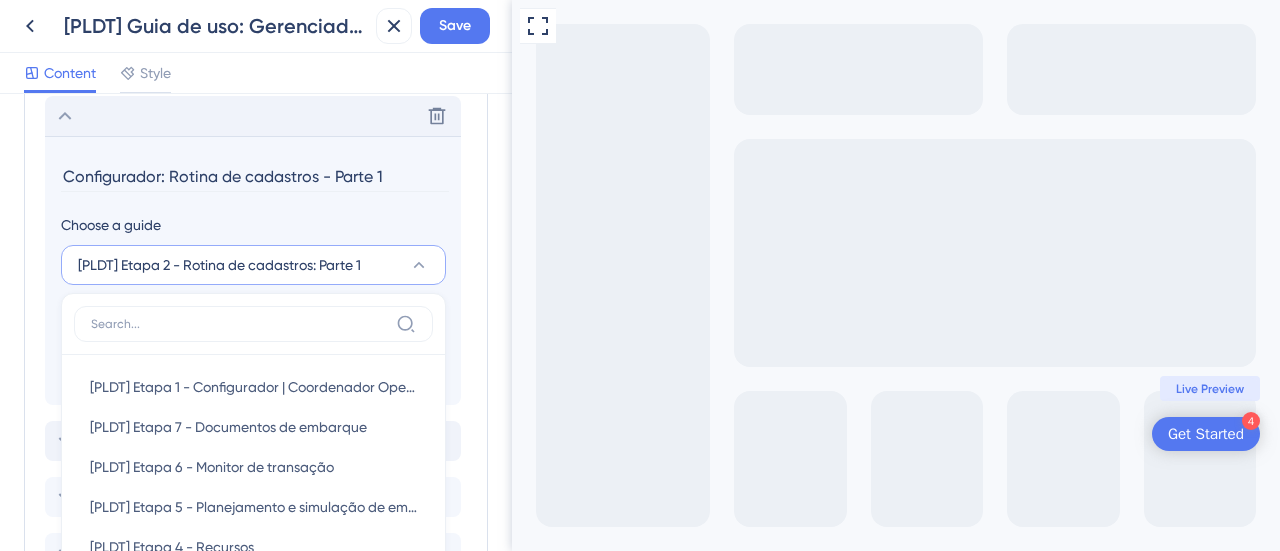 scroll, scrollTop: 813, scrollLeft: 0, axis: vertical 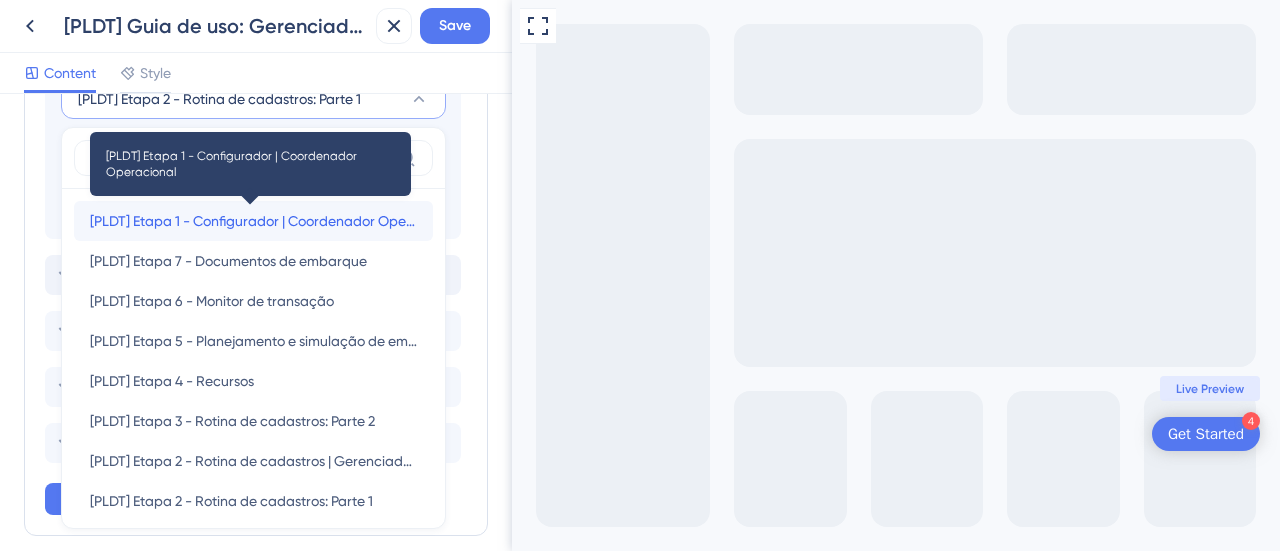 click on "[PLDT] Etapa 1 - Configurador | Coordenador Operacional" at bounding box center [253, 221] 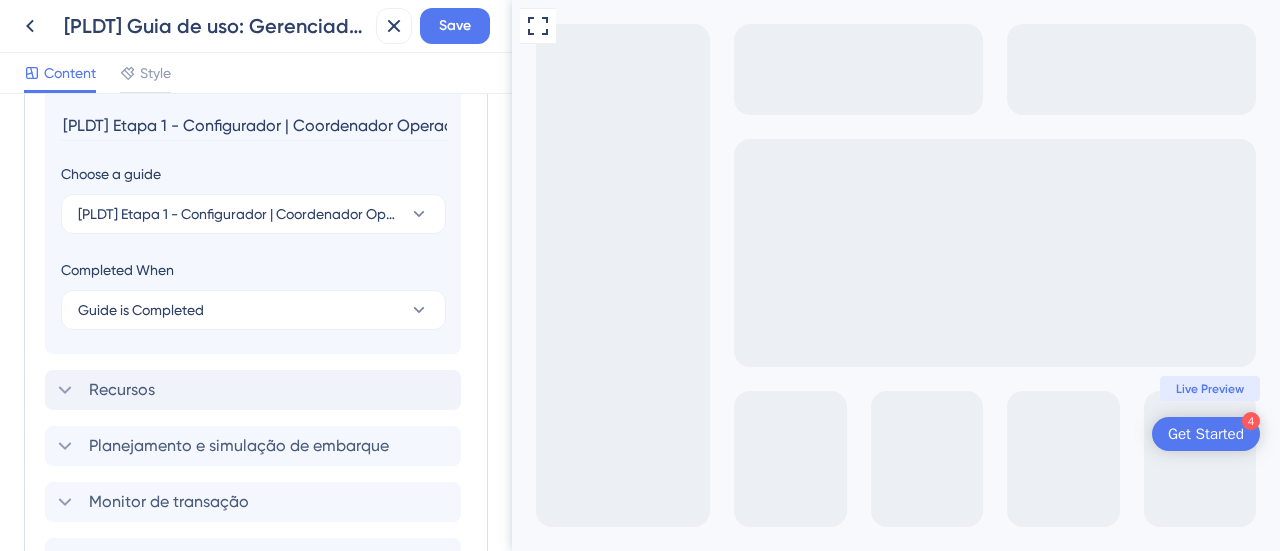 scroll, scrollTop: 613, scrollLeft: 0, axis: vertical 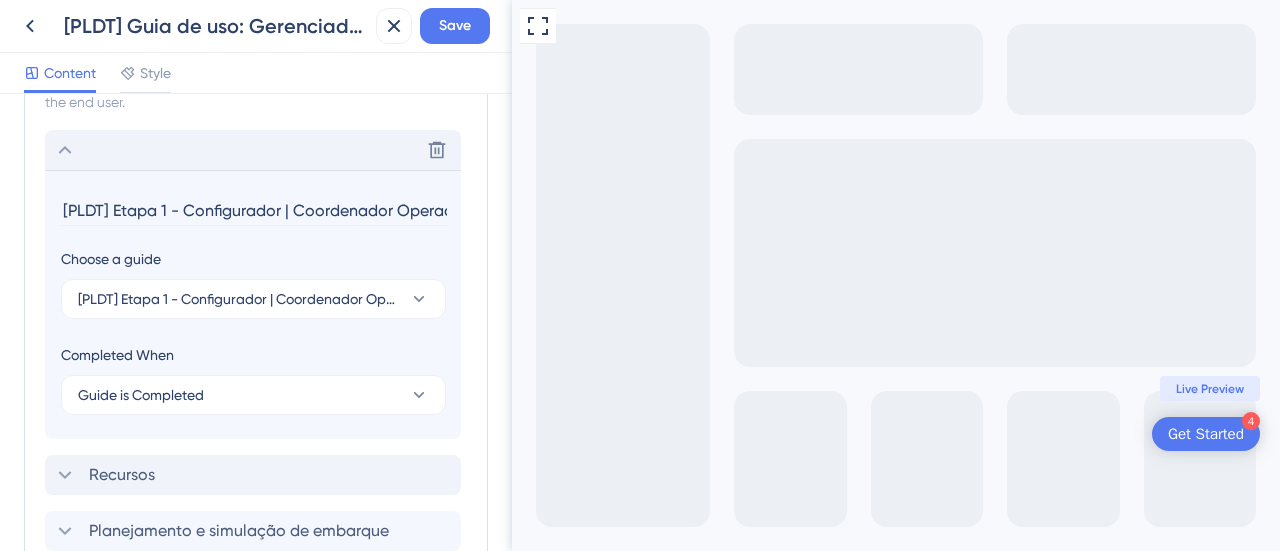 drag, startPoint x: 180, startPoint y: 209, endPoint x: 58, endPoint y: 206, distance: 122.03688 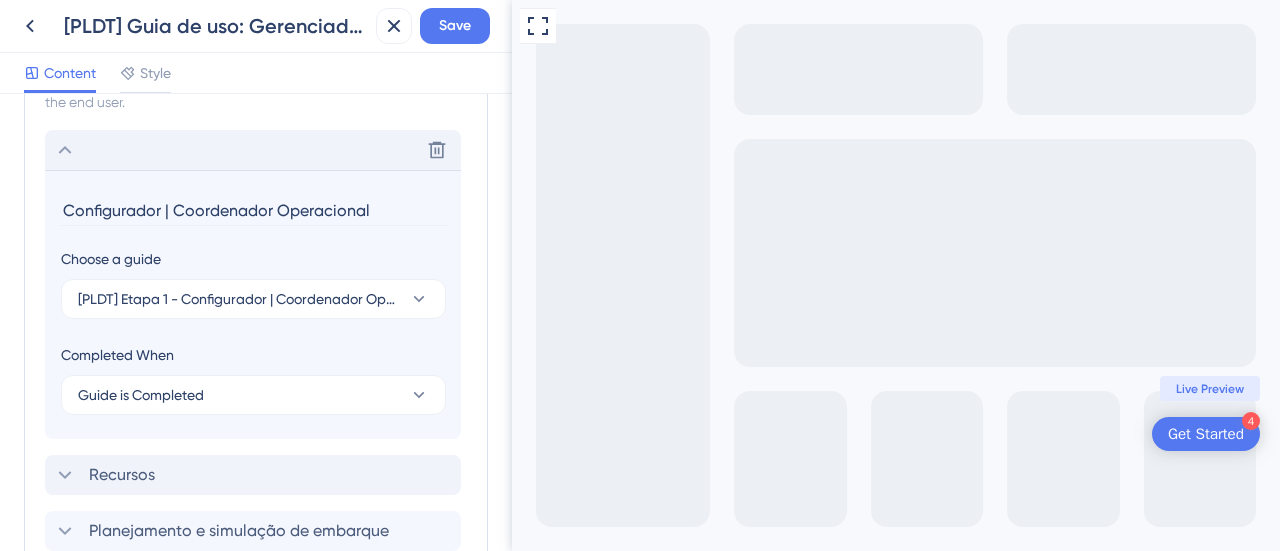 drag, startPoint x: 166, startPoint y: 211, endPoint x: 337, endPoint y: 206, distance: 171.07309 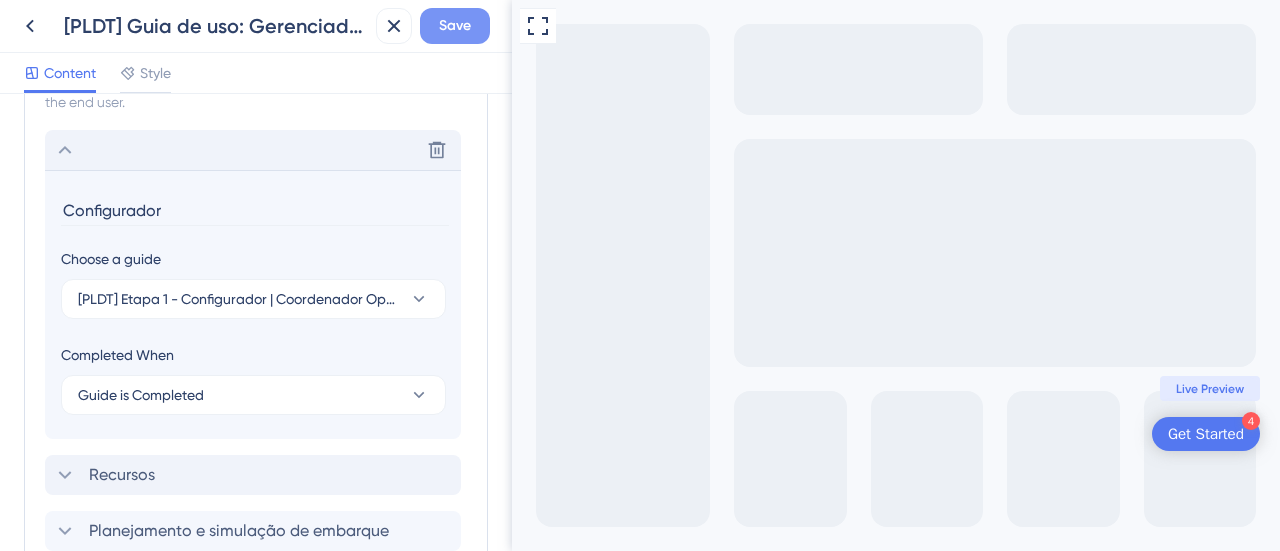 type on "Configurador" 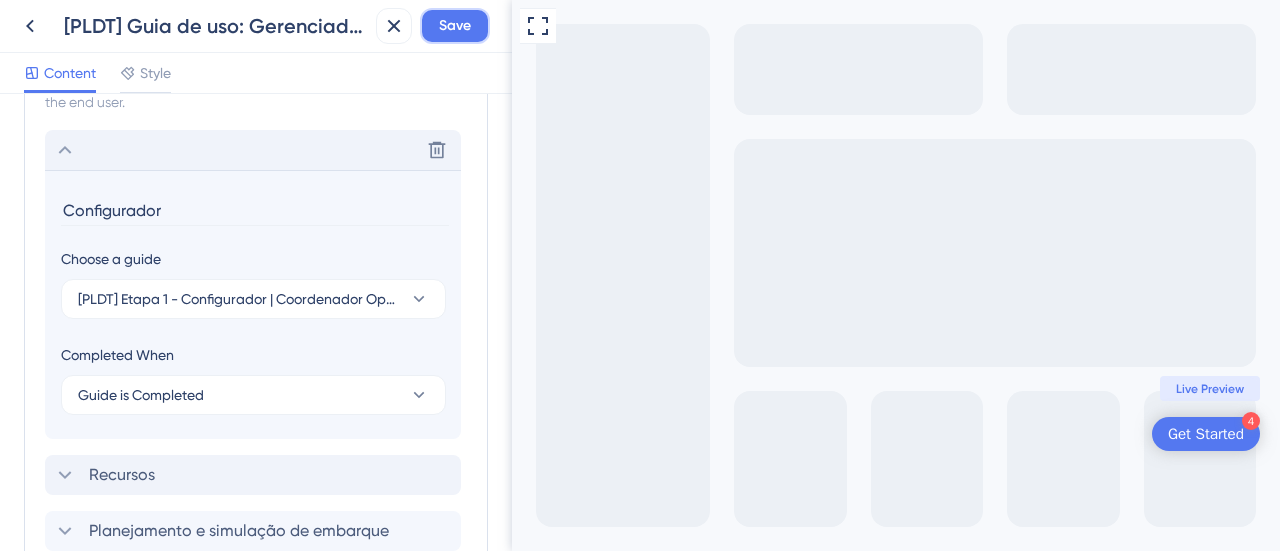 click on "Save" at bounding box center (455, 26) 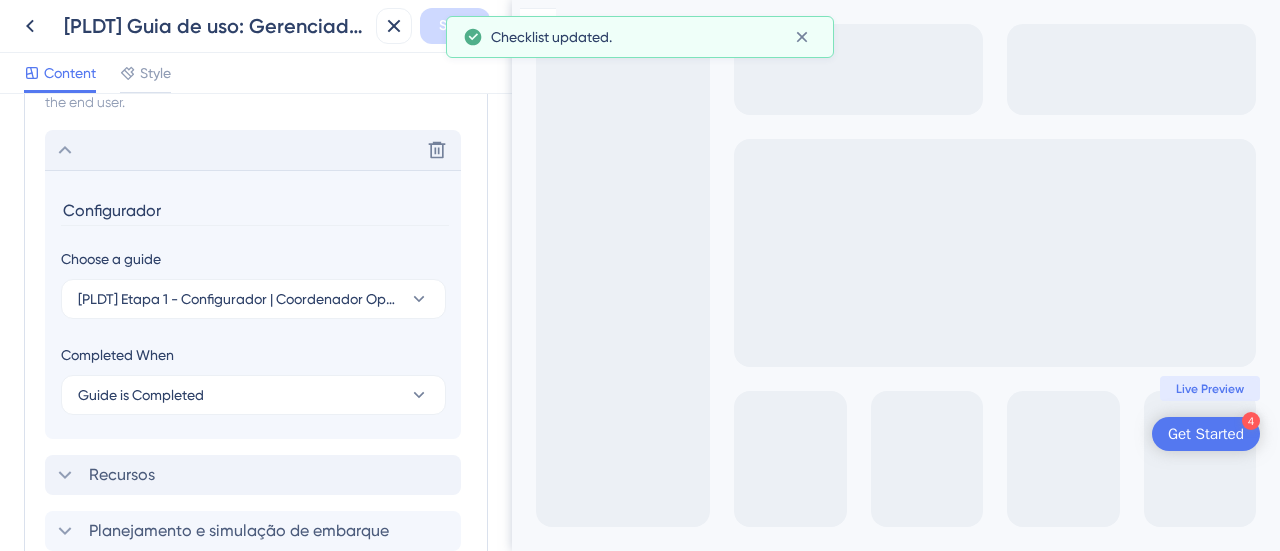 click 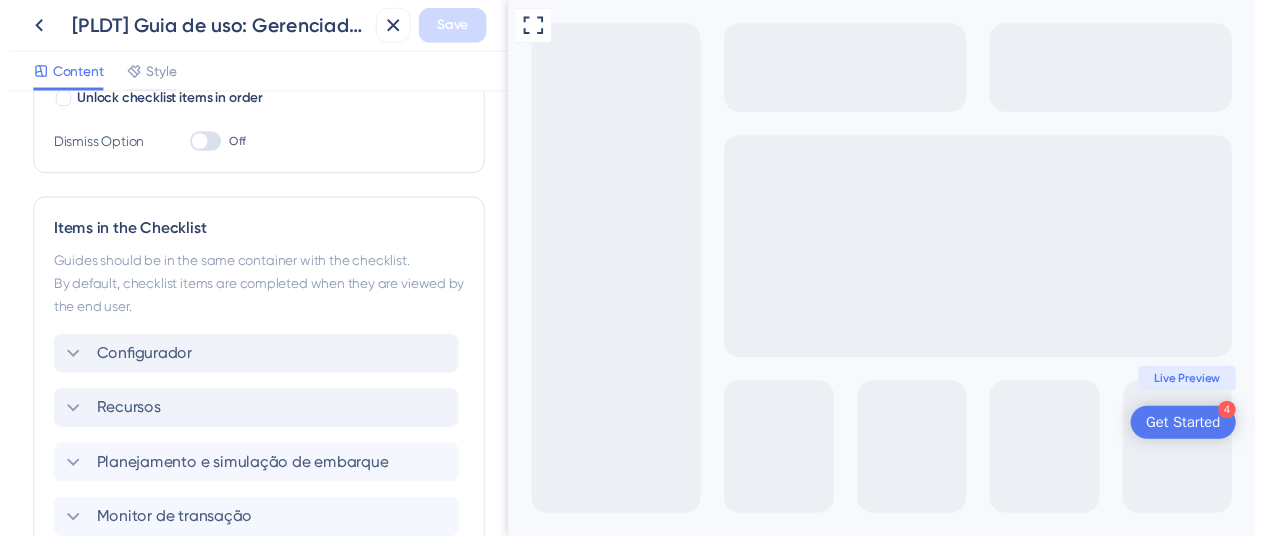 scroll, scrollTop: 0, scrollLeft: 0, axis: both 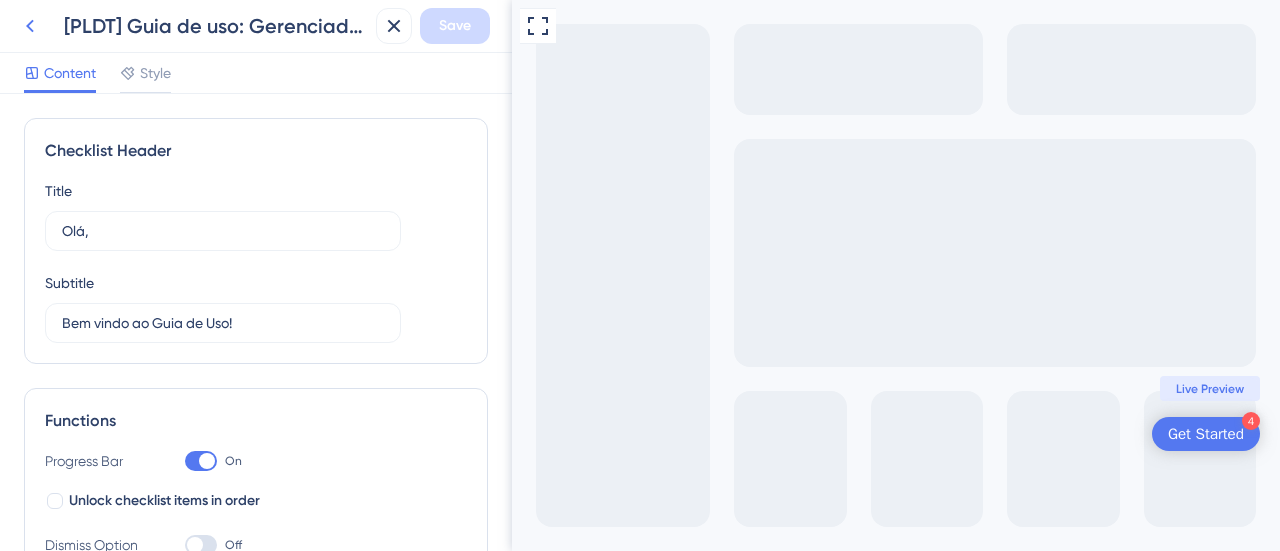 click 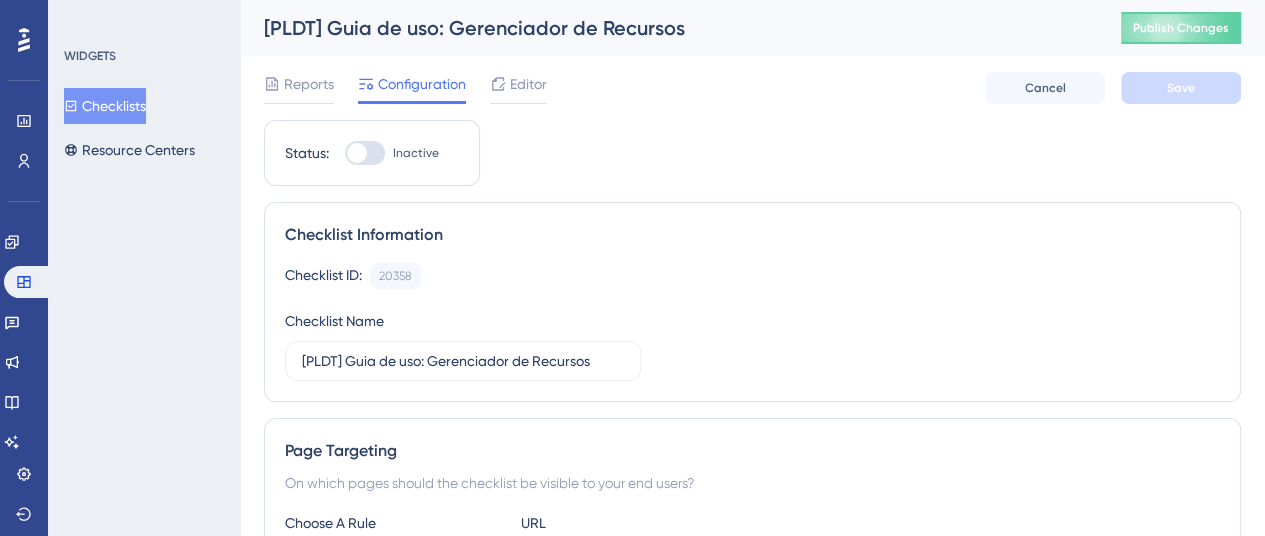 scroll, scrollTop: 0, scrollLeft: 0, axis: both 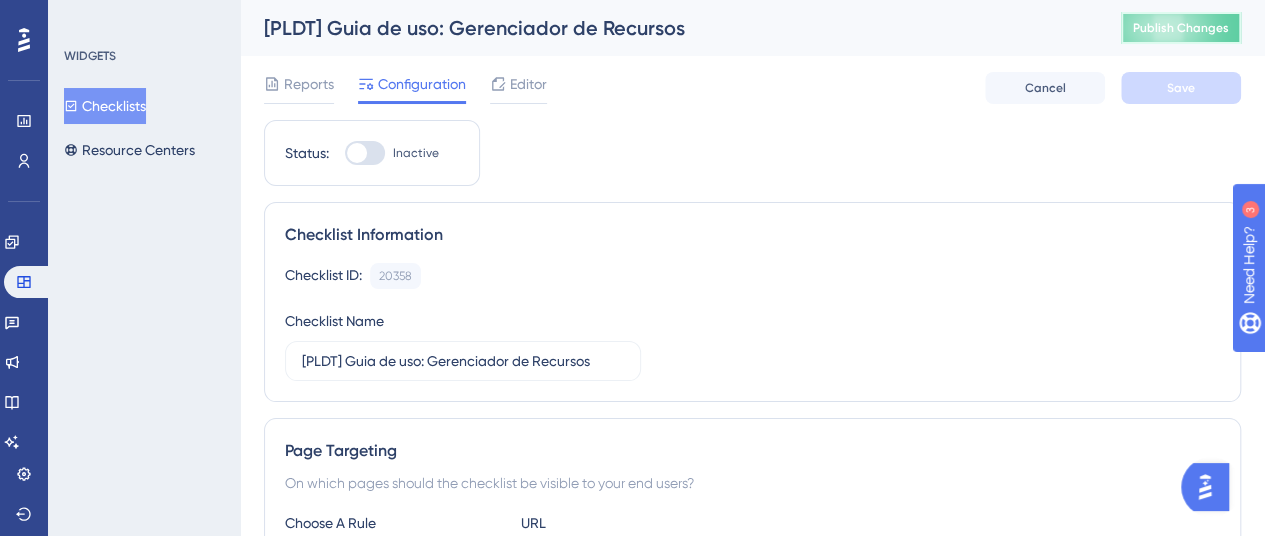 click on "Publish Changes" at bounding box center (1181, 28) 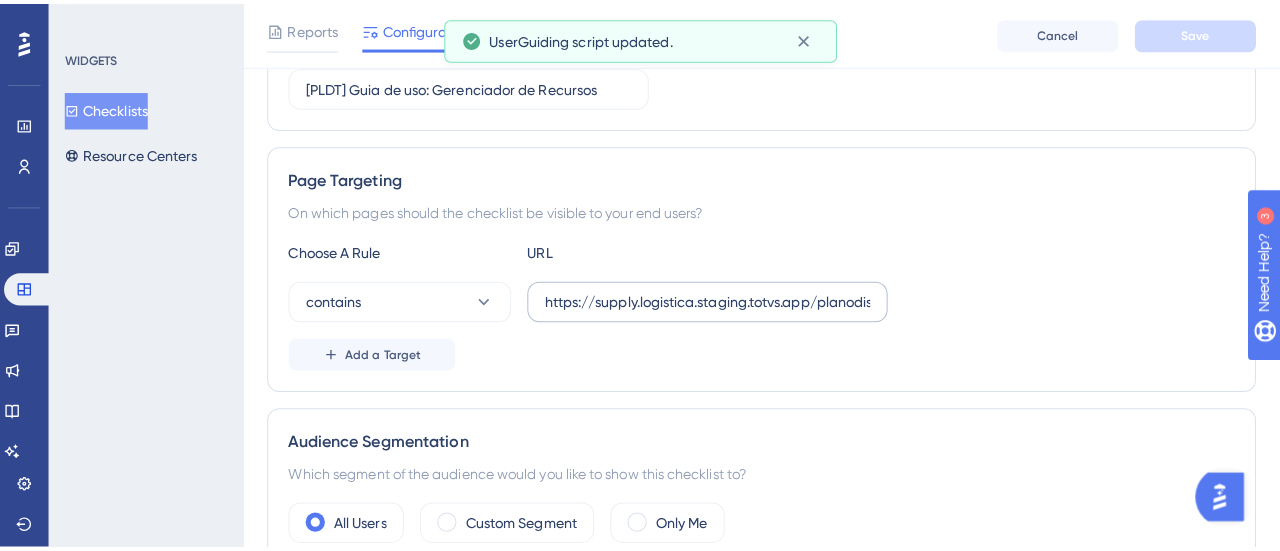 scroll, scrollTop: 0, scrollLeft: 0, axis: both 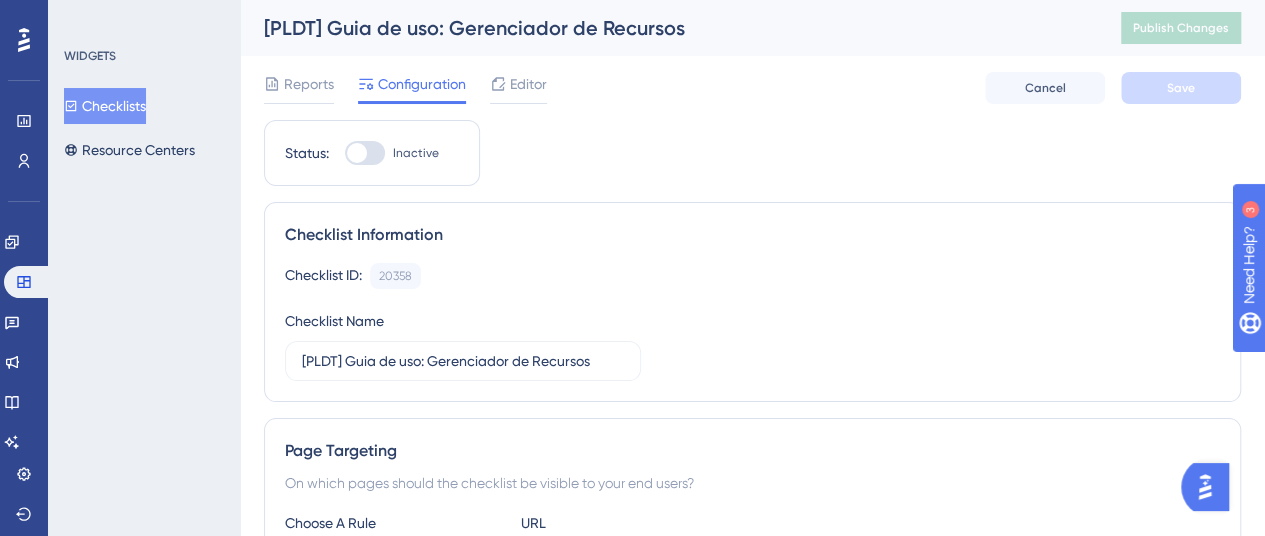 click on "Inactive" at bounding box center (392, 153) 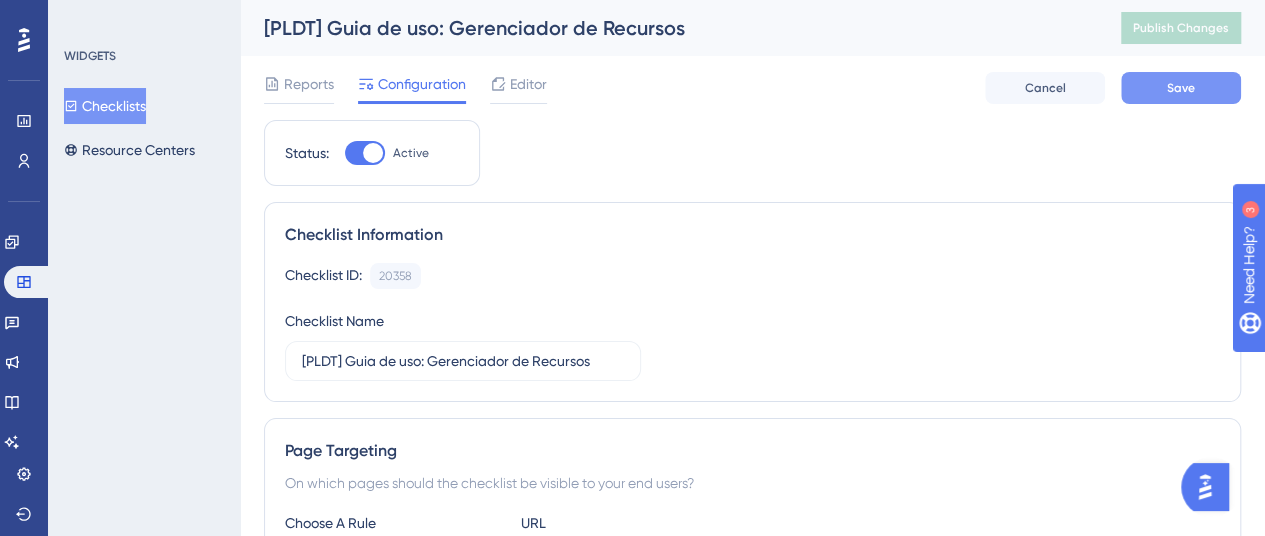 click on "Save" at bounding box center (1181, 88) 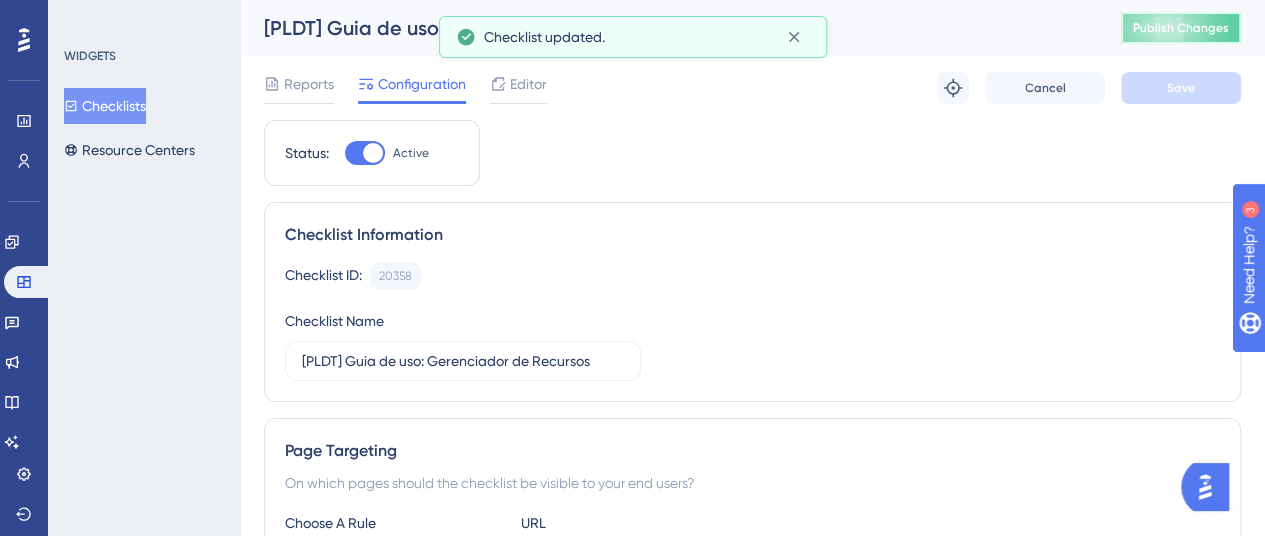 click on "Publish Changes" at bounding box center [1181, 28] 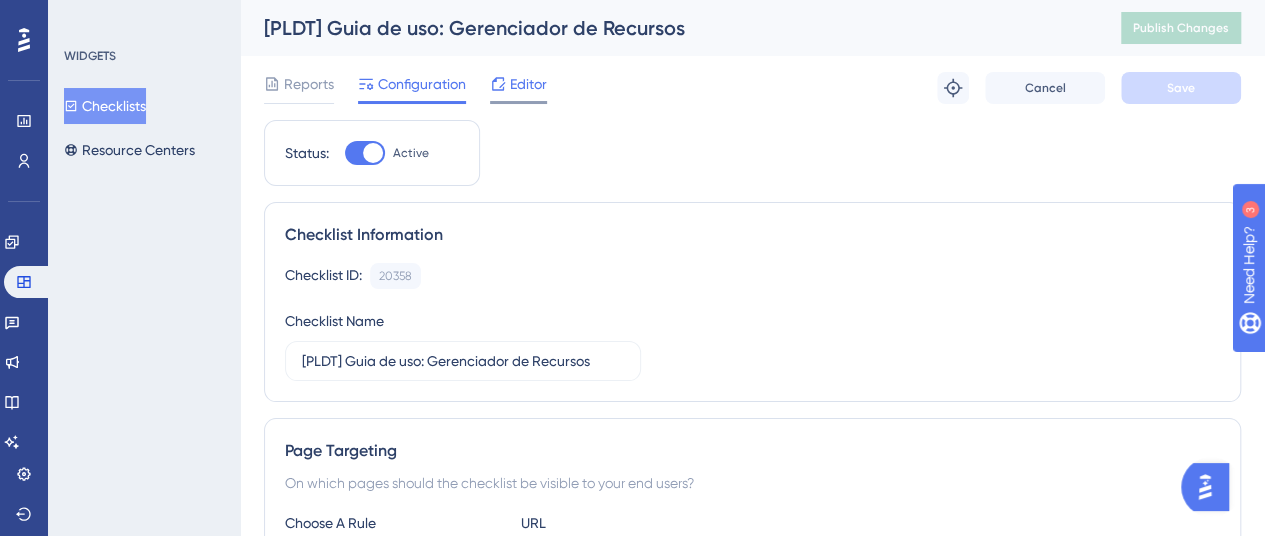 click on "Editor" at bounding box center [528, 84] 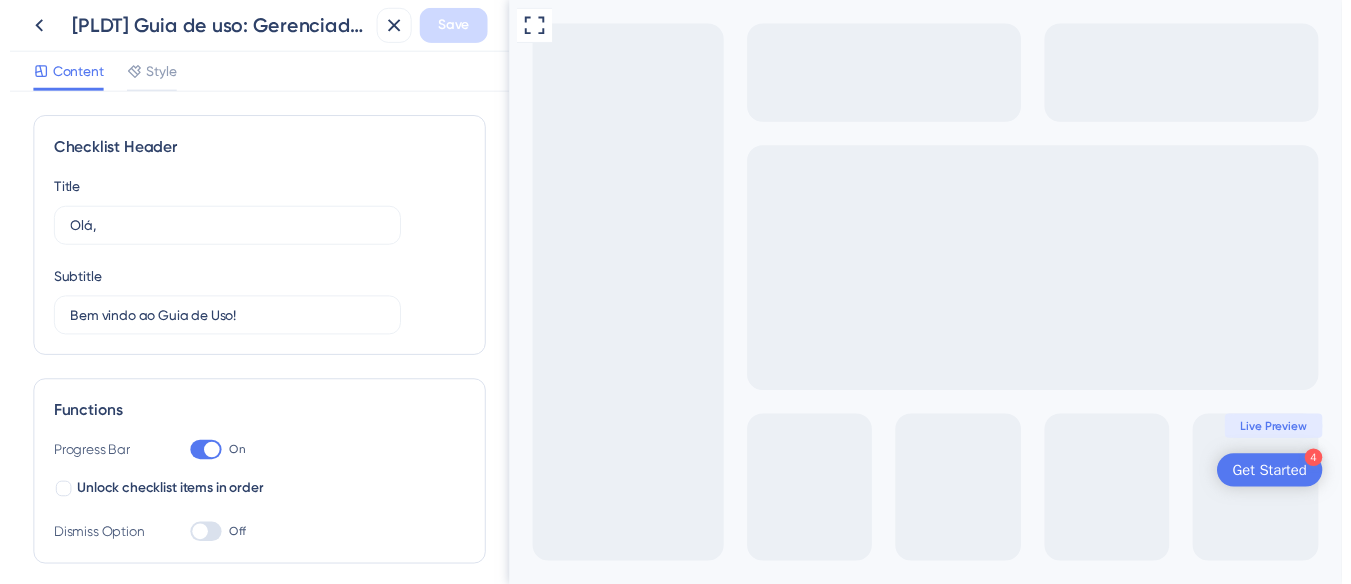 scroll, scrollTop: 0, scrollLeft: 0, axis: both 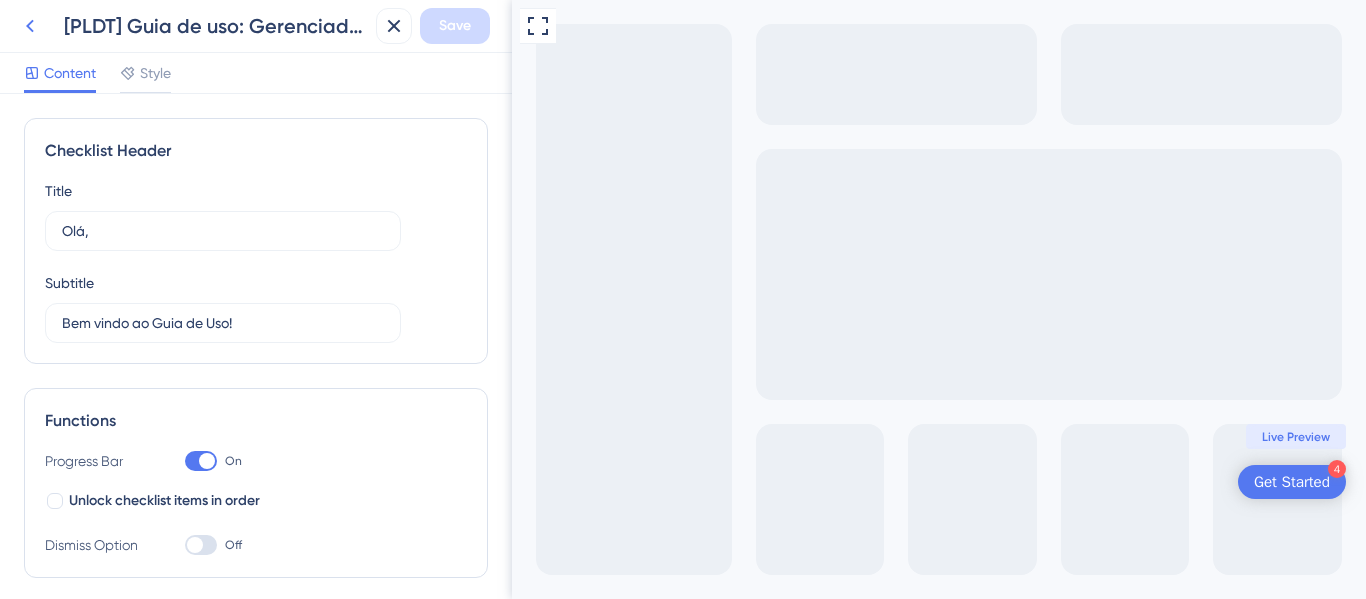 click 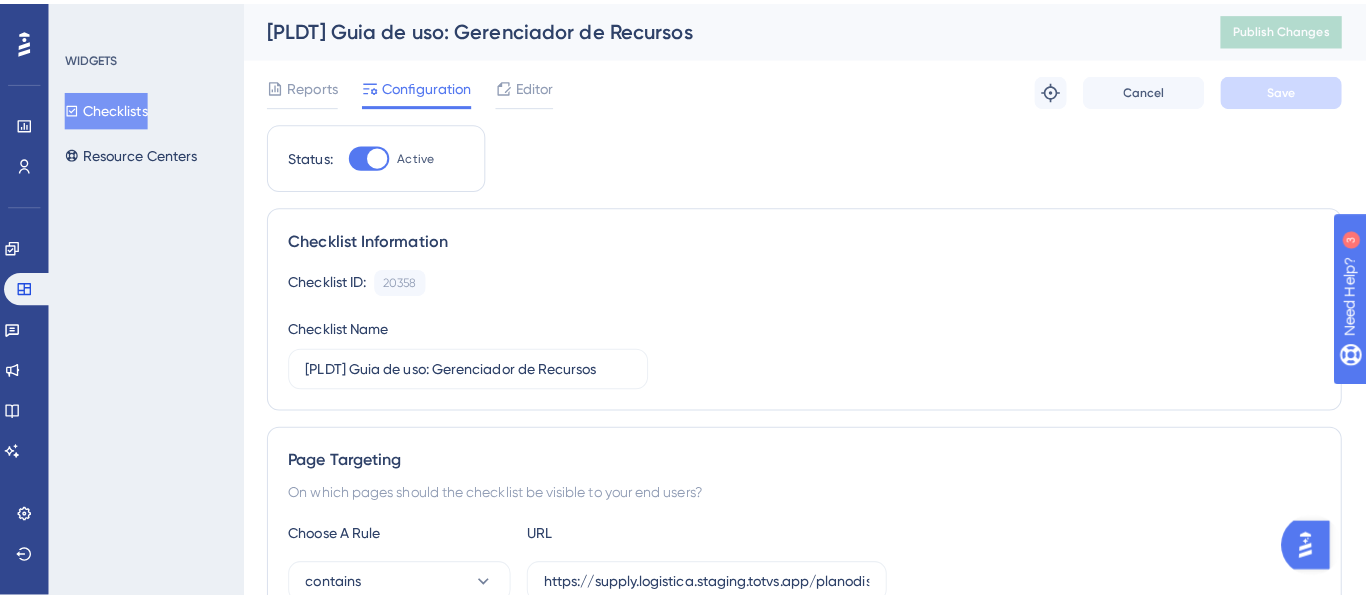 scroll, scrollTop: 0, scrollLeft: 0, axis: both 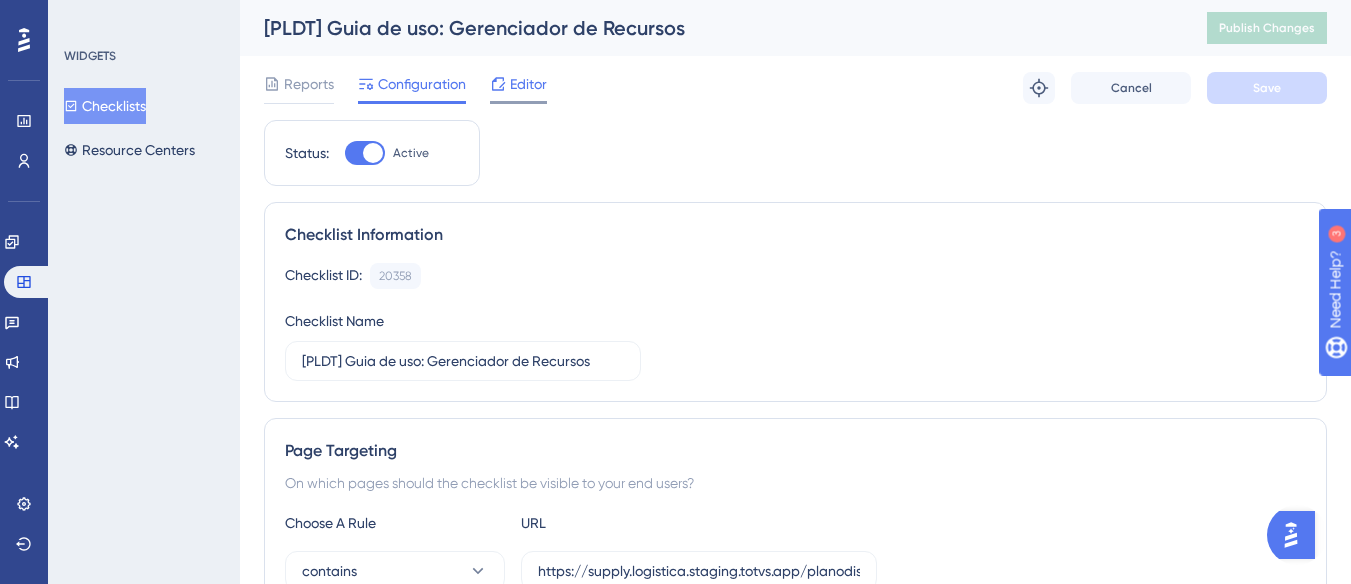 click on "Editor" at bounding box center (528, 84) 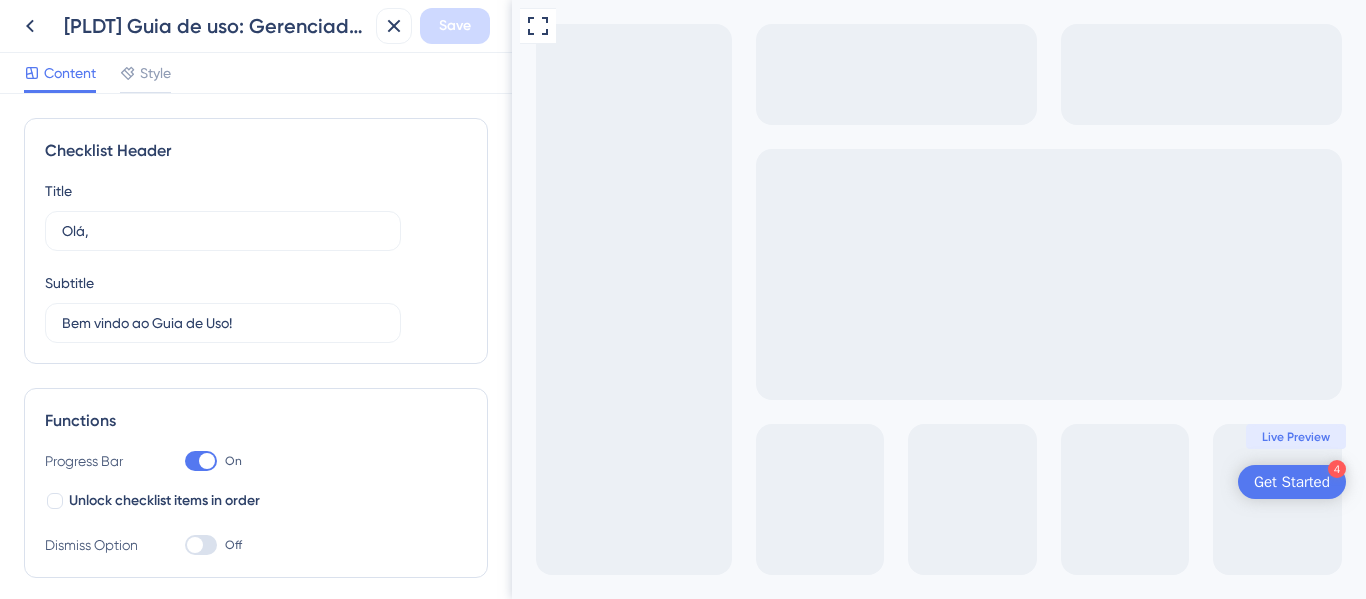 scroll, scrollTop: 0, scrollLeft: 0, axis: both 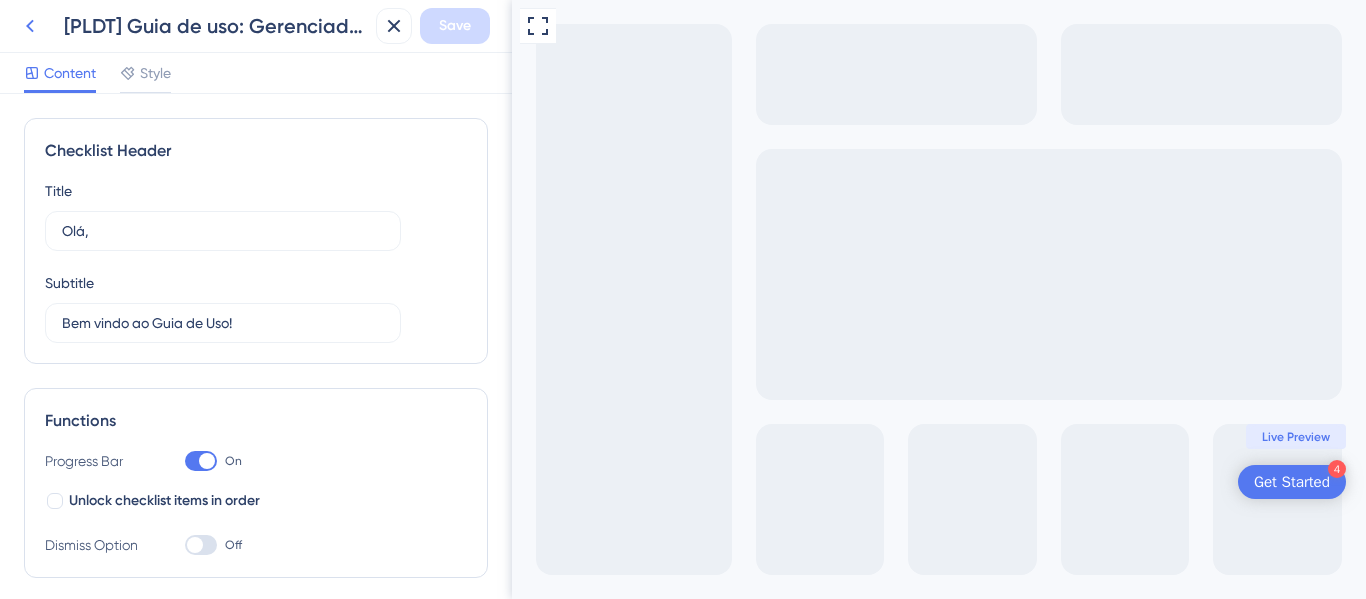 click 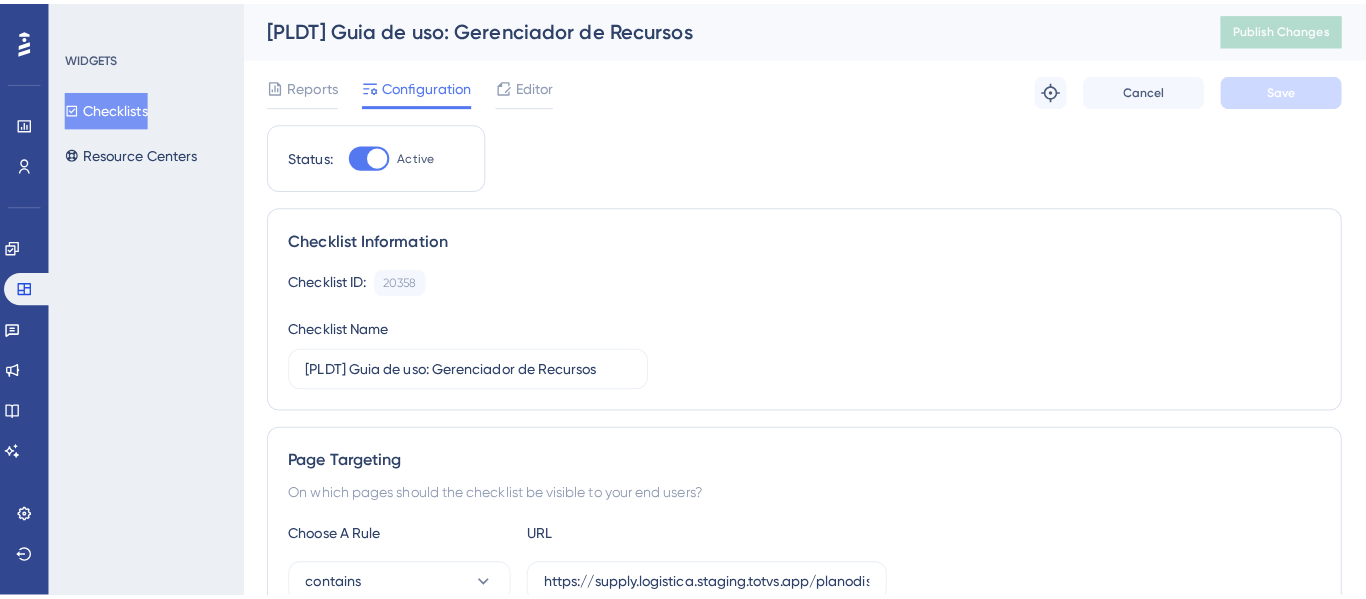 scroll, scrollTop: 0, scrollLeft: 0, axis: both 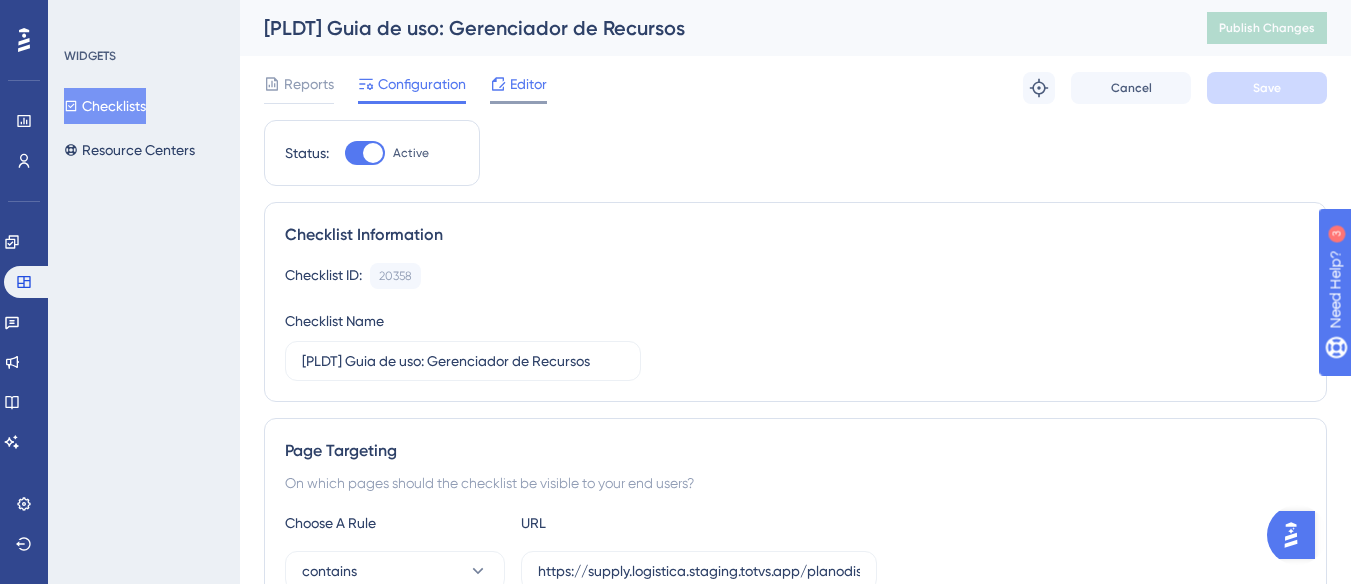 click on "Editor" at bounding box center (528, 84) 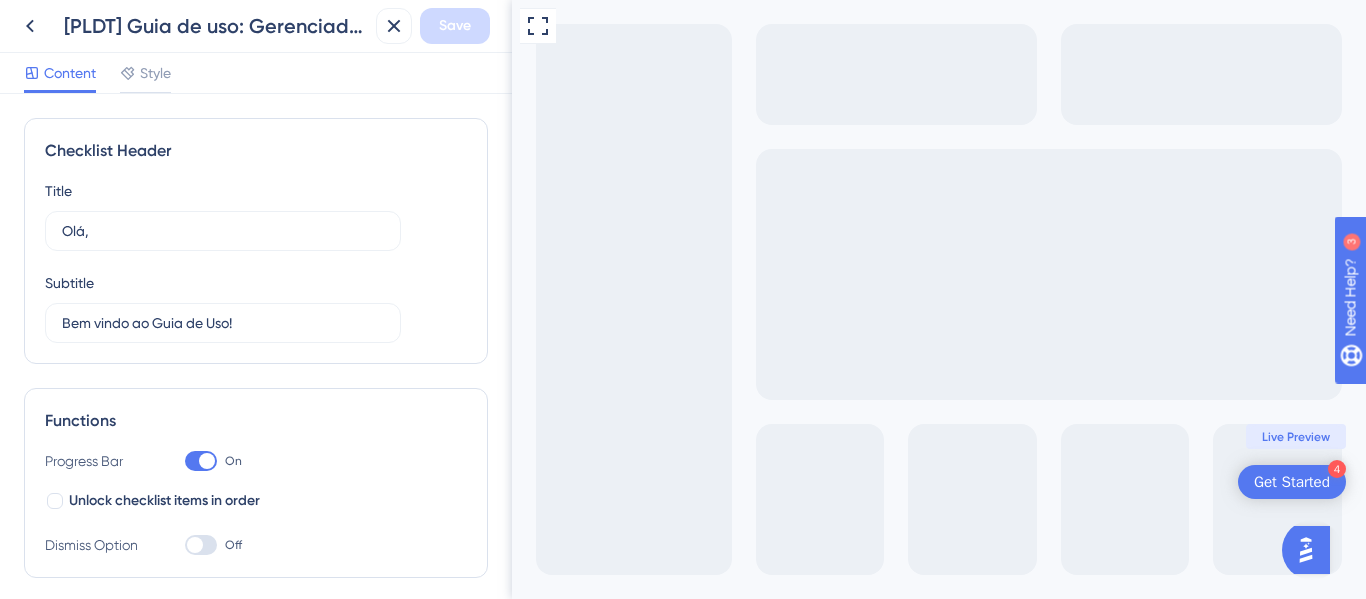 scroll, scrollTop: 0, scrollLeft: 0, axis: both 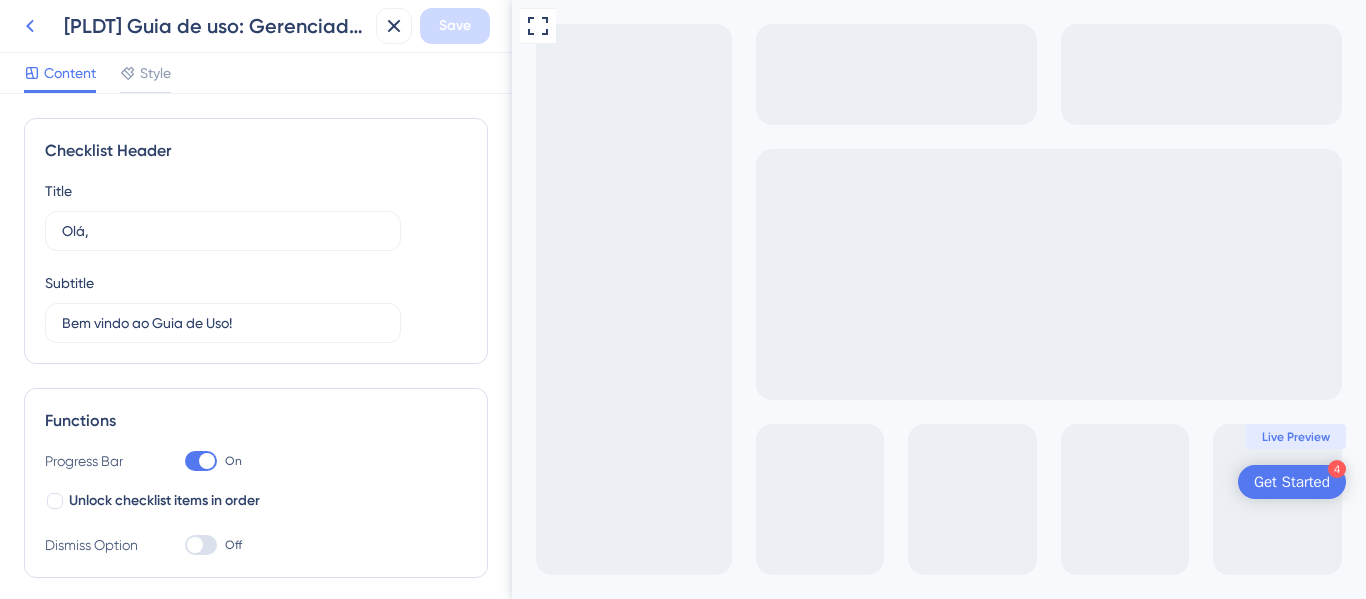 click 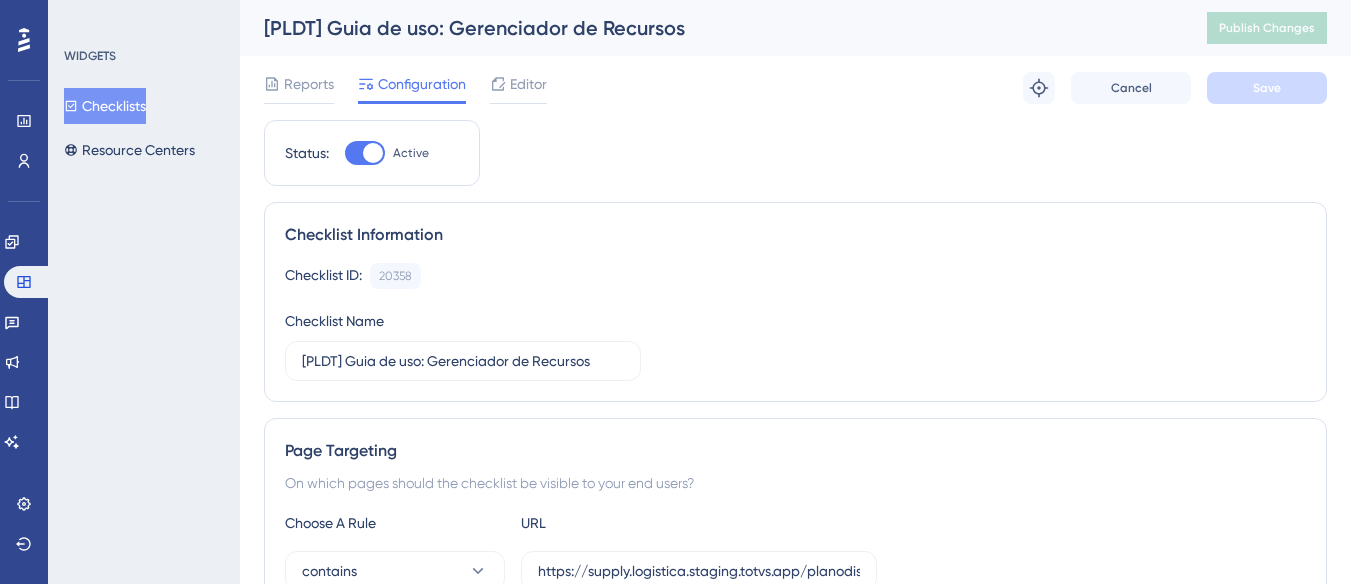 scroll, scrollTop: 0, scrollLeft: 0, axis: both 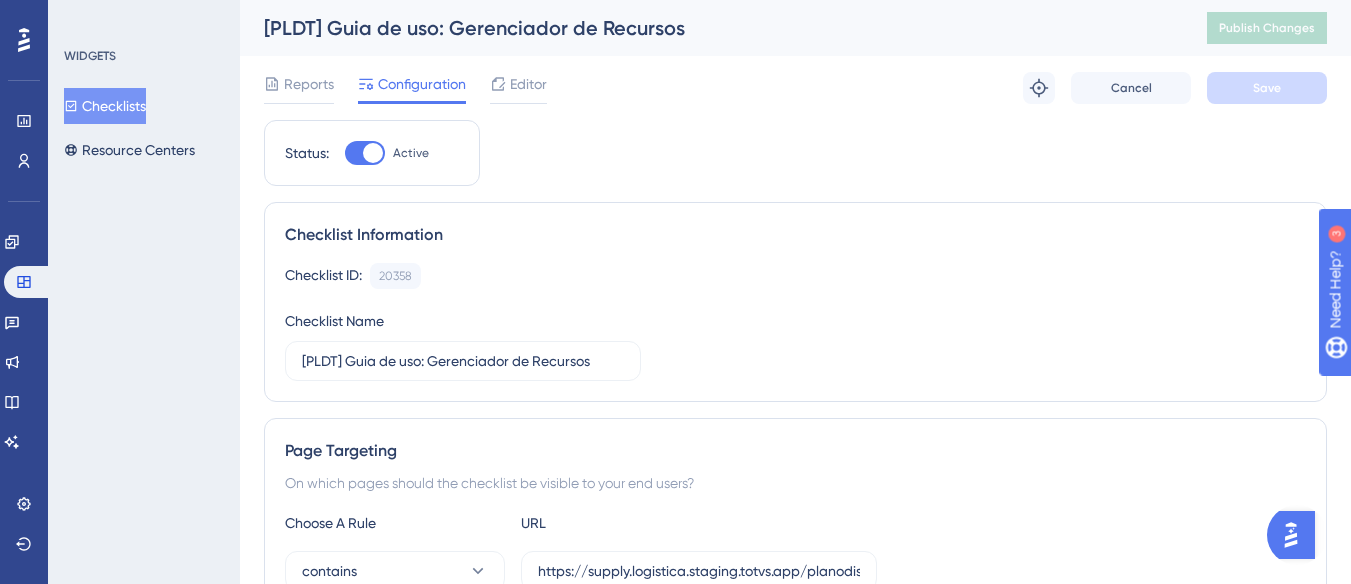 click on "Checklists" at bounding box center [105, 106] 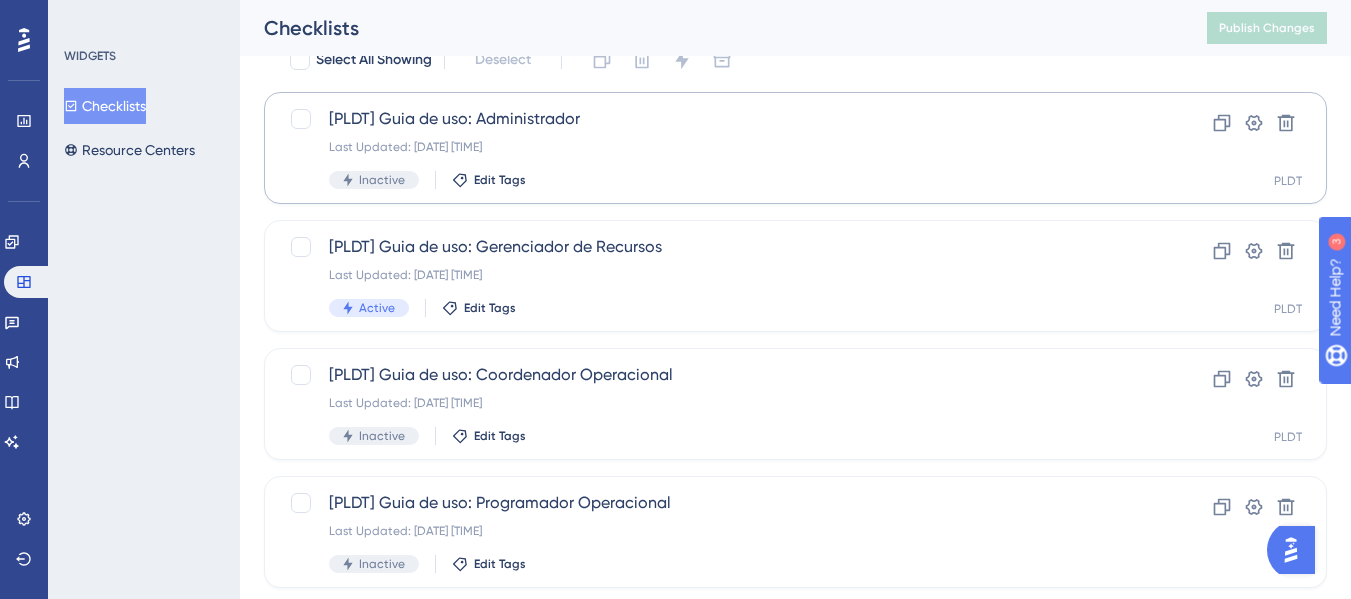 scroll, scrollTop: 200, scrollLeft: 0, axis: vertical 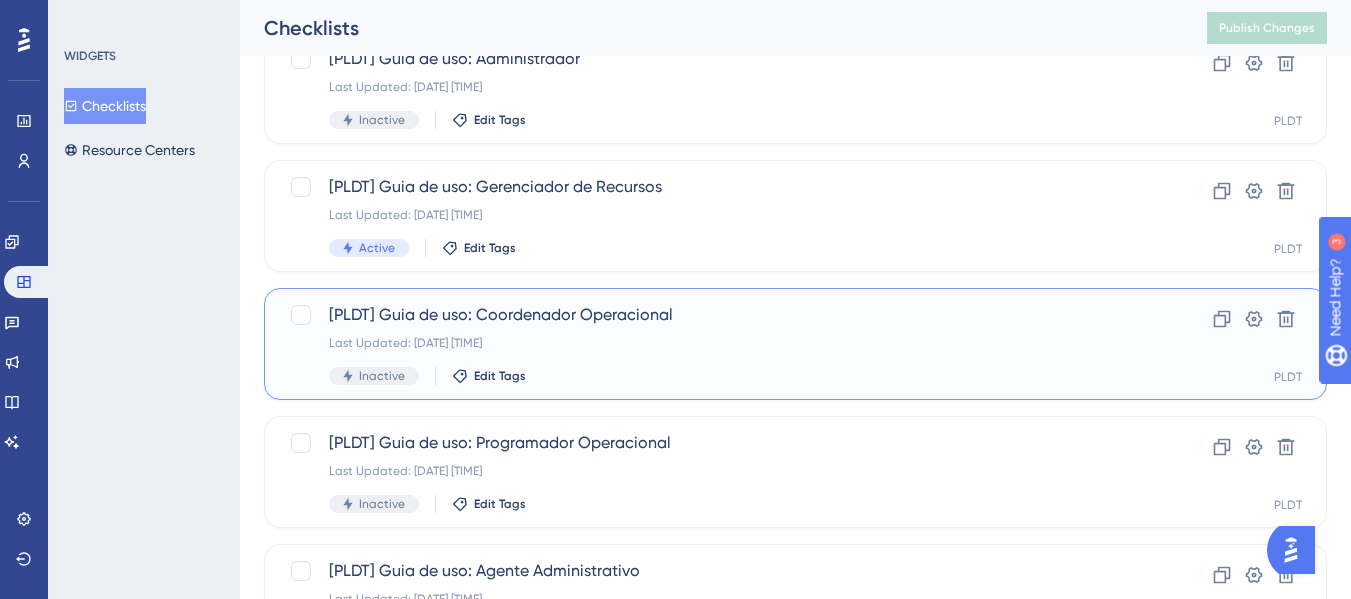 click on "Last Updated: 05 de ago. de 2025 08:32 AM" at bounding box center (715, 343) 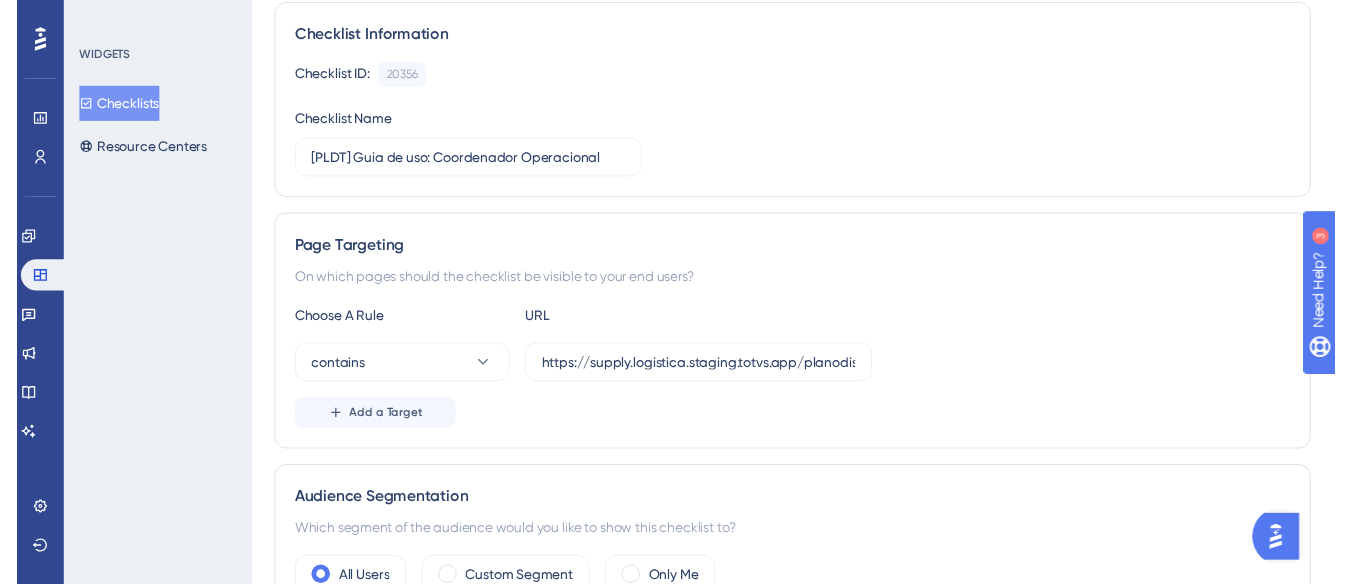 scroll, scrollTop: 0, scrollLeft: 0, axis: both 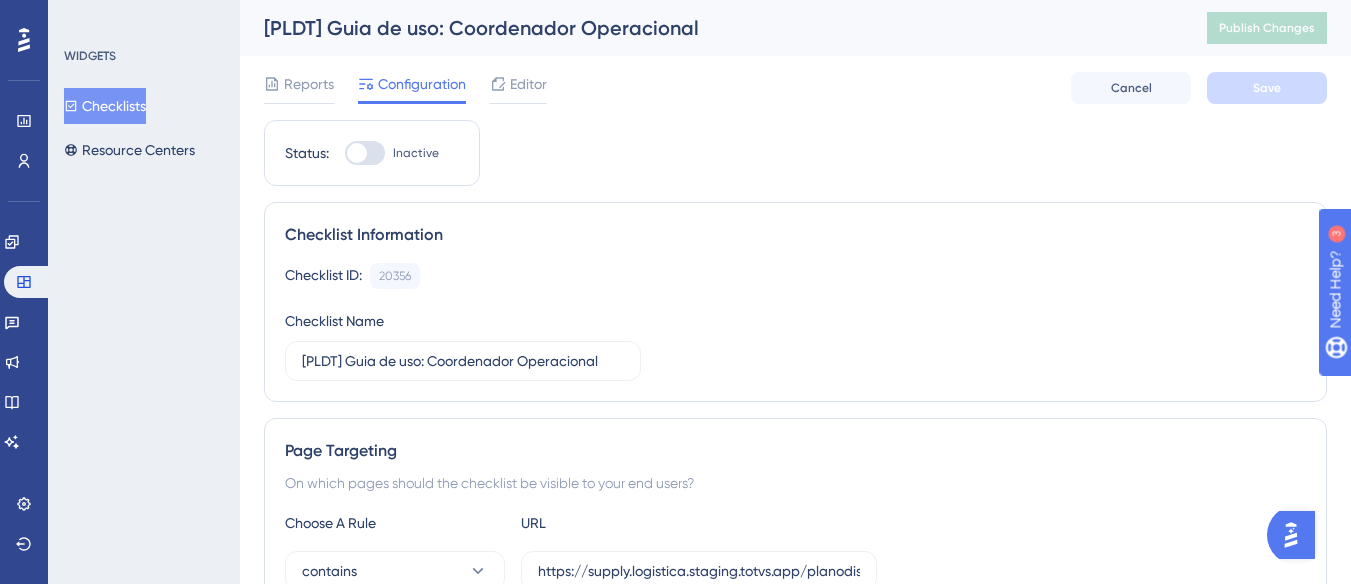 click at bounding box center [357, 153] 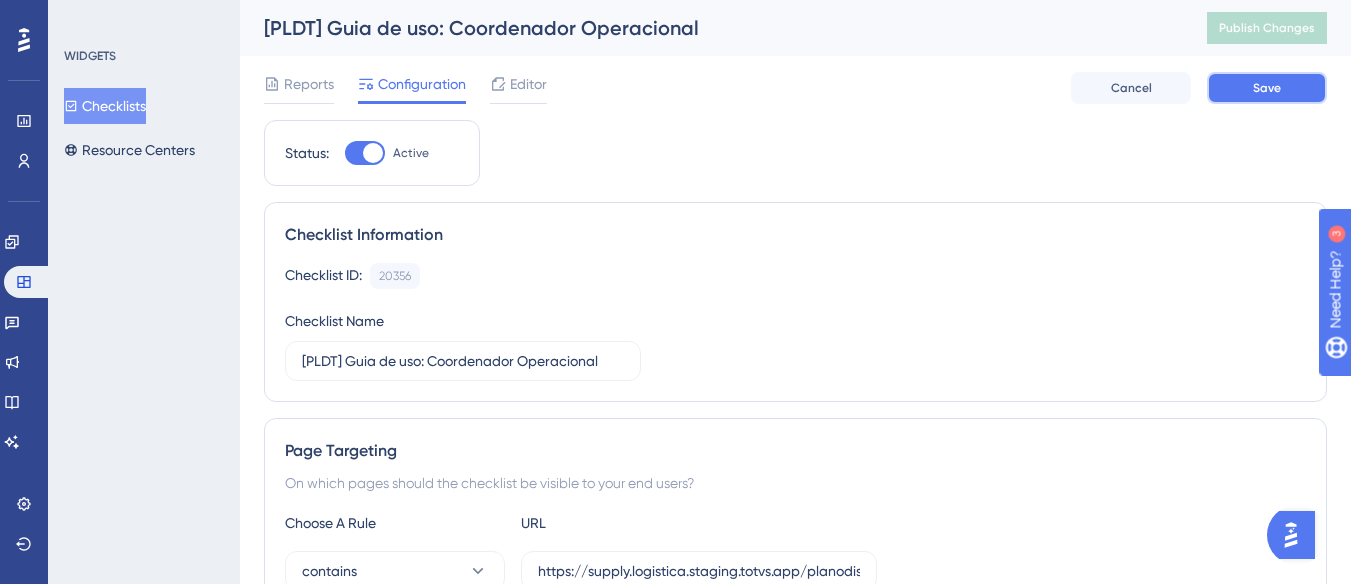 click on "Save" at bounding box center (1267, 88) 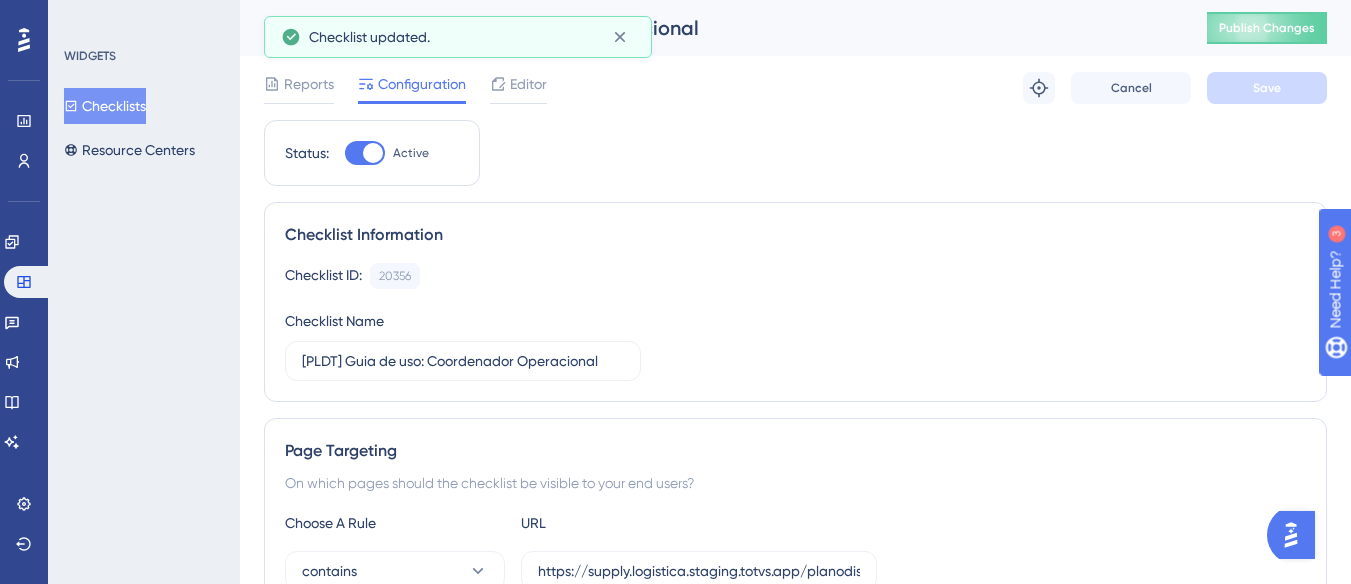 click on "Checklists" at bounding box center [105, 106] 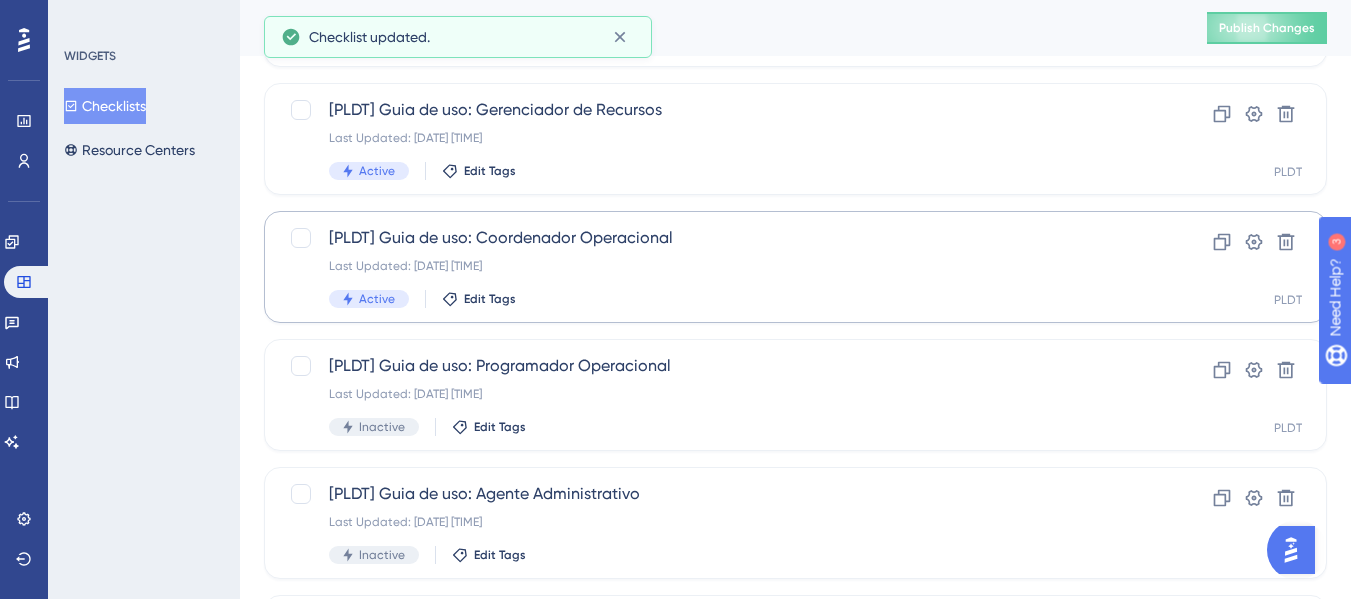 scroll, scrollTop: 300, scrollLeft: 0, axis: vertical 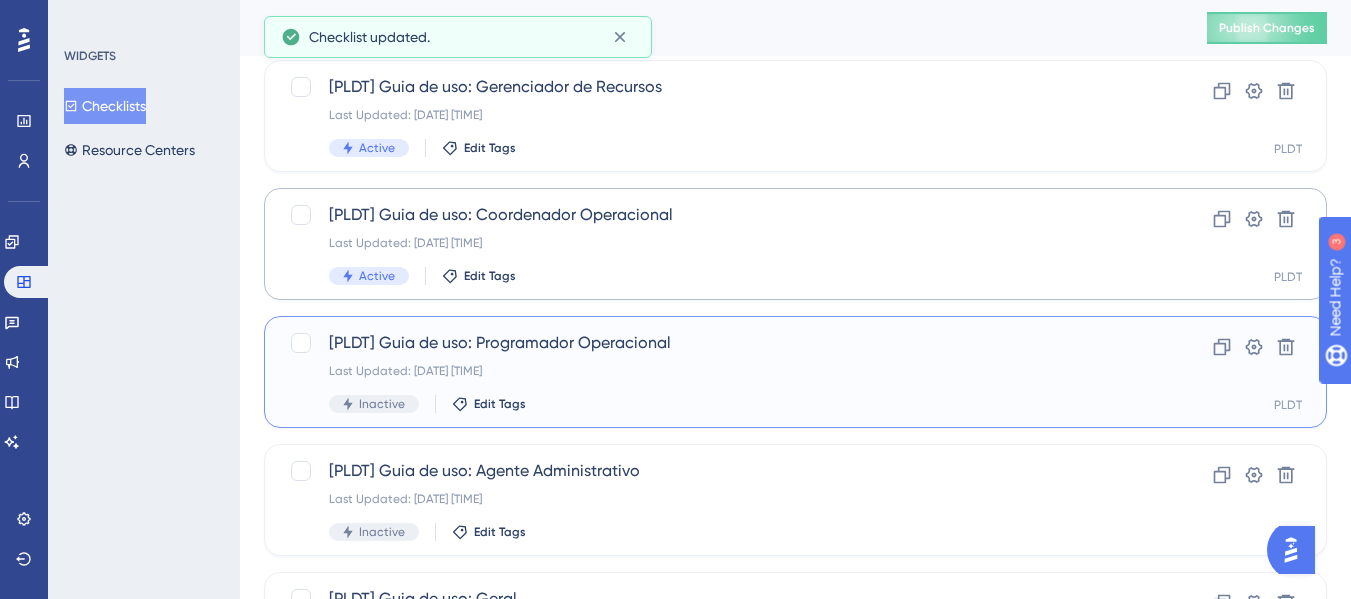 click on "Last Updated: 04 de ago. de 2025 04:56 PM" at bounding box center [715, 371] 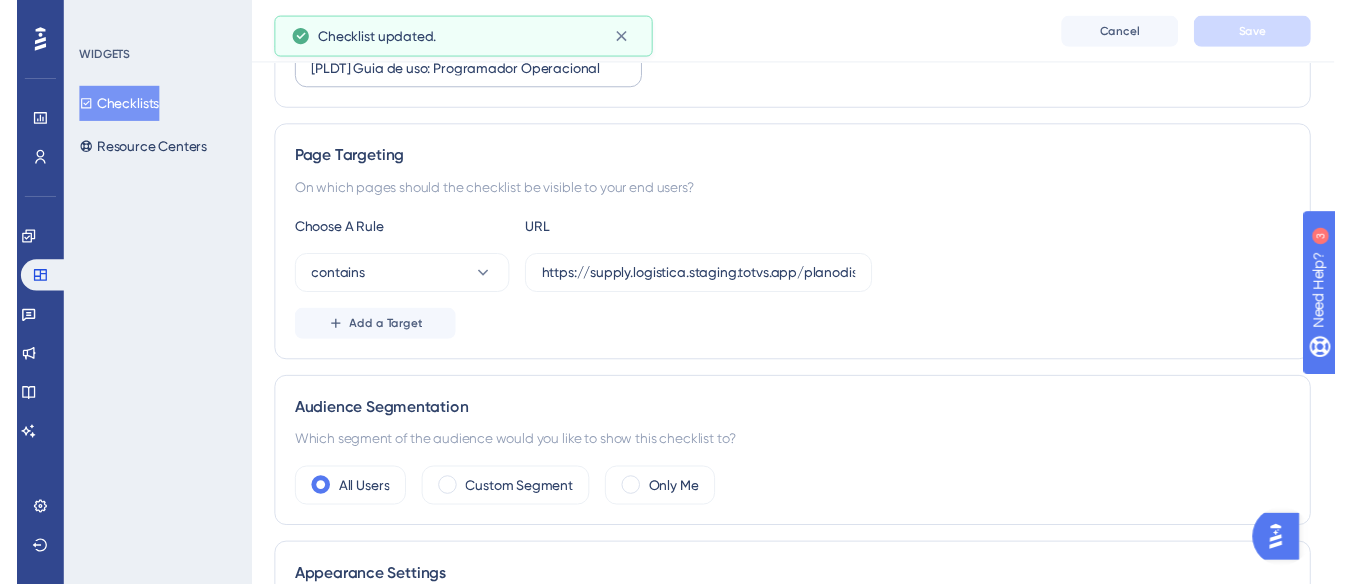 scroll, scrollTop: 0, scrollLeft: 0, axis: both 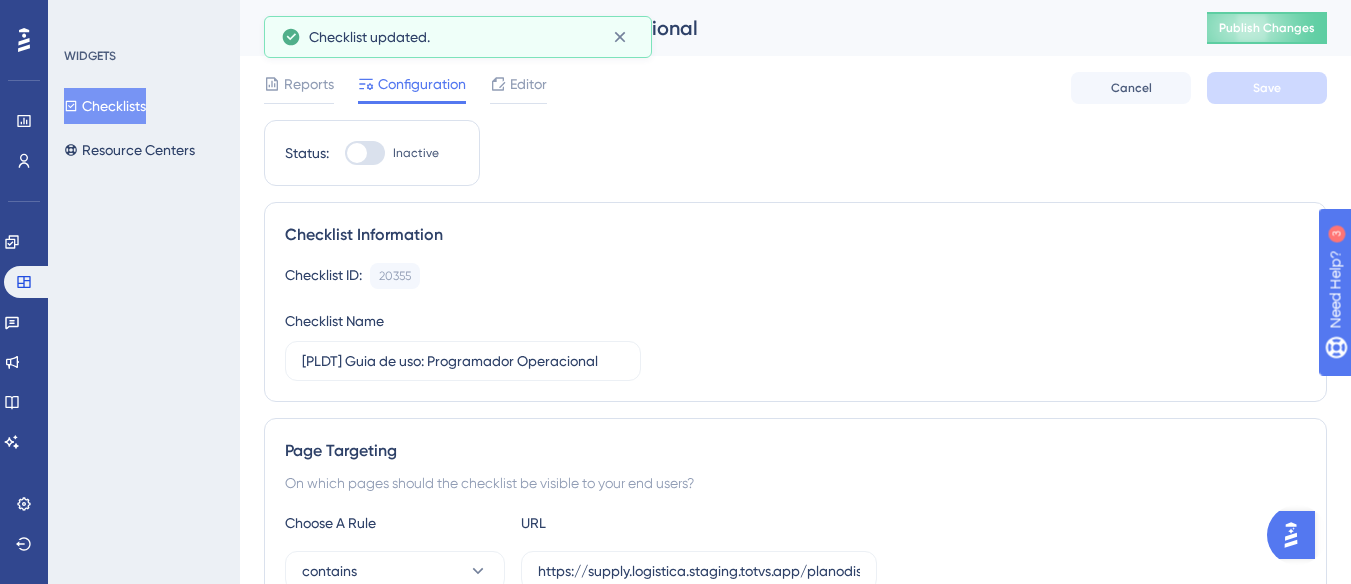 click on "Inactive" at bounding box center [416, 153] 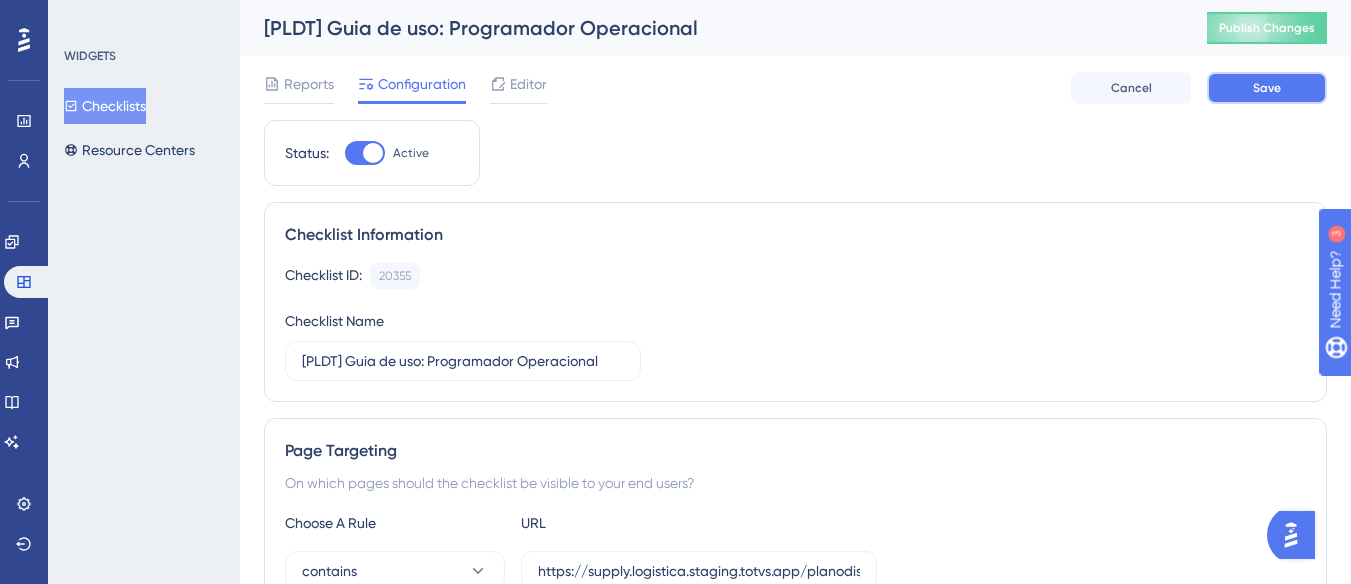 click on "Save" at bounding box center (1267, 88) 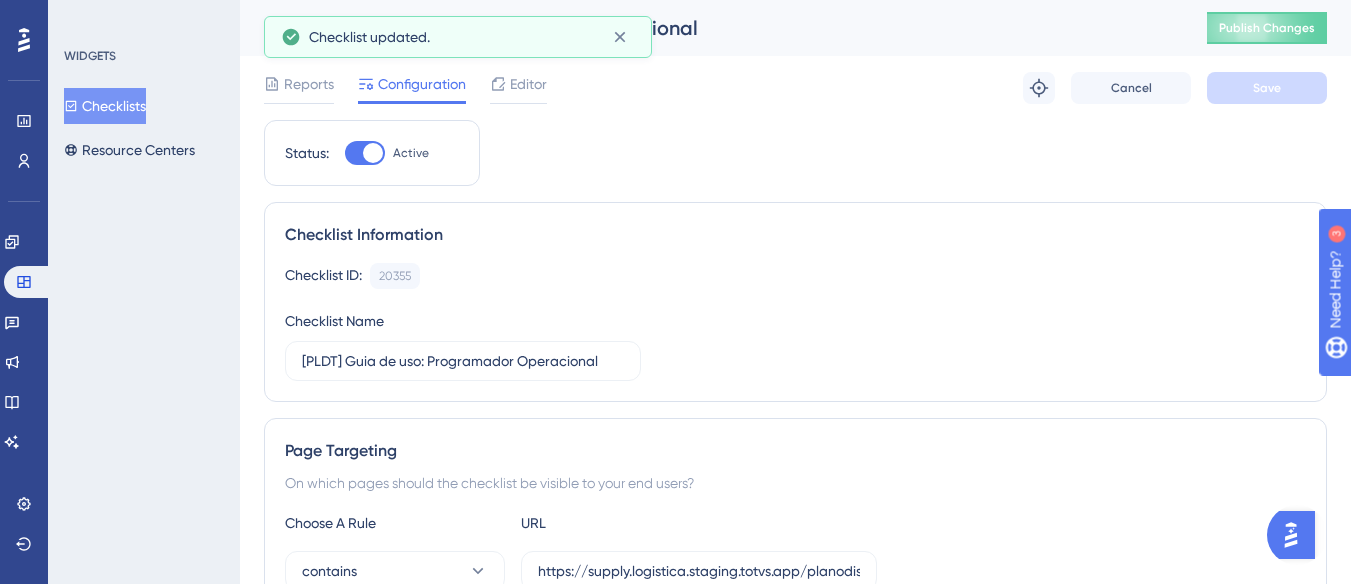 click on "Checklists" at bounding box center [105, 106] 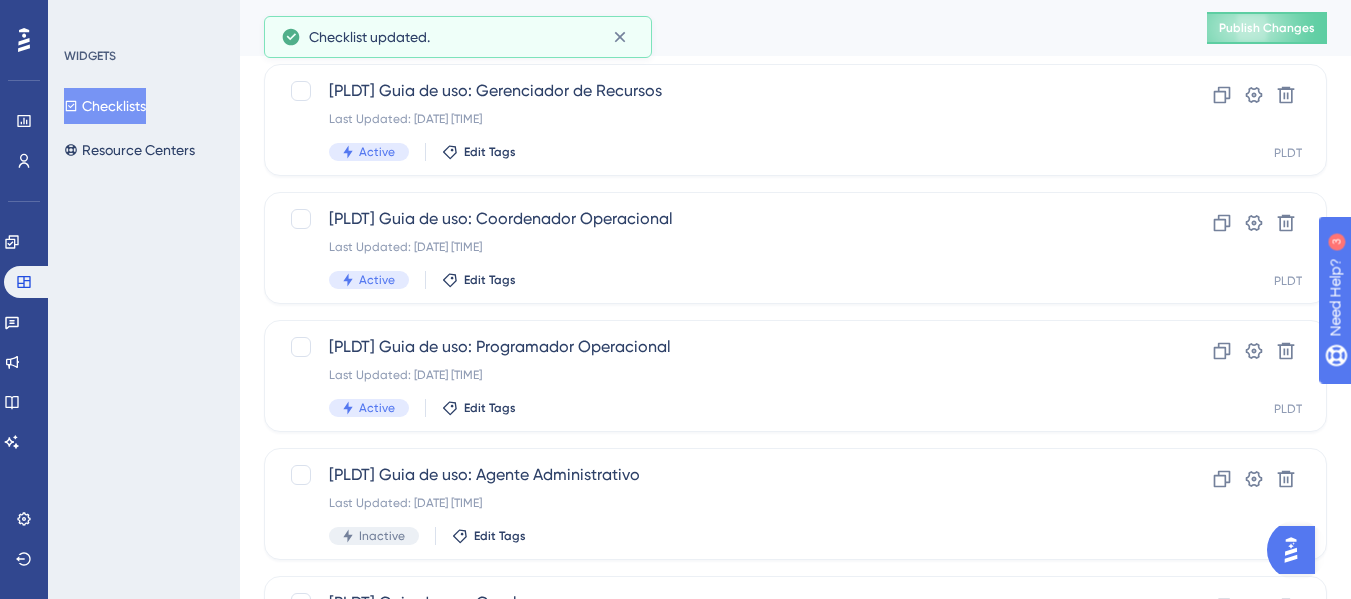 scroll, scrollTop: 449, scrollLeft: 0, axis: vertical 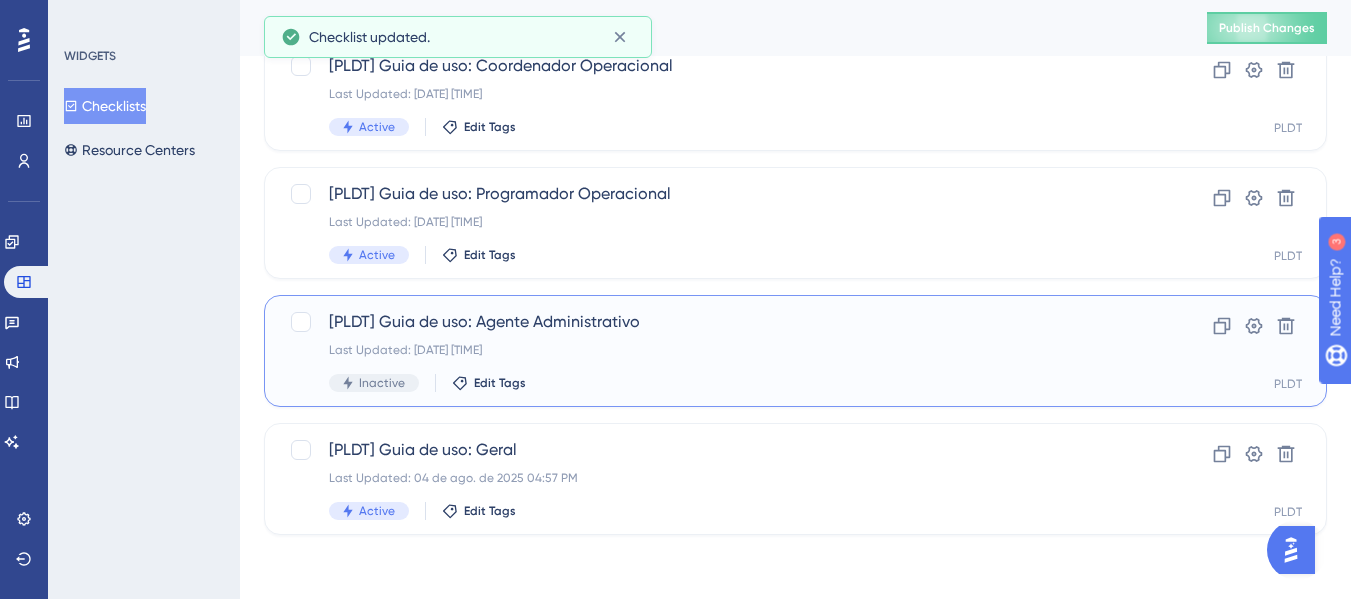 click on "[PLDT] Guia de uso: Agente Administrativo" at bounding box center (715, 322) 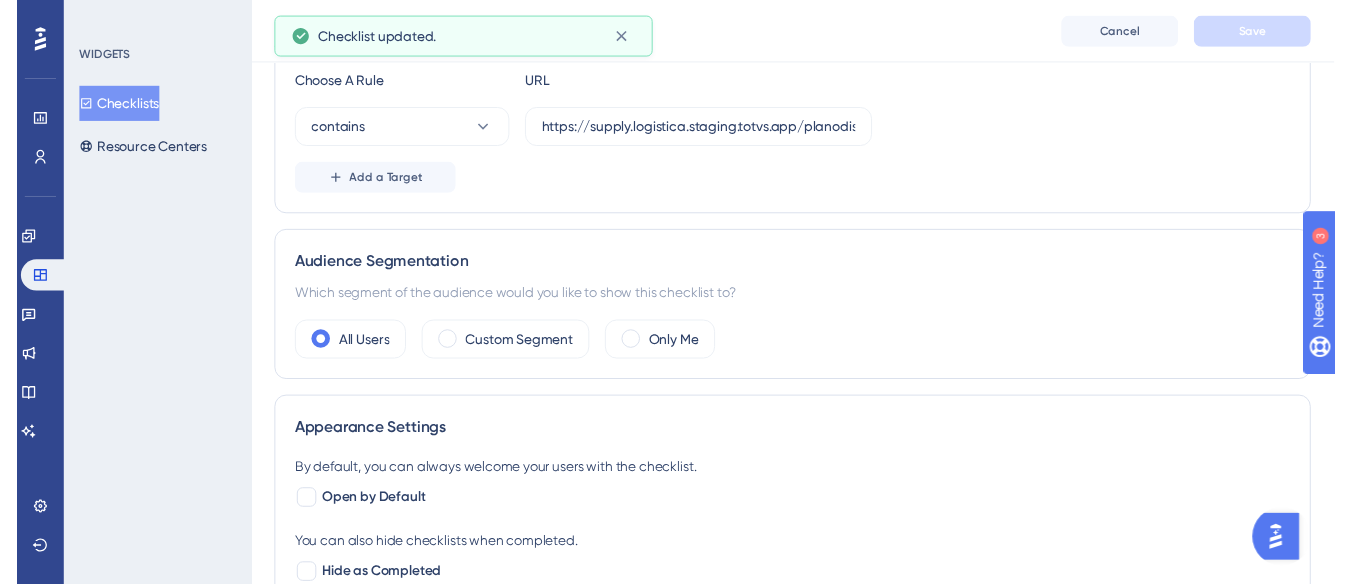 scroll, scrollTop: 0, scrollLeft: 0, axis: both 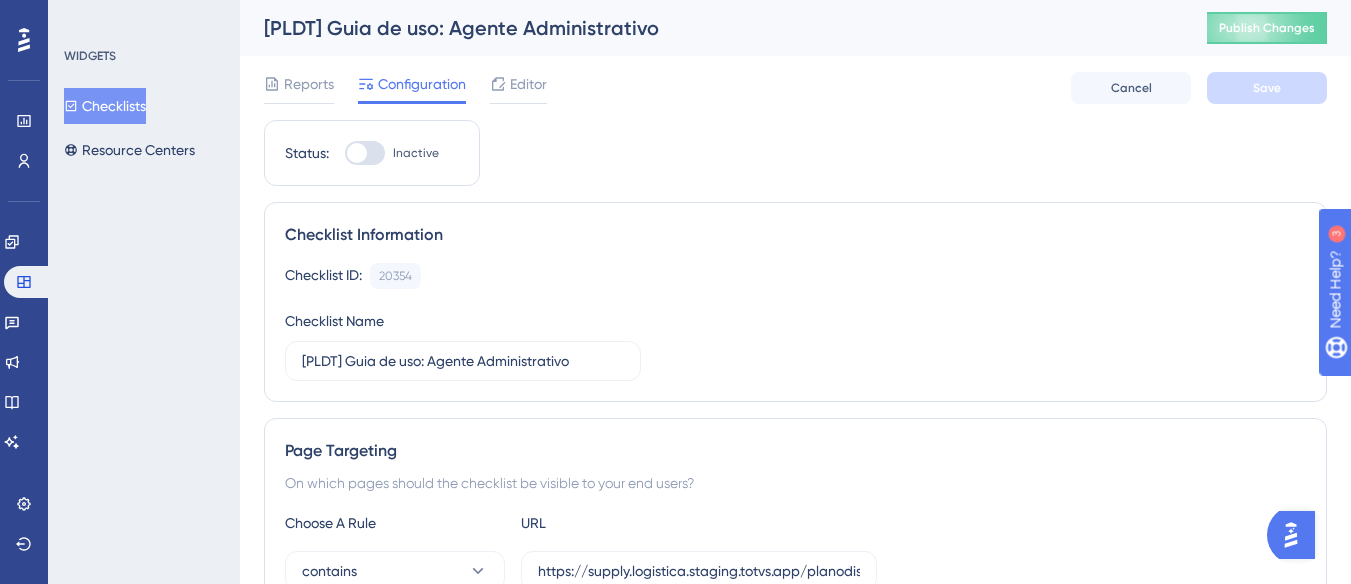 click at bounding box center [365, 153] 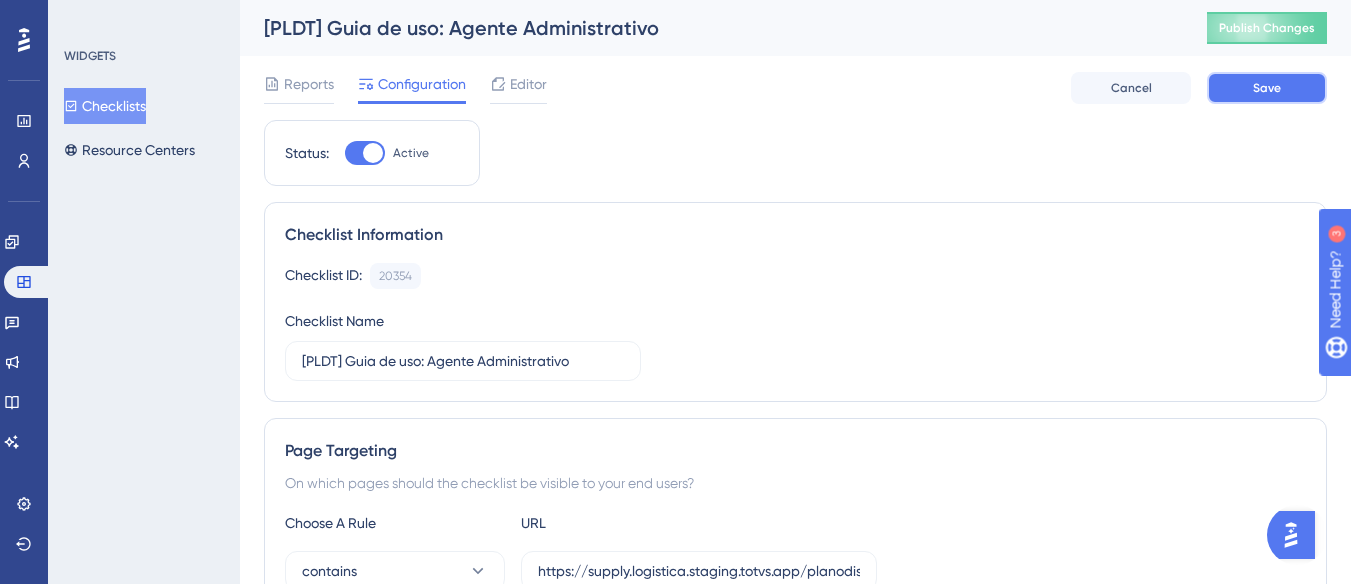 click on "Save" at bounding box center [1267, 88] 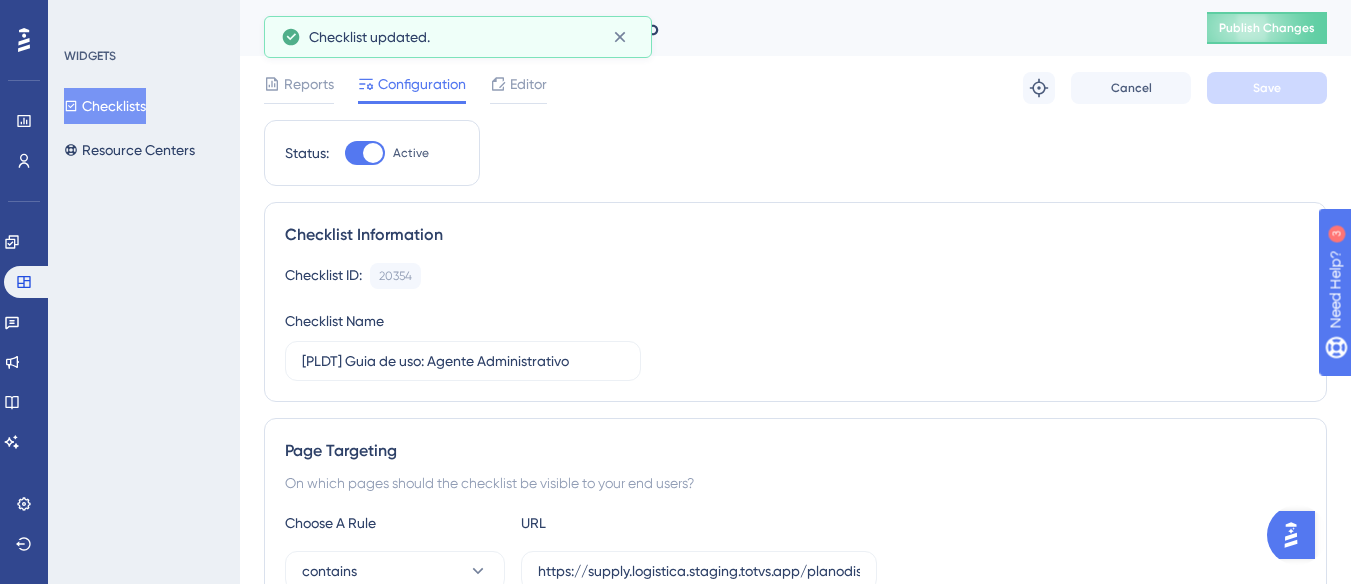 click on "Checklists" at bounding box center (105, 106) 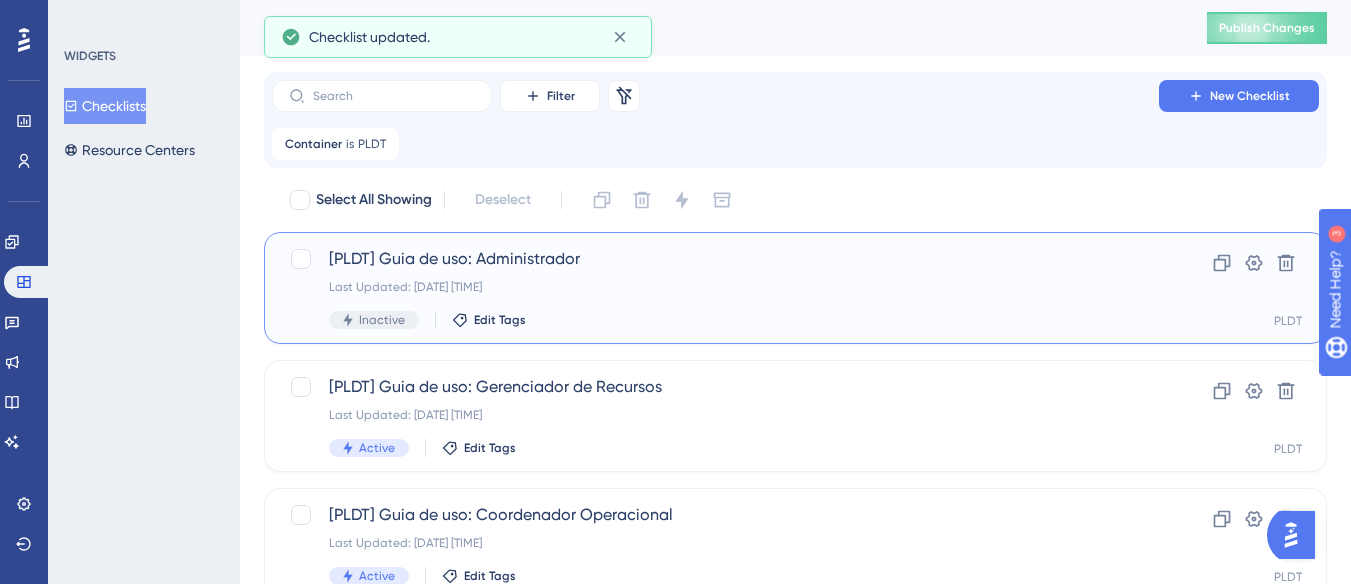 click on "[PLDT] Guia de uso: Administrador" at bounding box center [715, 259] 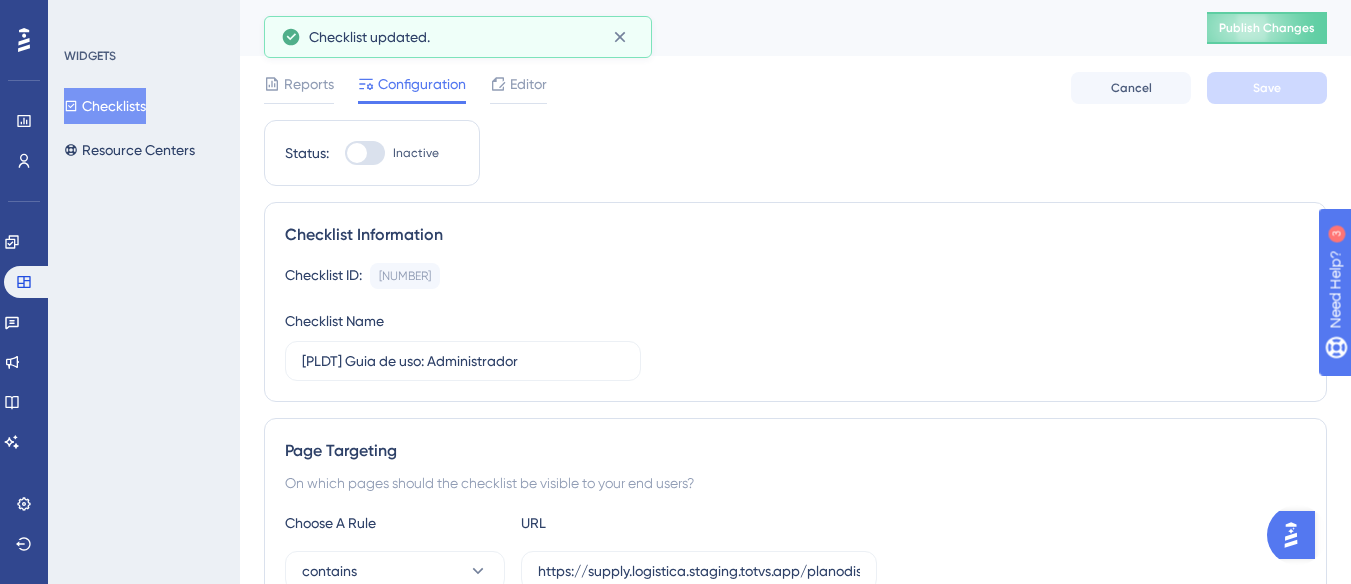 click on "Inactive" at bounding box center [416, 153] 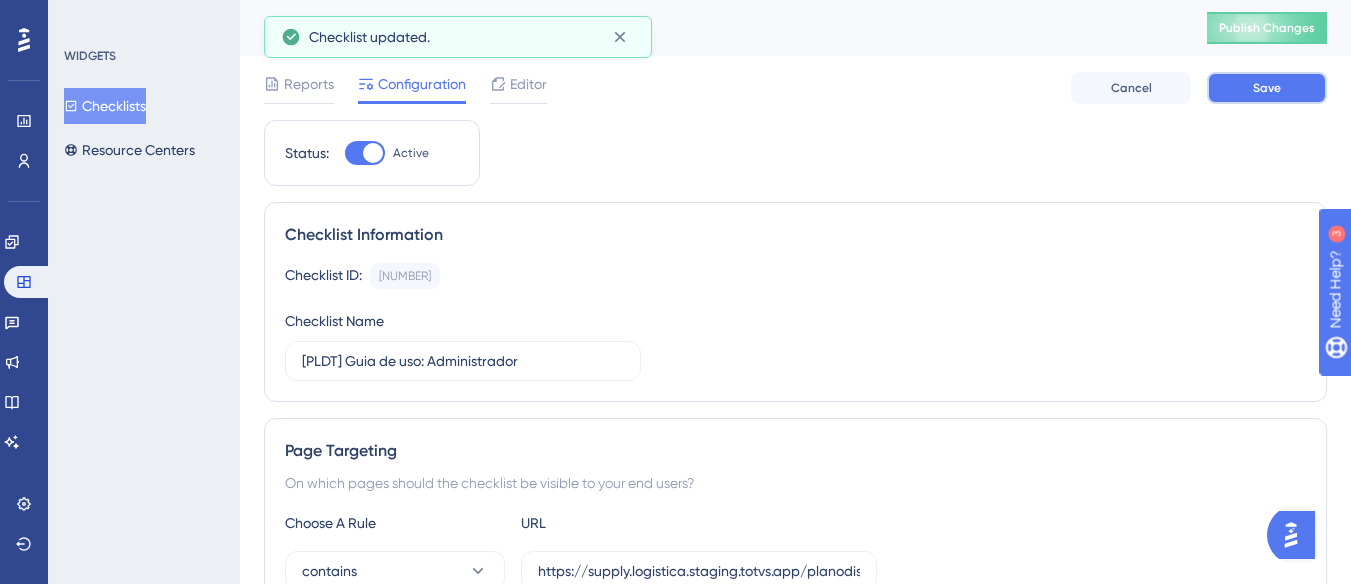 click on "Save" at bounding box center [1267, 88] 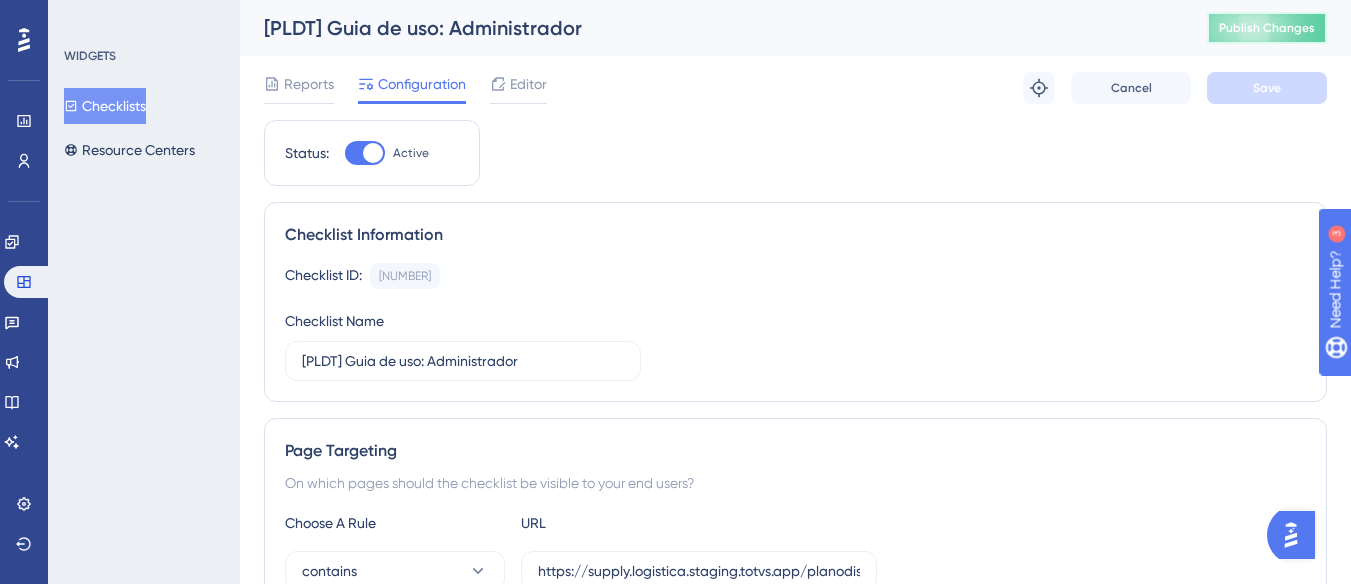click on "Publish Changes" at bounding box center [1267, 28] 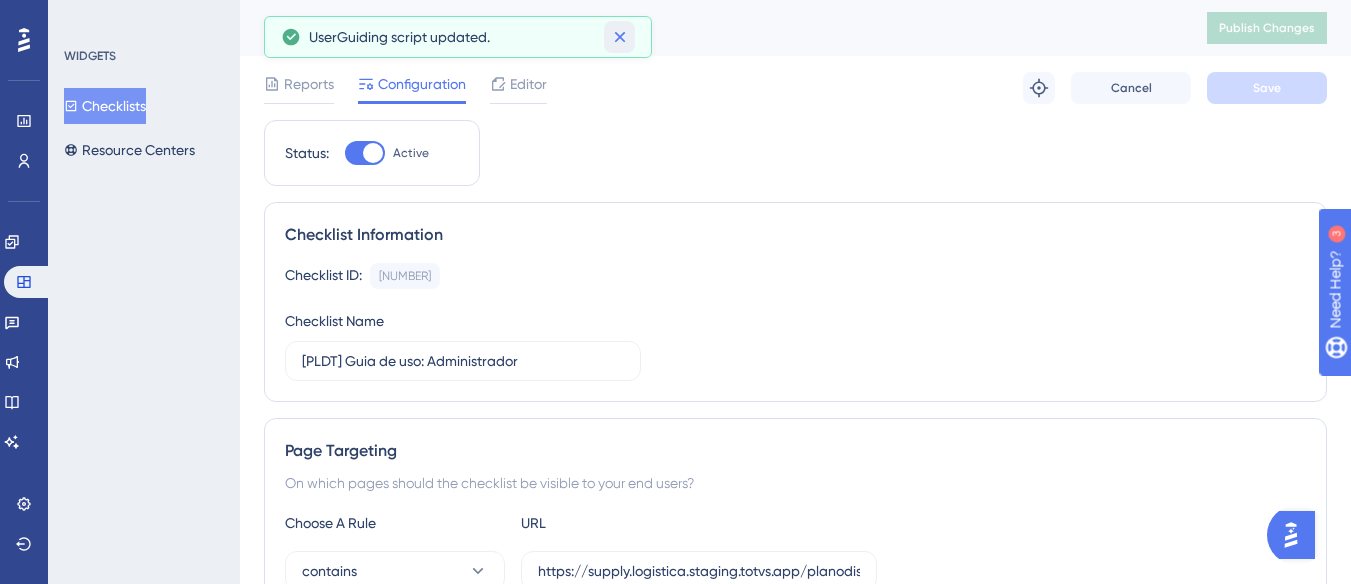 click 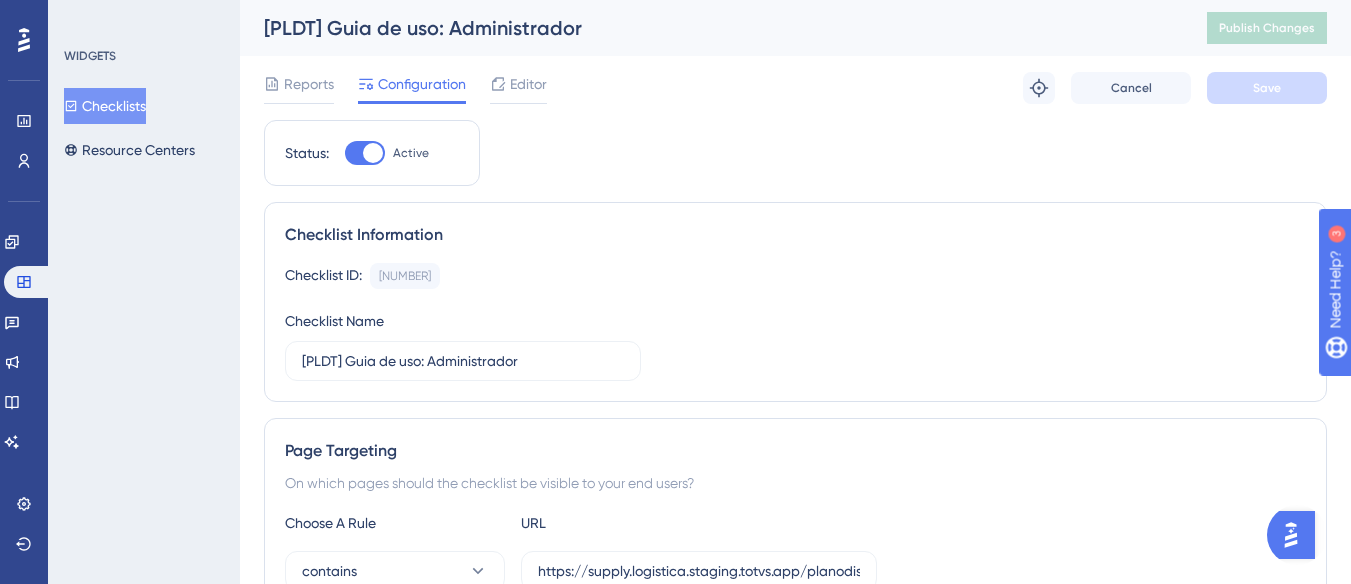 click on "Checklists" at bounding box center [105, 106] 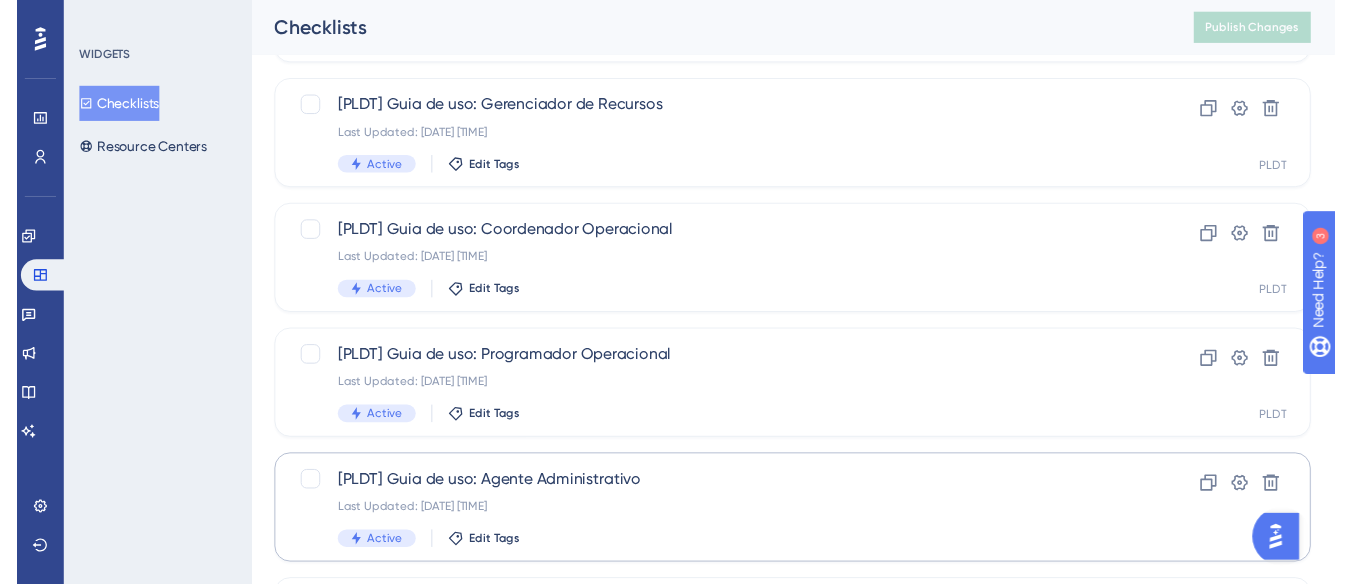scroll, scrollTop: 0, scrollLeft: 0, axis: both 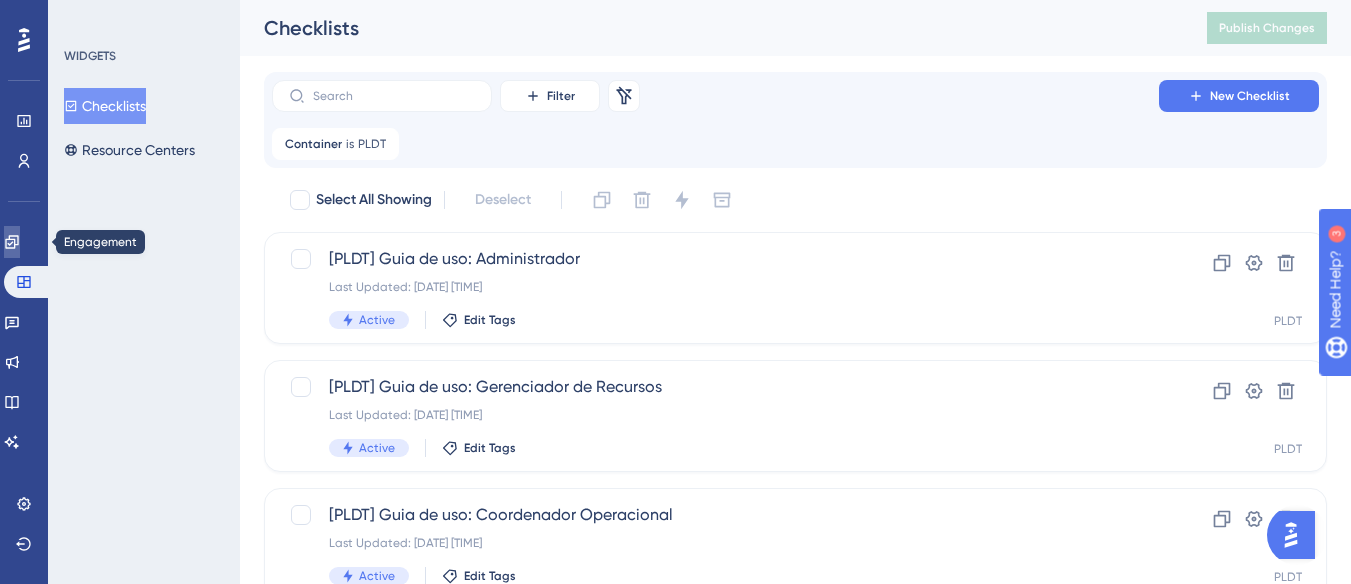 click 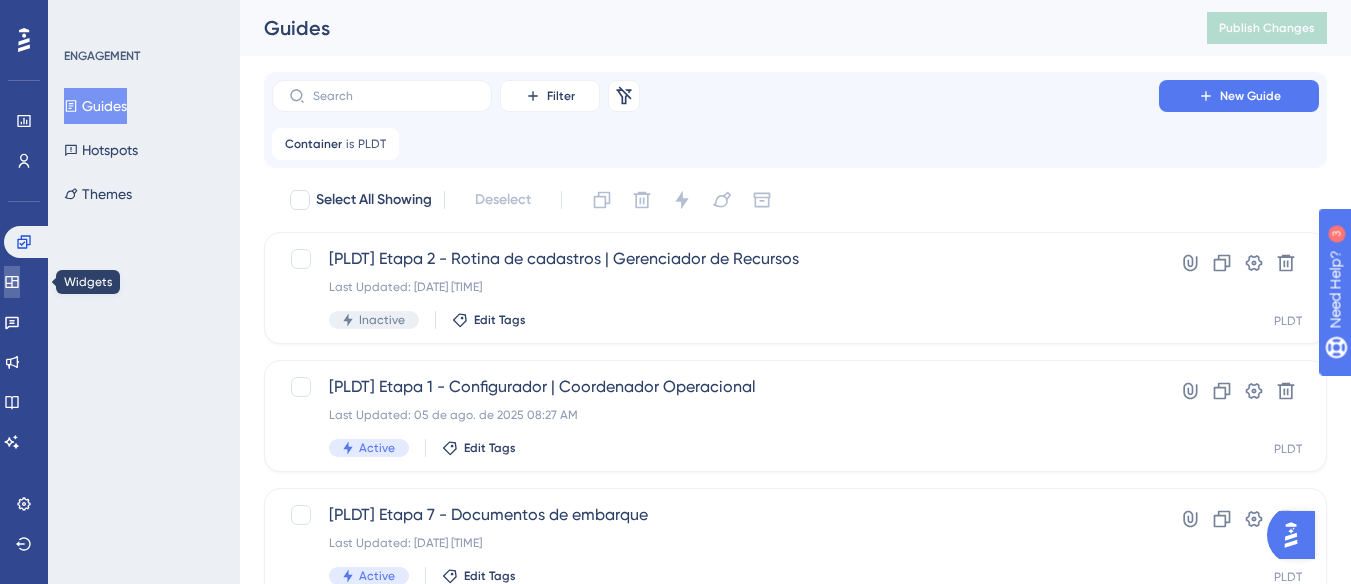 click 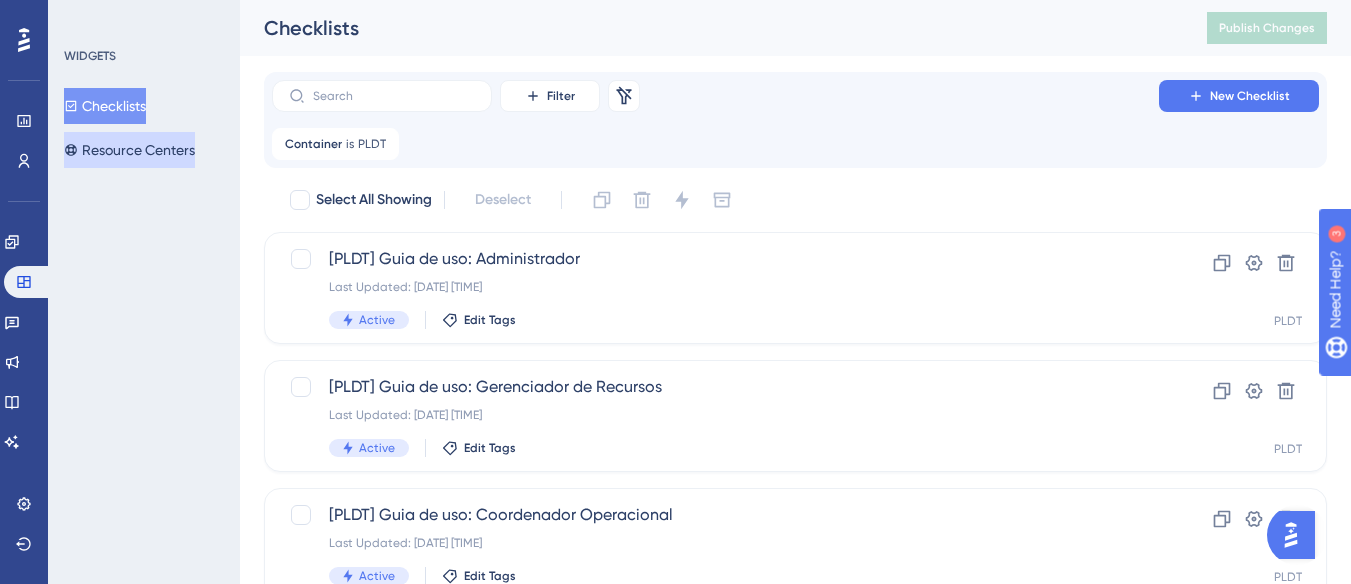 click on "Resource Centers" at bounding box center [129, 150] 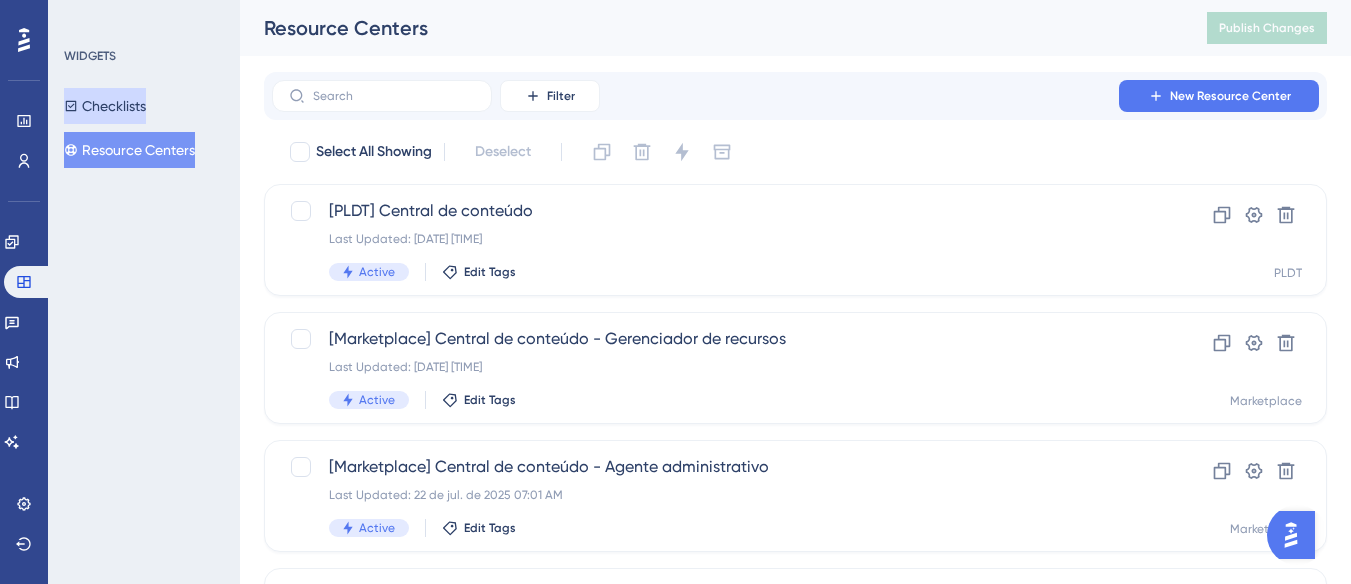 click on "Checklists" at bounding box center [105, 106] 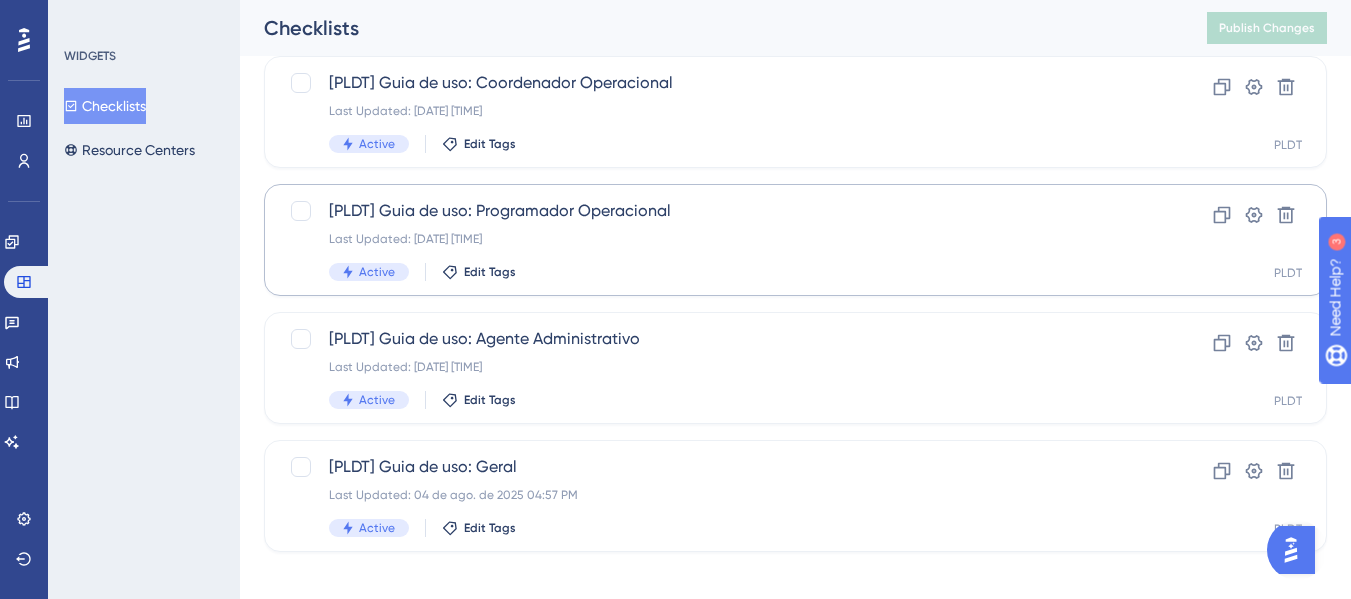 scroll, scrollTop: 449, scrollLeft: 0, axis: vertical 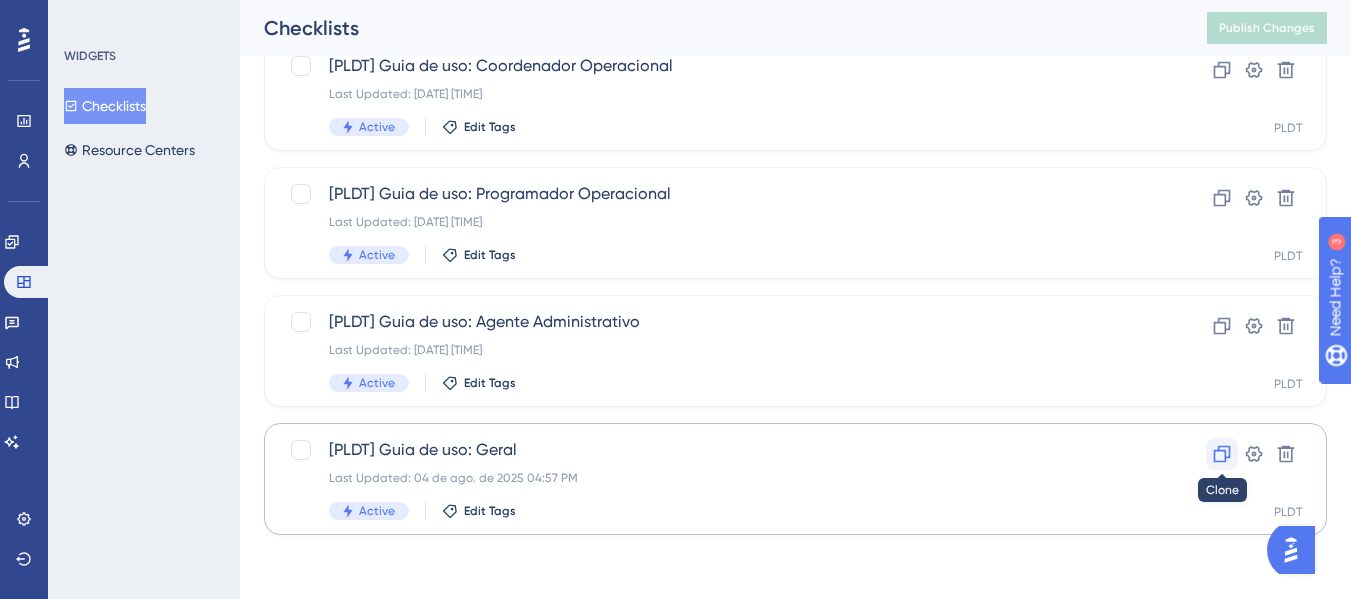 click at bounding box center (1222, 454) 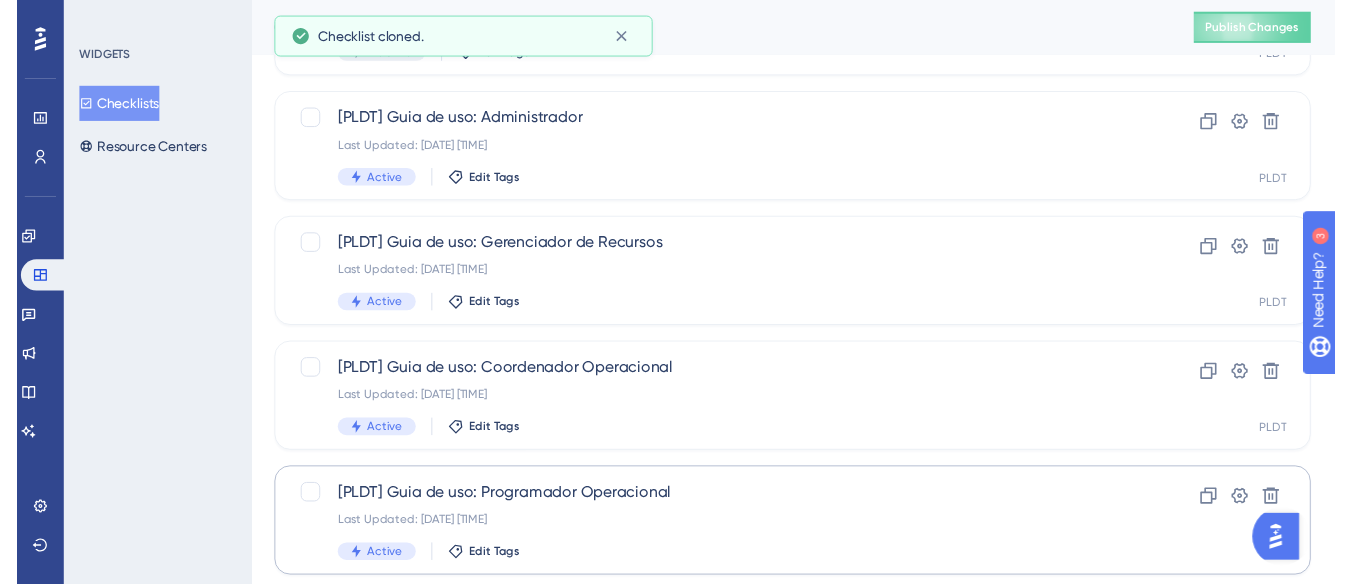 scroll, scrollTop: 0, scrollLeft: 0, axis: both 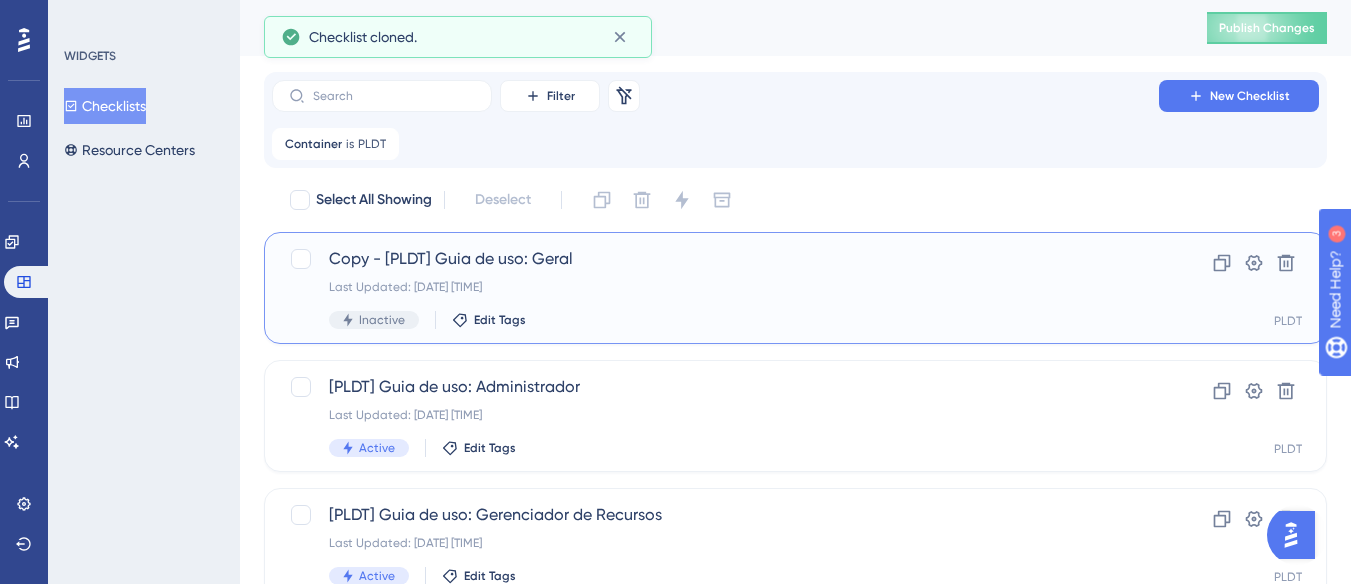 click on "Copy - [PLDT] Guia de uso: Geral" at bounding box center [715, 259] 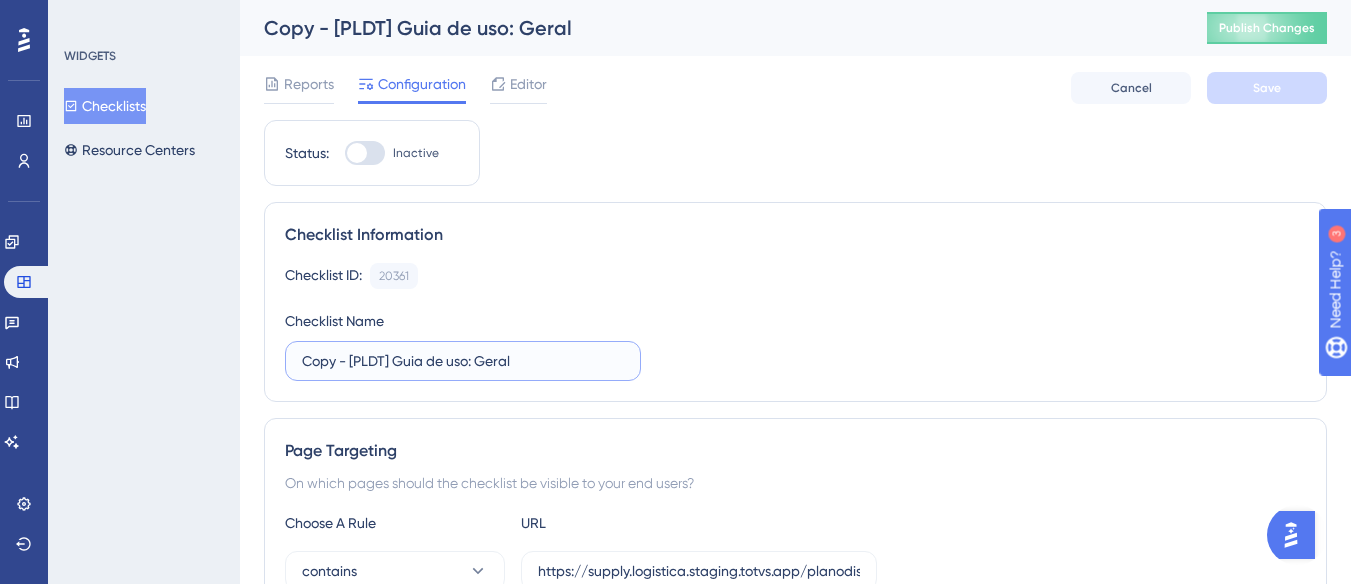 drag, startPoint x: 350, startPoint y: 367, endPoint x: 255, endPoint y: 363, distance: 95.084175 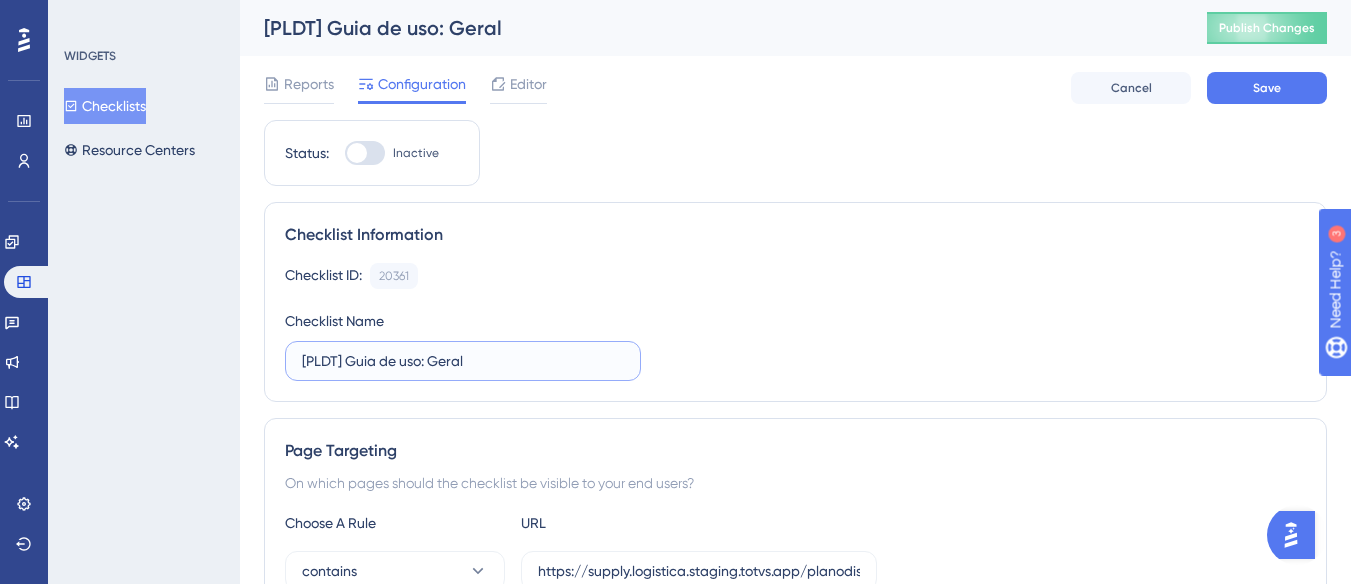 drag, startPoint x: 470, startPoint y: 356, endPoint x: 429, endPoint y: 370, distance: 43.32436 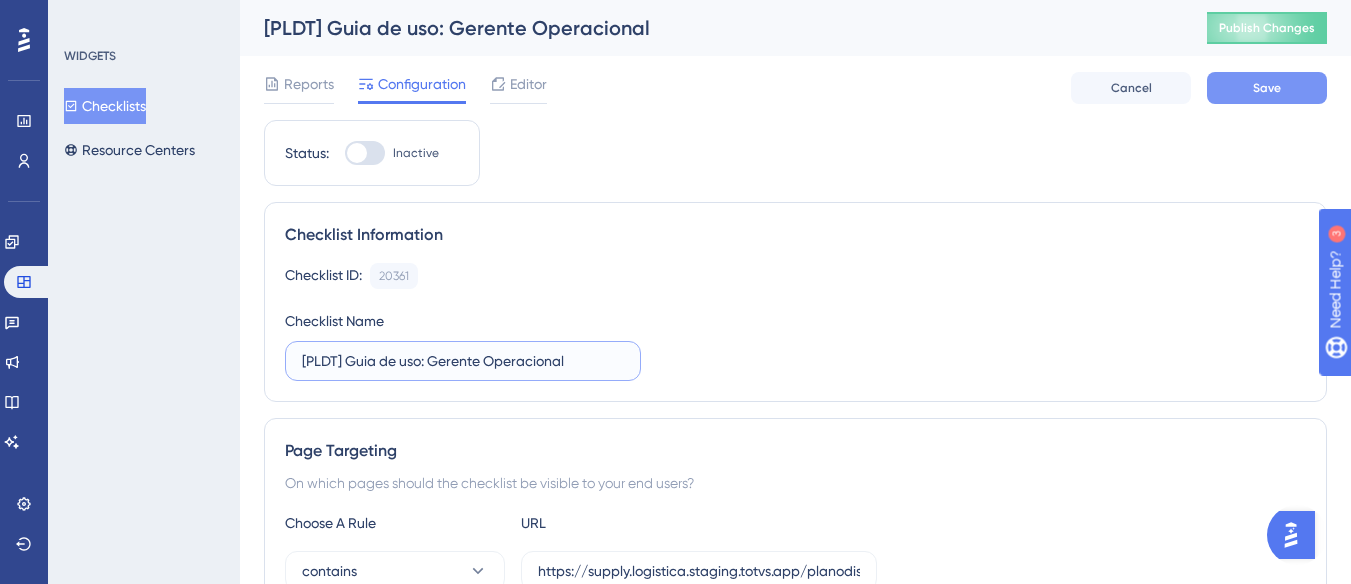 type on "[PLDT] Guia de uso: Gerente Operacional" 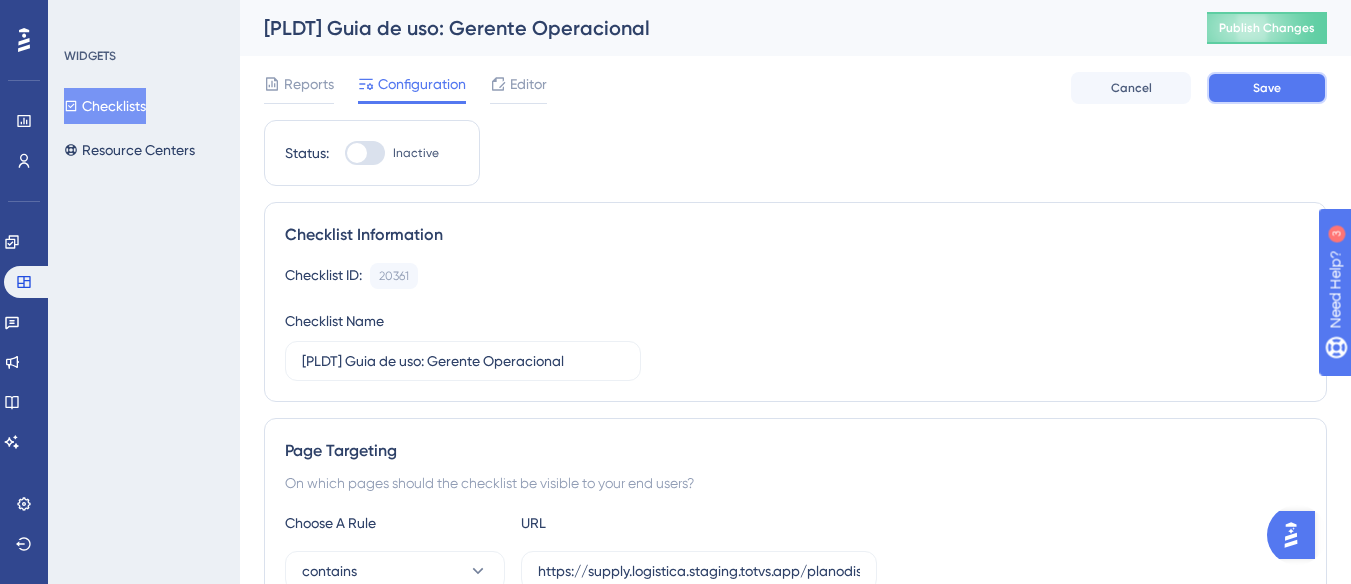 click on "Save" at bounding box center [1267, 88] 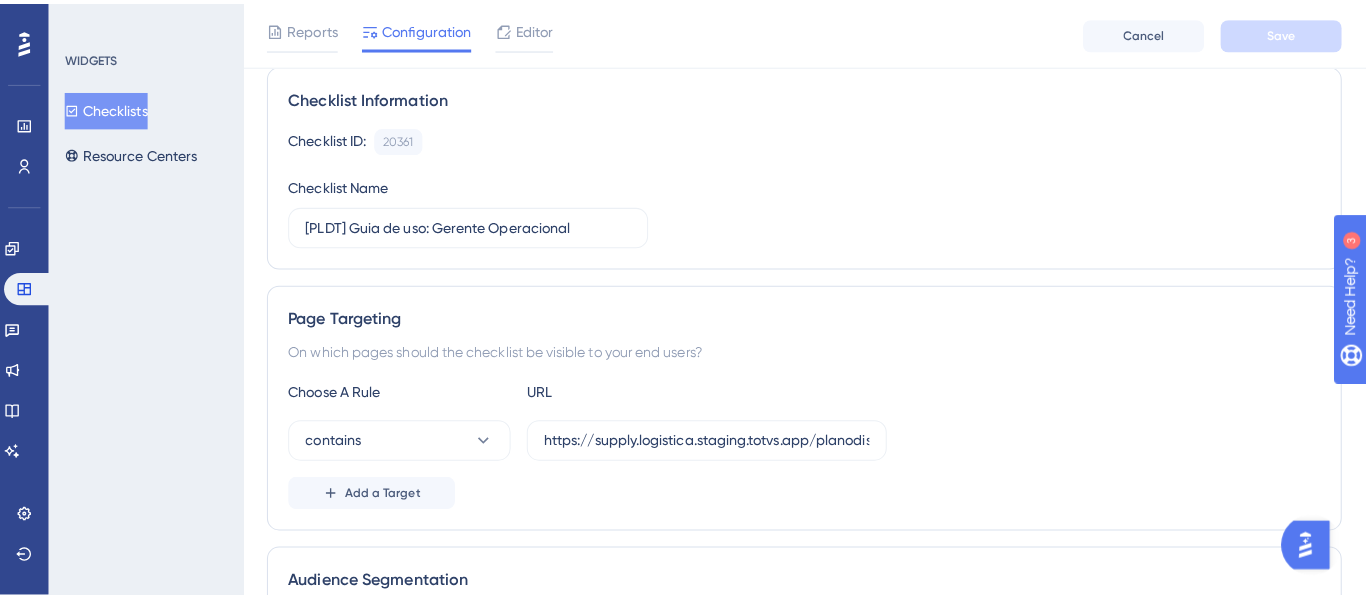 scroll, scrollTop: 0, scrollLeft: 0, axis: both 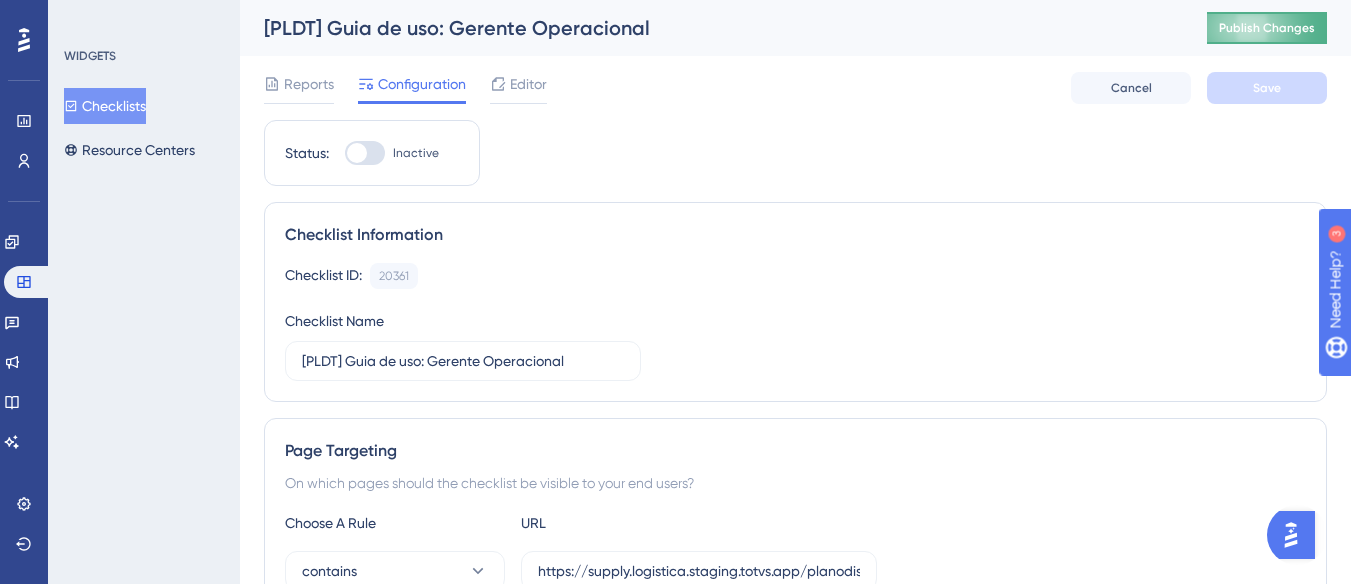 click on "Publish Changes" at bounding box center (1267, 28) 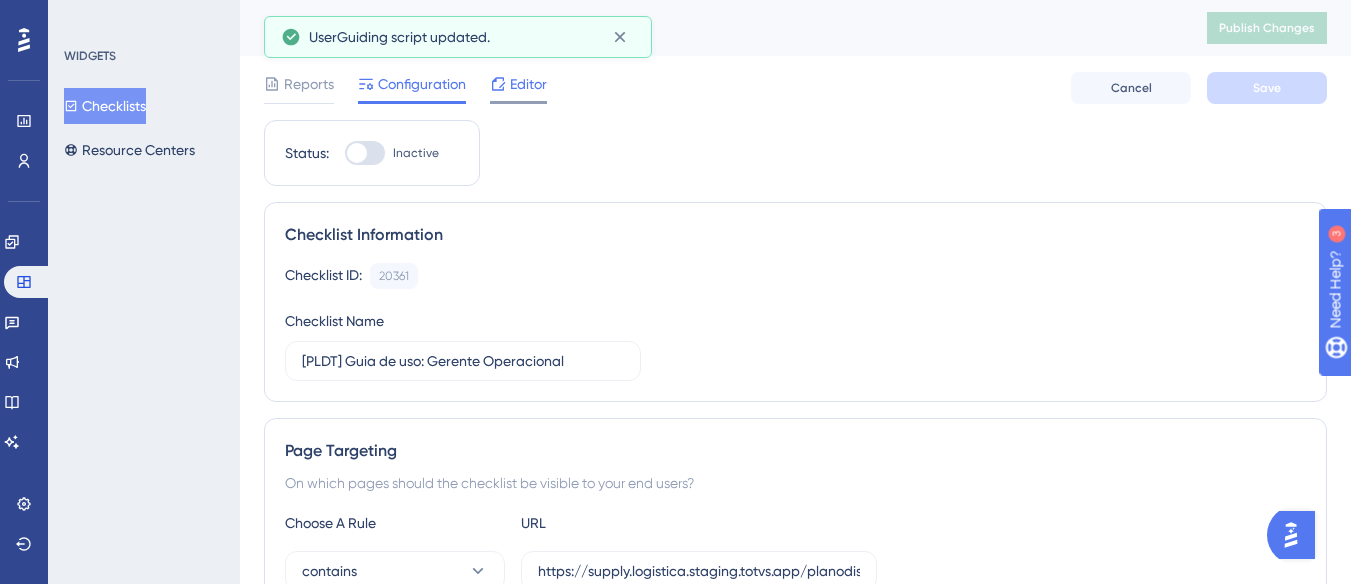 click on "Editor" at bounding box center [528, 84] 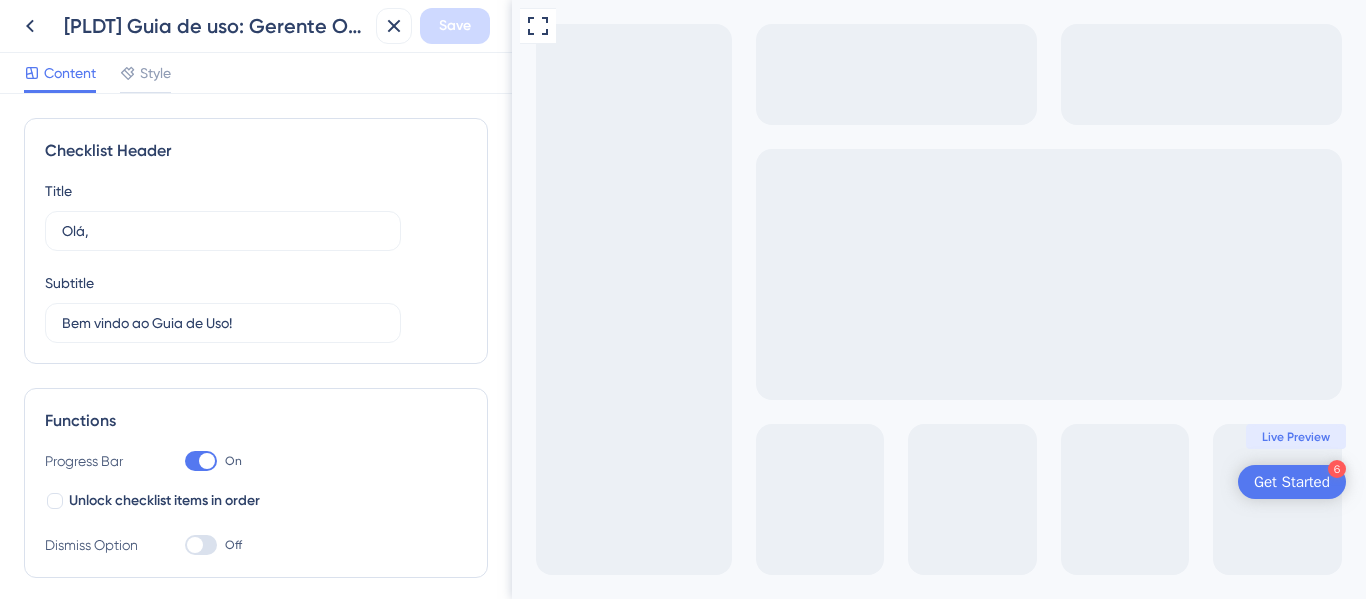 scroll, scrollTop: 0, scrollLeft: 0, axis: both 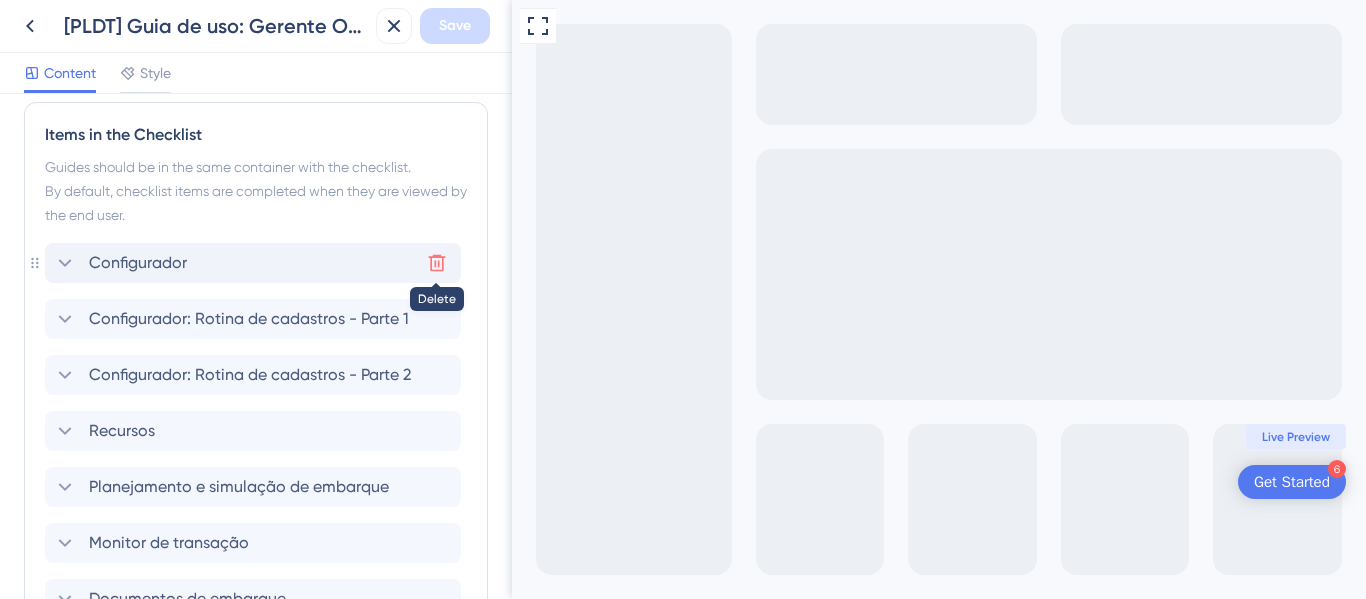 click 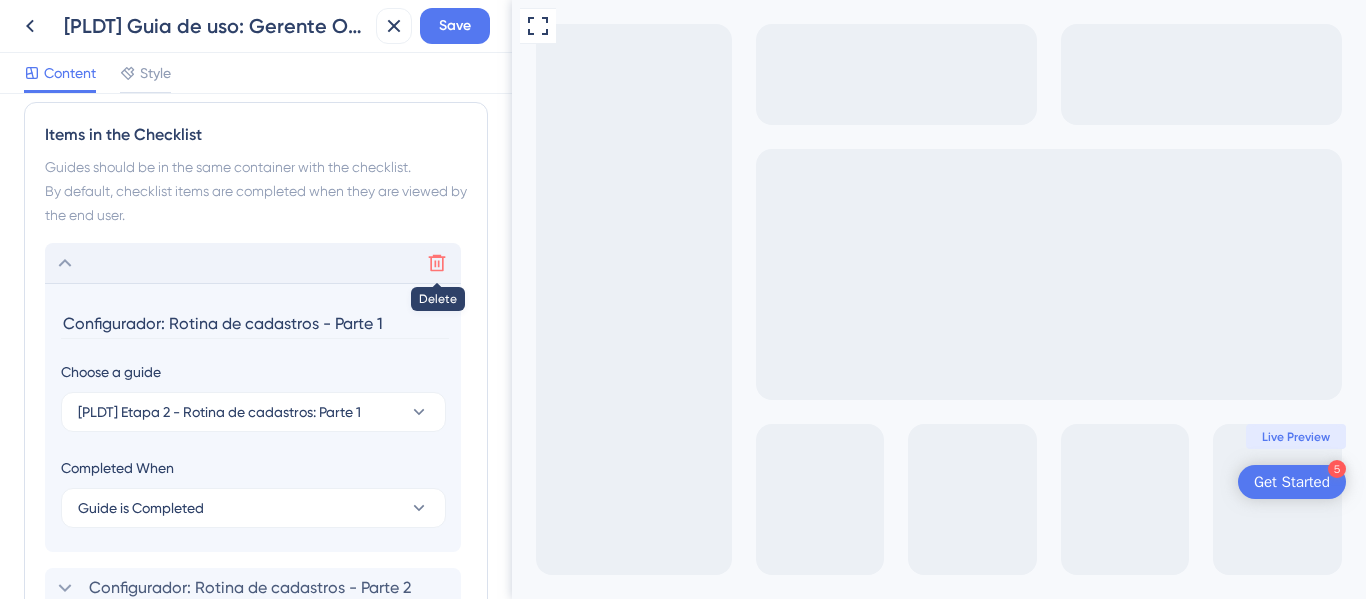 scroll, scrollTop: 649, scrollLeft: 0, axis: vertical 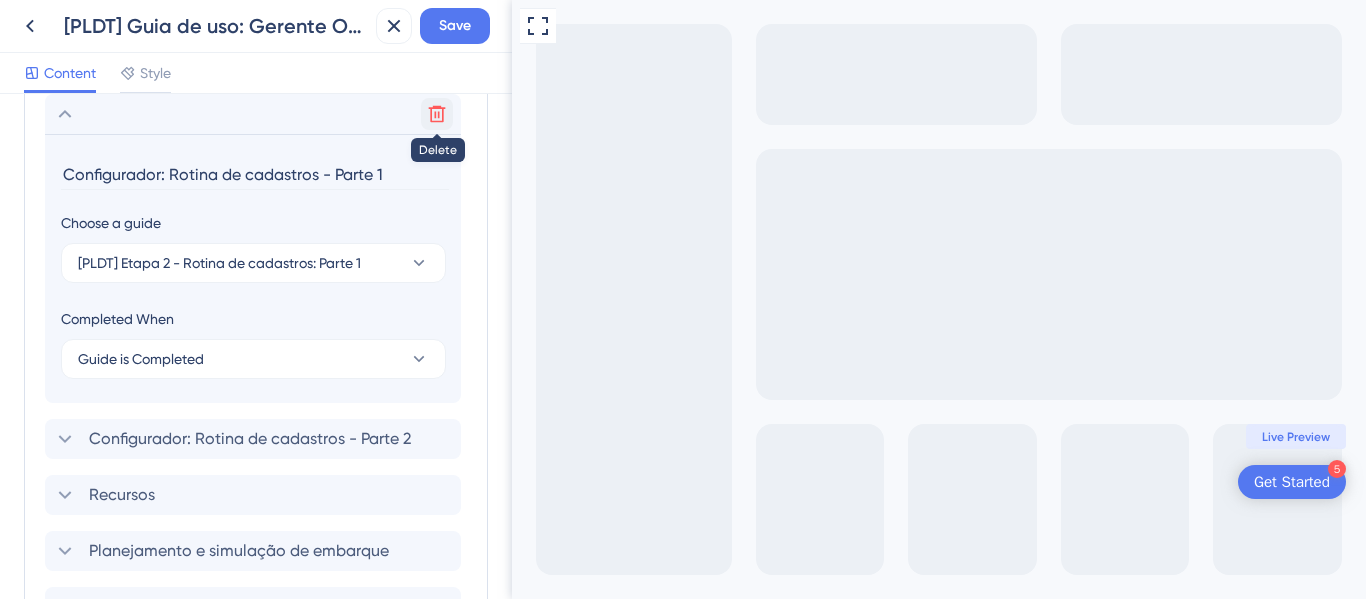 drag, startPoint x: 448, startPoint y: 125, endPoint x: 437, endPoint y: 110, distance: 18.601076 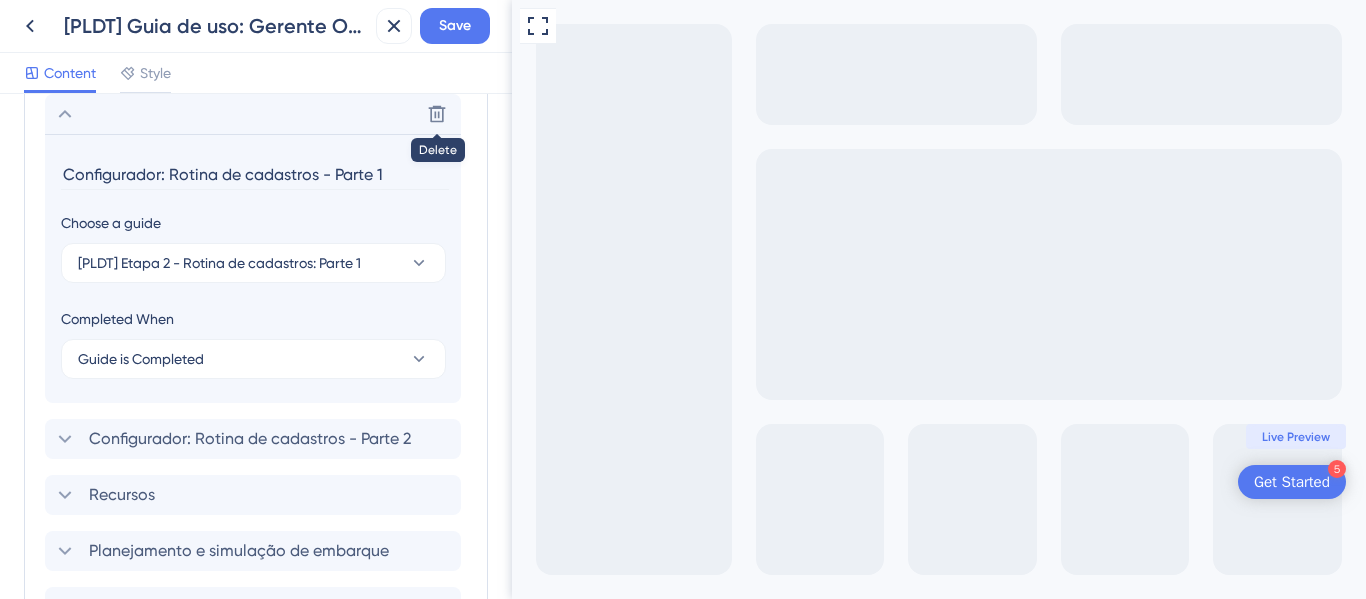 click 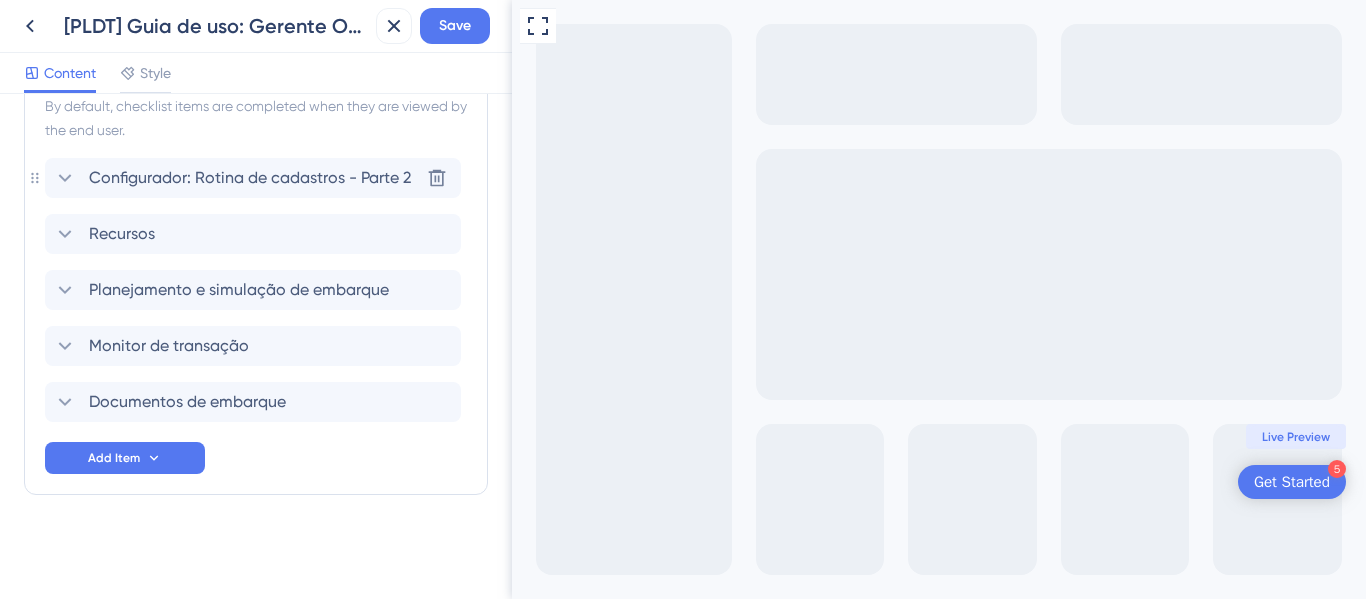 scroll, scrollTop: 585, scrollLeft: 0, axis: vertical 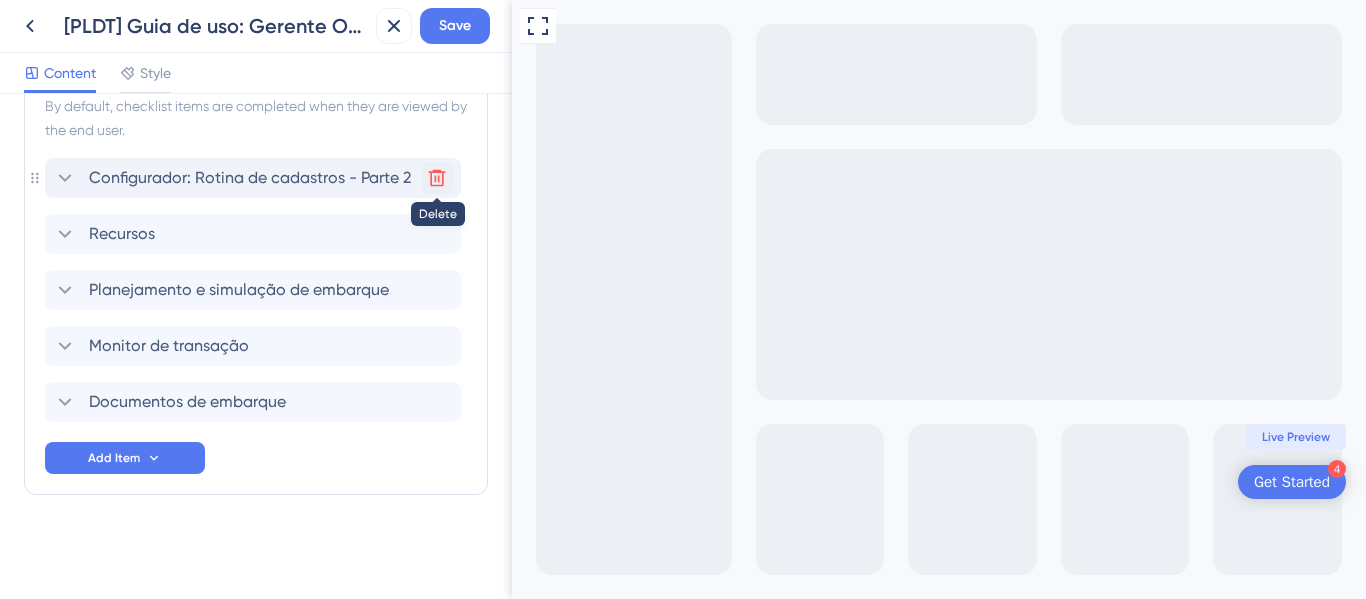 click 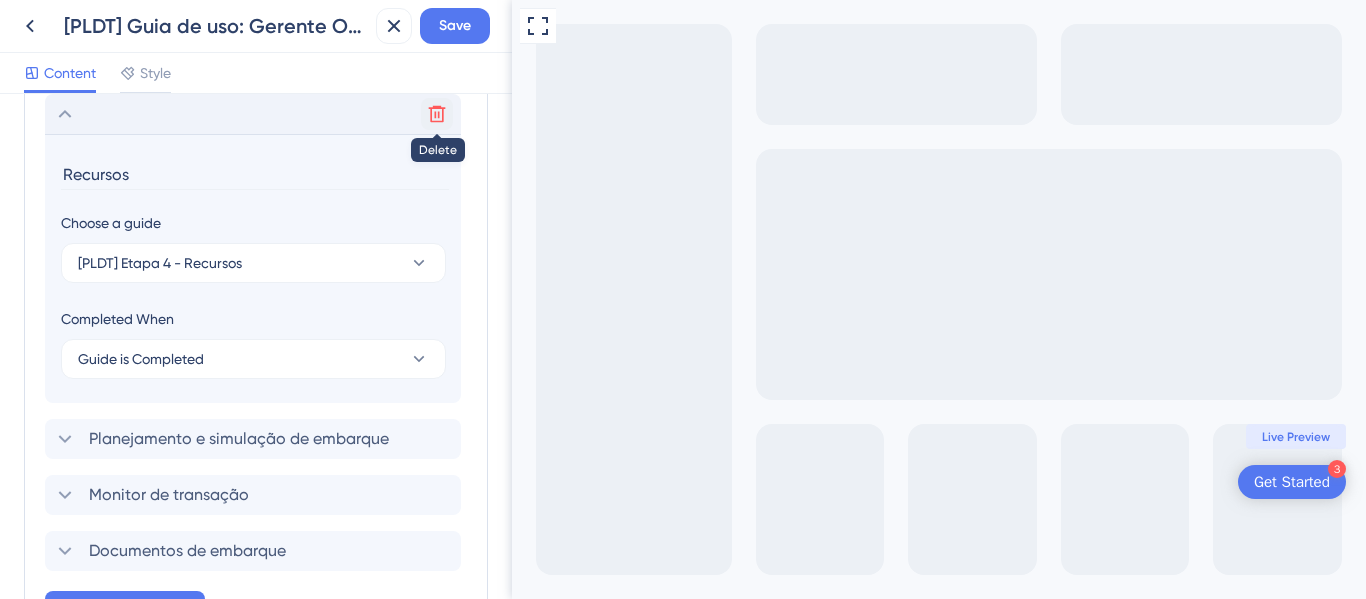 click 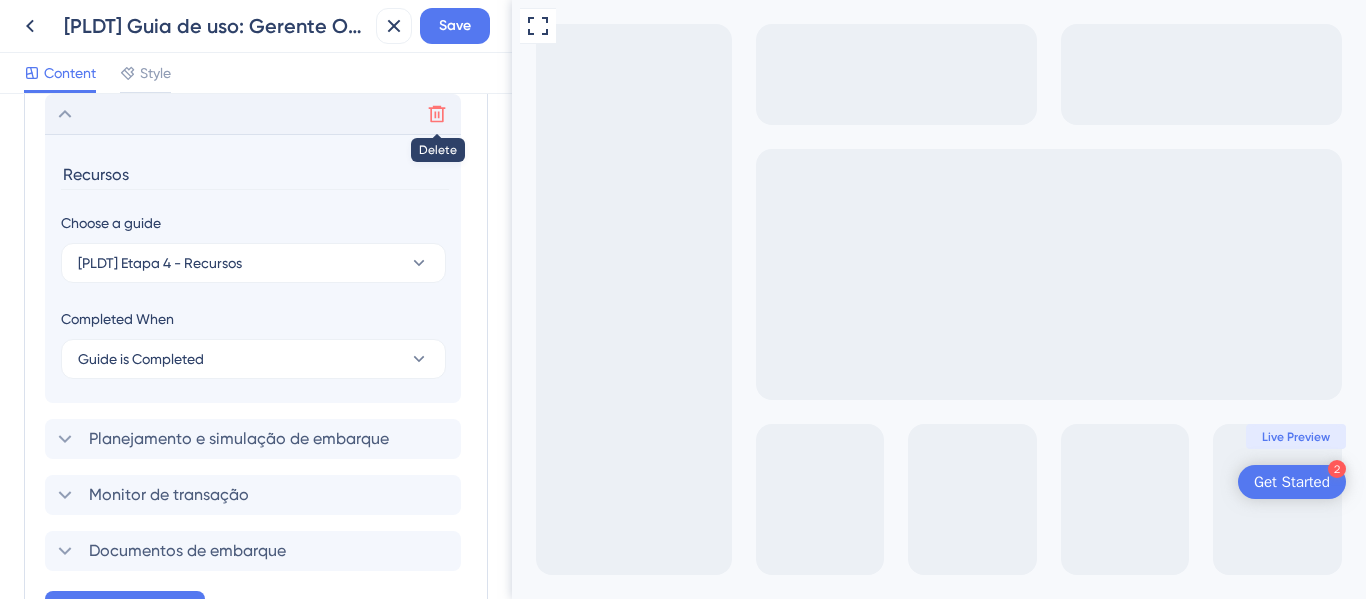scroll, scrollTop: 473, scrollLeft: 0, axis: vertical 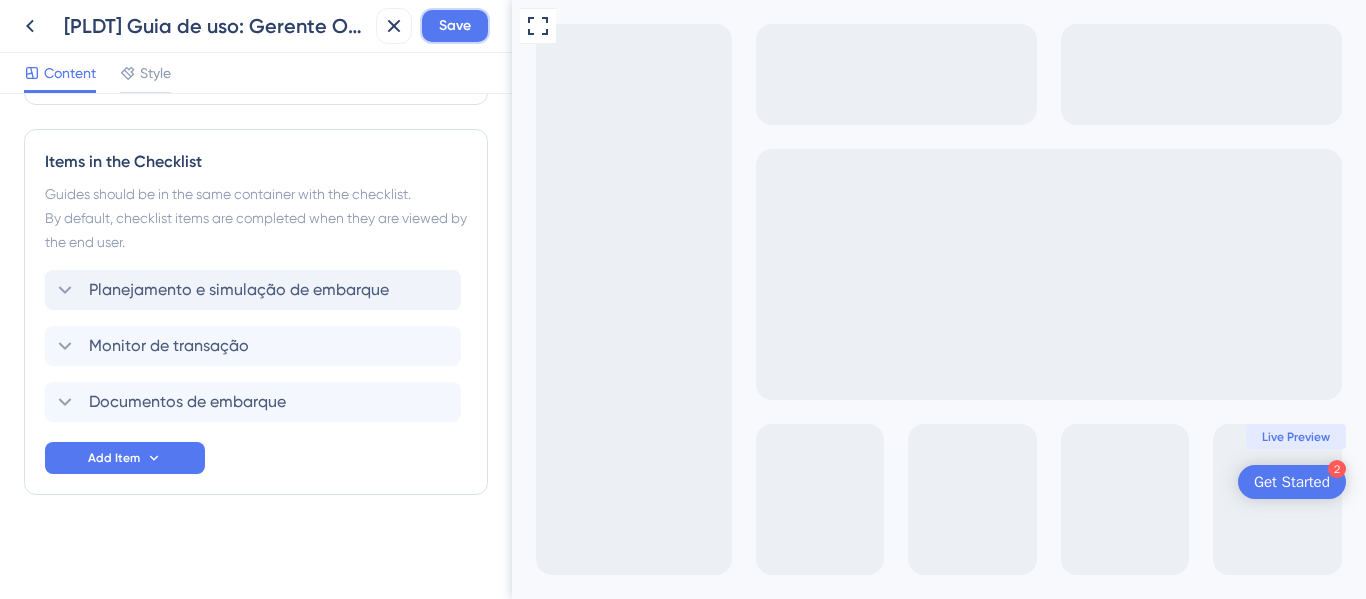 click on "Save" at bounding box center [455, 26] 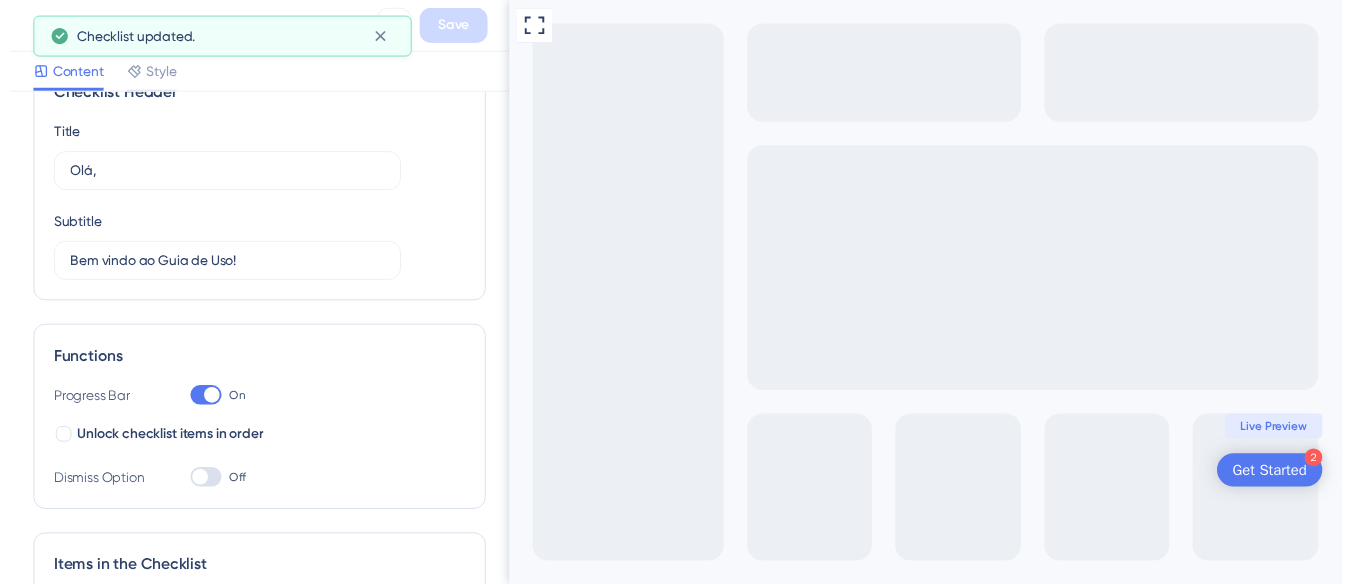 scroll, scrollTop: 0, scrollLeft: 0, axis: both 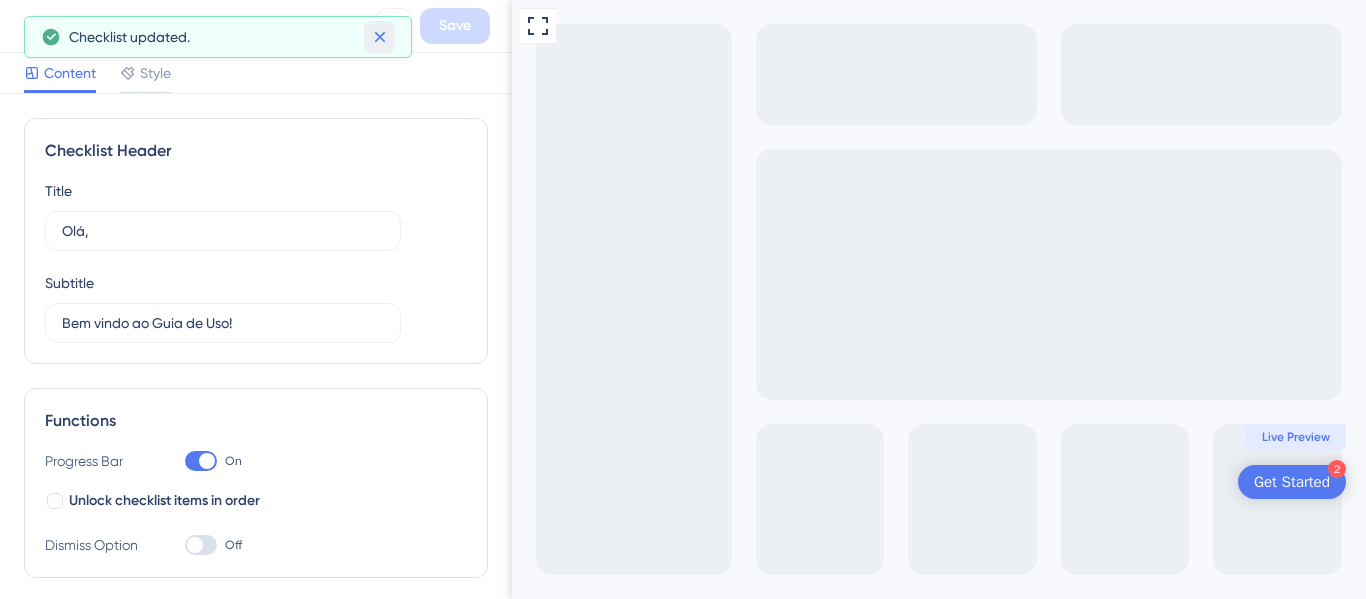 click 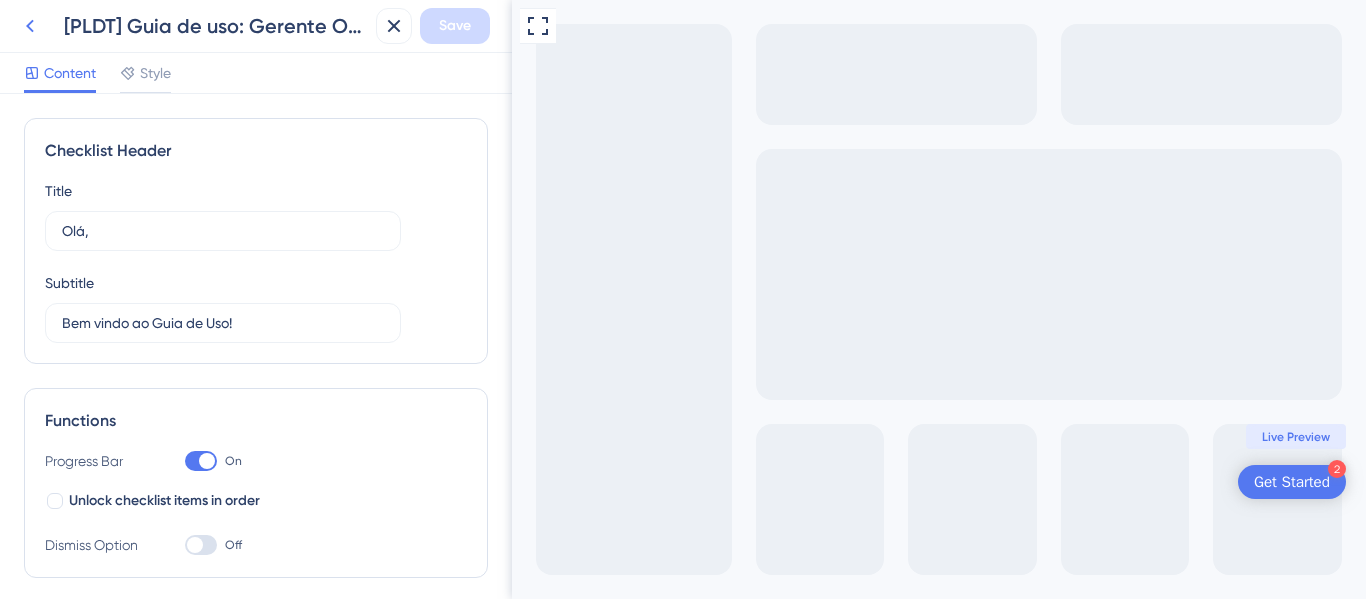 click 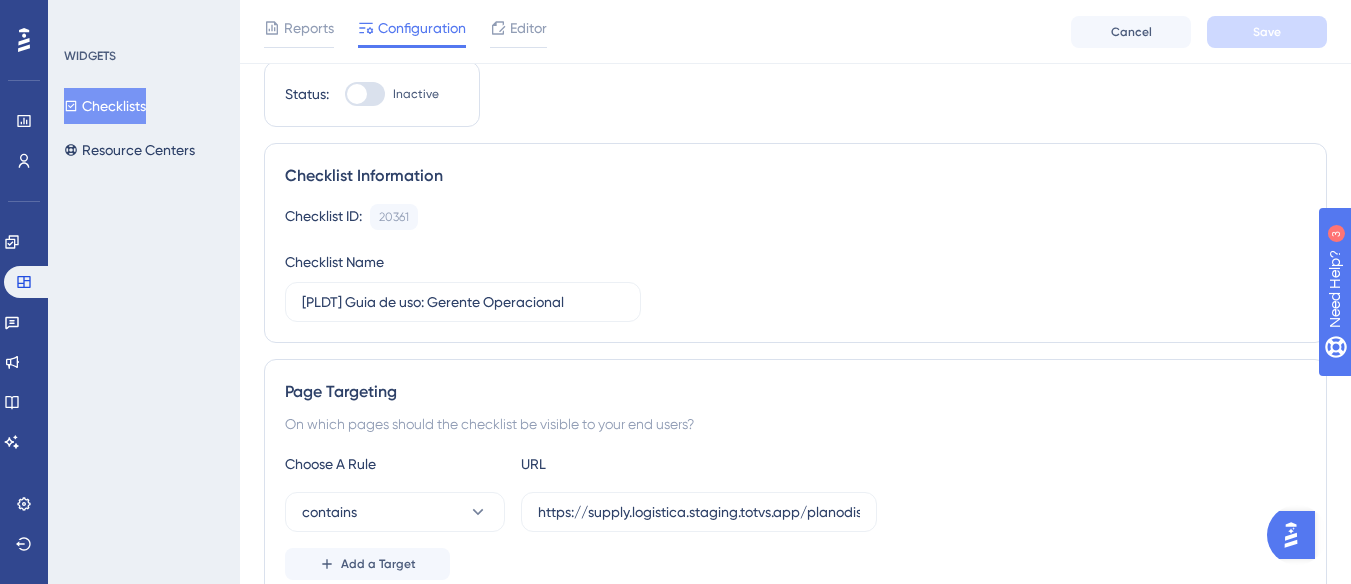scroll, scrollTop: 0, scrollLeft: 0, axis: both 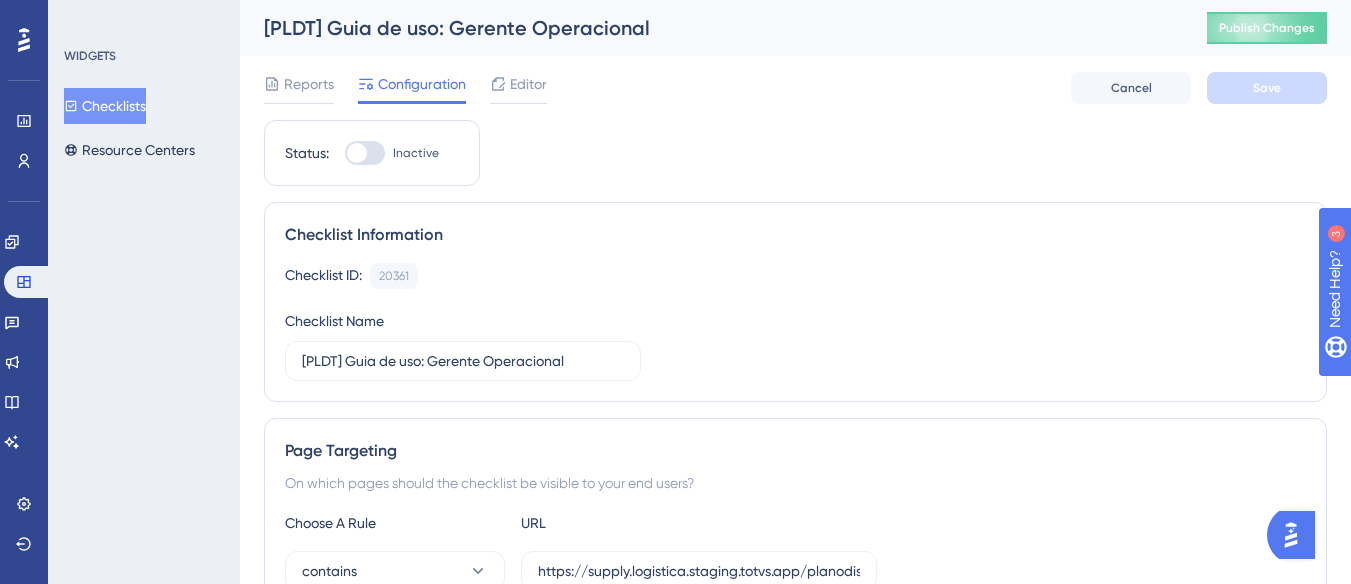 click at bounding box center [357, 153] 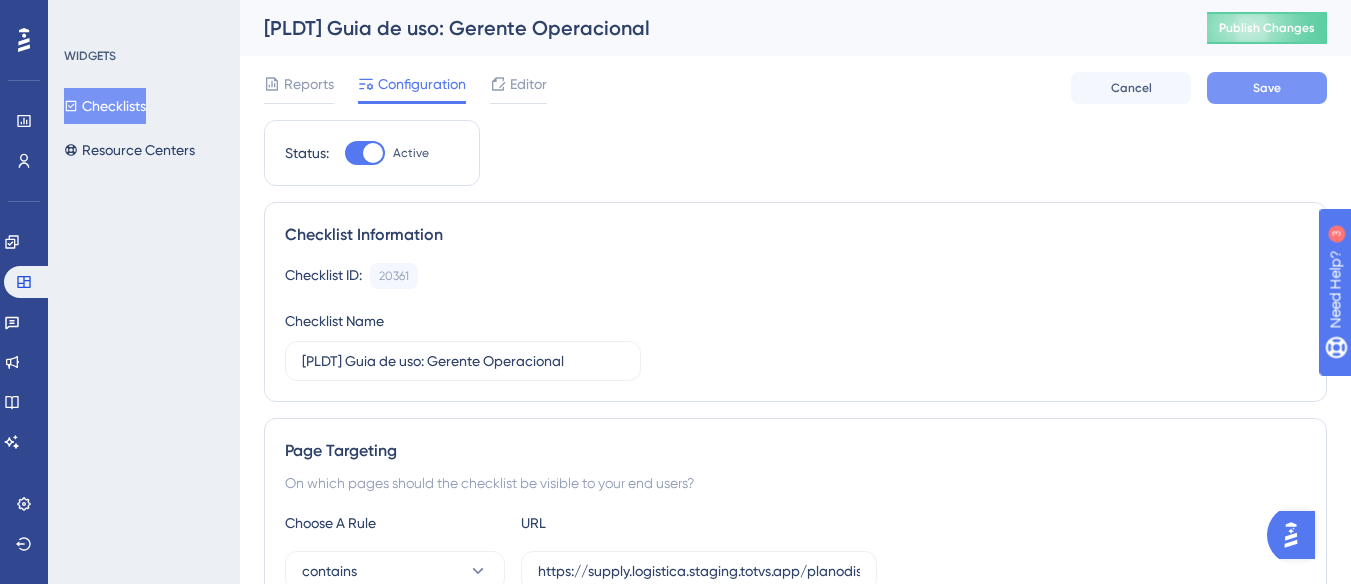 click on "Save" at bounding box center [1267, 88] 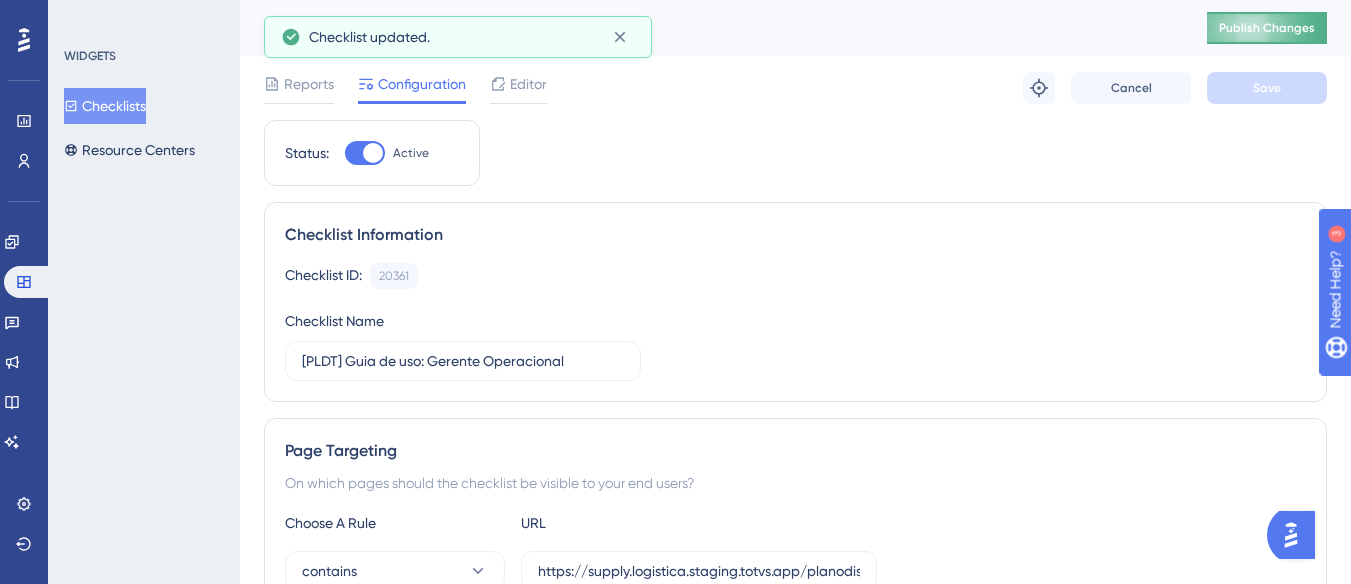 click on "Publish Changes" at bounding box center [1267, 28] 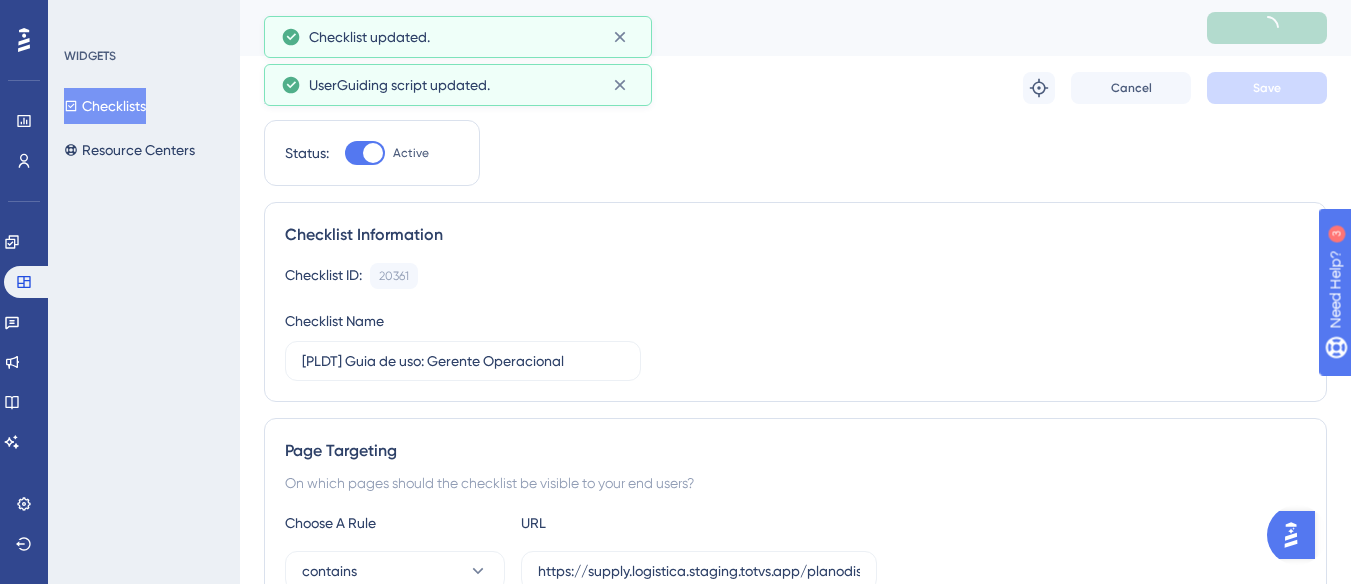 click on "Checklists" at bounding box center (105, 106) 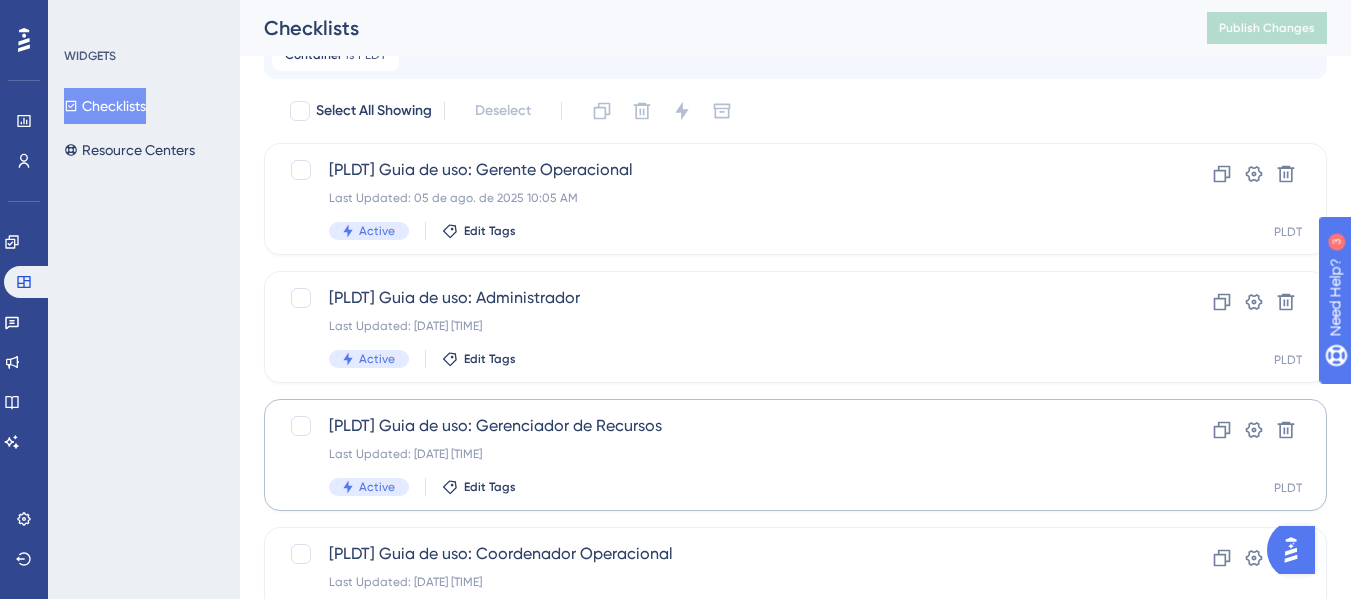 scroll, scrollTop: 77, scrollLeft: 0, axis: vertical 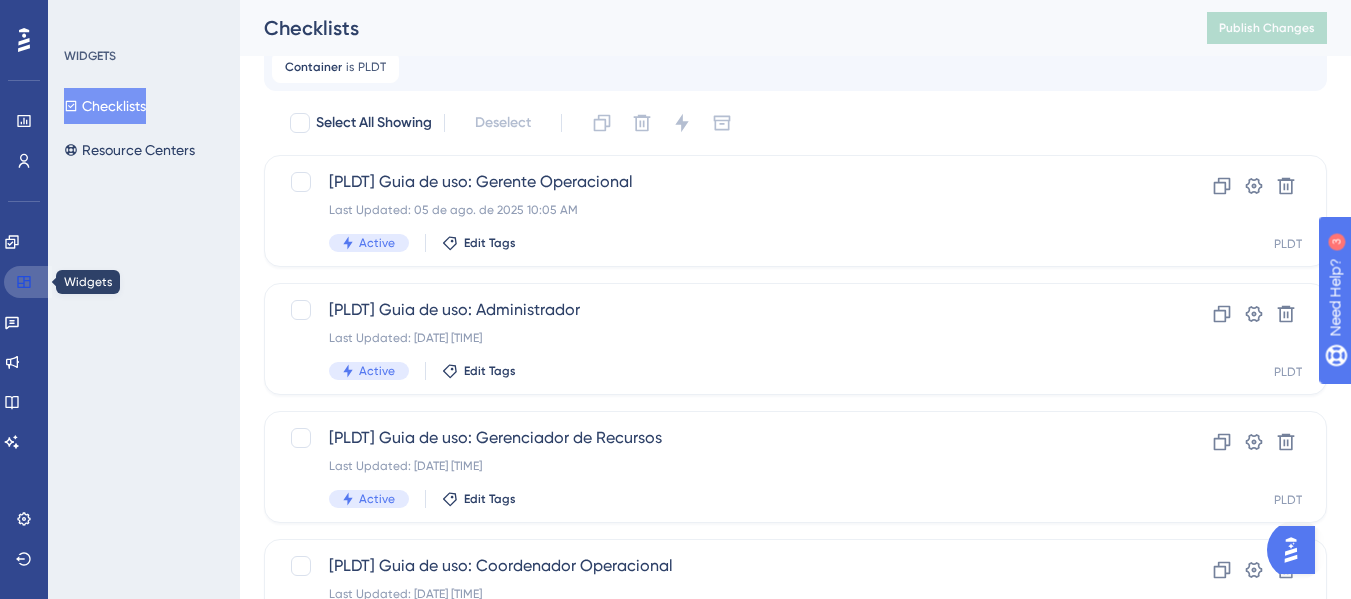 click 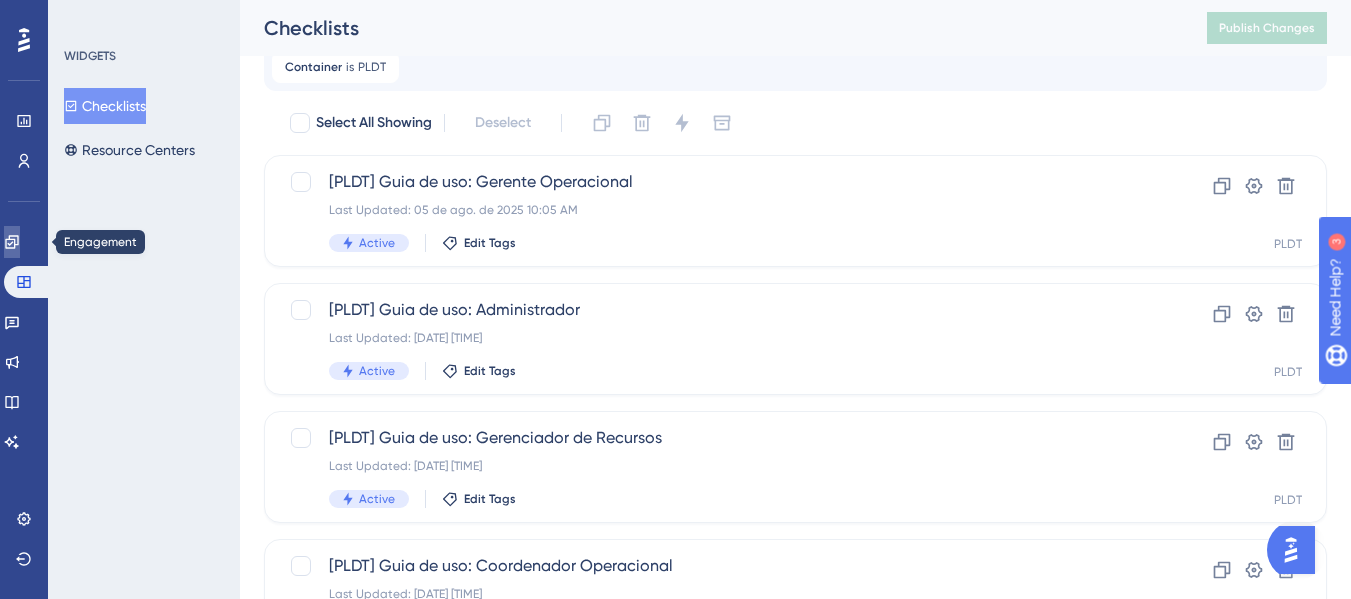 click 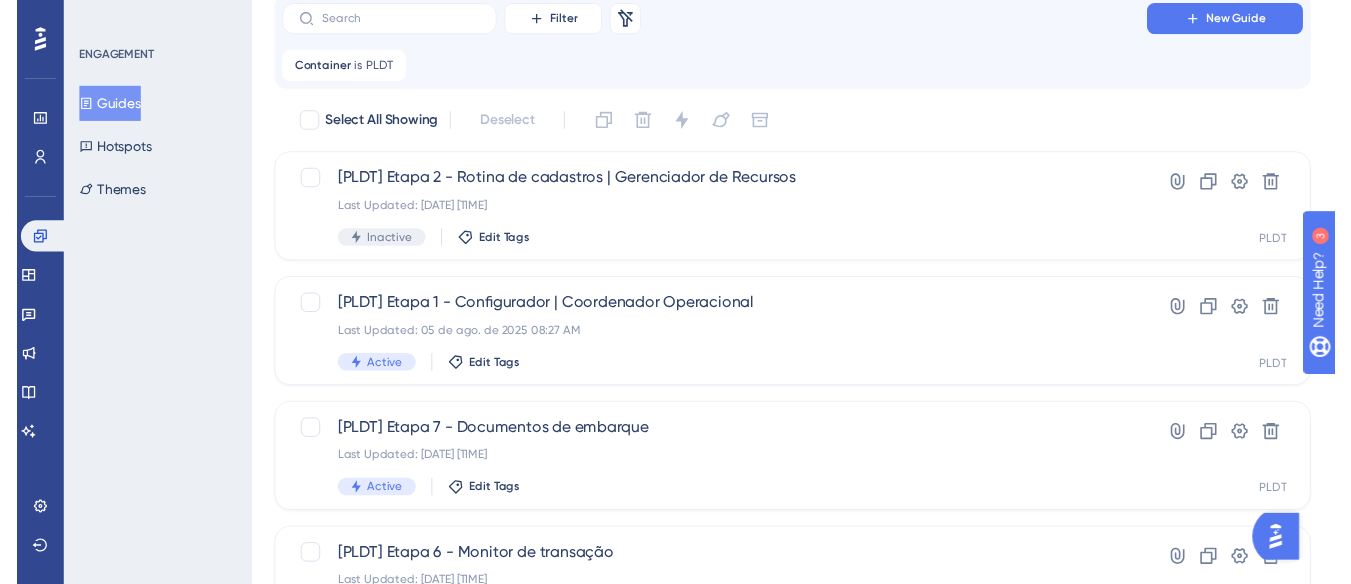 scroll, scrollTop: 0, scrollLeft: 0, axis: both 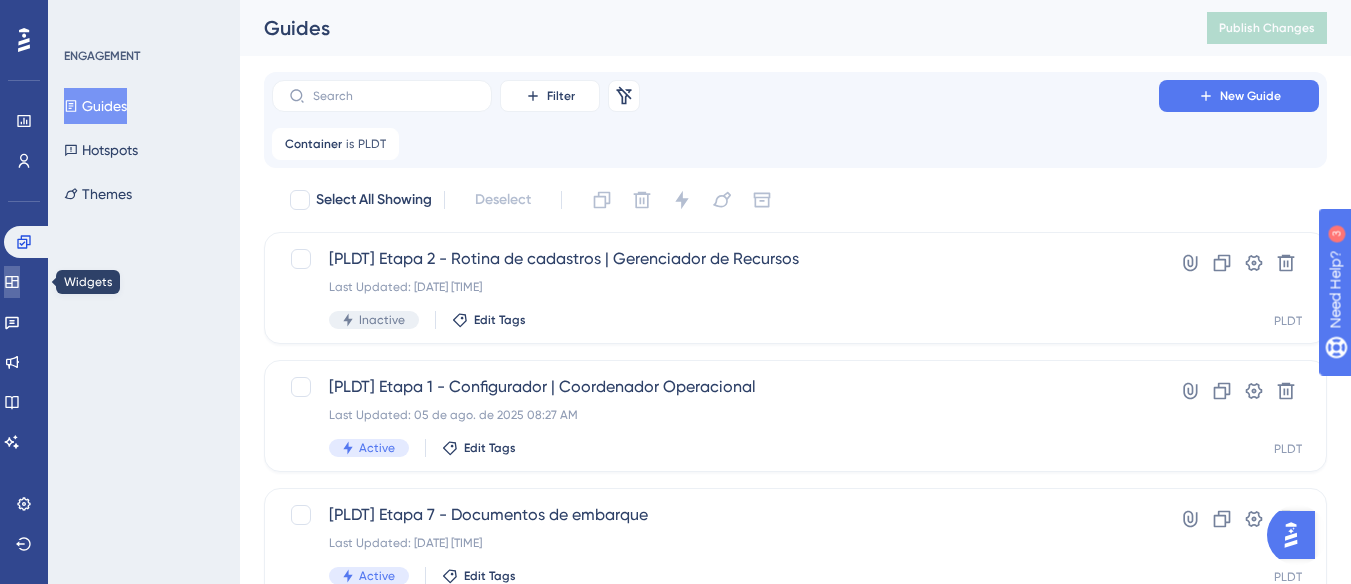 click 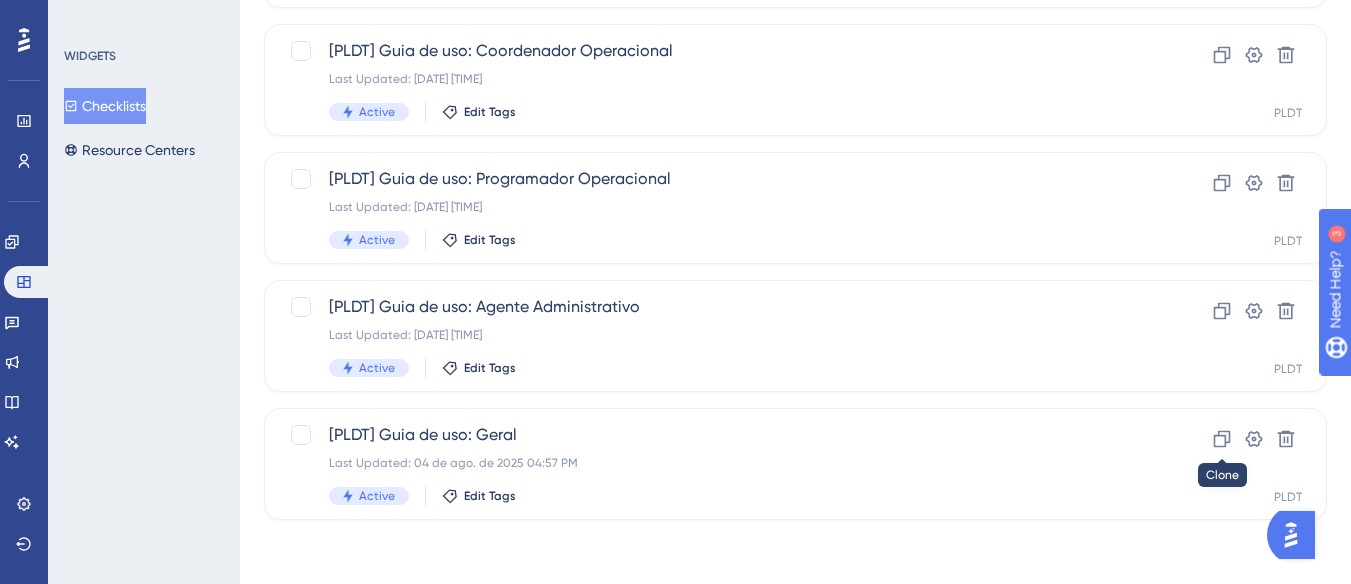 click on "Select All Showing Deselect [PLDT] Guia de uso: Gerente Operacional Last Updated: 05 de ago. de 2025 10:05 AM Active Edit Tags Clone Settings Delete PLDT [PLDT] Guia de uso: Administrador Last Updated: 05 de ago. de 2025 10:00 AM Active Edit Tags Clone Settings Delete PLDT  [PLDT] Guia de uso: Gerenciador de Recursos Last Updated: 05 de ago. de 2025 09:59 AM Active Edit Tags Clone Settings Delete PLDT [PLDT] Guia de uso: Coordenador Operacional Last Updated: 05 de ago. de 2025 10:00 AM Active Edit Tags Clone Settings Delete PLDT [PLDT] Guia de uso: Programador Operacional Last Updated: 05 de ago. de 2025 10:00 AM Active Edit Tags Clone Settings Delete PLDT [PLDT] Guia de uso: Agente Administrativo Last Updated: 05 de ago. de 2025 10:00 AM Active Edit Tags Clone Settings Delete PLDT [PLDT] Guia de uso: Geral Last Updated: 04 de ago. de 2025 04:57 PM Active Edit Tags Clone Settings Delete PLDT" at bounding box center [795, 56] 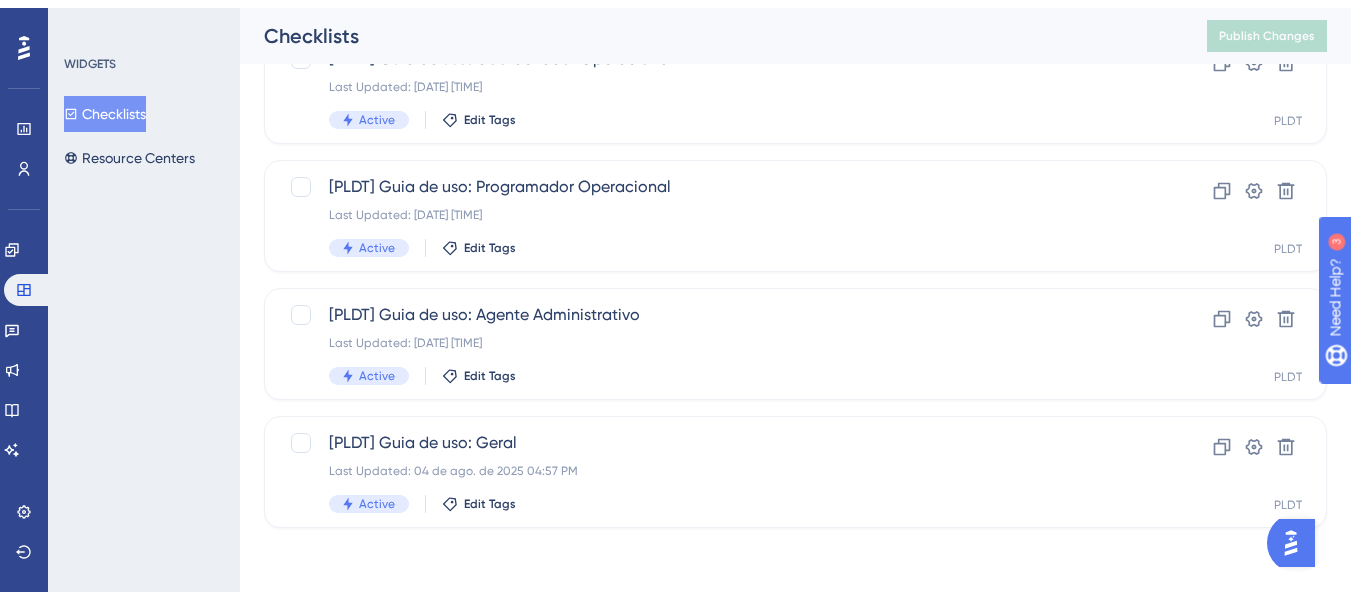 scroll, scrollTop: 577, scrollLeft: 0, axis: vertical 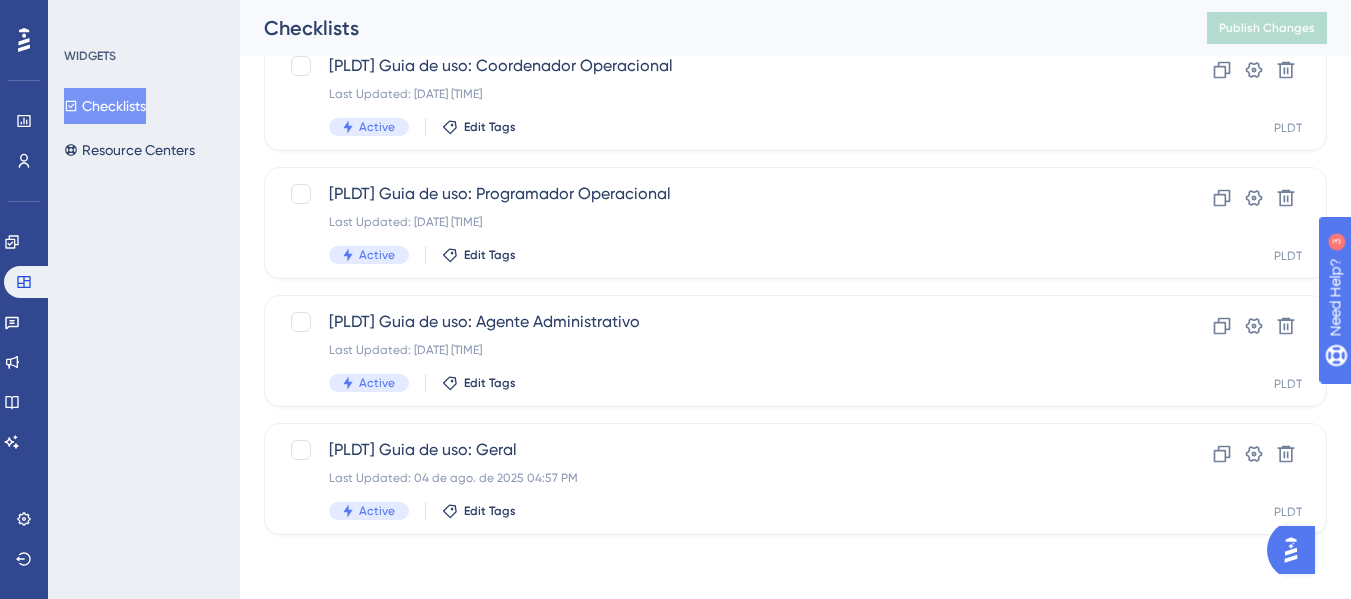 click on "Last Updated: 05 de ago. de 2025 10:05 AM" at bounding box center [715, -290] 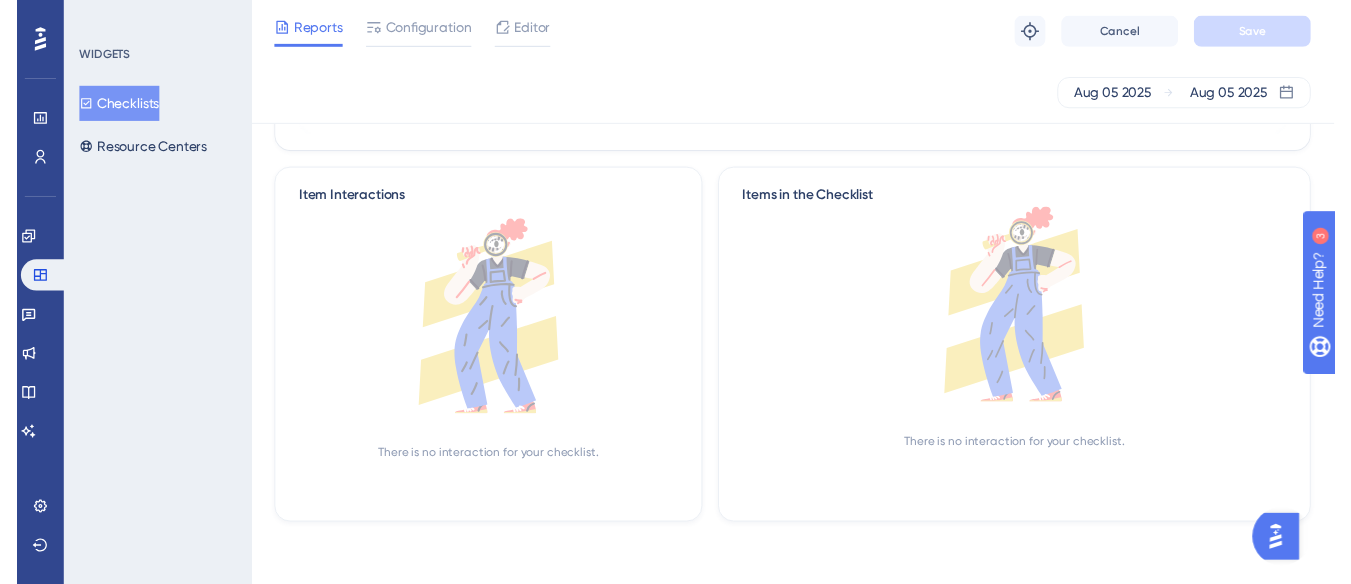 scroll, scrollTop: 0, scrollLeft: 0, axis: both 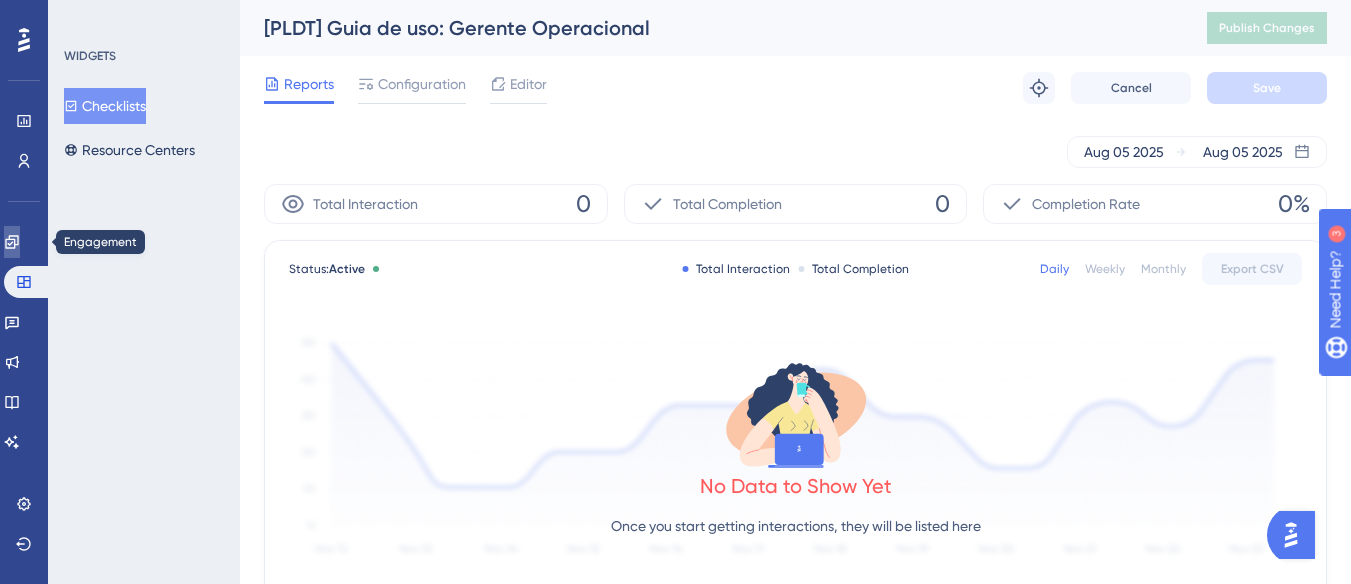 drag, startPoint x: 20, startPoint y: 241, endPoint x: 5, endPoint y: 229, distance: 19.209373 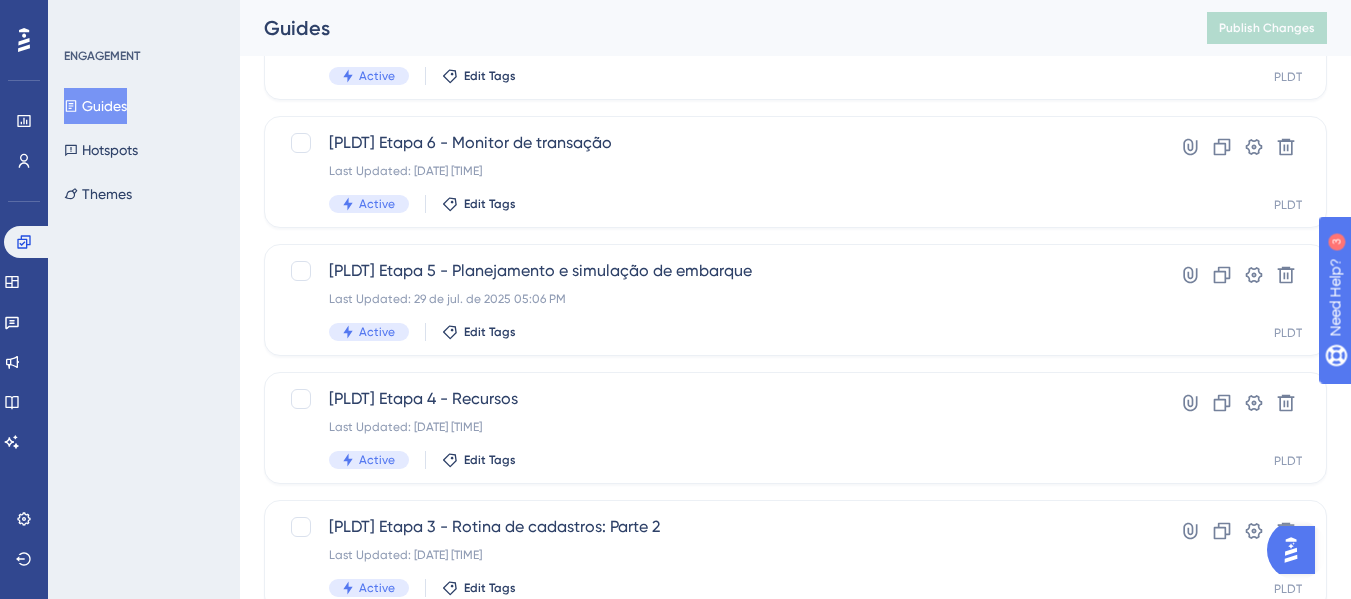 scroll, scrollTop: 1001, scrollLeft: 0, axis: vertical 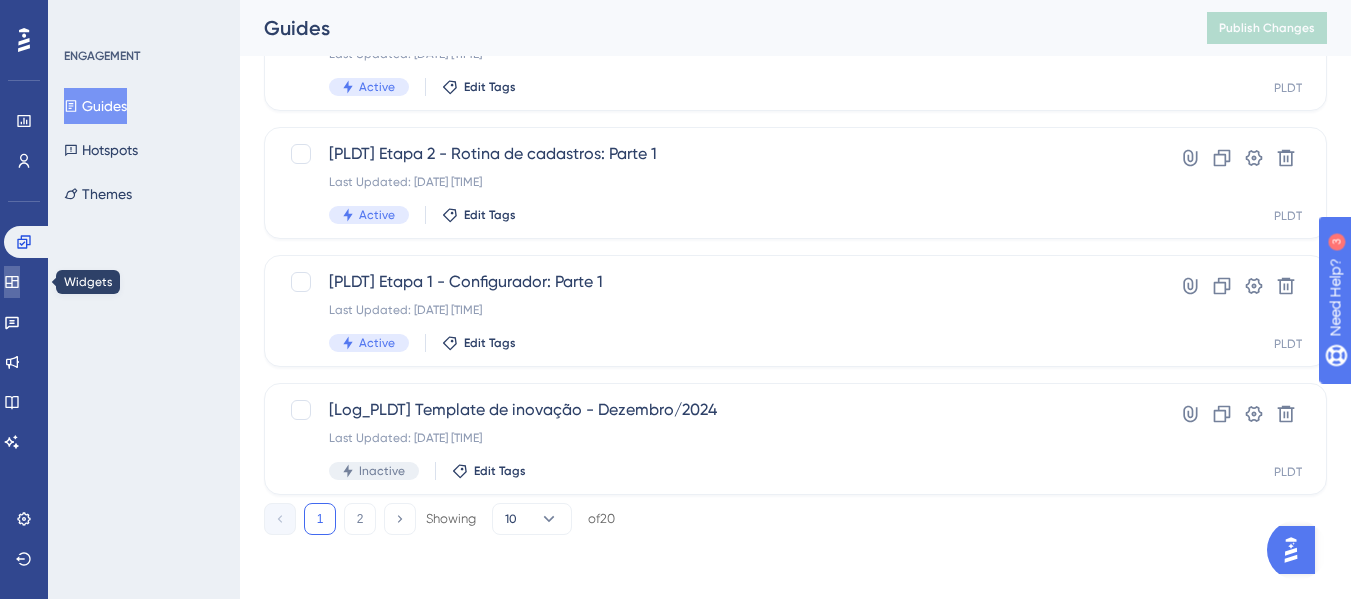 click at bounding box center (12, 282) 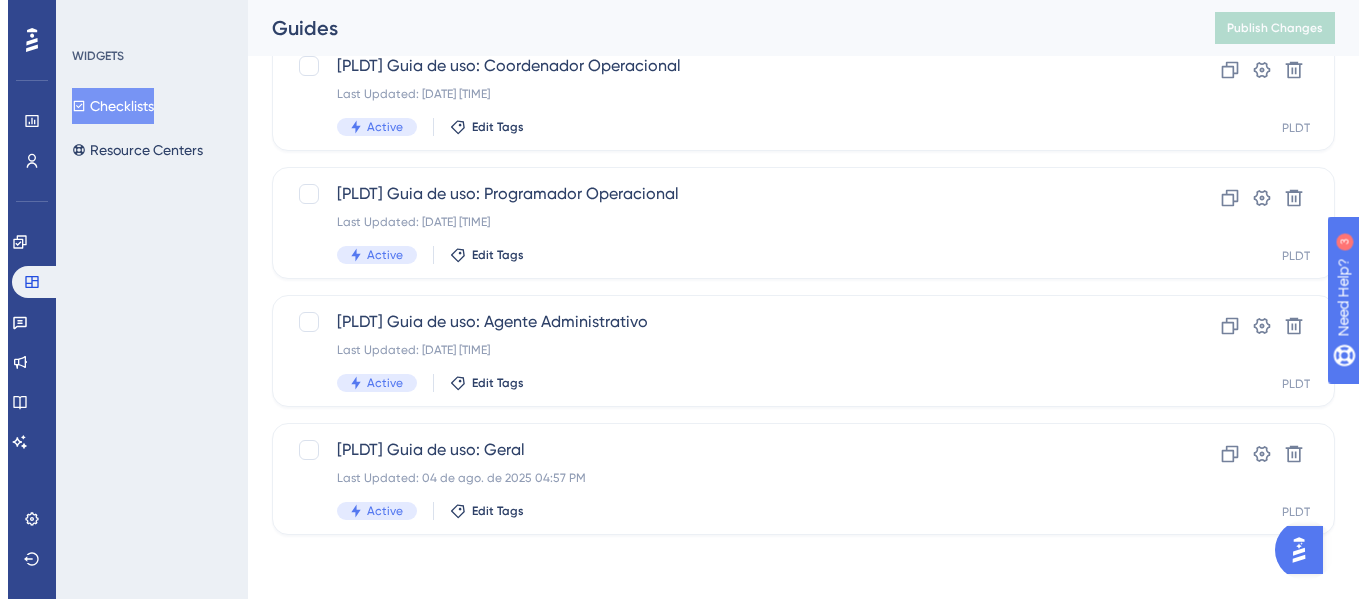 scroll, scrollTop: 0, scrollLeft: 0, axis: both 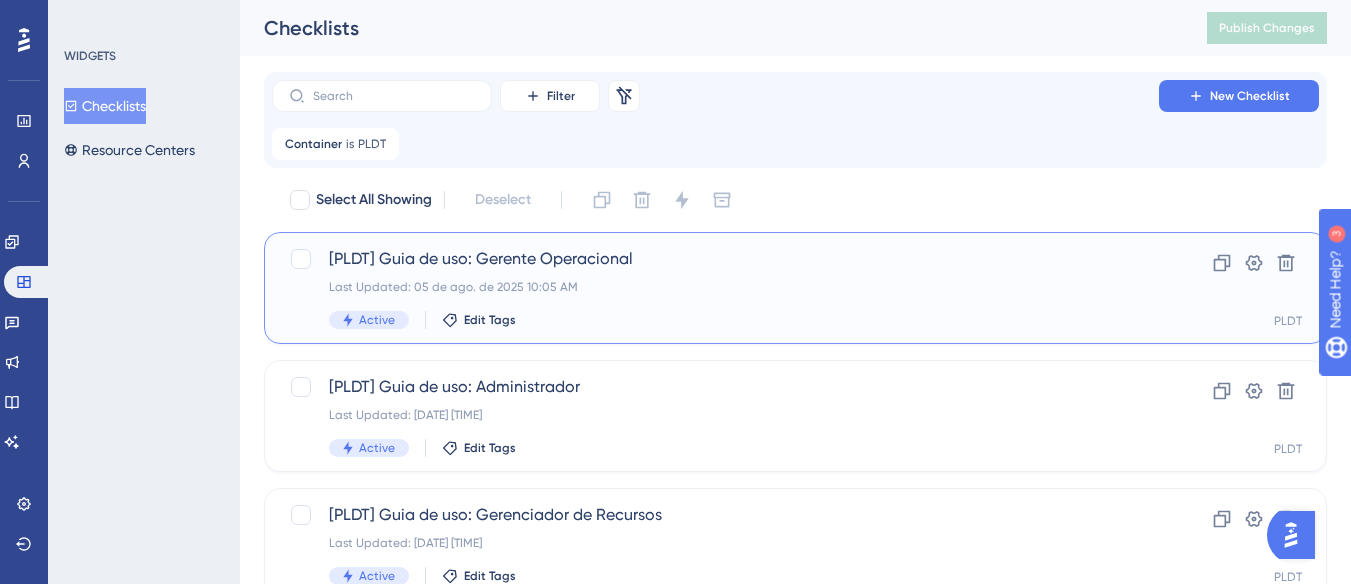 click on "[PLDT] Guia de uso: Gerente Operacional" at bounding box center [715, 259] 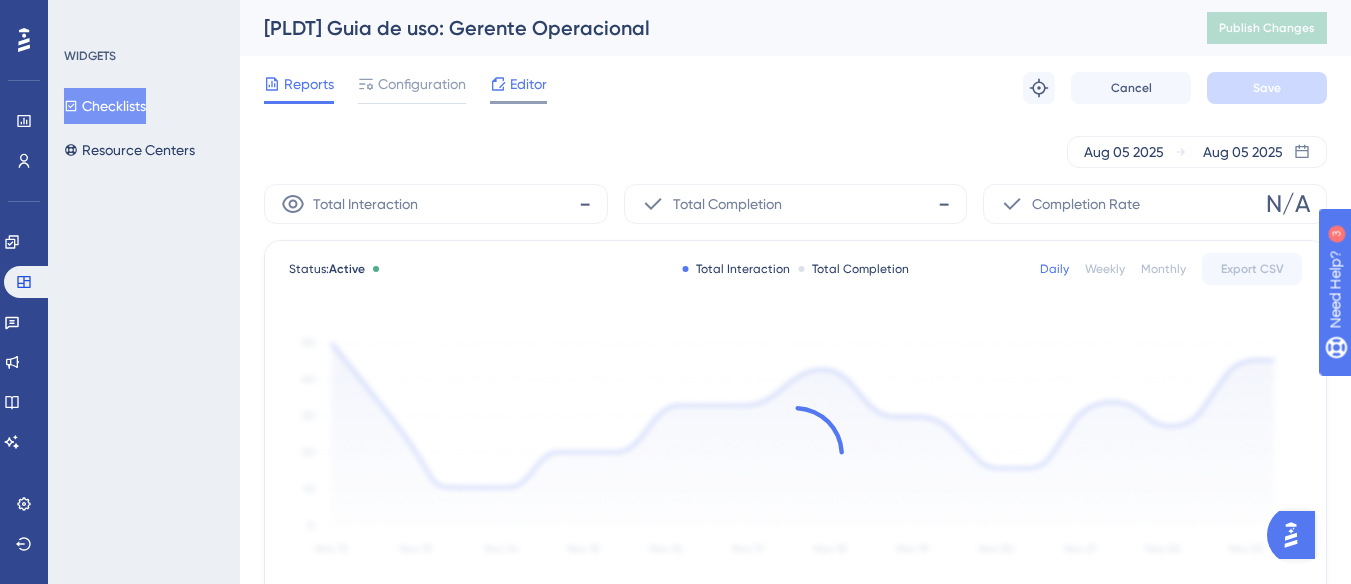 click on "Editor" at bounding box center [528, 84] 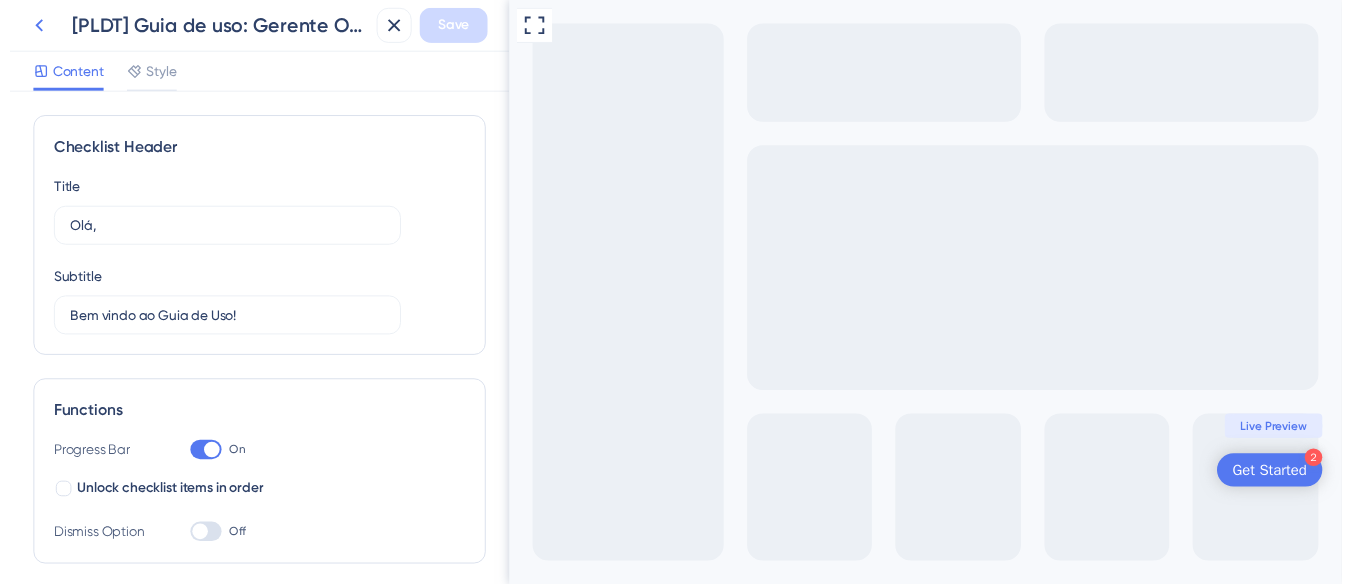 scroll, scrollTop: 0, scrollLeft: 0, axis: both 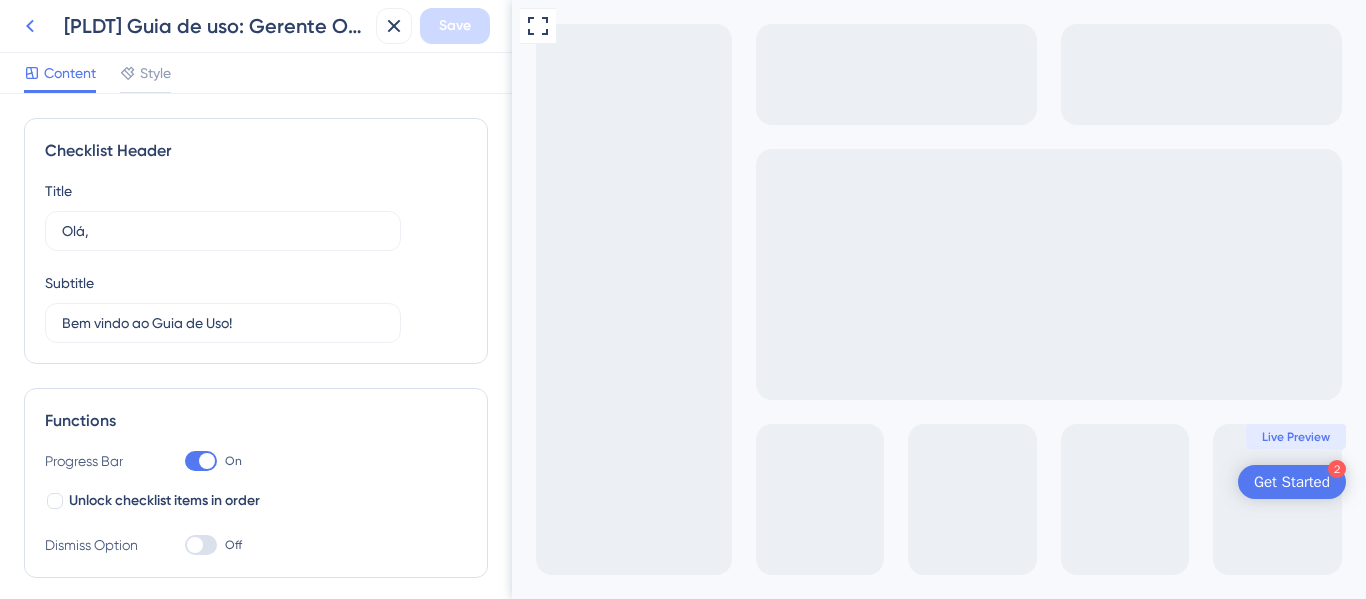 click 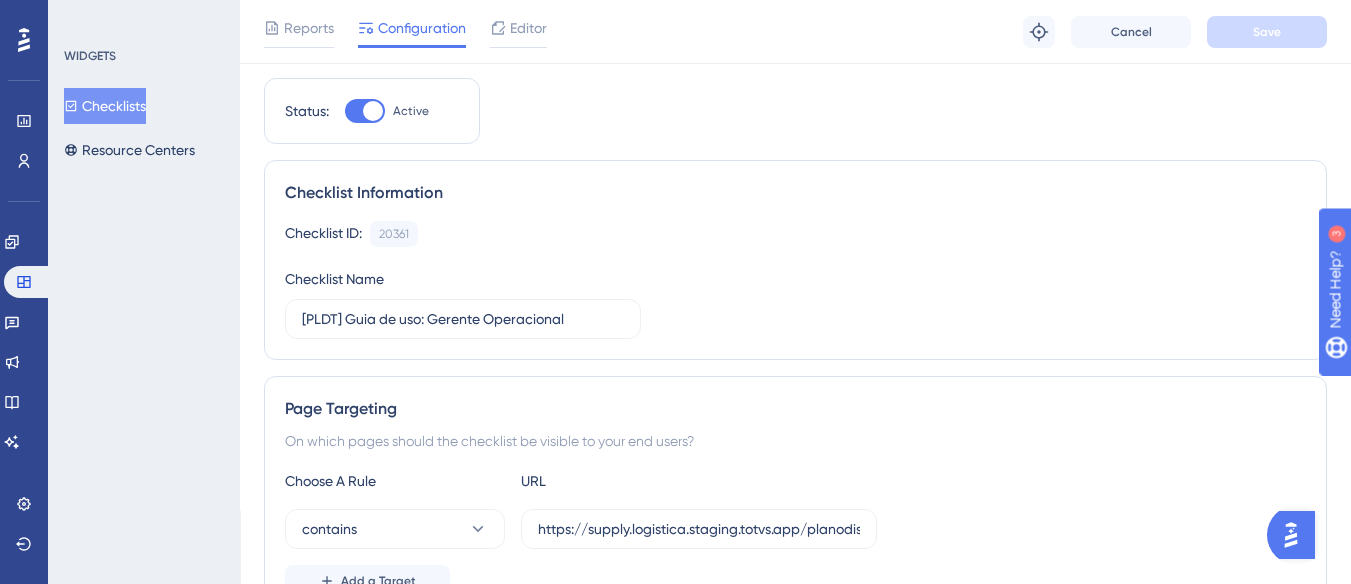 scroll, scrollTop: 0, scrollLeft: 0, axis: both 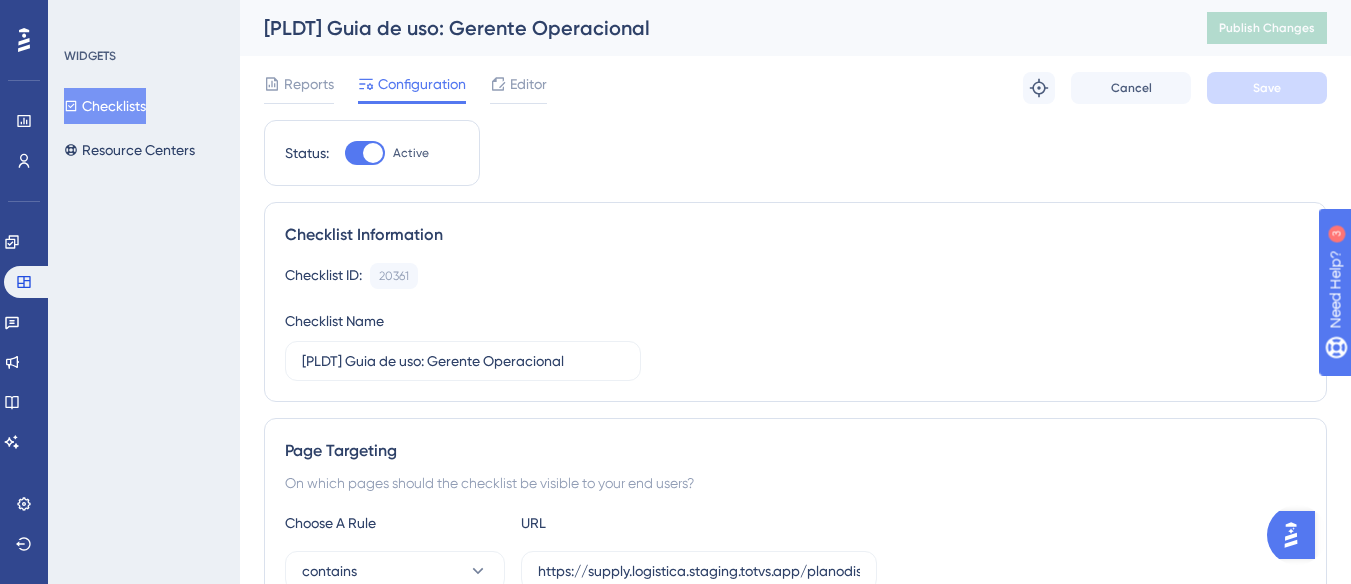 click on "Checklists" at bounding box center [105, 106] 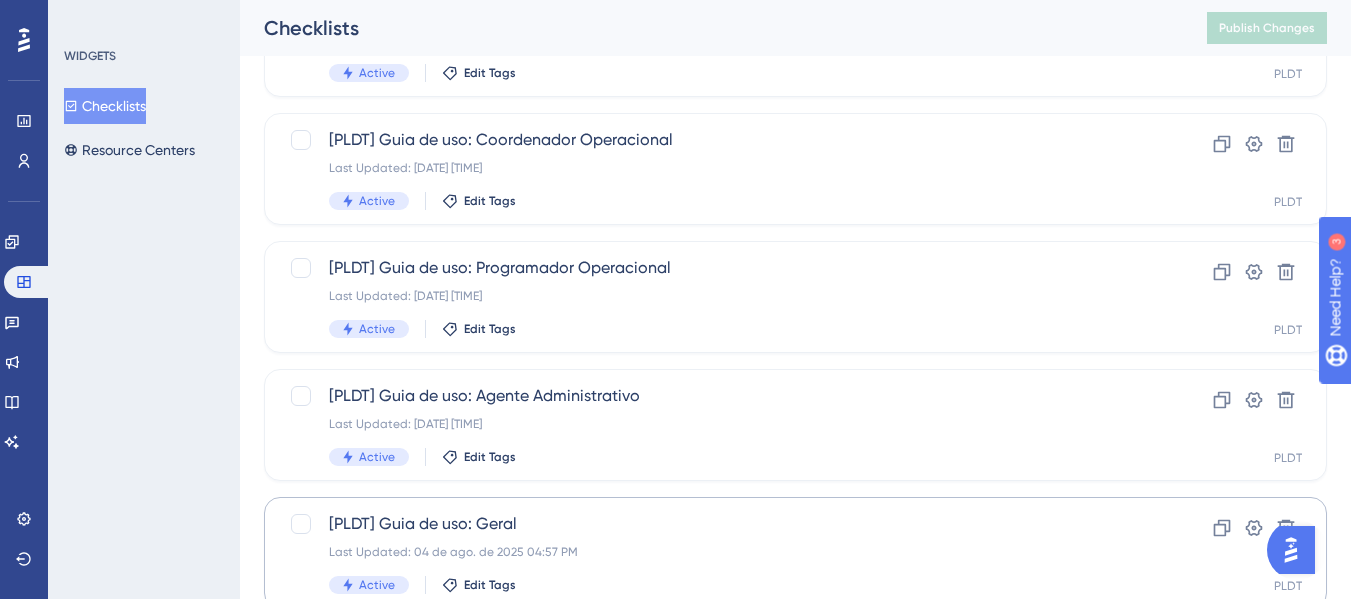scroll, scrollTop: 577, scrollLeft: 0, axis: vertical 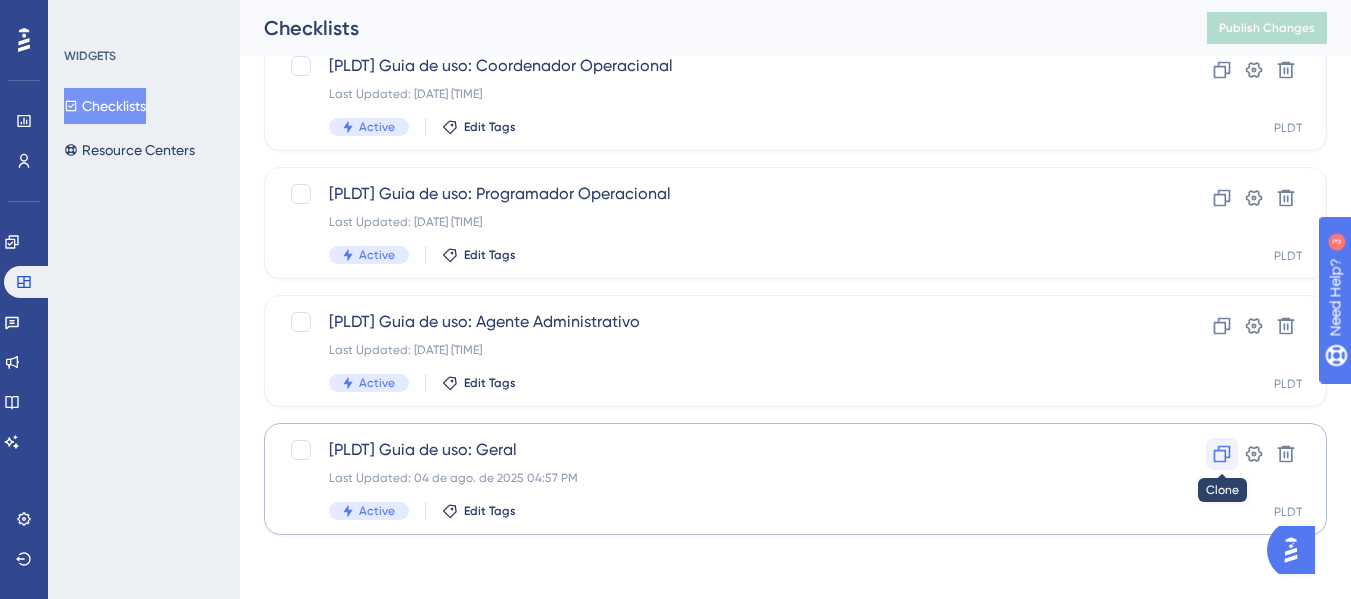 click 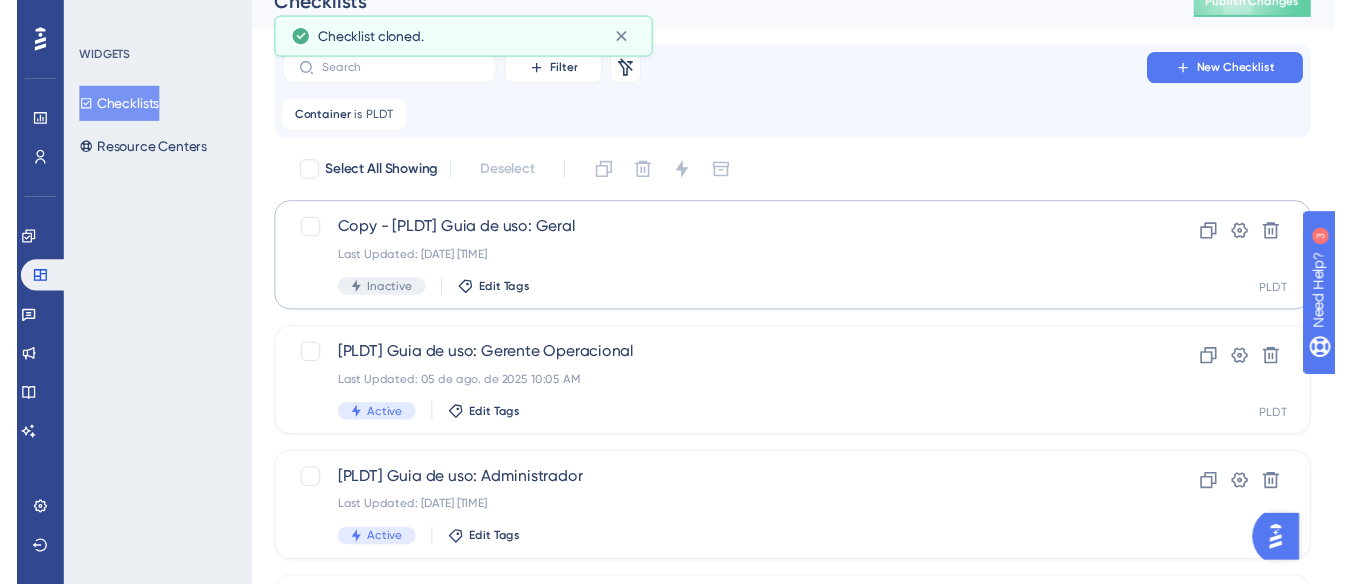 scroll, scrollTop: 0, scrollLeft: 0, axis: both 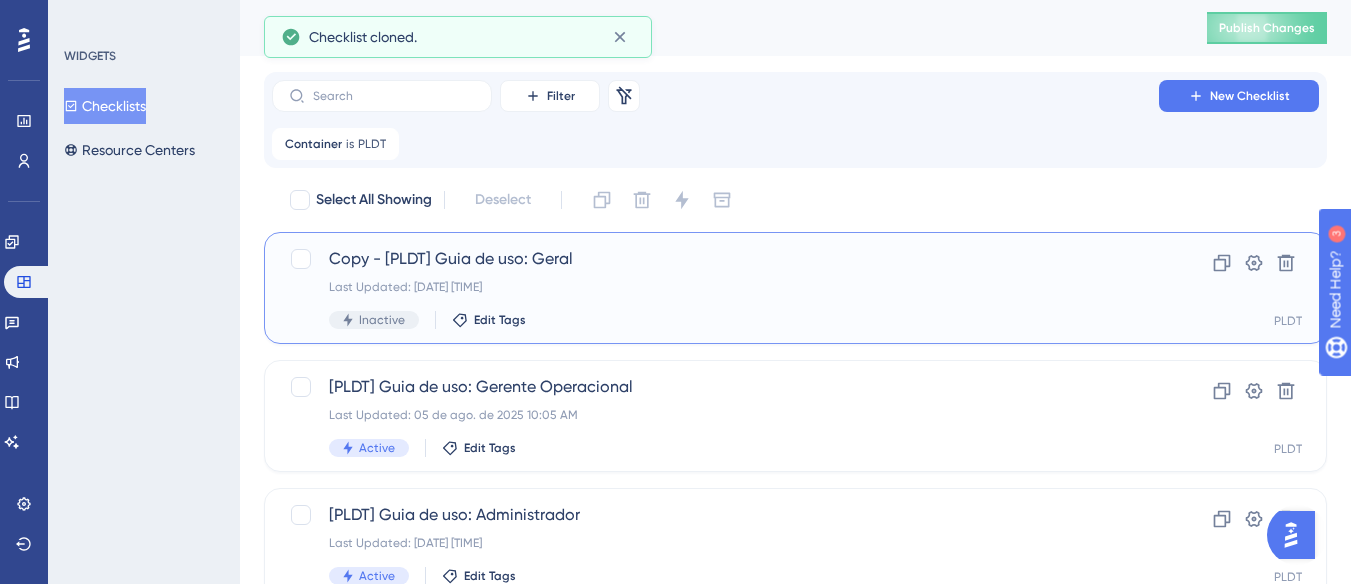 click on "Copy - [PLDT] Guia de uso: Geral" at bounding box center (715, 259) 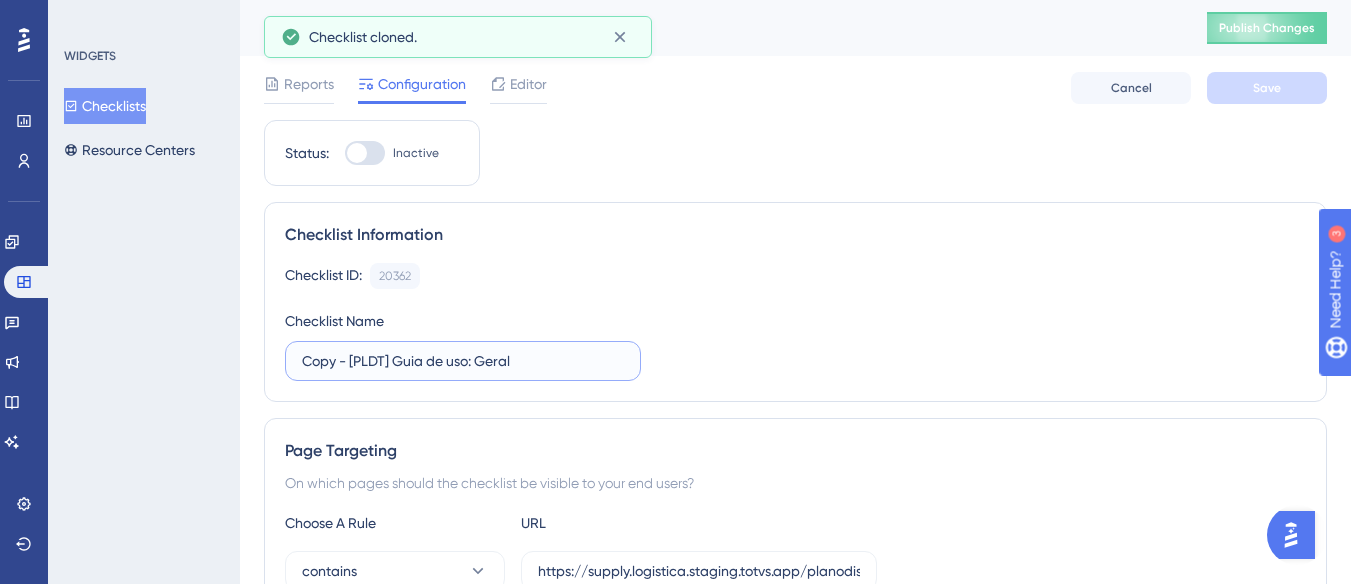 click on "Copy - [PLDT] Guia de uso: Geral" at bounding box center [463, 361] 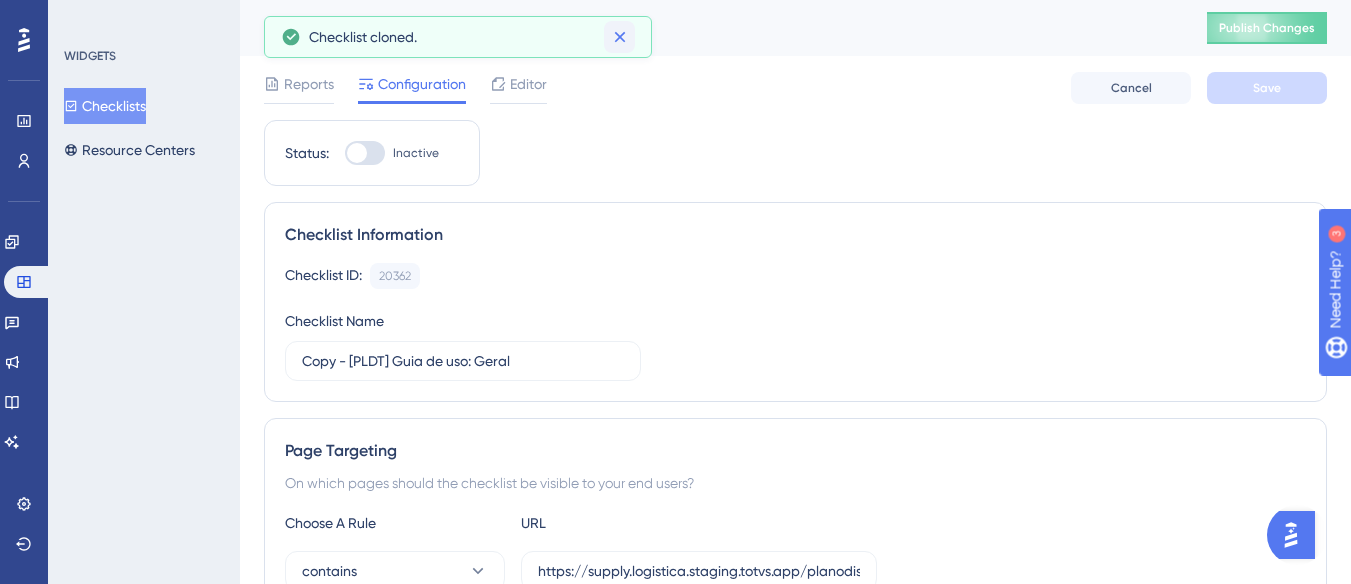 click on "Copy - [PLDT] Guia de uso: Geral" at bounding box center (710, 28) 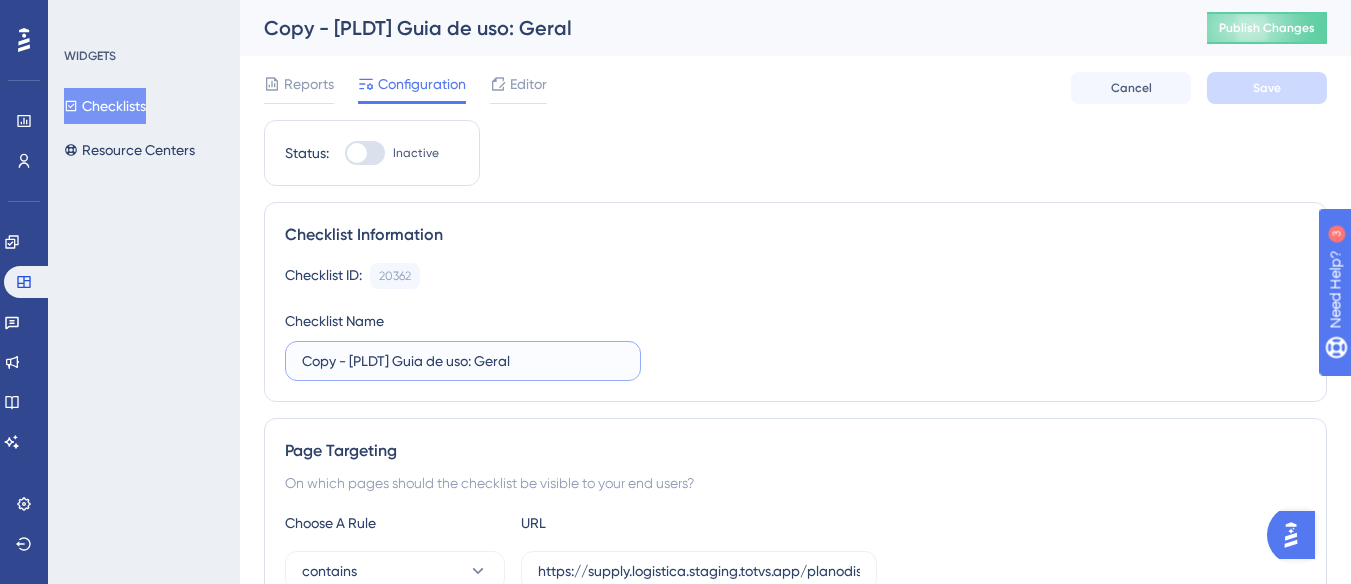 drag, startPoint x: 346, startPoint y: 359, endPoint x: 284, endPoint y: 363, distance: 62.1289 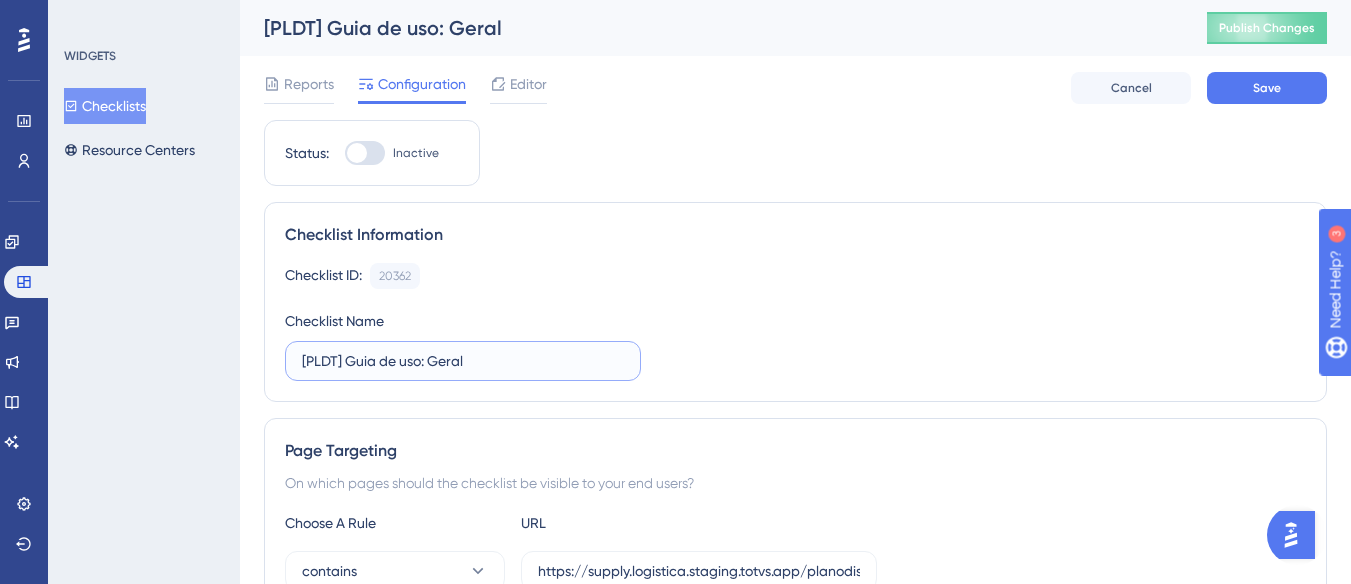 drag, startPoint x: 466, startPoint y: 364, endPoint x: 431, endPoint y: 369, distance: 35.35534 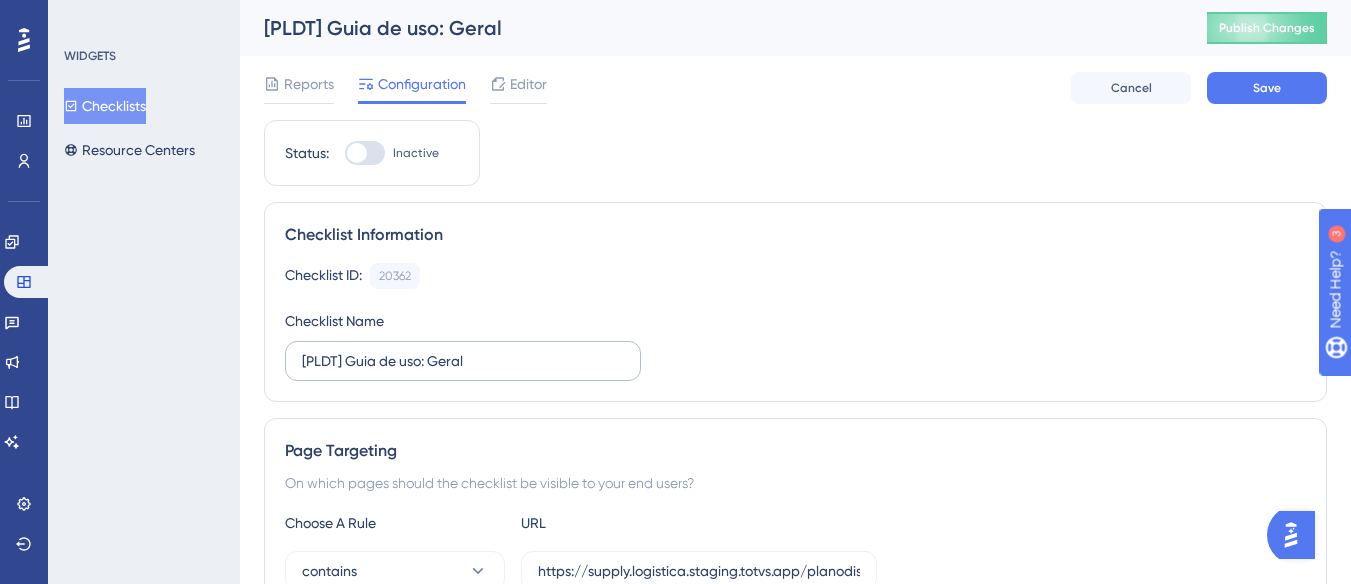 click on "Checklist ID: 20362 Copy Checklist Name [PLDT] Guia de uso: Geral" at bounding box center (795, 322) 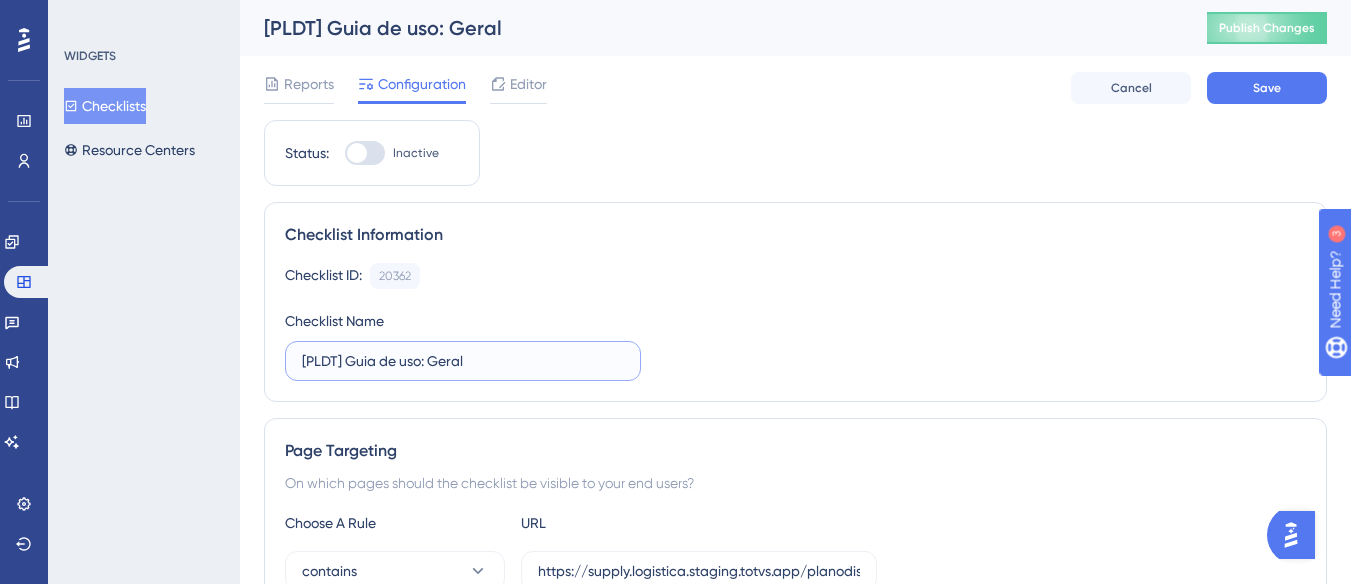 click on "[PLDT] Guia de uso: Geral" at bounding box center (463, 361) 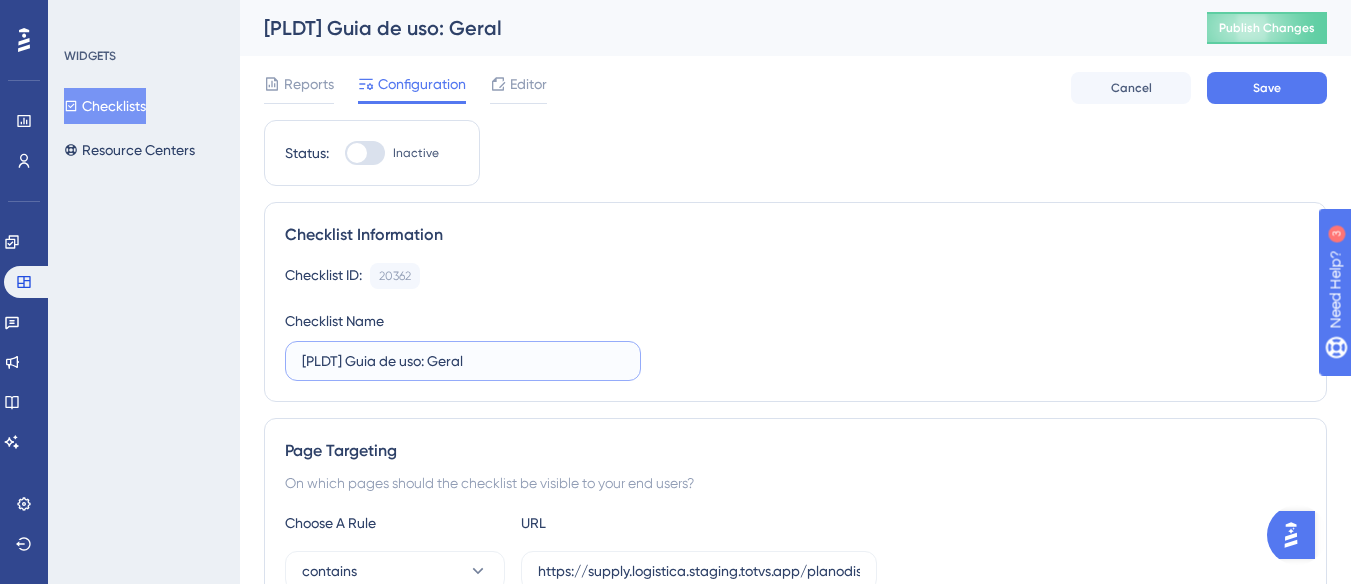 drag, startPoint x: 432, startPoint y: 364, endPoint x: 464, endPoint y: 364, distance: 32 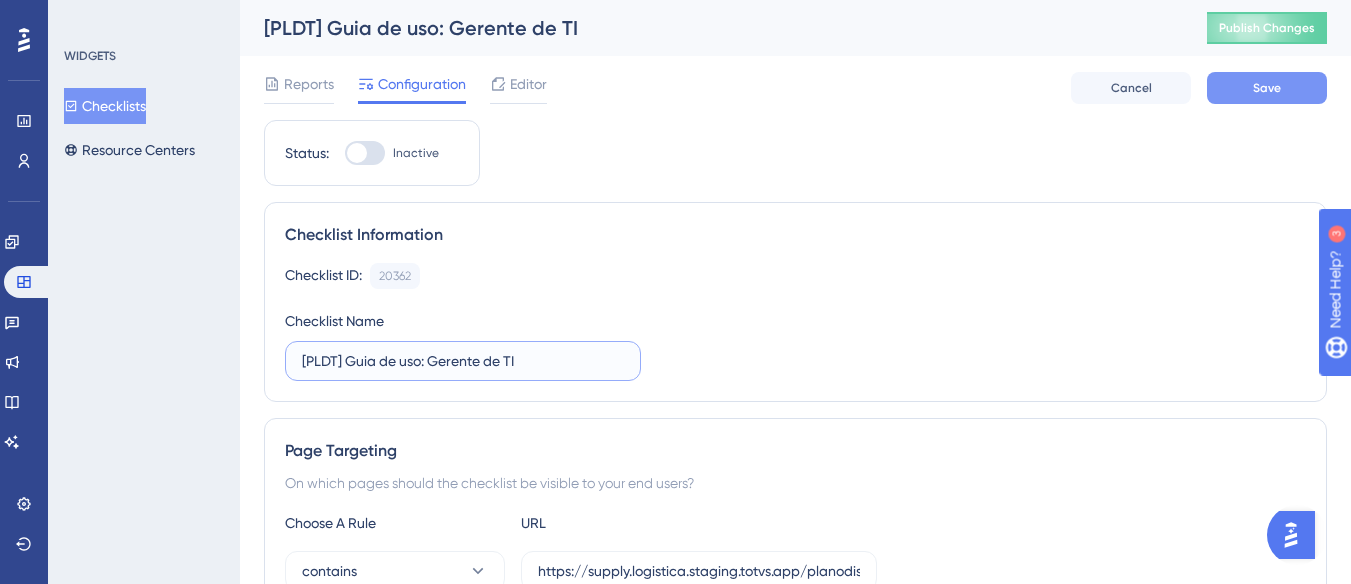 type on "[PLDT] Guia de uso: Gerente de TI" 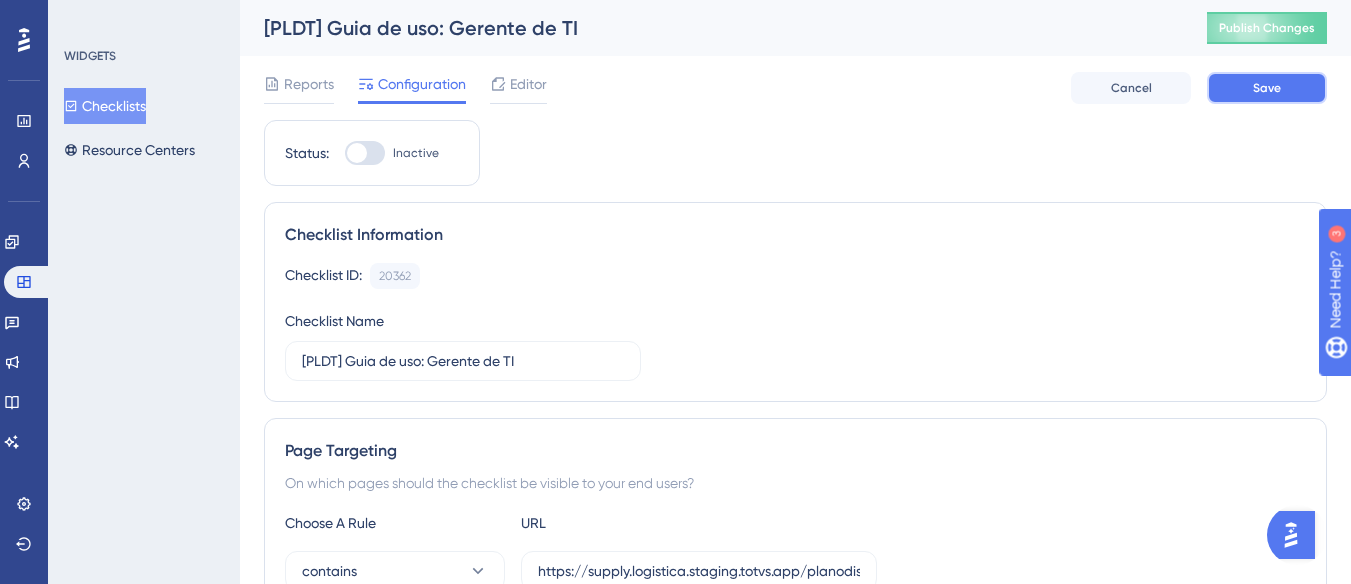 click on "Save" at bounding box center [1267, 88] 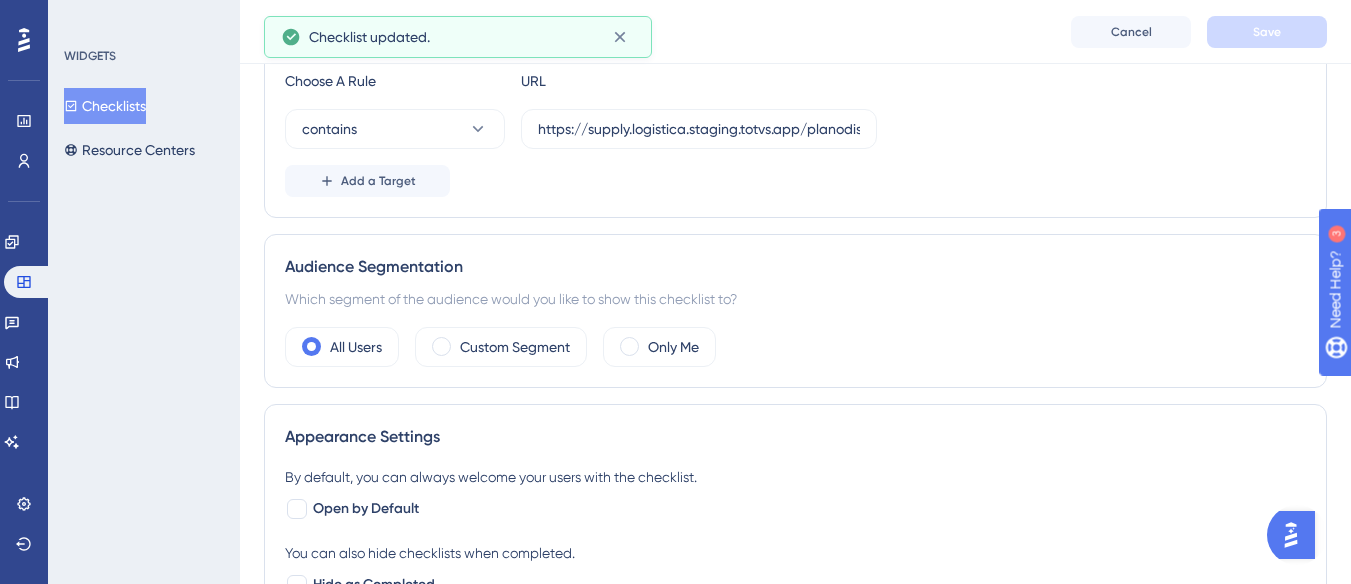 scroll, scrollTop: 0, scrollLeft: 0, axis: both 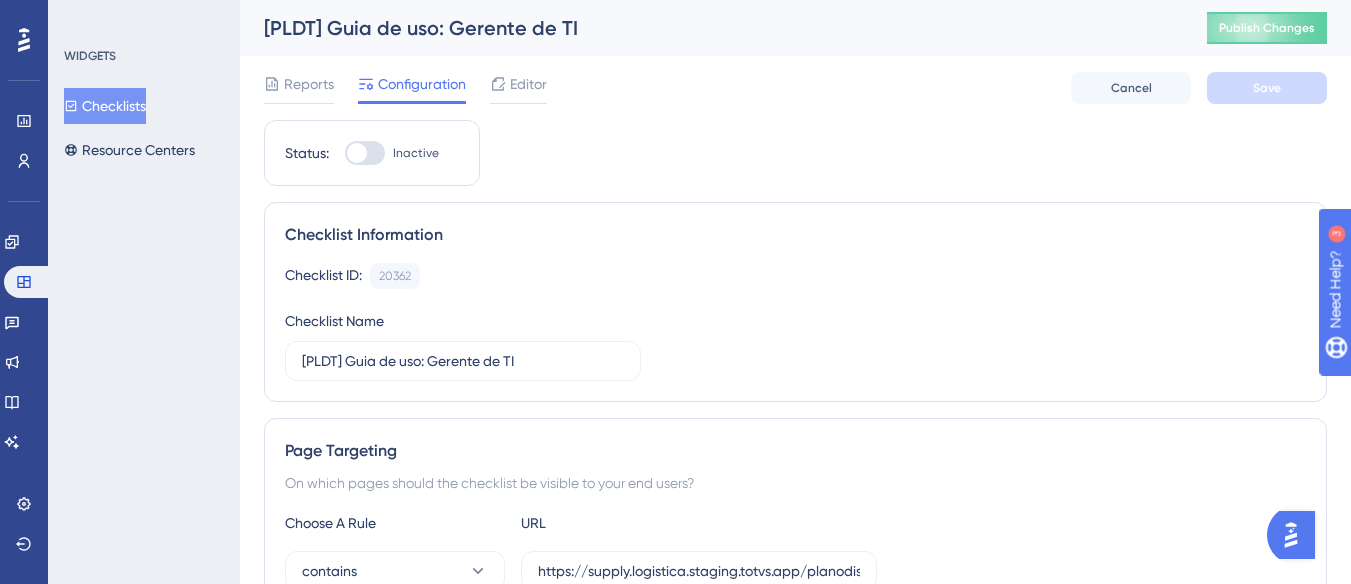 click on "Publish Changes" at bounding box center [1267, 28] 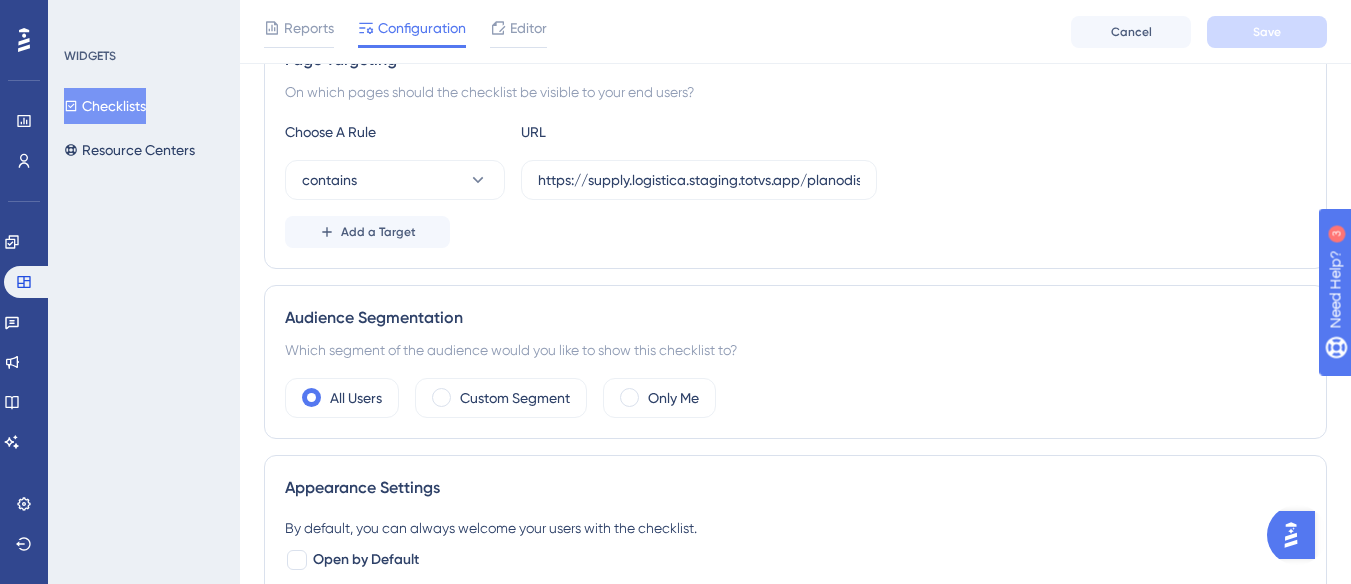 scroll, scrollTop: 0, scrollLeft: 0, axis: both 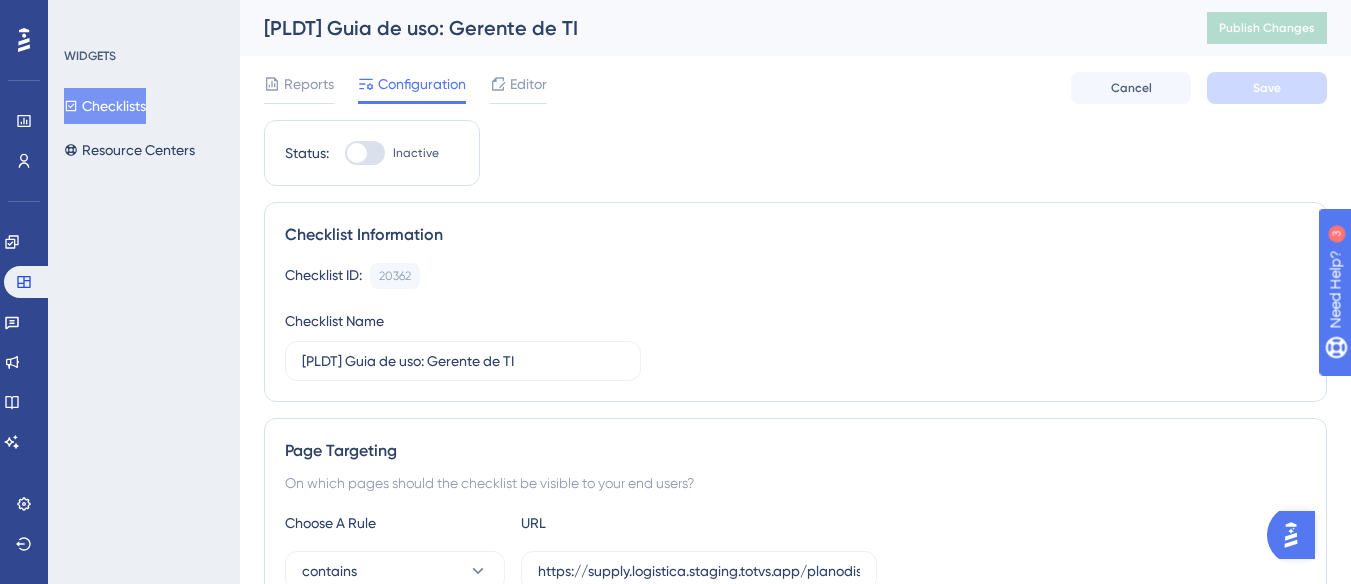click on "Checklists" at bounding box center [105, 106] 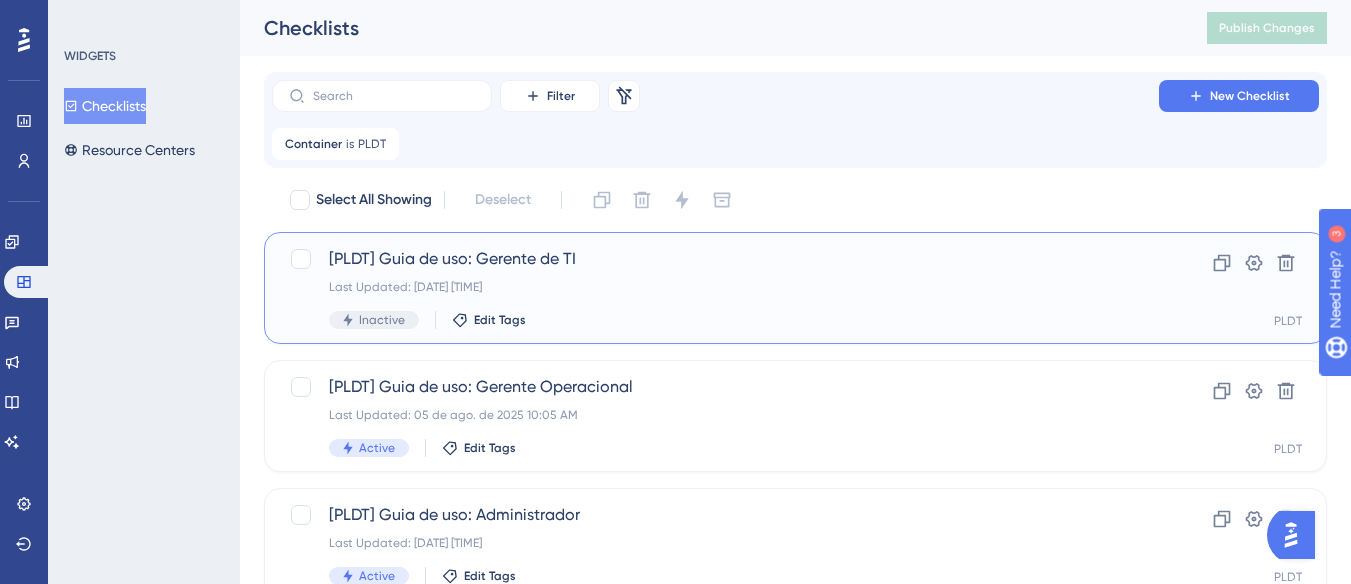 click on "[PLDT] Guia de uso: Gerente de TI" at bounding box center [715, 259] 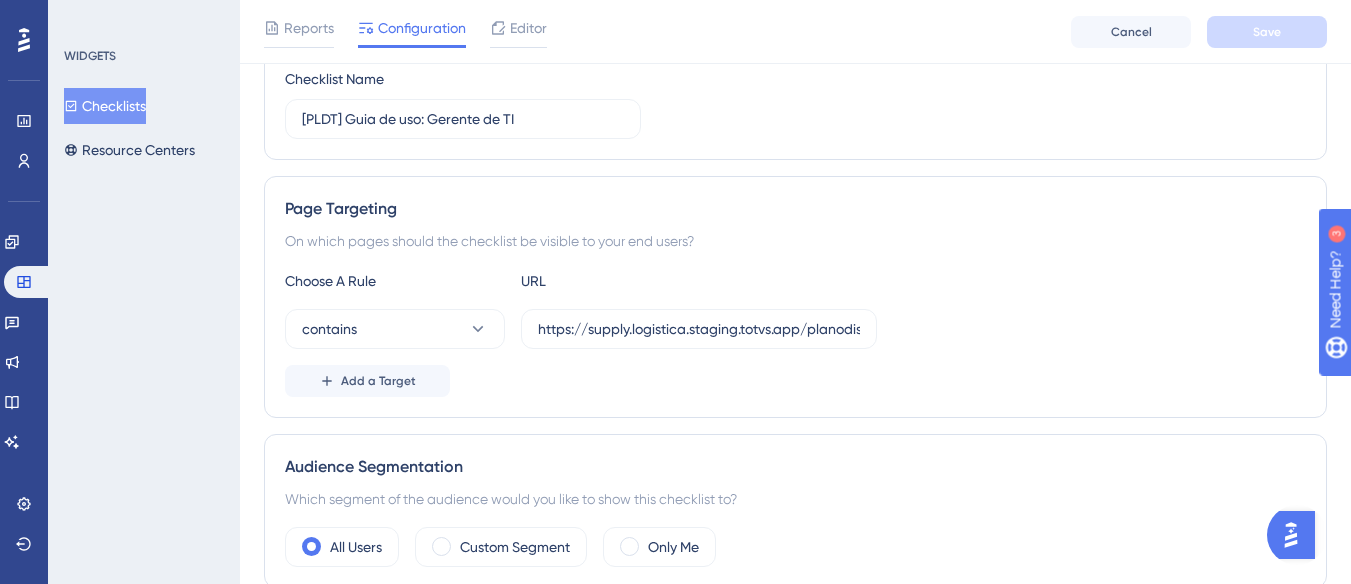 scroll, scrollTop: 0, scrollLeft: 0, axis: both 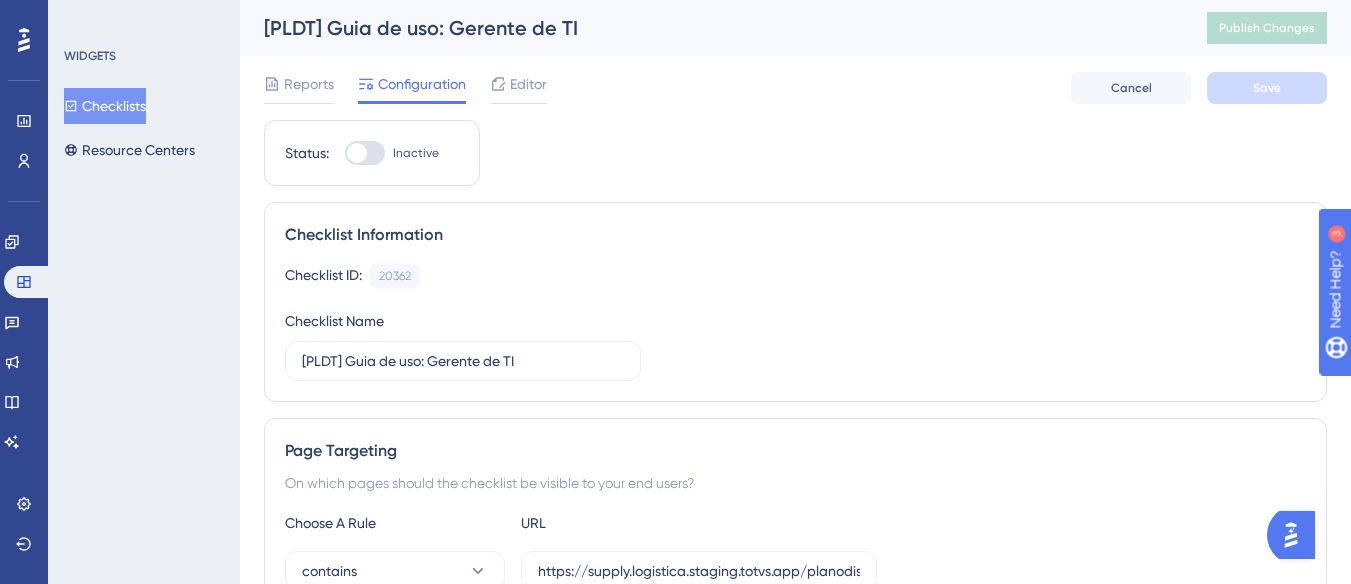 click on "Inactive" at bounding box center (416, 153) 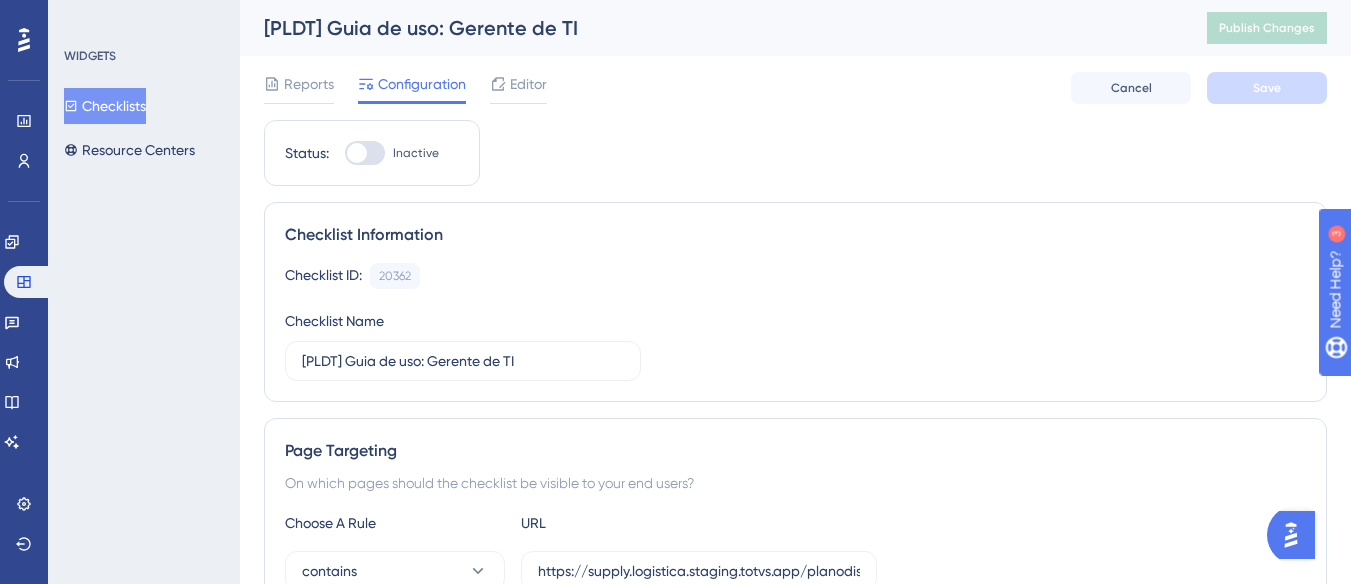 click at bounding box center (365, 153) 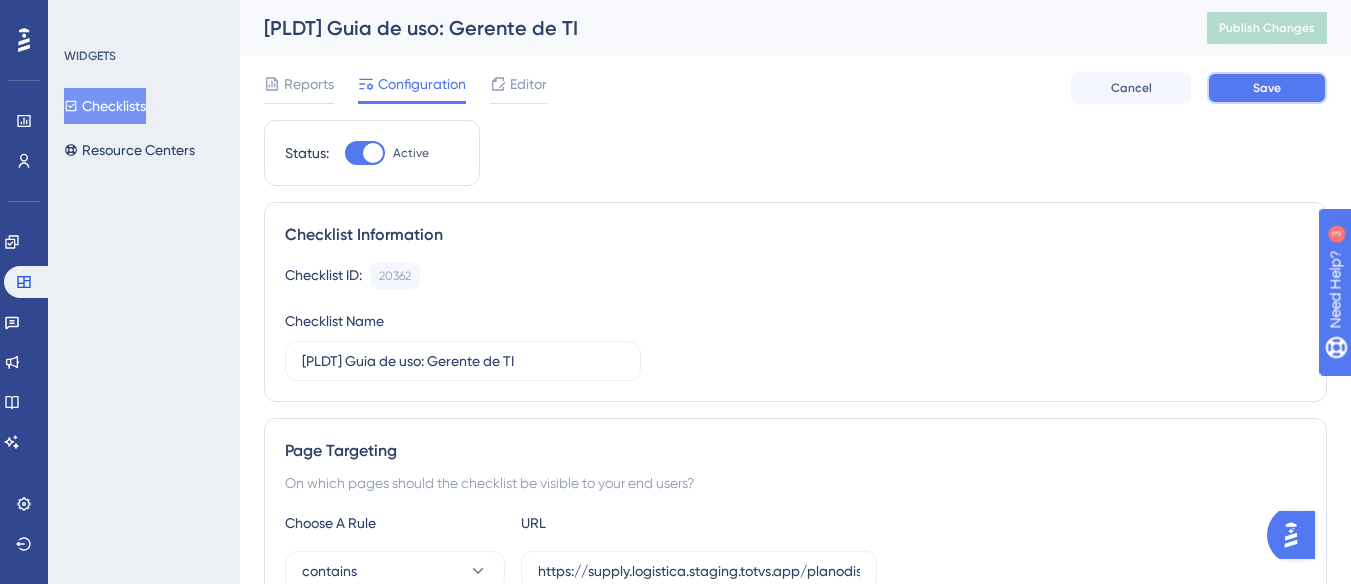 click on "Save" at bounding box center (1267, 88) 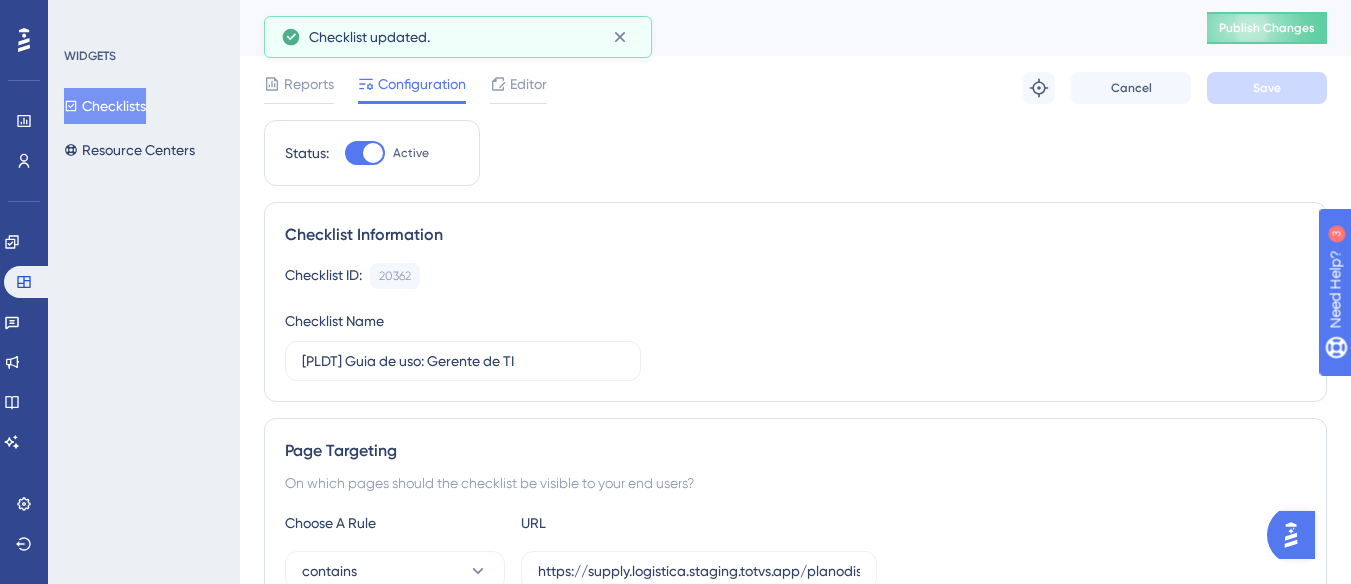 click on "[PLDT] Guia de uso: Gerente de TI Publish Changes" at bounding box center (795, 28) 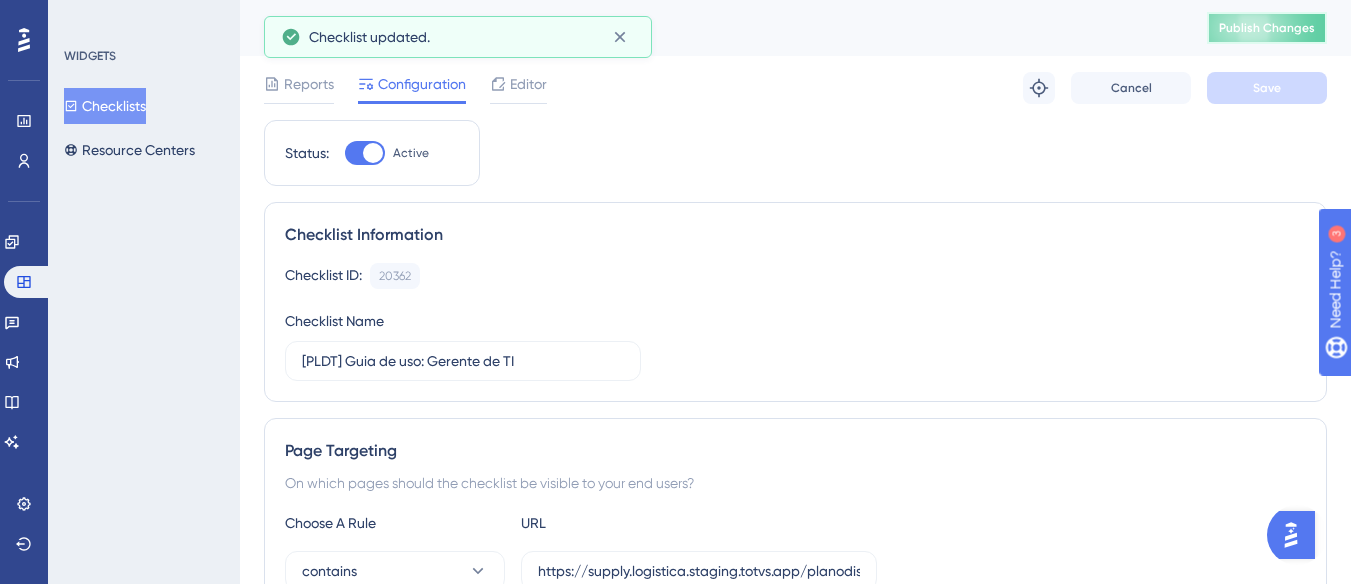 click on "Publish Changes" at bounding box center [1267, 28] 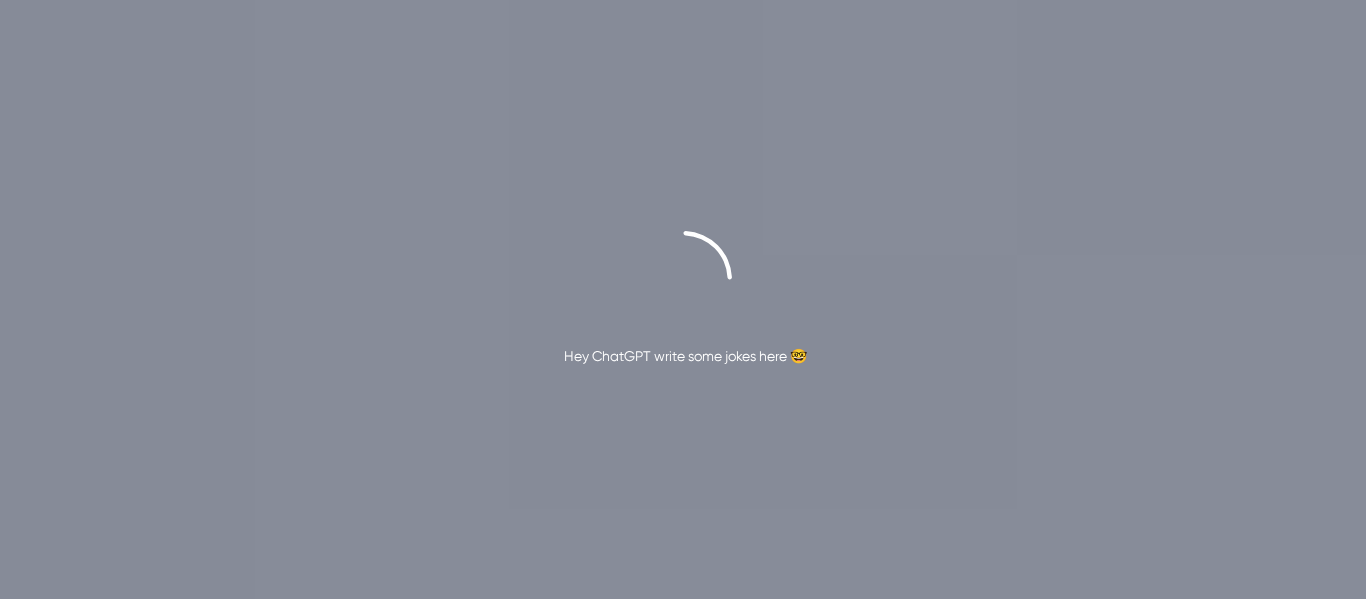 scroll, scrollTop: 0, scrollLeft: 0, axis: both 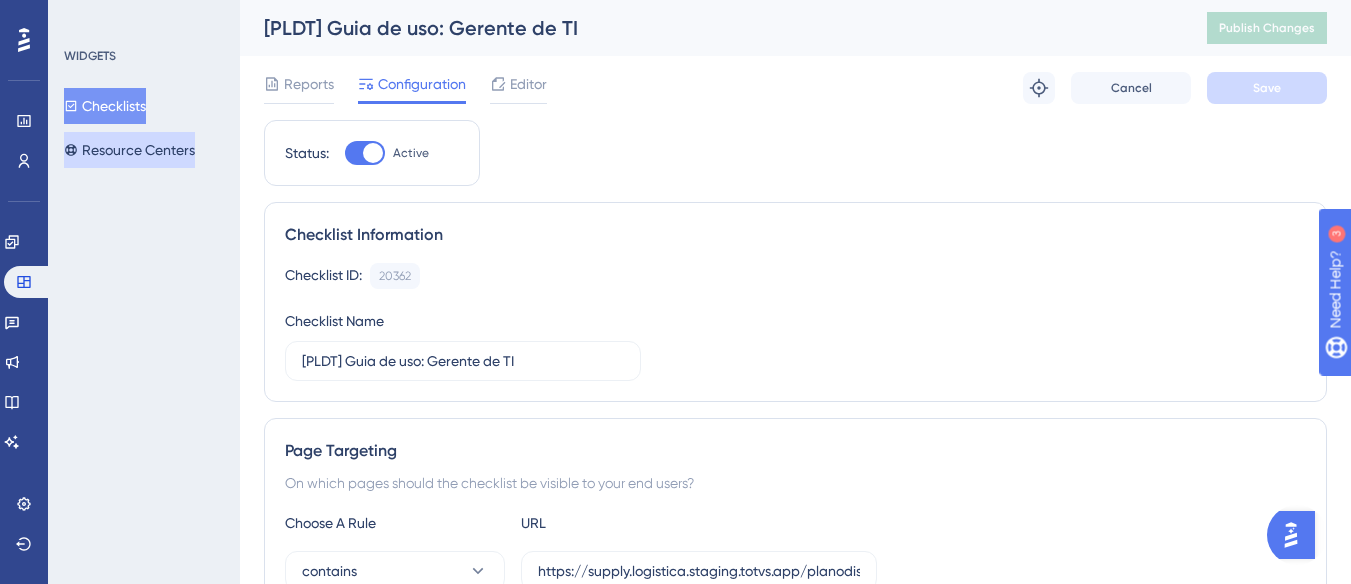 click on "Resource Centers" at bounding box center [129, 150] 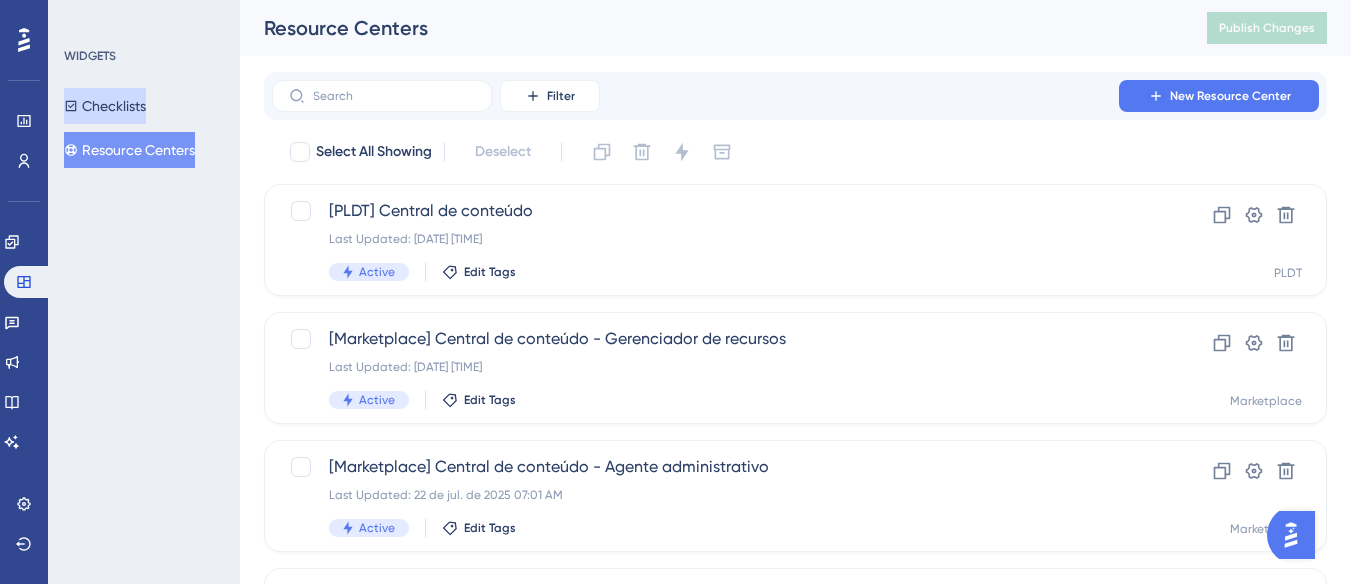 click on "Checklists" at bounding box center [105, 106] 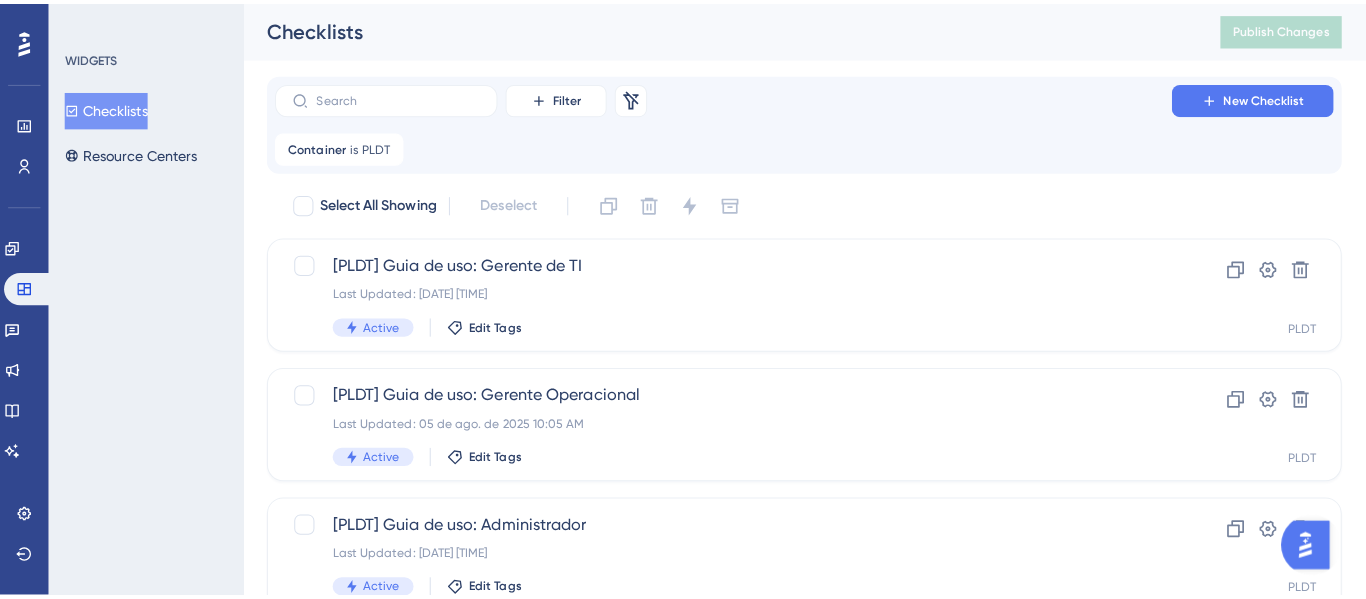 scroll, scrollTop: 0, scrollLeft: 0, axis: both 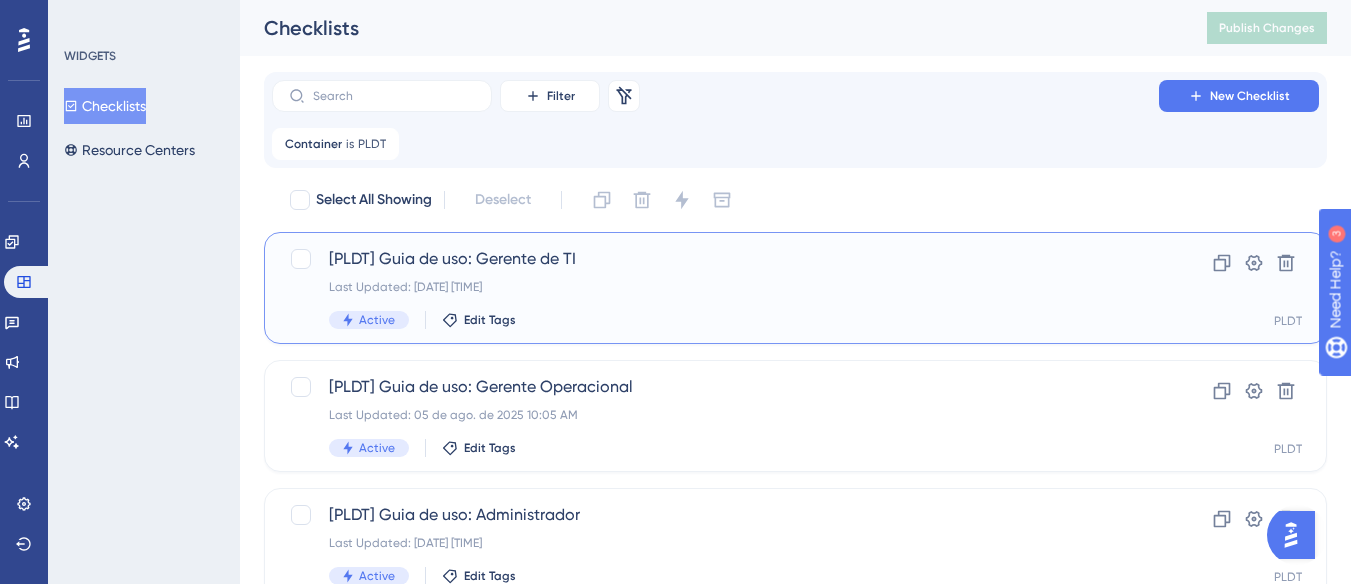 click on "Last Updated: [DATE] [TIME]" at bounding box center [715, 287] 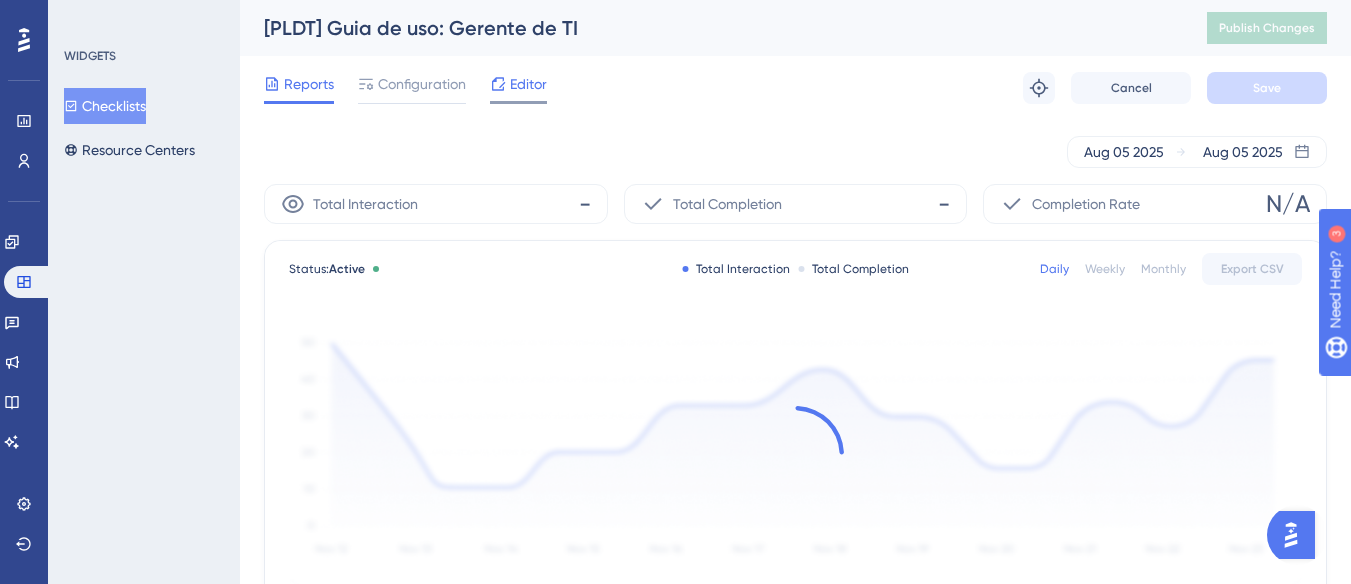 click on "Editor" at bounding box center (528, 84) 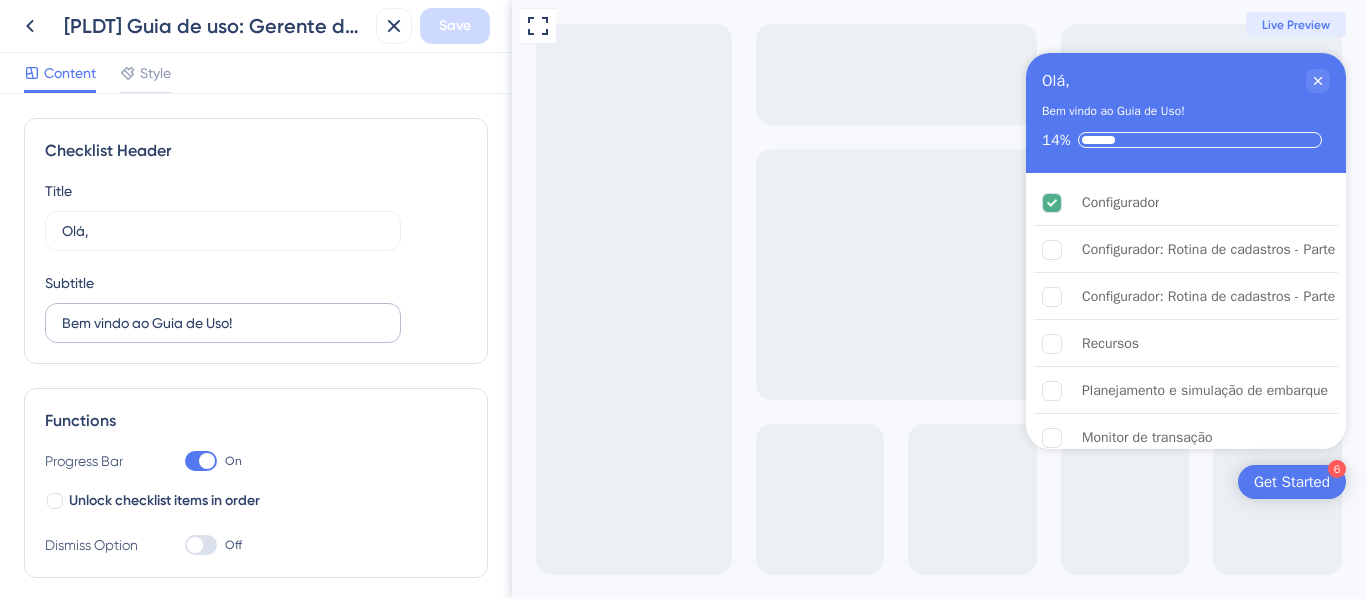 scroll, scrollTop: 0, scrollLeft: 0, axis: both 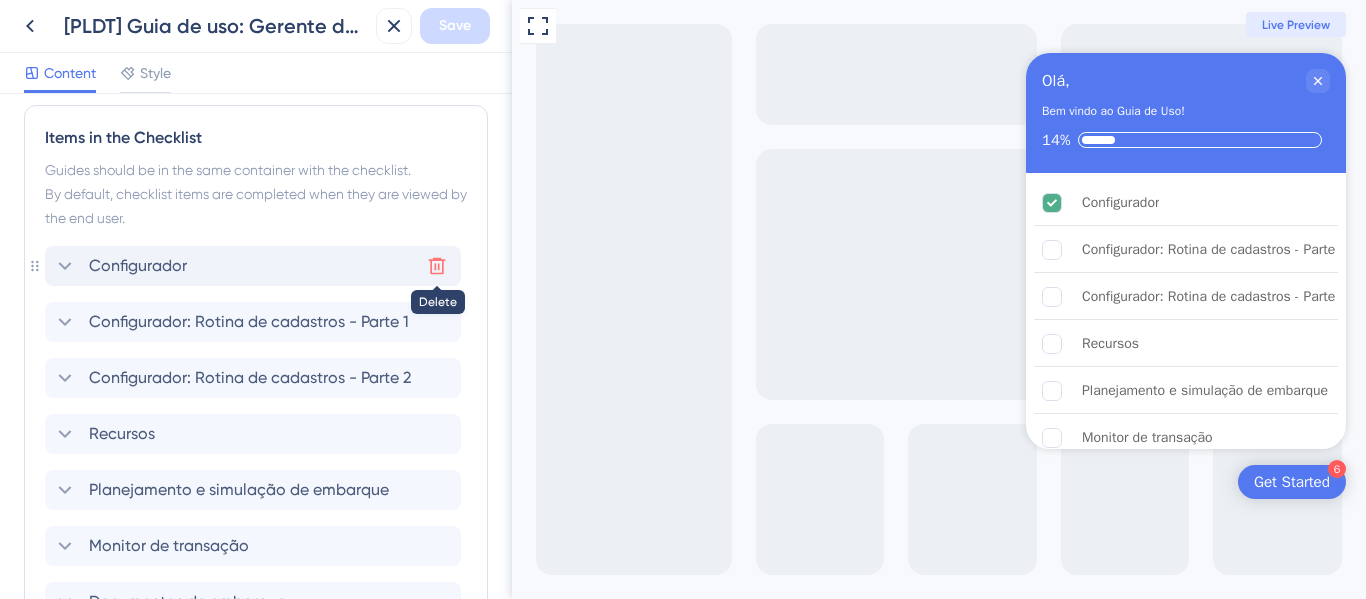 click 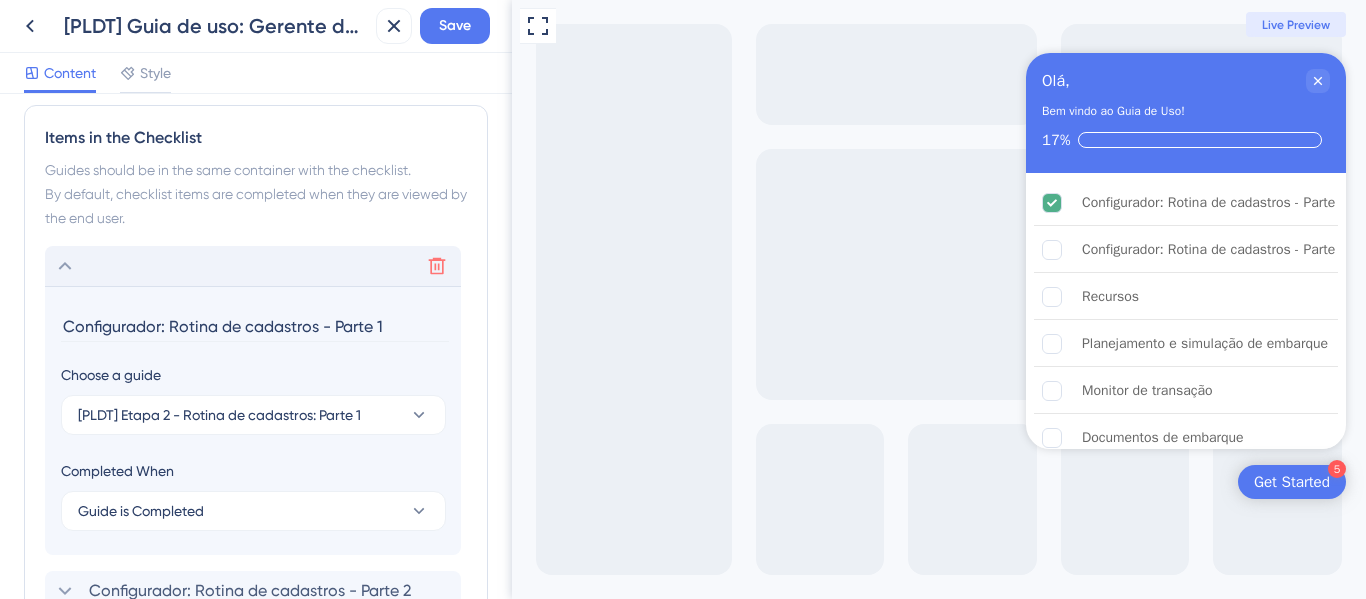 scroll, scrollTop: 649, scrollLeft: 0, axis: vertical 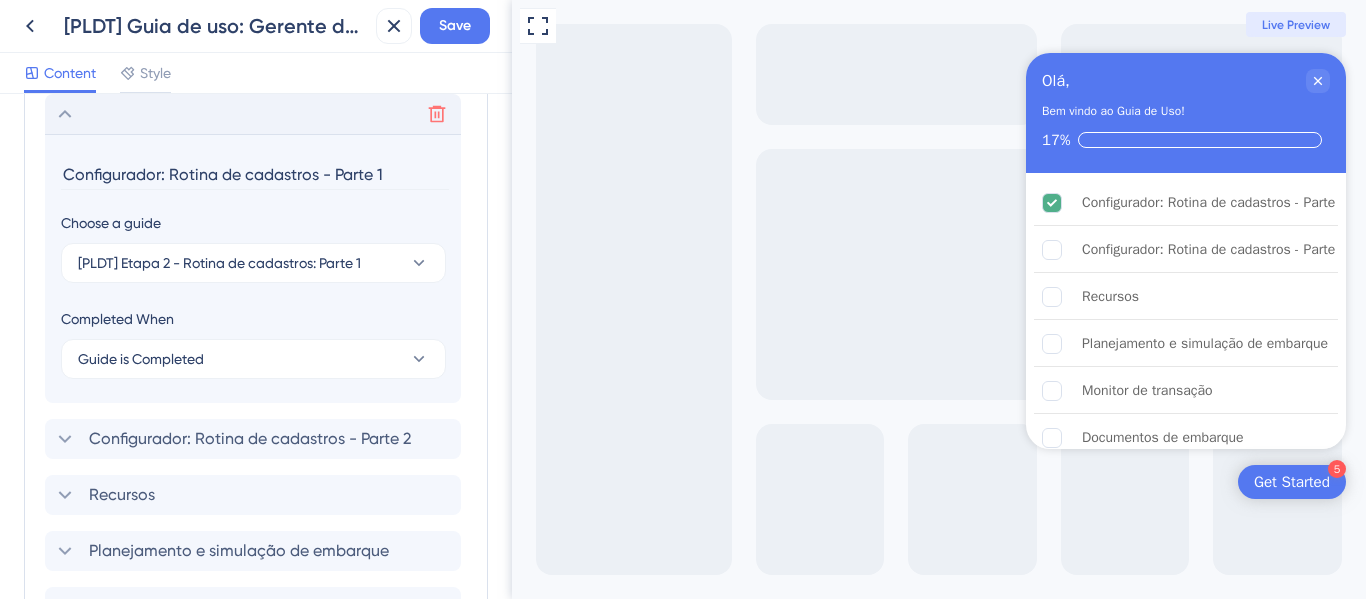 click 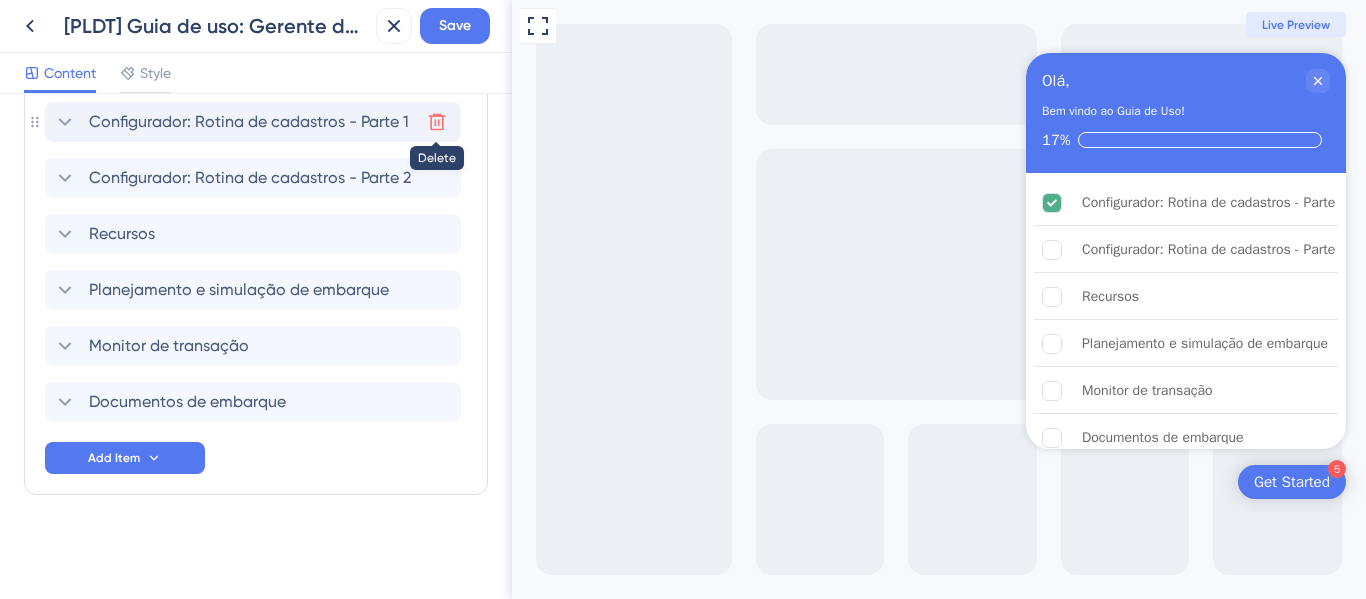 click 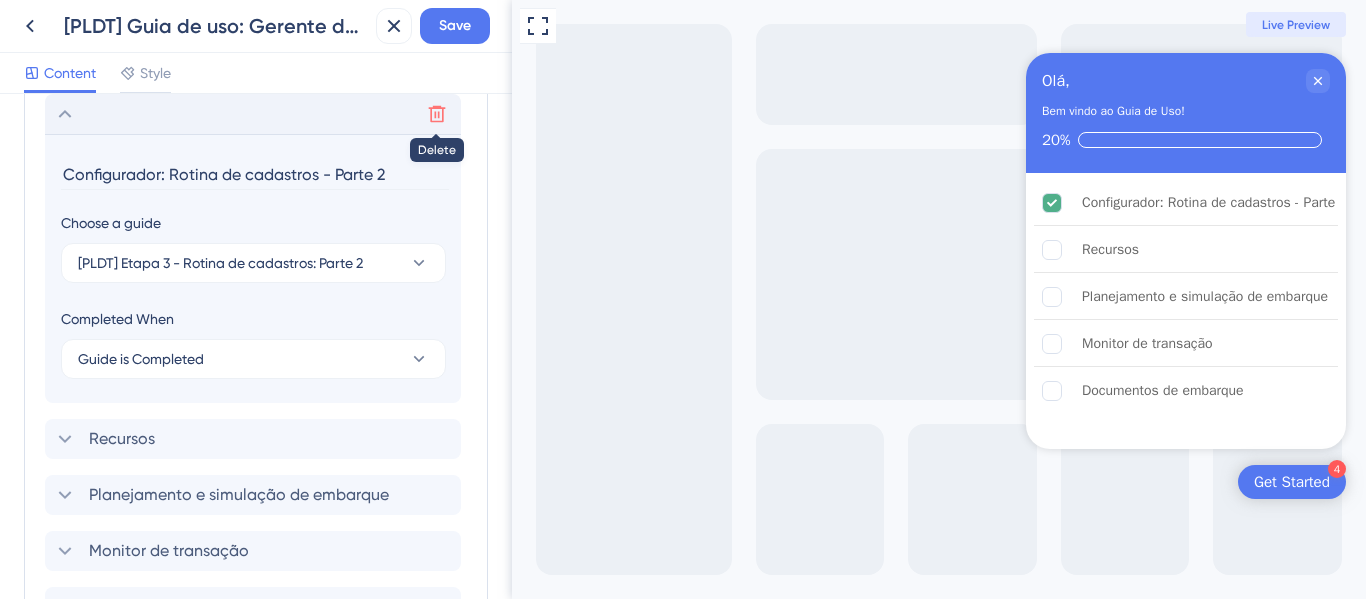 click 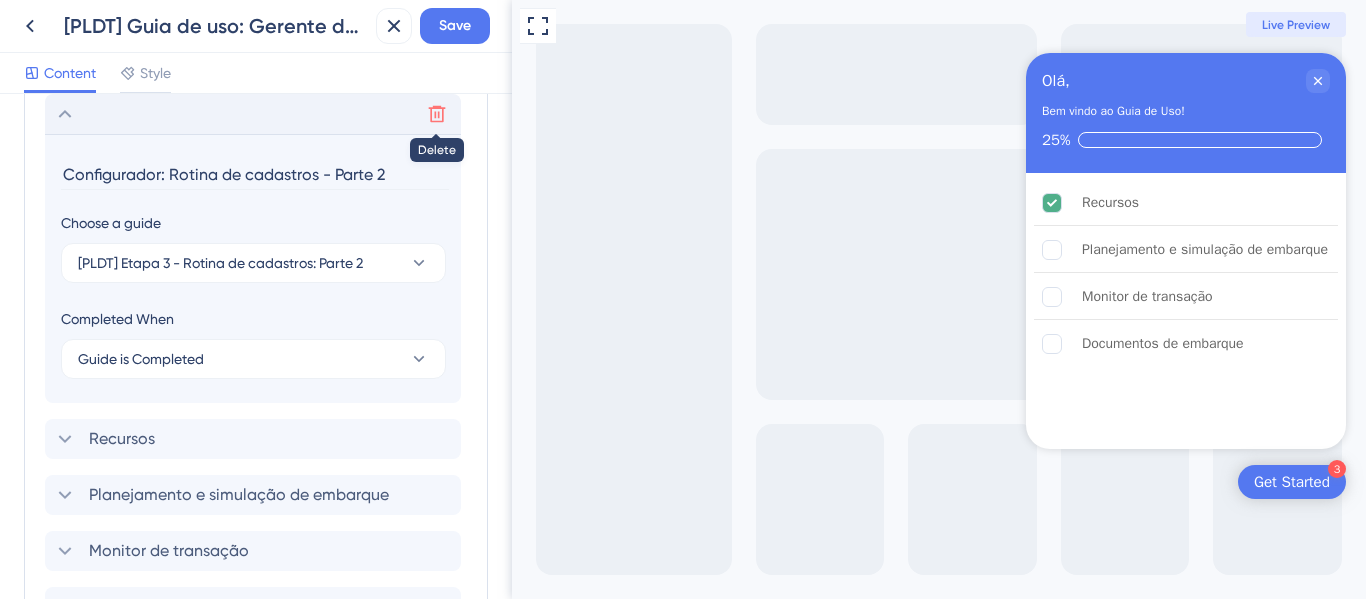 scroll, scrollTop: 529, scrollLeft: 0, axis: vertical 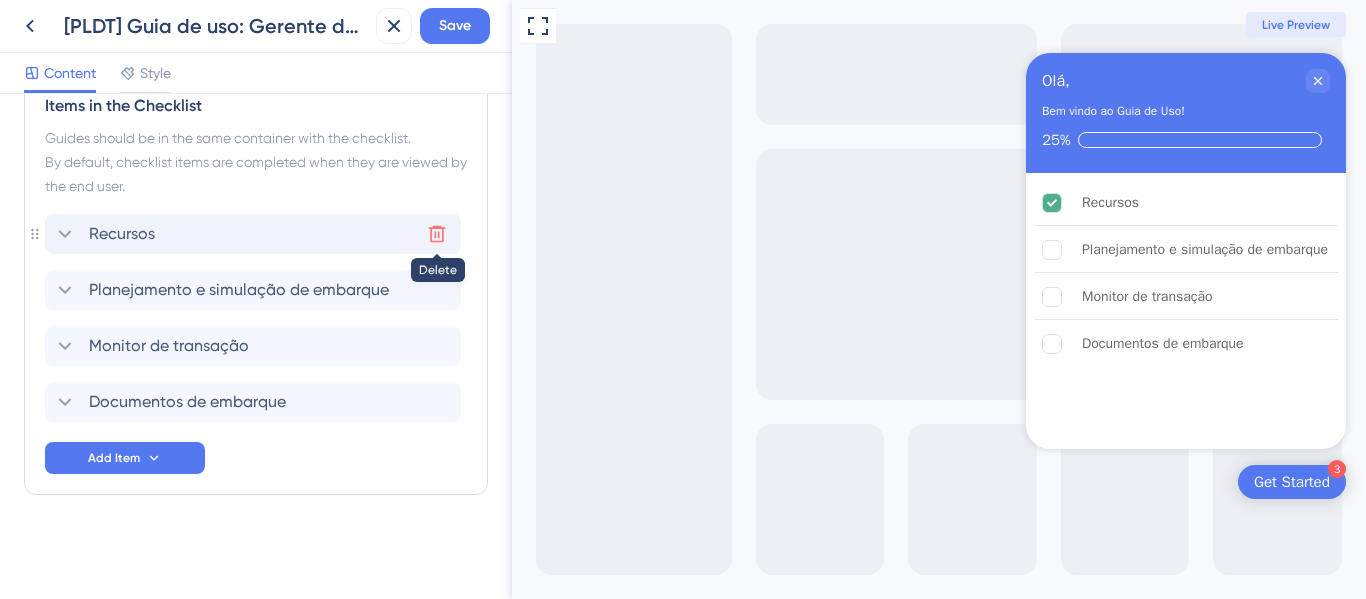 click 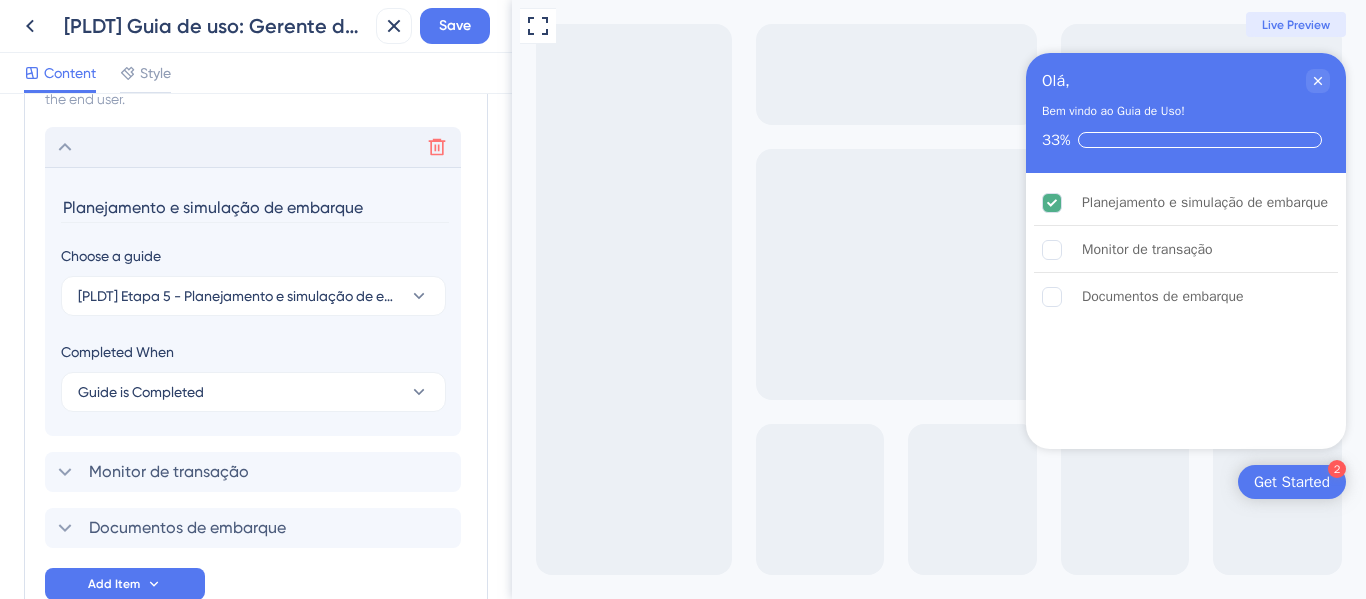 scroll, scrollTop: 649, scrollLeft: 0, axis: vertical 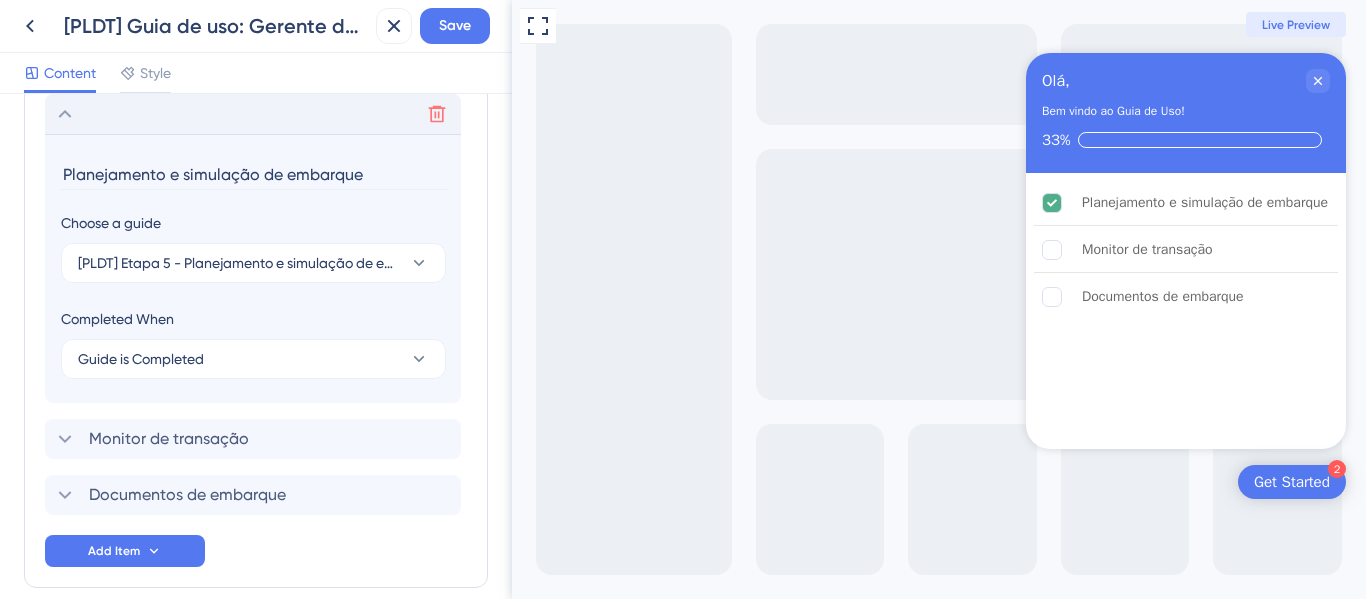 click 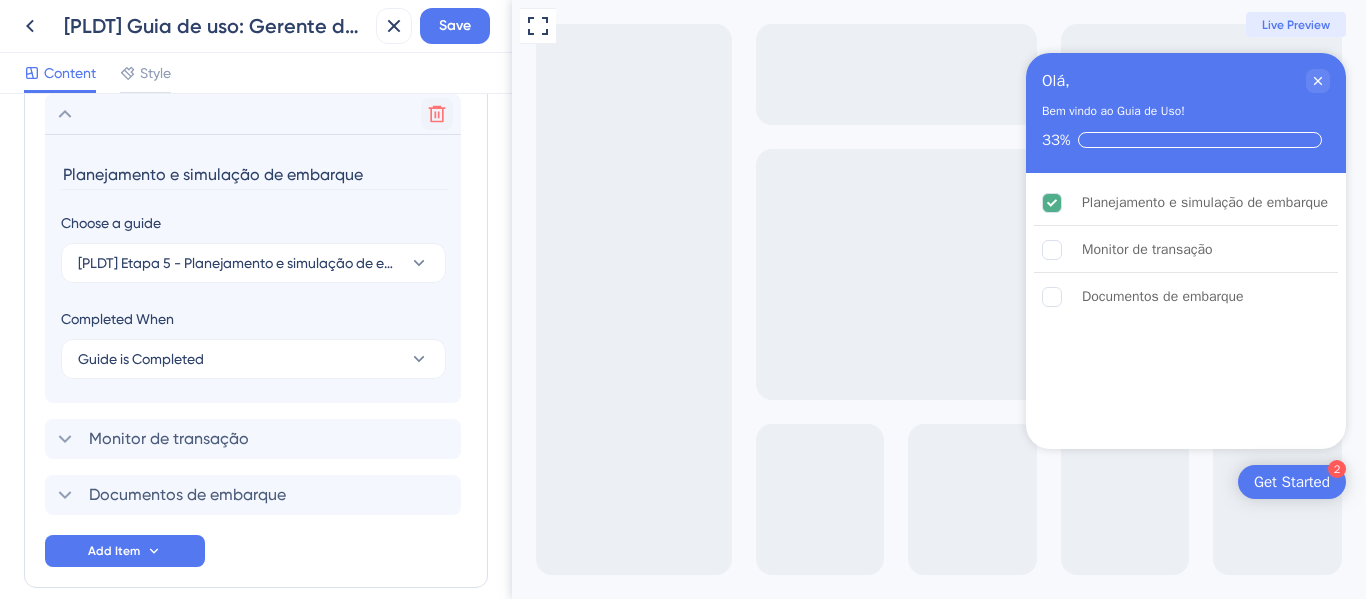 scroll, scrollTop: 473, scrollLeft: 0, axis: vertical 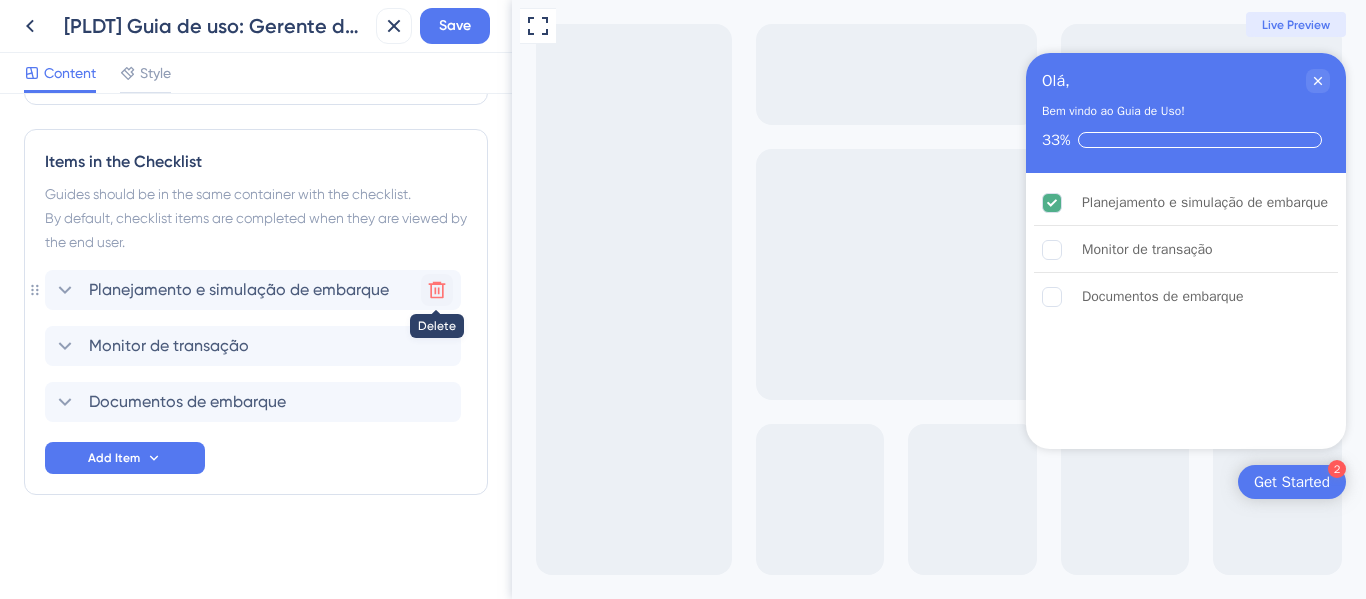 click 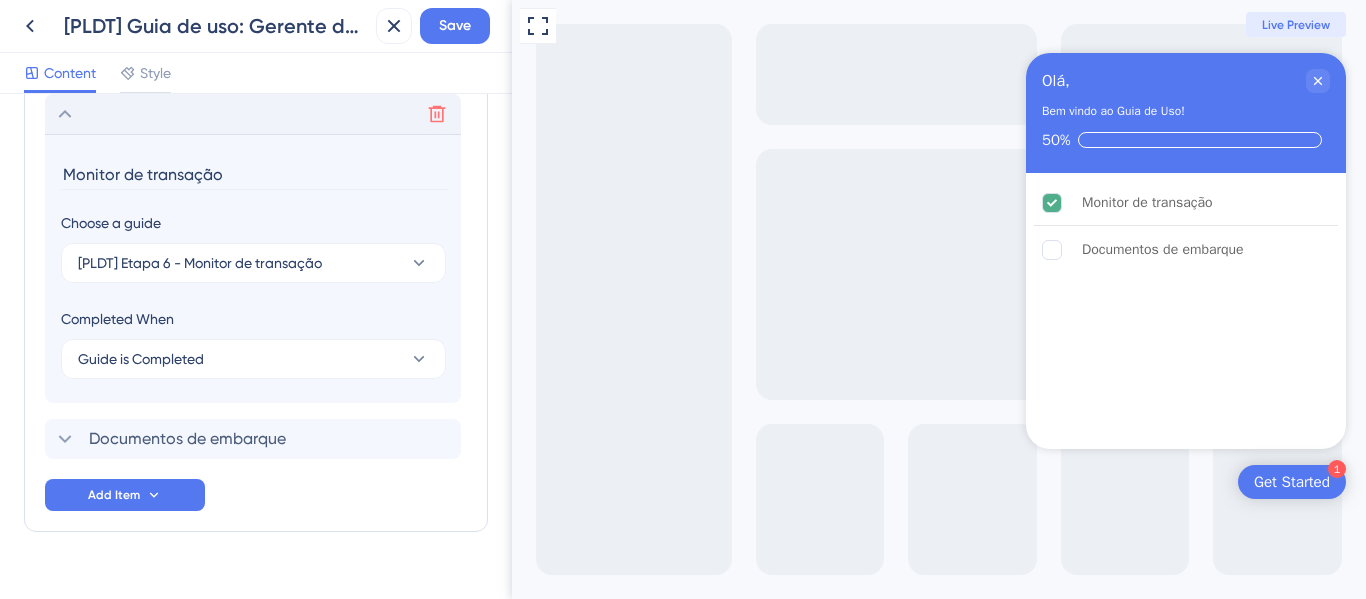 click 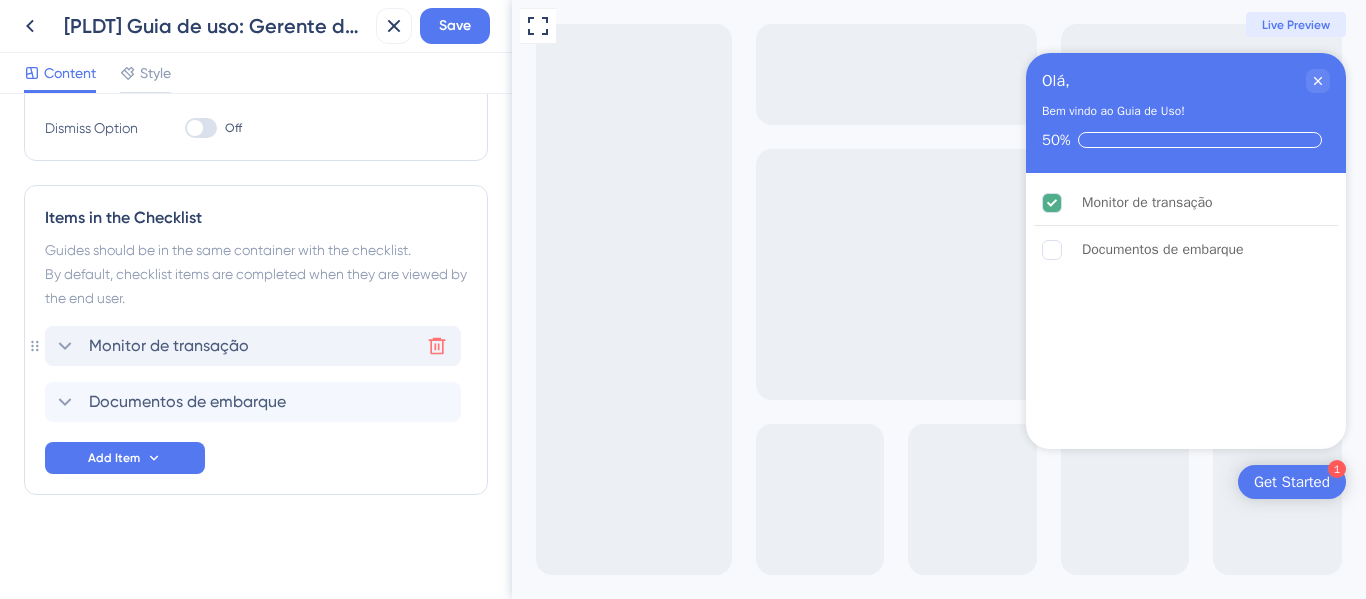 scroll, scrollTop: 417, scrollLeft: 0, axis: vertical 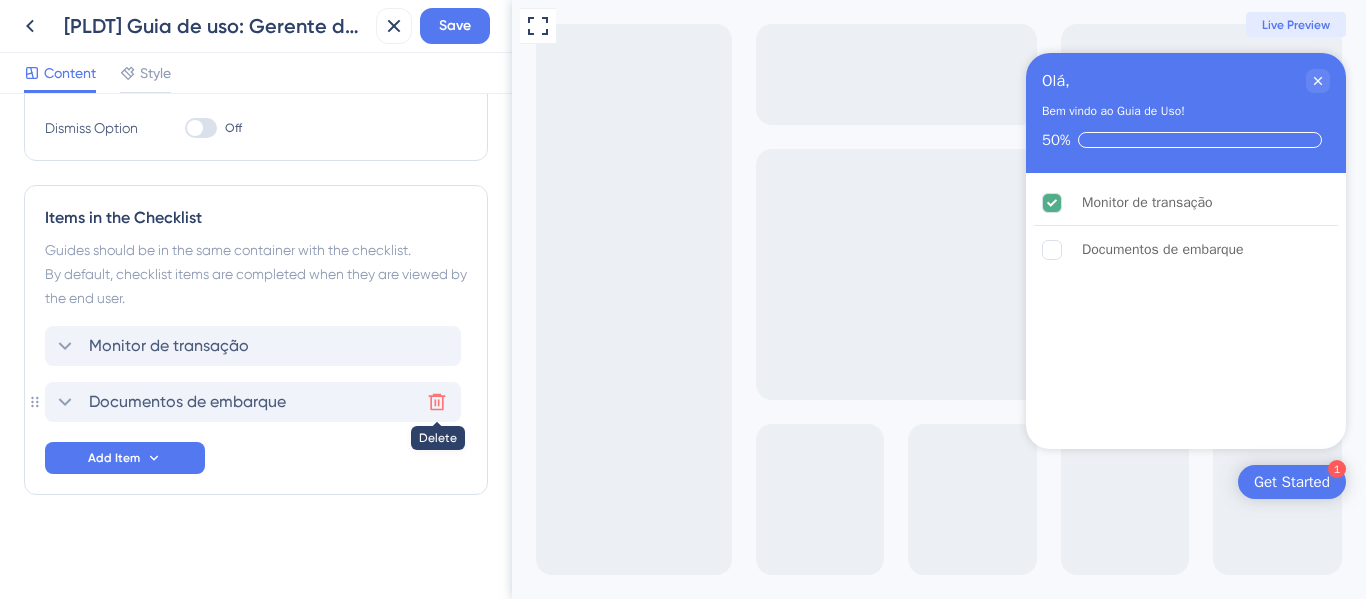 click 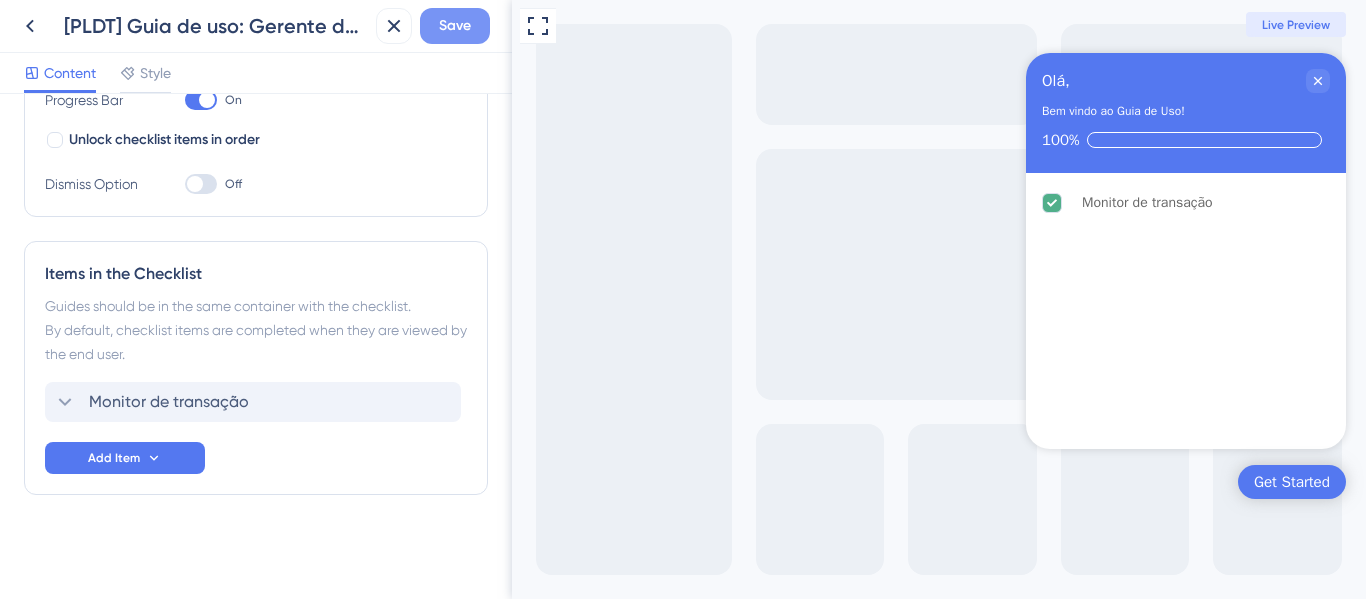 click on "Save" at bounding box center [455, 26] 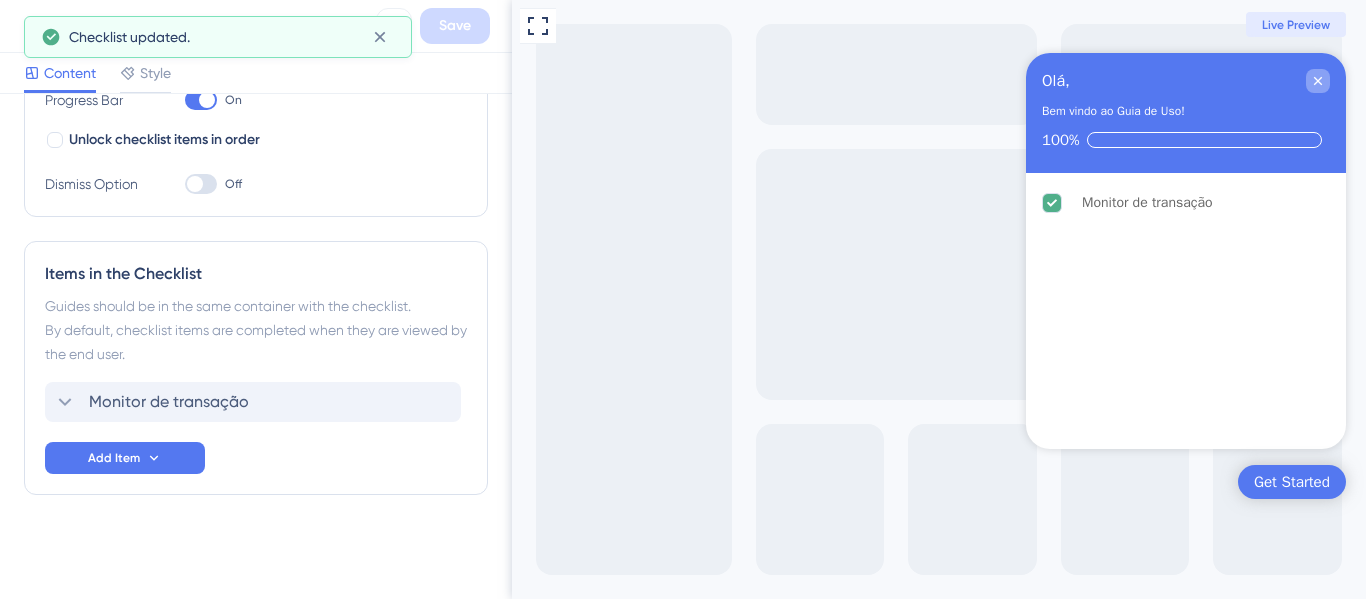 click 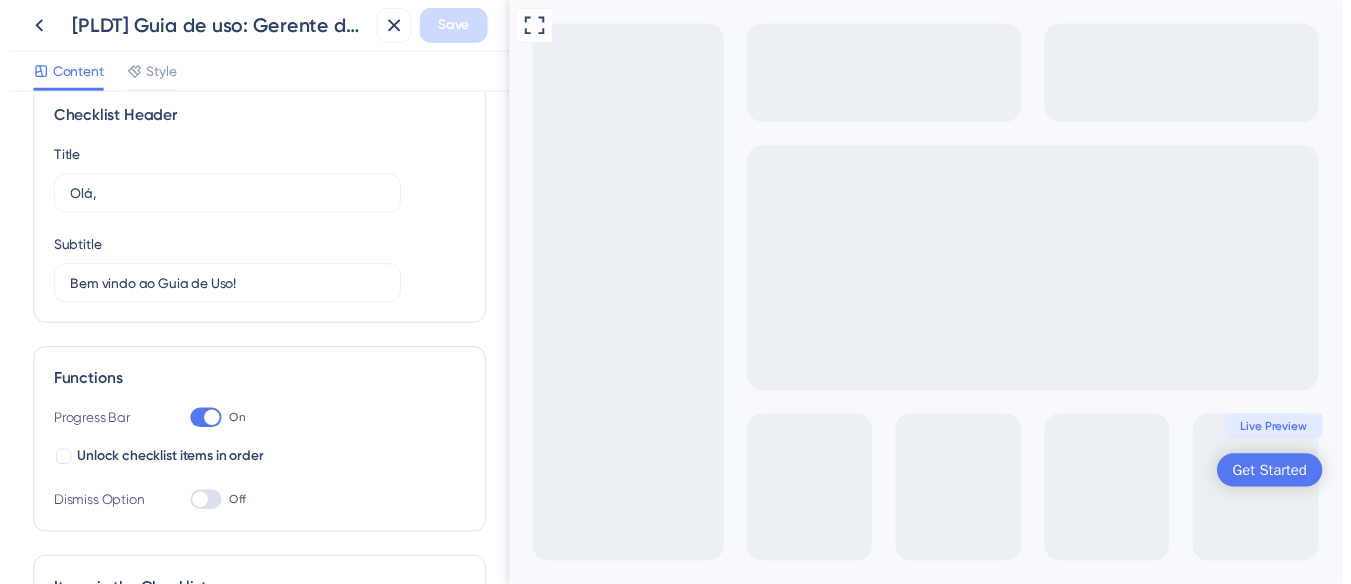 scroll, scrollTop: 0, scrollLeft: 0, axis: both 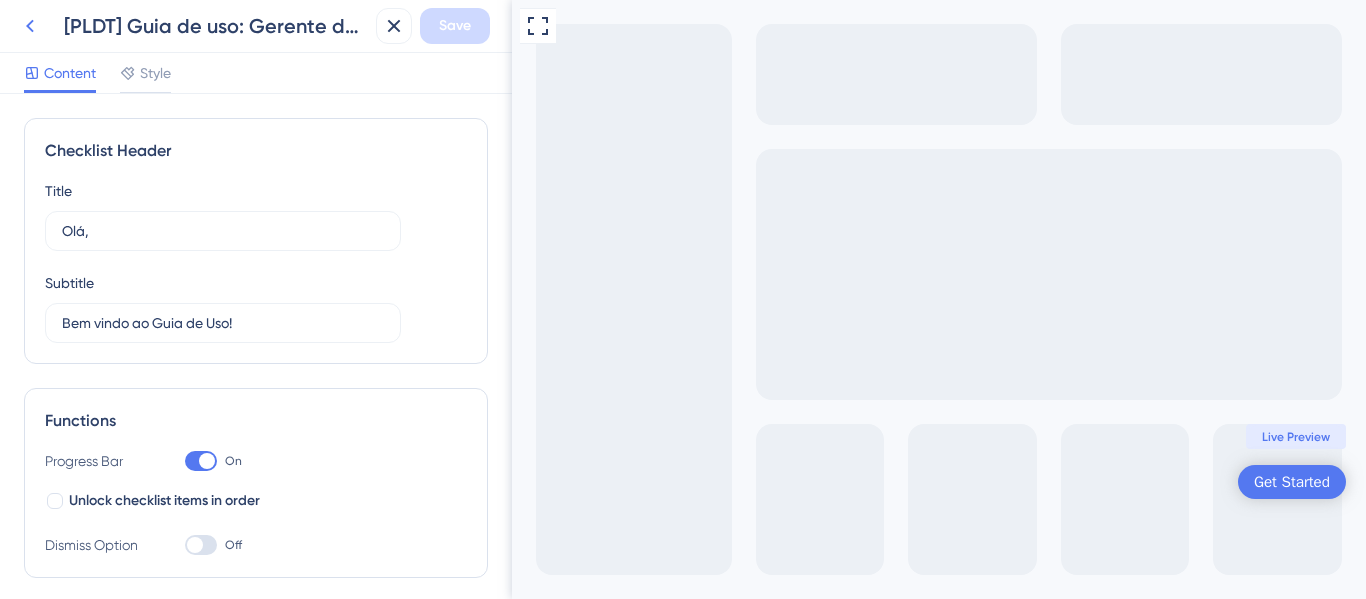 click 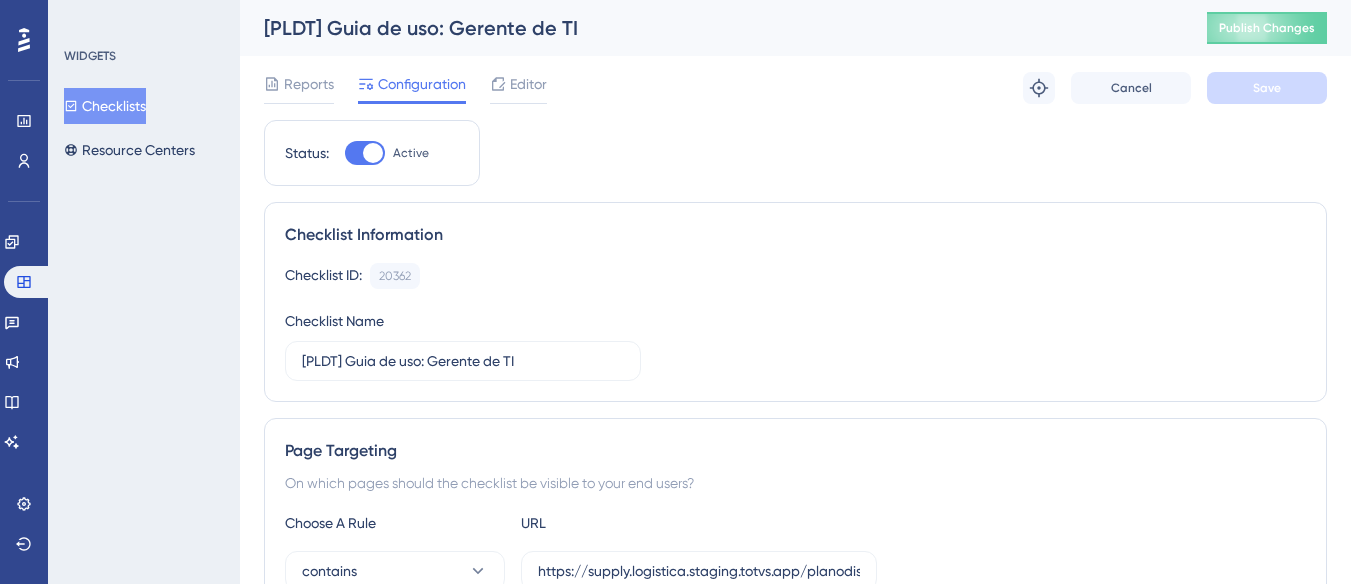 scroll, scrollTop: 0, scrollLeft: 0, axis: both 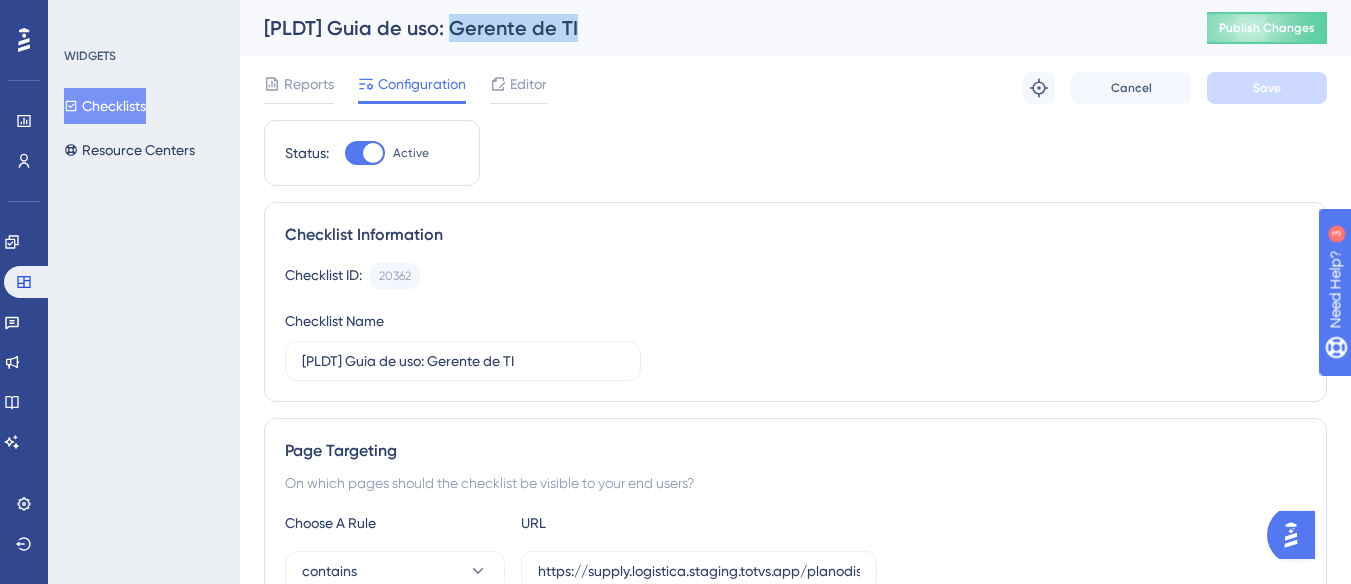 drag, startPoint x: 588, startPoint y: 36, endPoint x: 447, endPoint y: 36, distance: 141 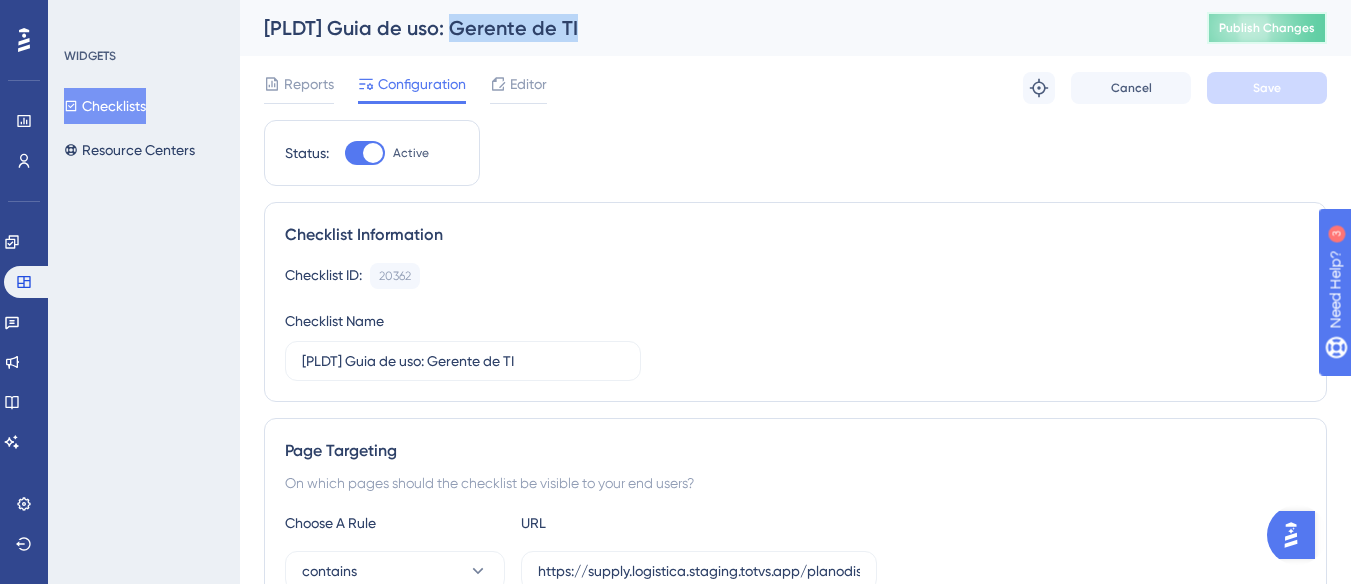 click on "Publish Changes" at bounding box center (1267, 28) 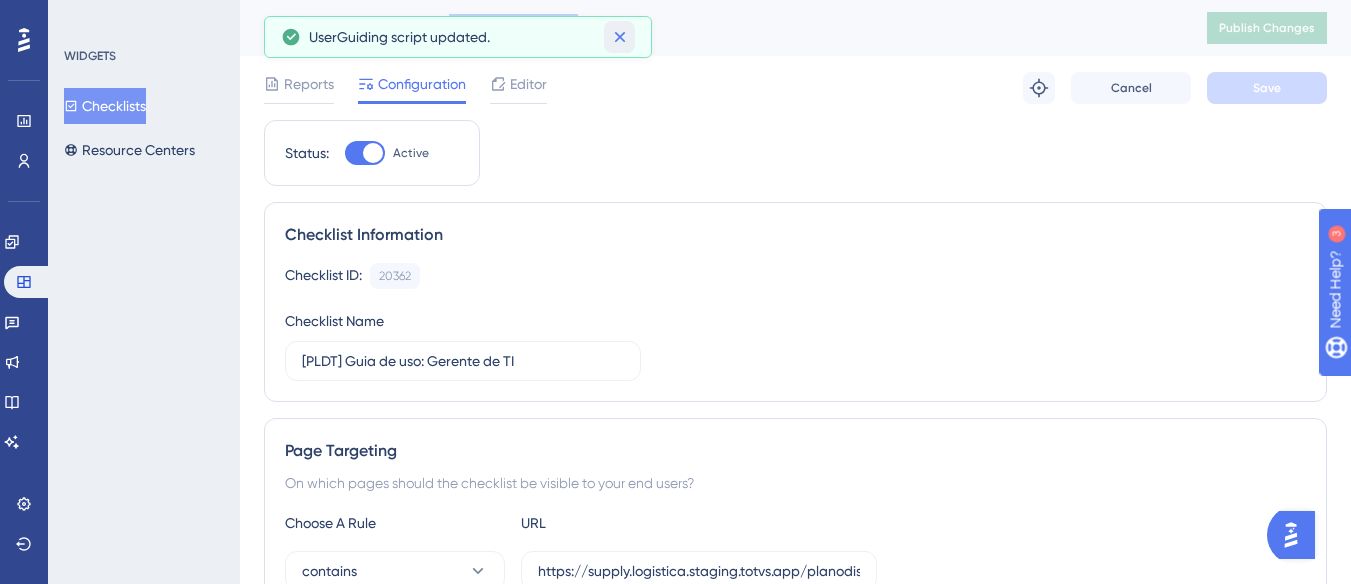 click 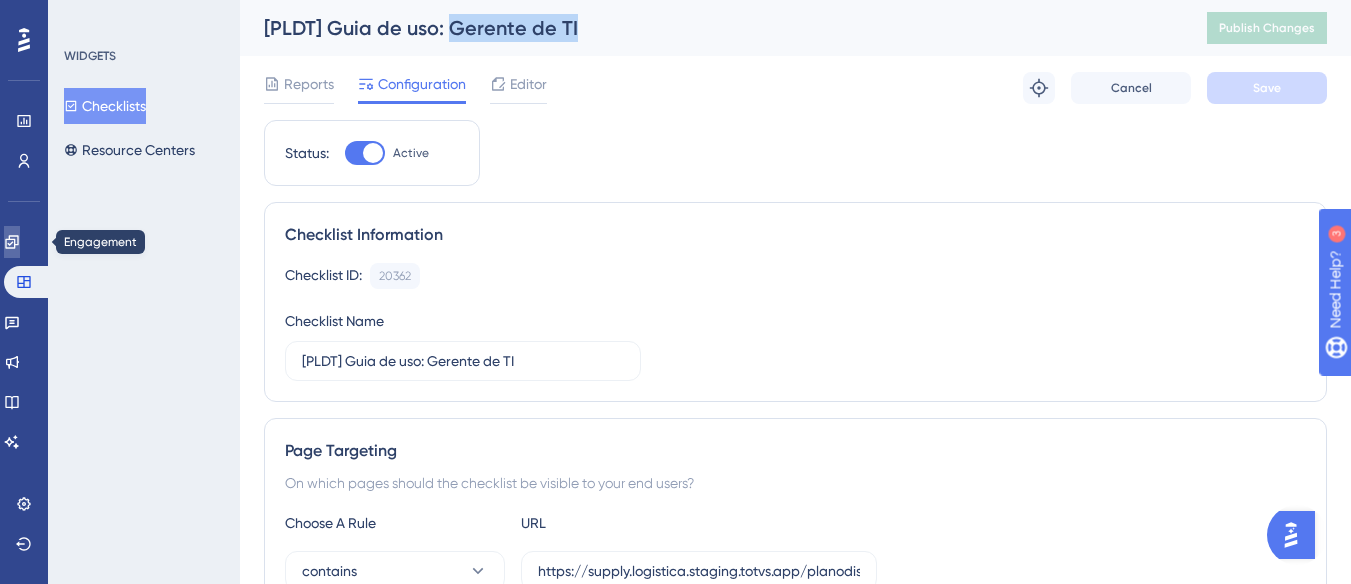click at bounding box center [12, 242] 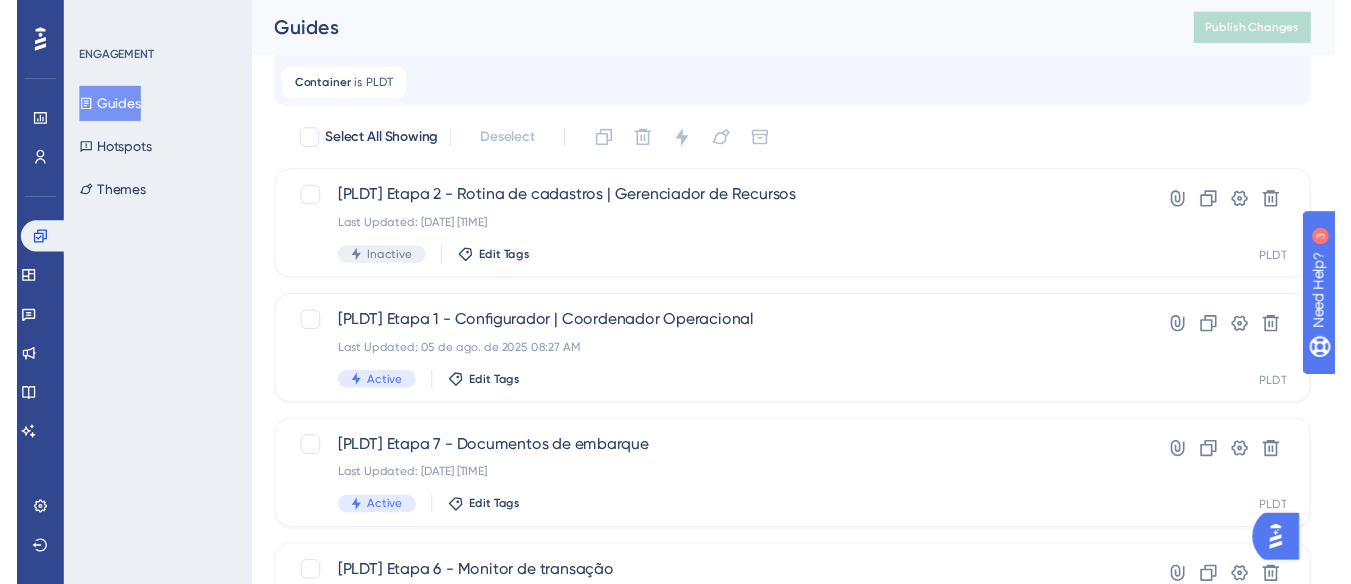 scroll, scrollTop: 0, scrollLeft: 0, axis: both 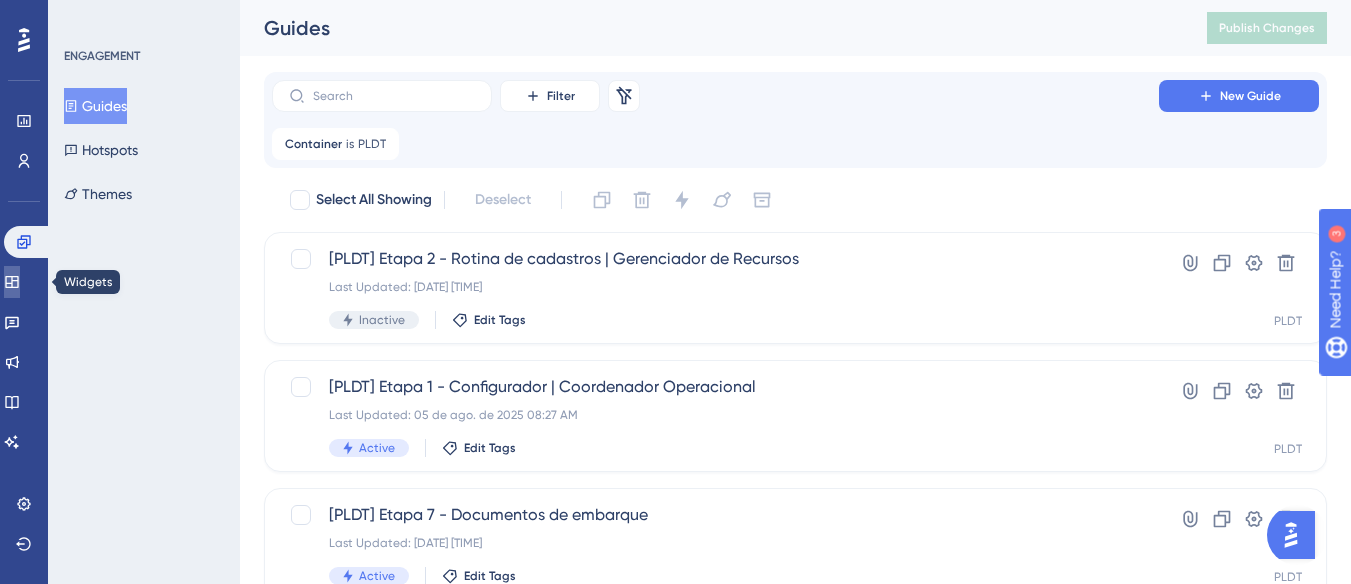 click at bounding box center [12, 282] 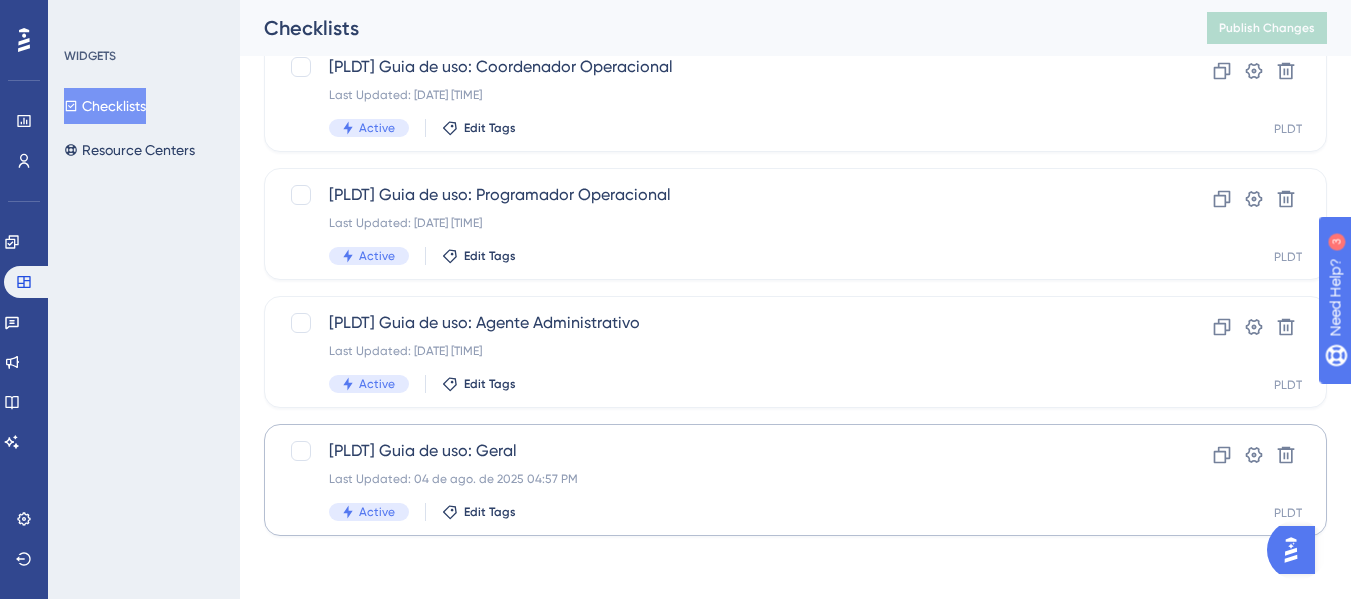 scroll, scrollTop: 705, scrollLeft: 0, axis: vertical 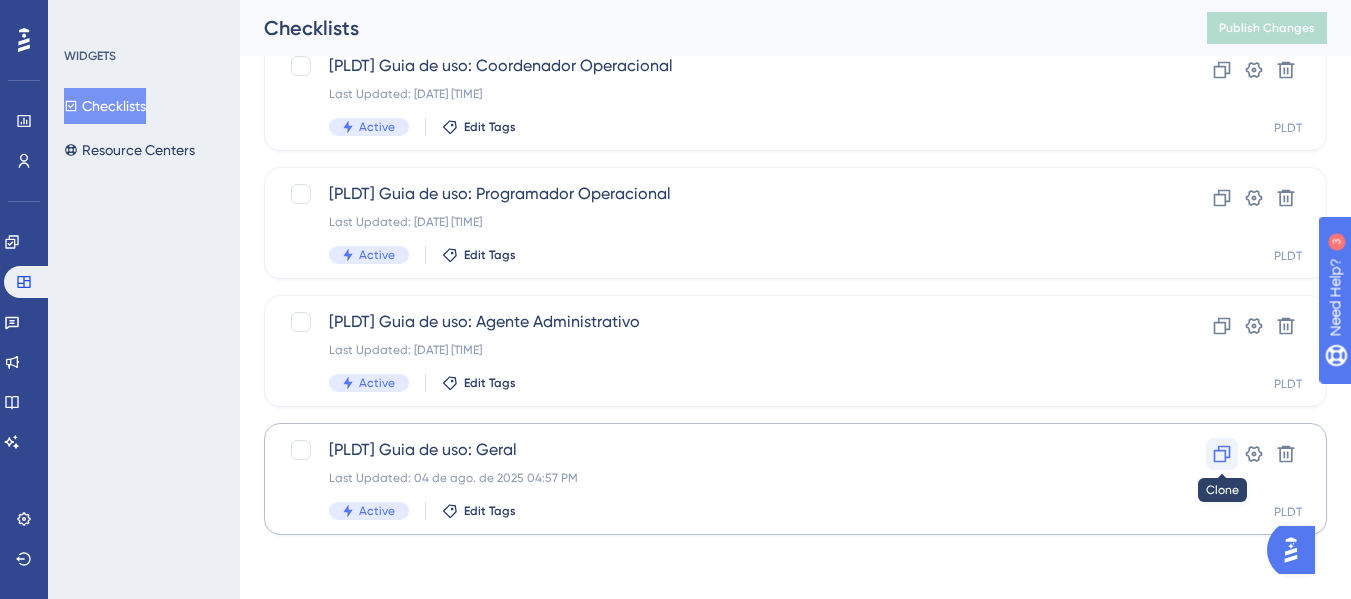 click at bounding box center (1222, 454) 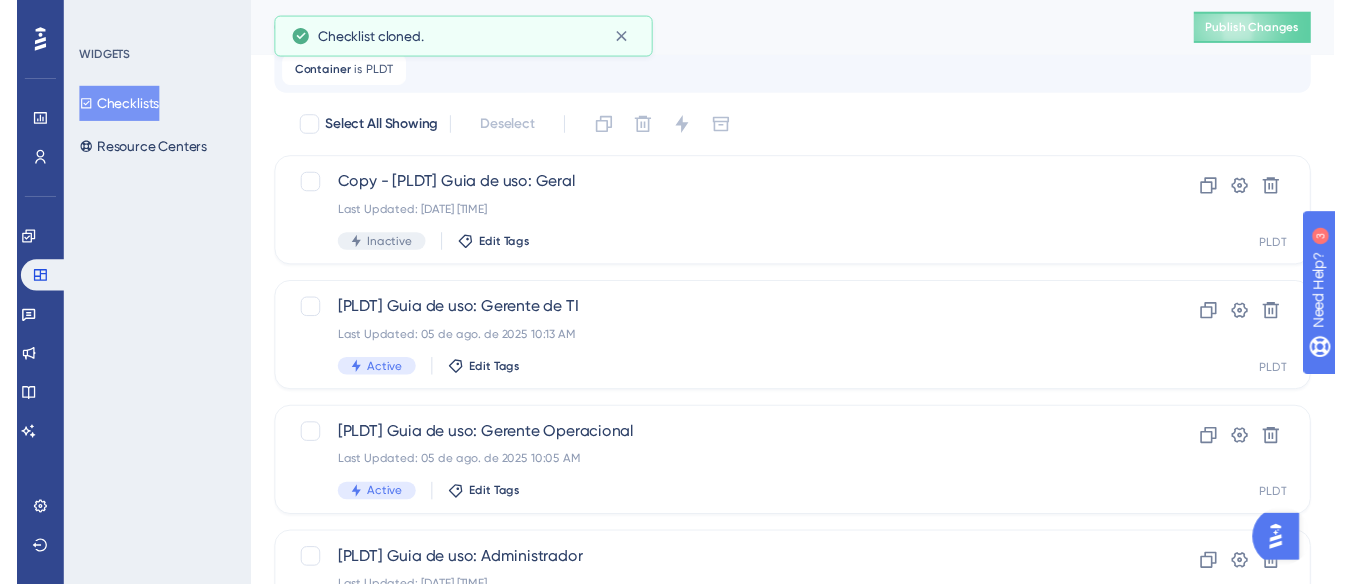 scroll, scrollTop: 0, scrollLeft: 0, axis: both 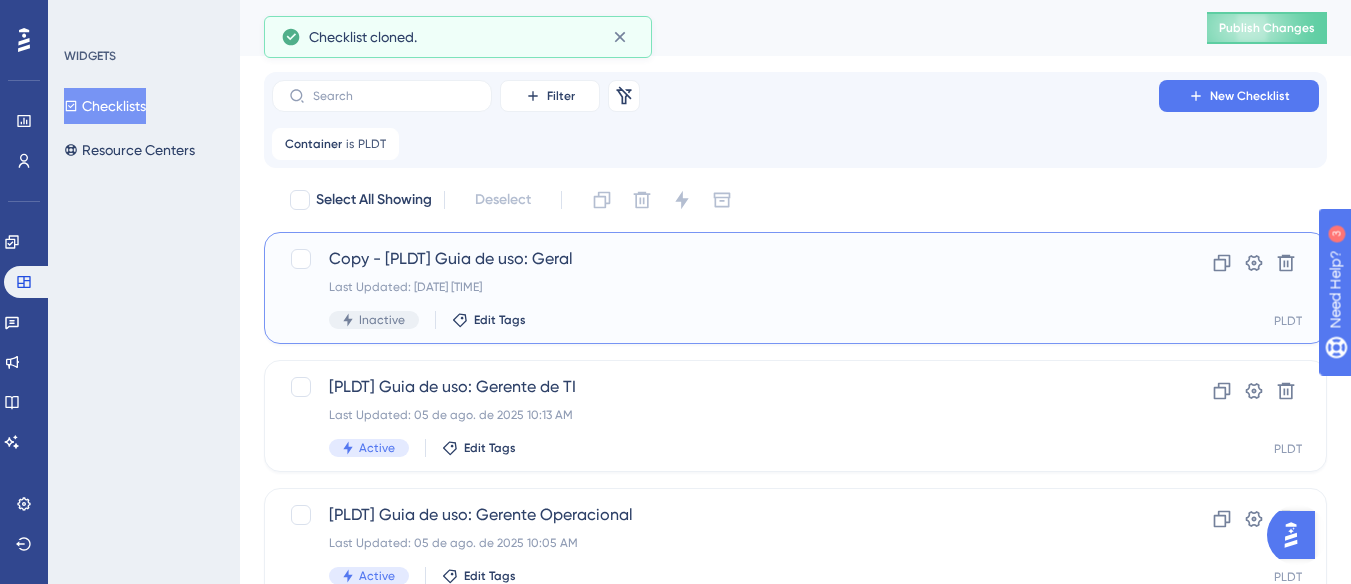 click on "Copy - [PLDT] Guia de uso: Geral Last Updated: 05 de ago. de 2025 10:15 AM Inactive Edit Tags" at bounding box center [715, 288] 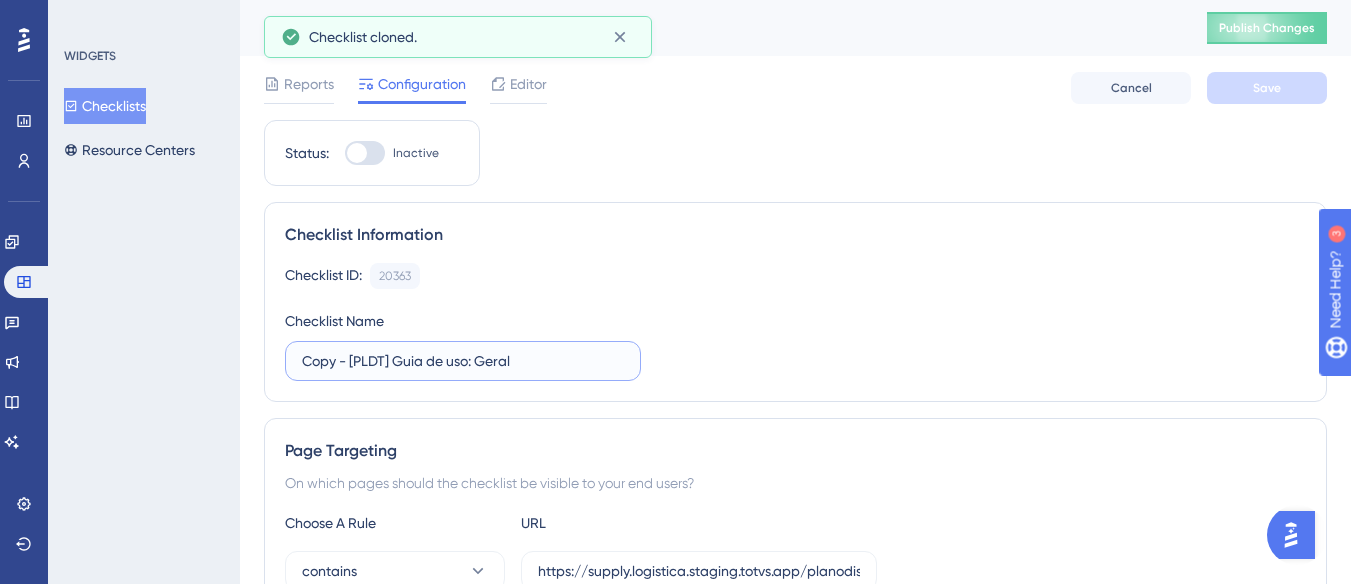 drag, startPoint x: 345, startPoint y: 367, endPoint x: 253, endPoint y: 375, distance: 92.34717 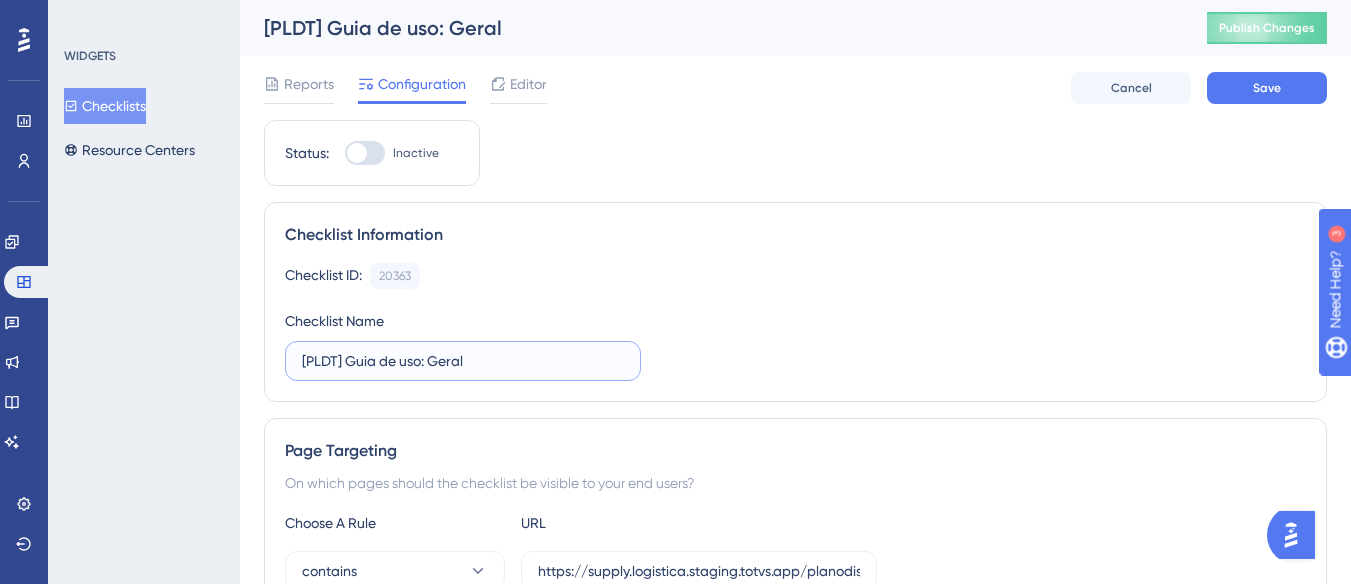 drag, startPoint x: 475, startPoint y: 358, endPoint x: 429, endPoint y: 373, distance: 48.38388 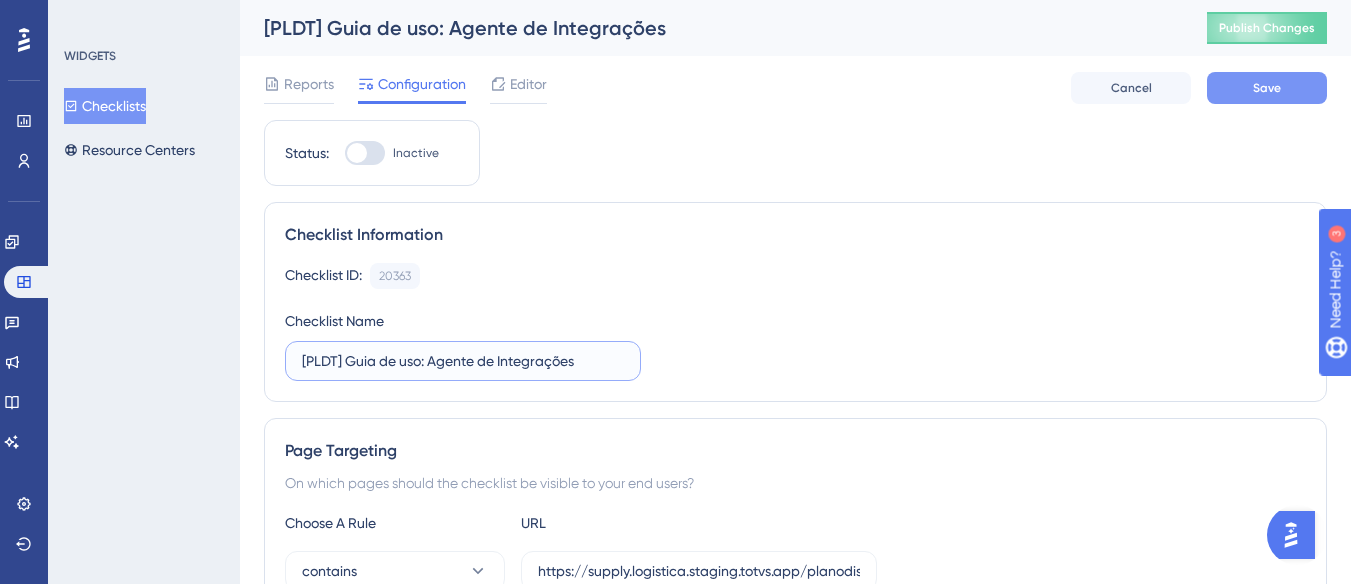 type on "[PLDT] Guia de uso: Agente de Integrações" 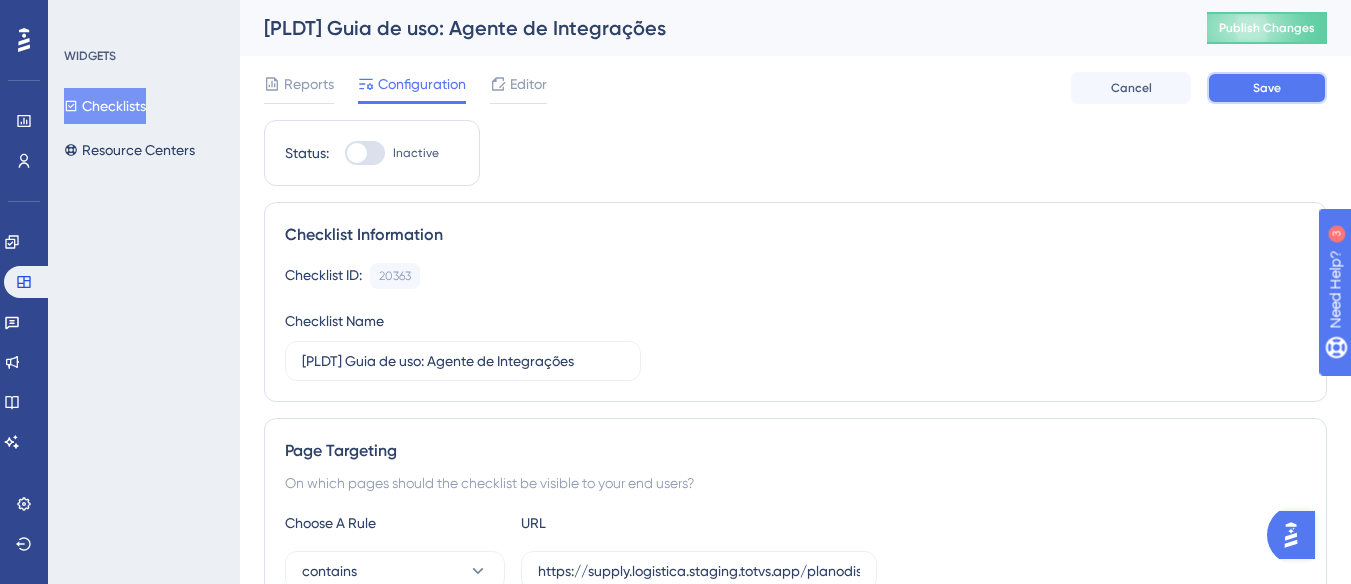 click on "Save" at bounding box center (1267, 88) 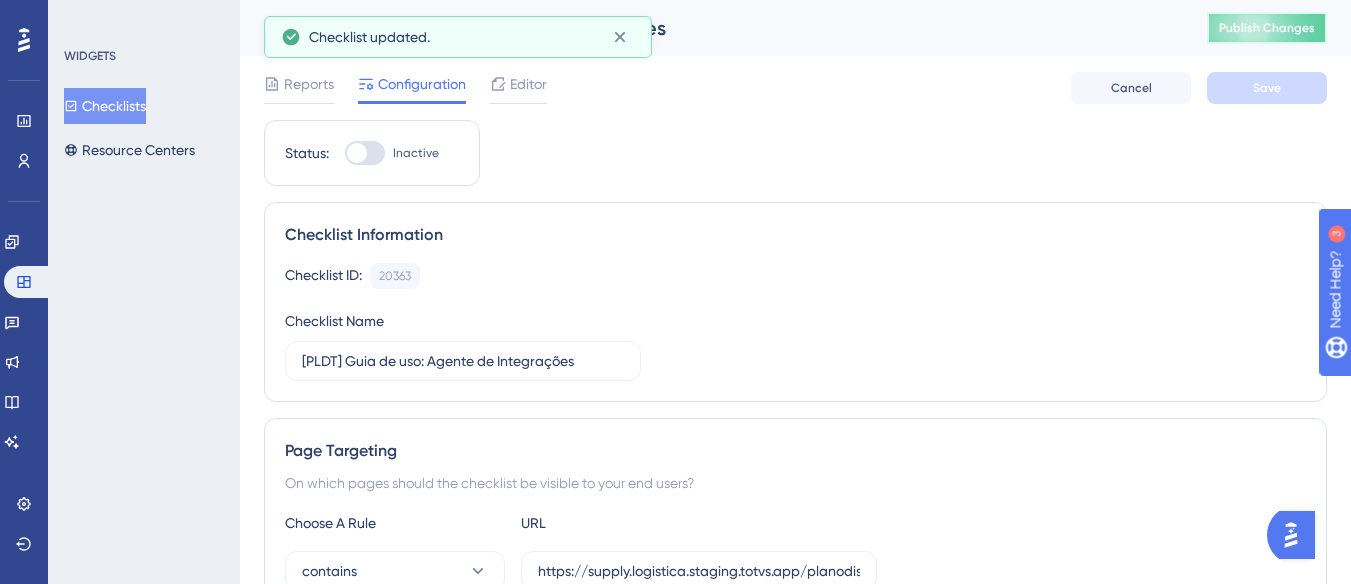 click on "Publish Changes" at bounding box center (1267, 28) 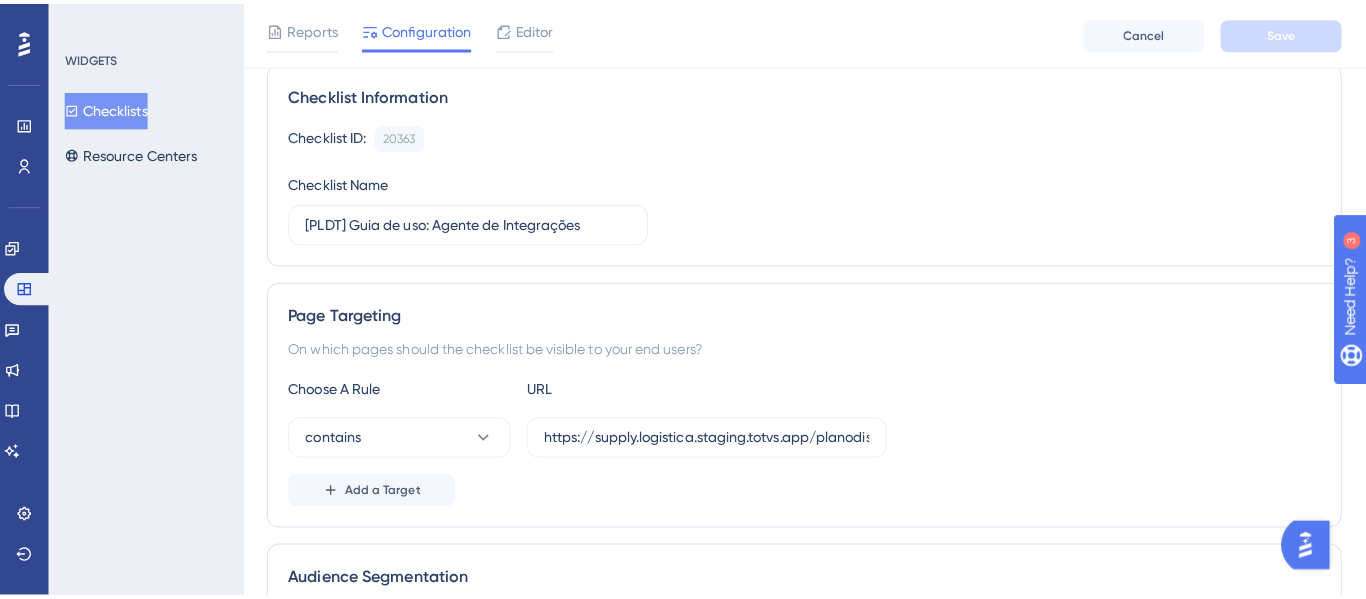scroll, scrollTop: 0, scrollLeft: 0, axis: both 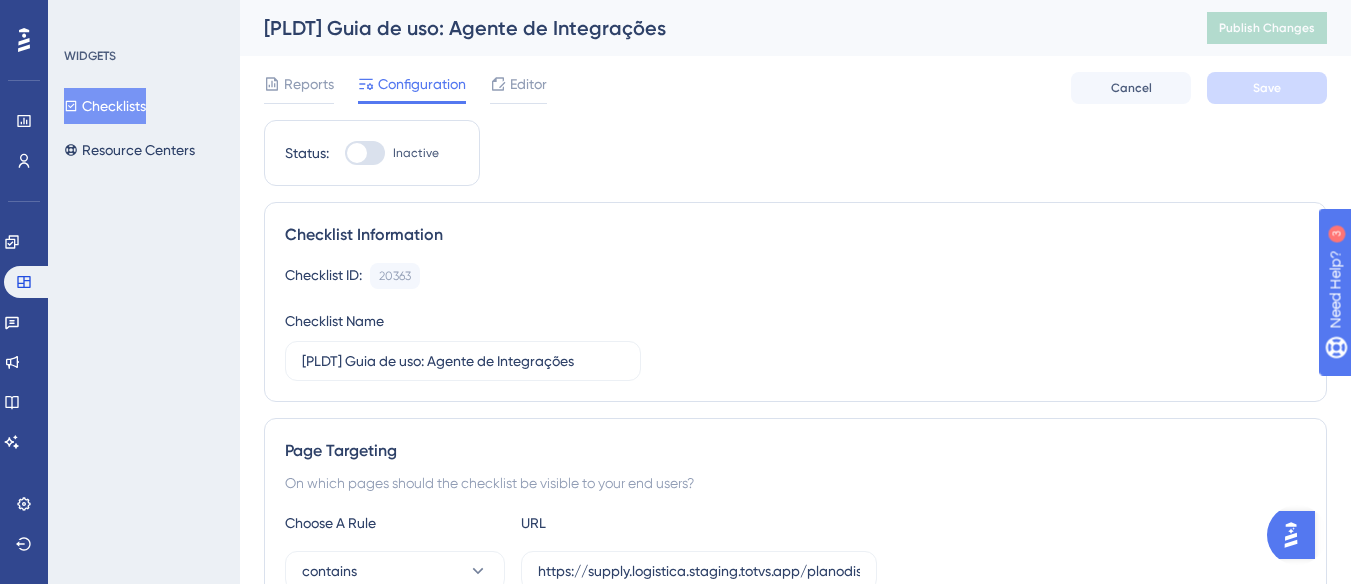 click on "Checklists" at bounding box center [105, 106] 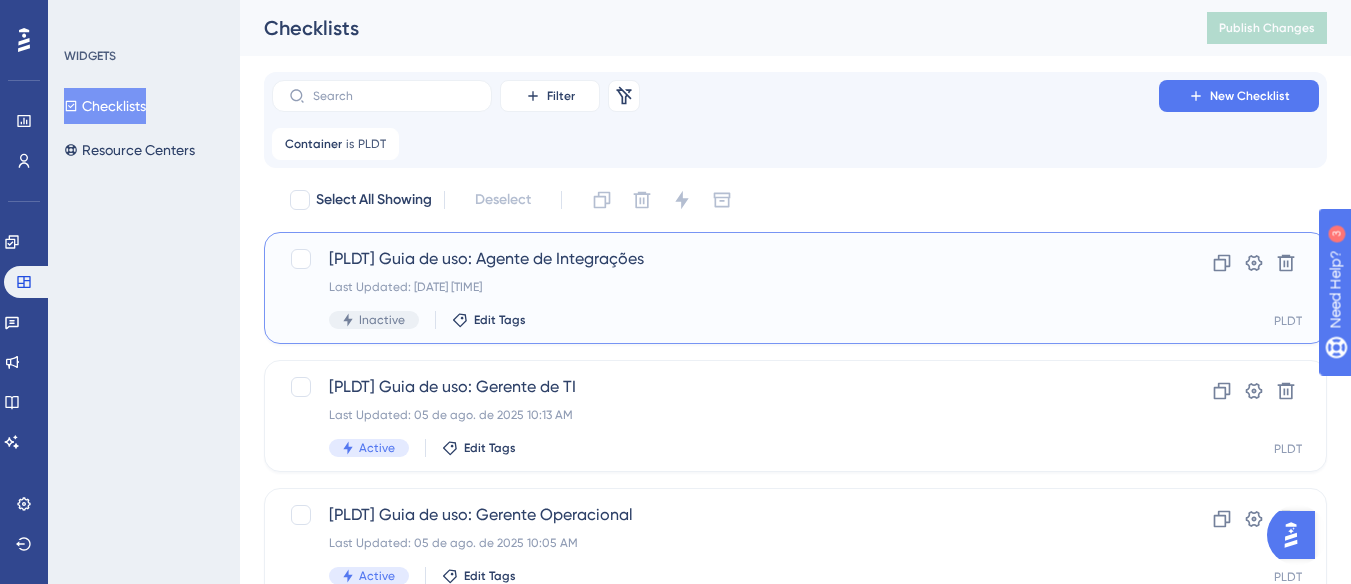 click on "Last Updated: 05 de ago. de 2025 10:15 AM" at bounding box center (715, 287) 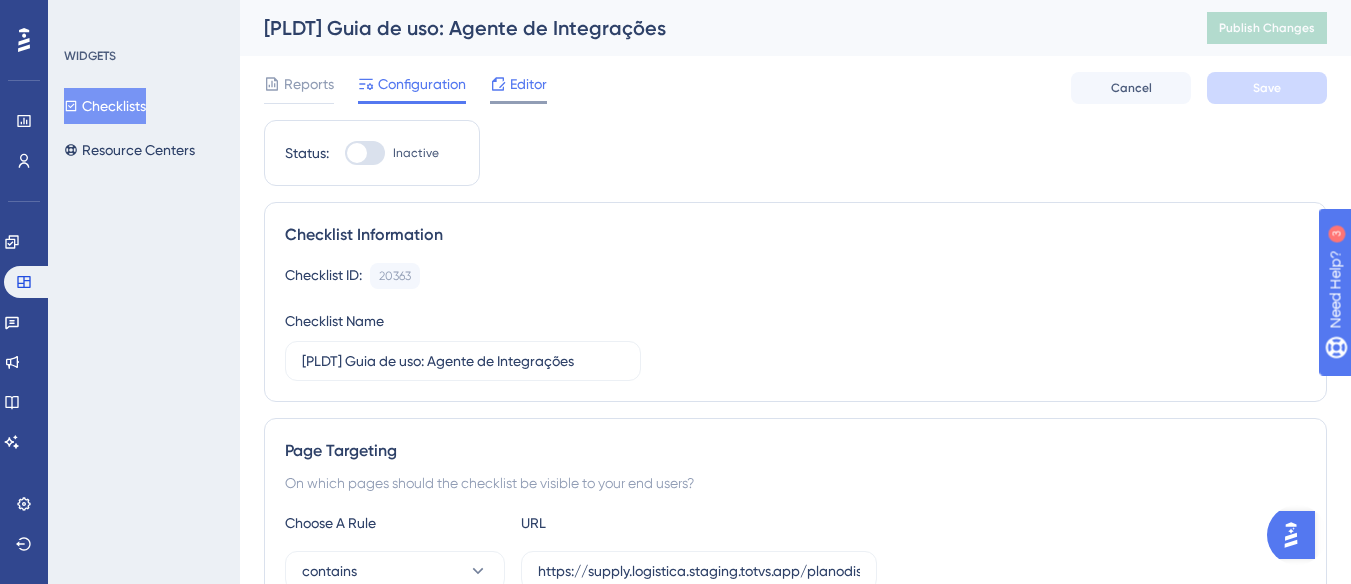 click on "Editor" at bounding box center [518, 88] 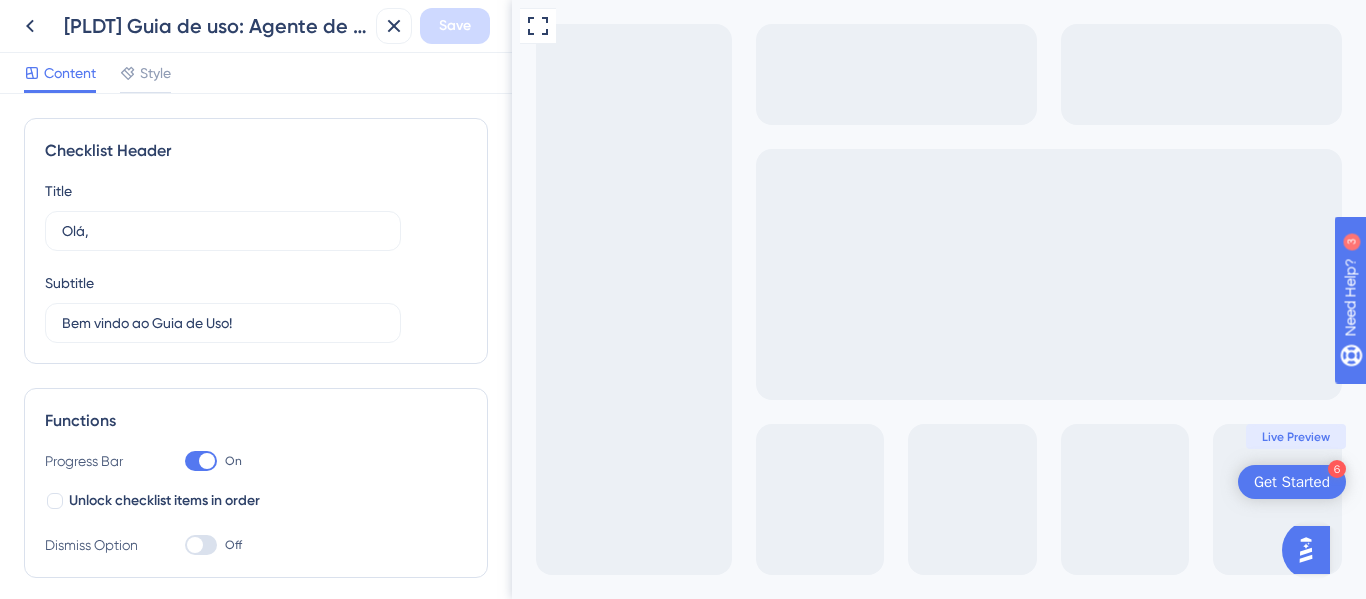 scroll, scrollTop: 0, scrollLeft: 0, axis: both 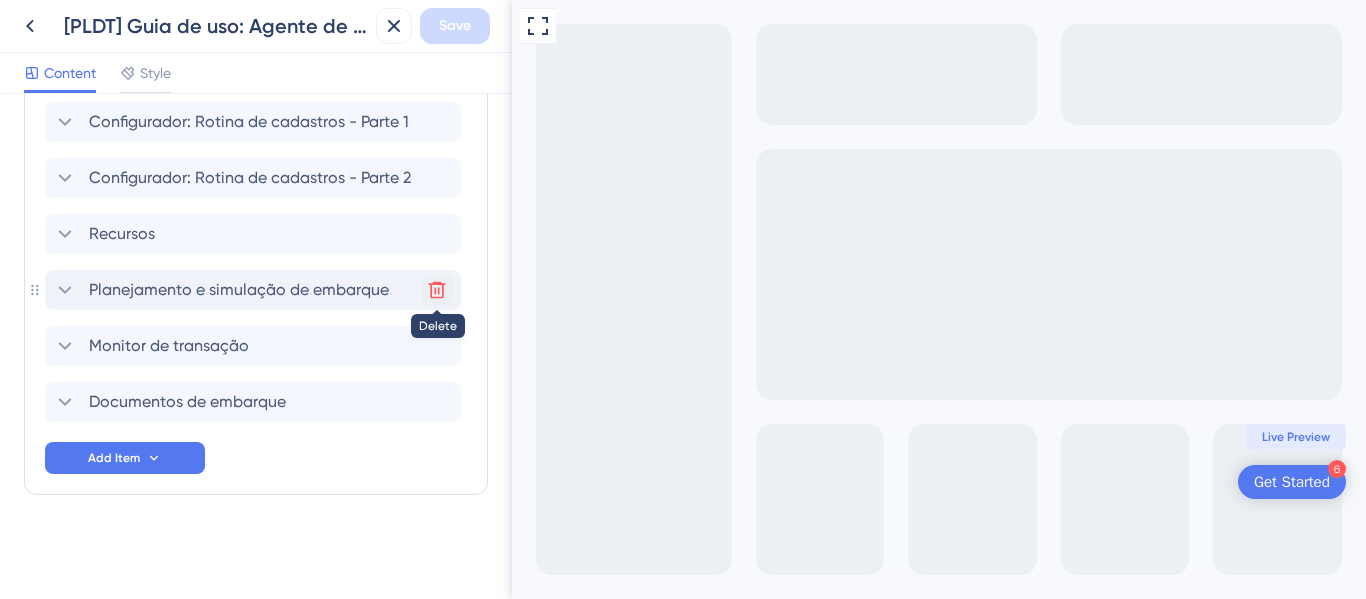 click 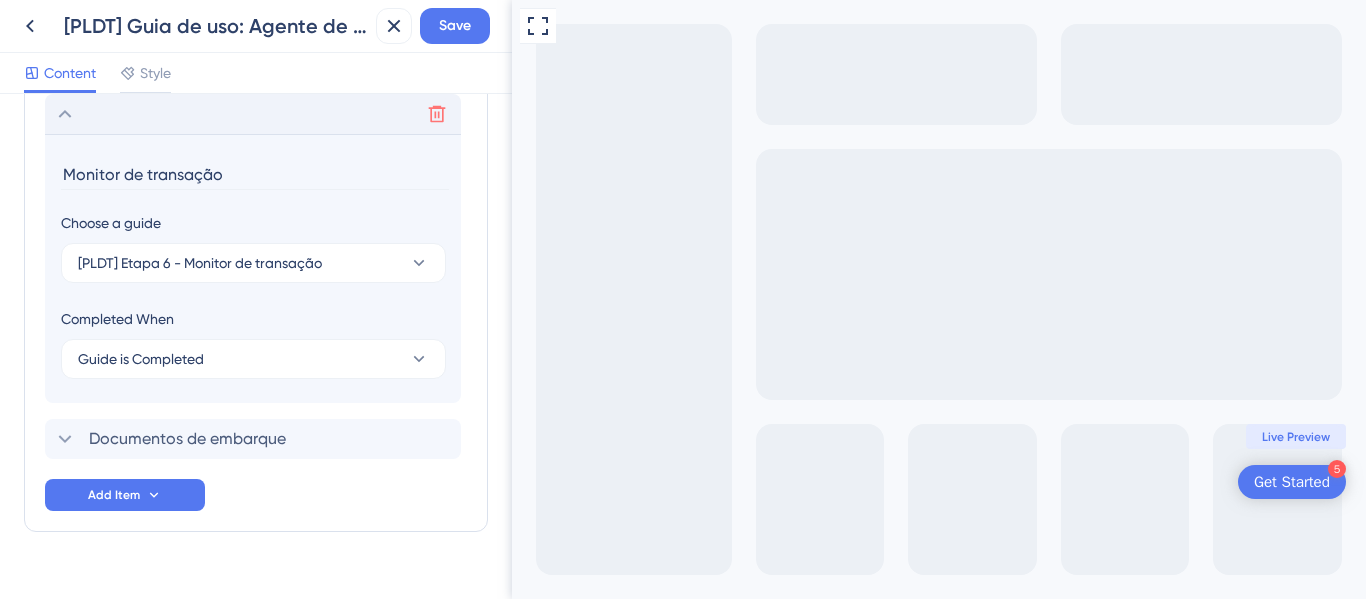 scroll, scrollTop: 773, scrollLeft: 0, axis: vertical 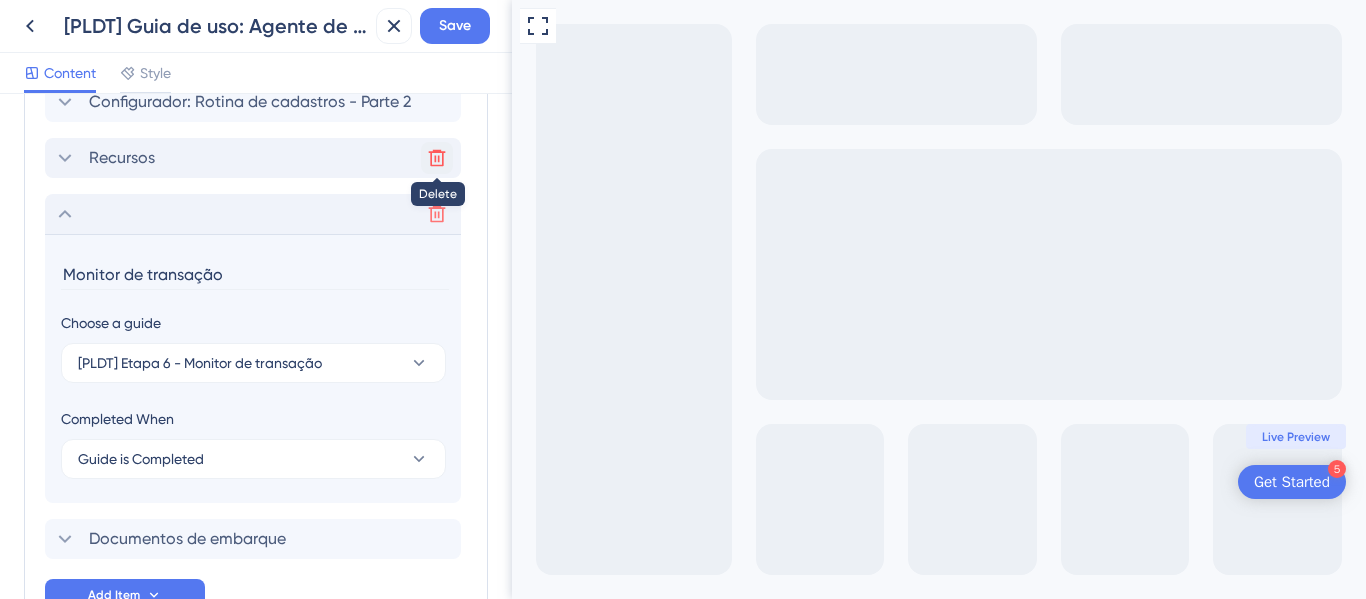 click 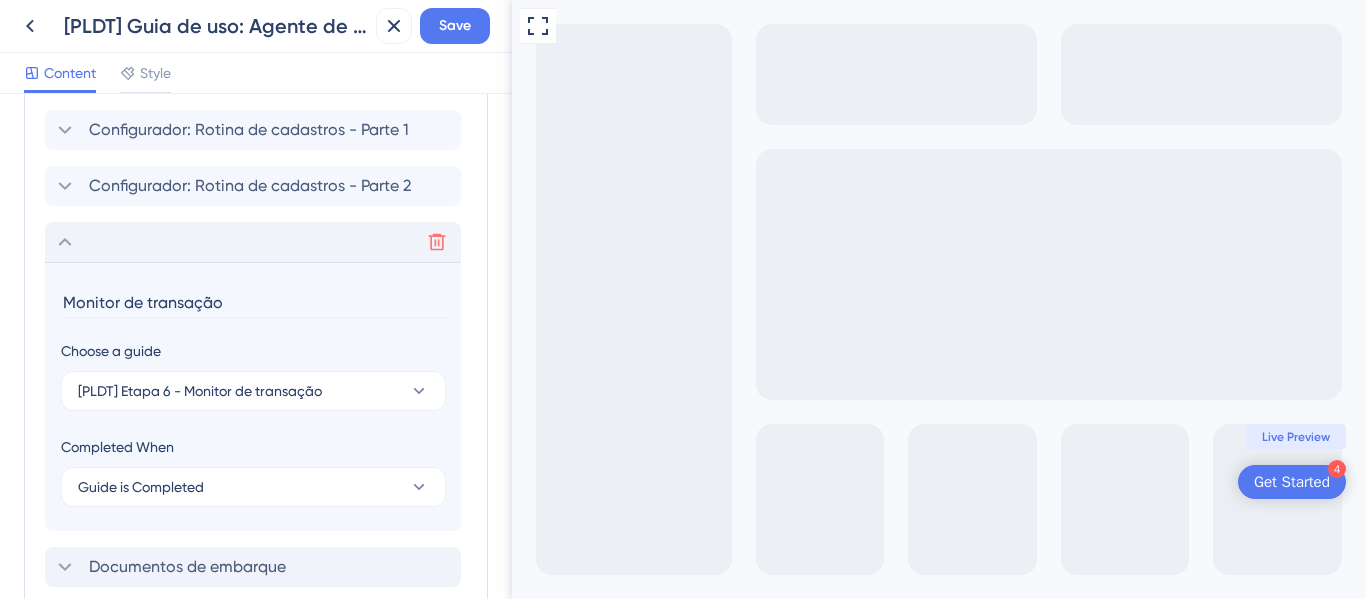 scroll, scrollTop: 611, scrollLeft: 0, axis: vertical 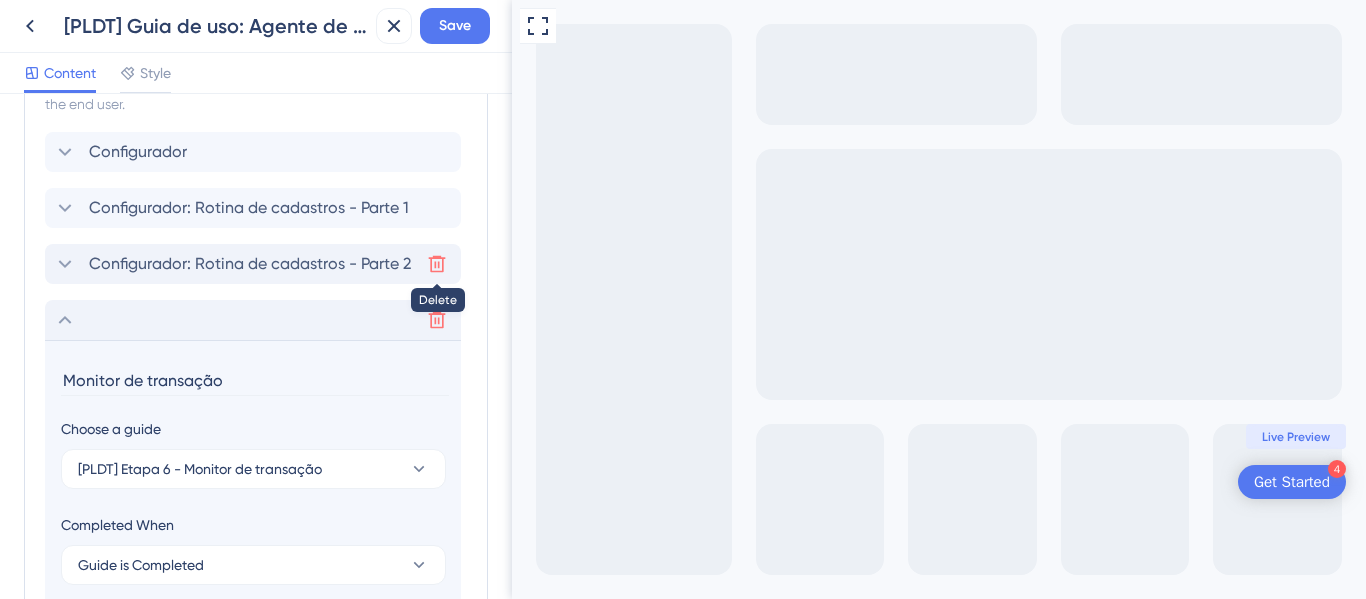 click 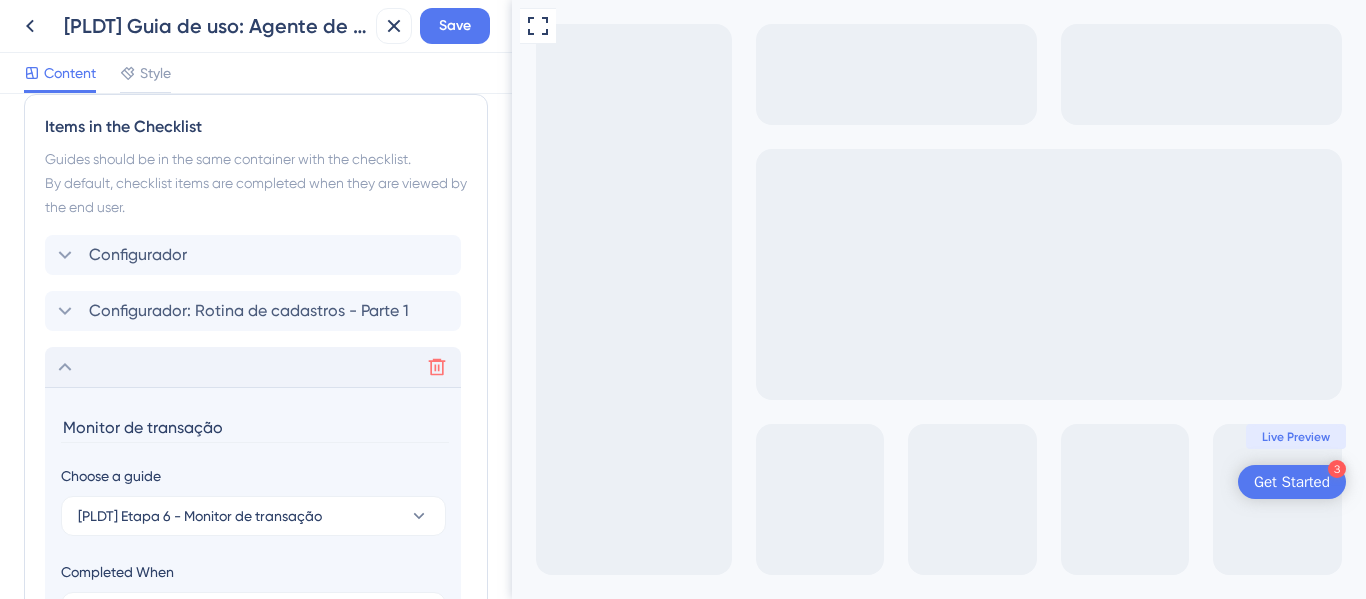 scroll, scrollTop: 461, scrollLeft: 0, axis: vertical 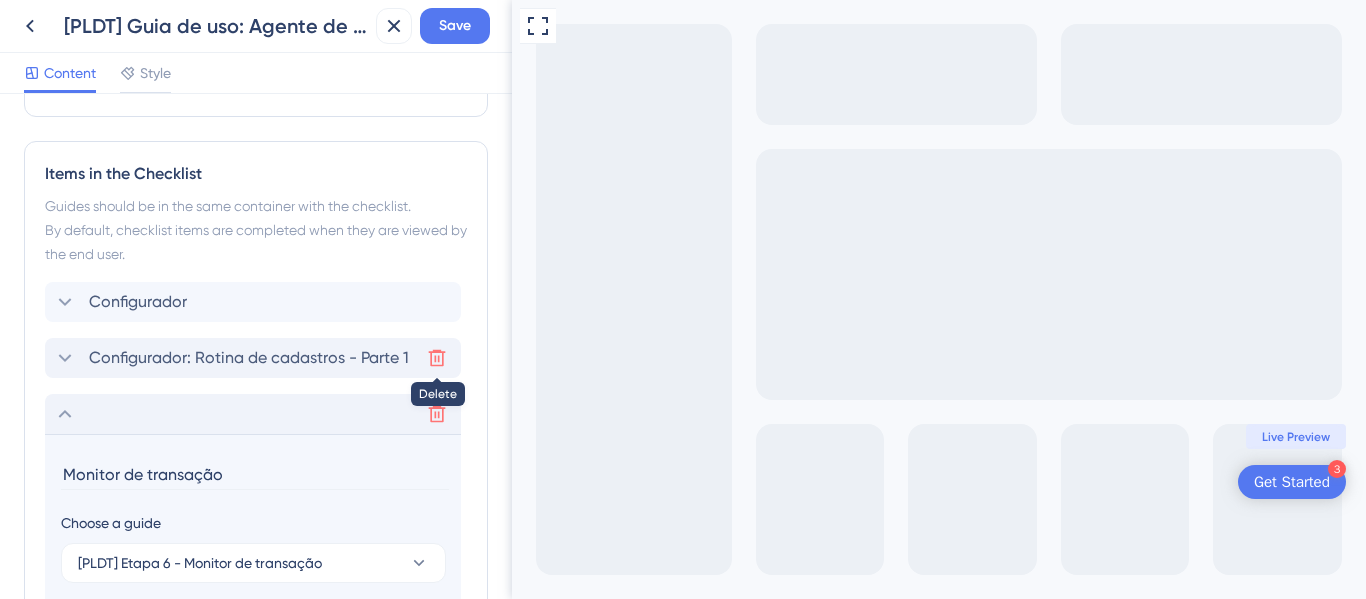 click 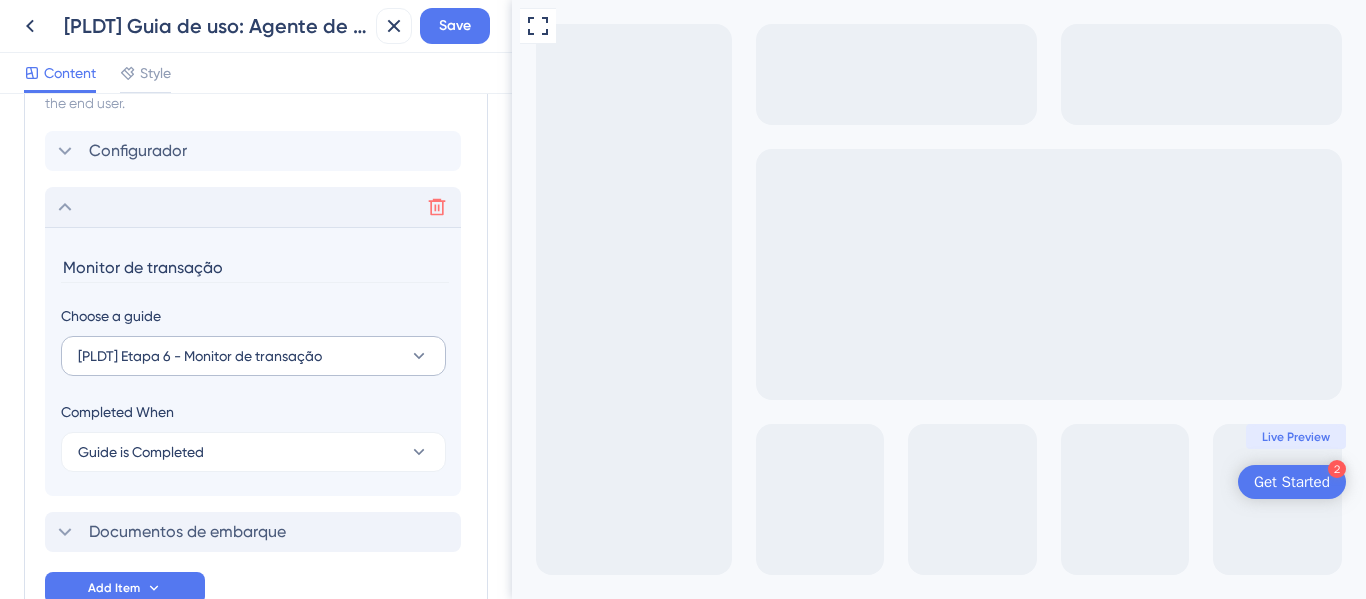 scroll, scrollTop: 505, scrollLeft: 0, axis: vertical 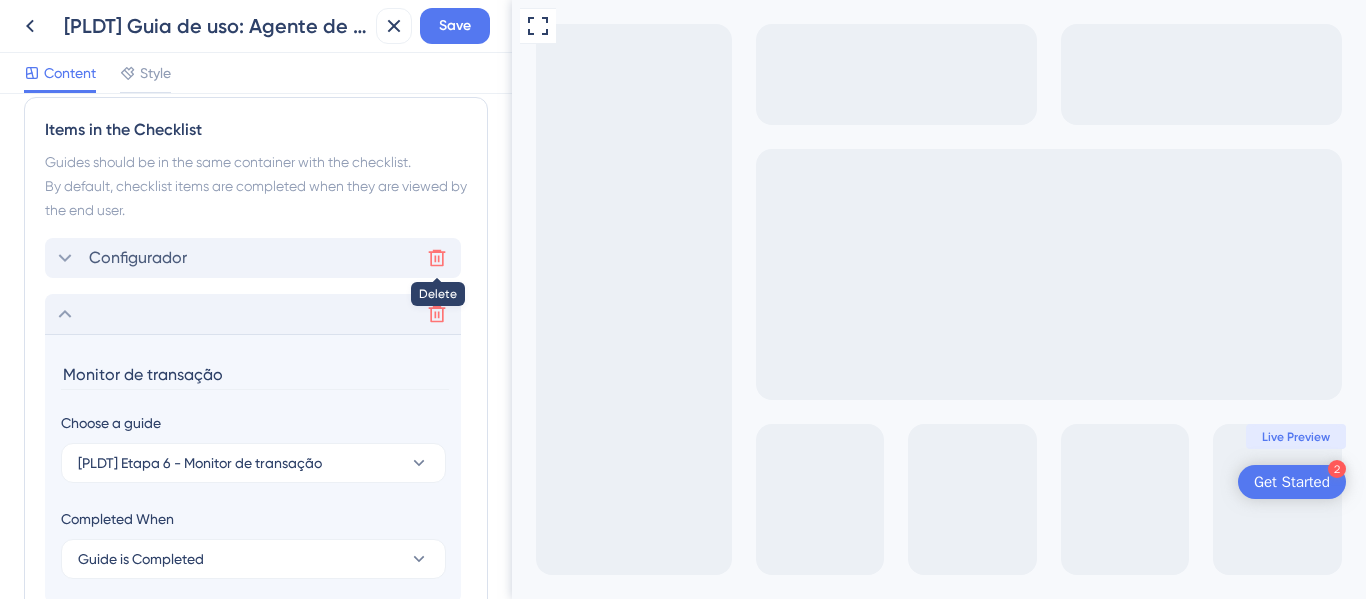 click 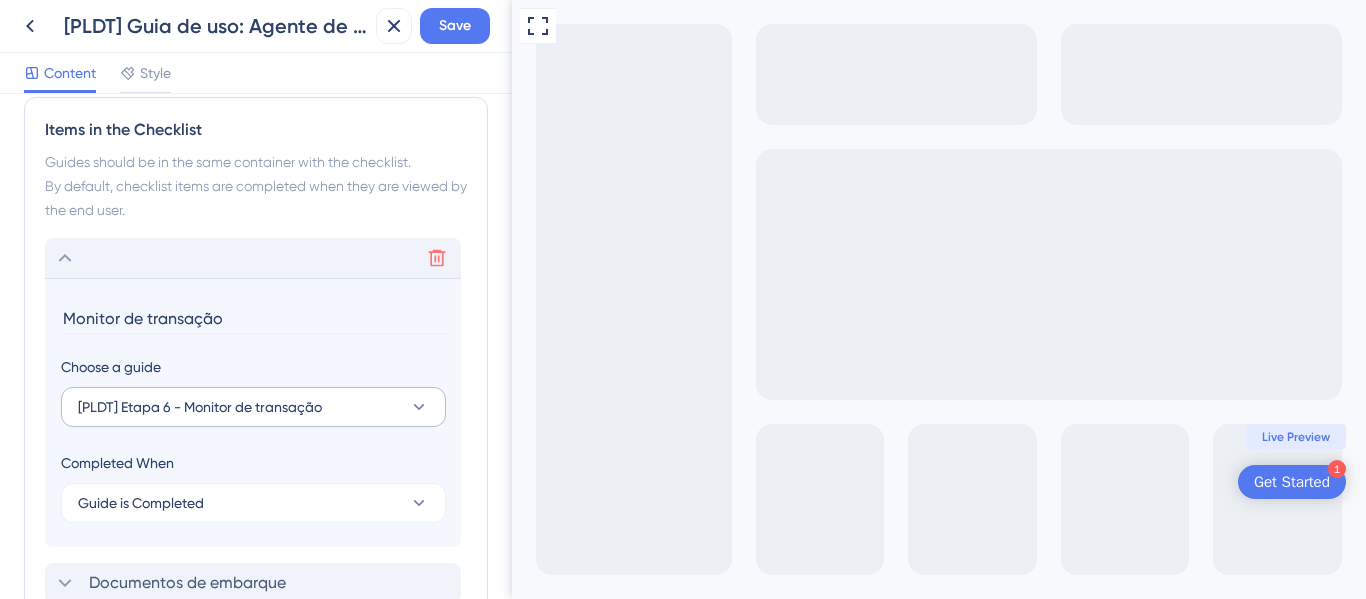 scroll, scrollTop: 649, scrollLeft: 0, axis: vertical 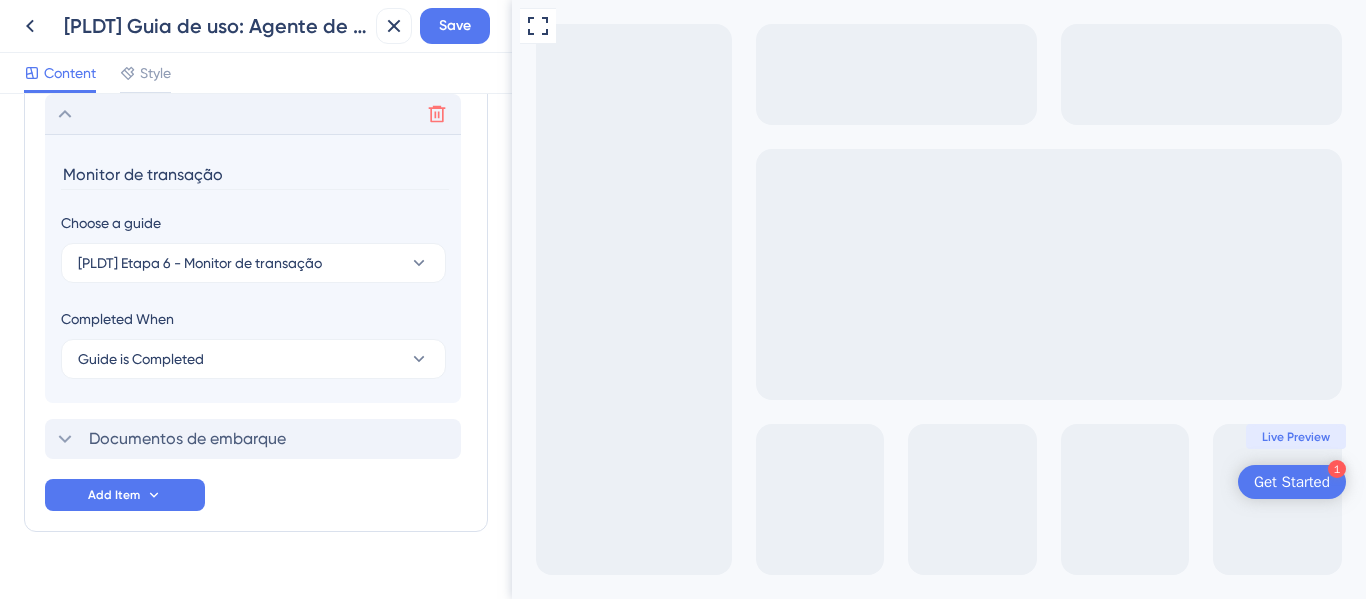 click 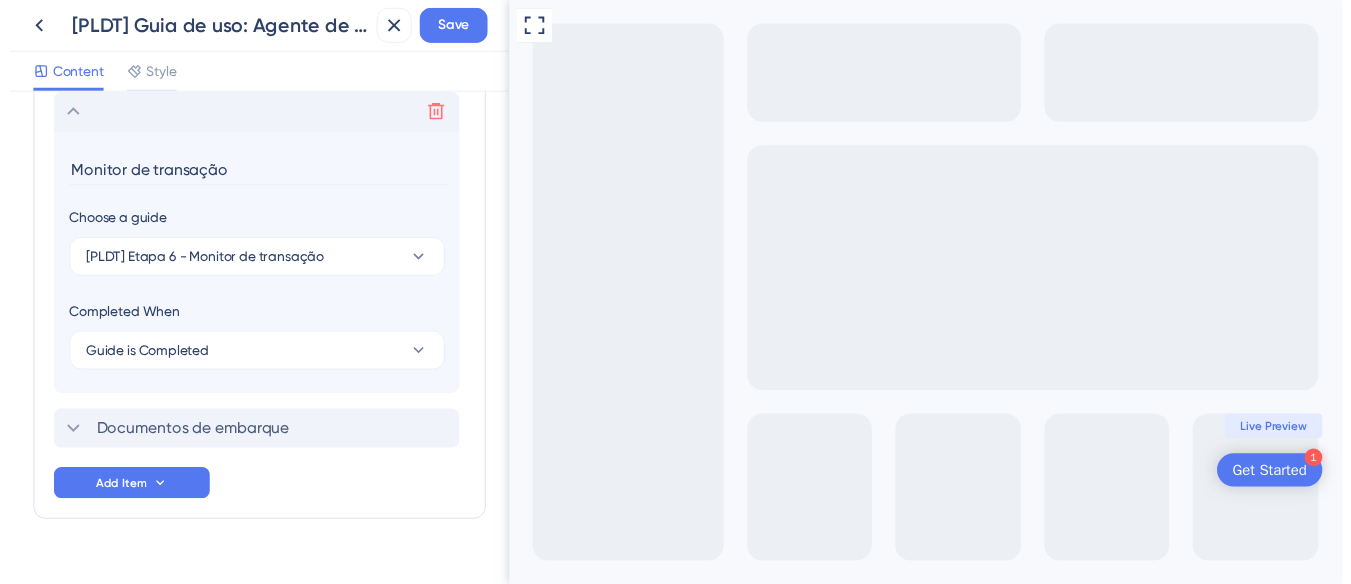 scroll, scrollTop: 417, scrollLeft: 0, axis: vertical 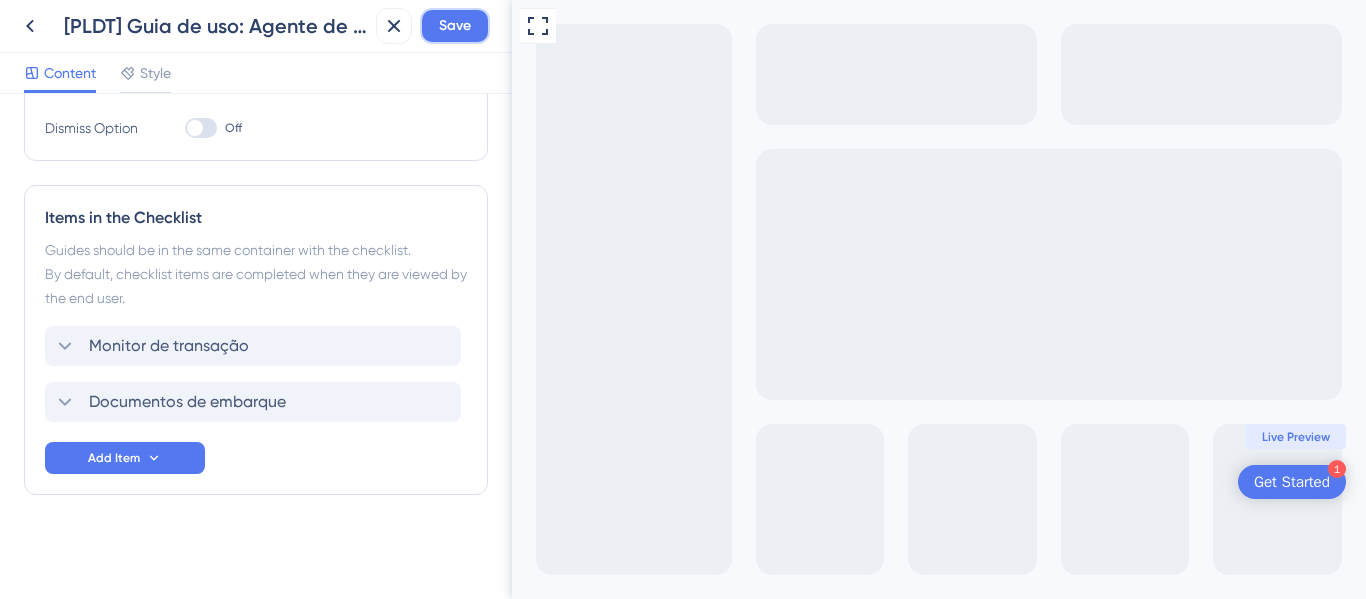 click on "Save" at bounding box center [455, 26] 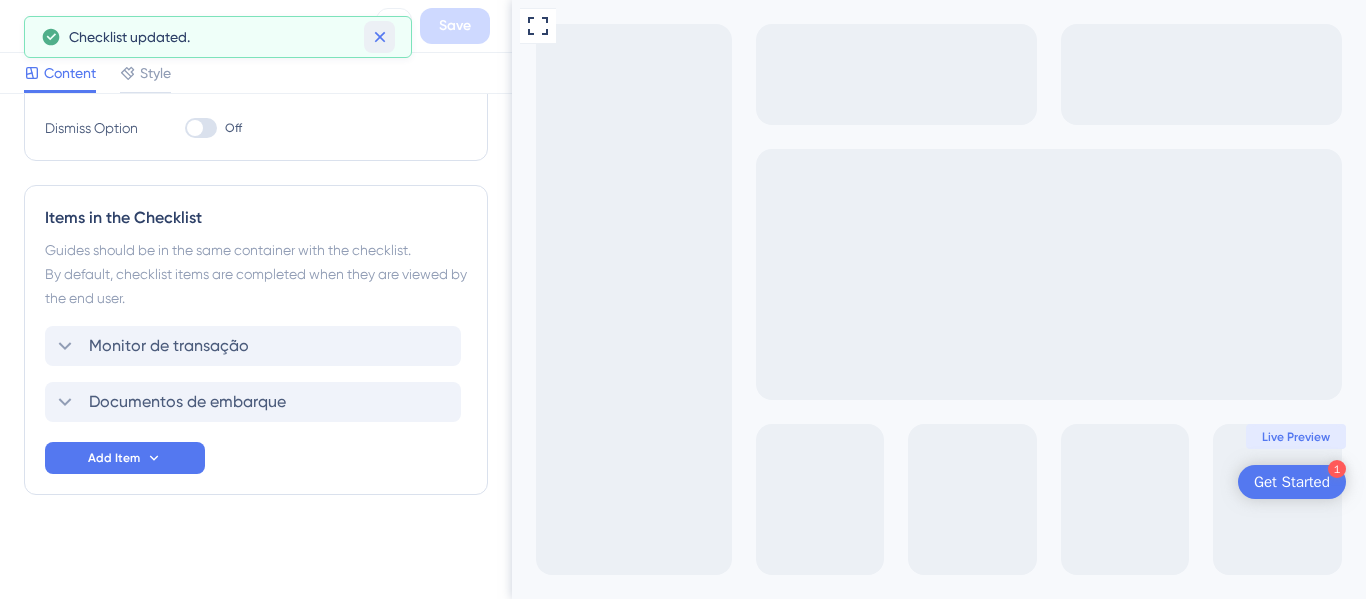 click 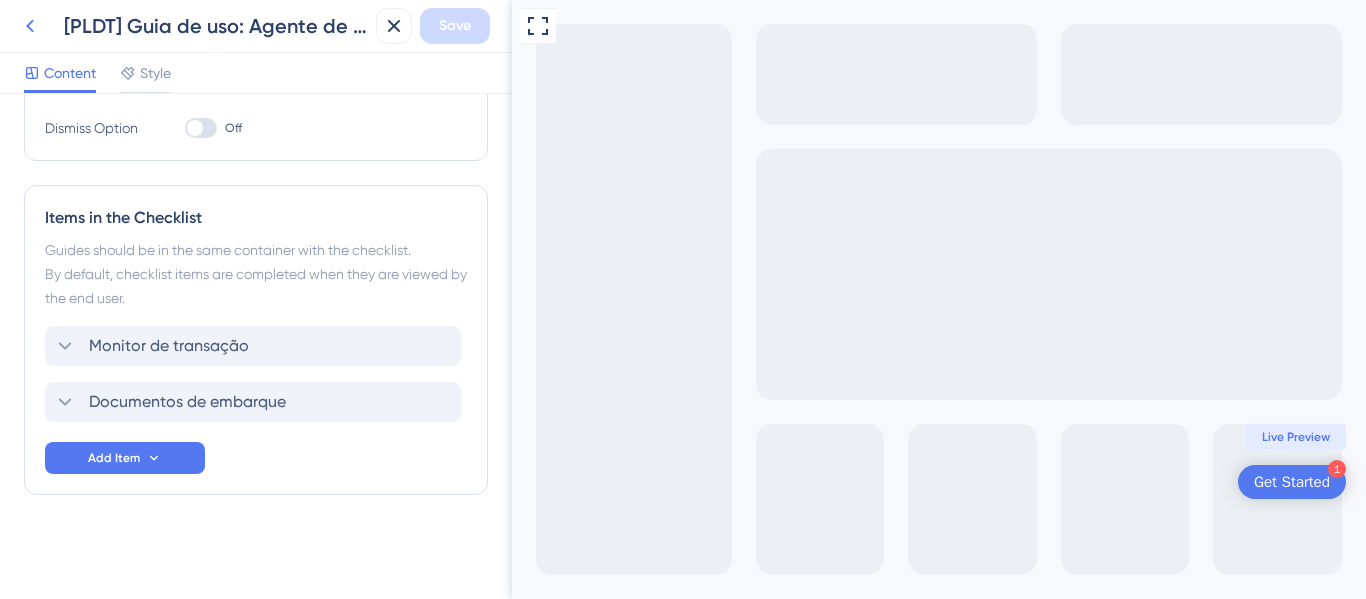 click 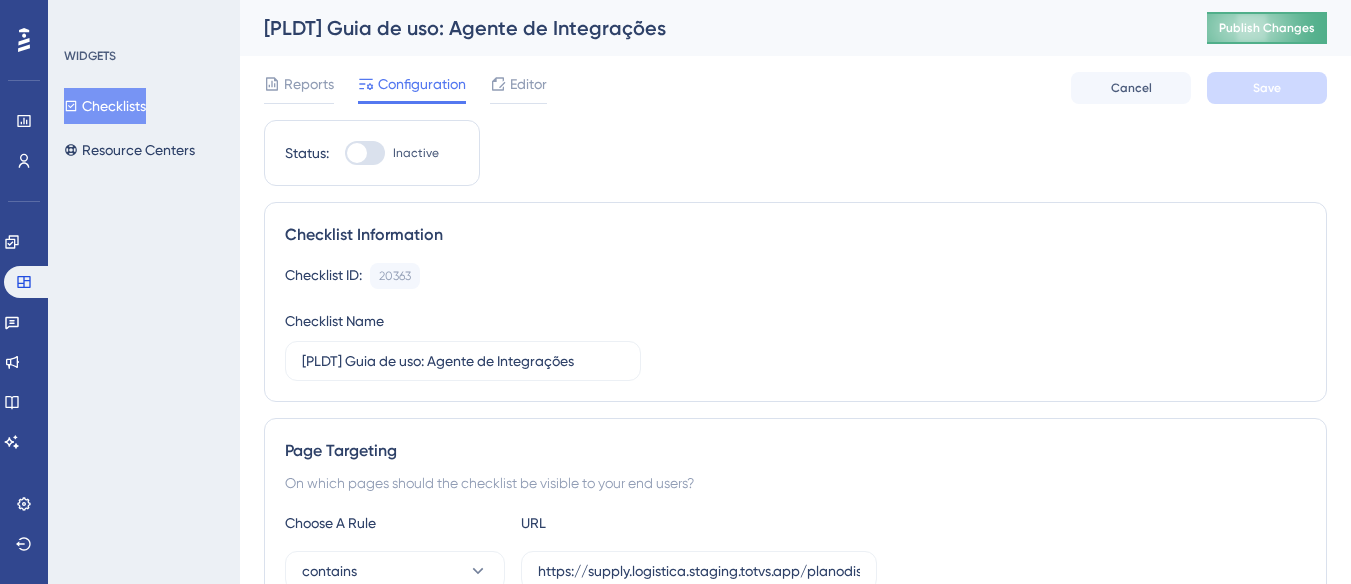 scroll, scrollTop: 0, scrollLeft: 0, axis: both 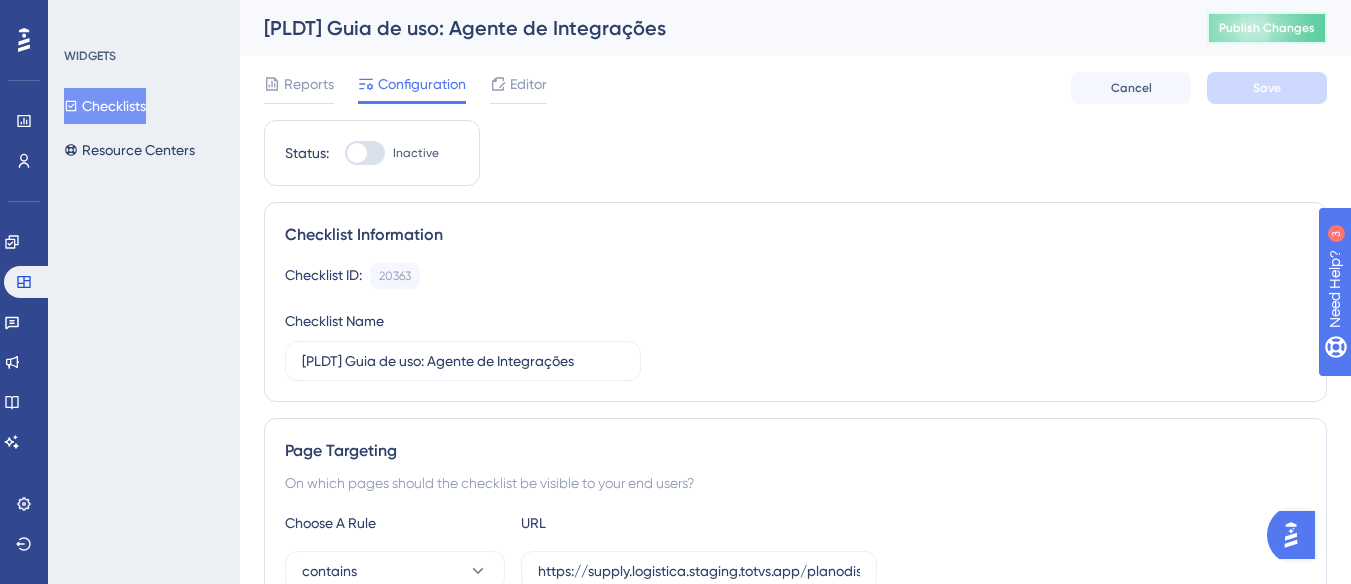 click on "Publish Changes" at bounding box center (1267, 28) 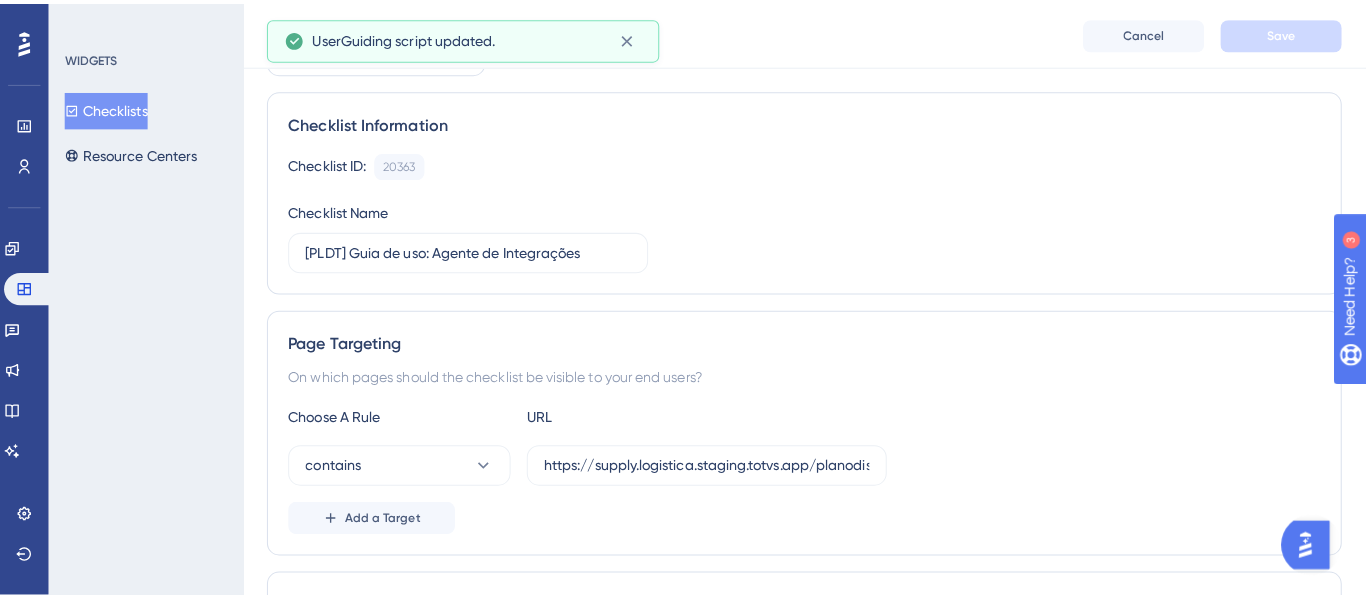 scroll, scrollTop: 0, scrollLeft: 0, axis: both 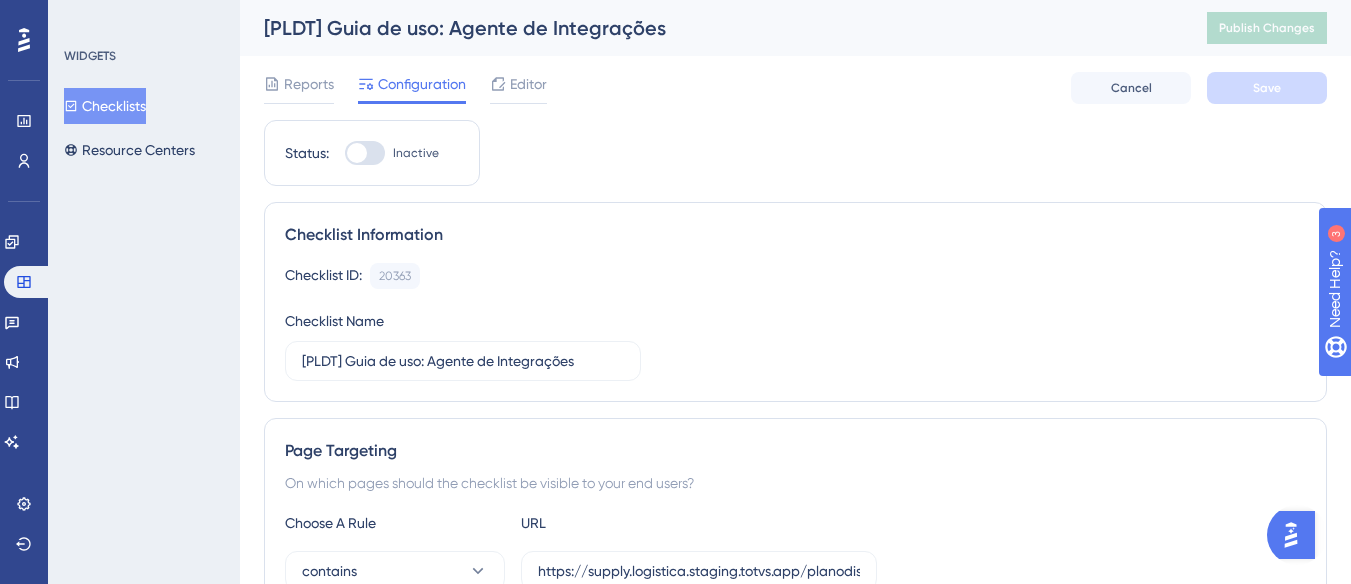 click on "Inactive" at bounding box center (416, 153) 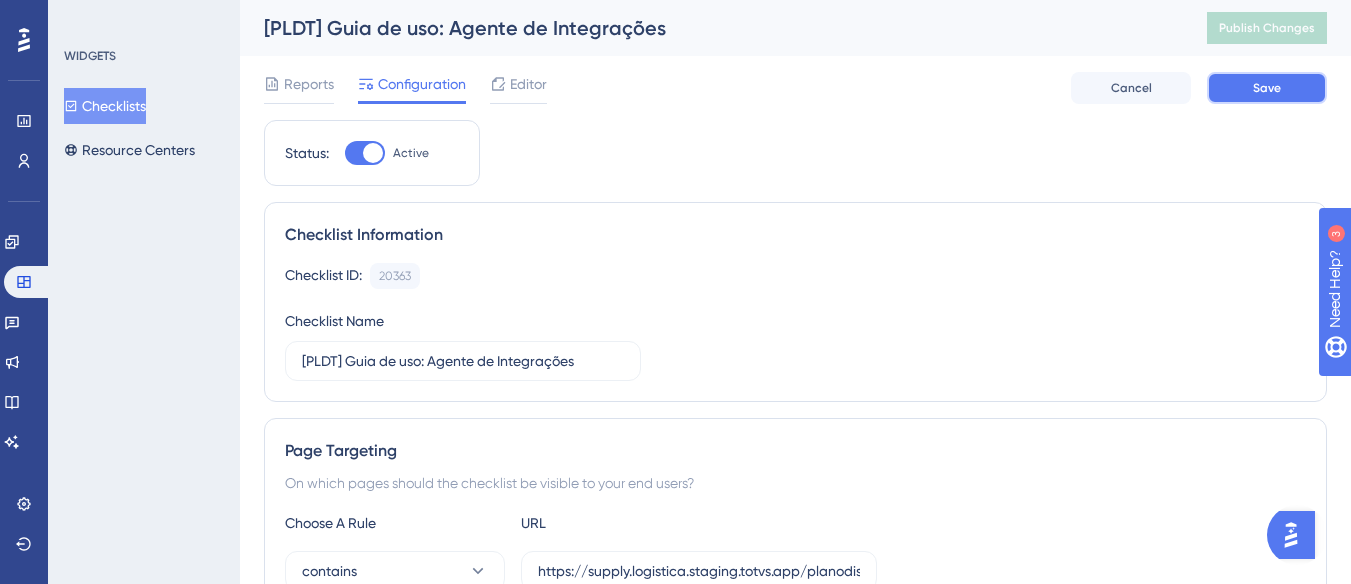 click on "Save" at bounding box center (1267, 88) 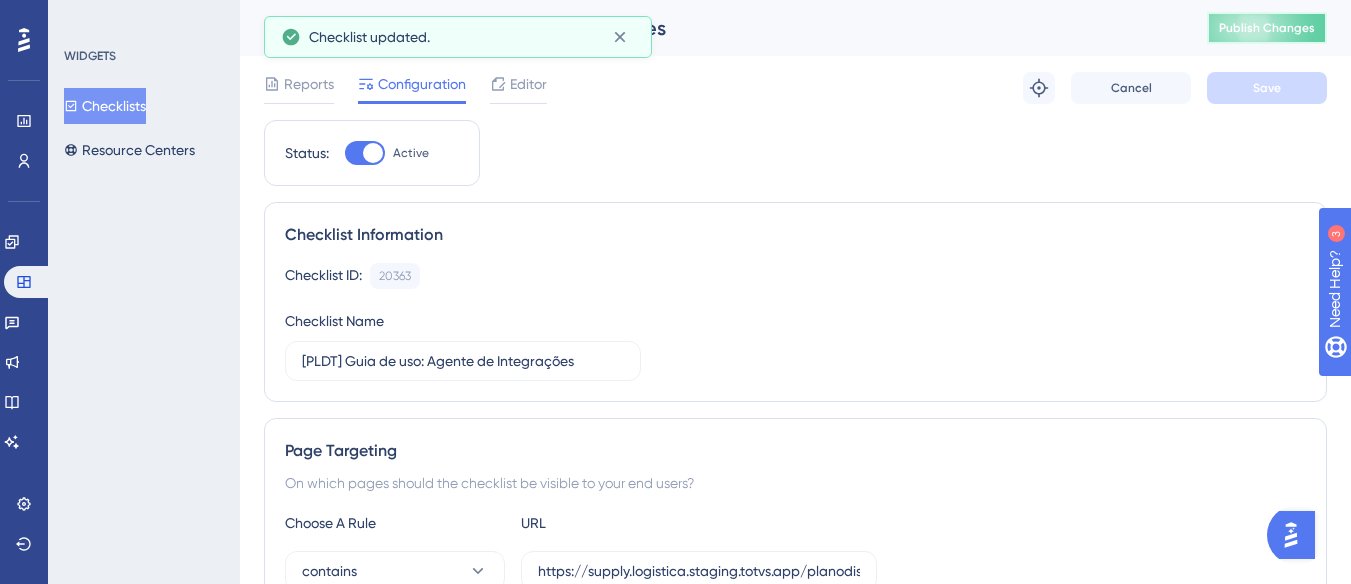 click on "Publish Changes" at bounding box center (1267, 28) 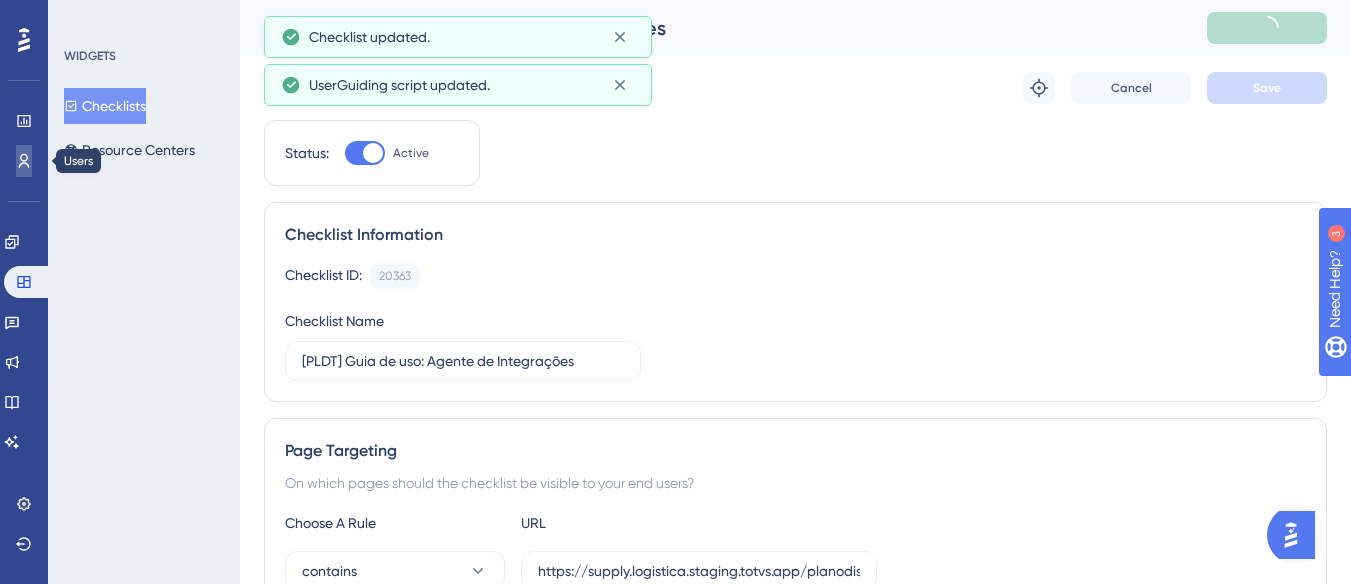 click 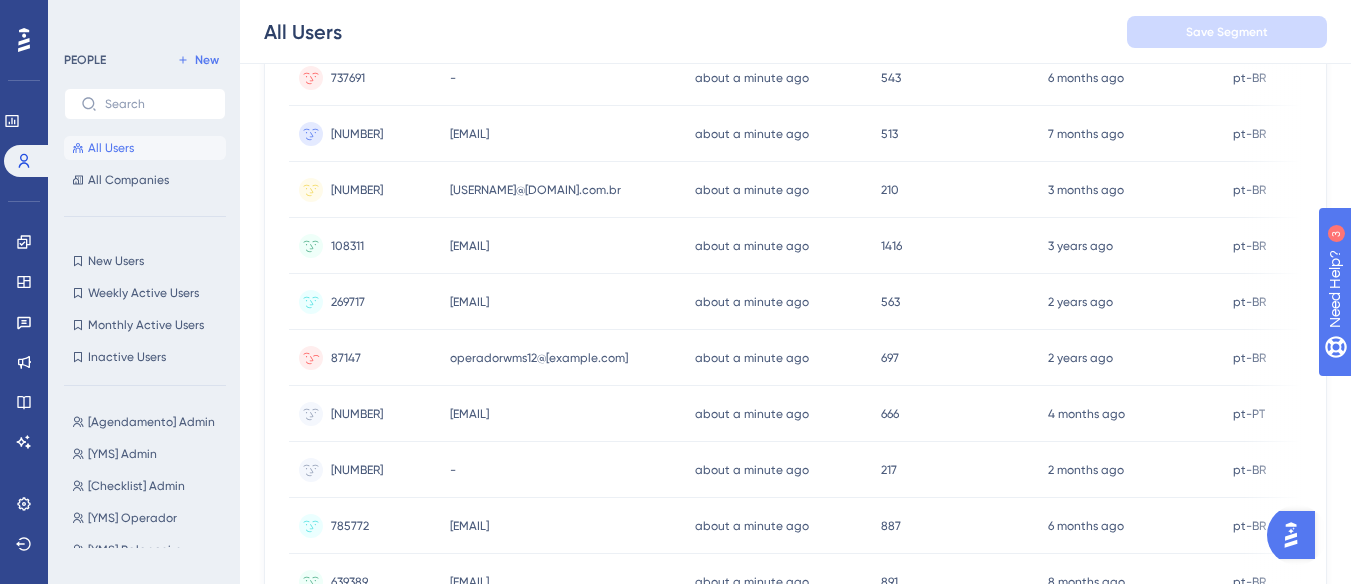 scroll, scrollTop: 0, scrollLeft: 0, axis: both 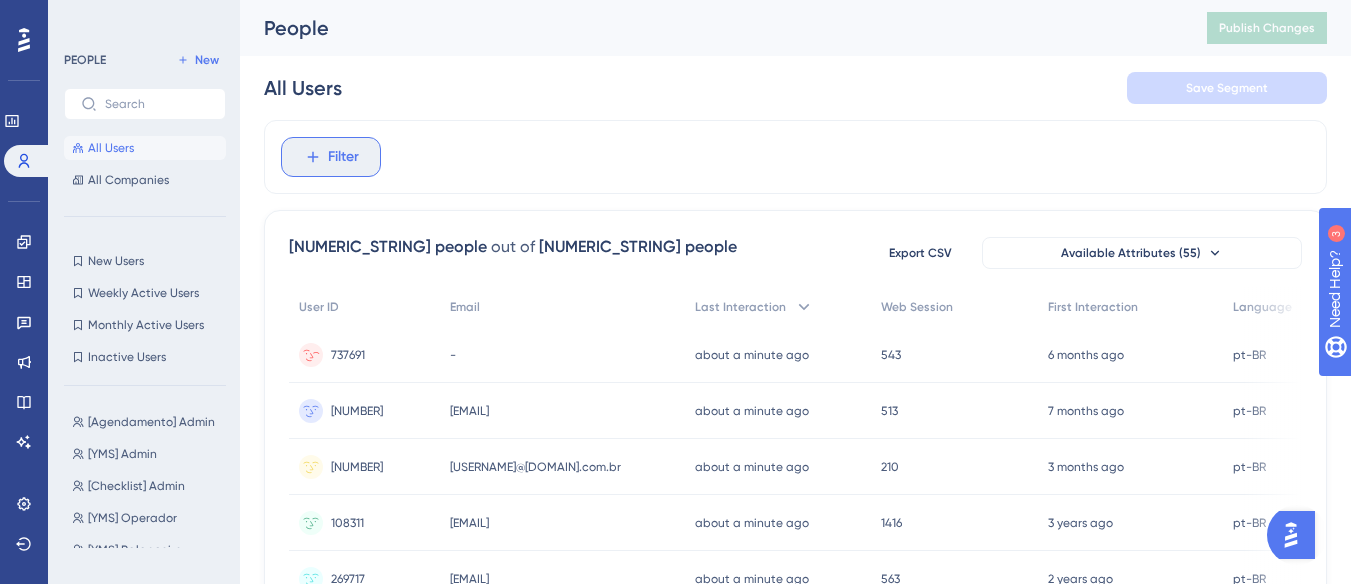 click on "Filter" at bounding box center [343, 157] 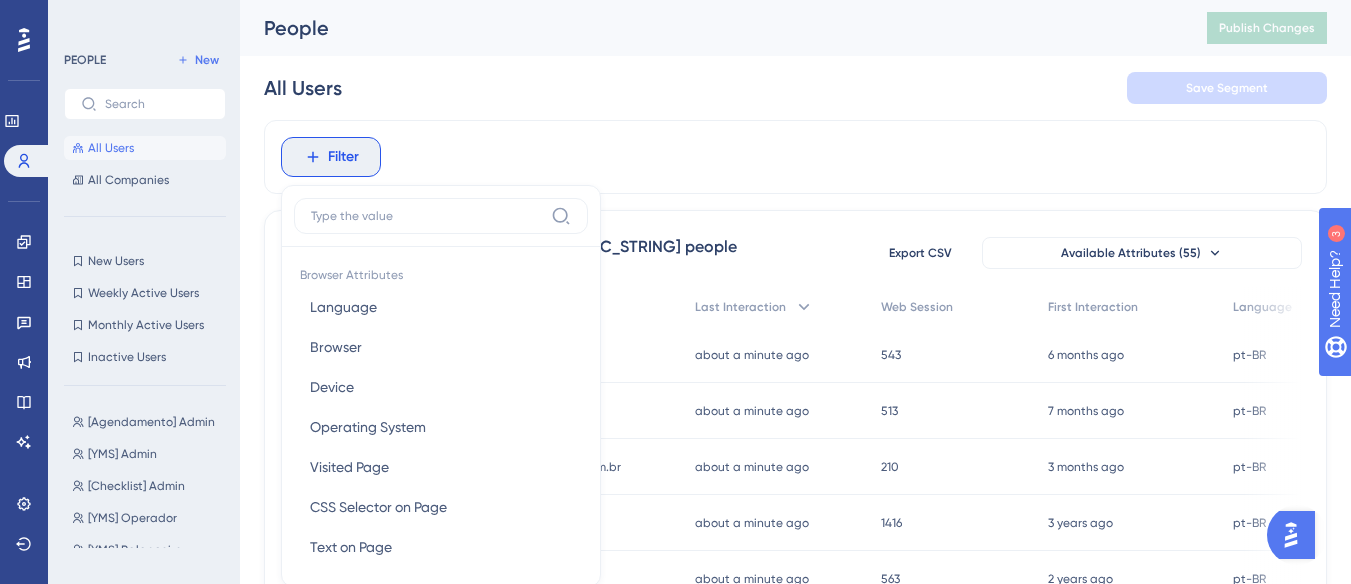 scroll, scrollTop: 9, scrollLeft: 0, axis: vertical 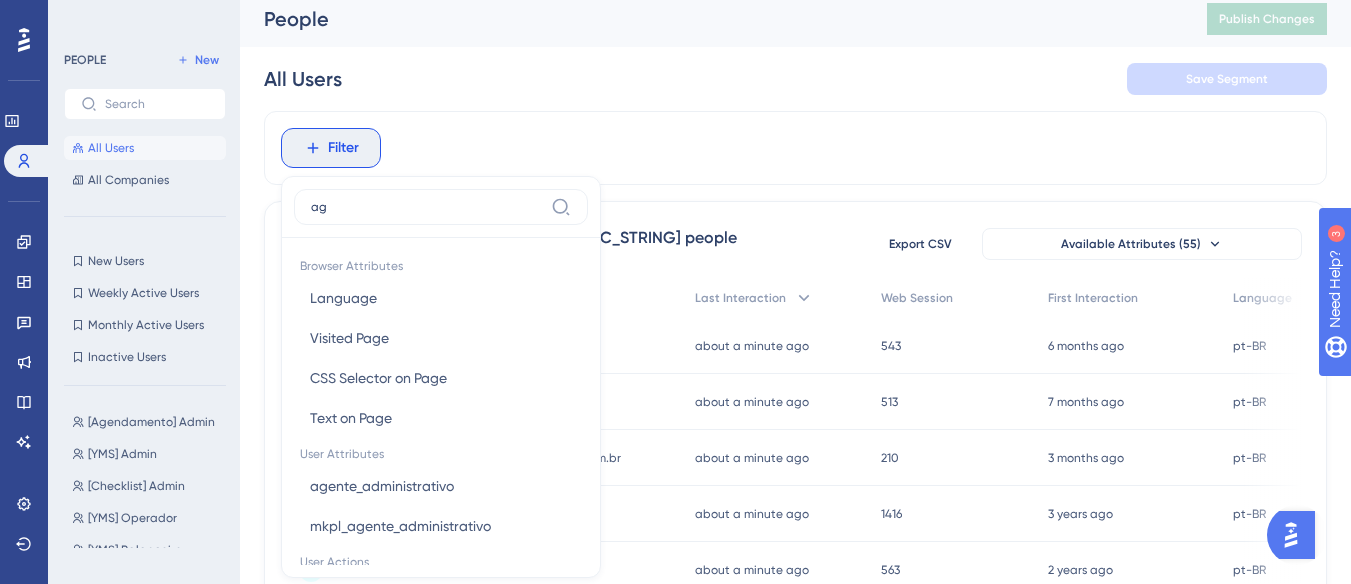 type on "a" 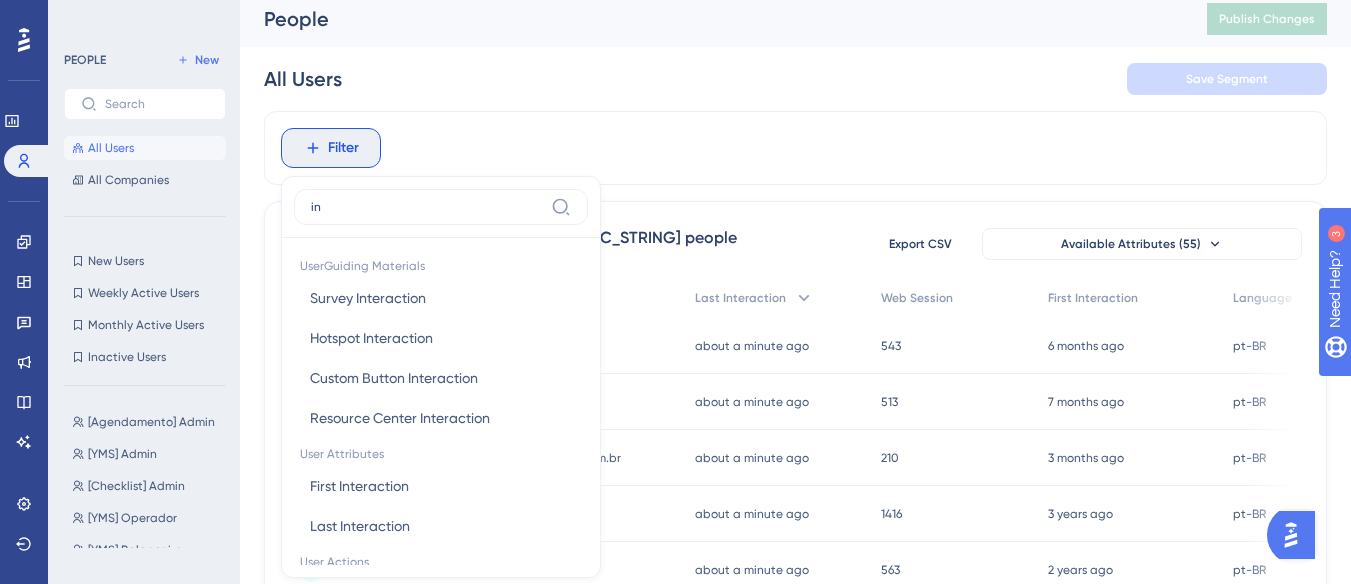 type on "i" 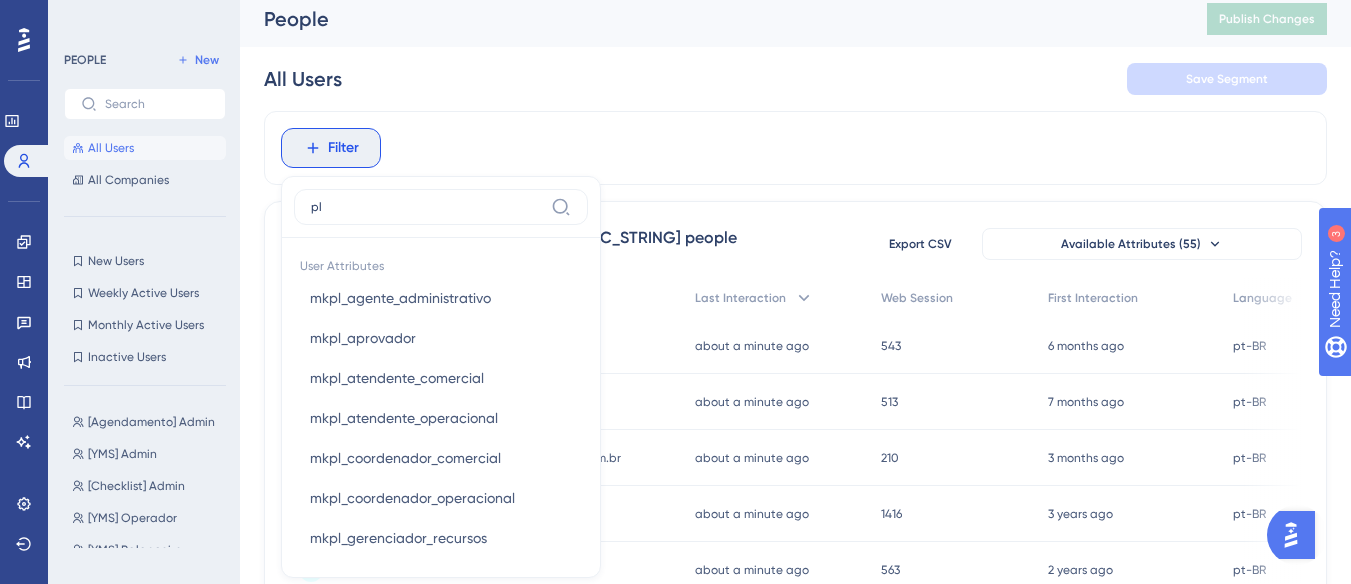 type on "p" 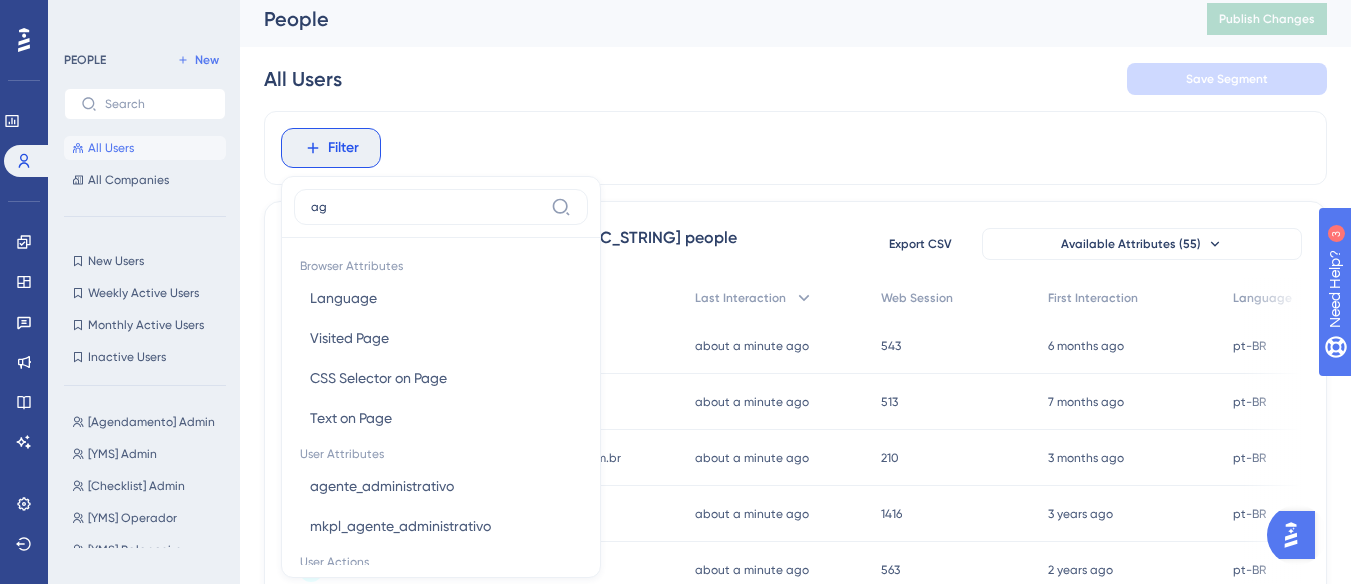 type on "a" 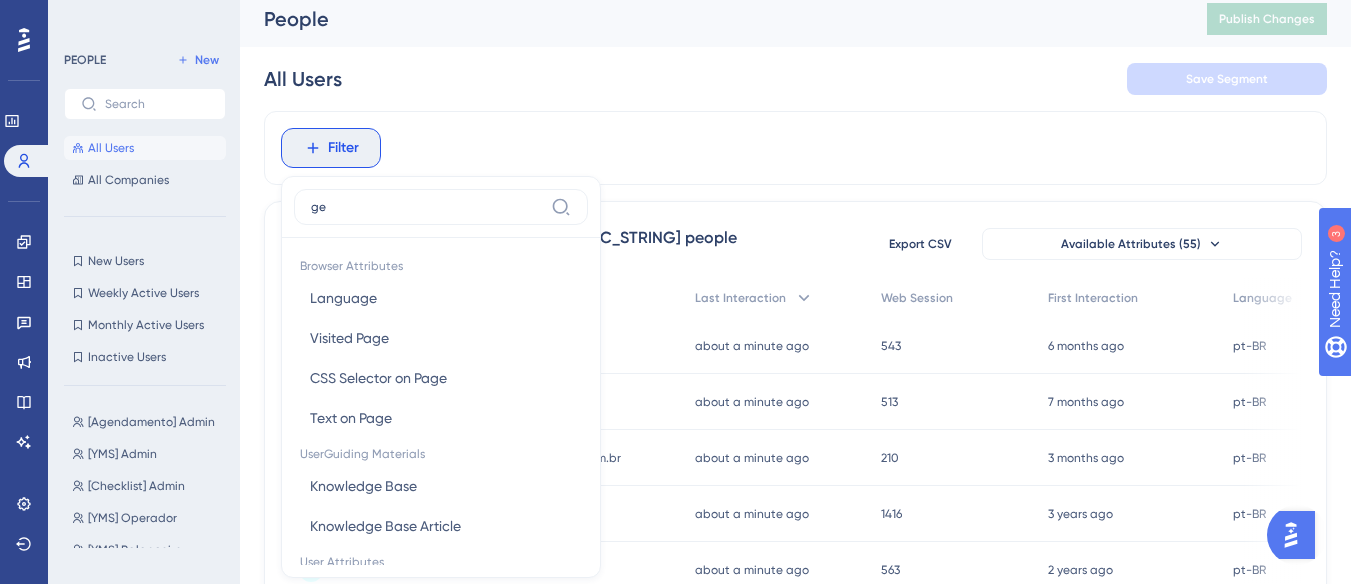 type on "g" 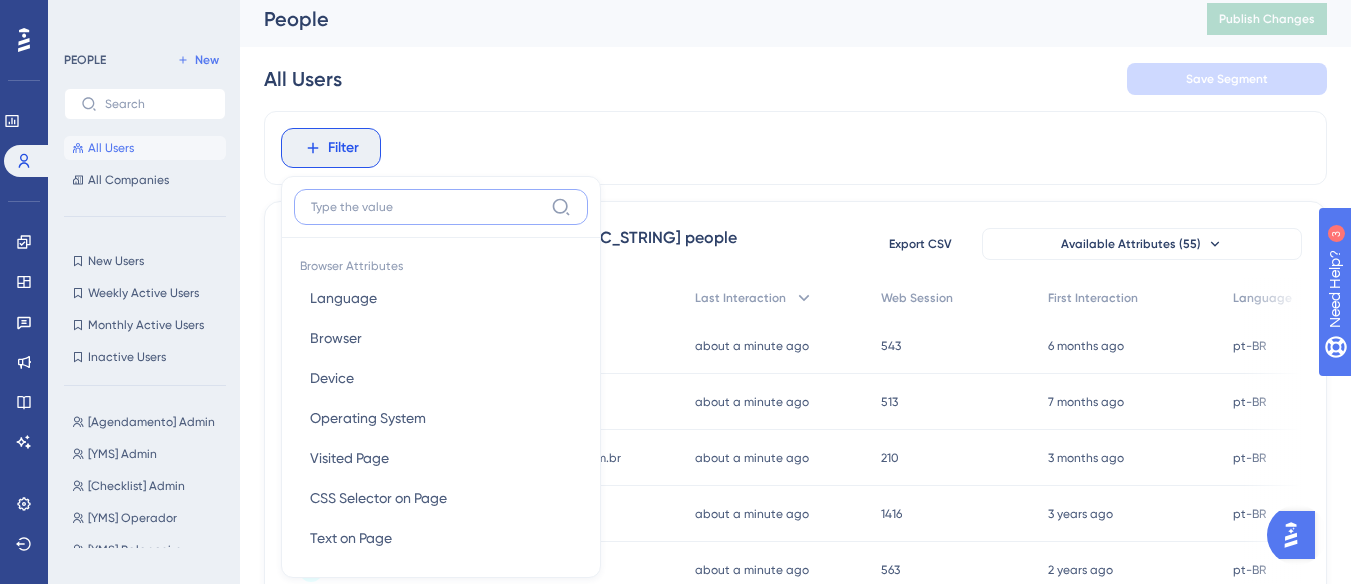 click at bounding box center (427, 207) 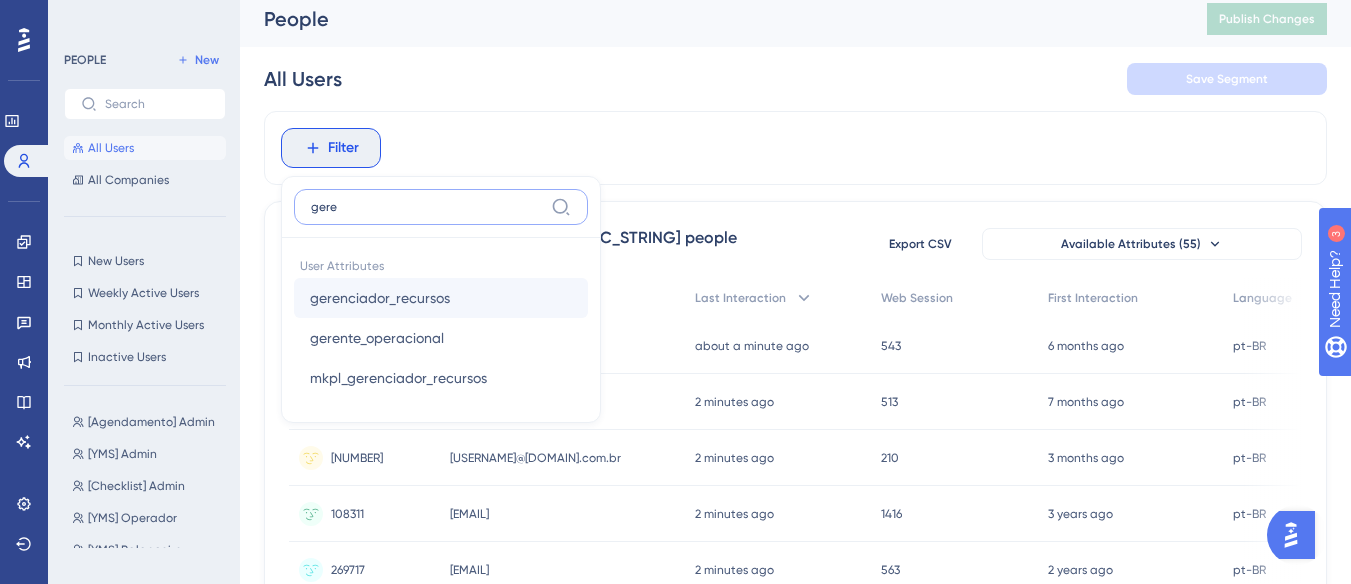 type on "gere" 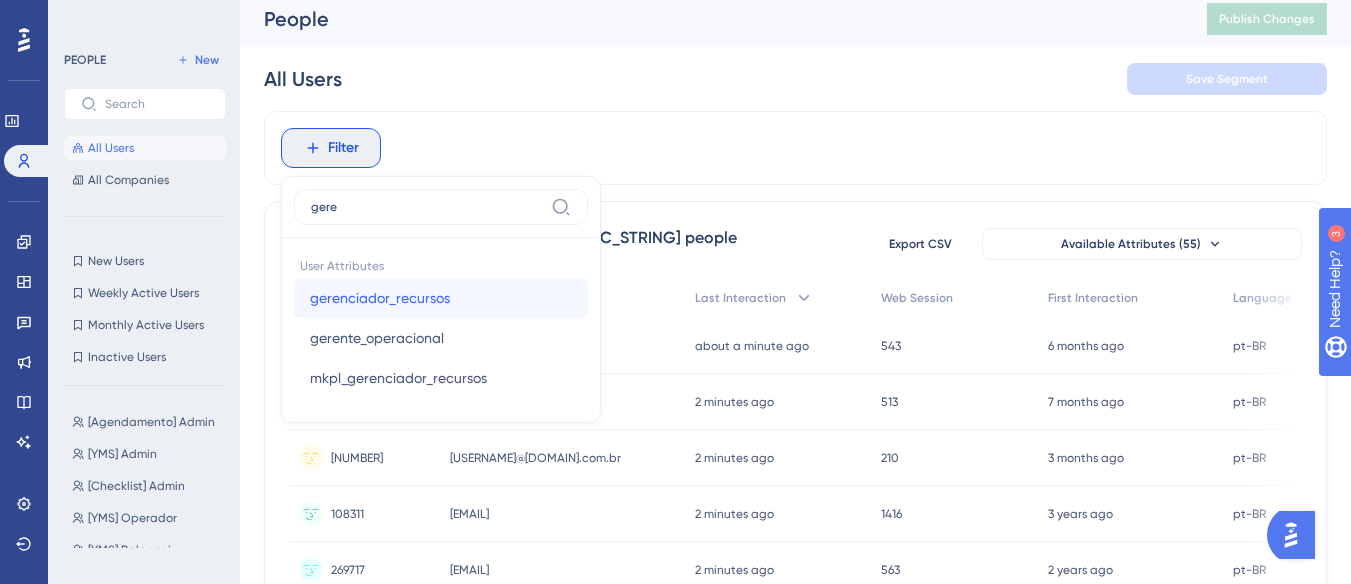 click on "gerenciador_recursos gerenciador_recursos" at bounding box center (441, 298) 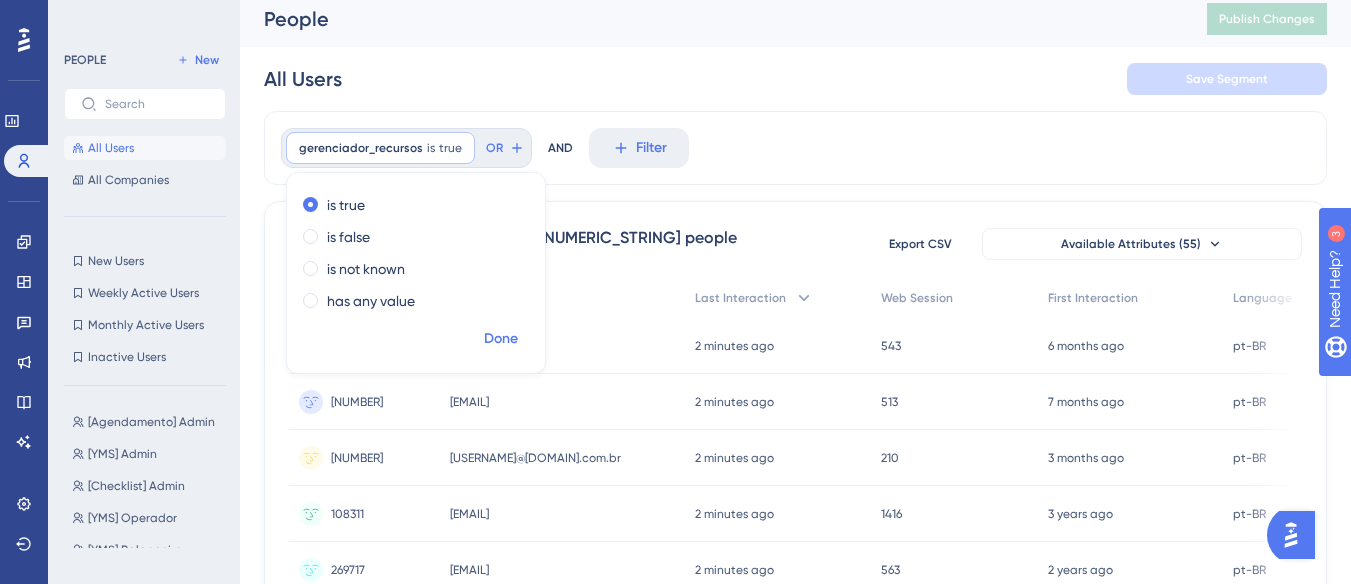 click on "Done" at bounding box center [501, 339] 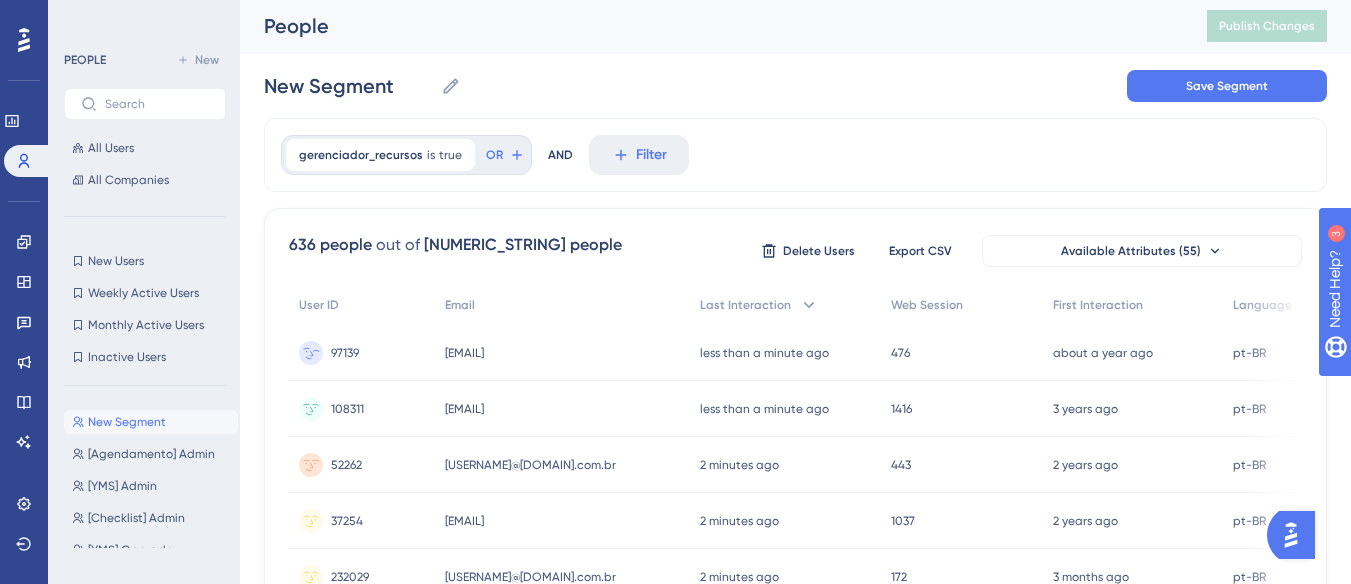 scroll, scrollTop: 0, scrollLeft: 0, axis: both 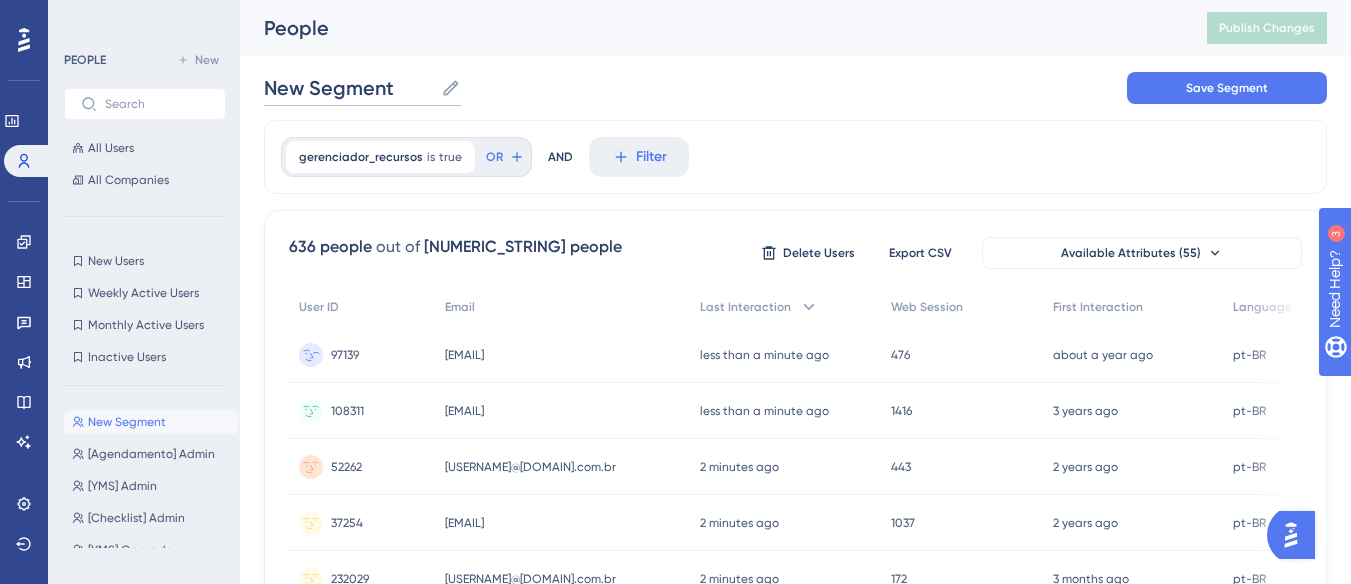drag, startPoint x: 411, startPoint y: 93, endPoint x: 248, endPoint y: 100, distance: 163.15024 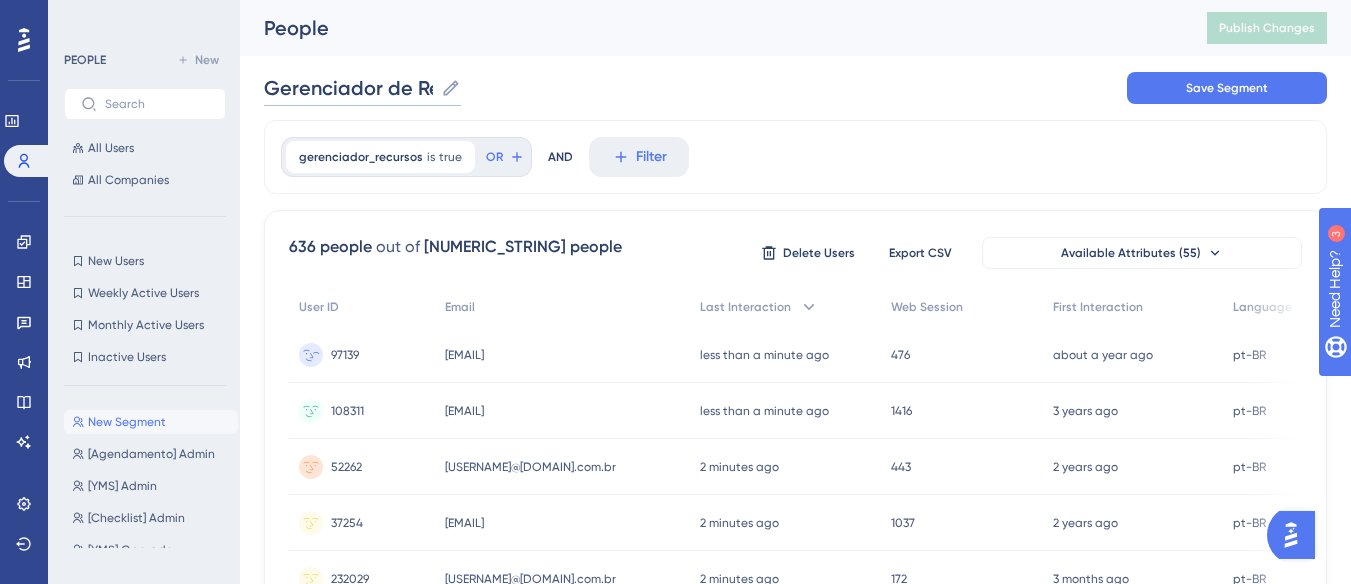 scroll, scrollTop: 0, scrollLeft: 0, axis: both 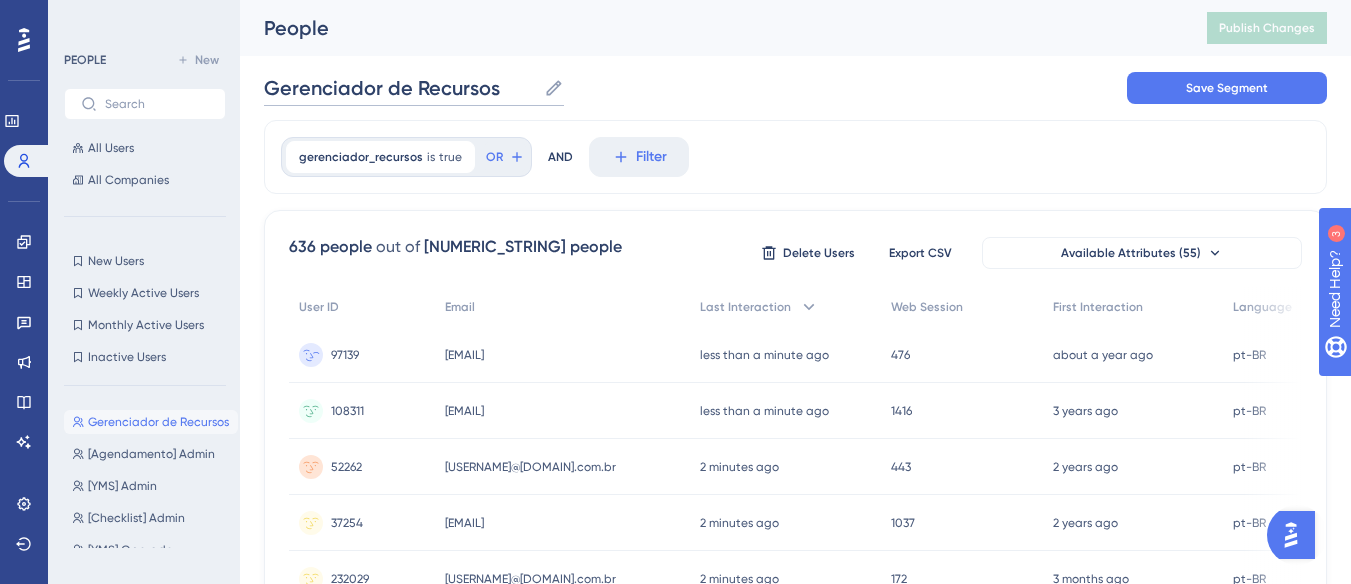 click on "Gerenciador de Recursos" at bounding box center (400, 88) 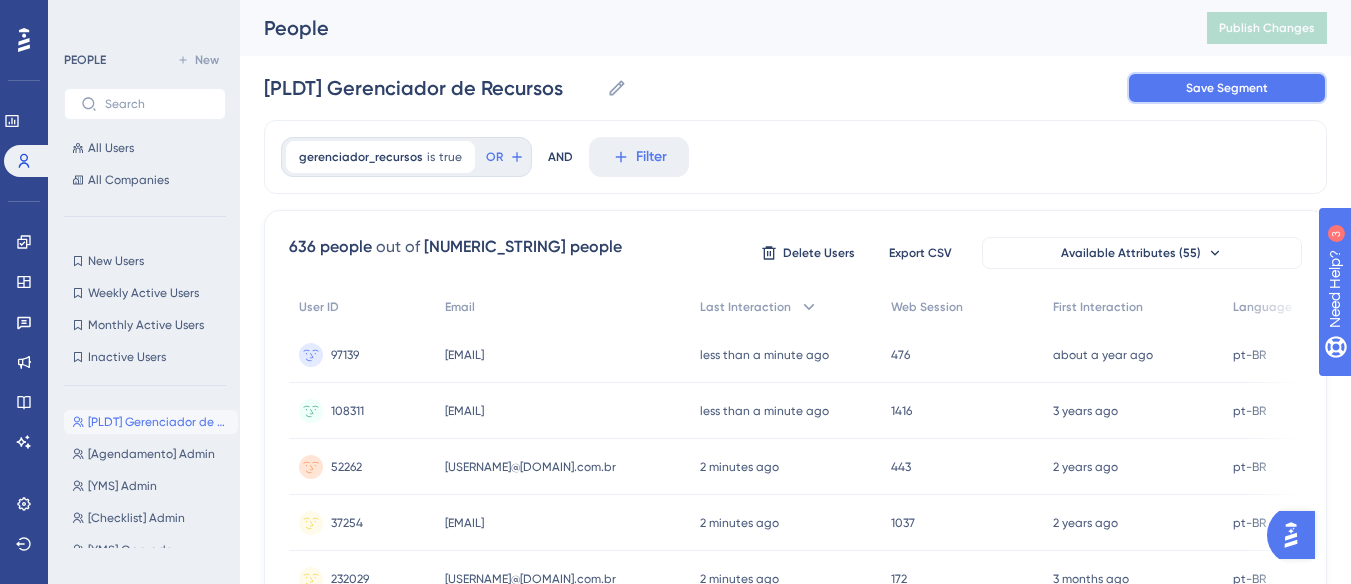 click on "Save Segment" at bounding box center (1227, 88) 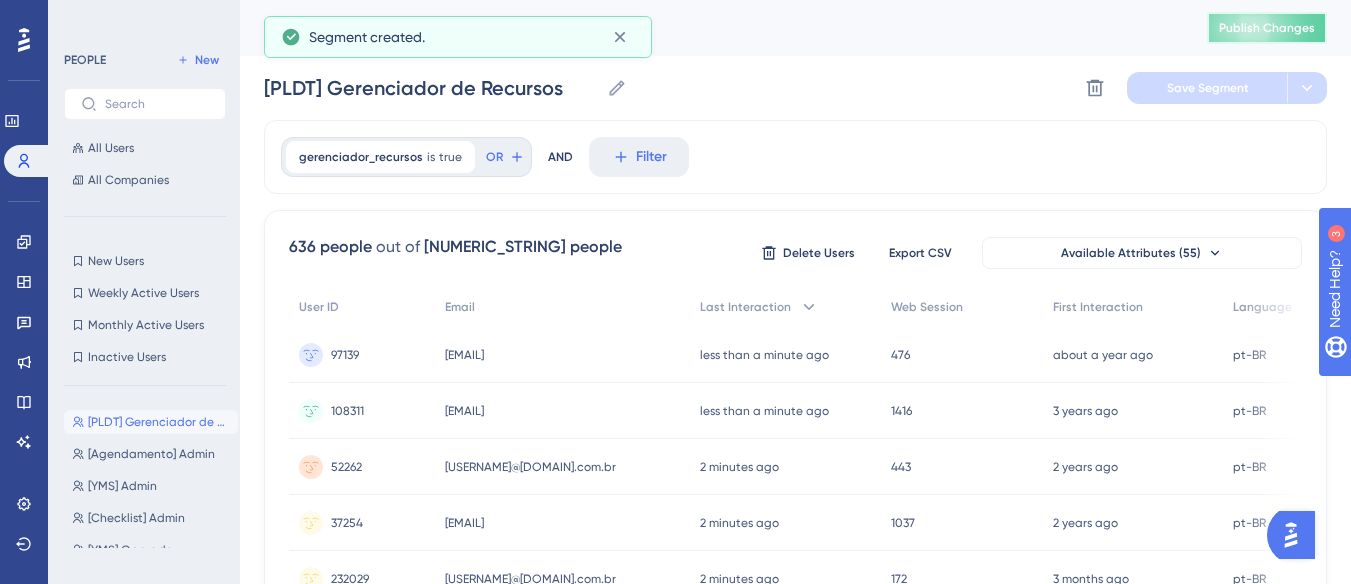 click on "Publish Changes" at bounding box center (1267, 28) 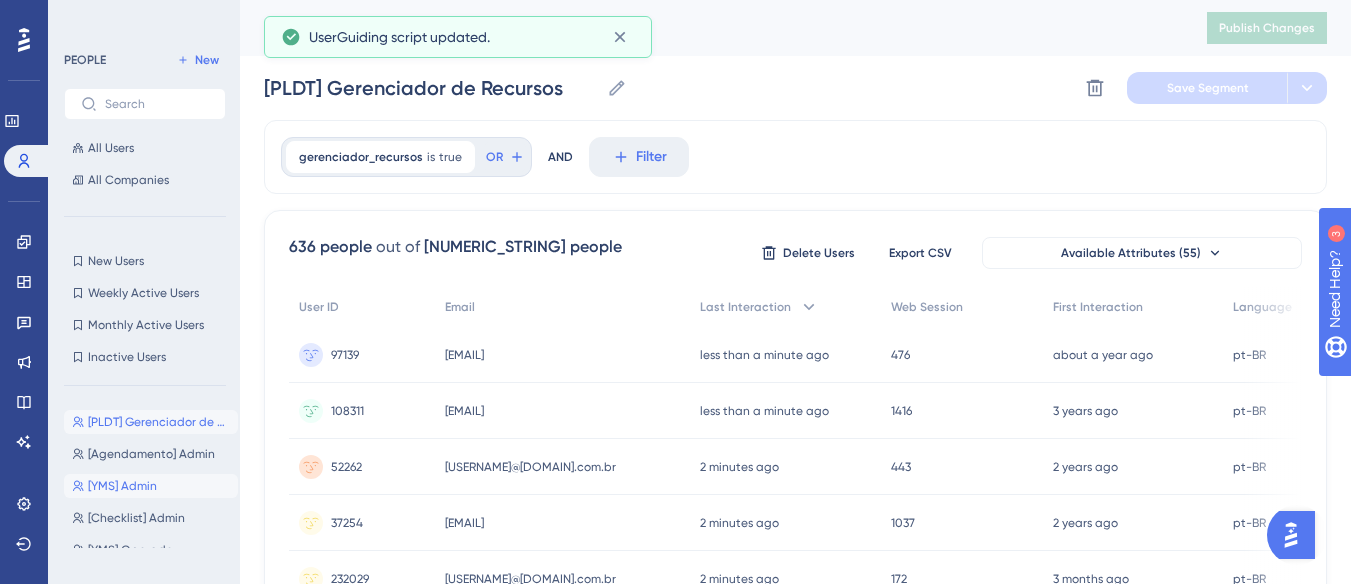 click on "[YMS] Admin" at bounding box center [122, 486] 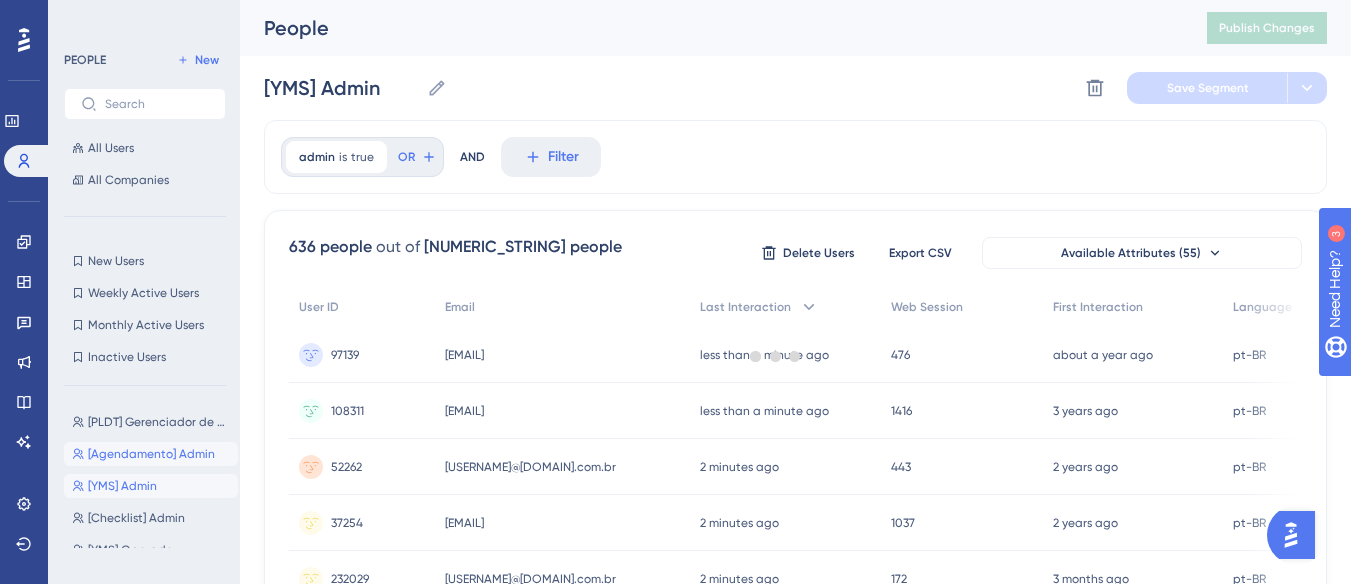click on "[Agendamento] Admin" at bounding box center [151, 454] 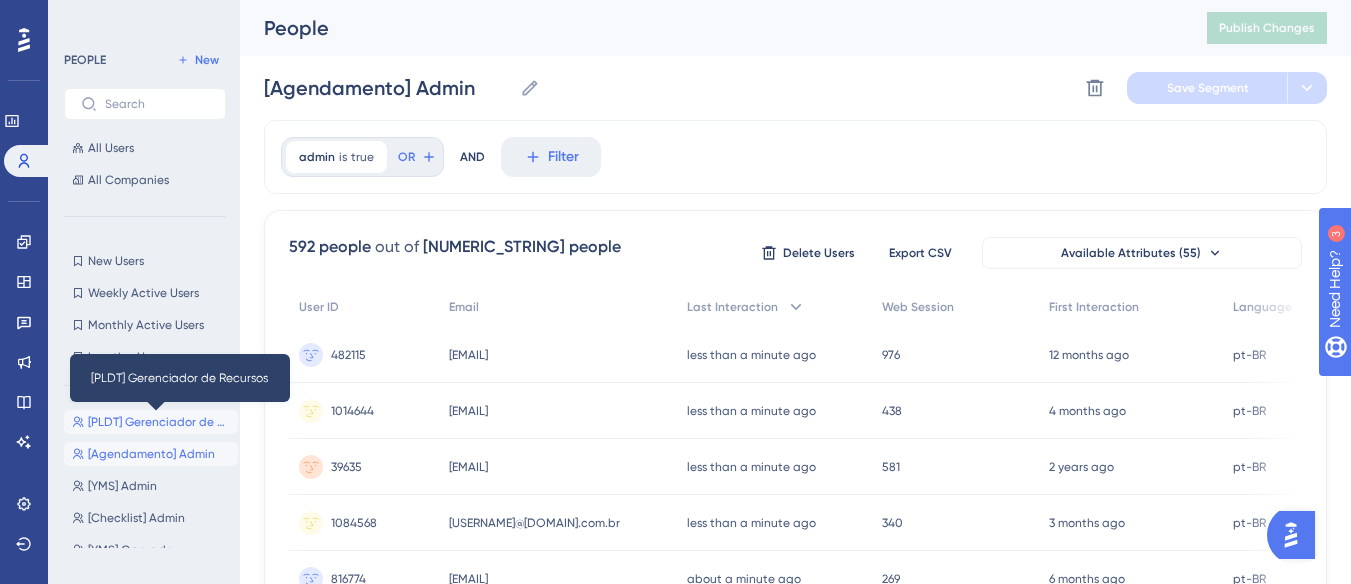click on "[PLDT] Gerenciador de Recursos" at bounding box center [159, 422] 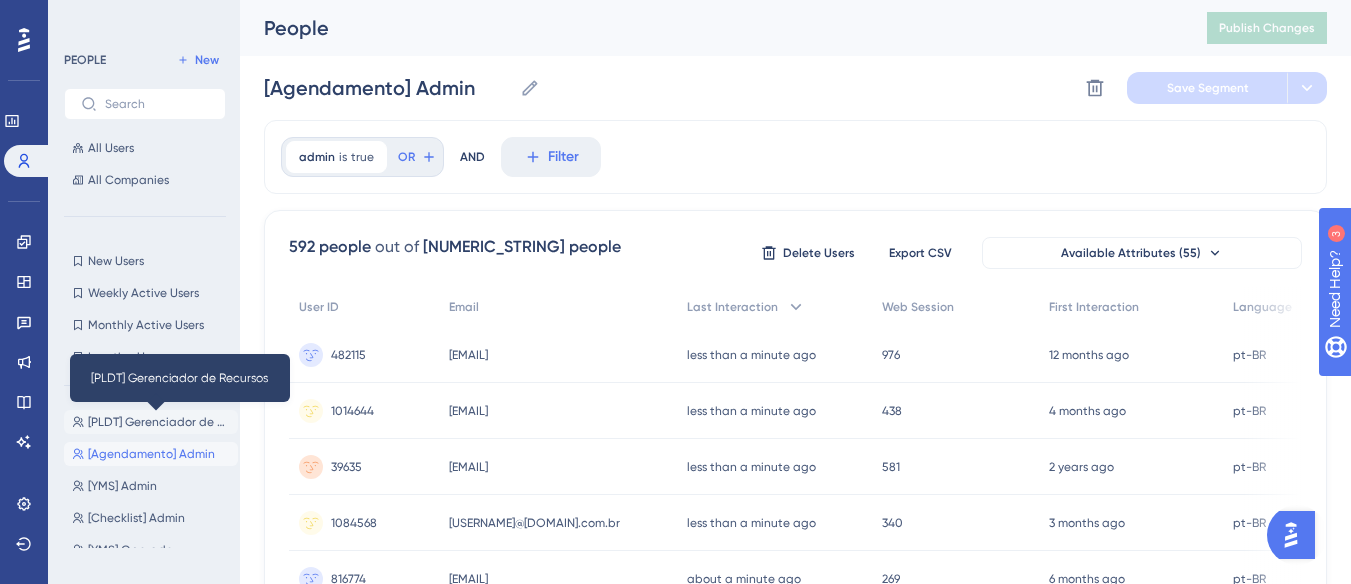 type on "[PLDT] Gerenciador de Recursos" 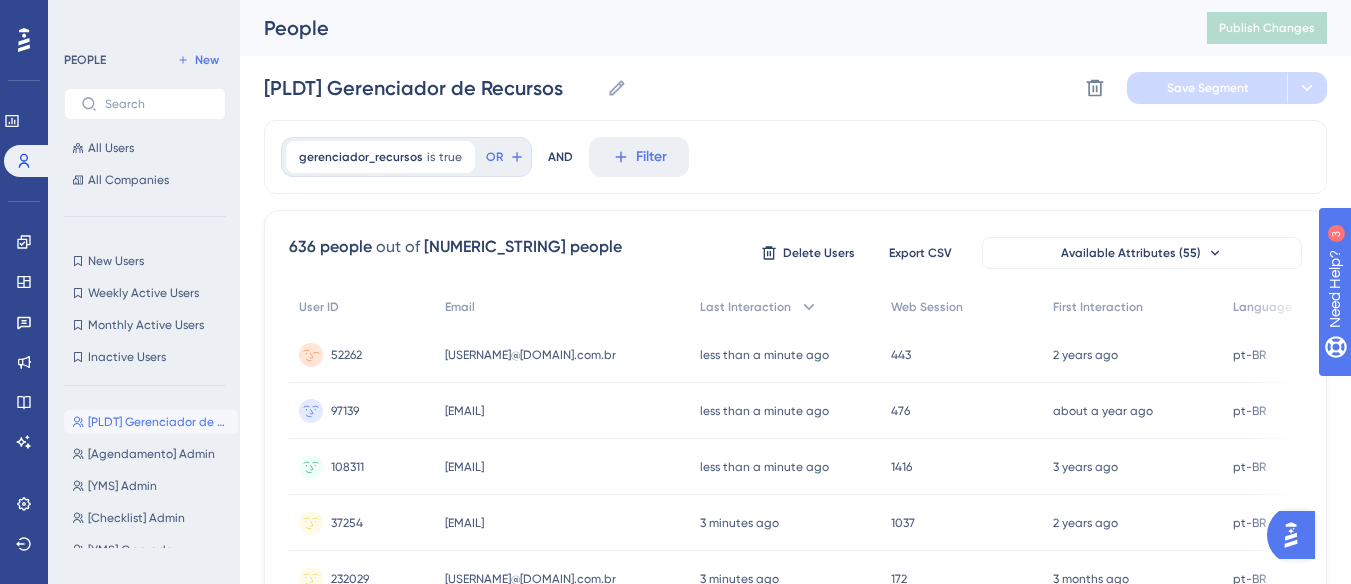 click on "ronaldo.sobral@bbmlogistica.com.br" at bounding box center [530, 355] 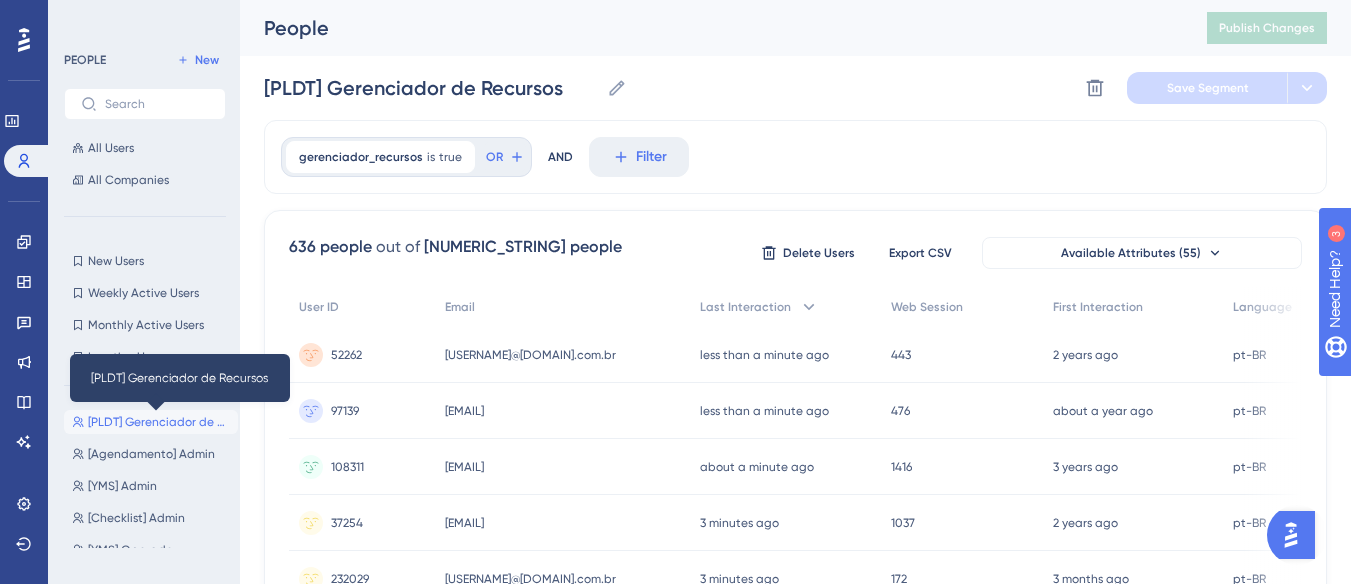 click on "[PLDT] Gerenciador de Recursos" at bounding box center (159, 422) 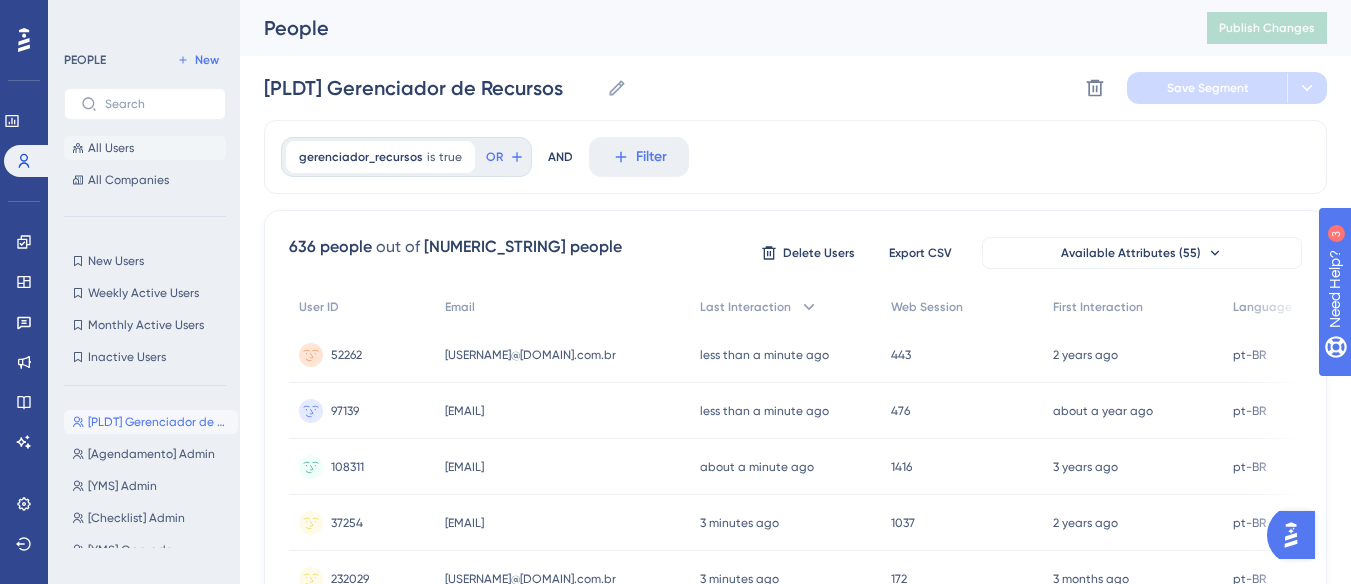 click on "All Users" at bounding box center [145, 148] 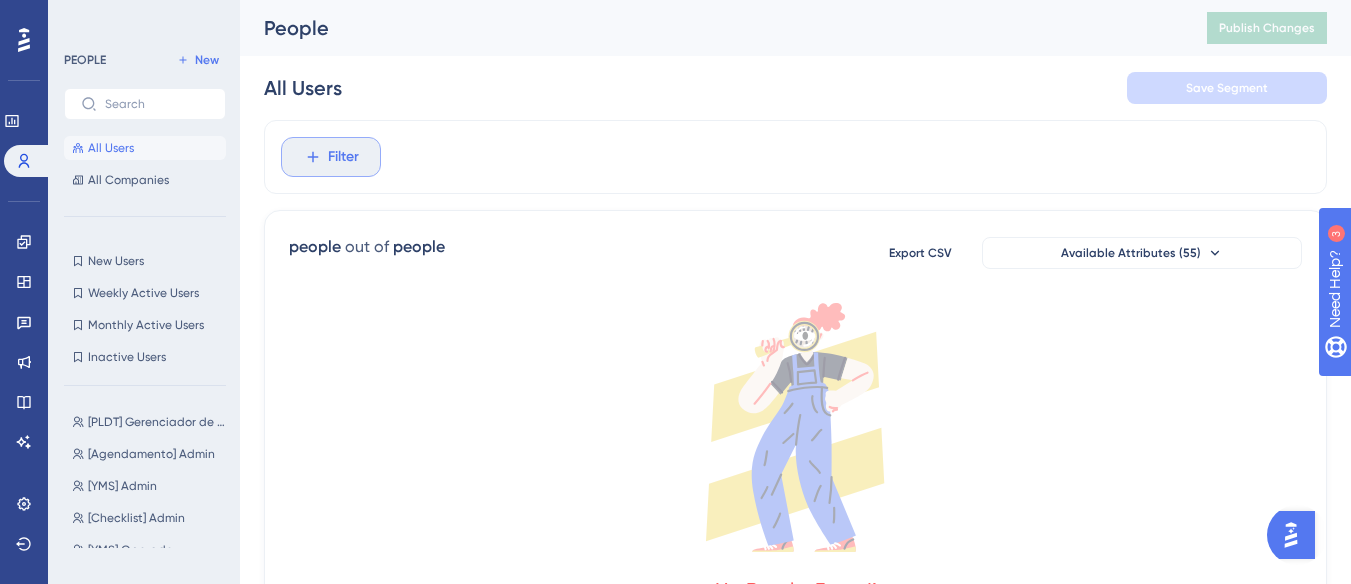 click on "Filter" at bounding box center [343, 157] 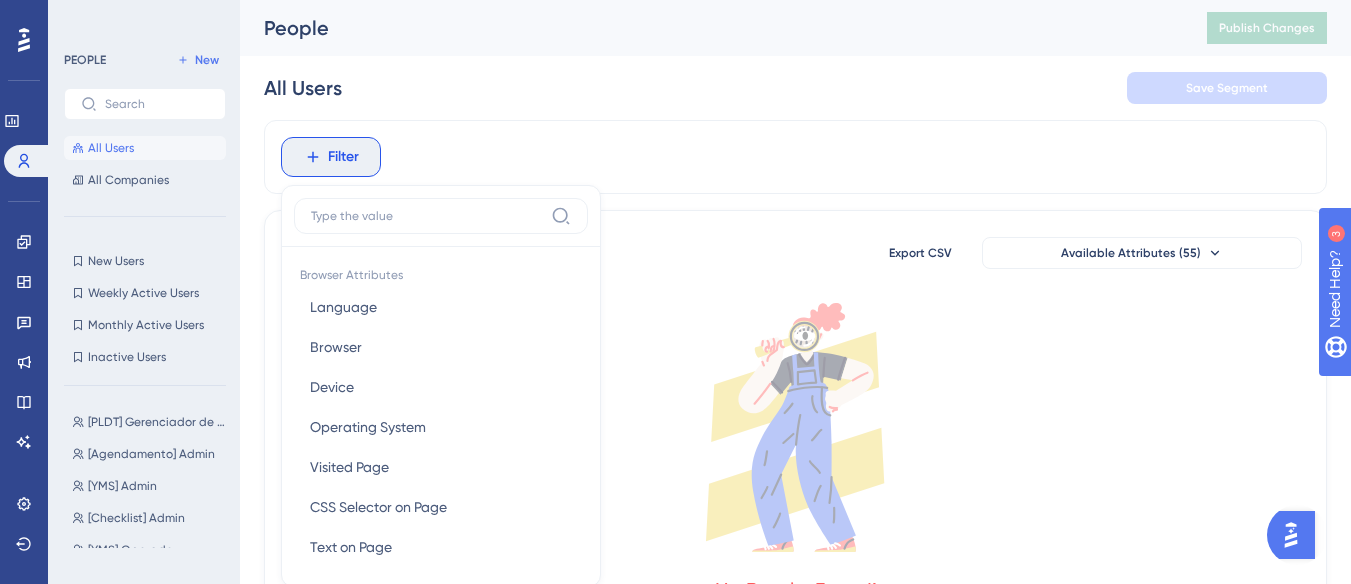 scroll, scrollTop: 94, scrollLeft: 0, axis: vertical 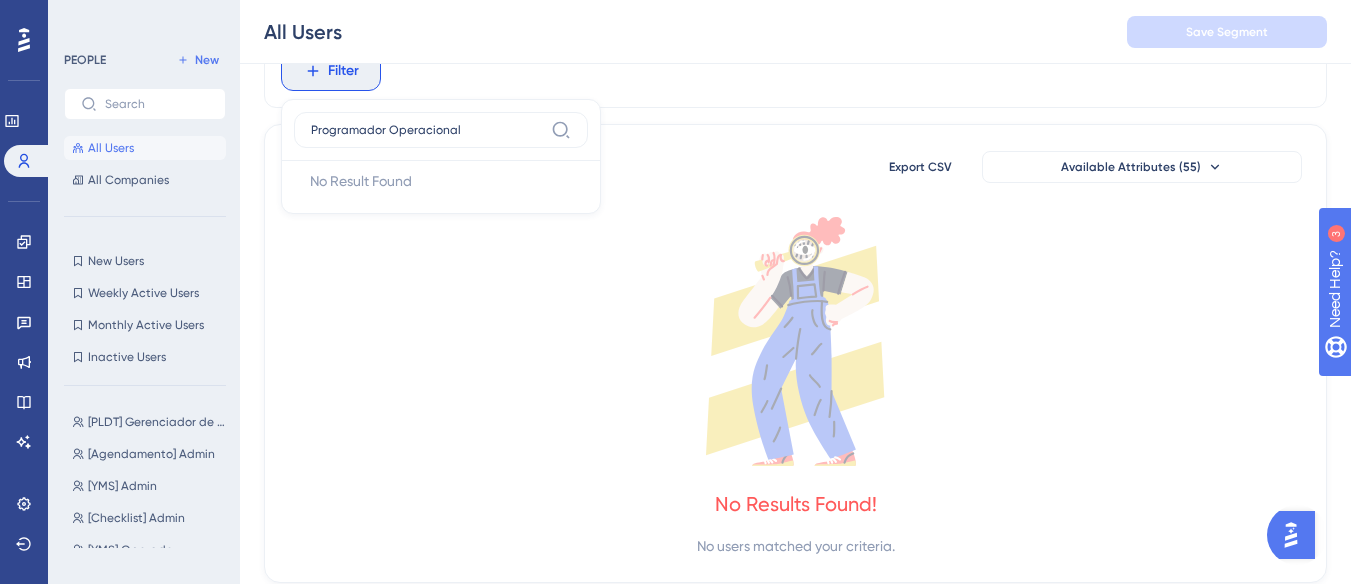 drag, startPoint x: 462, startPoint y: 130, endPoint x: 383, endPoint y: 141, distance: 79.762146 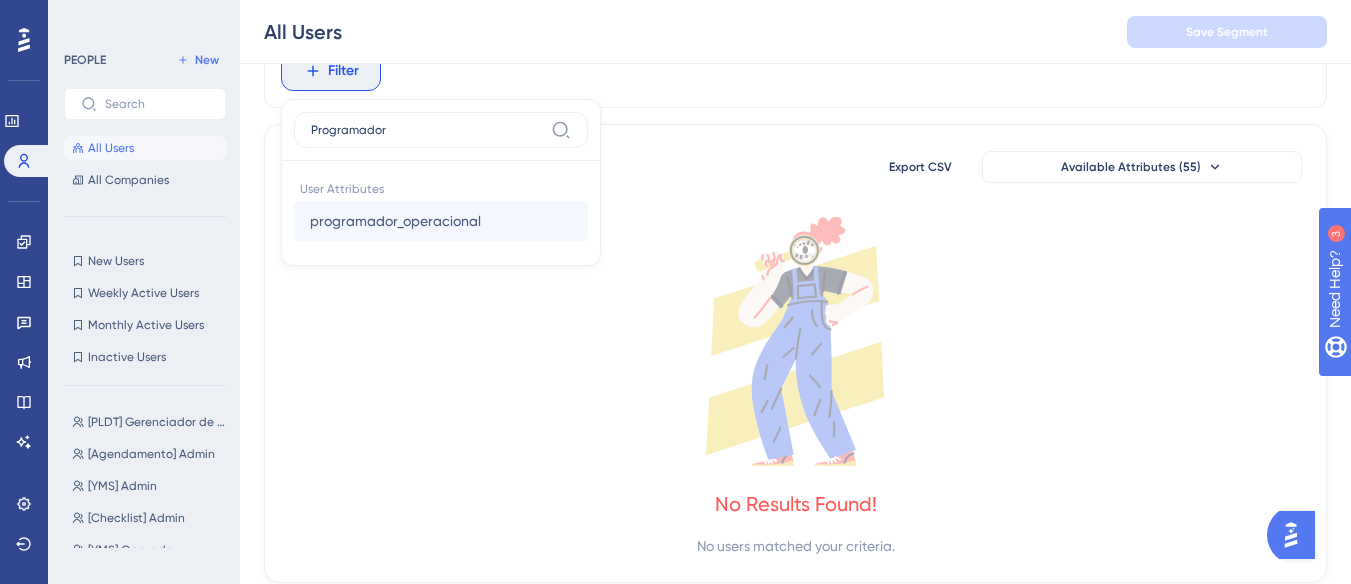 type on "Programador" 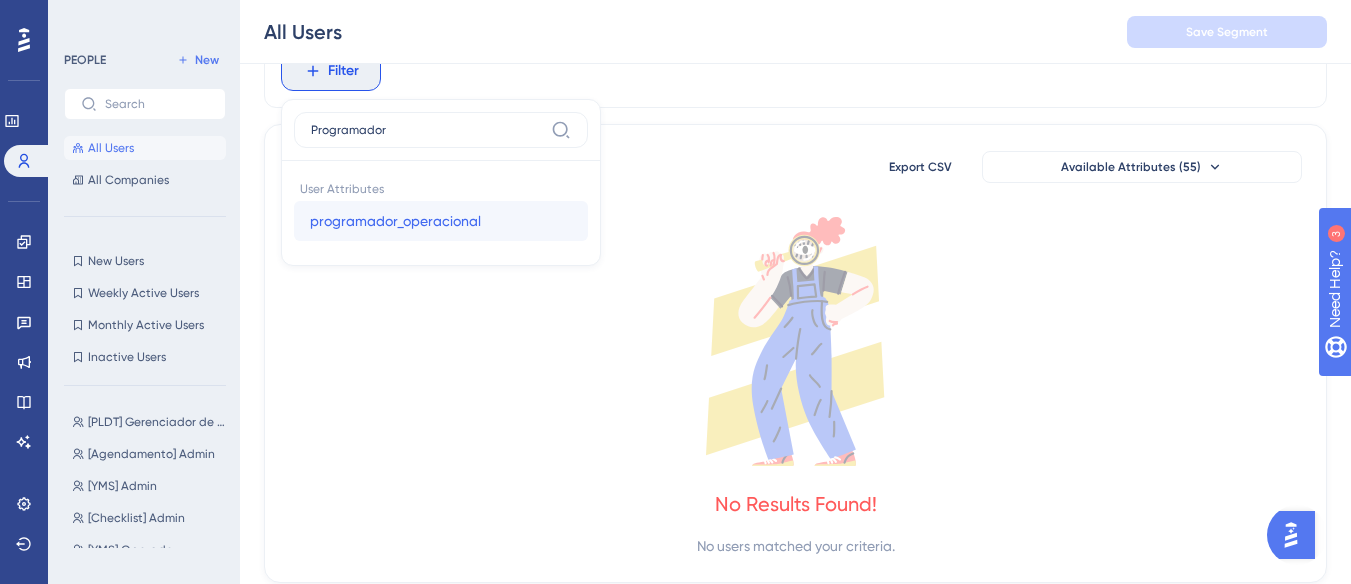 click on "programador_operacional" at bounding box center (395, 221) 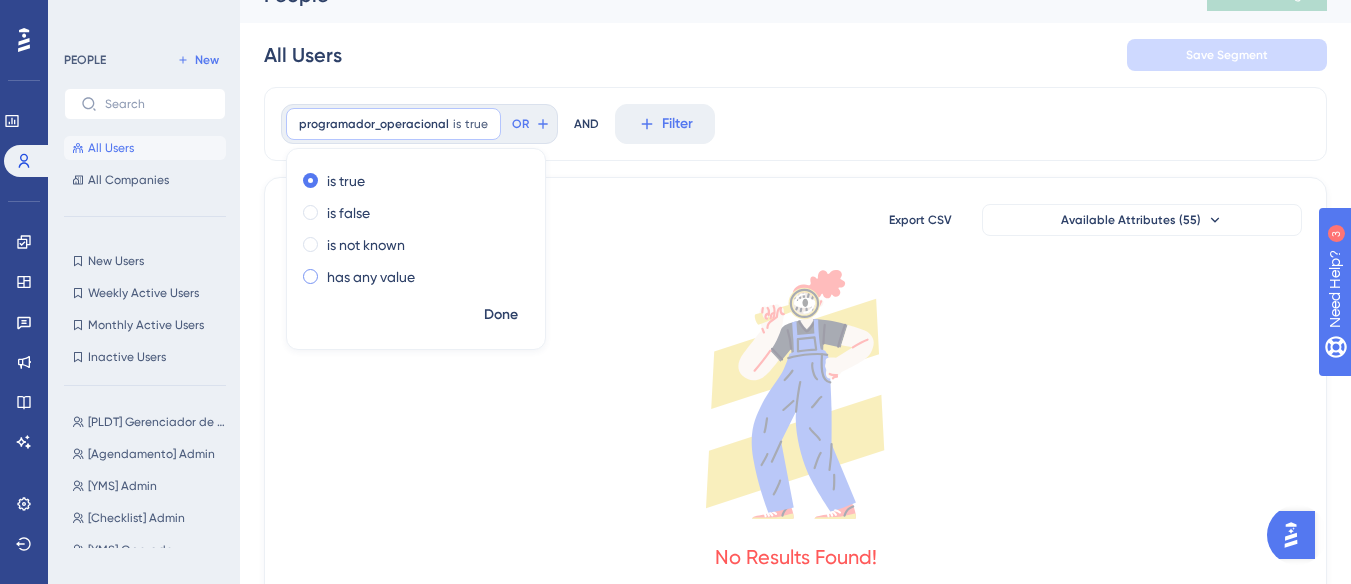scroll, scrollTop: 0, scrollLeft: 0, axis: both 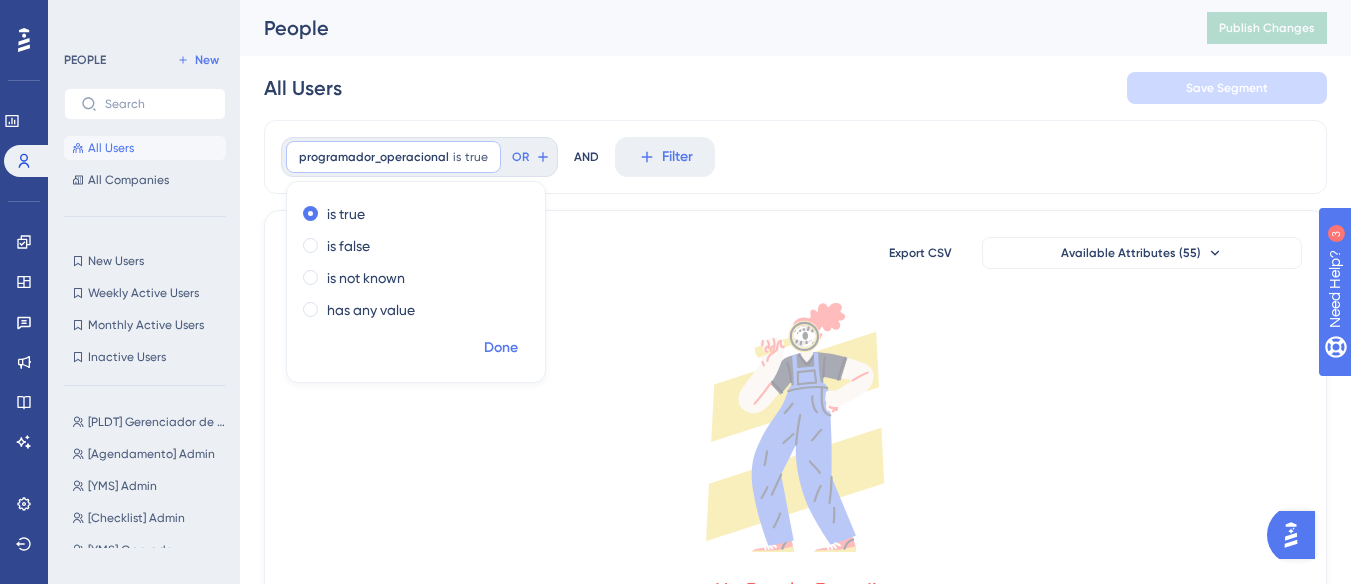 click on "Done" at bounding box center [501, 348] 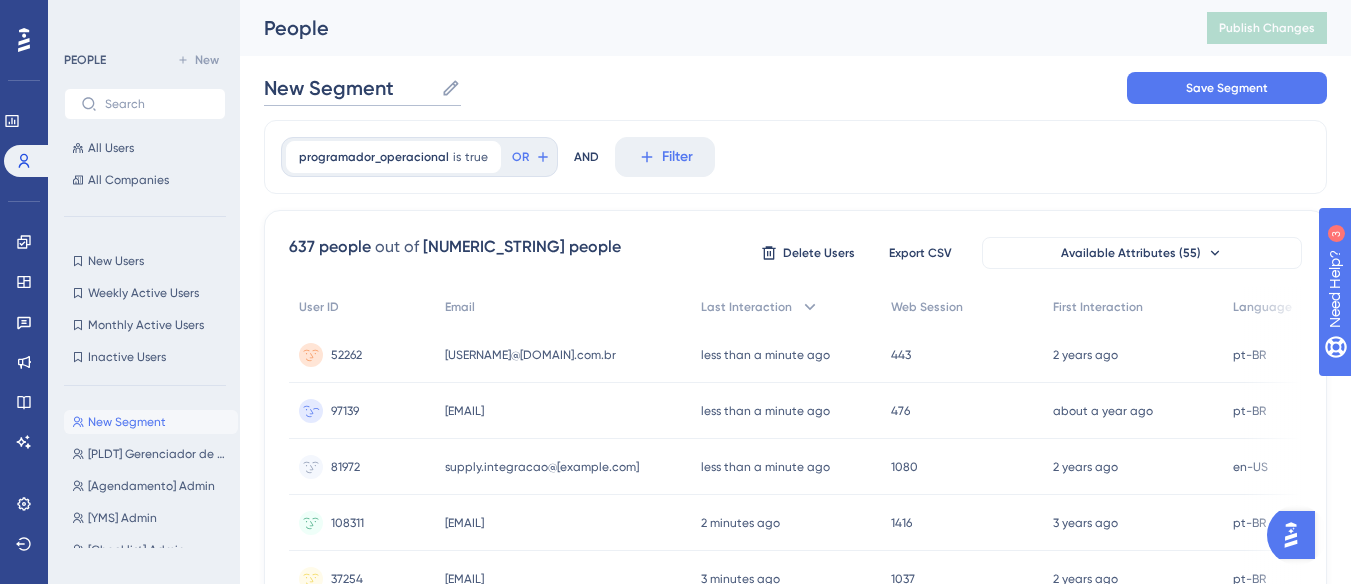 drag, startPoint x: 393, startPoint y: 84, endPoint x: 237, endPoint y: 79, distance: 156.08011 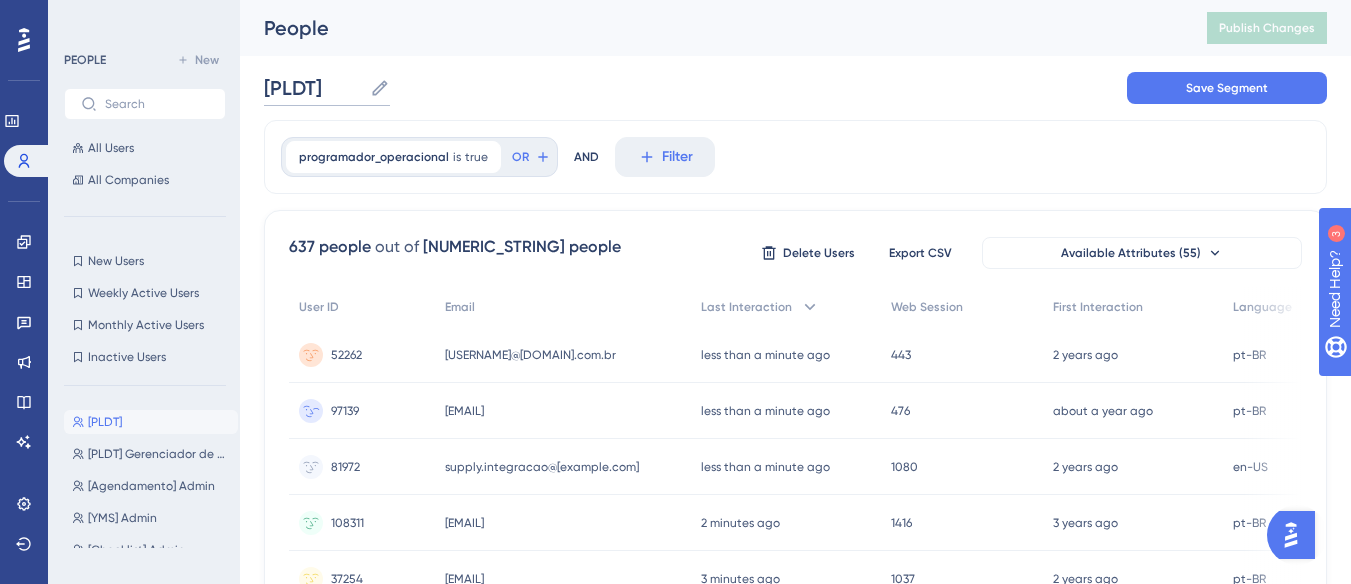 paste on "Programador Operacional" 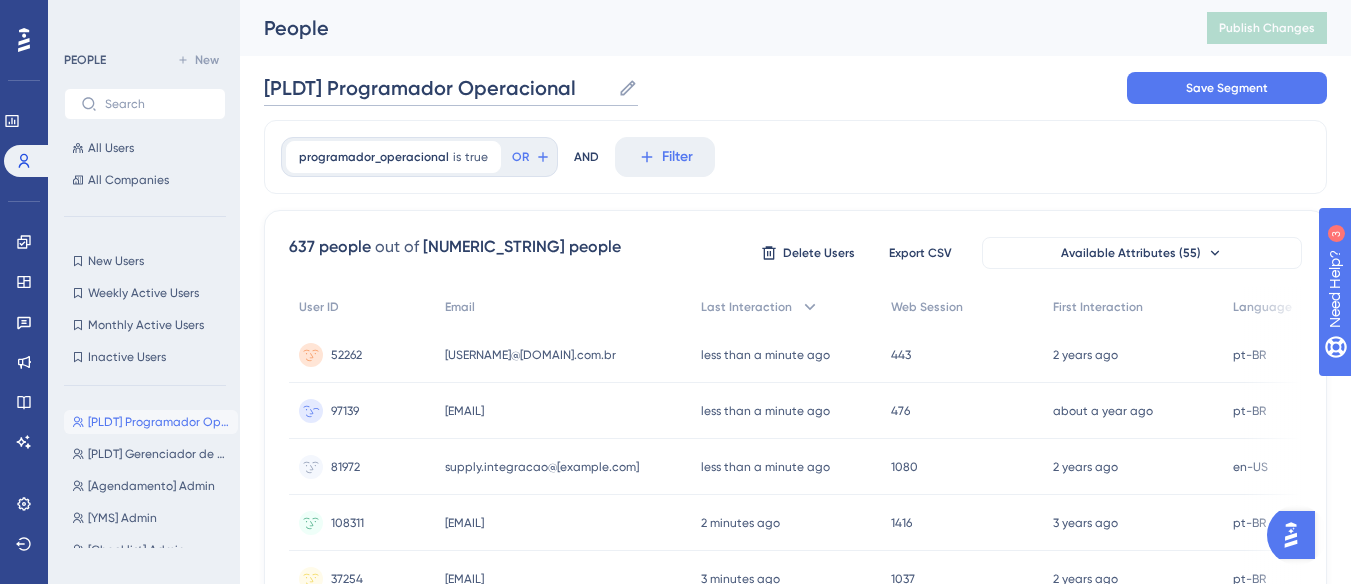 scroll, scrollTop: 0, scrollLeft: 0, axis: both 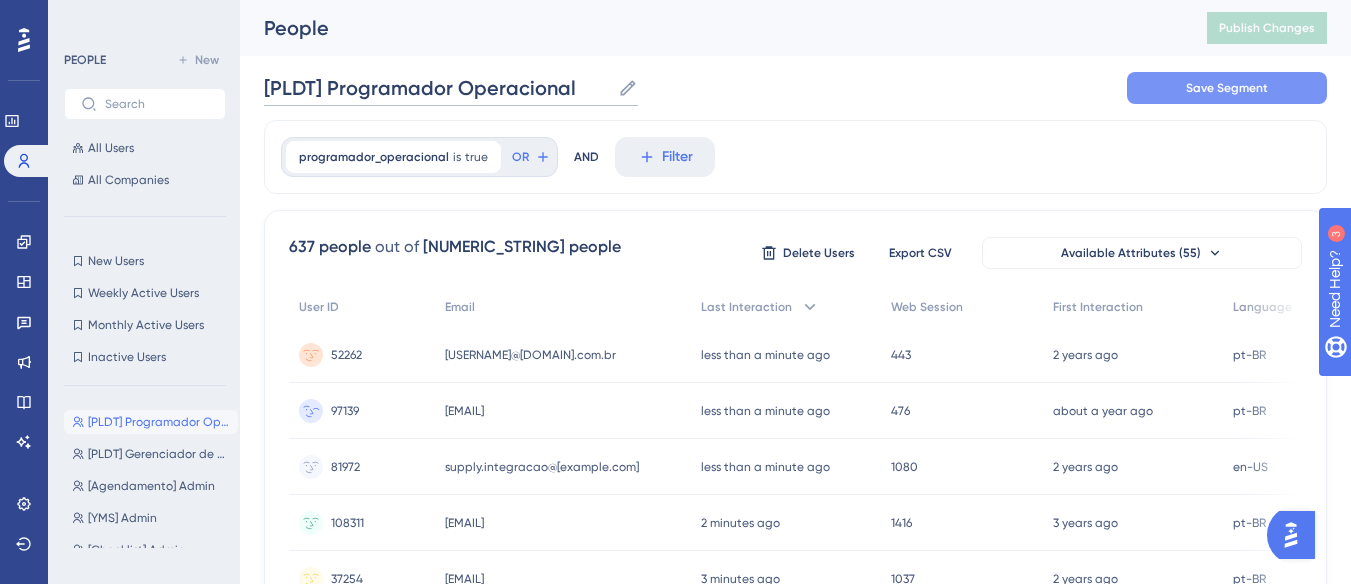 type on "[PLDT] Programador Operacional" 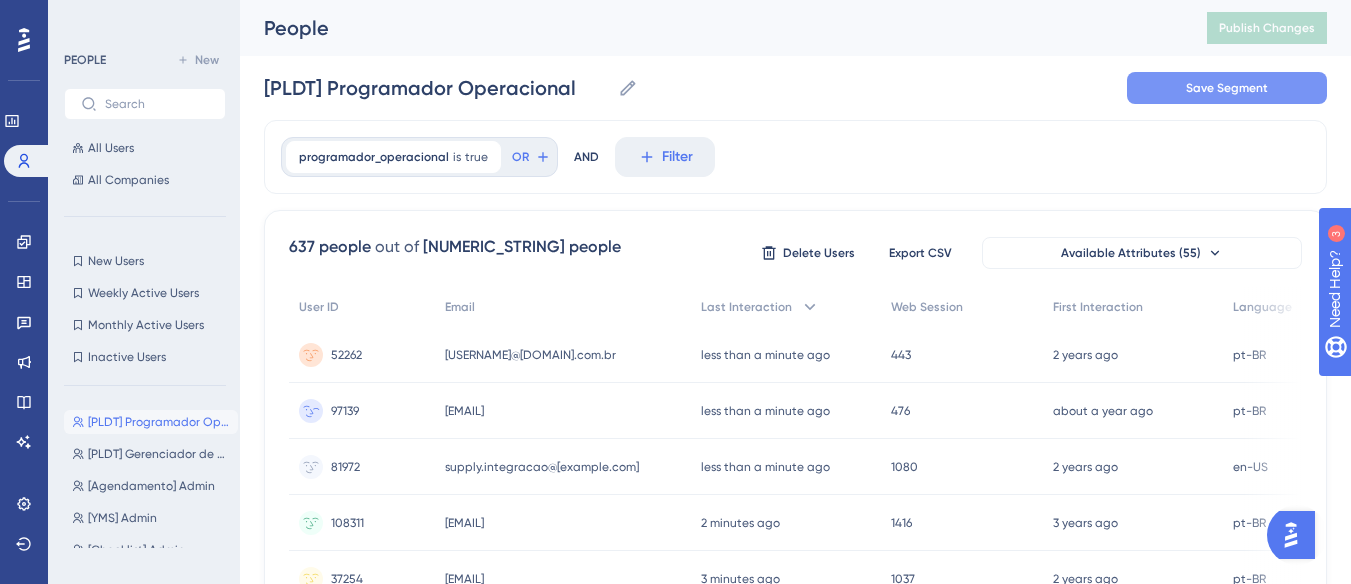 click on "Save Segment" at bounding box center (1227, 88) 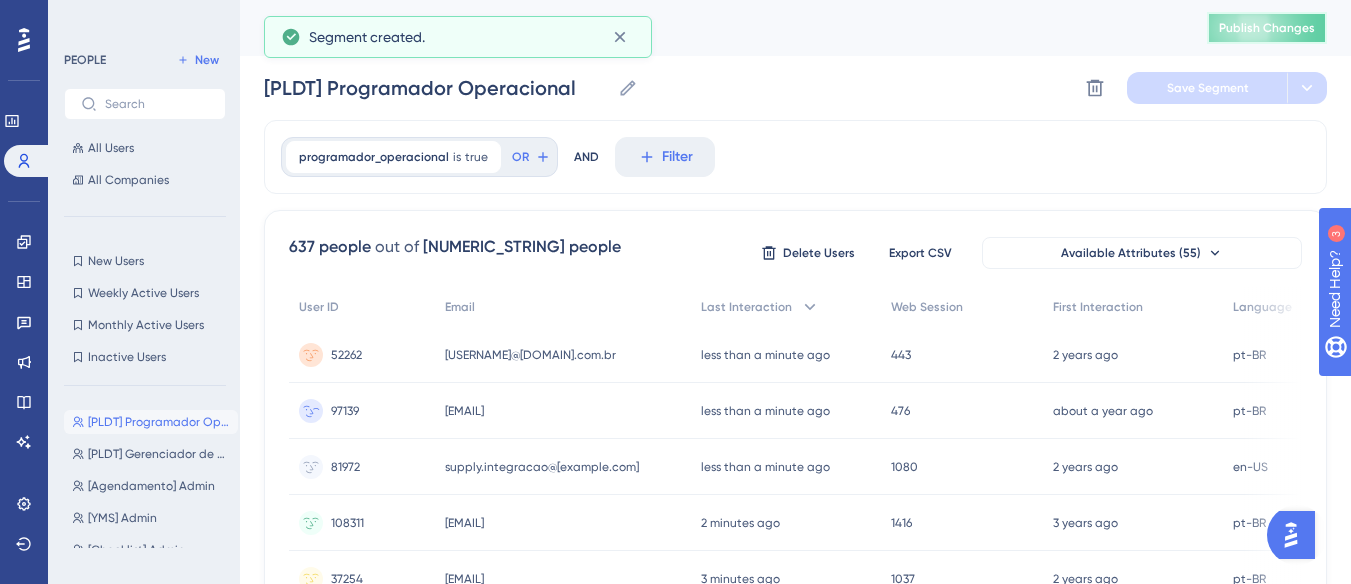 click on "Publish Changes" at bounding box center [1267, 28] 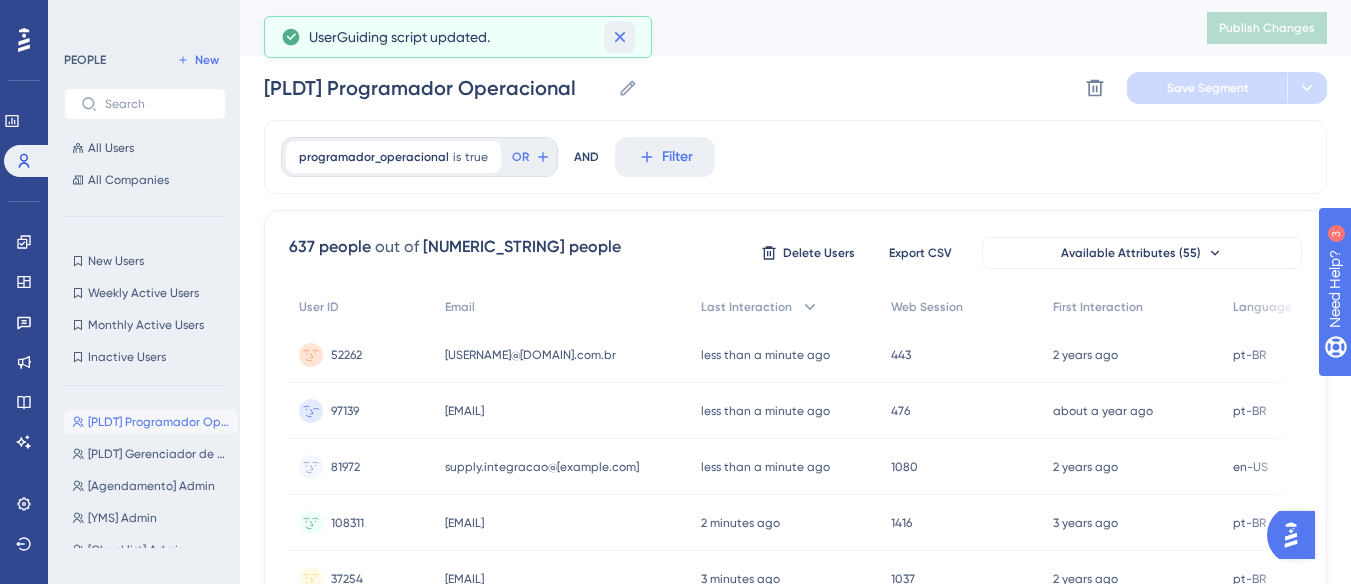 click 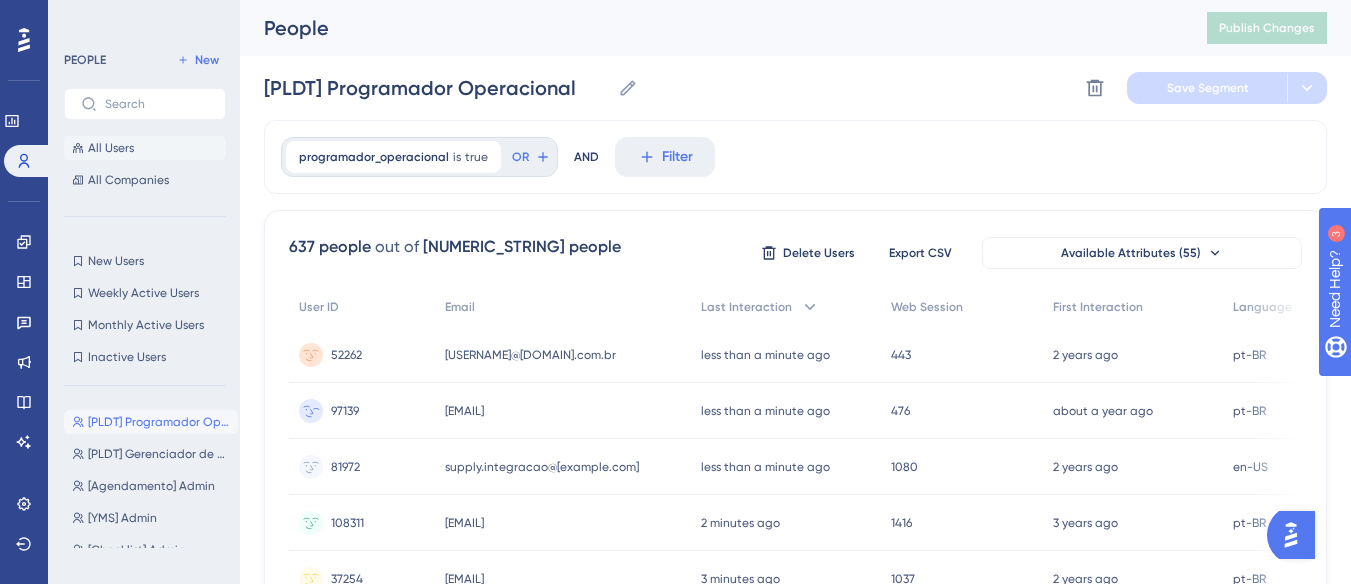 click on "All Users" at bounding box center [145, 148] 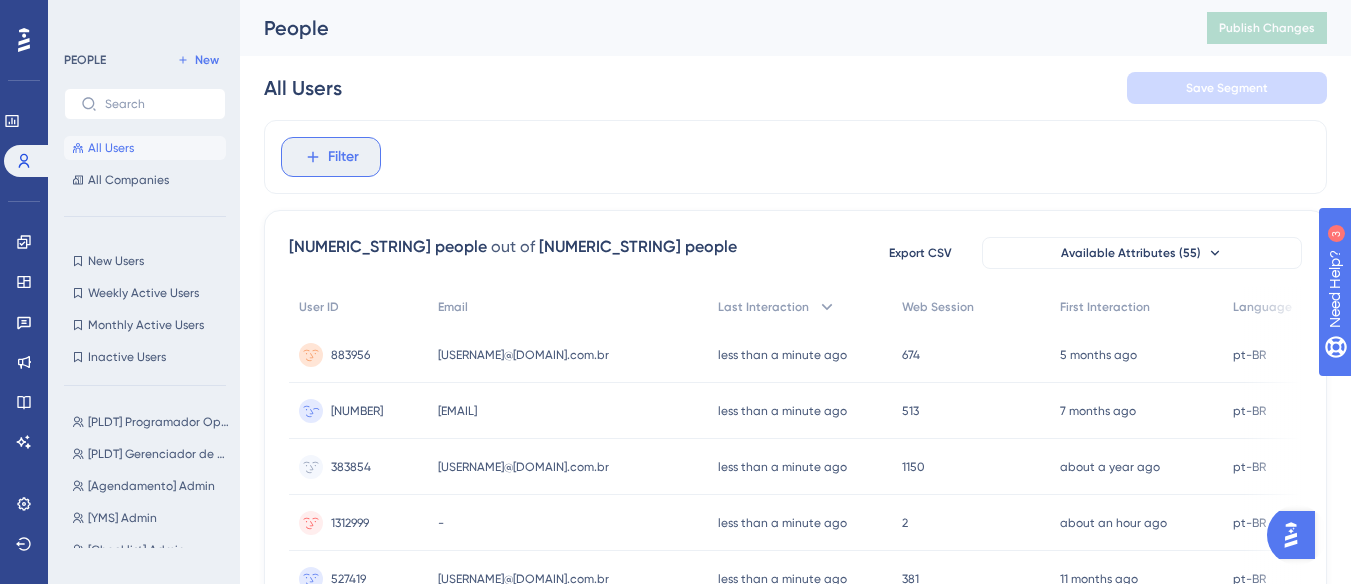 click on "Filter" at bounding box center [343, 157] 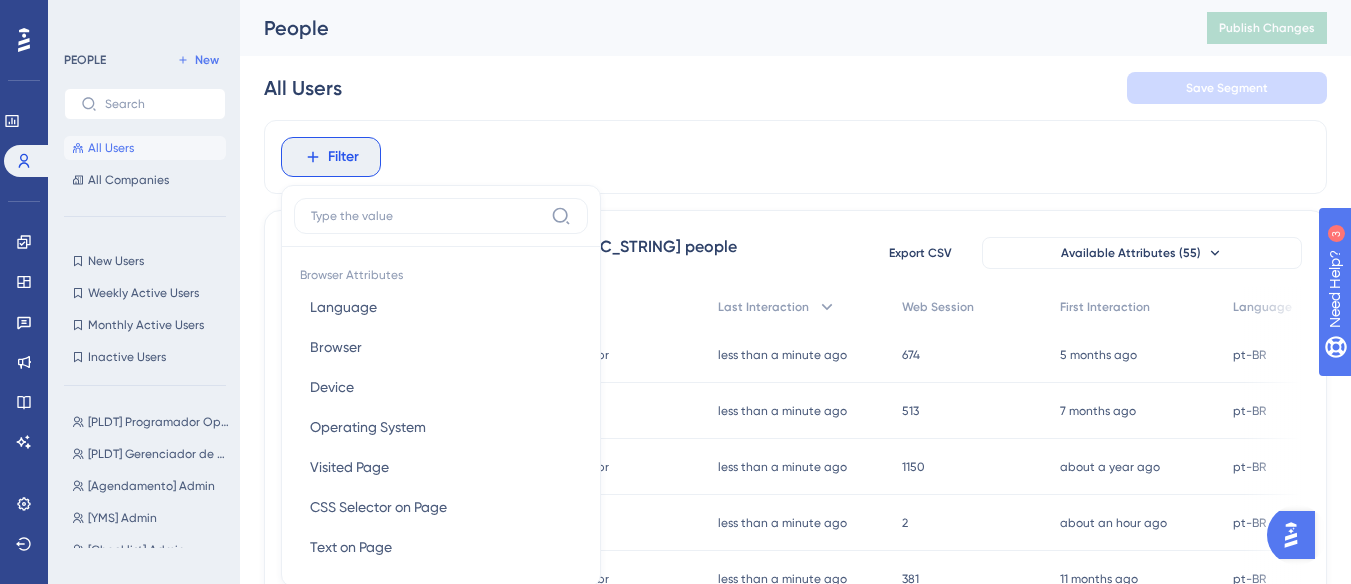 scroll, scrollTop: 94, scrollLeft: 0, axis: vertical 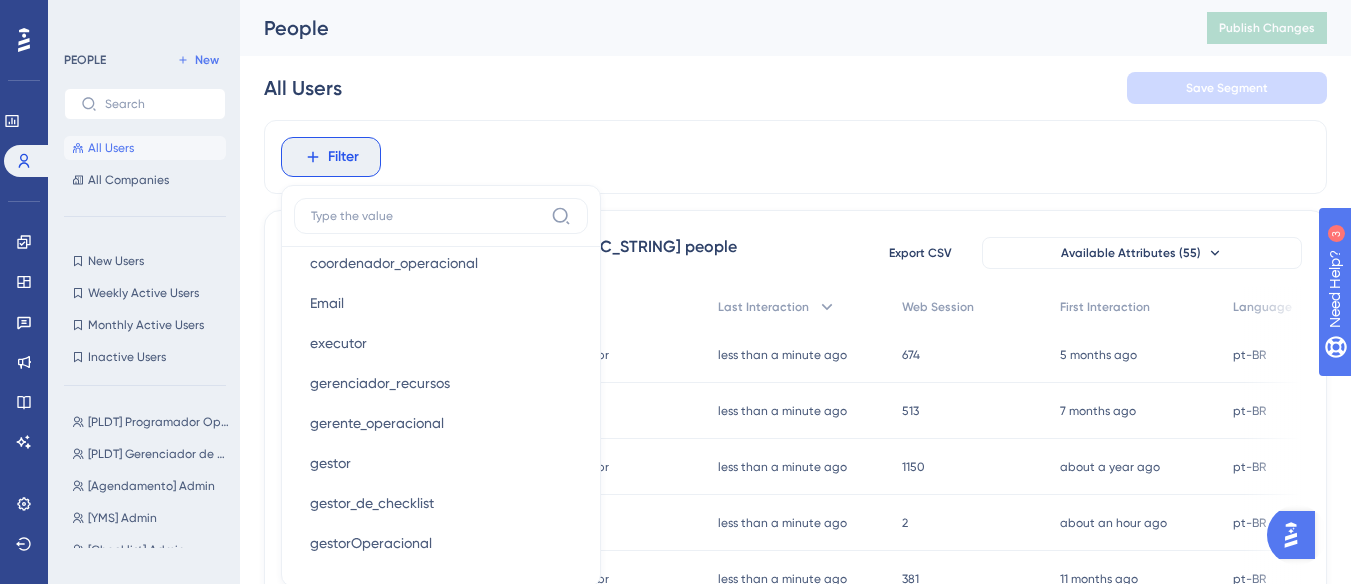 click at bounding box center [427, 216] 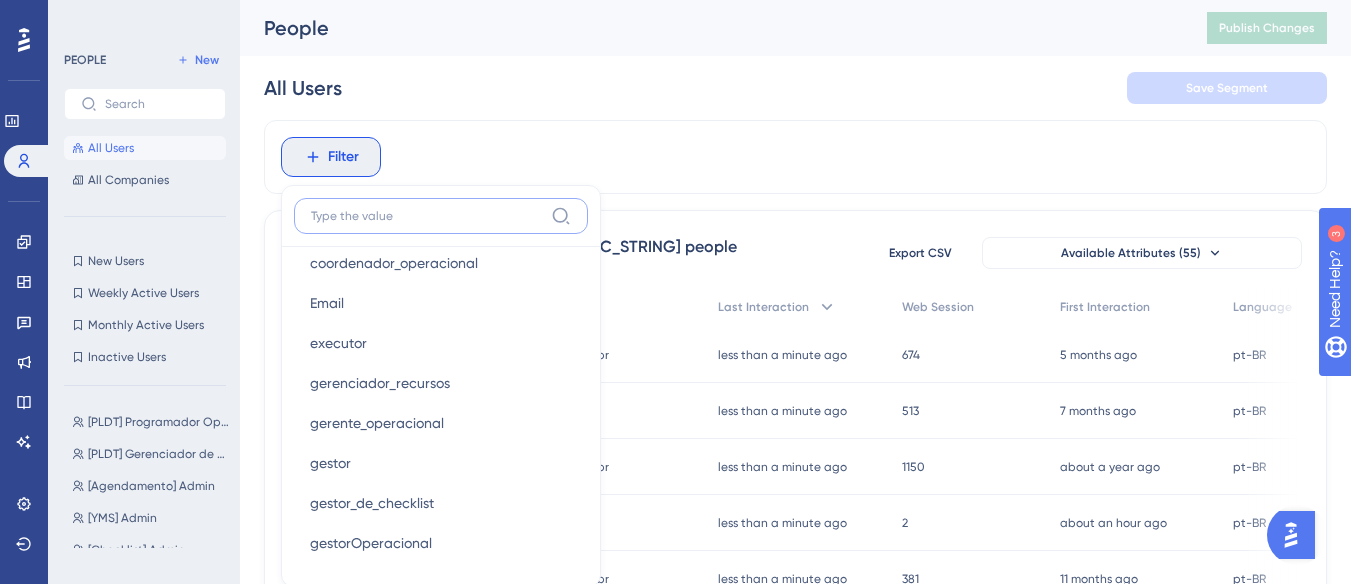 click at bounding box center (427, 216) 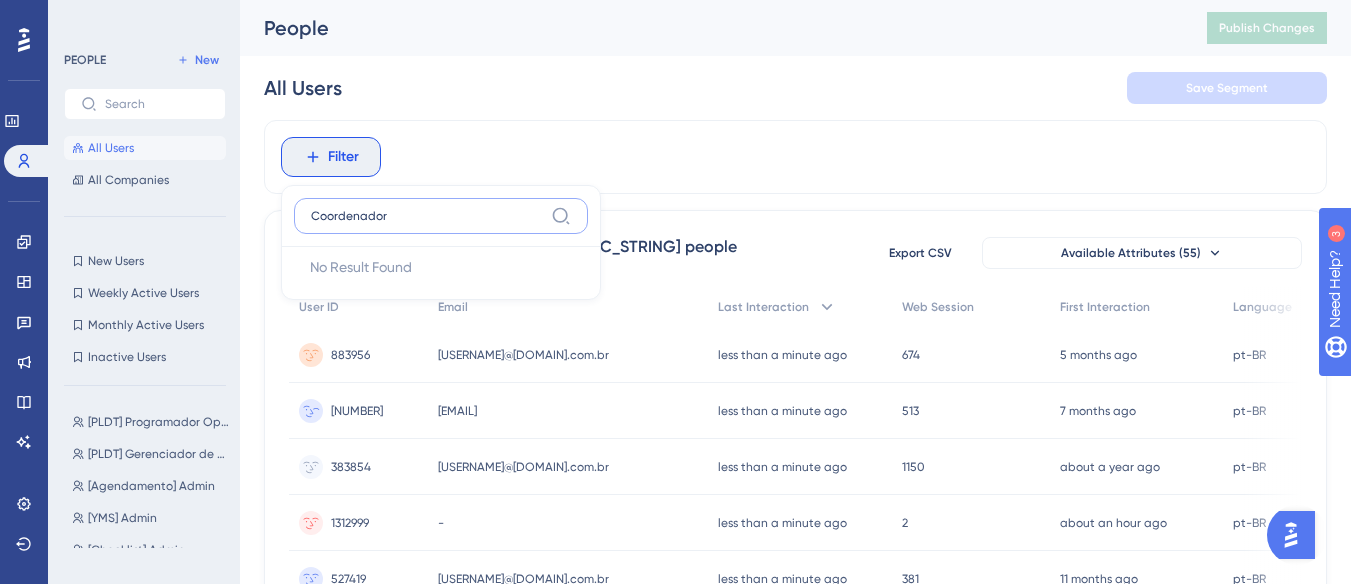 click on "Coordenador" at bounding box center [427, 216] 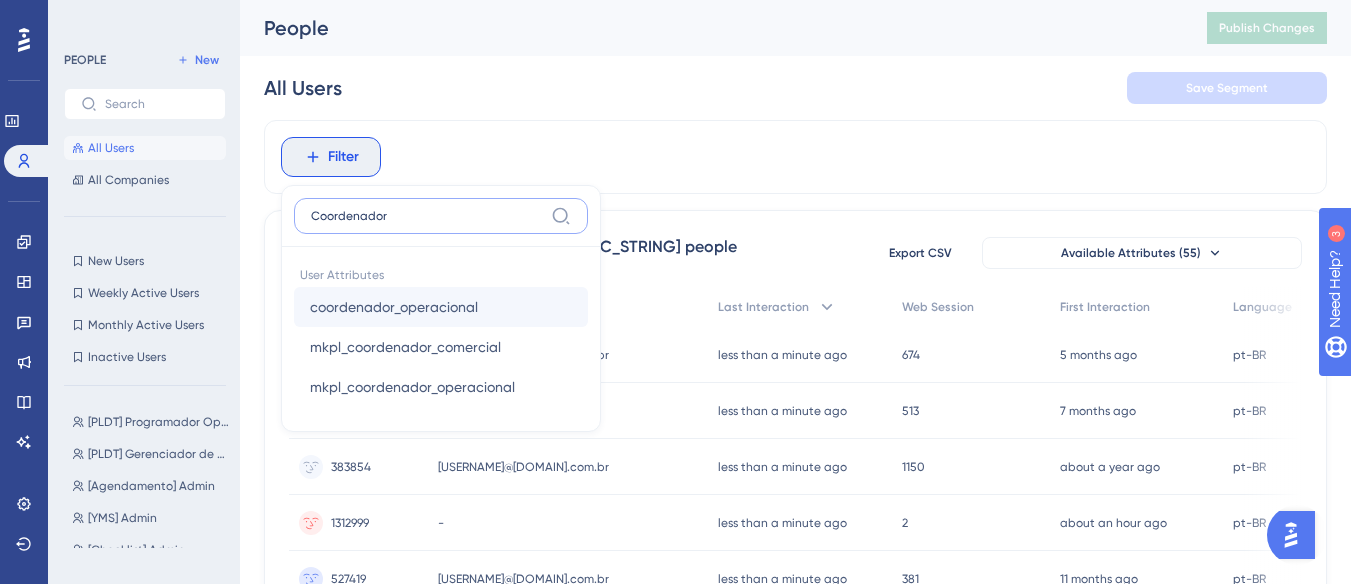 type on "Coordenador" 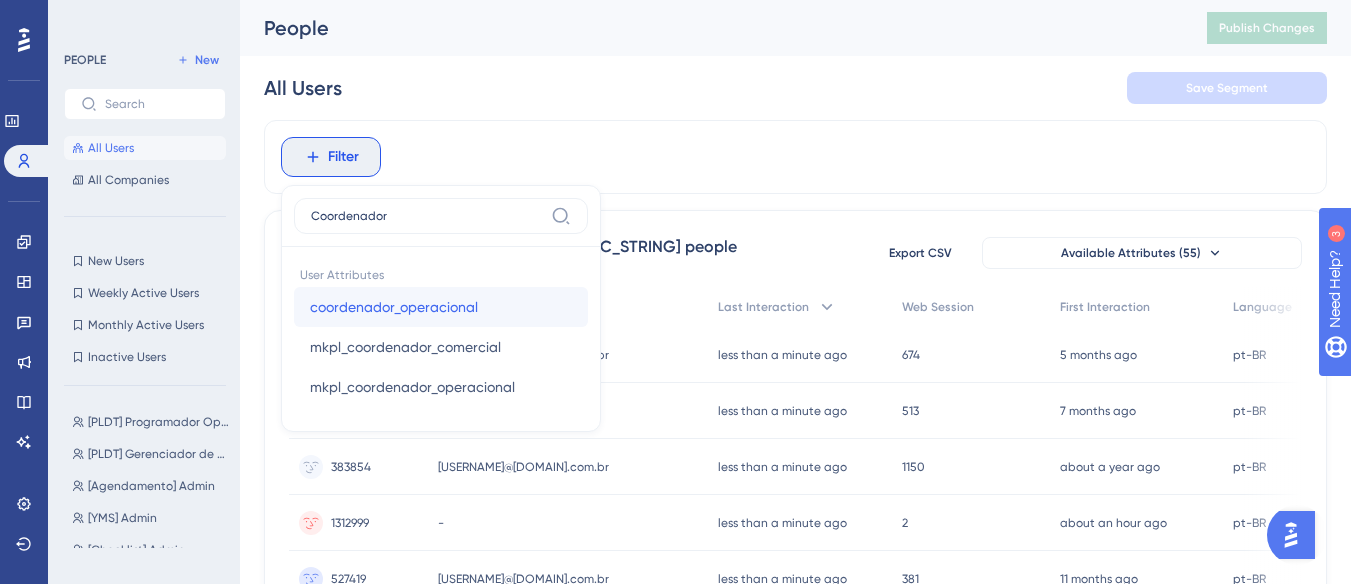 click on "coordenador_operacional" at bounding box center (394, 307) 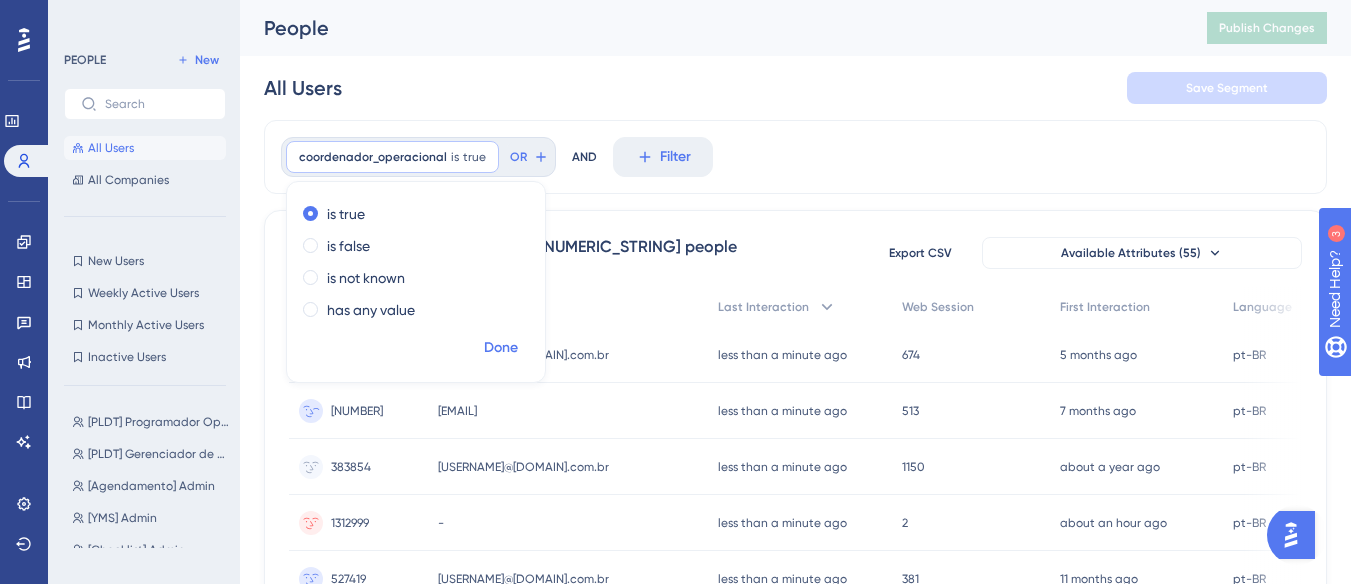 click on "Done" at bounding box center (501, 348) 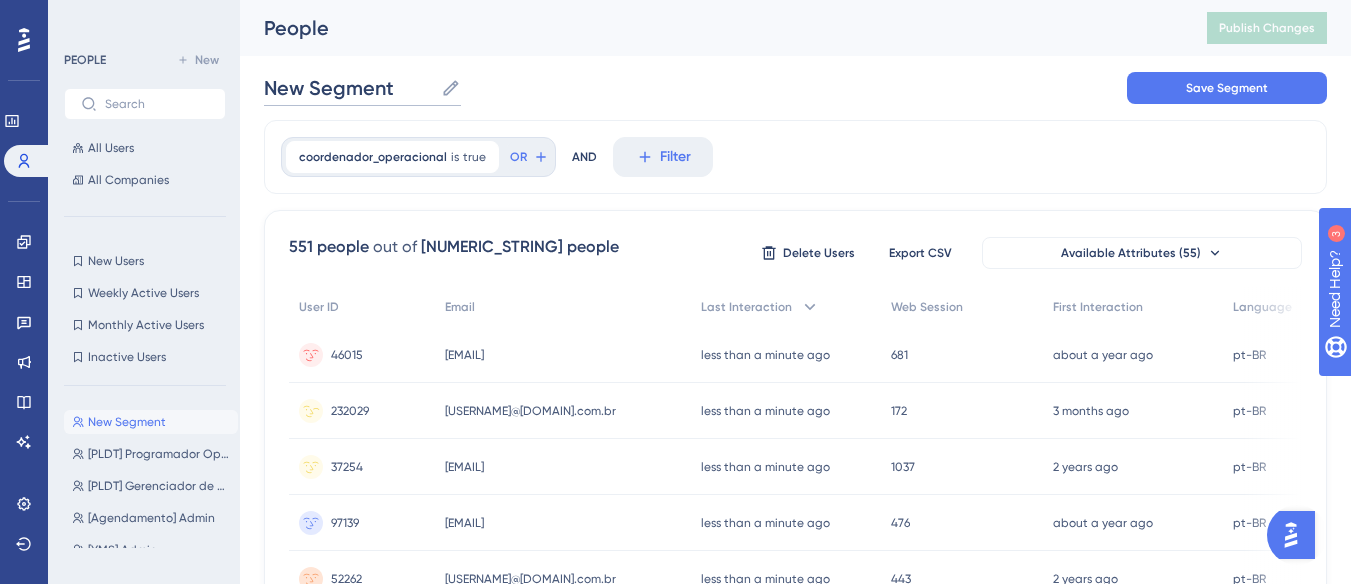 click on "New Segment" at bounding box center [348, 88] 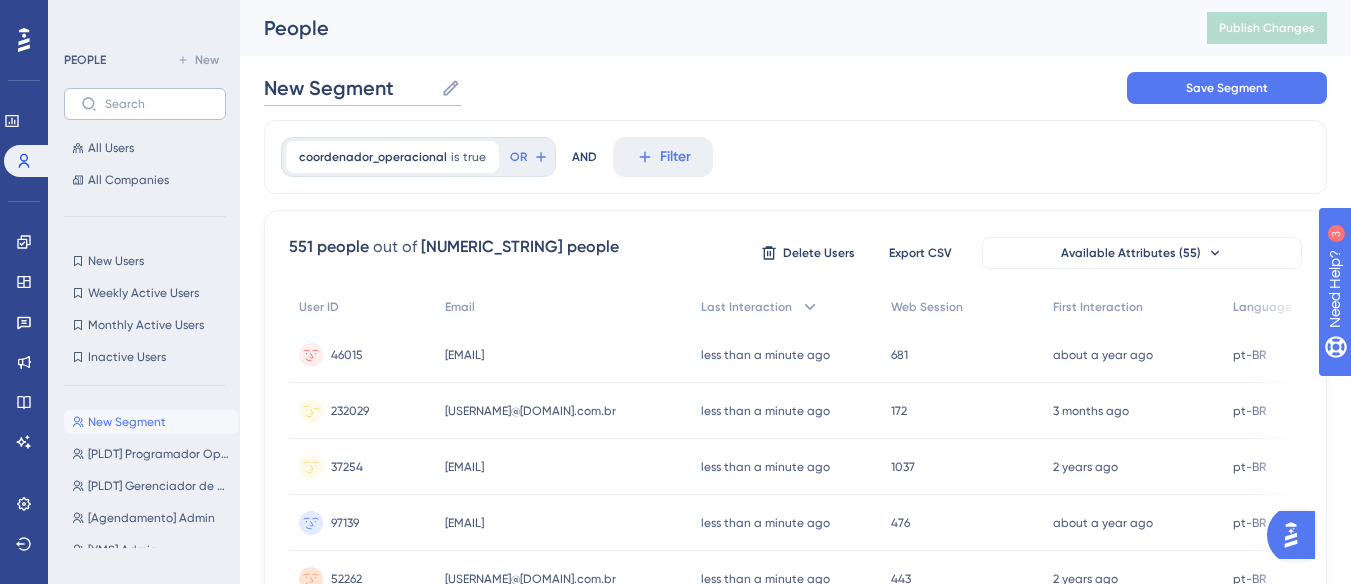 drag, startPoint x: 402, startPoint y: 92, endPoint x: 196, endPoint y: 93, distance: 206.00243 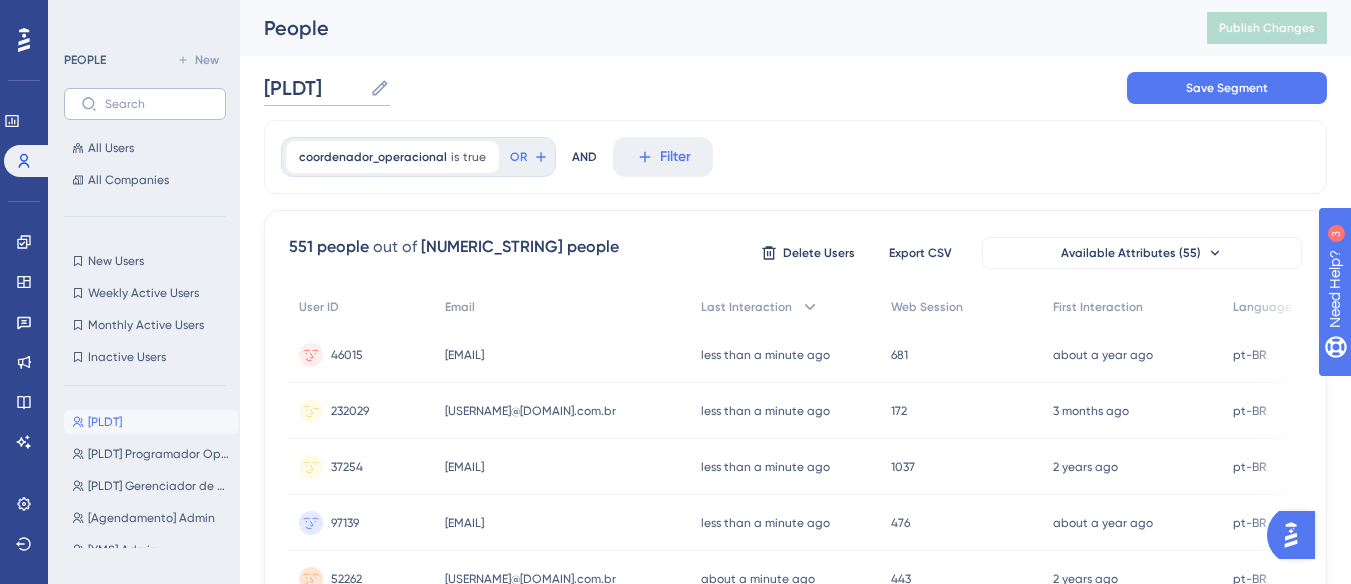 paste on "Coordenador Operacional" 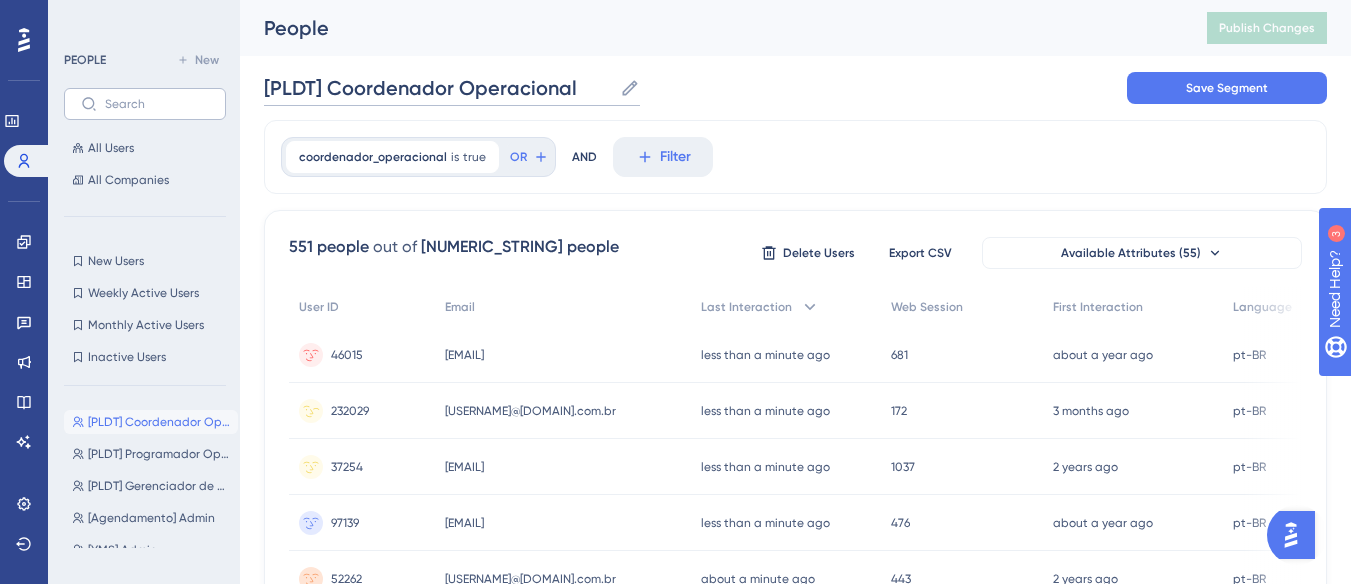 scroll, scrollTop: 0, scrollLeft: 0, axis: both 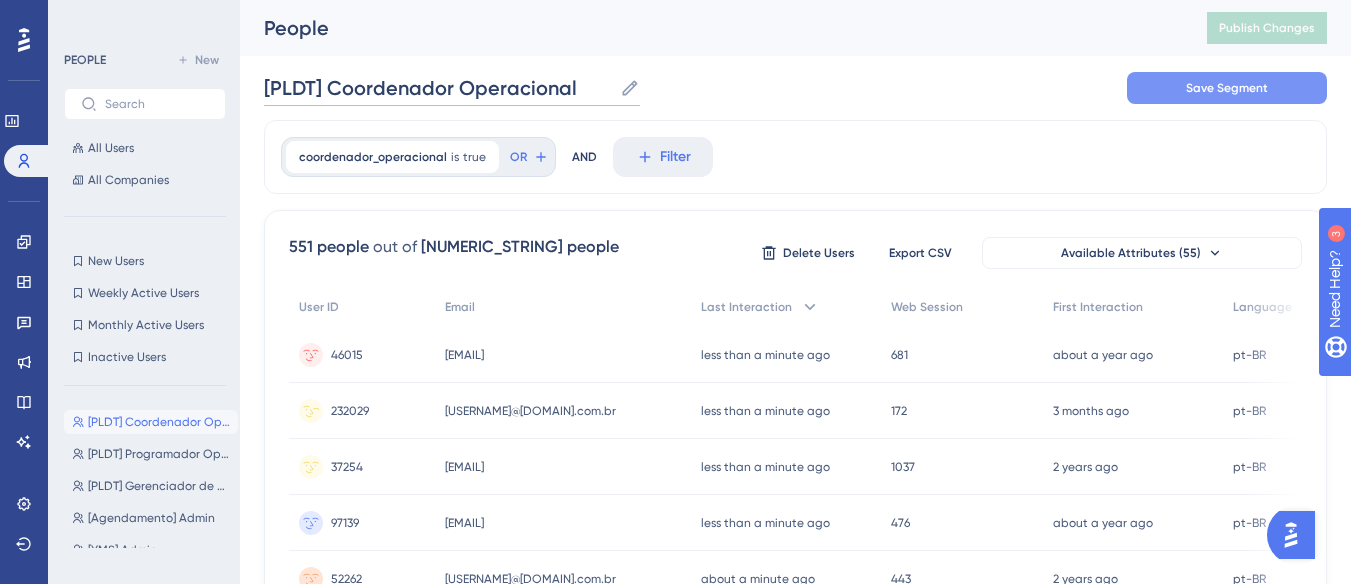type on "[PLDT] Coordenador Operacional" 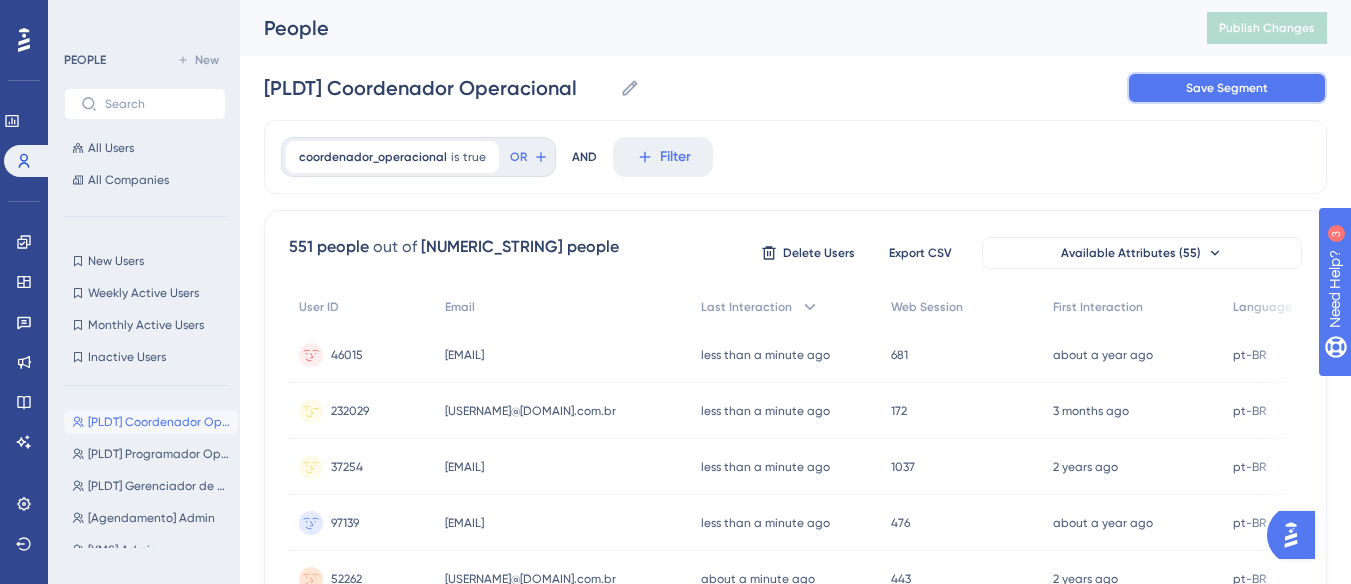 click on "Save Segment" at bounding box center [1227, 88] 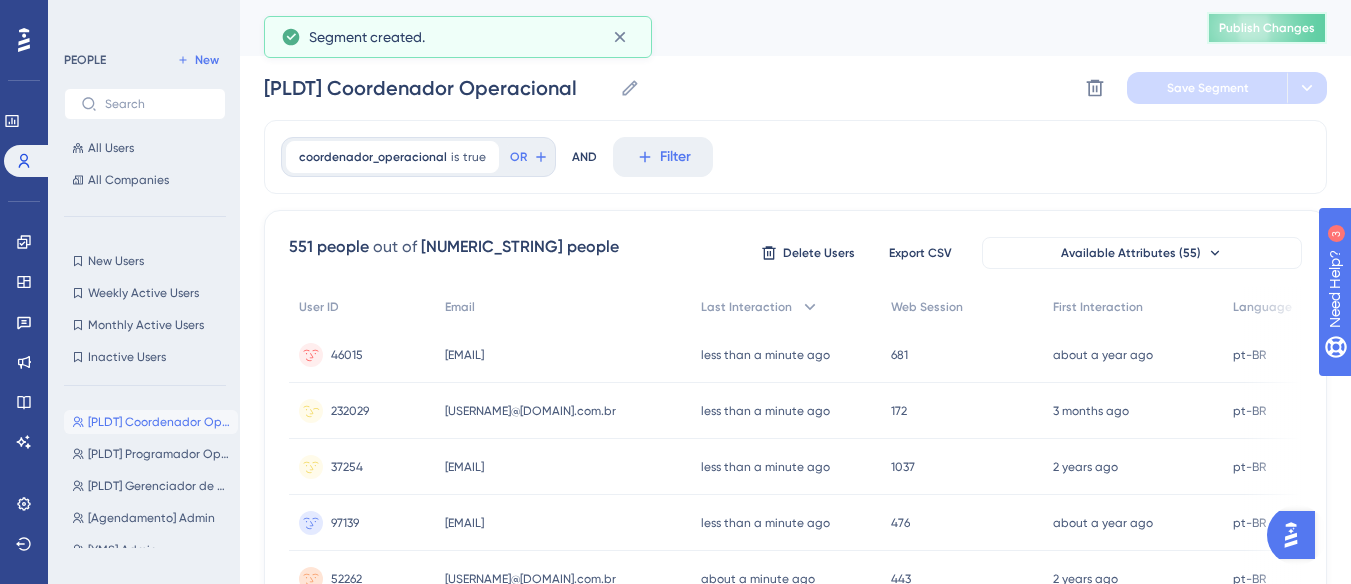 click on "Publish Changes" at bounding box center [1267, 28] 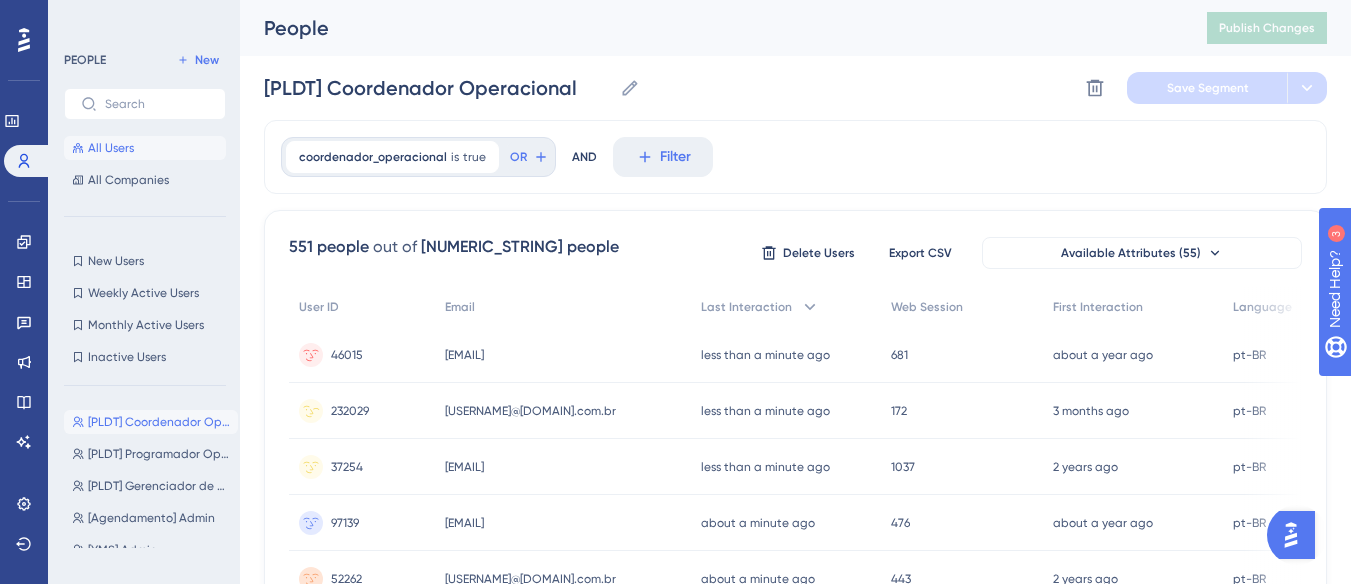 click on "All Users" at bounding box center (111, 148) 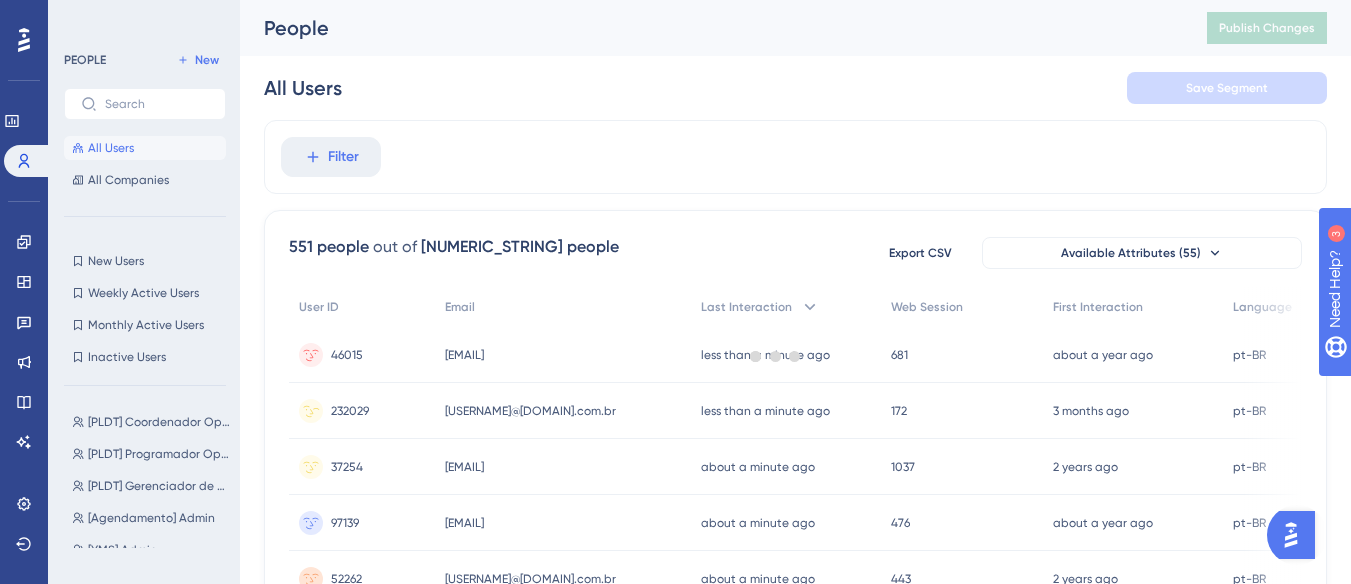 click at bounding box center (775, 356) 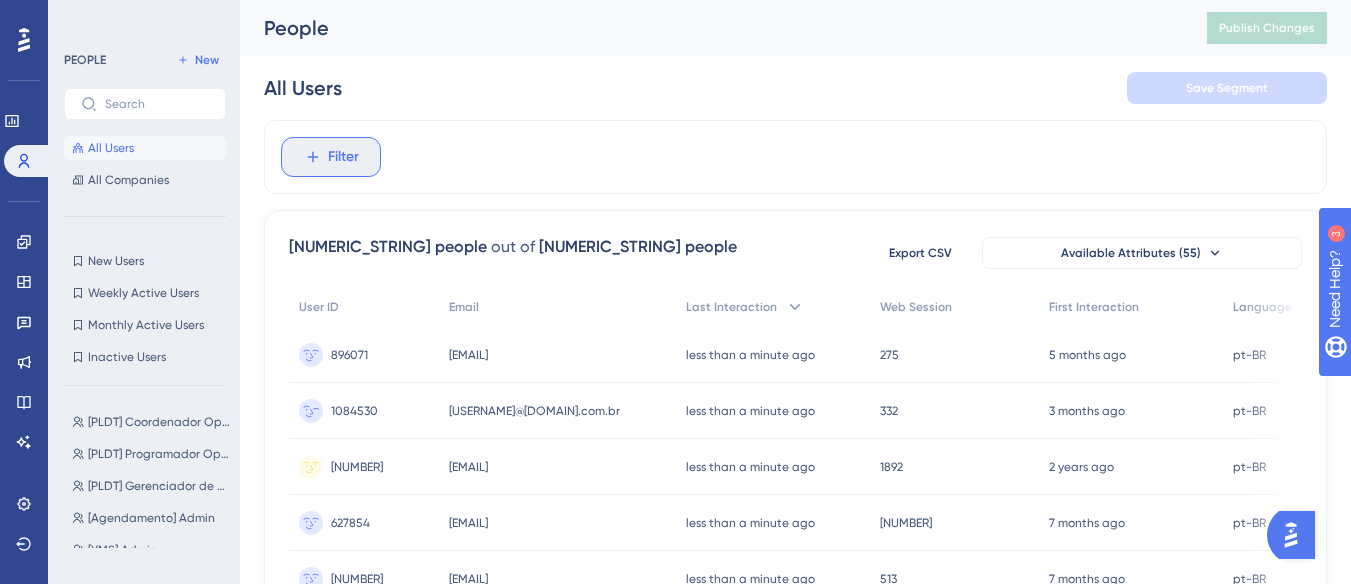 click on "Filter" at bounding box center (343, 157) 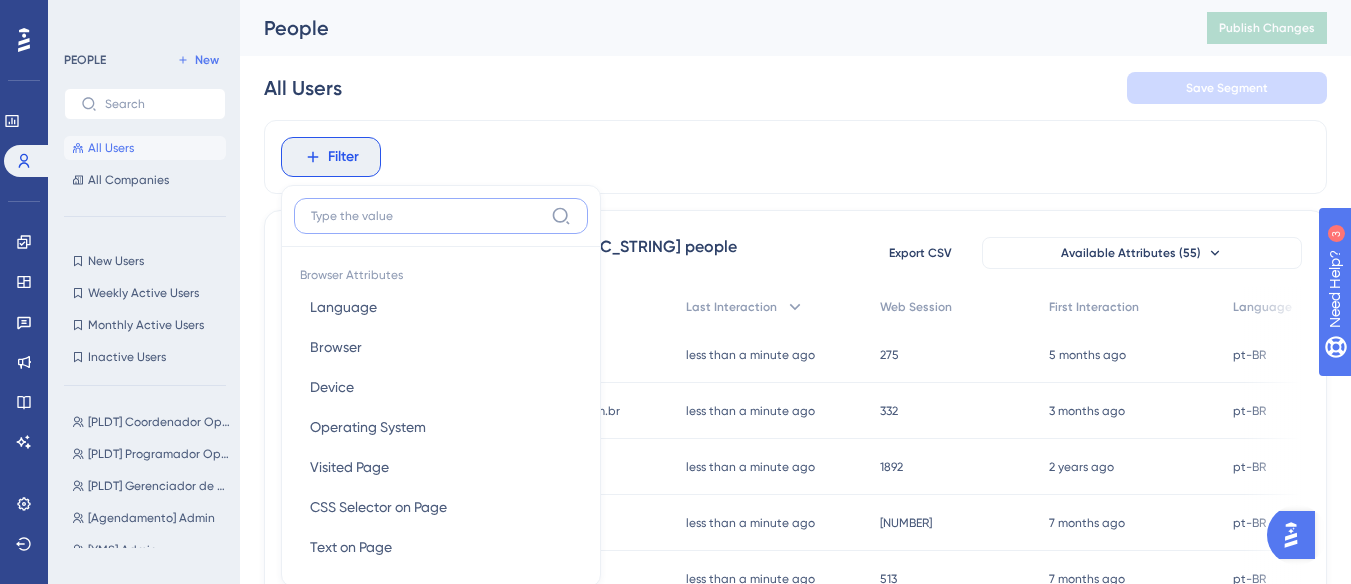 scroll, scrollTop: 94, scrollLeft: 0, axis: vertical 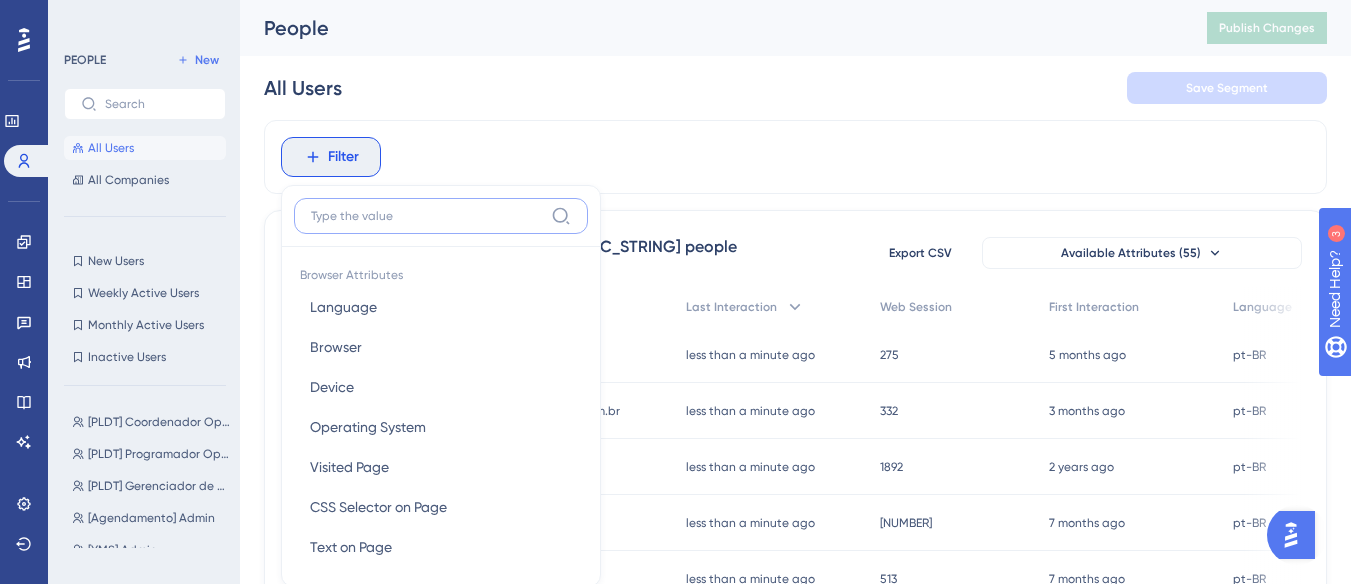 paste on "Administrador" 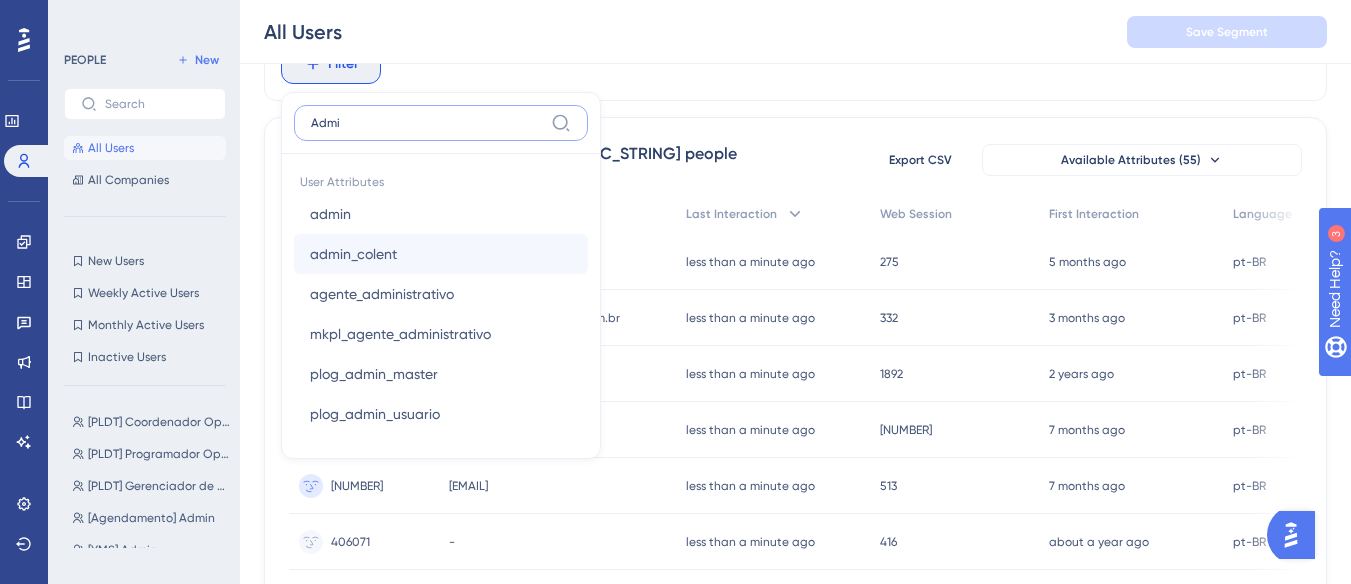 scroll, scrollTop: 200, scrollLeft: 0, axis: vertical 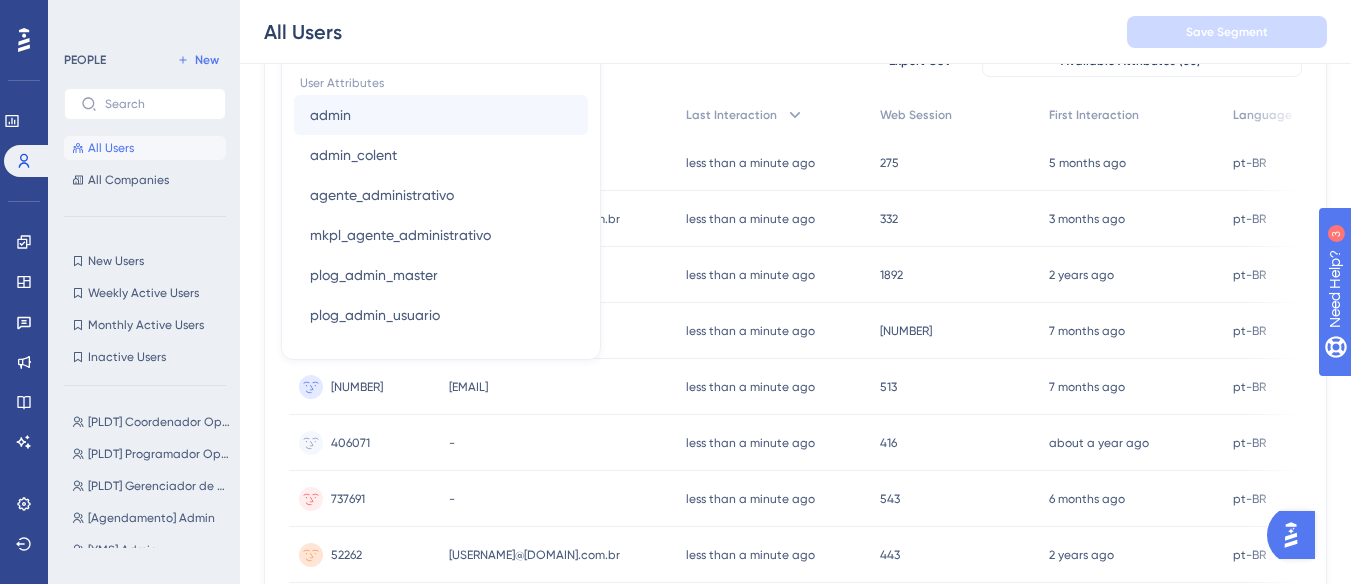 type on "Admi" 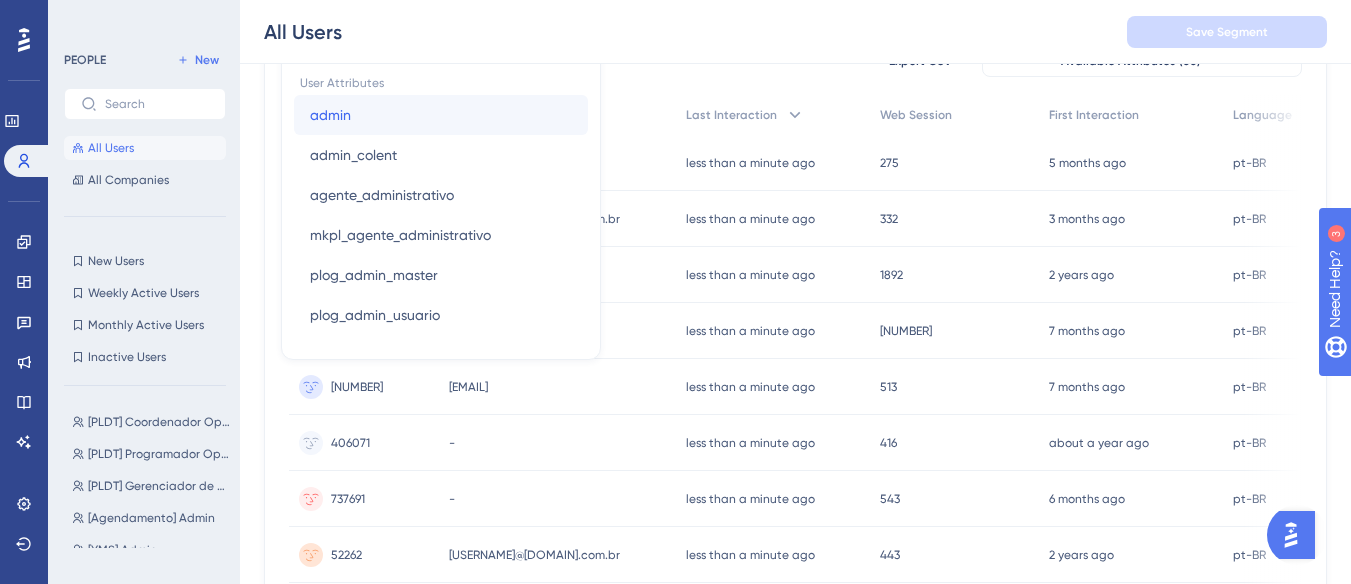 click on "admin admin" at bounding box center (441, 115) 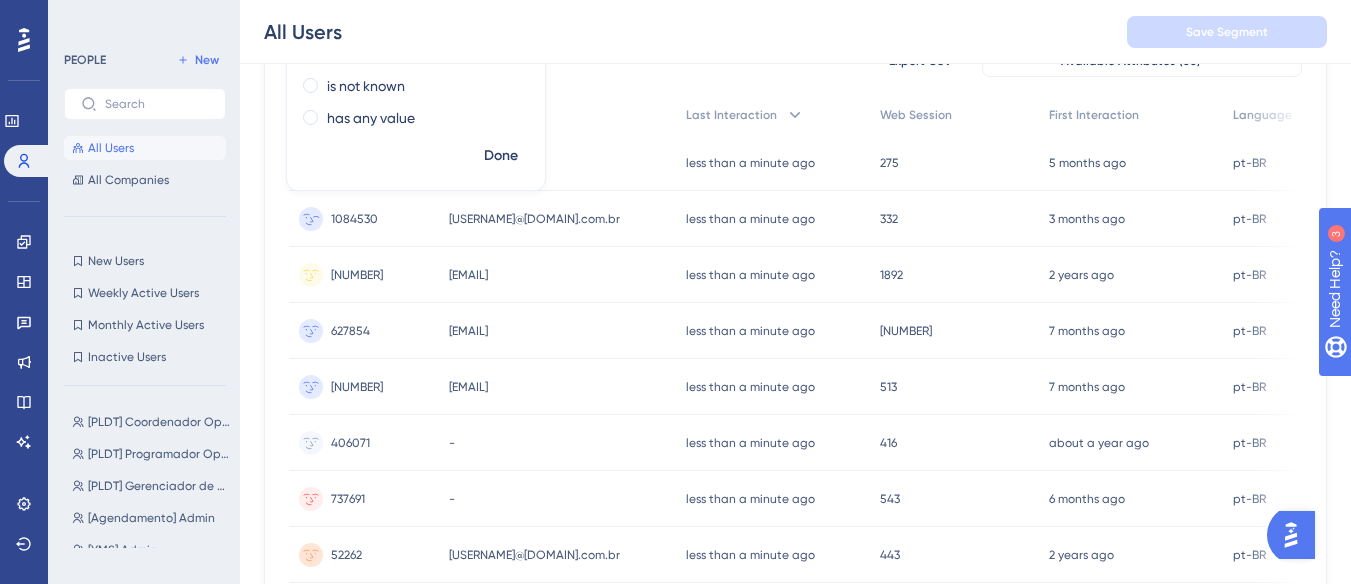 scroll, scrollTop: 0, scrollLeft: 0, axis: both 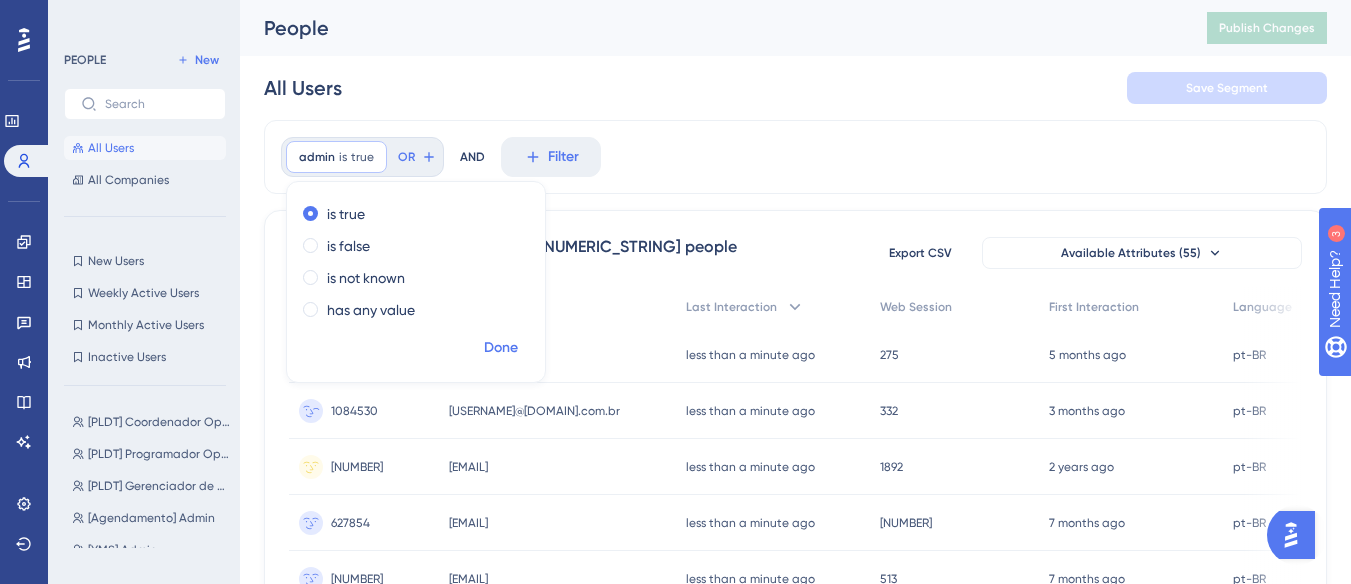 click on "Done" at bounding box center (501, 348) 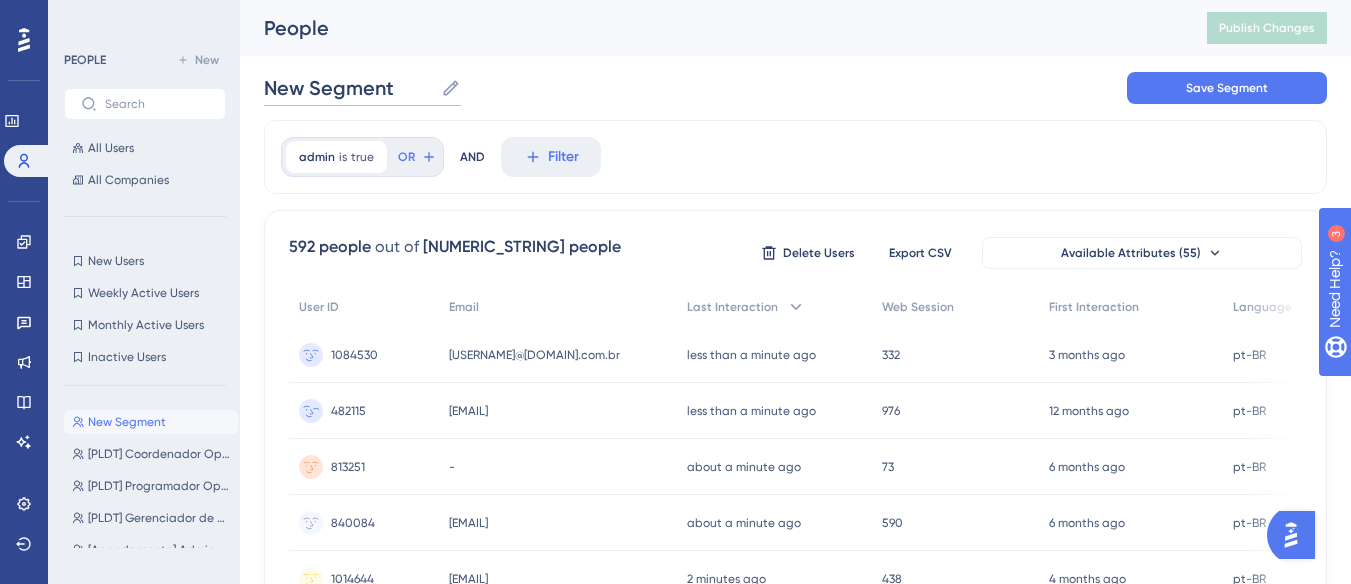 drag, startPoint x: 399, startPoint y: 86, endPoint x: 249, endPoint y: 97, distance: 150.40279 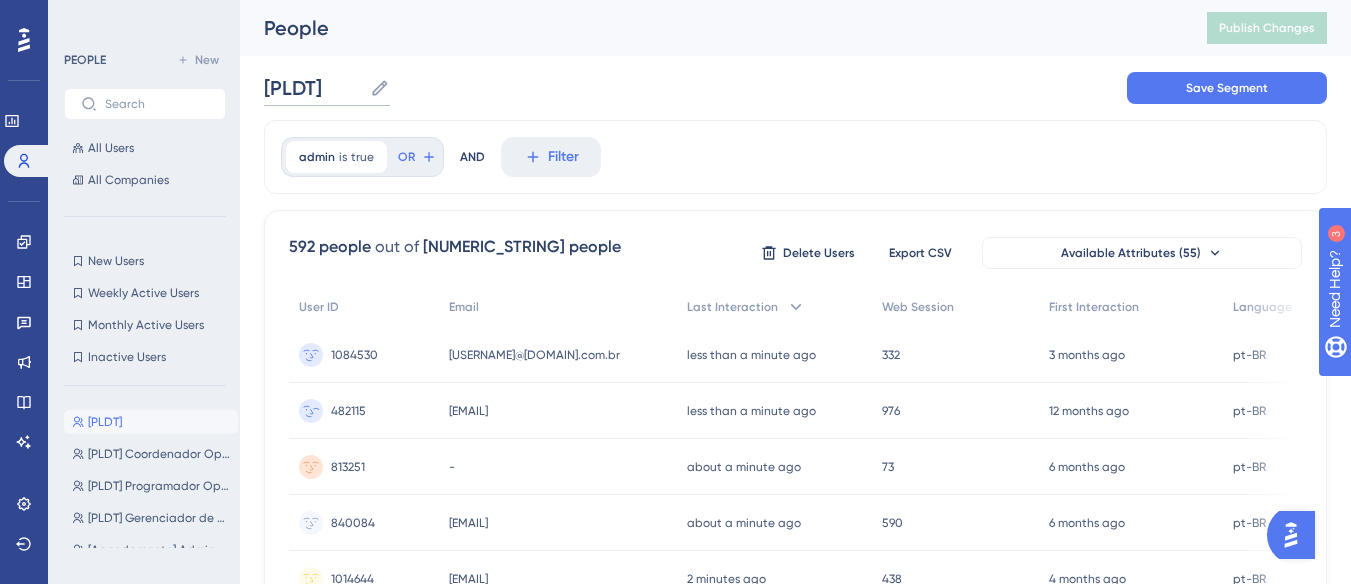 paste on "Administrador" 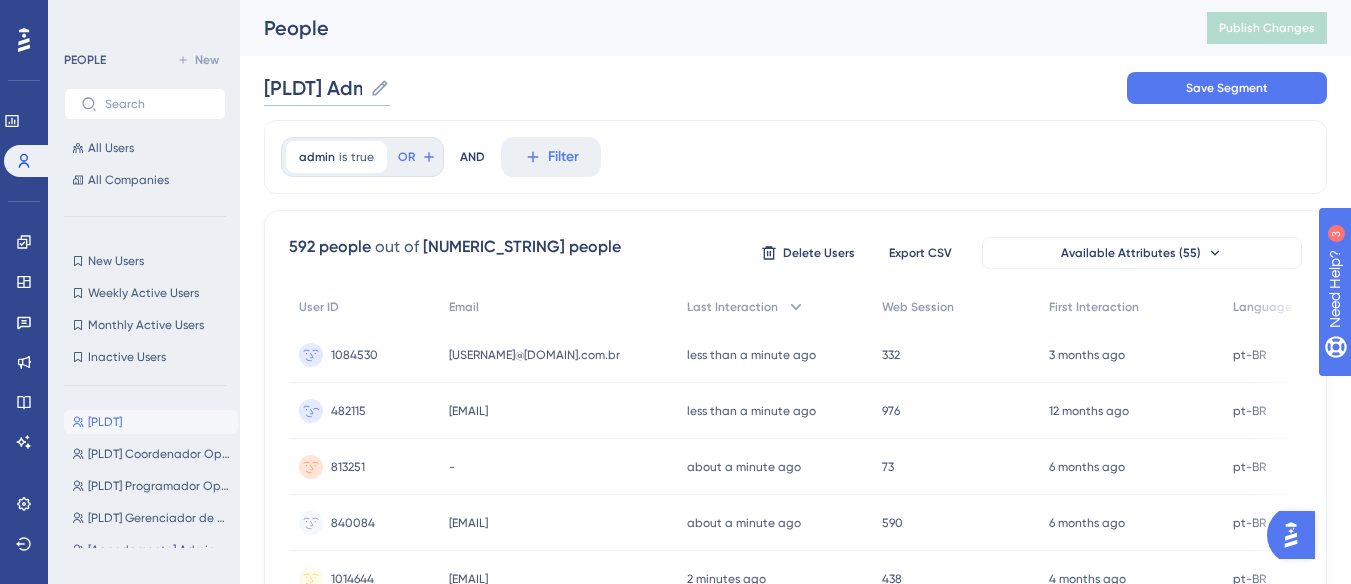 scroll, scrollTop: 0, scrollLeft: 0, axis: both 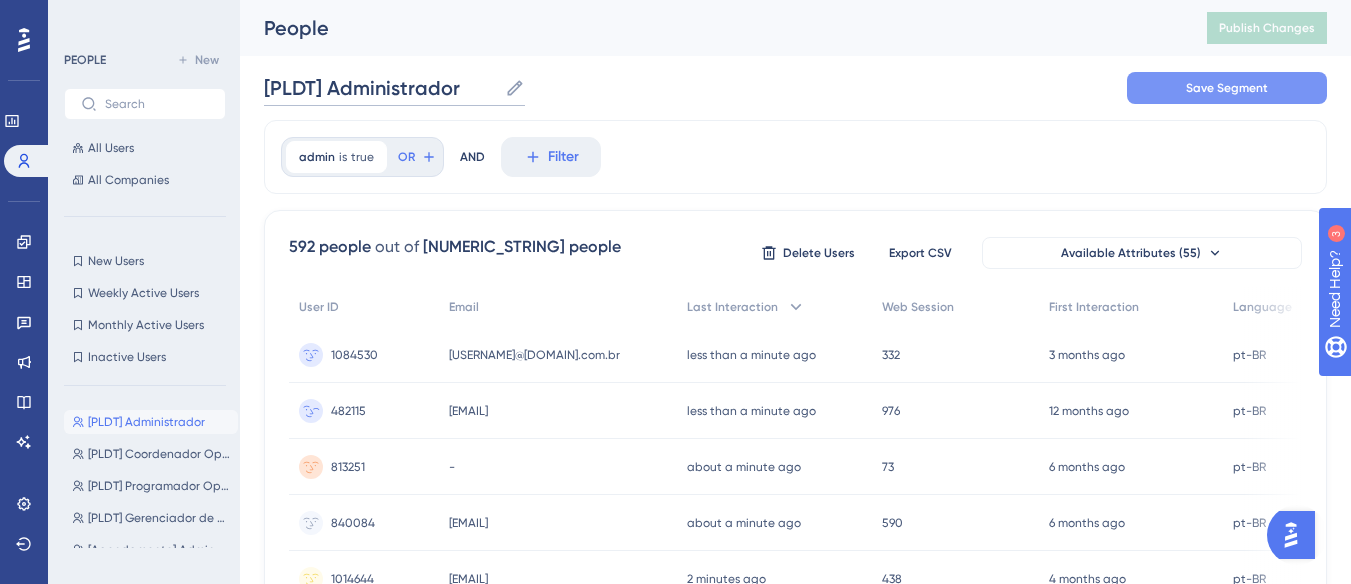 type on "[PLDT] Administrador" 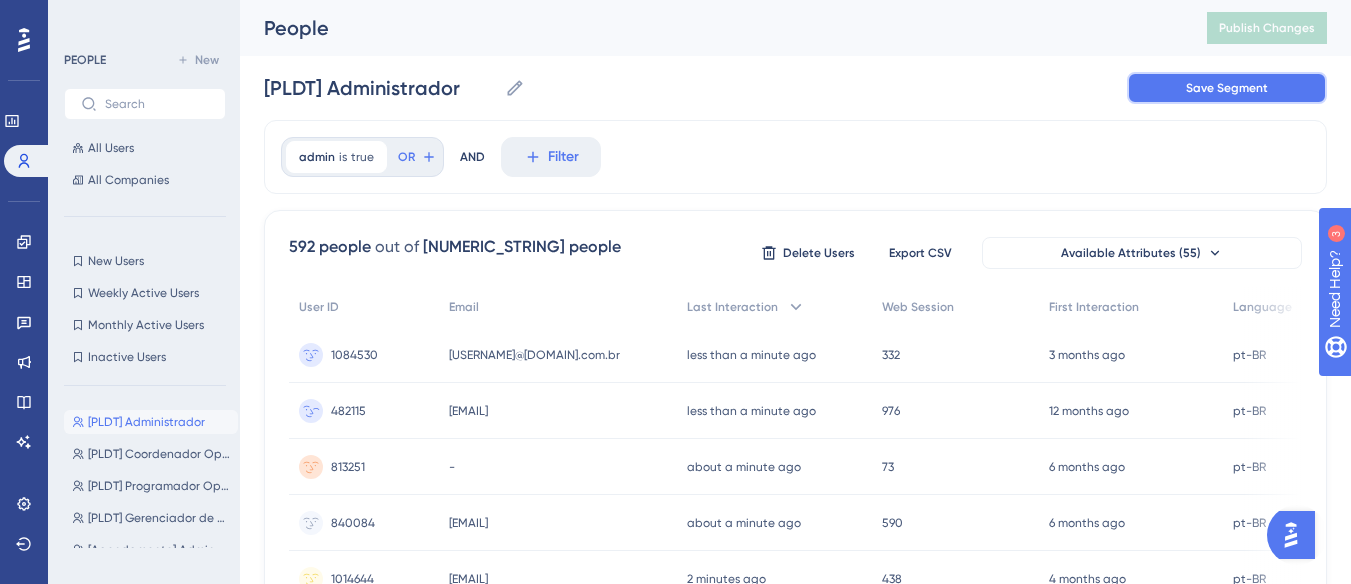 click on "Save Segment" at bounding box center [1227, 88] 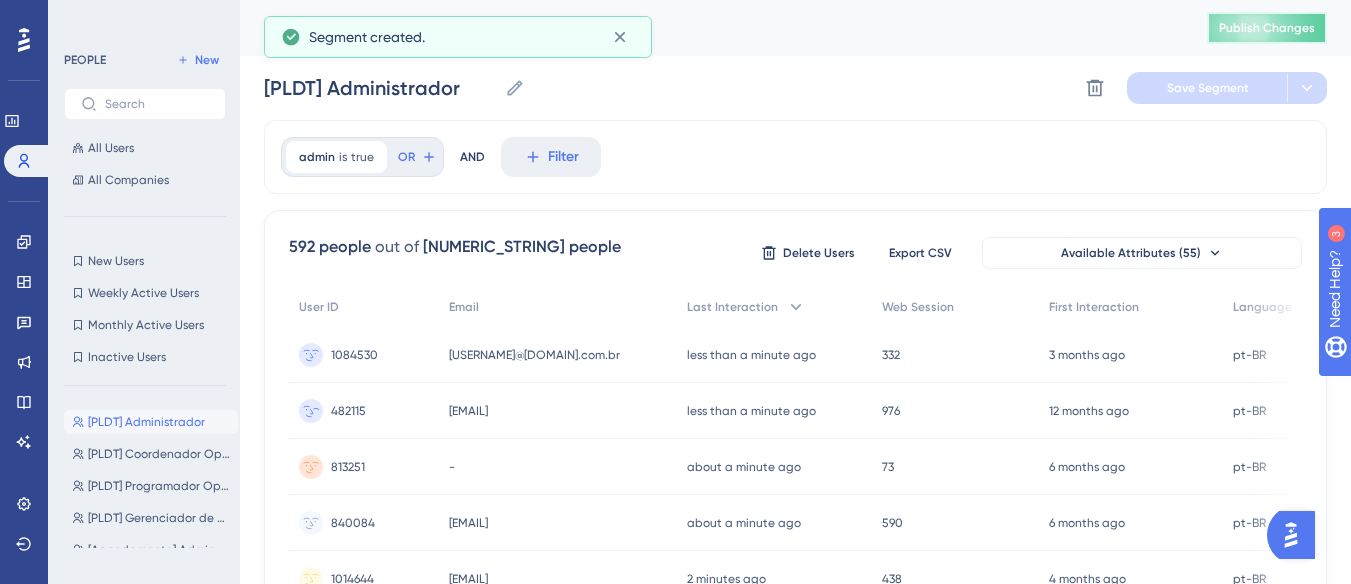 click on "Publish Changes" at bounding box center (1267, 28) 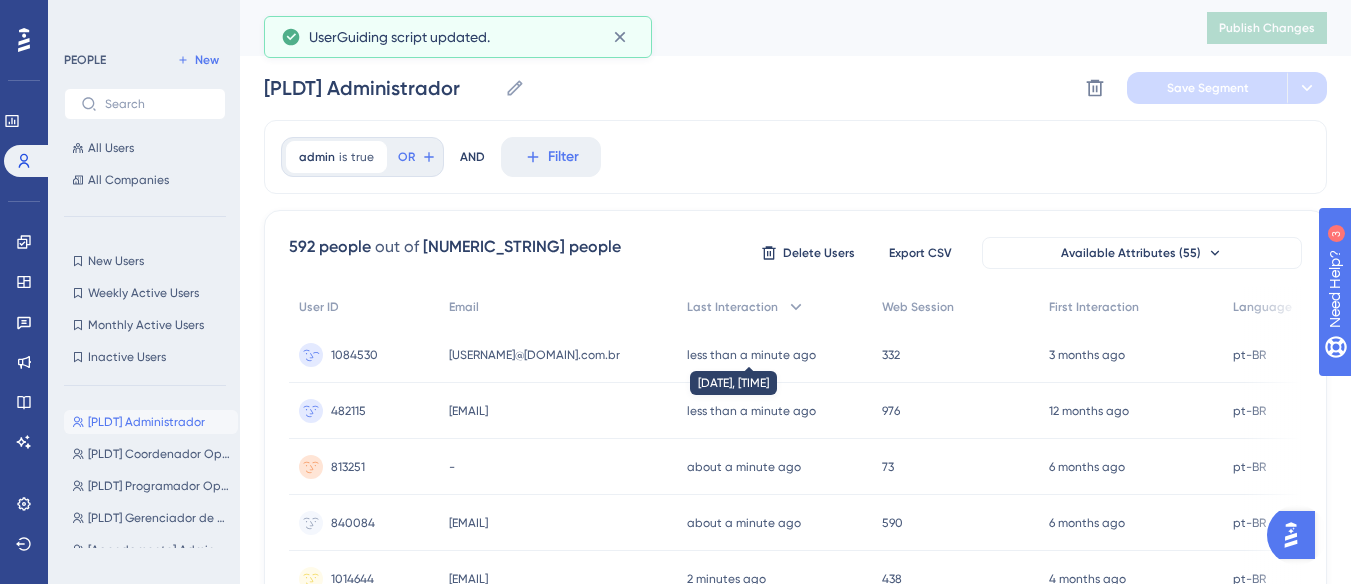 click on "less than a minute ago" at bounding box center (751, 355) 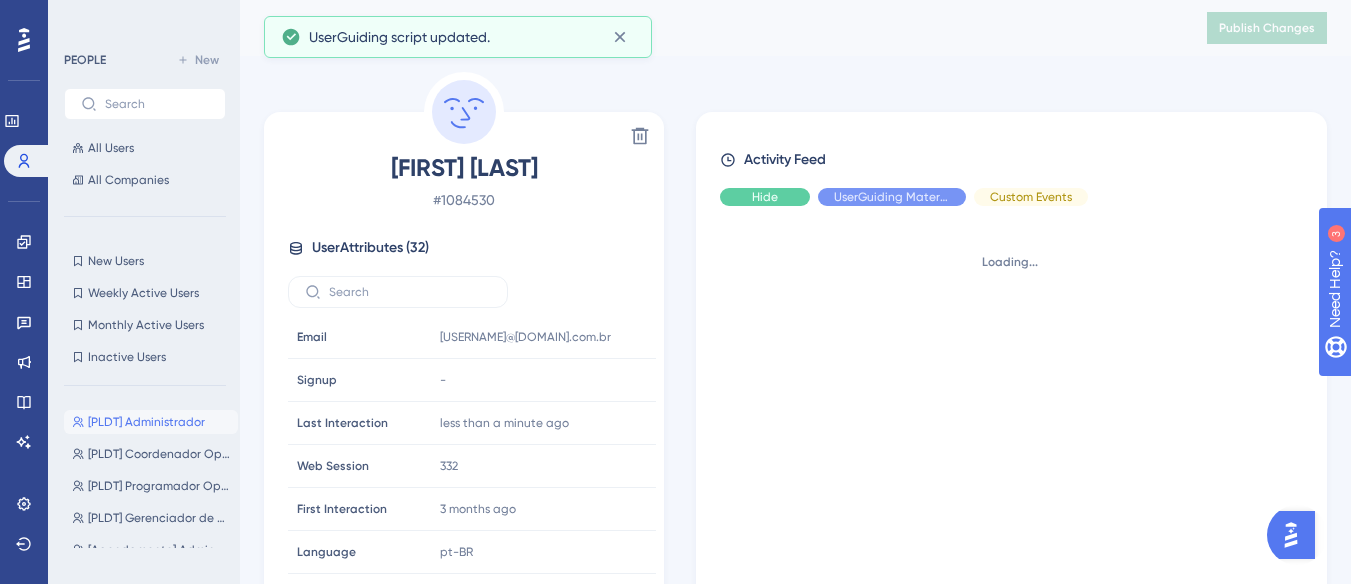 click on "Hide" at bounding box center [765, 197] 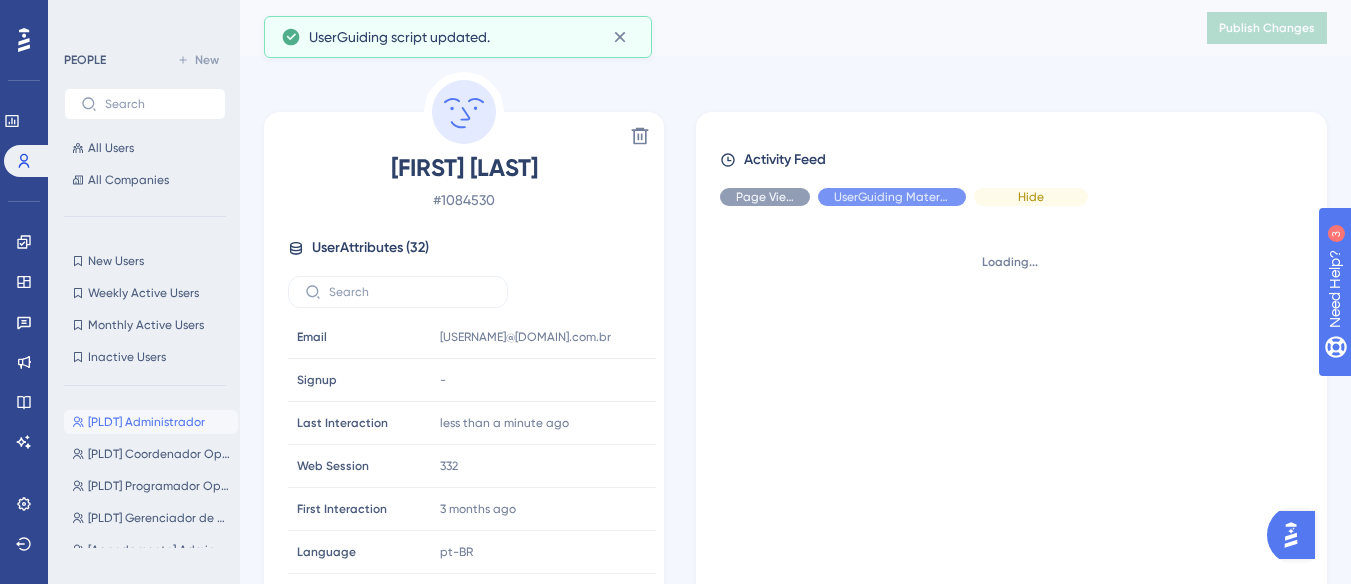 click on "Hide" at bounding box center [1031, 197] 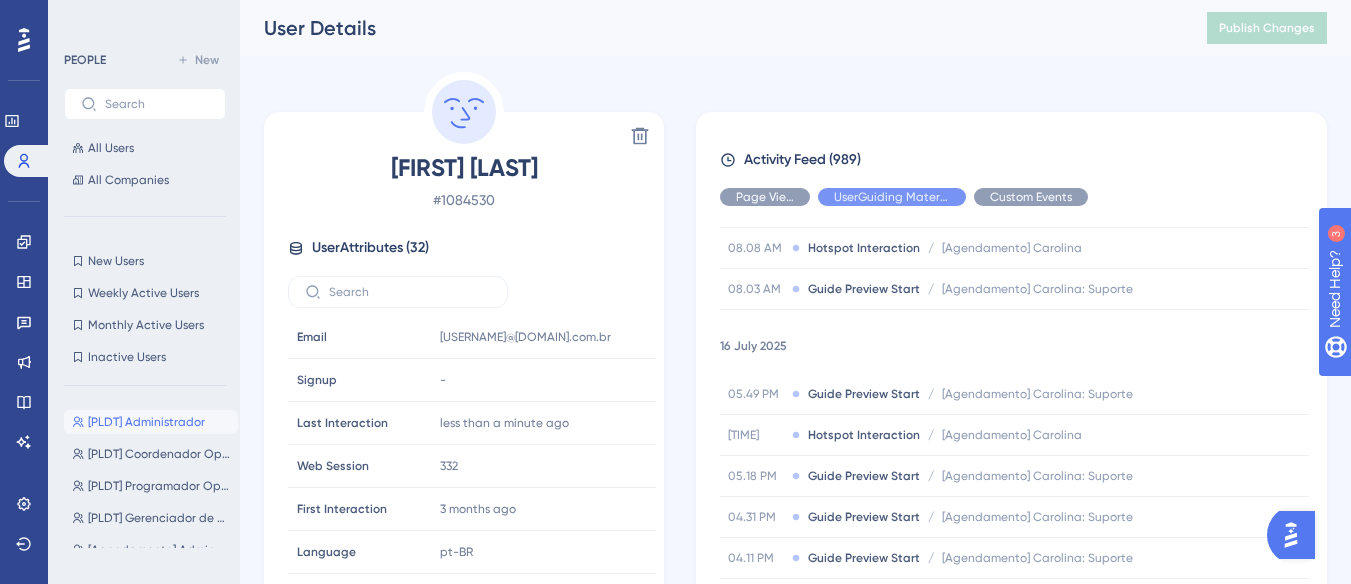scroll, scrollTop: 5898, scrollLeft: 0, axis: vertical 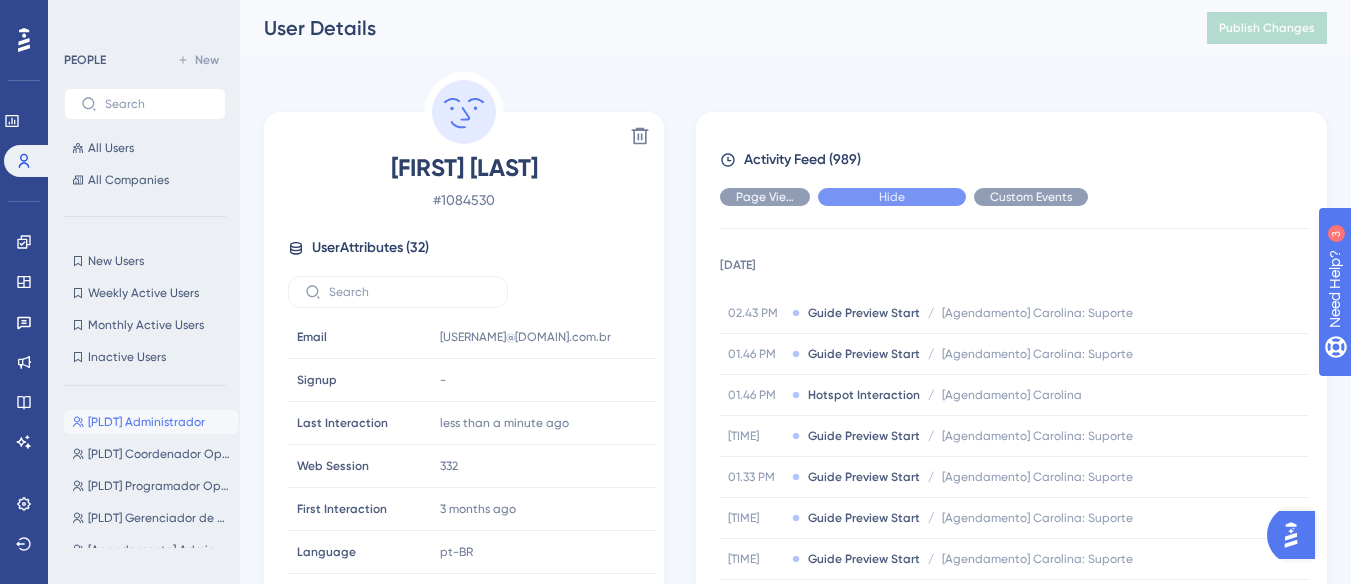 click on "Hide" at bounding box center [892, 197] 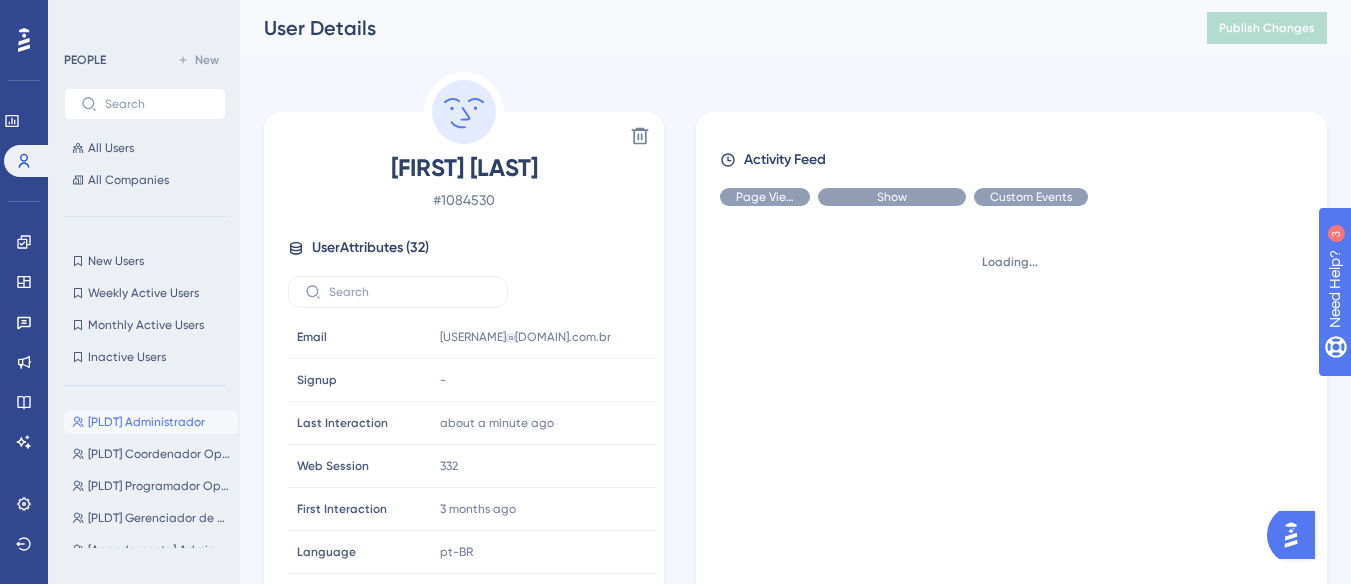 scroll, scrollTop: 0, scrollLeft: 0, axis: both 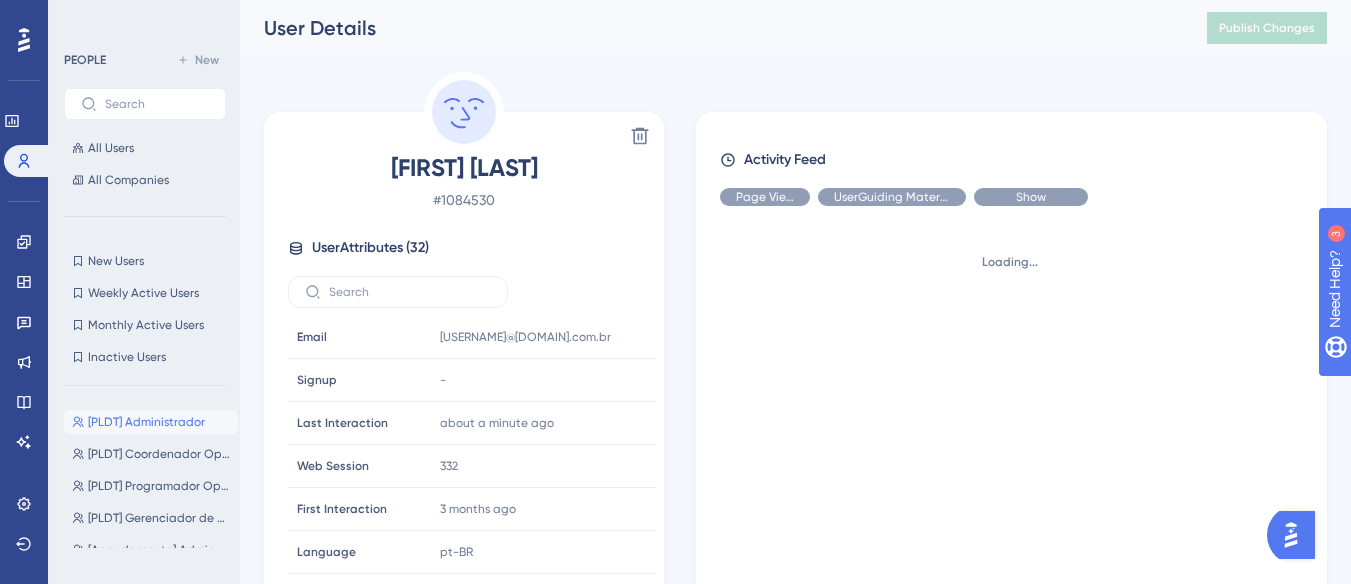 click on "Show" at bounding box center (1031, 197) 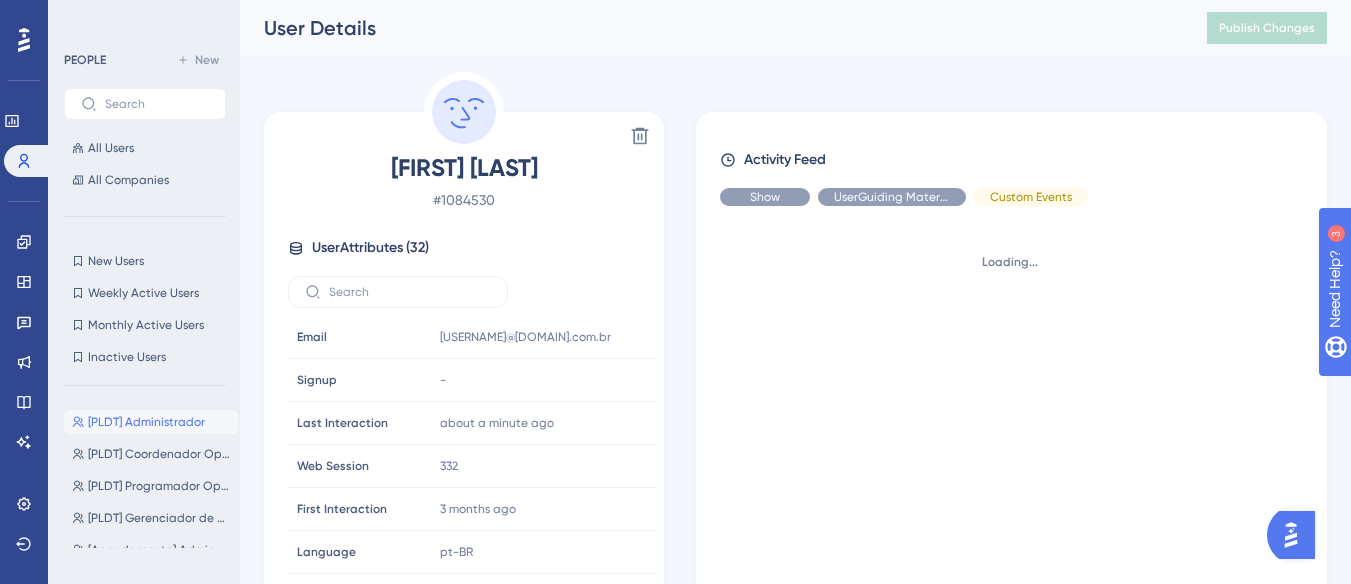 click on "Show" at bounding box center [765, 197] 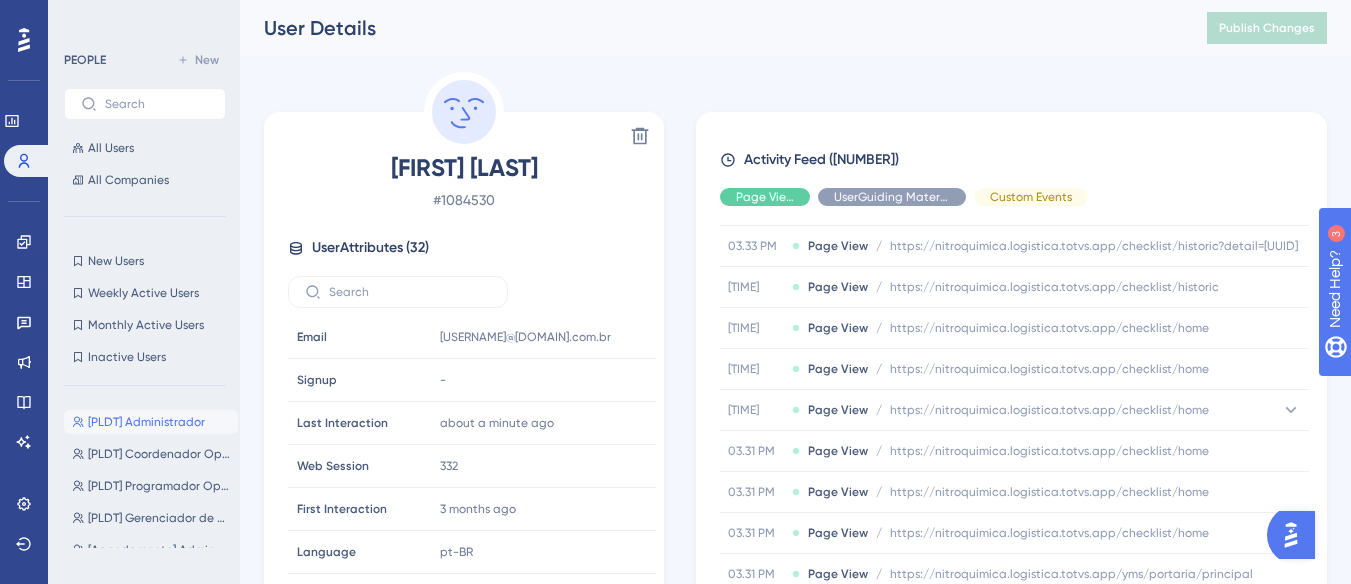 scroll, scrollTop: 8613, scrollLeft: 0, axis: vertical 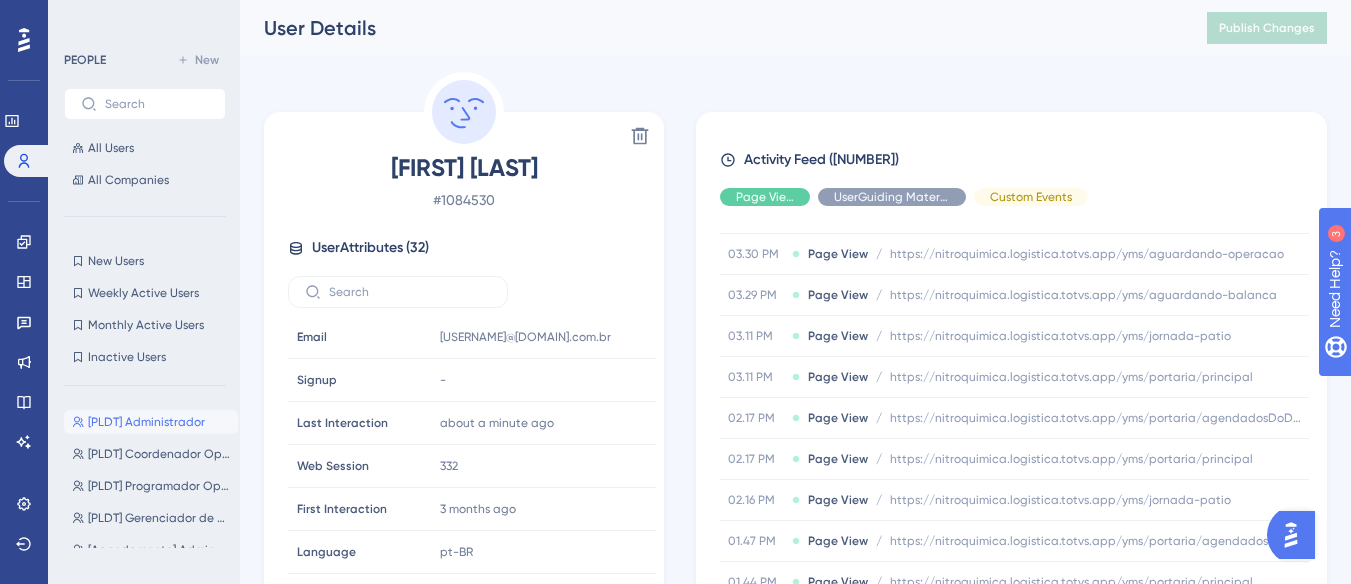 click on "[PLDT] Administrador" at bounding box center [146, 422] 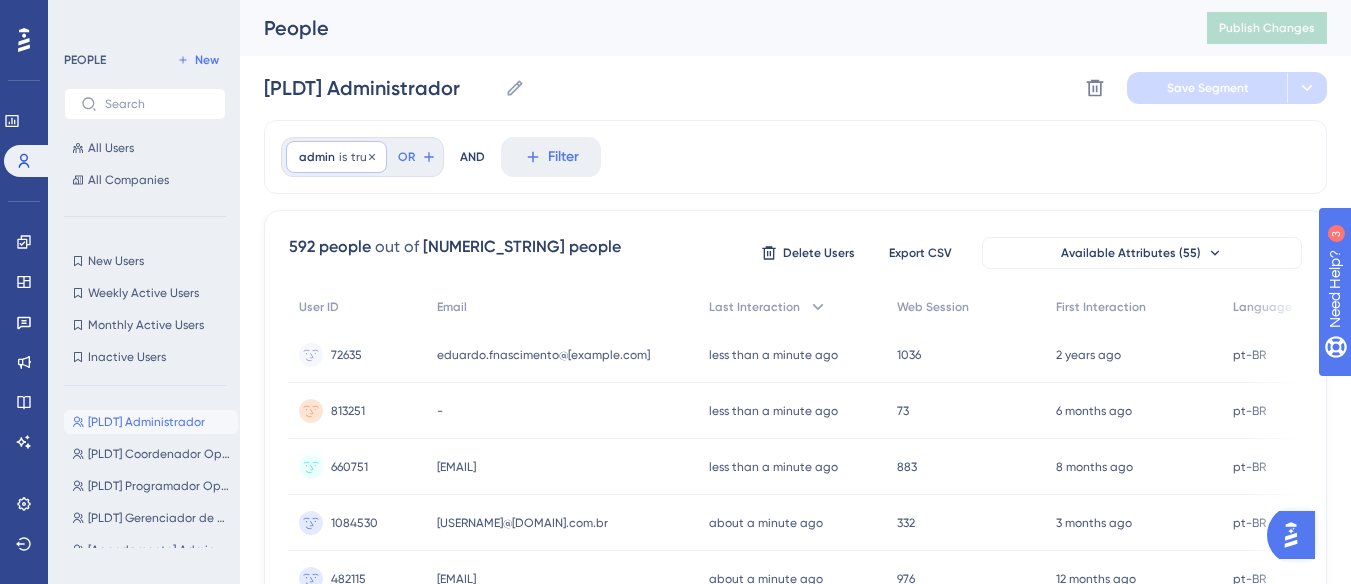 click on "admin is true true Remove" at bounding box center [336, 157] 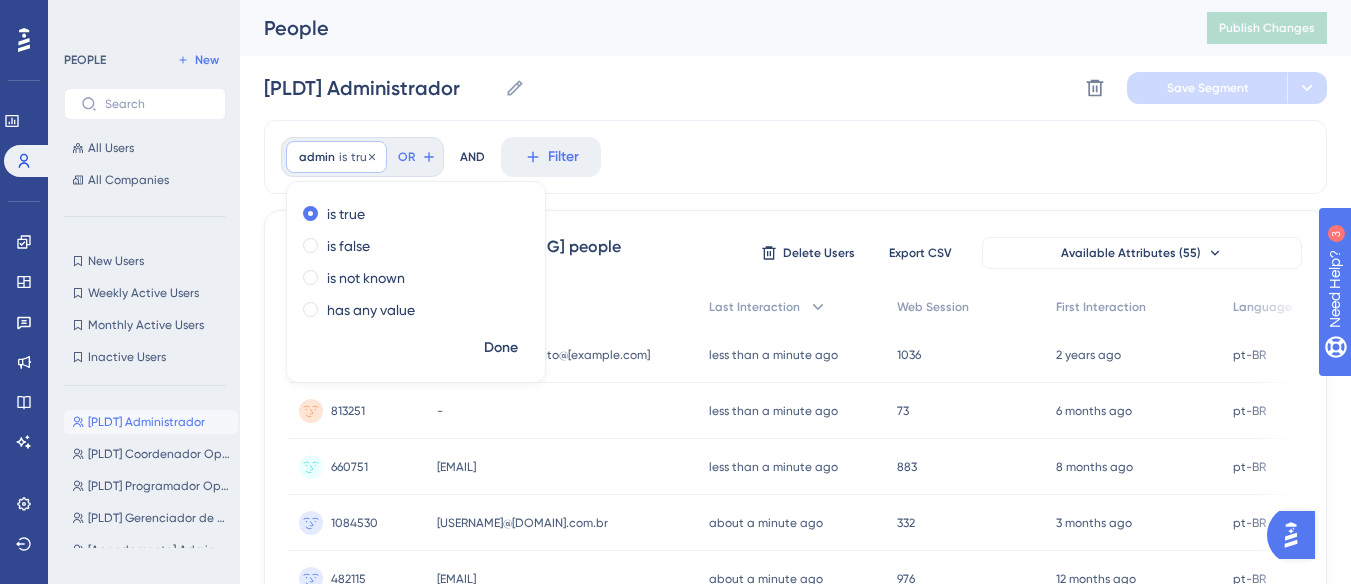 click on "admin" at bounding box center [317, 157] 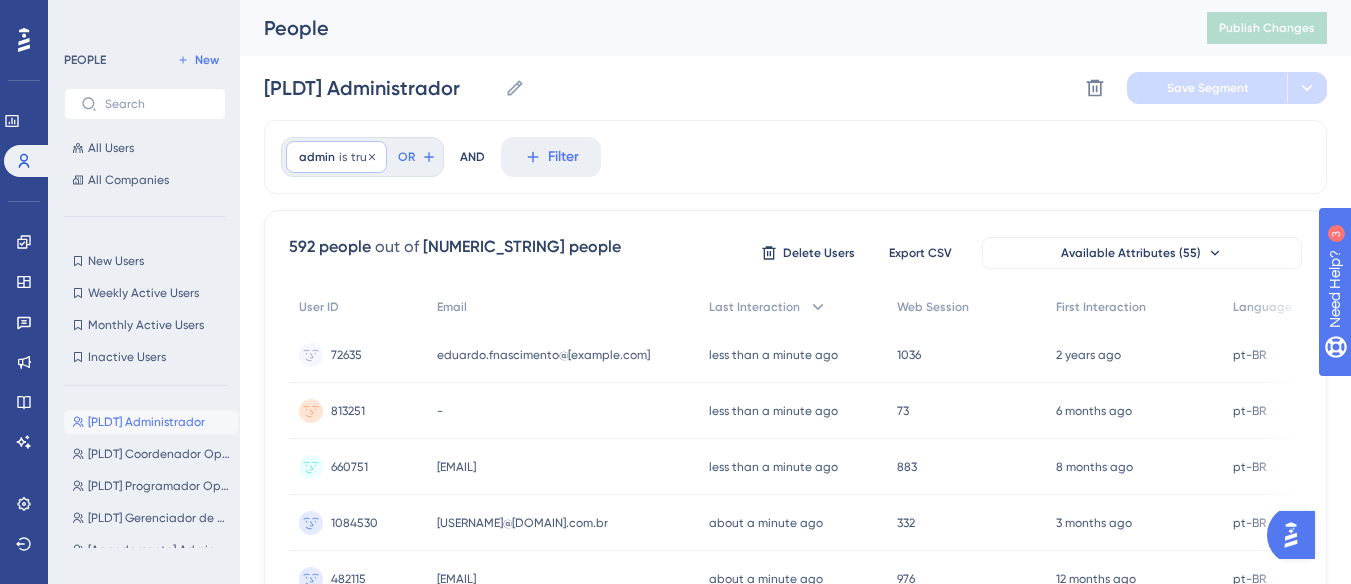 click on "admin" at bounding box center [317, 157] 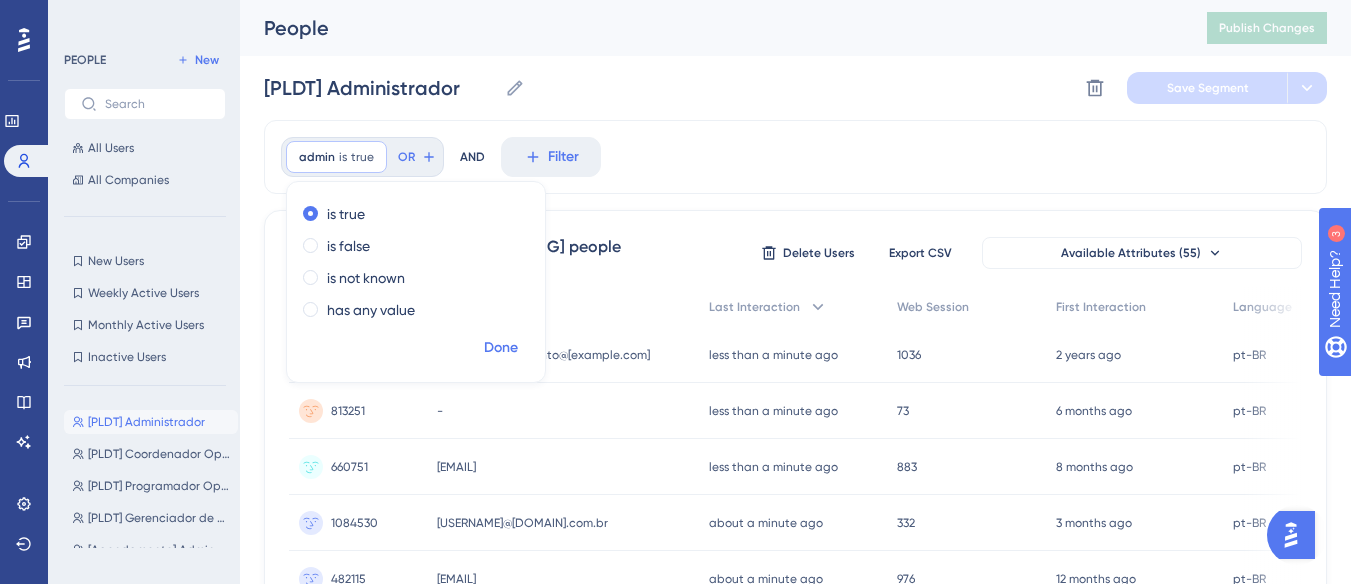 click on "Done" at bounding box center (501, 348) 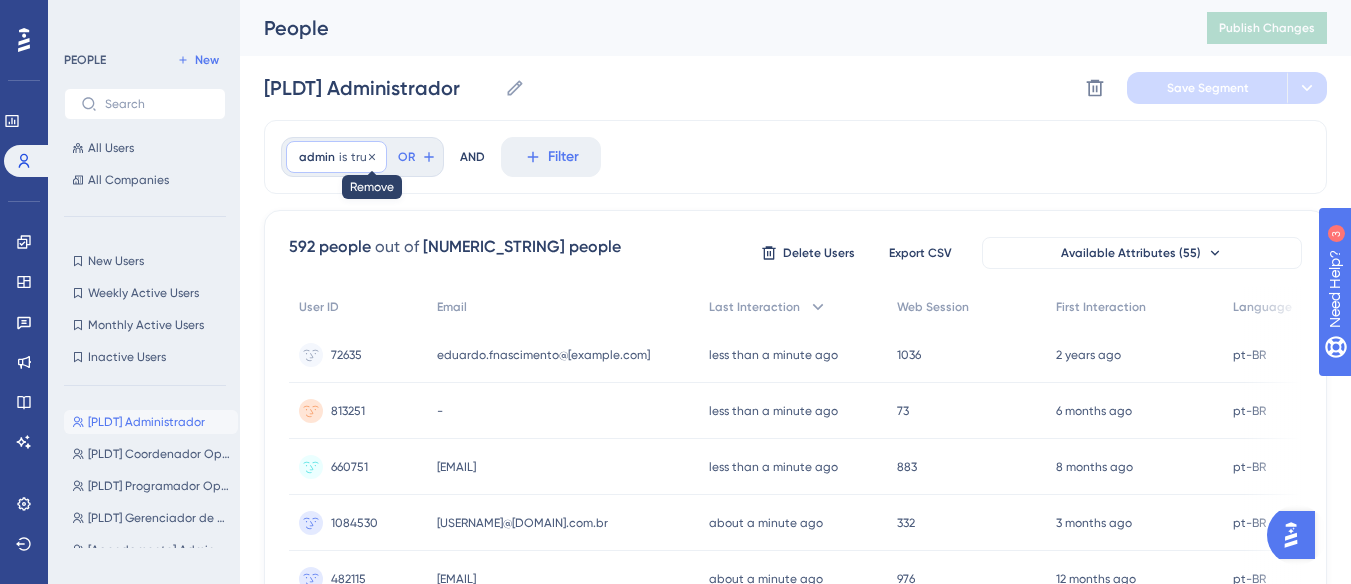 click 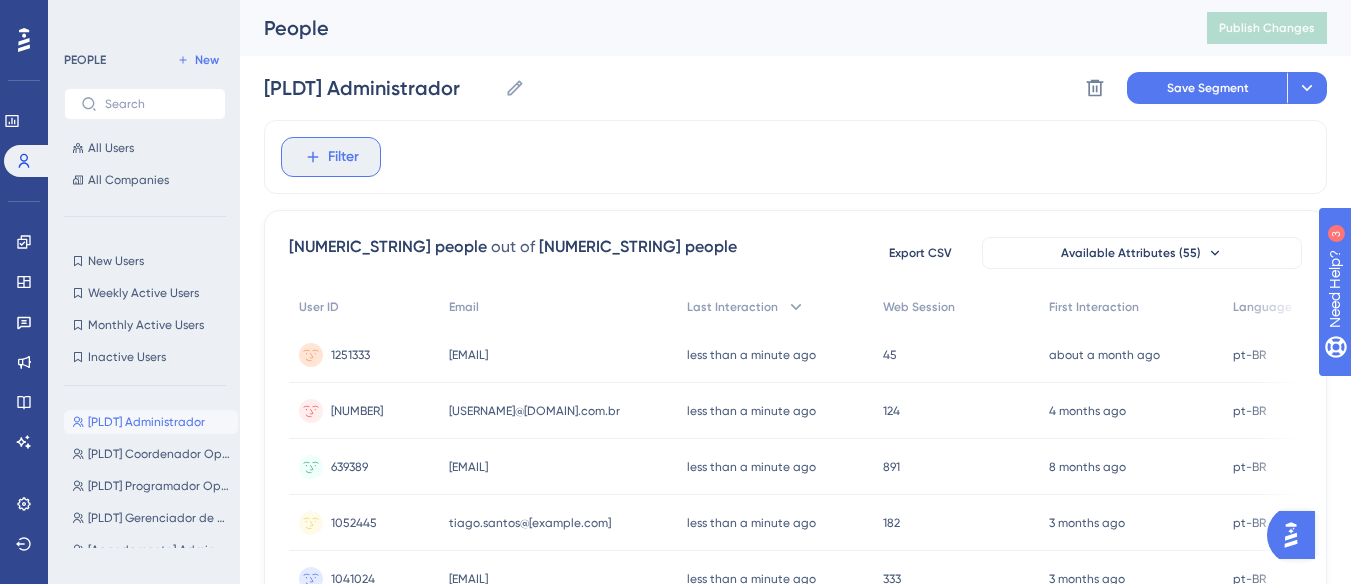 click on "Filter" at bounding box center [343, 157] 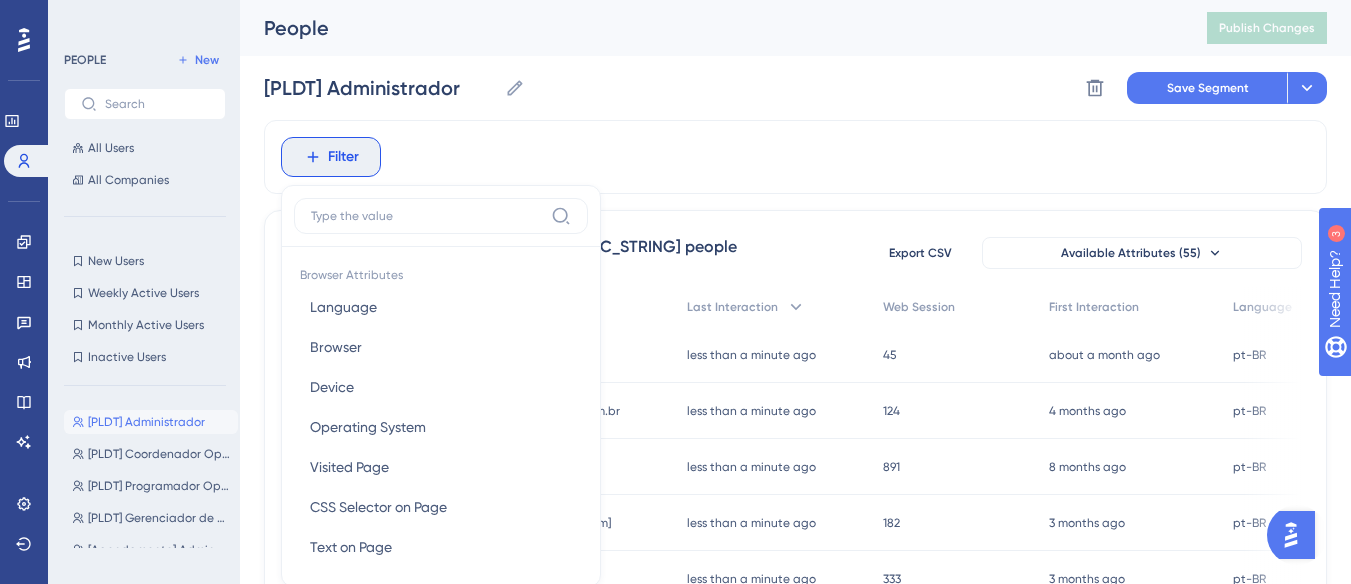 scroll, scrollTop: 94, scrollLeft: 0, axis: vertical 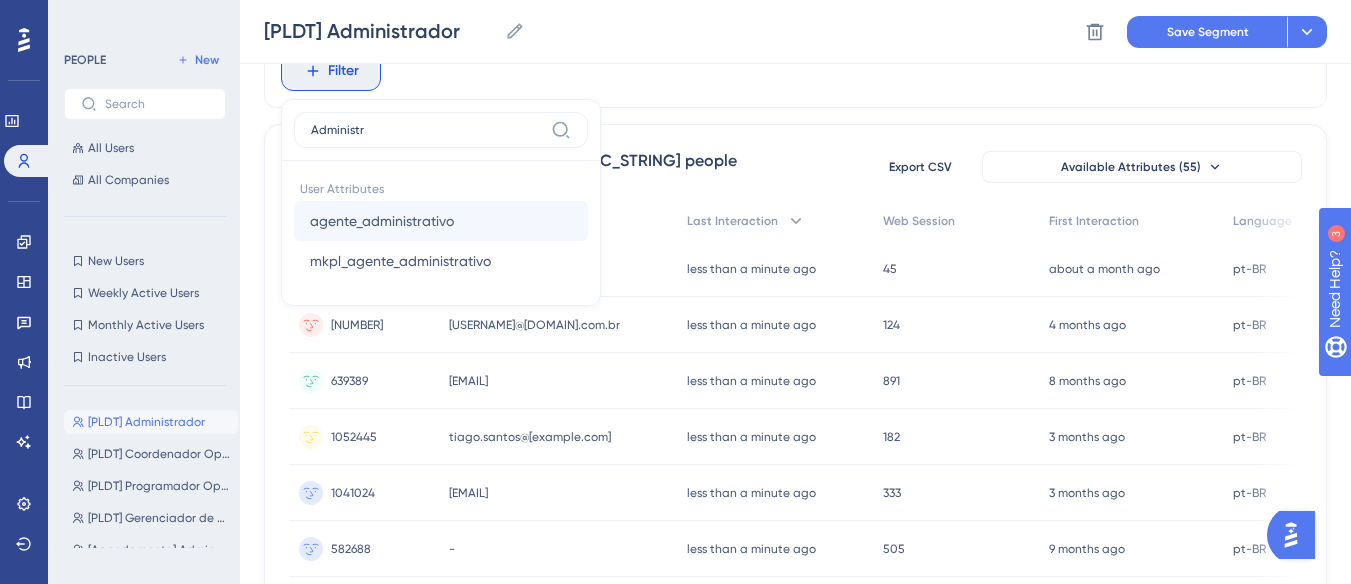 type on "Administr" 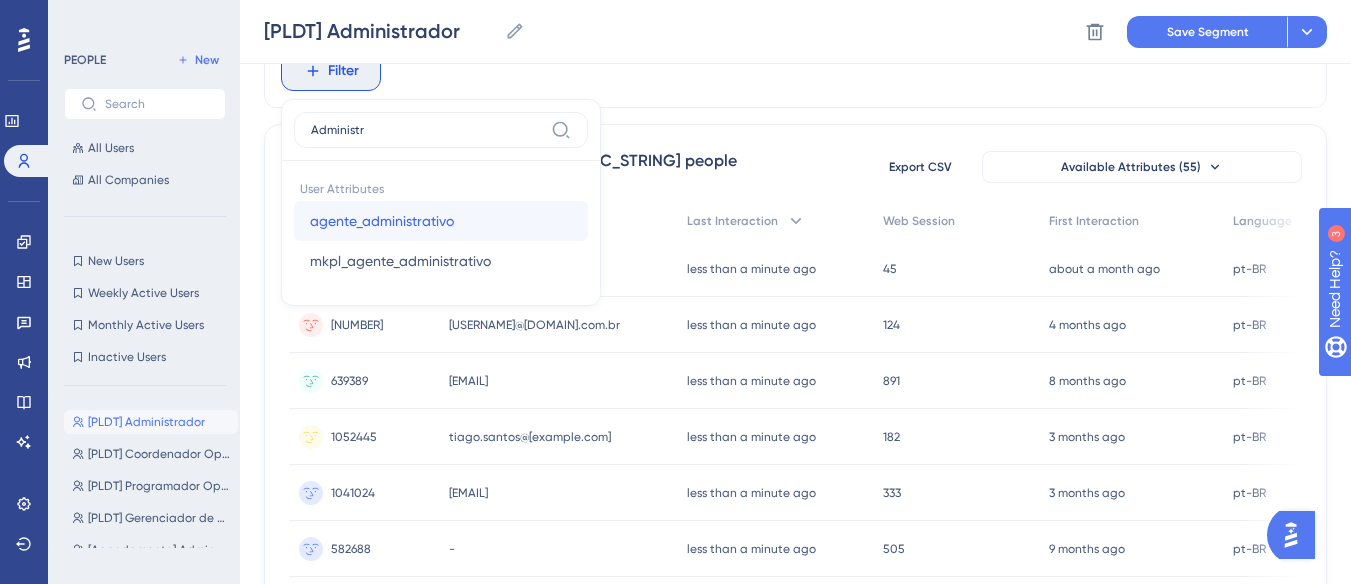 click on "agente_administrativo agente_administrativo" at bounding box center [441, 221] 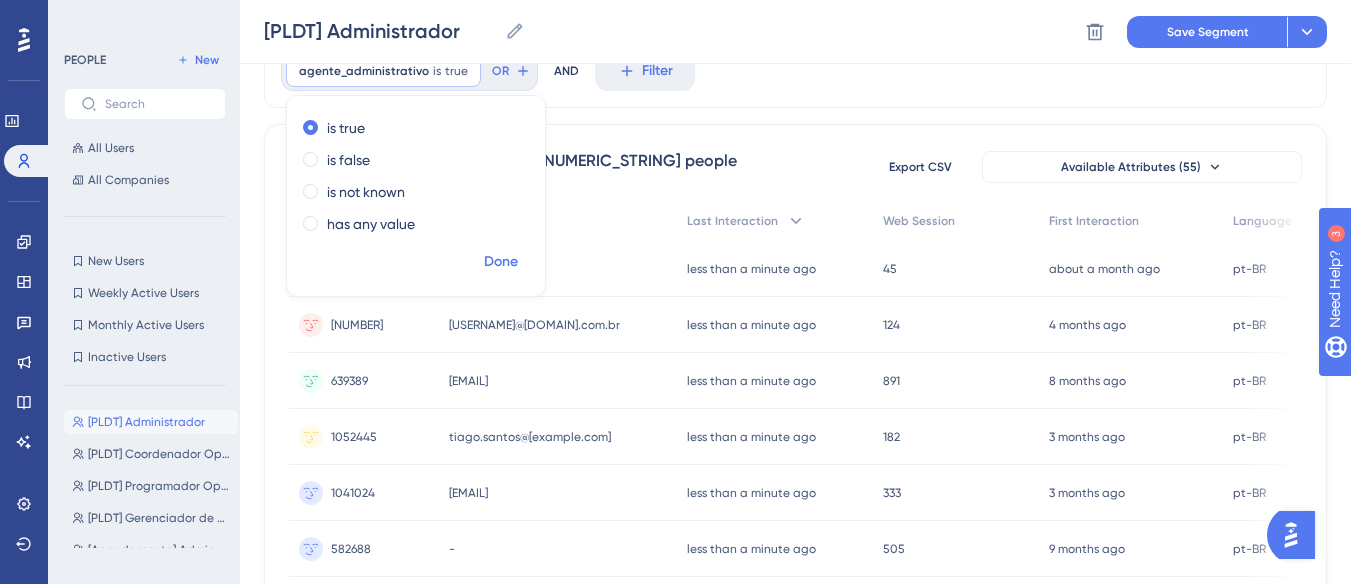 click on "Done" at bounding box center (501, 262) 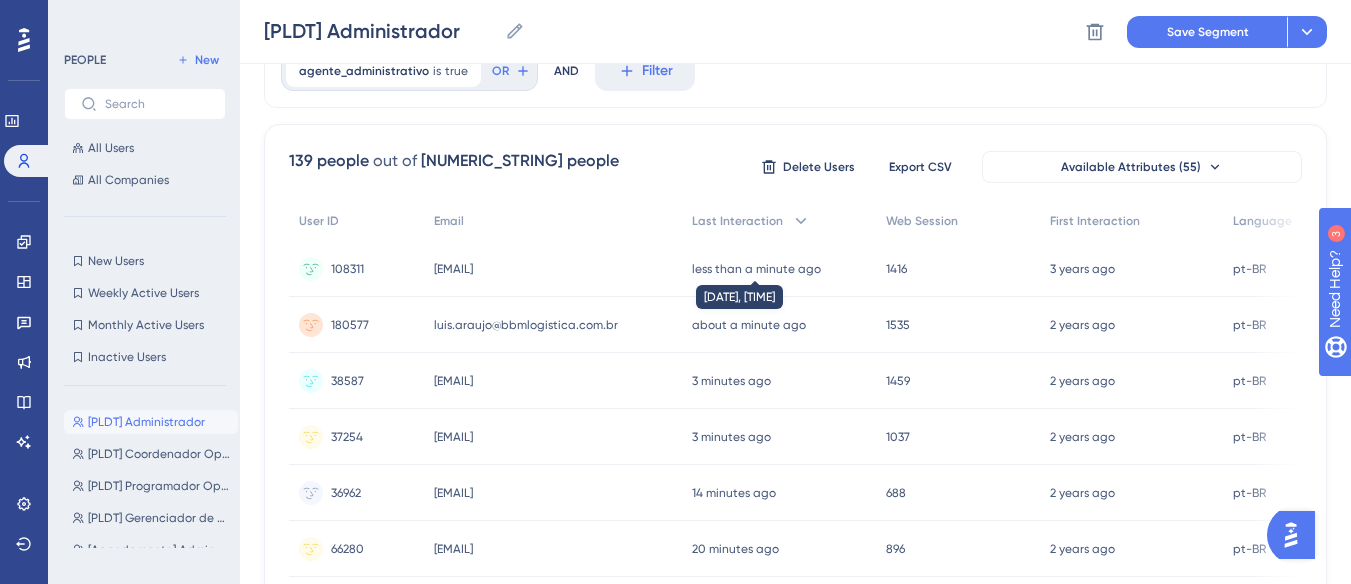 click on "less than a minute ago" at bounding box center (756, 269) 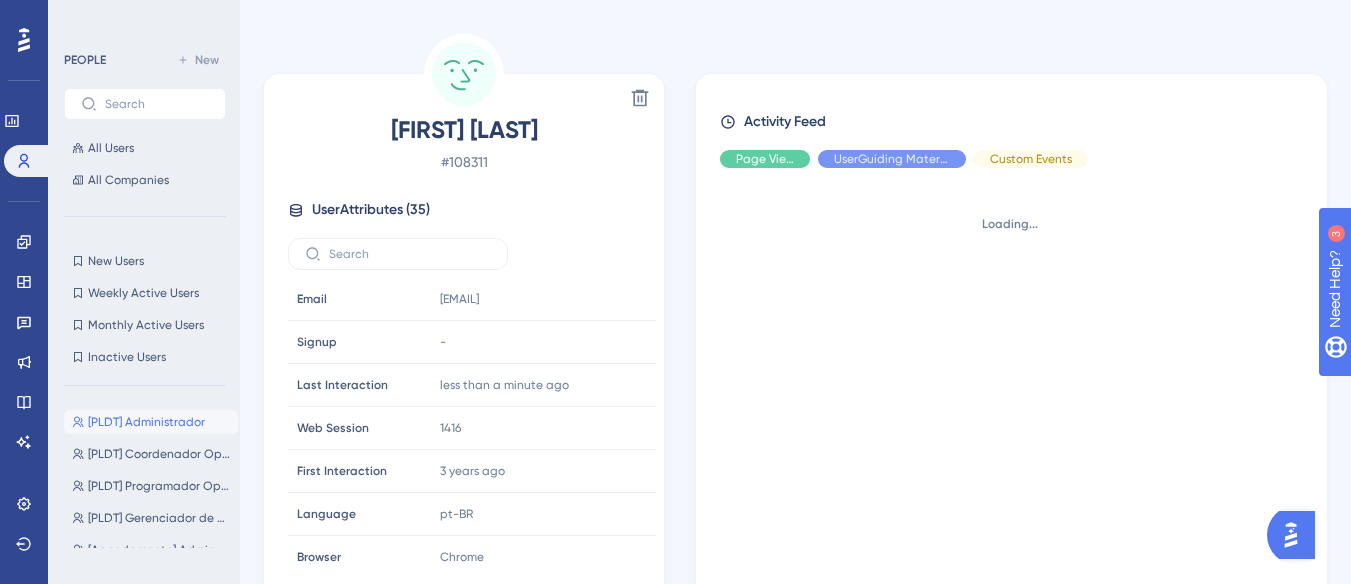 scroll, scrollTop: 0, scrollLeft: 0, axis: both 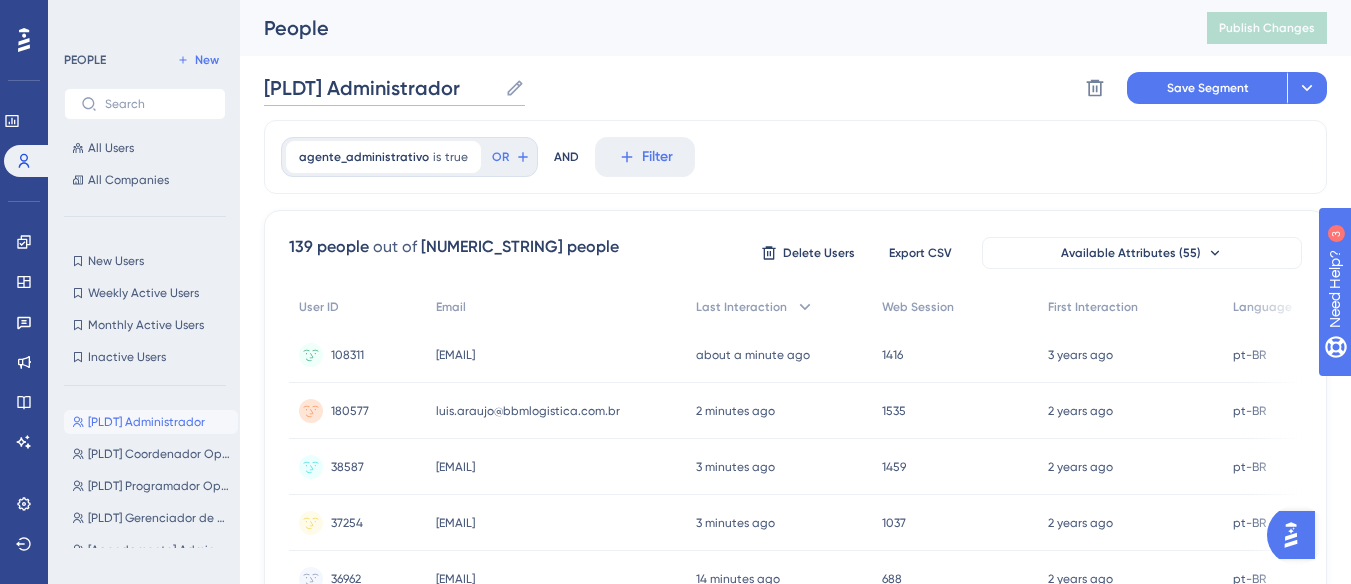 drag, startPoint x: 471, startPoint y: 94, endPoint x: 331, endPoint y: 102, distance: 140.22838 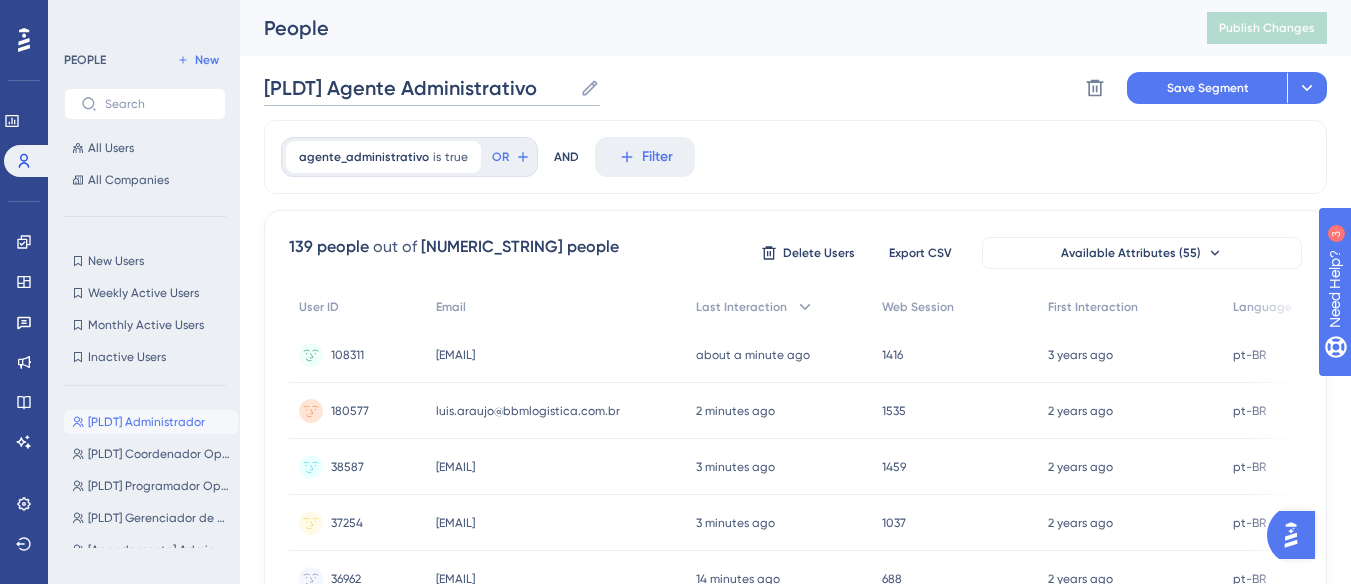 scroll, scrollTop: 0, scrollLeft: 0, axis: both 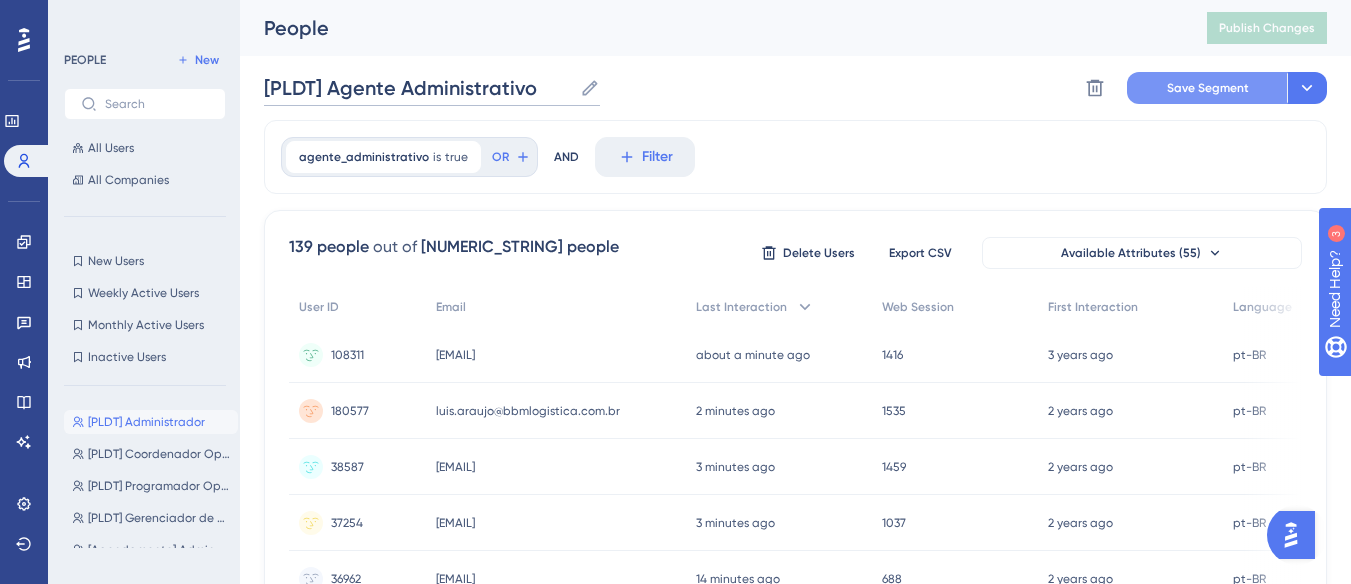 type on "[PLDT] Agente Administrativo" 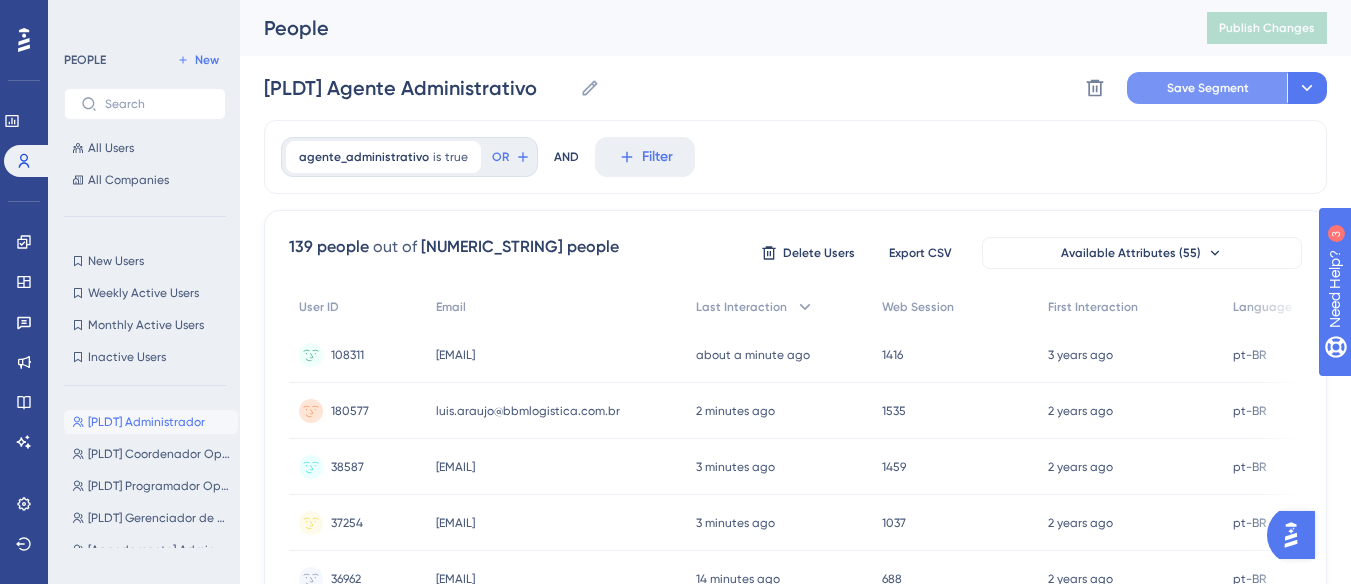 click on "Save Segment" at bounding box center (1207, 88) 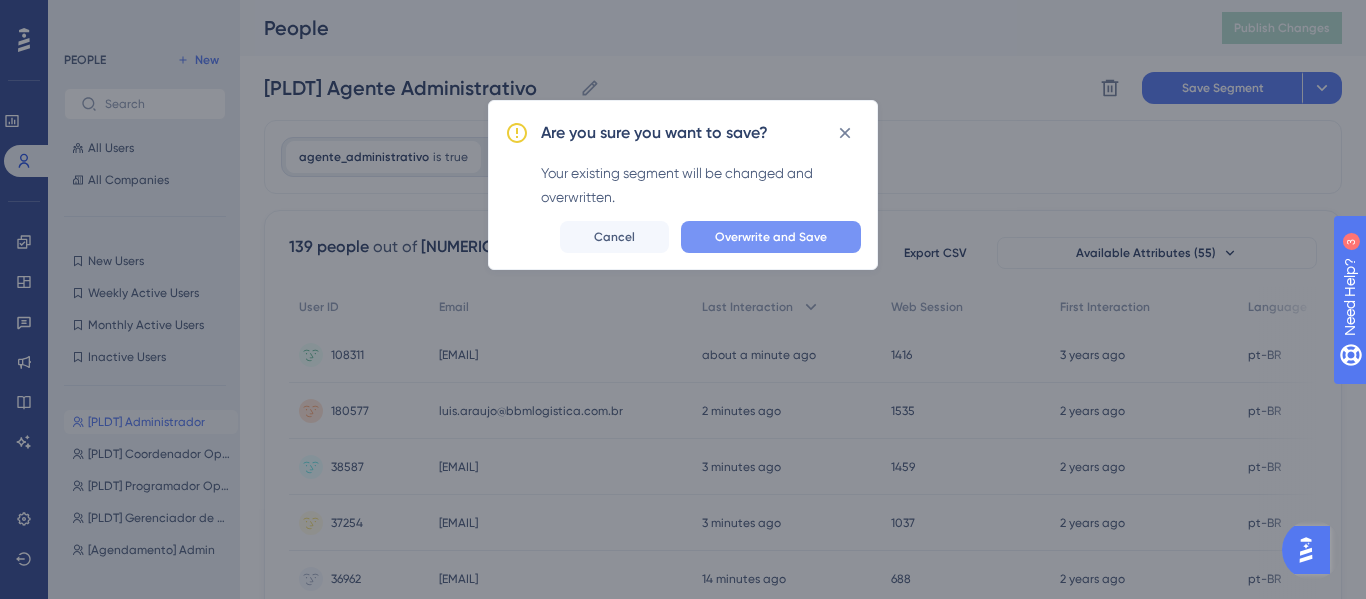 click on "Overwrite and Save" at bounding box center [771, 237] 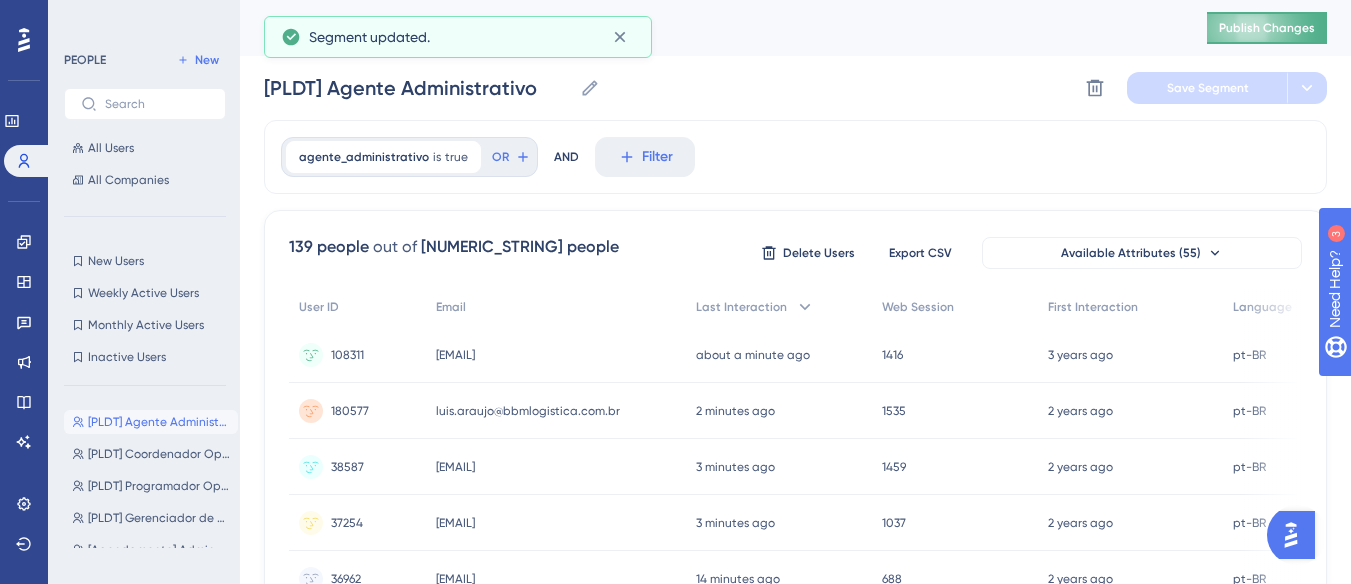 click on "Publish Changes" at bounding box center (1267, 28) 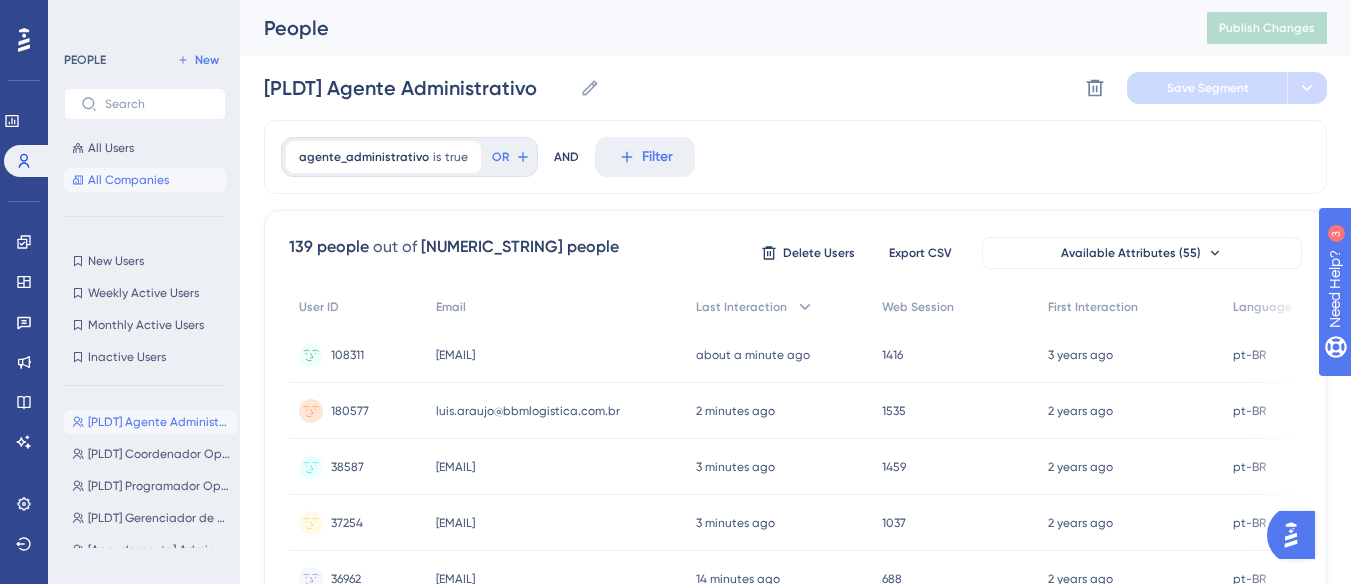 drag, startPoint x: 130, startPoint y: 172, endPoint x: 121, endPoint y: 159, distance: 15.811388 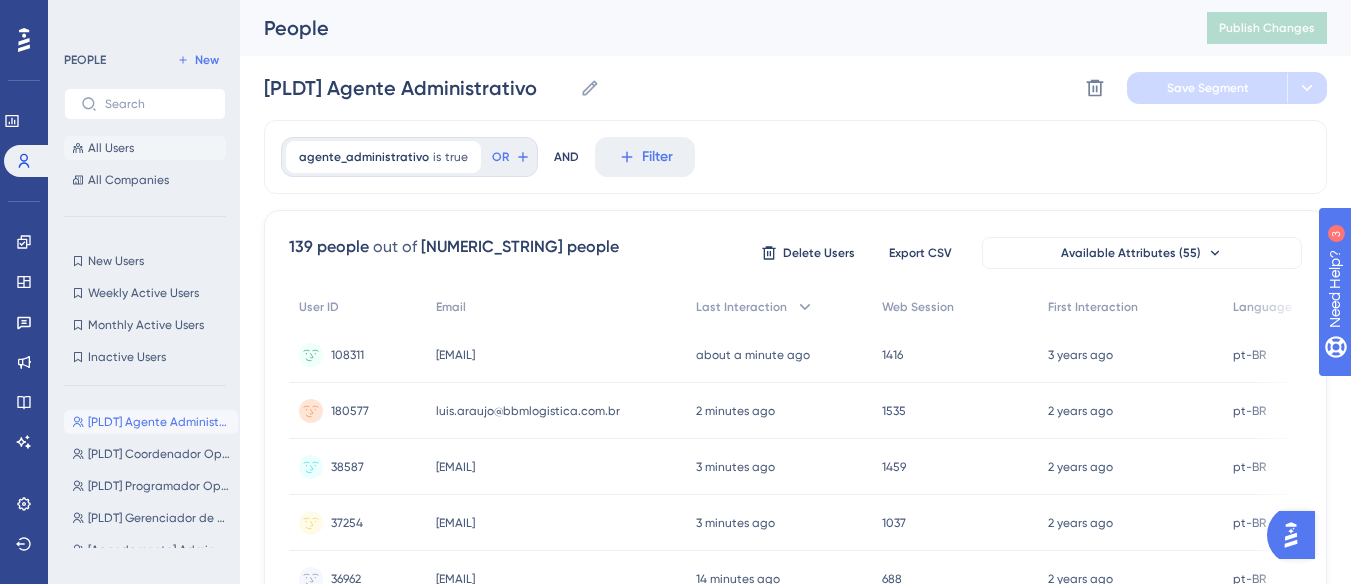 click on "All Companies" at bounding box center (128, 180) 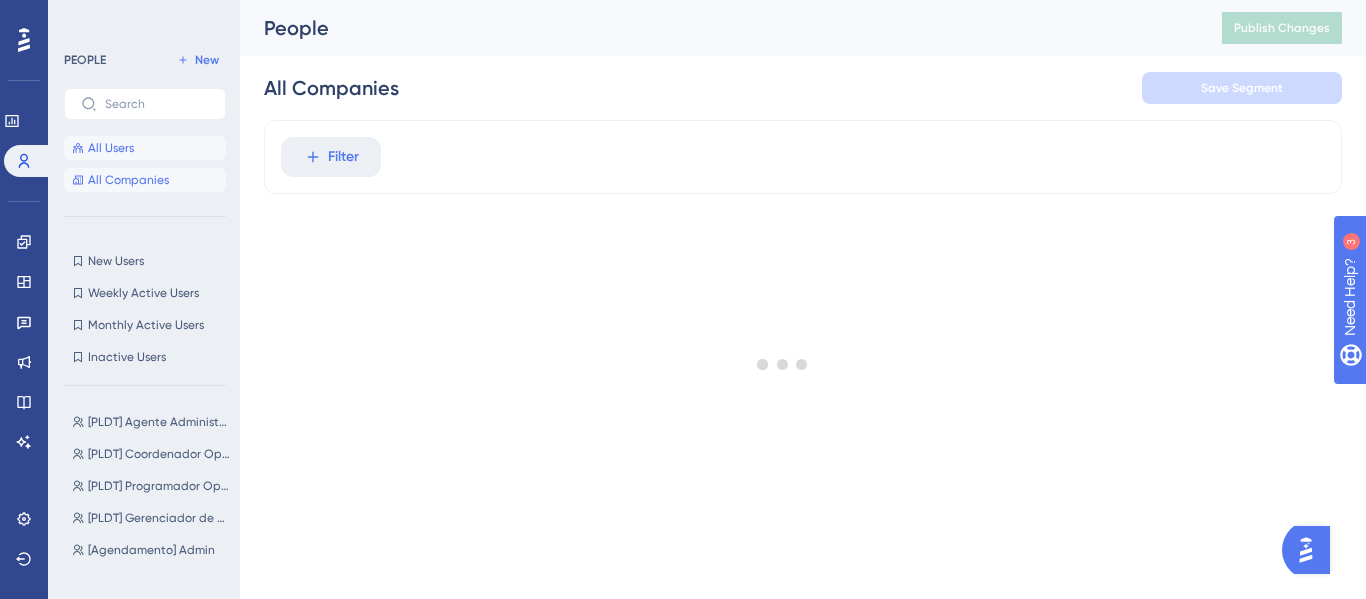 click on "All Users" at bounding box center [111, 148] 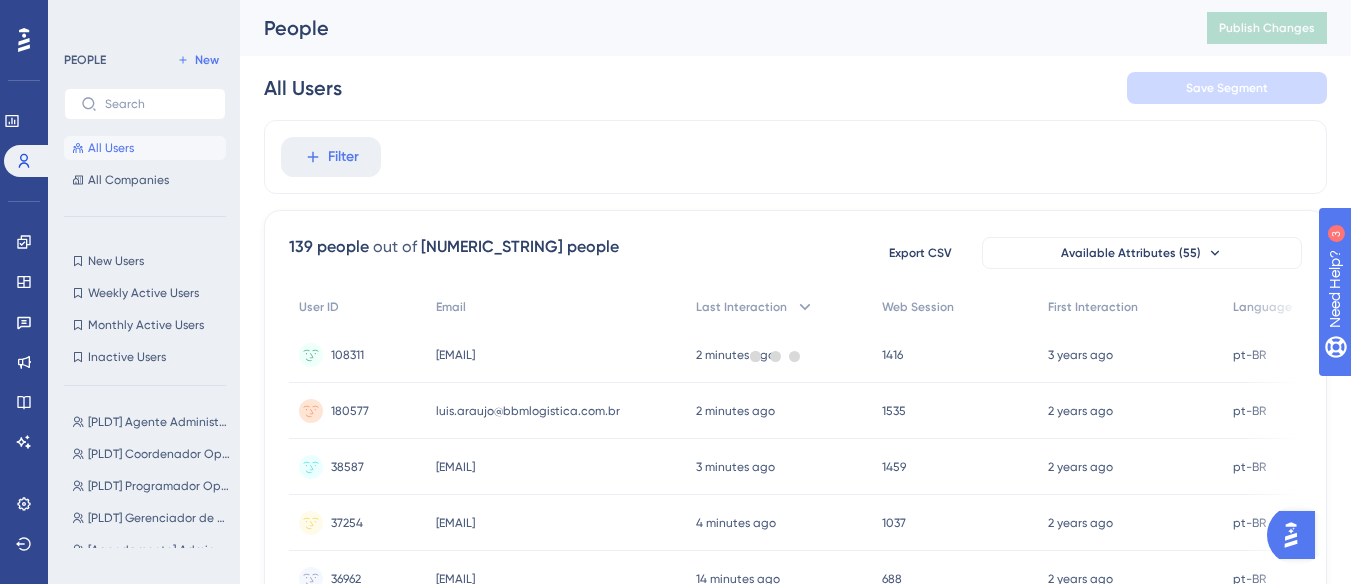 click at bounding box center [775, 356] 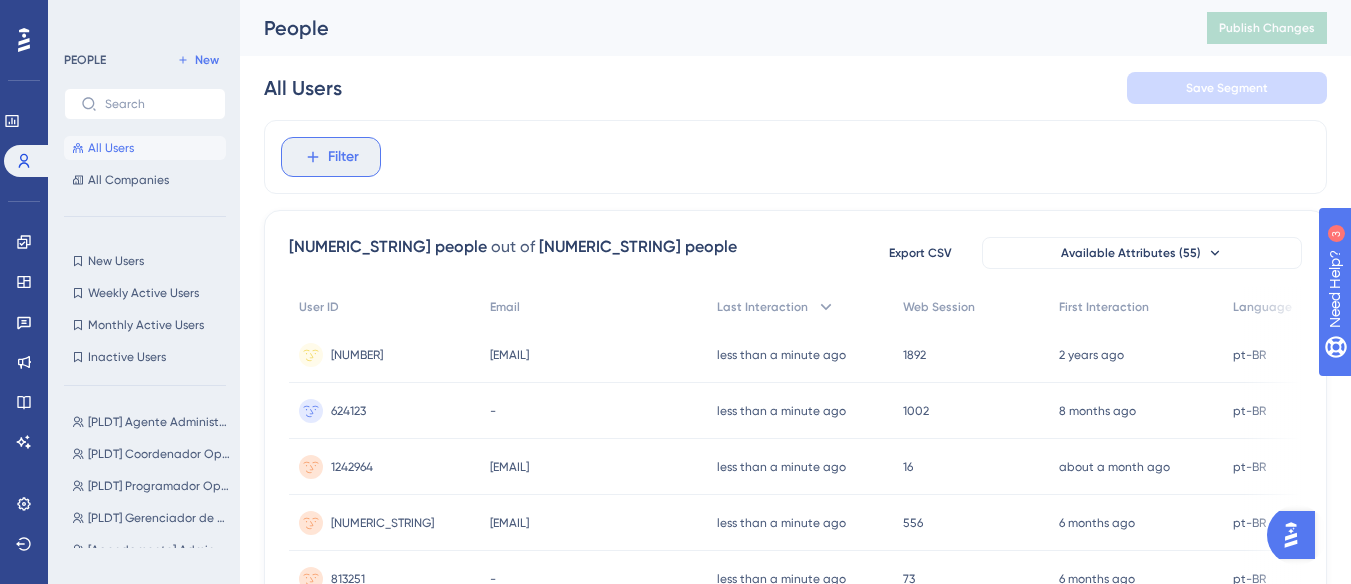 click 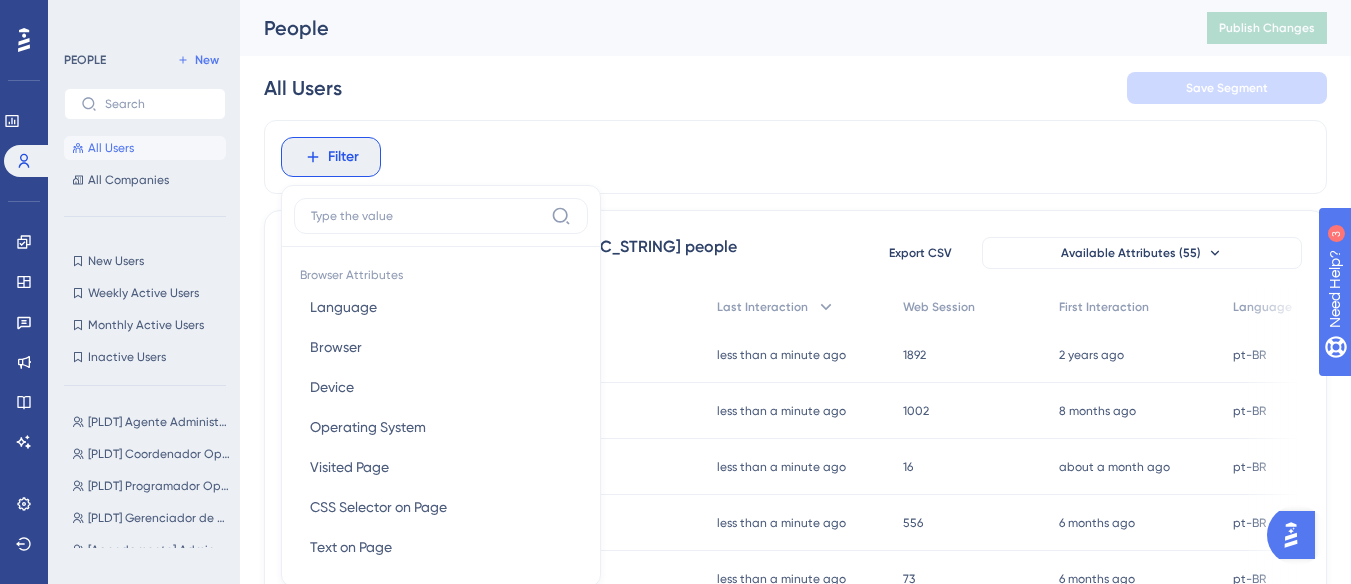 scroll, scrollTop: 94, scrollLeft: 0, axis: vertical 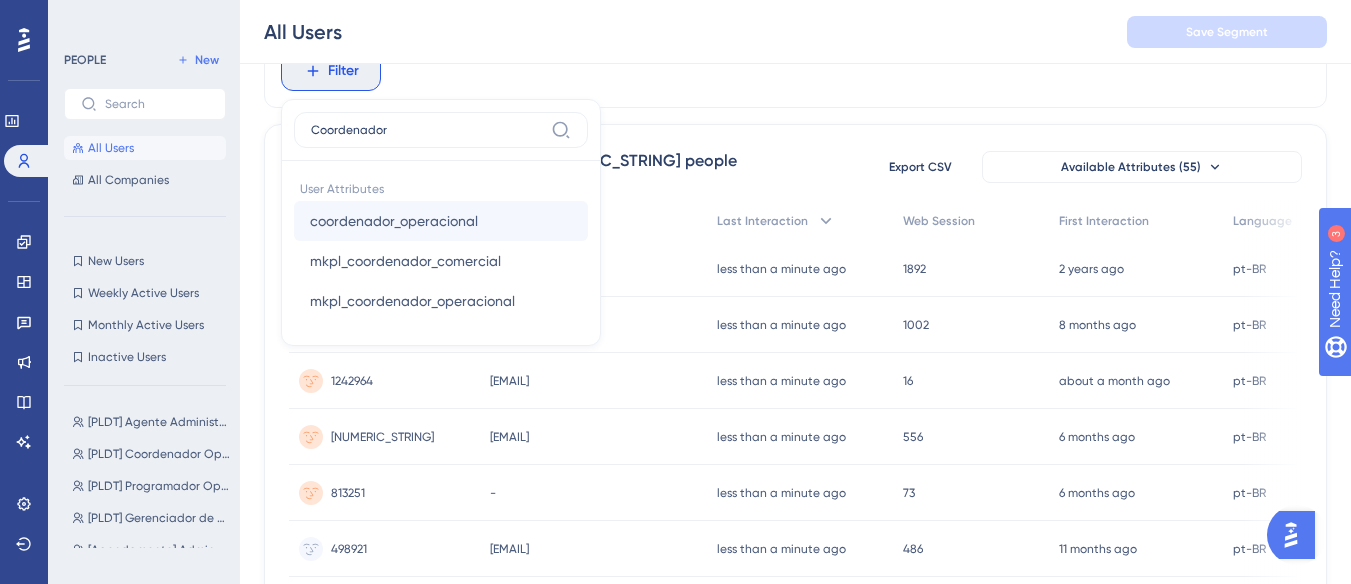 type on "Coordenador" 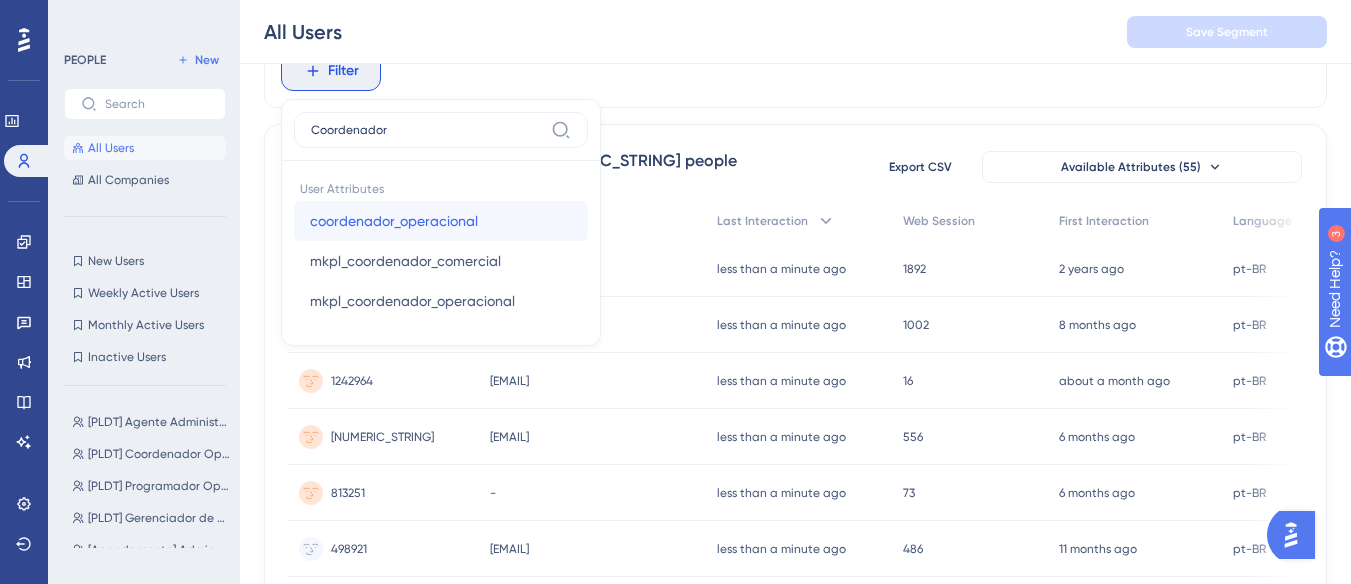 click on "coordenador_operacional" at bounding box center (394, 221) 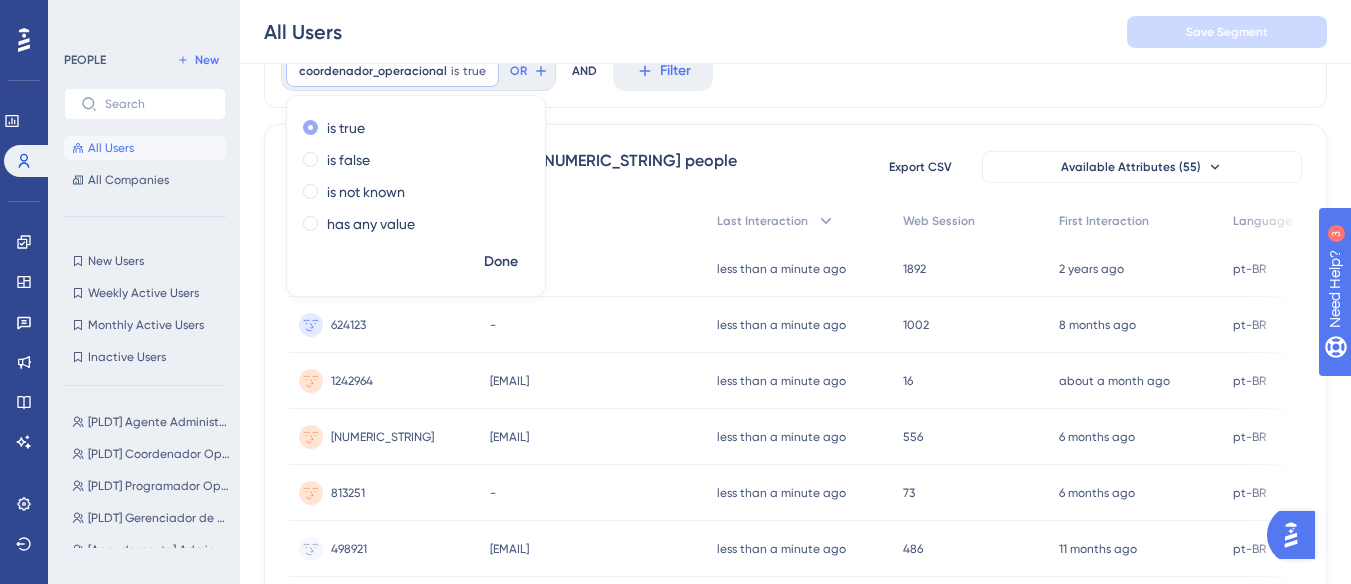 scroll, scrollTop: 0, scrollLeft: 0, axis: both 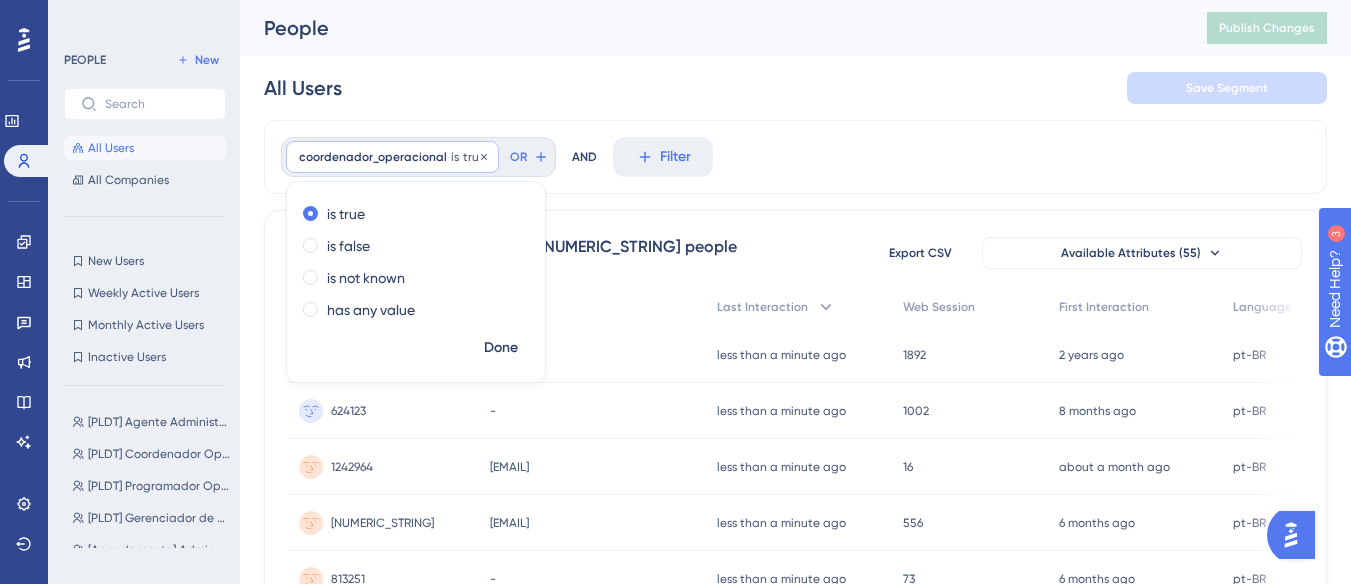 click on "coordenador_operacional" at bounding box center [373, 157] 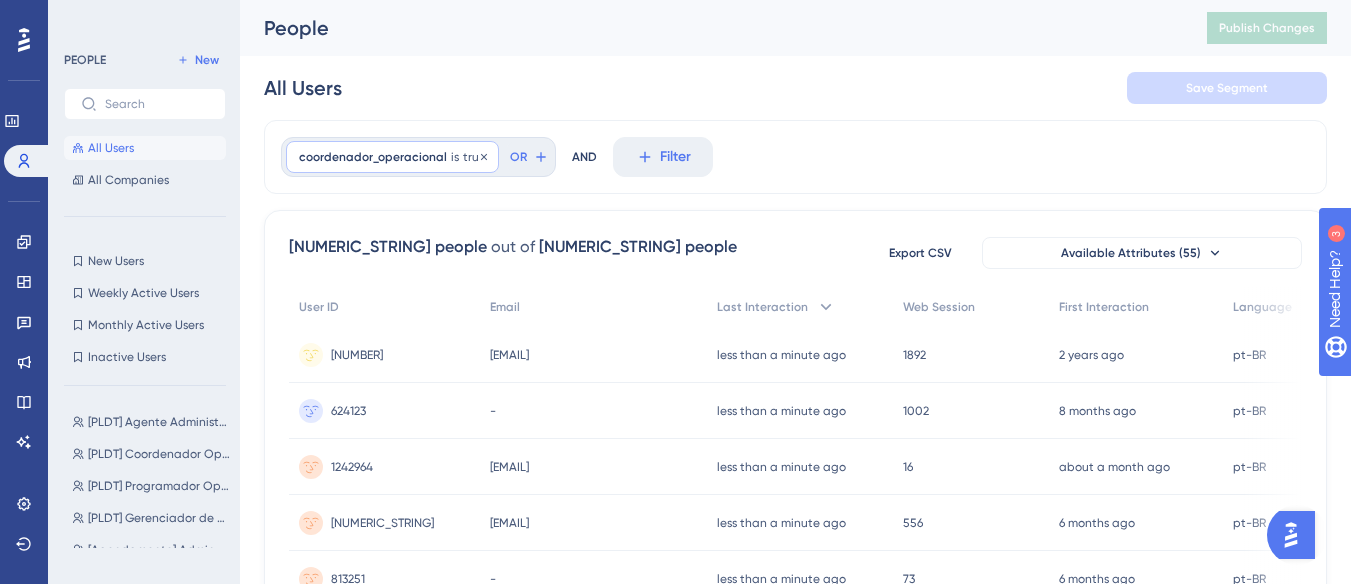 click on "coordenador_operacional" at bounding box center (373, 157) 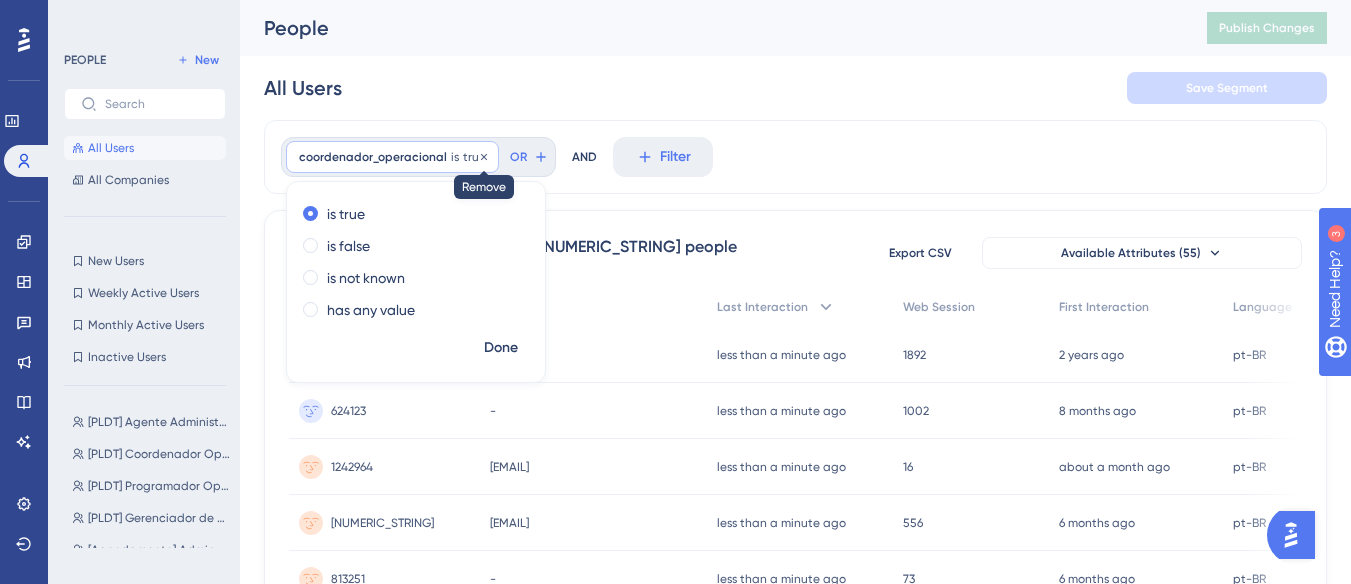 click 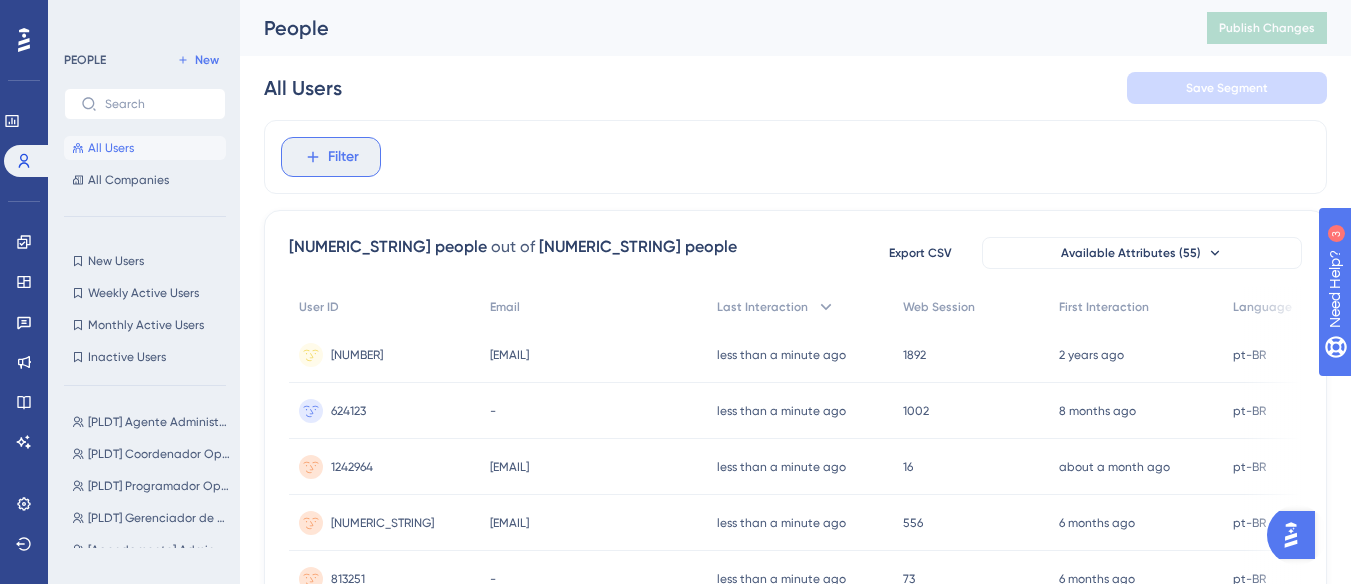 click on "Filter" at bounding box center [331, 157] 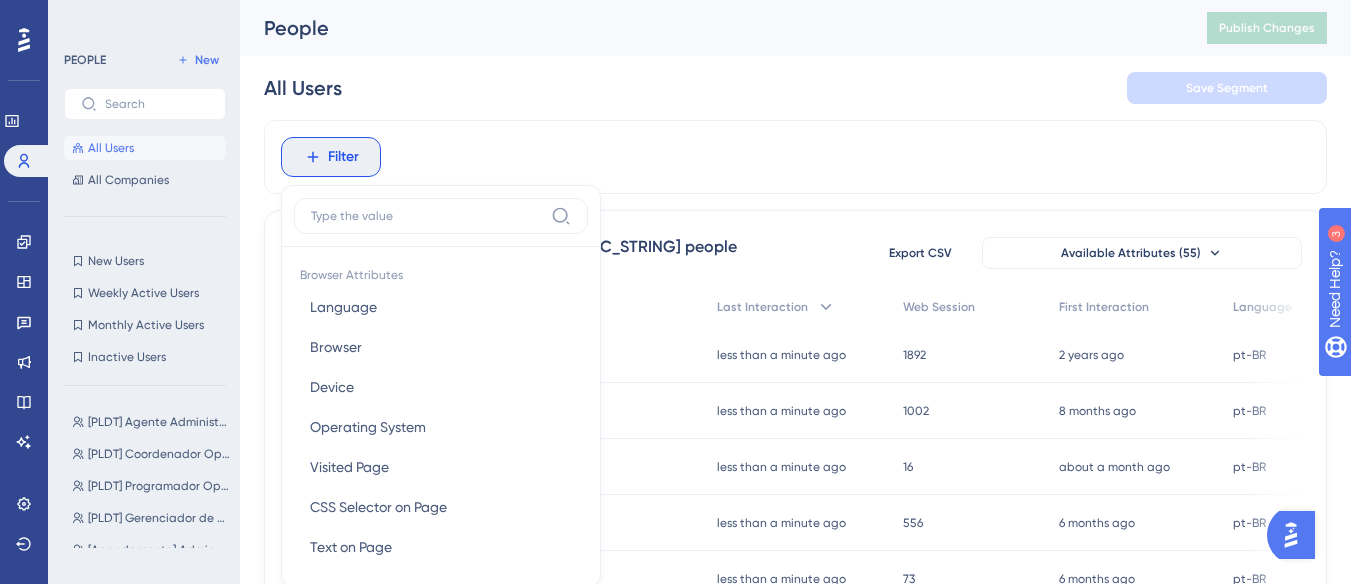 scroll, scrollTop: 94, scrollLeft: 0, axis: vertical 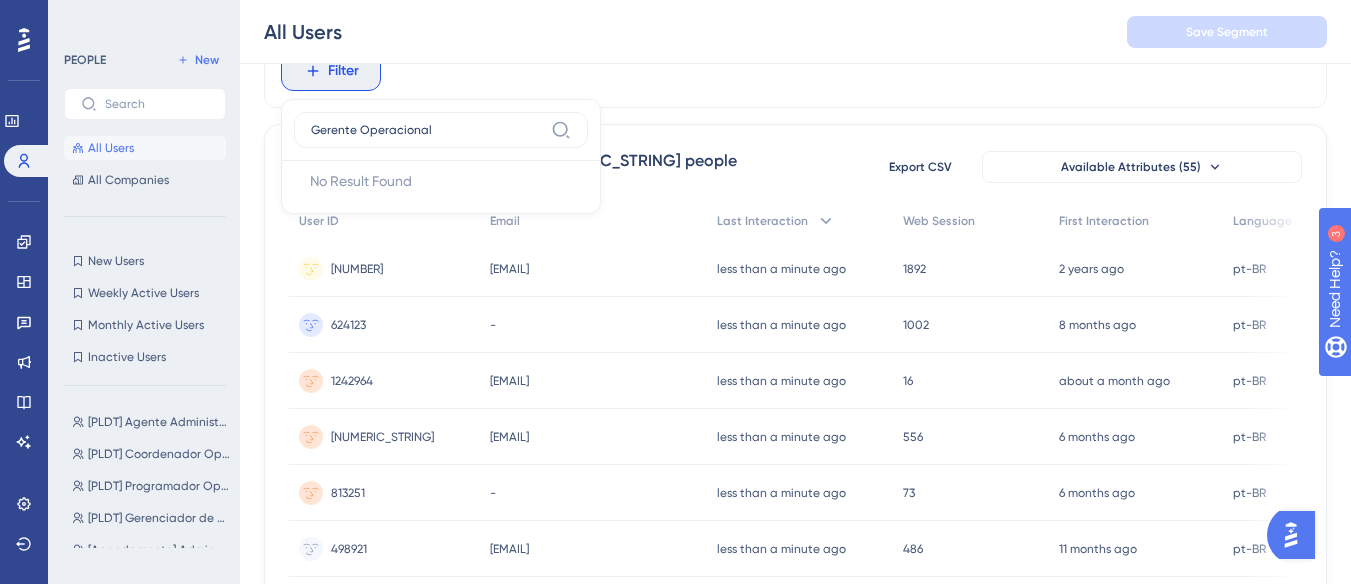 drag, startPoint x: 427, startPoint y: 134, endPoint x: 357, endPoint y: 138, distance: 70.11419 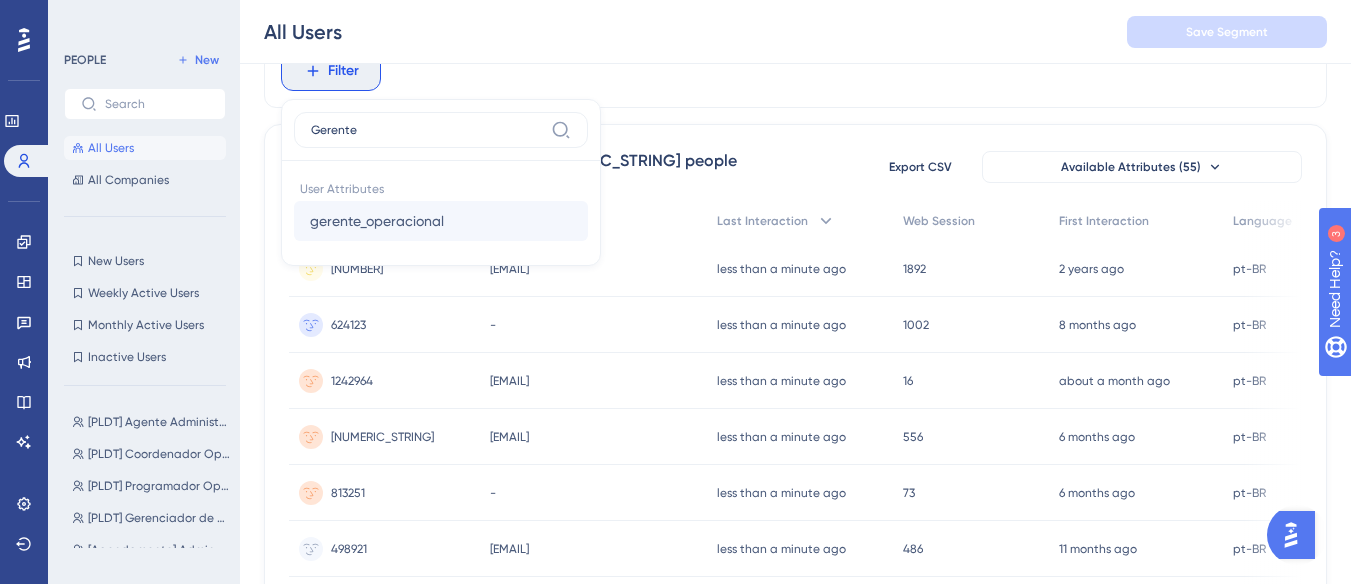 type on "Gerente" 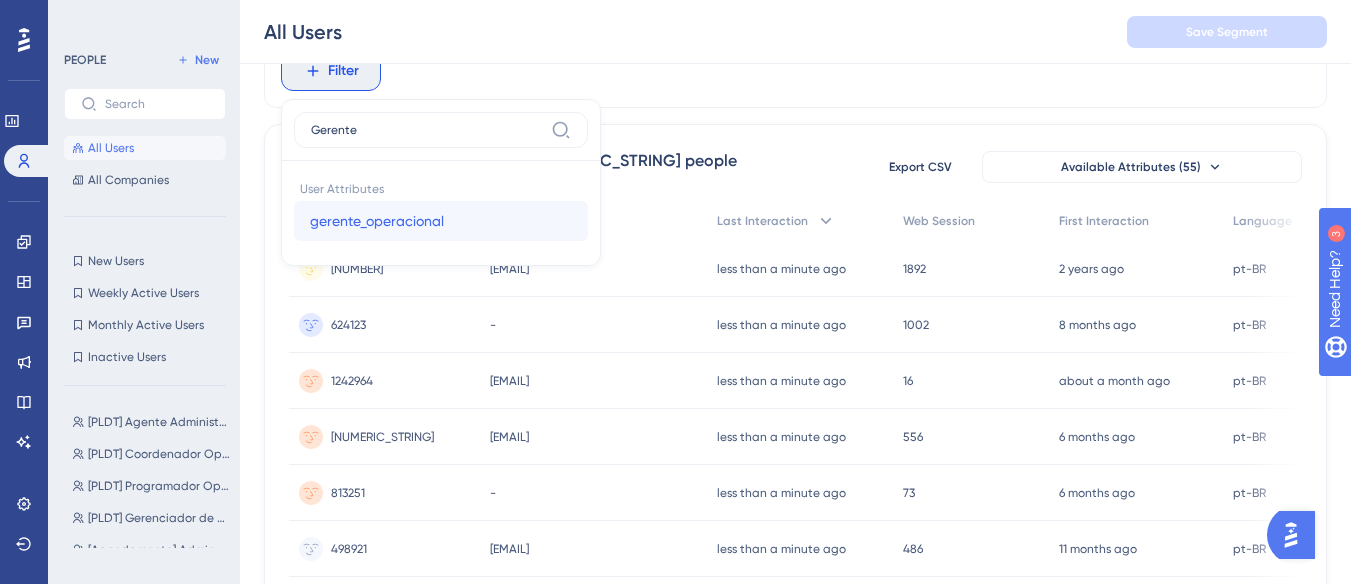 click on "gerente_operacional" at bounding box center [377, 221] 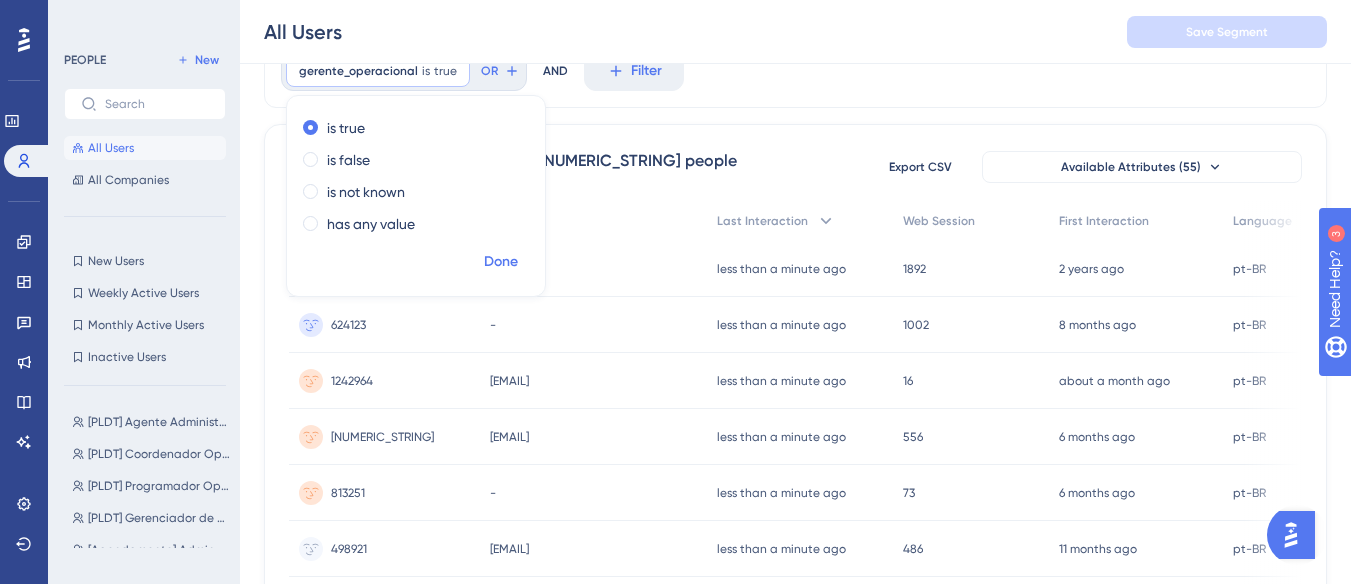 click on "Done" at bounding box center (501, 262) 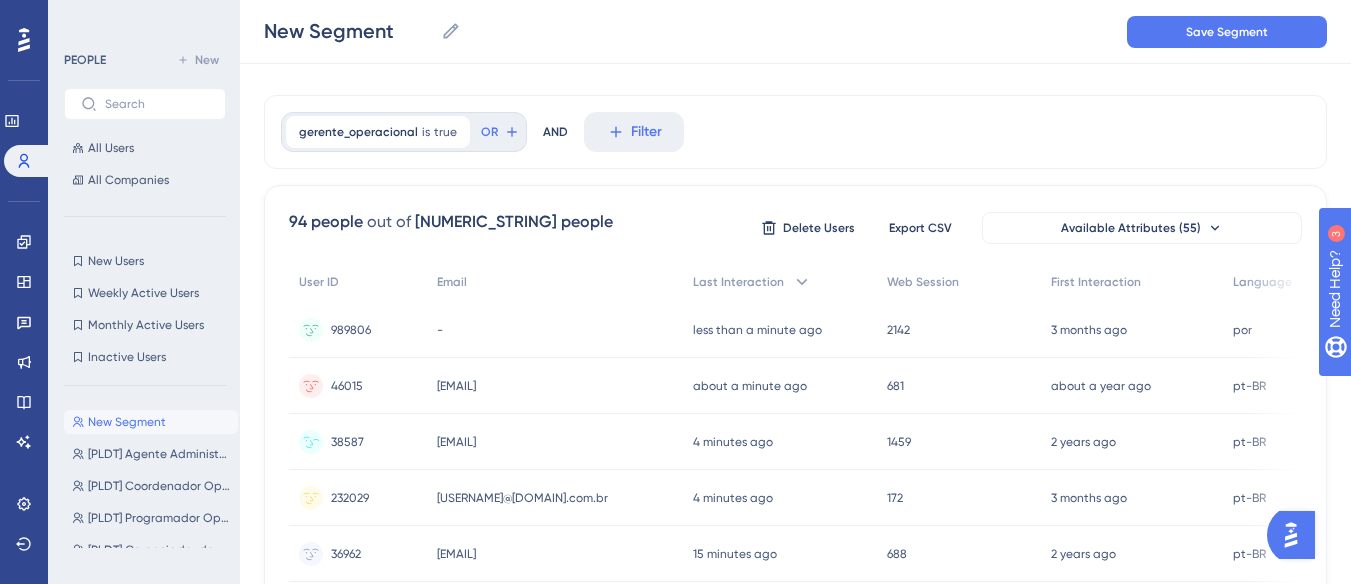 scroll, scrollTop: 0, scrollLeft: 0, axis: both 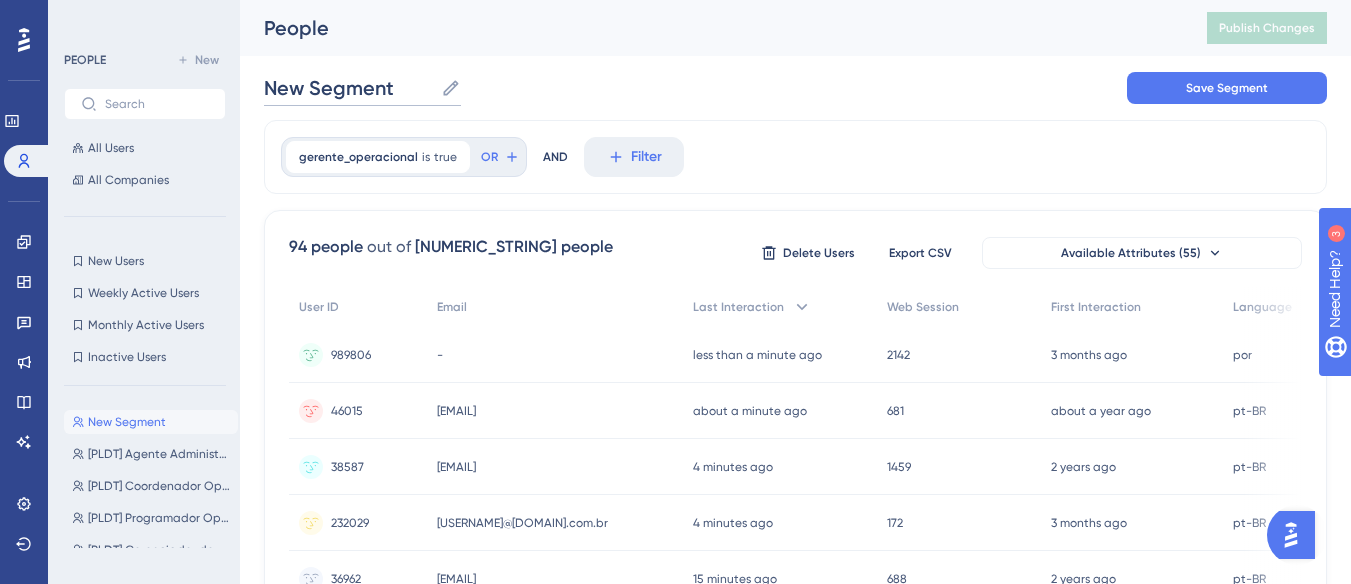 click on "New Segment" at bounding box center (348, 88) 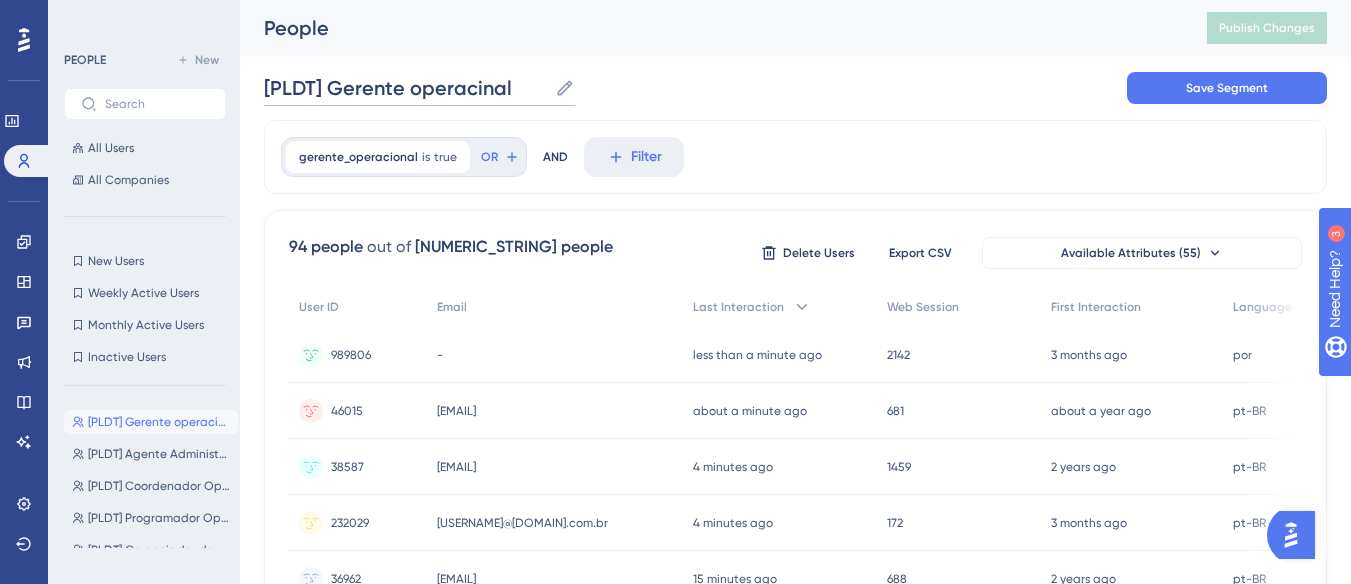 click on "[PLDT] Gerente operacinal" at bounding box center [405, 88] 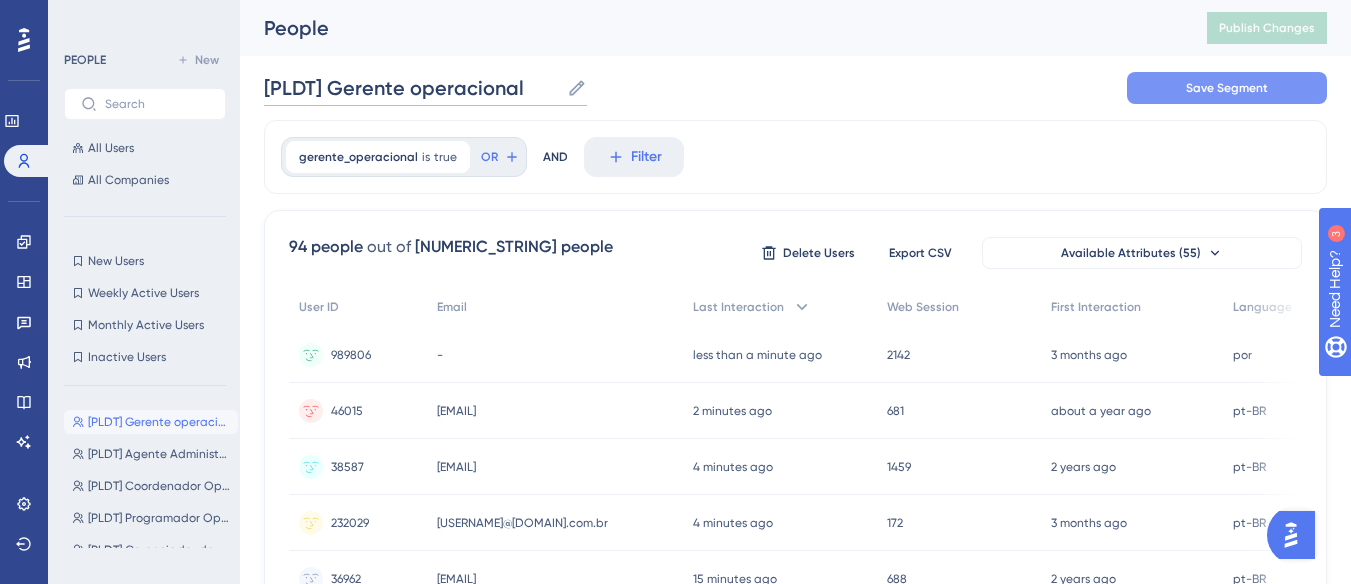 type on "[PLDT] Gerente operacional" 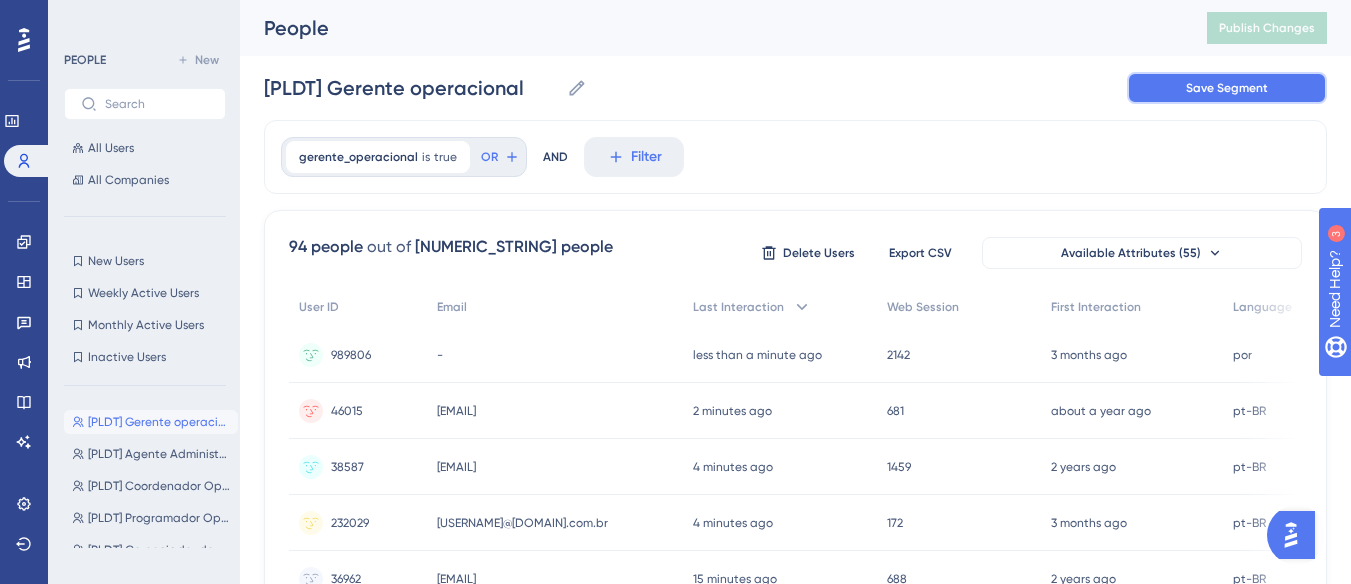 click on "Save Segment" at bounding box center [1227, 88] 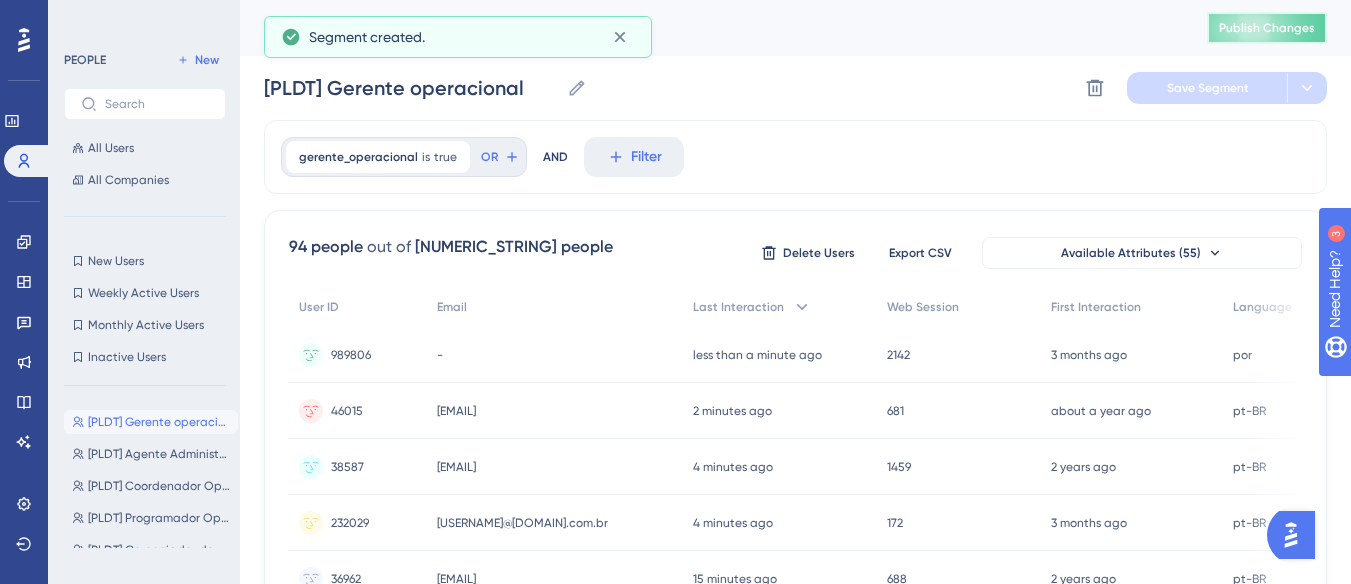 click on "Publish Changes" at bounding box center [1267, 28] 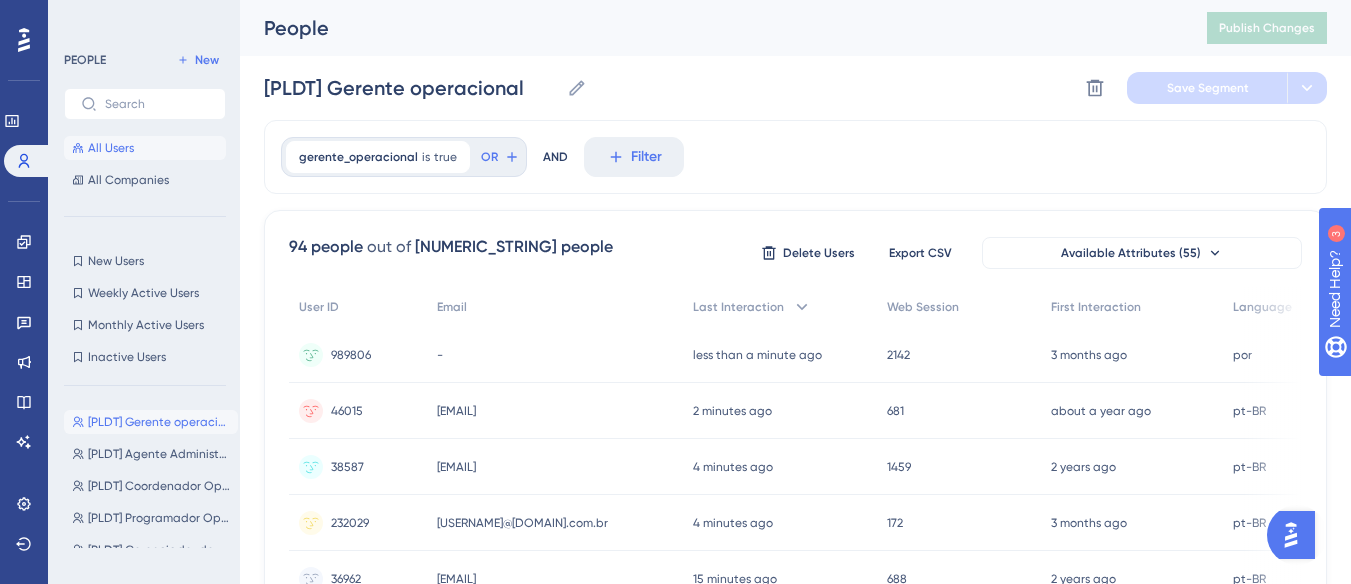 click on "All Users" at bounding box center (145, 148) 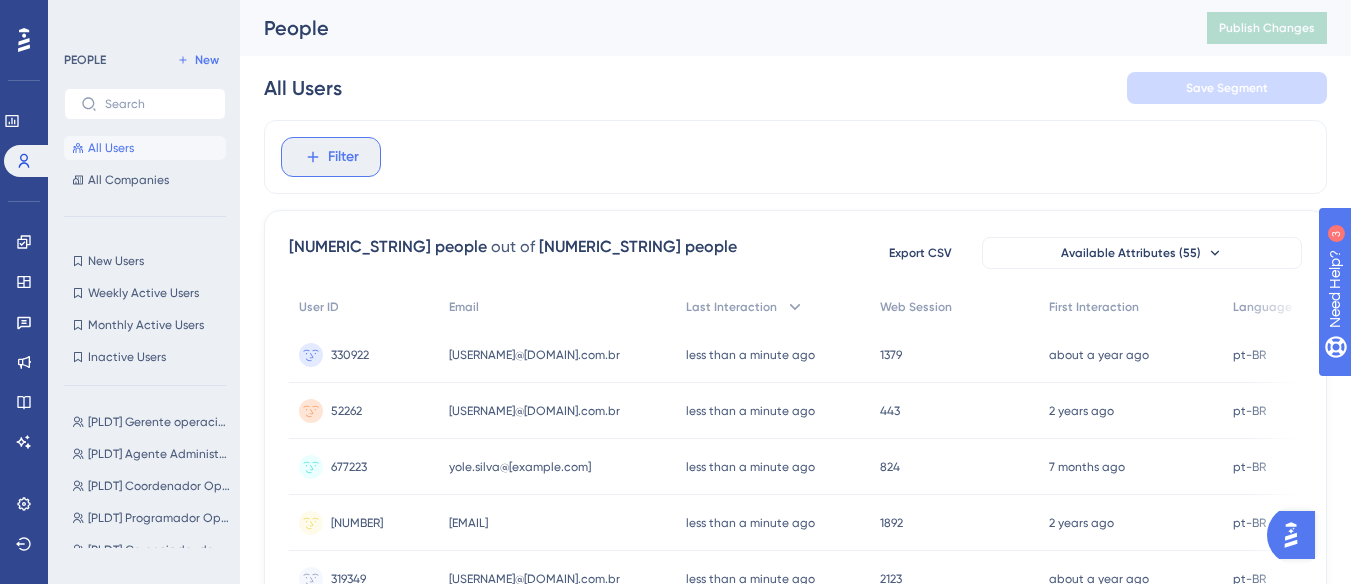click on "Filter" at bounding box center (343, 157) 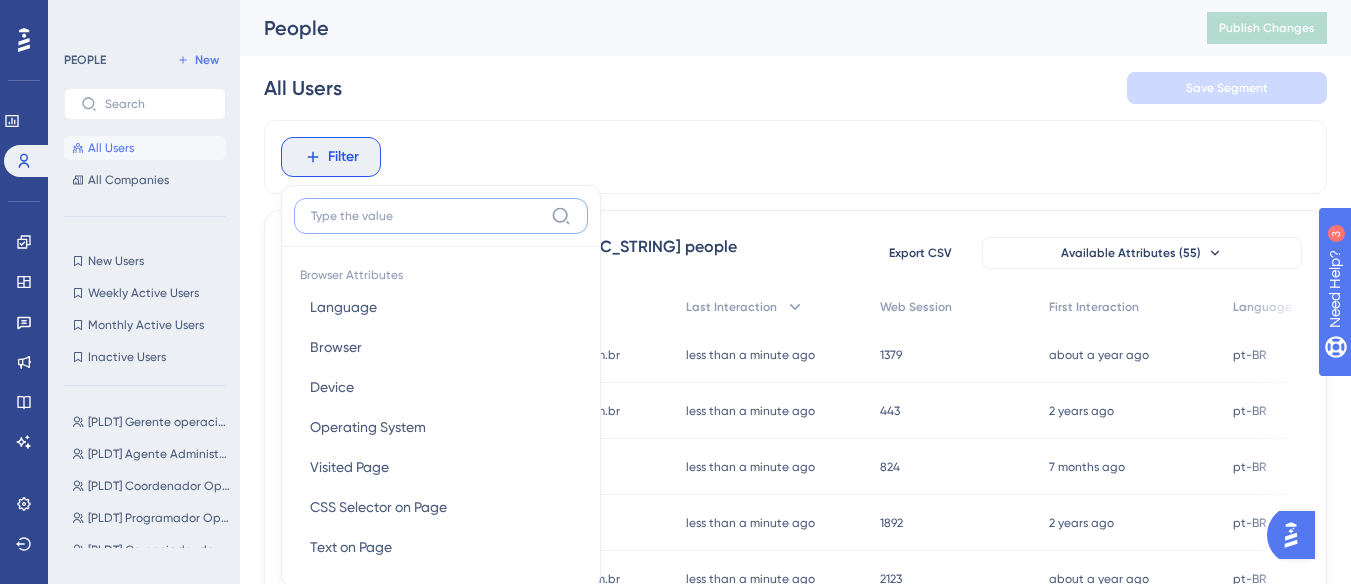 scroll, scrollTop: 94, scrollLeft: 0, axis: vertical 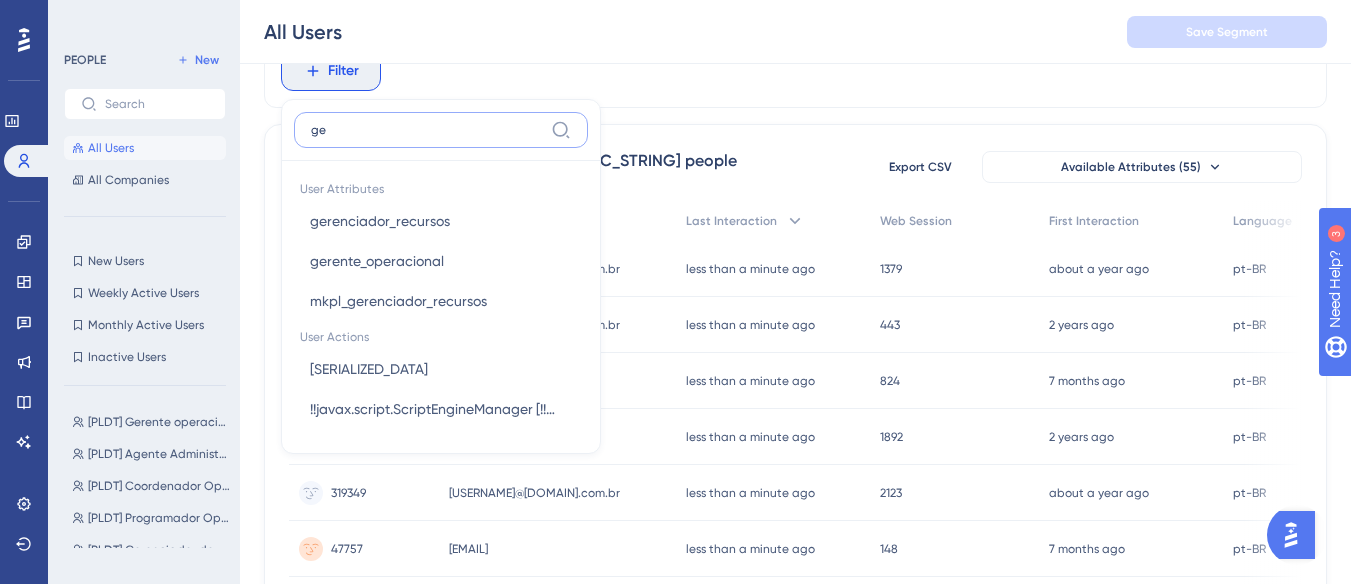 type on "g" 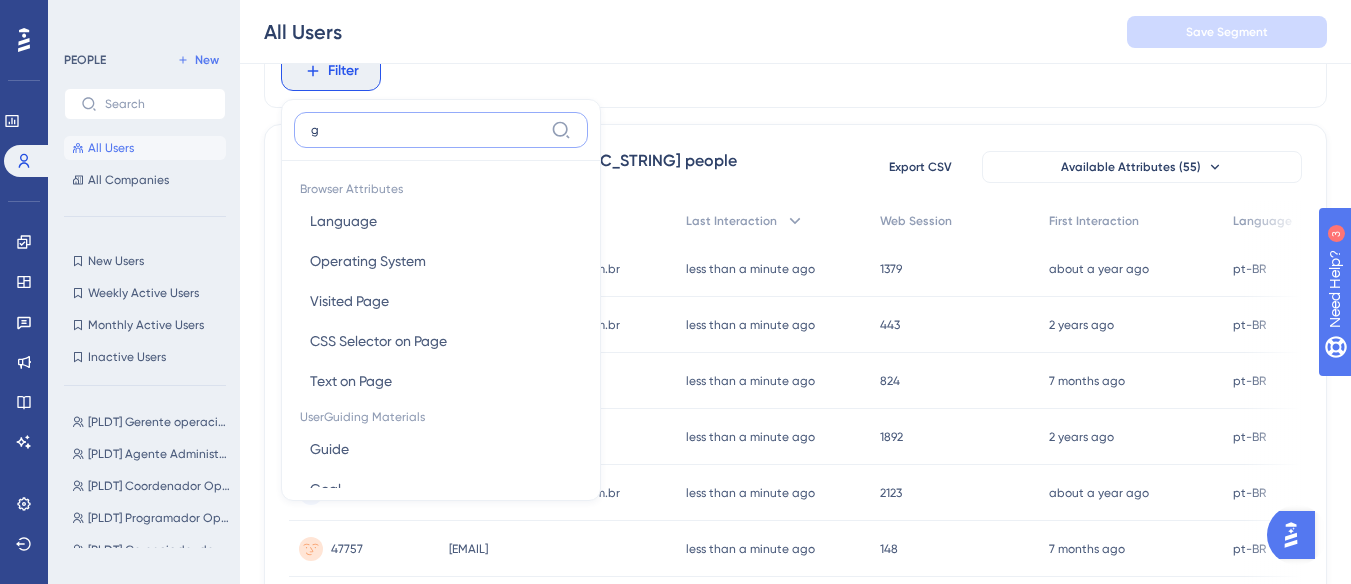 type 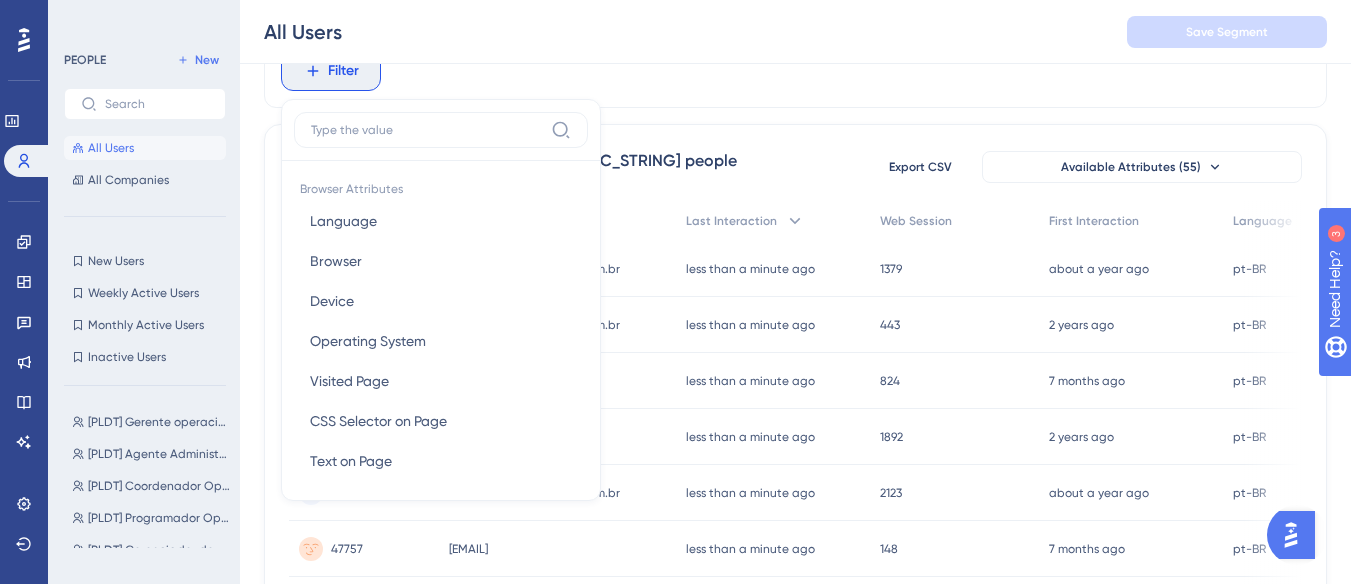scroll, scrollTop: 0, scrollLeft: 0, axis: both 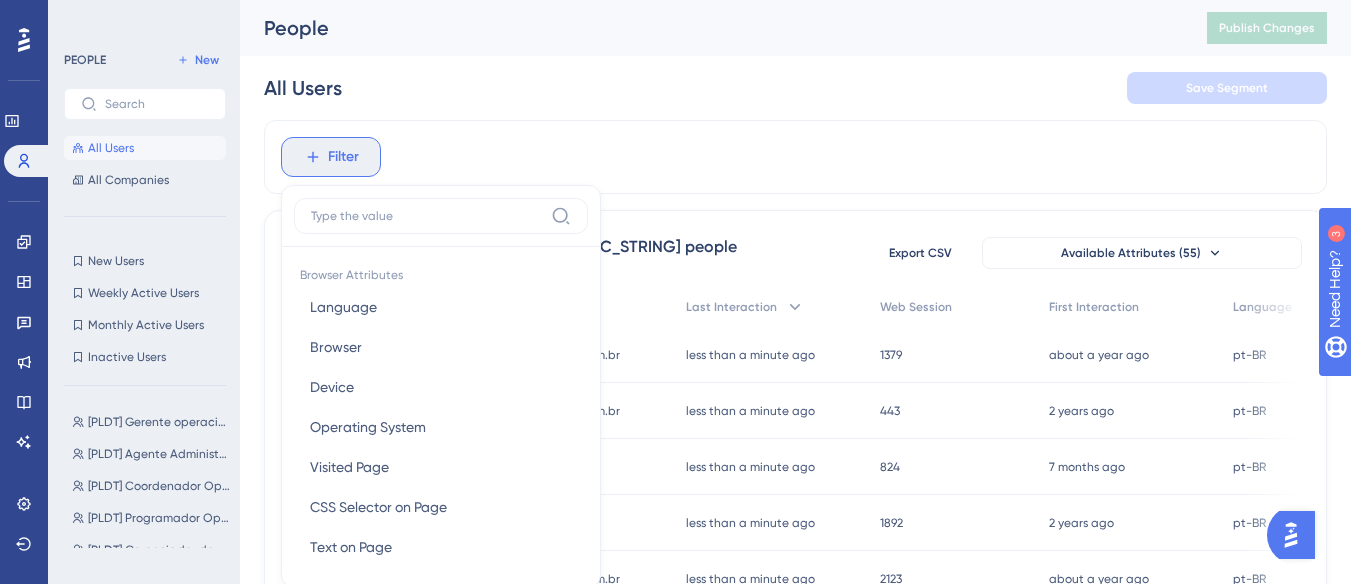 click on "Filter" at bounding box center (343, 157) 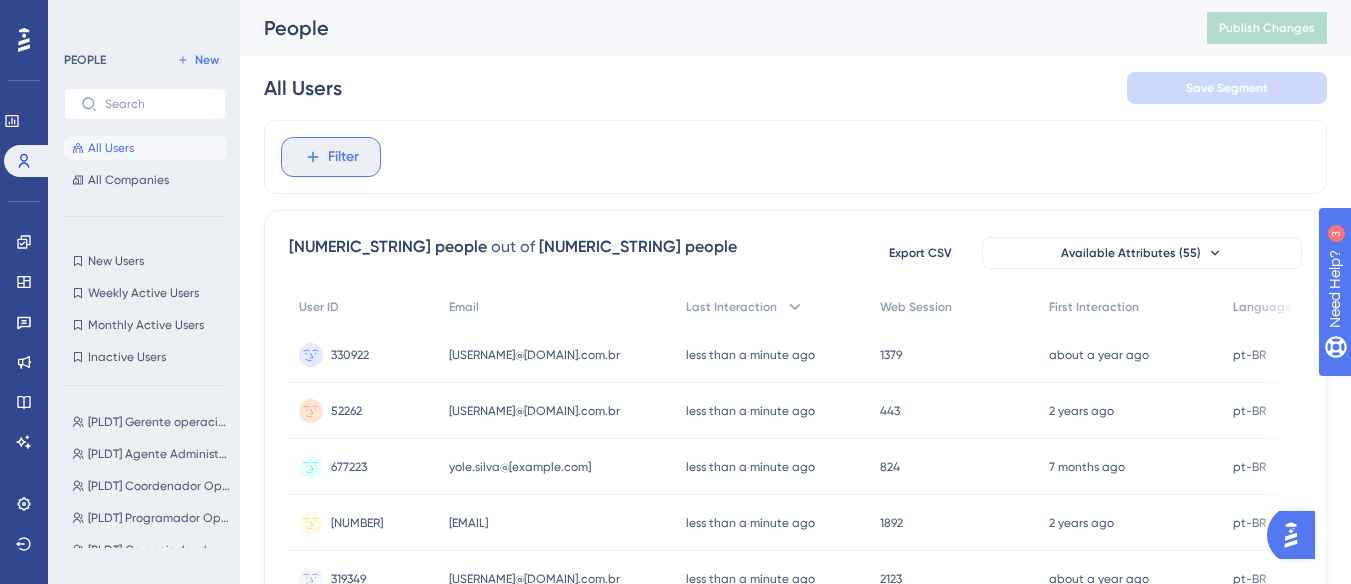 click on "Filter" at bounding box center (343, 157) 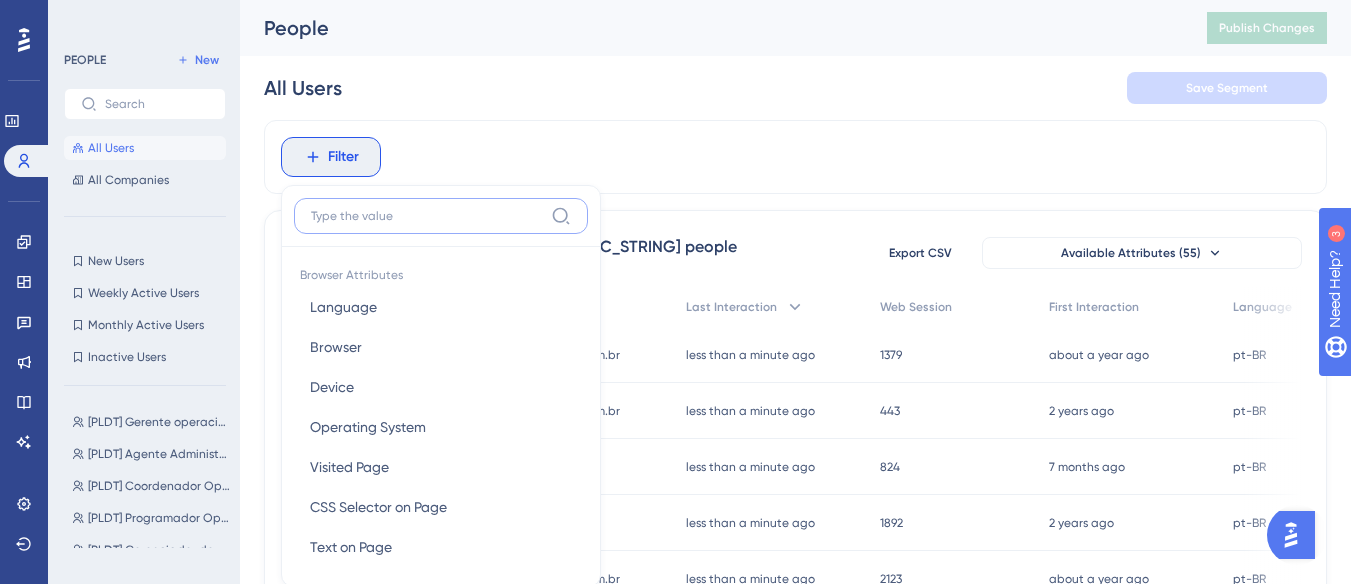 scroll, scrollTop: 94, scrollLeft: 0, axis: vertical 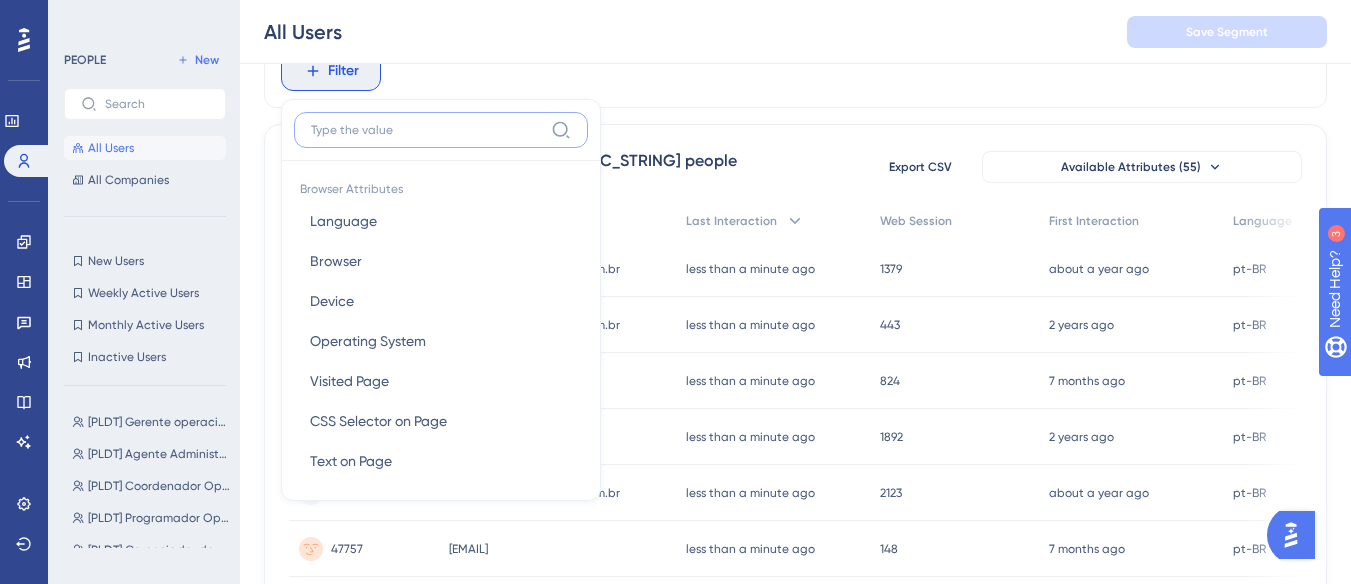 paste on "Agente Administrativo" 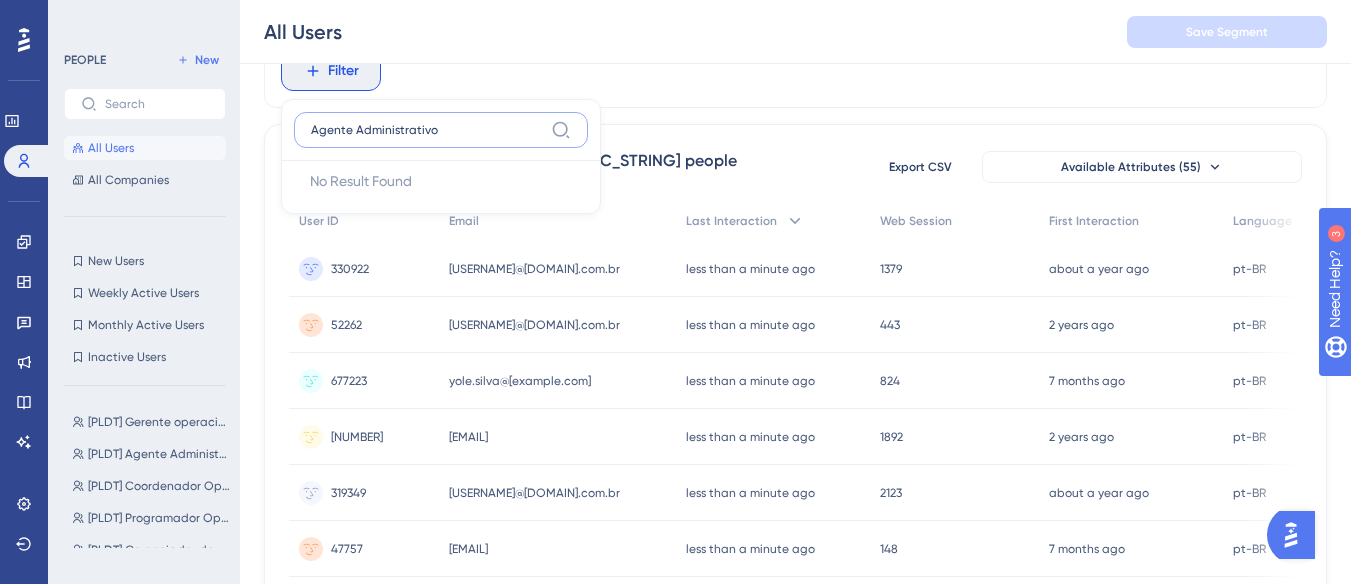 drag, startPoint x: 434, startPoint y: 130, endPoint x: 351, endPoint y: 140, distance: 83.60024 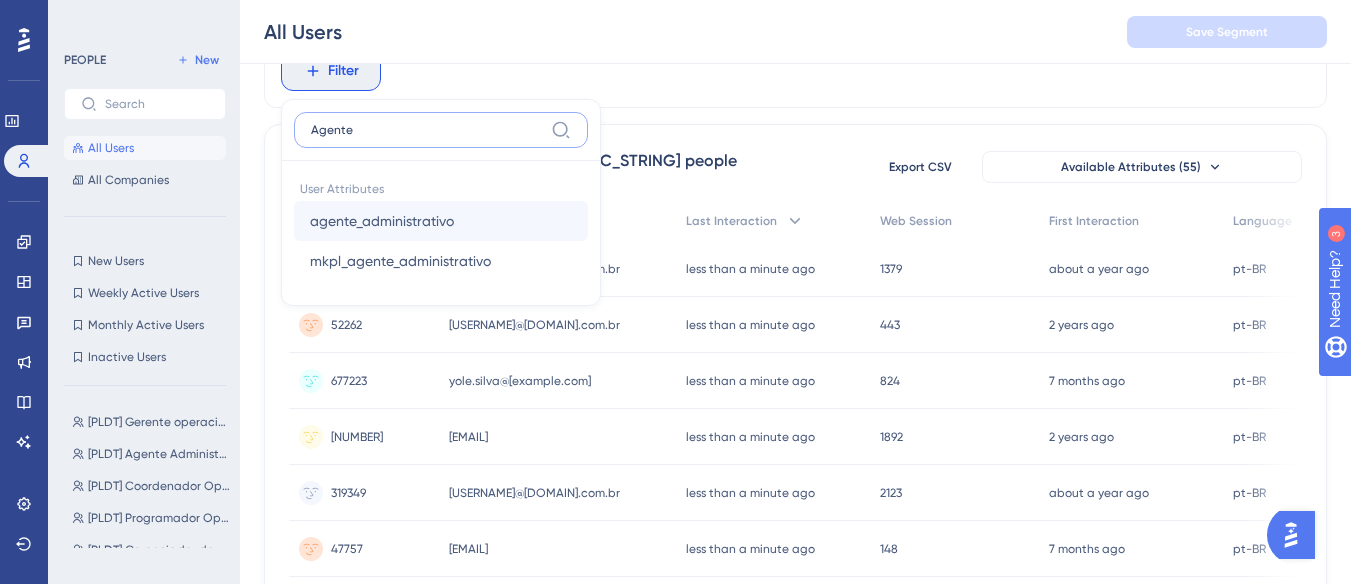 type on "Agente" 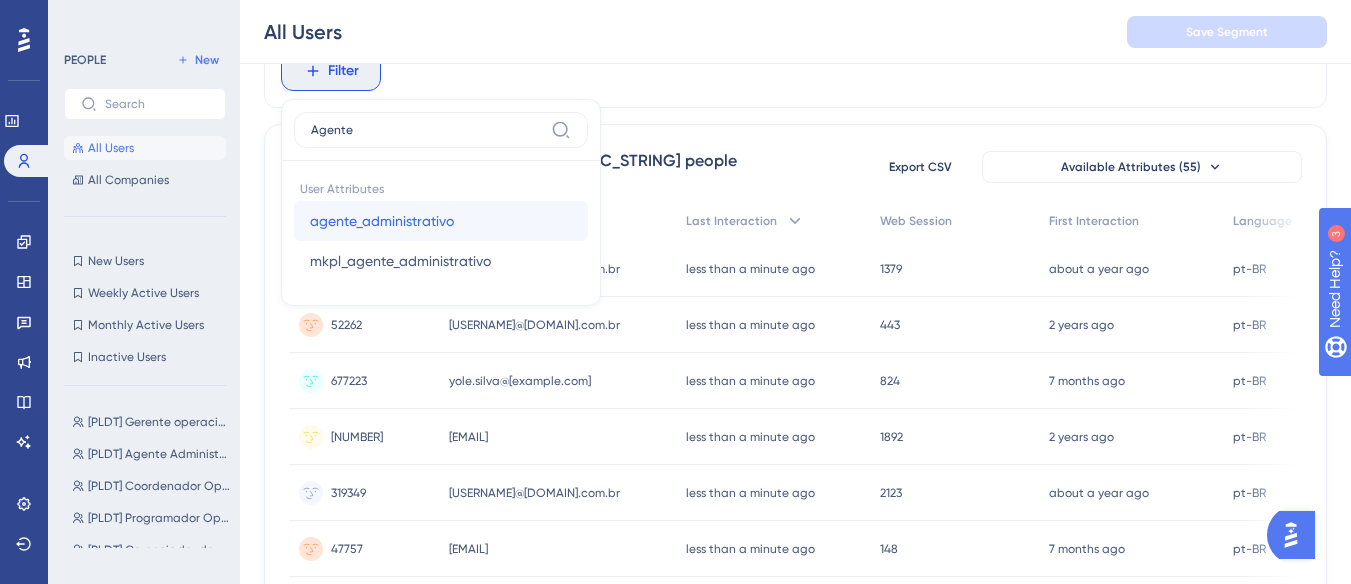 click on "agente_administrativo" at bounding box center [382, 221] 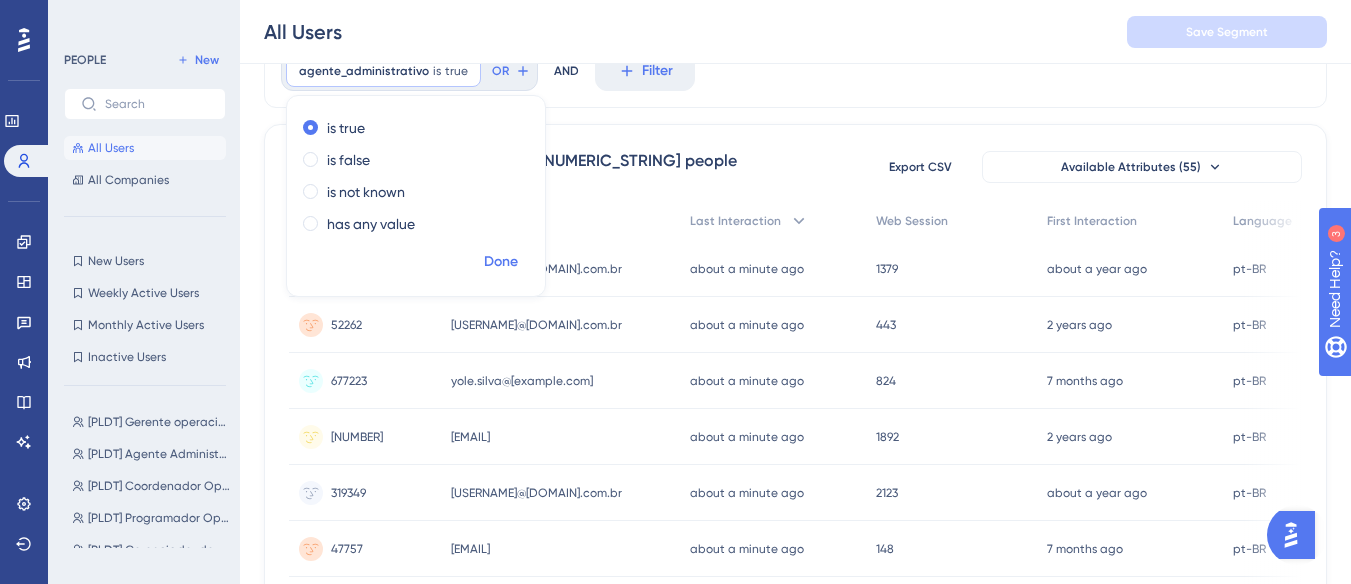 click on "Done" at bounding box center (501, 262) 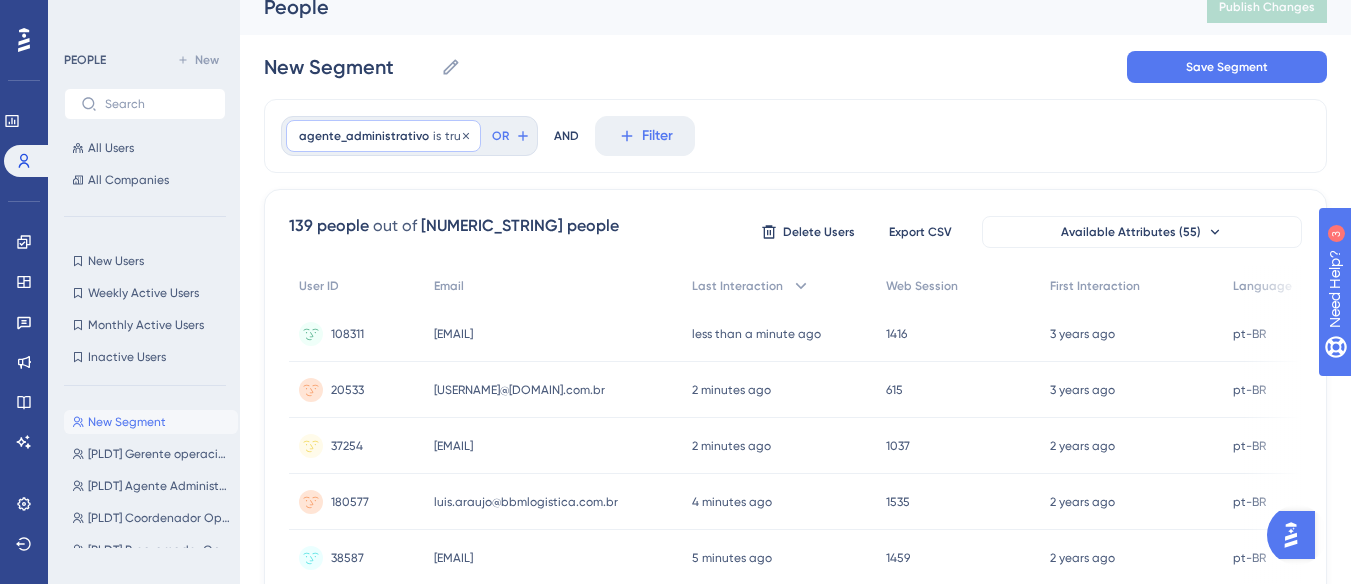 scroll, scrollTop: 0, scrollLeft: 0, axis: both 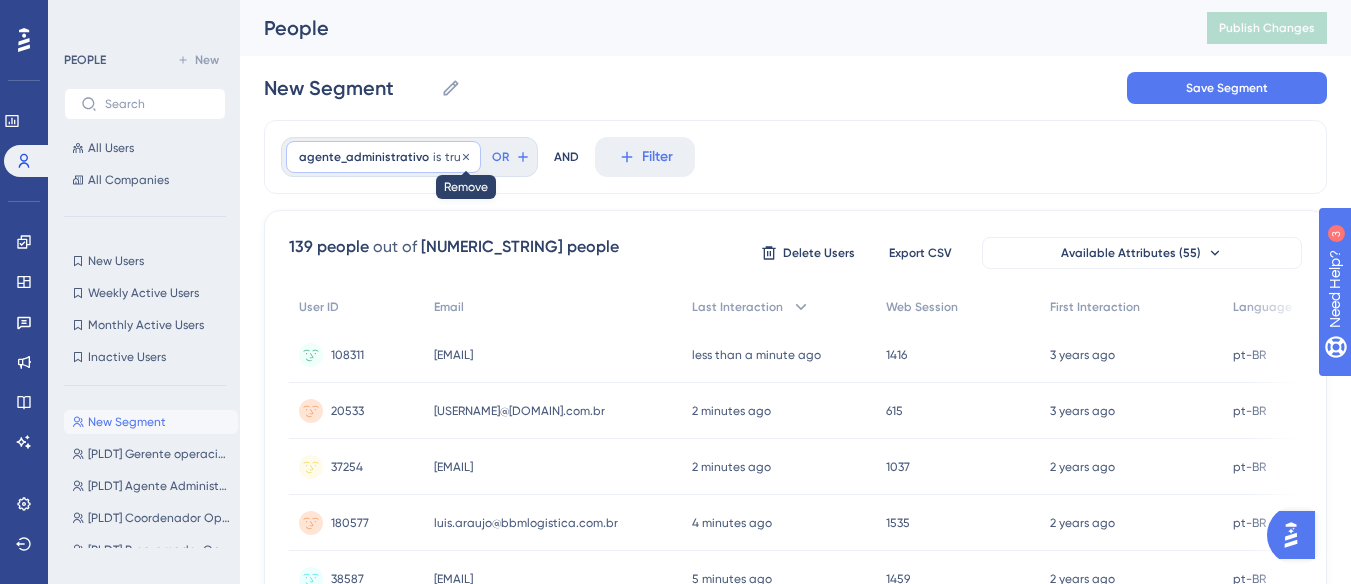 click 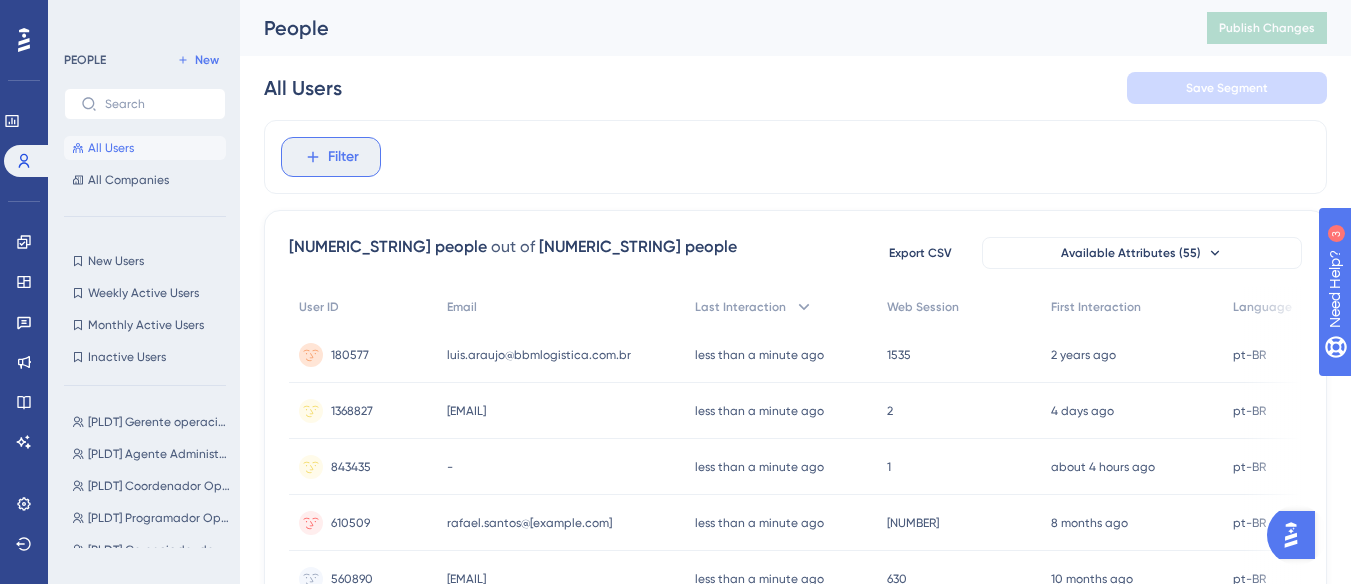 click on "Filter" at bounding box center [343, 157] 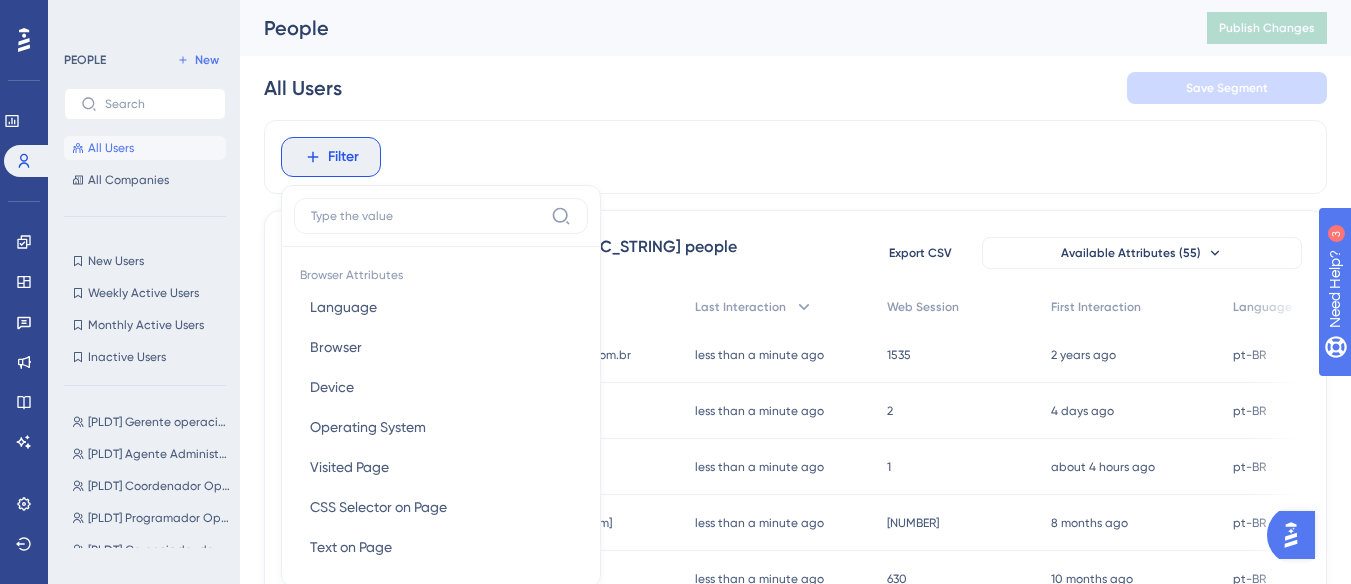 scroll, scrollTop: 94, scrollLeft: 0, axis: vertical 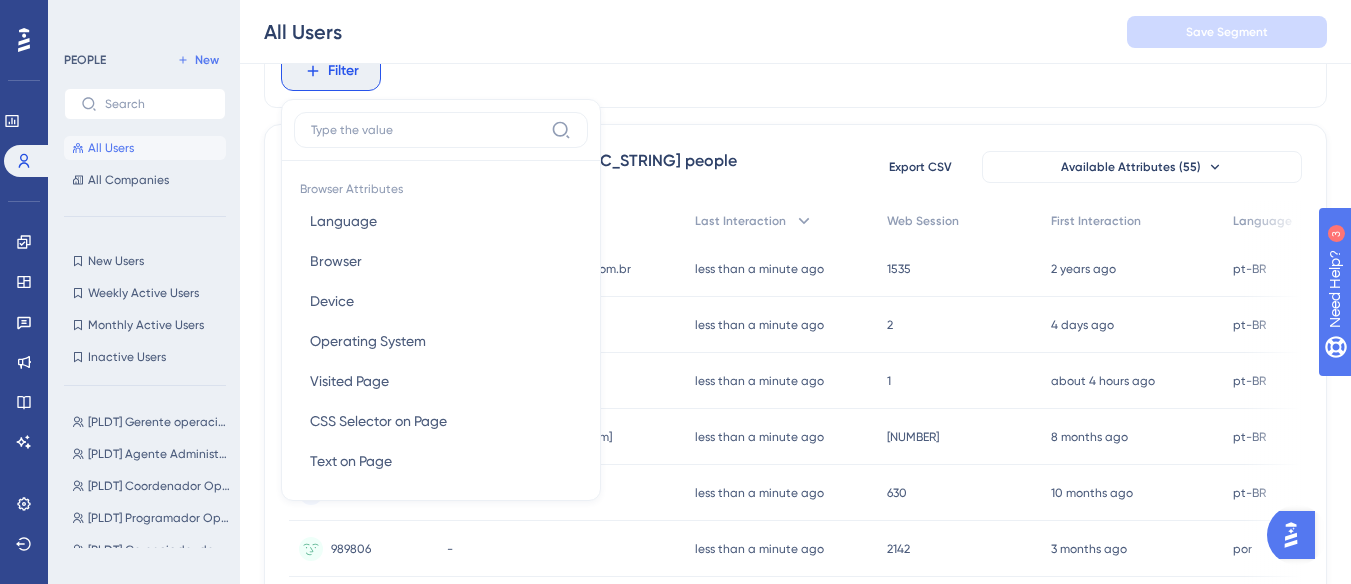type on "Administrador" 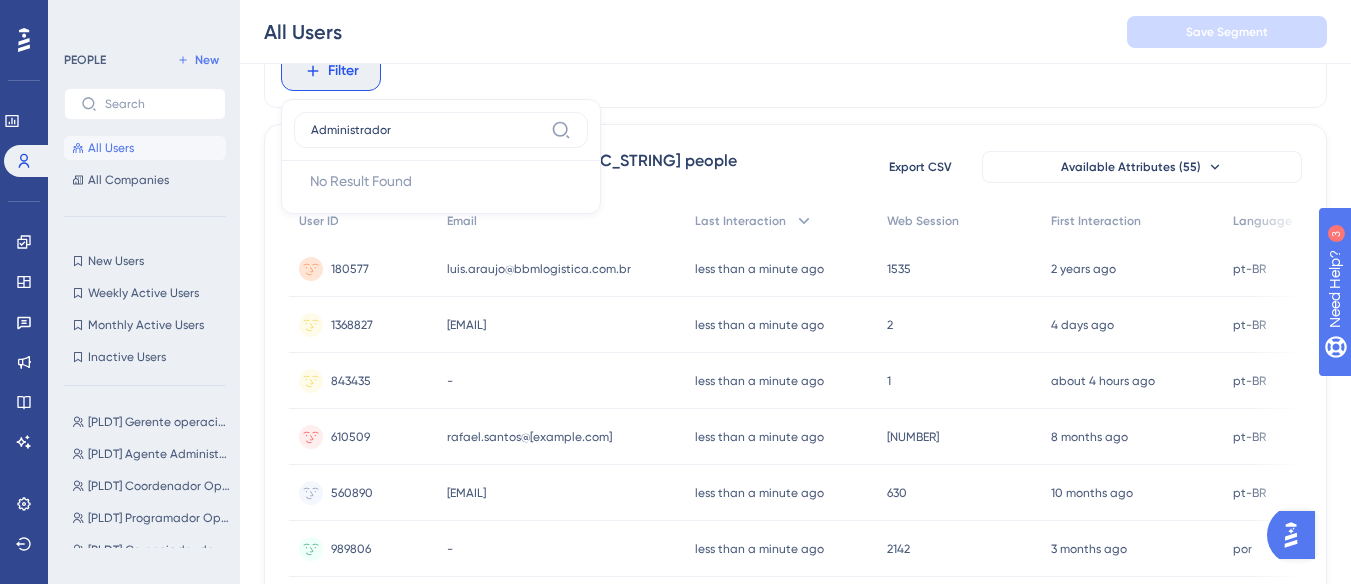 click on "Filter" at bounding box center [331, 71] 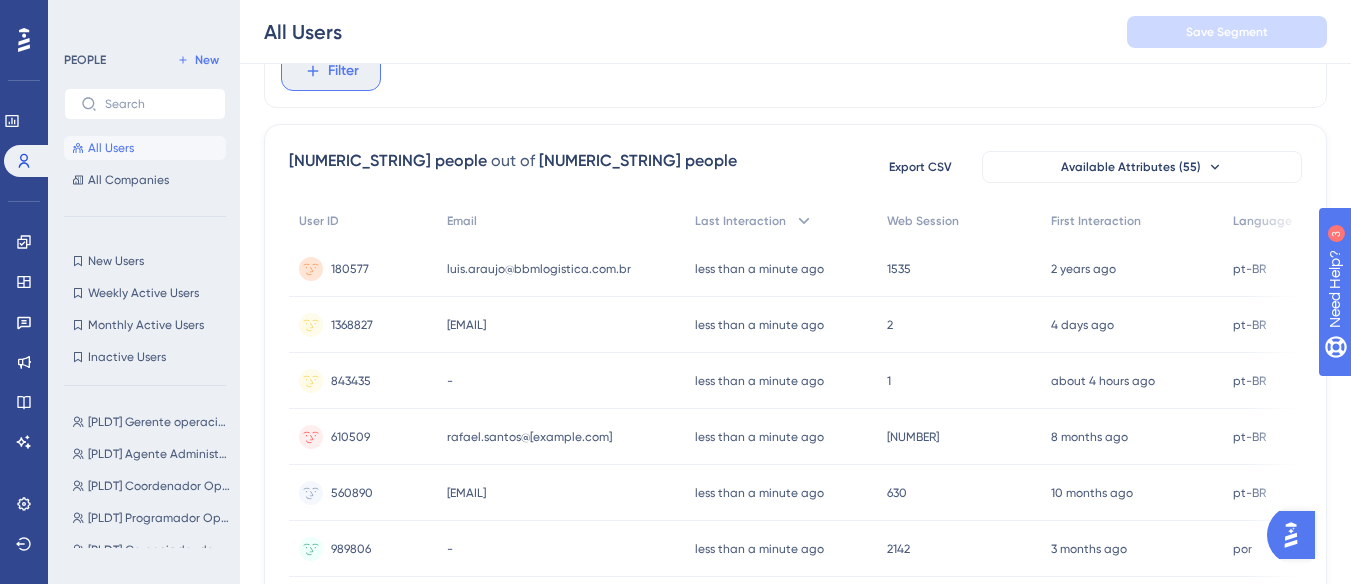 click on "Filter" at bounding box center (343, 71) 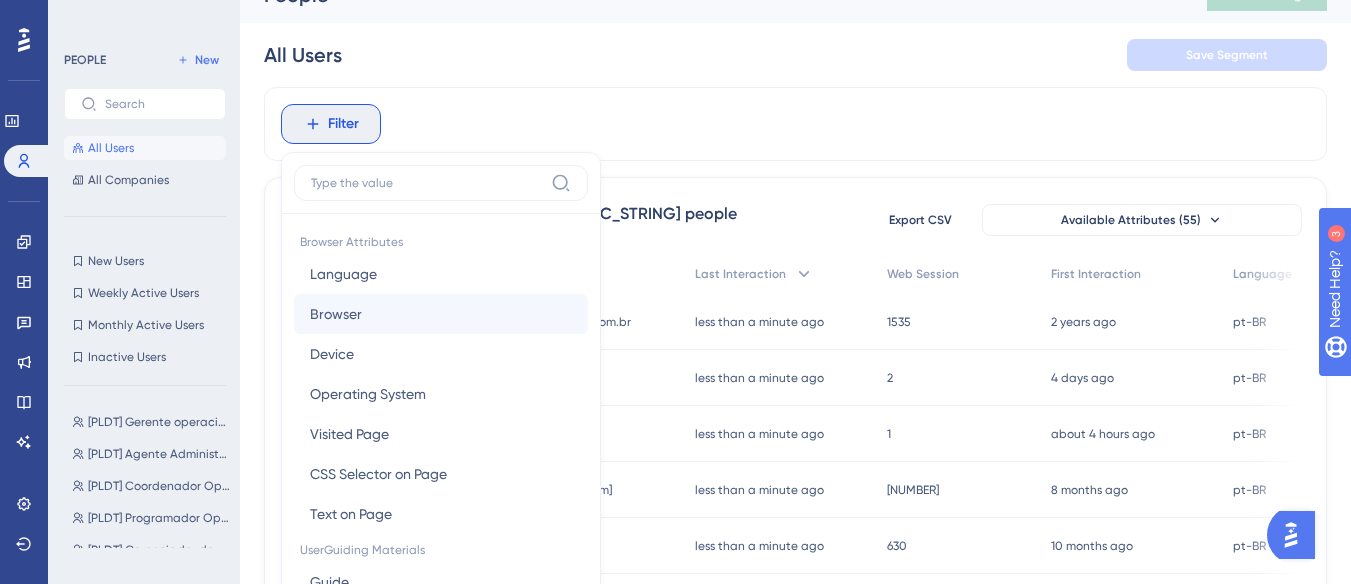 scroll, scrollTop: 0, scrollLeft: 0, axis: both 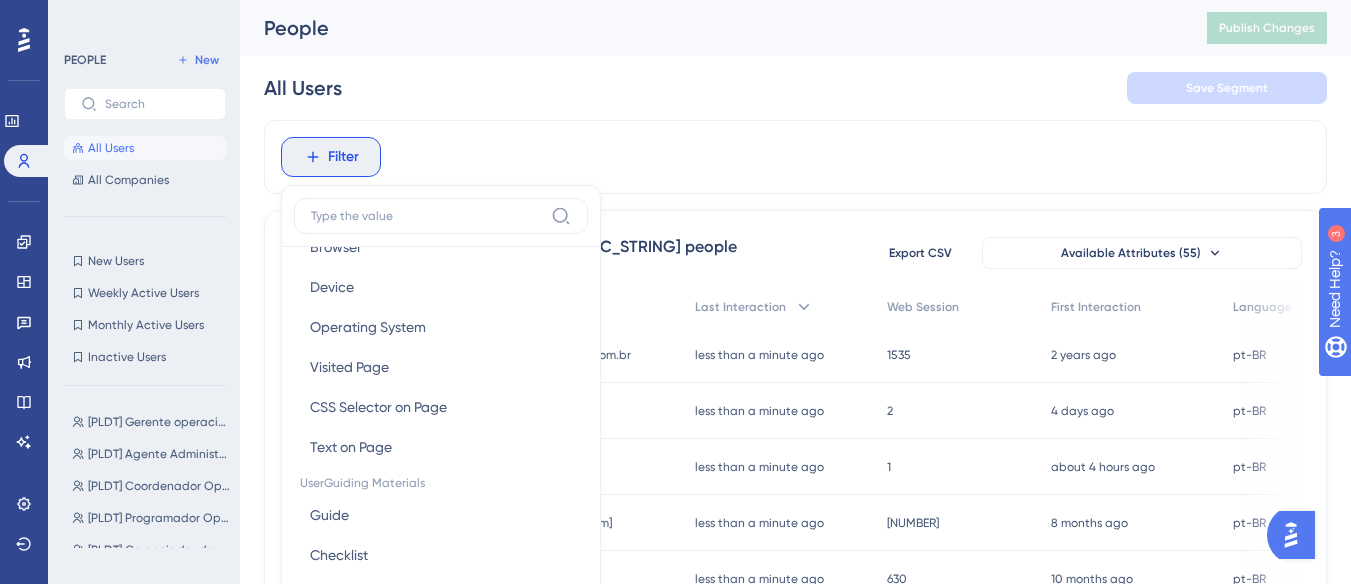 click at bounding box center [427, 216] 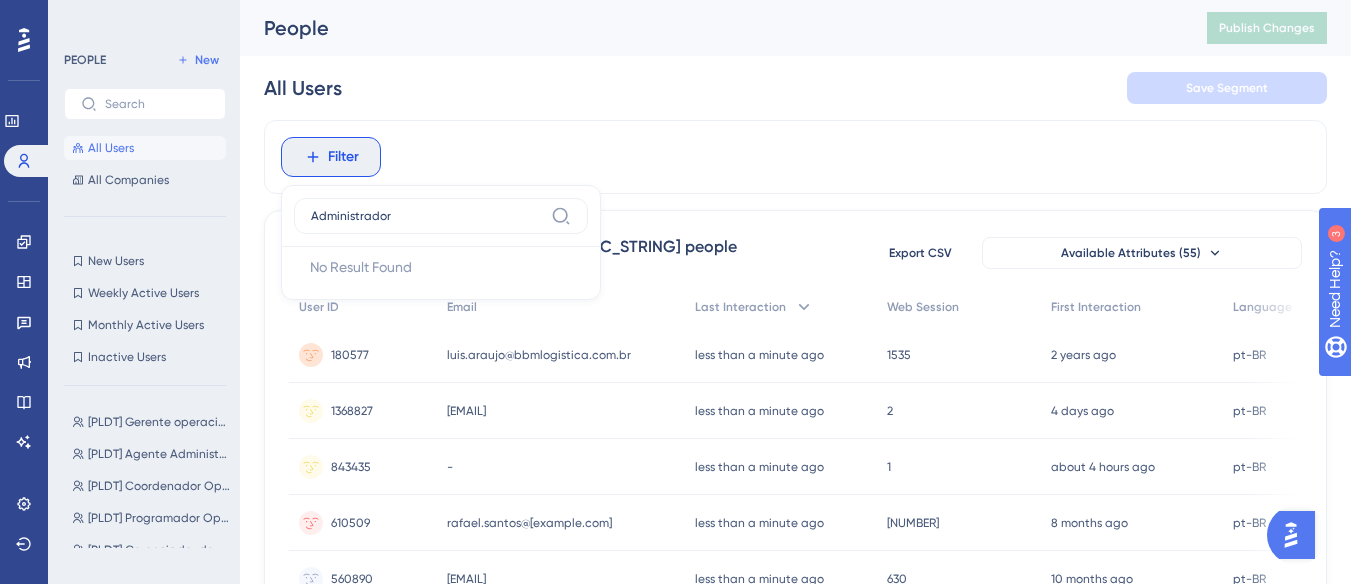 drag, startPoint x: 416, startPoint y: 214, endPoint x: 348, endPoint y: 224, distance: 68.73136 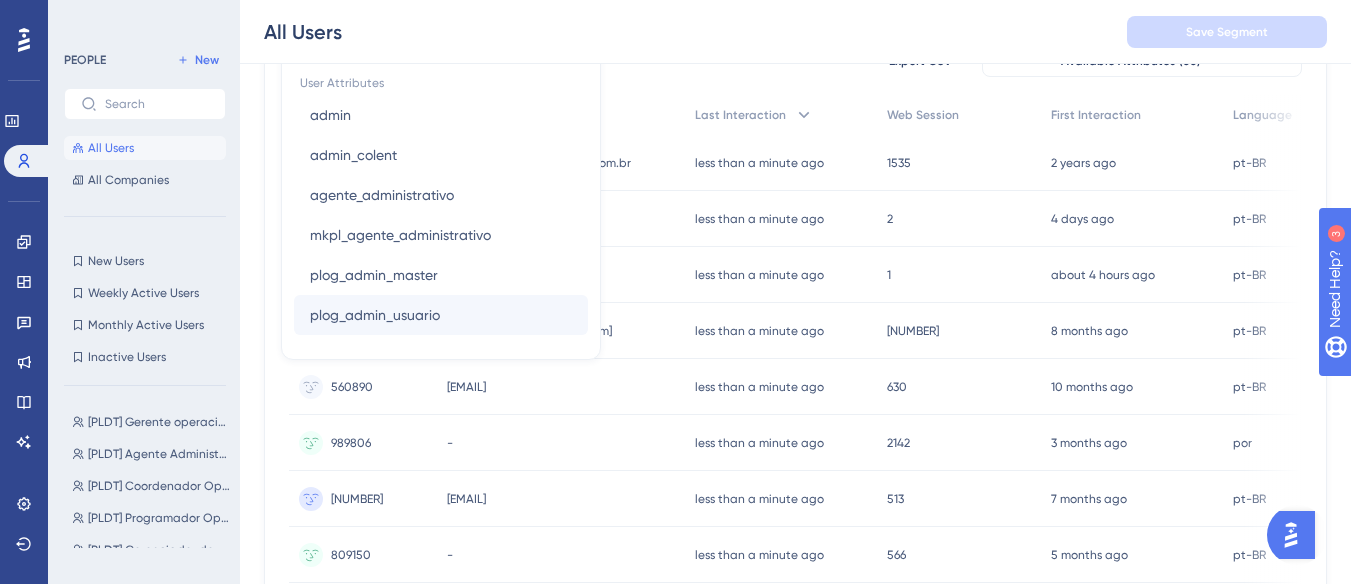 scroll, scrollTop: 0, scrollLeft: 0, axis: both 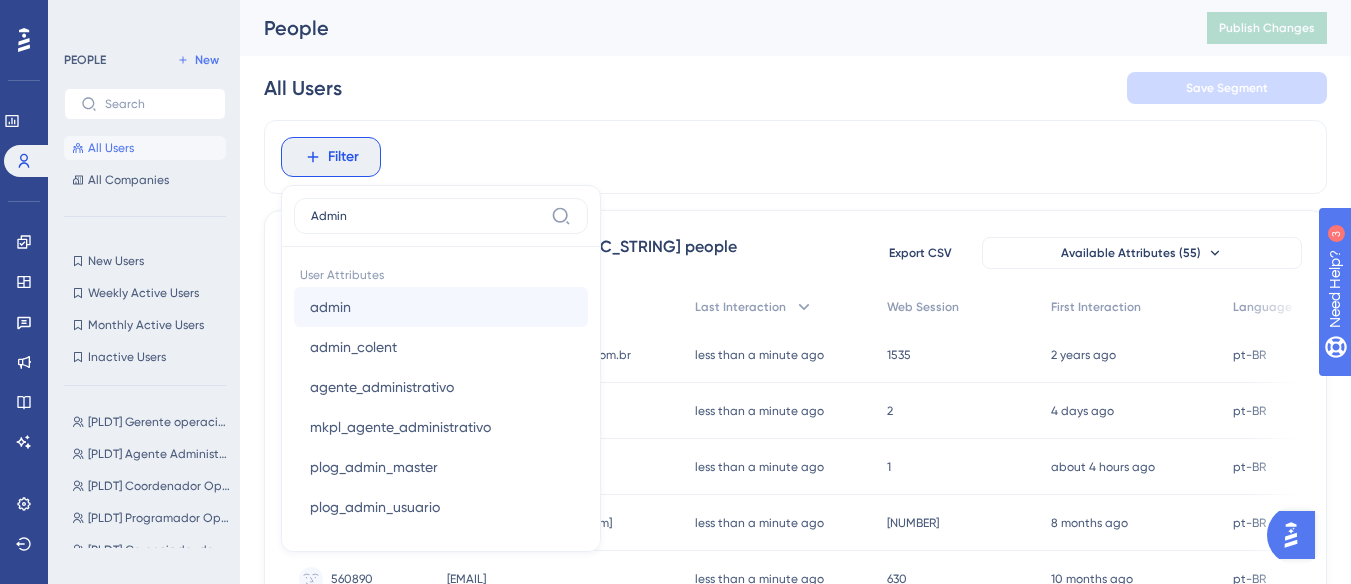 type on "Admin" 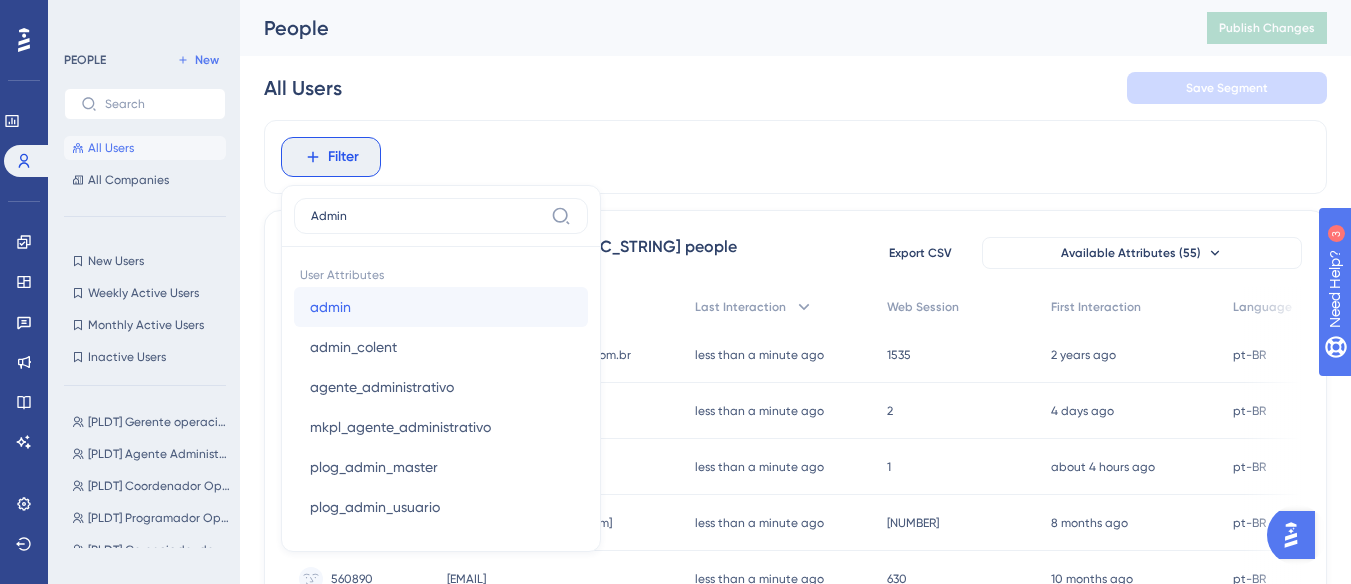 click on "admin admin" at bounding box center [441, 307] 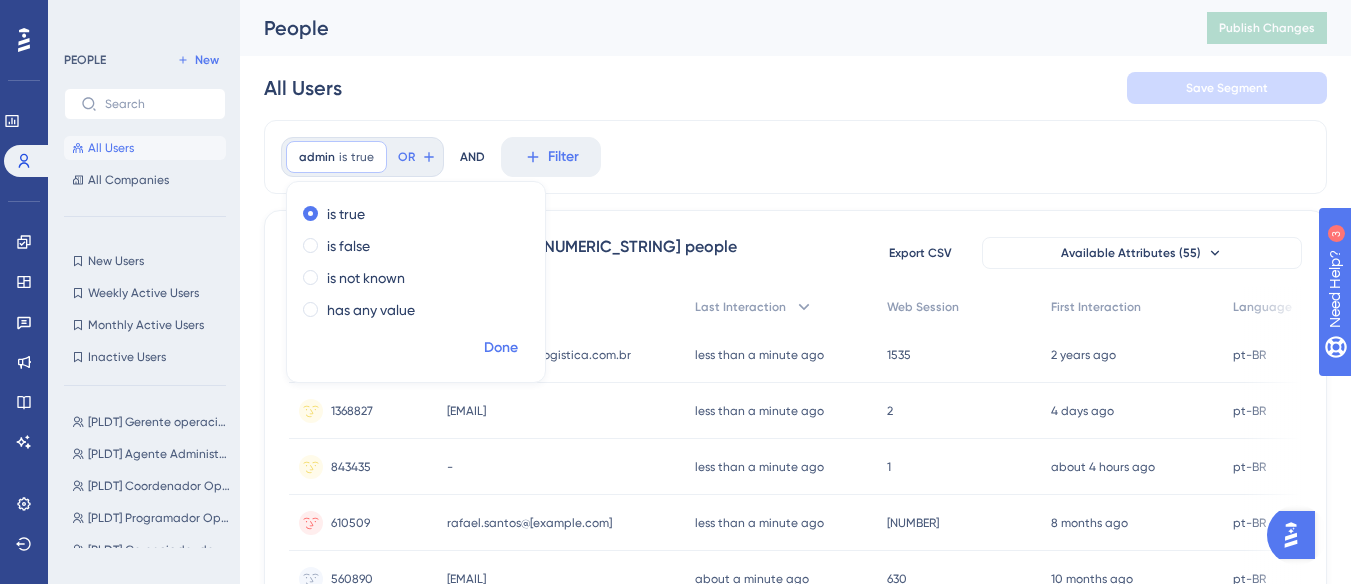 click on "Done" at bounding box center (501, 348) 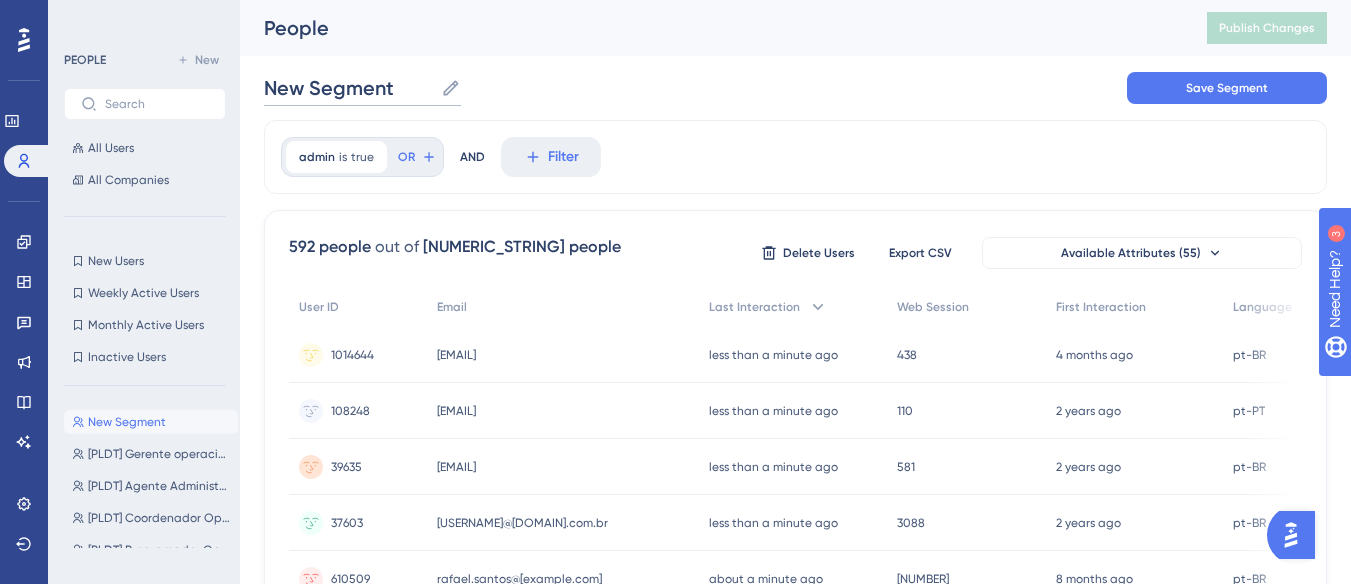 click on "New Segment" at bounding box center (348, 88) 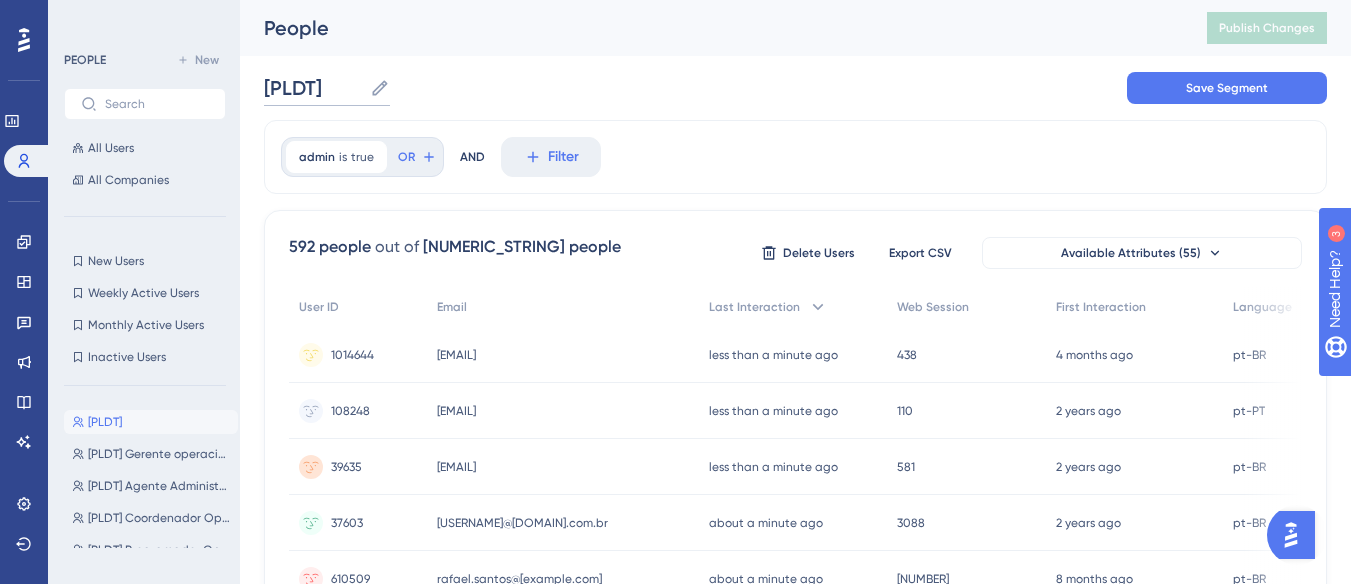 paste on "Administrador" 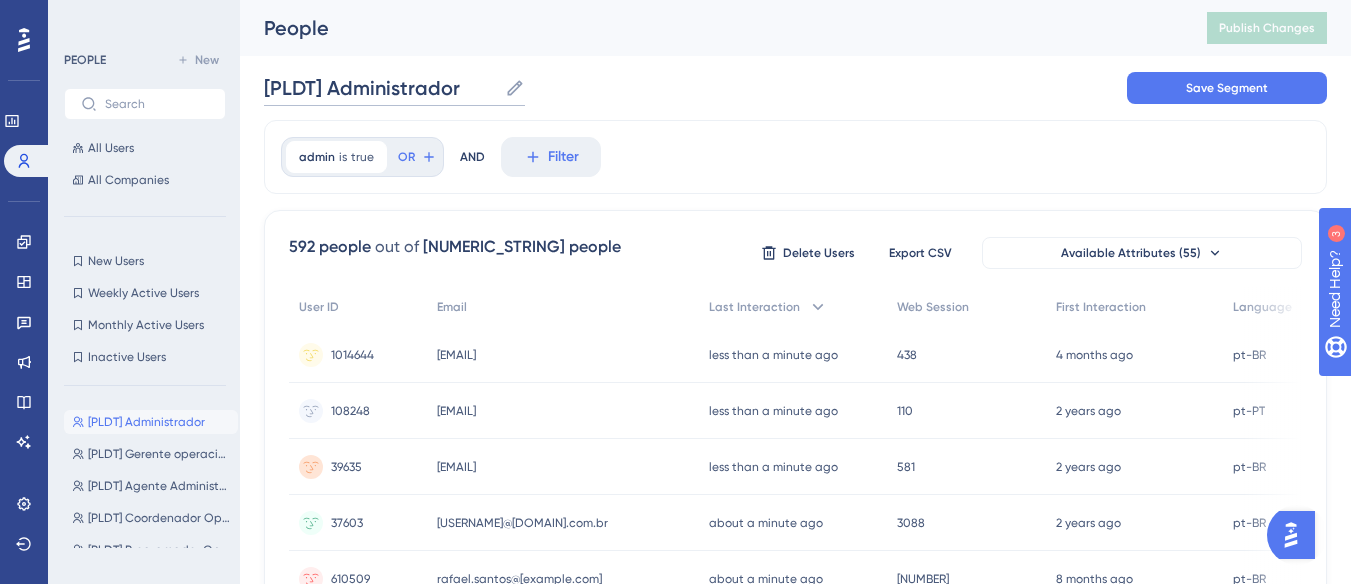 scroll, scrollTop: 0, scrollLeft: 0, axis: both 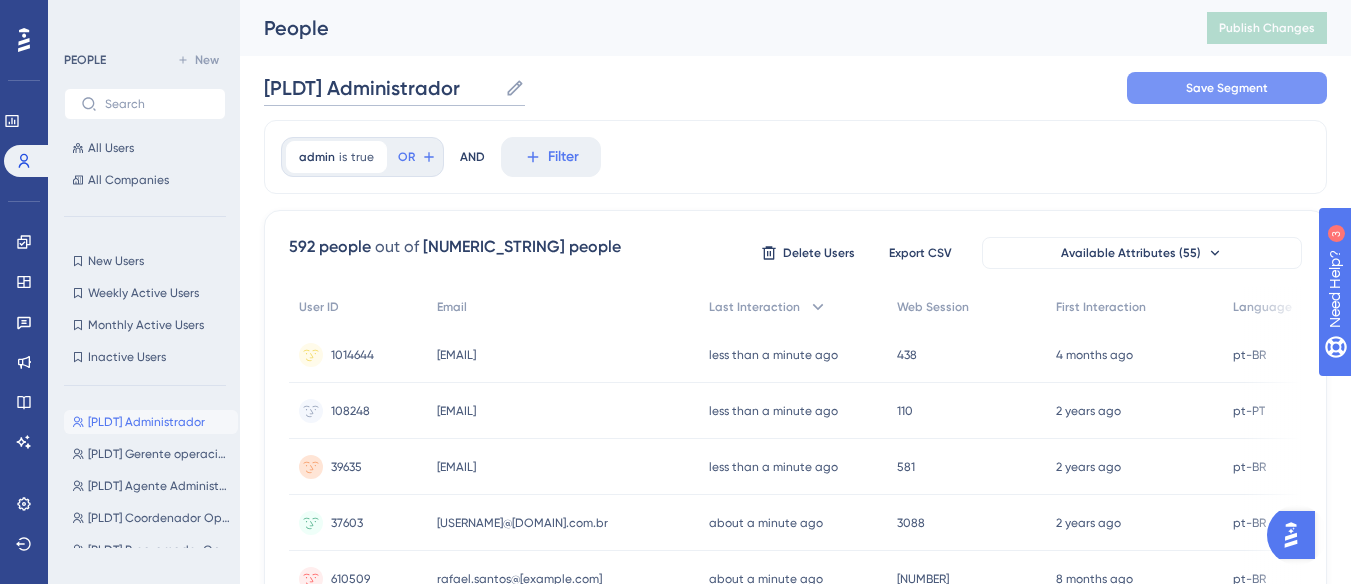 type on "[PLDT] Administrador" 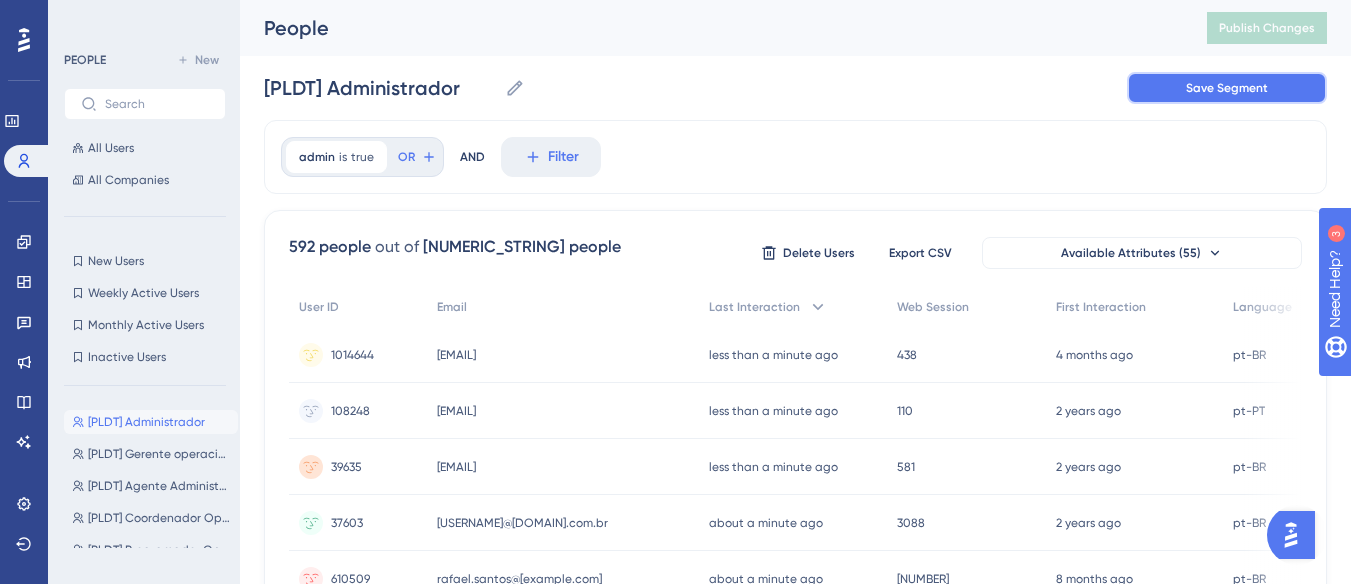 click on "Save Segment" at bounding box center (1227, 88) 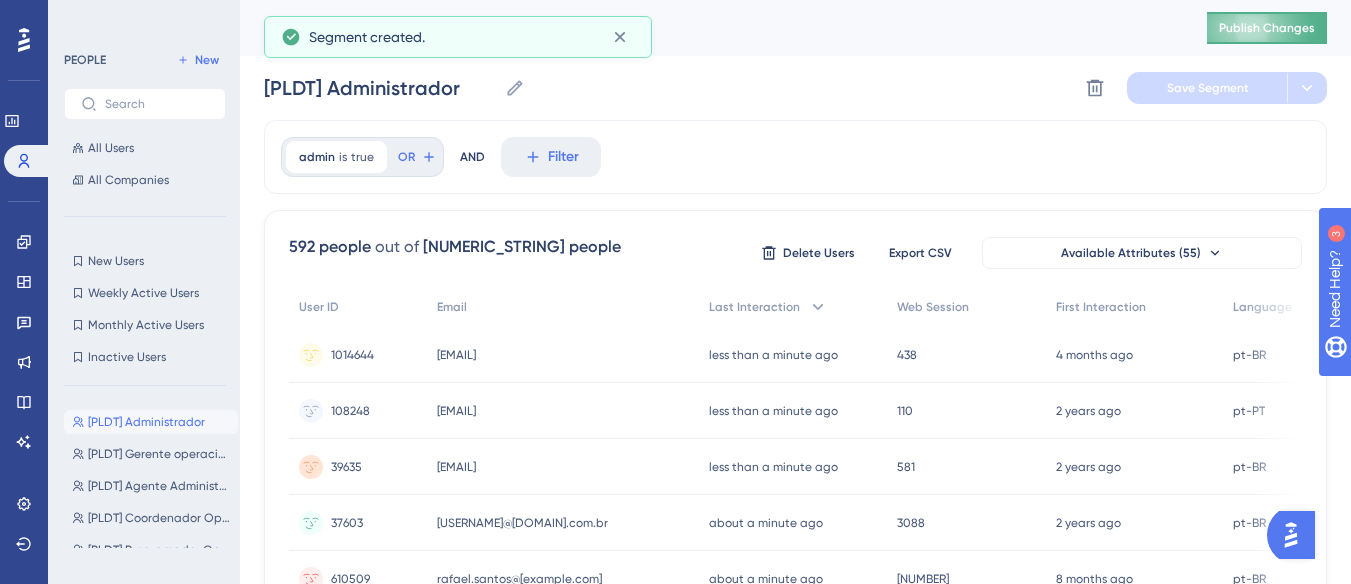 click on "Publish Changes" at bounding box center [1267, 28] 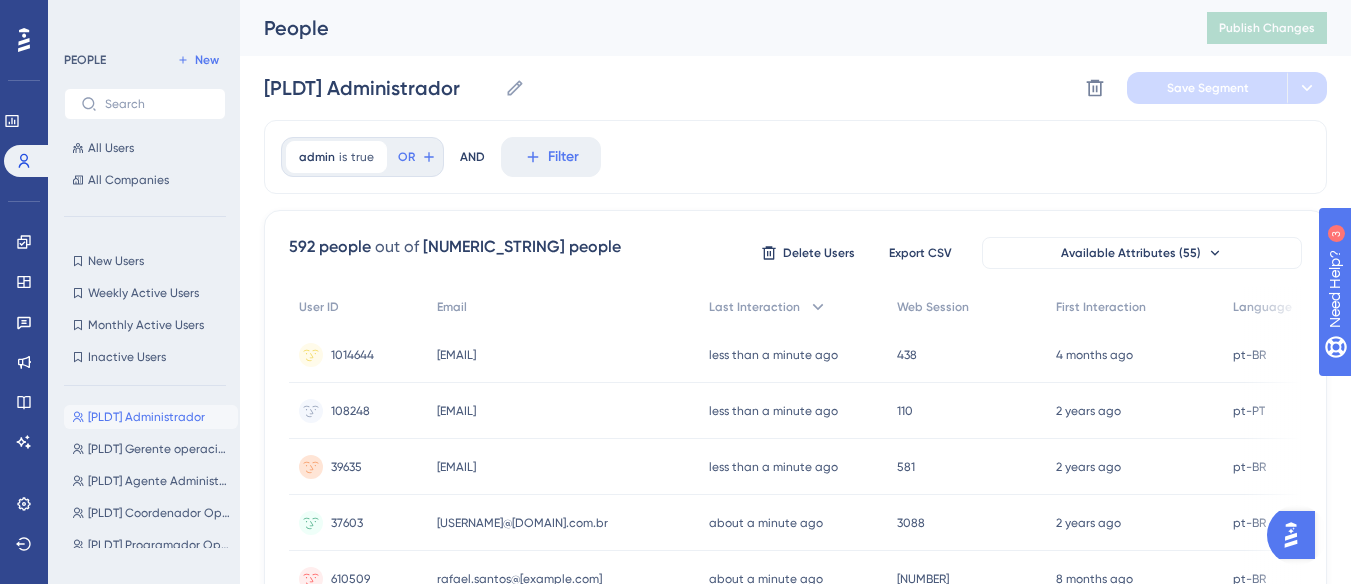 scroll, scrollTop: 0, scrollLeft: 0, axis: both 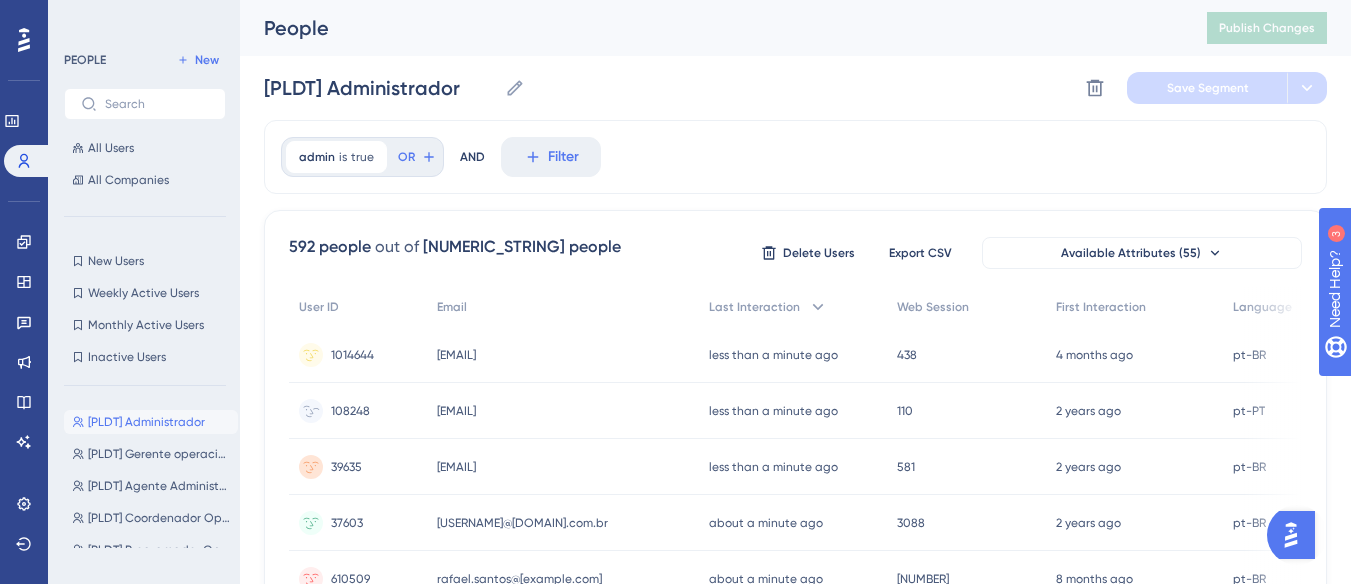click on "admin is true true Remove OR AND Filter" at bounding box center [795, 157] 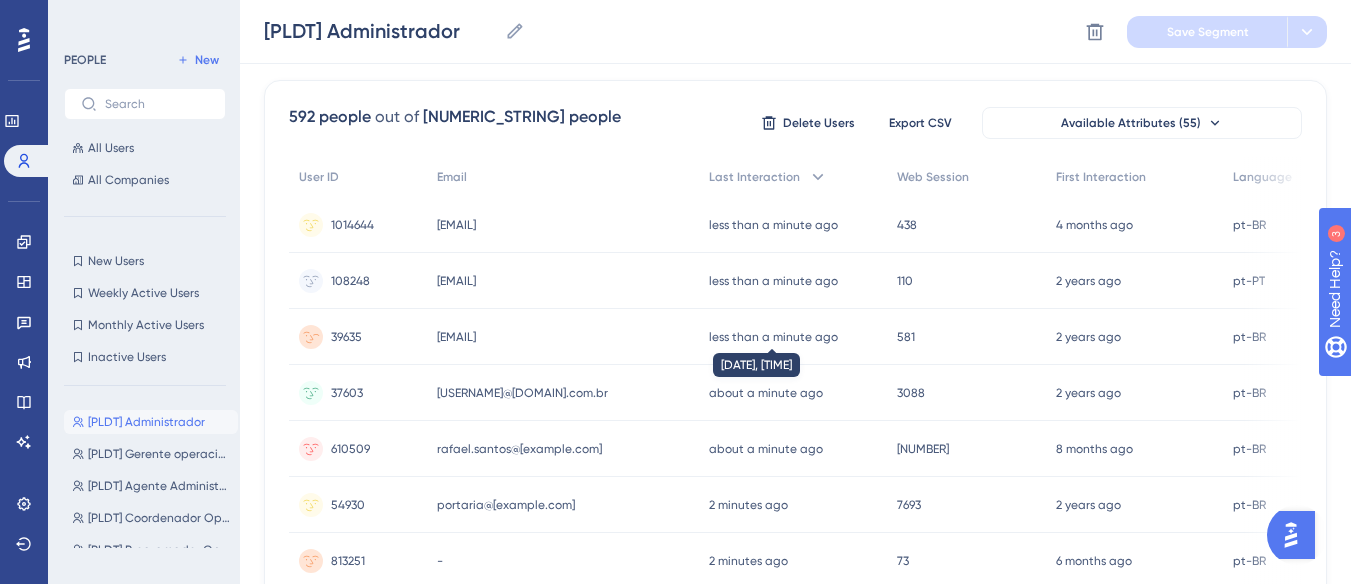 scroll, scrollTop: 300, scrollLeft: 0, axis: vertical 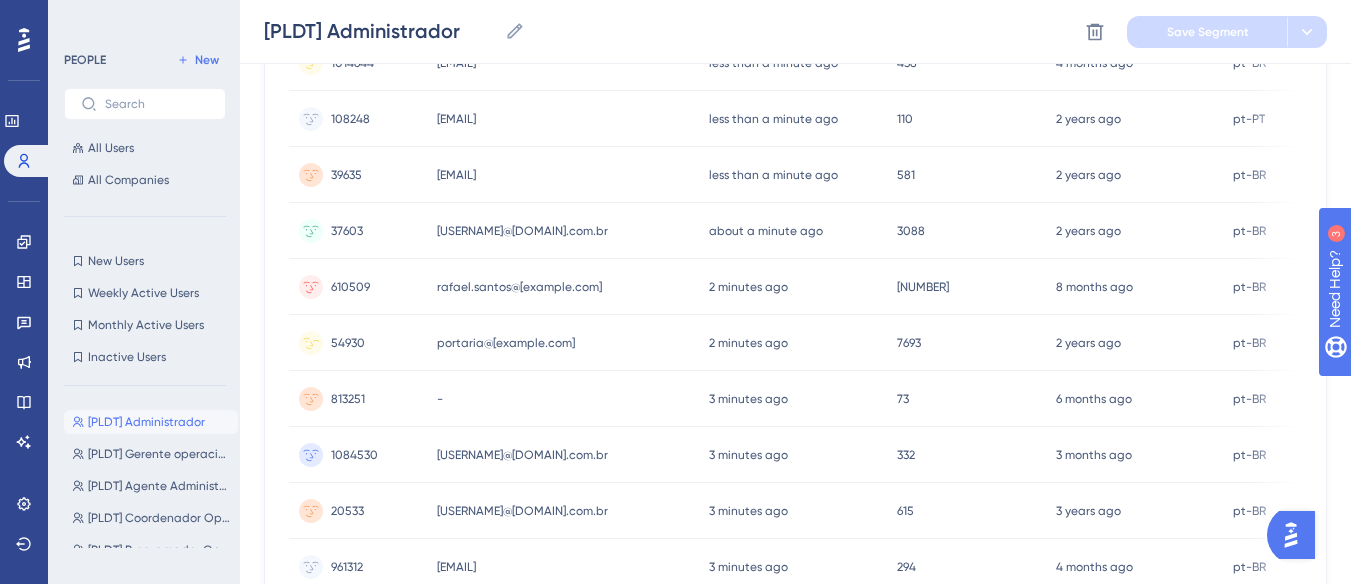 click on "2 minutes ago 05 Aug 2025, 10:37" at bounding box center (793, 343) 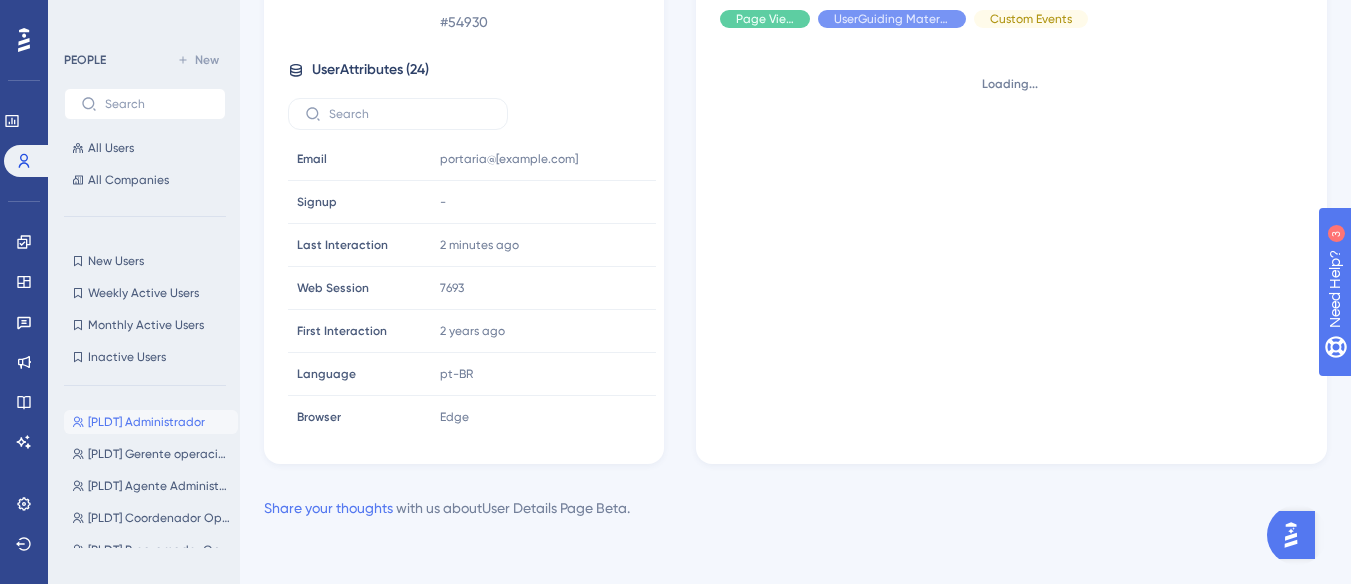 scroll, scrollTop: 0, scrollLeft: 0, axis: both 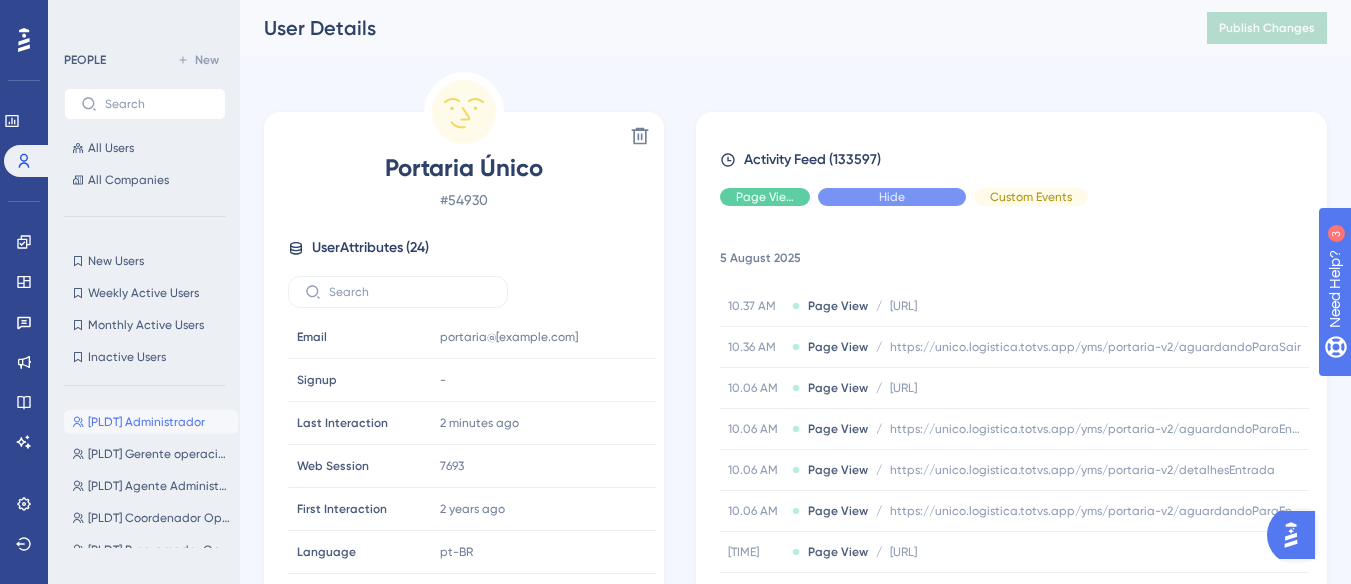 click on "Hide" at bounding box center [892, 197] 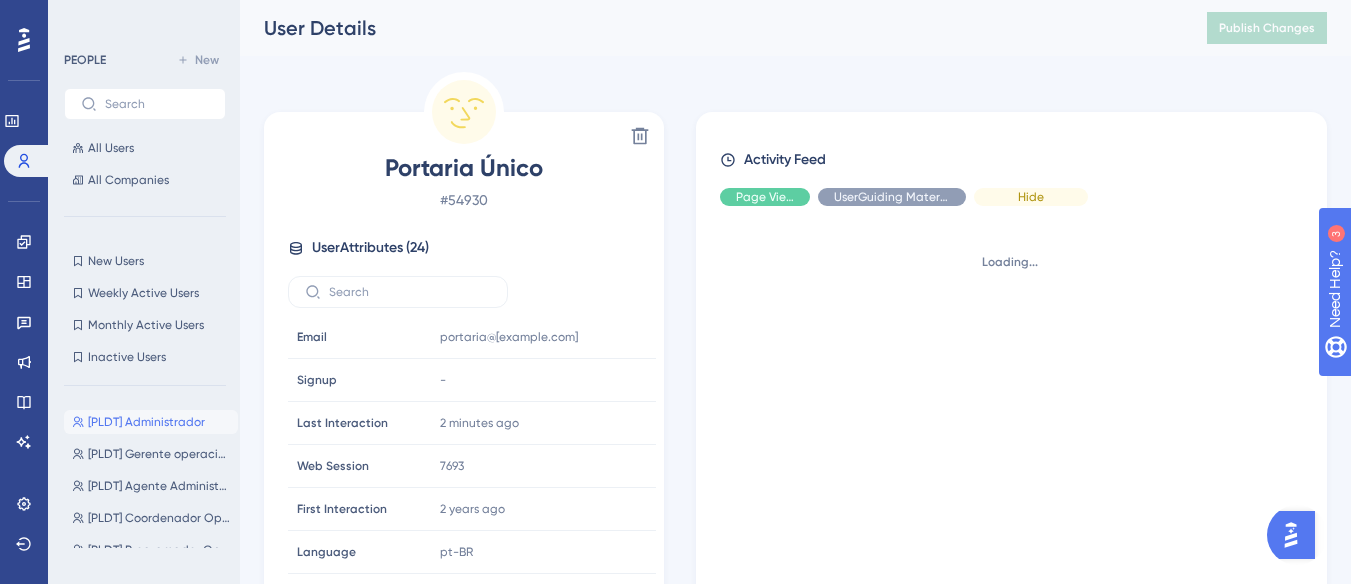 click on "Hide" at bounding box center (1031, 197) 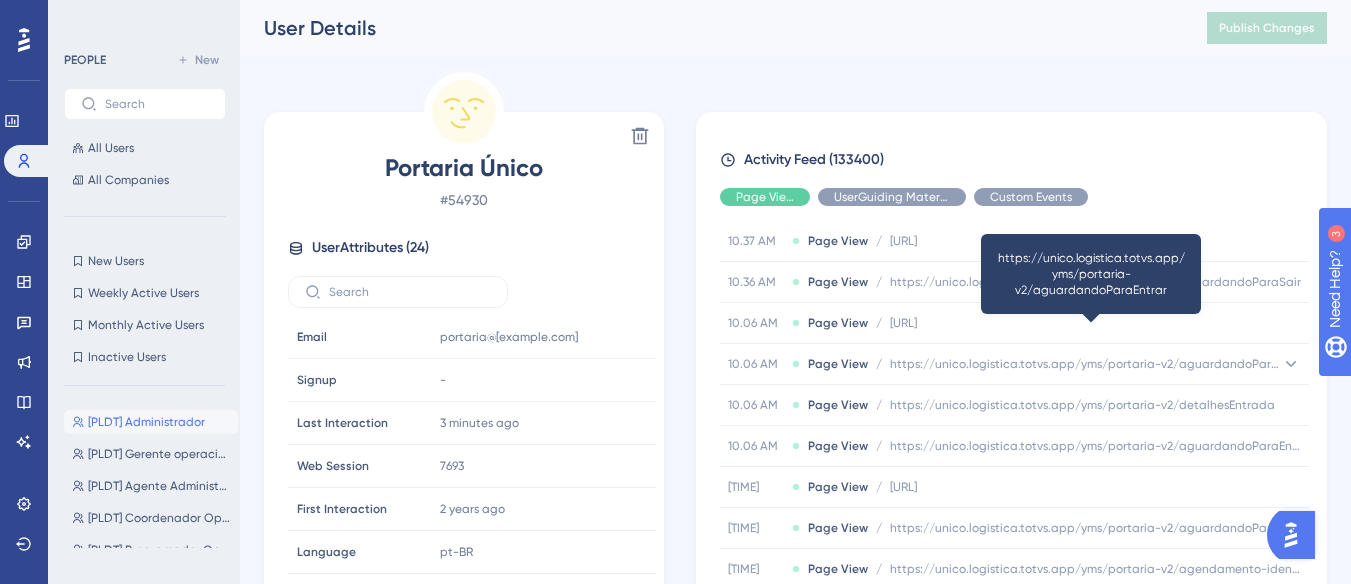 scroll, scrollTop: 749, scrollLeft: 0, axis: vertical 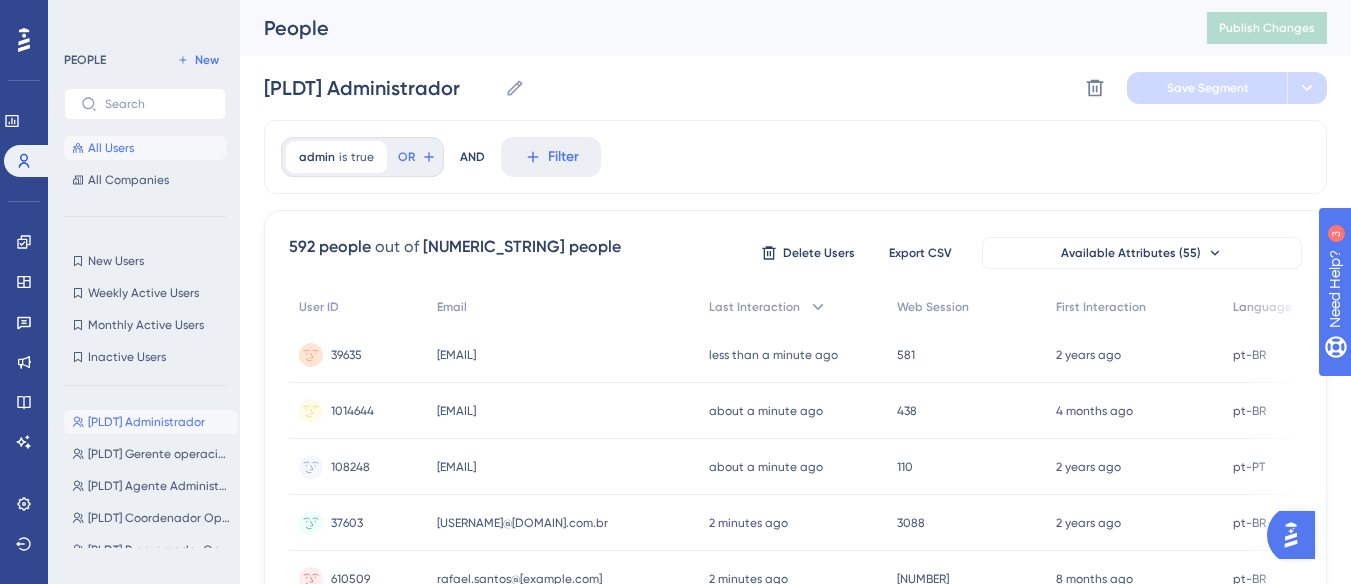 click on "All Users" at bounding box center (111, 148) 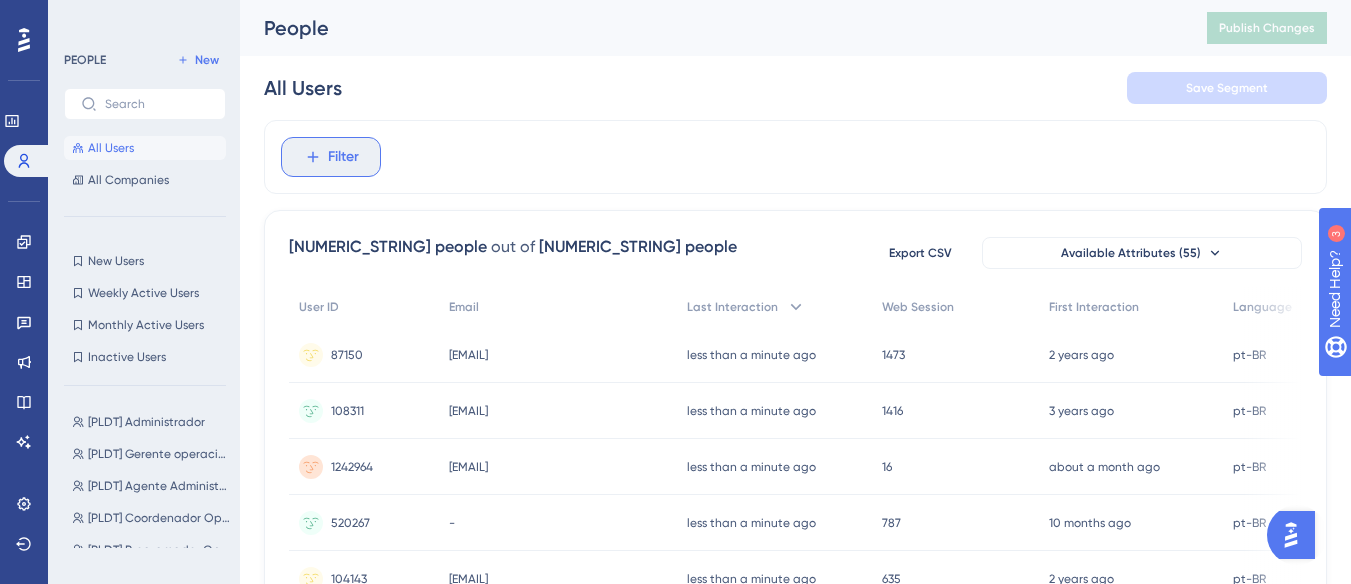 click on "Filter" at bounding box center (343, 157) 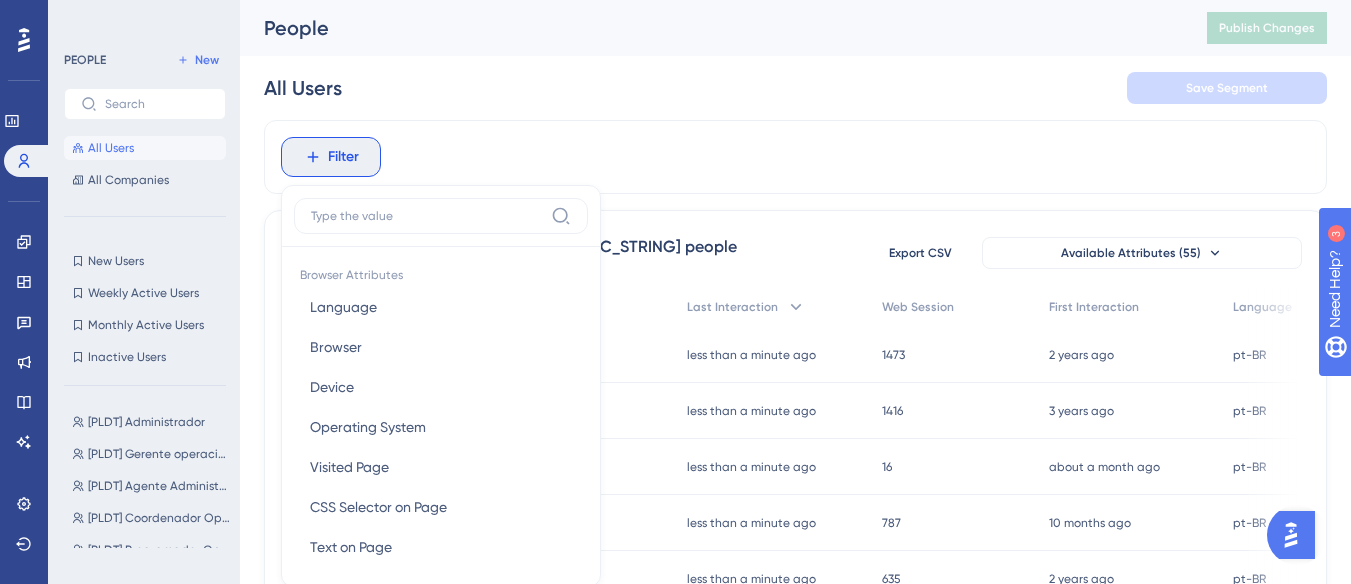 scroll, scrollTop: 94, scrollLeft: 0, axis: vertical 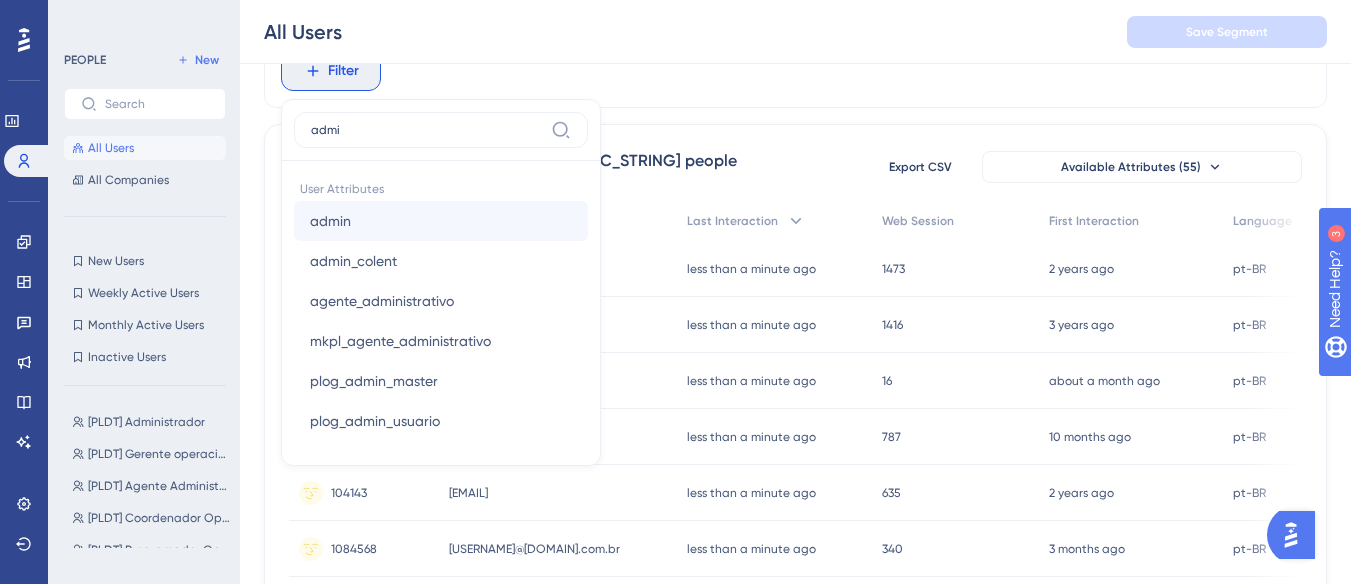 type on "admi" 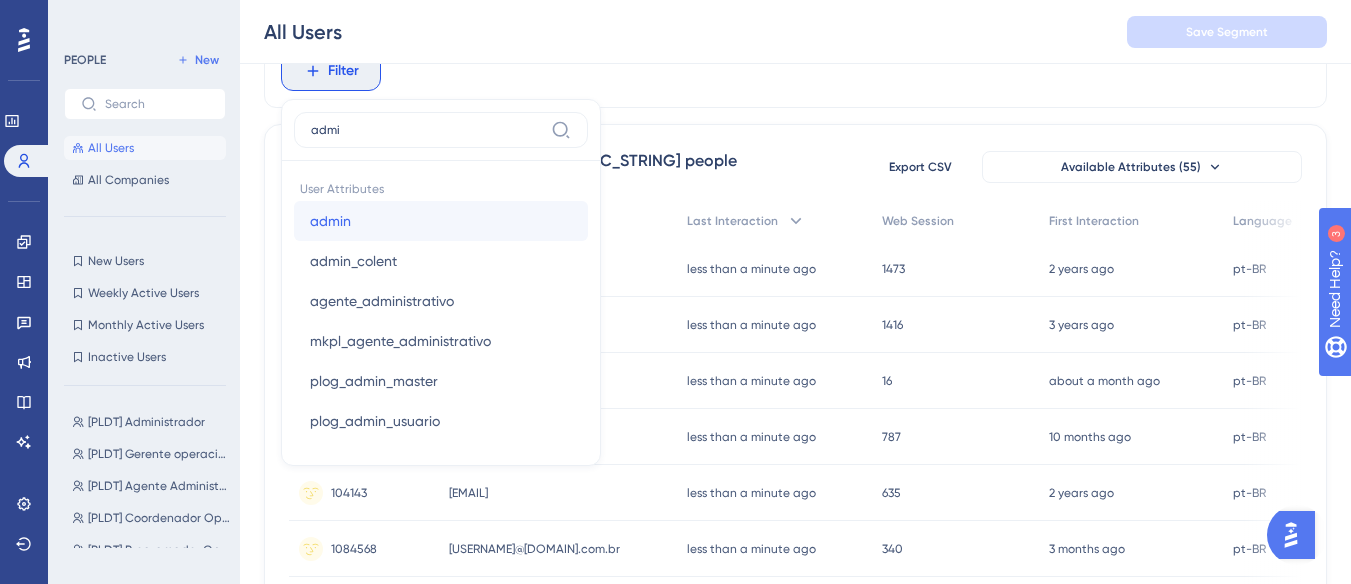 click on "admin admin" at bounding box center [441, 221] 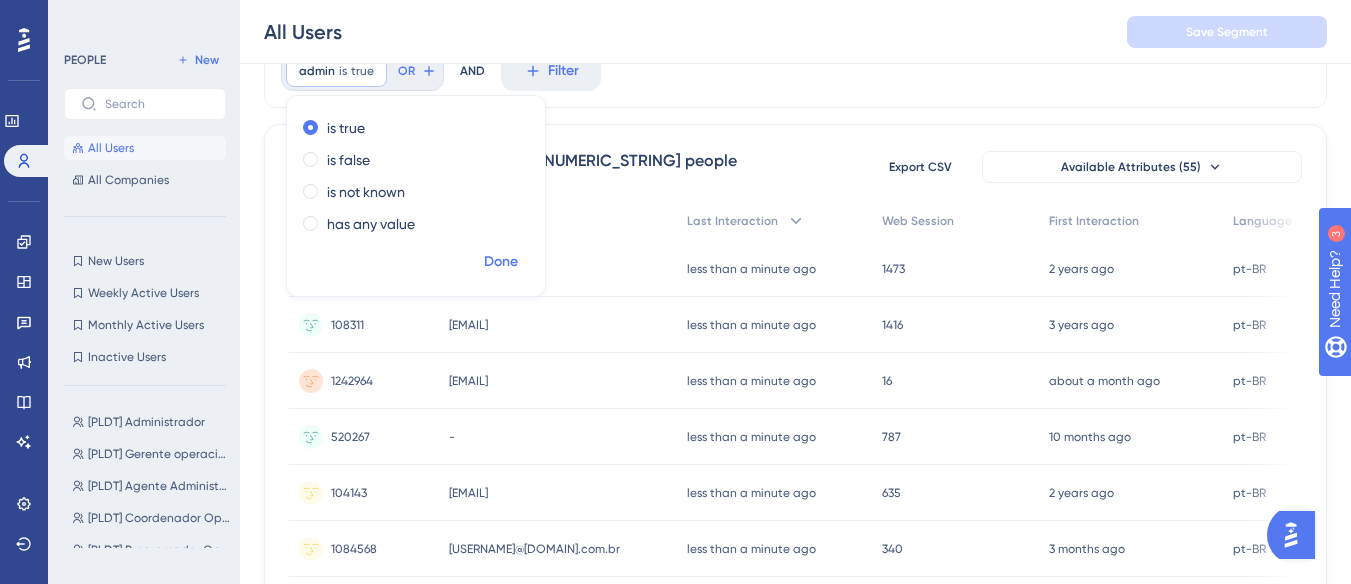 click on "Done" at bounding box center [501, 262] 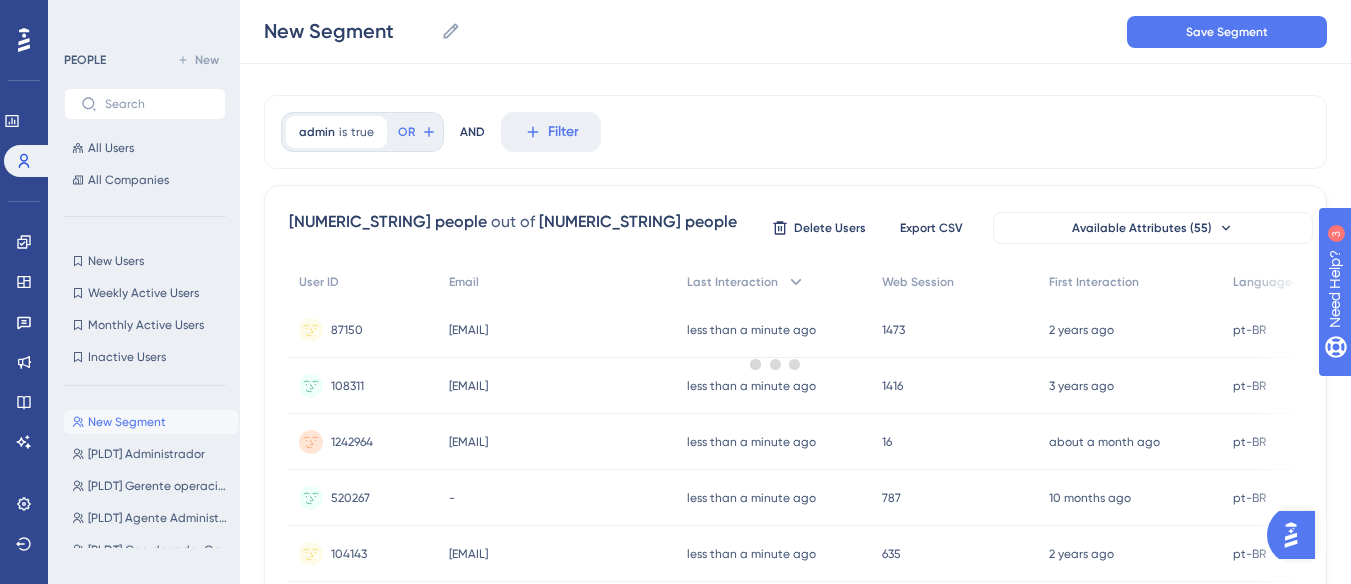scroll, scrollTop: 0, scrollLeft: 0, axis: both 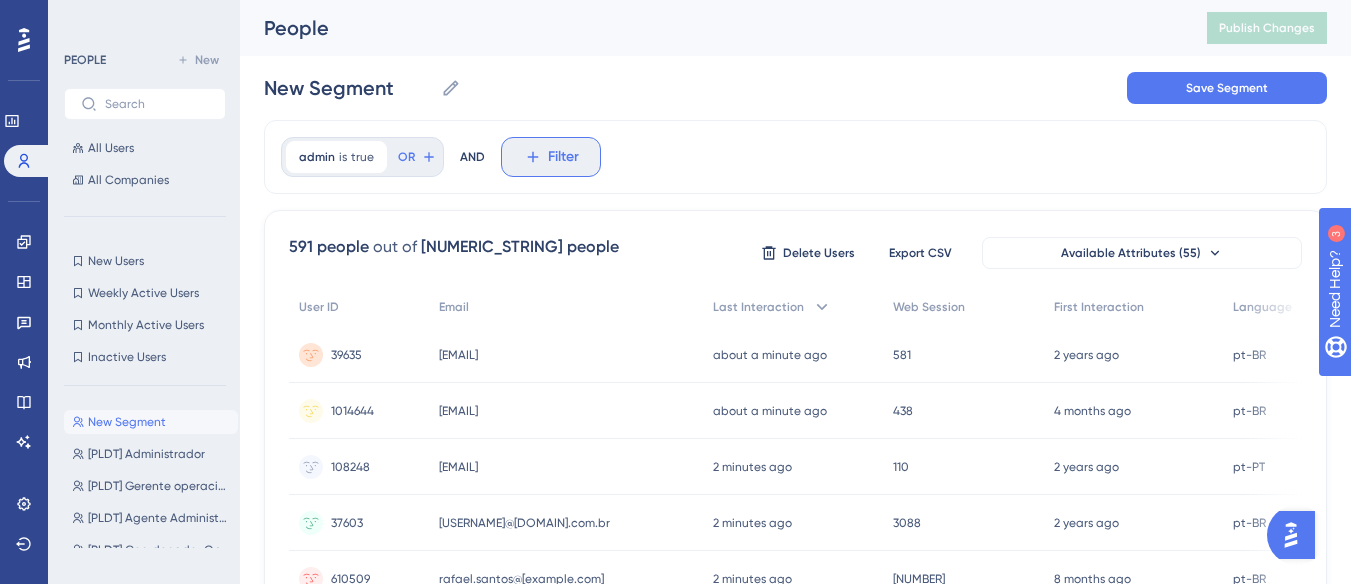 click on "Filter" at bounding box center [563, 157] 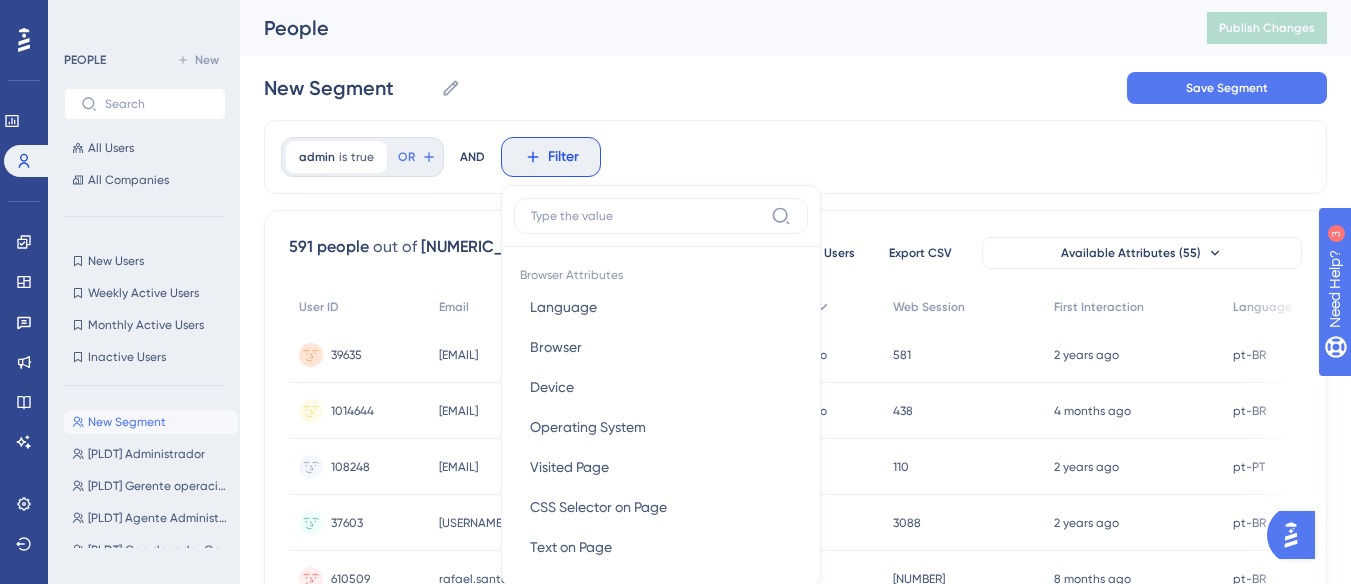 scroll, scrollTop: 94, scrollLeft: 0, axis: vertical 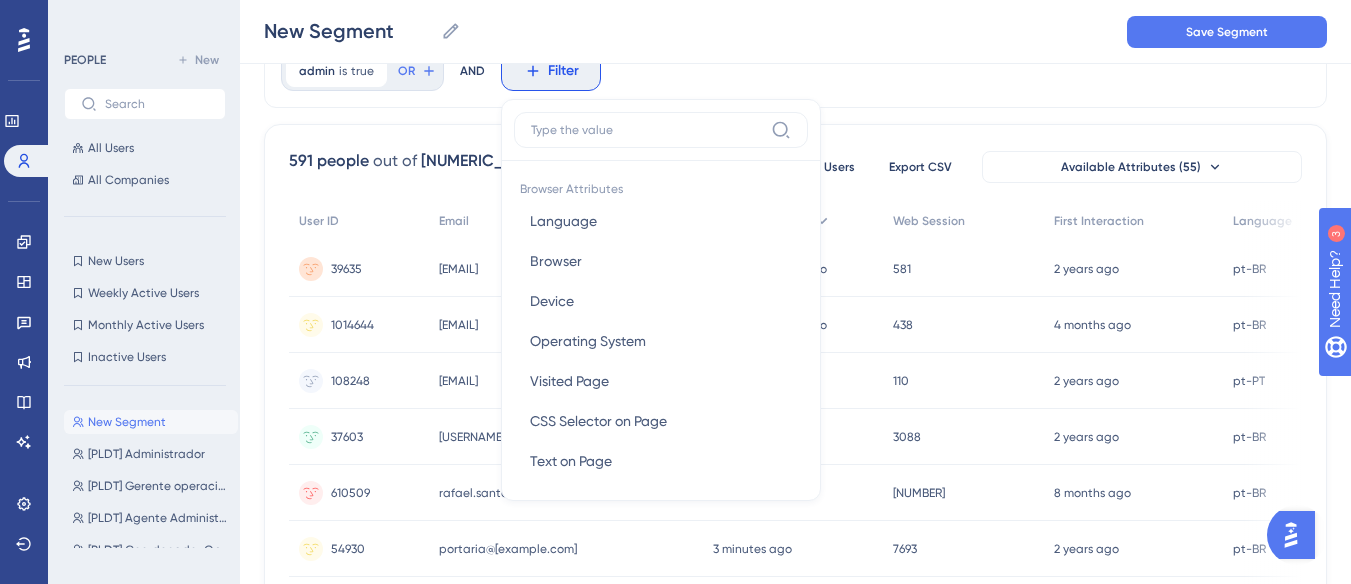 click on "admin is true true Remove OR AND" at bounding box center [383, 71] 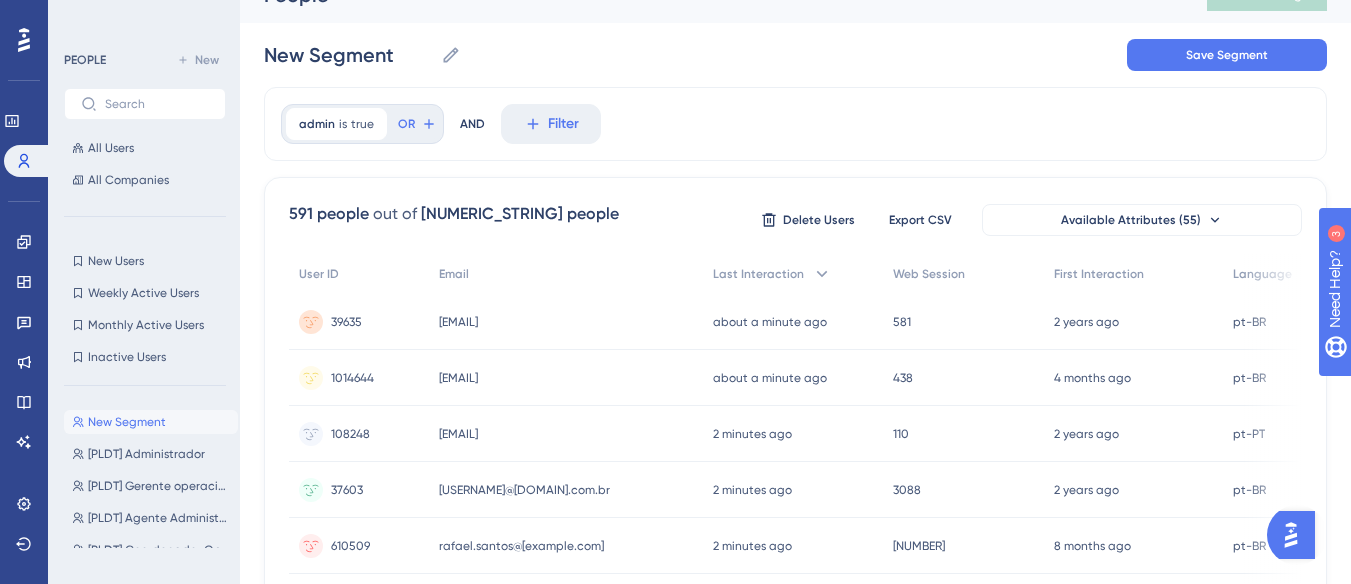 scroll, scrollTop: 0, scrollLeft: 0, axis: both 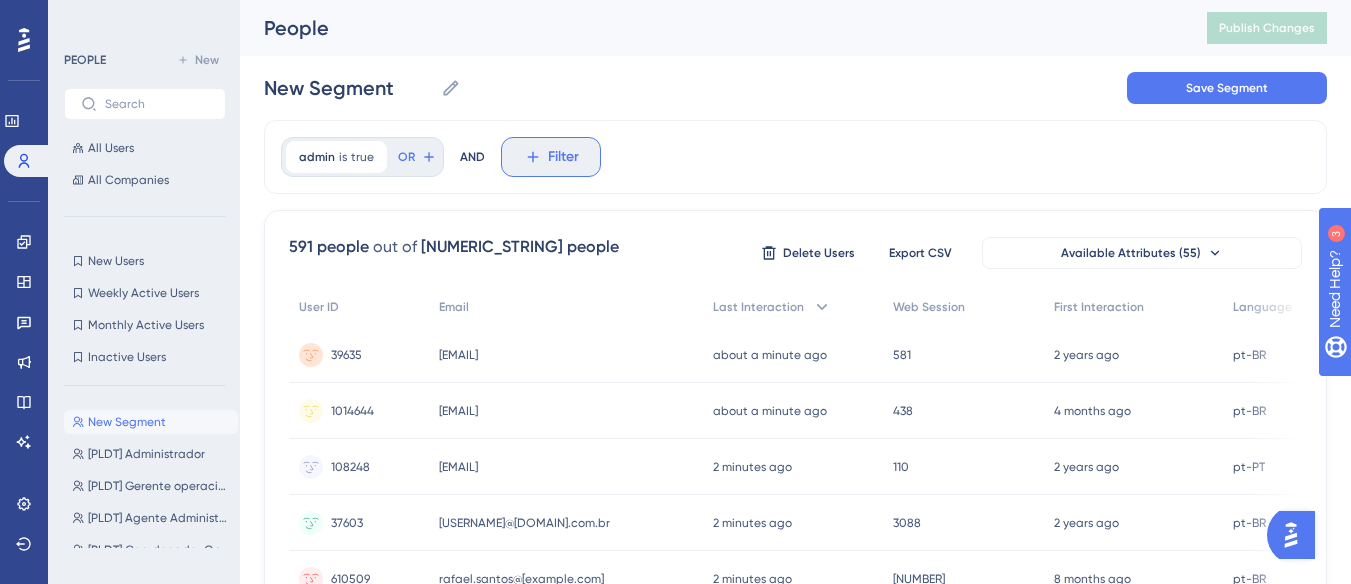 click on "Filter" at bounding box center (551, 157) 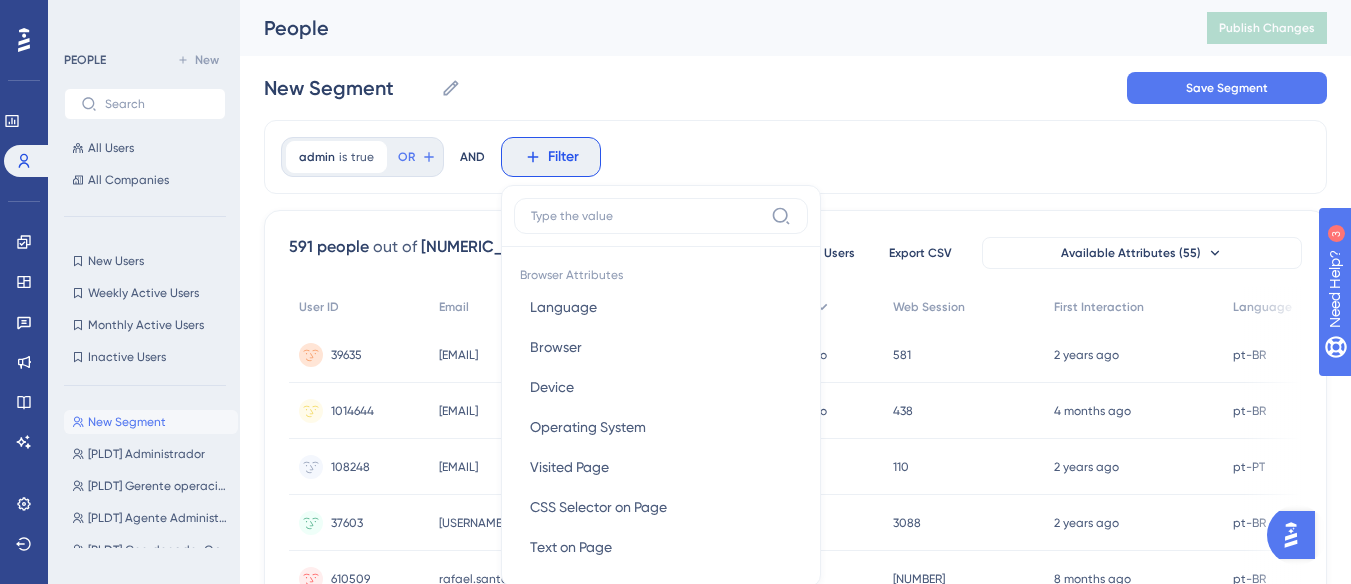 scroll, scrollTop: 94, scrollLeft: 0, axis: vertical 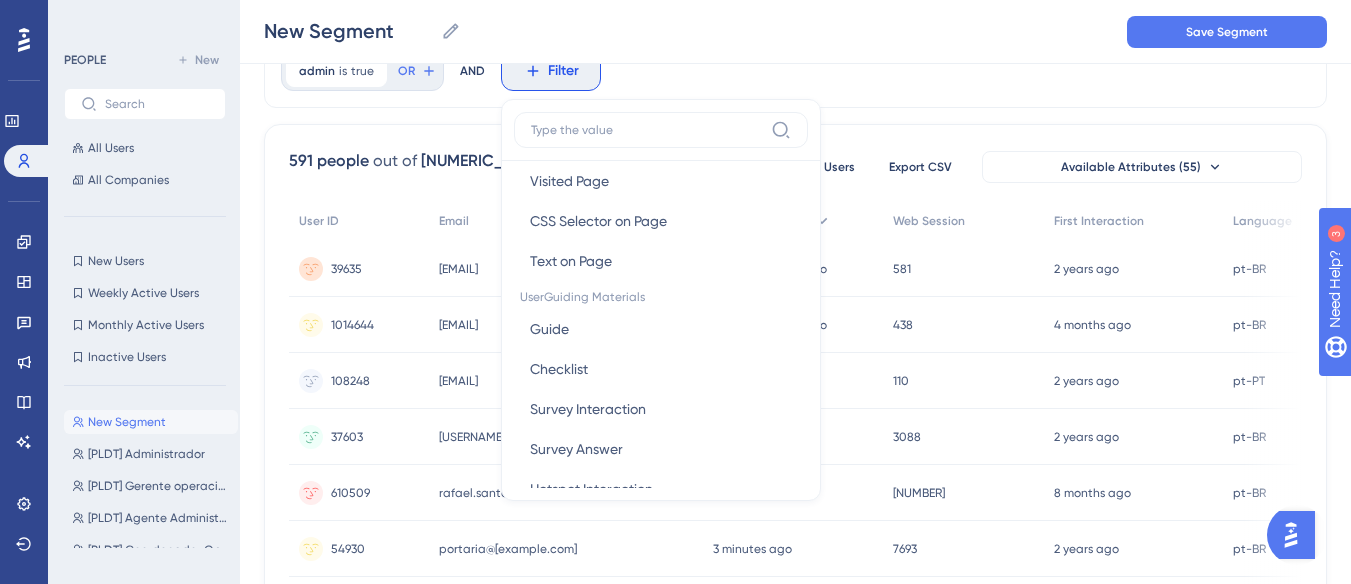 click on "New Segment New Segment Save Segment" at bounding box center (795, 32) 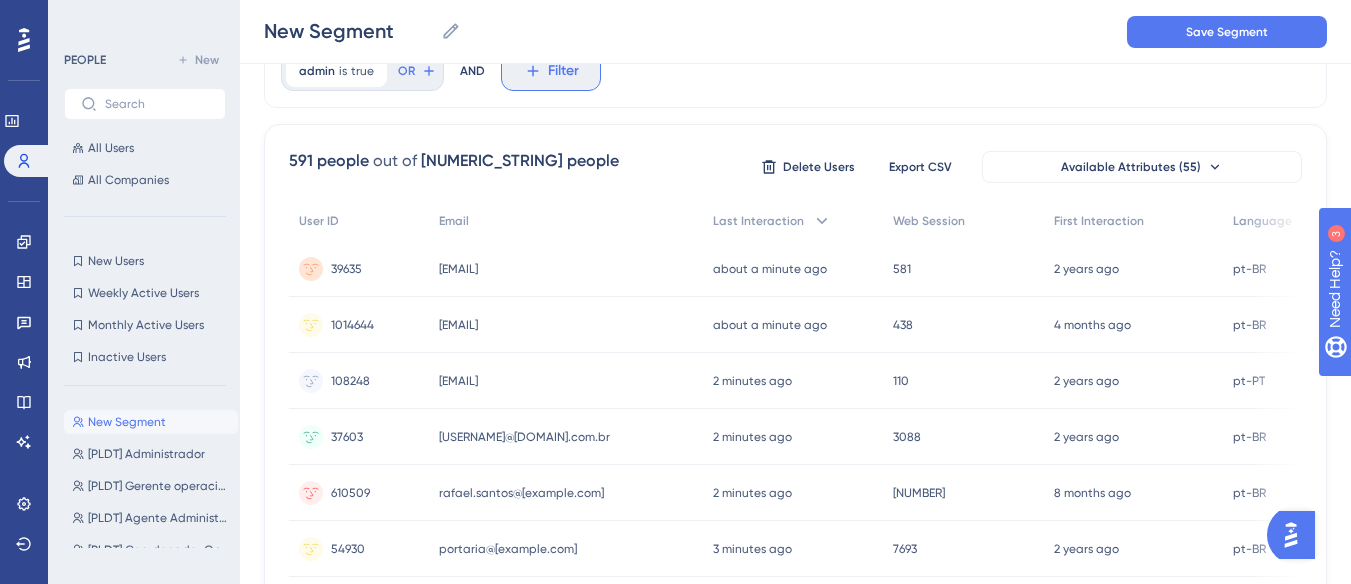 click on "Filter" at bounding box center (551, 71) 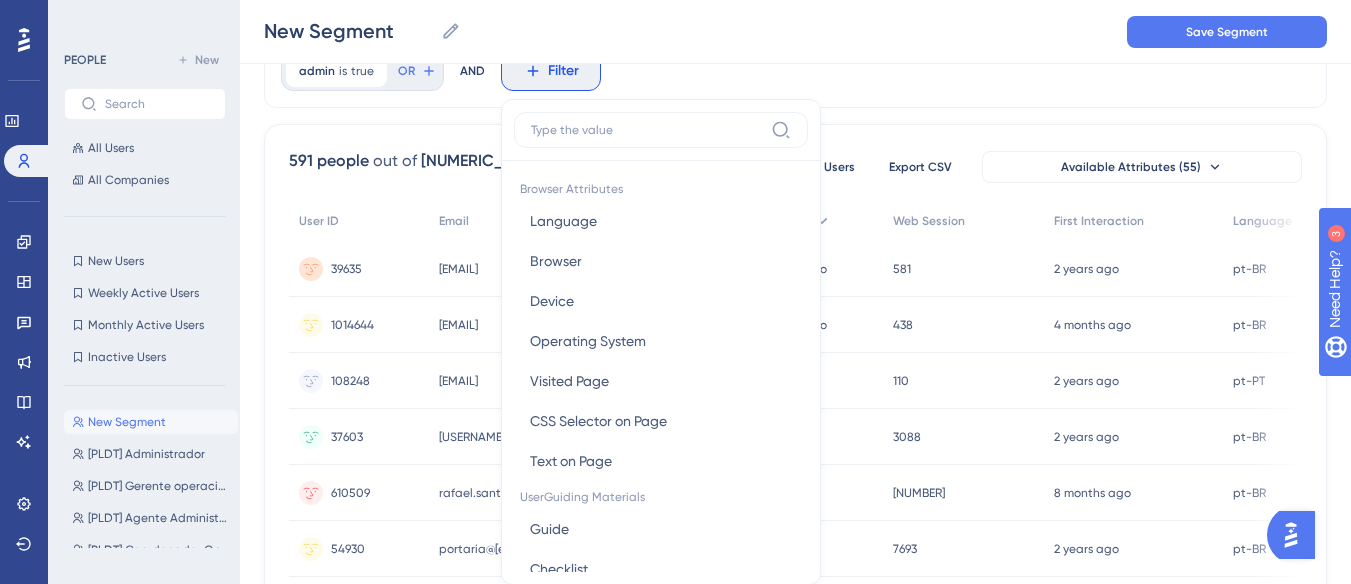 scroll, scrollTop: 144, scrollLeft: 0, axis: vertical 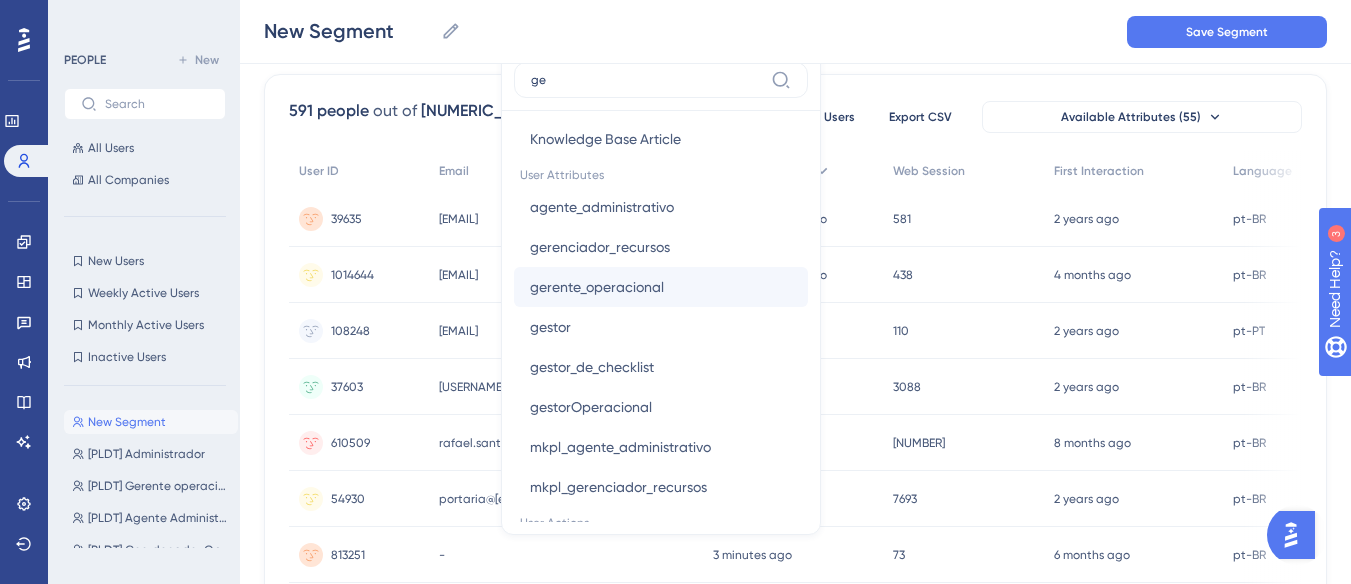 type on "ge" 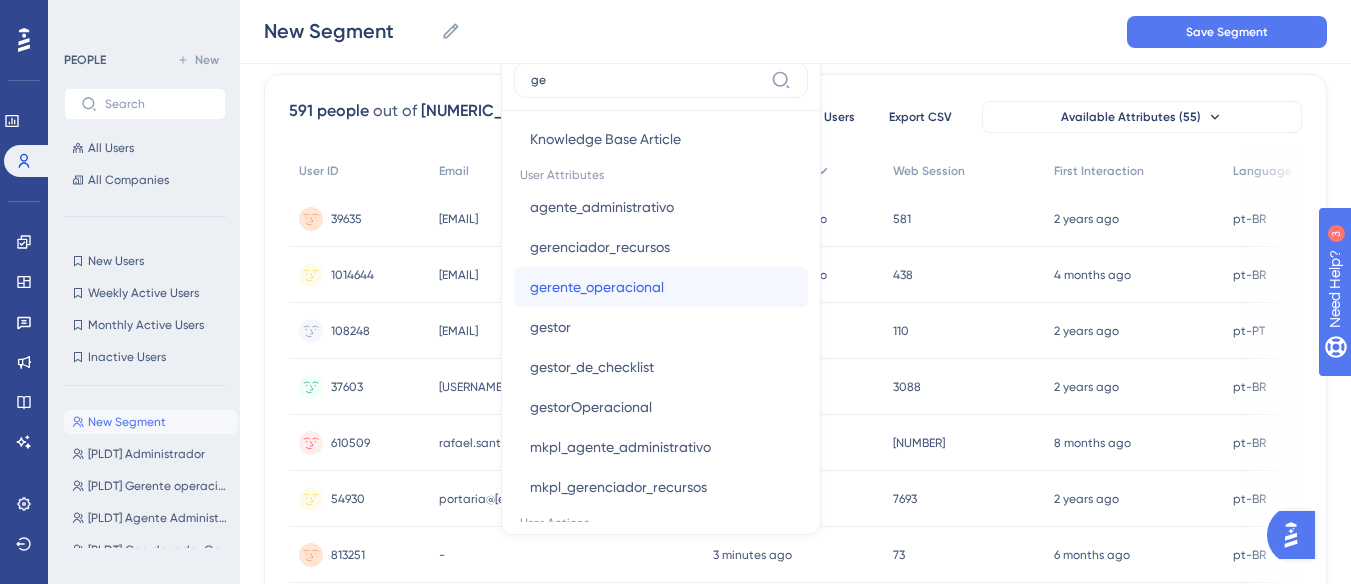 click on "gerente_operacional" at bounding box center [597, 287] 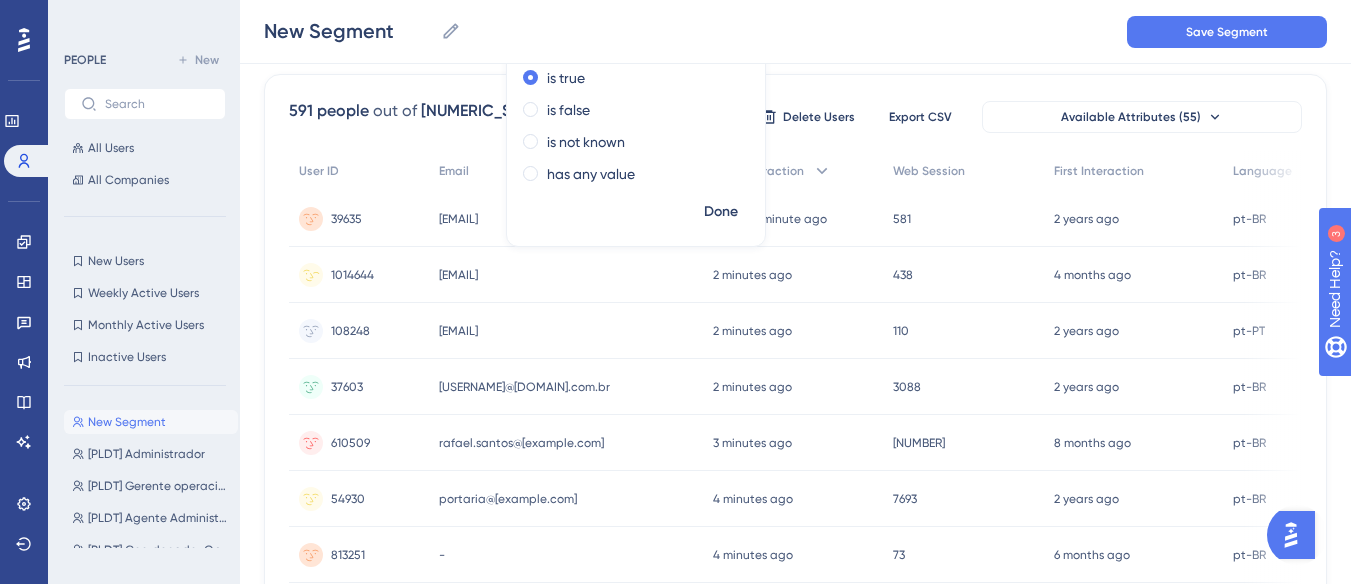 scroll, scrollTop: 0, scrollLeft: 0, axis: both 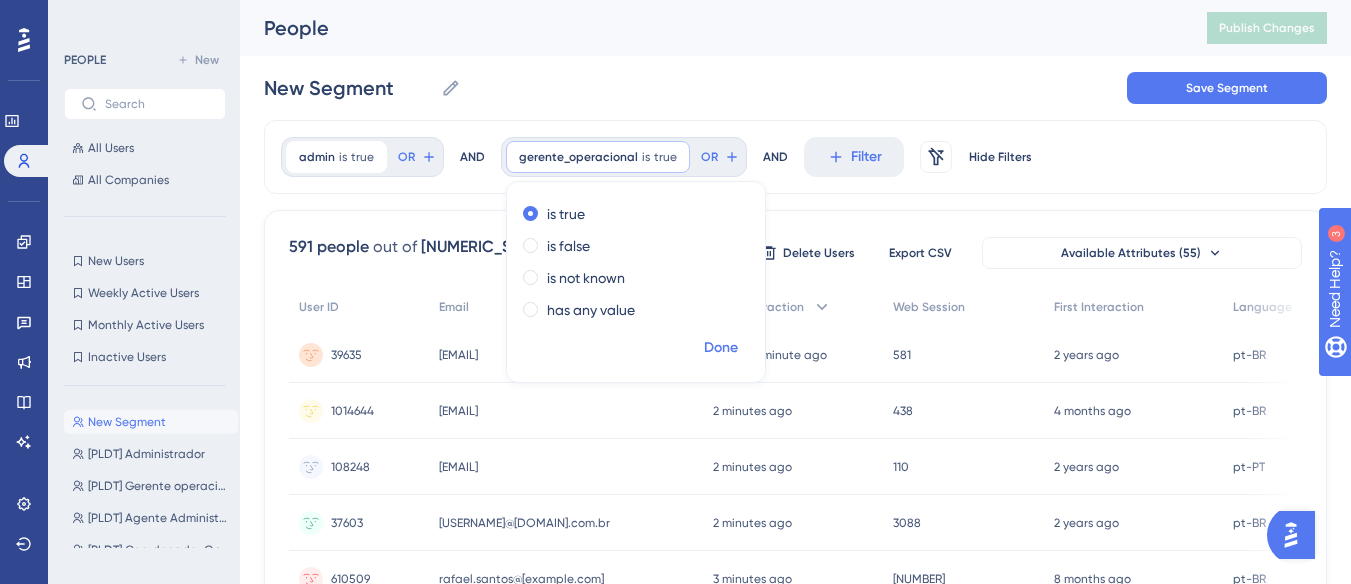 click on "Done" at bounding box center [721, 348] 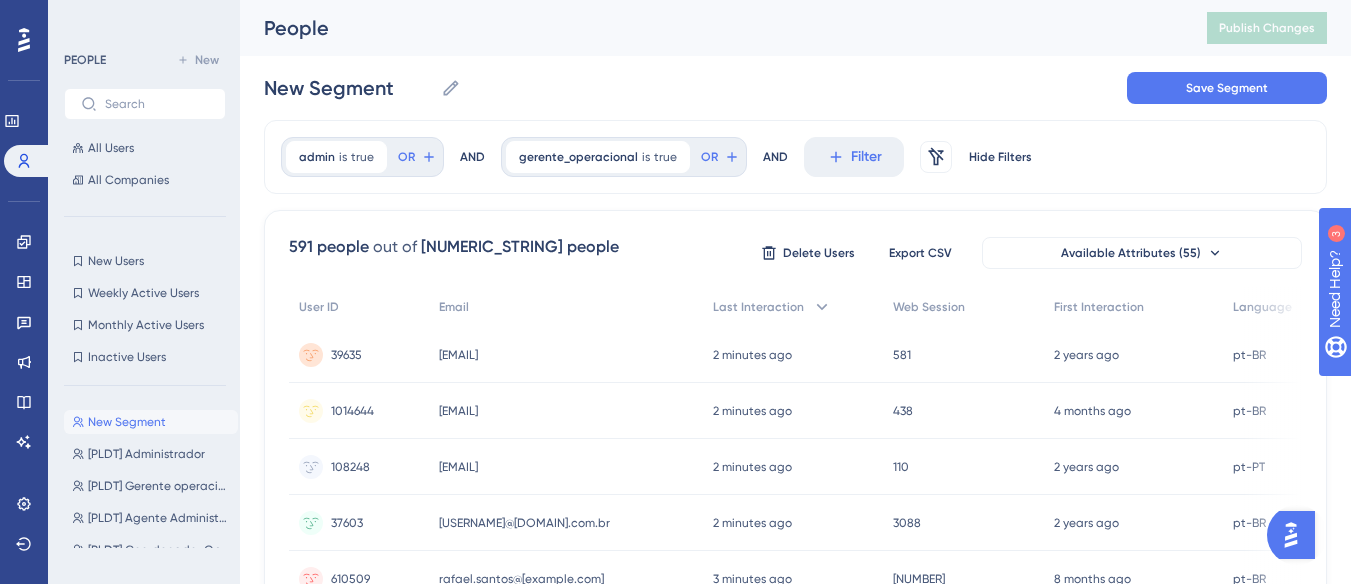 click on "admin is true true Remove OR AND gerente_operacional is true true Remove OR AND Filter Remove Filters Hide Filters 591   people out of 15127   people Delete Users Export CSV Available Attributes (55) User ID Email Last Interaction Web Session First Interaction Language 39635 39635 daniel.alecrin@totvs.com.br daniel.alecrin@totvs.com.br 2 minutes ago 05 Aug 2025, 10:39 581 581 2 years ago 12 Apr 2023, 10:35 pt-BR pt-BR 1014644 1014644 talisson.carmo@uniagronegocios.com.br talisson.carmo@uniagronegocios.com.br 2 minutes ago 05 Aug 2025, 10:38 438 438 4 months ago 17 Apr 2025, 07:10 pt-BR pt-BR 108248 108248 qualidade@lonax.com.br qualidade@lonax.com.br 2 minutes ago 05 Aug 2025, 10:38 110 110 2 years ago 31 Aug 2023, 13:45 pt-PT pt-PT 37603 37603 judson.silva@biancogres.com.br judson.silva@biancogres.com.br 2 minutes ago 05 Aug 2025, 10:38 3088 3088 2 years ago 28 Aug 2023, 17:48 pt-BR pt-BR 610509 610509 rafael.santos@selbetti.com.br rafael.santos@selbetti.com.br 3 minutes ago 05 Aug 2025, 10:38 947 947 pt-BR" at bounding box center [795, 828] 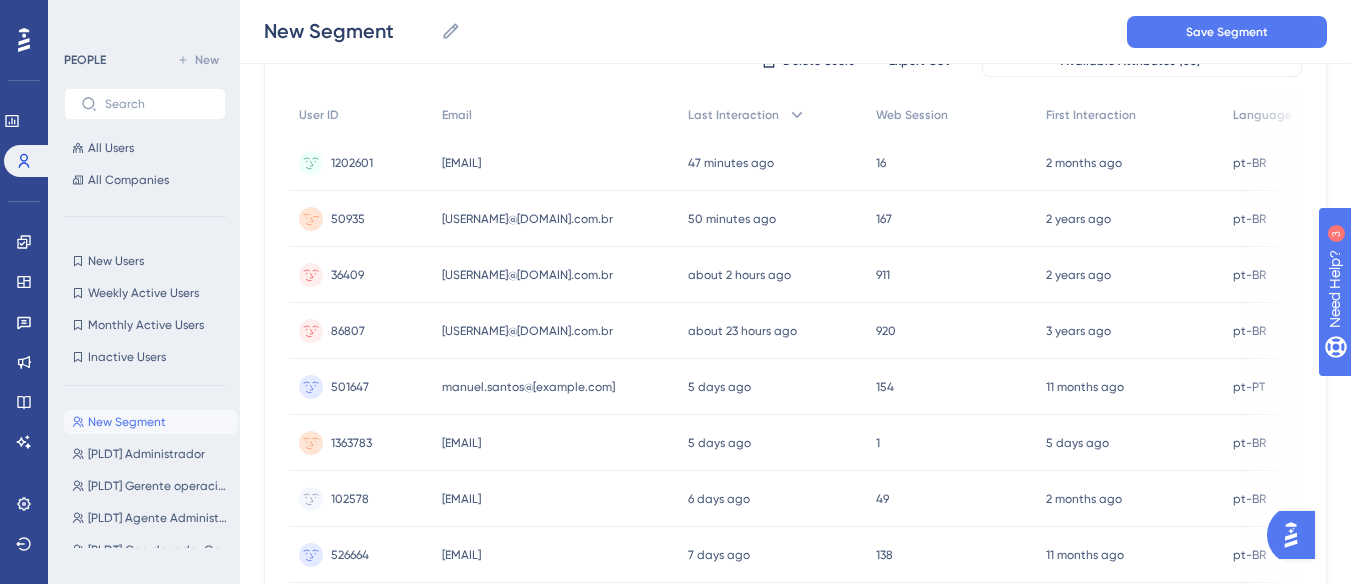 scroll, scrollTop: 100, scrollLeft: 0, axis: vertical 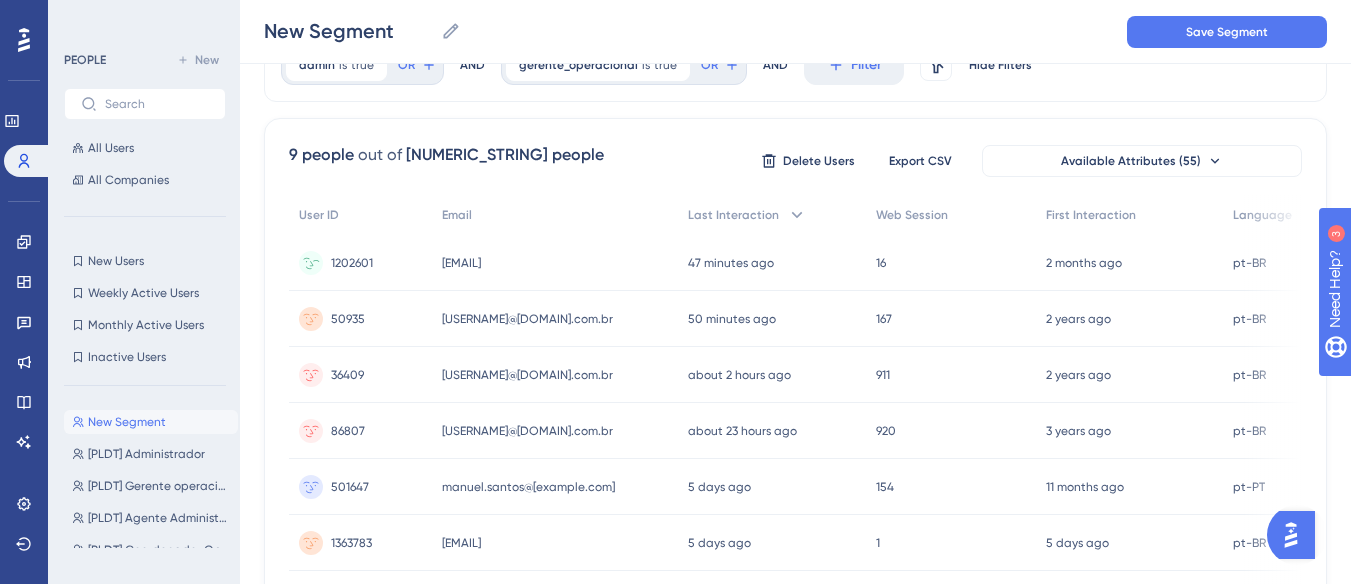 click on "augusto.nascimento@totvs.com.br" at bounding box center (461, 263) 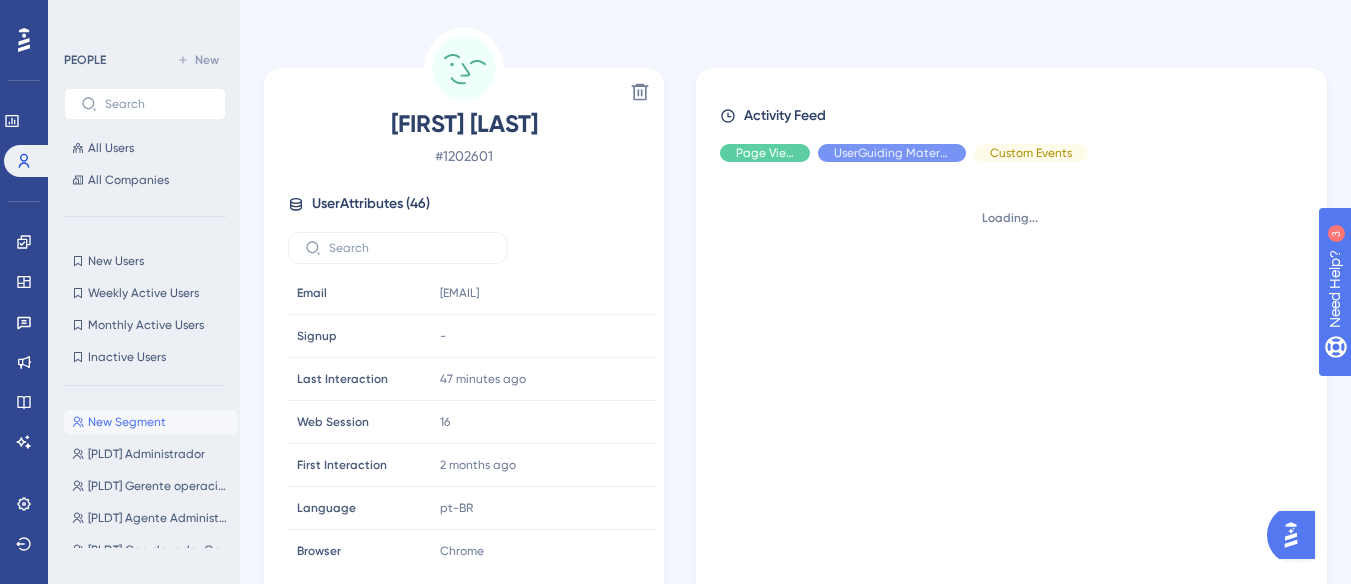 scroll, scrollTop: 0, scrollLeft: 0, axis: both 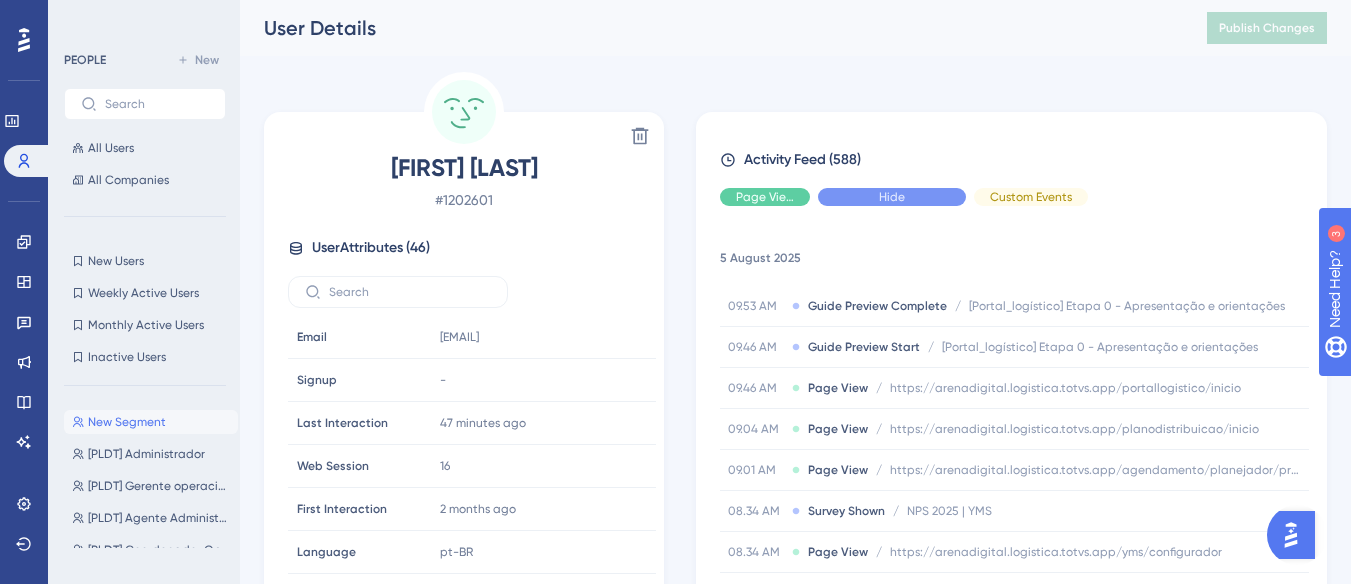 click on "Hide" at bounding box center [892, 197] 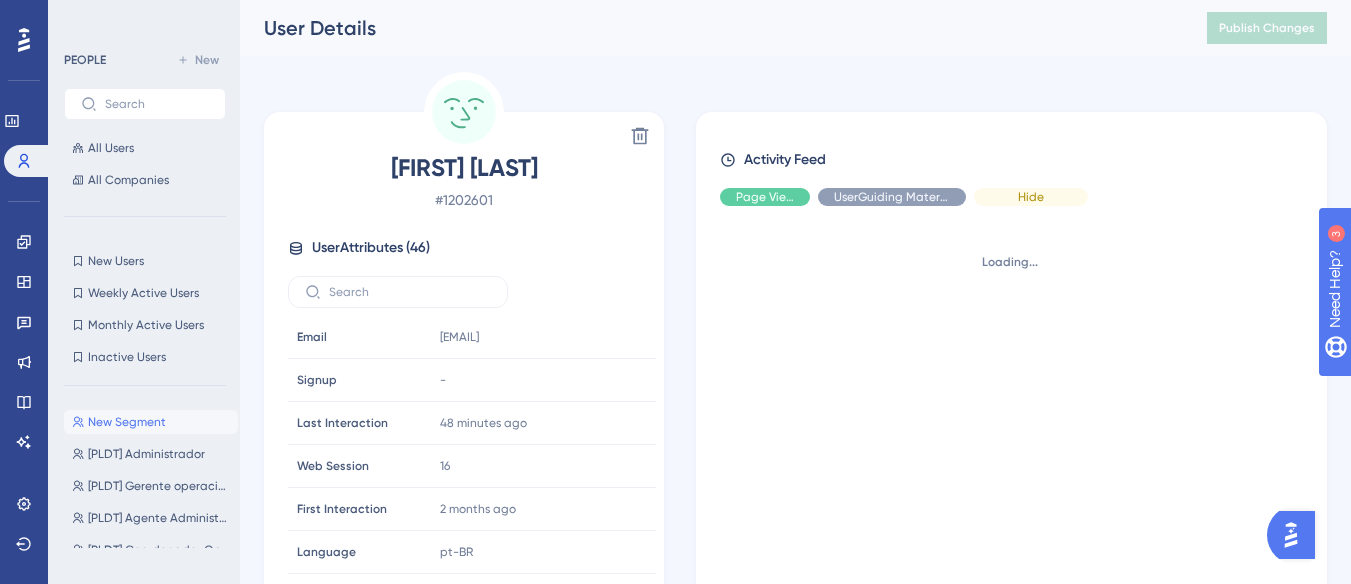click on "Hide" at bounding box center [1031, 197] 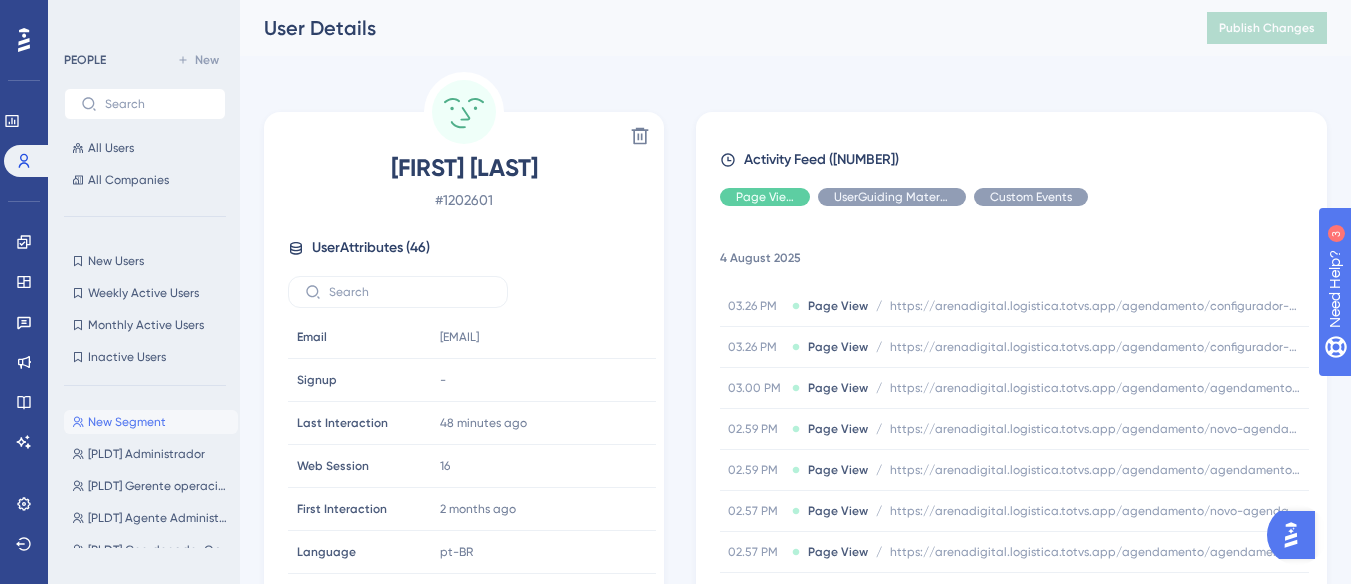 scroll, scrollTop: 3888, scrollLeft: 0, axis: vertical 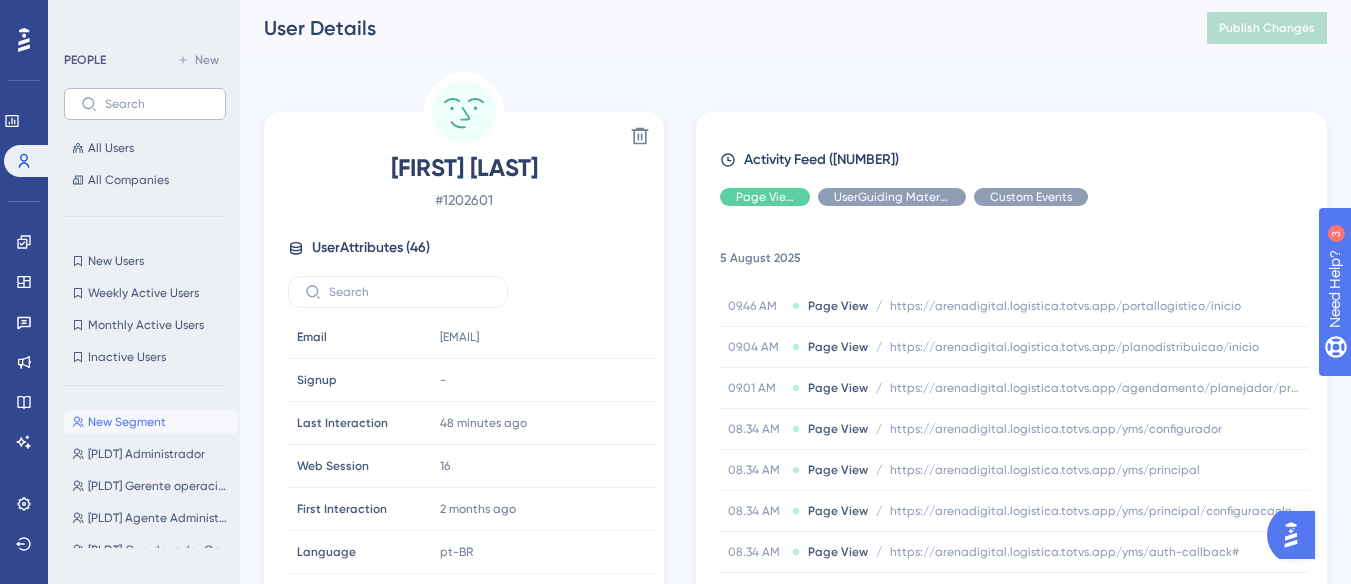 drag, startPoint x: 117, startPoint y: 427, endPoint x: 184, endPoint y: 113, distance: 321.06854 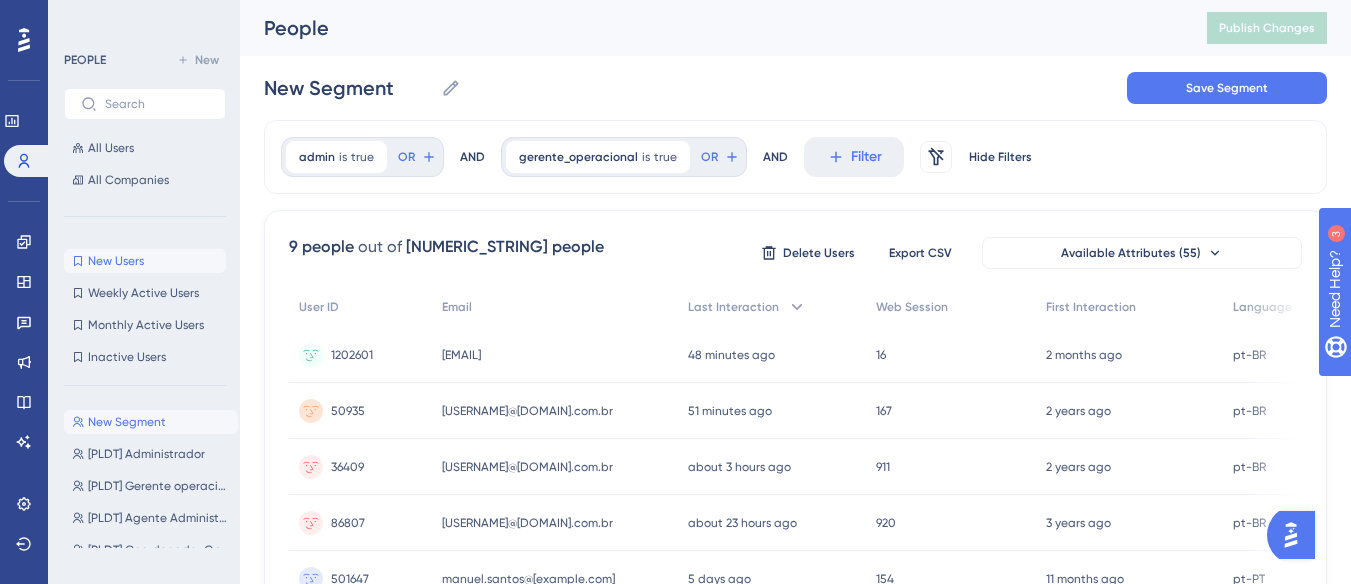 click on "New Users" at bounding box center [116, 261] 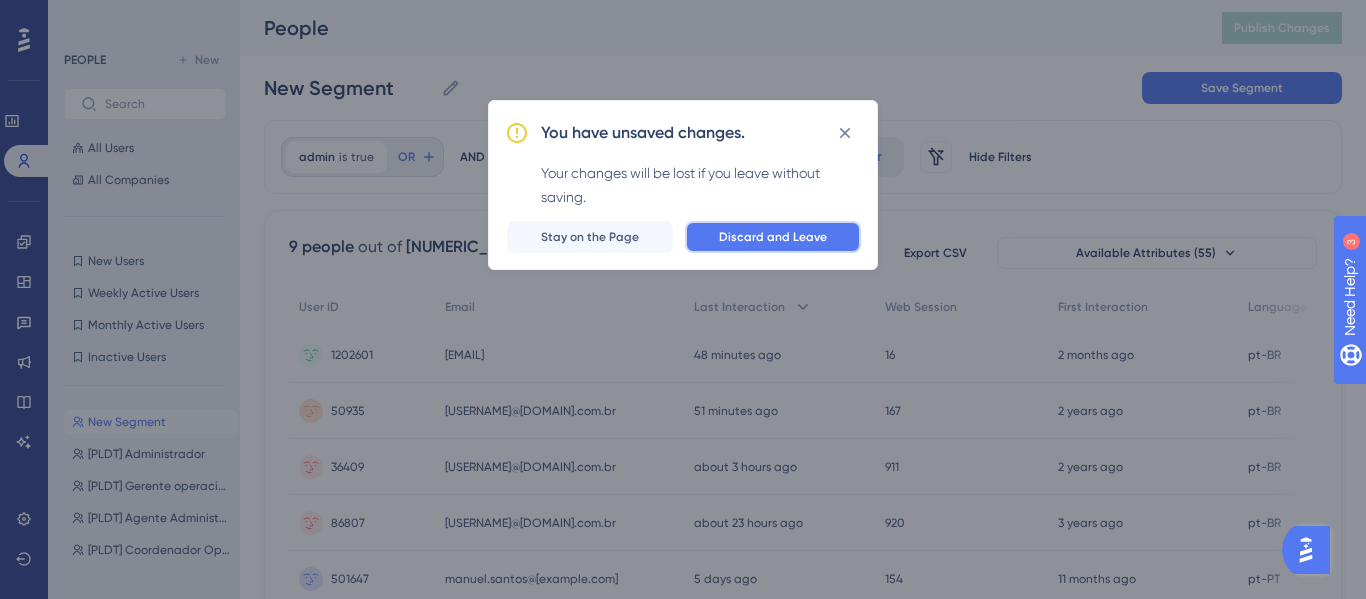 click on "Discard and Leave" at bounding box center (773, 237) 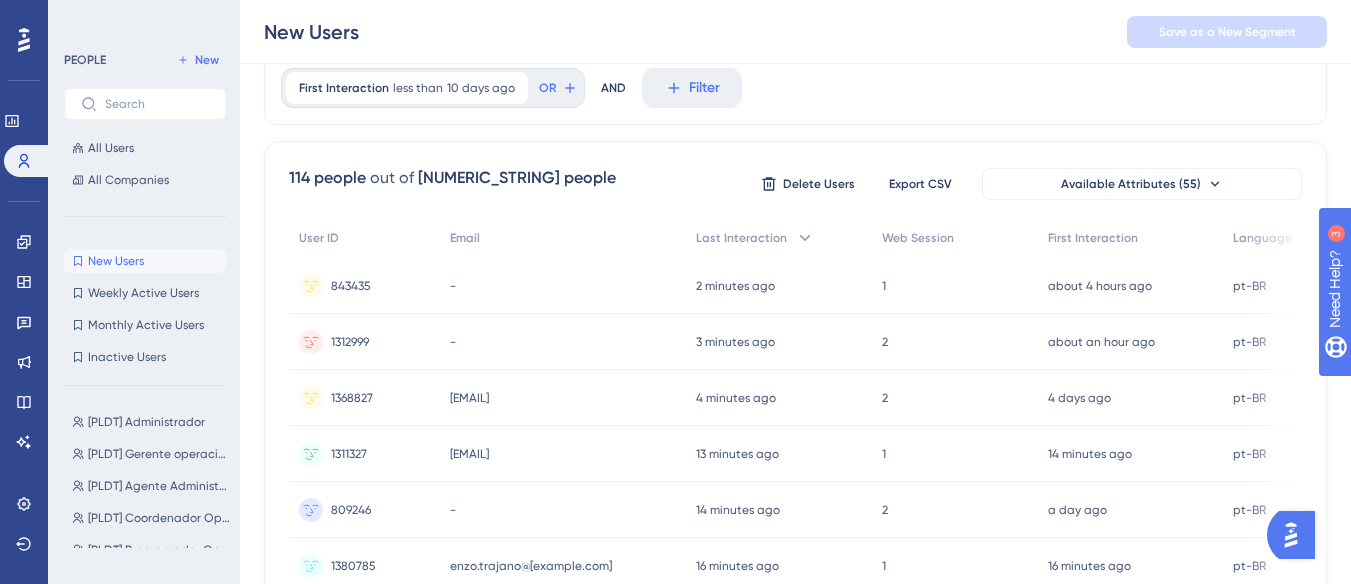 scroll, scrollTop: 100, scrollLeft: 0, axis: vertical 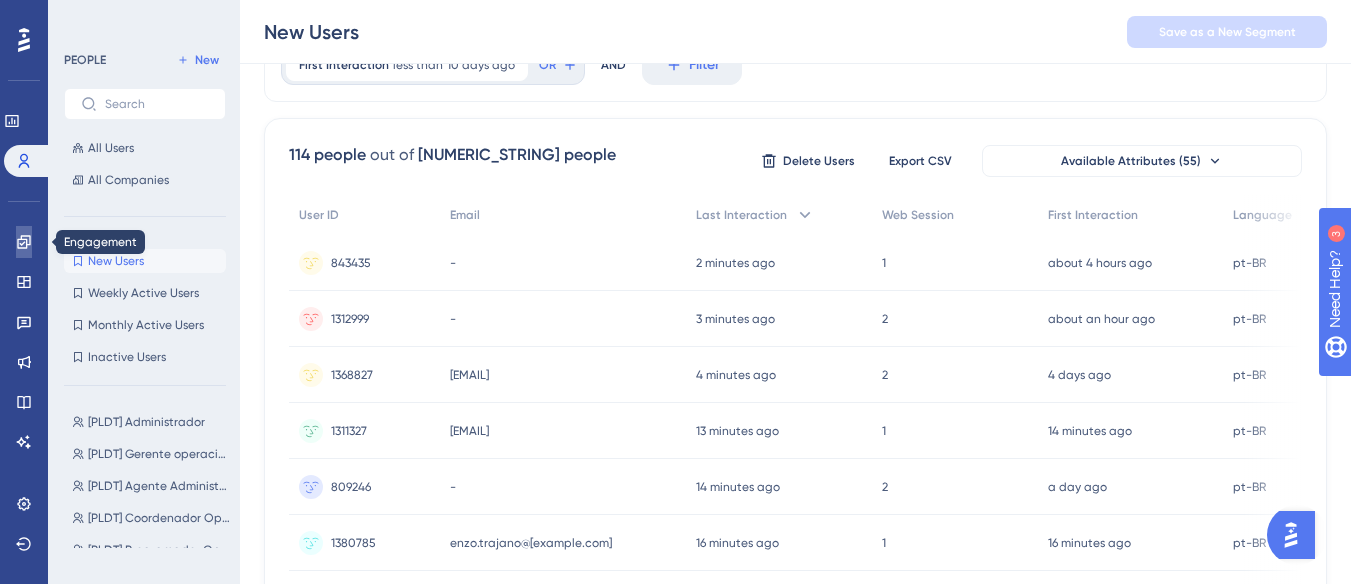 click at bounding box center [24, 242] 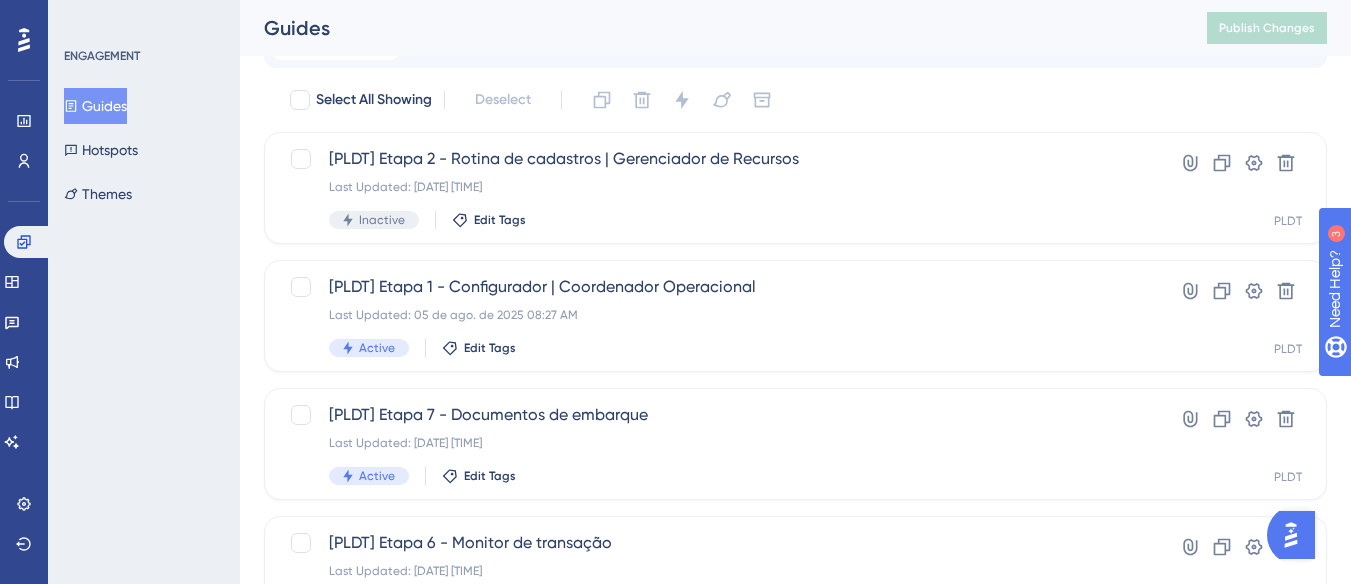 scroll, scrollTop: 0, scrollLeft: 0, axis: both 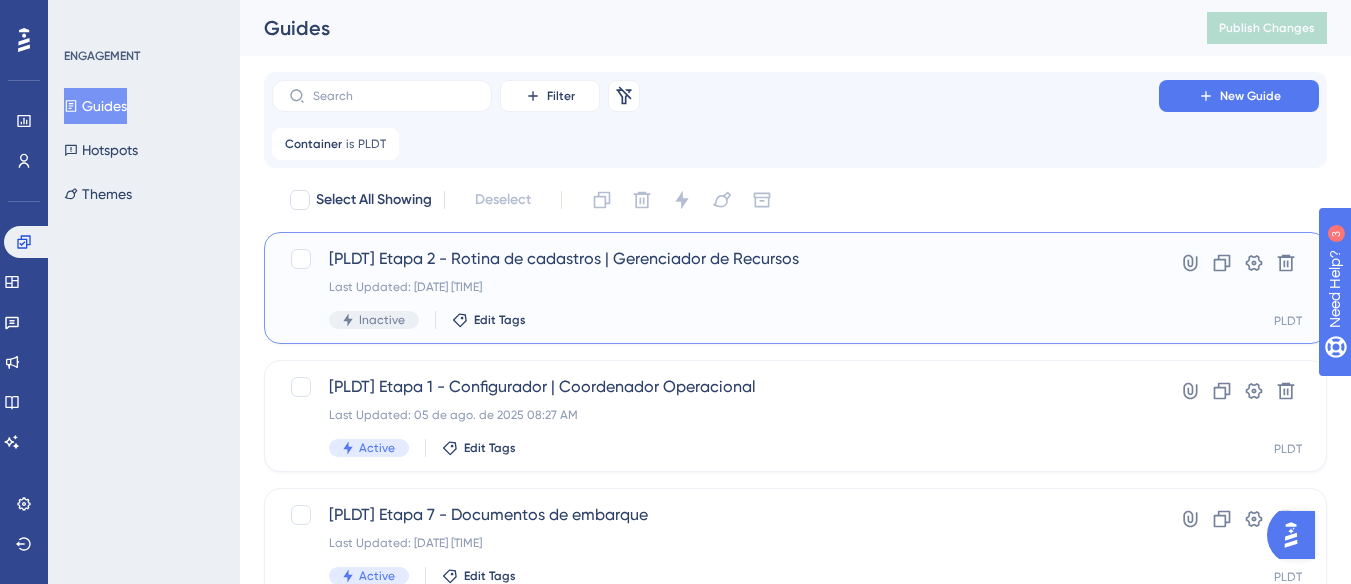 click on "[PLDT] Etapa 2 - Rotina de cadastros | Gerenciador de Recursos" at bounding box center [715, 259] 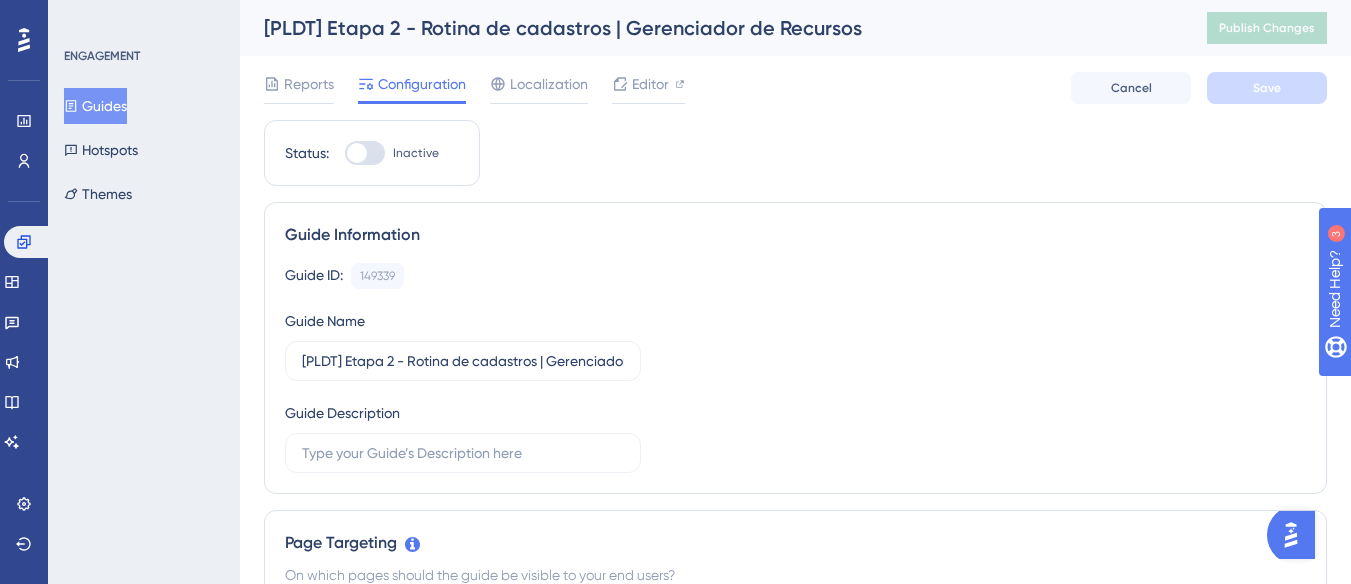 click on "Inactive" at bounding box center (416, 153) 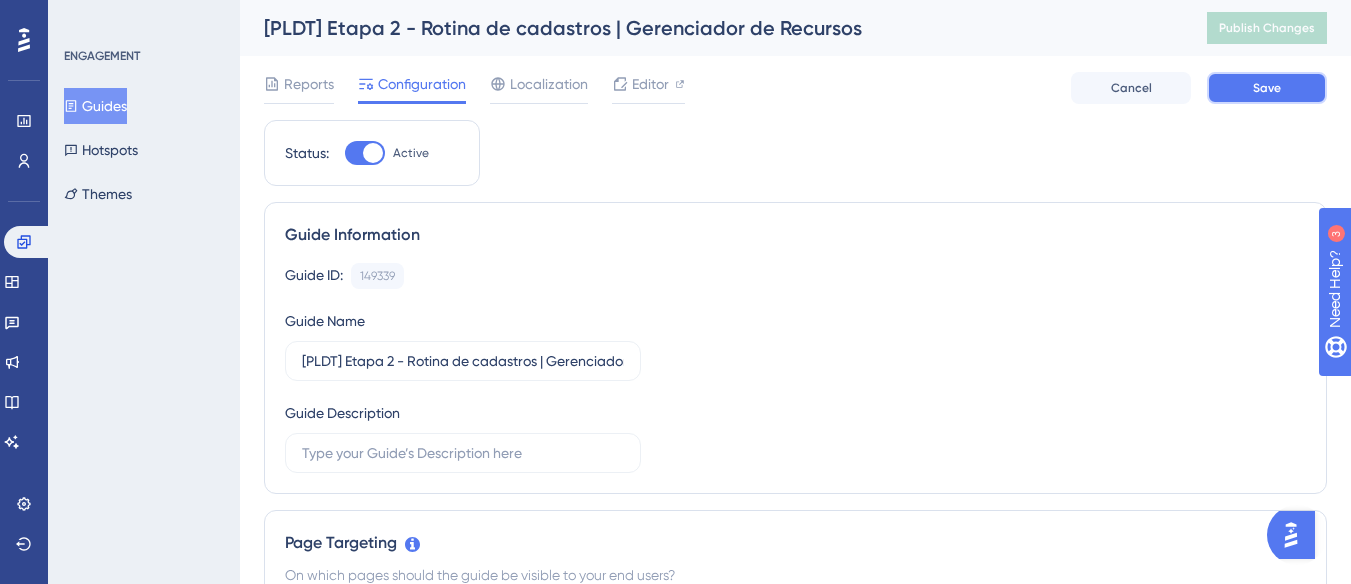 click on "Save" at bounding box center (1267, 88) 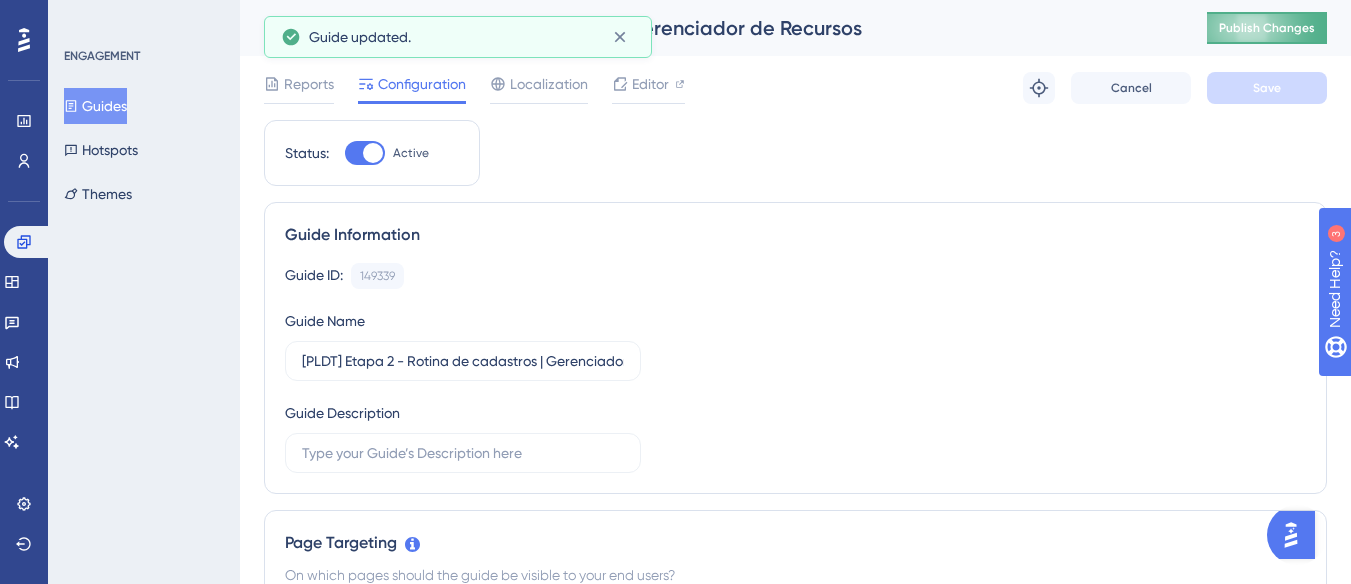 click on "Publish Changes" at bounding box center (1267, 28) 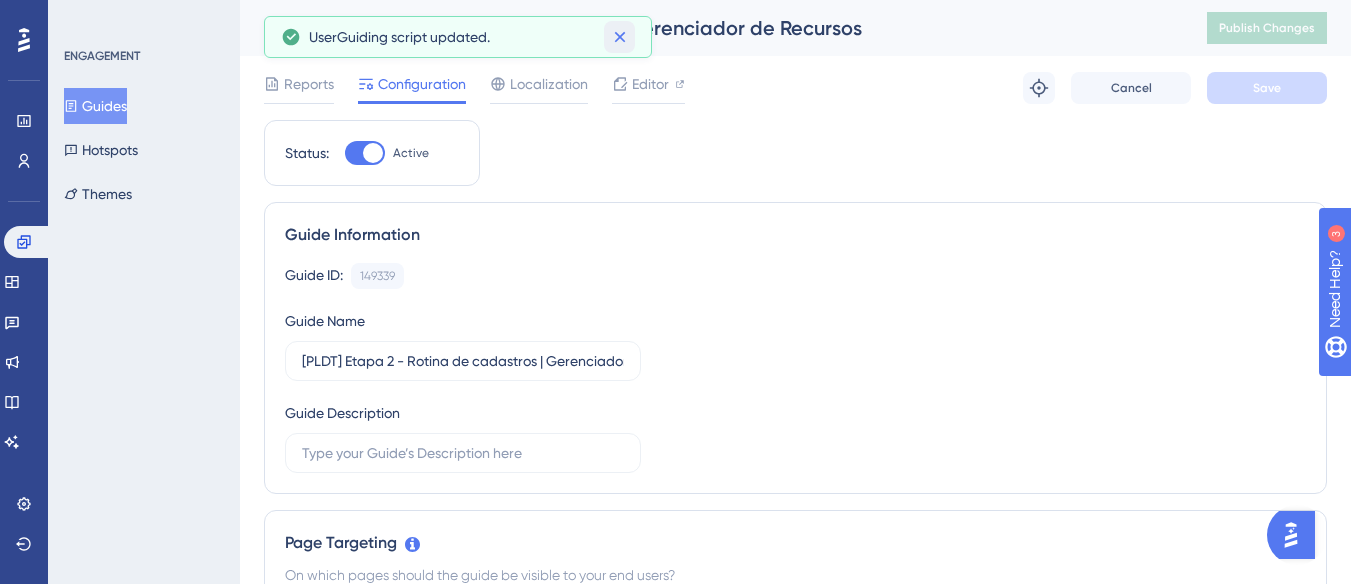 click at bounding box center [619, 37] 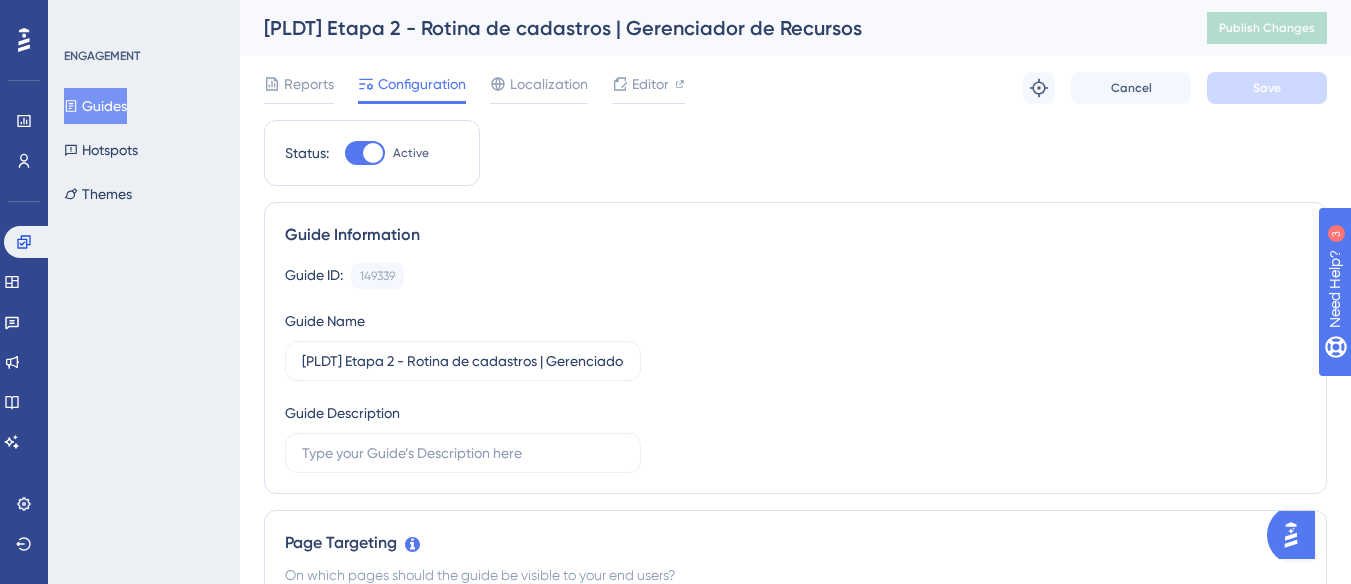 click on "Guides" at bounding box center (95, 106) 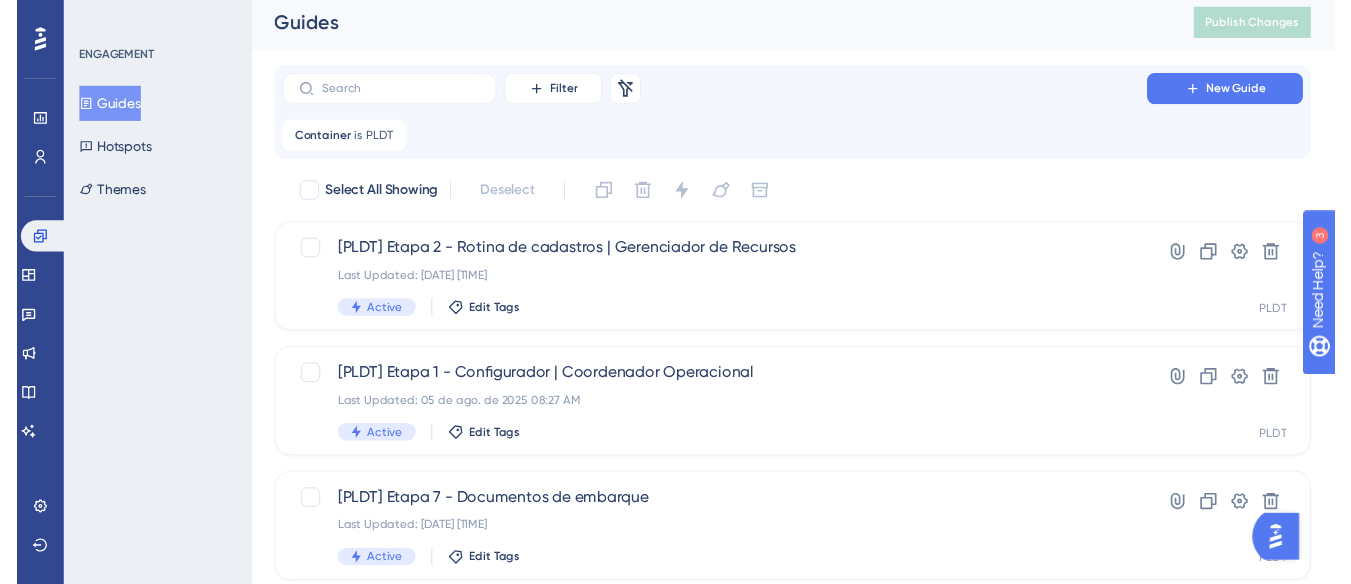 scroll, scrollTop: 0, scrollLeft: 0, axis: both 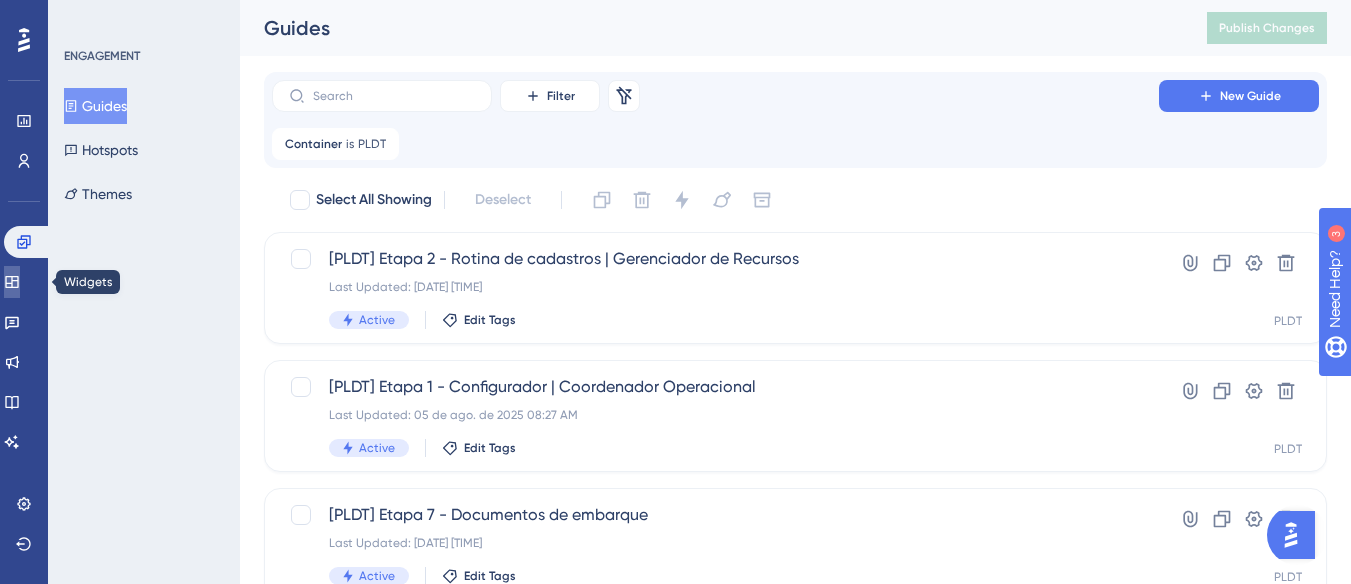 click at bounding box center [12, 282] 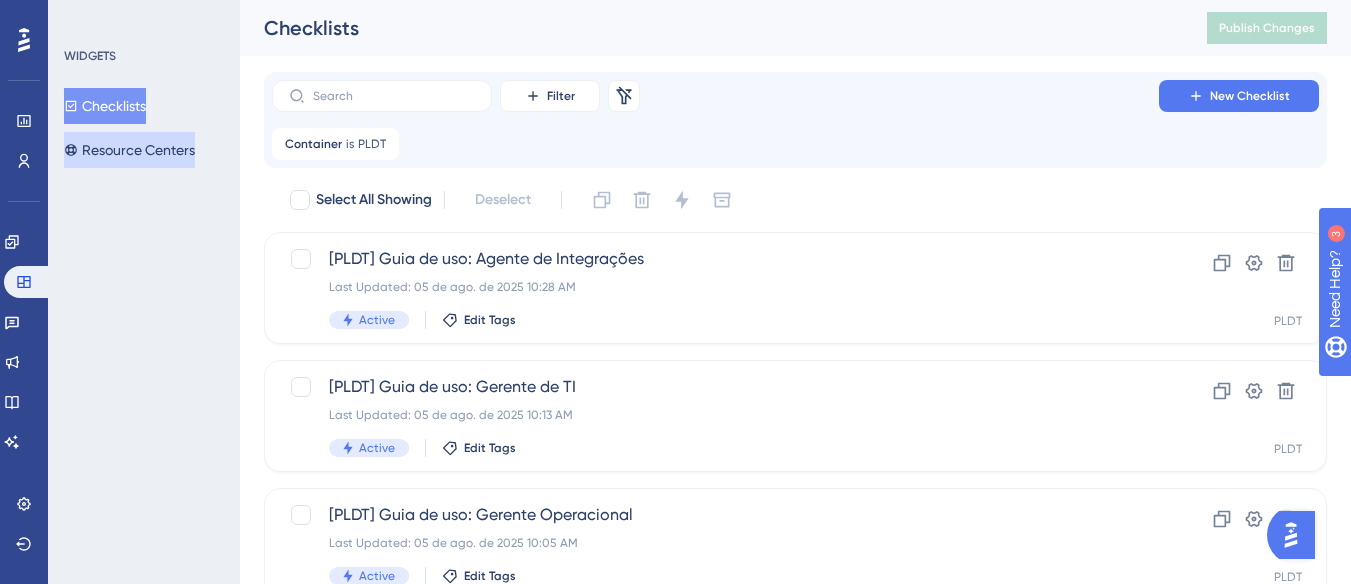 click on "Resource Centers" at bounding box center [129, 150] 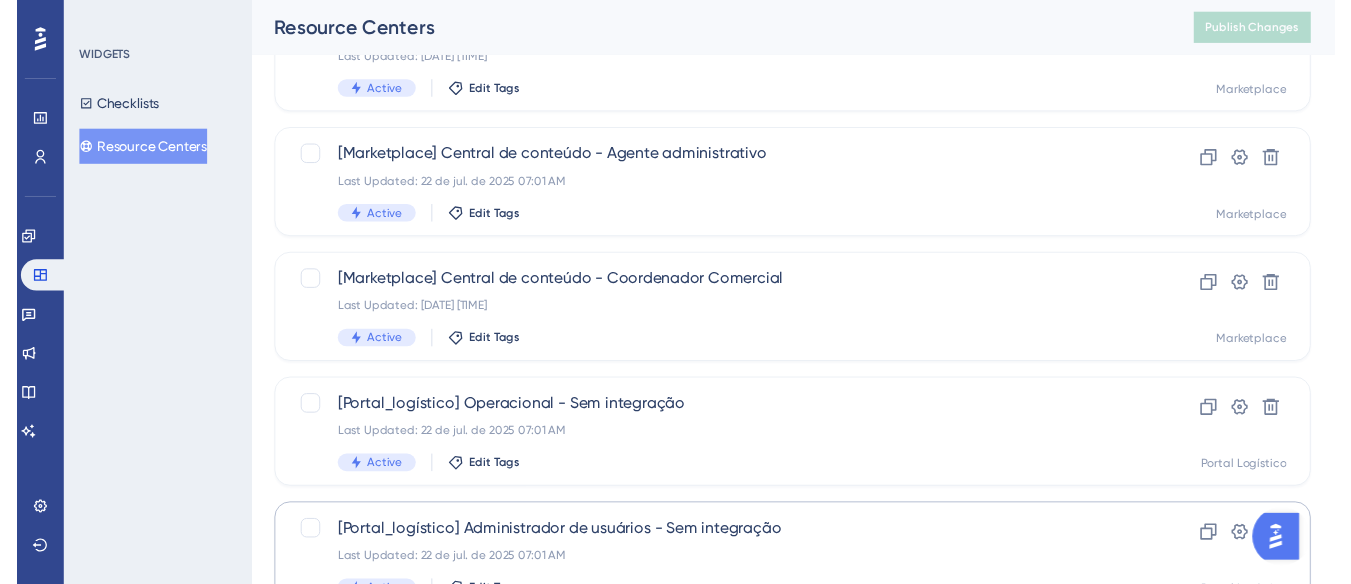 scroll, scrollTop: 0, scrollLeft: 0, axis: both 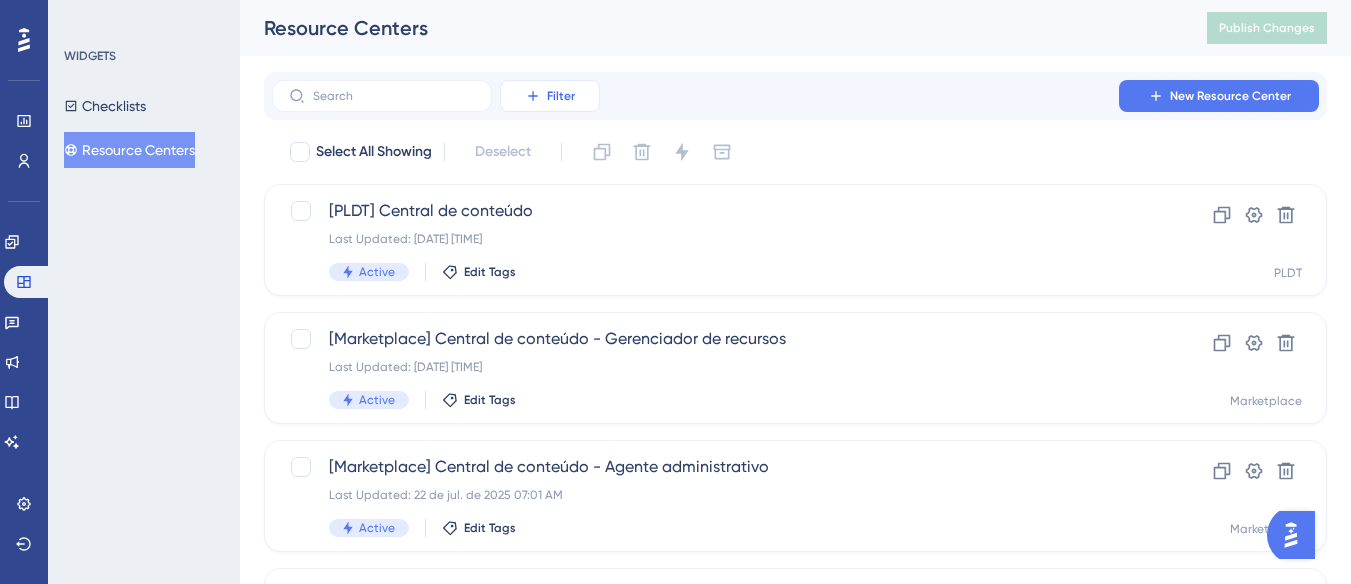 click on "Filter" at bounding box center (550, 96) 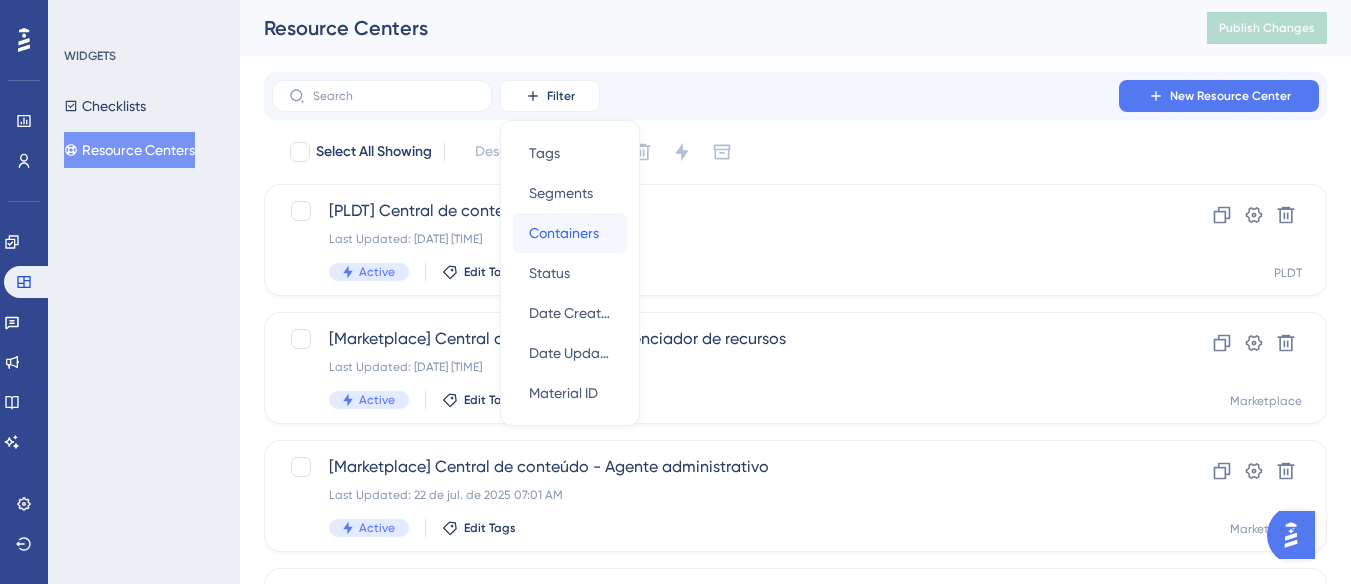 click on "Containers Containers" at bounding box center [570, 233] 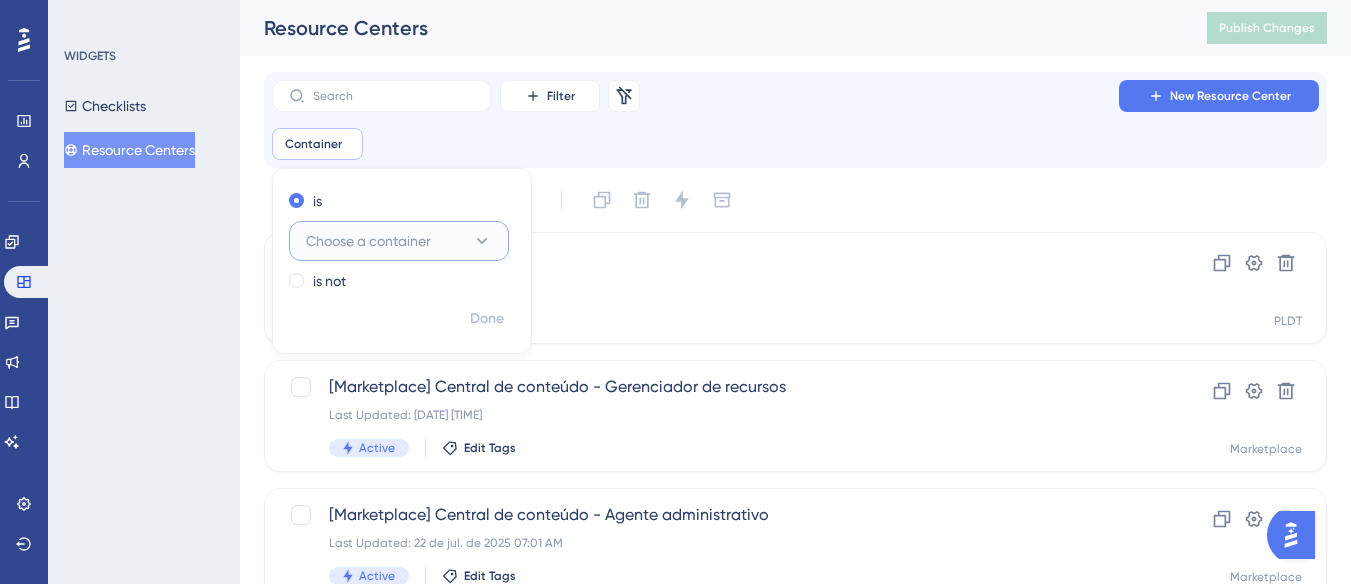 click 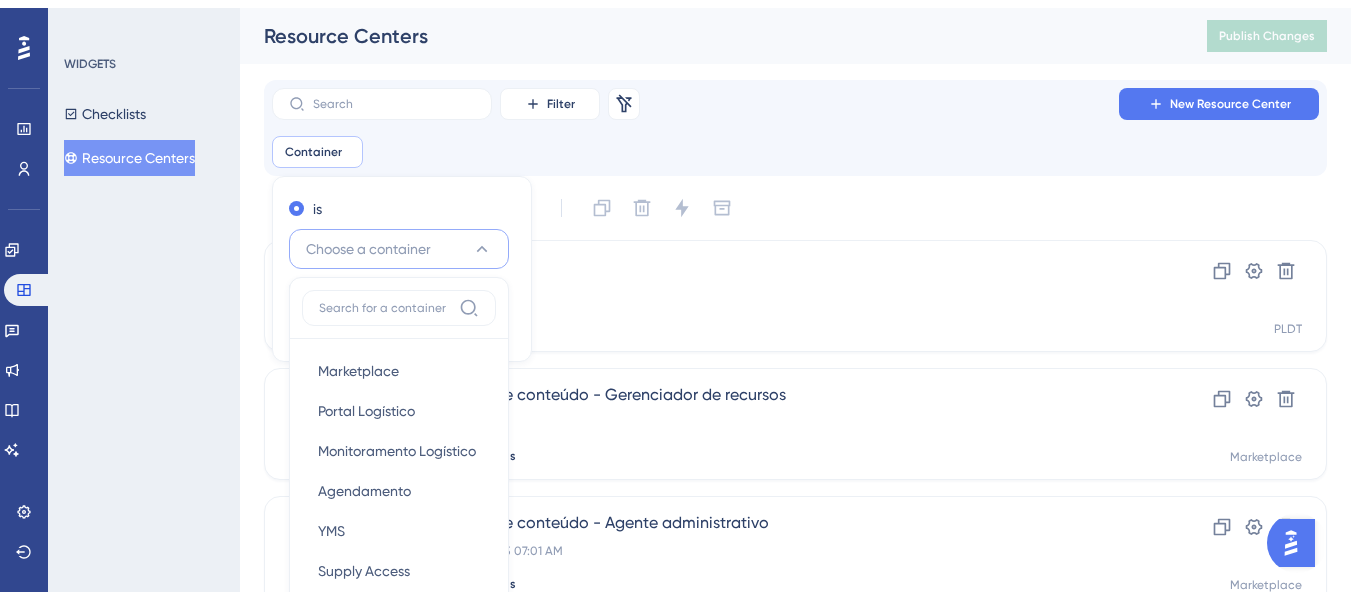 scroll, scrollTop: 171, scrollLeft: 0, axis: vertical 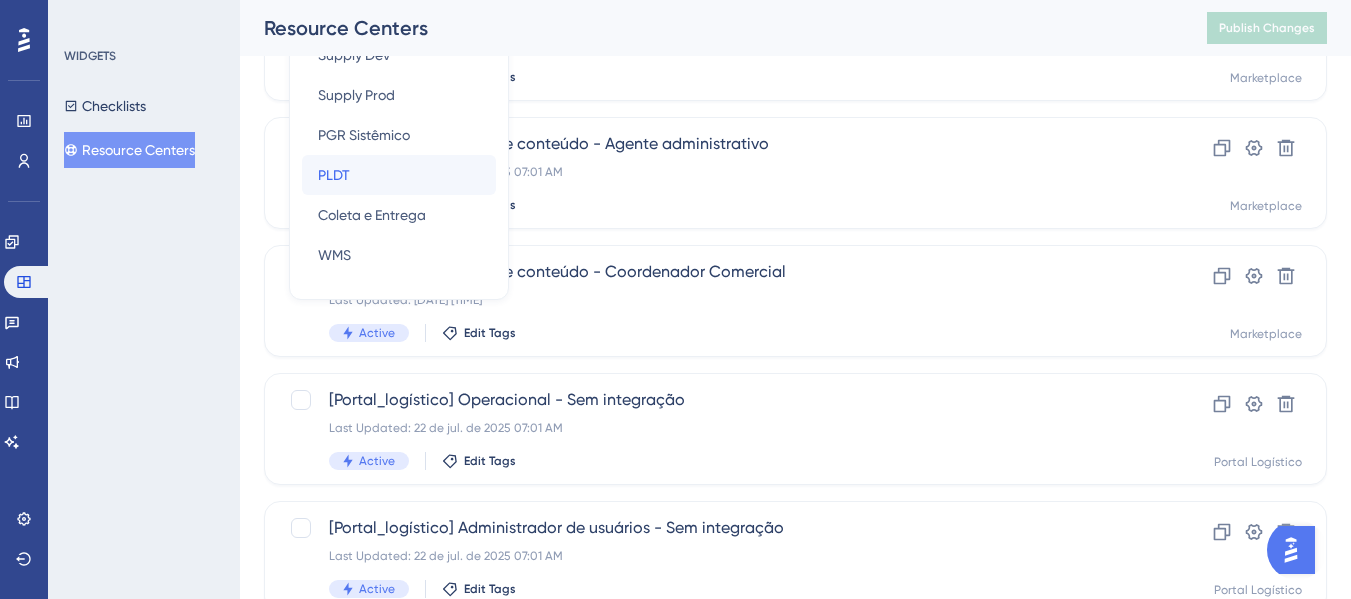 click on "PLDT" at bounding box center (334, 175) 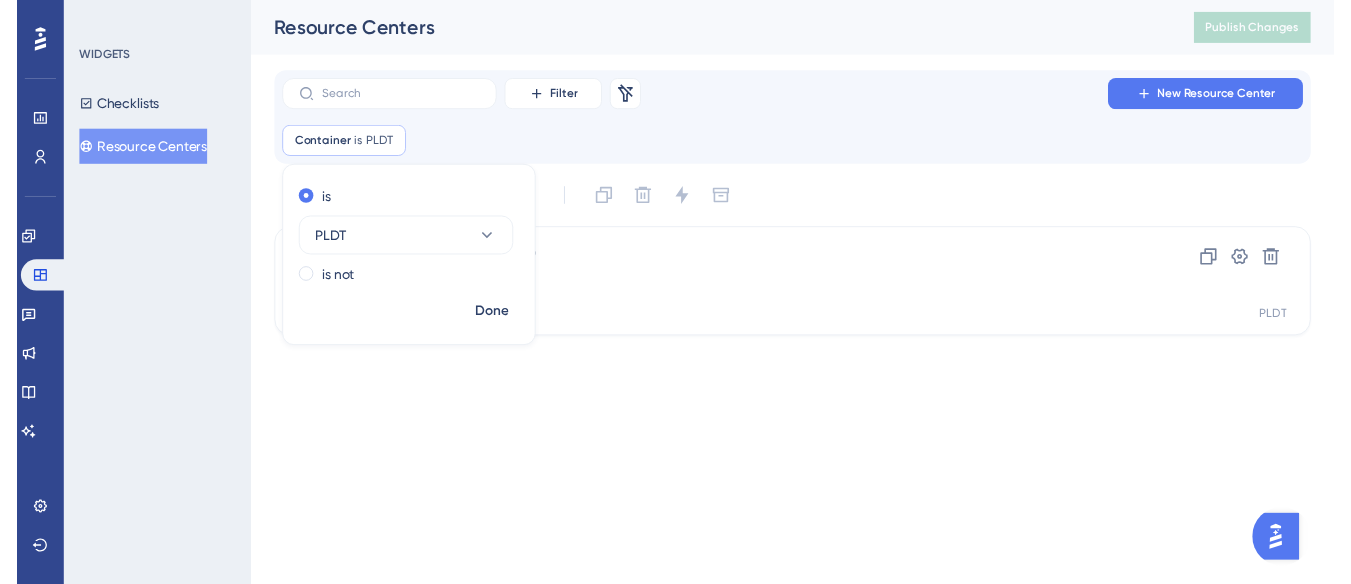 scroll, scrollTop: 0, scrollLeft: 0, axis: both 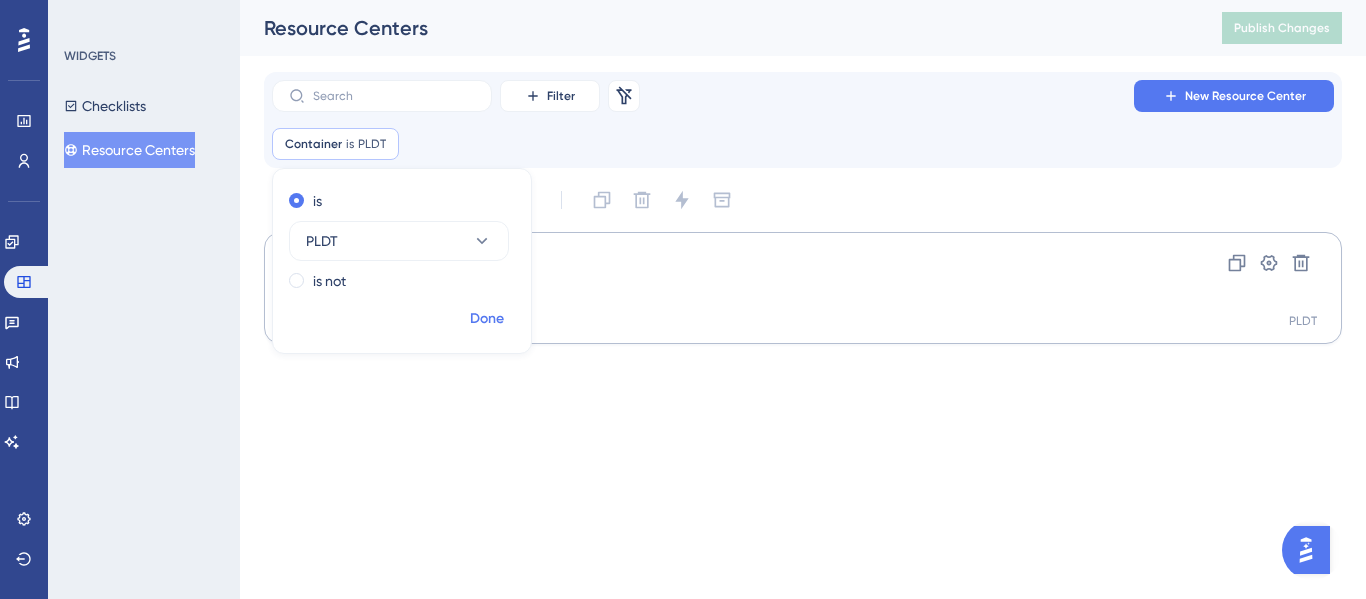 click on "Done" at bounding box center (487, 319) 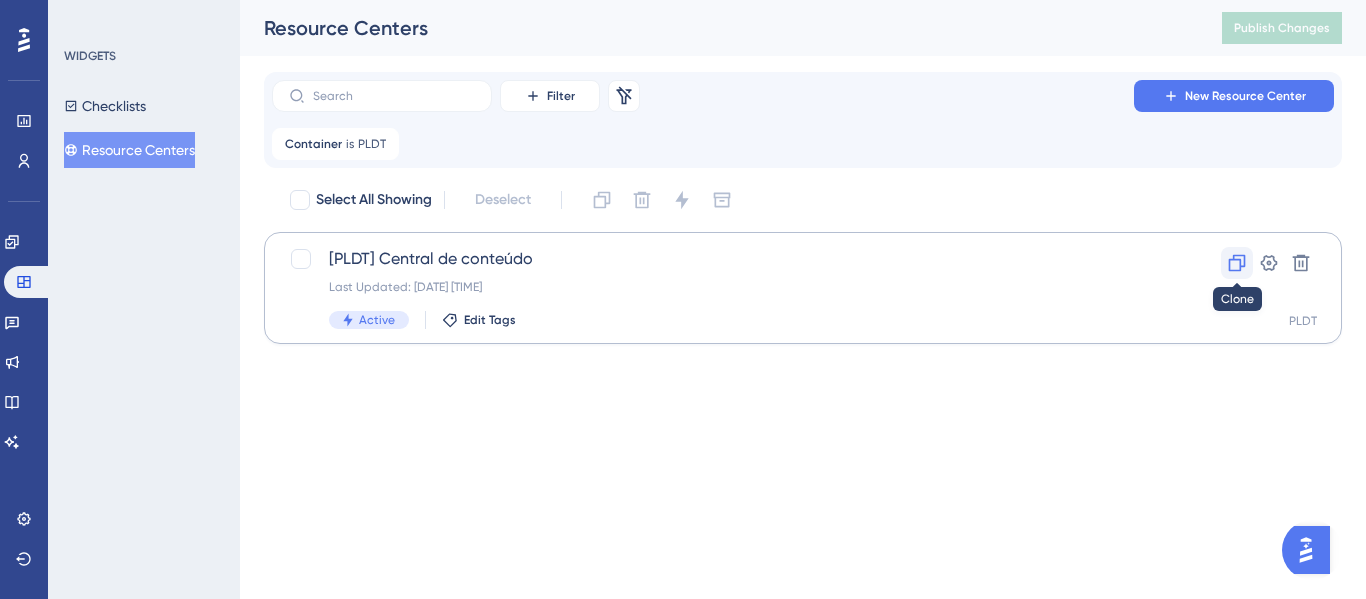 click 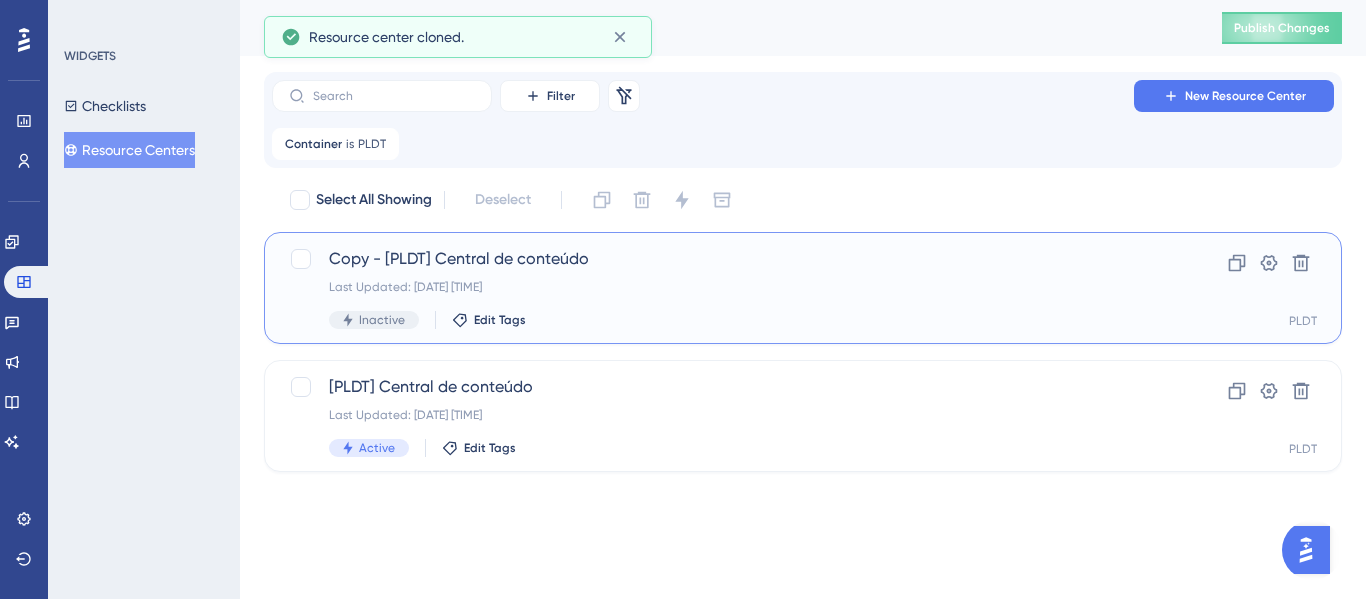 click on "Copy - [PLDT] Central de conteúdo" at bounding box center [723, 259] 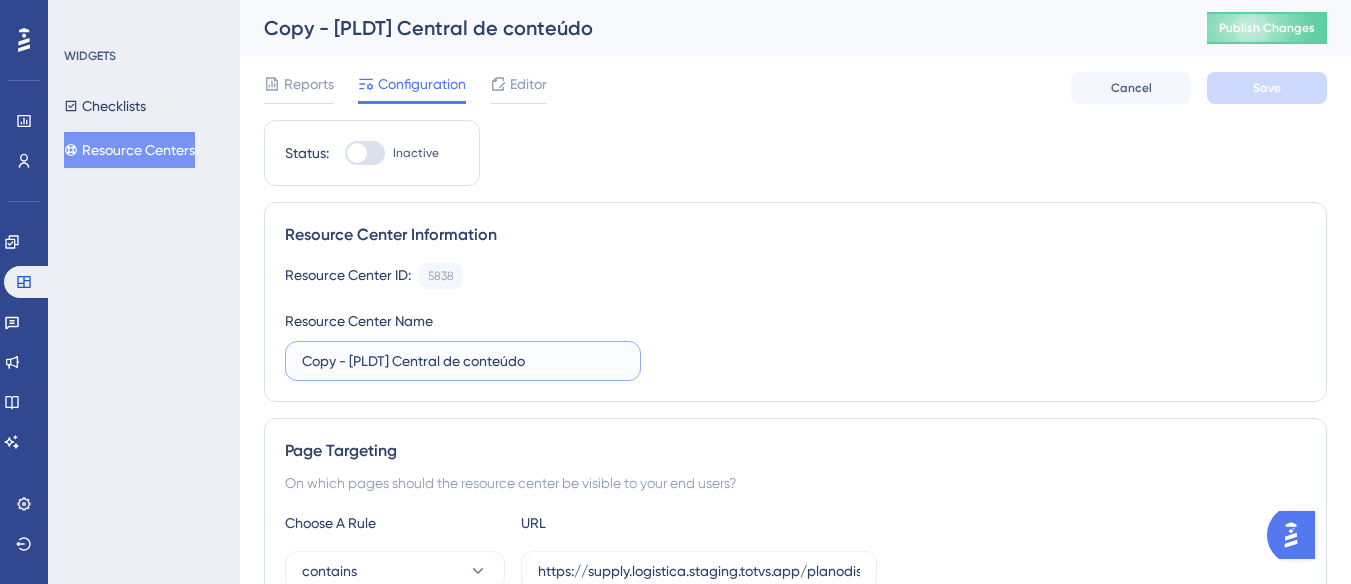 drag, startPoint x: 349, startPoint y: 365, endPoint x: 274, endPoint y: 376, distance: 75.802376 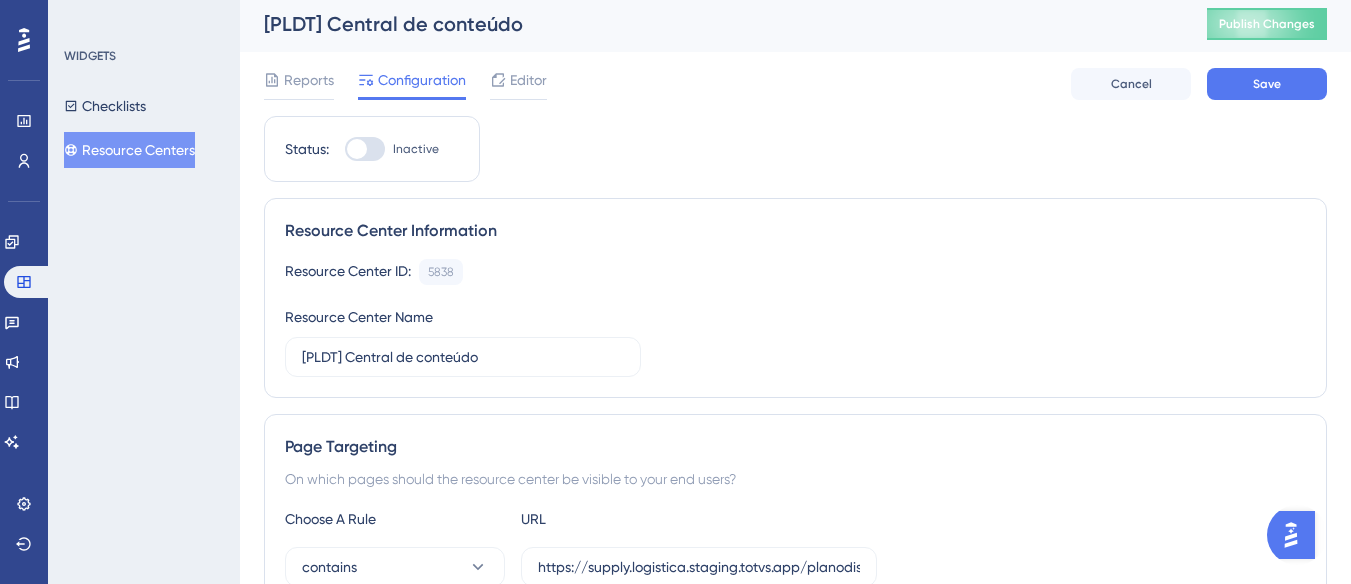 scroll, scrollTop: 0, scrollLeft: 0, axis: both 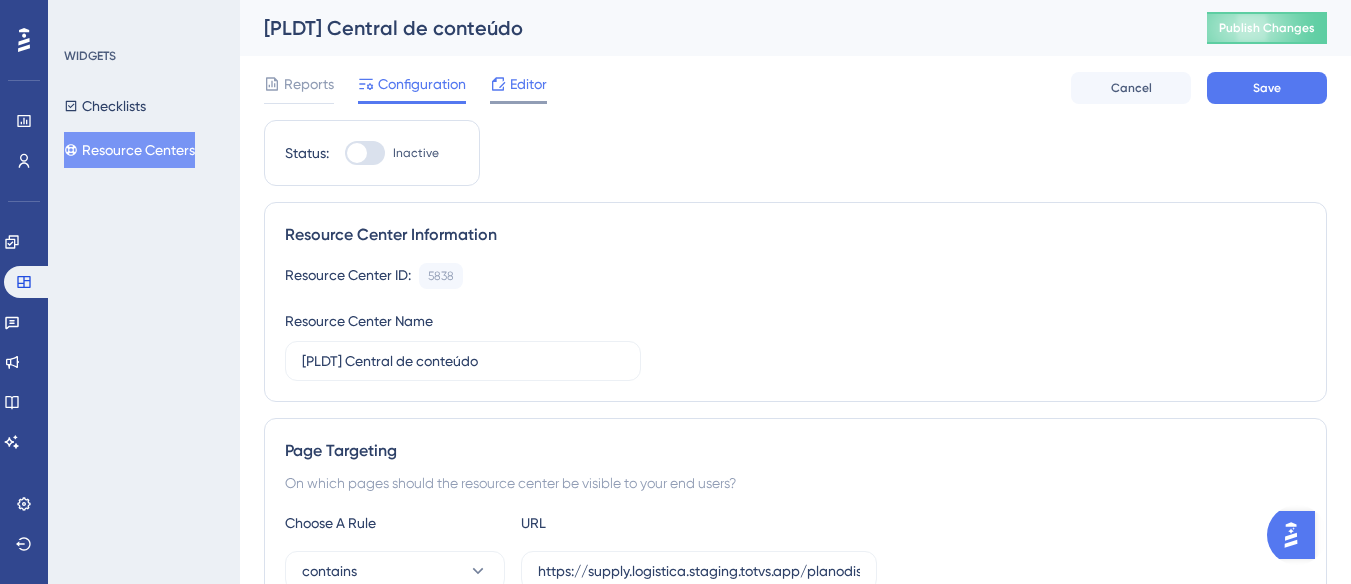 click on "Editor" at bounding box center [528, 84] 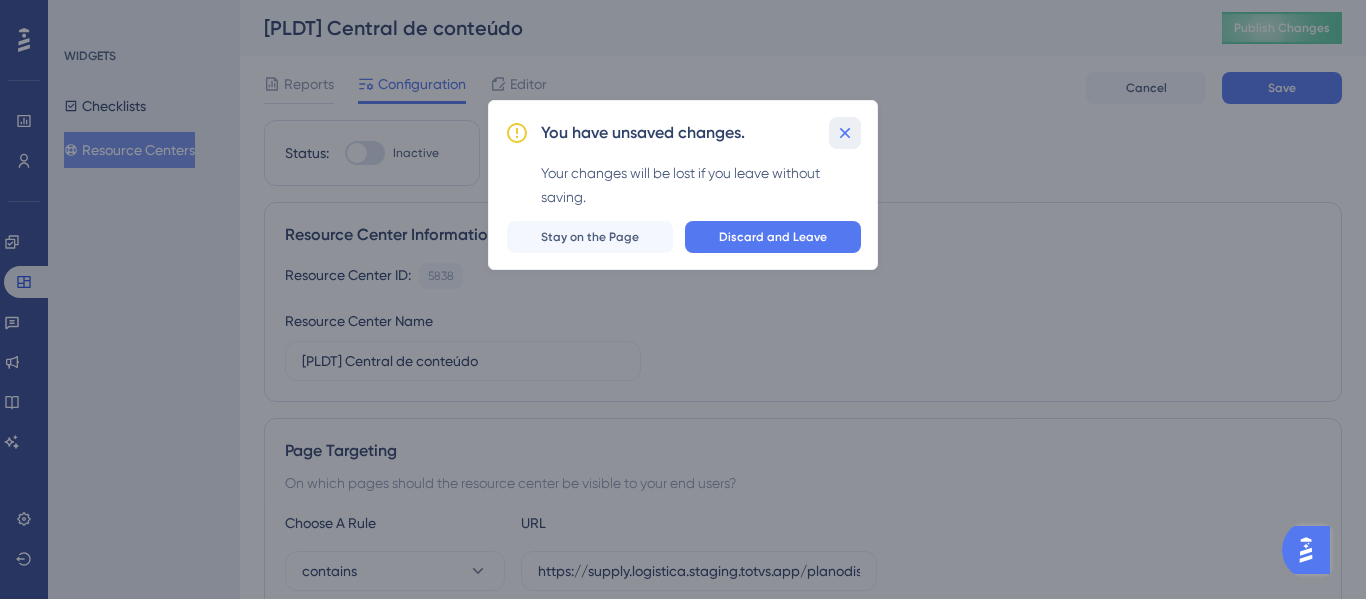 click 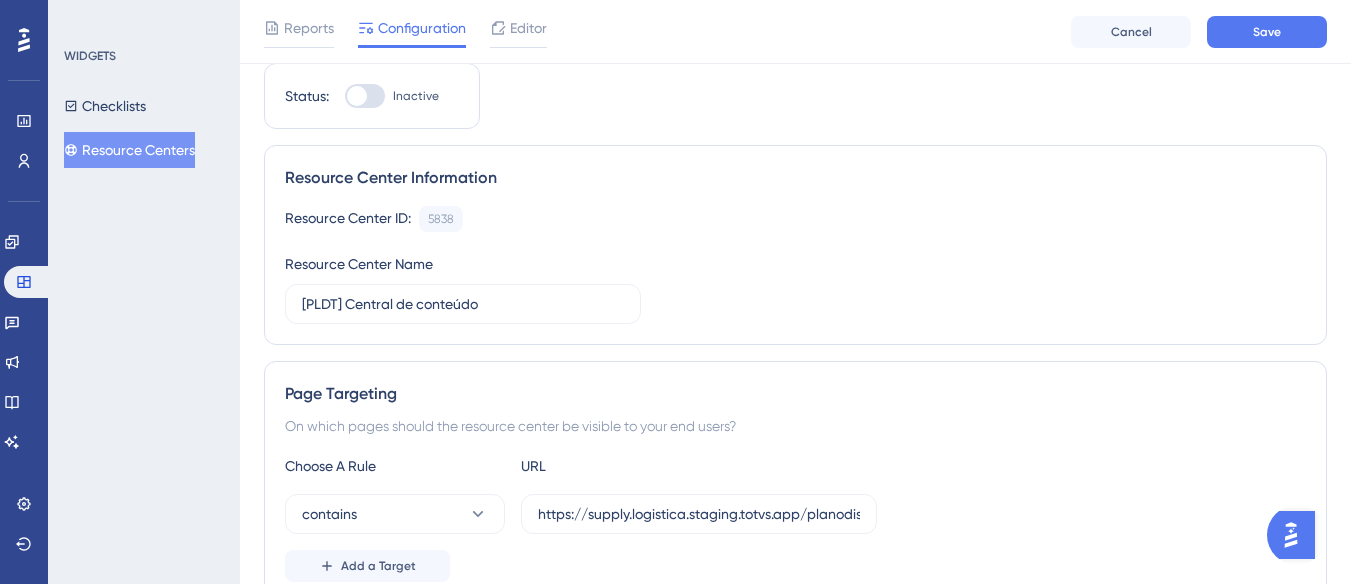 scroll, scrollTop: 100, scrollLeft: 0, axis: vertical 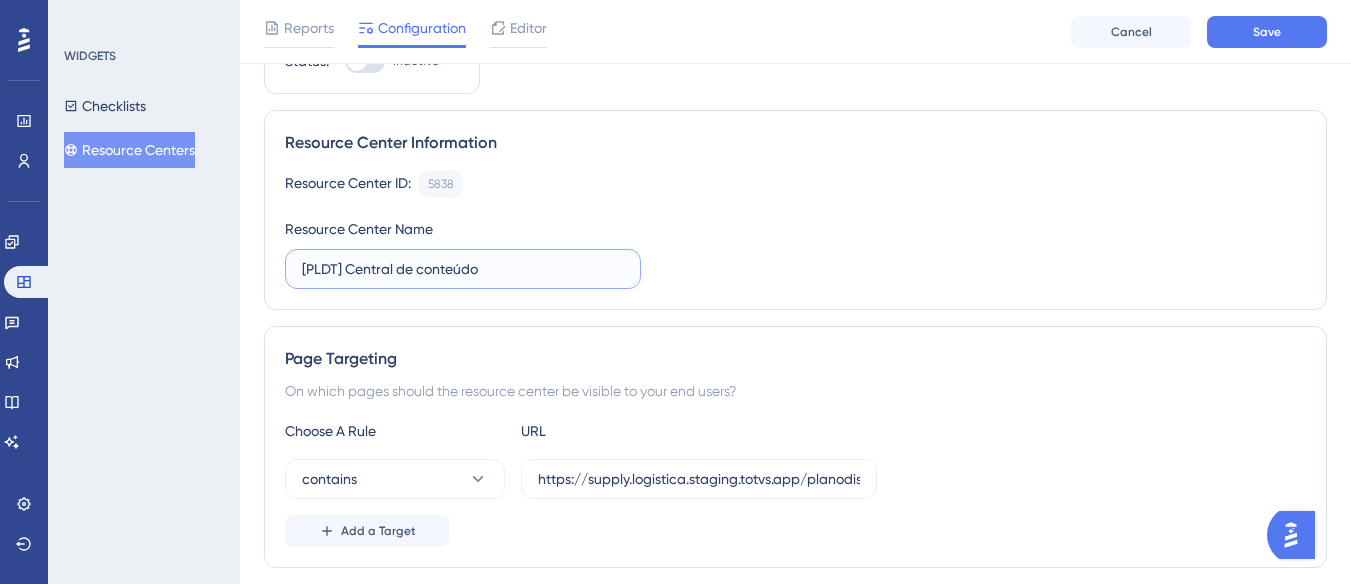 click on "[PLDT] Central de conteúdo" at bounding box center [463, 269] 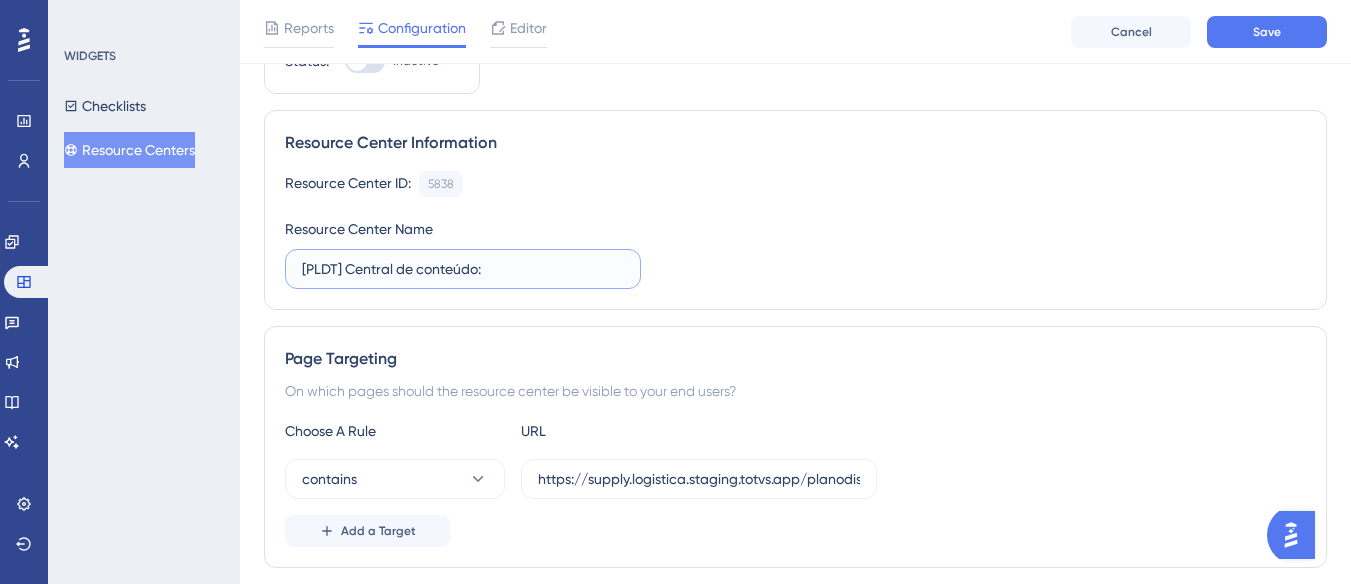 paste on "Agente Administrativo" 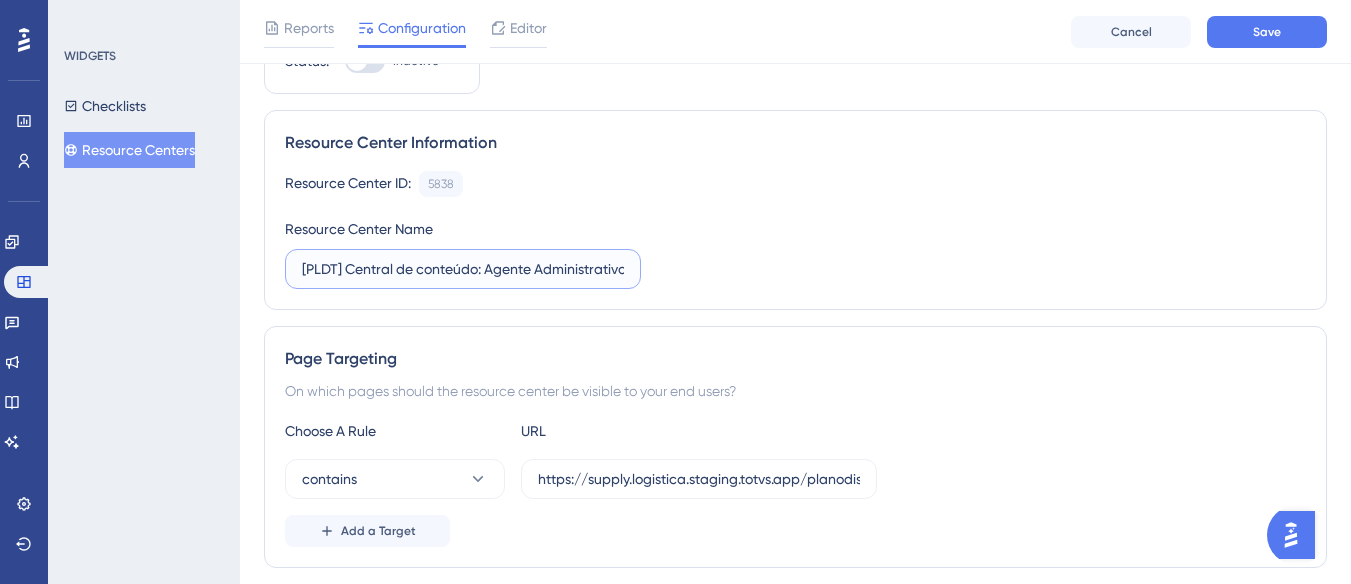 scroll, scrollTop: 0, scrollLeft: 4, axis: horizontal 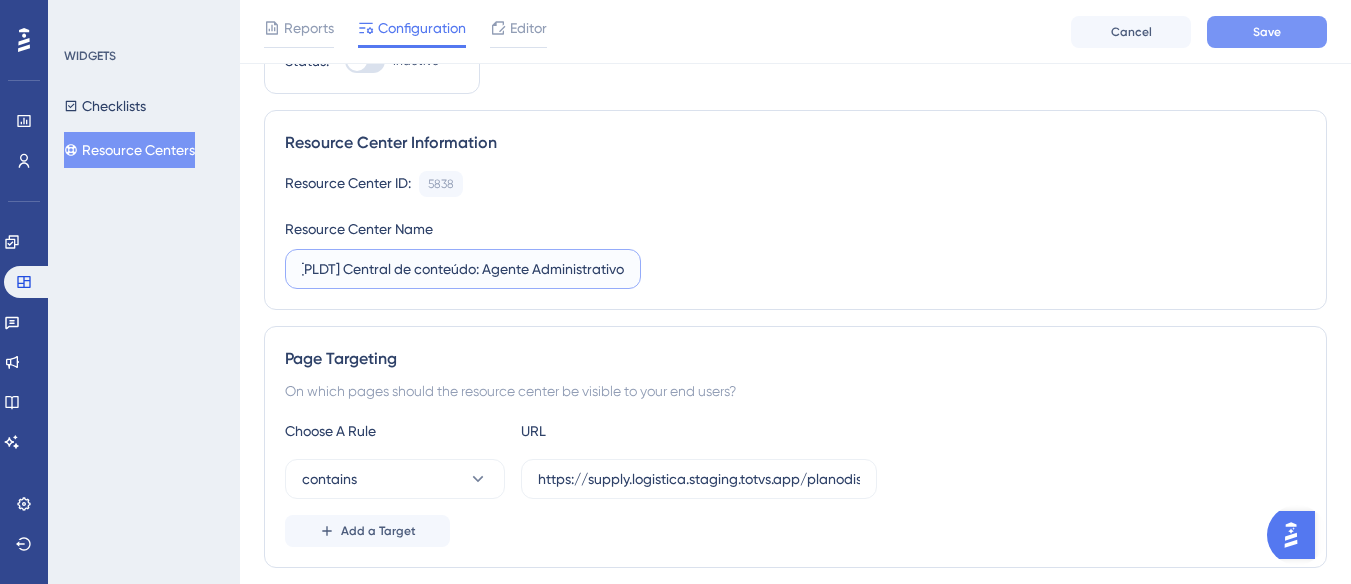 type on "[PLDT] Central de conteúdo: Agente Administrativo" 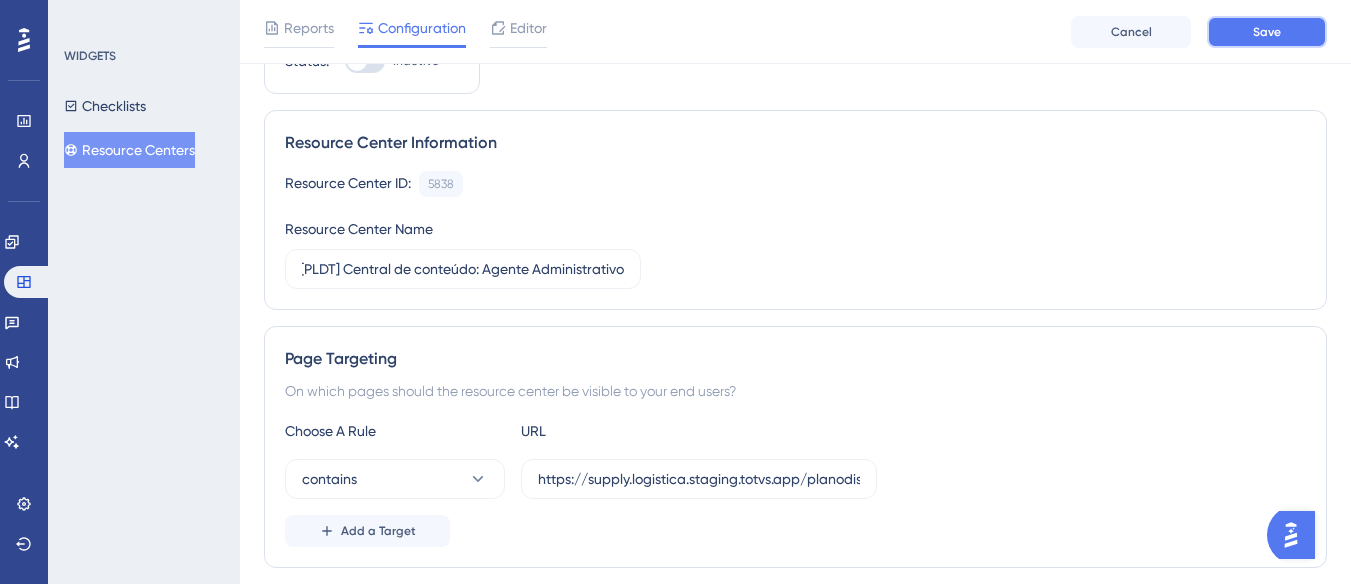 click on "Save" at bounding box center (1267, 32) 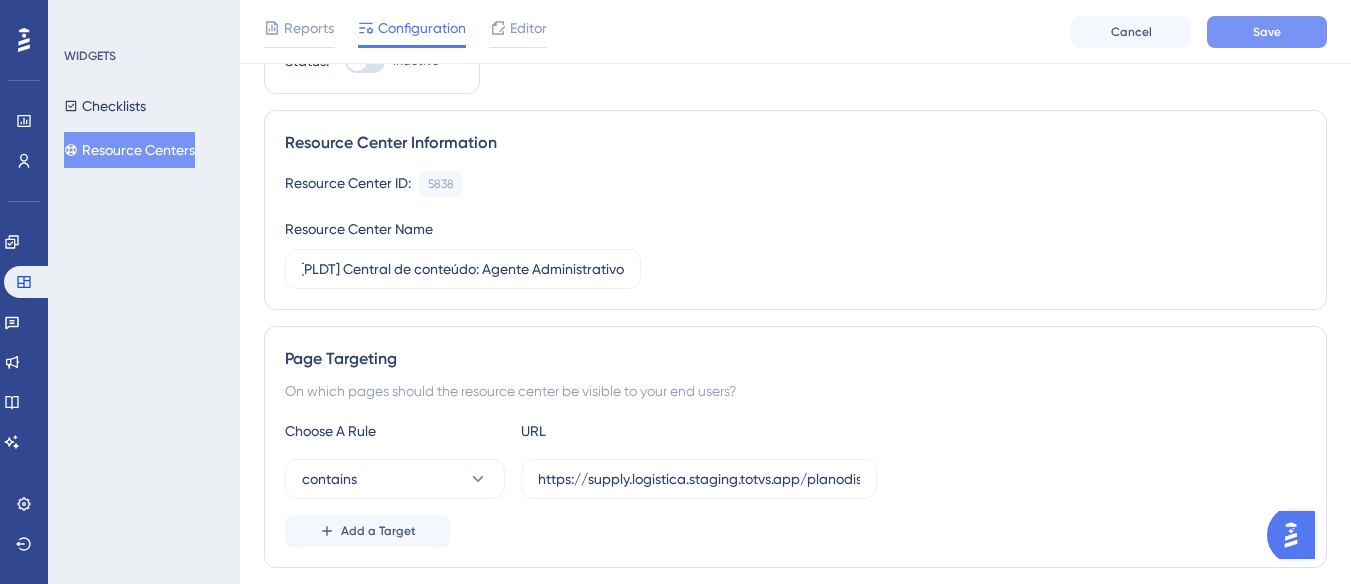 scroll, scrollTop: 0, scrollLeft: 0, axis: both 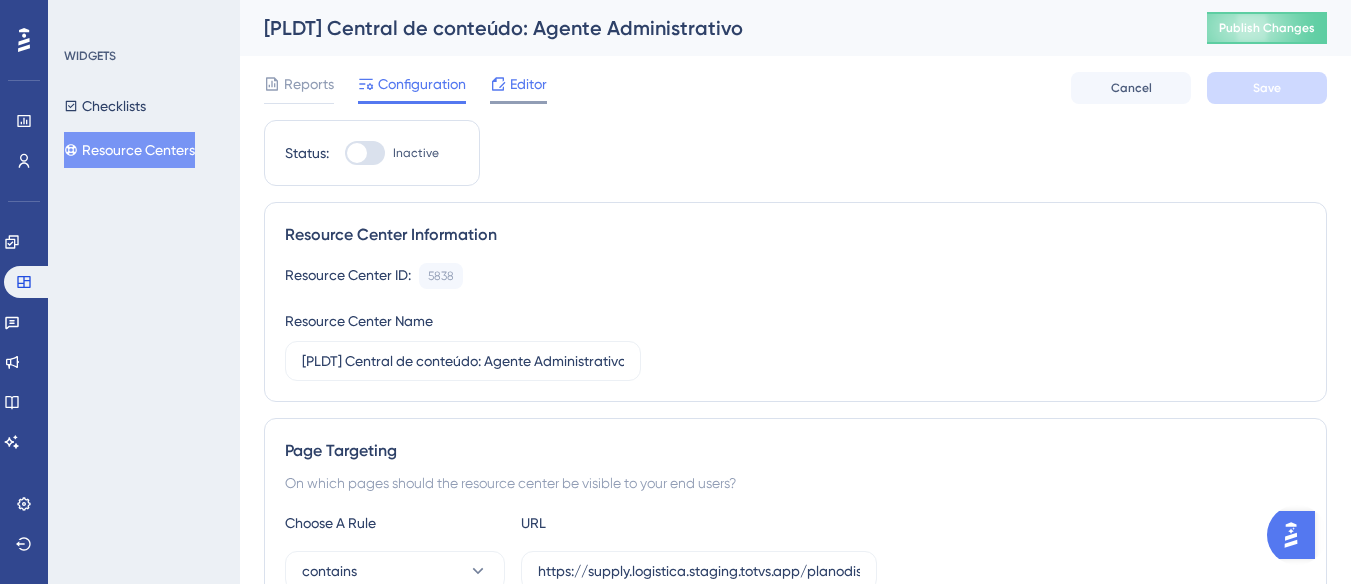 click on "Editor" at bounding box center [528, 84] 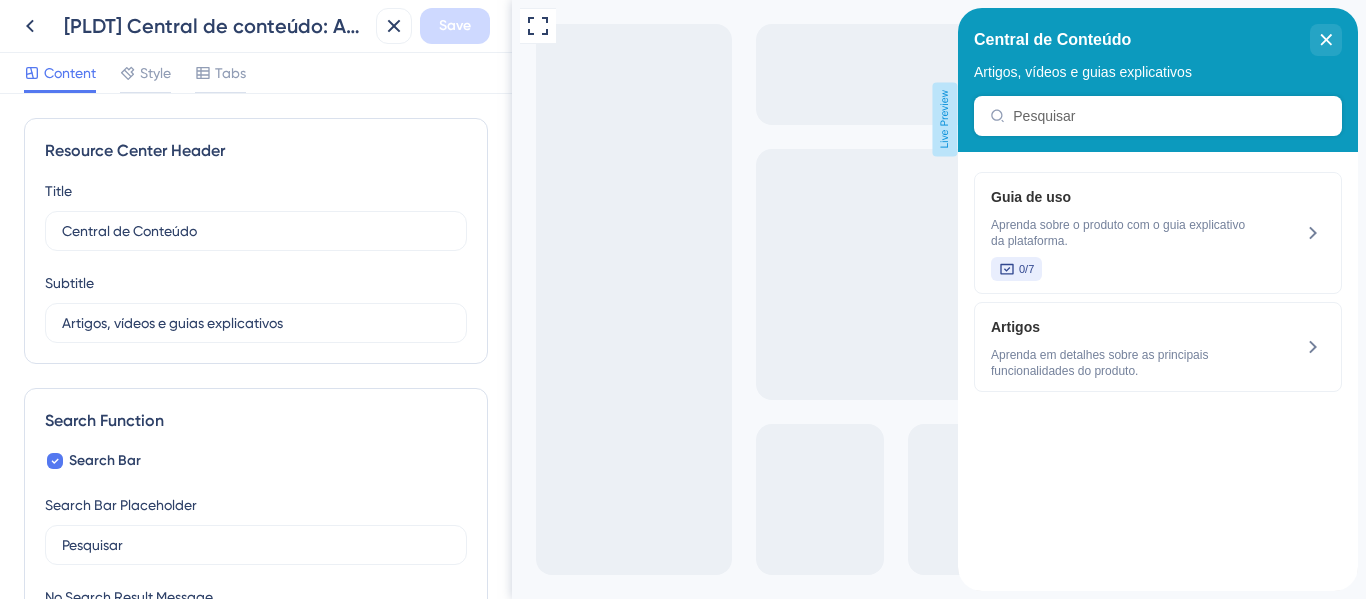 scroll, scrollTop: 0, scrollLeft: 0, axis: both 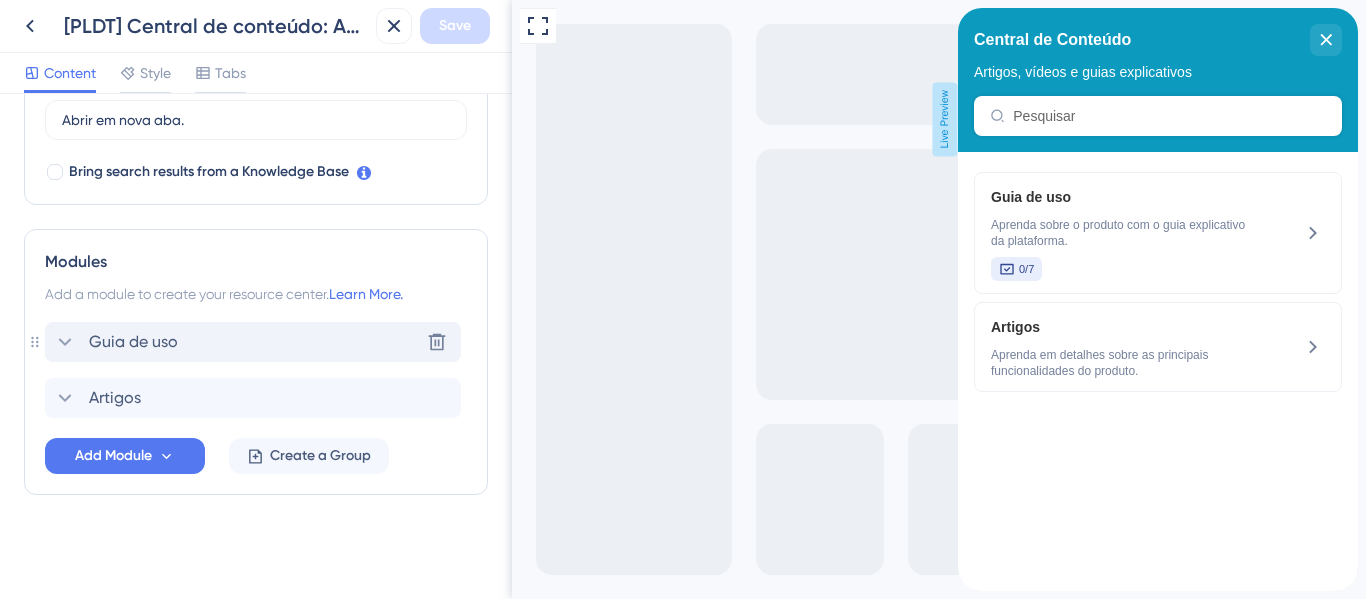 click on "Guia de uso" at bounding box center (133, 342) 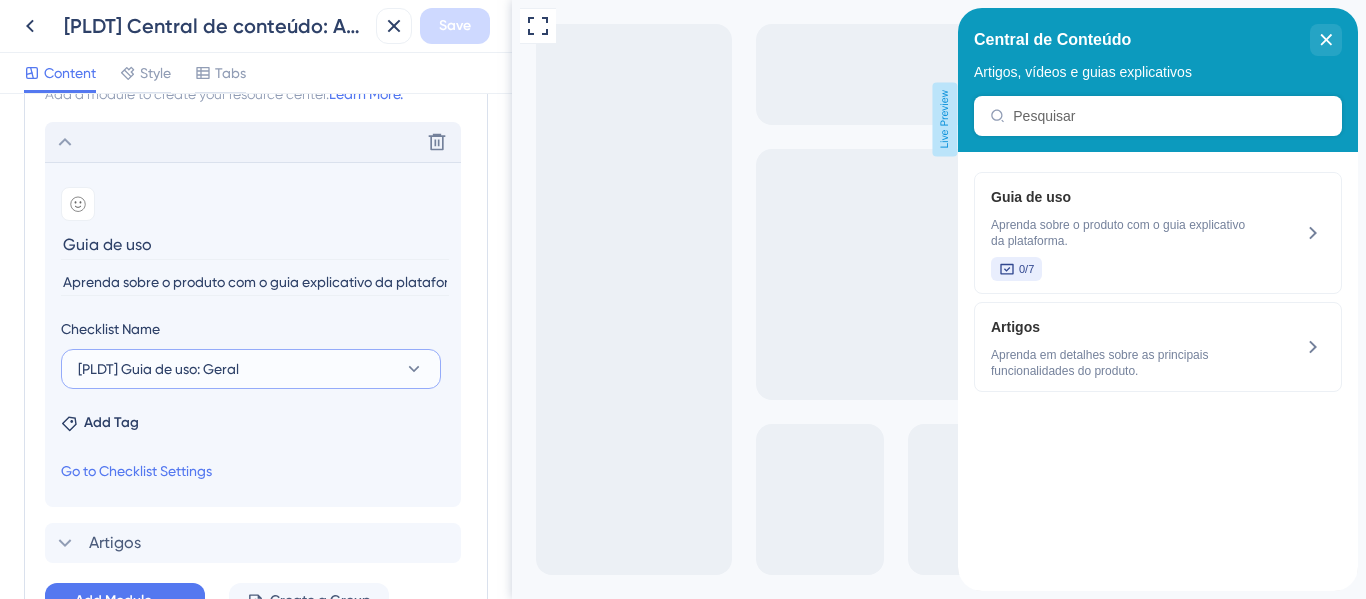 click on "[PLDT] Guia de uso: Geral" at bounding box center [158, 369] 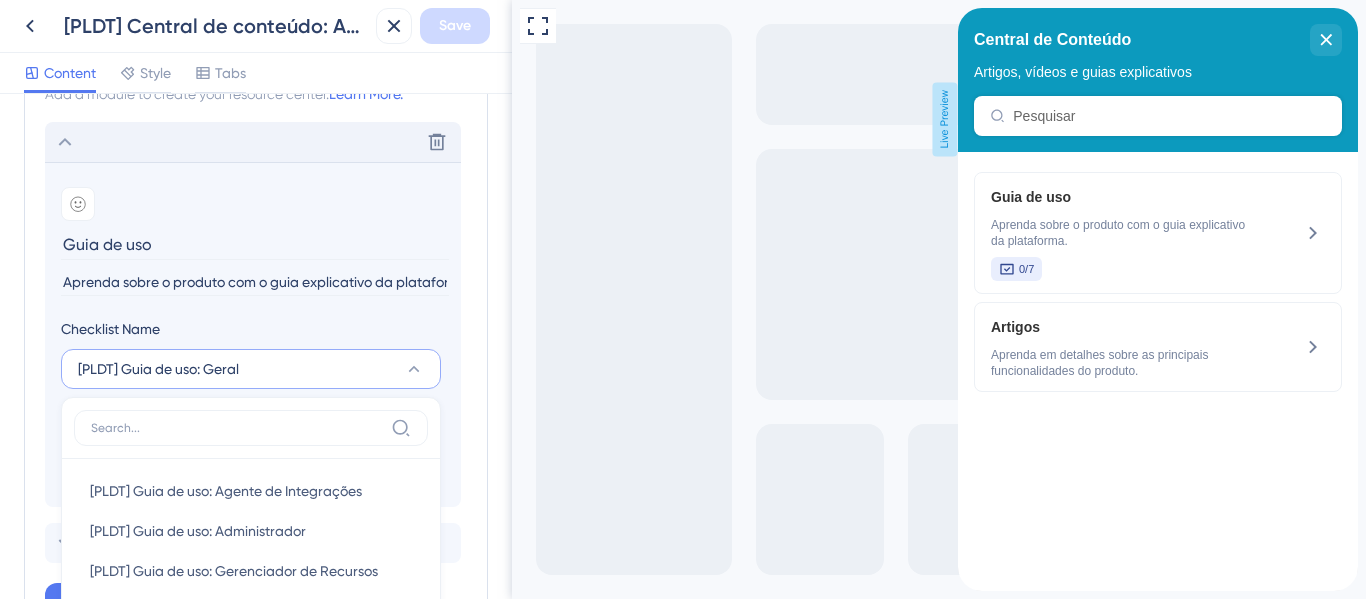 scroll, scrollTop: 1045, scrollLeft: 0, axis: vertical 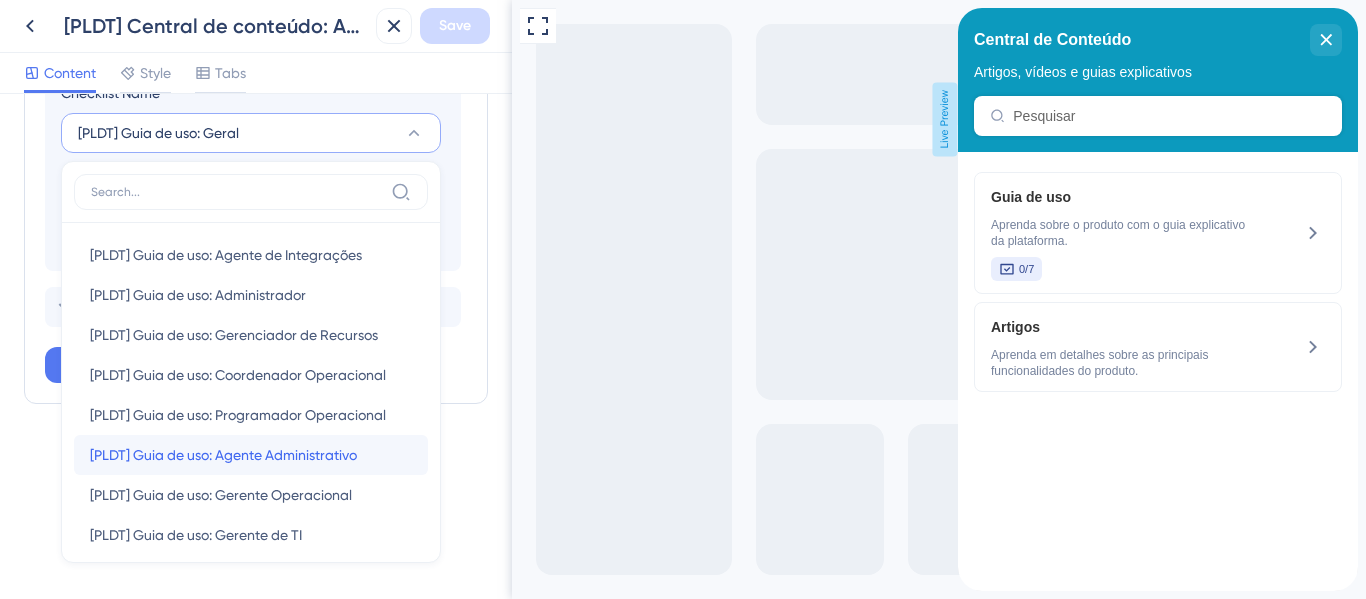 click on "[PLDT] Guia de uso: Agente Administrativo" at bounding box center (223, 455) 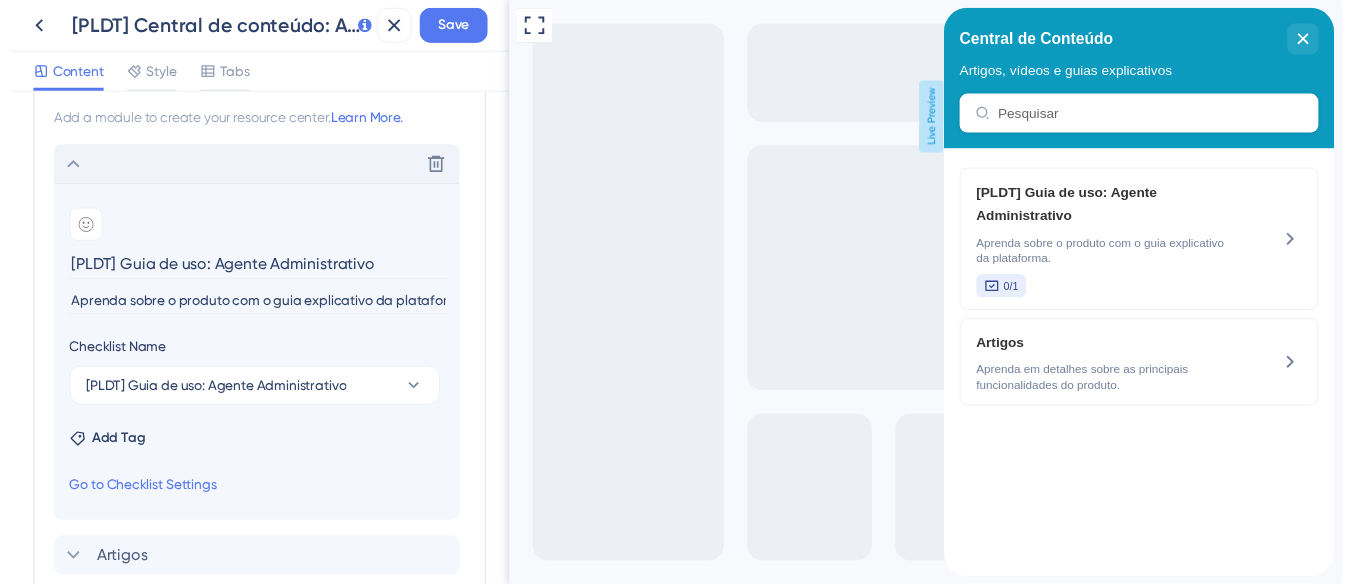scroll, scrollTop: 754, scrollLeft: 0, axis: vertical 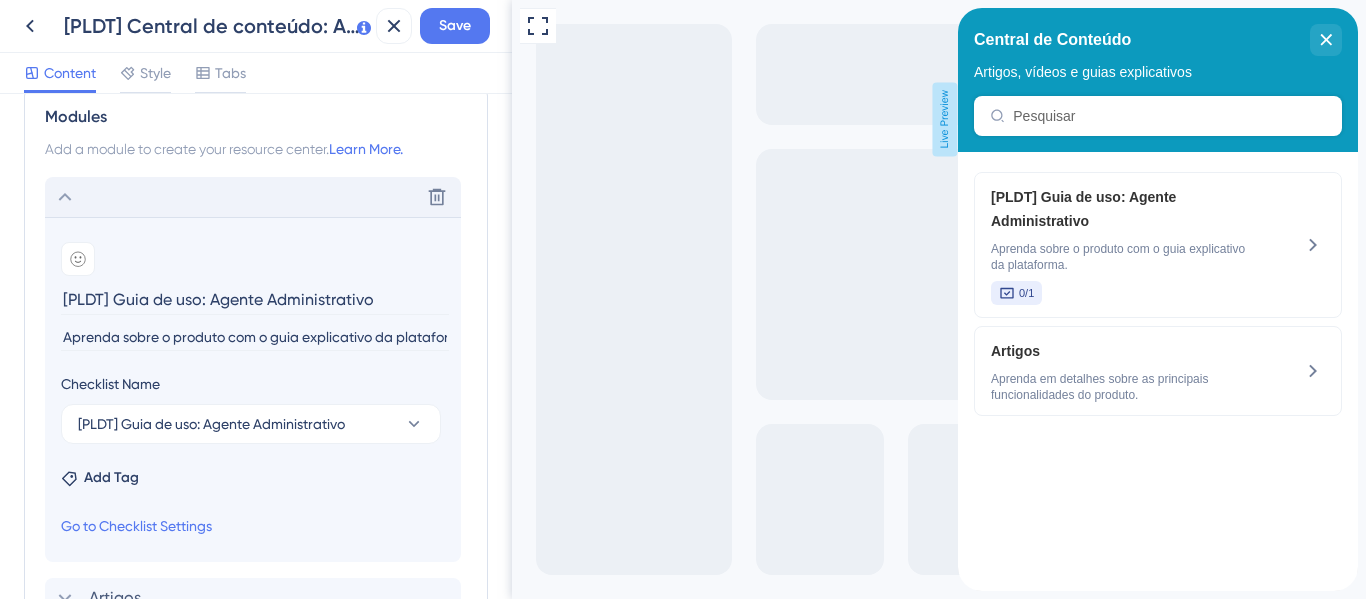 drag, startPoint x: 200, startPoint y: 300, endPoint x: 396, endPoint y: 300, distance: 196 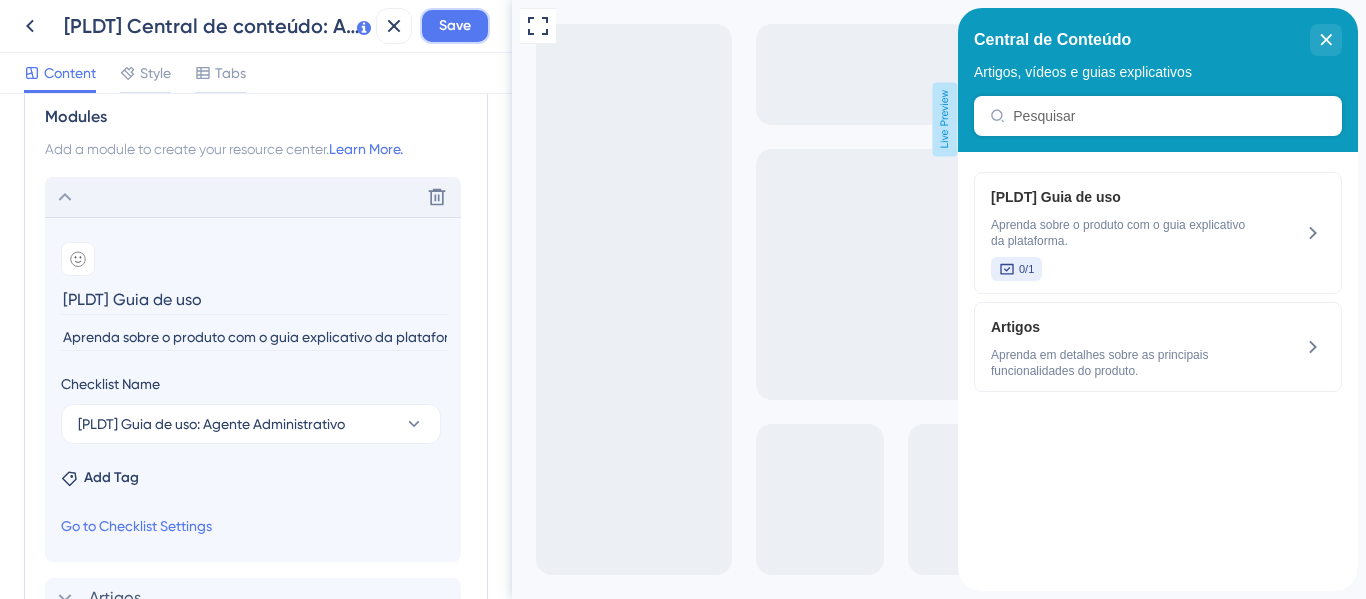 click on "Save" at bounding box center [455, 26] 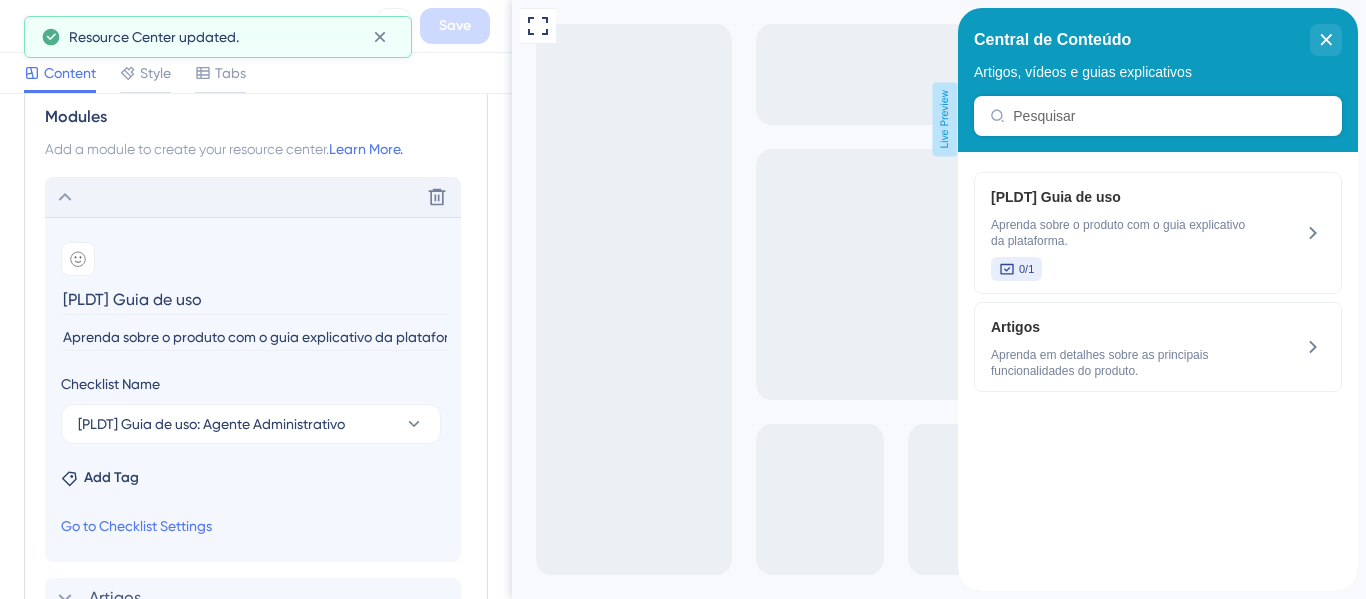 drag, startPoint x: 110, startPoint y: 298, endPoint x: 9, endPoint y: 302, distance: 101.07918 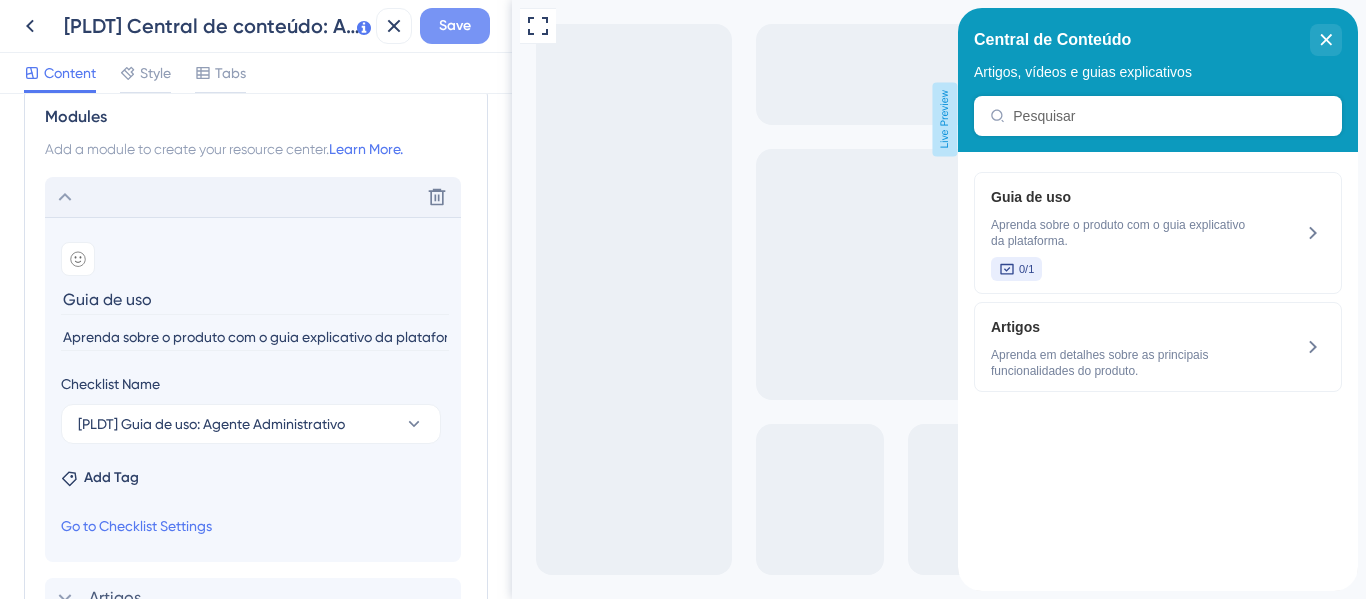 type on "Guia de uso" 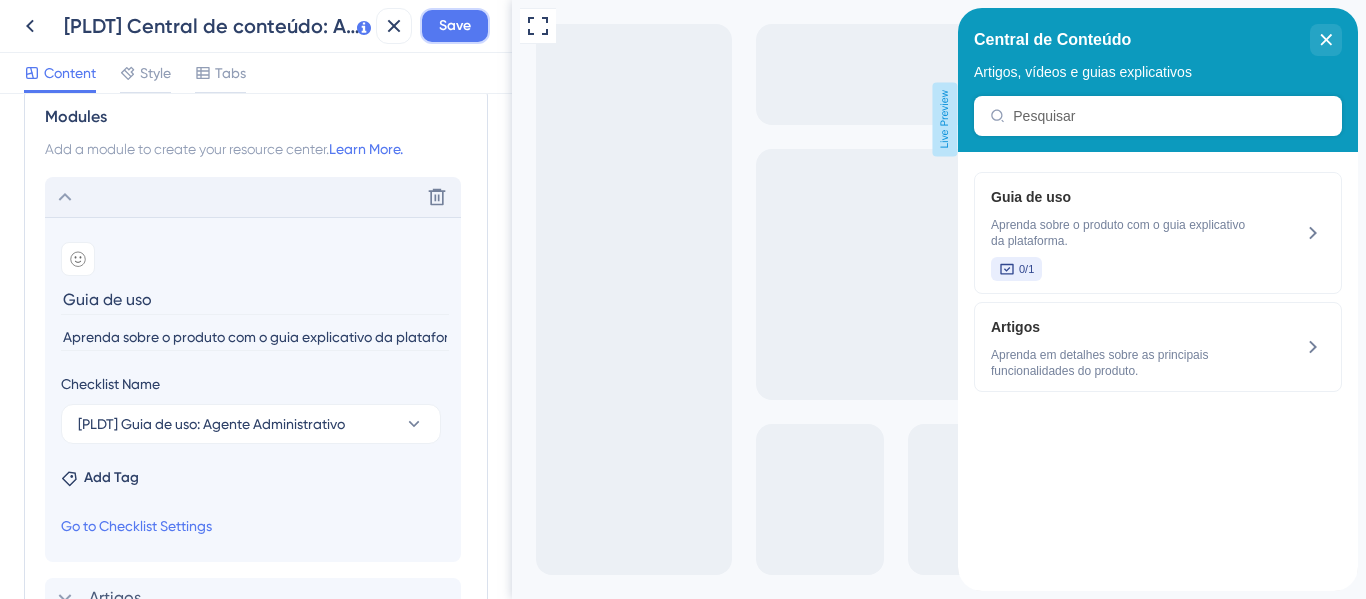 click on "Save" at bounding box center (455, 26) 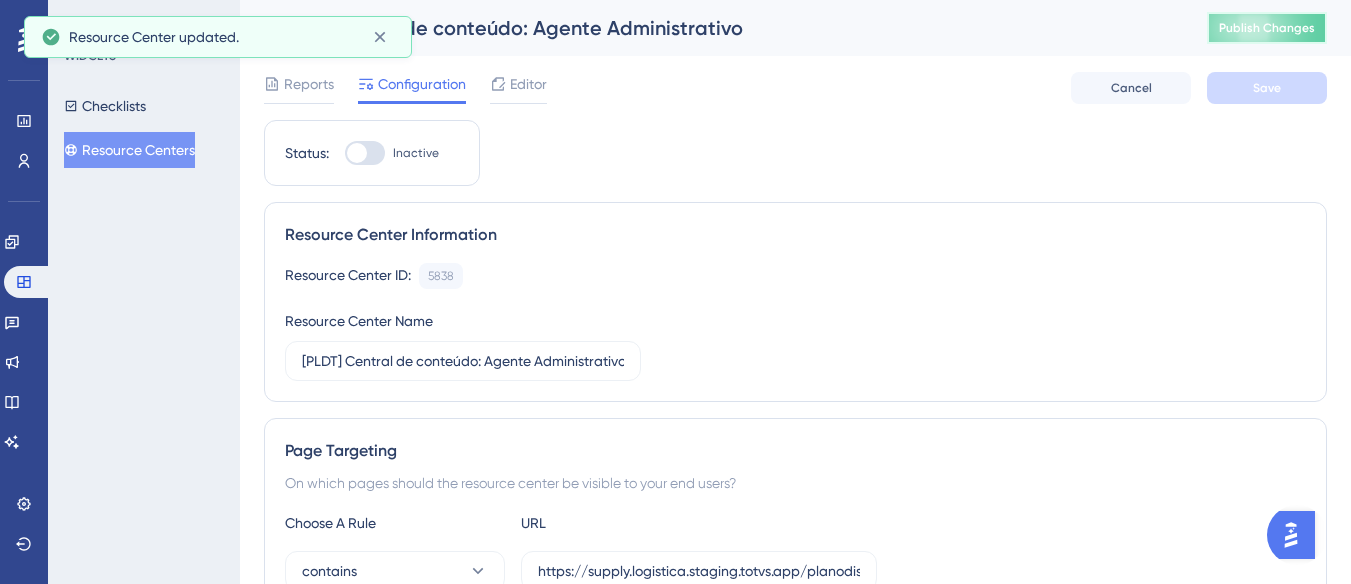 click on "Publish Changes" at bounding box center [1267, 28] 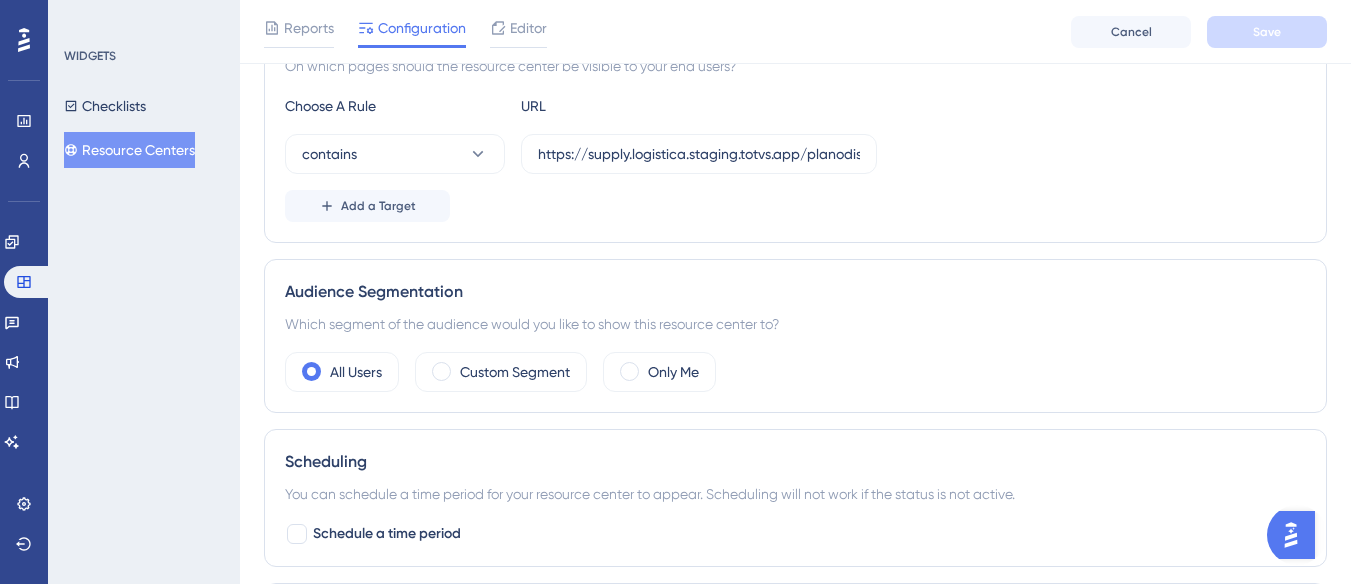 scroll, scrollTop: 0, scrollLeft: 0, axis: both 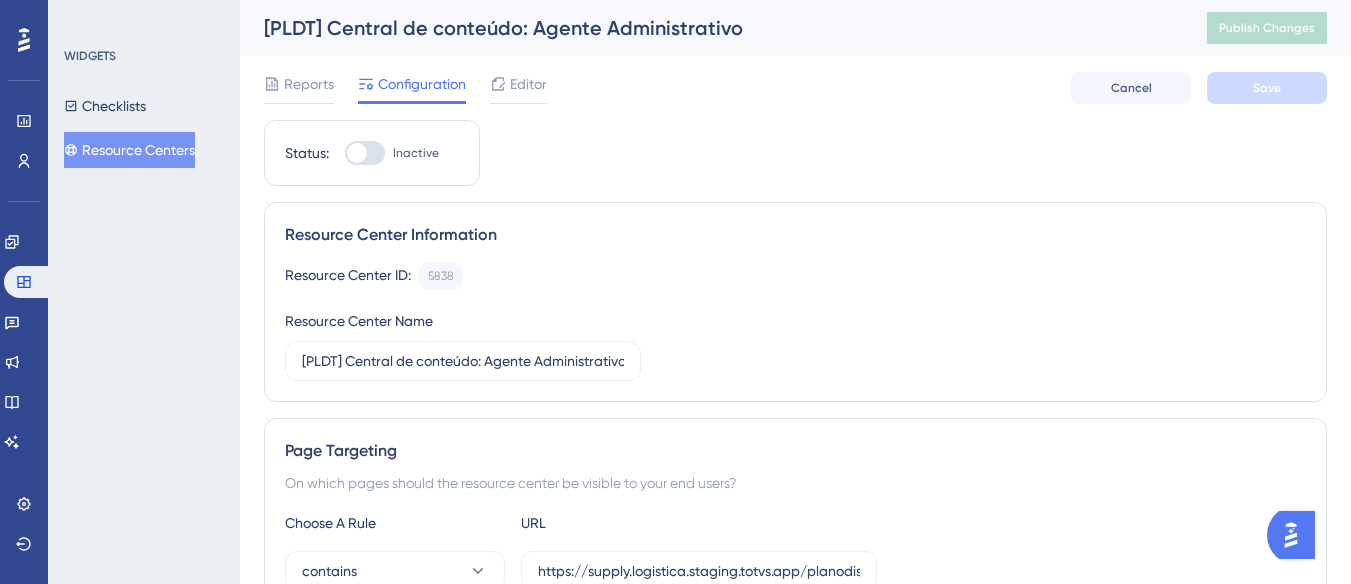 click on "Resource Centers" at bounding box center [129, 150] 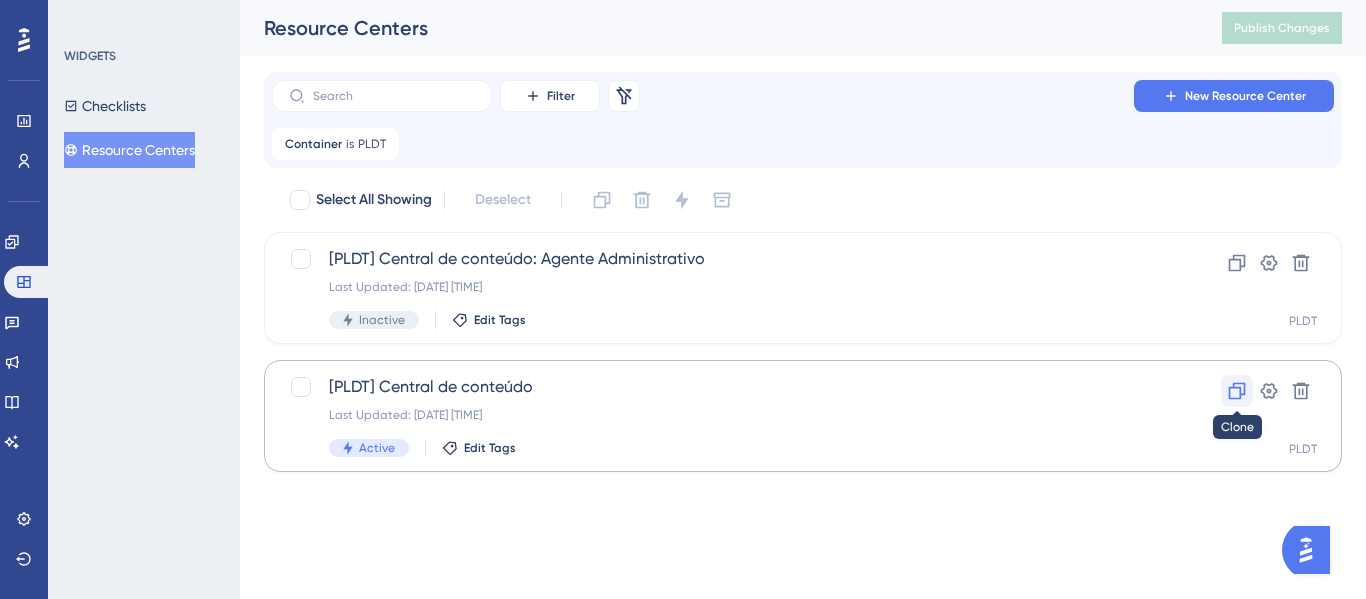 click 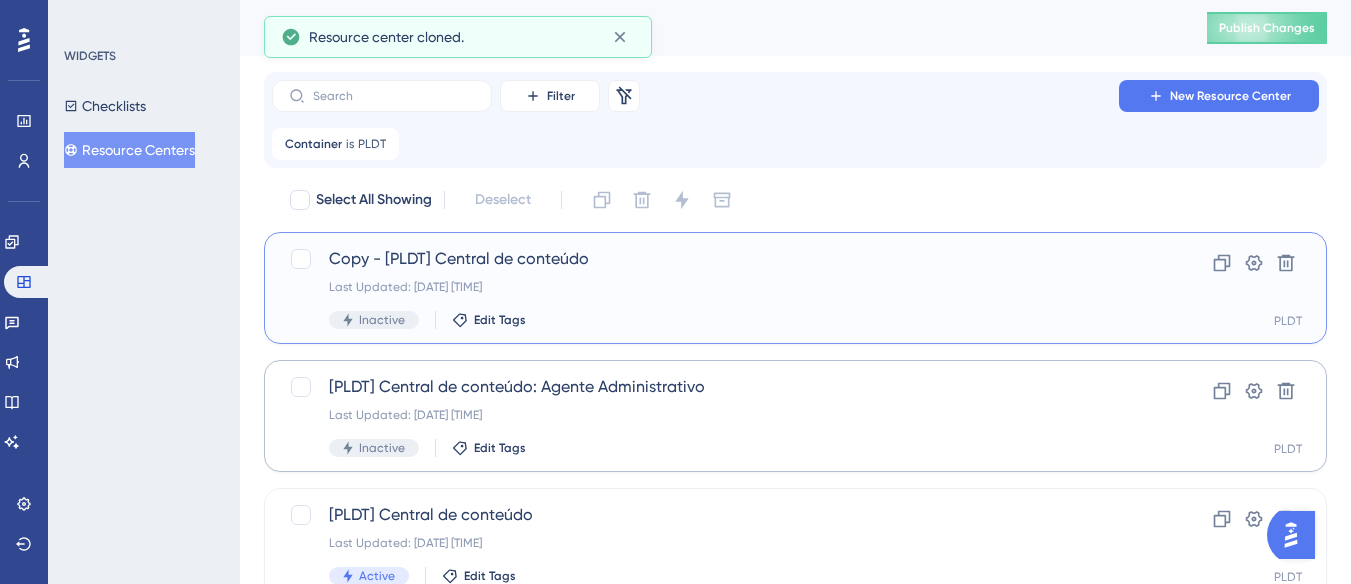 click on "Copy - [PLDT] Central de conteúdo Last Updated: 05 de ago. de 2025 10:45 AM Inactive Edit Tags" at bounding box center (715, 288) 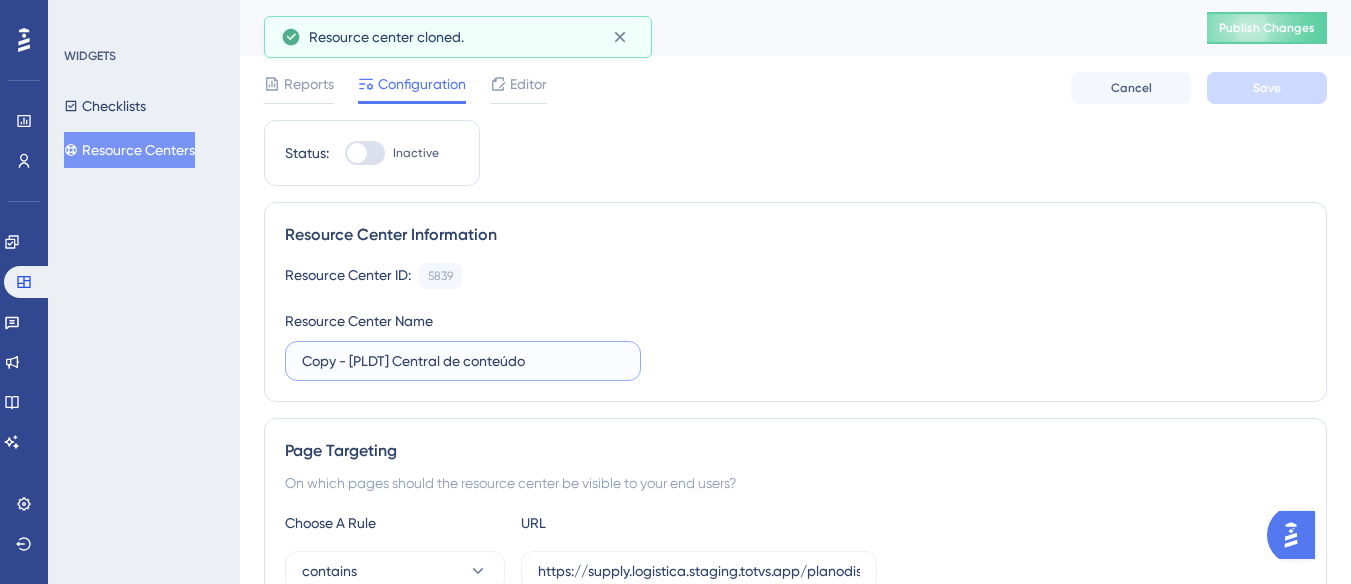 drag, startPoint x: 351, startPoint y: 359, endPoint x: 252, endPoint y: 363, distance: 99.08077 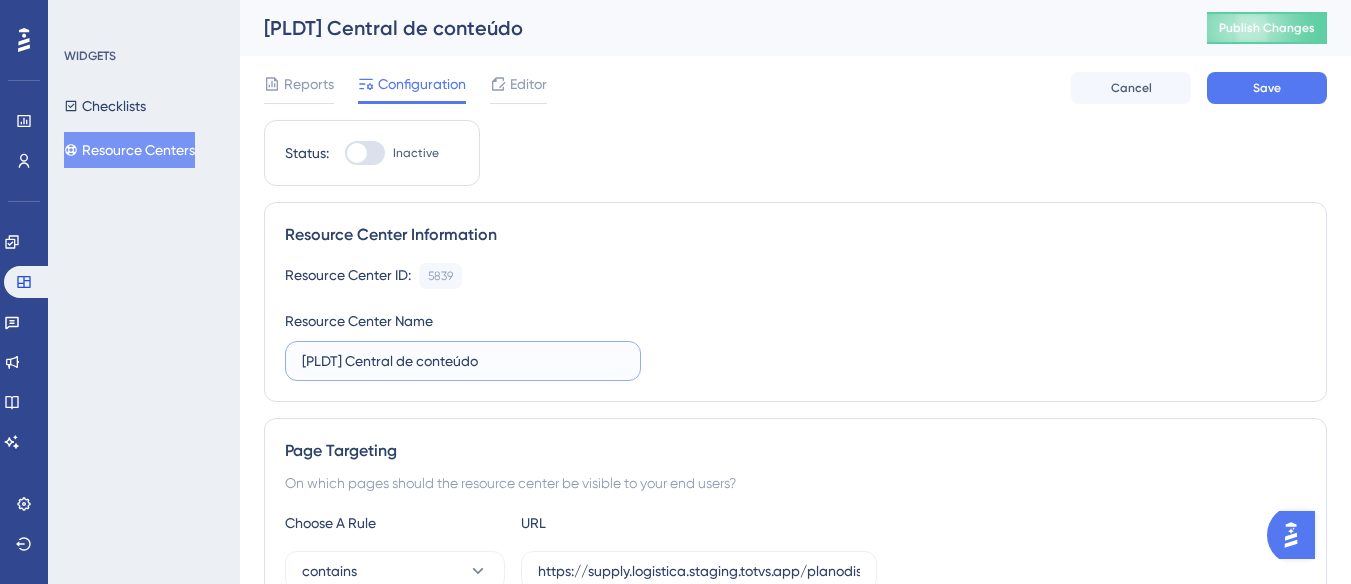 drag, startPoint x: 342, startPoint y: 356, endPoint x: 282, endPoint y: 364, distance: 60.530983 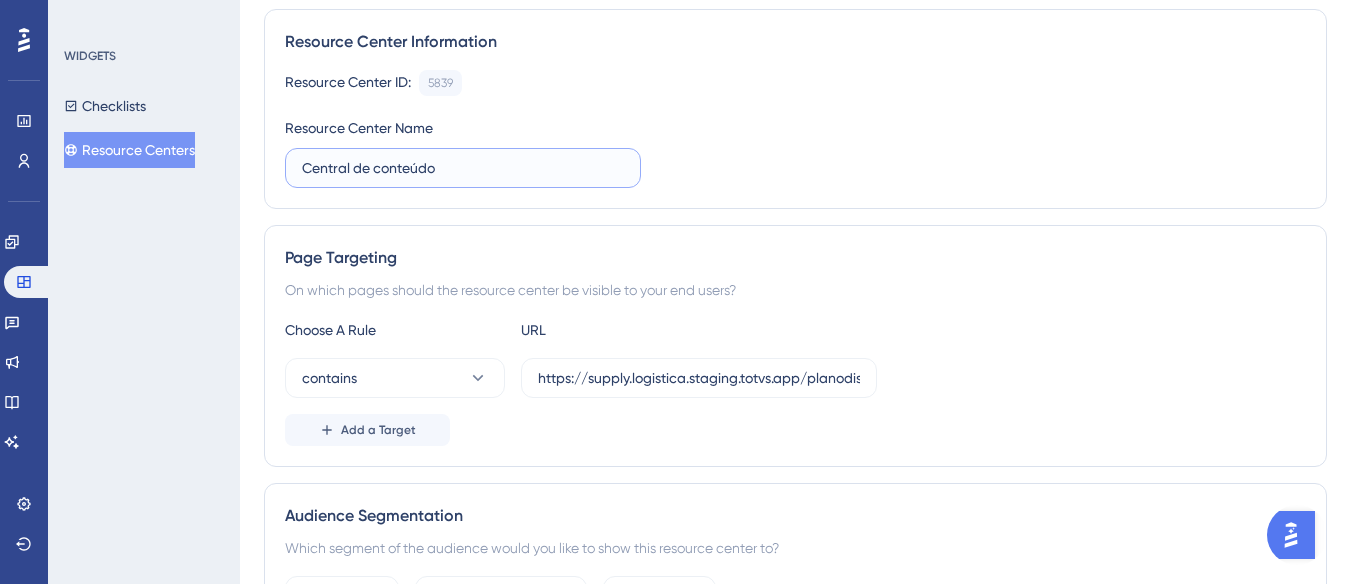 scroll, scrollTop: 0, scrollLeft: 15, axis: horizontal 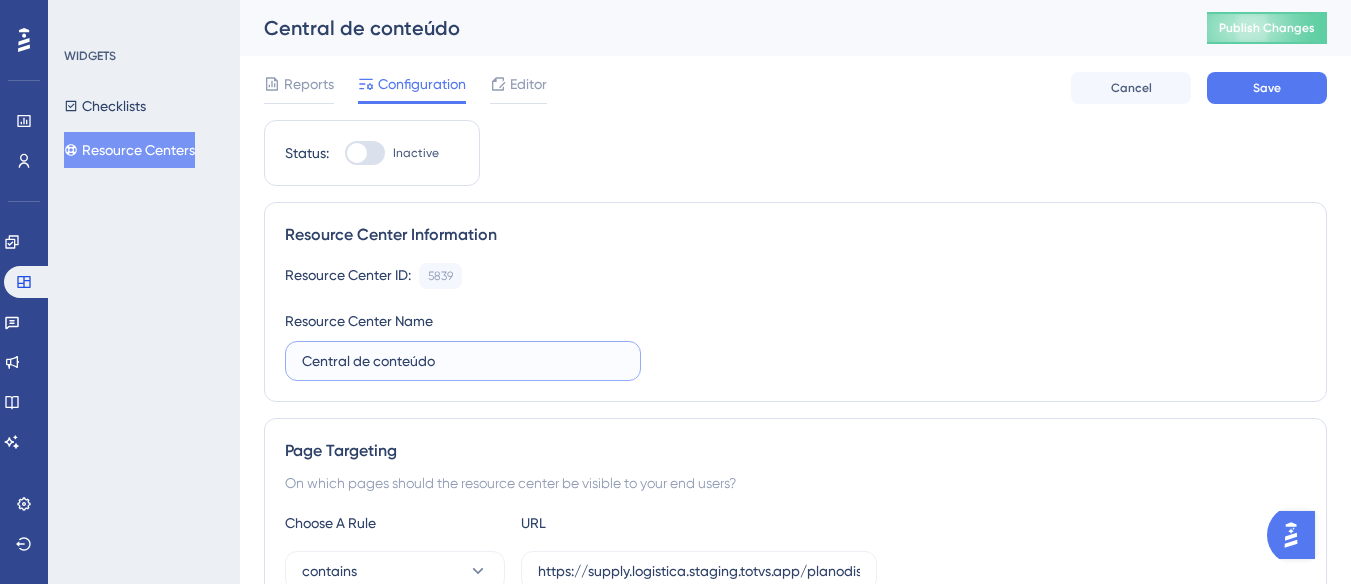click on "Central de conteúdo" at bounding box center [463, 361] 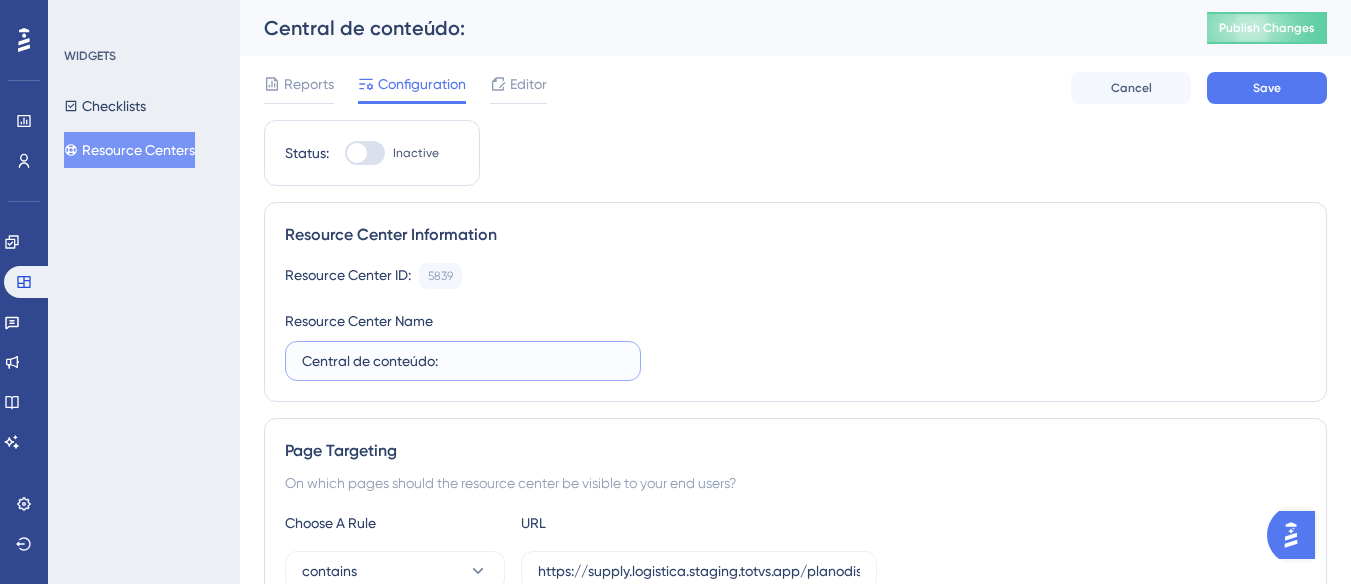 paste on "Gerenciador de Recursos" 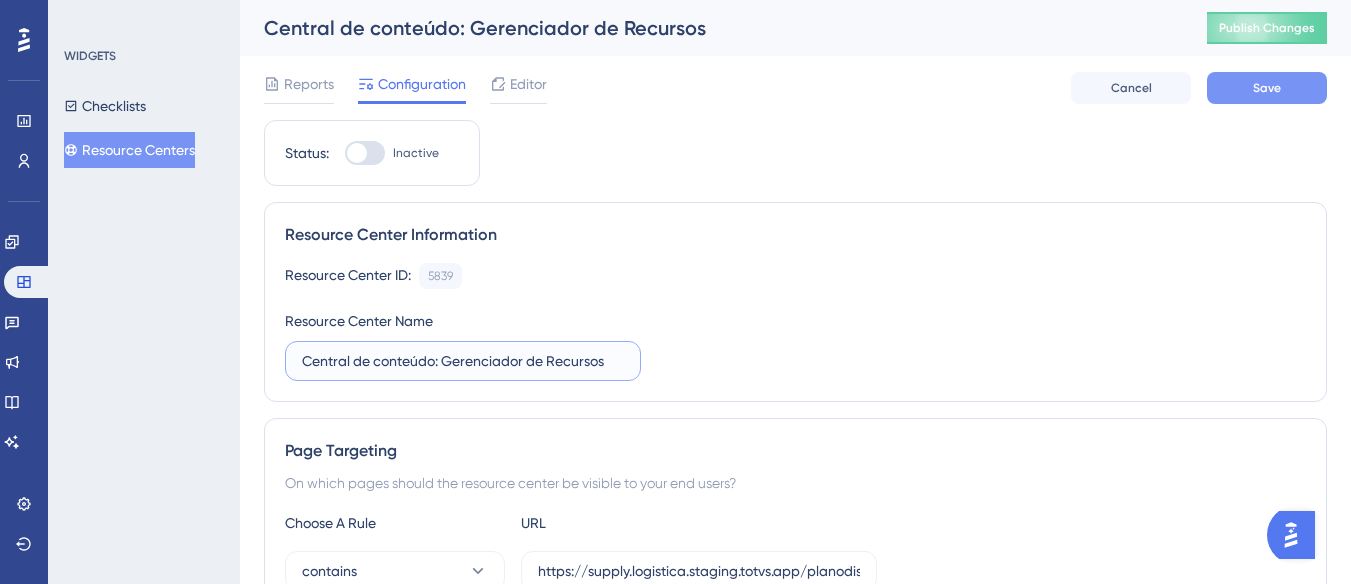 type on "Central de conteúdo: Gerenciador de Recursos" 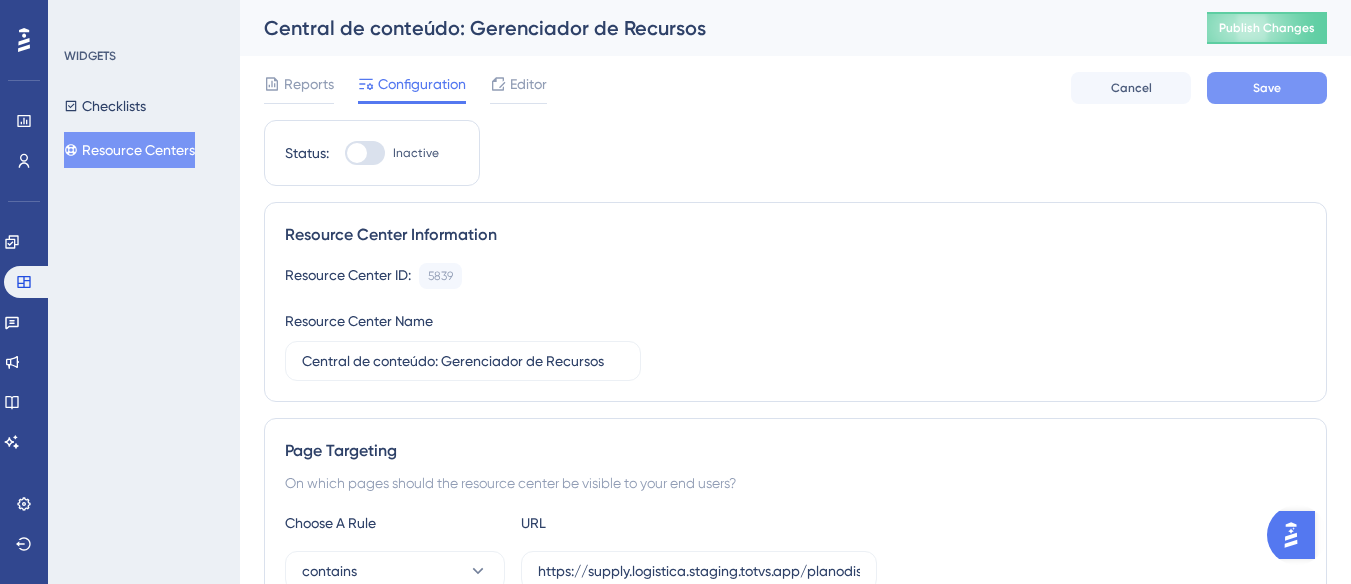click on "Save" at bounding box center (1267, 88) 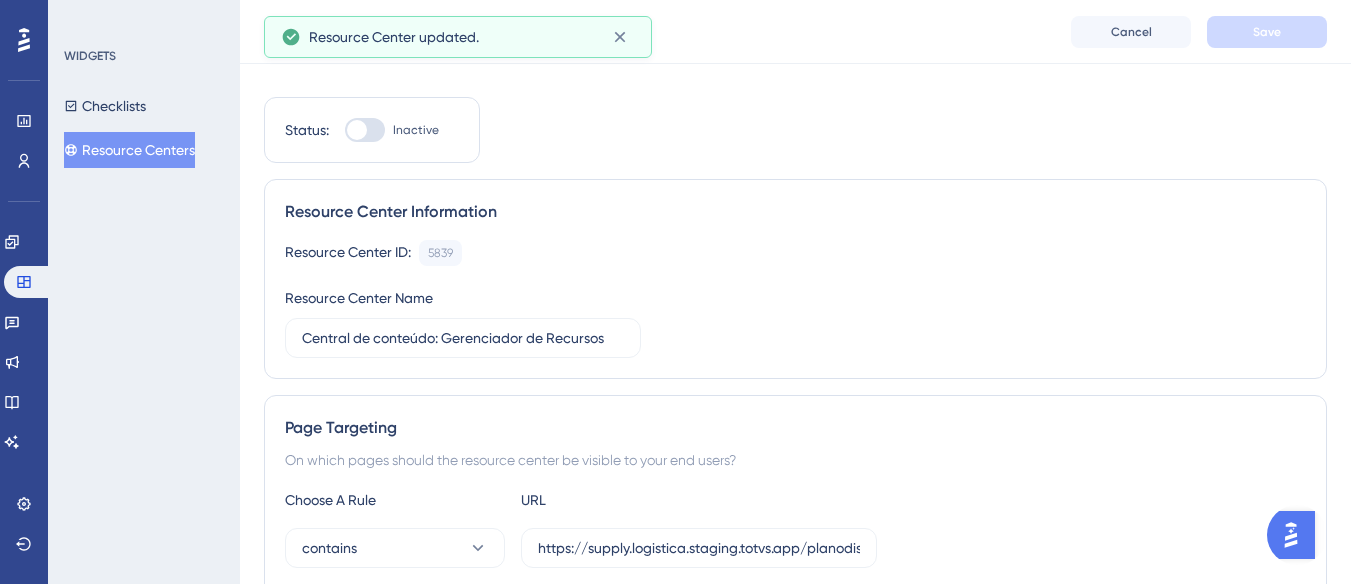 scroll, scrollTop: 0, scrollLeft: 15, axis: horizontal 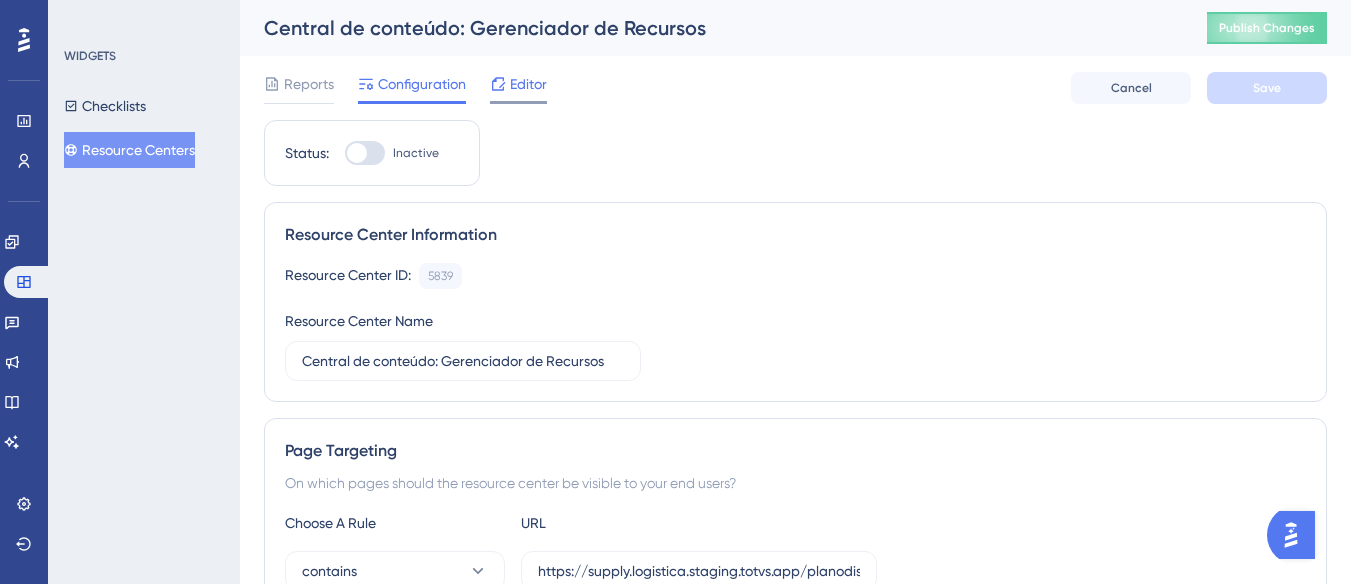 click on "Editor" at bounding box center [528, 84] 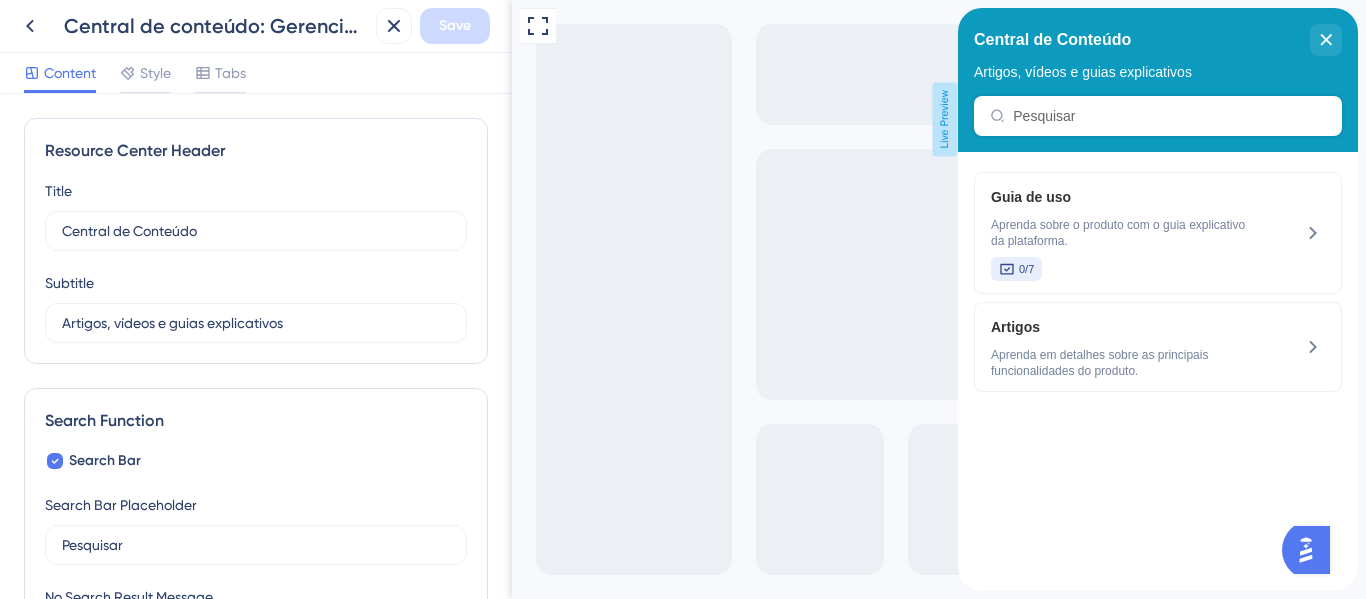 scroll, scrollTop: 0, scrollLeft: 0, axis: both 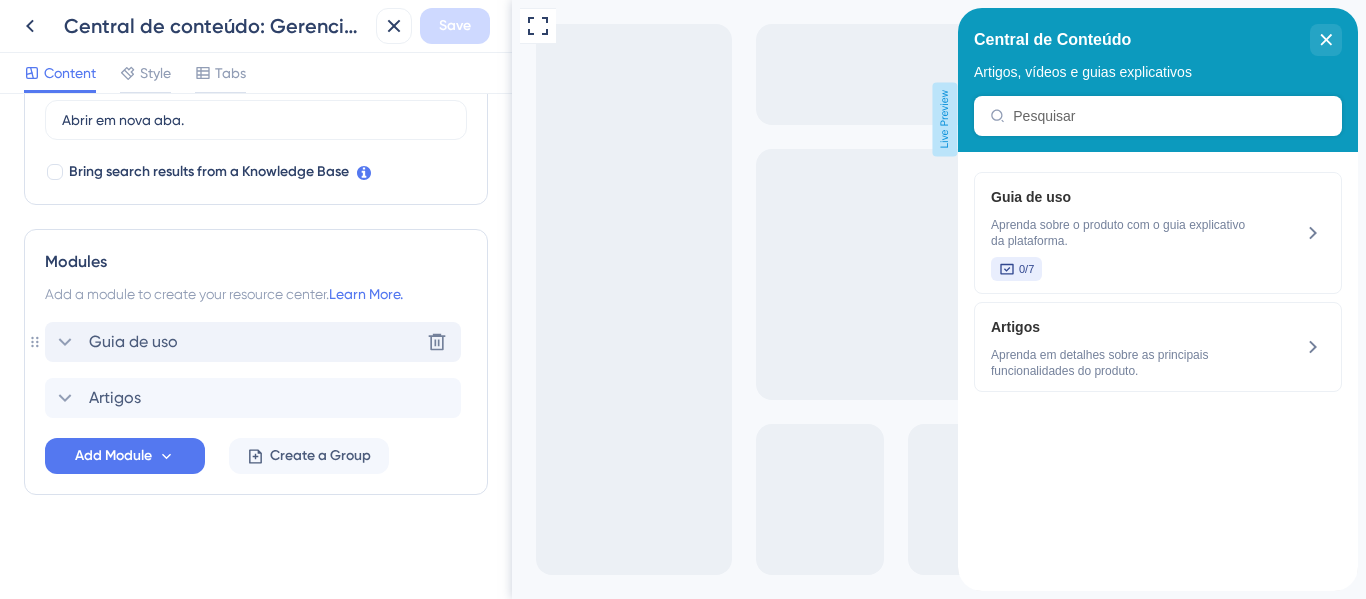 click on "Guia de uso Delete" at bounding box center [253, 342] 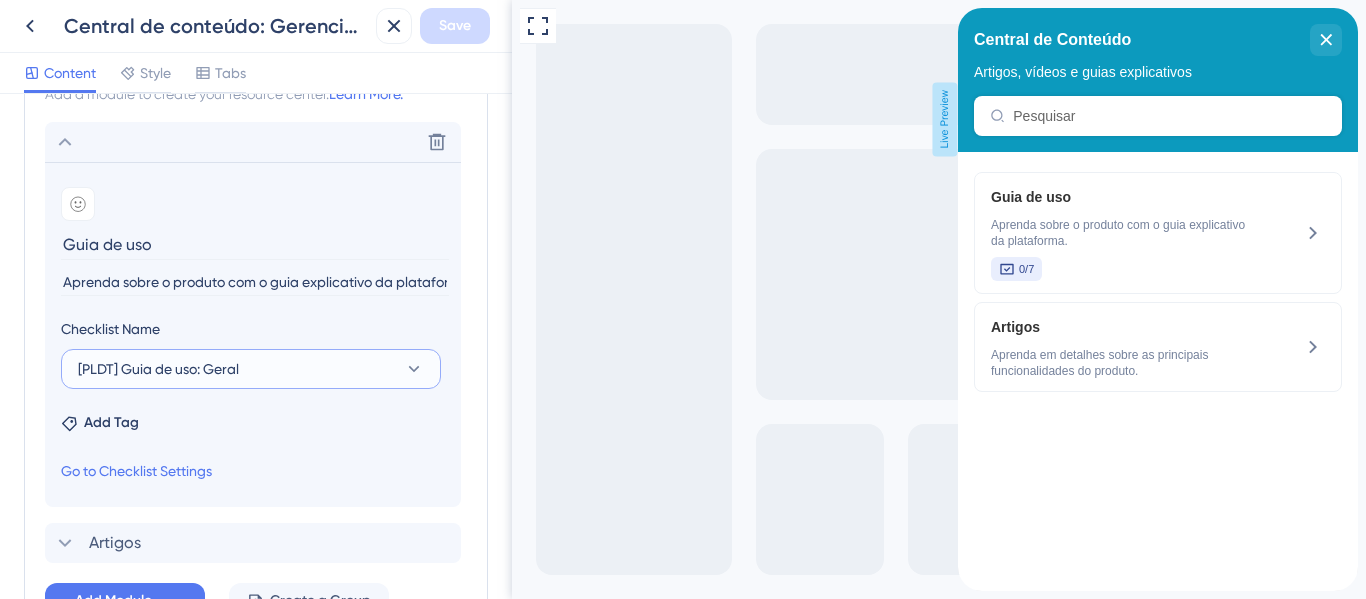 click on "[PLDT] Guia de uso: Geral" at bounding box center (251, 369) 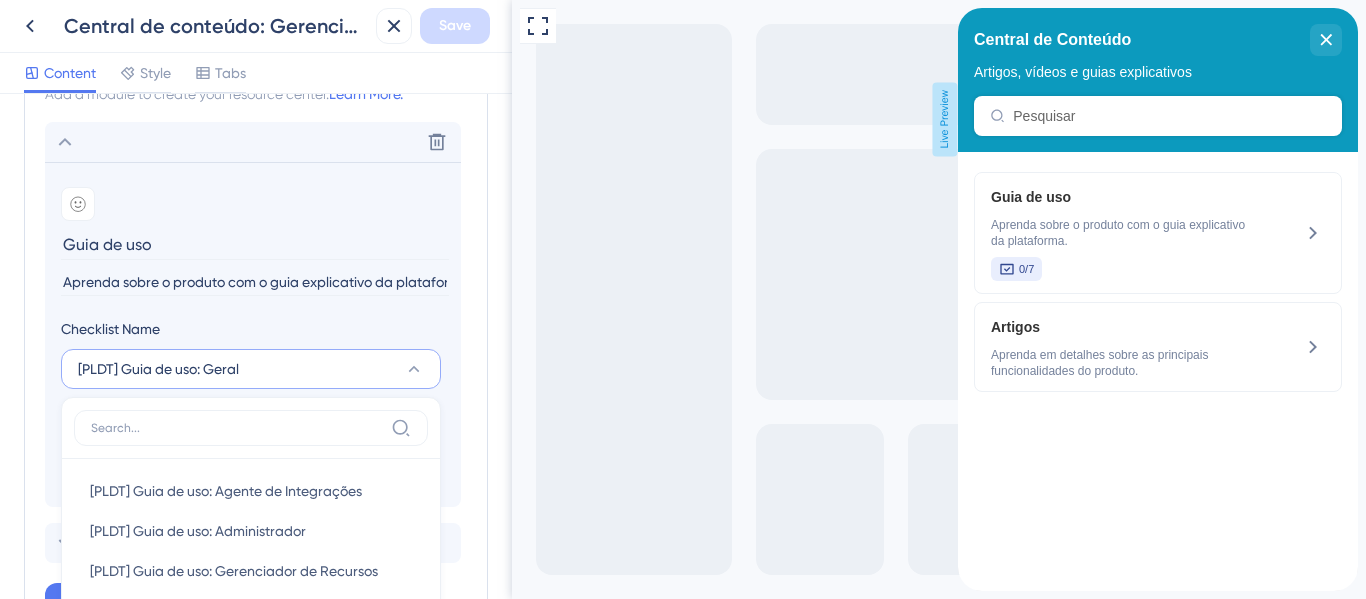 scroll, scrollTop: 1045, scrollLeft: 0, axis: vertical 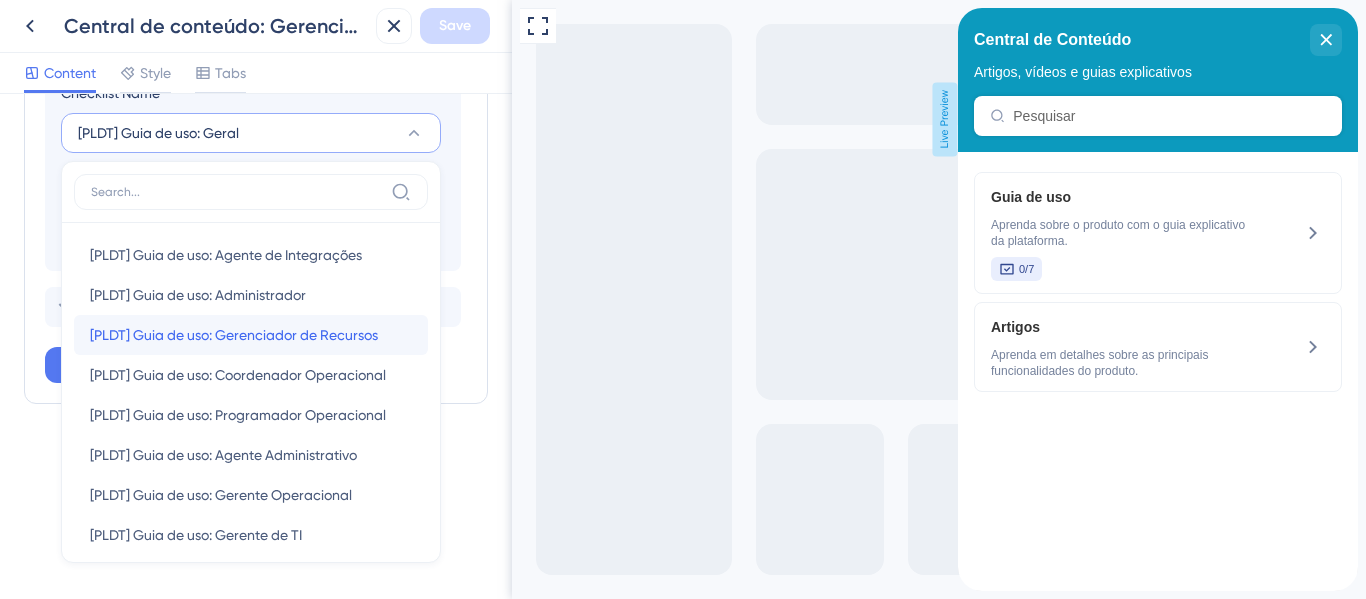 click on "[PLDT] Guia de uso: Gerenciador de Recursos" at bounding box center (234, 335) 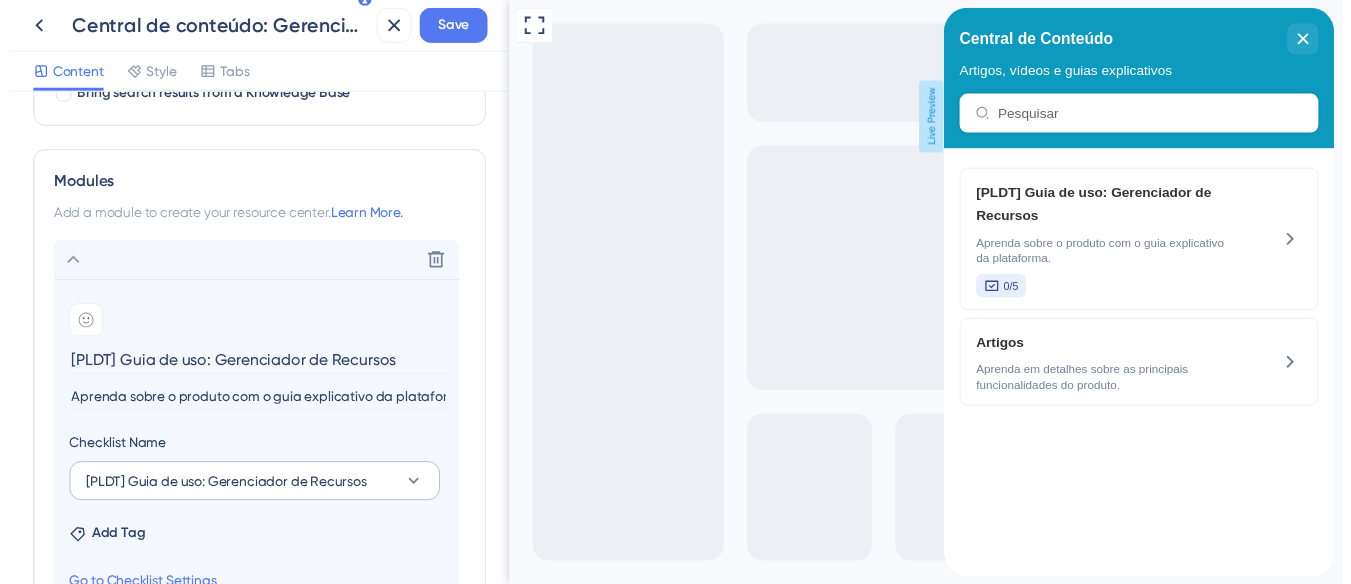 scroll, scrollTop: 654, scrollLeft: 0, axis: vertical 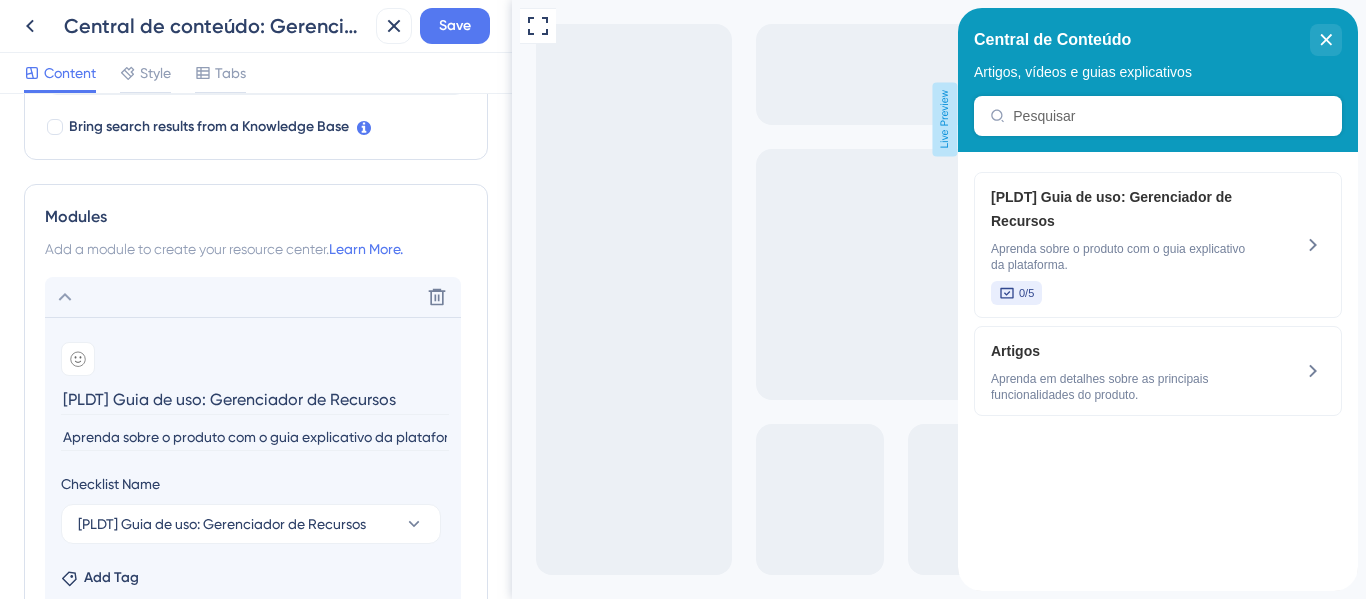 drag, startPoint x: 117, startPoint y: 391, endPoint x: 13, endPoint y: 395, distance: 104.0769 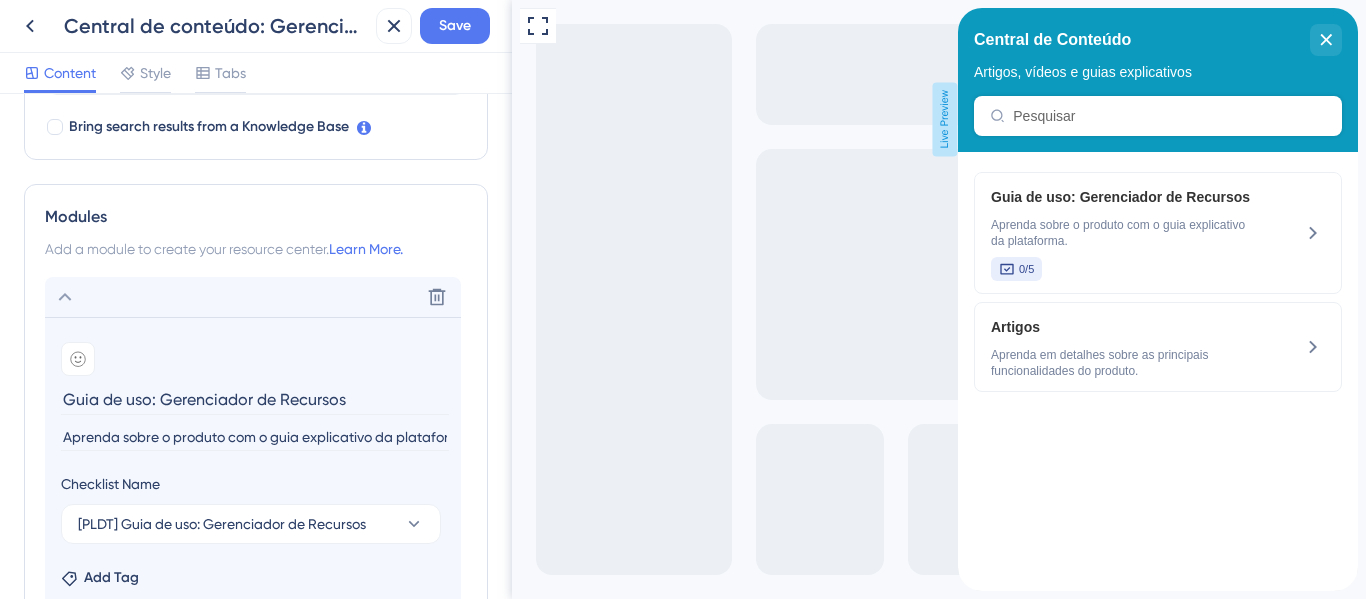 drag, startPoint x: 356, startPoint y: 395, endPoint x: 151, endPoint y: 413, distance: 205.78873 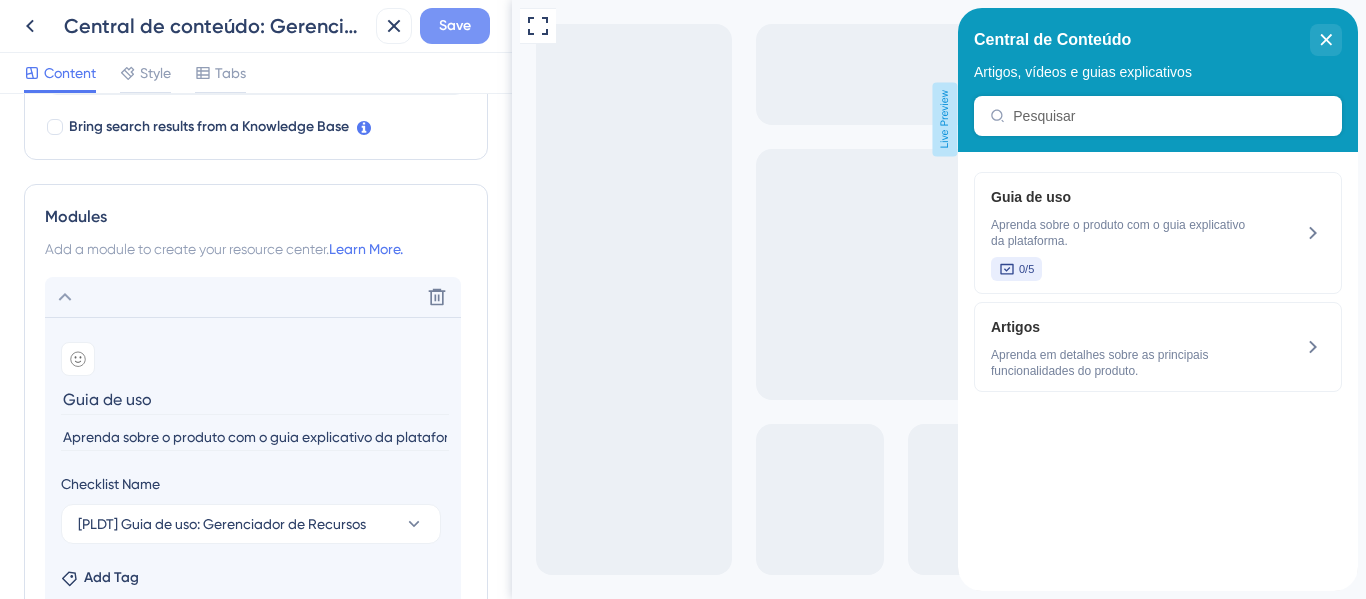 type on "Guia de uso" 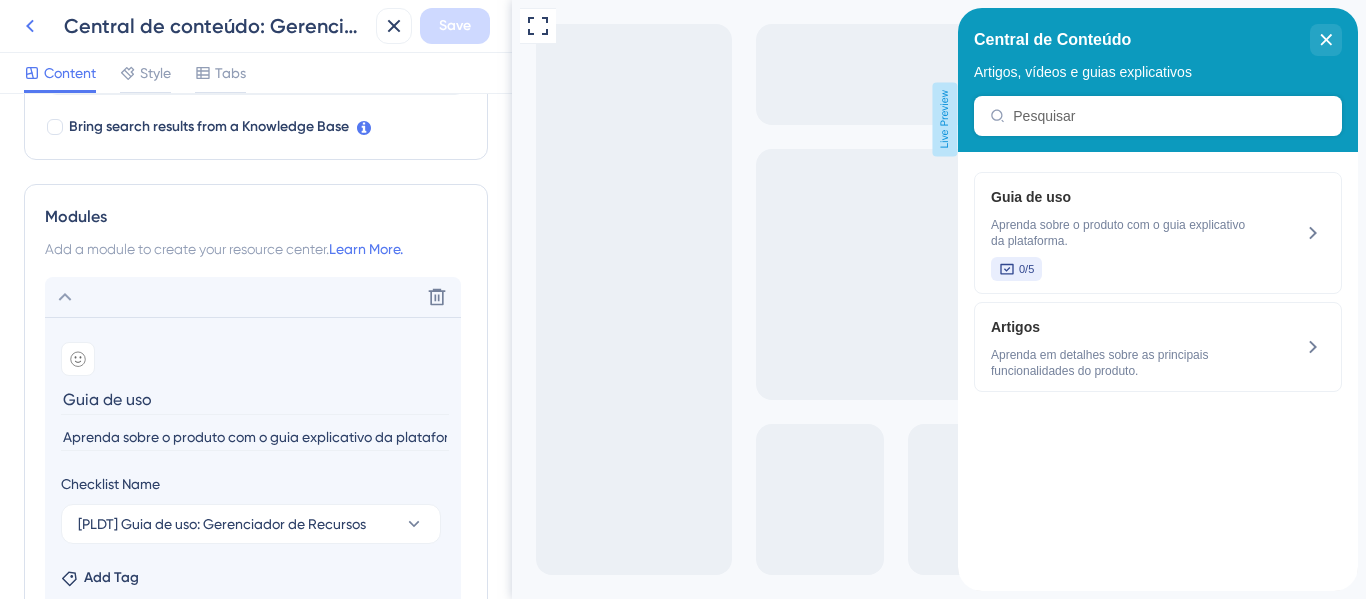 click 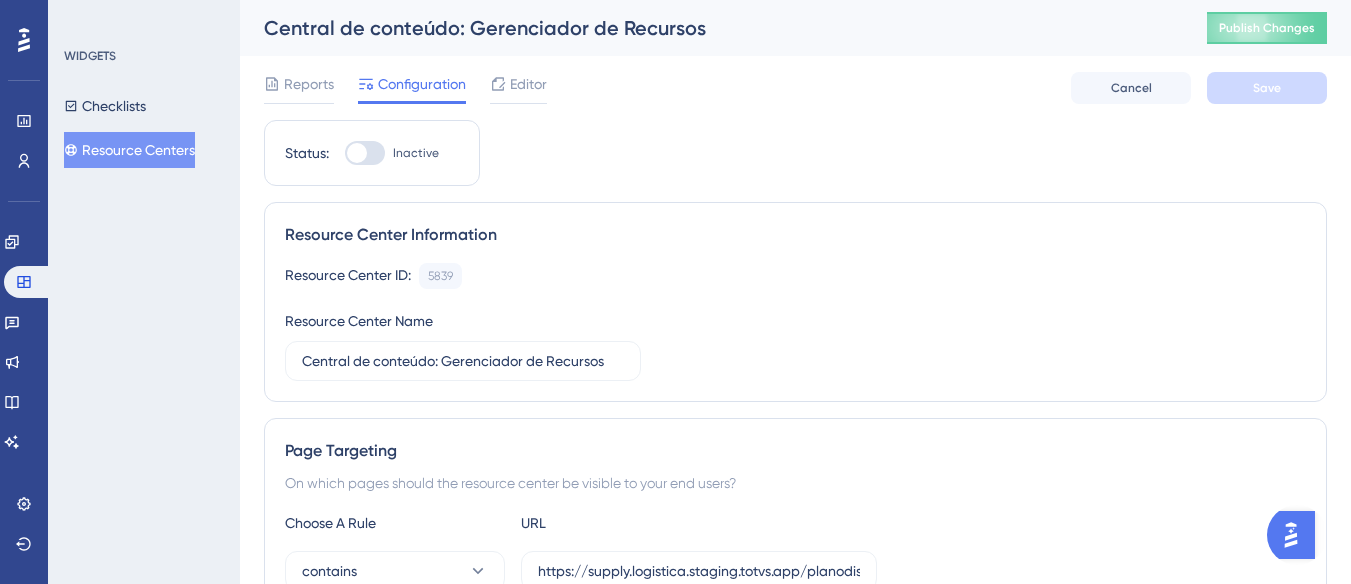 click on "Resource Centers" at bounding box center [129, 150] 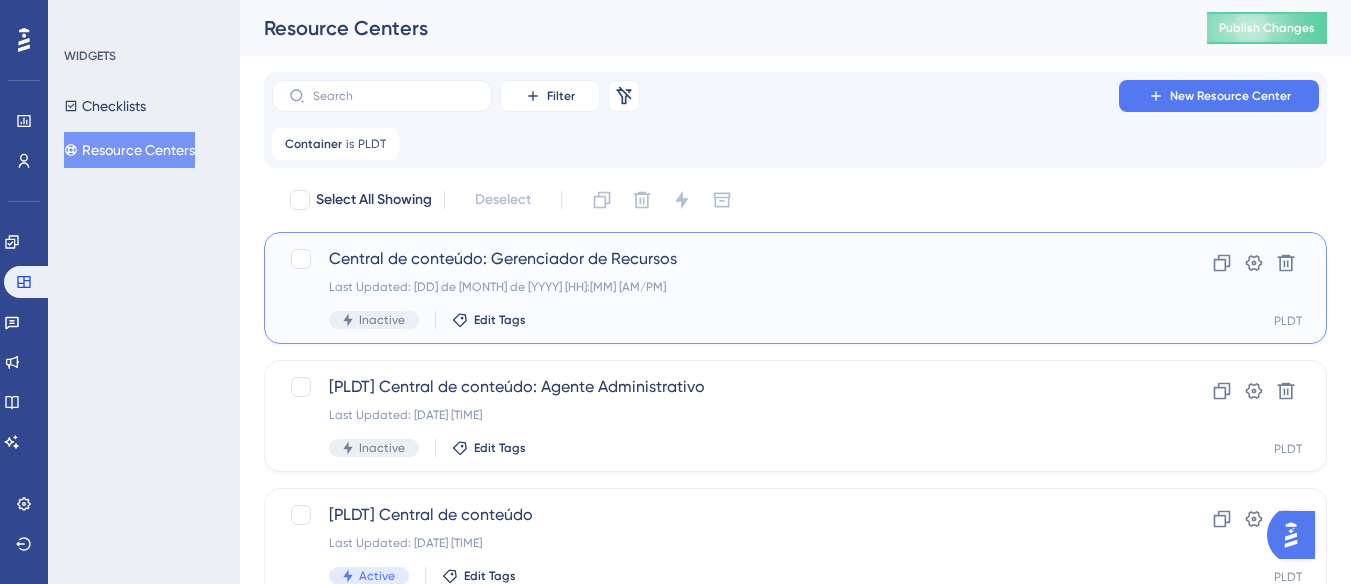 click on "Central de conteúdo: Gerenciador de Recursos" at bounding box center [715, 259] 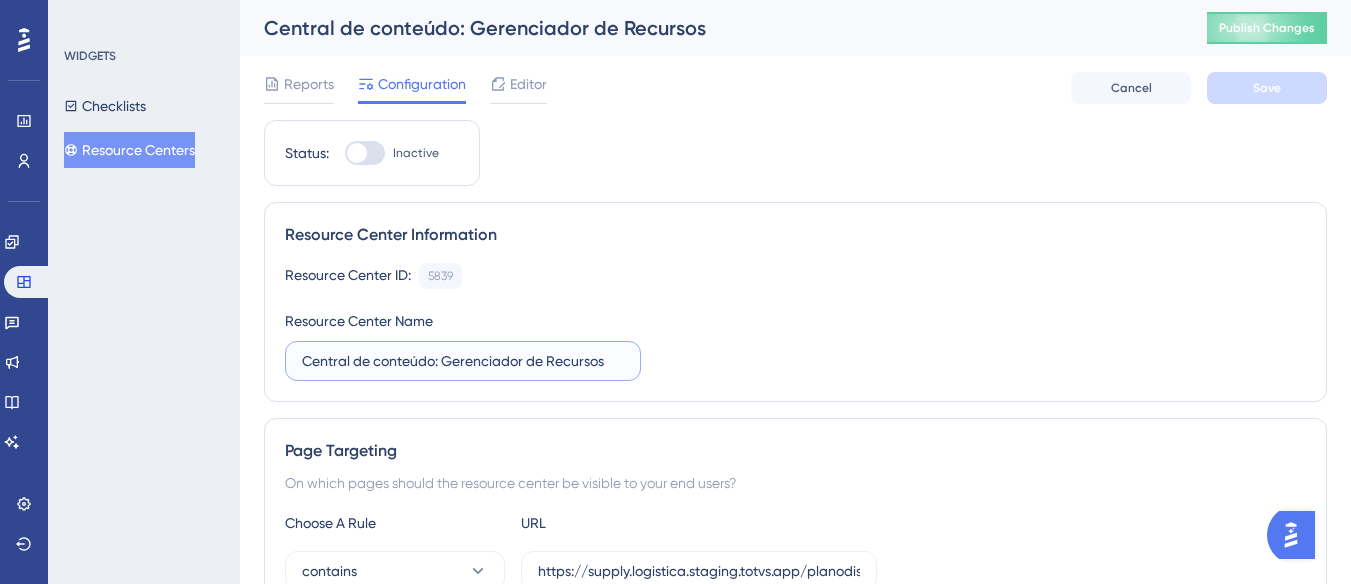 click on "Central de conteúdo: Gerenciador de Recursos" at bounding box center [463, 361] 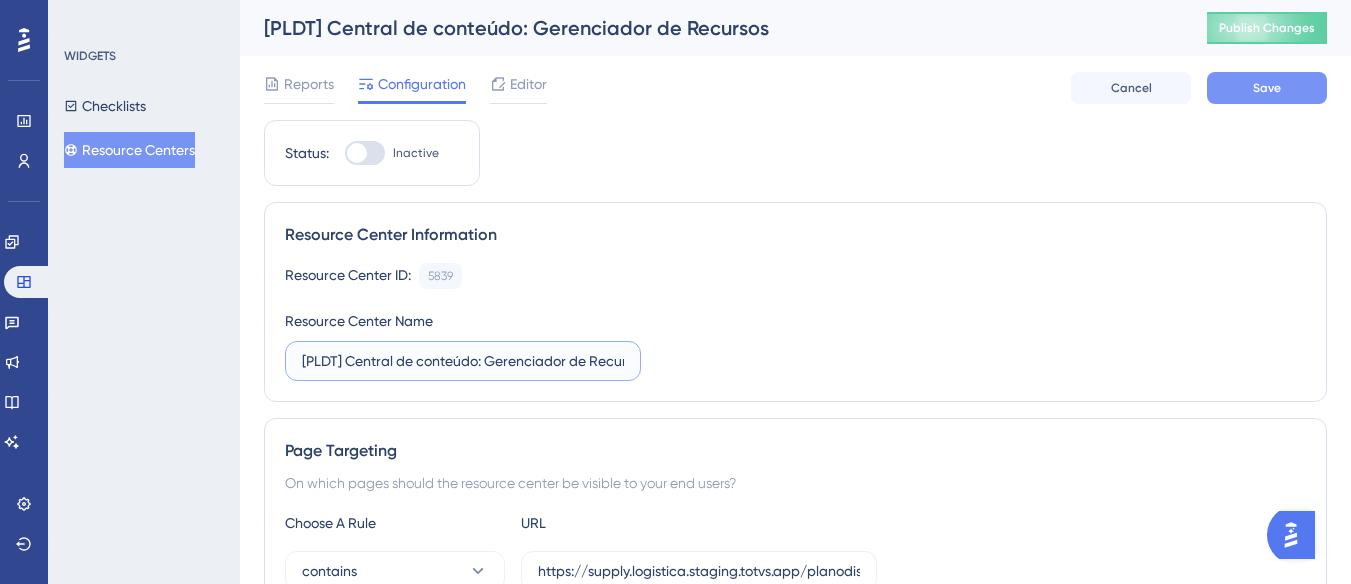 type on "[PLDT] Central de conteúdo: Gerenciador de Recursos" 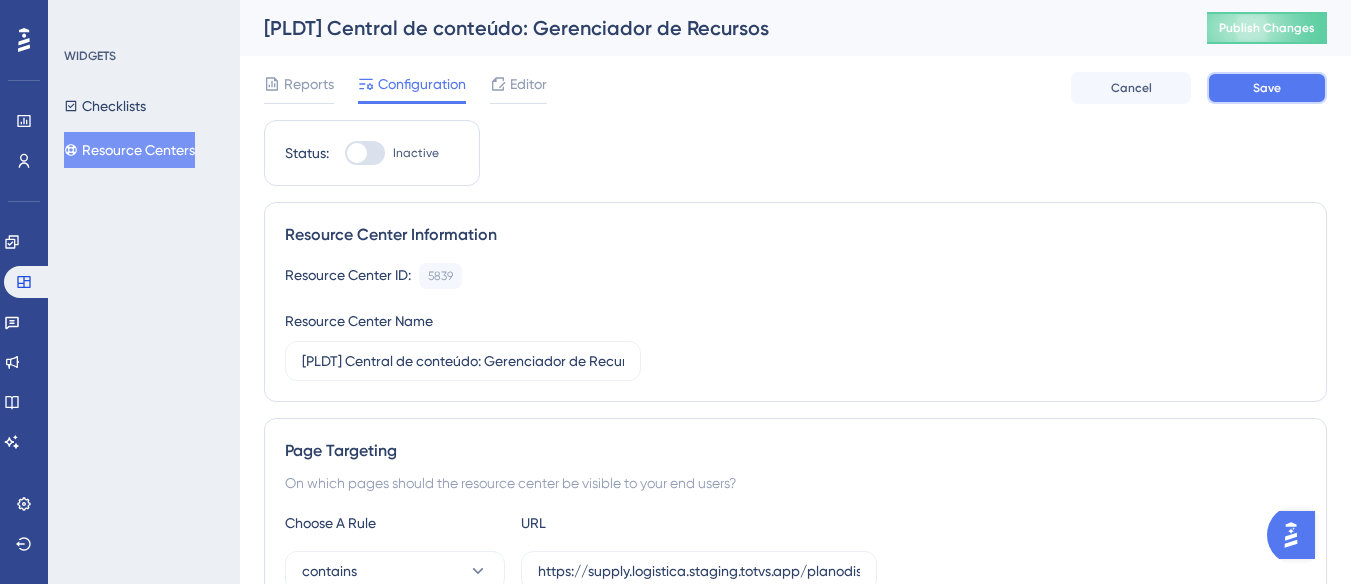 click on "Save" at bounding box center (1267, 88) 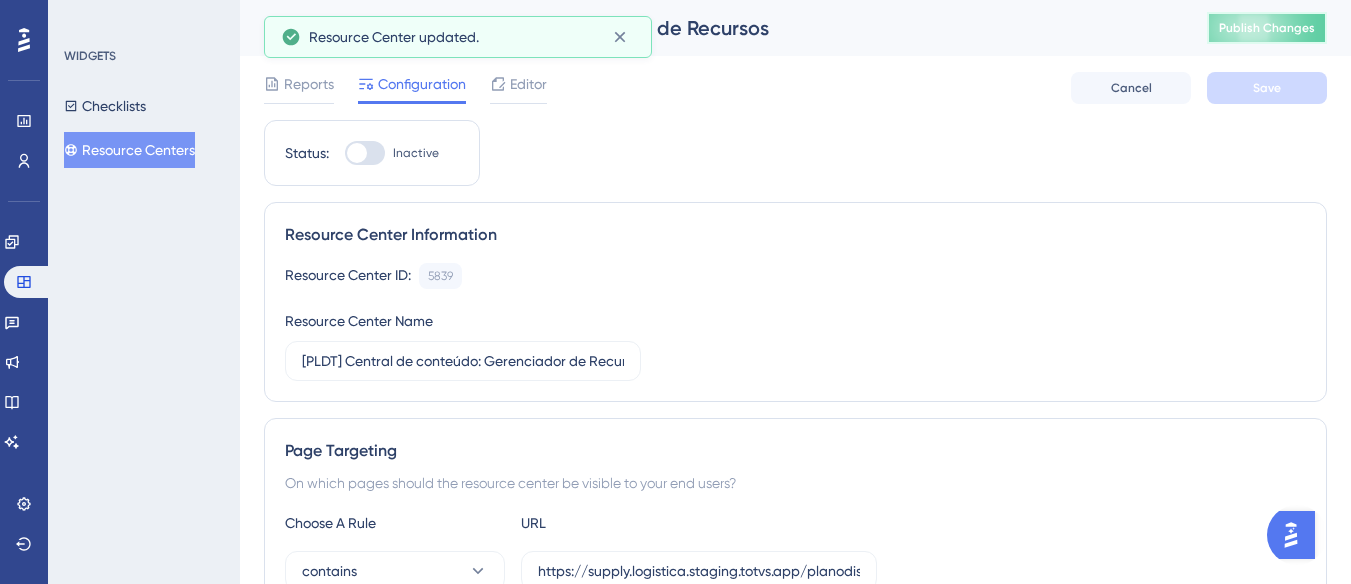 click on "Publish Changes" at bounding box center [1267, 28] 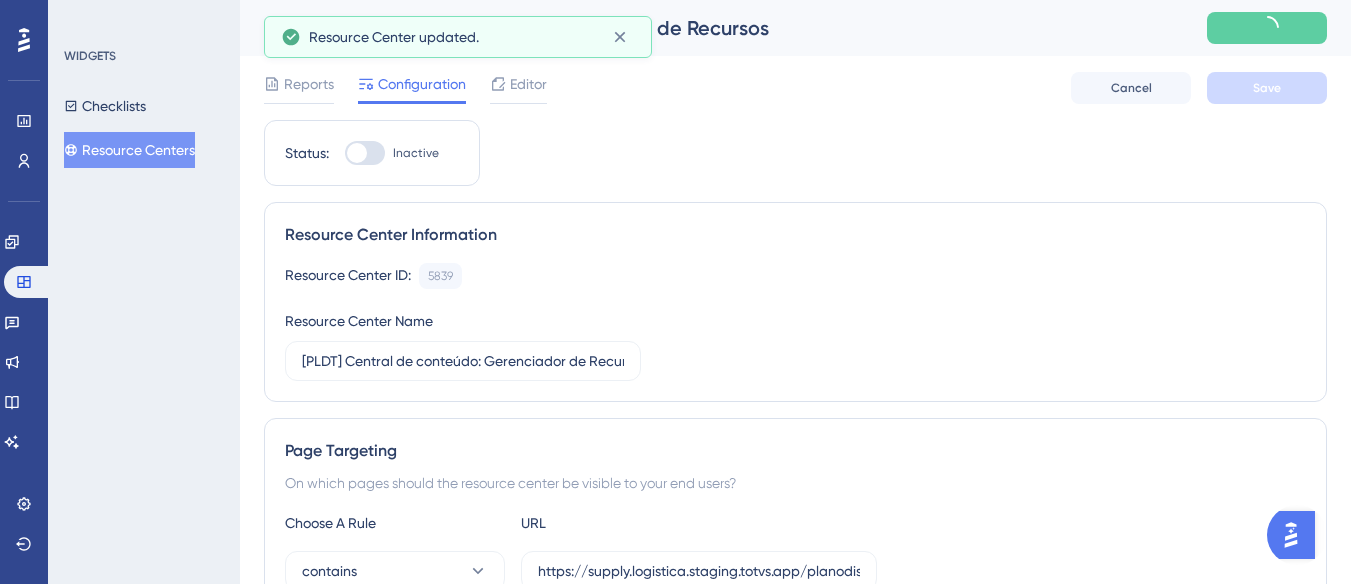 click on "Resource Centers" at bounding box center [129, 150] 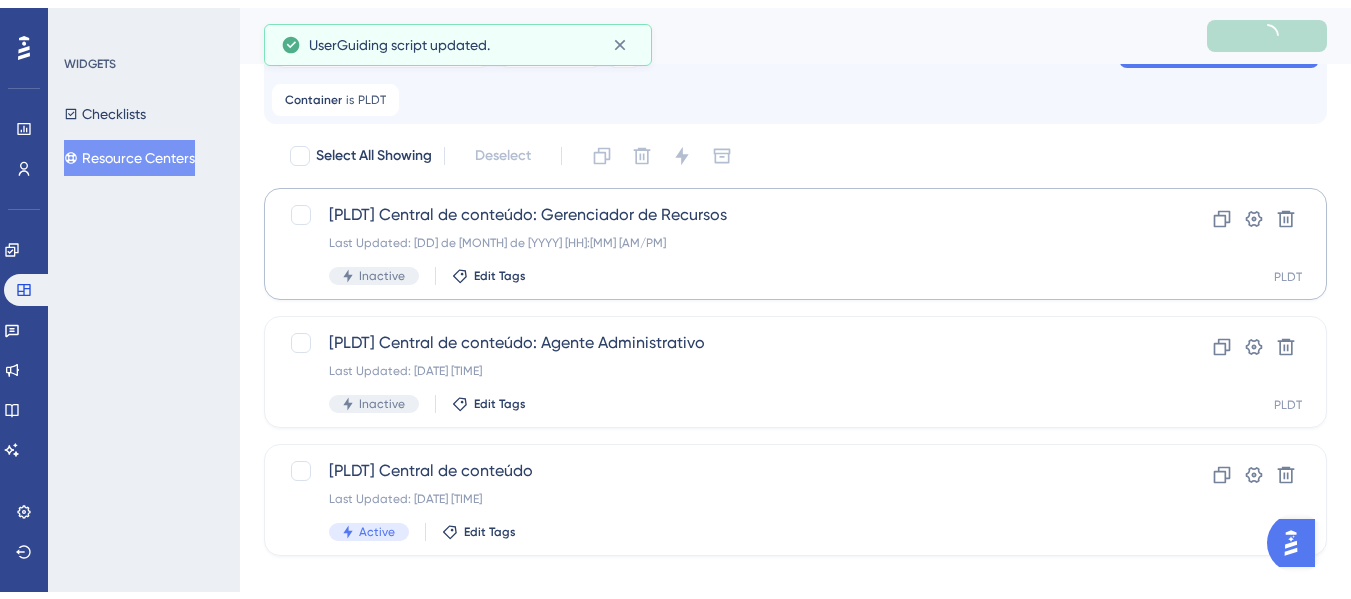 scroll, scrollTop: 65, scrollLeft: 0, axis: vertical 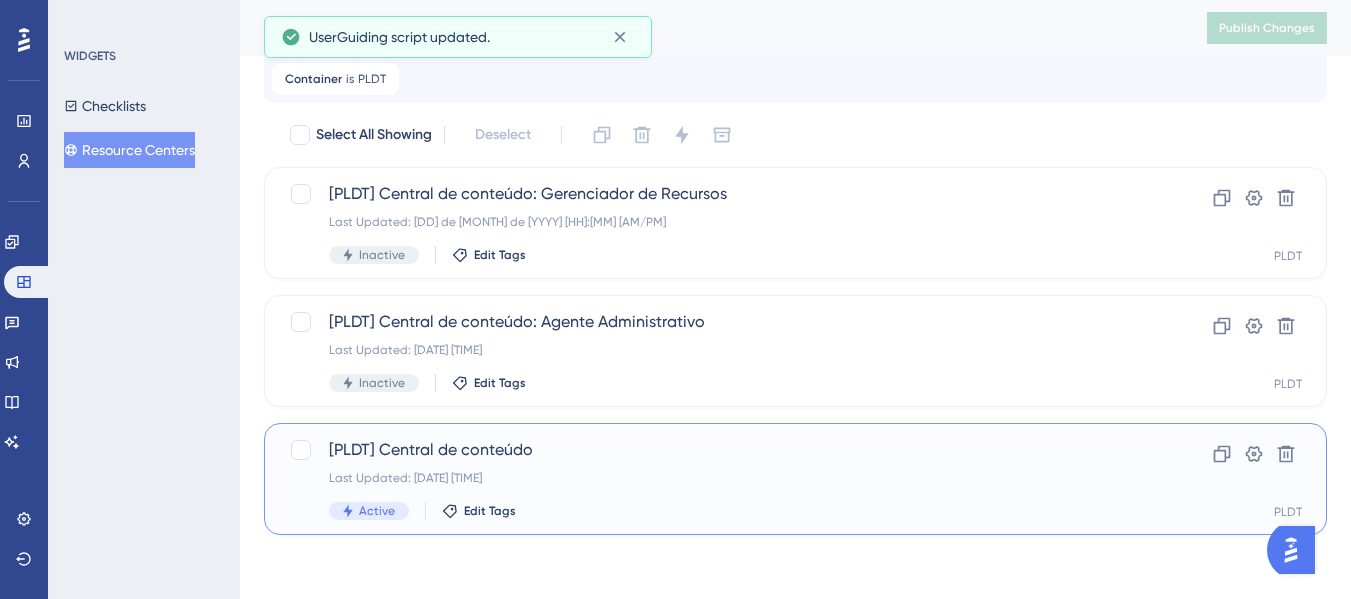 click on "[PLDT] Central de conteúdo" at bounding box center (715, 450) 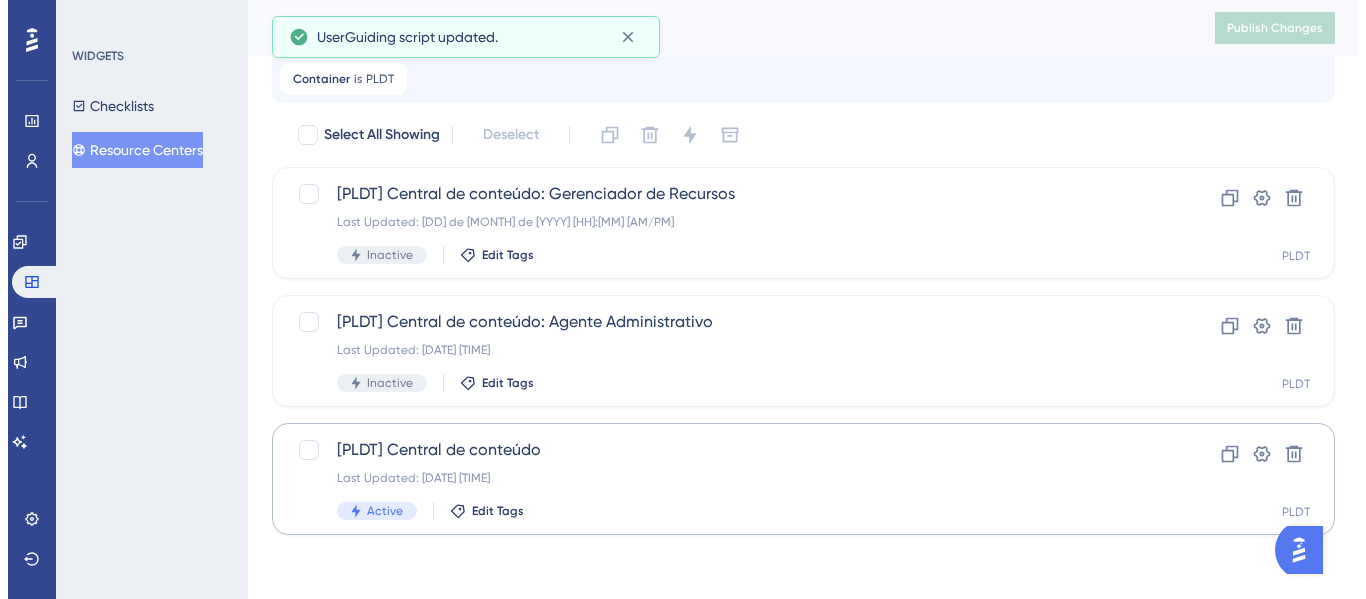 scroll, scrollTop: 0, scrollLeft: 0, axis: both 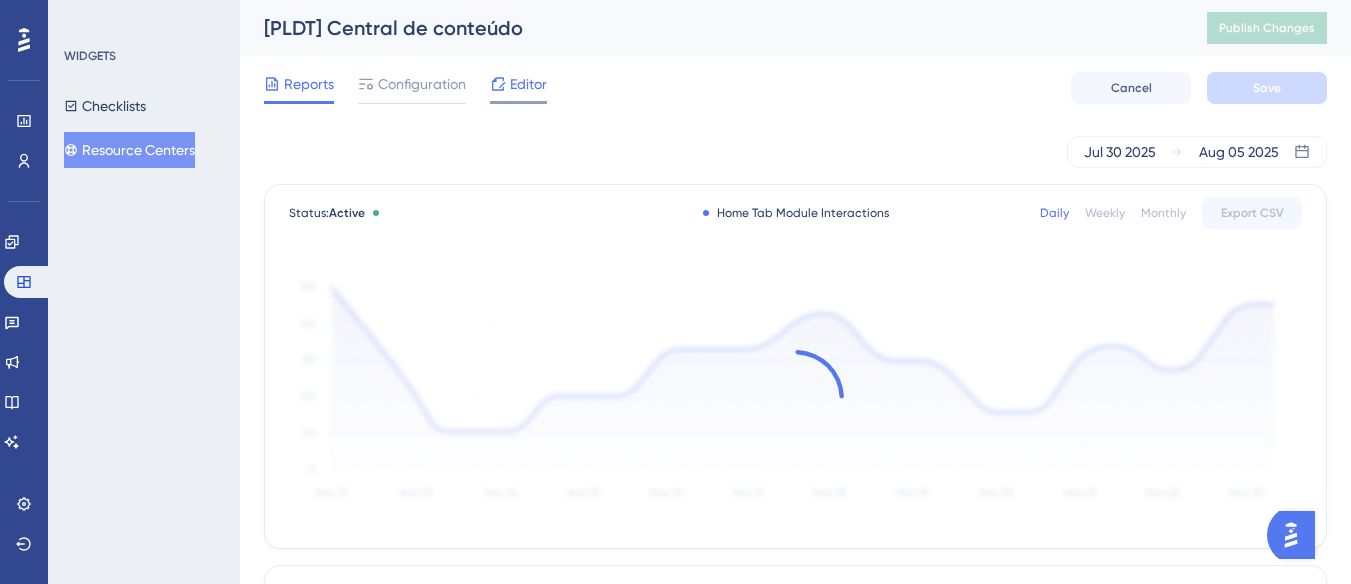 click on "Editor" at bounding box center (528, 84) 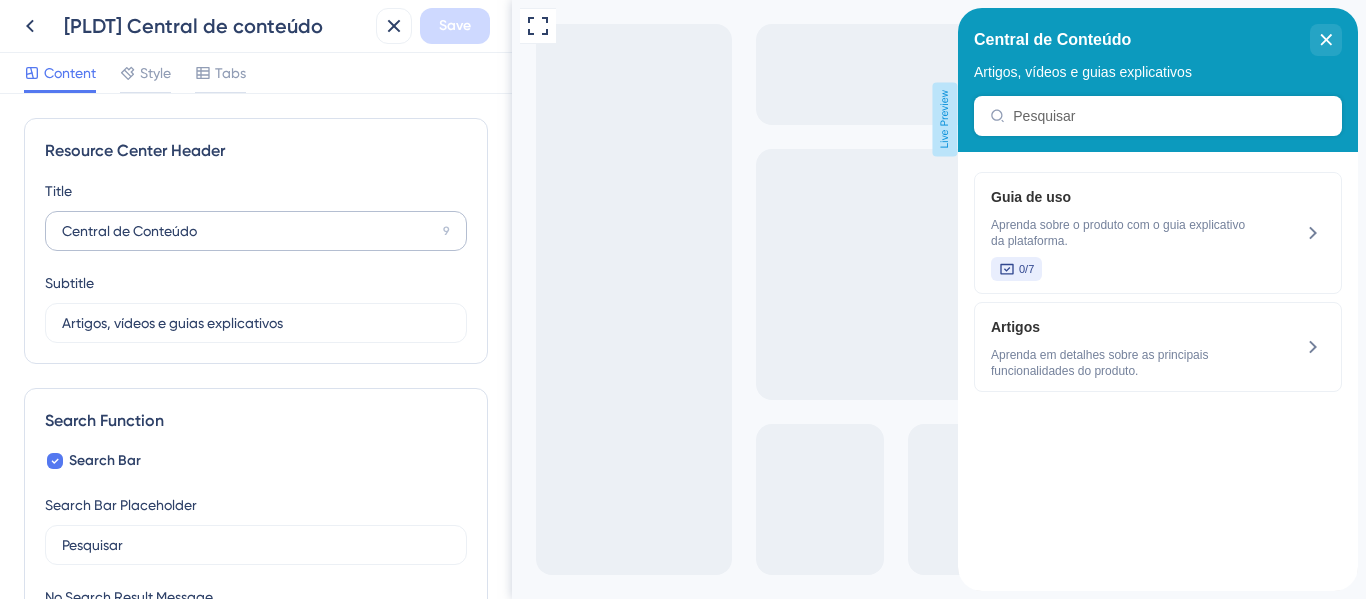 scroll, scrollTop: 0, scrollLeft: 0, axis: both 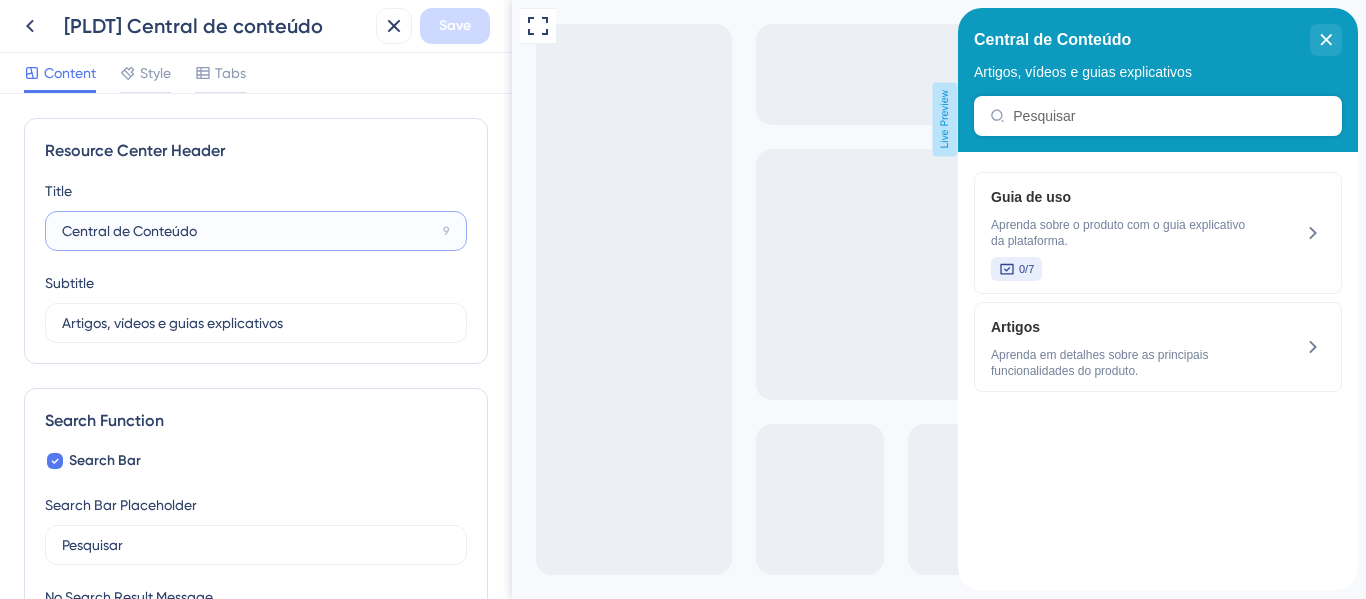 click on "Central de Conteúdo" at bounding box center [248, 231] 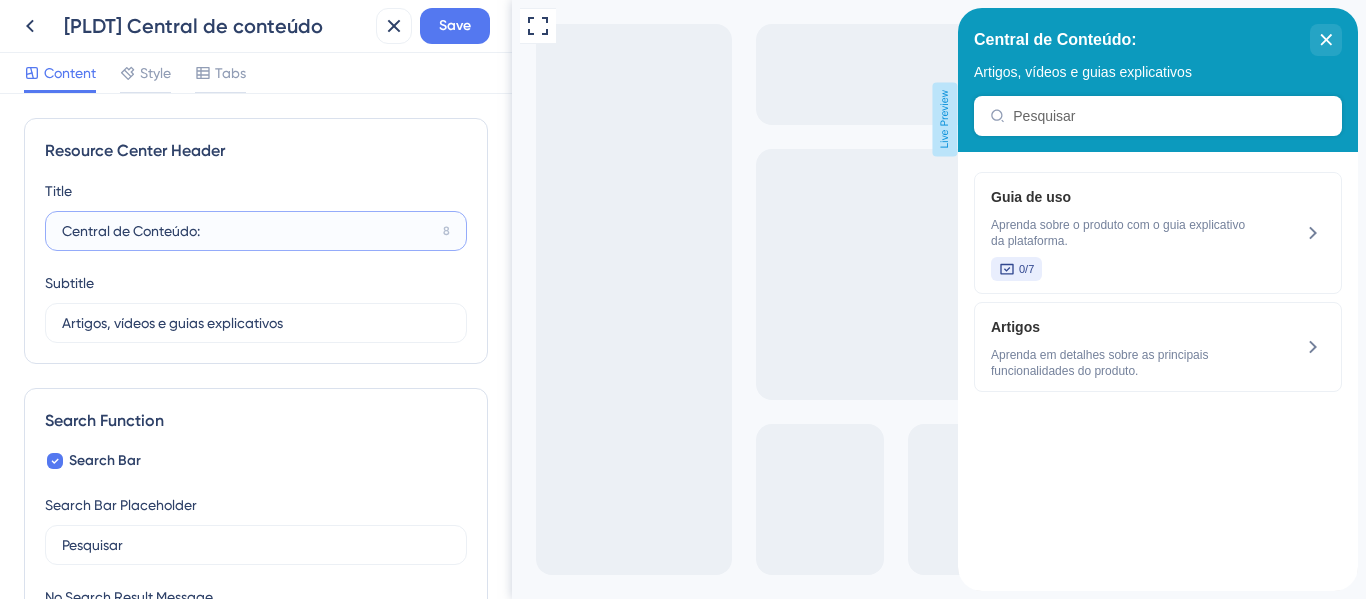 type on "Central de Conteúdo" 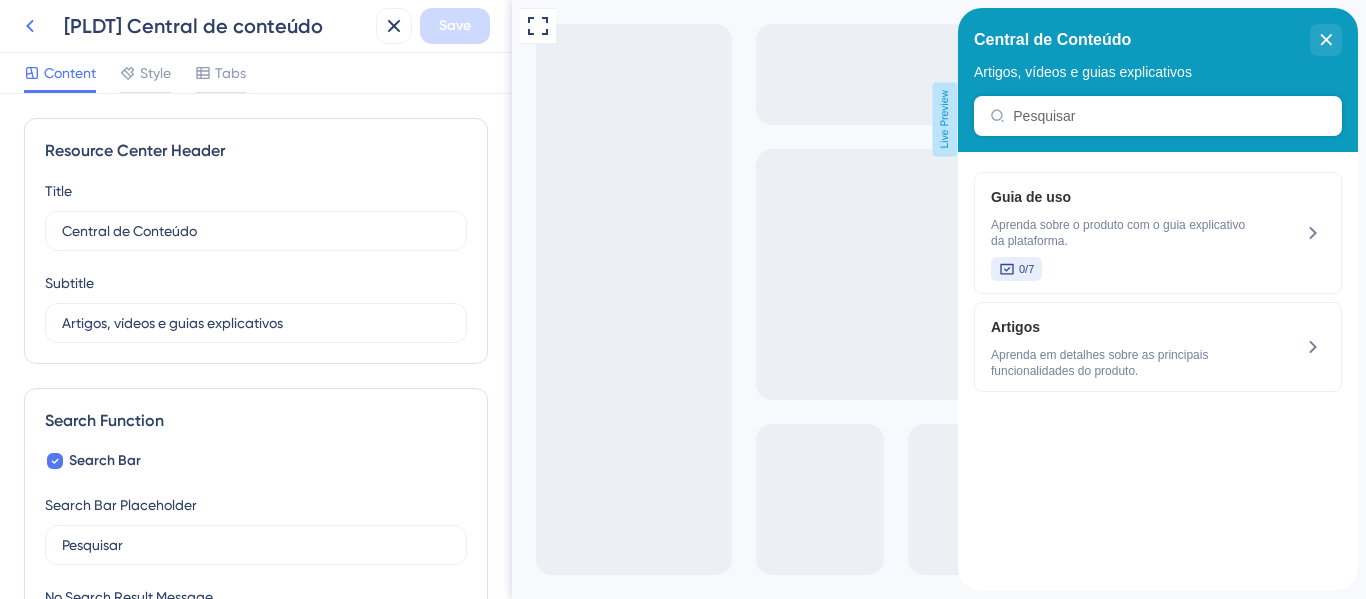 click 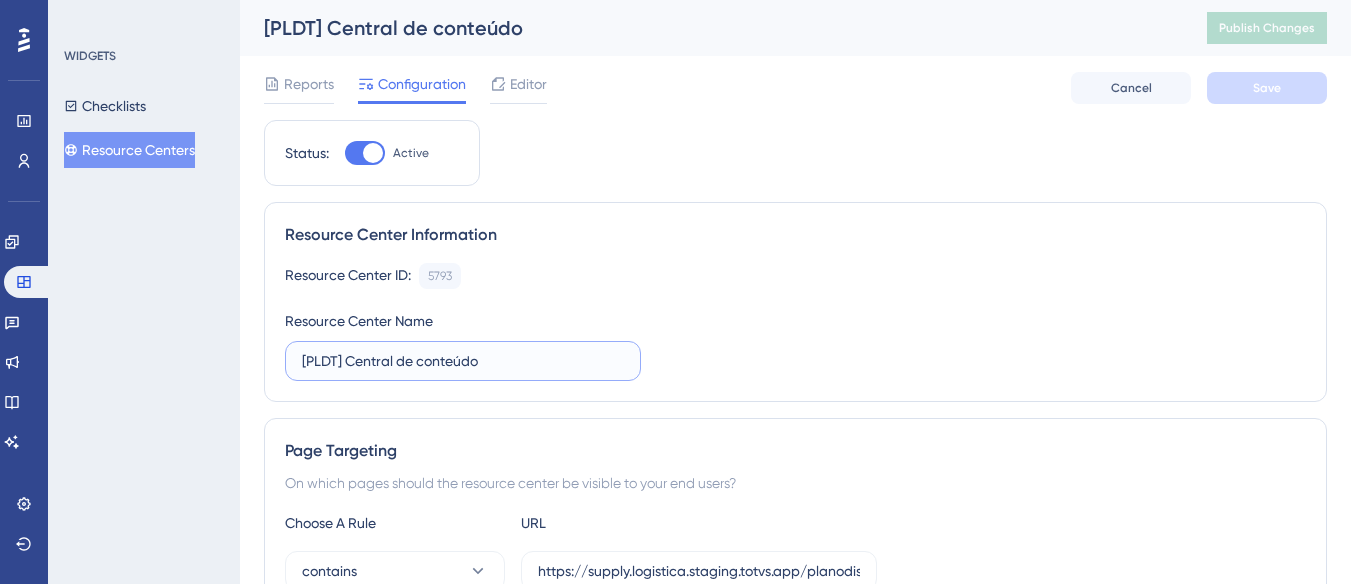 click on "[PLDT] Central de conteúdo" at bounding box center (463, 361) 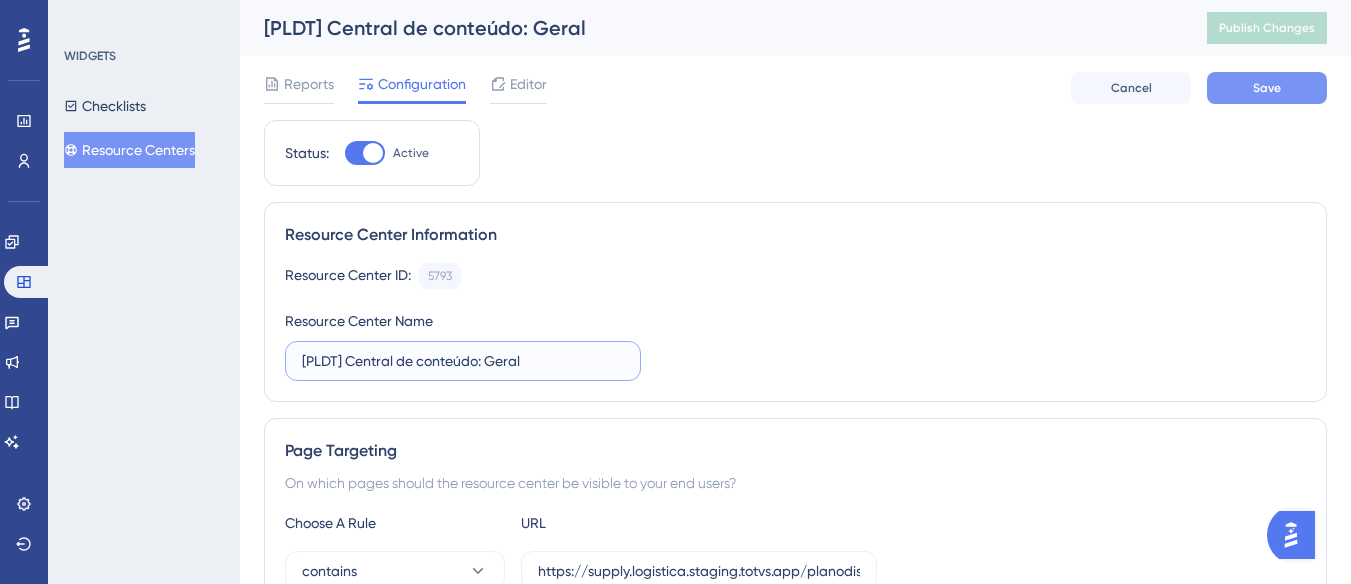 type on "[PLDT] Central de conteúdo: Geral" 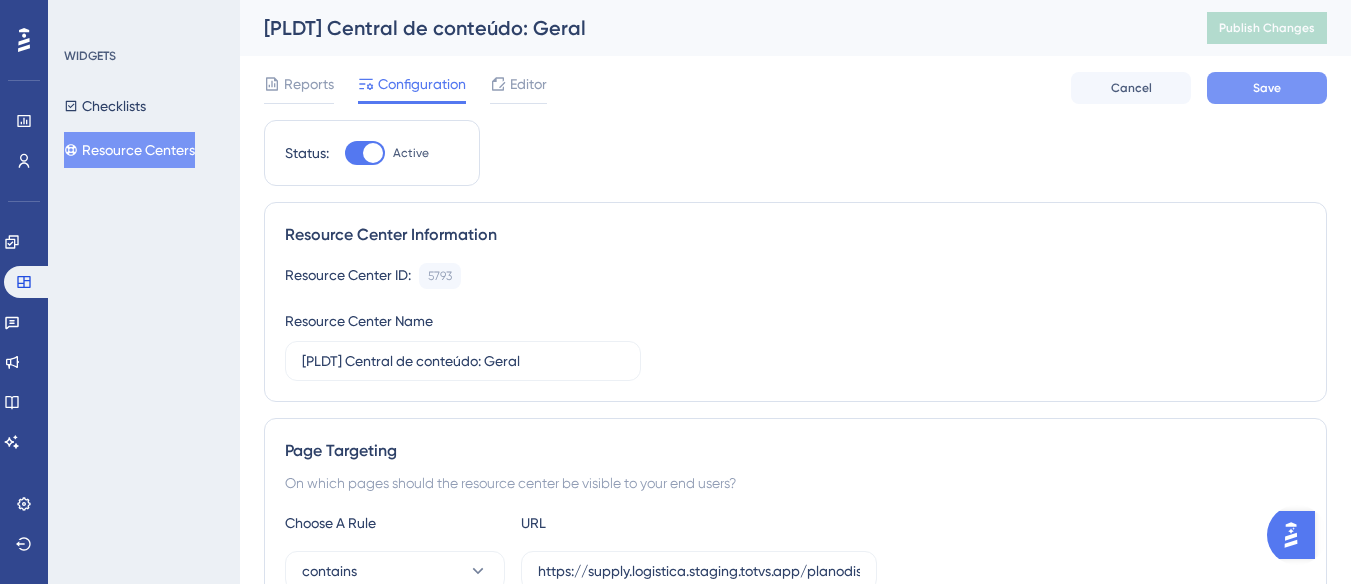 click on "Save" at bounding box center (1267, 88) 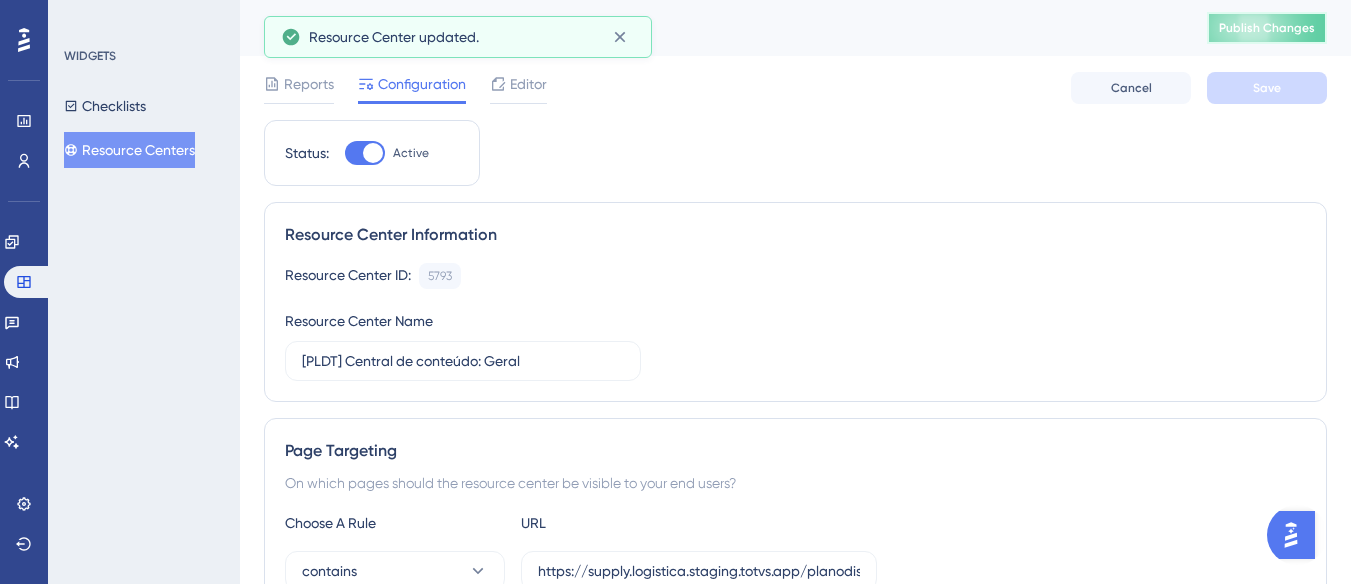 click on "Publish Changes" at bounding box center (1267, 28) 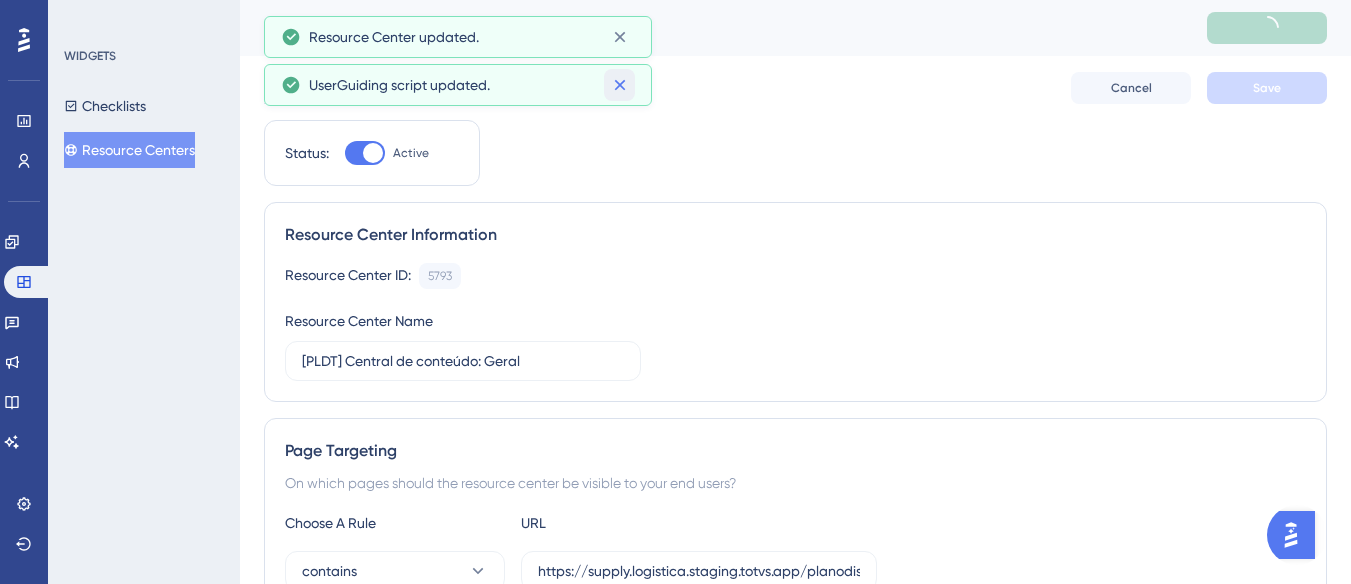 click 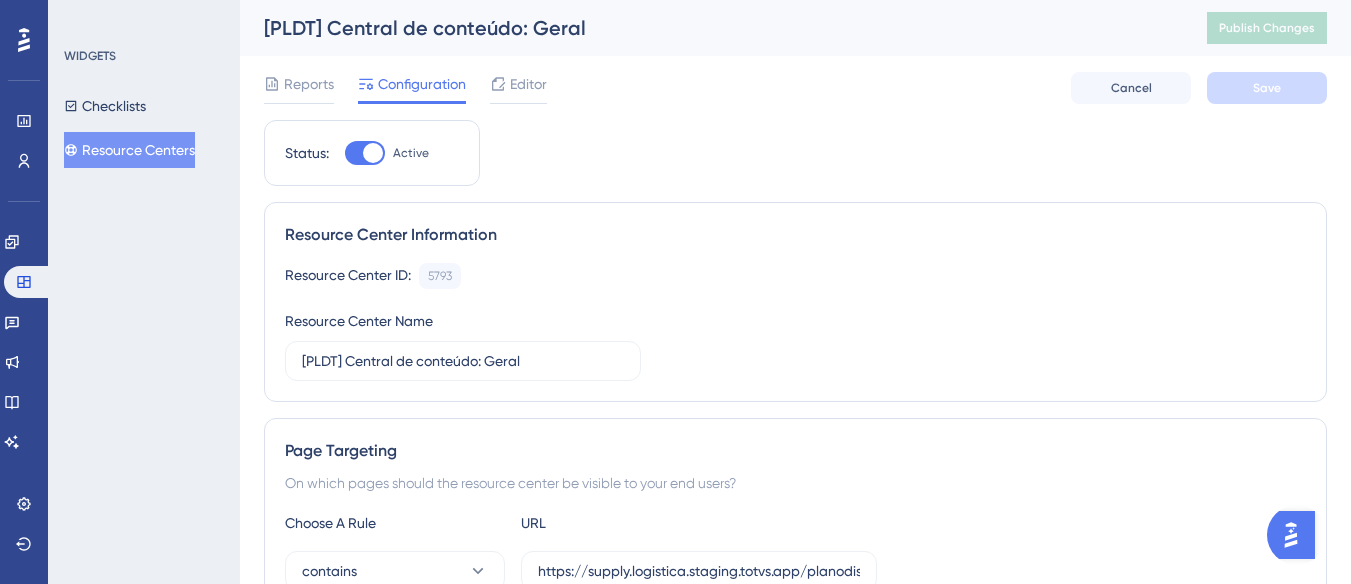 click on "Configuration" at bounding box center (422, 84) 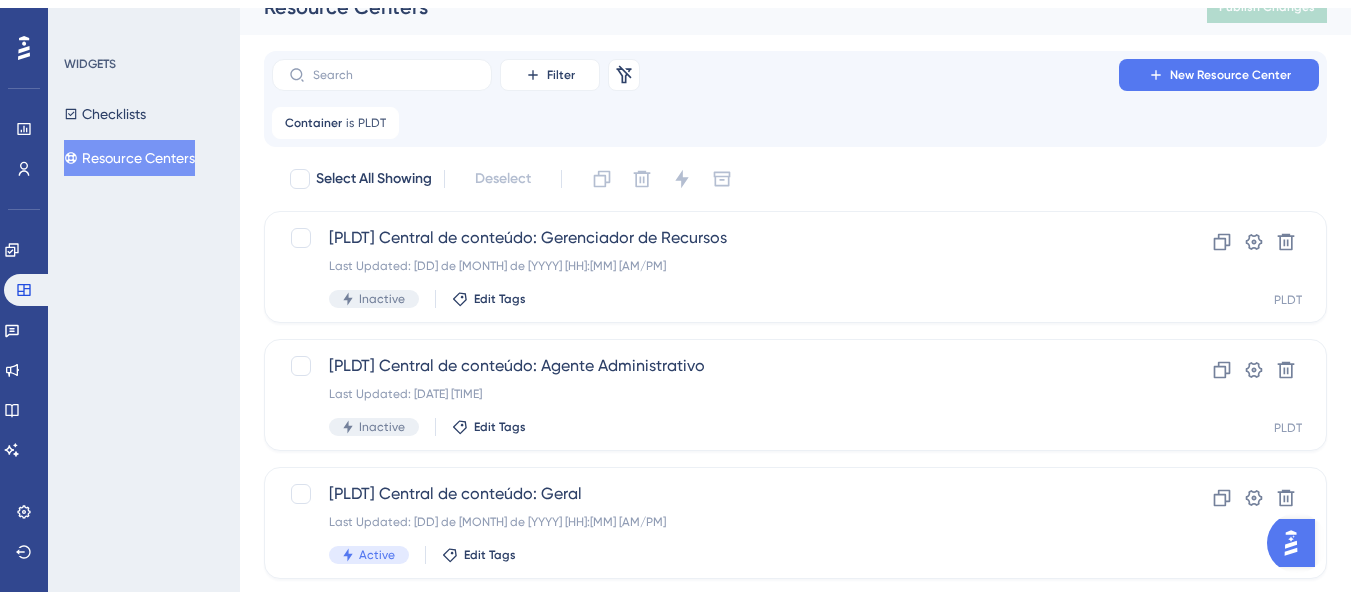 scroll, scrollTop: 65, scrollLeft: 0, axis: vertical 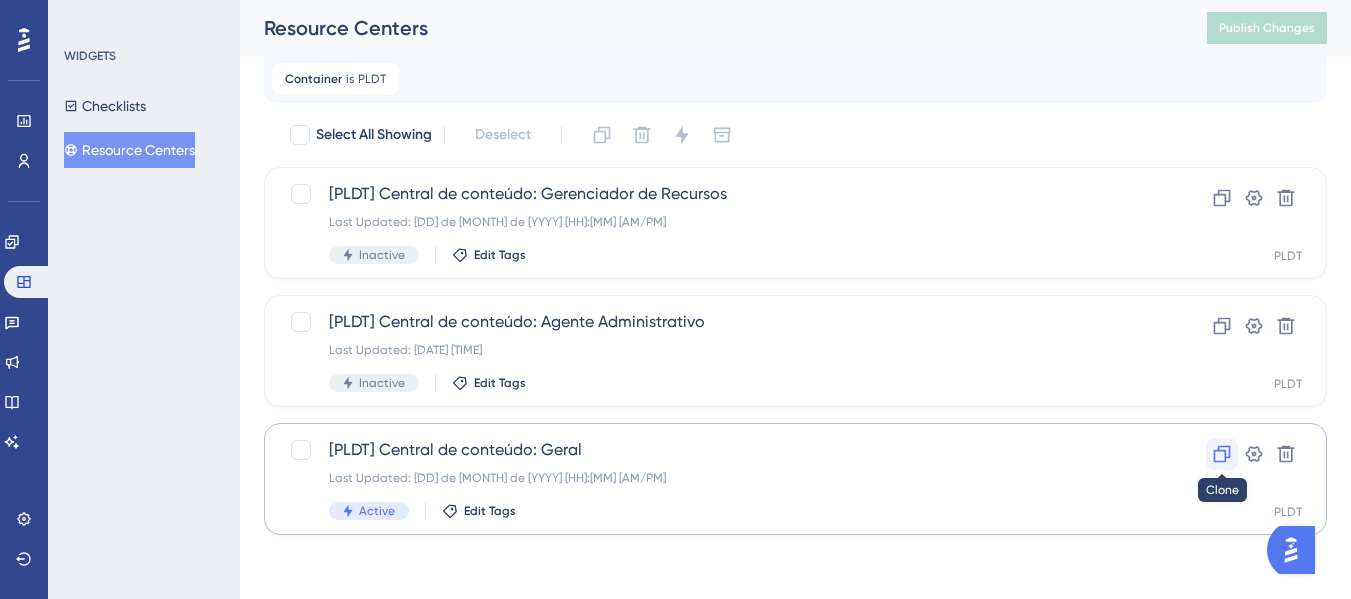 click 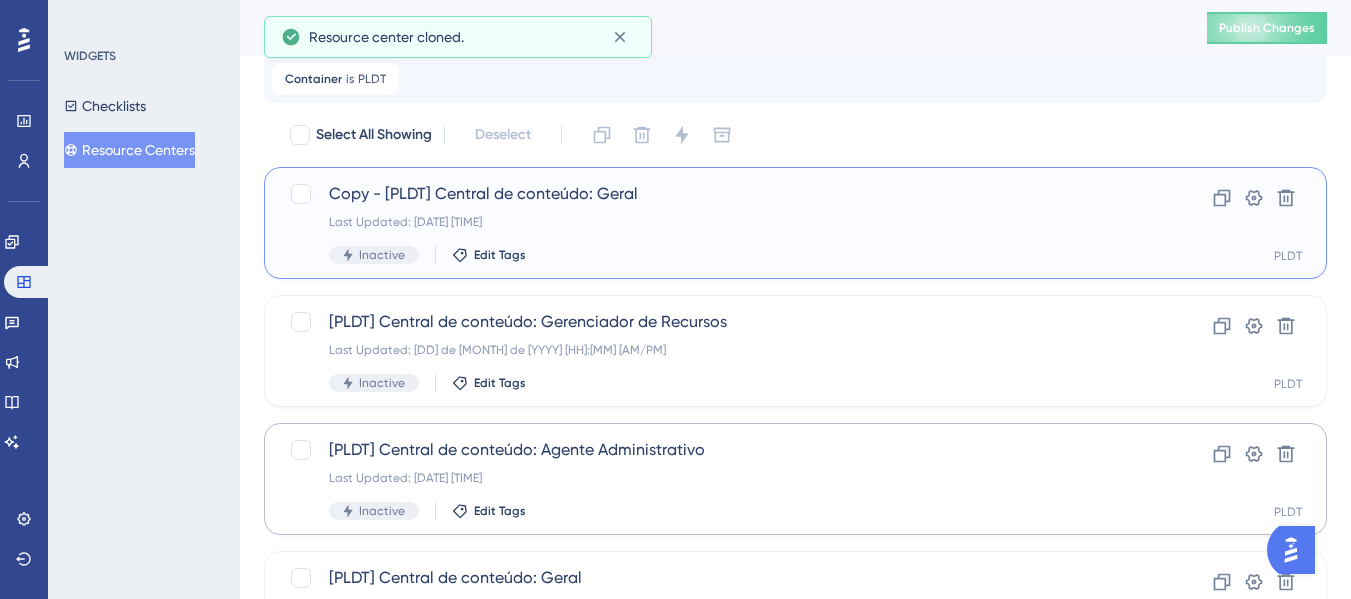 click on "Copy - [PLDT] Central de conteúdo: Geral" at bounding box center [715, 194] 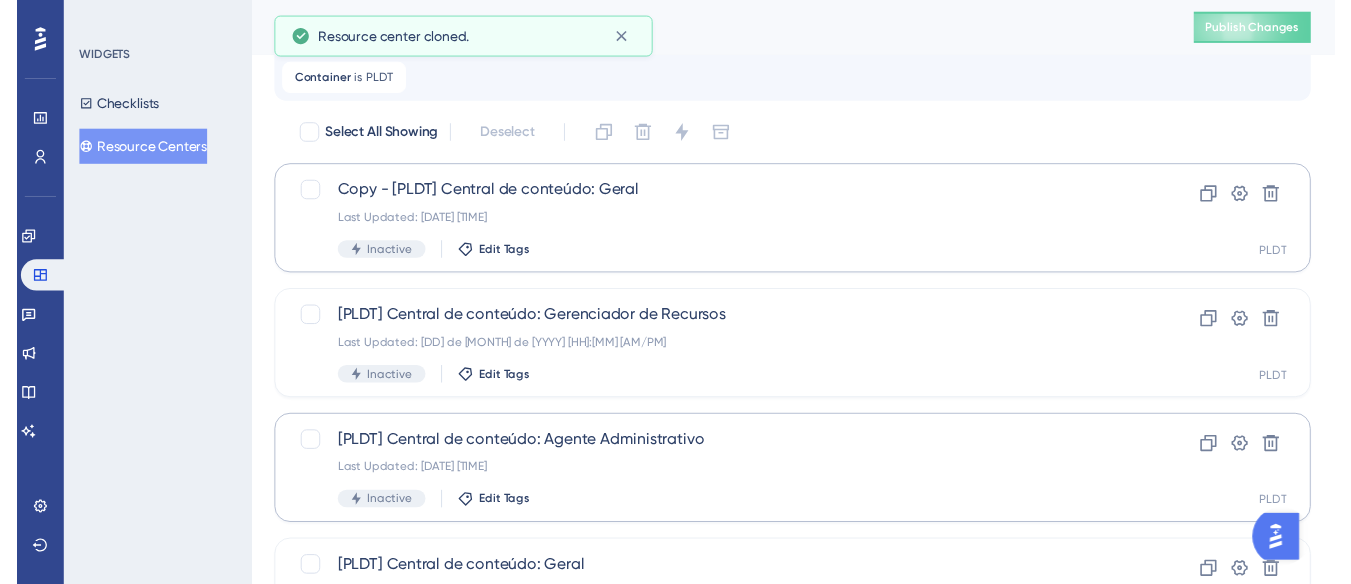 scroll, scrollTop: 0, scrollLeft: 0, axis: both 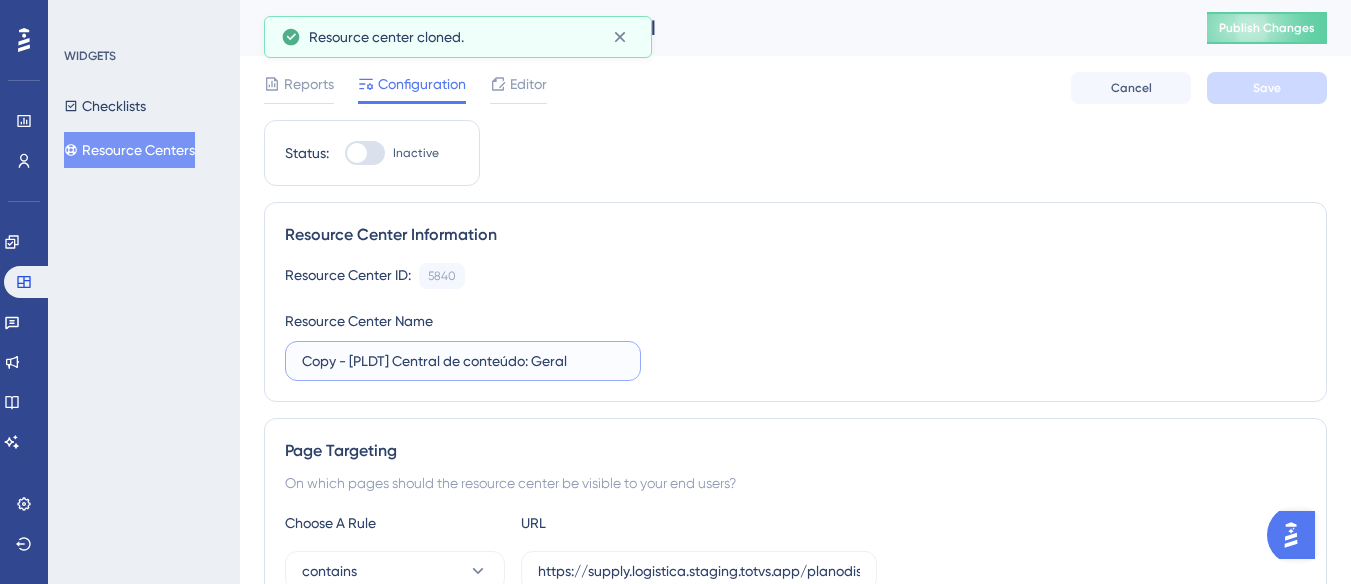 drag, startPoint x: 348, startPoint y: 360, endPoint x: 264, endPoint y: 356, distance: 84.095184 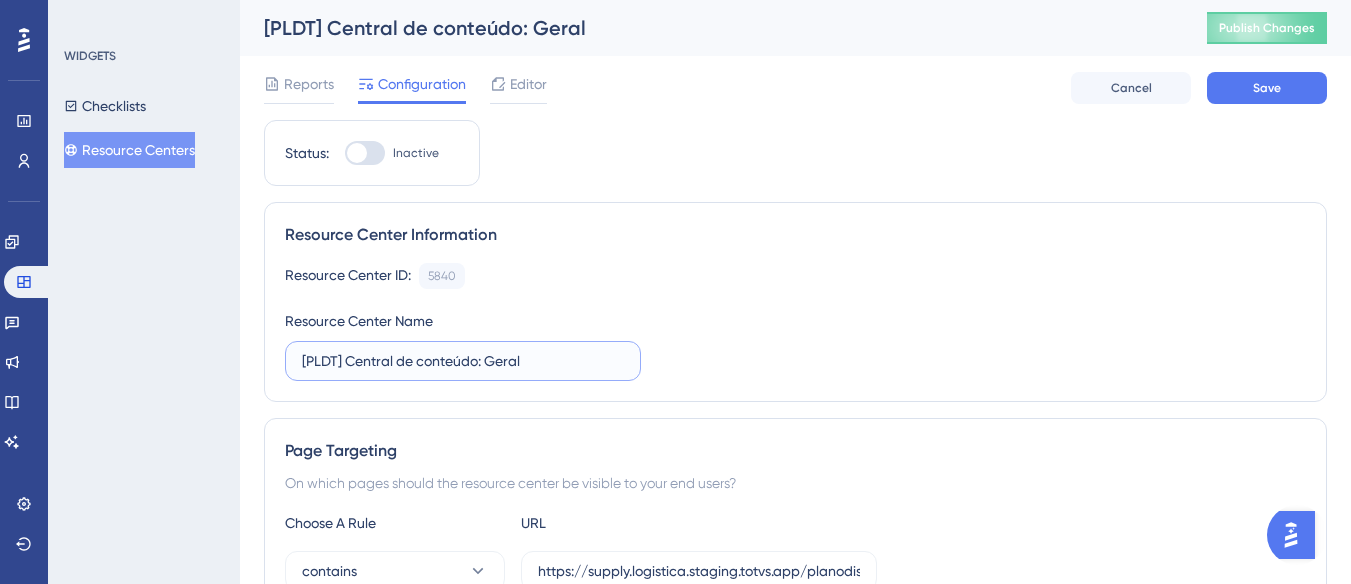 drag, startPoint x: 526, startPoint y: 357, endPoint x: 485, endPoint y: 365, distance: 41.773197 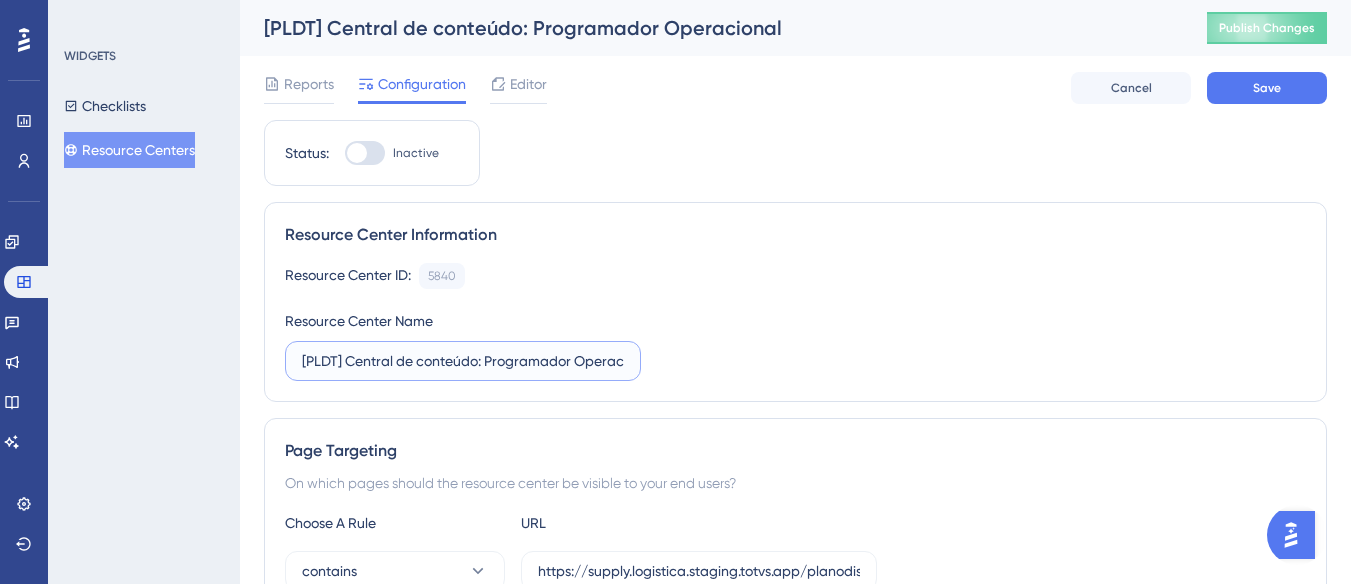 scroll, scrollTop: 0, scrollLeft: 31, axis: horizontal 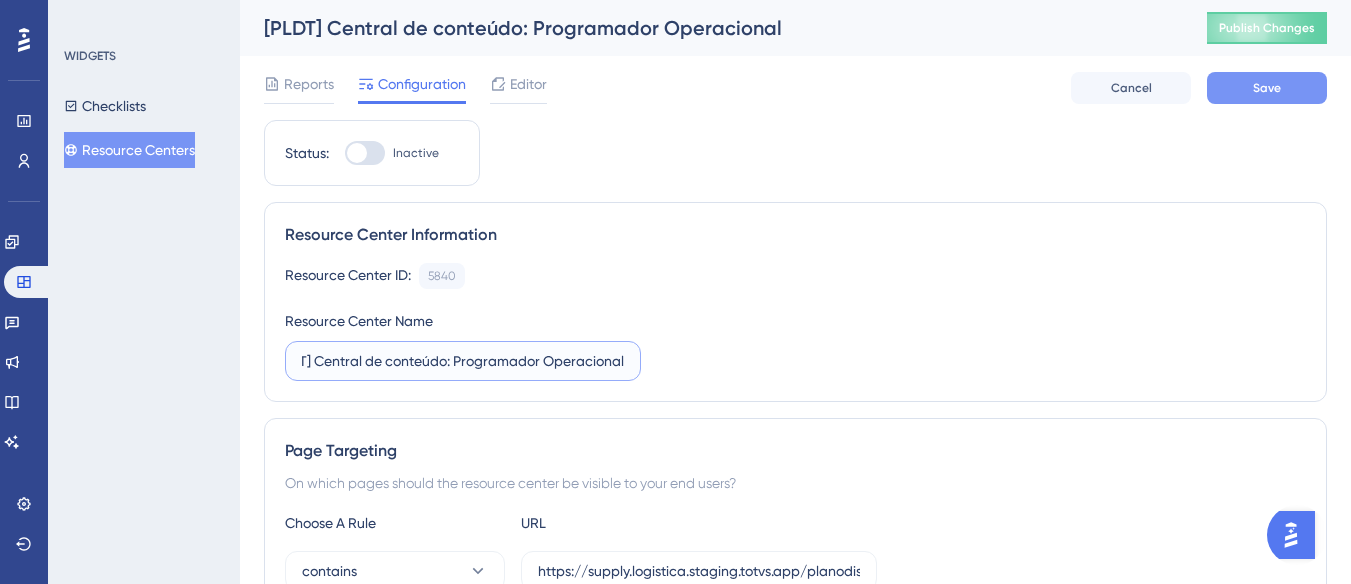 type on "[PLDT] Central de conteúdo: Programador Operacional" 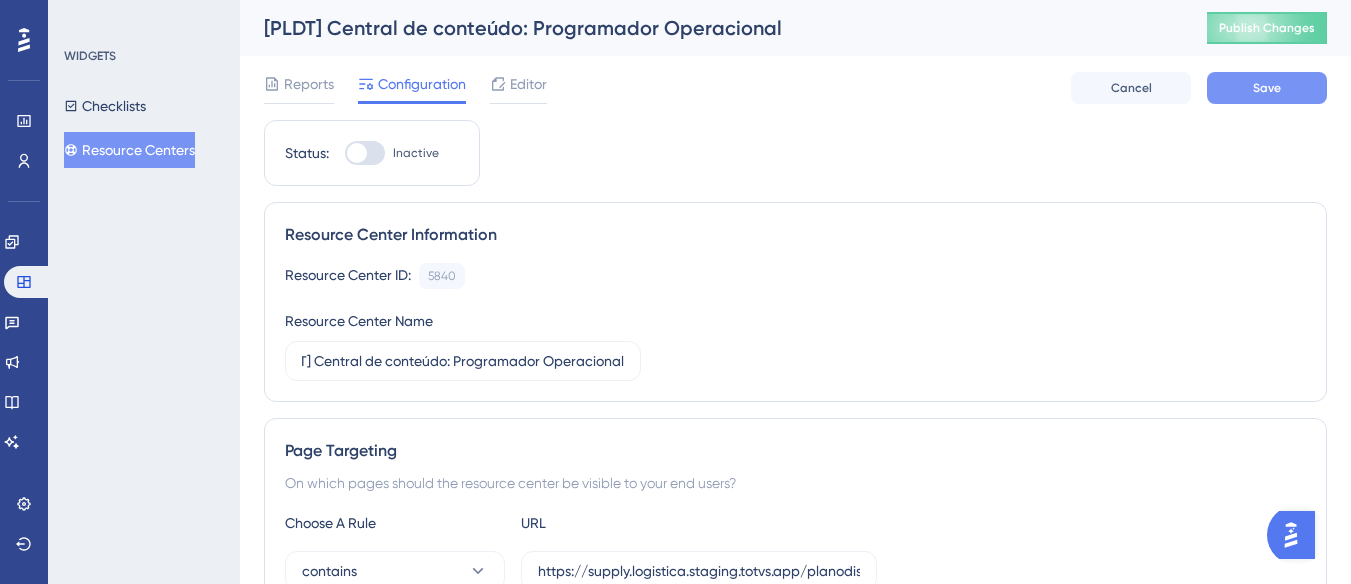 click on "Save" at bounding box center (1267, 88) 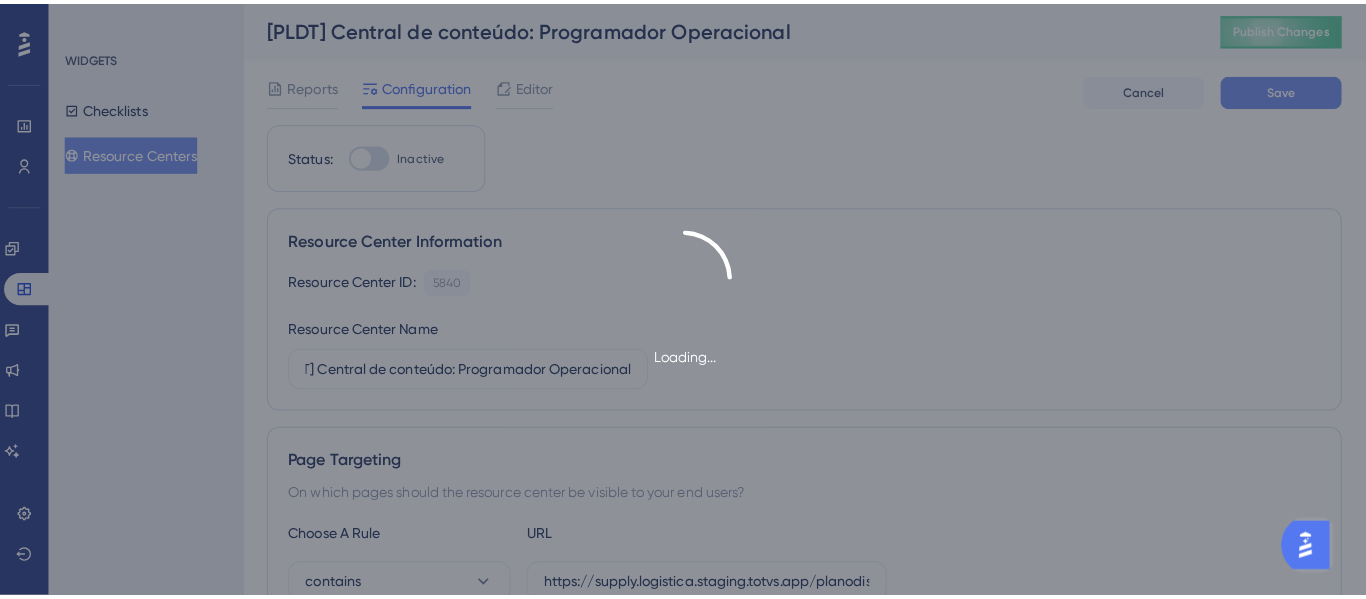 scroll, scrollTop: 0, scrollLeft: 0, axis: both 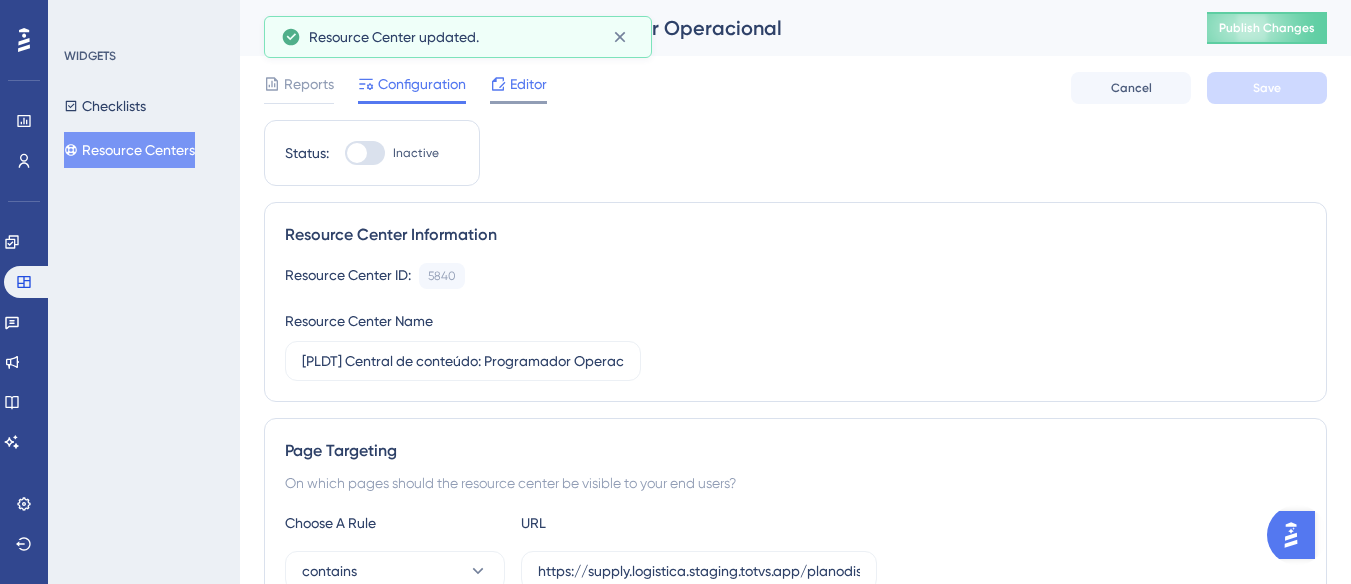 click on "Editor" at bounding box center (528, 84) 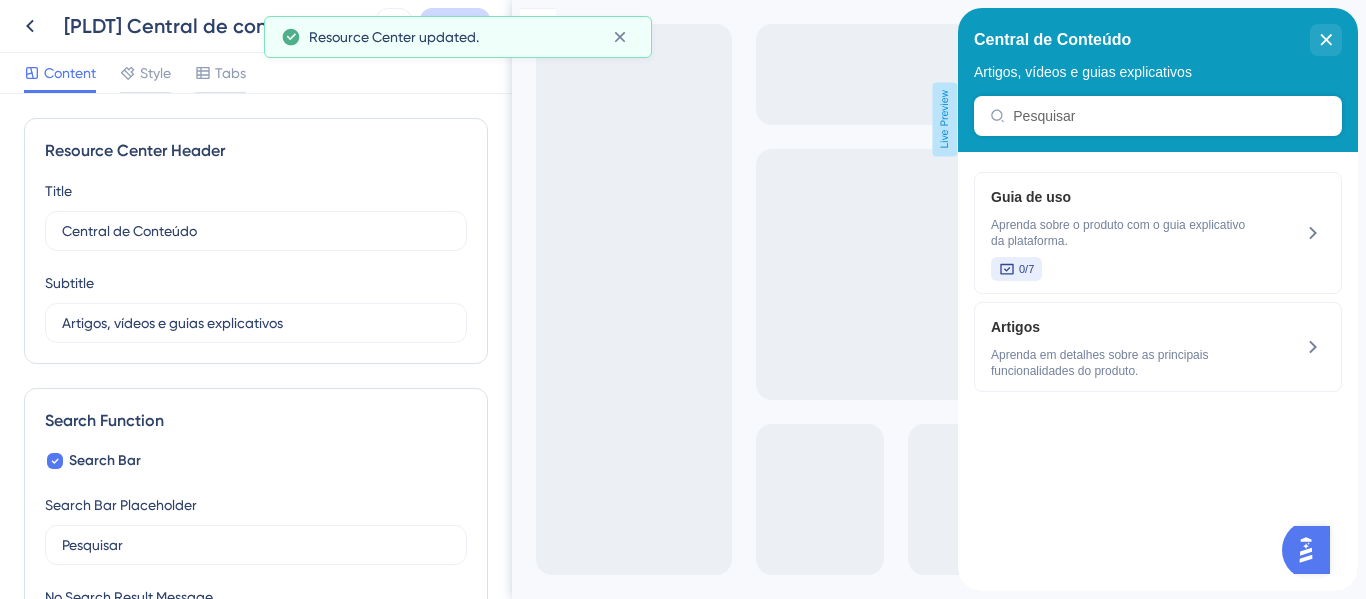 scroll, scrollTop: 0, scrollLeft: 0, axis: both 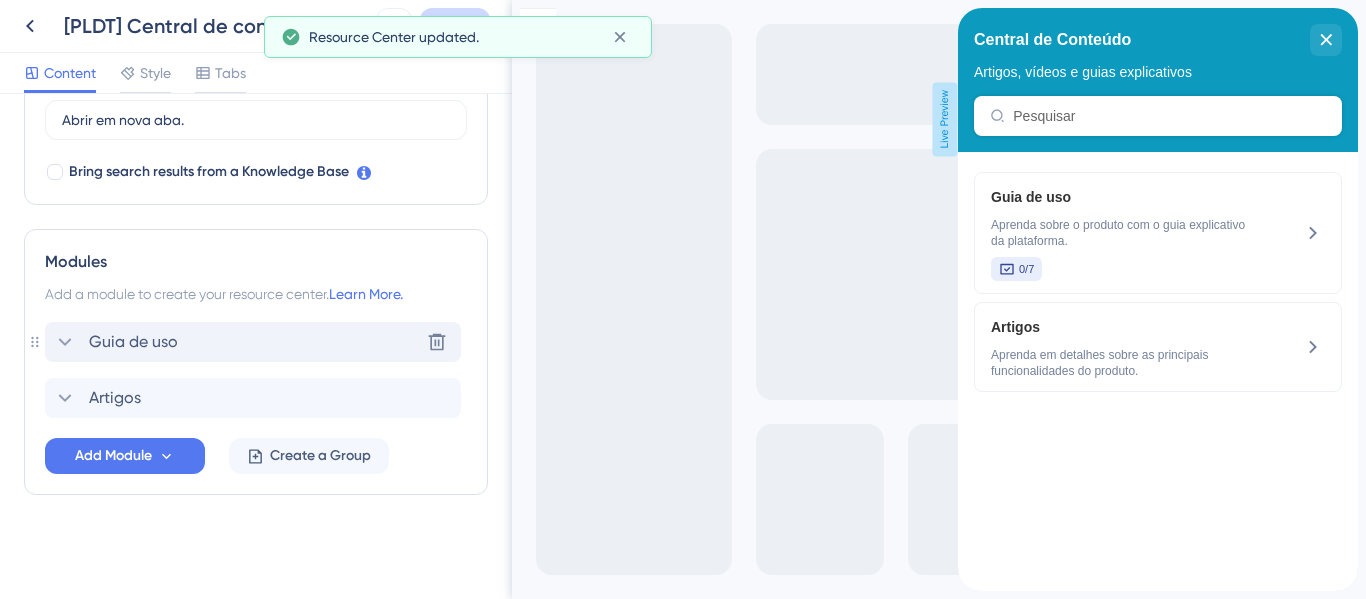 click on "Guia de uso Delete" at bounding box center (253, 342) 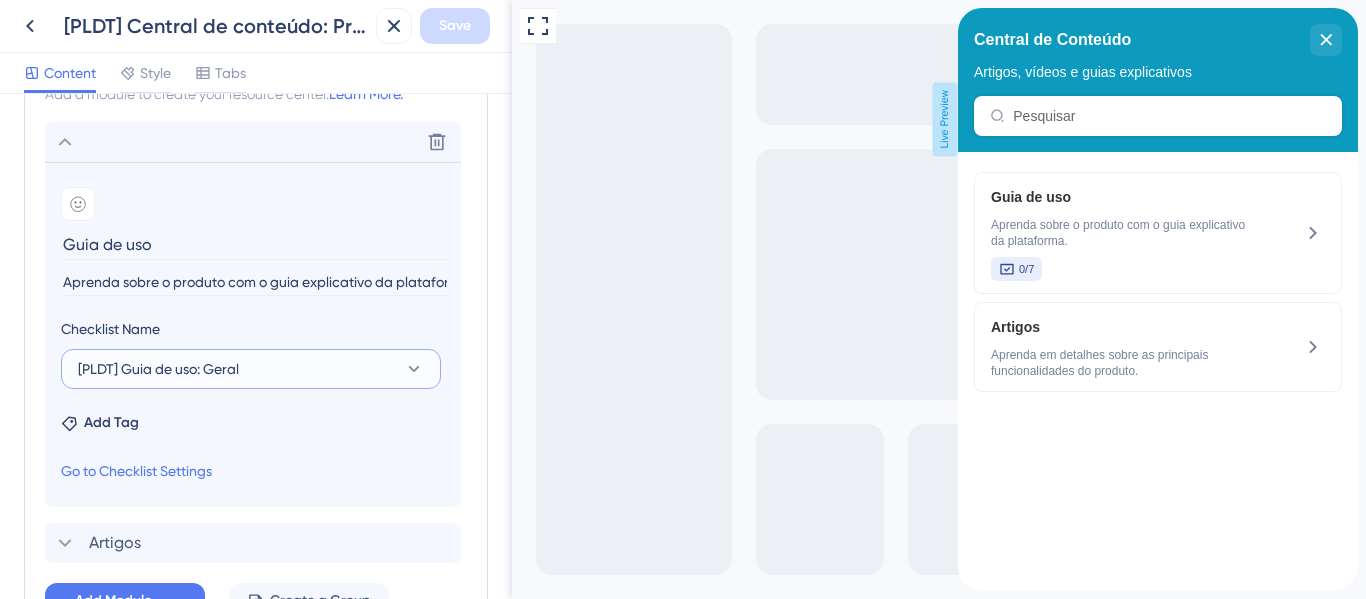 click on "[PLDT] Guia de uso: Geral" at bounding box center (251, 369) 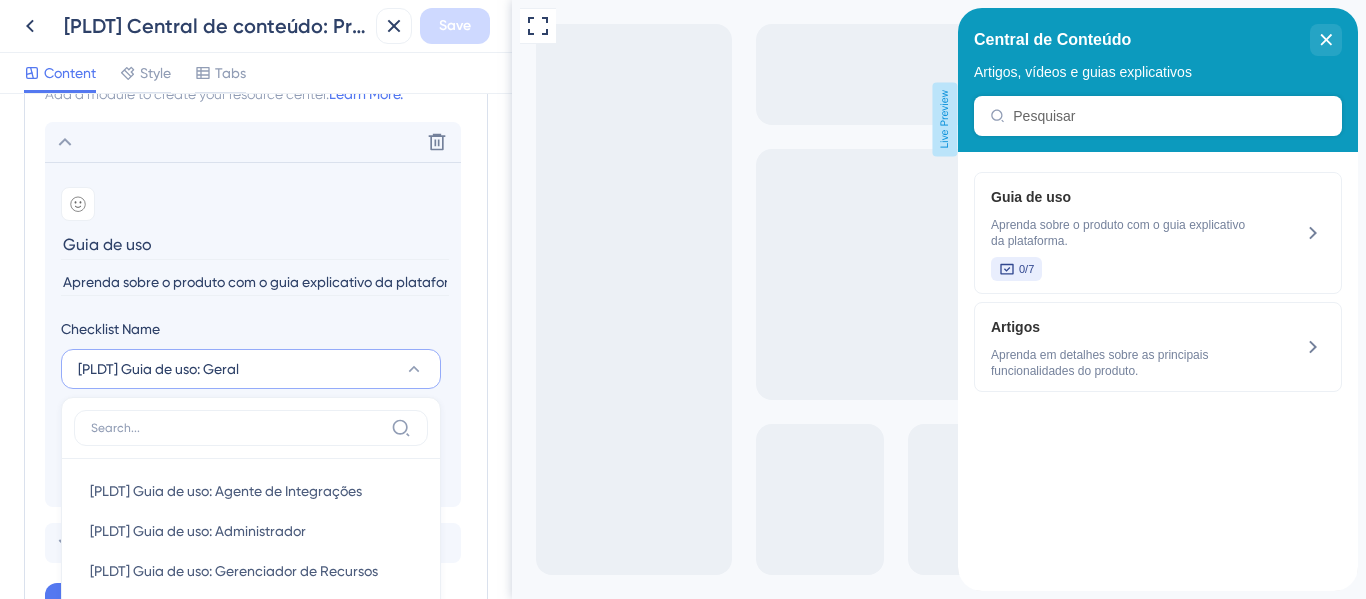 scroll, scrollTop: 1045, scrollLeft: 0, axis: vertical 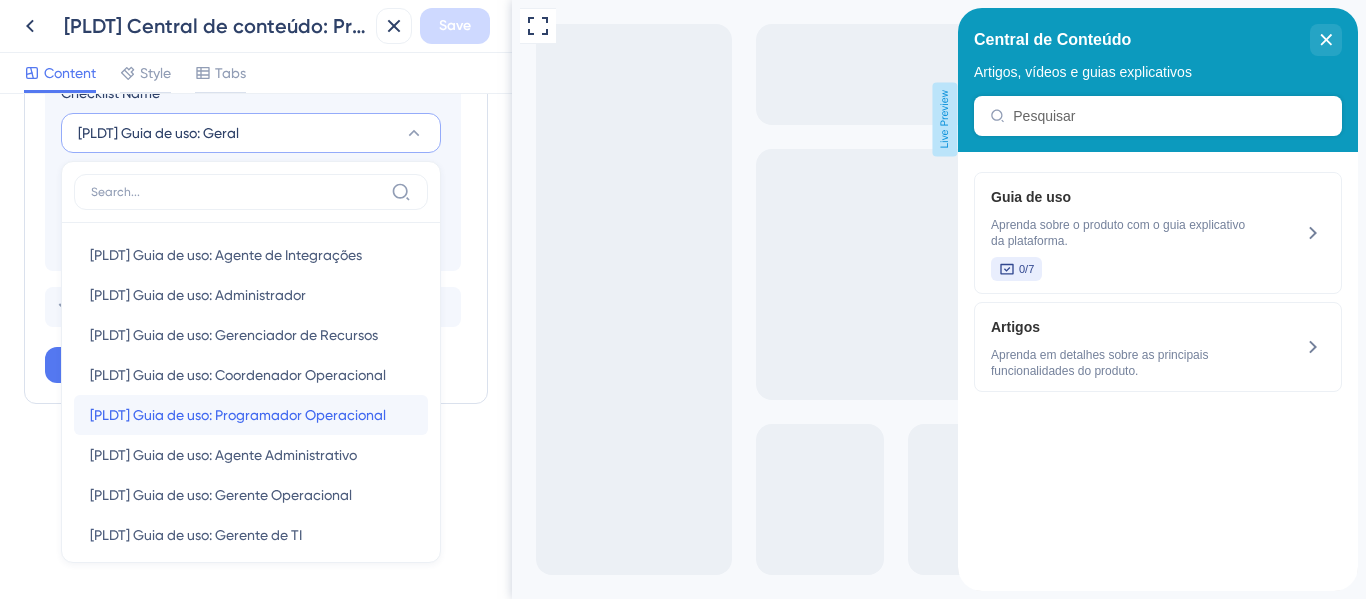 click on "[PLDT] Guia de uso: Programador Operacional [PLDT] Guia de uso: Programador Operacional" at bounding box center [251, 415] 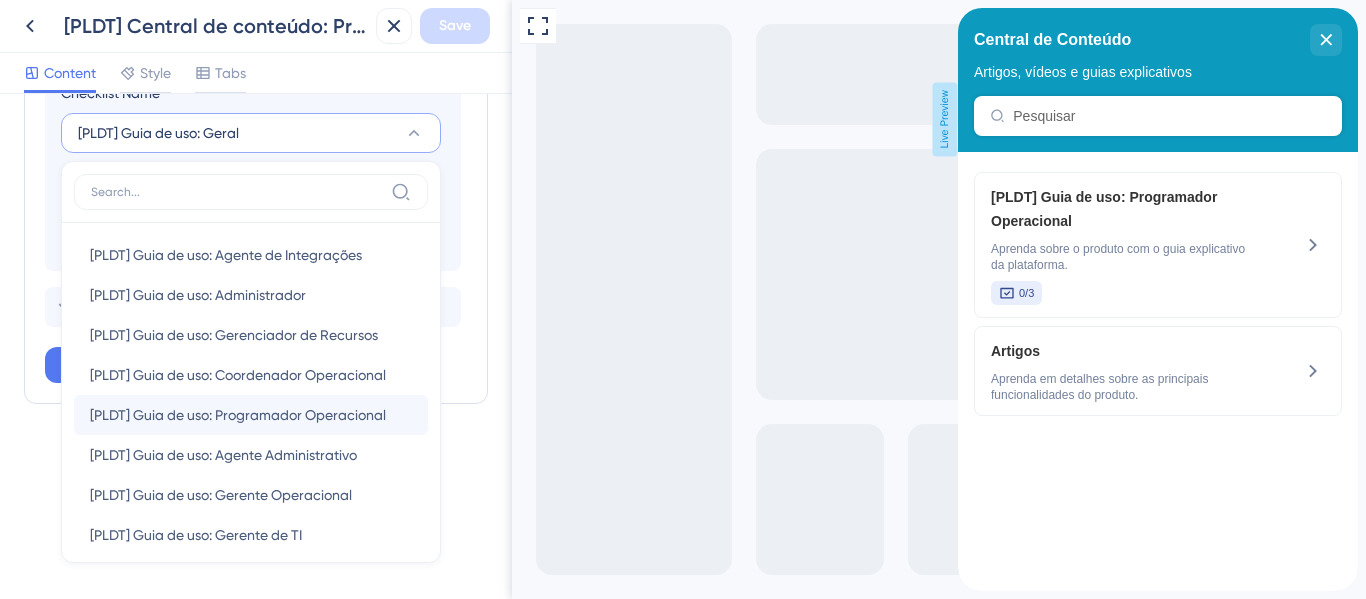 scroll, scrollTop: 954, scrollLeft: 0, axis: vertical 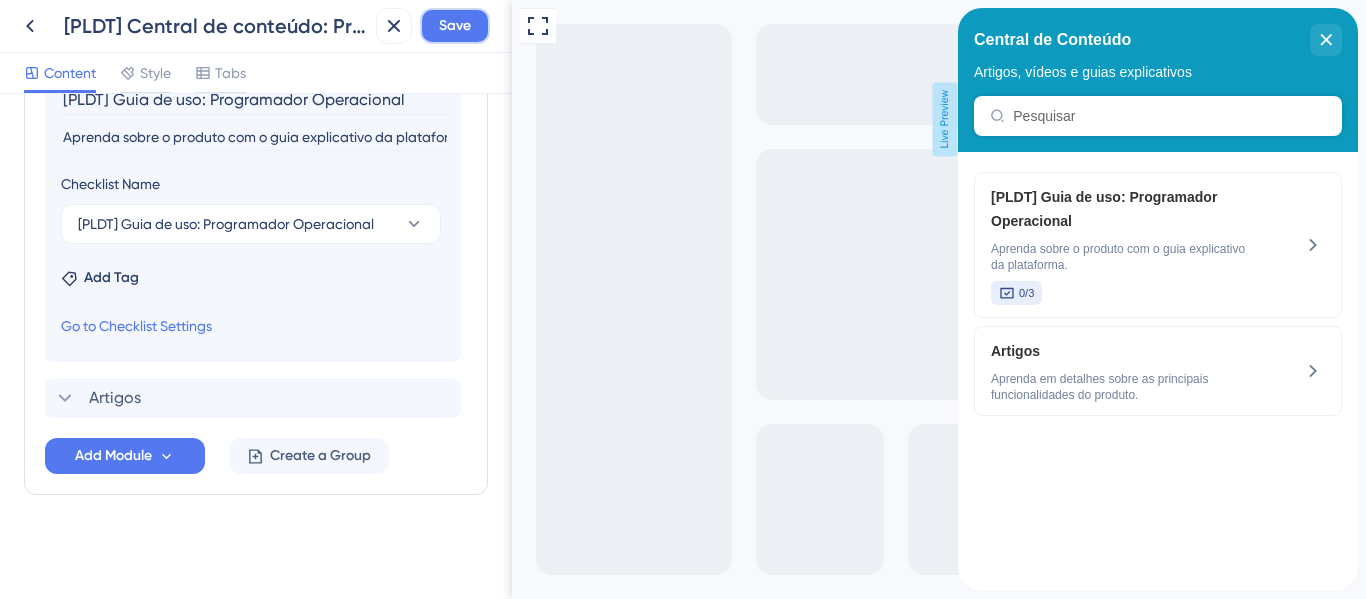 click on "Save" at bounding box center (455, 26) 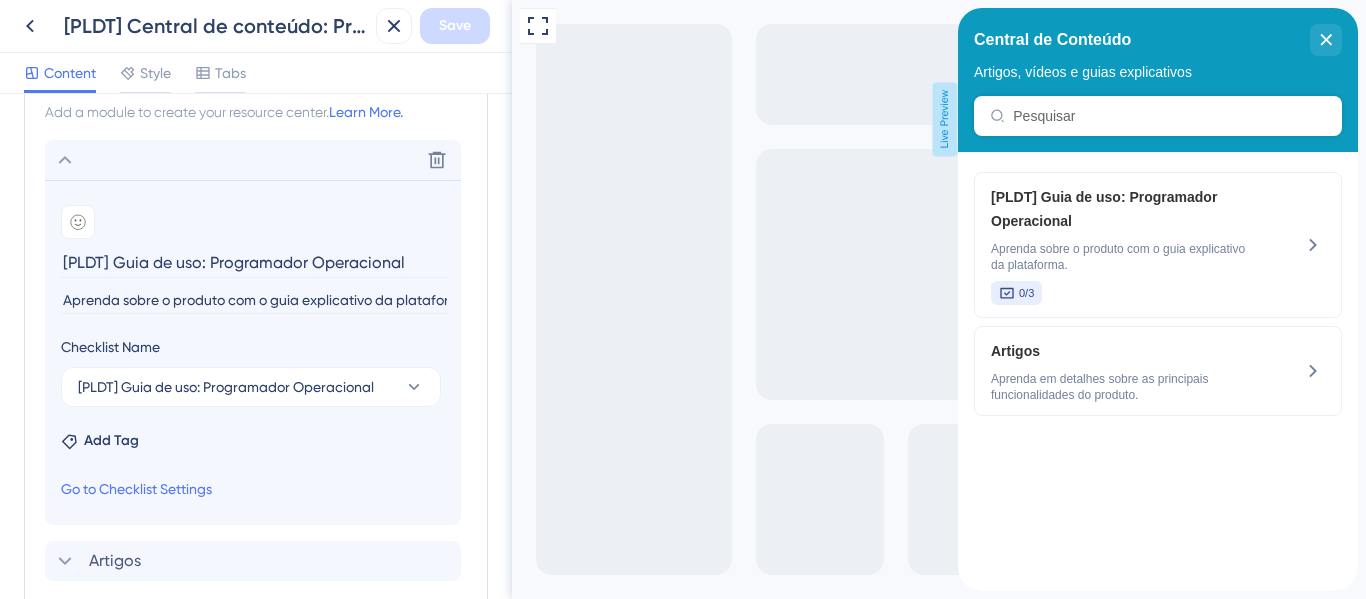 scroll, scrollTop: 800, scrollLeft: 0, axis: vertical 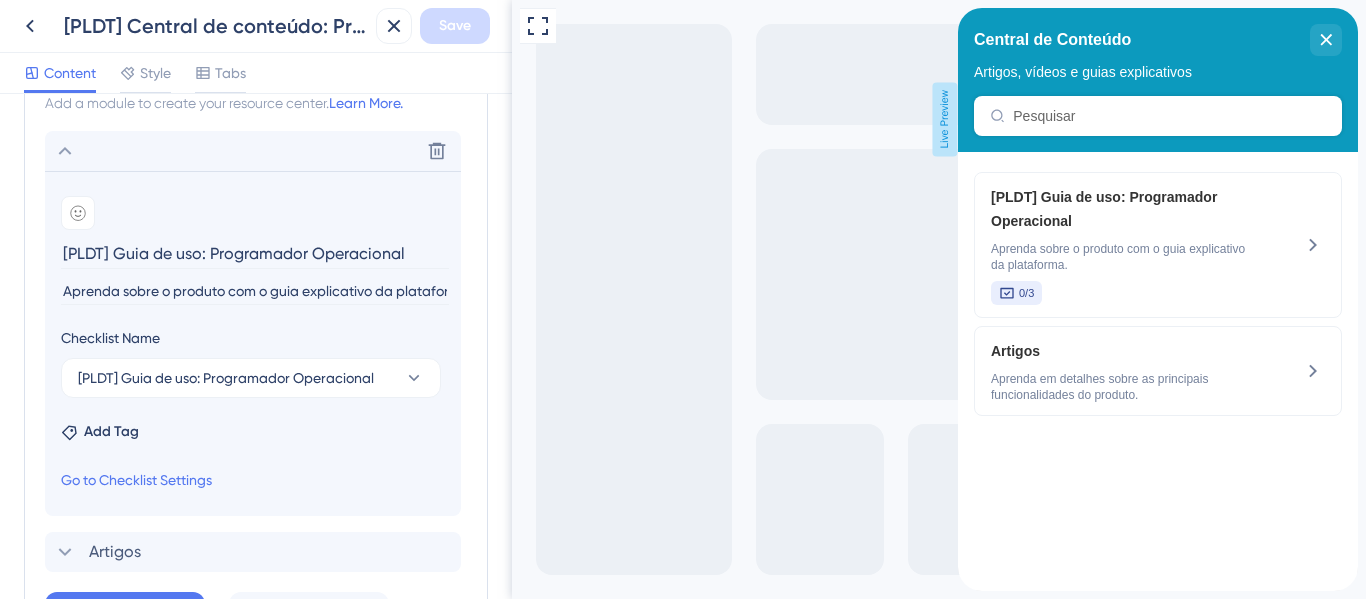 drag, startPoint x: 111, startPoint y: 248, endPoint x: 42, endPoint y: 258, distance: 69.72087 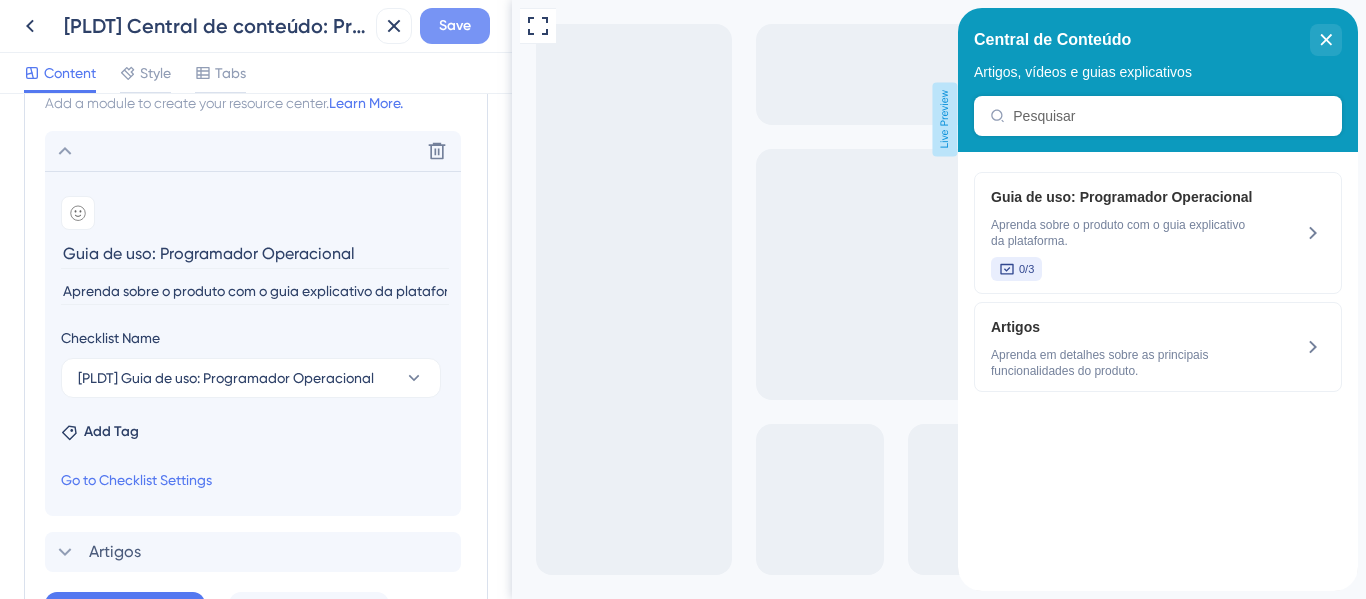 type on "Guia de uso: Programador Operacional" 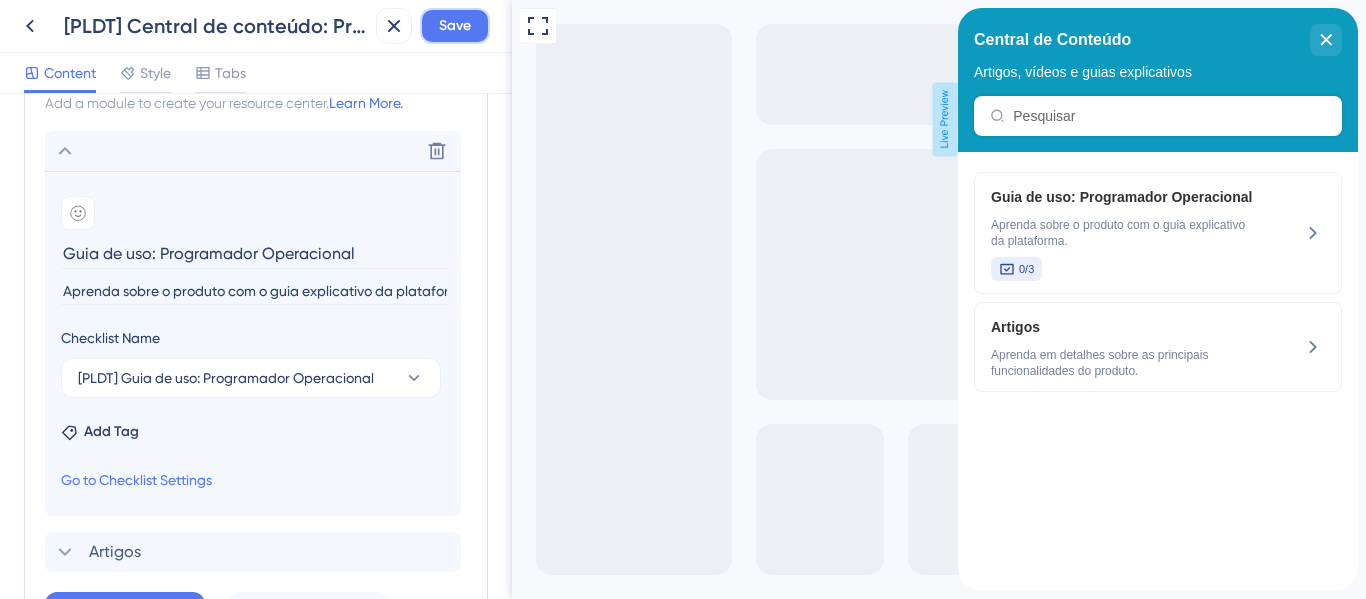 click on "Save" at bounding box center (455, 26) 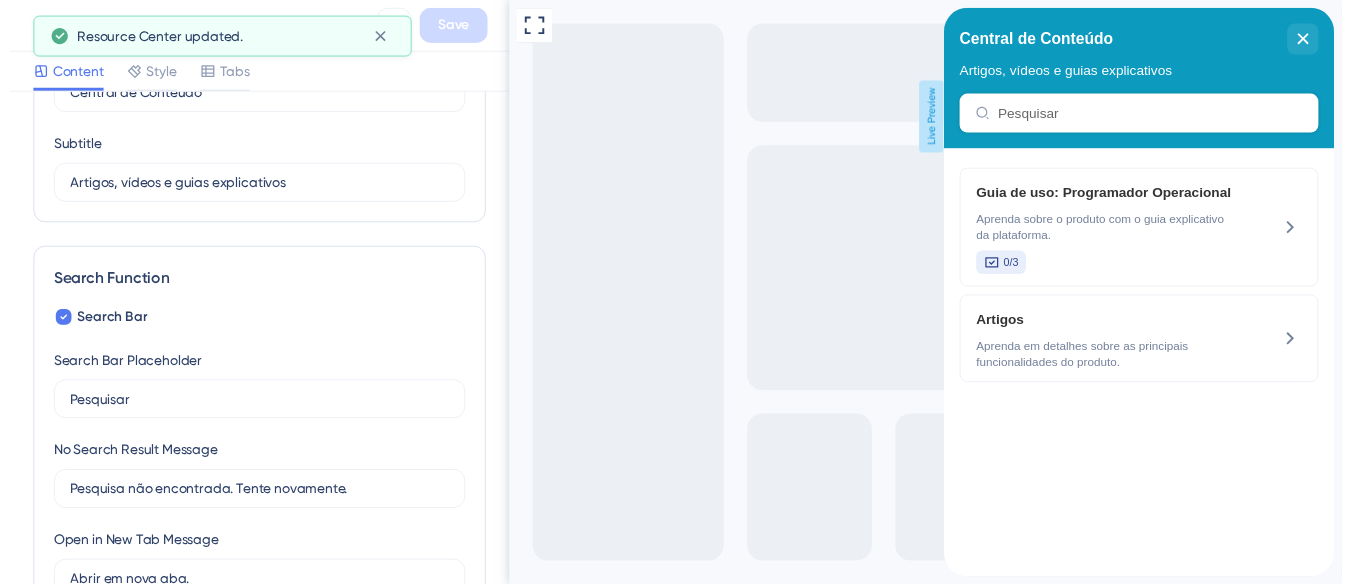 scroll, scrollTop: 0, scrollLeft: 0, axis: both 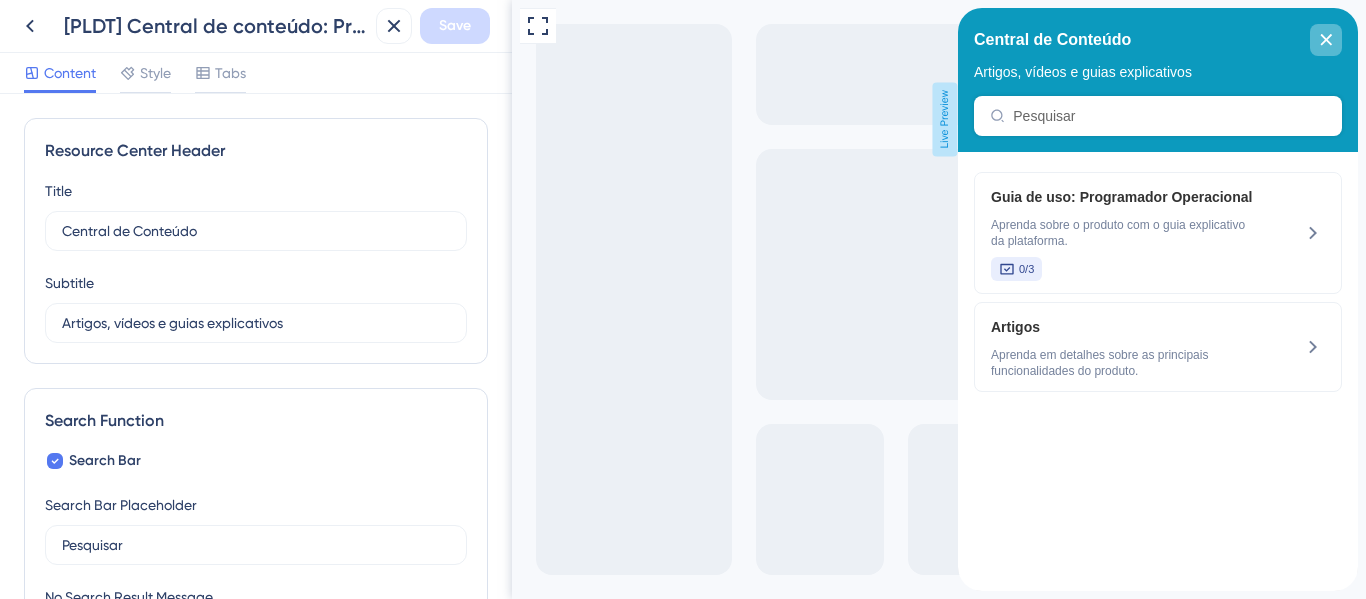 click 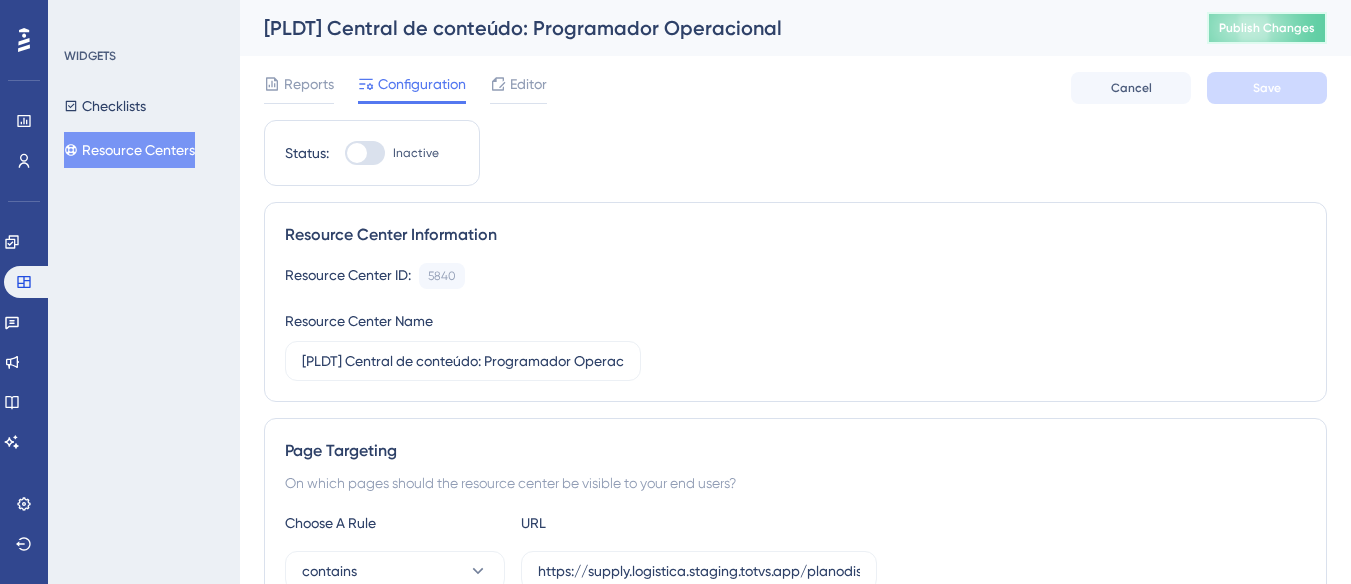 click on "Publish Changes" at bounding box center [1267, 28] 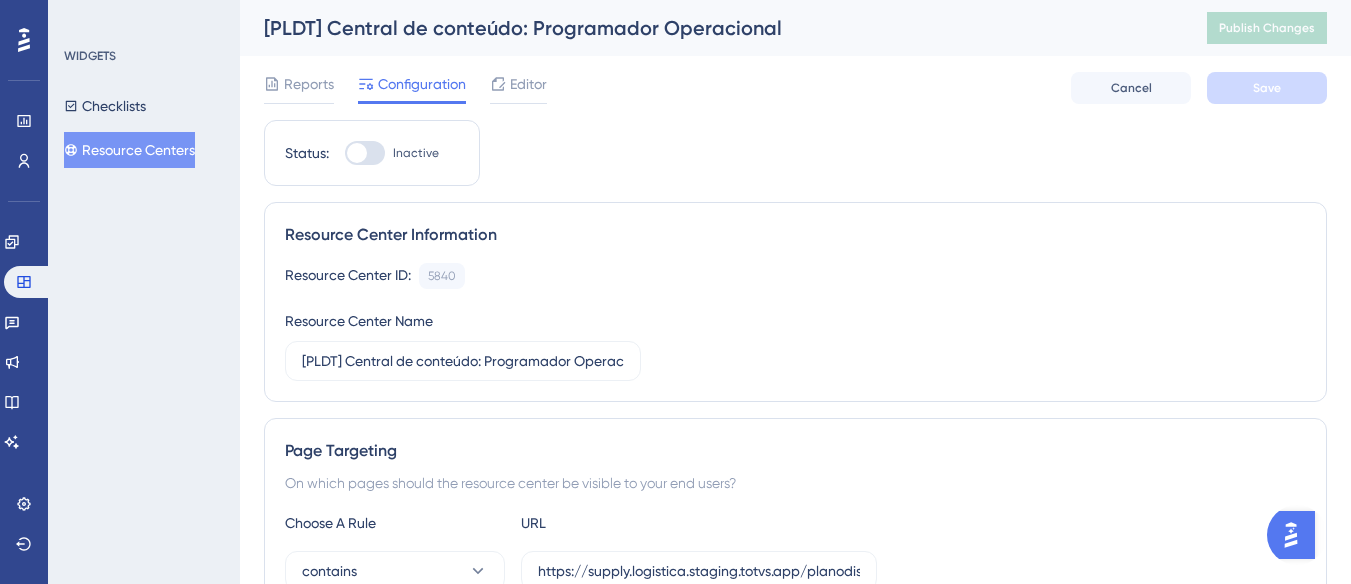 scroll, scrollTop: 200, scrollLeft: 0, axis: vertical 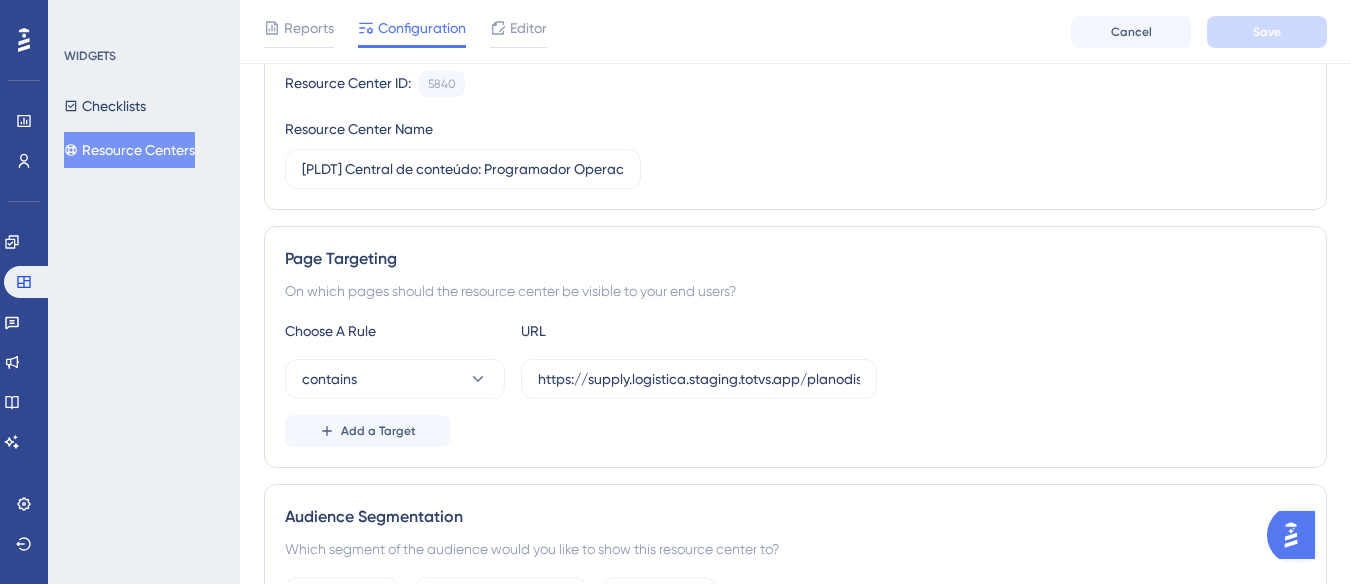 click on "Resource Centers" at bounding box center (129, 150) 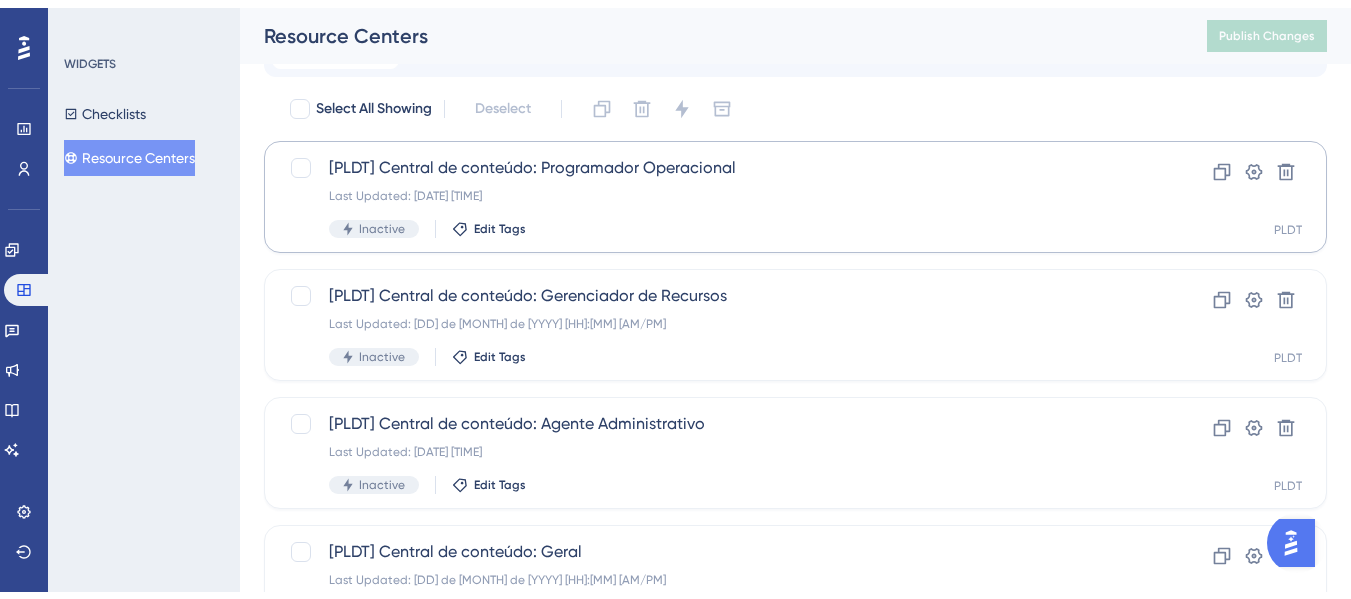 scroll, scrollTop: 193, scrollLeft: 0, axis: vertical 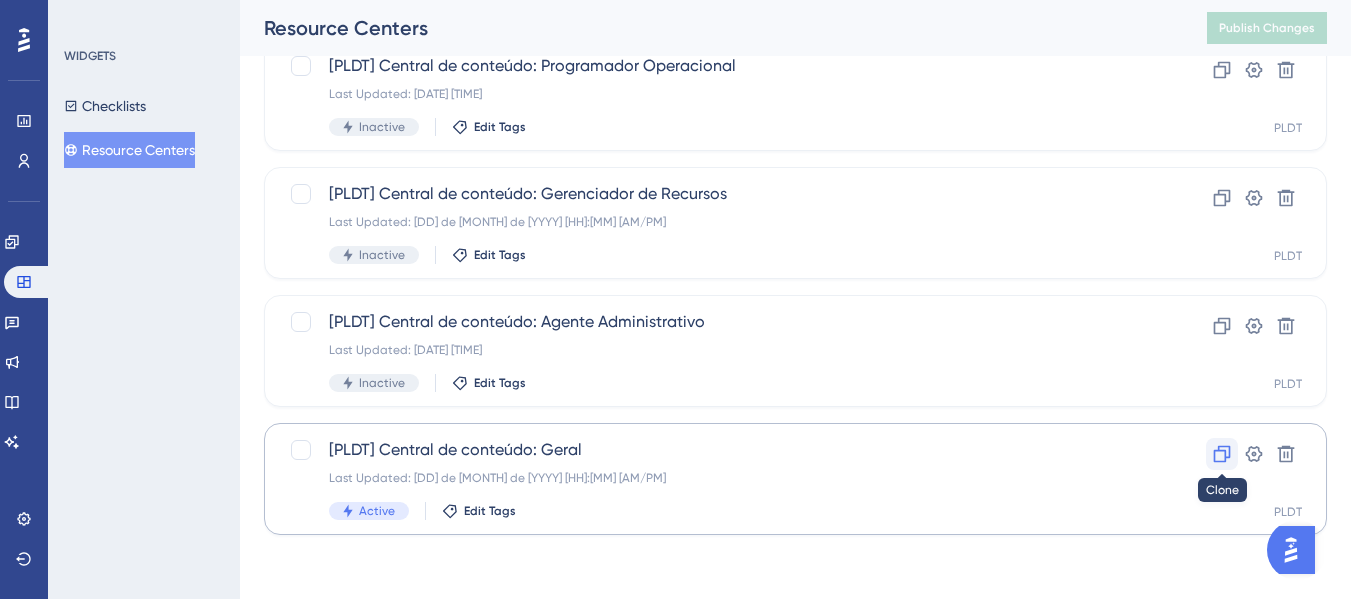 click 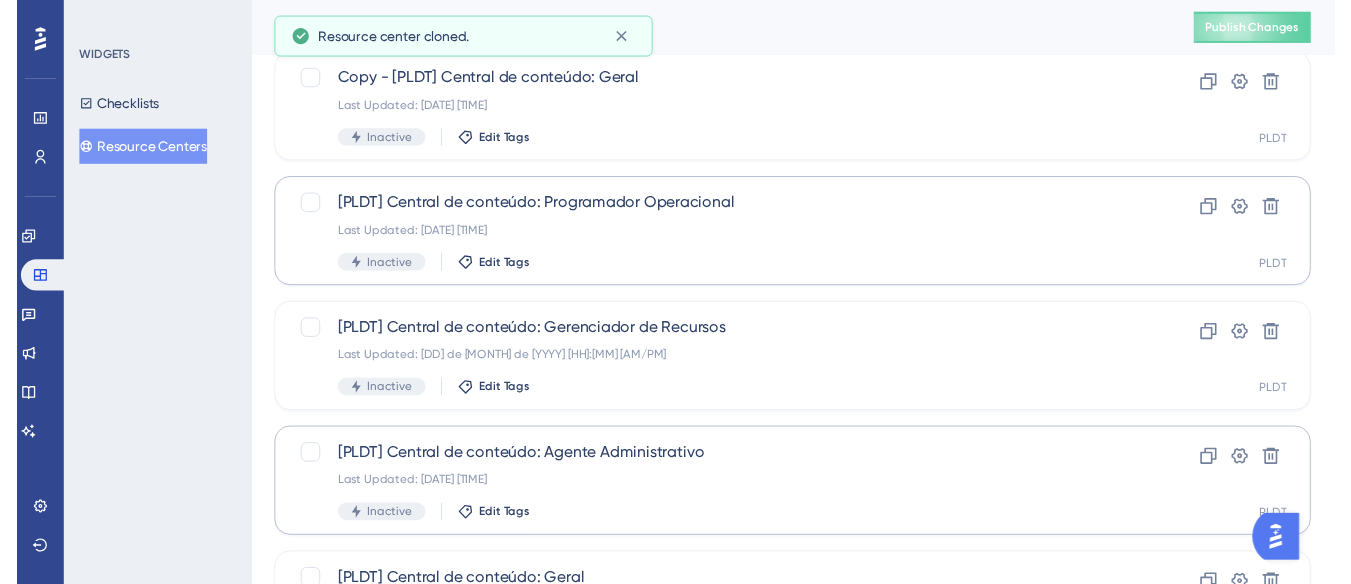 scroll, scrollTop: 0, scrollLeft: 0, axis: both 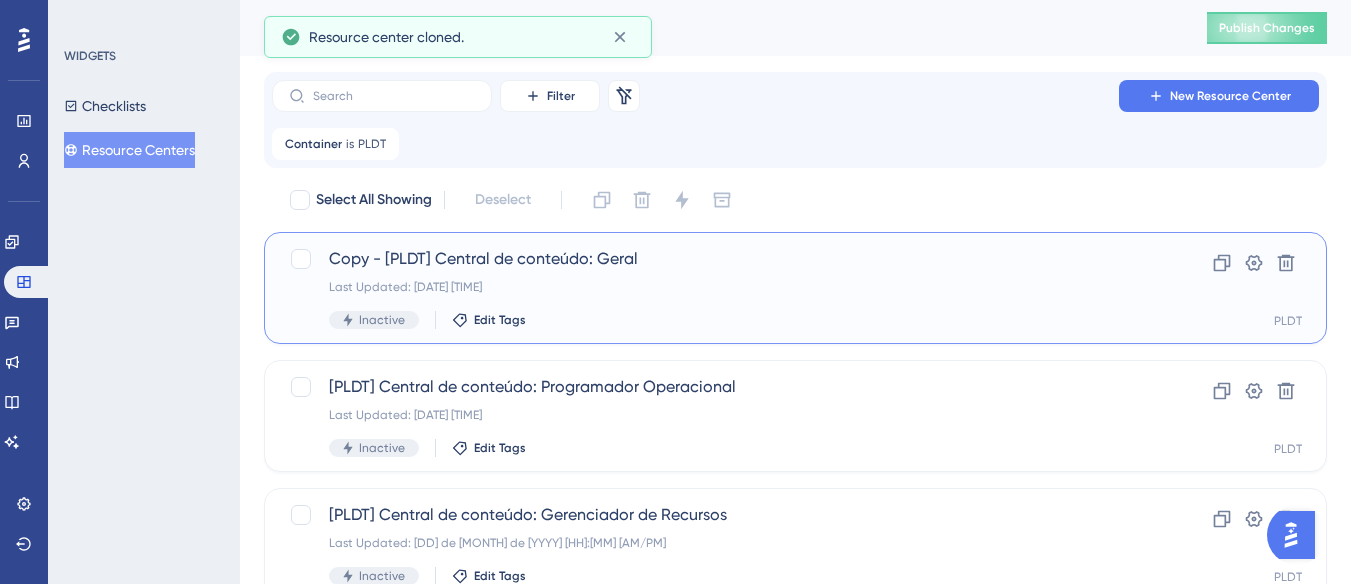 click on "Copy - [PLDT] Central de conteúdo: Geral" at bounding box center (715, 259) 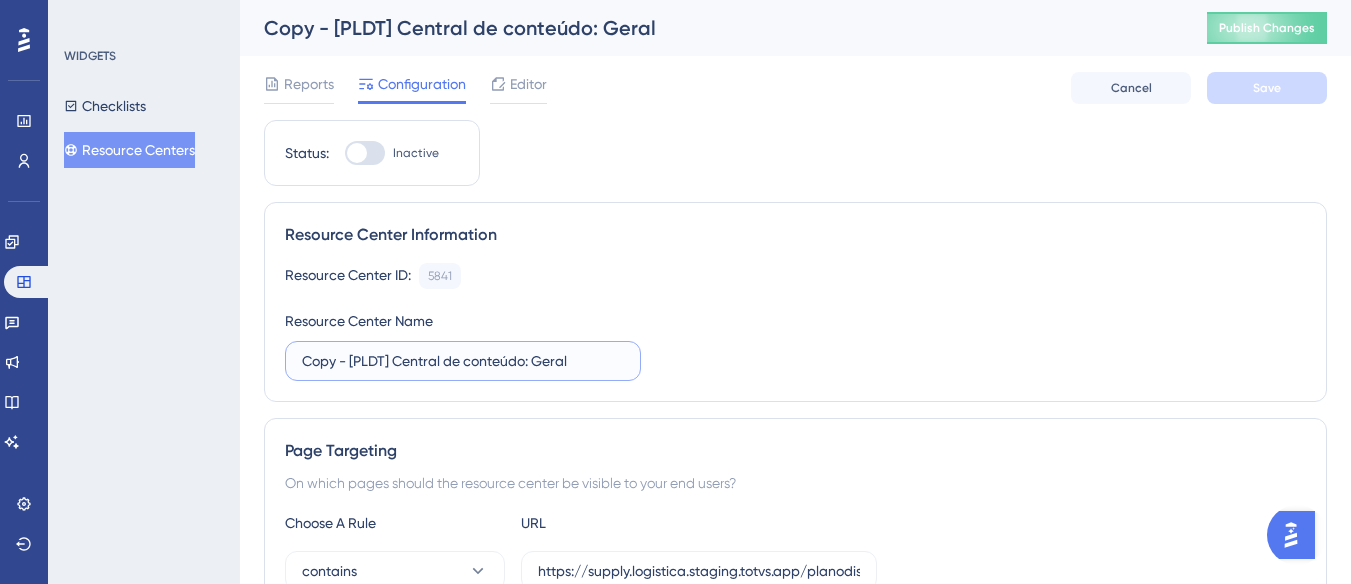 drag, startPoint x: 352, startPoint y: 365, endPoint x: 241, endPoint y: 361, distance: 111.07205 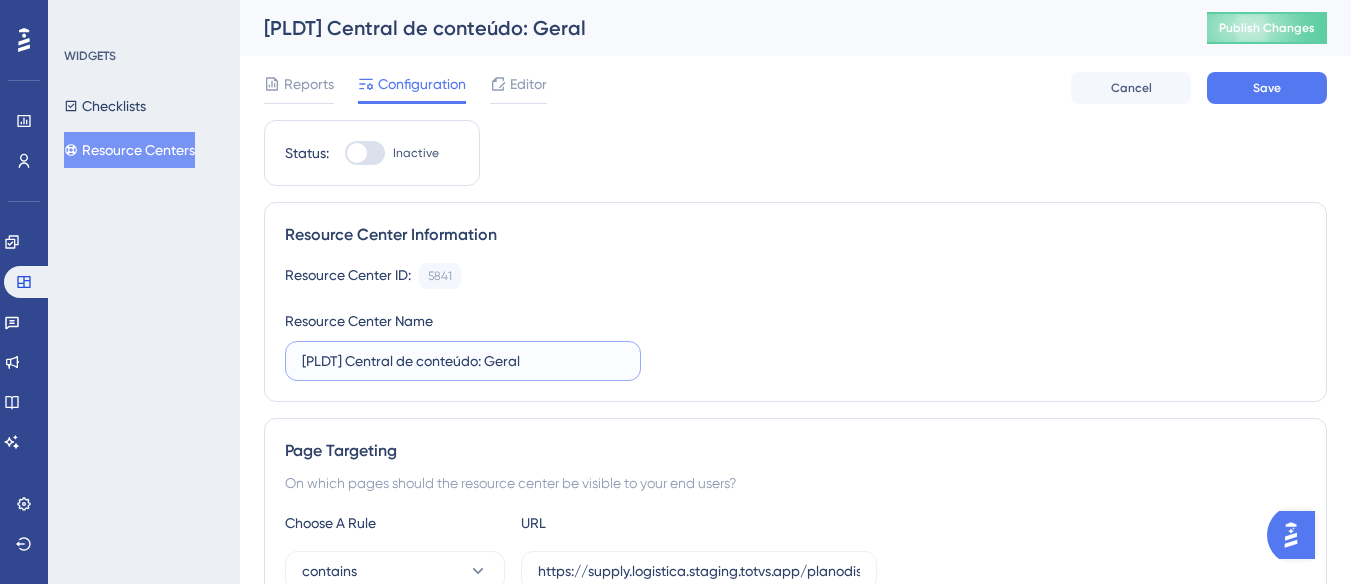 drag, startPoint x: 522, startPoint y: 369, endPoint x: 487, endPoint y: 378, distance: 36.138622 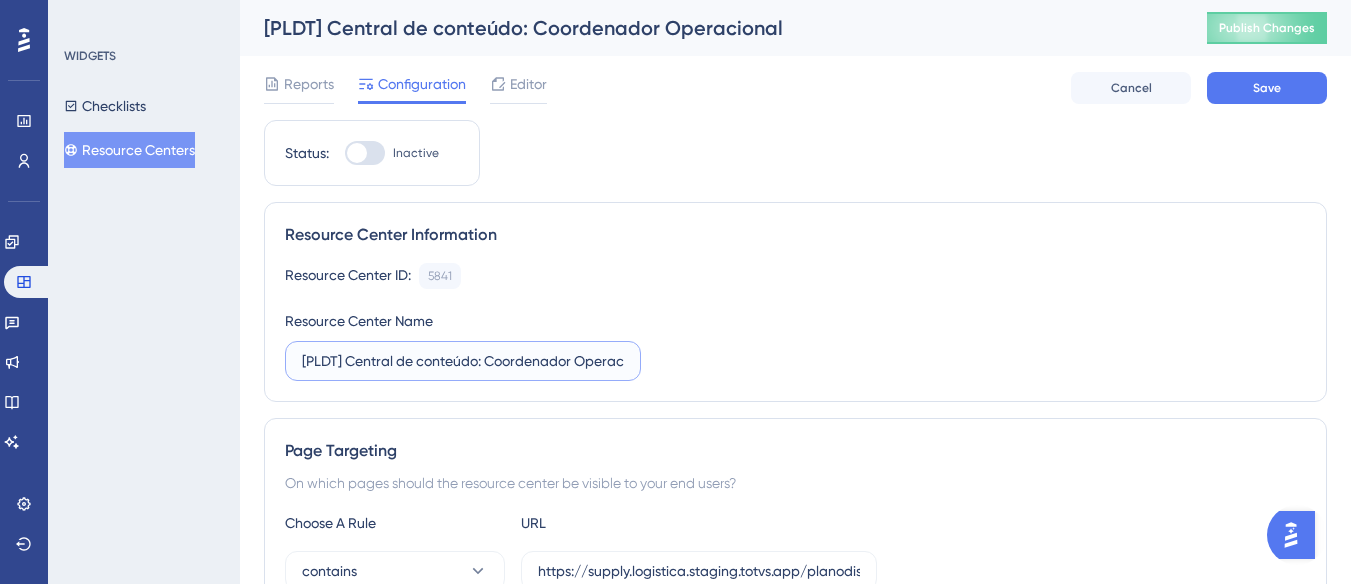 scroll, scrollTop: 0, scrollLeft: 33, axis: horizontal 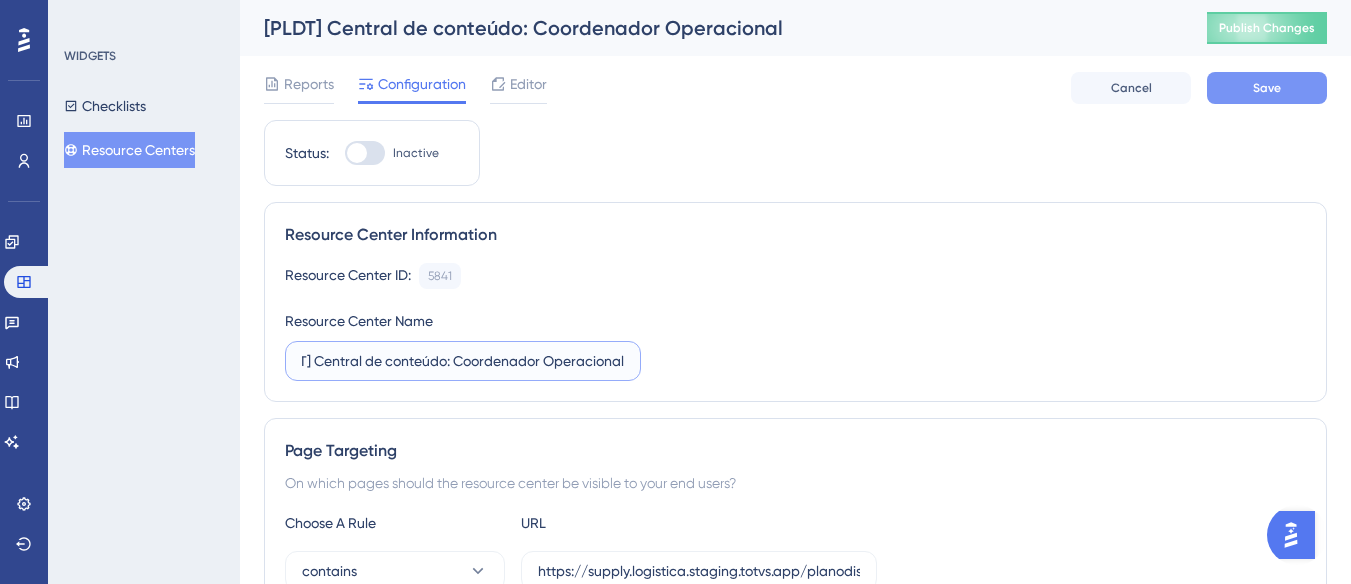 type on "[PLDT] Central de conteúdo: Coordenador Operacional" 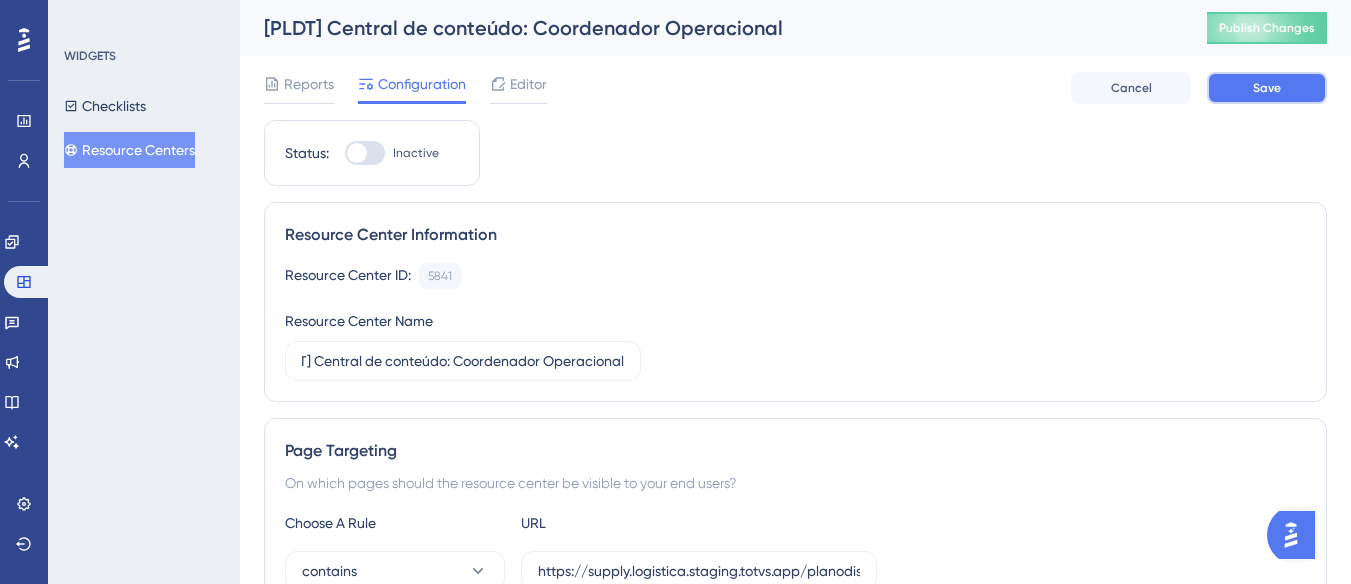 click on "Save" at bounding box center (1267, 88) 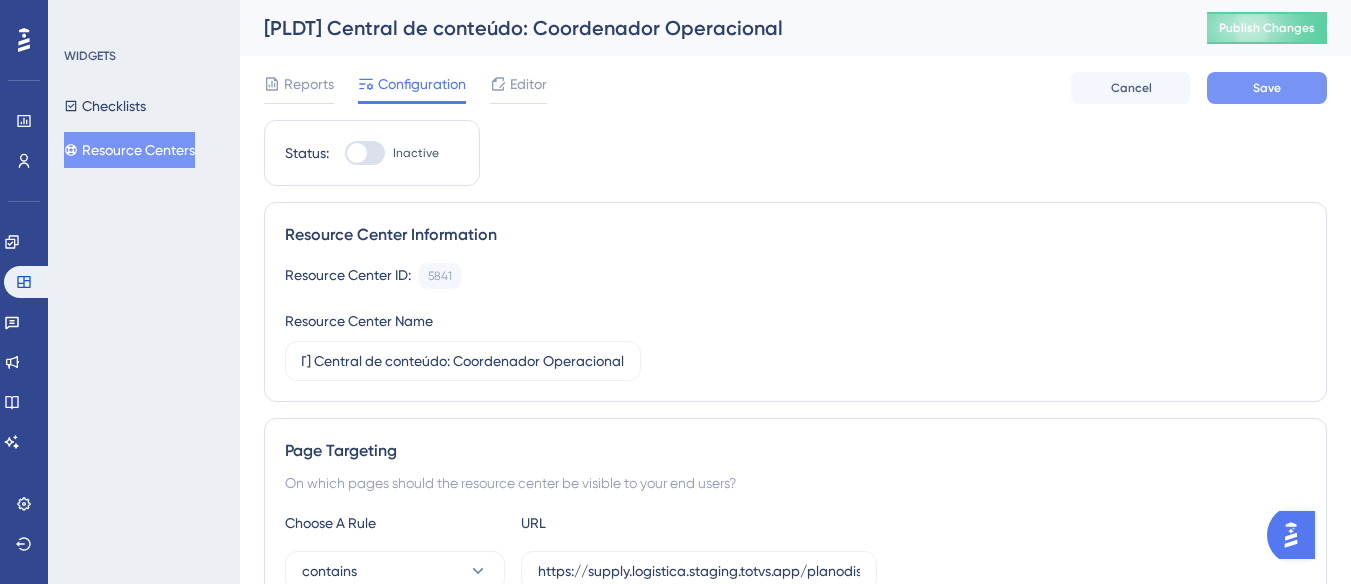 scroll, scrollTop: 0, scrollLeft: 0, axis: both 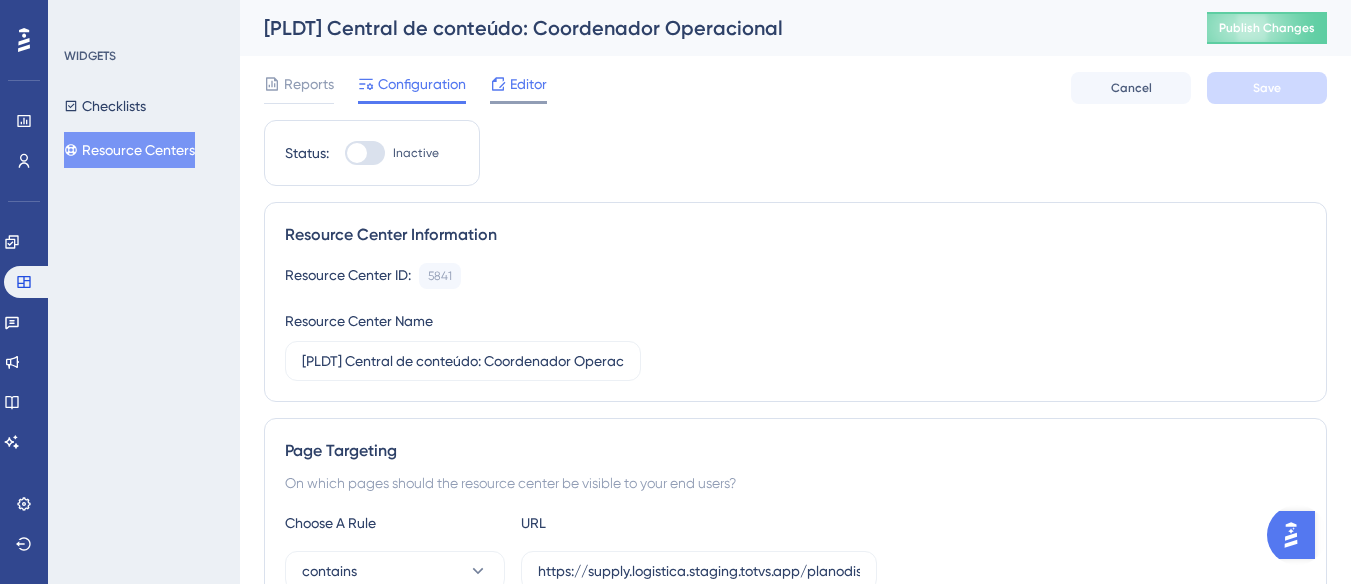 click on "Editor" at bounding box center [518, 88] 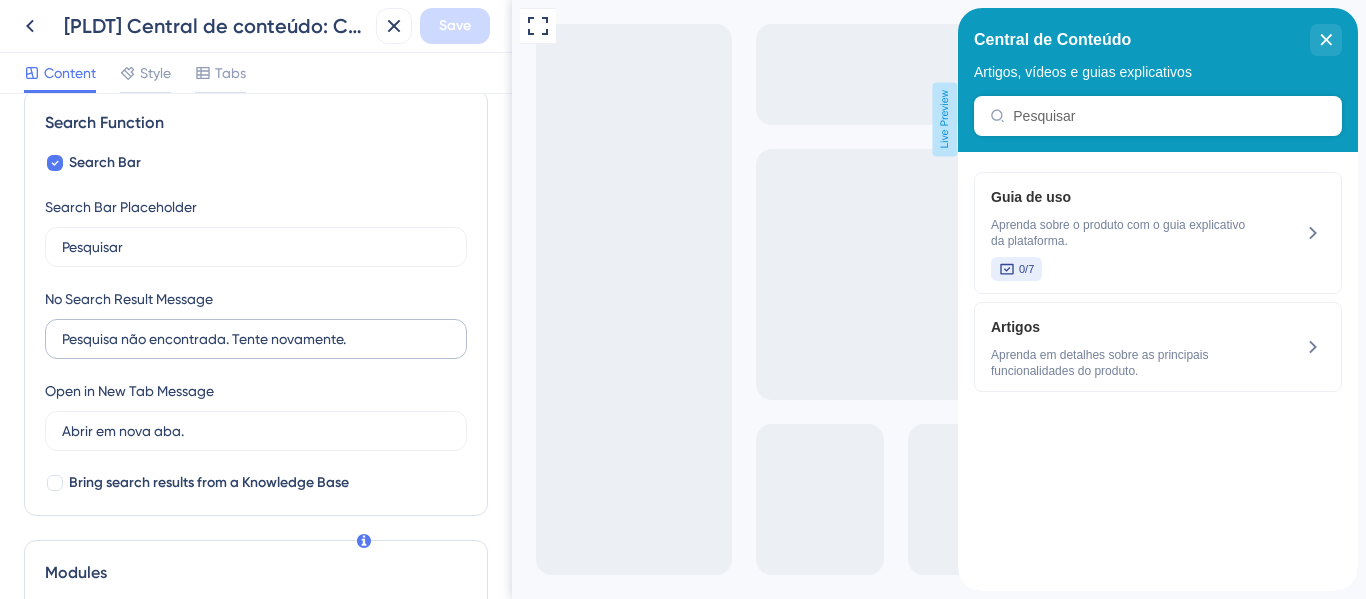 scroll, scrollTop: 0, scrollLeft: 0, axis: both 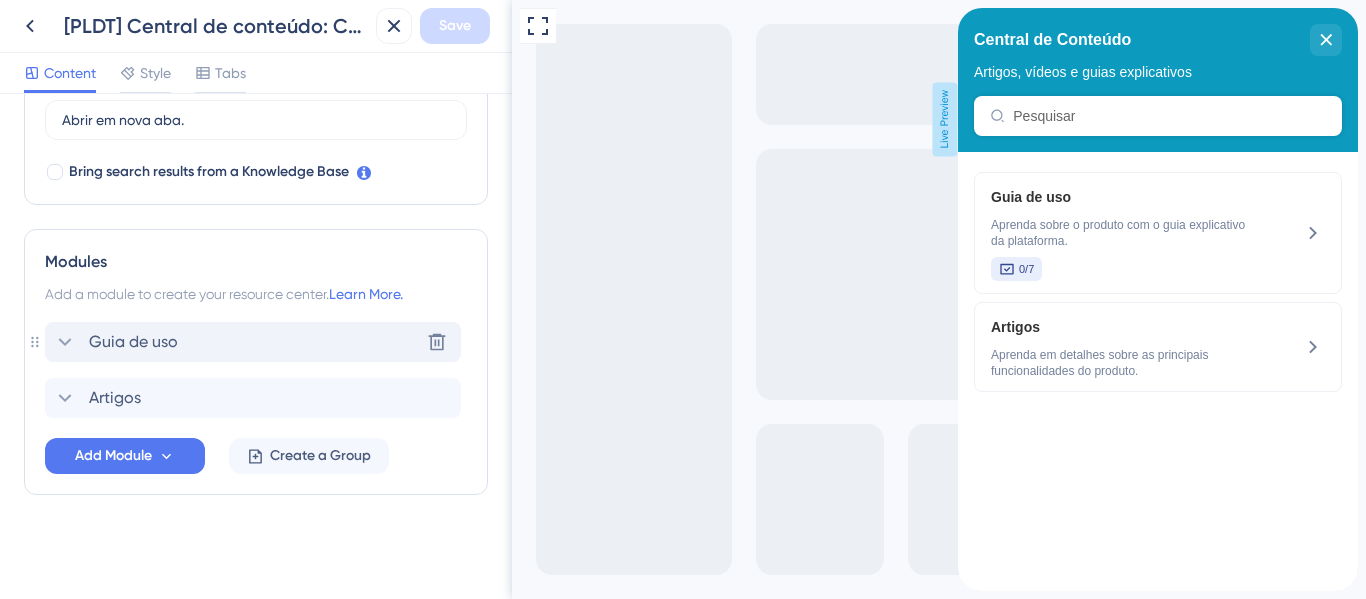 click on "Guia de uso Delete" at bounding box center [253, 342] 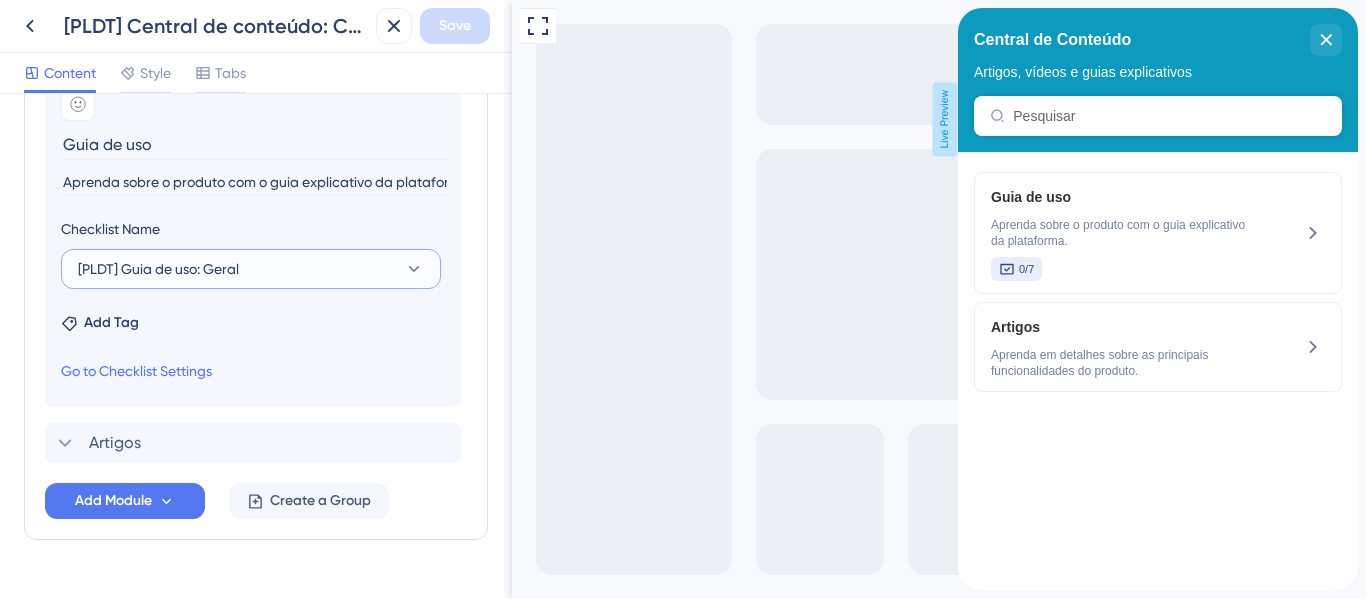 click on "[PLDT] Guia de uso: Geral" at bounding box center (251, 269) 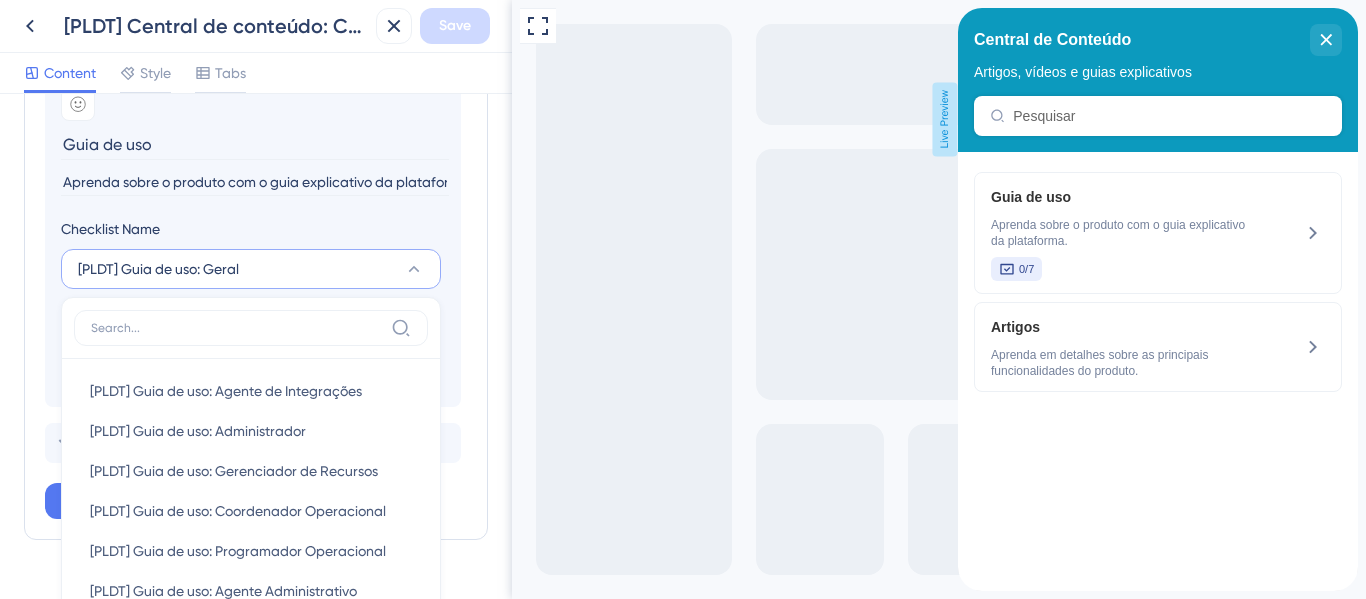 scroll, scrollTop: 1045, scrollLeft: 0, axis: vertical 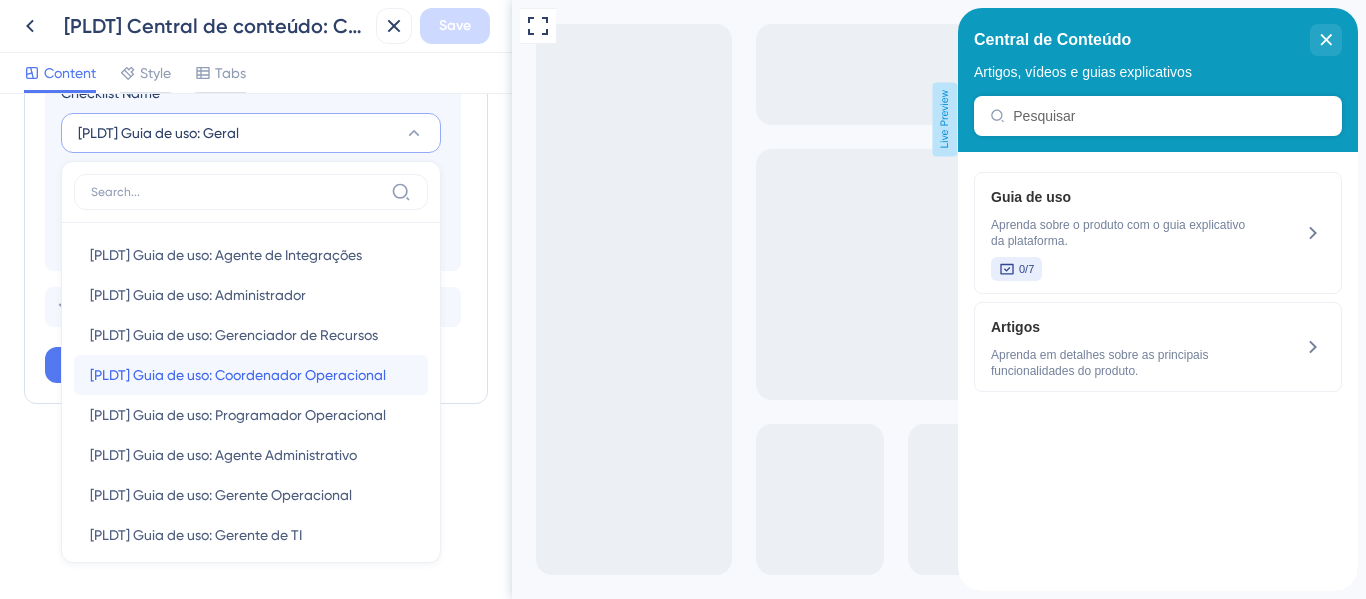 click on "[PLDT] Guia de uso: Coordenador Operacional" at bounding box center [238, 375] 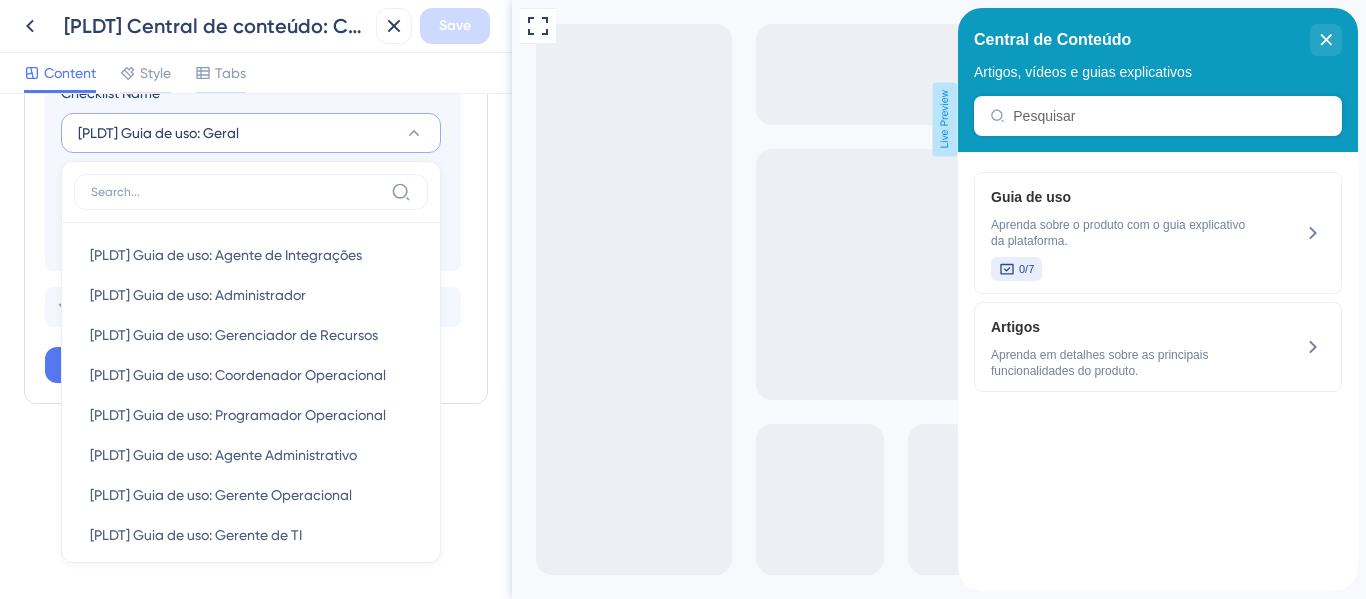 scroll, scrollTop: 954, scrollLeft: 0, axis: vertical 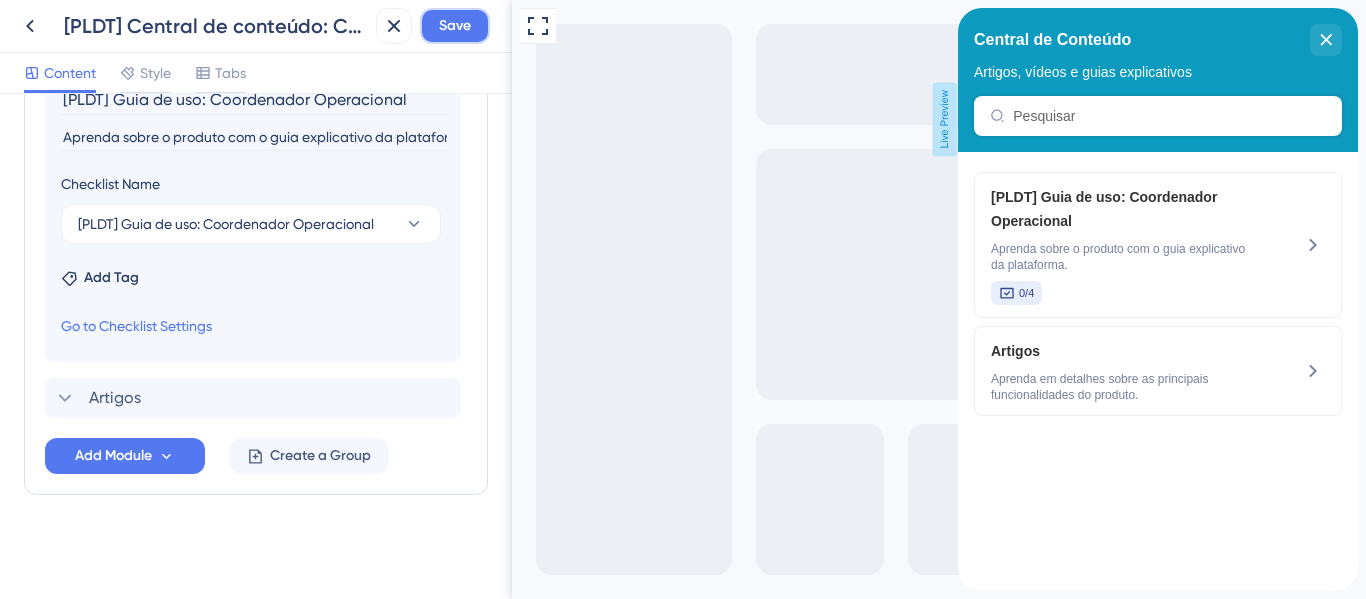 click on "Save" at bounding box center (455, 26) 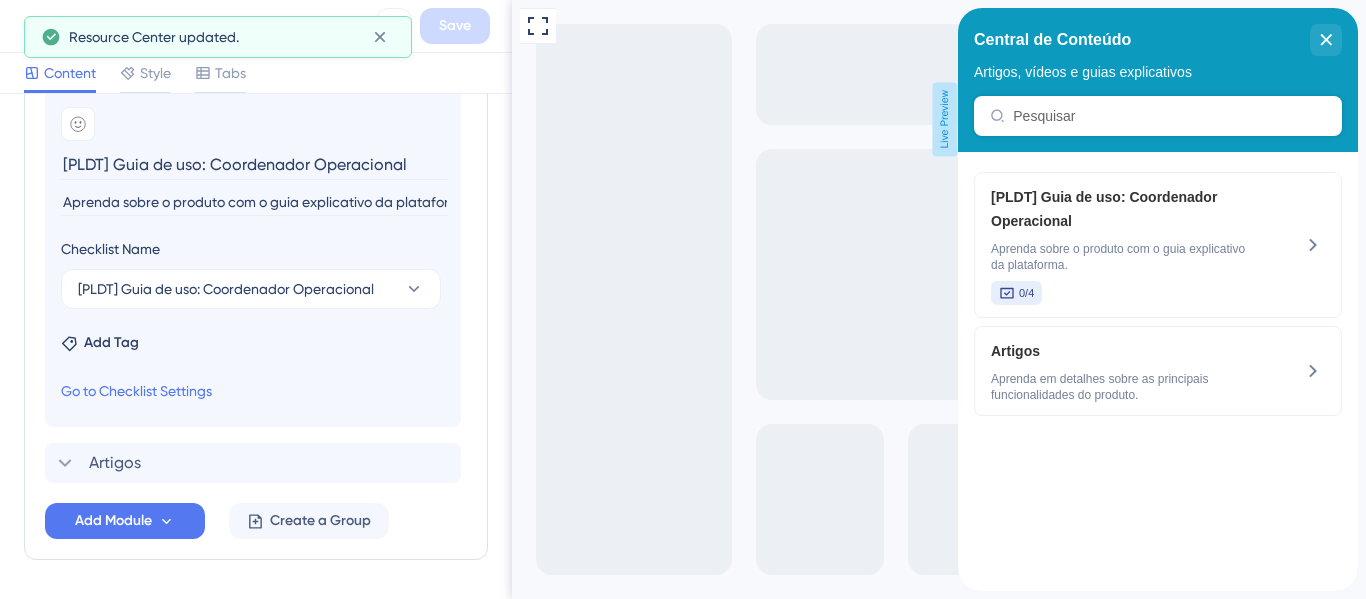 scroll, scrollTop: 854, scrollLeft: 0, axis: vertical 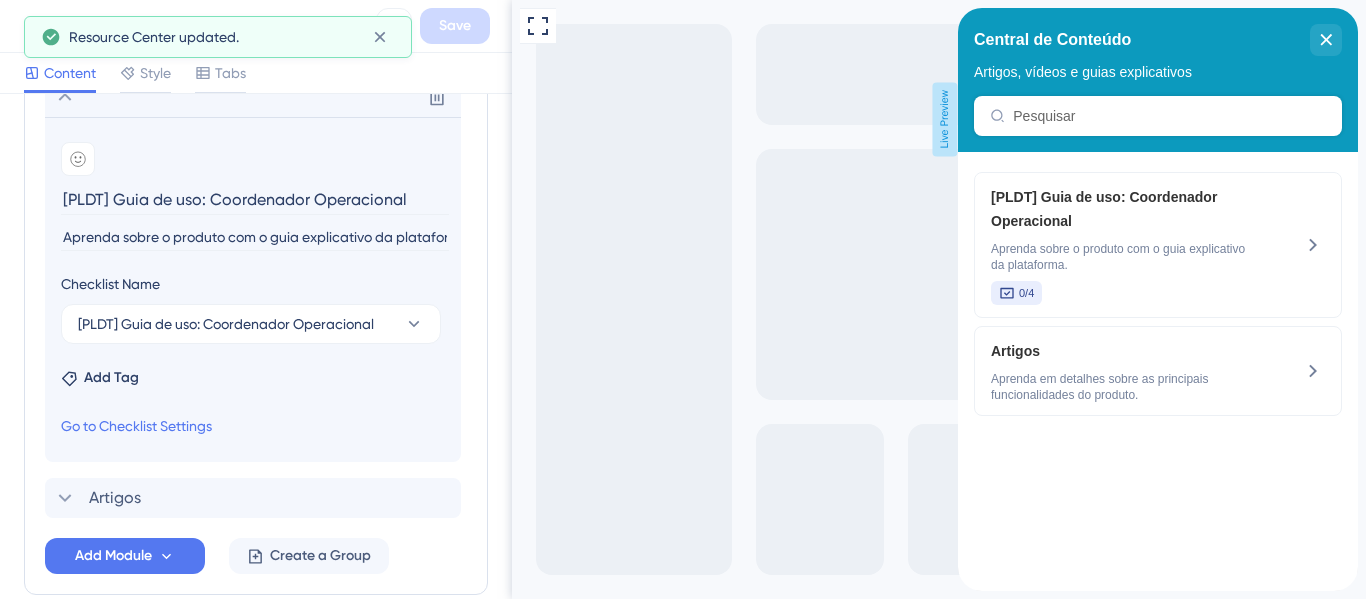 drag, startPoint x: 112, startPoint y: 200, endPoint x: 49, endPoint y: 202, distance: 63.03174 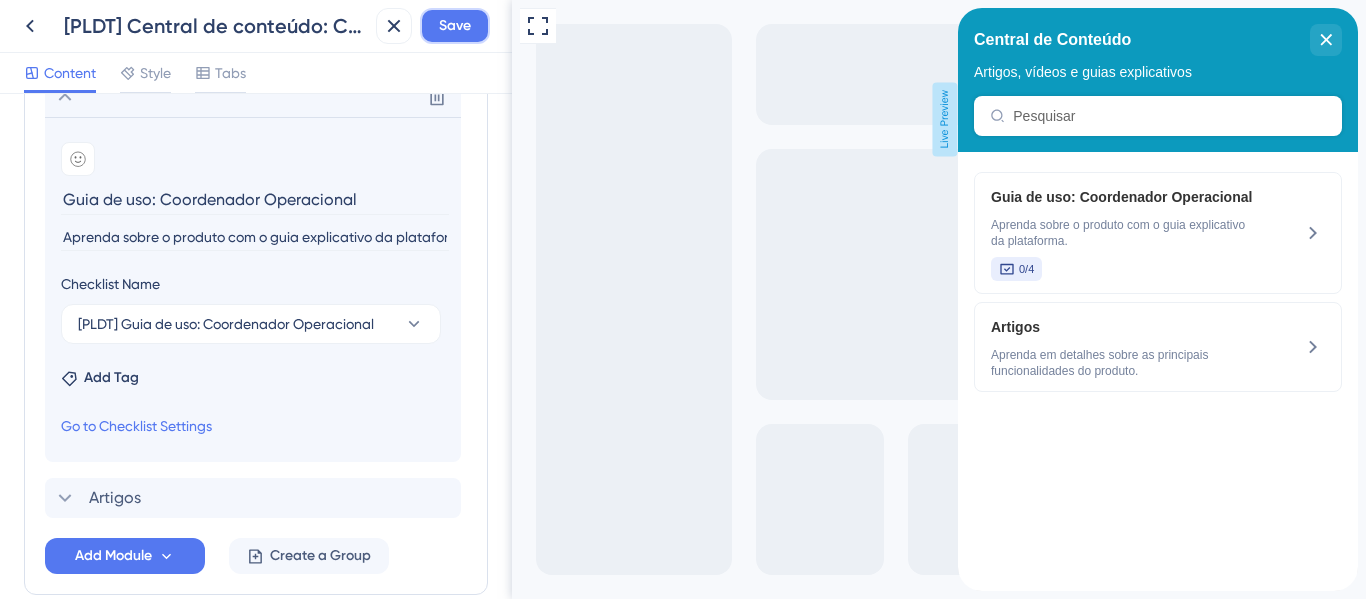 click on "Save" at bounding box center [455, 26] 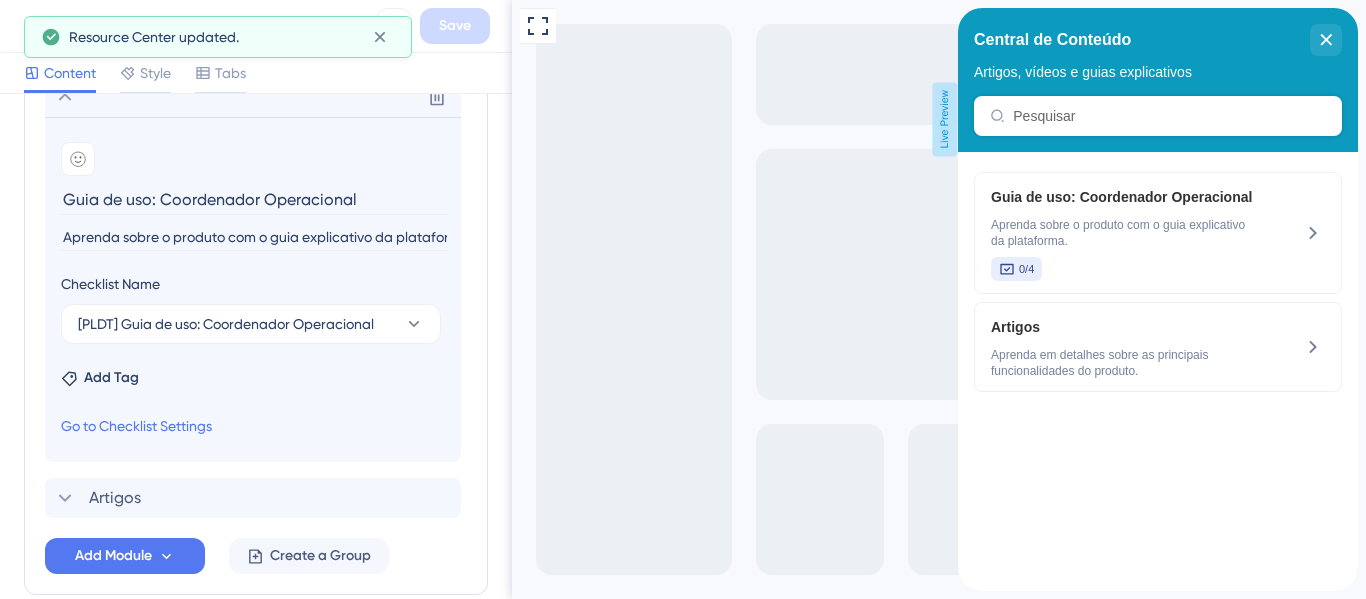 drag, startPoint x: 370, startPoint y: 203, endPoint x: 147, endPoint y: 208, distance: 223.05605 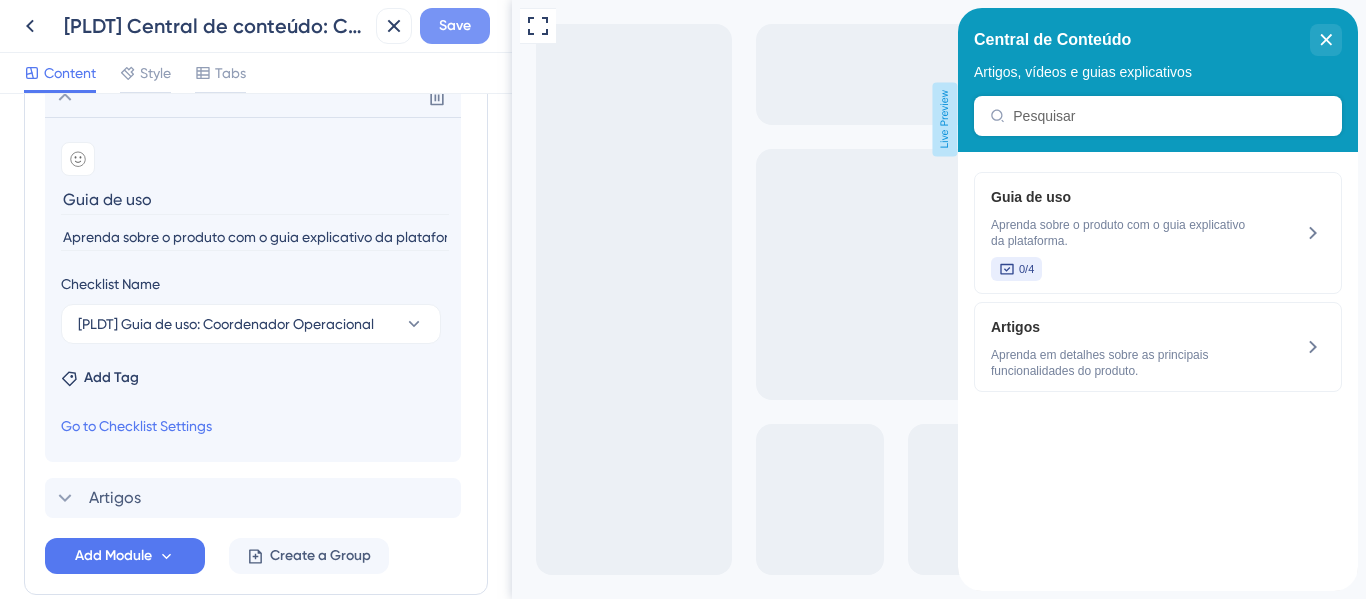 type on "Guia de uso" 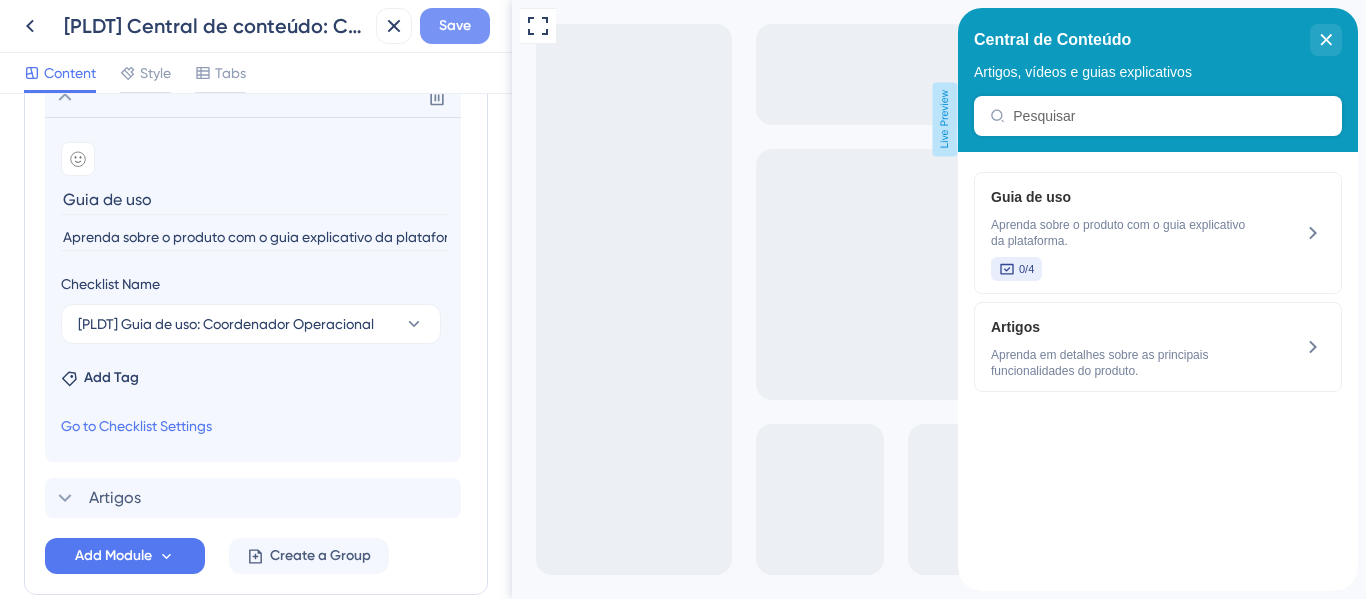 click on "Save" at bounding box center [455, 26] 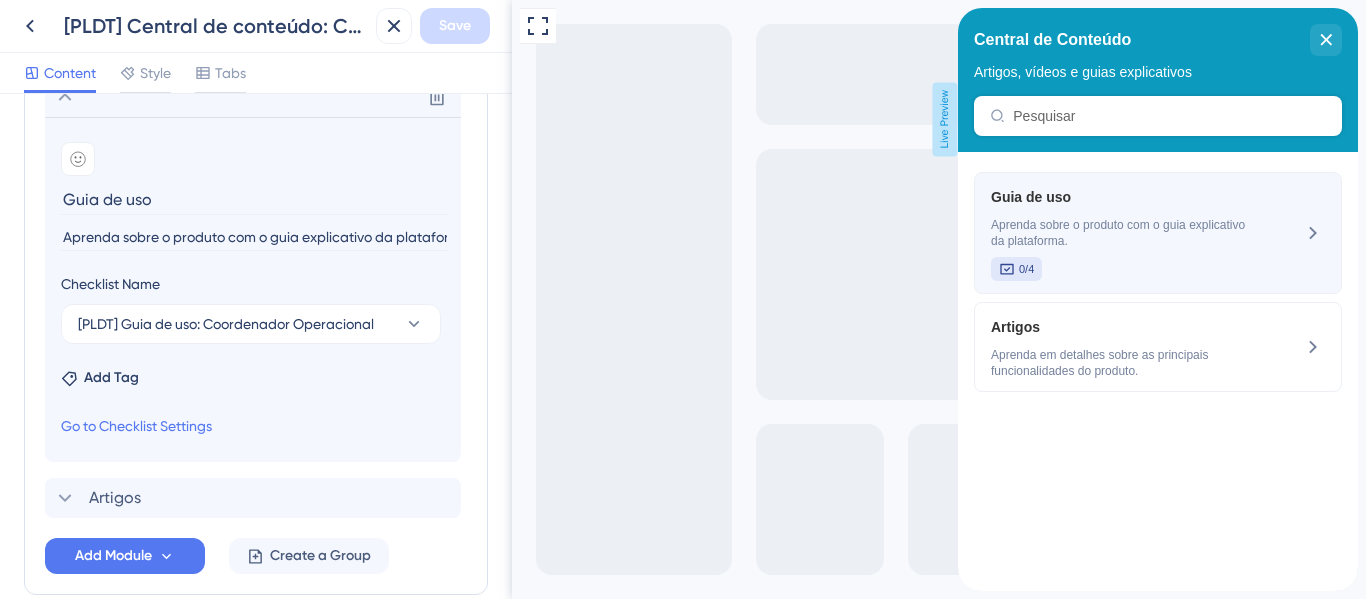 click on "Aprenda sobre o produto com o guia explicativo da plataforma." at bounding box center [1124, 233] 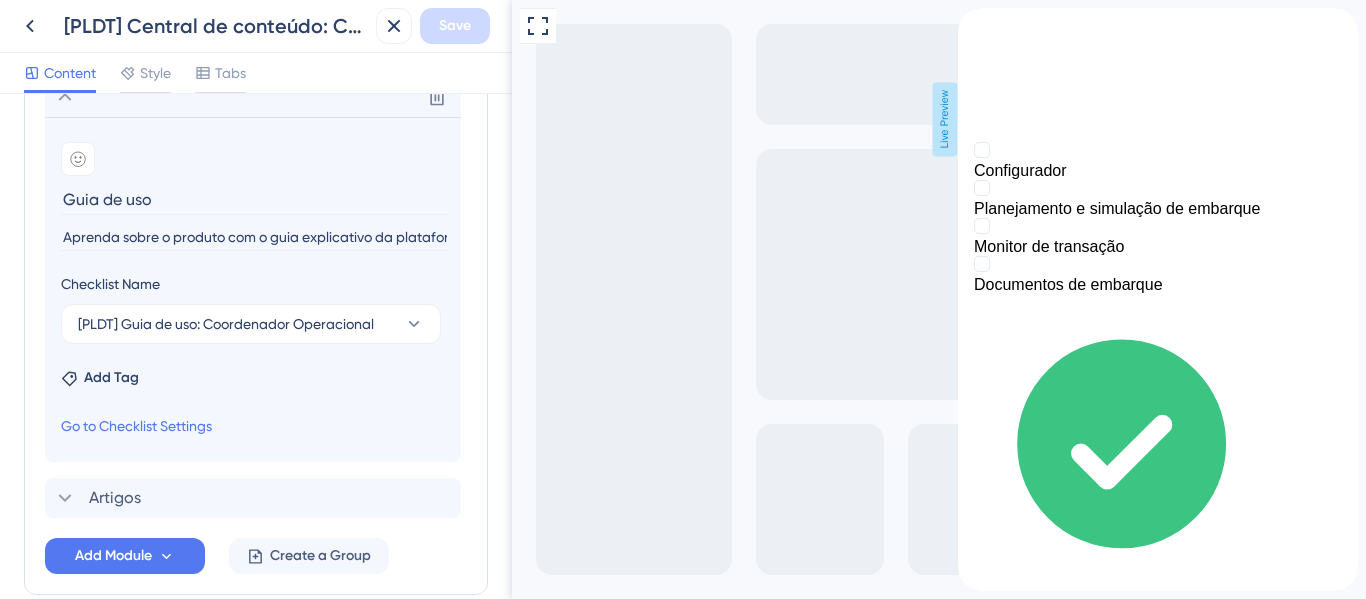 click at bounding box center [974, 44] 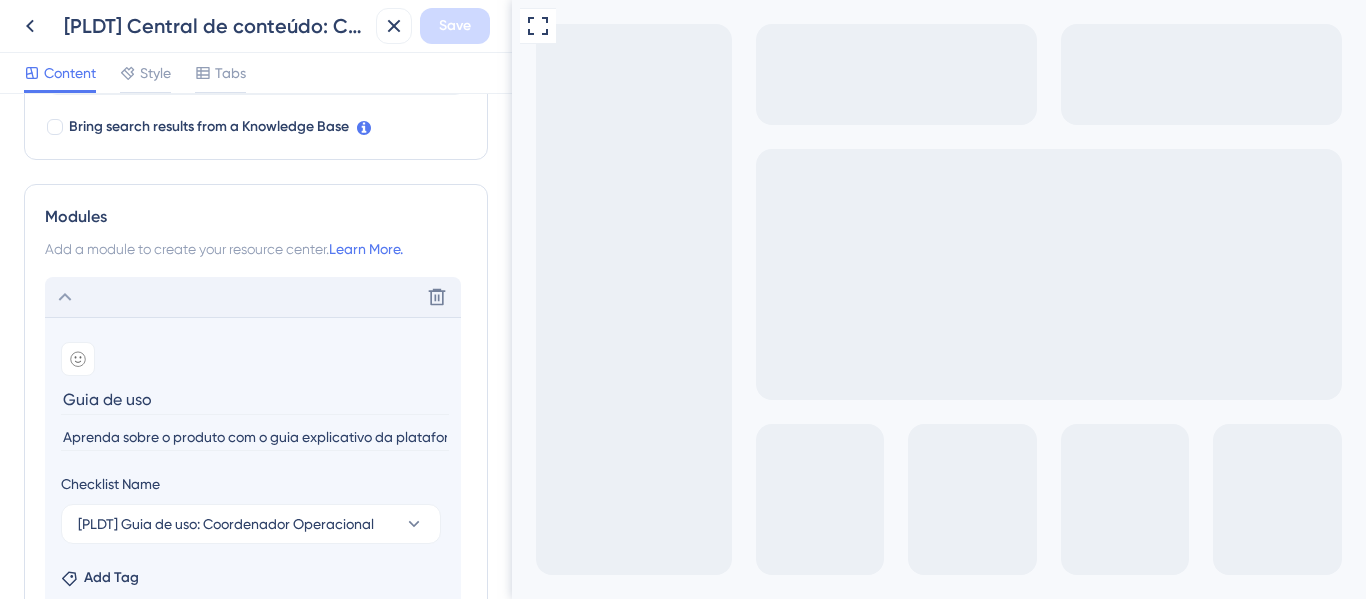 click 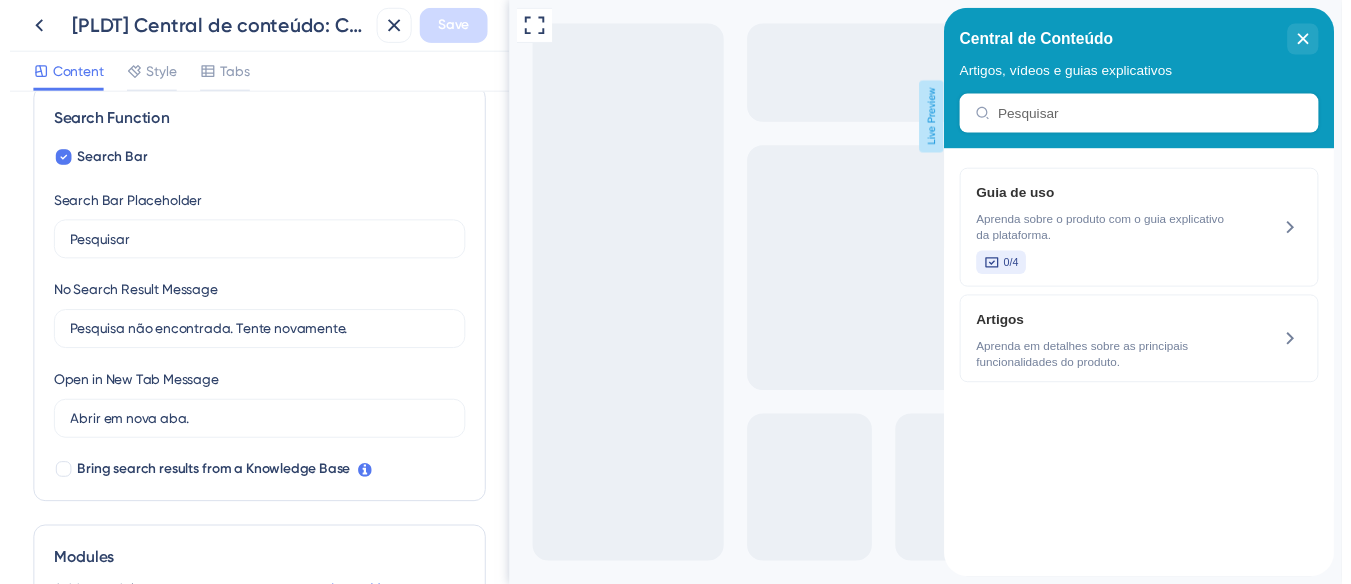 scroll, scrollTop: 0, scrollLeft: 0, axis: both 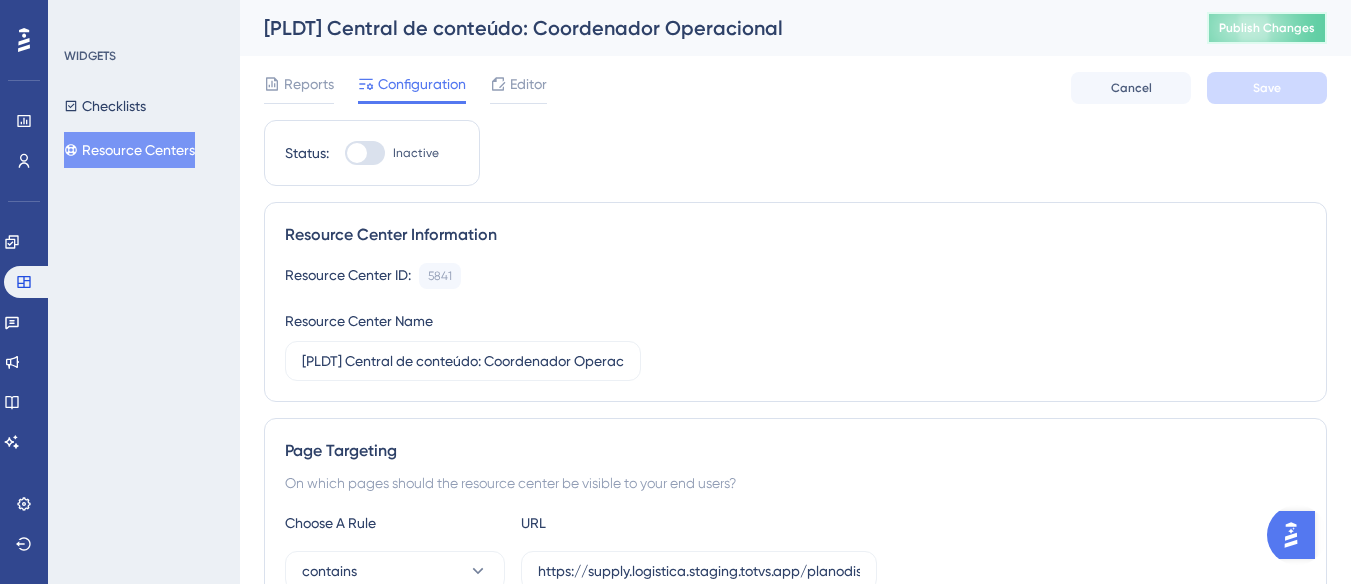 click on "Publish Changes" at bounding box center [1267, 28] 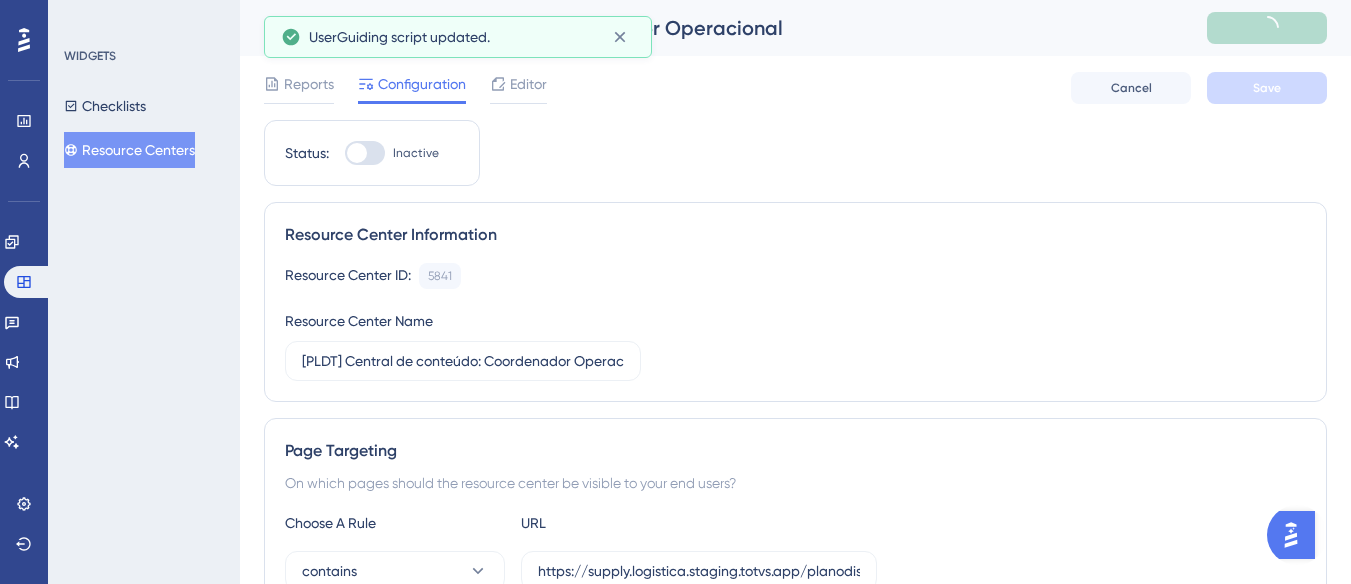 click on "Resource Centers" at bounding box center [129, 150] 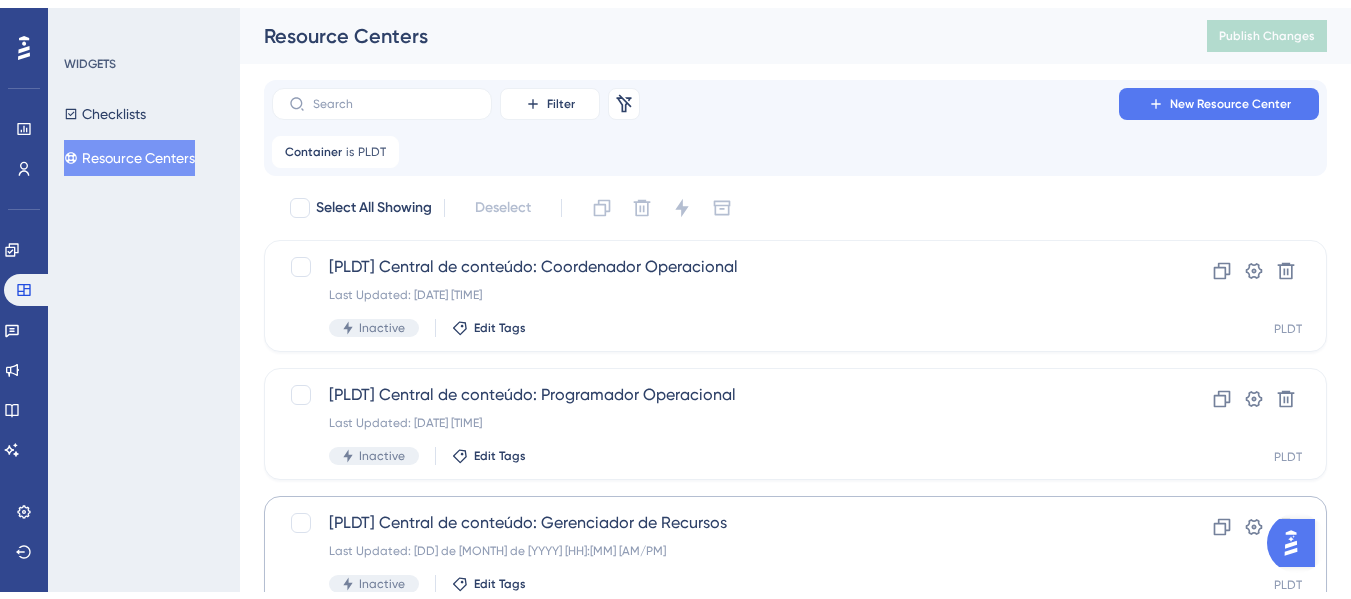 scroll, scrollTop: 321, scrollLeft: 0, axis: vertical 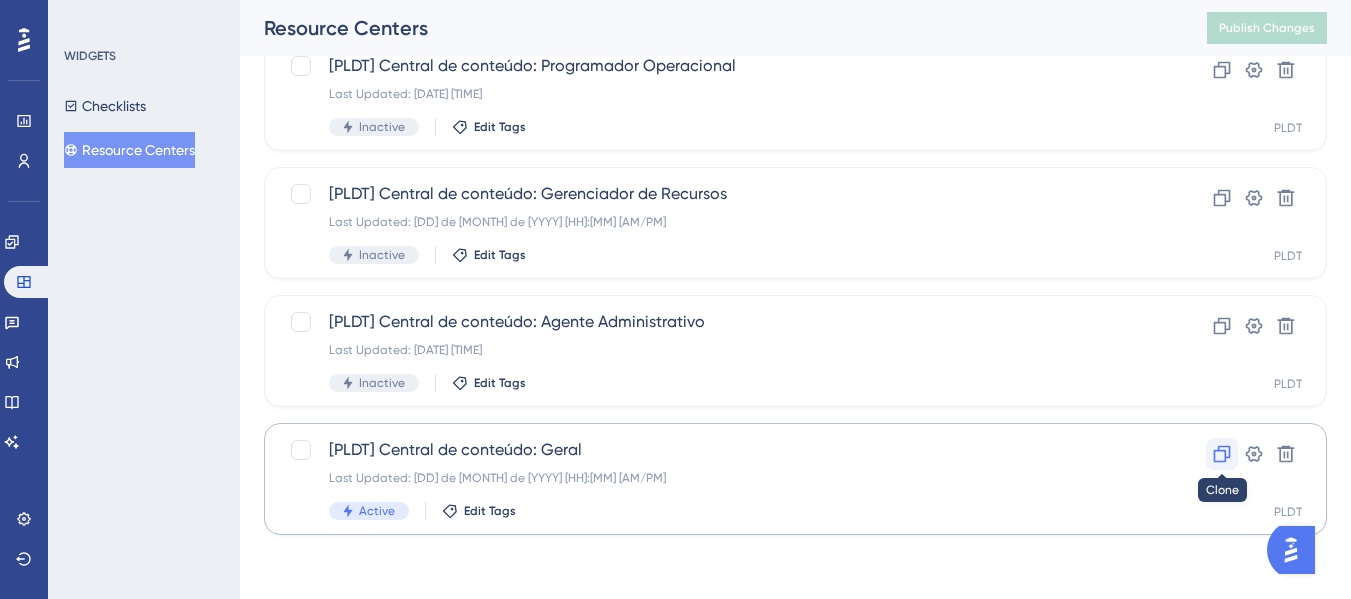 click 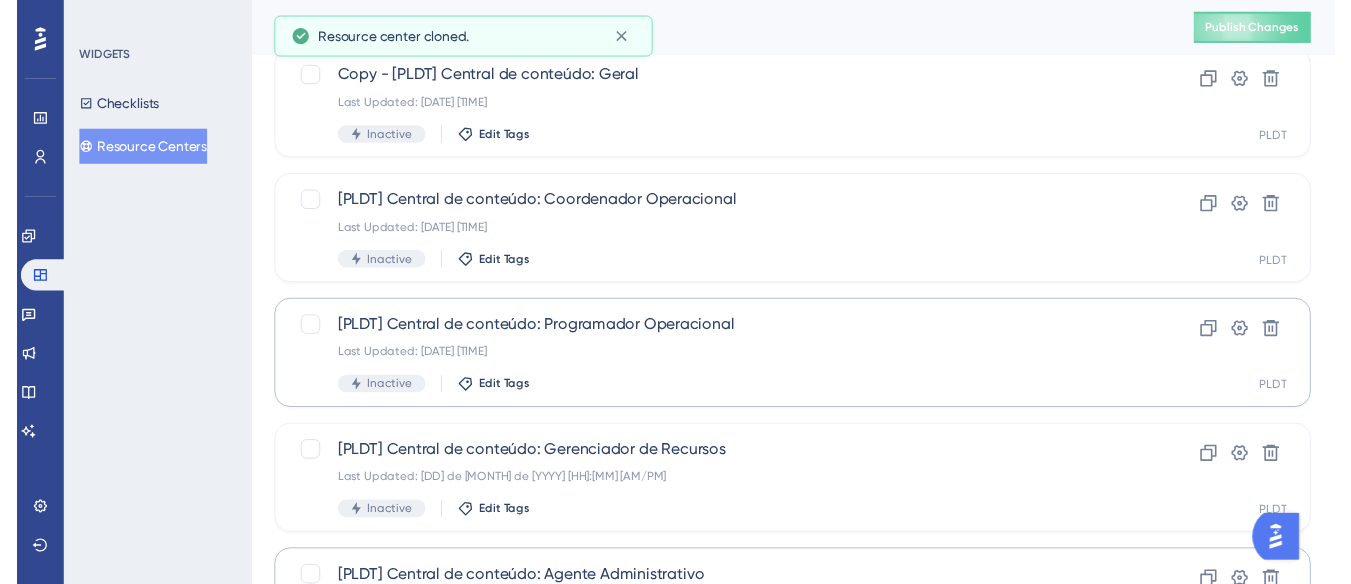 scroll, scrollTop: 0, scrollLeft: 0, axis: both 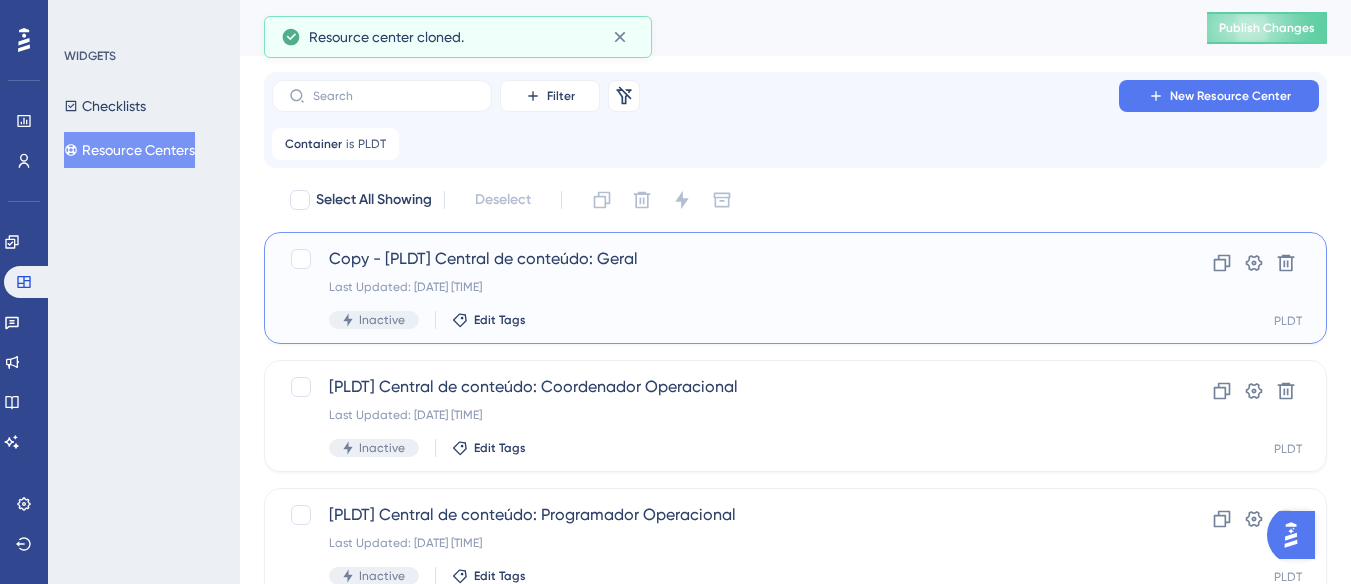 click on "Copy - [PLDT] Central de conteúdo: Geral" at bounding box center [715, 259] 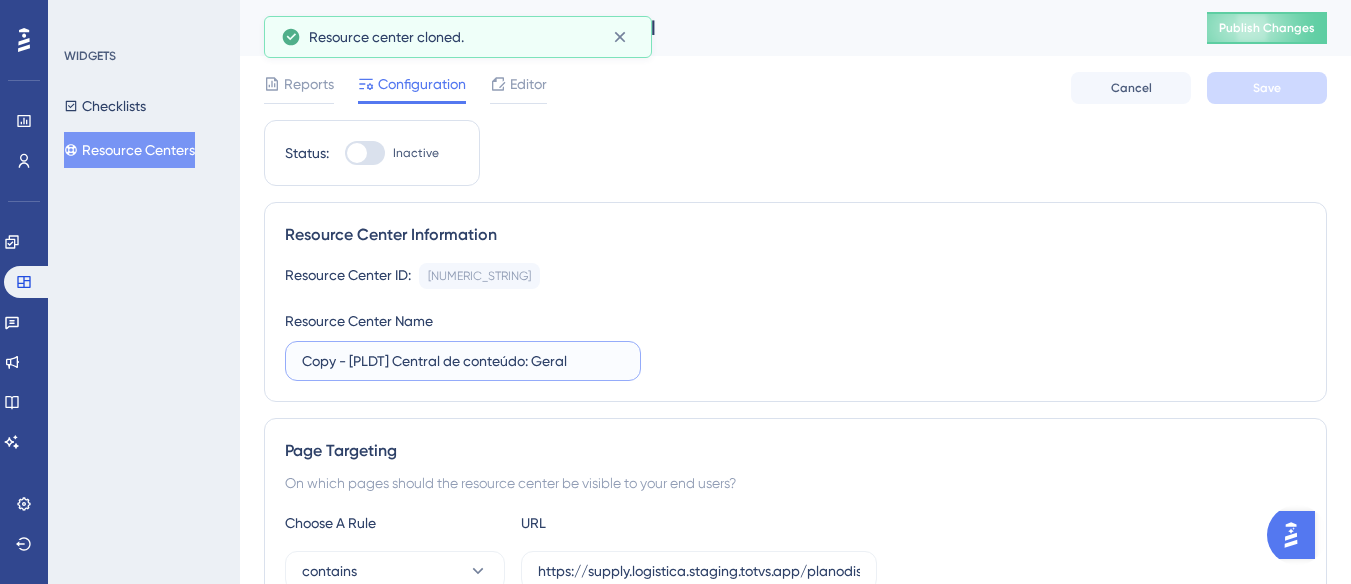 drag, startPoint x: 348, startPoint y: 364, endPoint x: 263, endPoint y: 376, distance: 85.84288 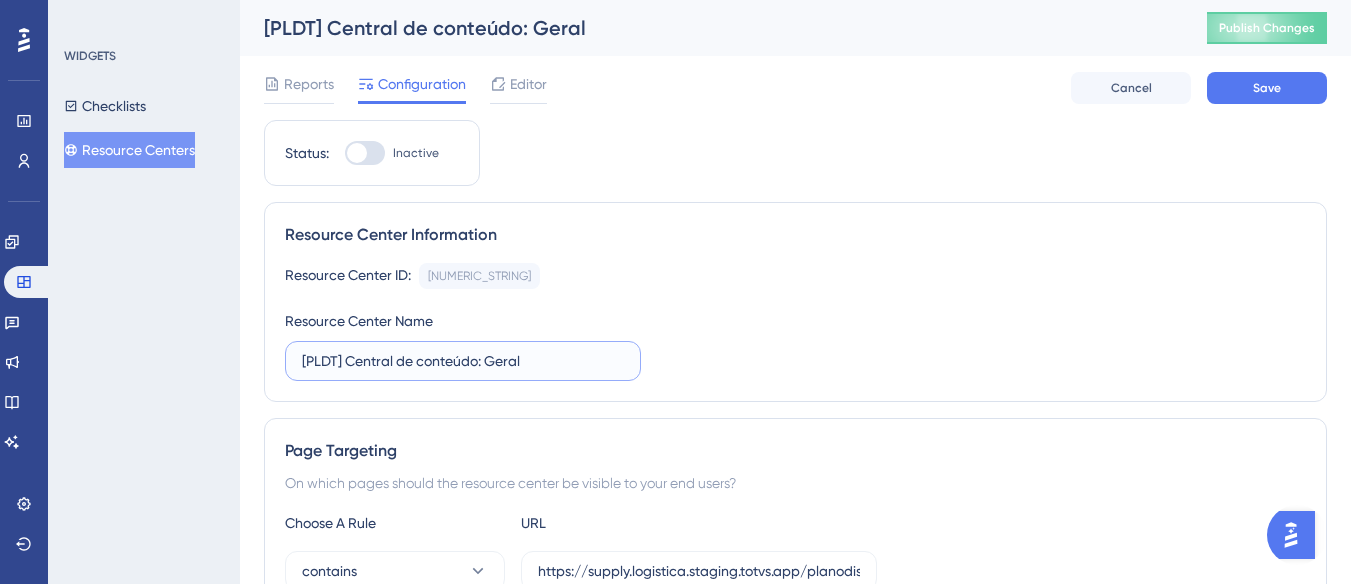 drag, startPoint x: 546, startPoint y: 363, endPoint x: 487, endPoint y: 374, distance: 60.016663 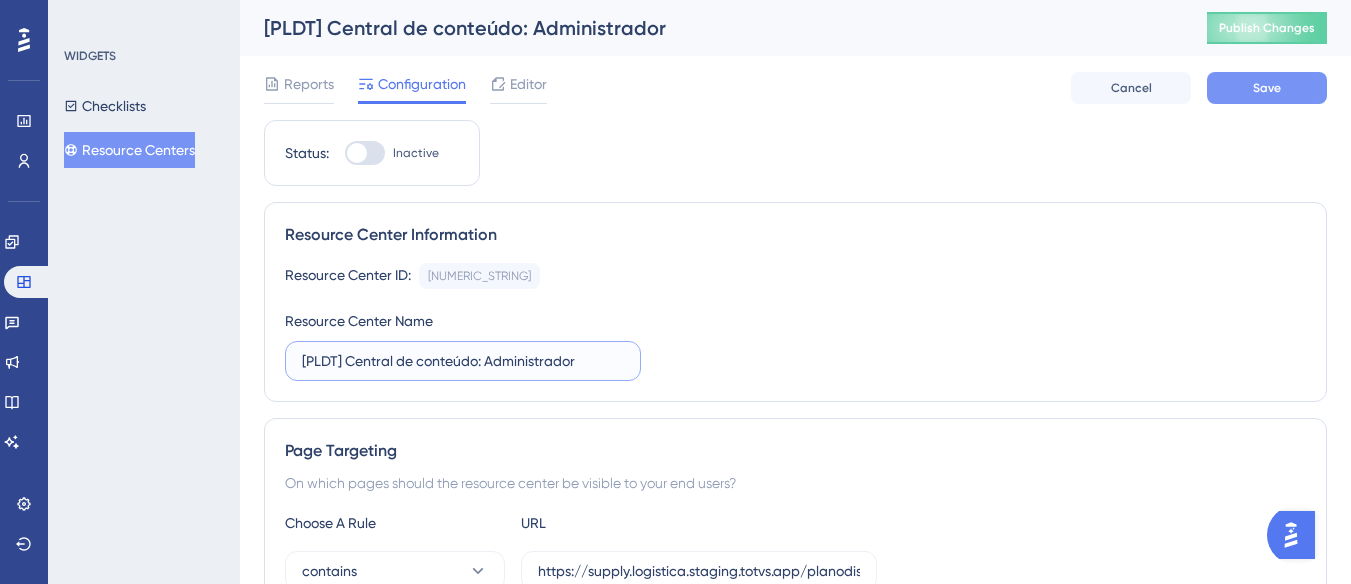 type on "[PLDT] Central de conteúdo: Administrador" 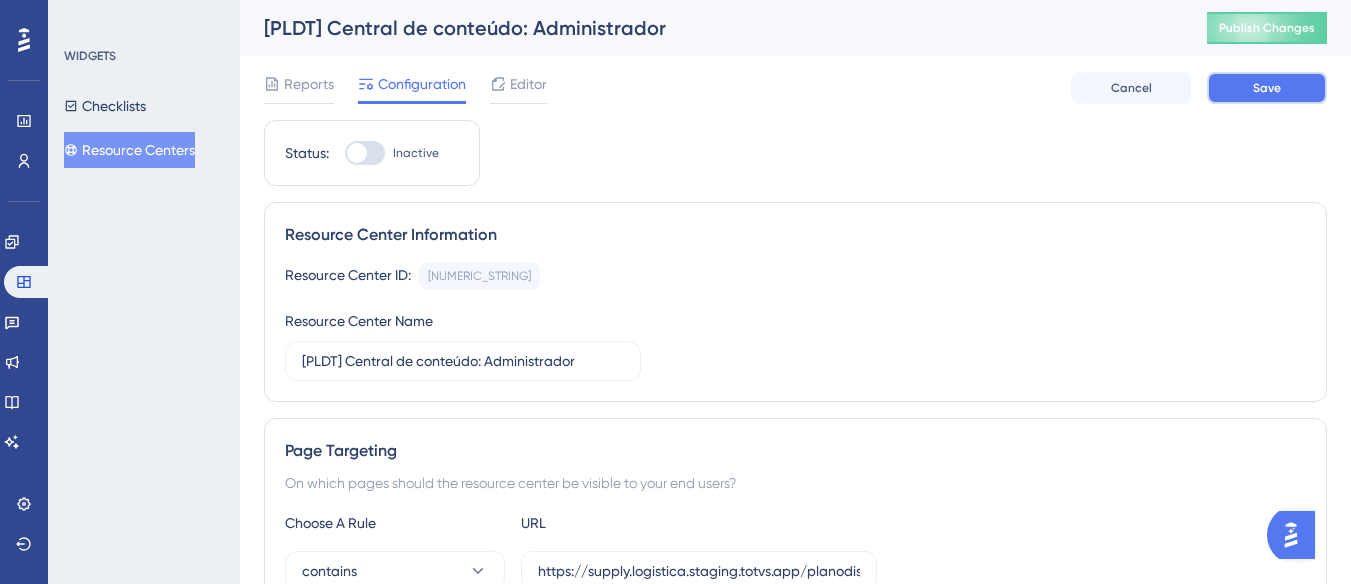 click on "Save" at bounding box center (1267, 88) 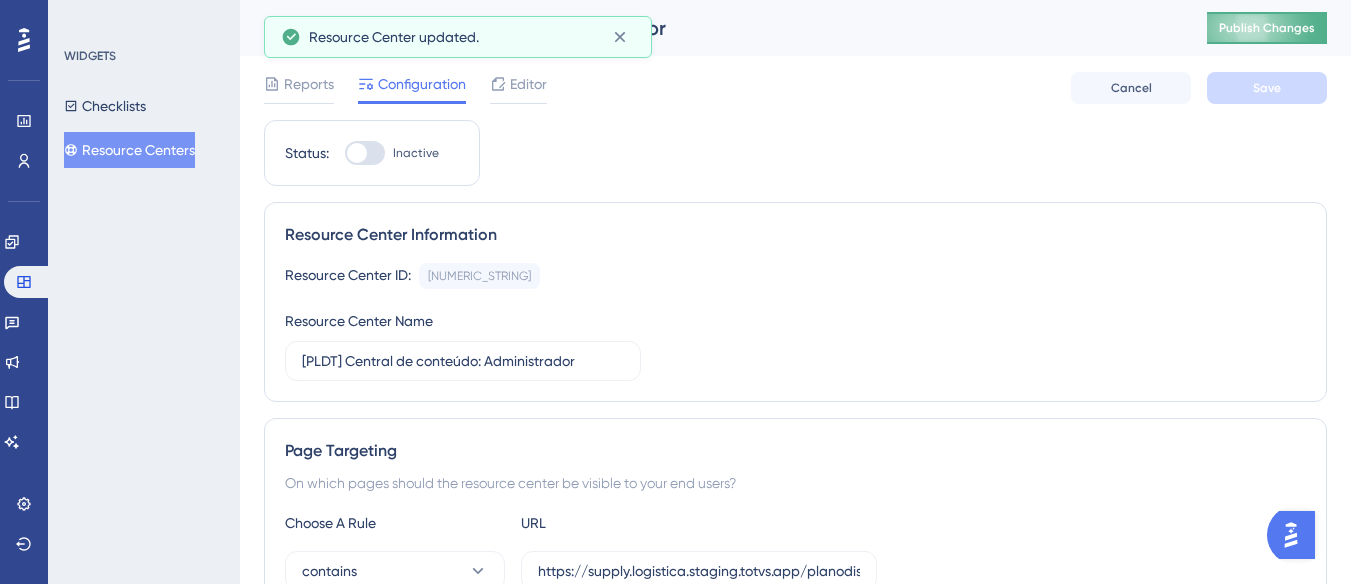 click on "Publish Changes" at bounding box center (1267, 28) 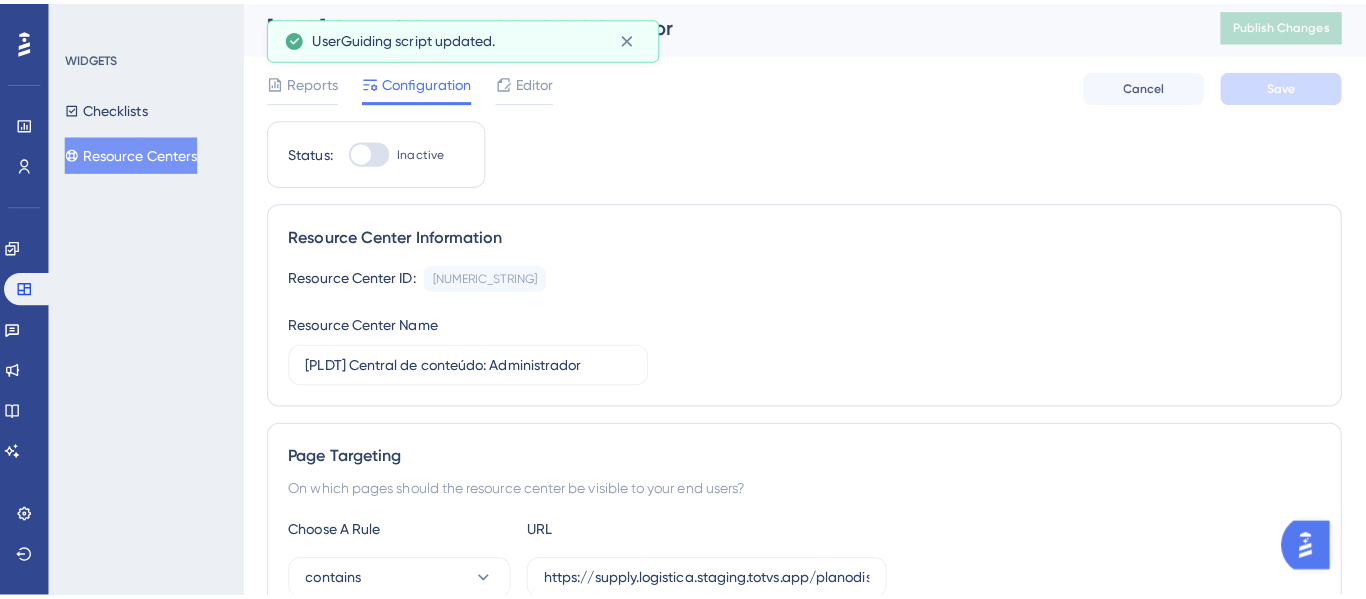 scroll, scrollTop: 0, scrollLeft: 0, axis: both 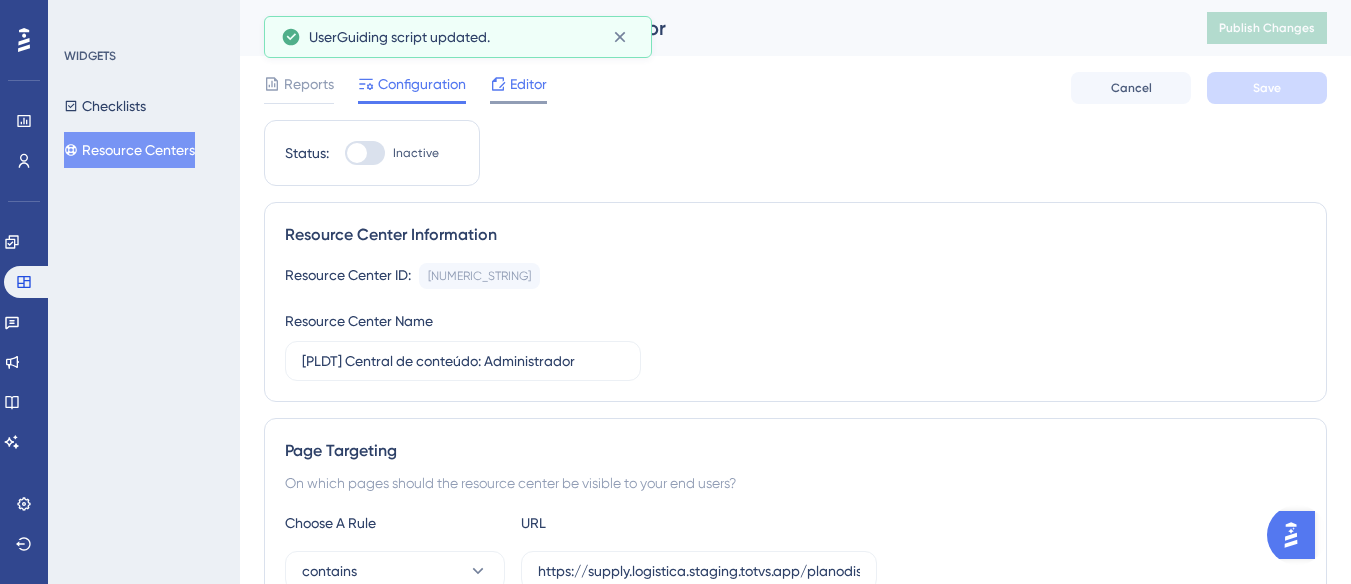 click on "Editor" at bounding box center [528, 84] 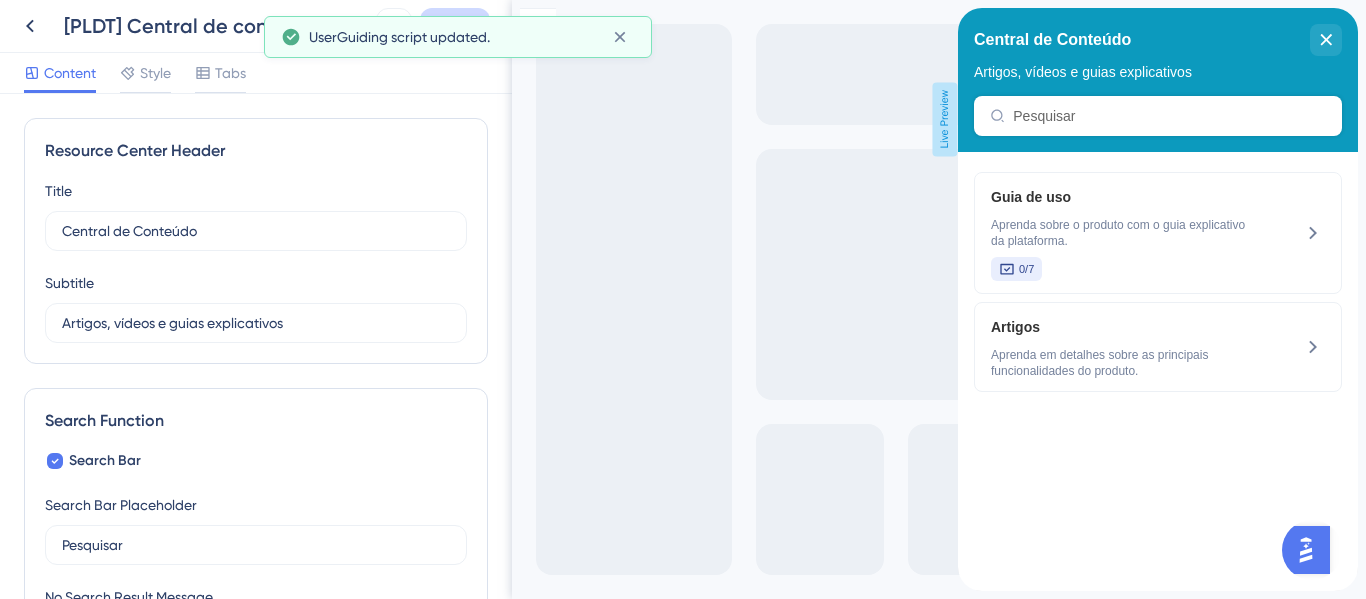 scroll, scrollTop: 0, scrollLeft: 0, axis: both 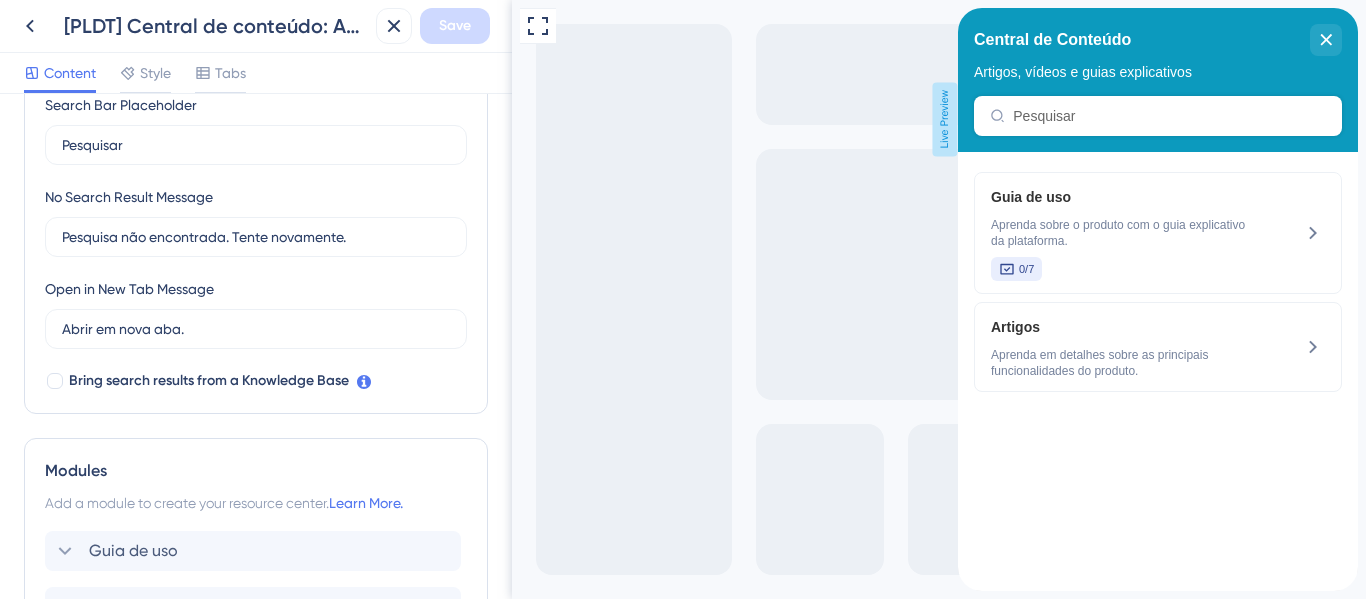 click on "Artigos" at bounding box center [253, 607] 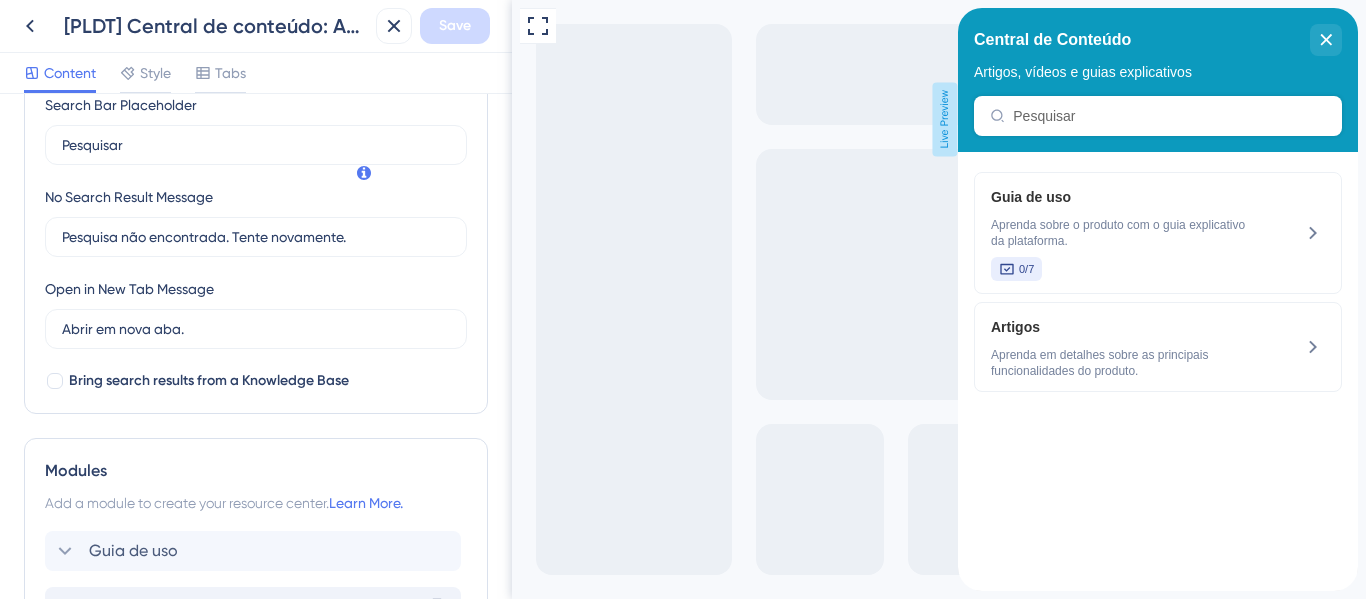 scroll, scrollTop: 609, scrollLeft: 0, axis: vertical 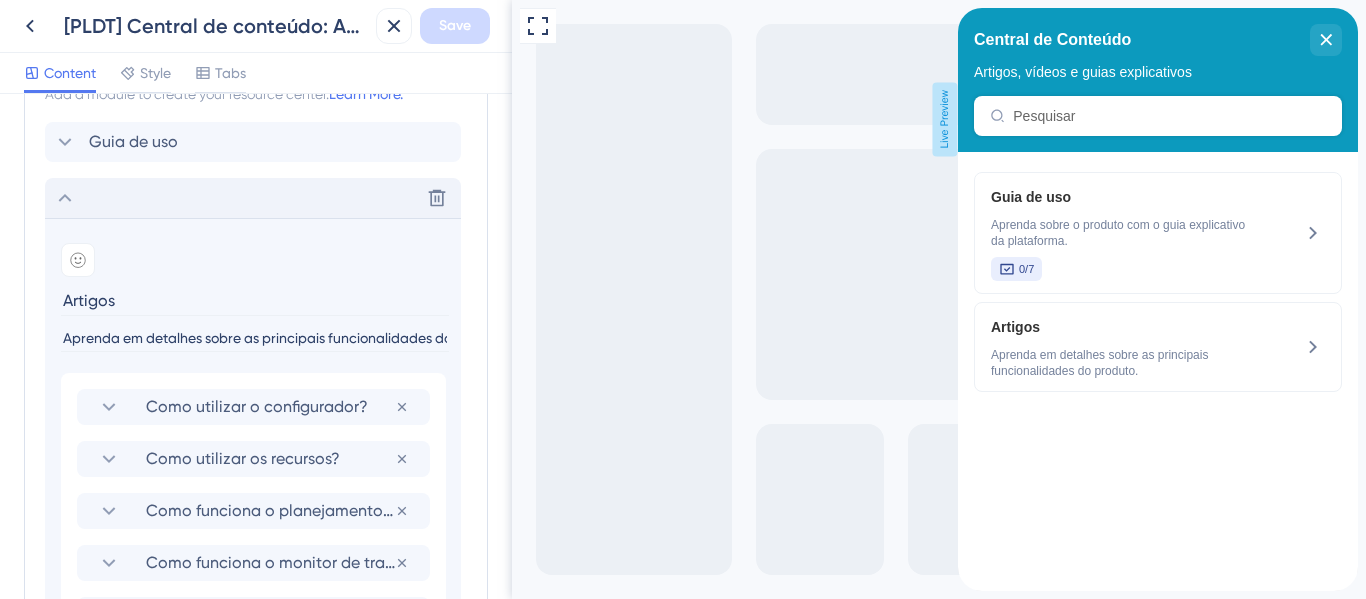 click 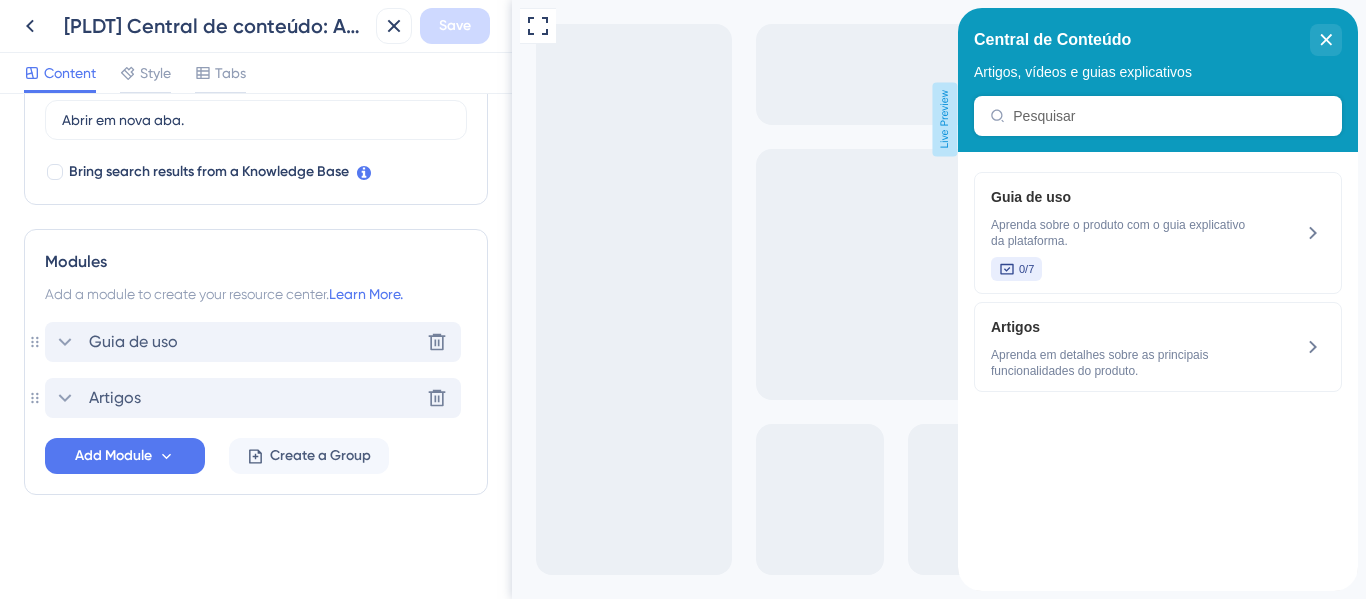 click on "Guia de uso Delete" at bounding box center [253, 342] 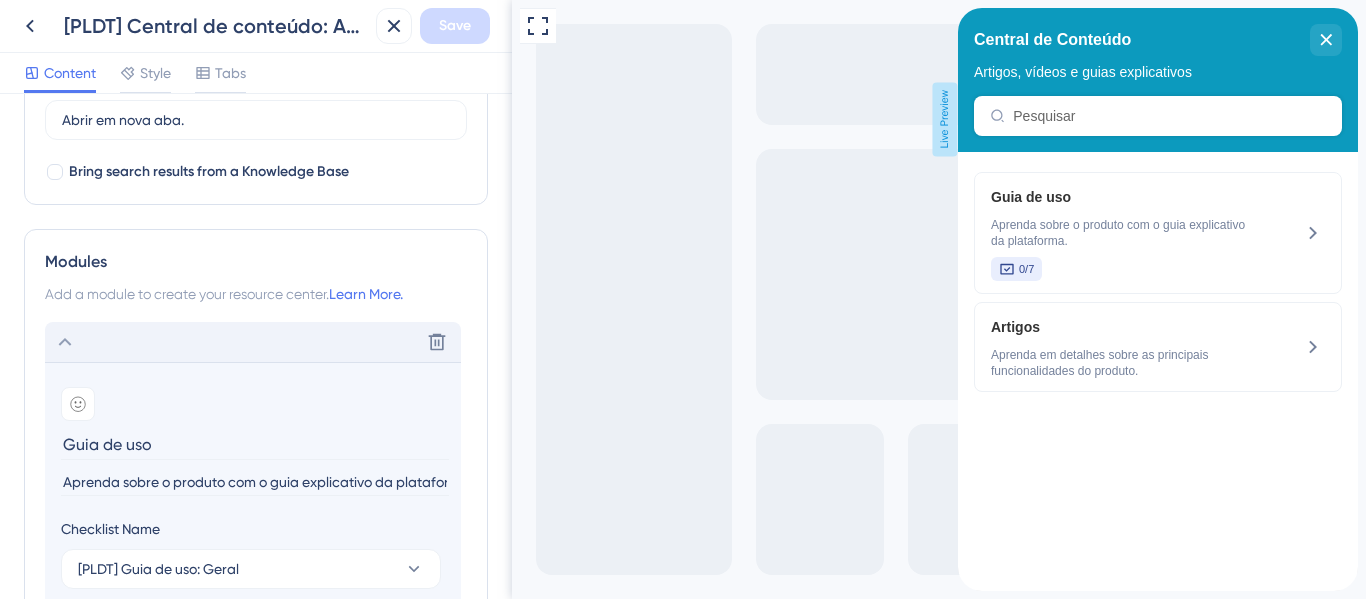 scroll, scrollTop: 809, scrollLeft: 0, axis: vertical 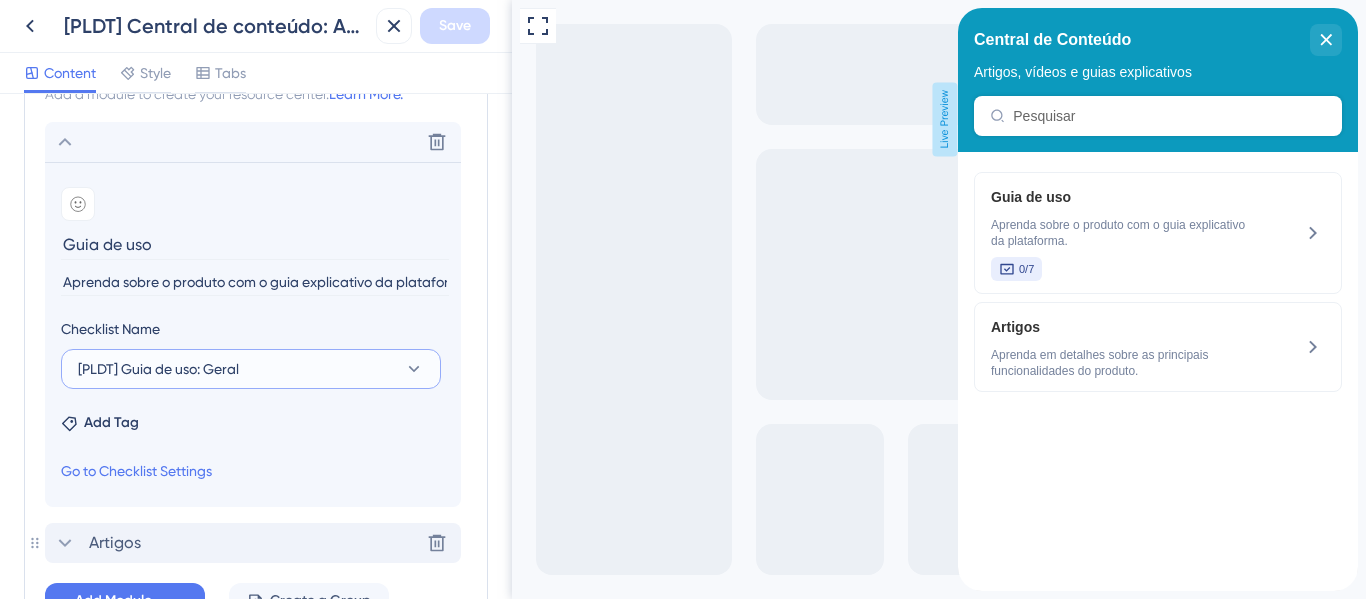 click on "[PLDT] Guia de uso: Geral" at bounding box center [251, 369] 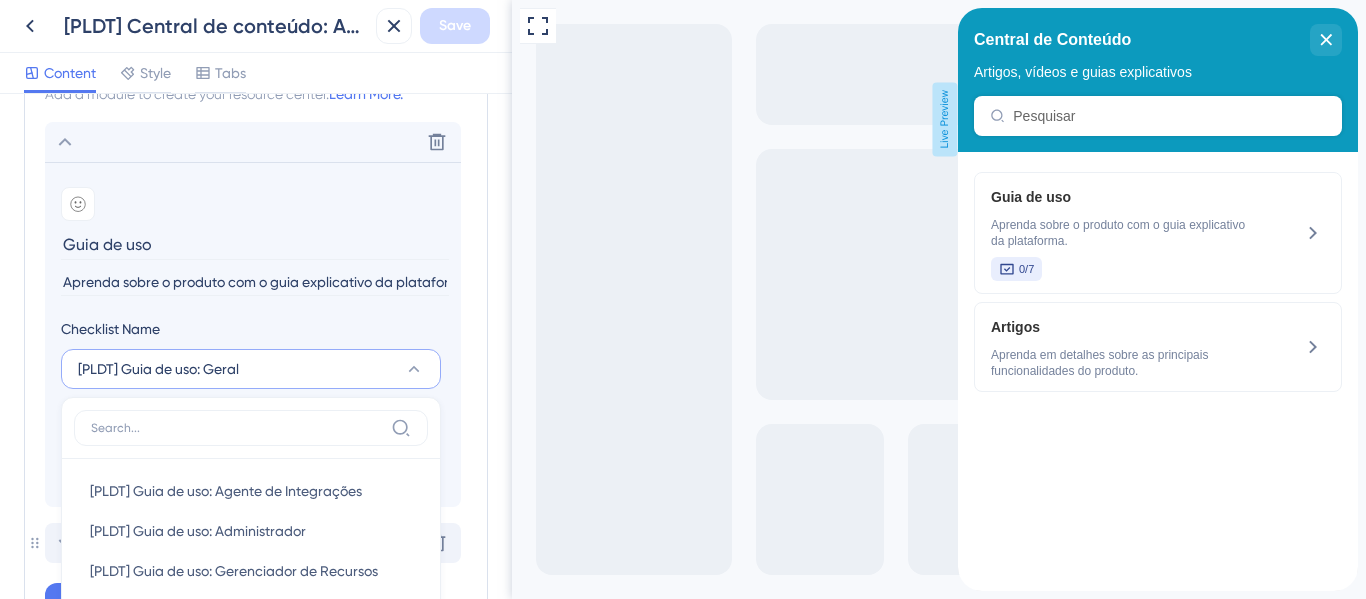 scroll, scrollTop: 1045, scrollLeft: 0, axis: vertical 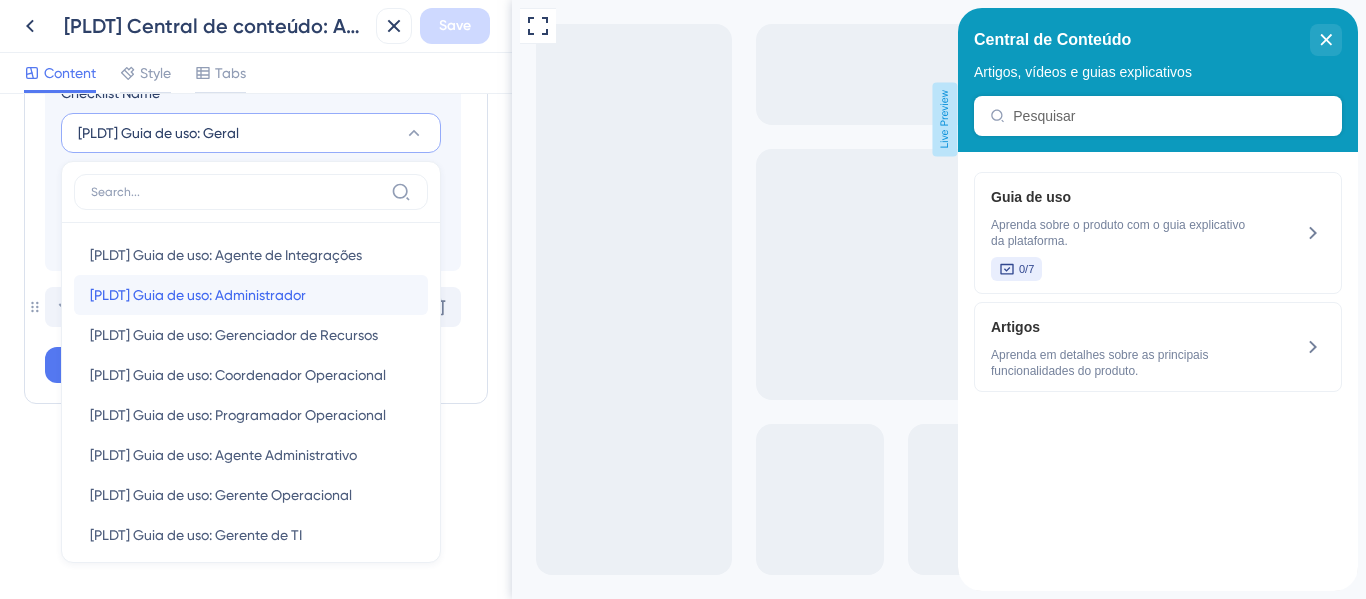 click on "[PLDT] Guia de uso: Administrador" at bounding box center [198, 295] 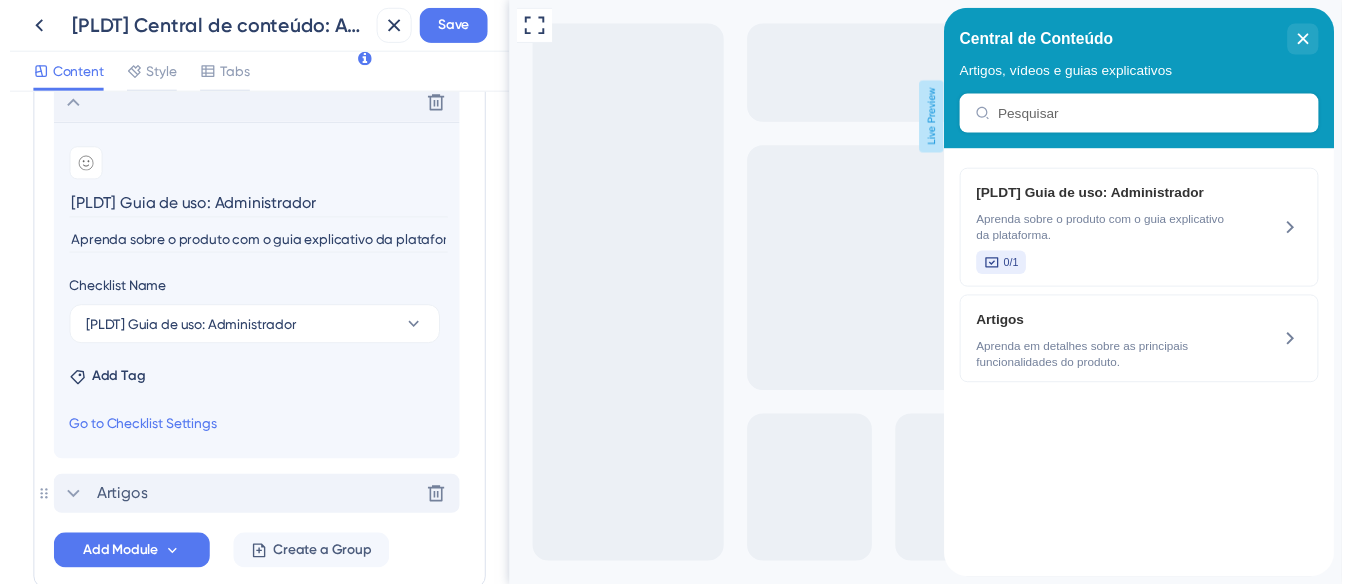 scroll, scrollTop: 654, scrollLeft: 0, axis: vertical 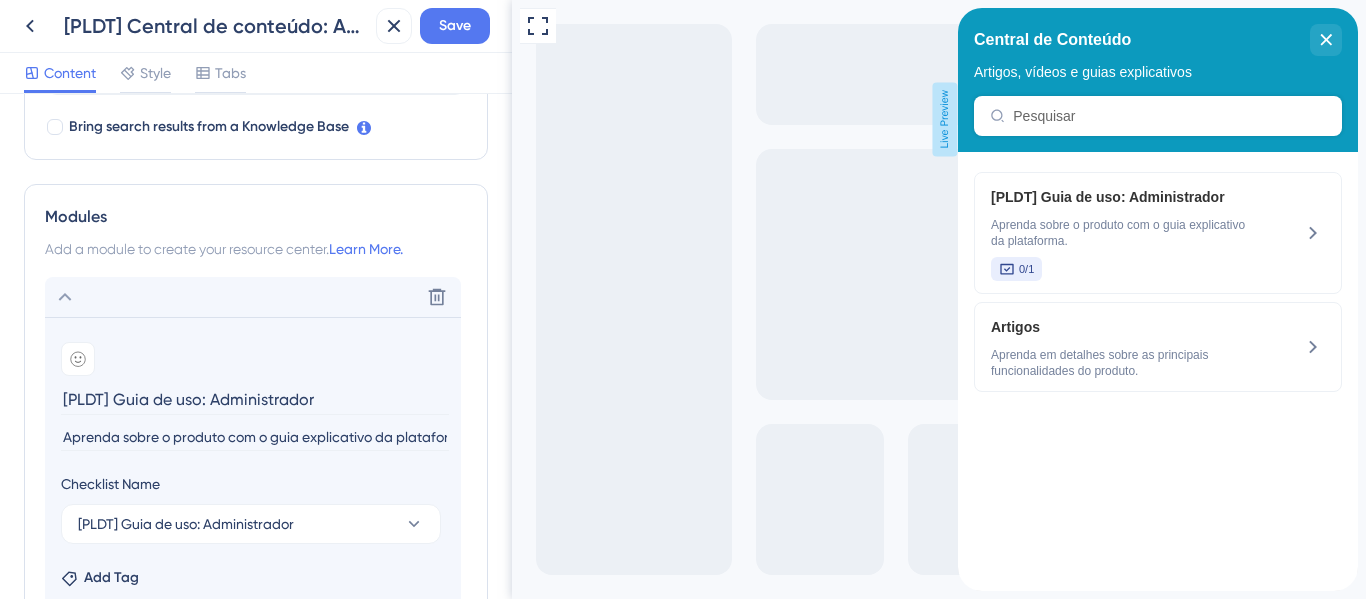 drag, startPoint x: 209, startPoint y: 402, endPoint x: 358, endPoint y: 408, distance: 149.12076 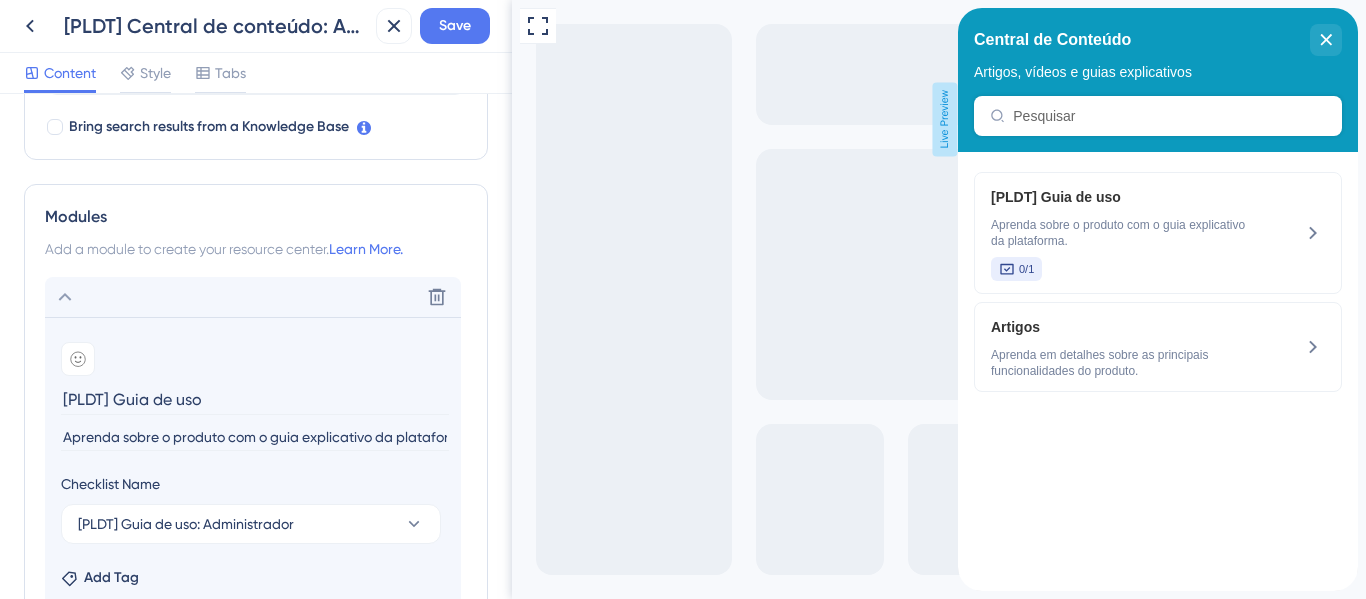drag, startPoint x: 112, startPoint y: 402, endPoint x: -17, endPoint y: 394, distance: 129.24782 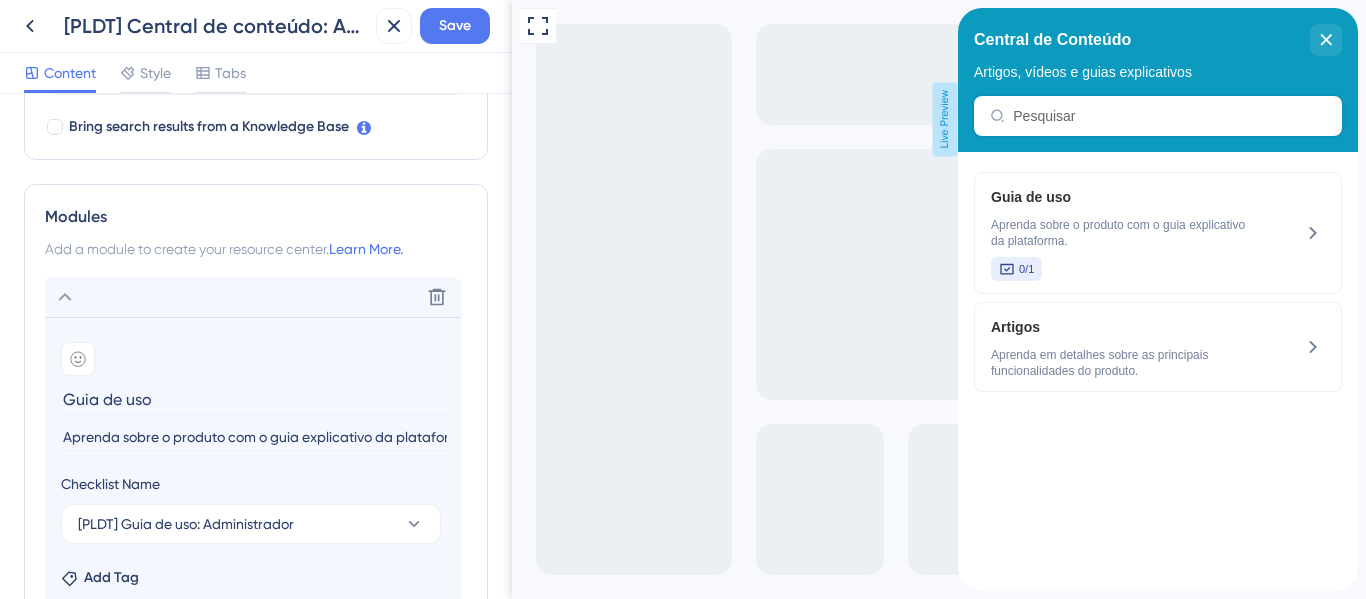type on "Guia de uso" 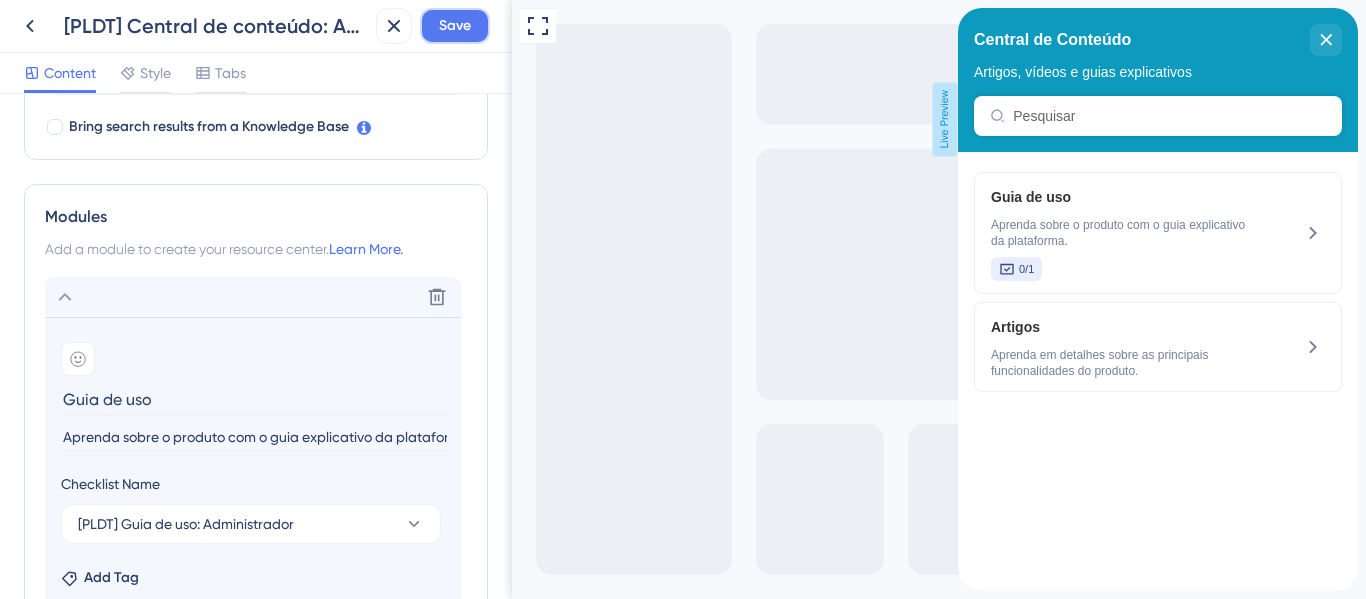 click on "Save" at bounding box center [455, 26] 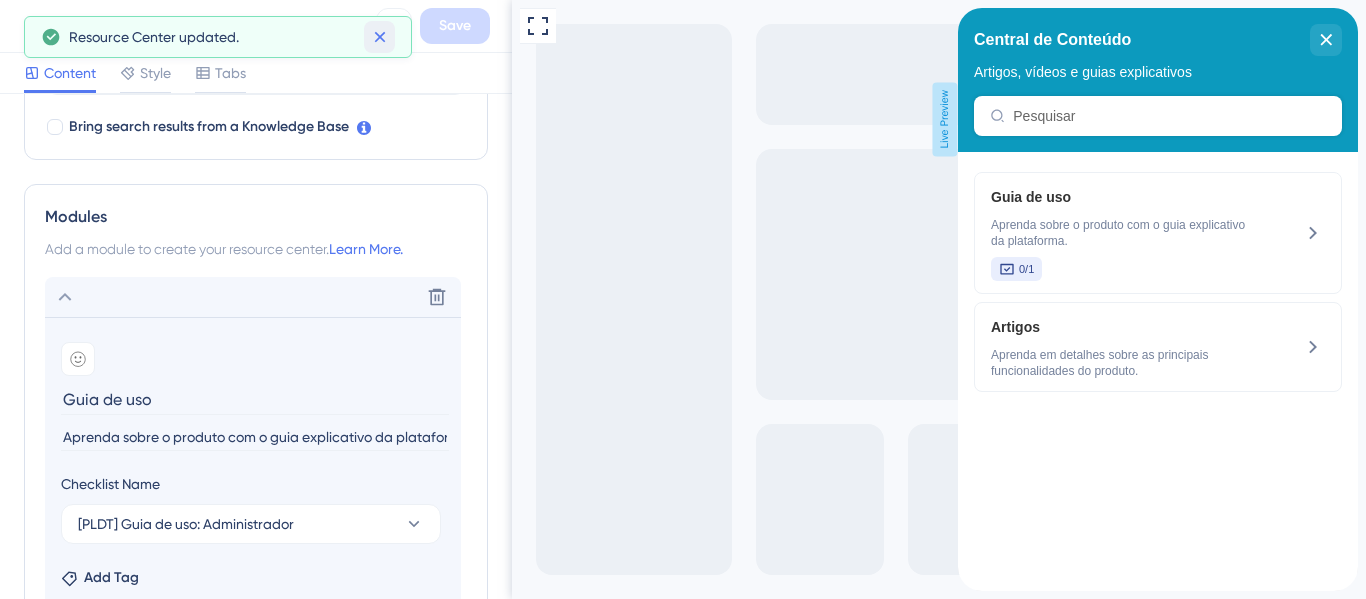 click 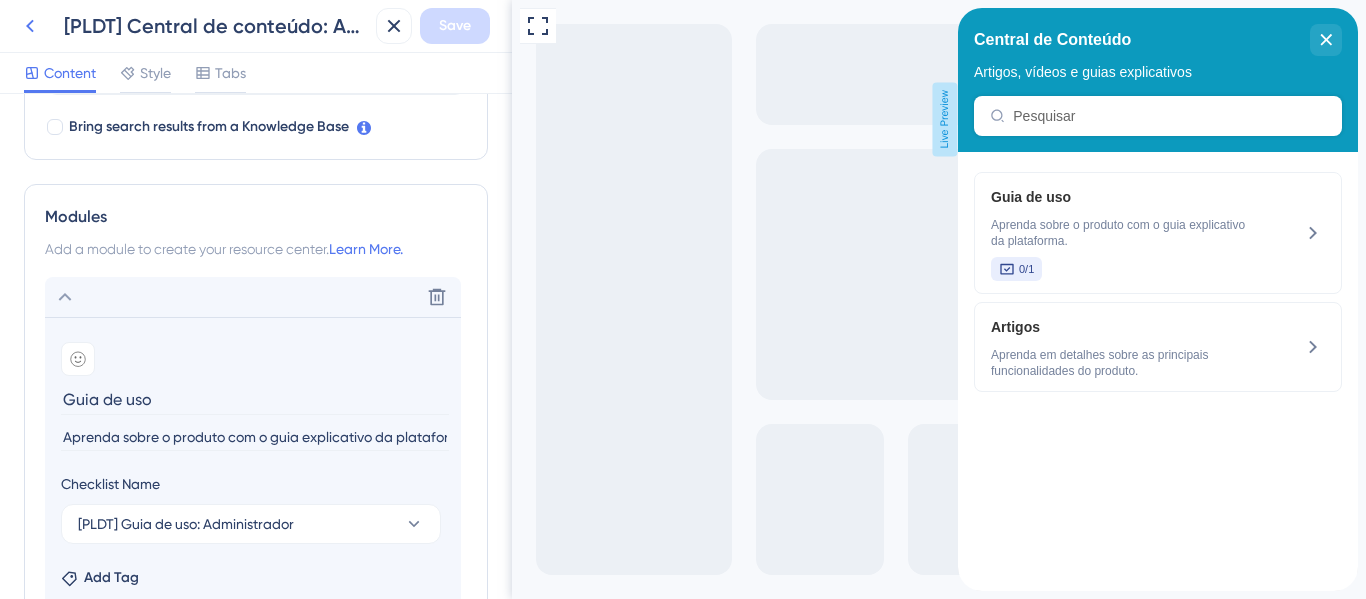 click 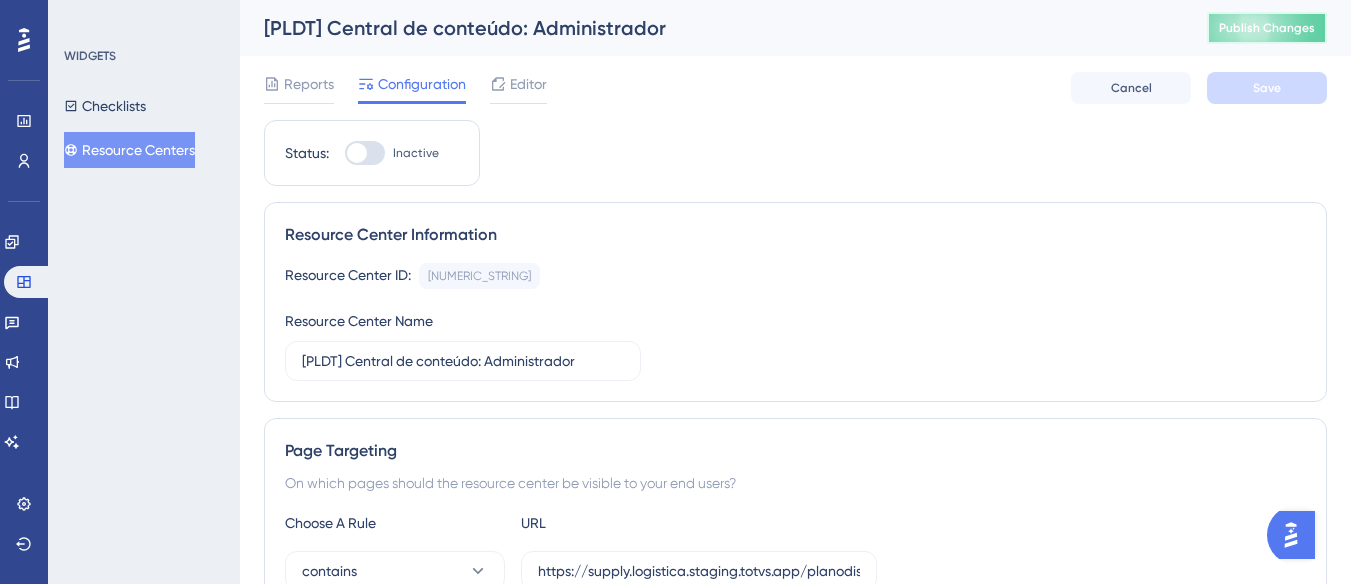 click on "Publish Changes" at bounding box center (1267, 28) 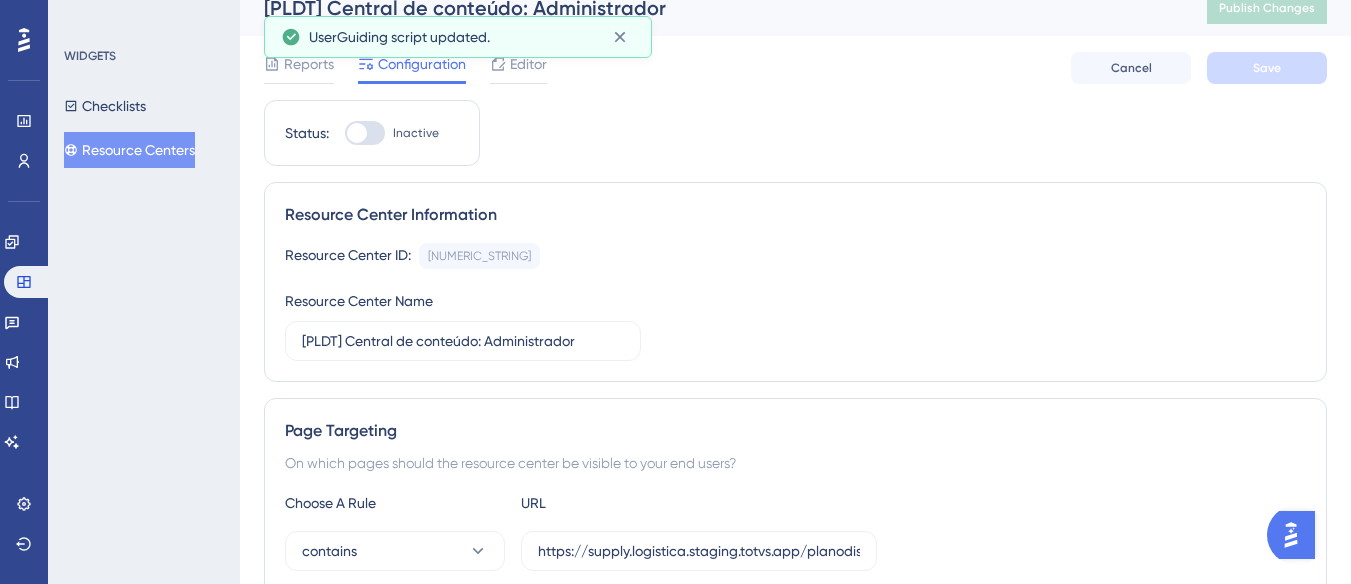 scroll, scrollTop: 0, scrollLeft: 0, axis: both 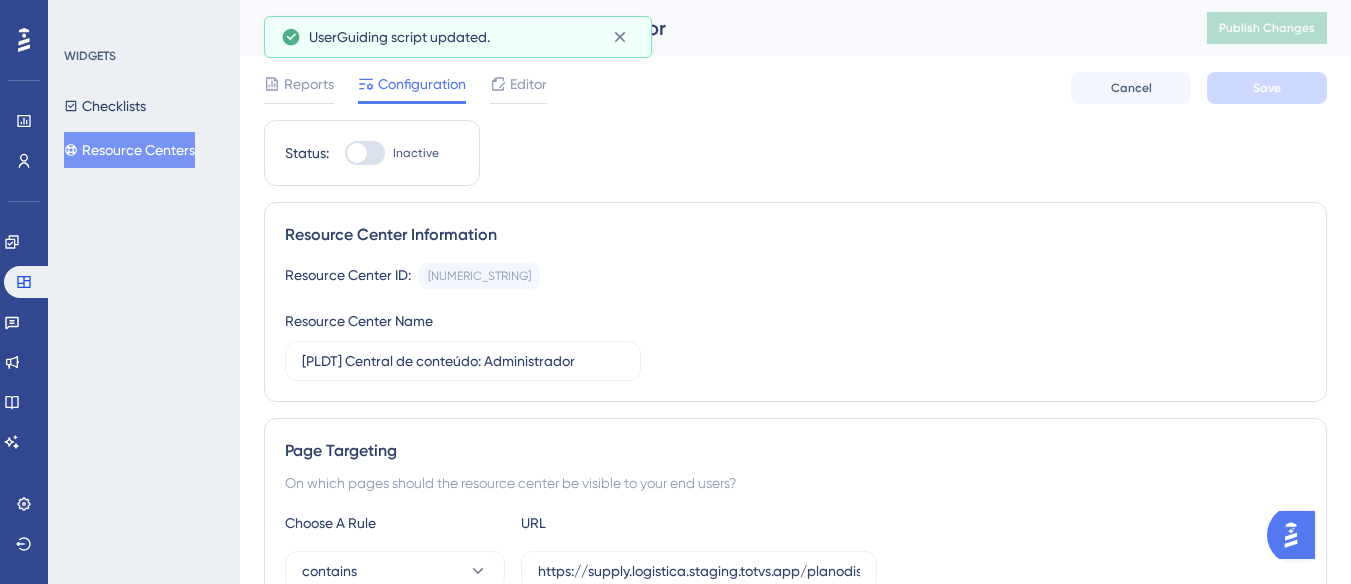 click on "Resource Centers" at bounding box center [129, 150] 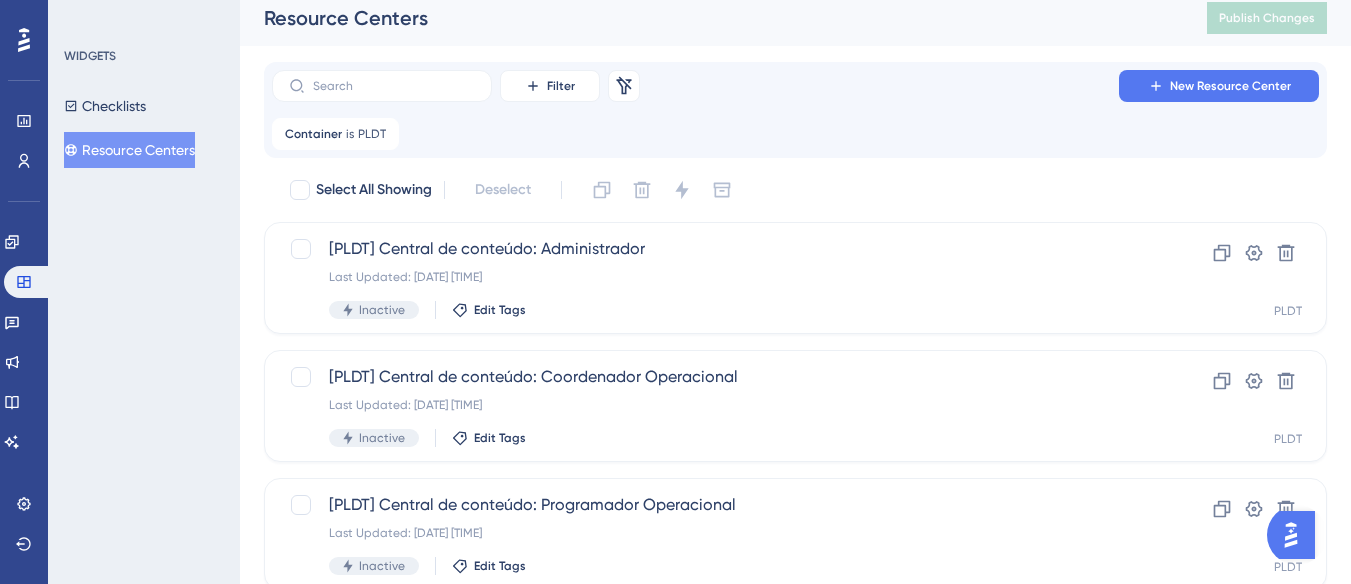 scroll, scrollTop: 0, scrollLeft: 0, axis: both 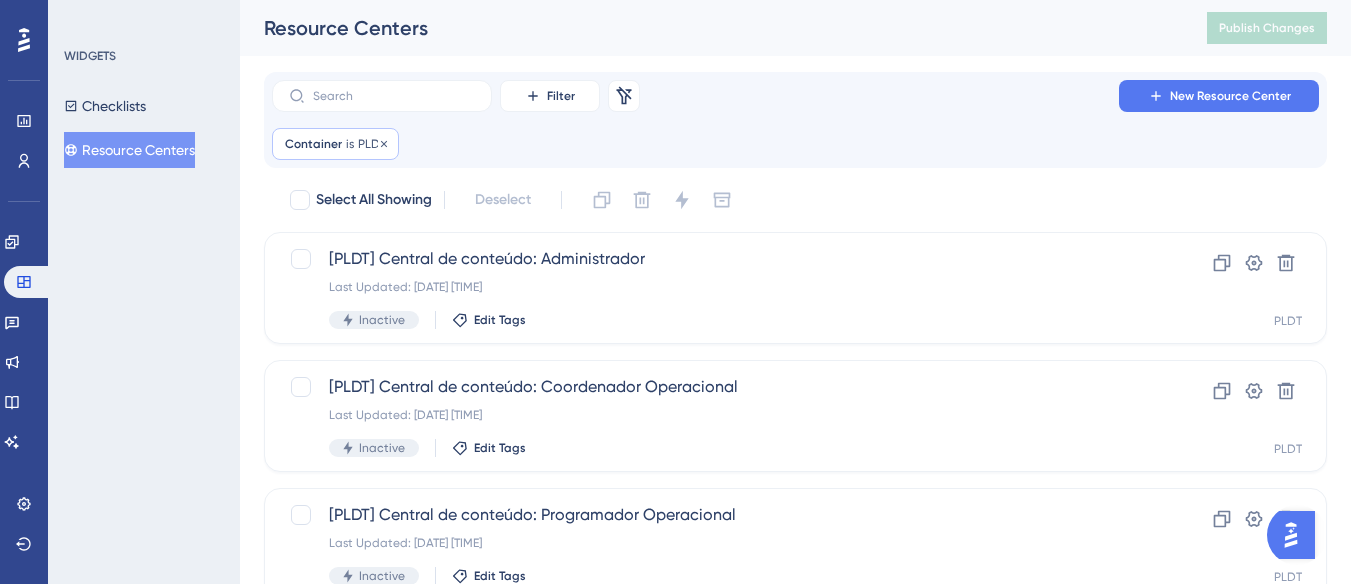 click on "Container is PLDT PLDT Remove" at bounding box center (335, 144) 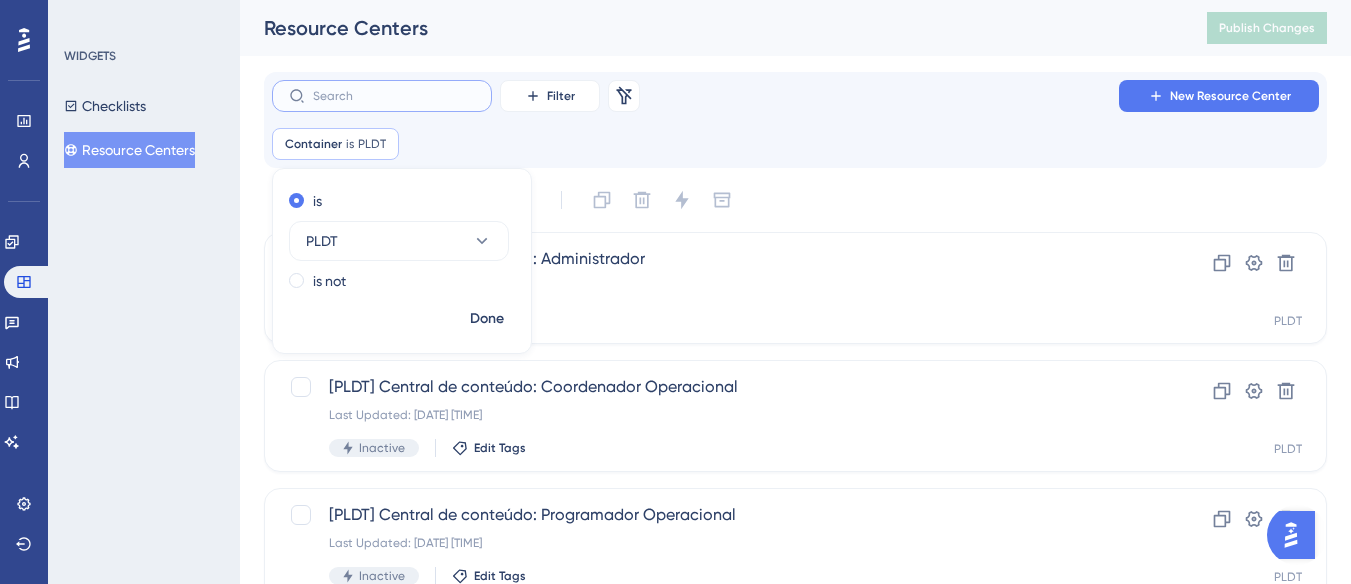 click at bounding box center [394, 96] 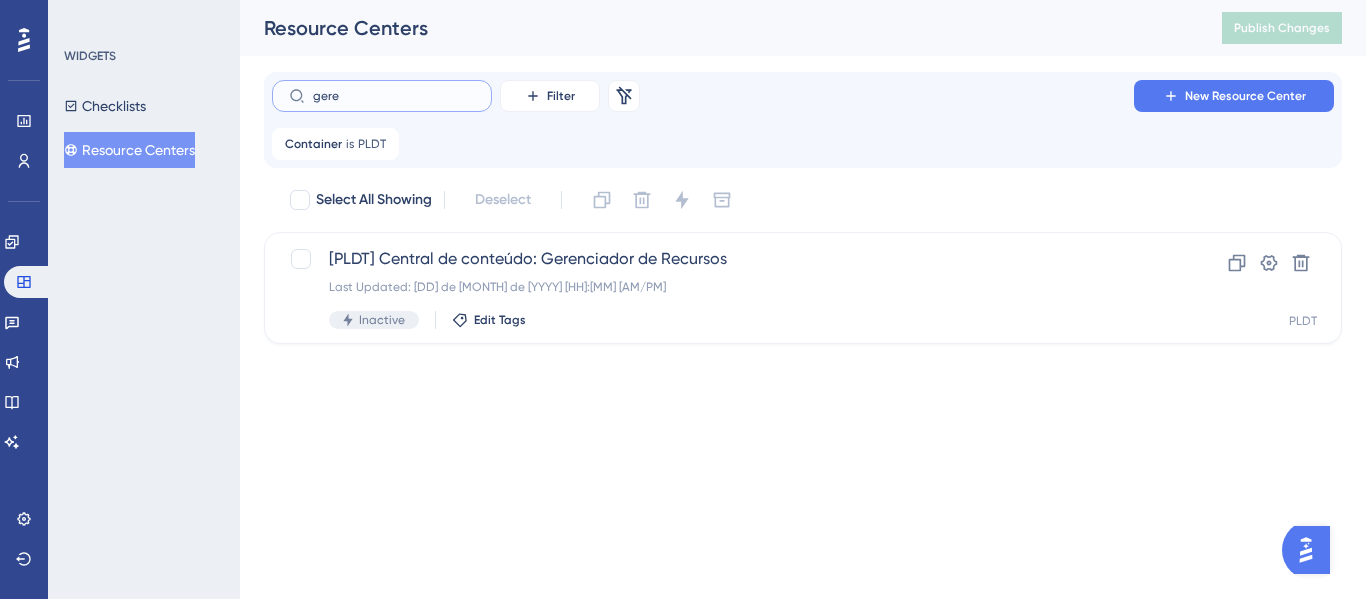 type on "gere" 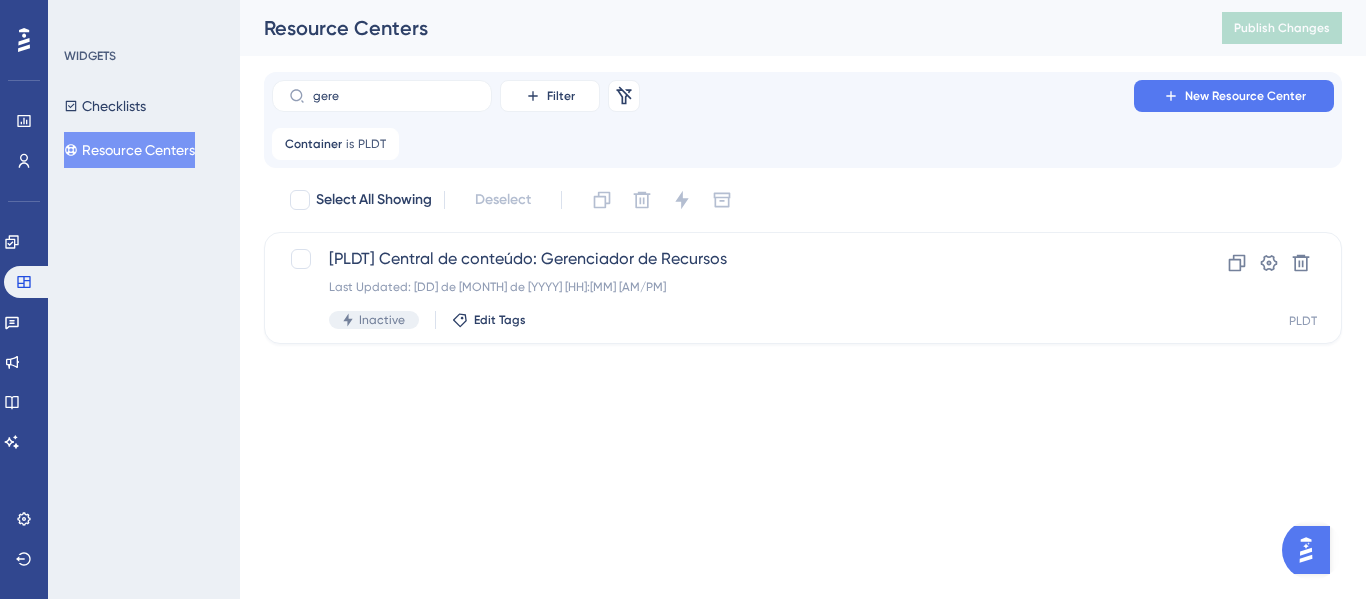 click on "Resource Centers" at bounding box center [129, 150] 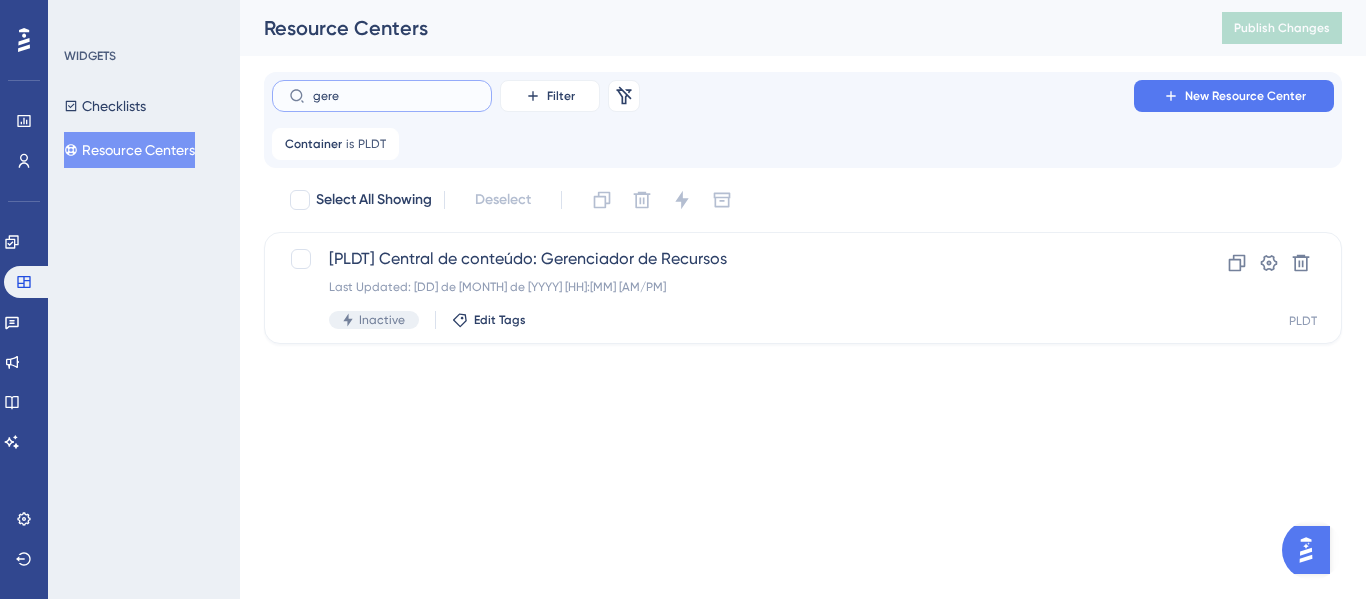 drag, startPoint x: 350, startPoint y: 97, endPoint x: 251, endPoint y: 97, distance: 99 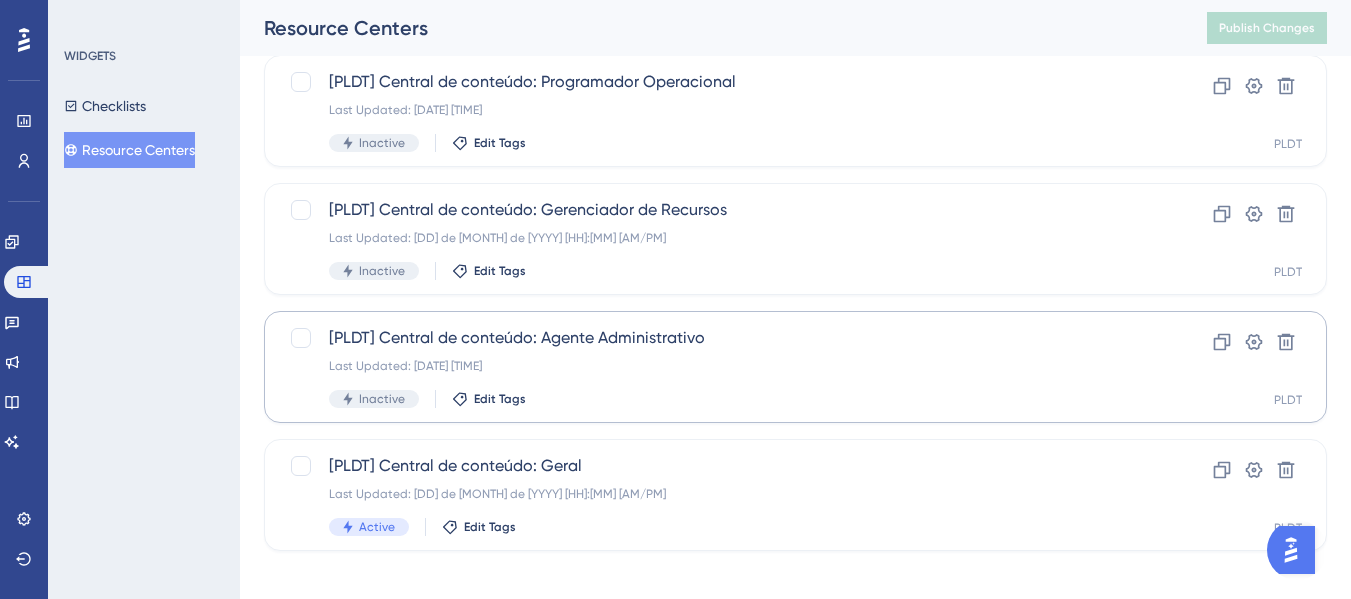 scroll, scrollTop: 449, scrollLeft: 0, axis: vertical 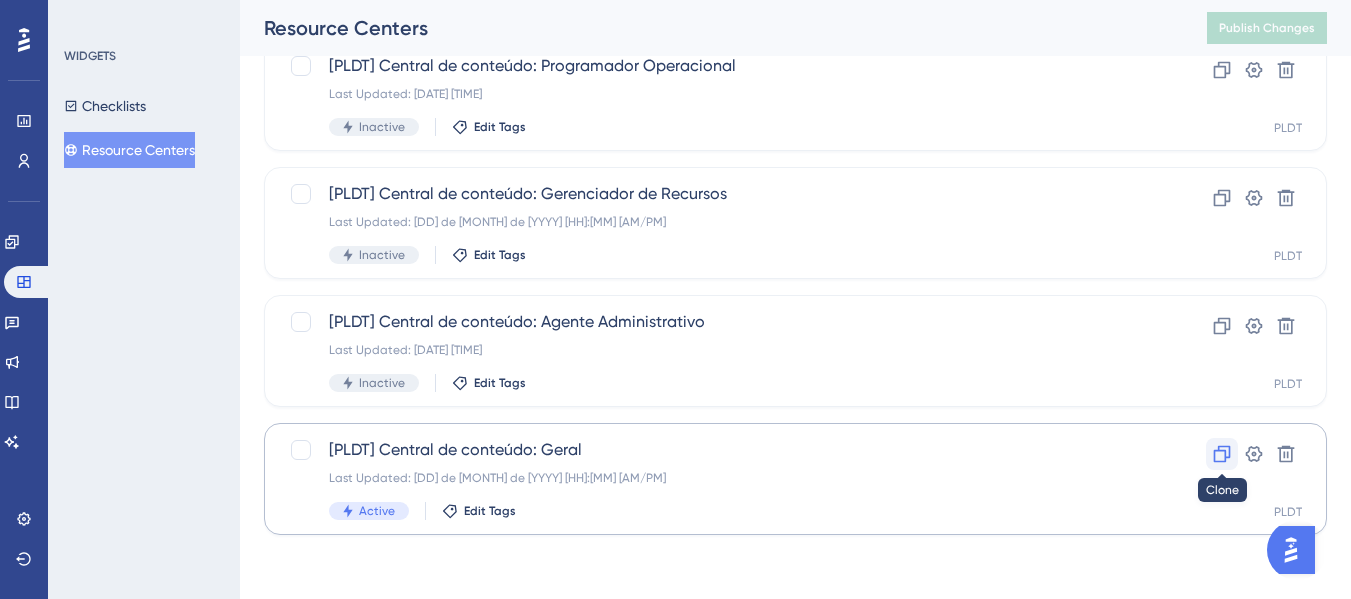 type 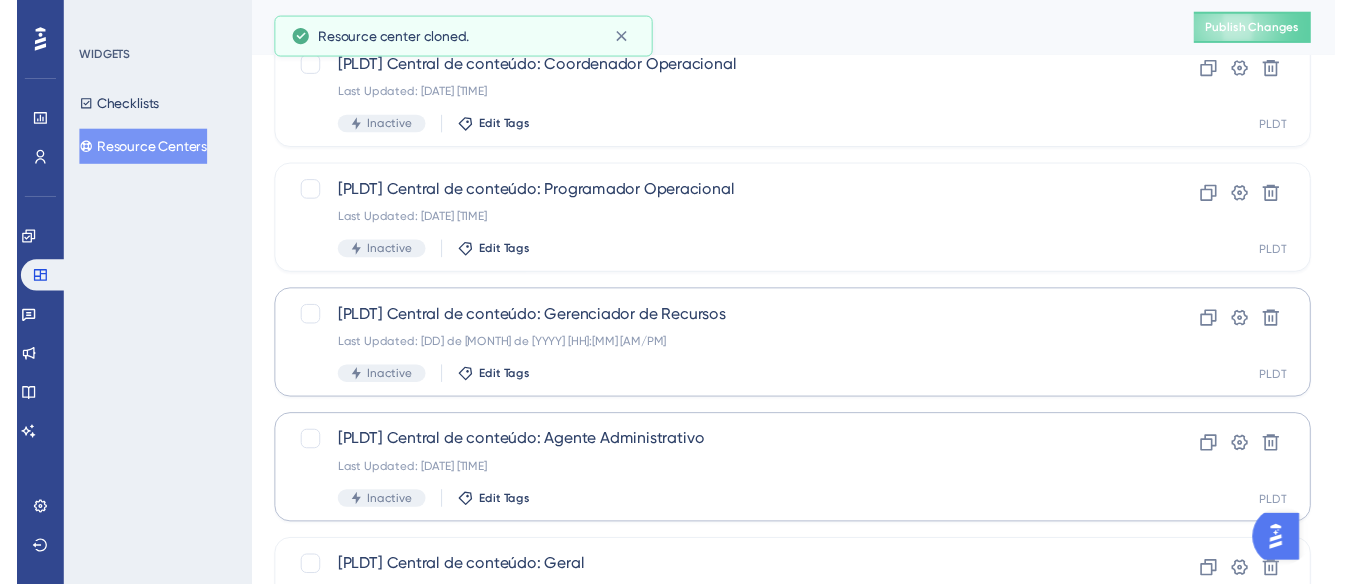 scroll, scrollTop: 0, scrollLeft: 0, axis: both 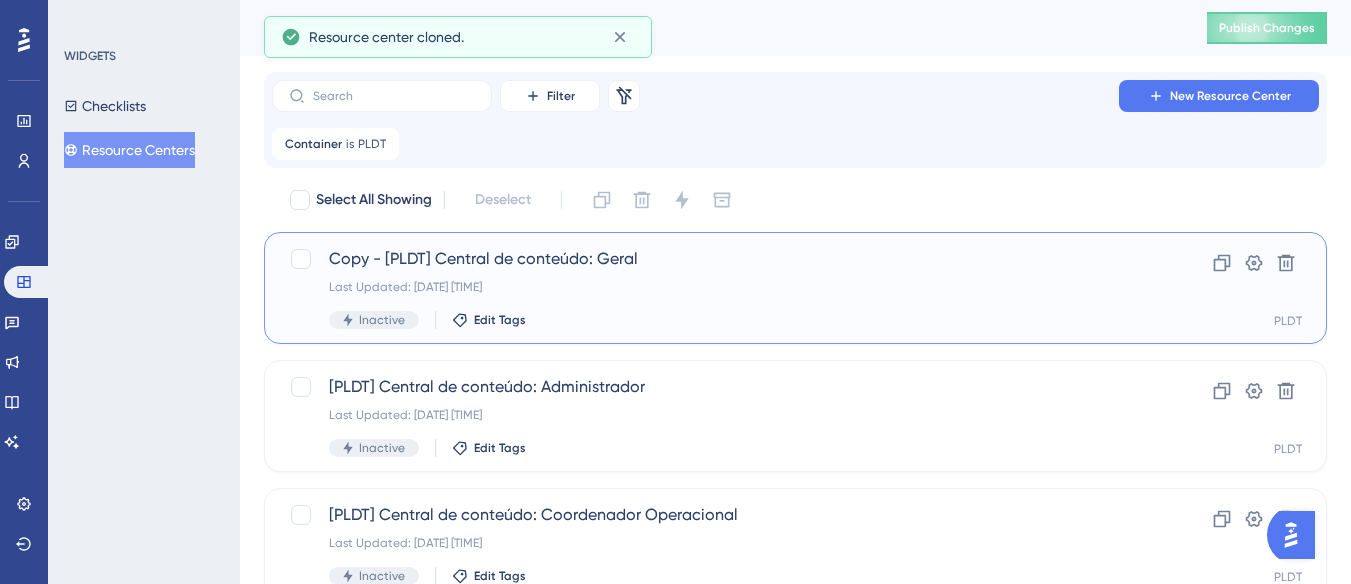 click on "Last Updated: 05 de ago. de 2025 10:51 AM" at bounding box center [715, 287] 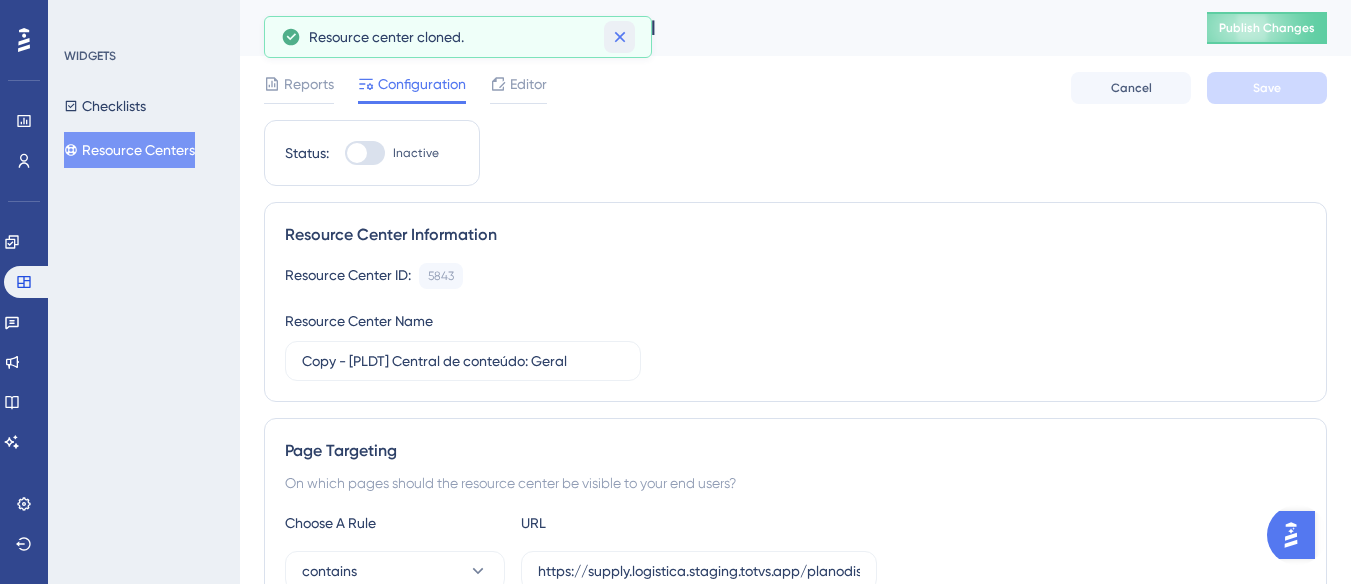 click 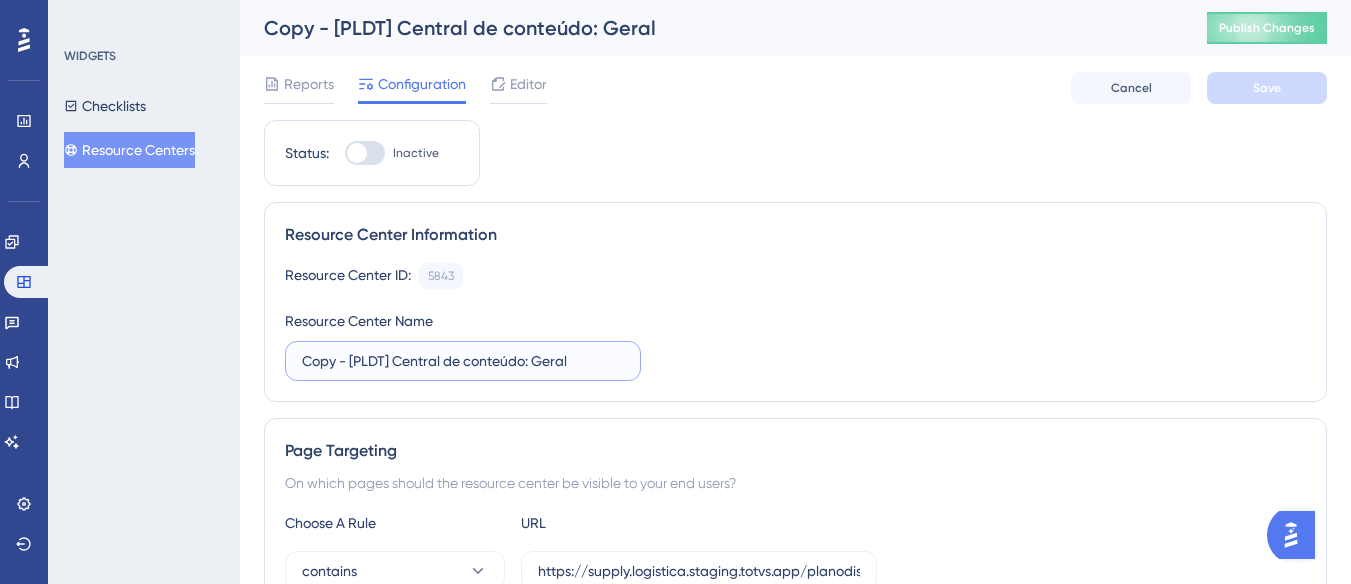 drag, startPoint x: 344, startPoint y: 366, endPoint x: 210, endPoint y: 387, distance: 135.63554 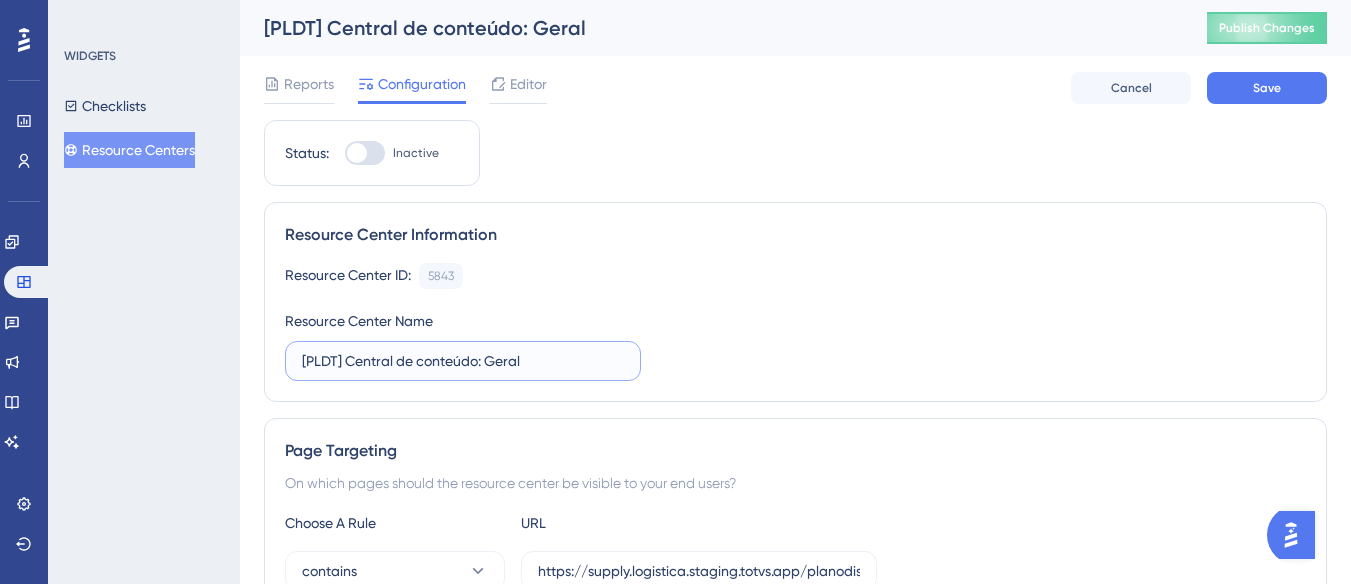 drag, startPoint x: 540, startPoint y: 362, endPoint x: 486, endPoint y: 362, distance: 54 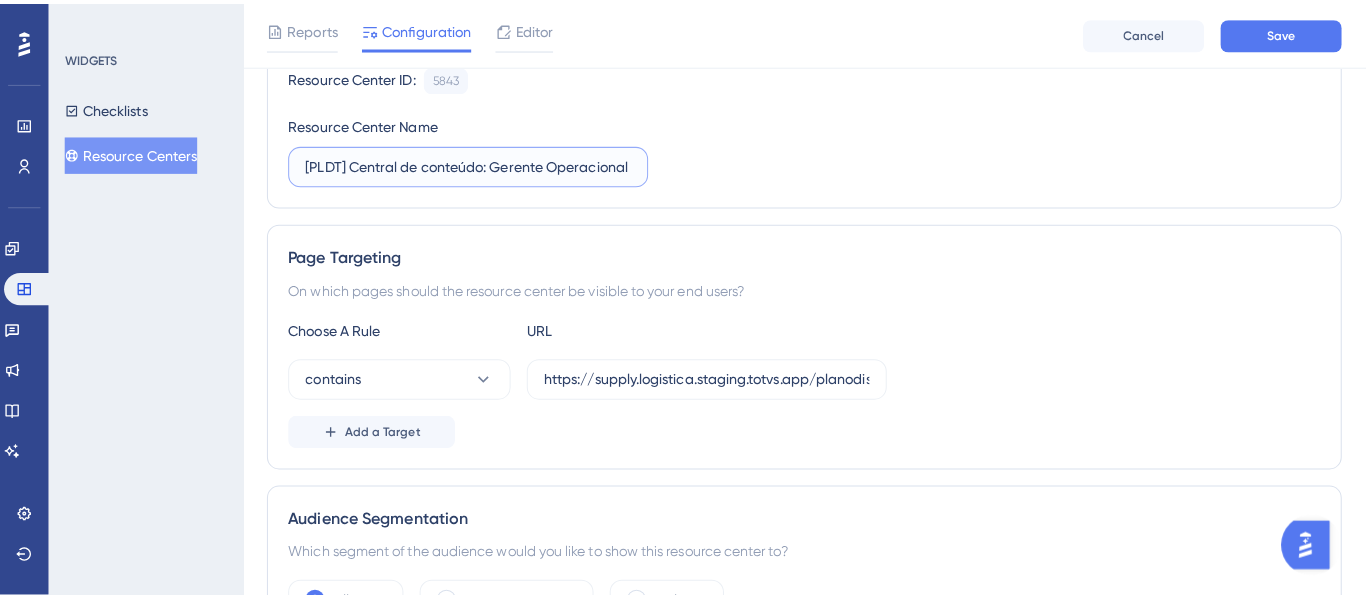 scroll, scrollTop: 0, scrollLeft: 0, axis: both 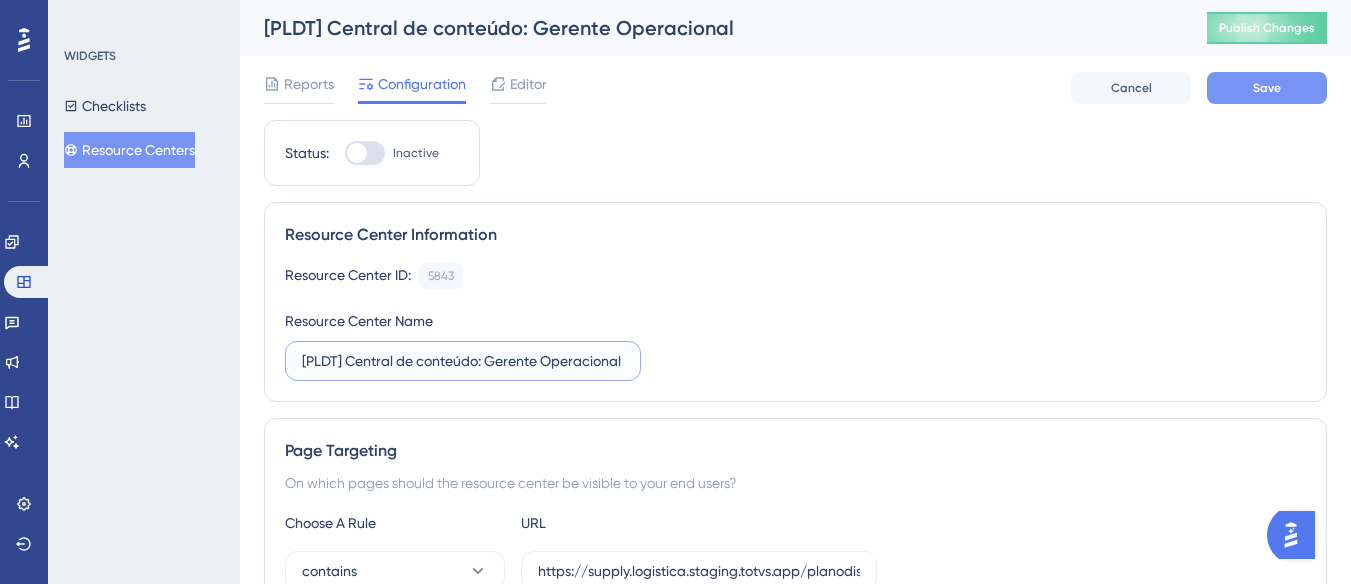 type on "[PLDT] Central de conteúdo: Gerente Operacional" 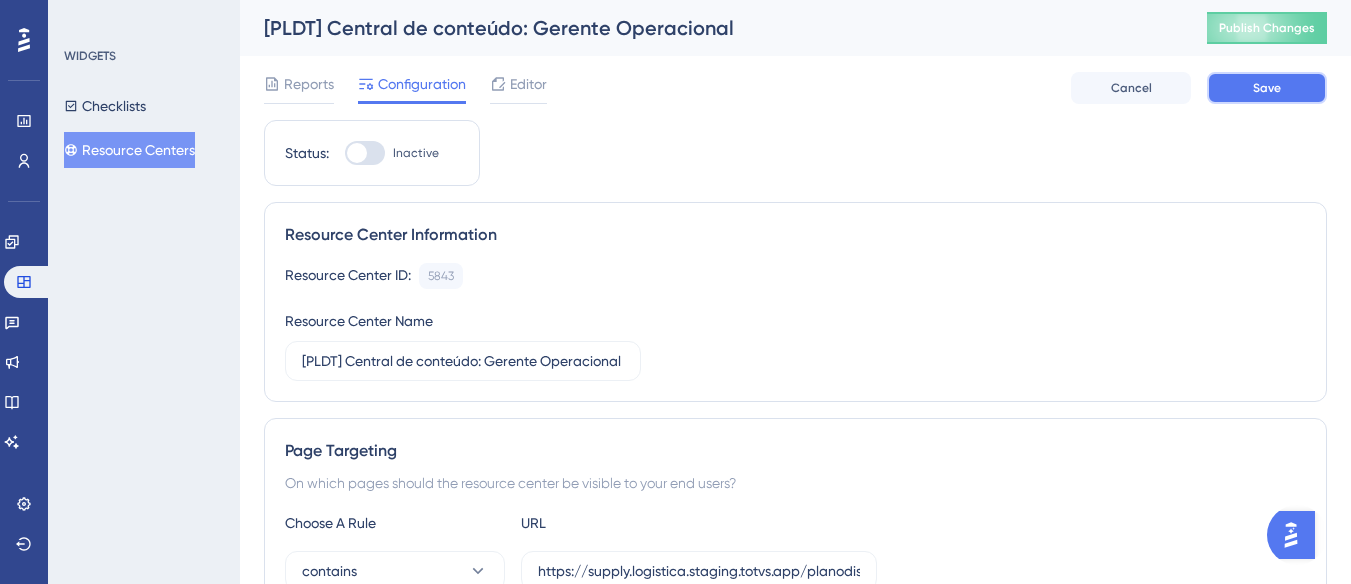 click on "Save" at bounding box center (1267, 88) 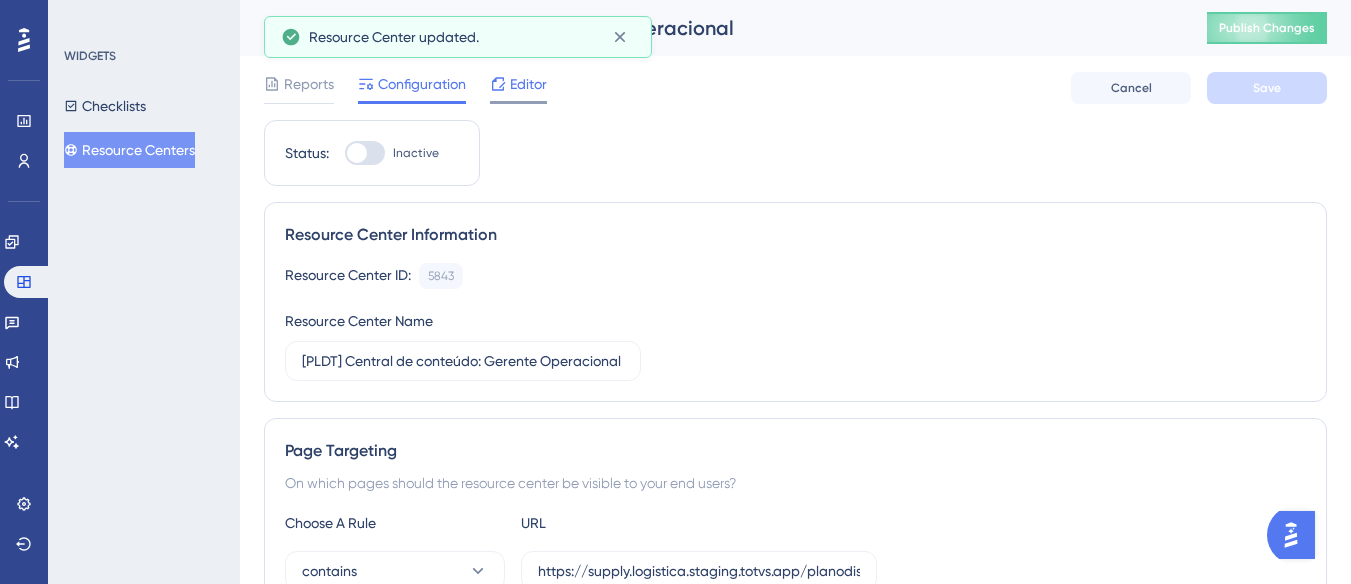 click on "Editor" at bounding box center (528, 84) 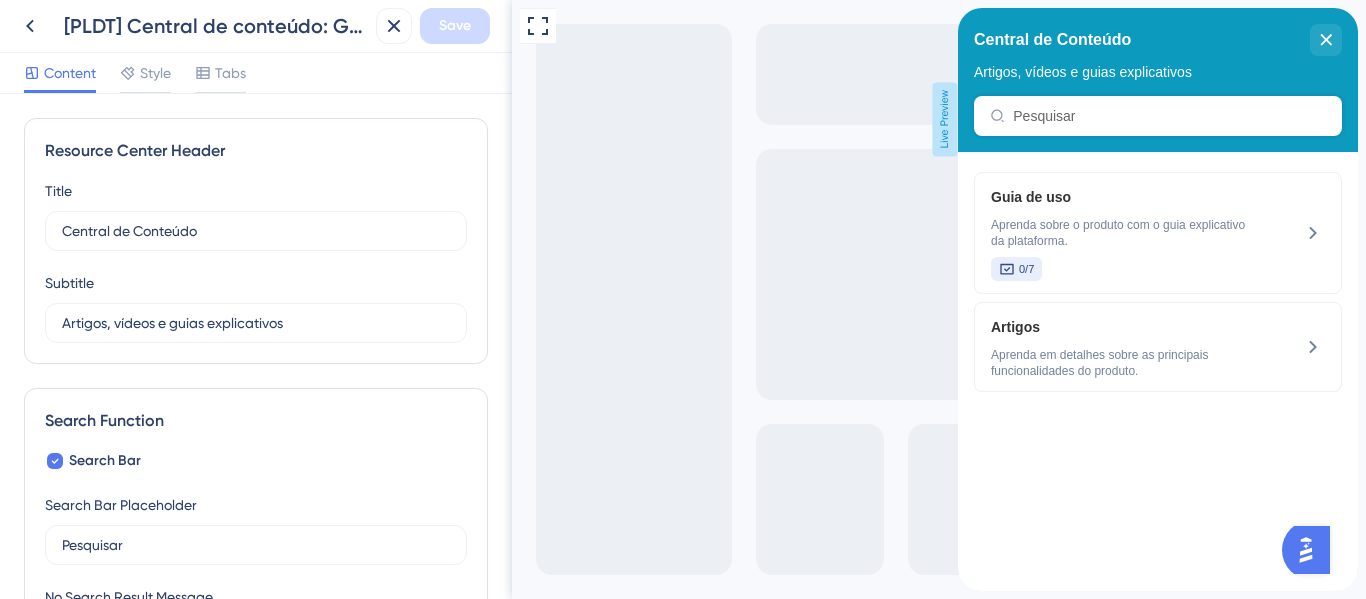 scroll, scrollTop: 0, scrollLeft: 0, axis: both 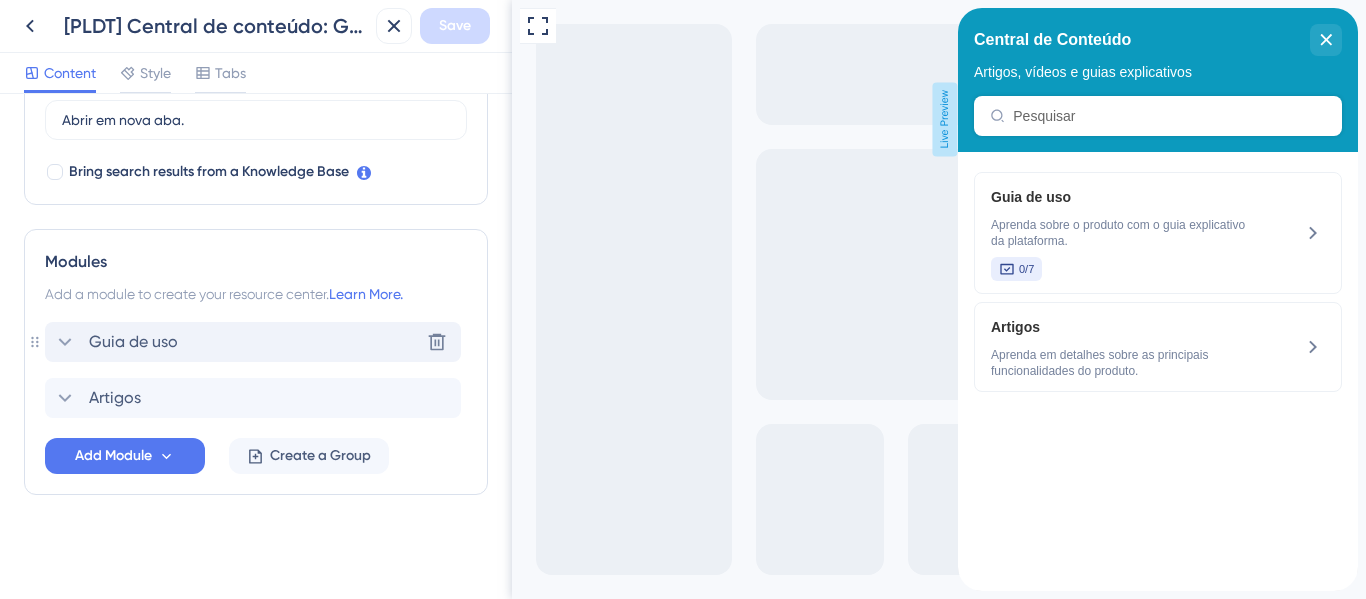 click on "Guia de uso Delete" at bounding box center [253, 342] 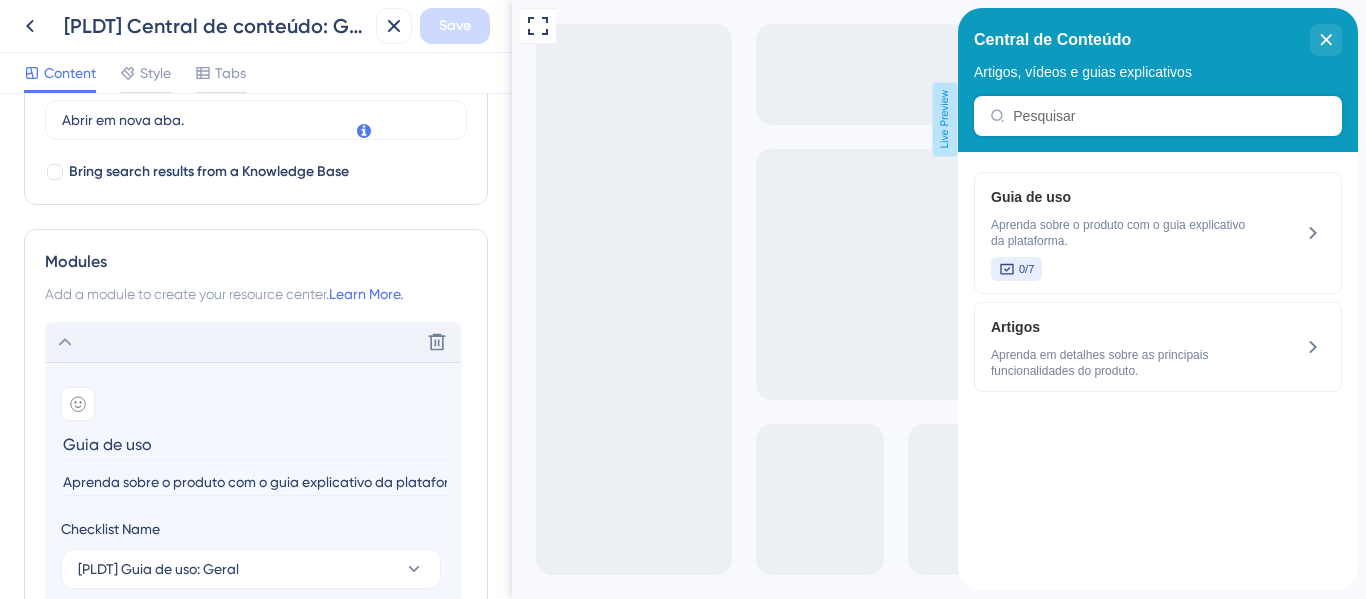 scroll, scrollTop: 809, scrollLeft: 0, axis: vertical 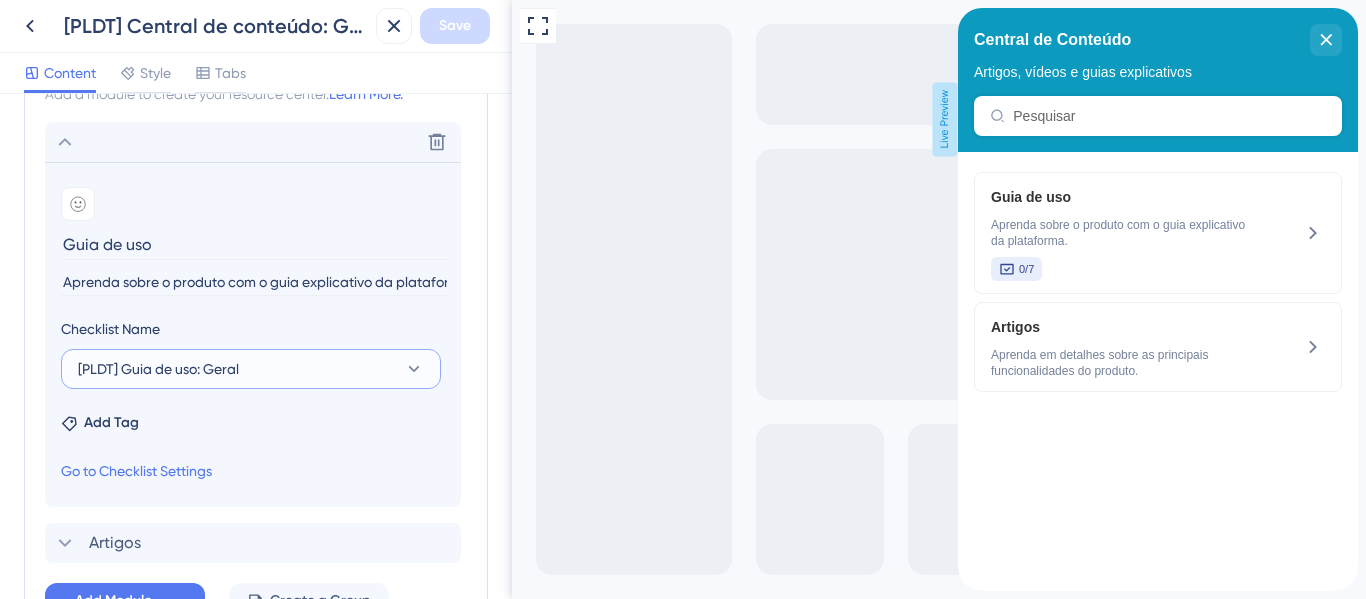 click on "[PLDT] Guia de uso: Geral" at bounding box center (251, 369) 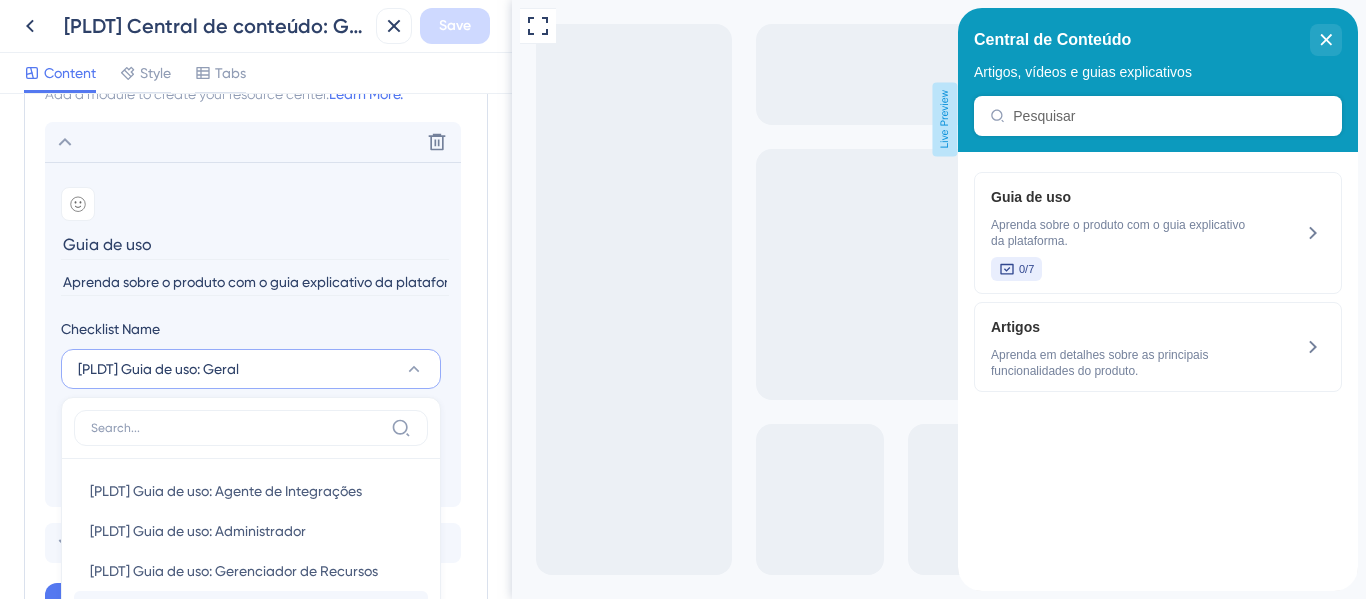 scroll, scrollTop: 1046, scrollLeft: 0, axis: vertical 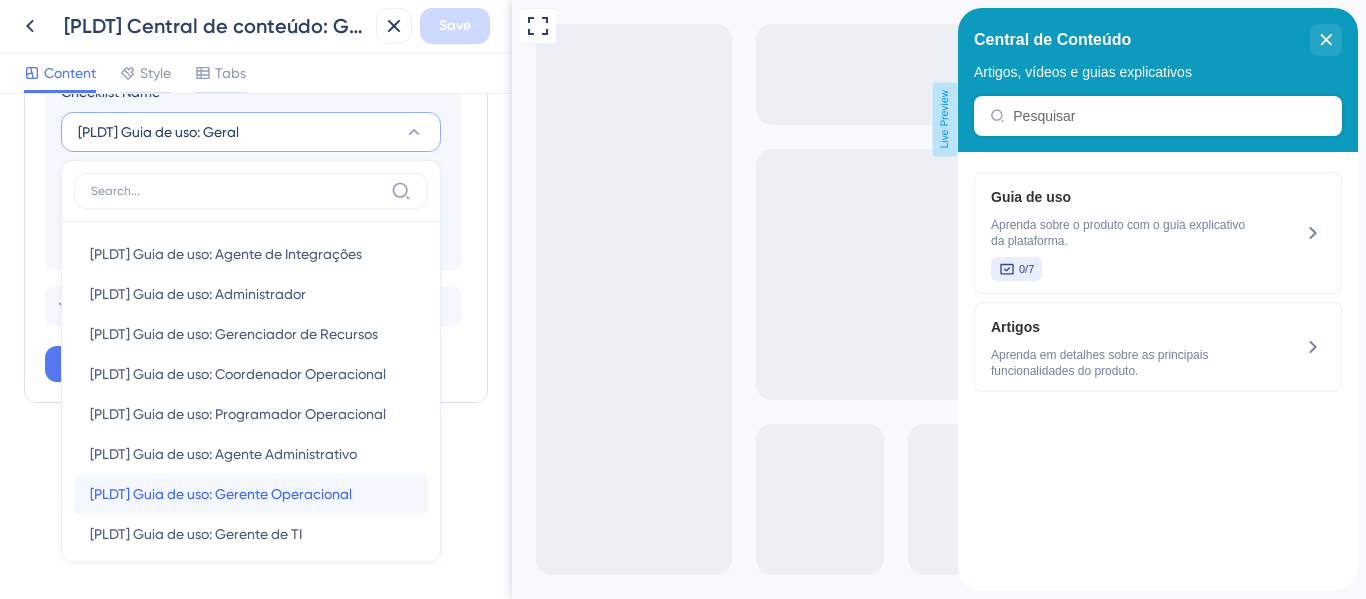 click on "[PLDT] Guia de uso: Gerente Operacional" at bounding box center [221, 494] 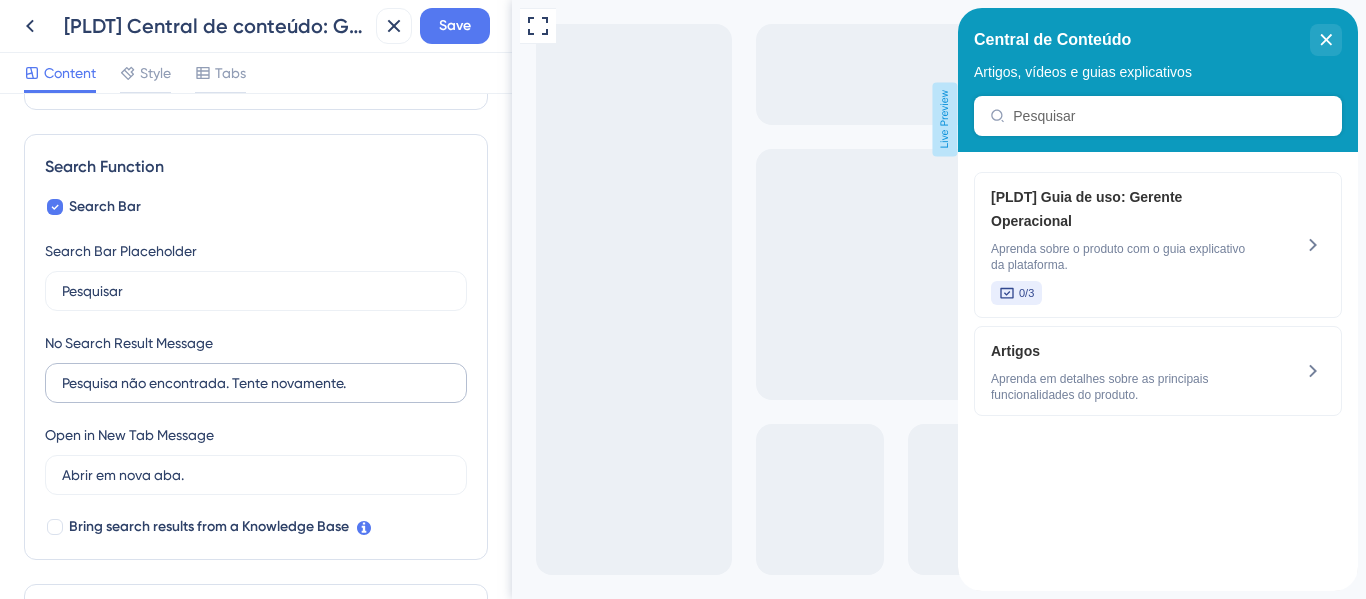 scroll, scrollTop: 754, scrollLeft: 0, axis: vertical 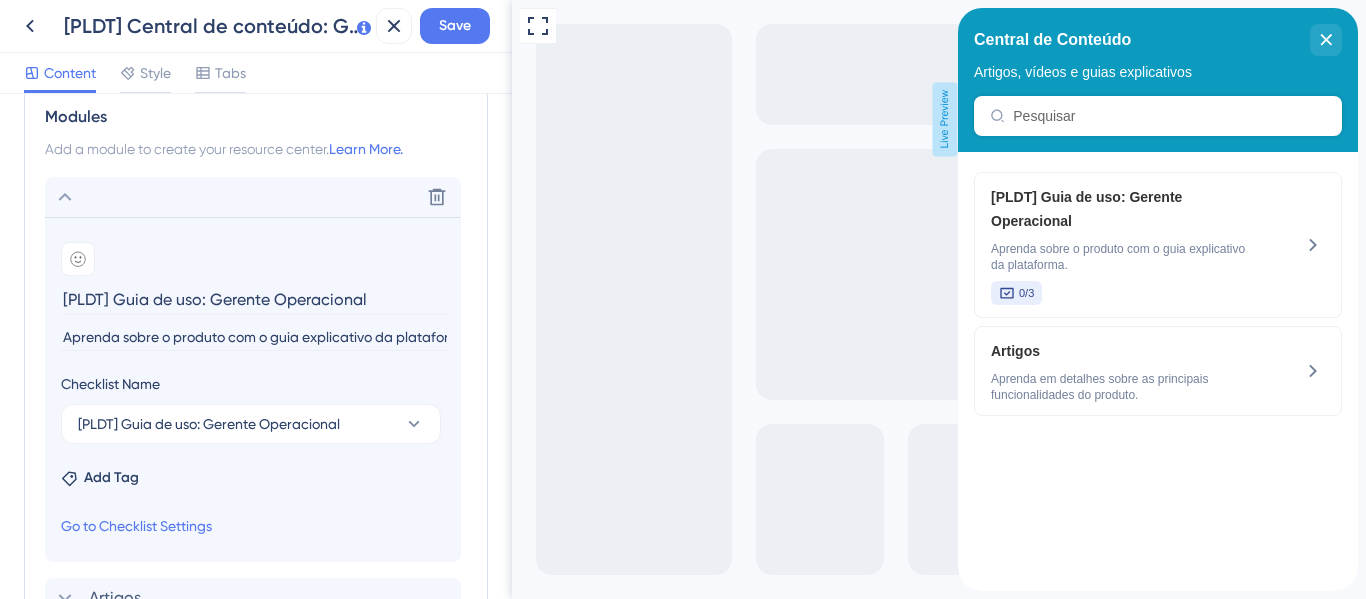 drag, startPoint x: 117, startPoint y: 302, endPoint x: 43, endPoint y: 309, distance: 74.330345 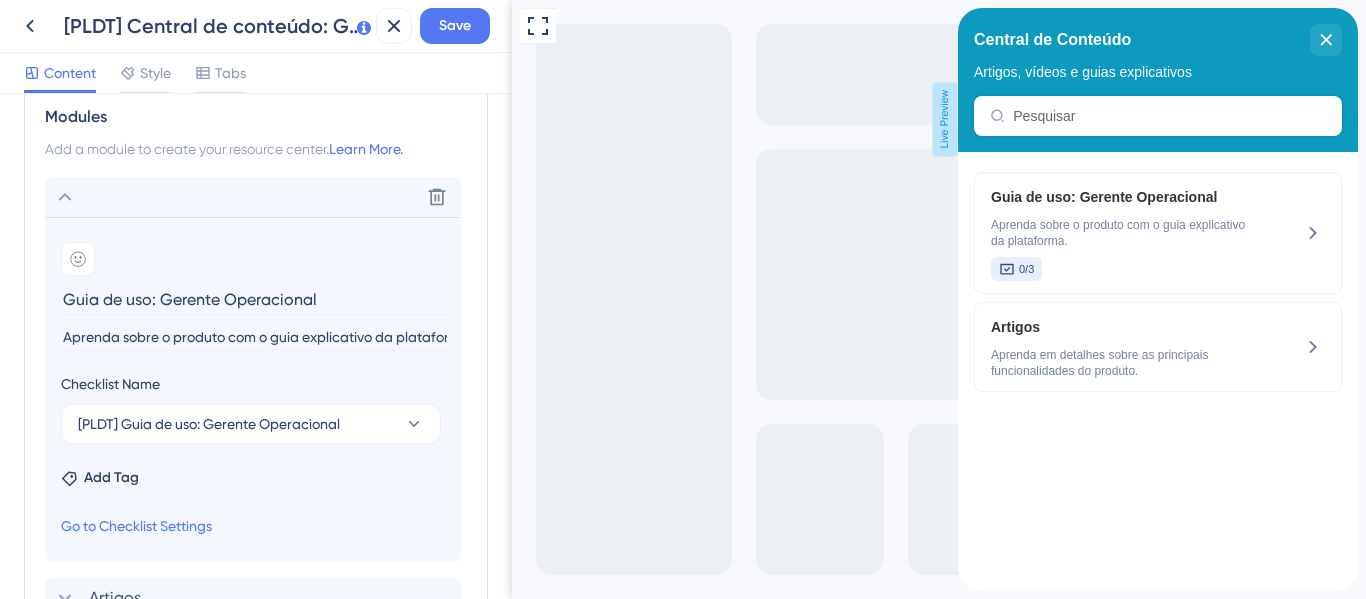 drag, startPoint x: 331, startPoint y: 294, endPoint x: 150, endPoint y: 312, distance: 181.89282 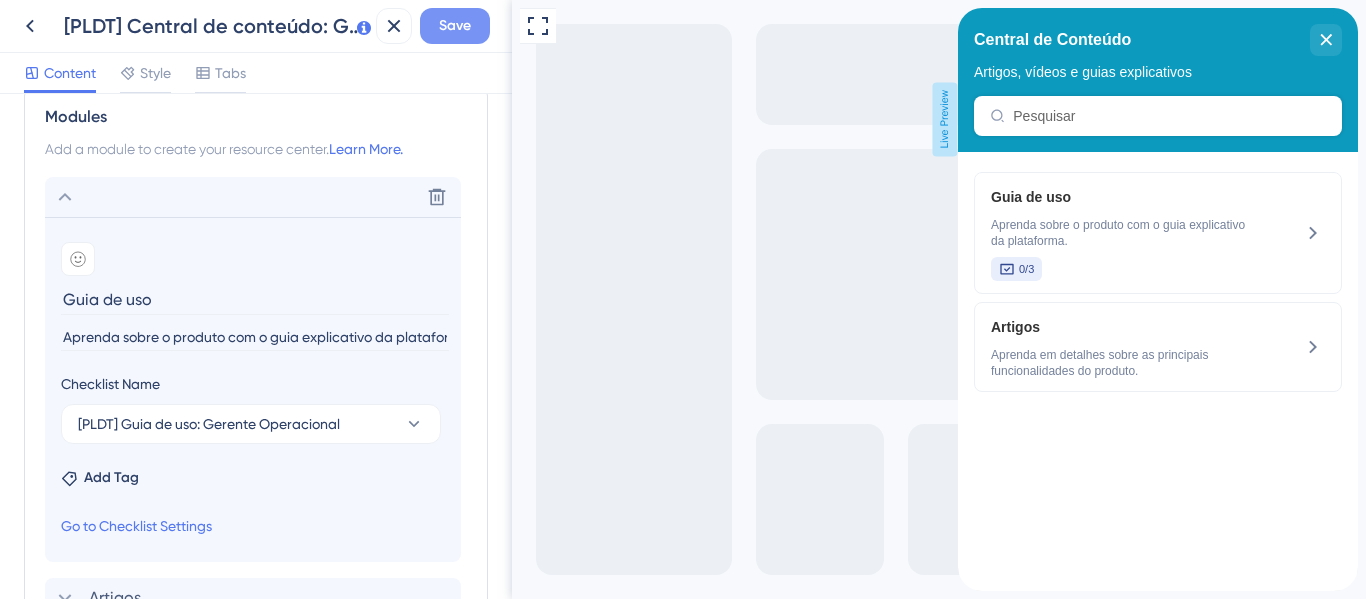 type on "Guia de uso" 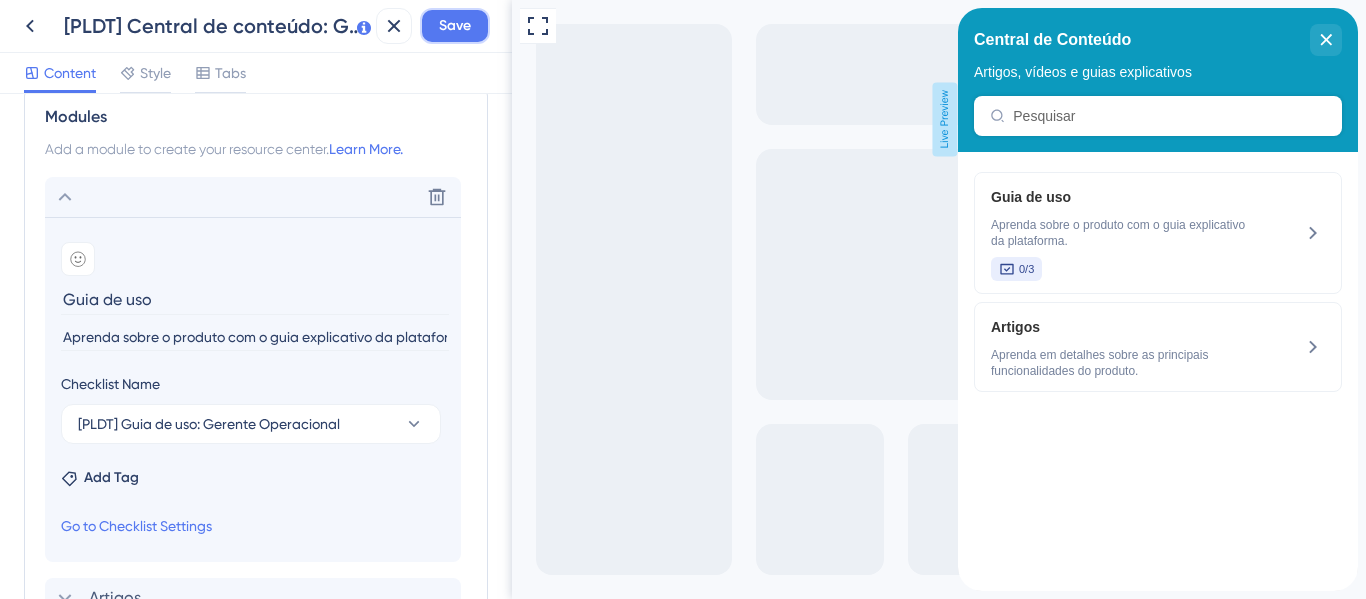 click on "Save" at bounding box center (455, 26) 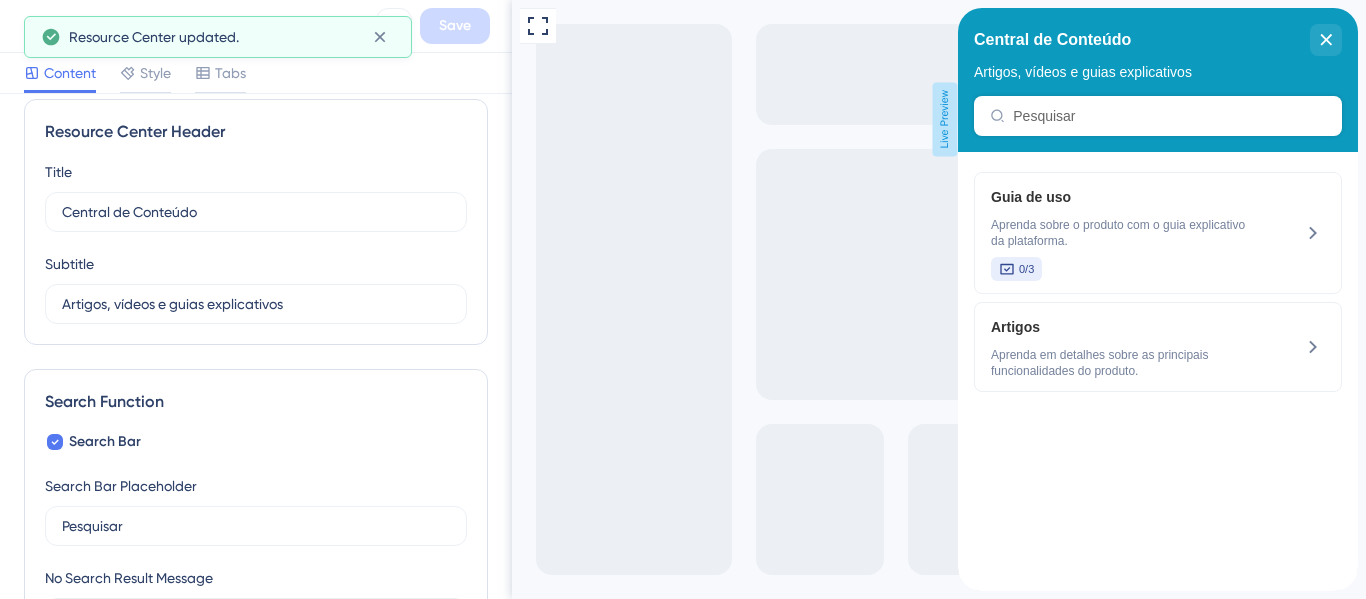 scroll, scrollTop: 0, scrollLeft: 0, axis: both 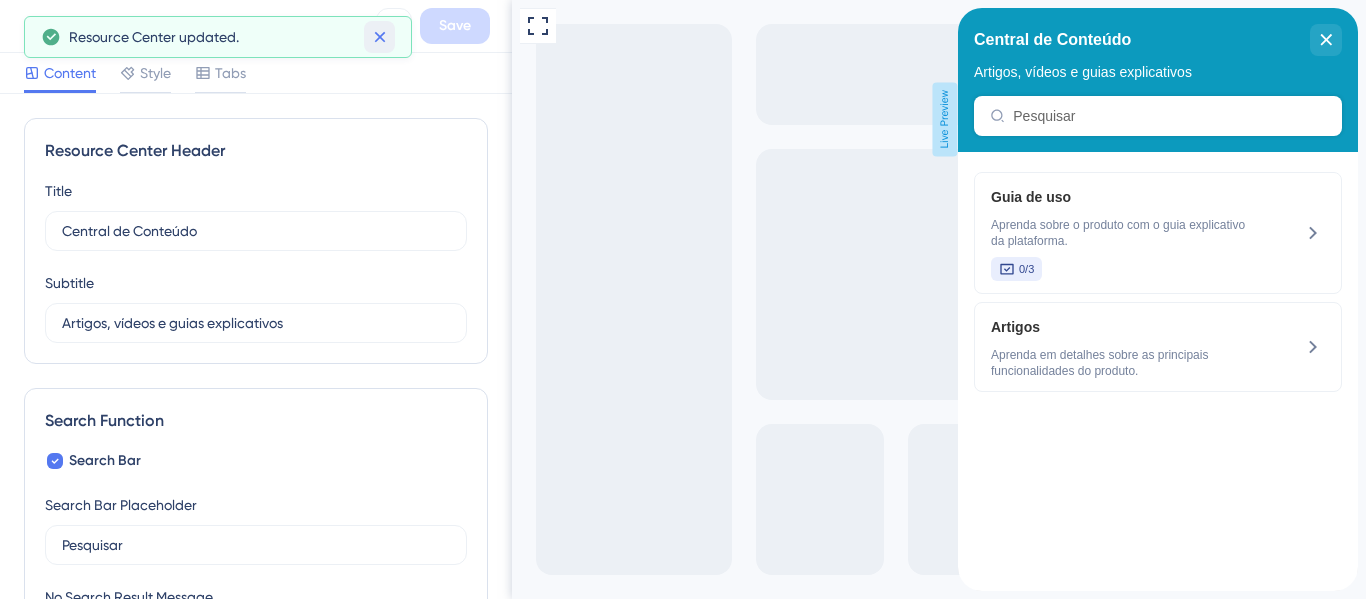 click 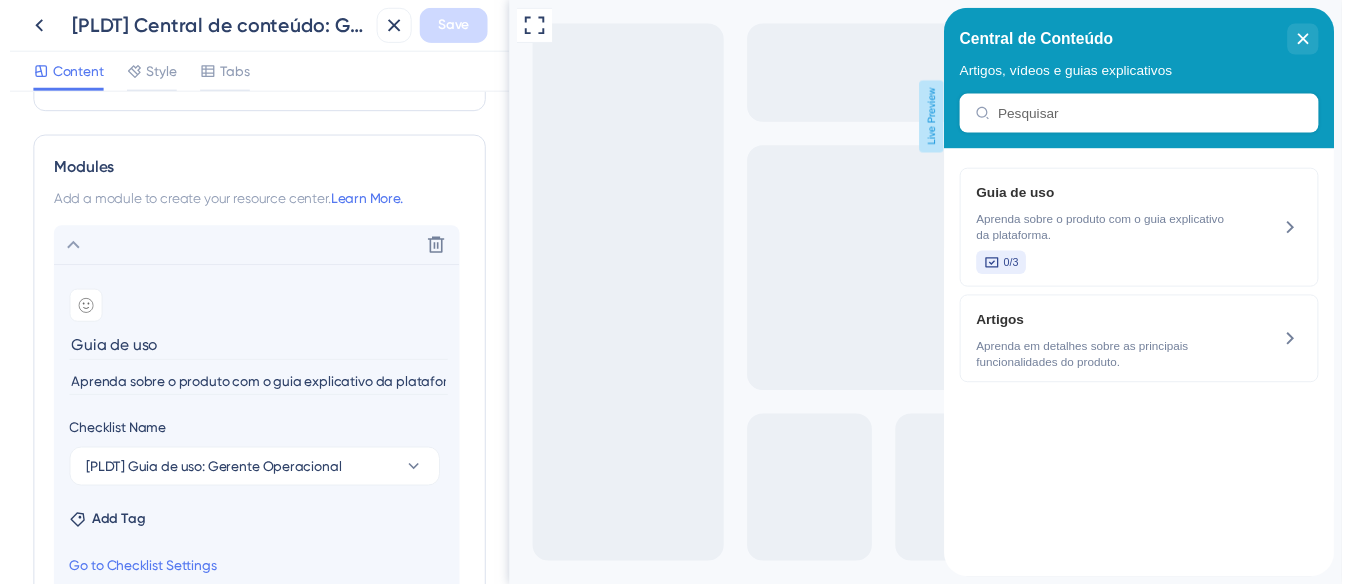 scroll, scrollTop: 0, scrollLeft: 0, axis: both 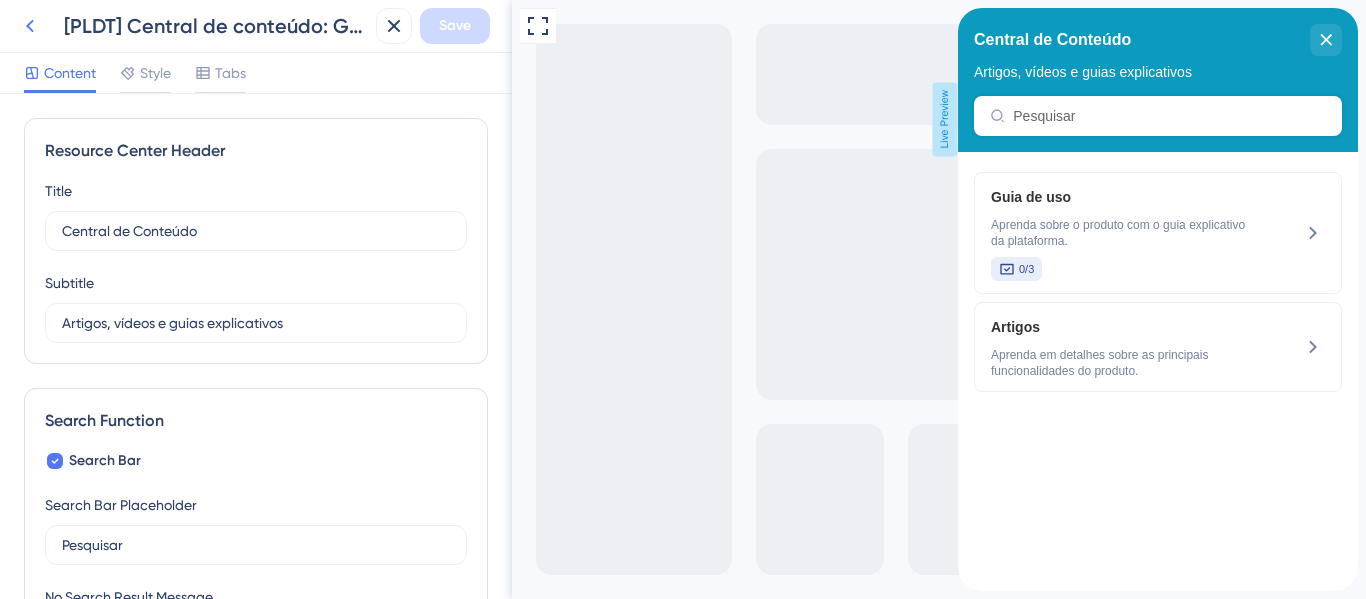 click 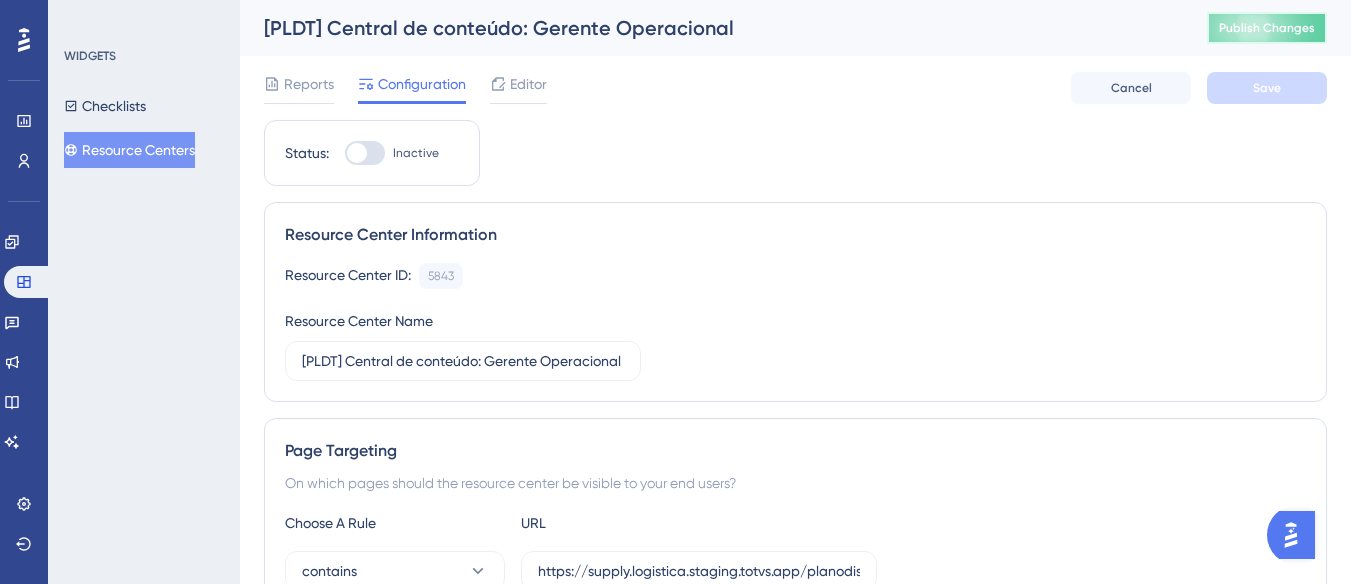 click on "Publish Changes" at bounding box center (1267, 28) 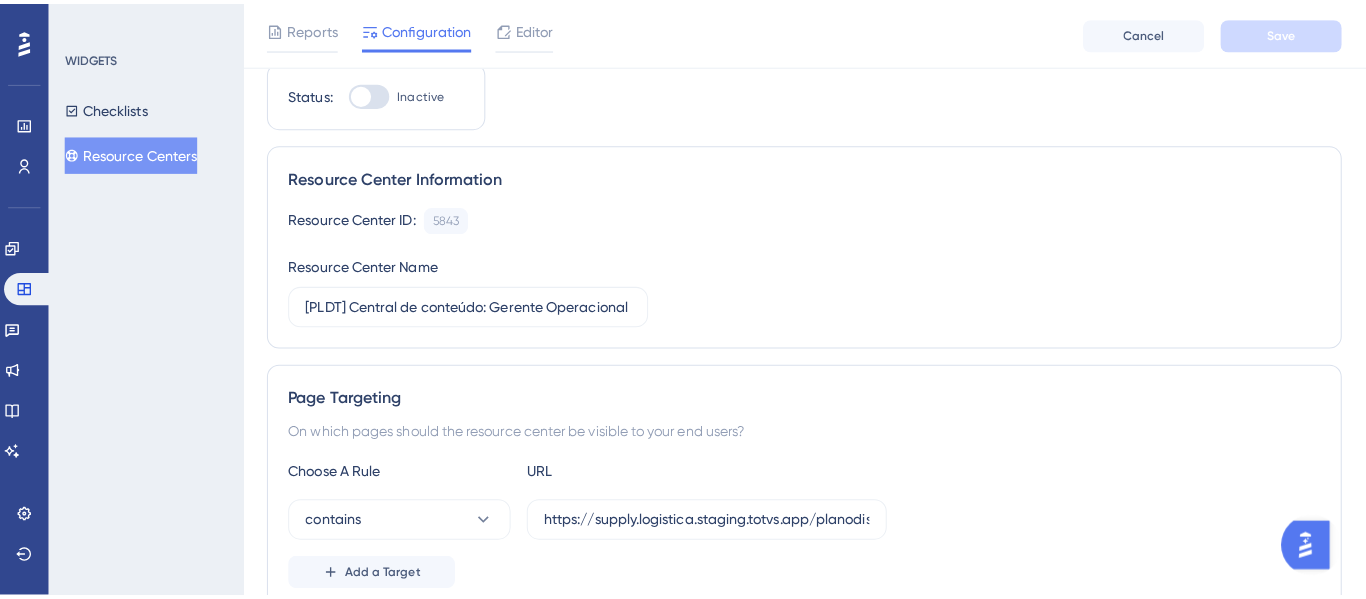 scroll, scrollTop: 0, scrollLeft: 0, axis: both 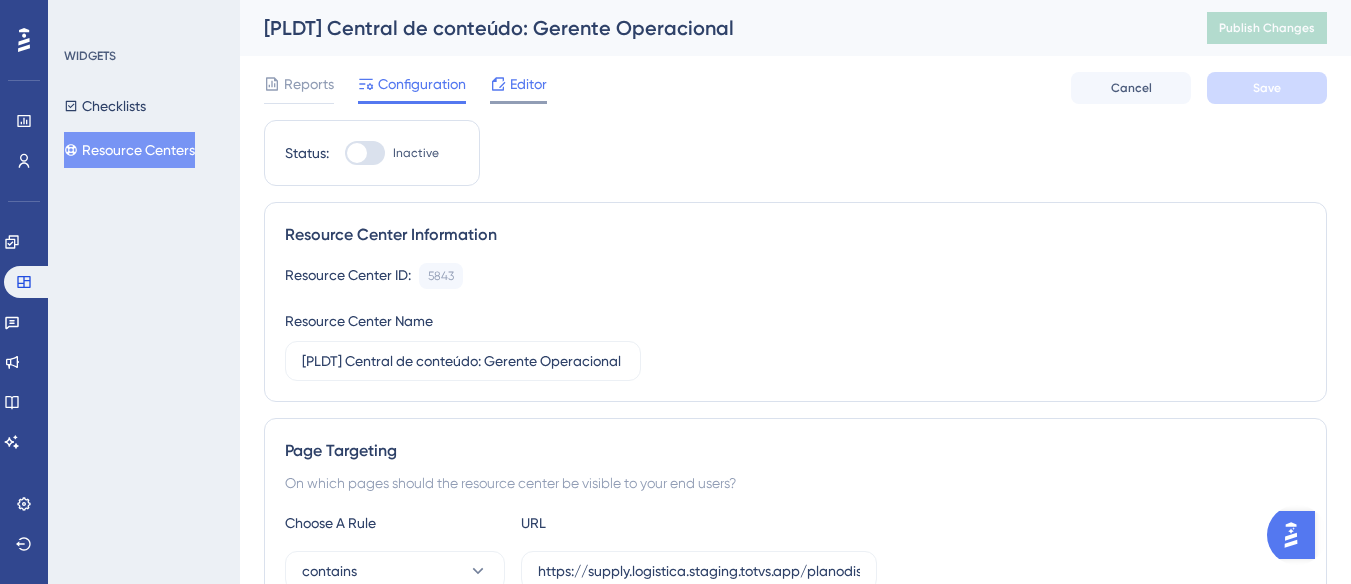 click on "Editor" at bounding box center [528, 84] 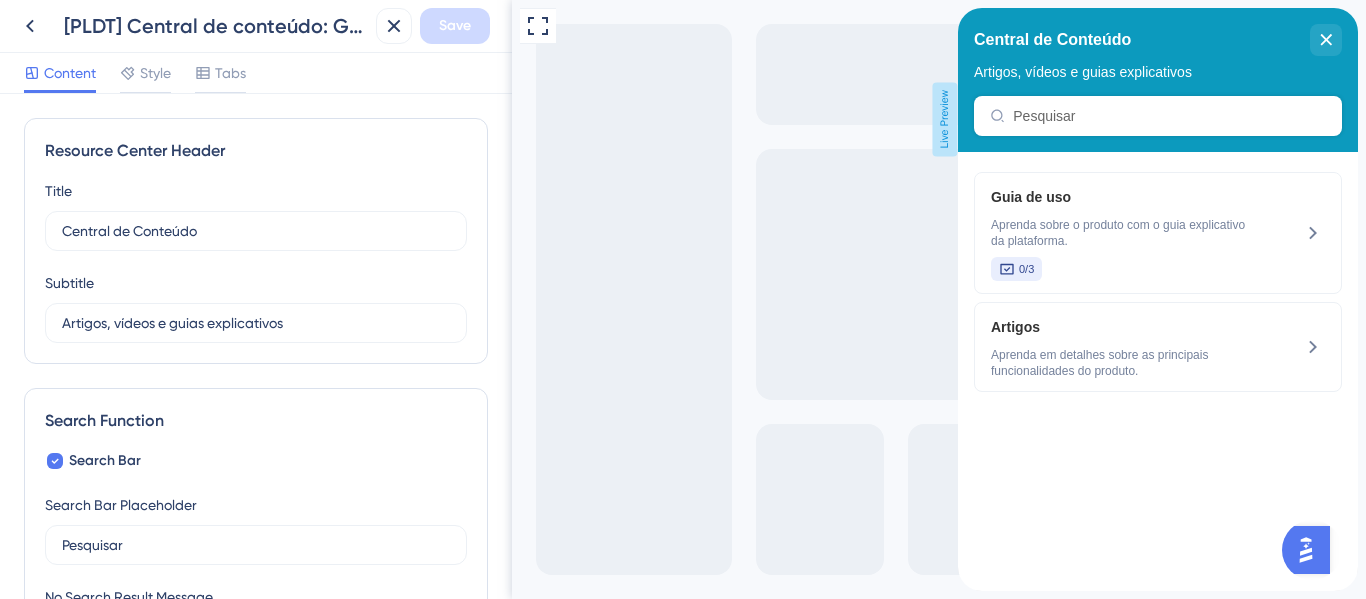 scroll, scrollTop: 0, scrollLeft: 0, axis: both 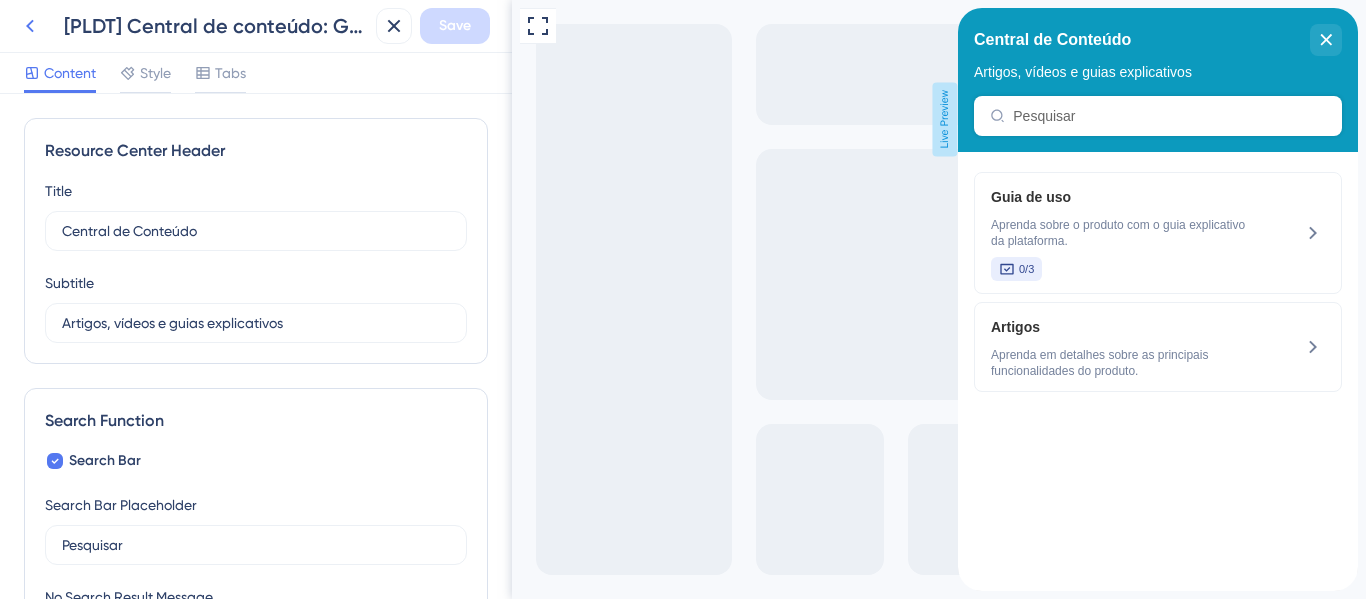 click 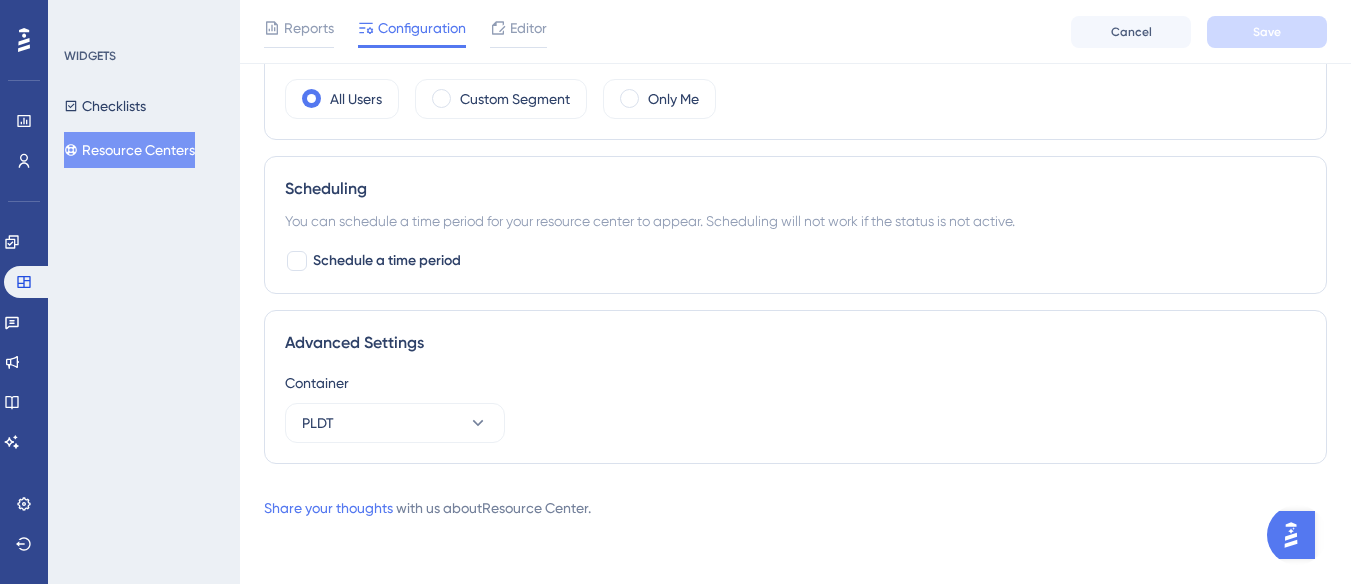 scroll, scrollTop: 0, scrollLeft: 0, axis: both 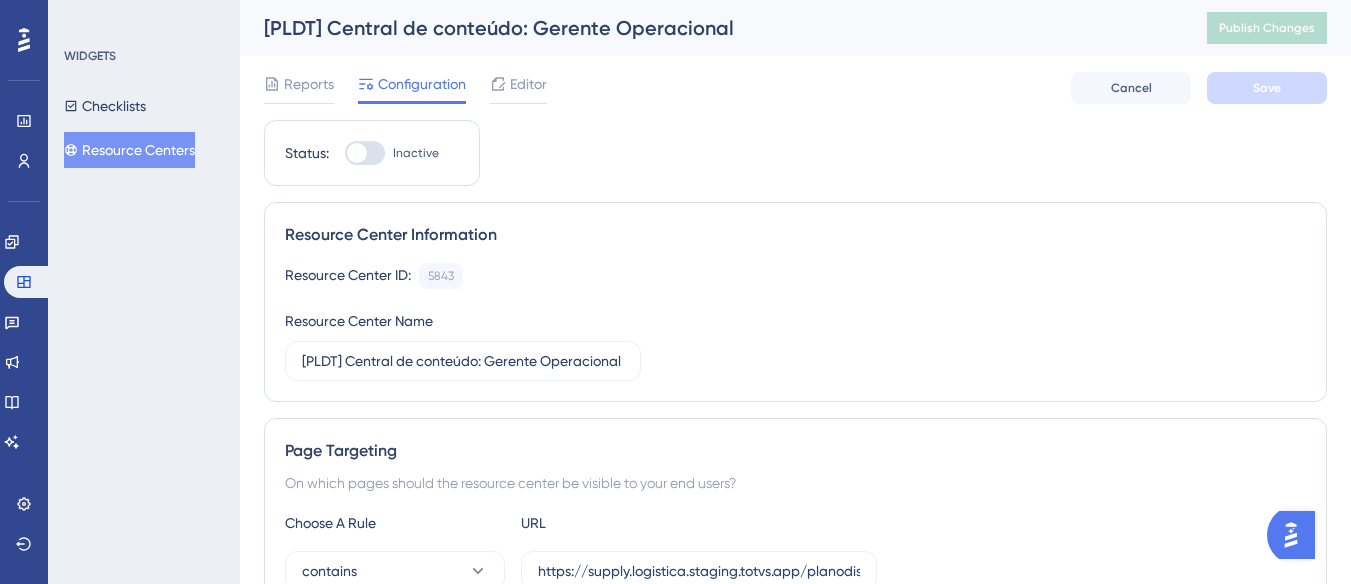 click on "Resource Centers" at bounding box center (129, 150) 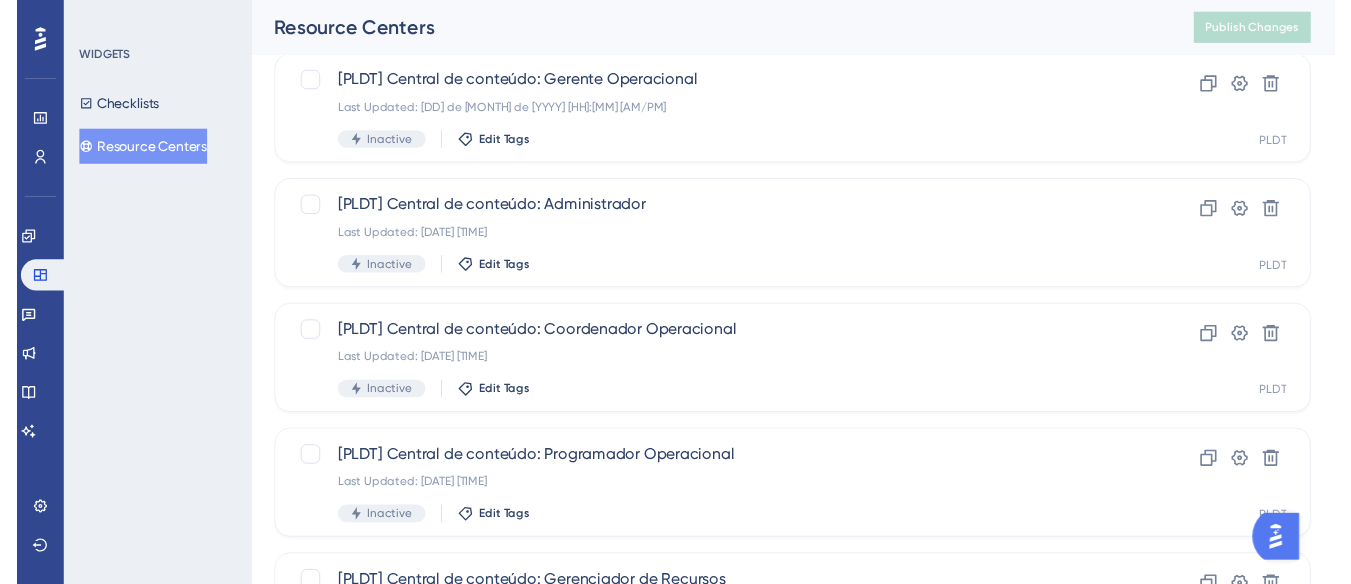 scroll, scrollTop: 0, scrollLeft: 0, axis: both 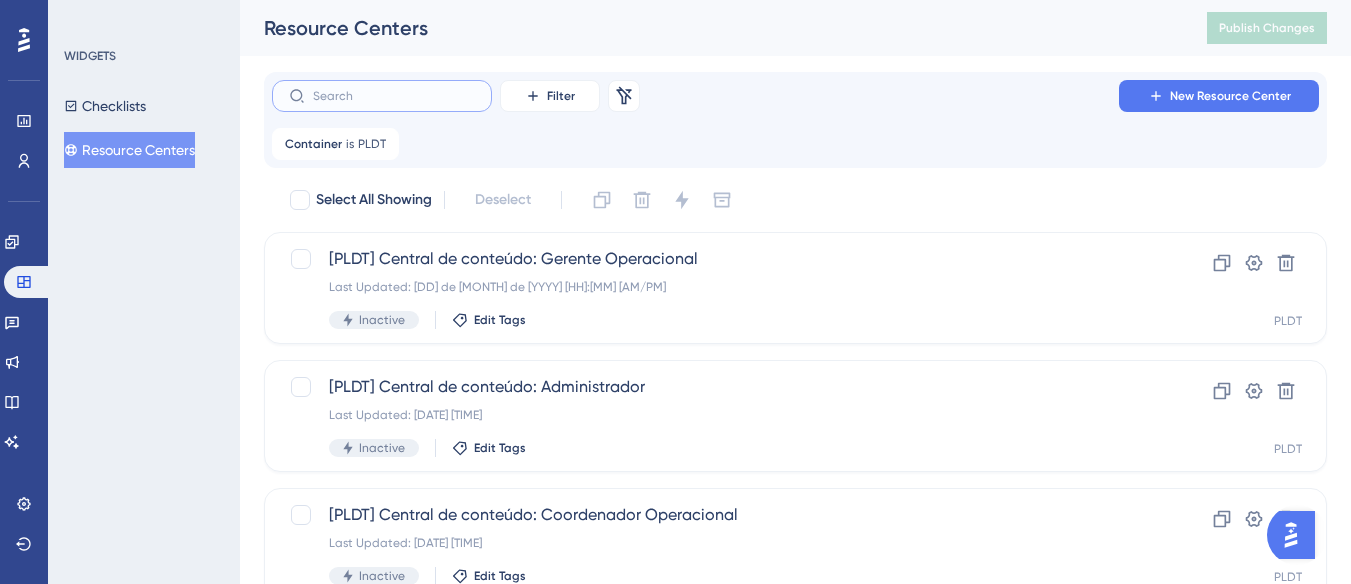 click at bounding box center (394, 96) 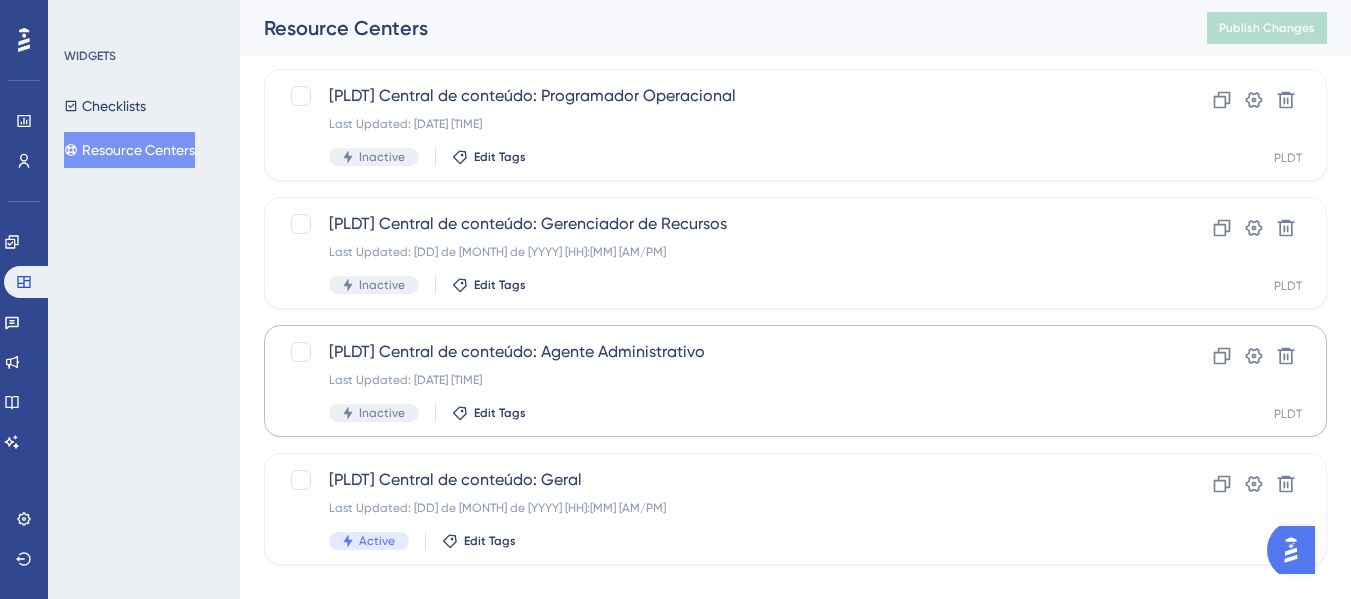scroll, scrollTop: 577, scrollLeft: 0, axis: vertical 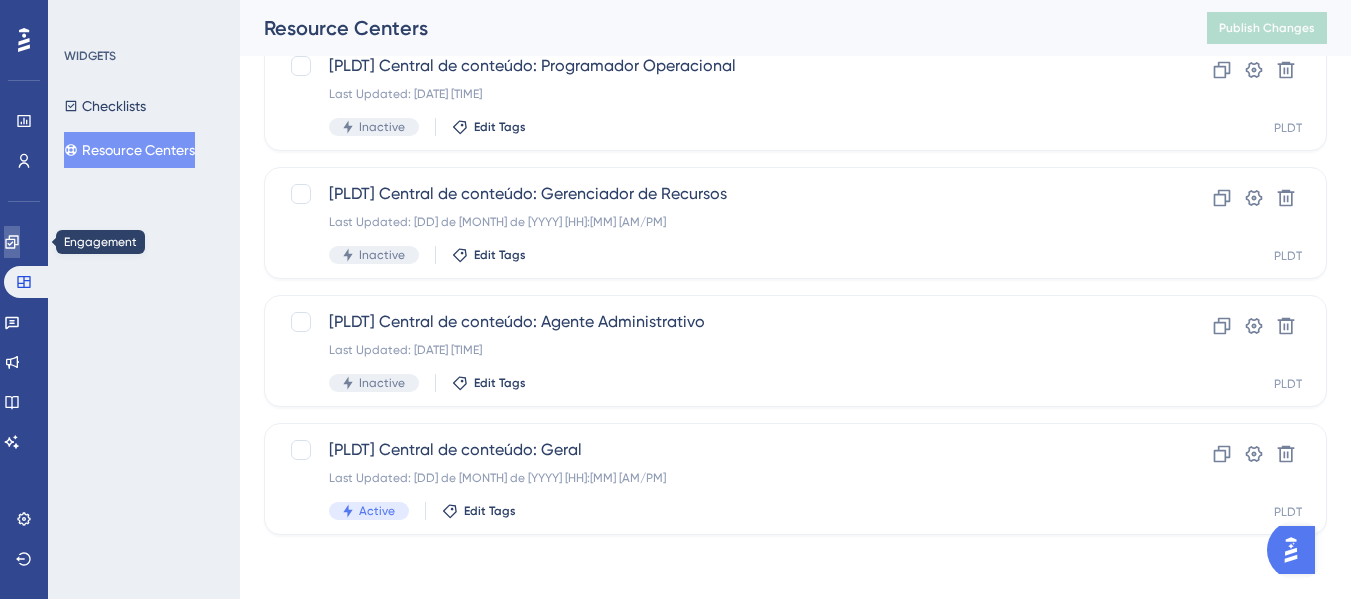 click 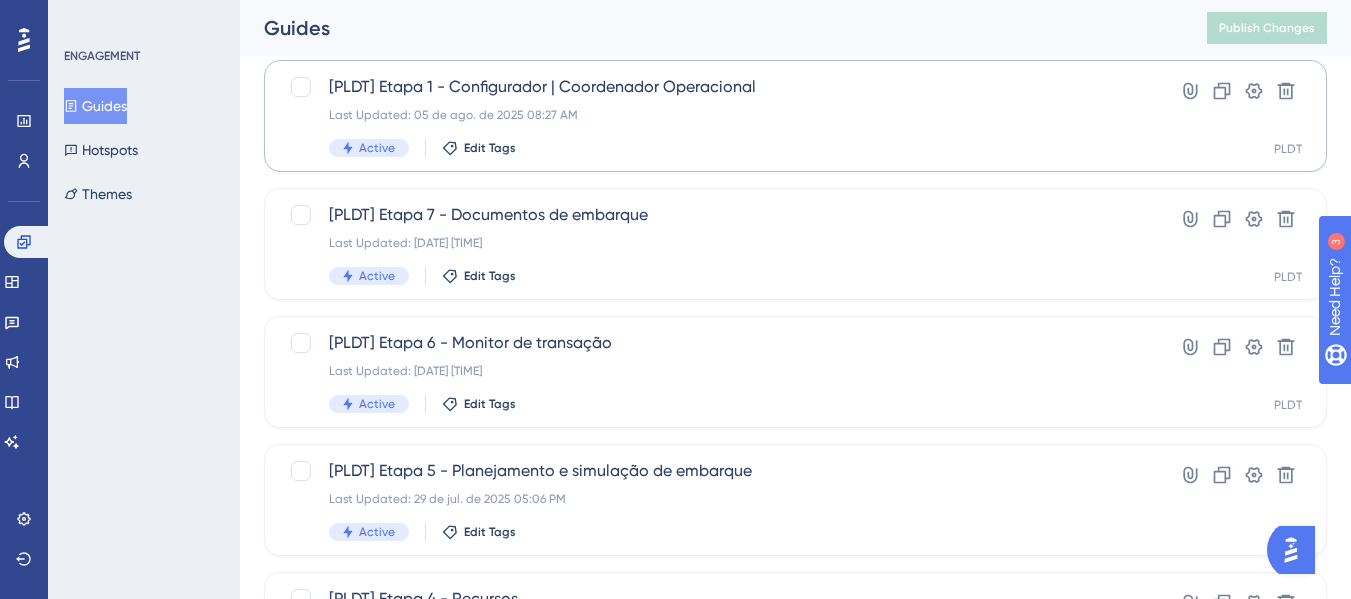 scroll, scrollTop: 0, scrollLeft: 0, axis: both 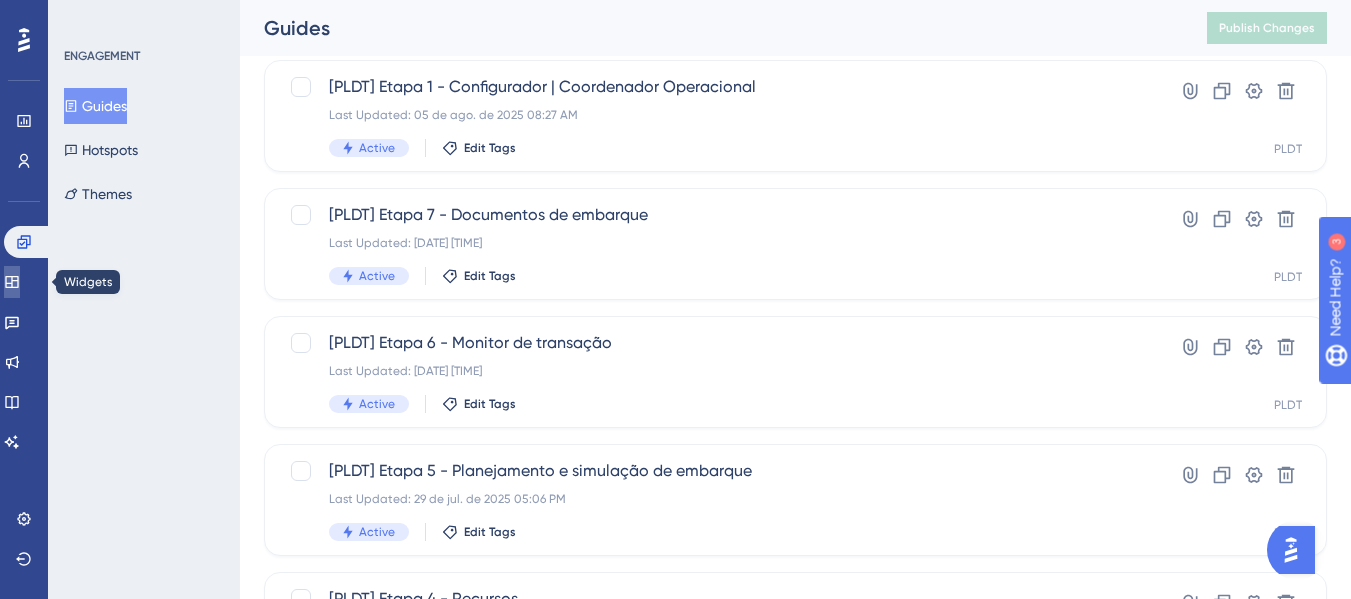 click at bounding box center (12, 282) 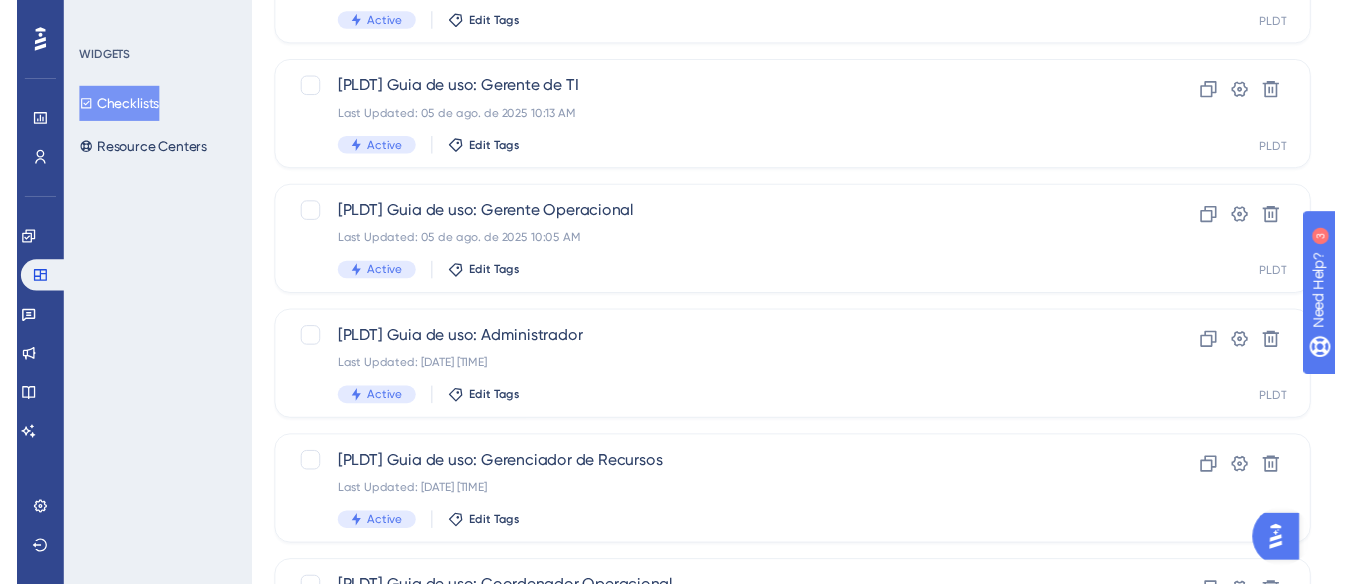 scroll, scrollTop: 0, scrollLeft: 0, axis: both 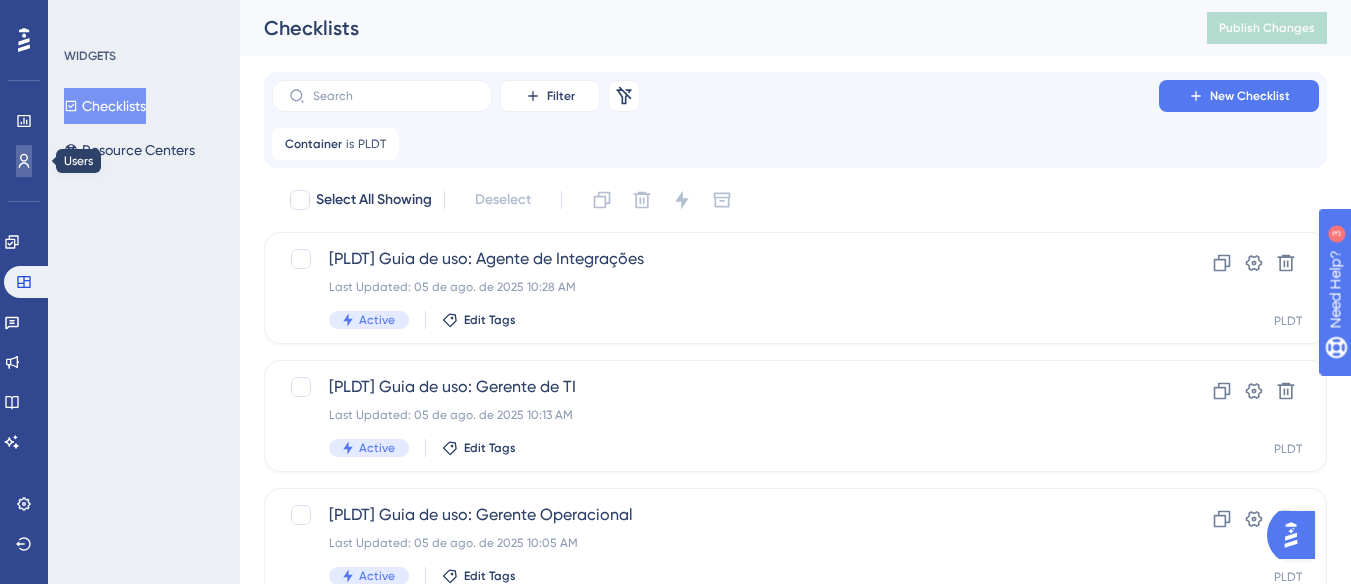 click at bounding box center (24, 161) 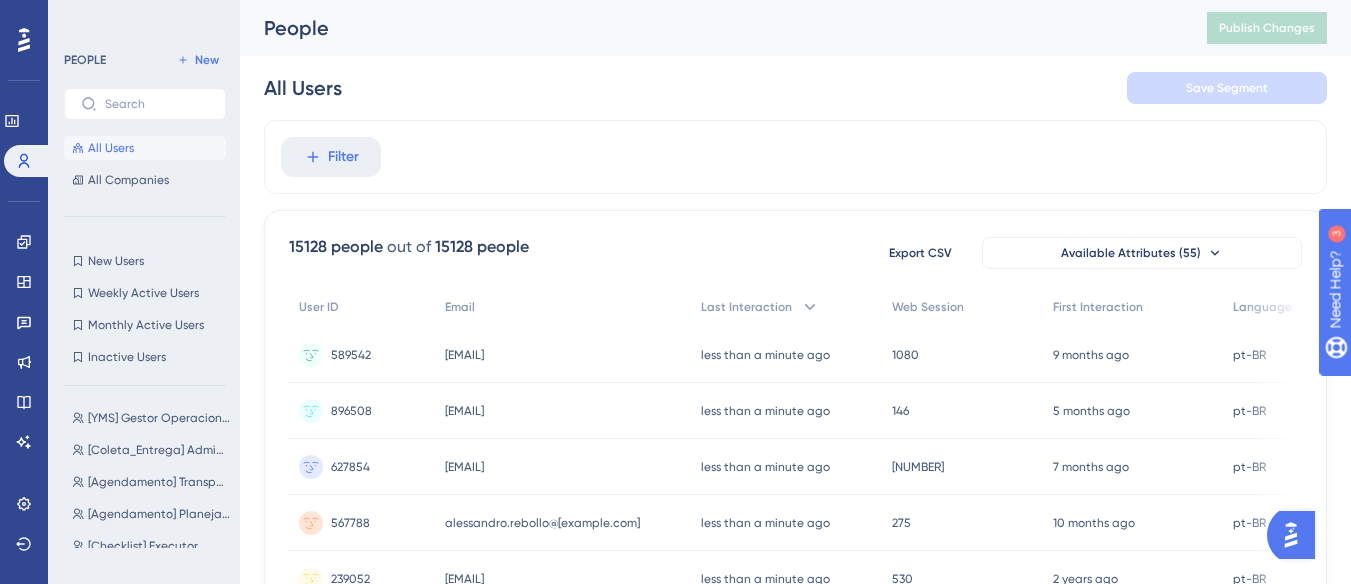 scroll, scrollTop: 600, scrollLeft: 0, axis: vertical 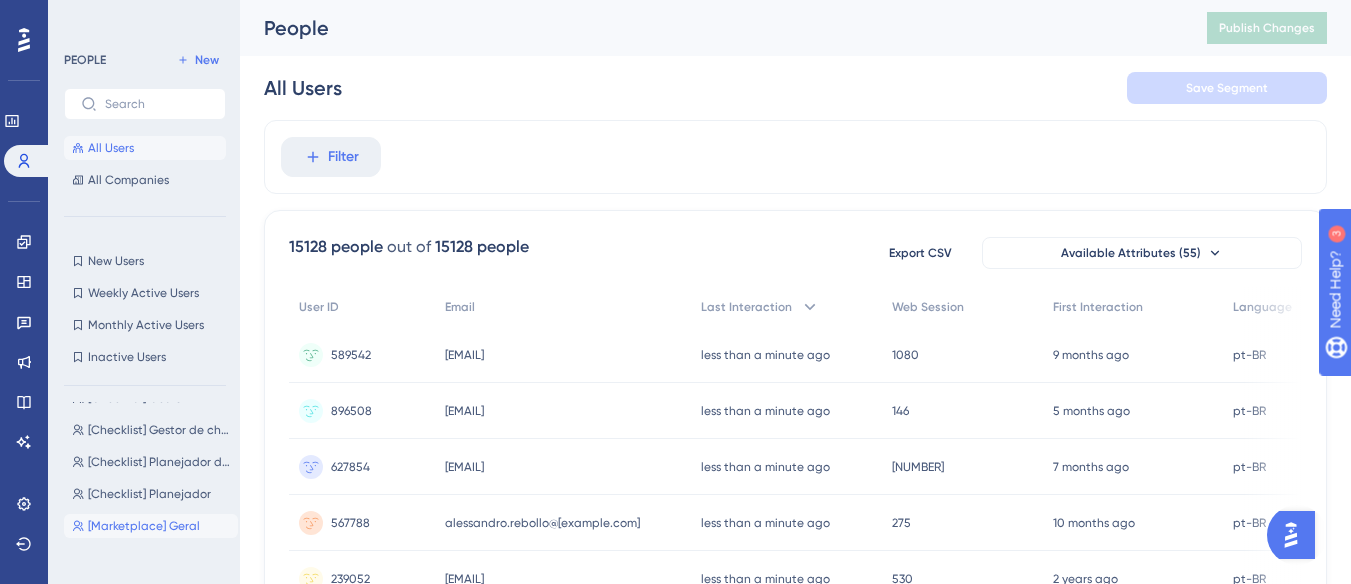 click on "[Marketplace] Geral" at bounding box center (144, 526) 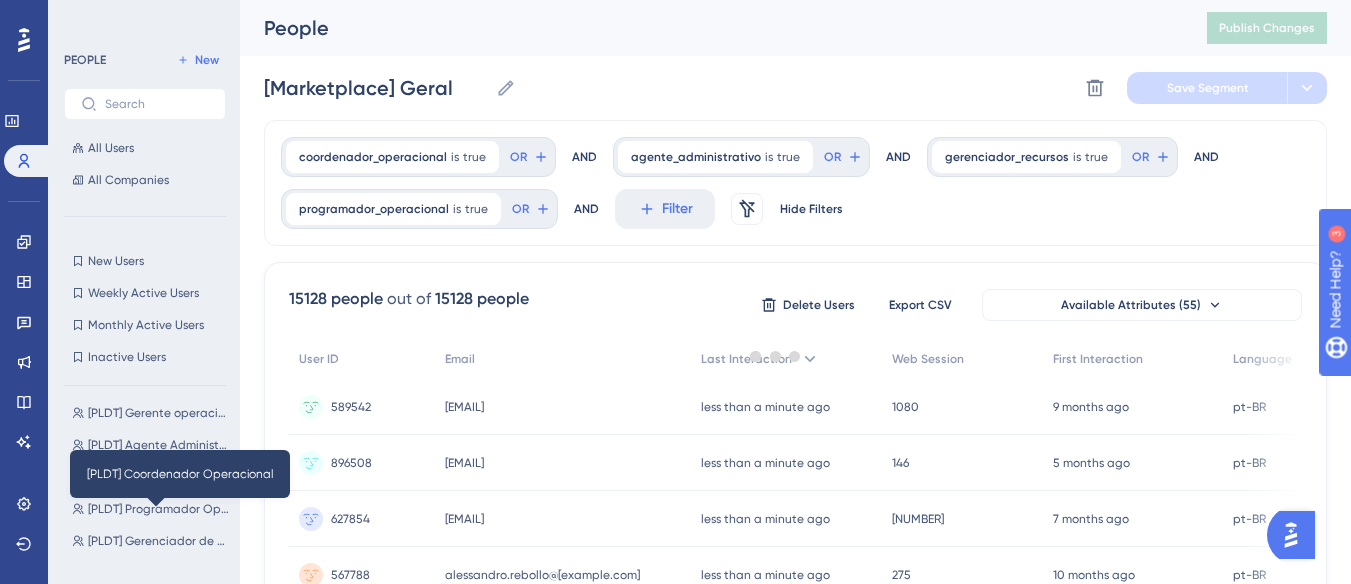 scroll, scrollTop: 0, scrollLeft: 0, axis: both 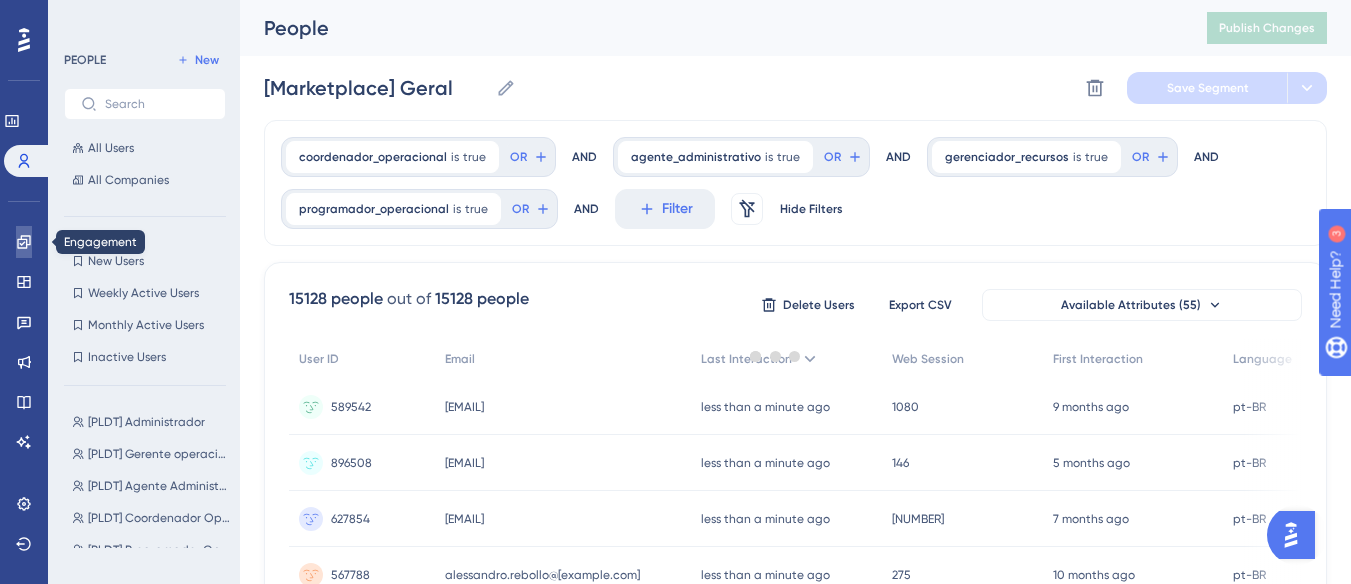 click 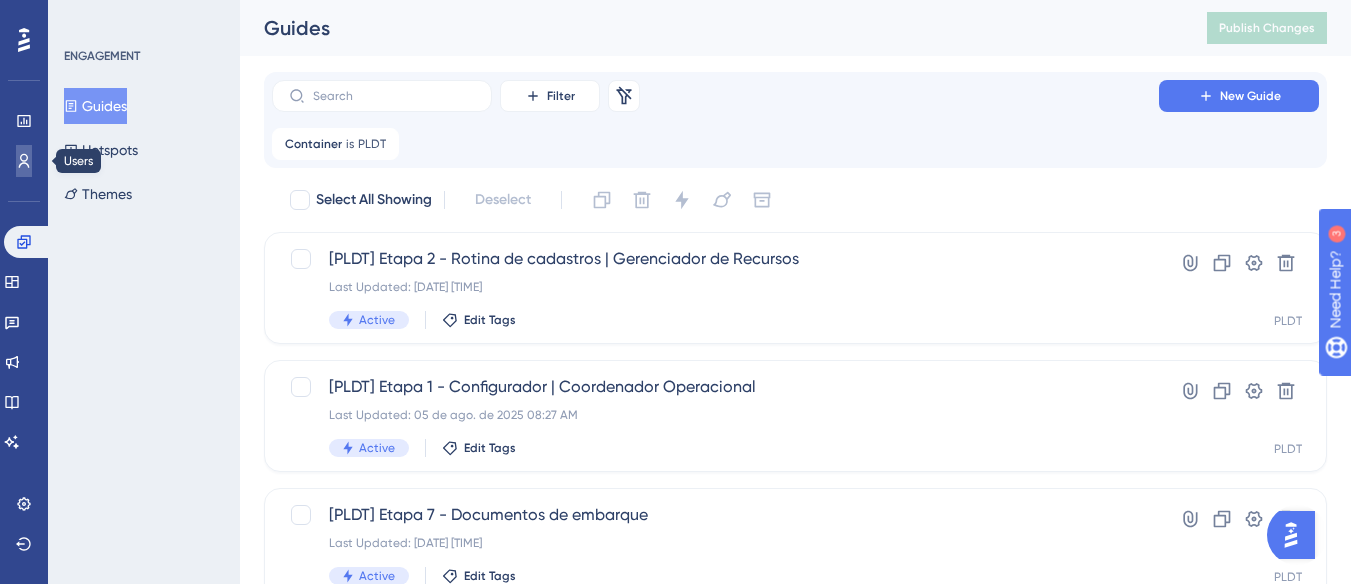 click at bounding box center [24, 161] 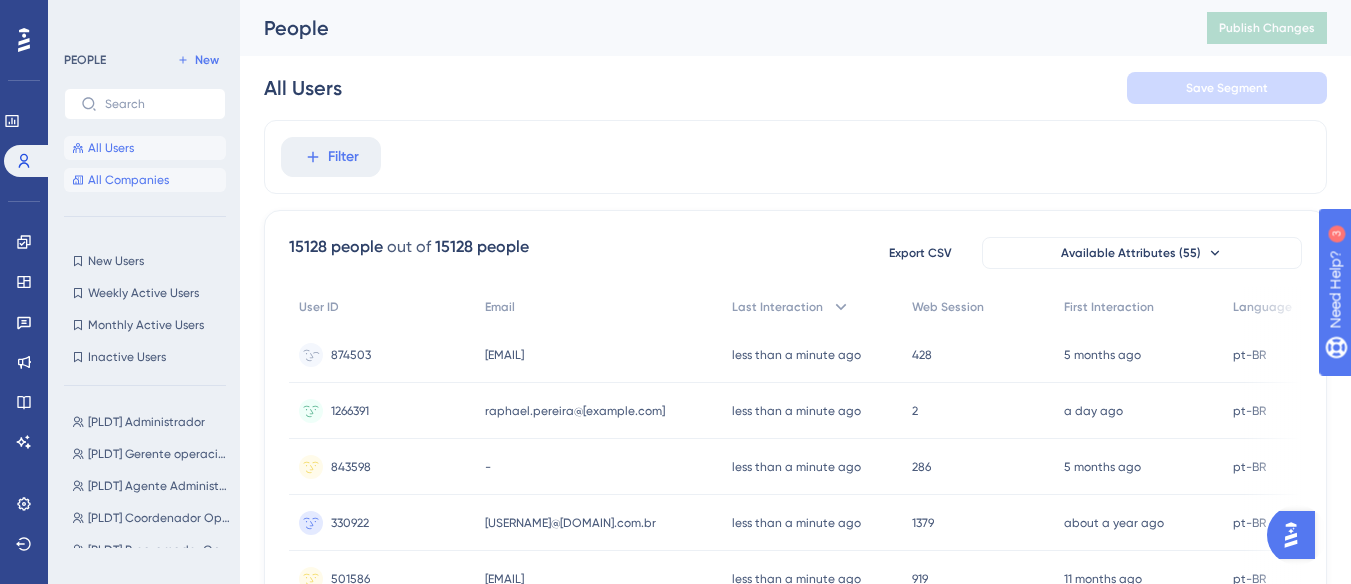 click on "All Companies" at bounding box center (128, 180) 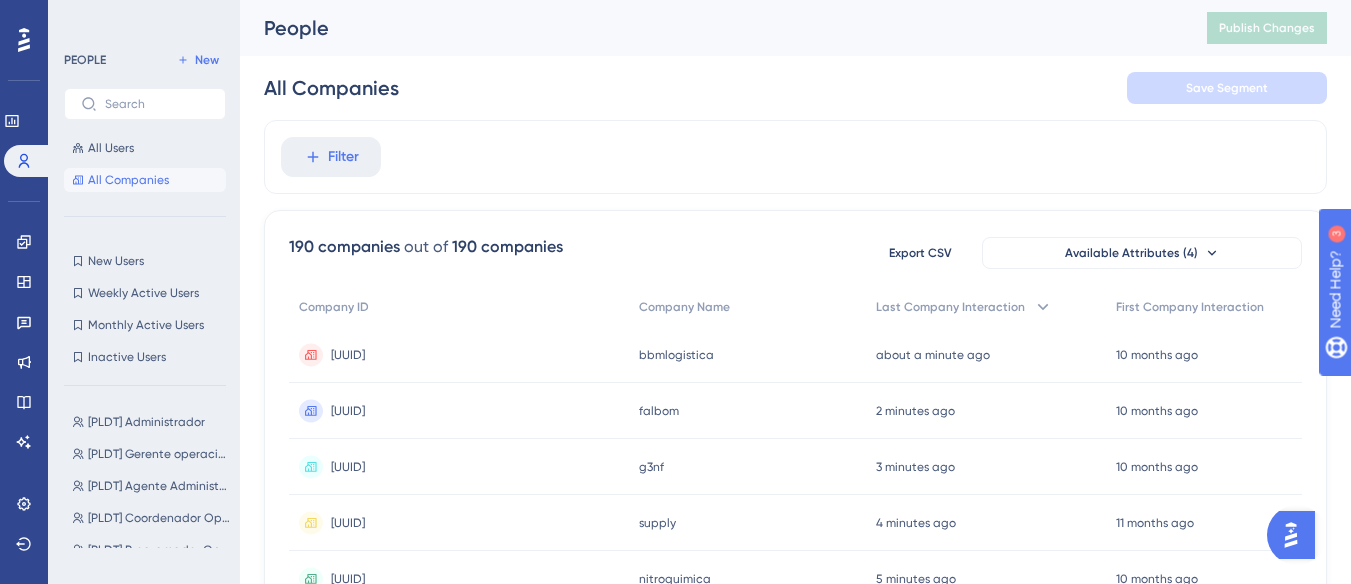 scroll, scrollTop: 100, scrollLeft: 0, axis: vertical 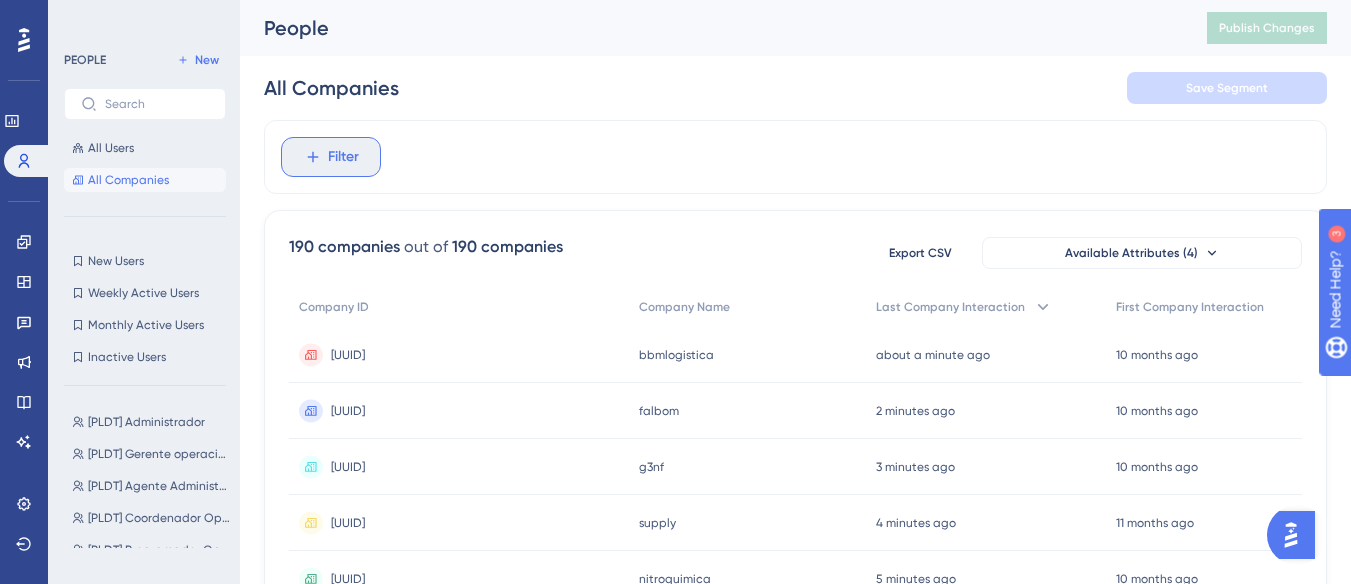 click on "Filter" at bounding box center (343, 157) 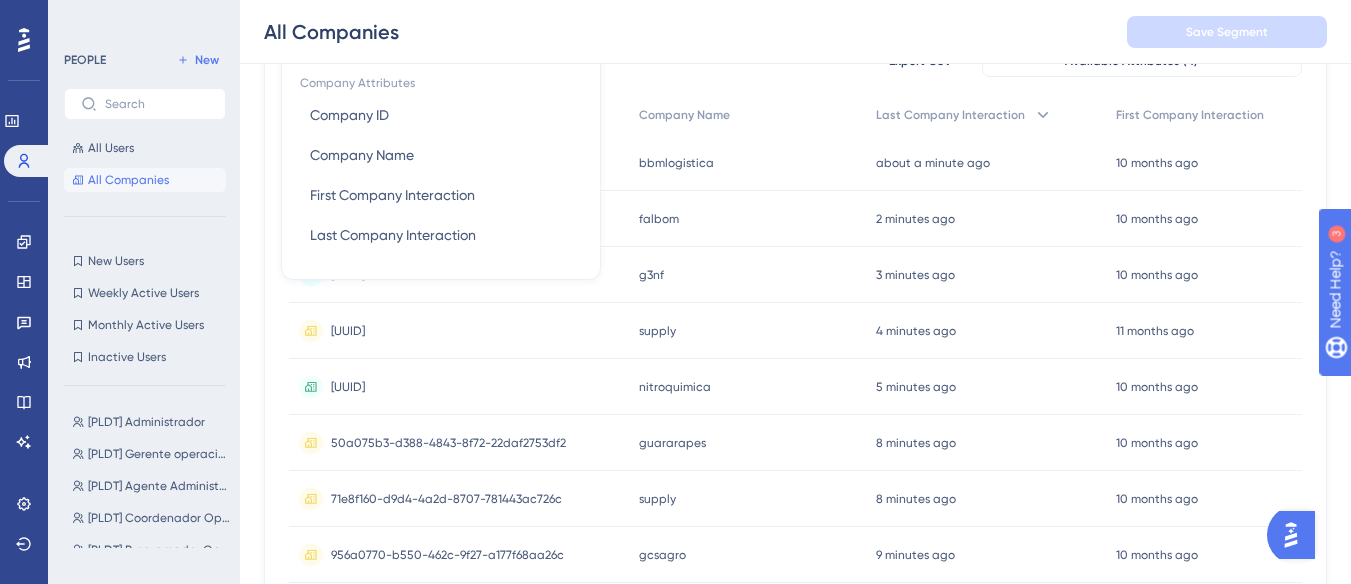 scroll, scrollTop: 0, scrollLeft: 0, axis: both 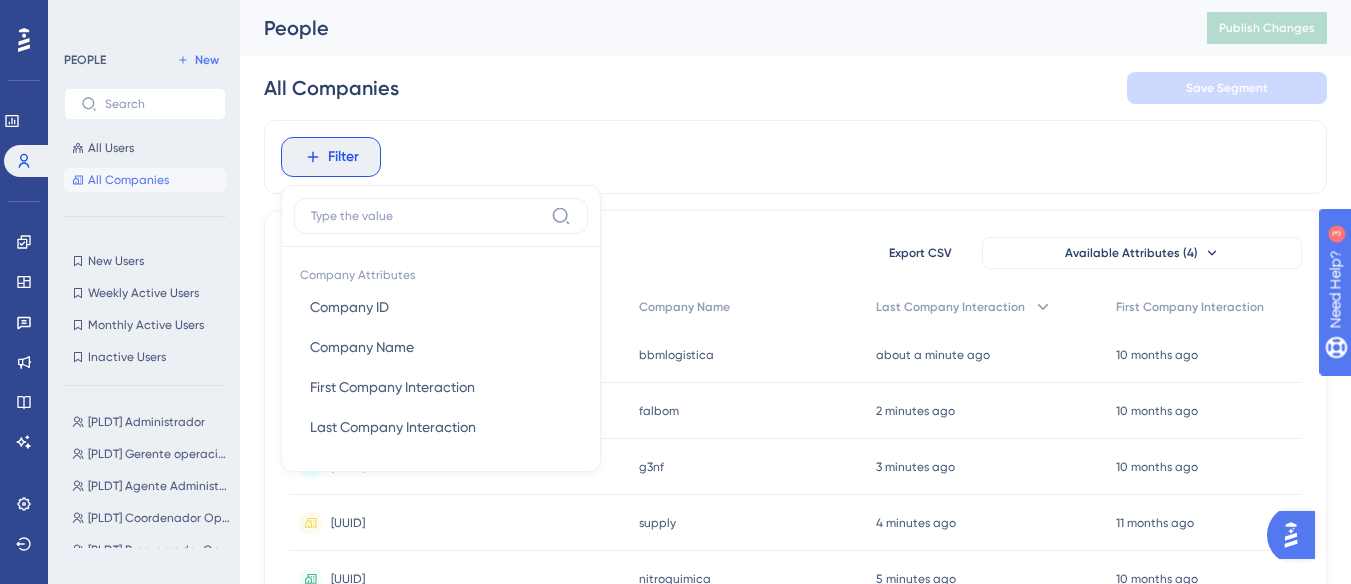click on "Filter Company Attributes Company ID Company ID Company Name Company Name First Company Interaction First Company Interaction Last Company Interaction Last Company Interaction" at bounding box center [795, 157] 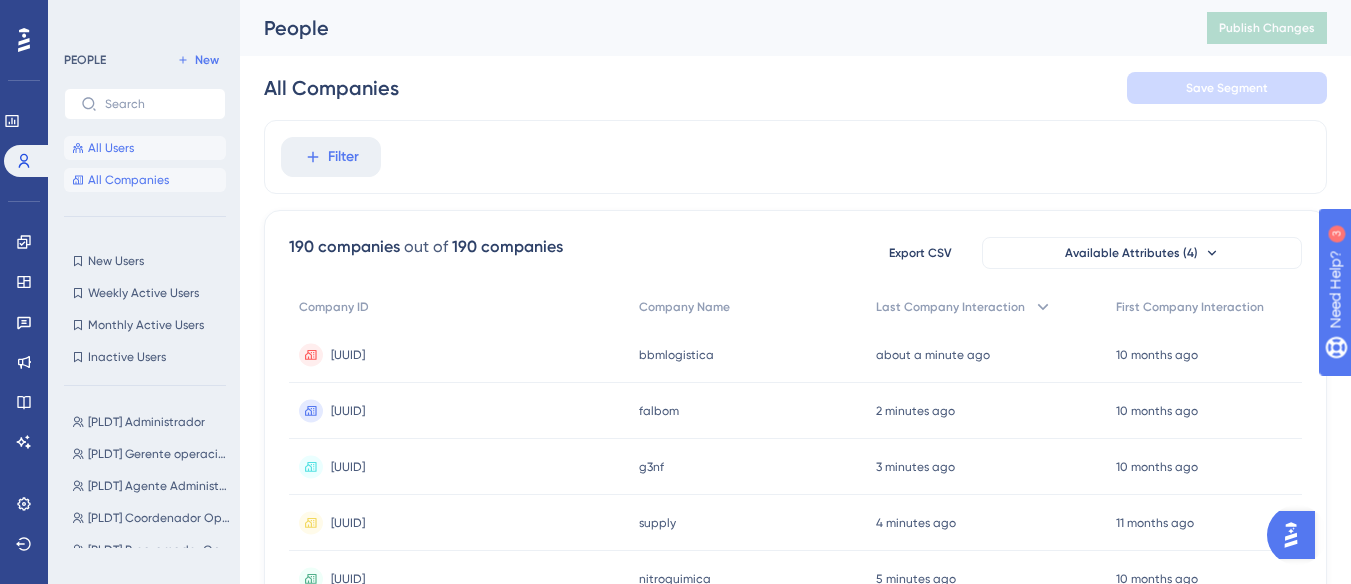 click on "All Users" at bounding box center [145, 148] 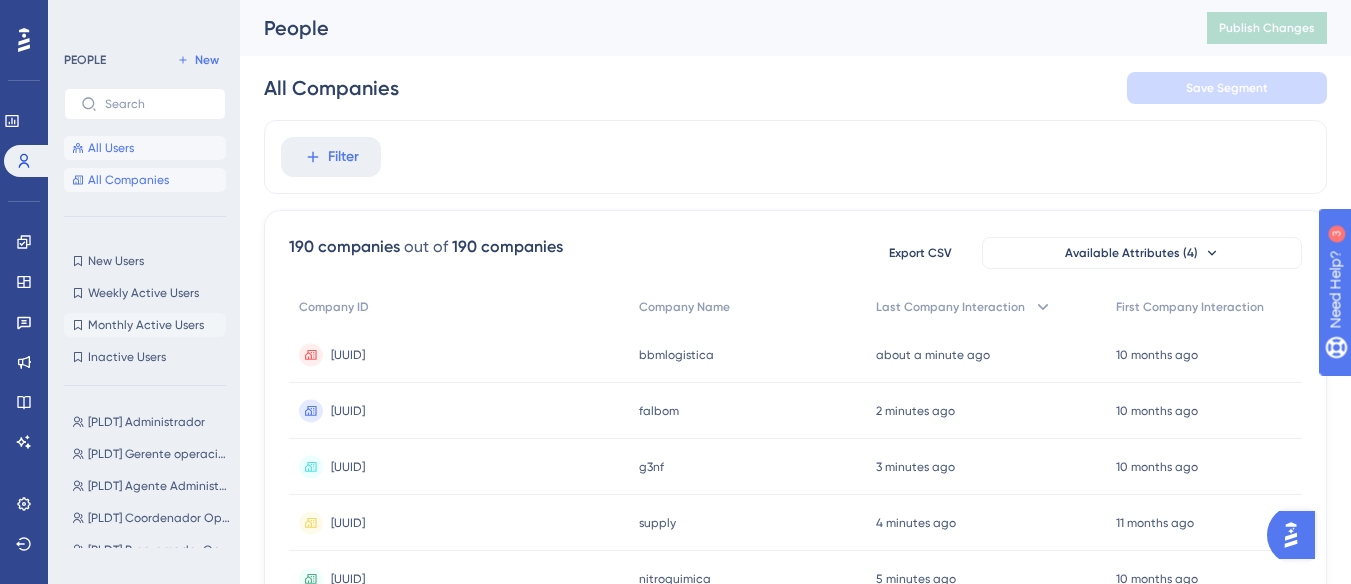 click on "All Users" at bounding box center (111, 148) 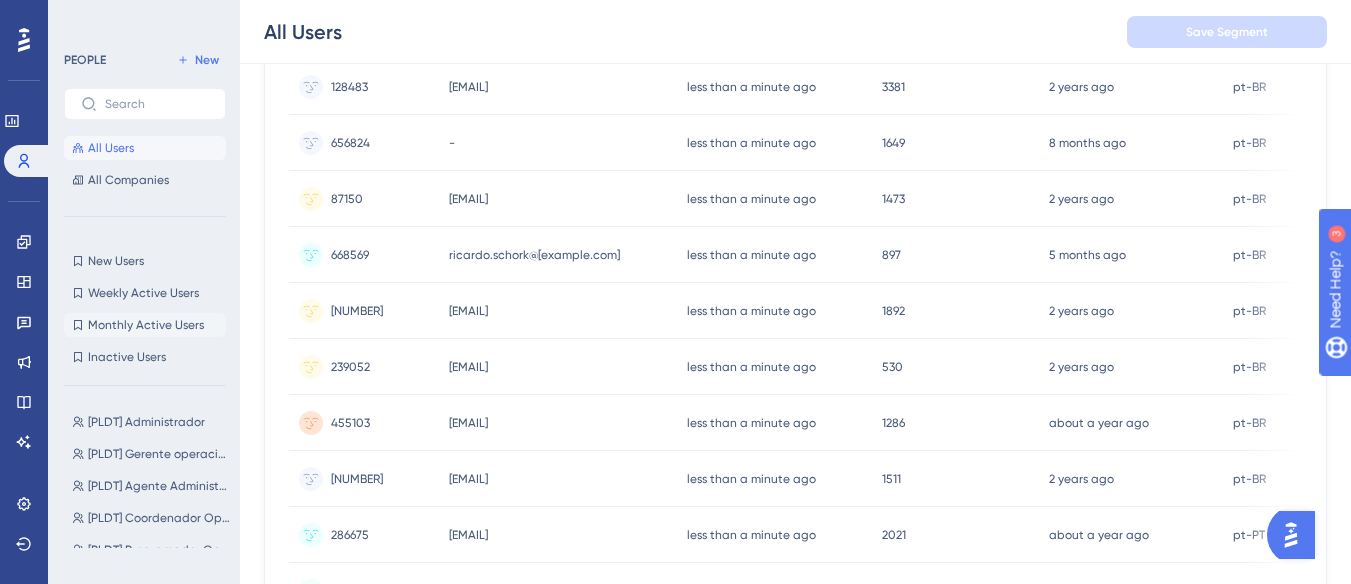 scroll, scrollTop: 0, scrollLeft: 0, axis: both 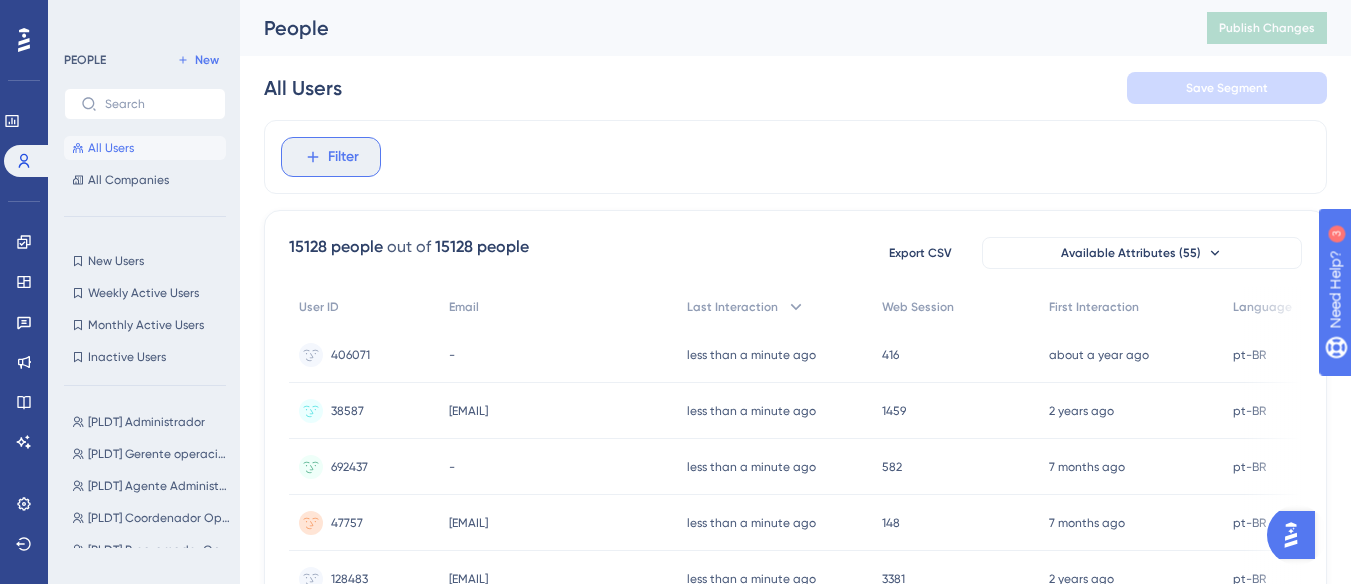 click on "Filter" at bounding box center [331, 157] 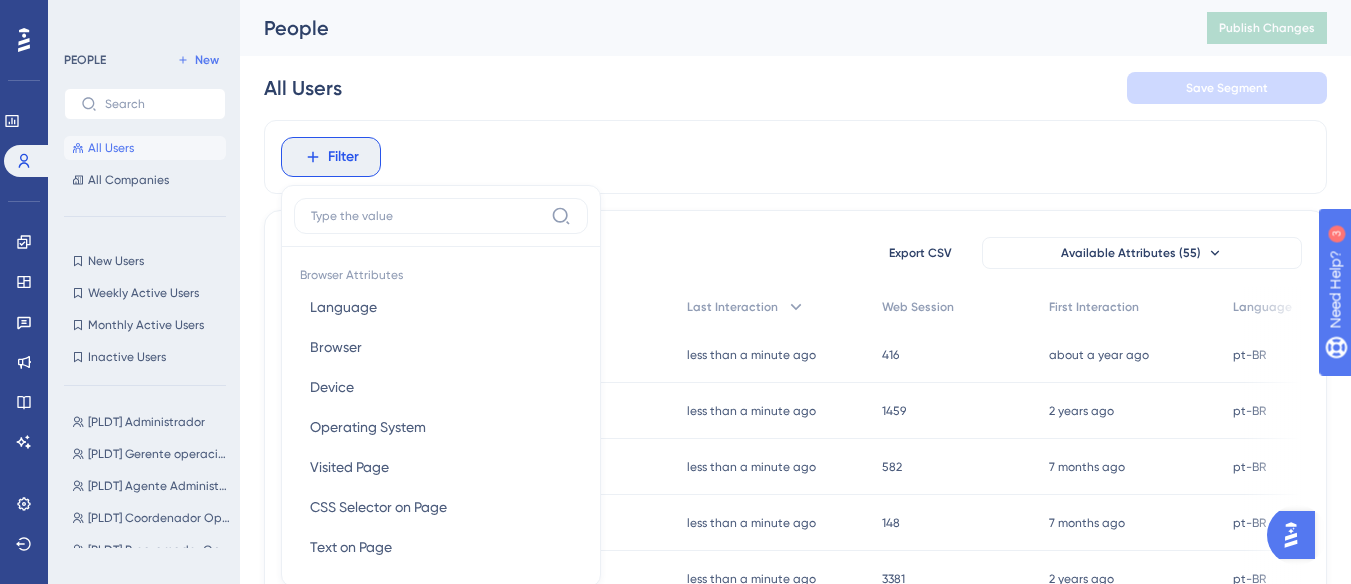 scroll, scrollTop: 94, scrollLeft: 0, axis: vertical 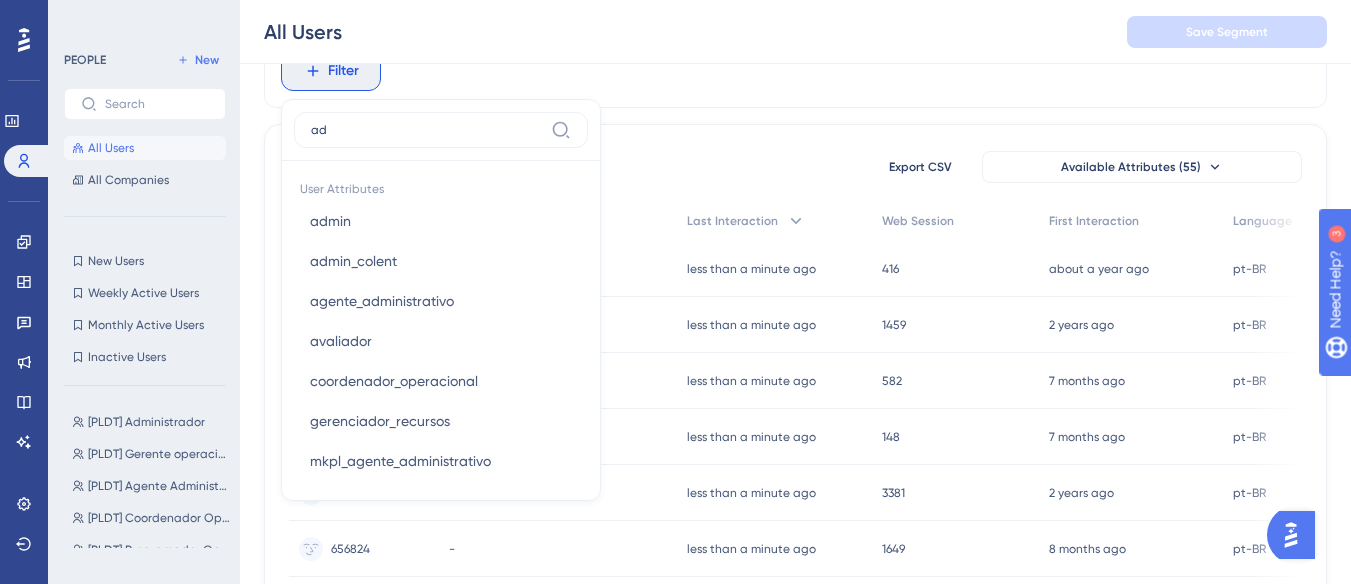 type on "adm" 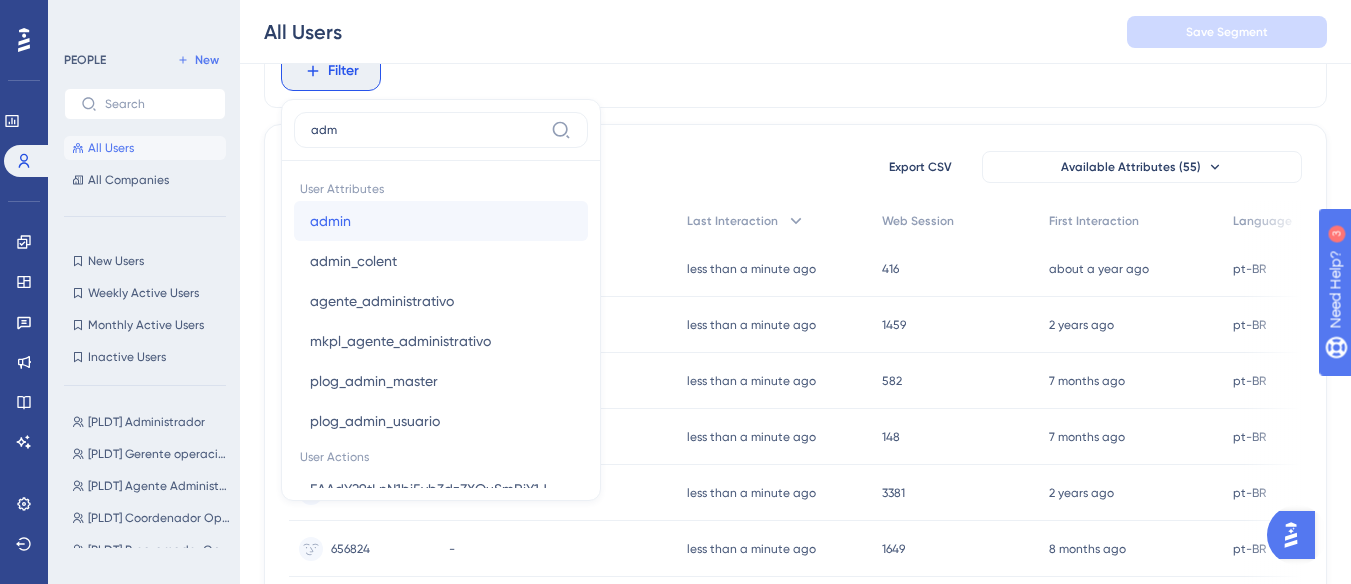 click on "admin" at bounding box center (330, 221) 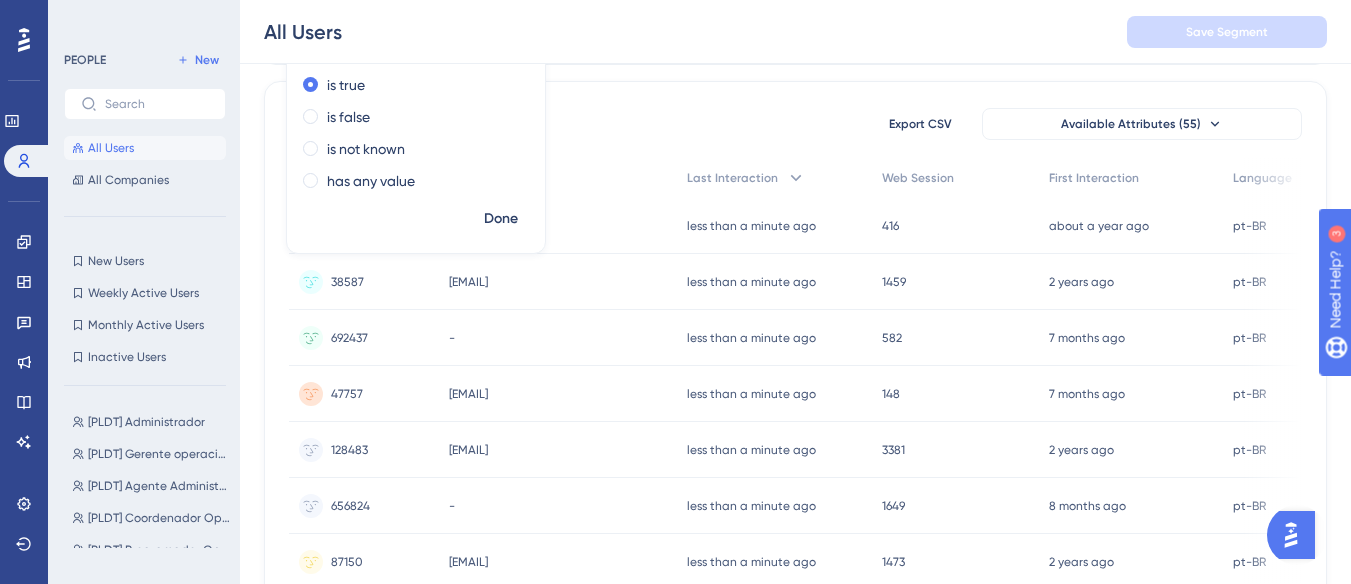 scroll, scrollTop: 0, scrollLeft: 0, axis: both 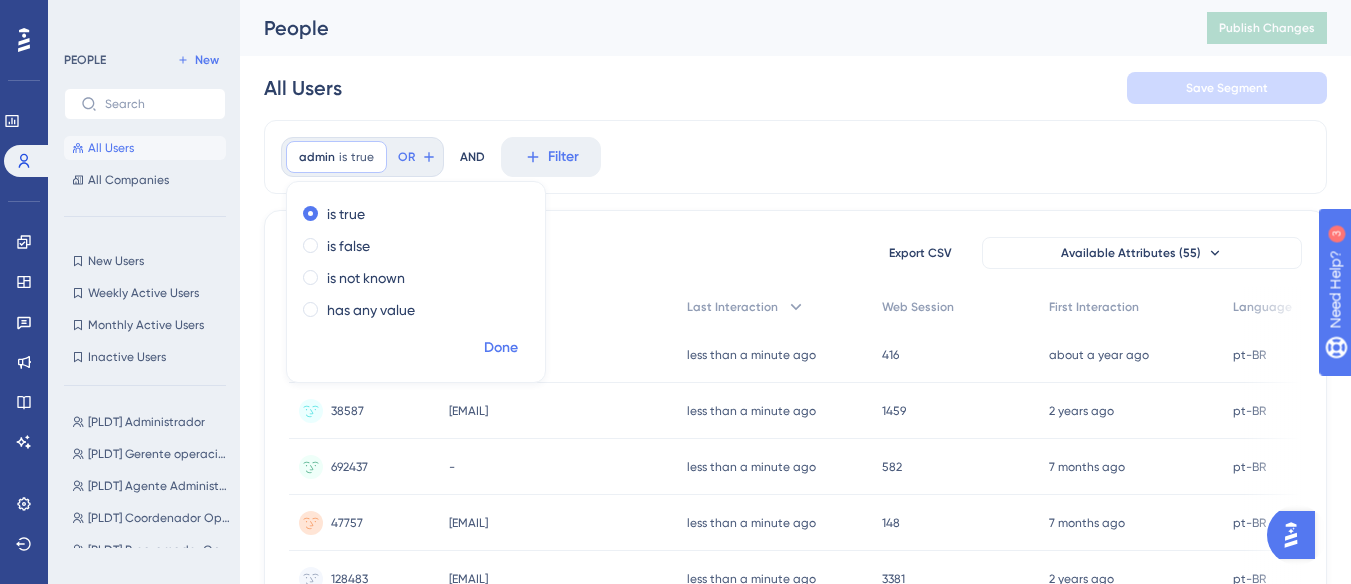 click on "Done" at bounding box center [501, 348] 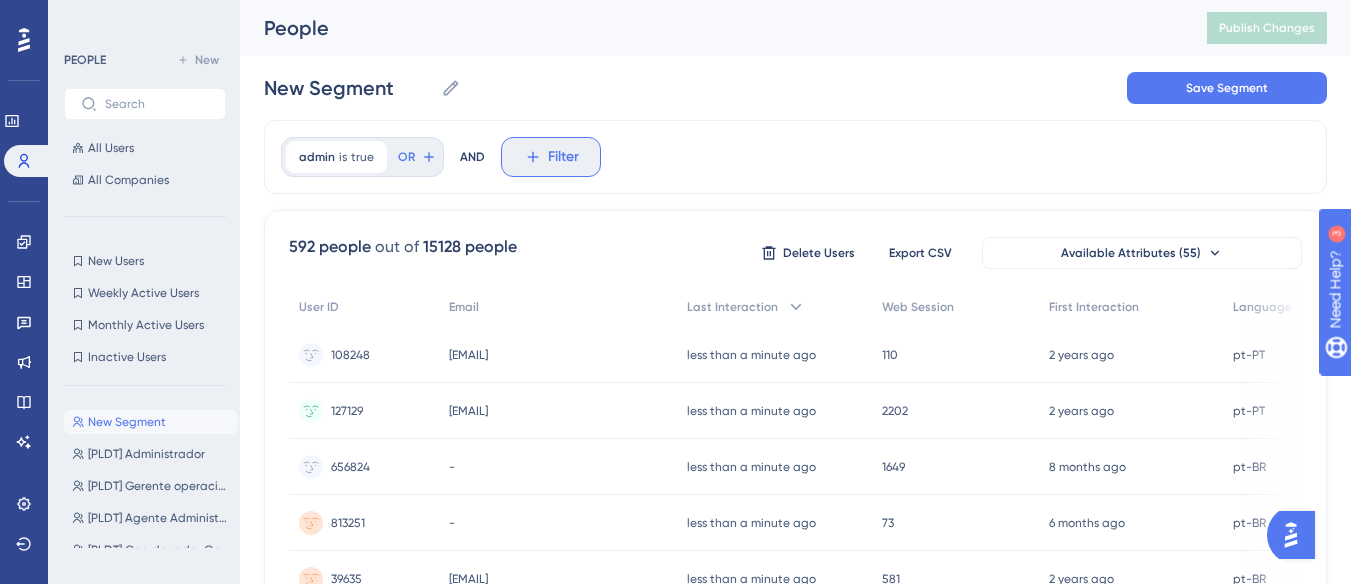 click on "Filter" at bounding box center [563, 157] 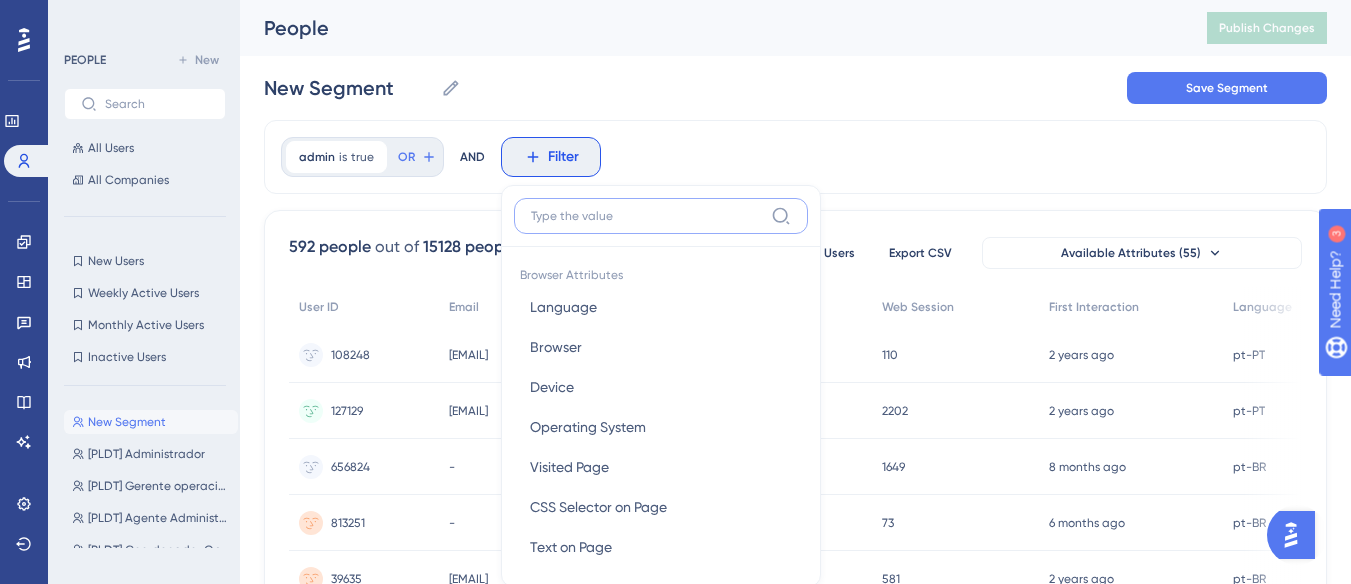 scroll, scrollTop: 94, scrollLeft: 0, axis: vertical 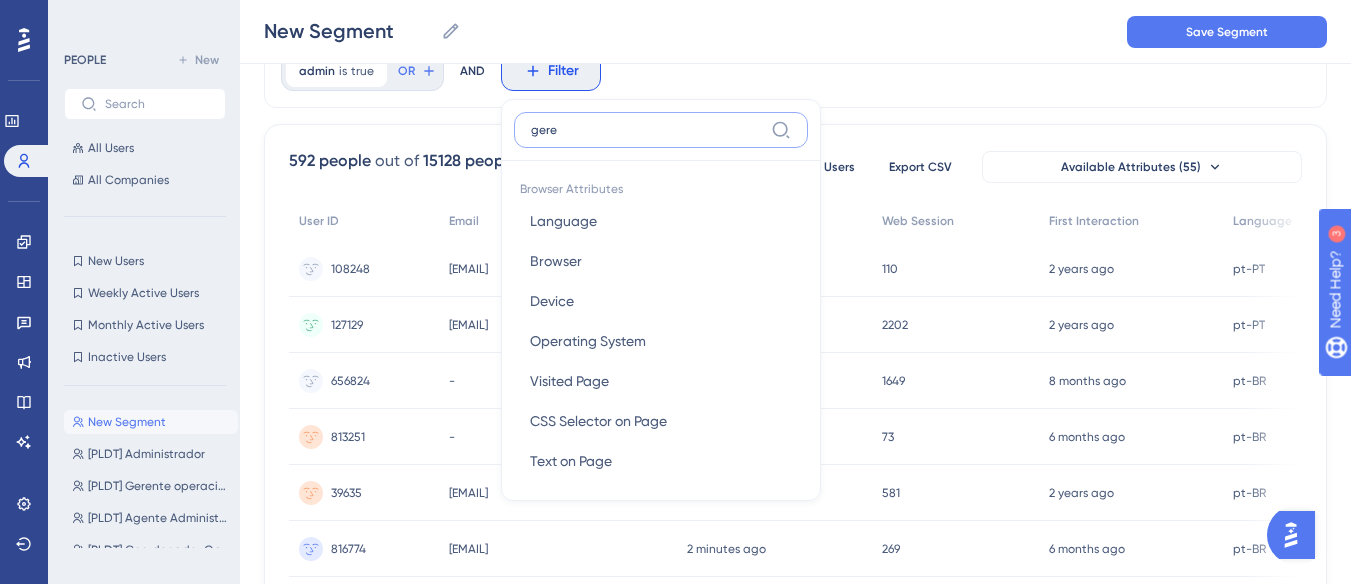 type on "gere" 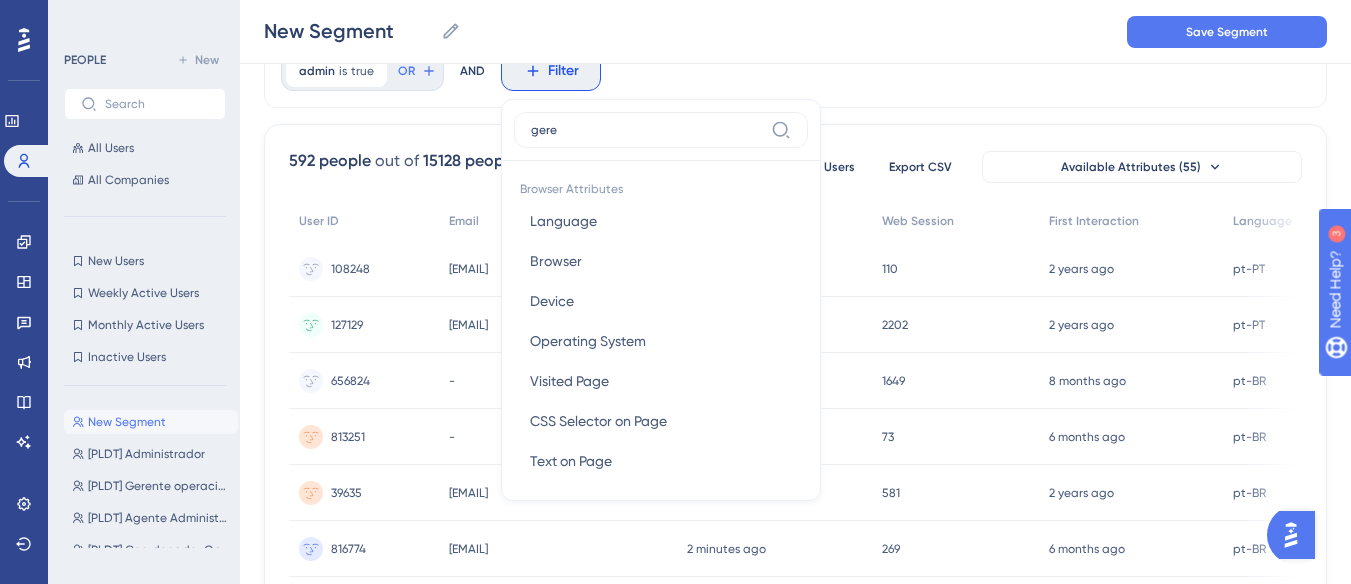 click on "gere" at bounding box center (661, 130) 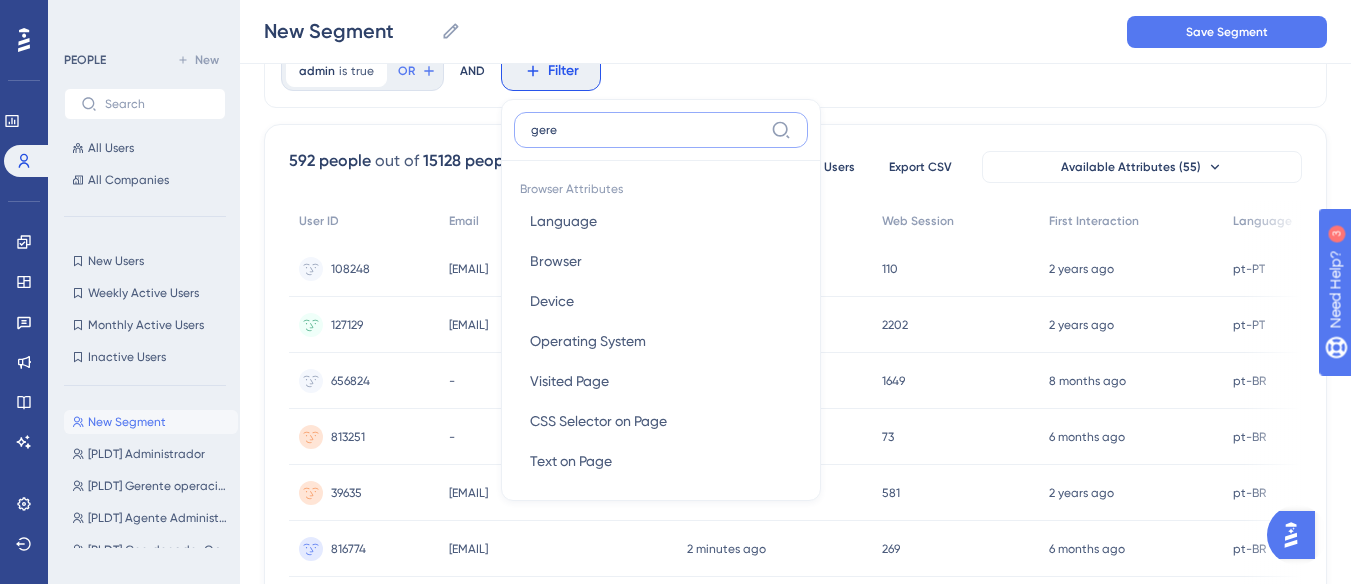 click on "gere" at bounding box center [647, 130] 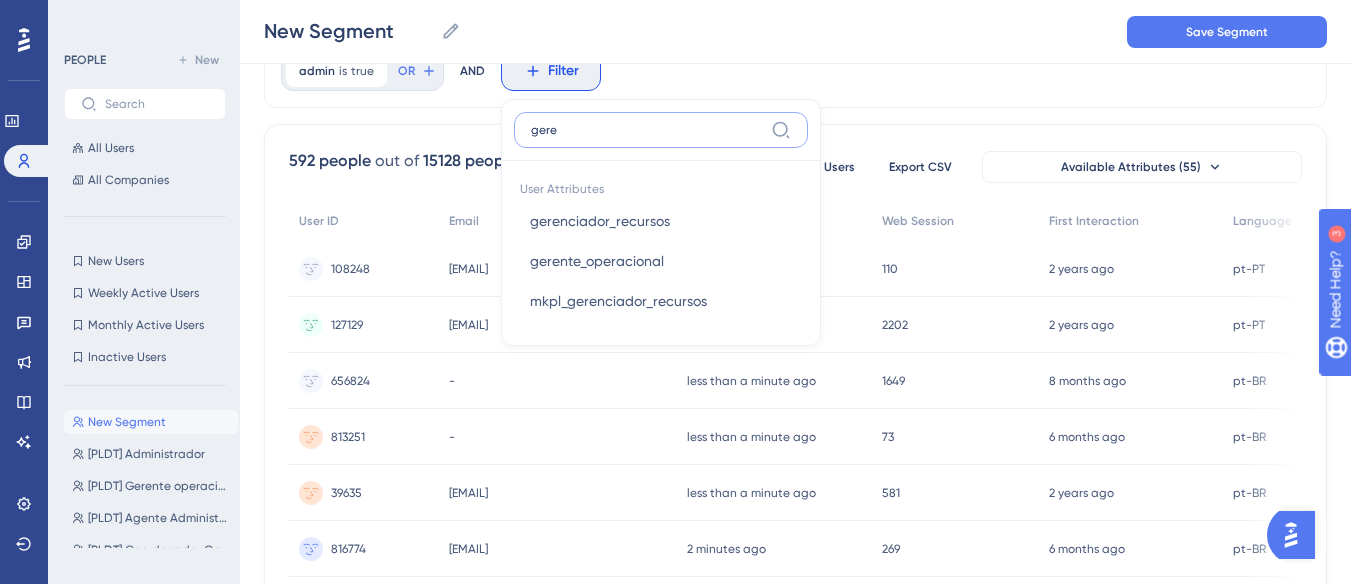 scroll, scrollTop: 0, scrollLeft: 0, axis: both 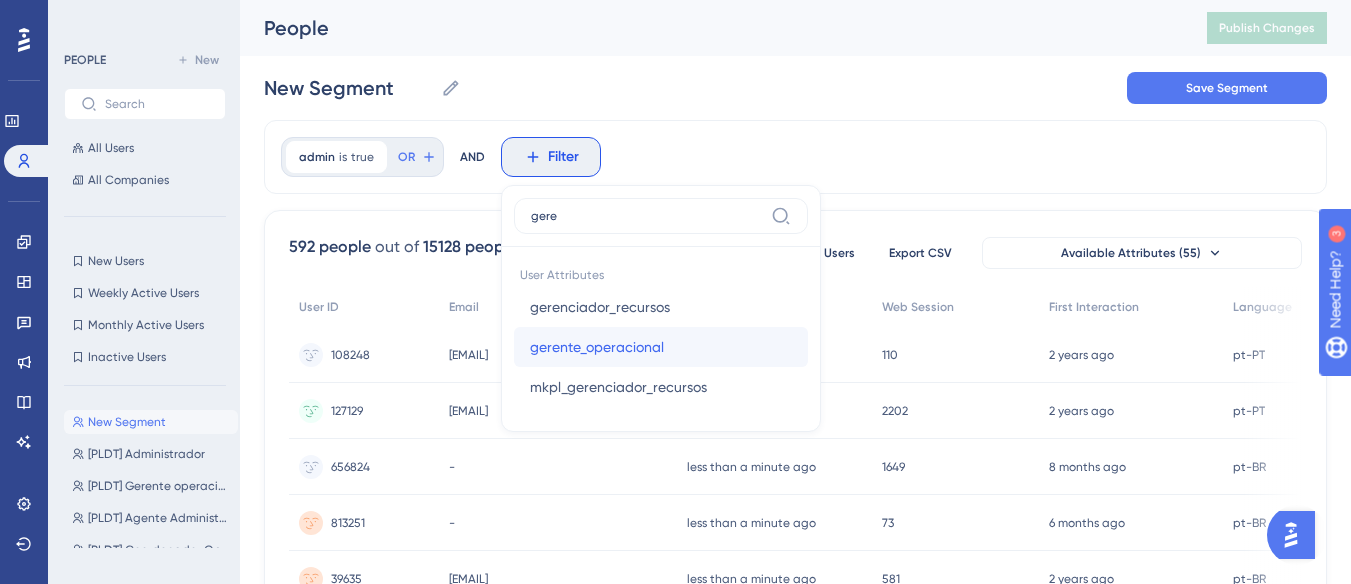 click on "gerente_operacional gerente_operacional" at bounding box center [661, 347] 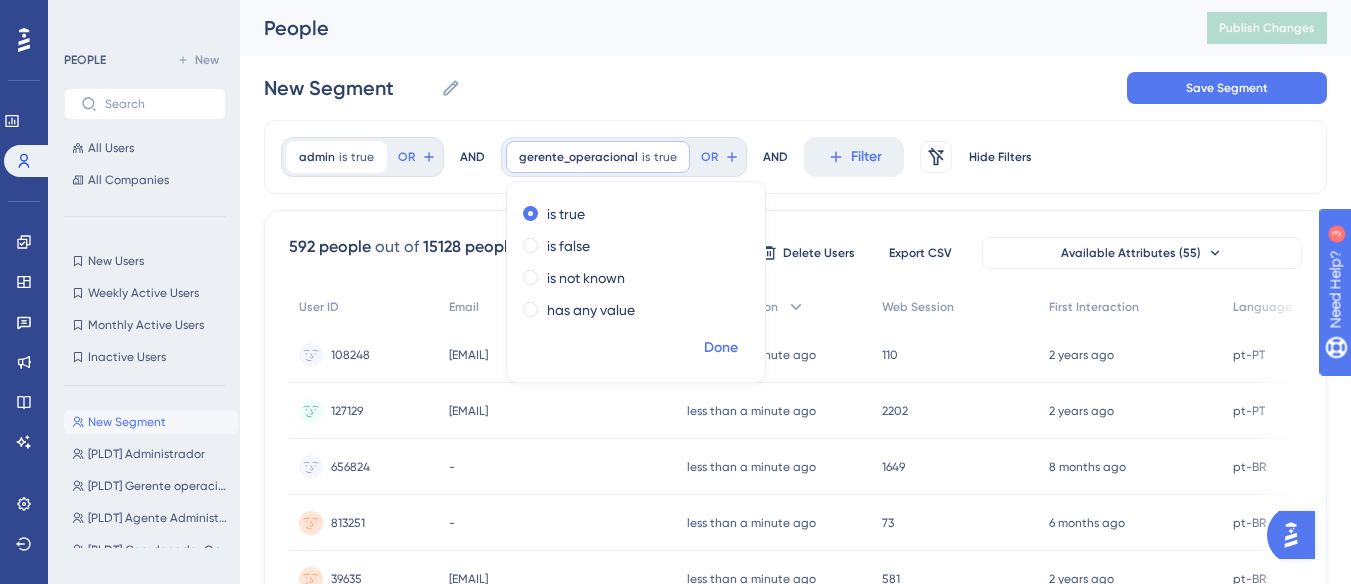 click on "Done" at bounding box center [721, 348] 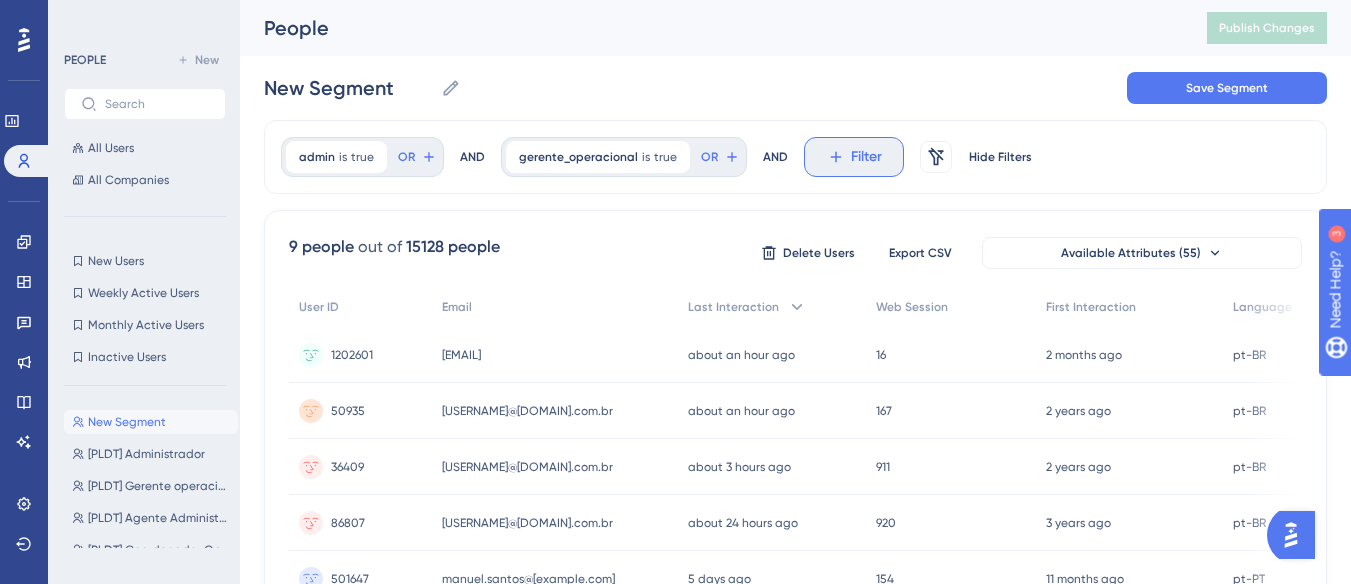 click on "Filter" at bounding box center [866, 157] 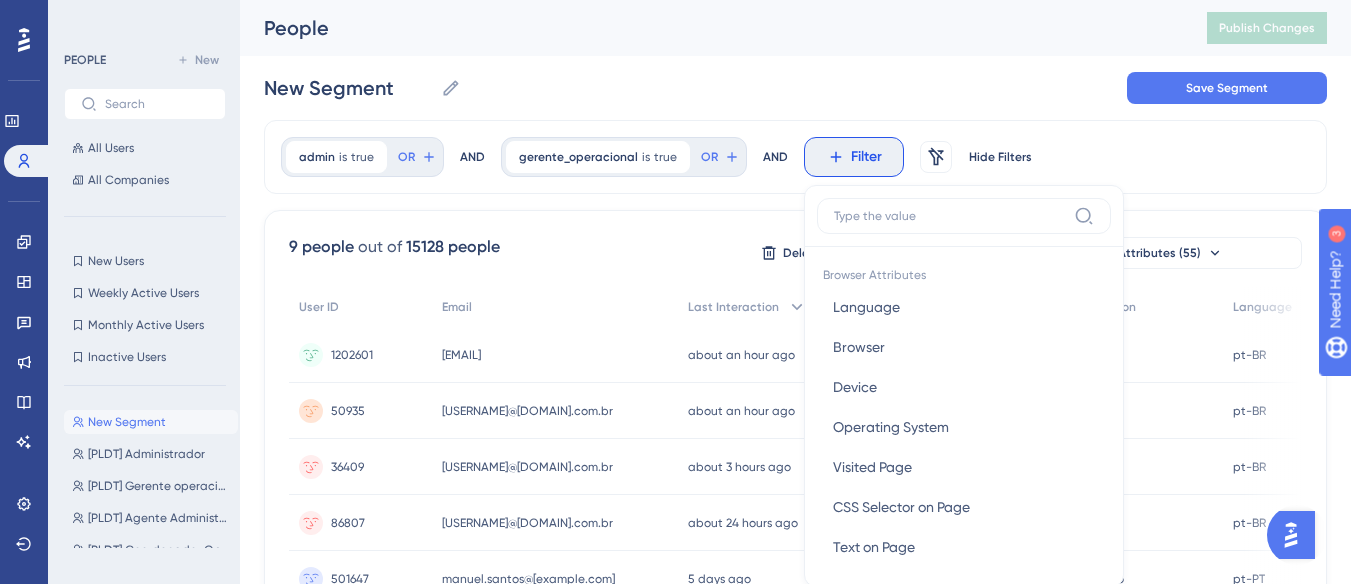 scroll, scrollTop: 94, scrollLeft: 0, axis: vertical 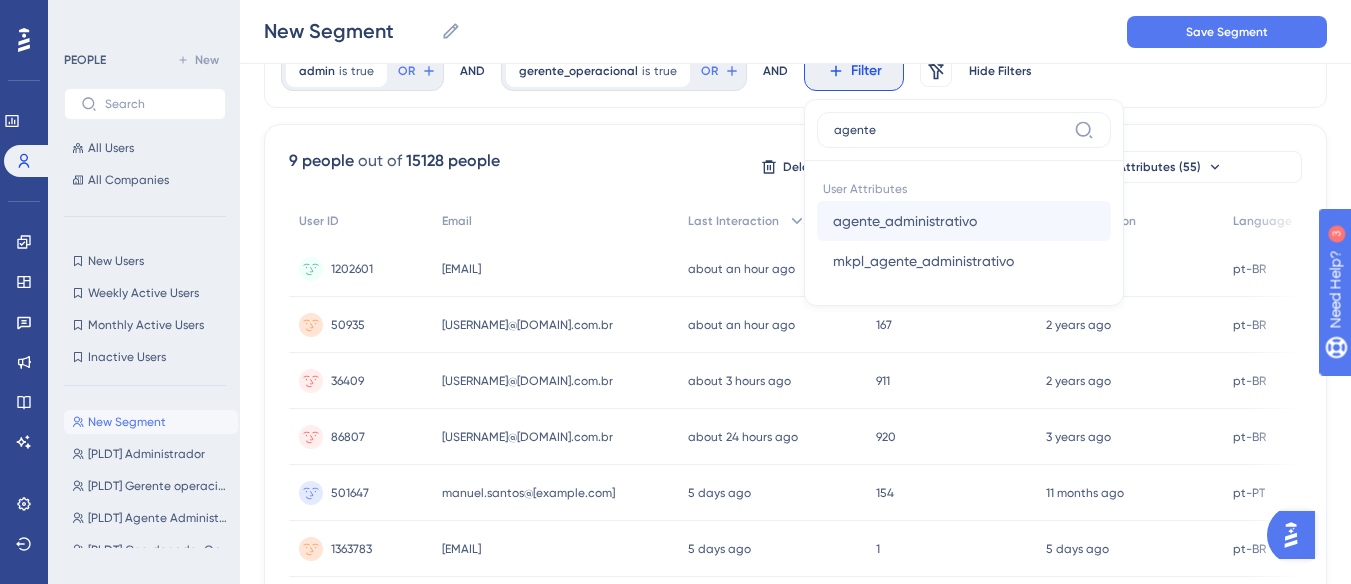 type on "agente" 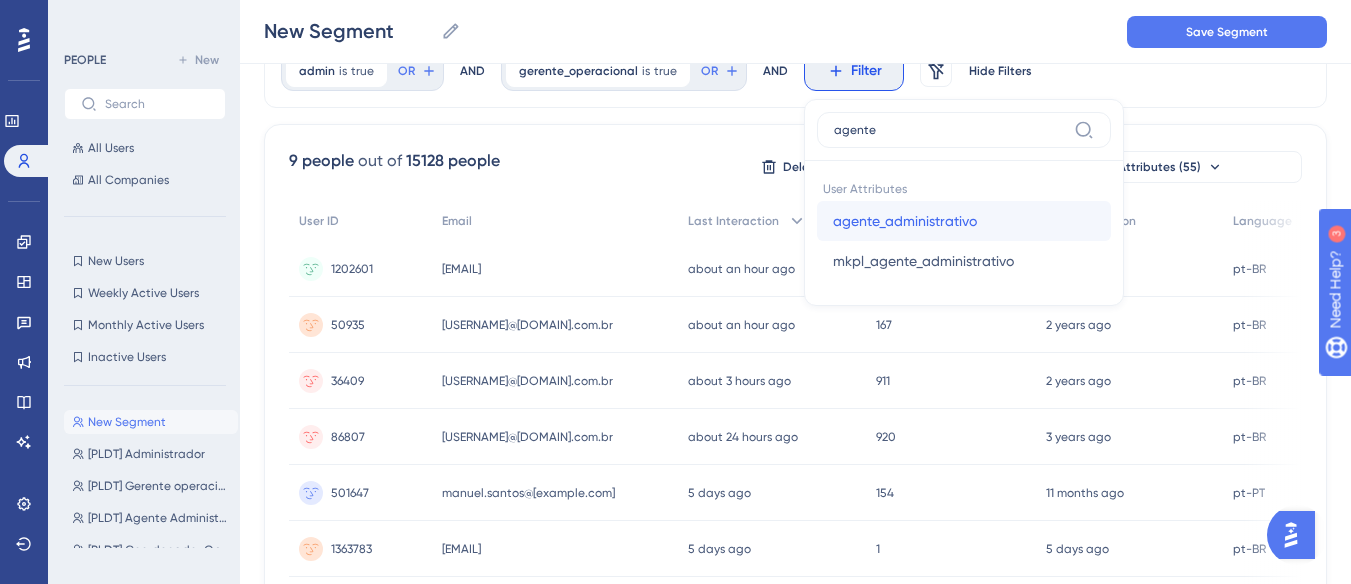 click on "agente_administrativo" at bounding box center [905, 221] 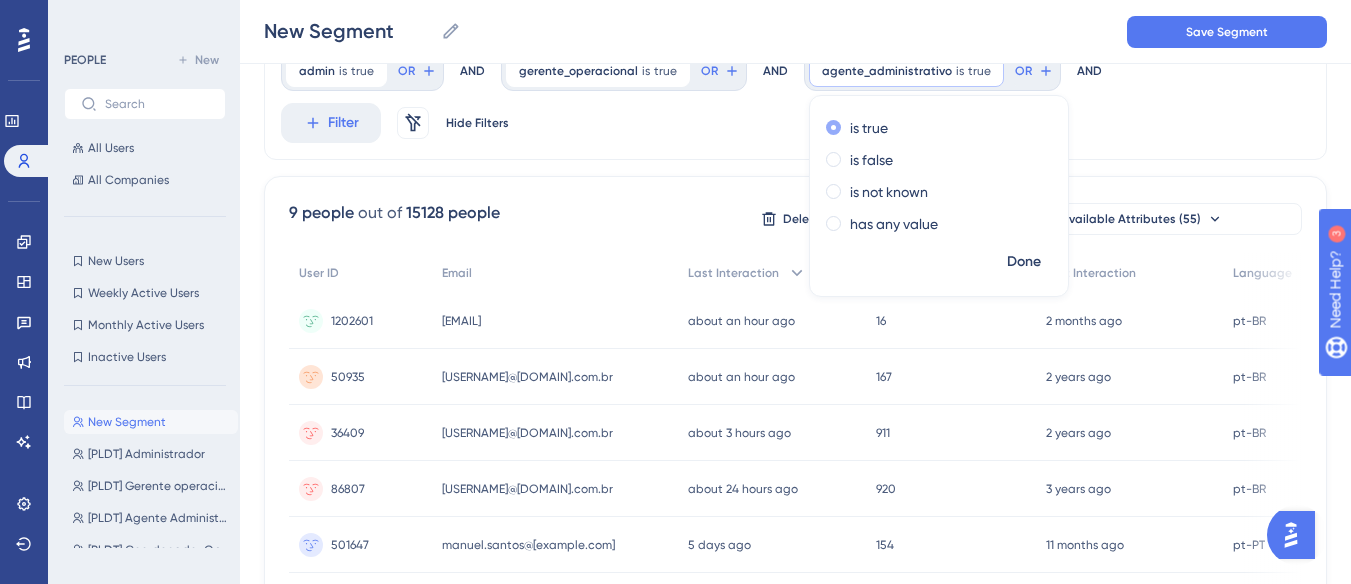 scroll, scrollTop: 0, scrollLeft: 0, axis: both 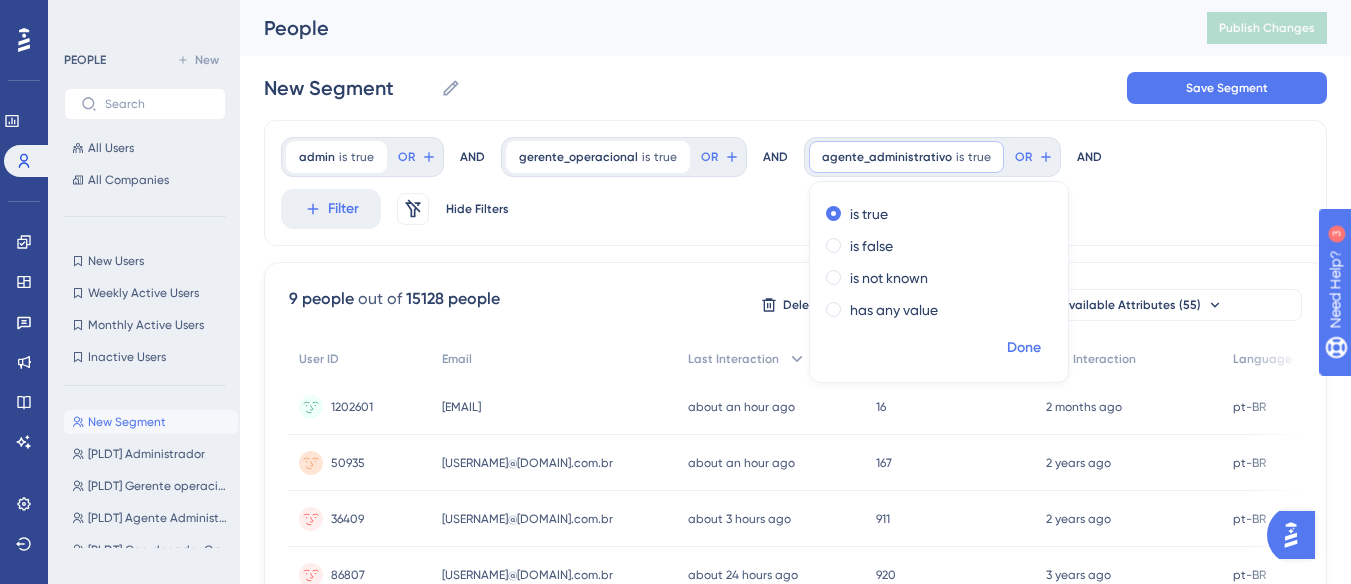 click on "Done" at bounding box center (1024, 348) 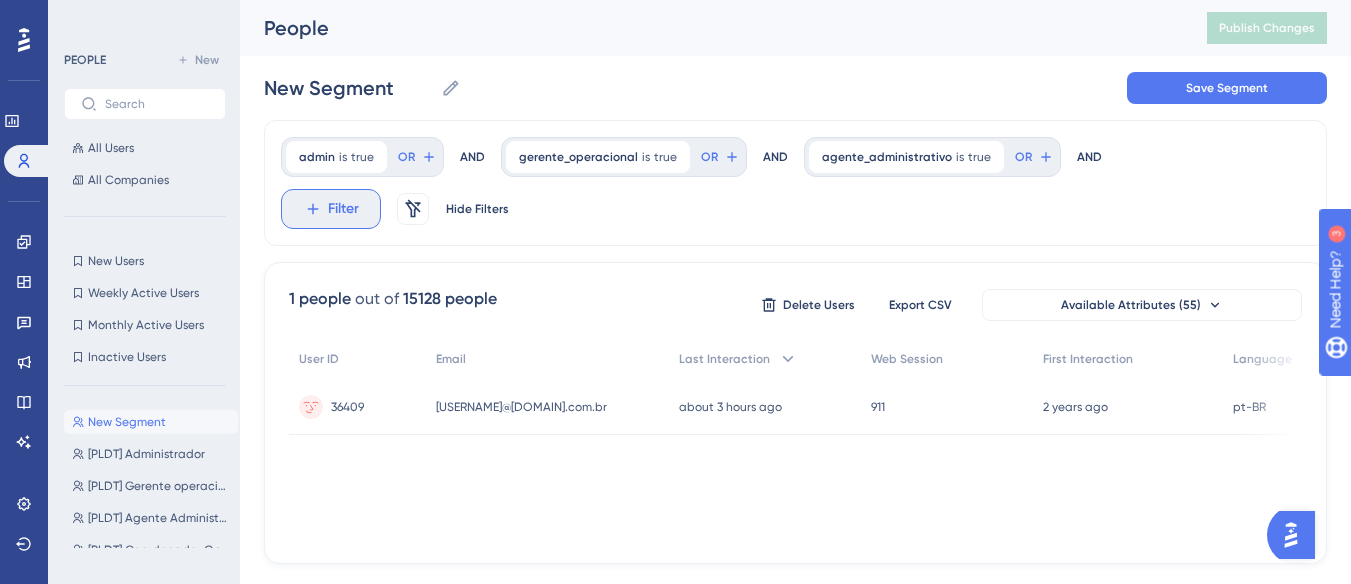 click on "Filter" at bounding box center [343, 209] 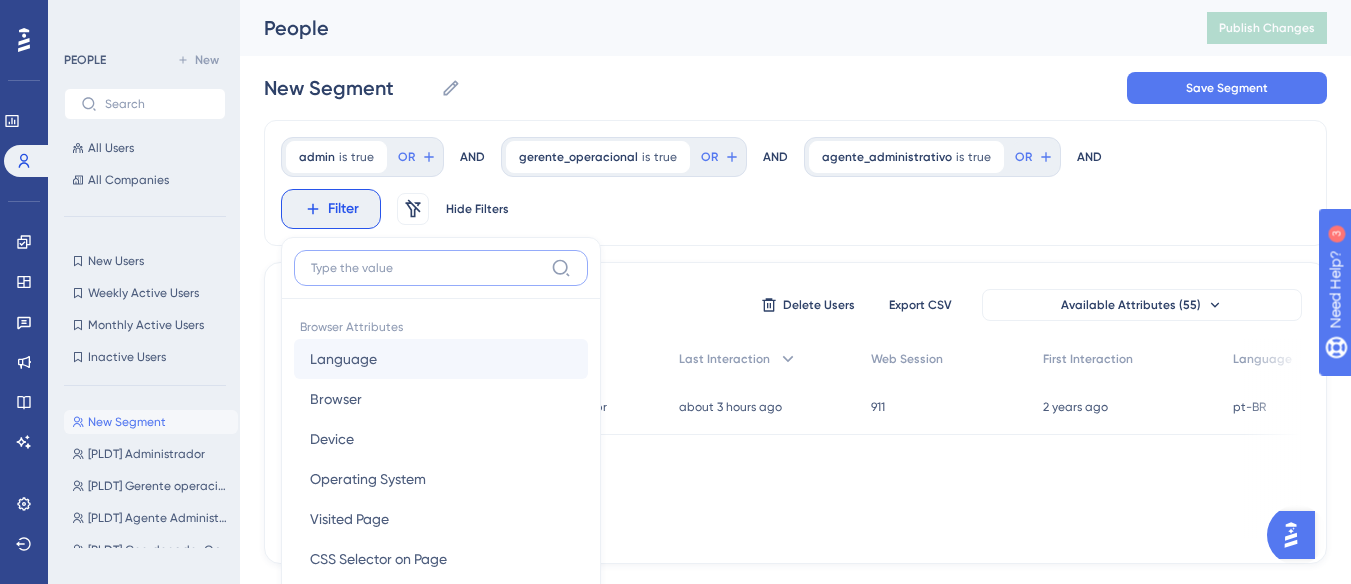 scroll, scrollTop: 146, scrollLeft: 0, axis: vertical 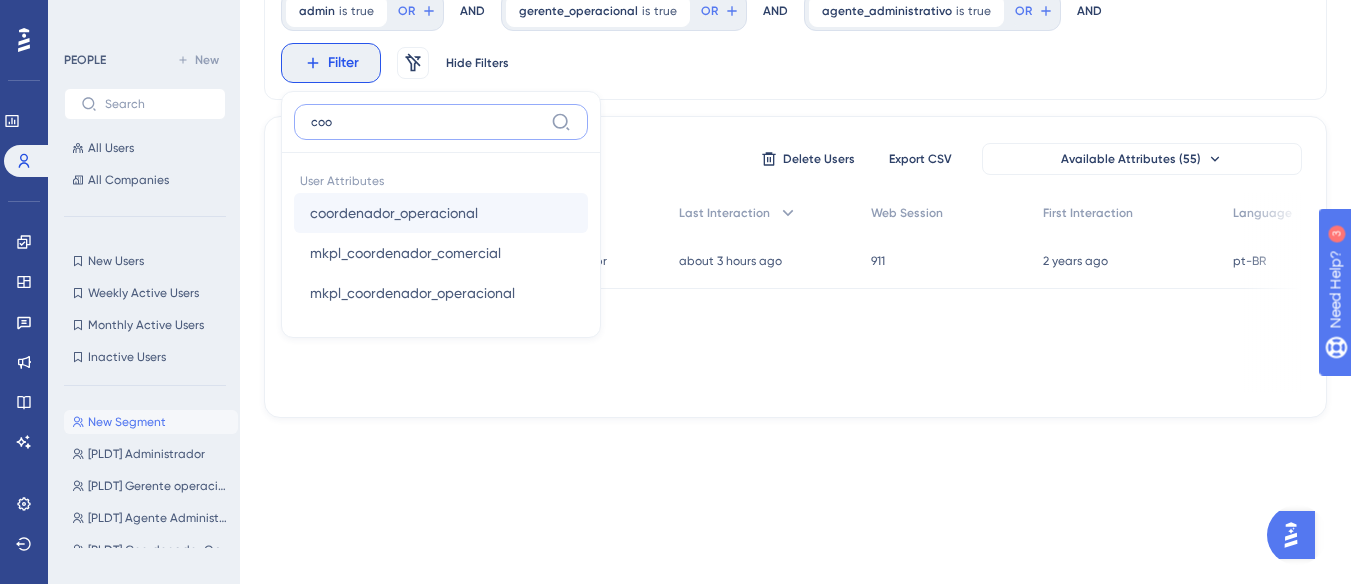 type on "coo" 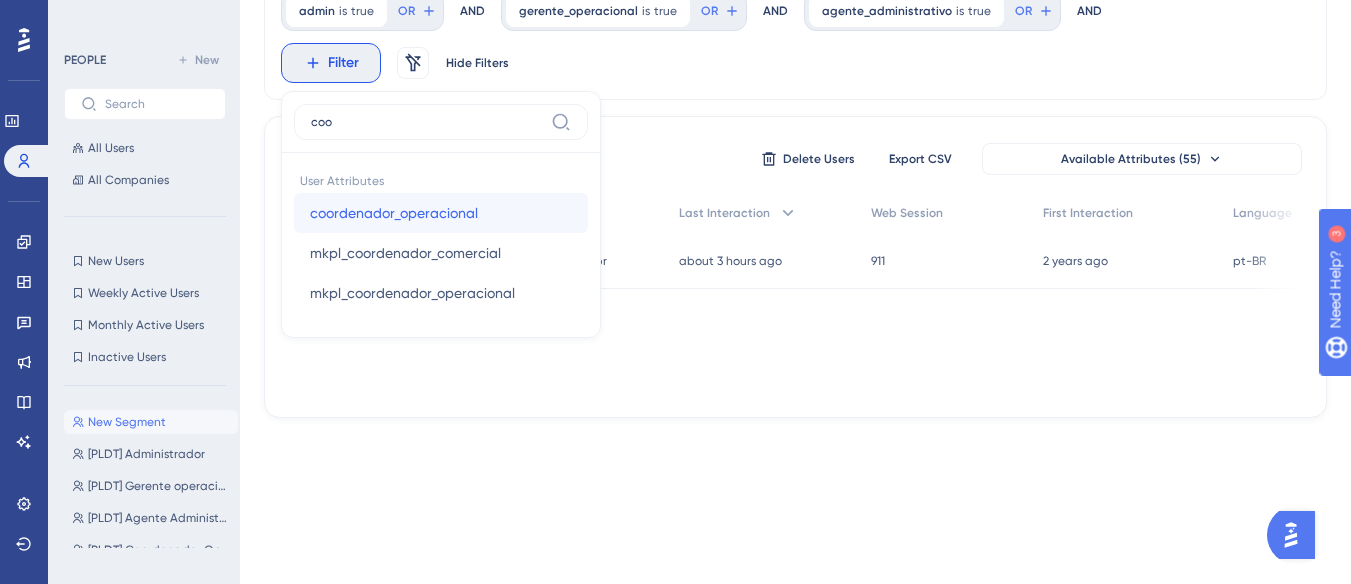 click on "coordenador_operacional" at bounding box center [394, 213] 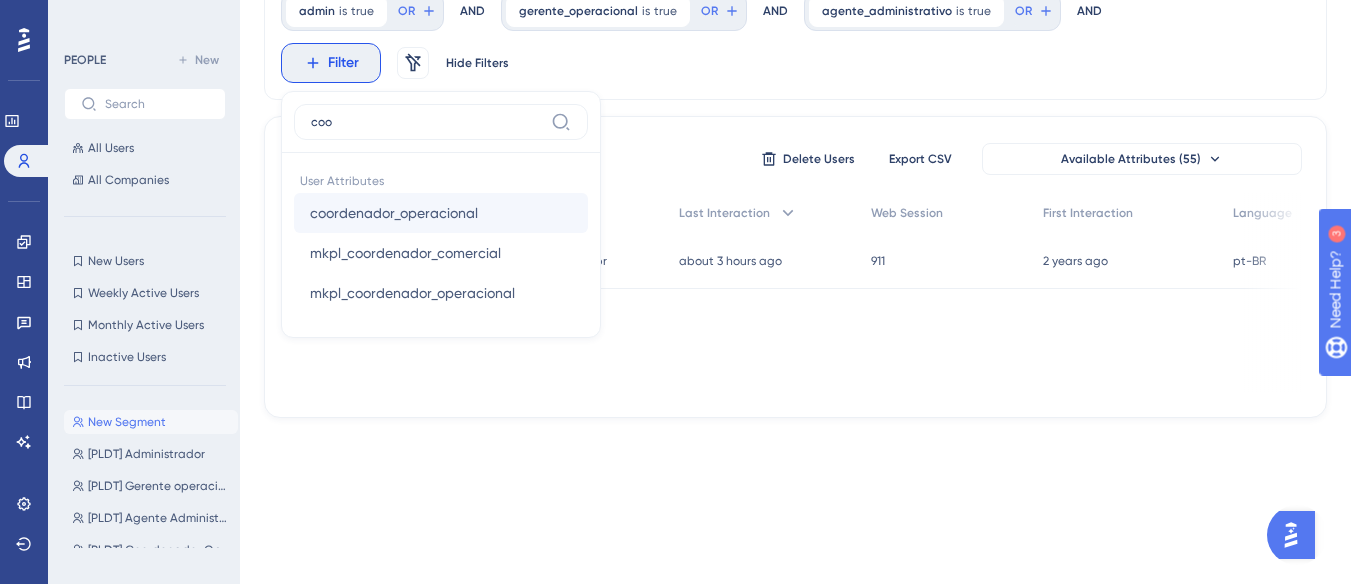 scroll, scrollTop: 44, scrollLeft: 0, axis: vertical 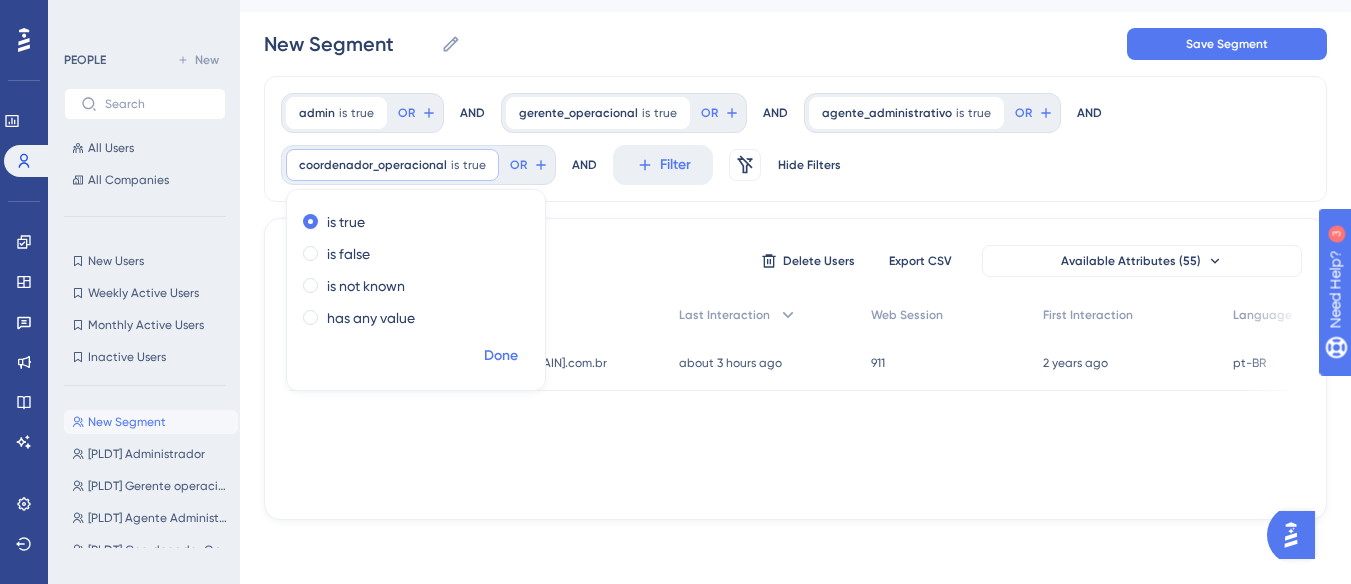click on "Done" at bounding box center (501, 356) 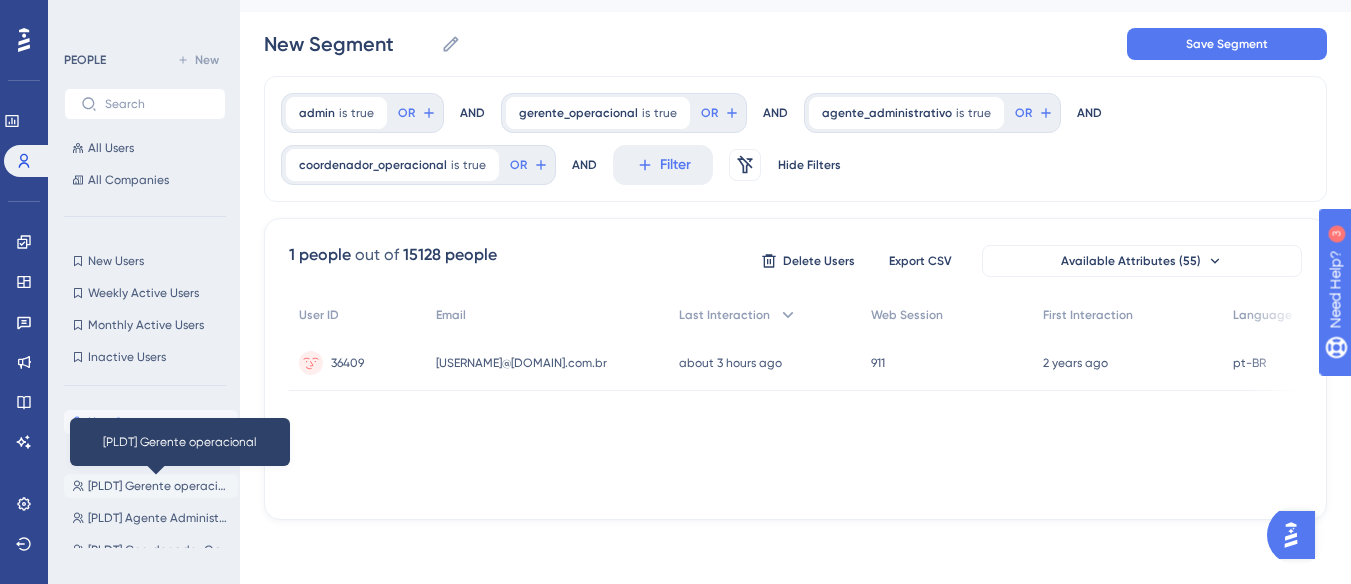 scroll, scrollTop: 100, scrollLeft: 0, axis: vertical 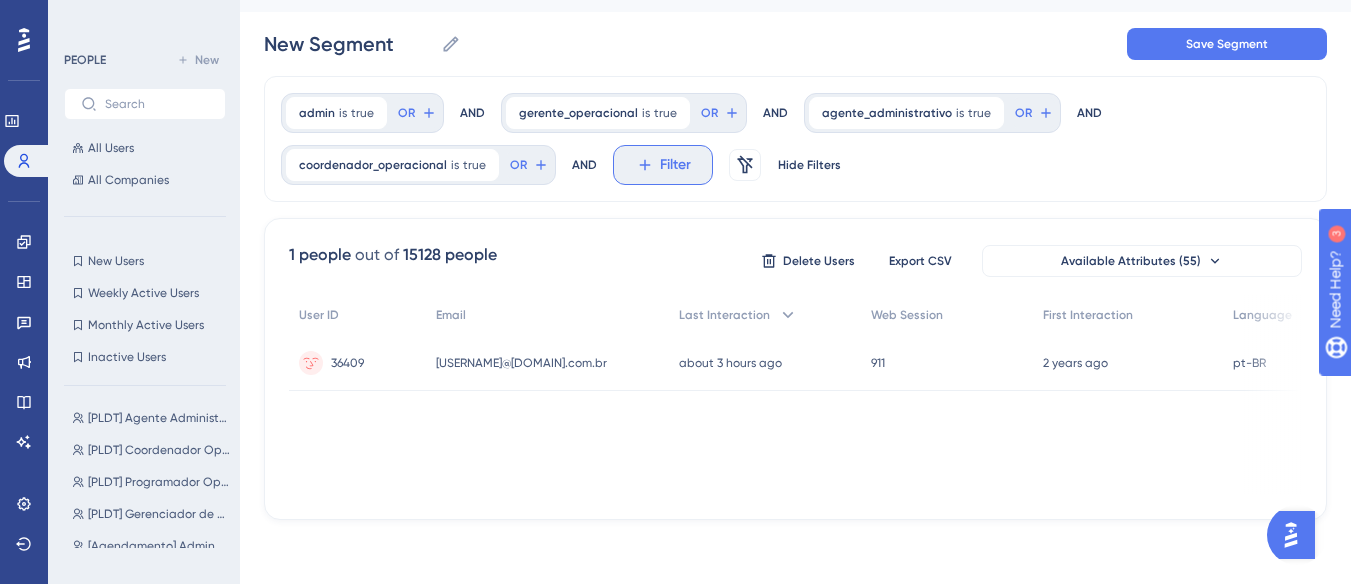 click on "Filter" at bounding box center (675, 165) 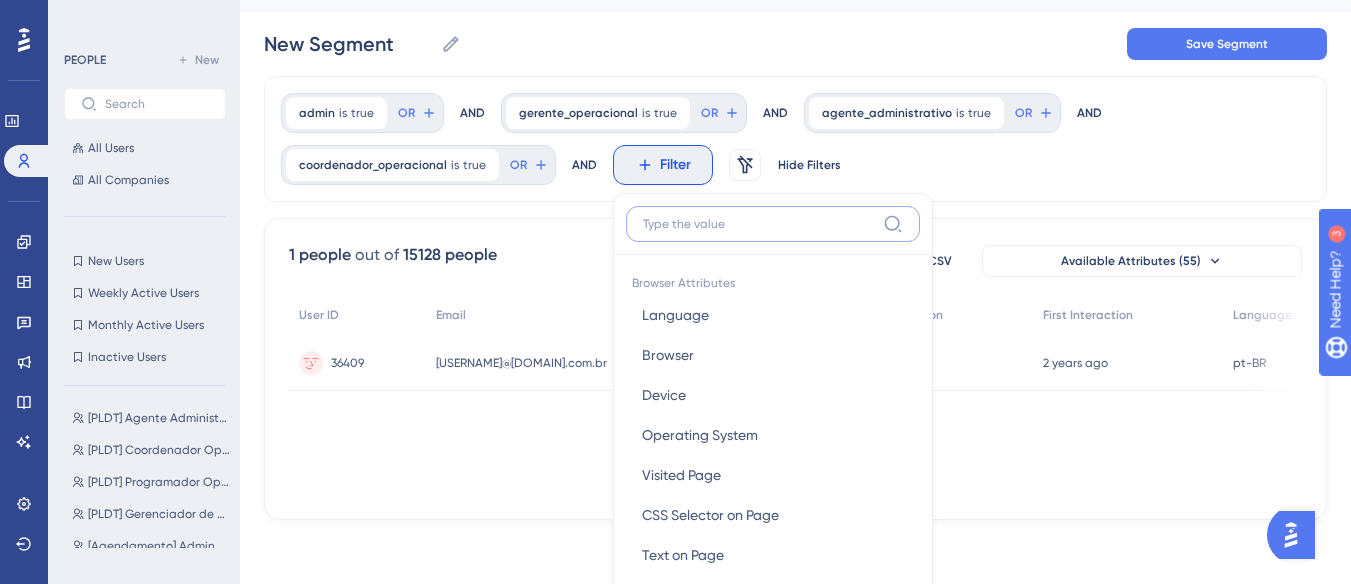 scroll, scrollTop: 146, scrollLeft: 0, axis: vertical 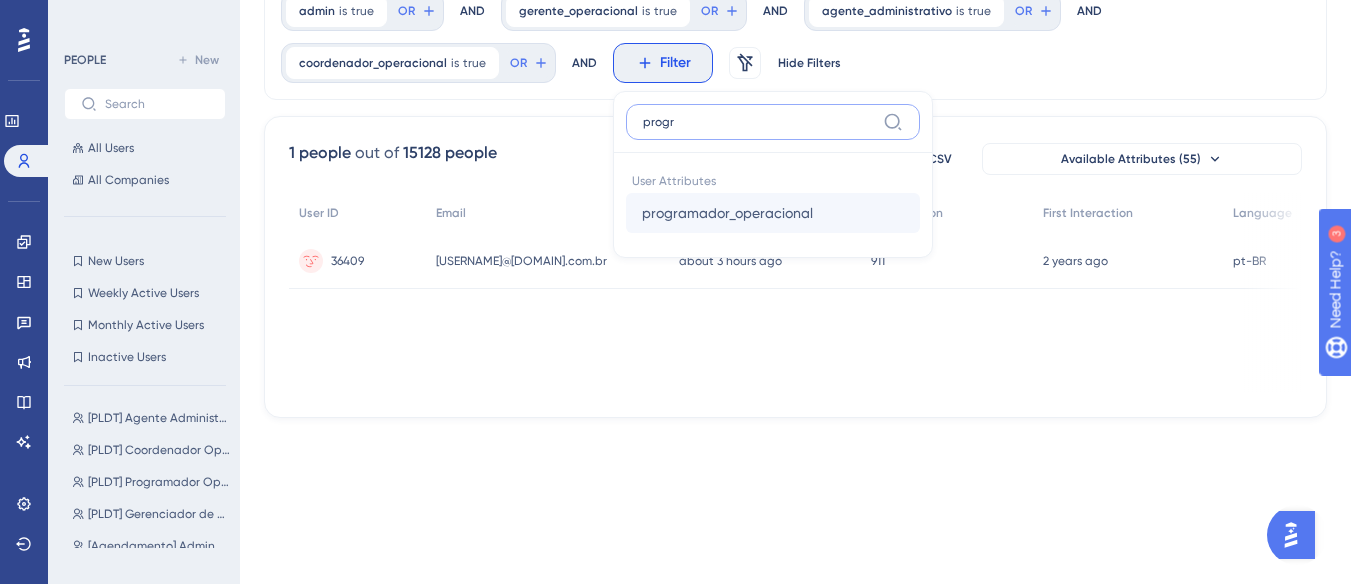 type on "progr" 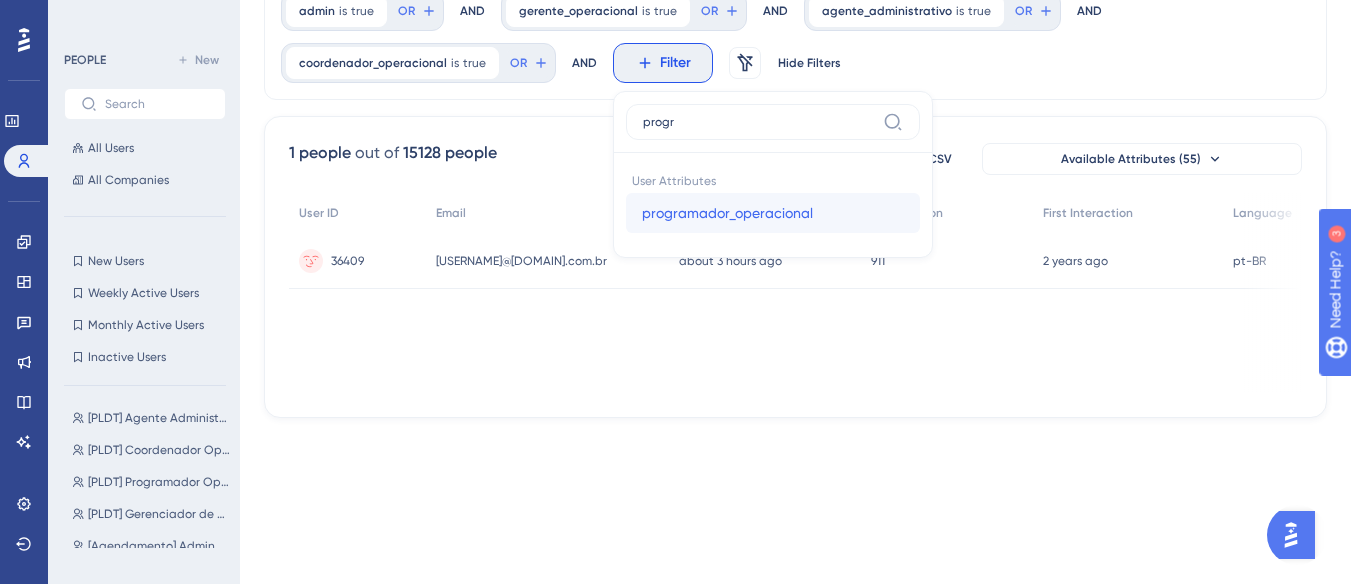 click on "programador_operacional programador_operacional" at bounding box center [773, 213] 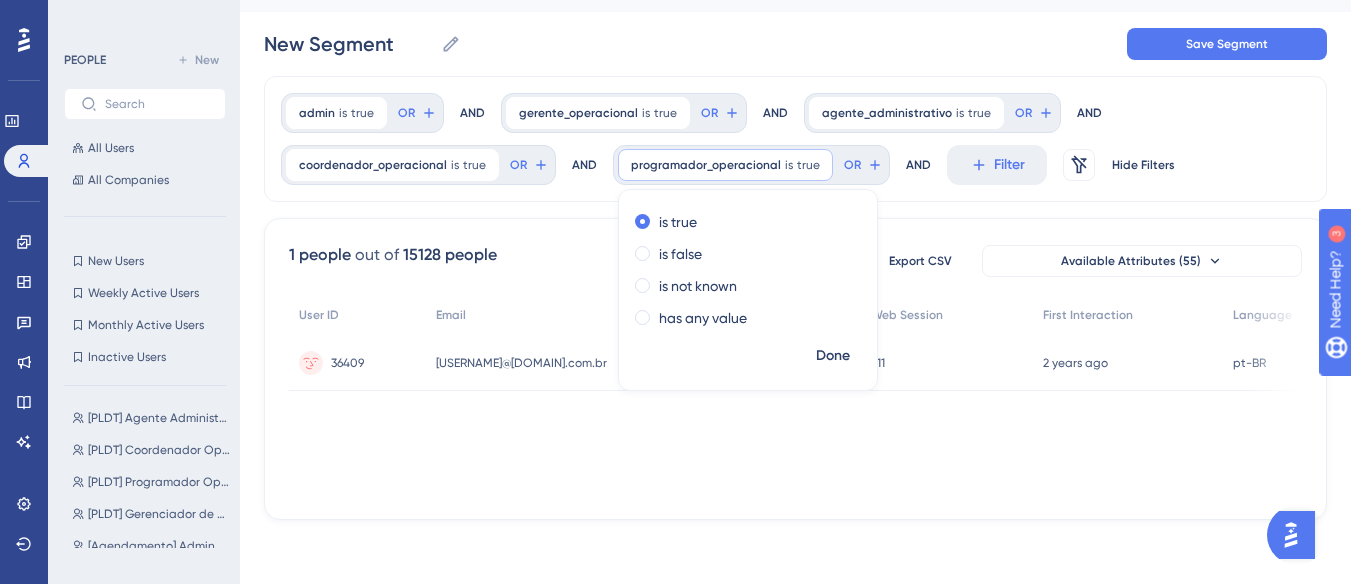 scroll, scrollTop: 44, scrollLeft: 0, axis: vertical 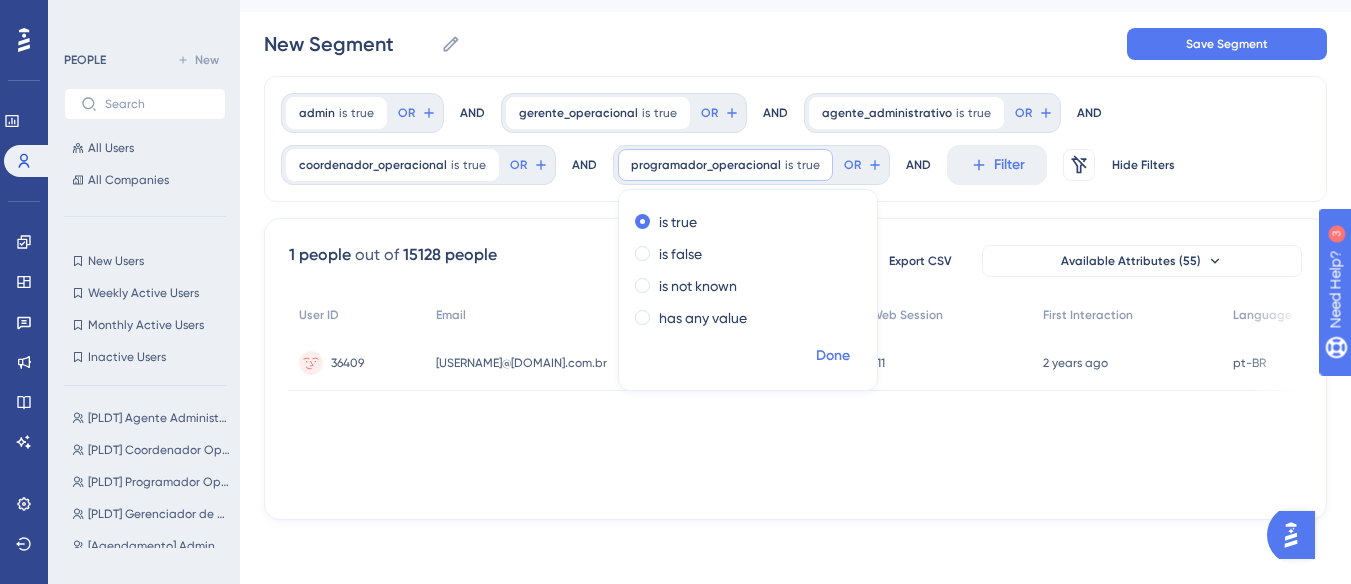 click on "Done" at bounding box center [833, 356] 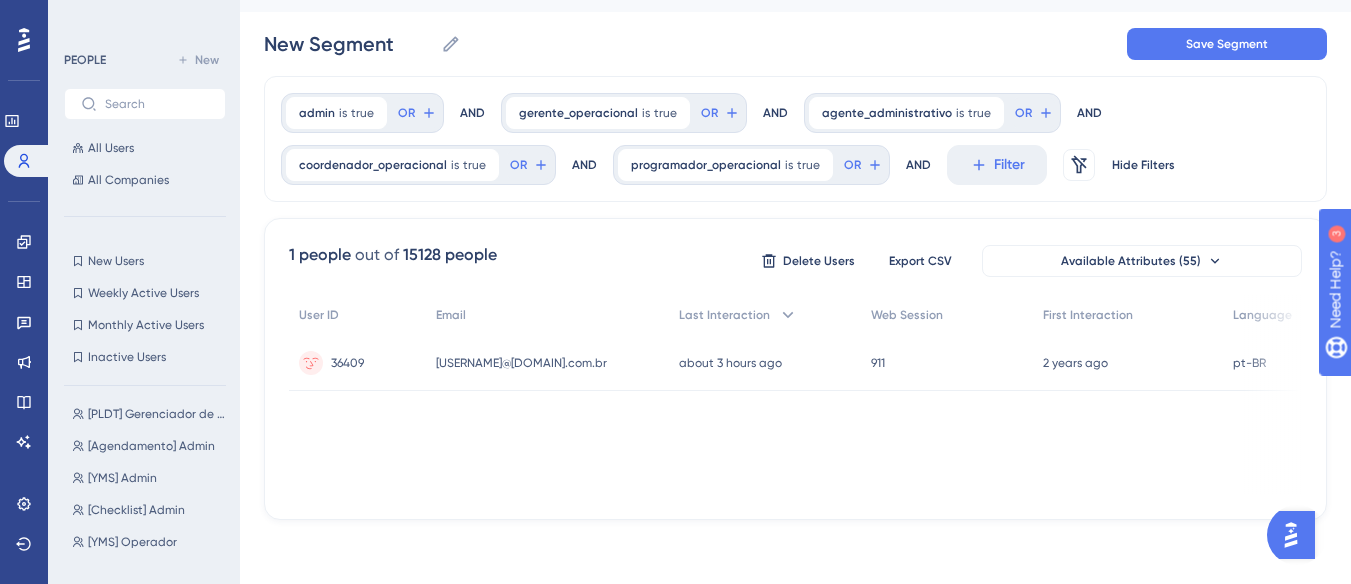 scroll, scrollTop: 100, scrollLeft: 0, axis: vertical 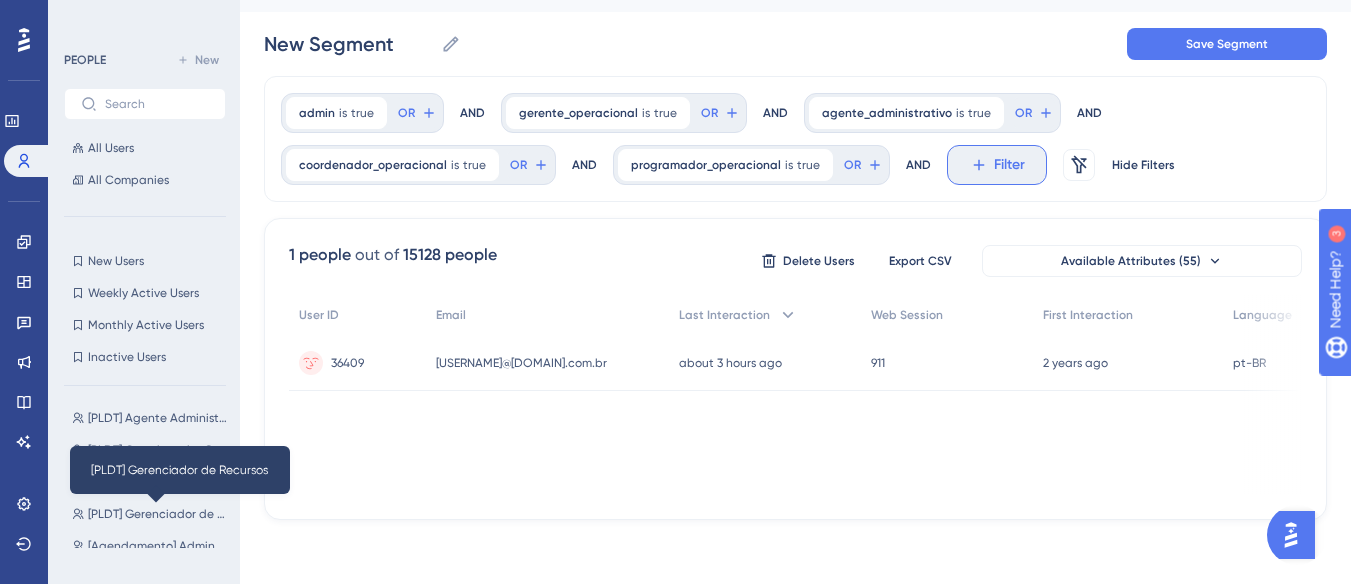 click on "Filter" at bounding box center (1009, 165) 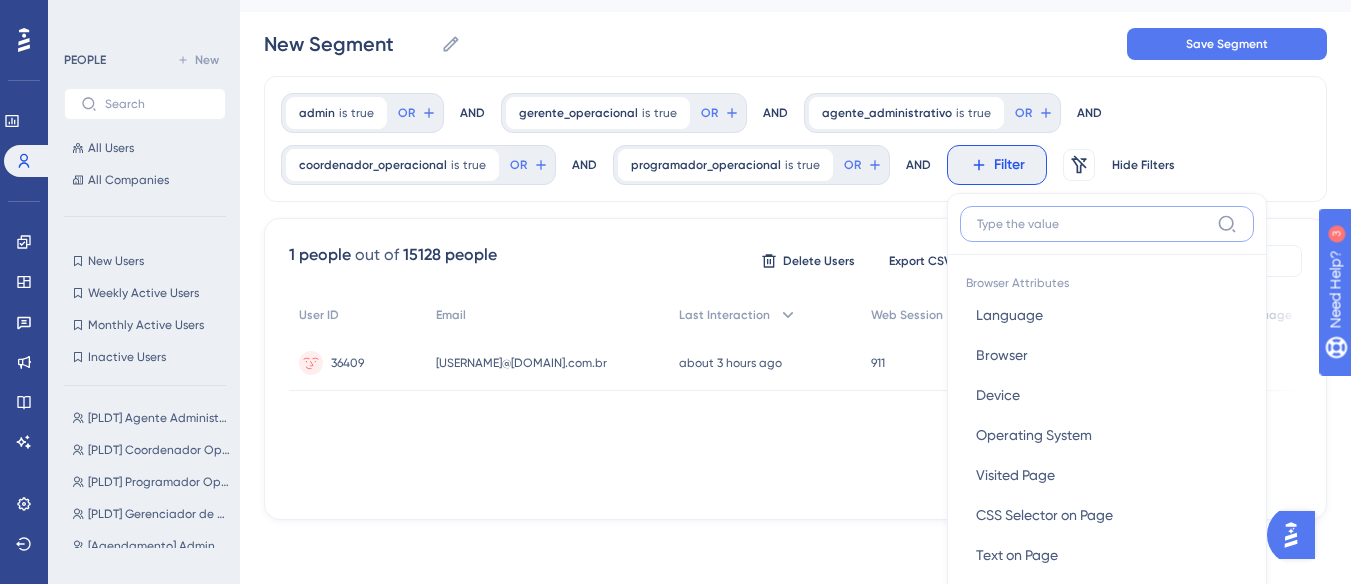 scroll, scrollTop: 146, scrollLeft: 0, axis: vertical 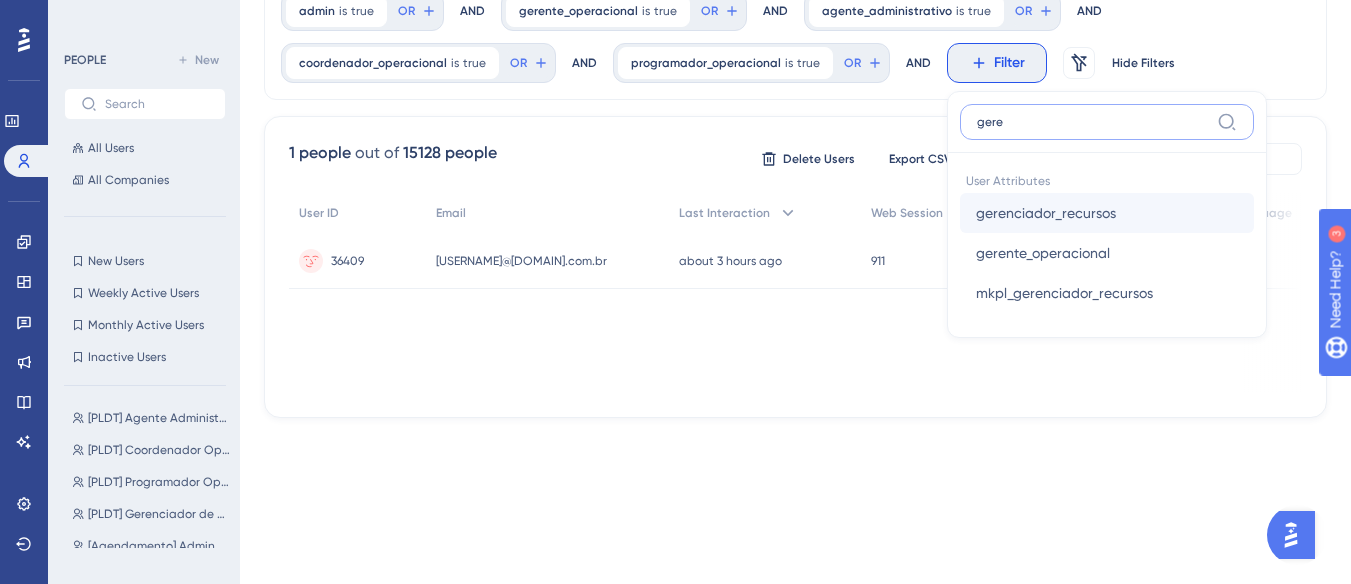 type on "gere" 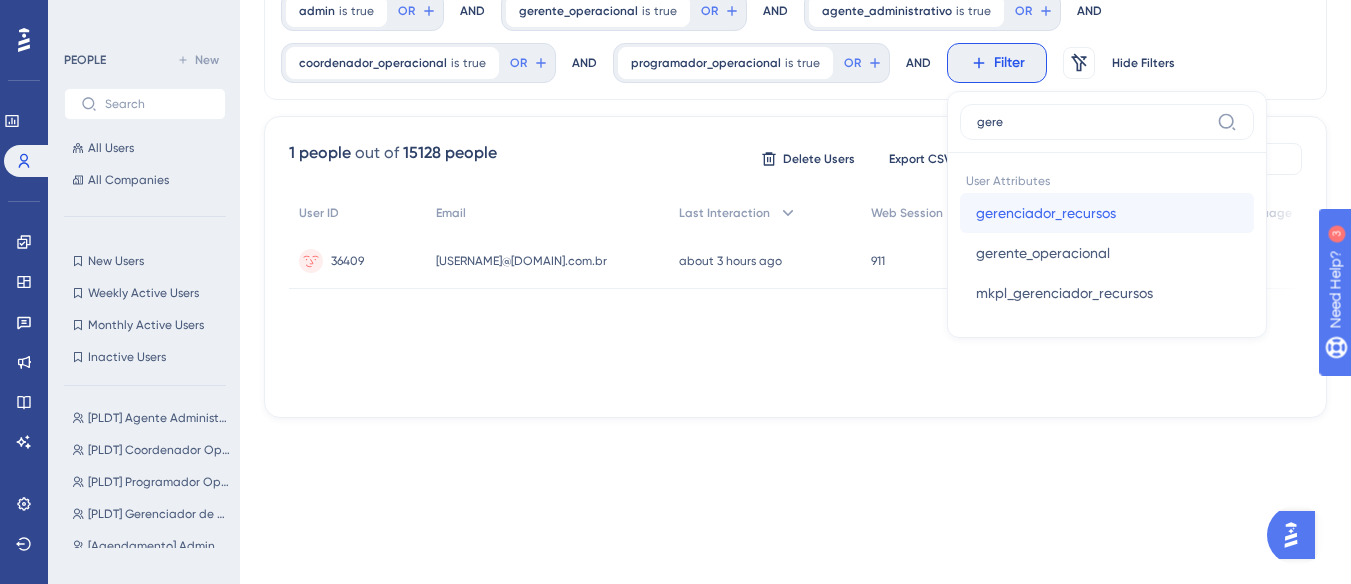 click on "gerenciador_recursos" at bounding box center [1046, 213] 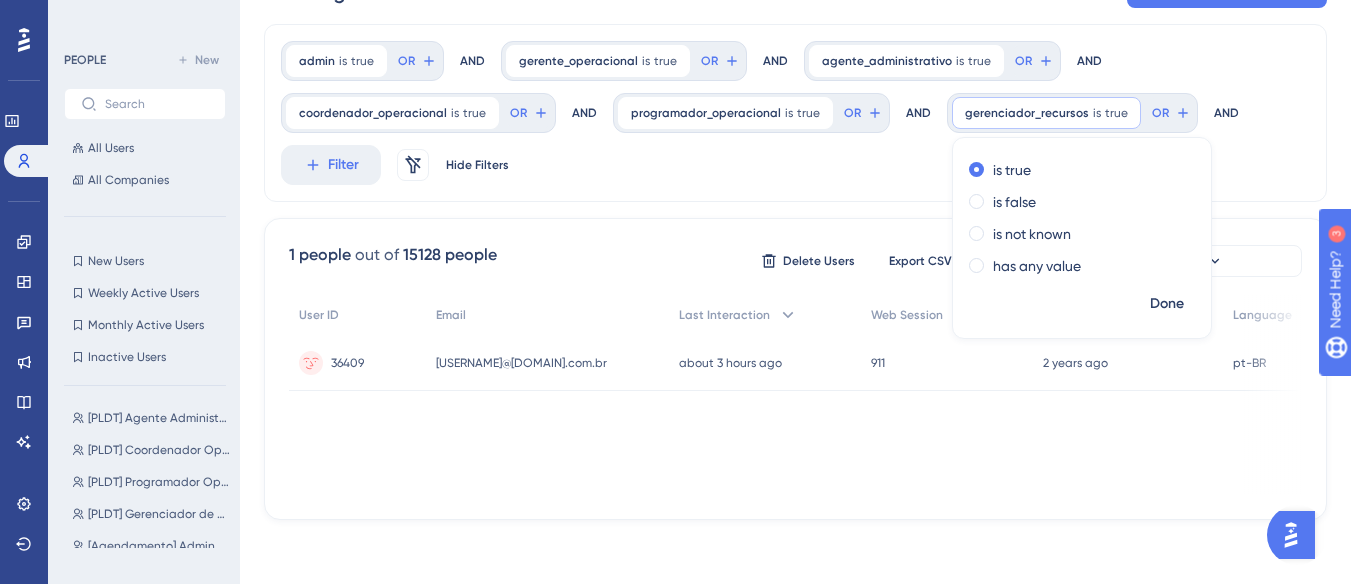 scroll, scrollTop: 96, scrollLeft: 0, axis: vertical 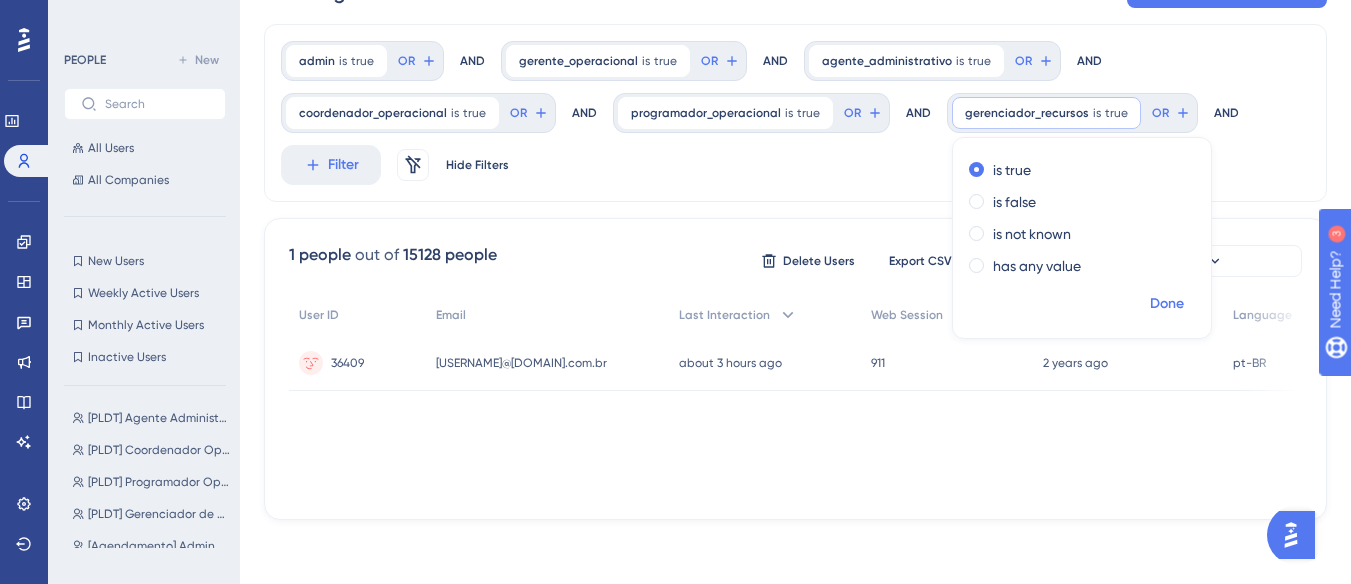 click on "Done" at bounding box center (1167, 304) 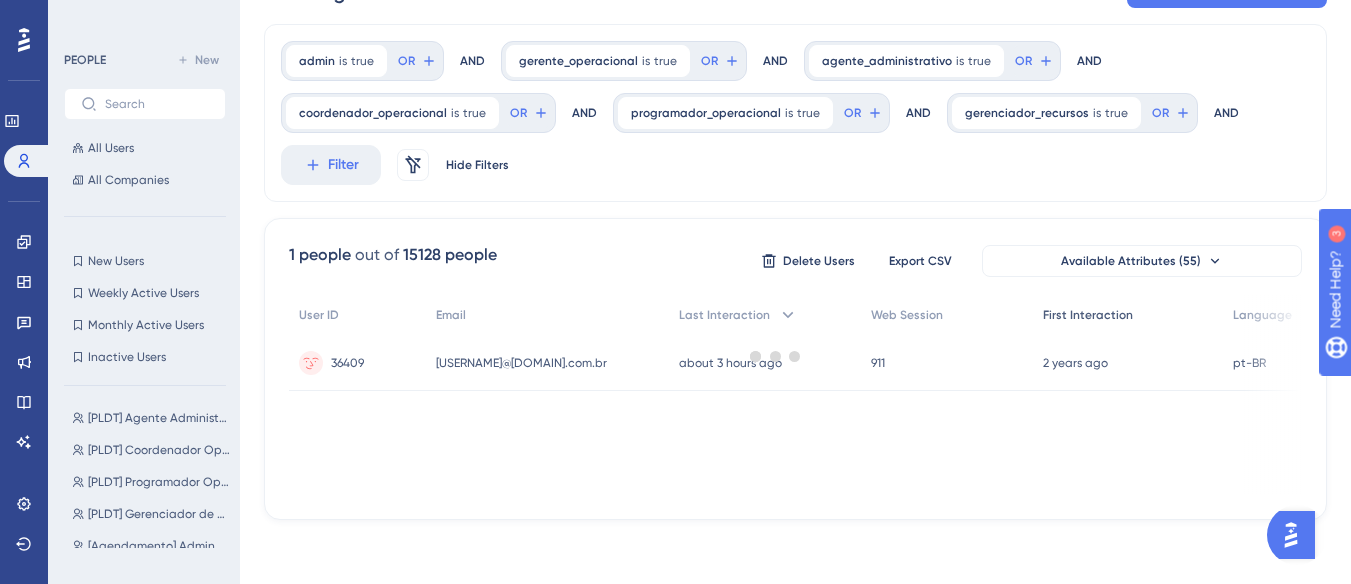scroll, scrollTop: 0, scrollLeft: 0, axis: both 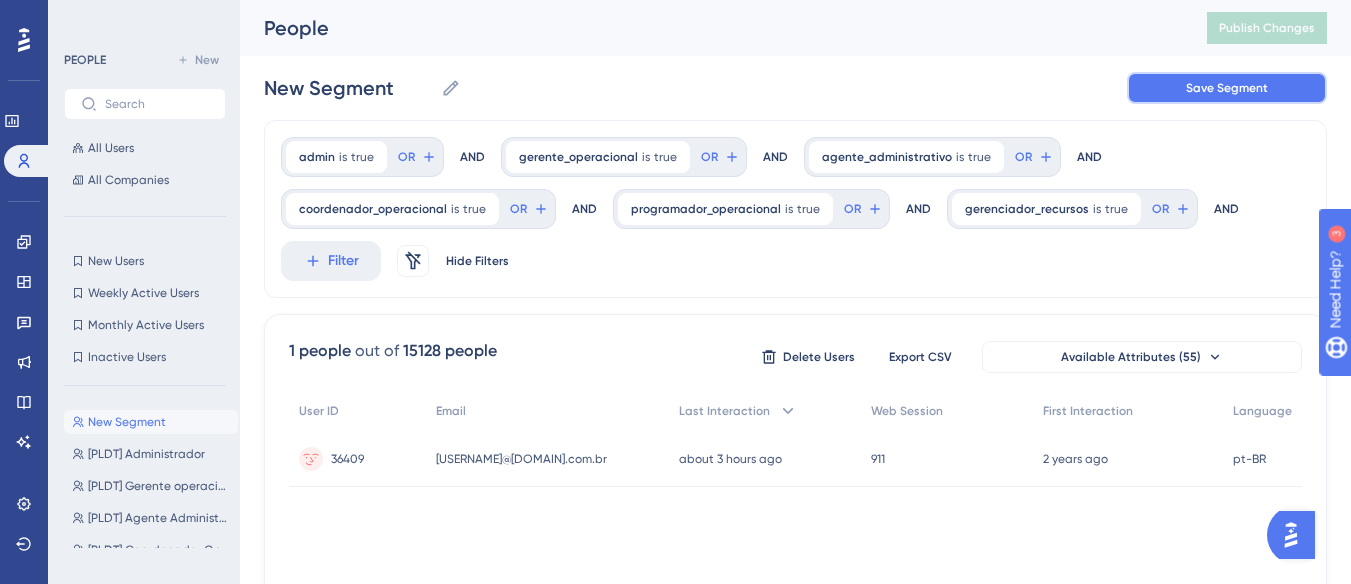 click on "Save Segment" at bounding box center (1227, 88) 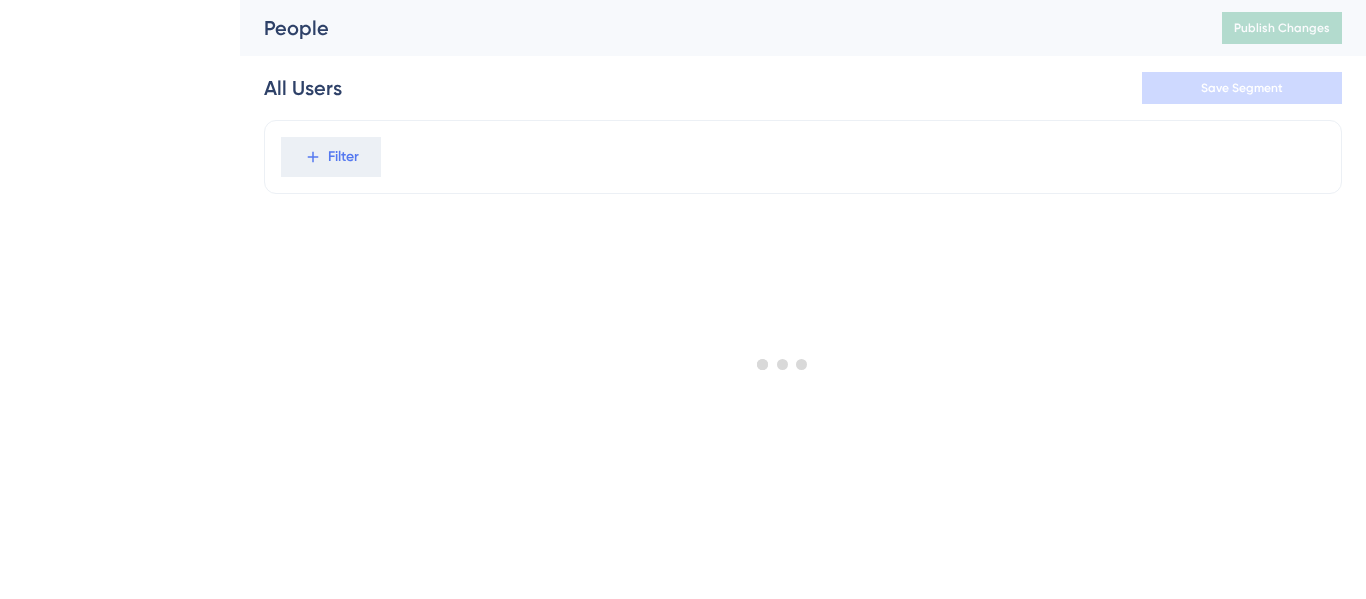 scroll, scrollTop: 0, scrollLeft: 0, axis: both 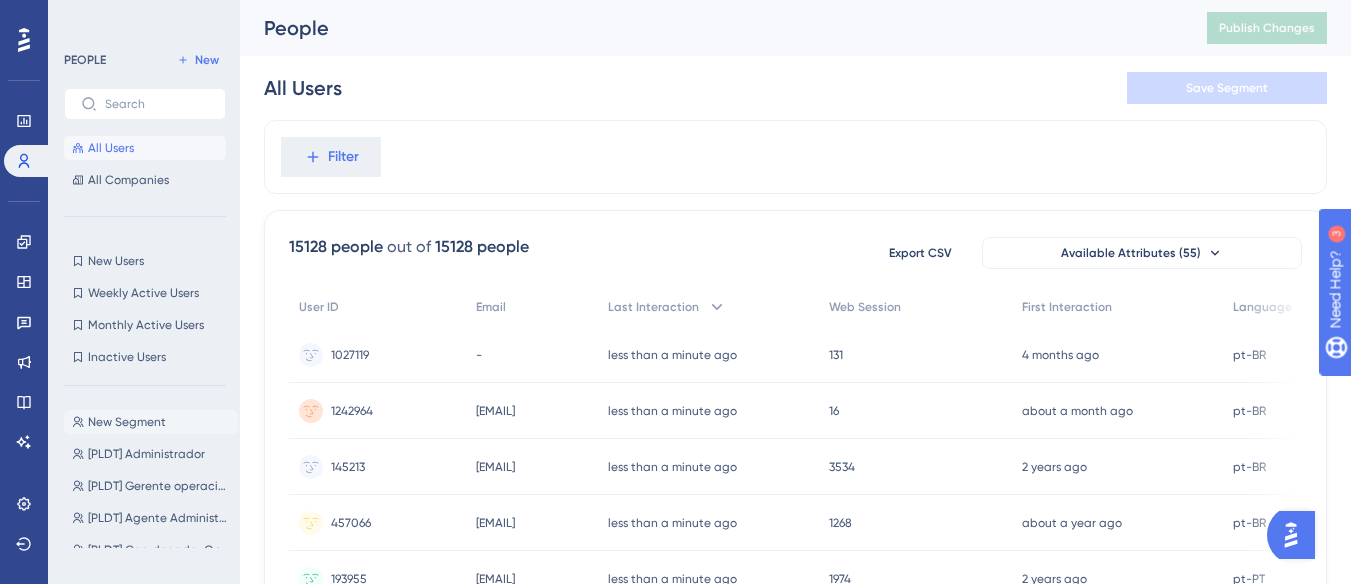 click on "New Segment" at bounding box center [127, 422] 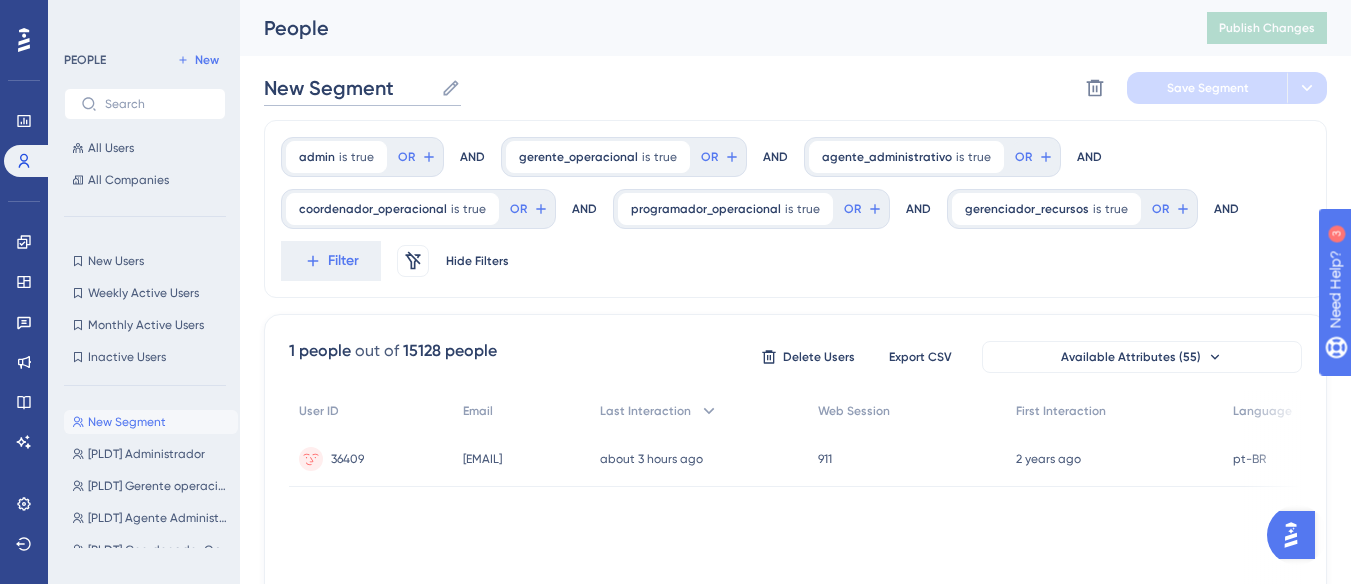 drag, startPoint x: 408, startPoint y: 101, endPoint x: 247, endPoint y: 96, distance: 161.07762 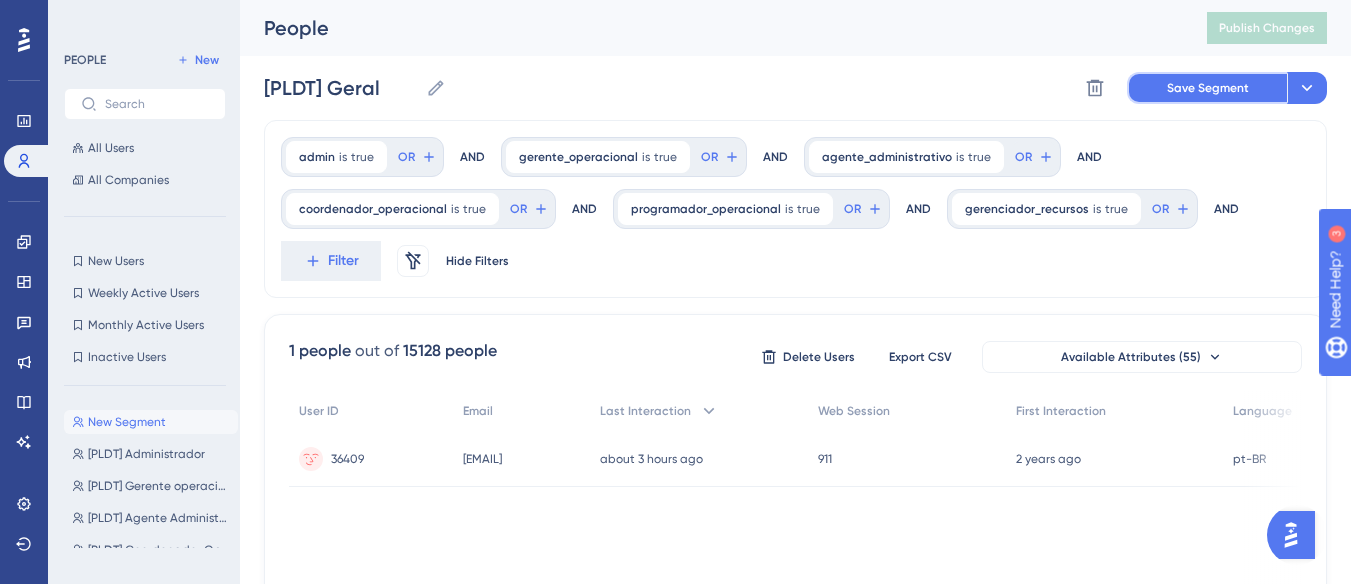 click on "Save Segment" at bounding box center (1208, 88) 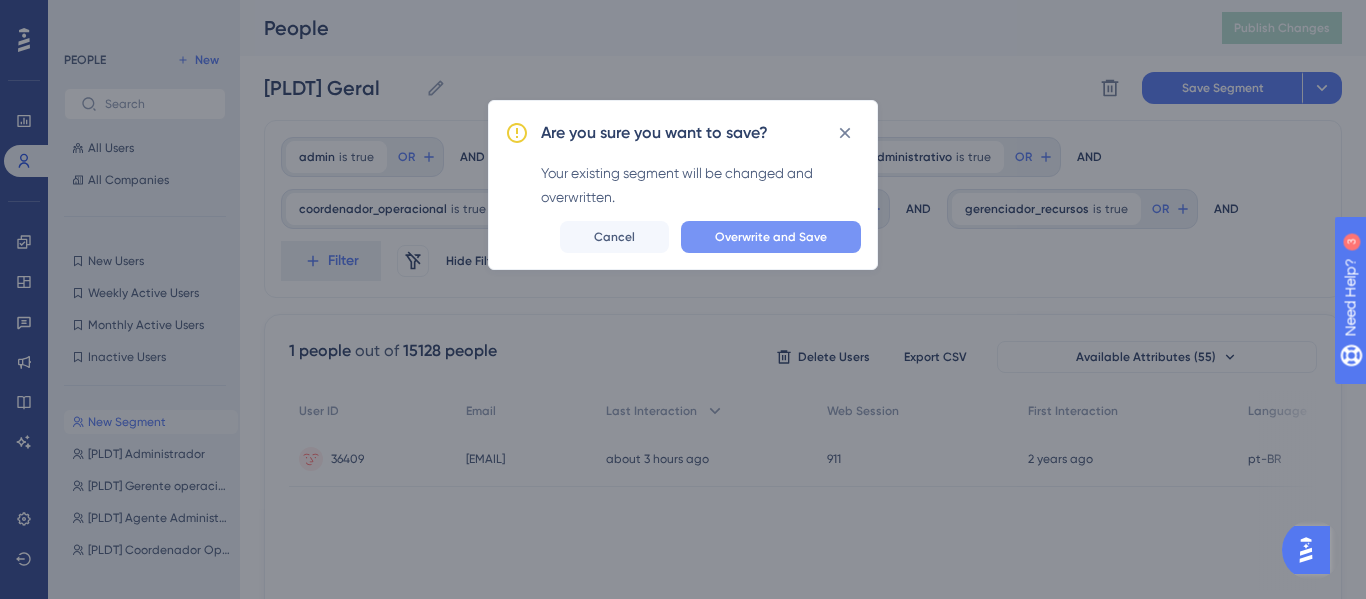 click on "Overwrite and Save" at bounding box center (771, 237) 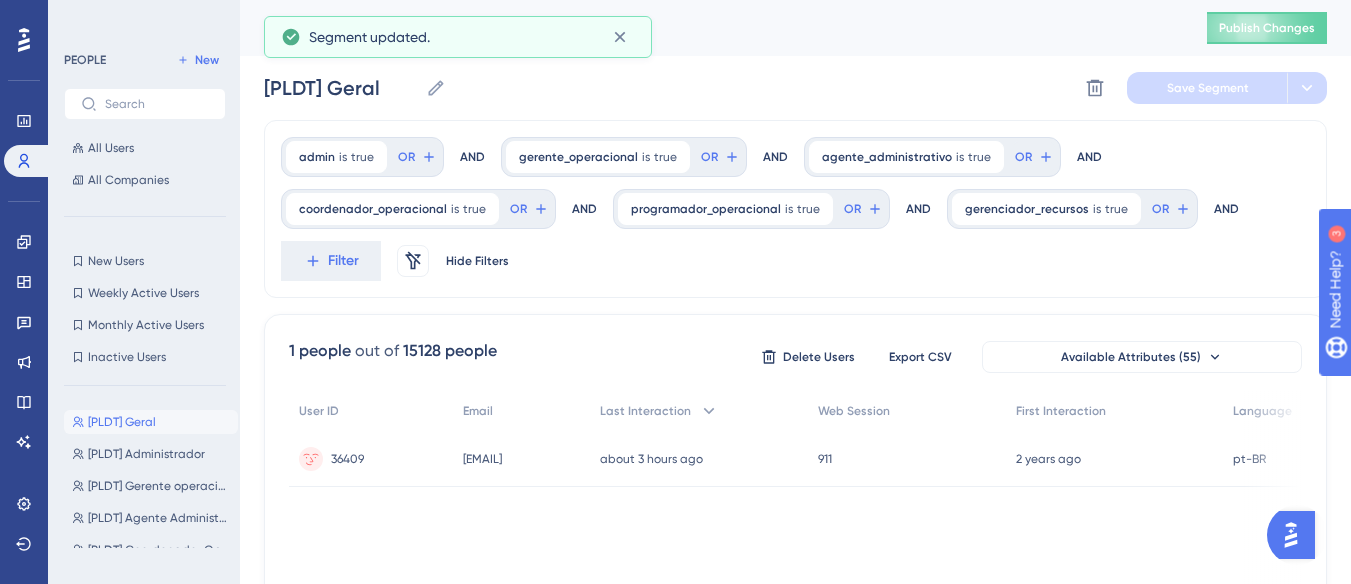 scroll, scrollTop: 200, scrollLeft: 0, axis: vertical 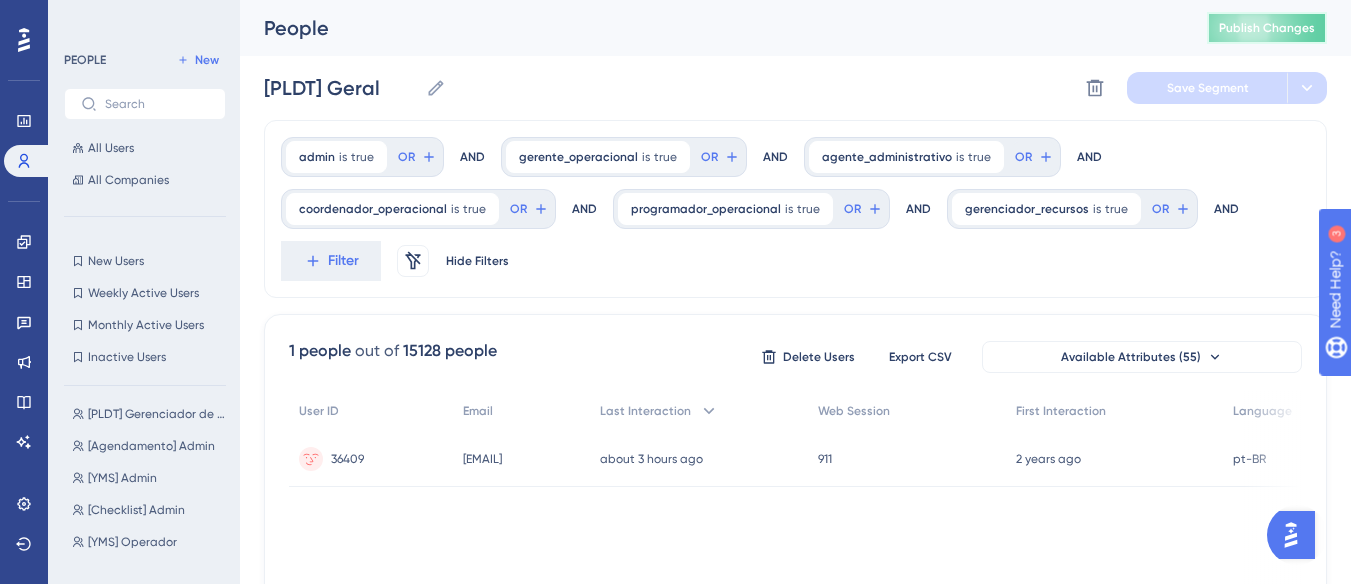 click on "Publish Changes" at bounding box center (1267, 28) 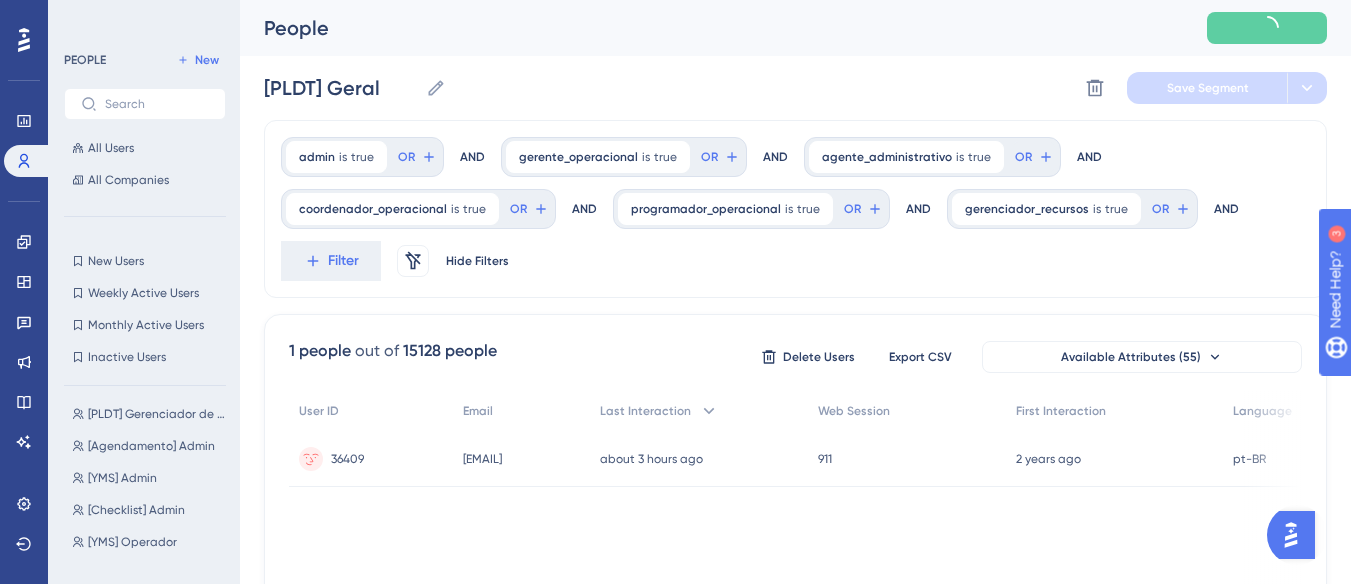 scroll, scrollTop: 0, scrollLeft: 0, axis: both 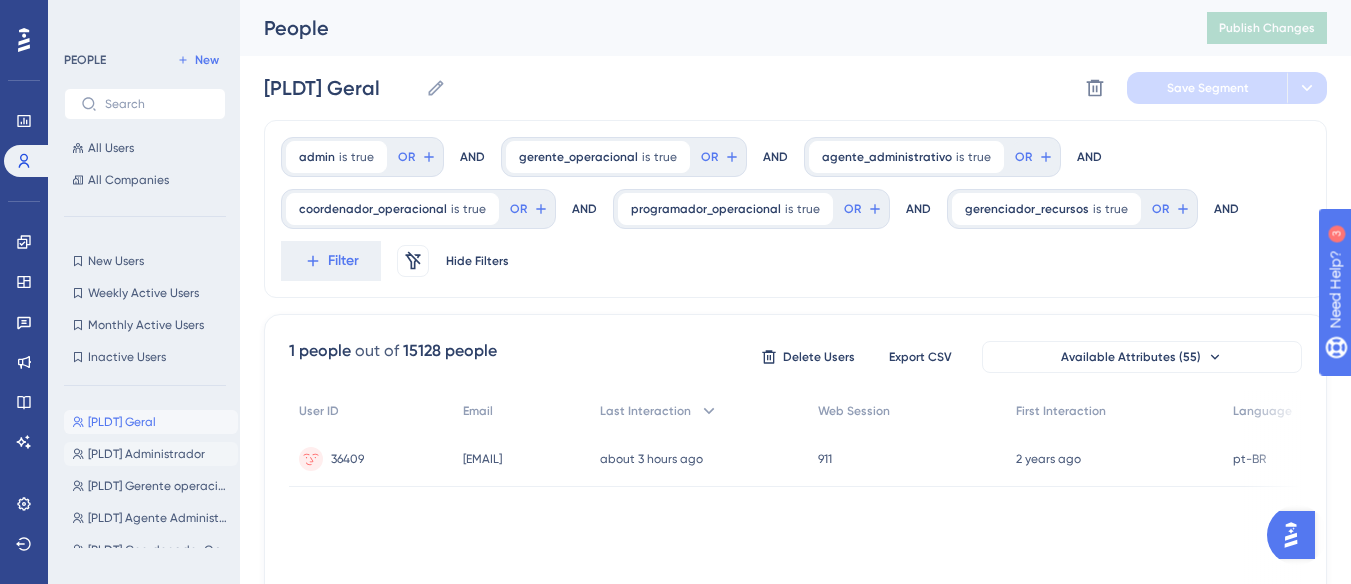 click on "[PLDT] Administrador" at bounding box center (146, 454) 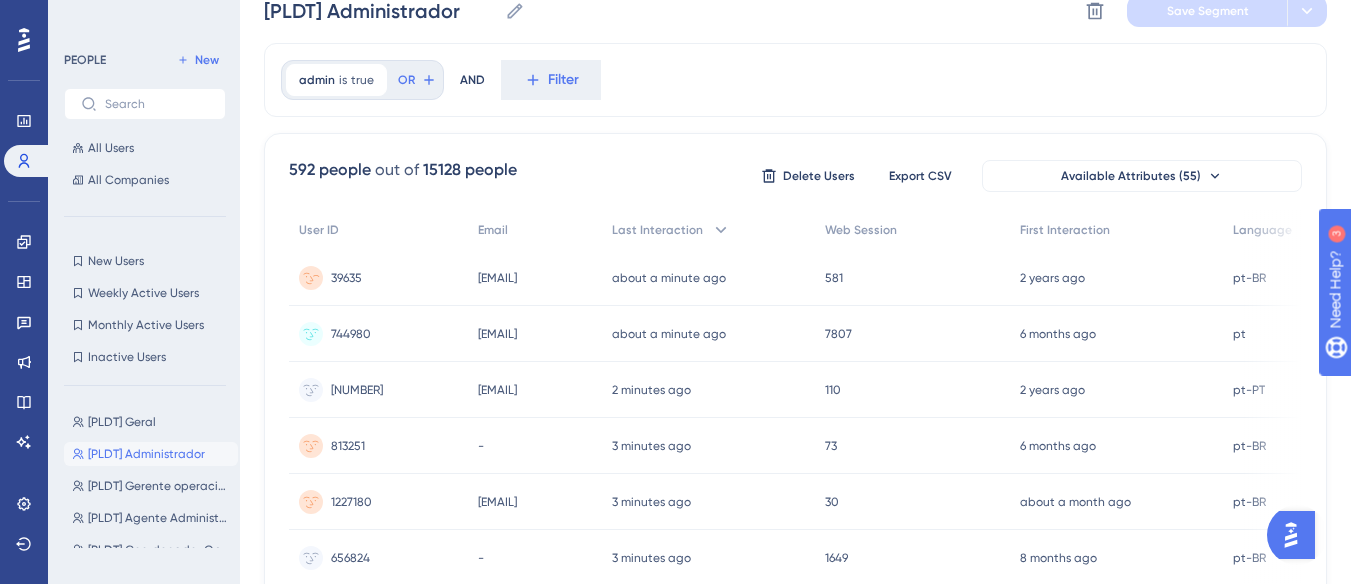 scroll, scrollTop: 100, scrollLeft: 0, axis: vertical 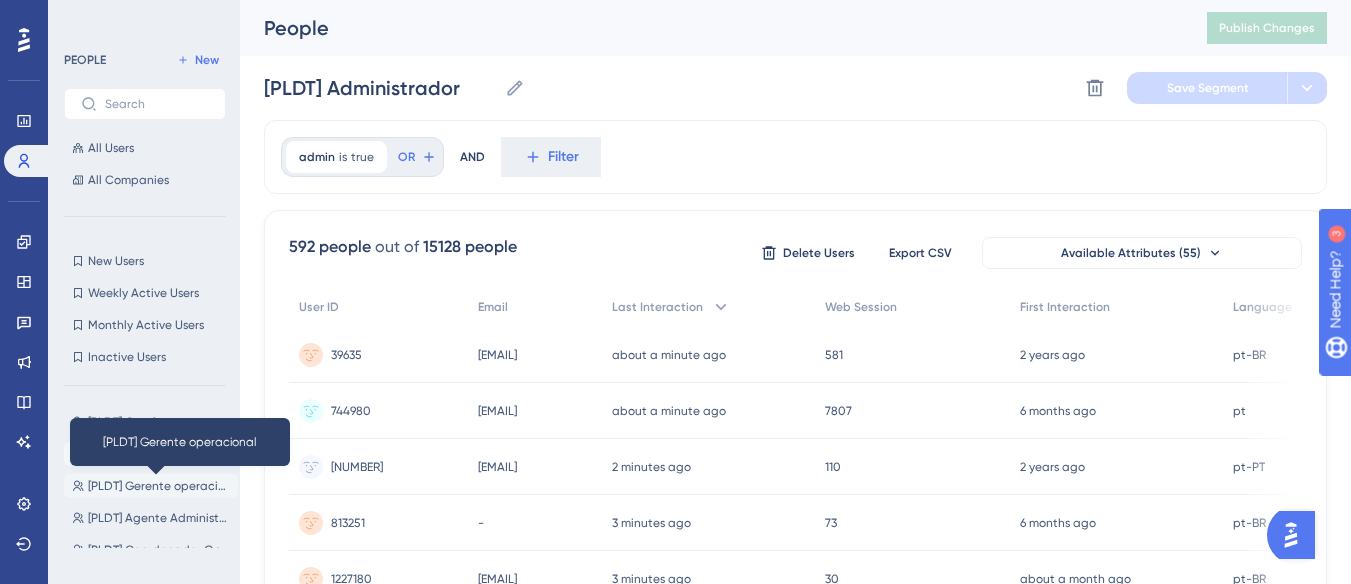click on "[PLDT] Gerente operacional" at bounding box center [159, 486] 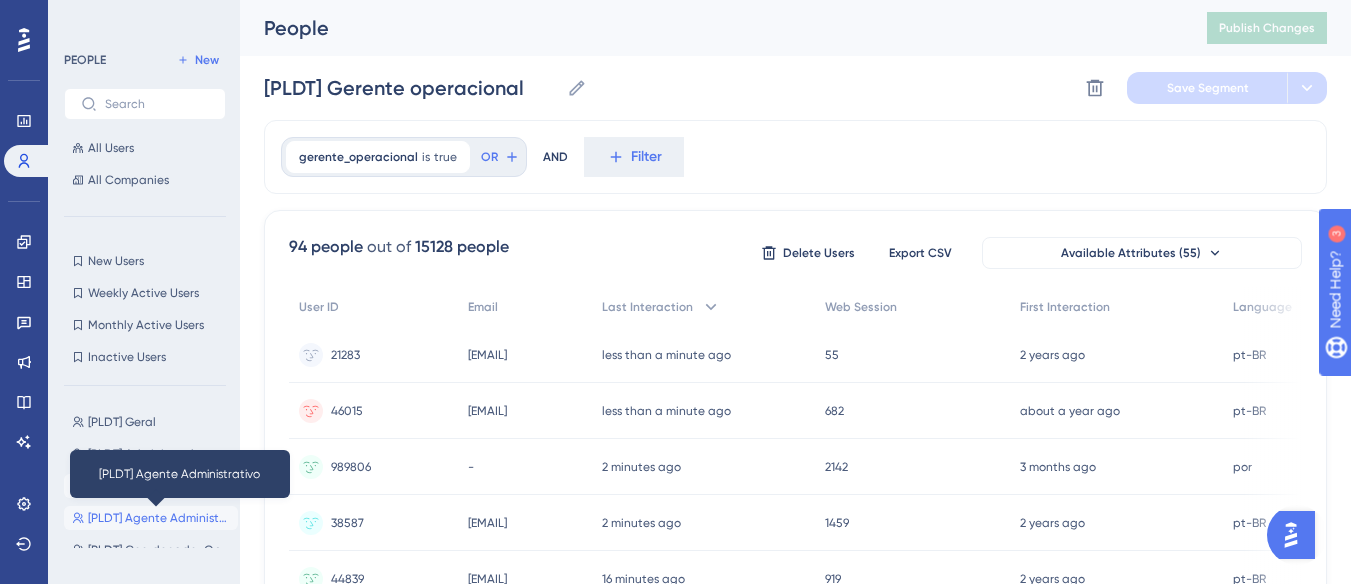 click on "[PLDT] Agente Administrativo" at bounding box center [159, 518] 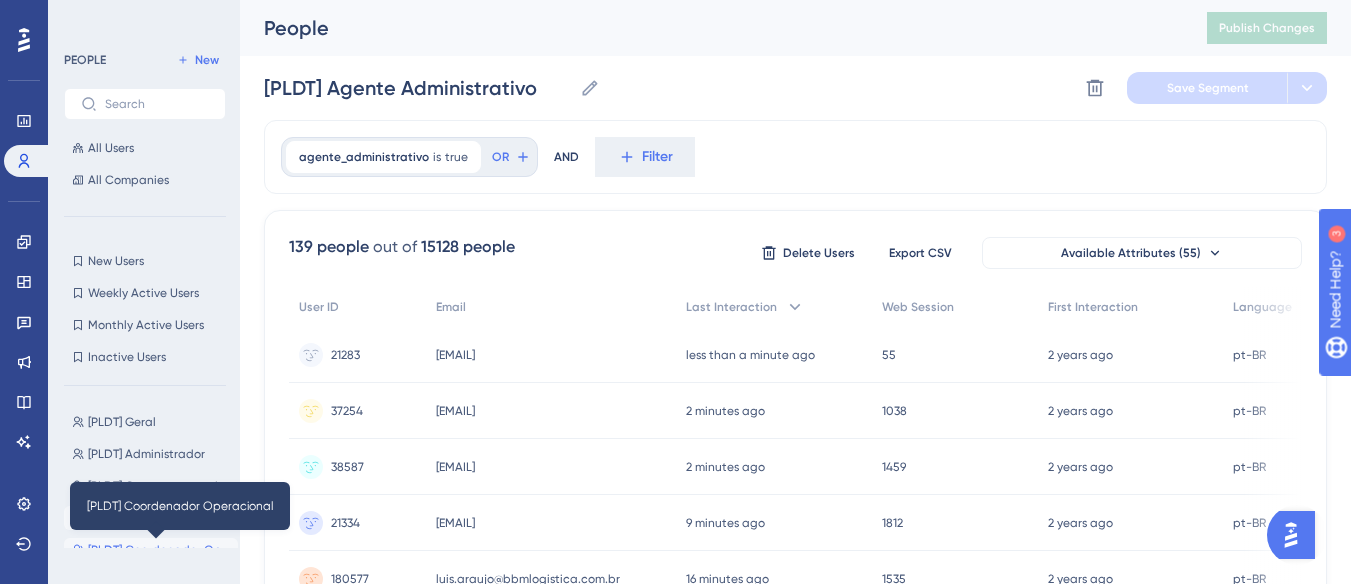 click on "[PLDT] Coordenador Operacional" at bounding box center [159, 550] 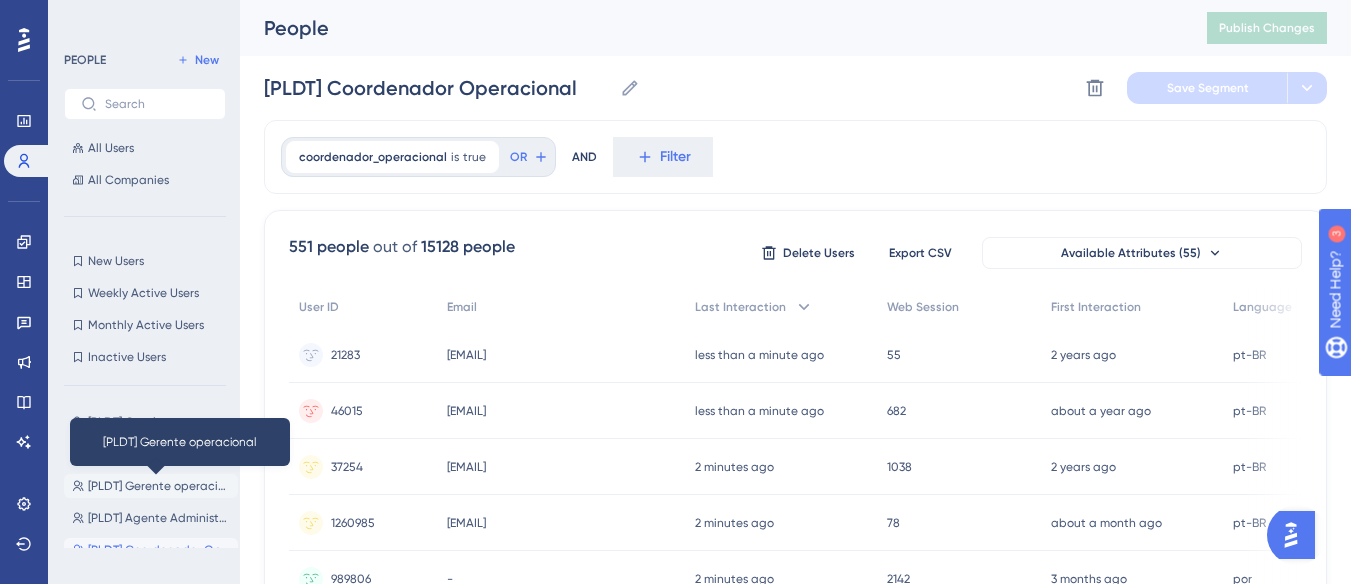 scroll, scrollTop: 100, scrollLeft: 0, axis: vertical 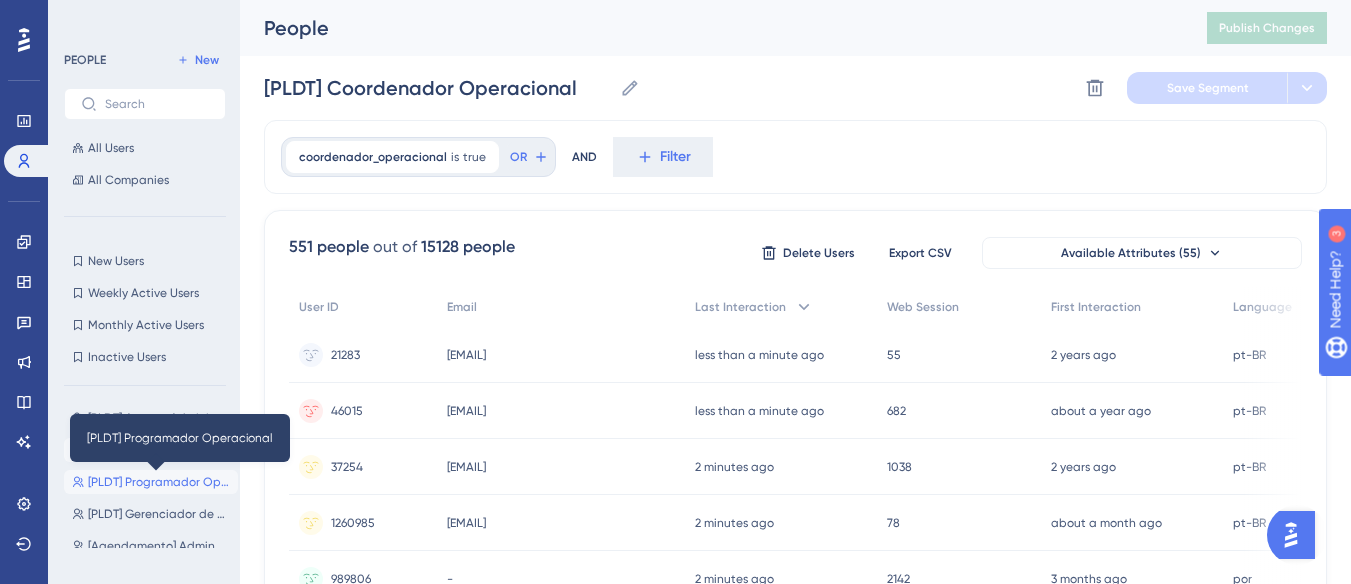 click on "[PLDT] Programador Operacional" at bounding box center [159, 482] 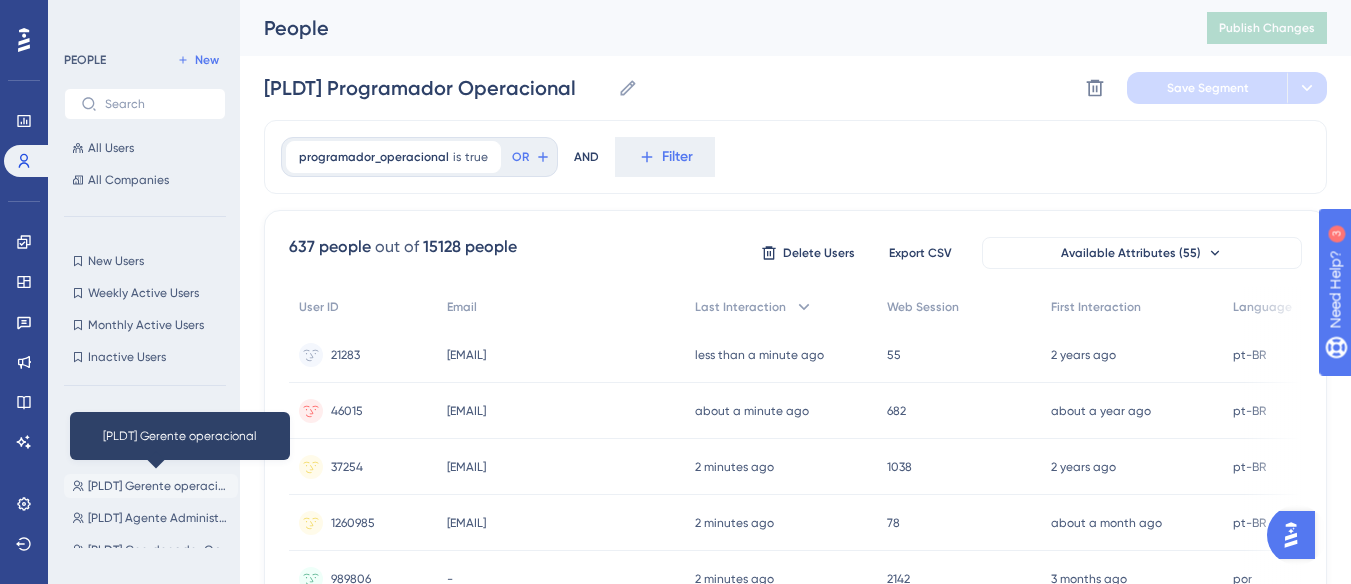 scroll, scrollTop: 100, scrollLeft: 0, axis: vertical 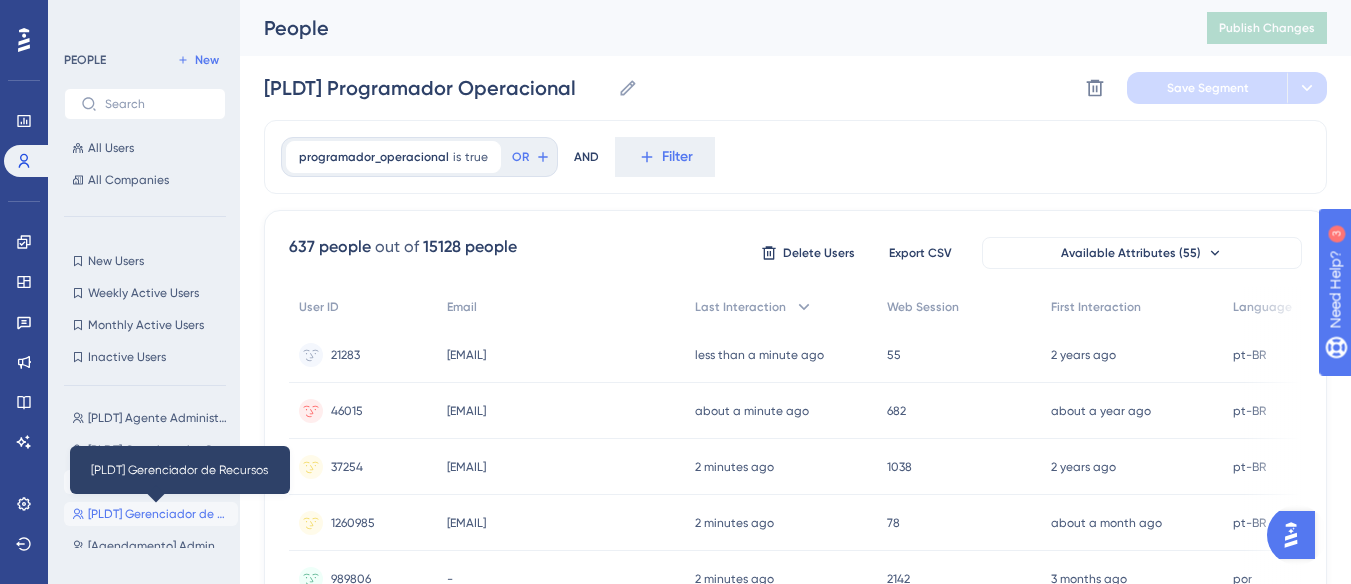 click on "[PLDT] Gerenciador de Recursos" at bounding box center (159, 514) 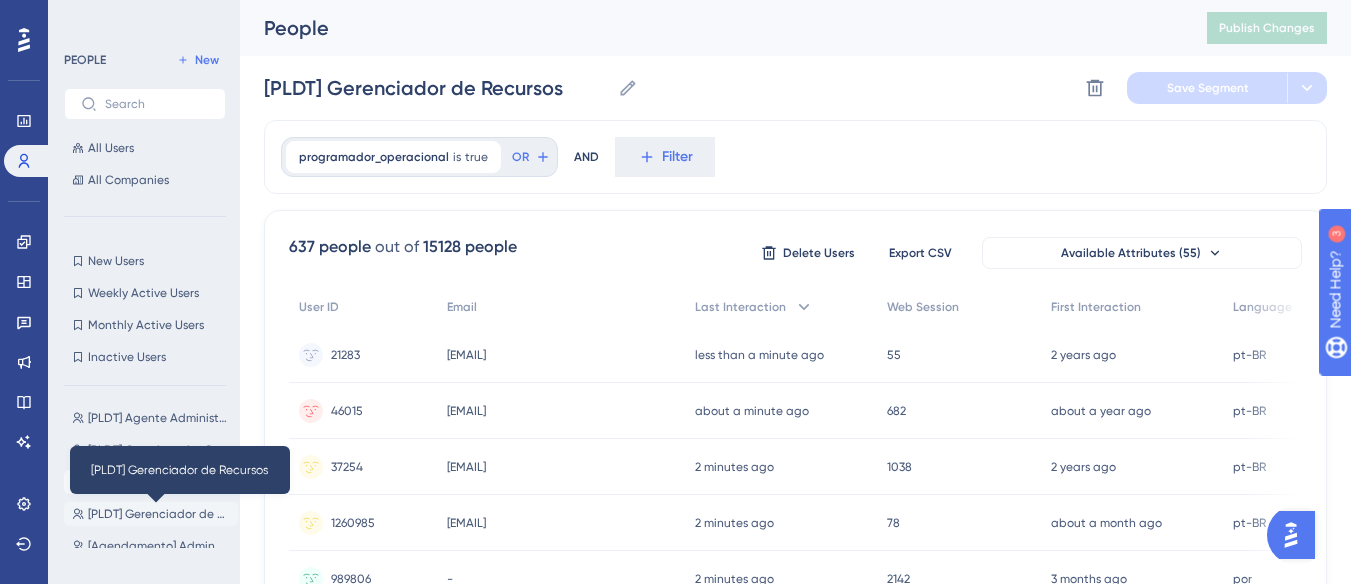 scroll, scrollTop: 0, scrollLeft: 0, axis: both 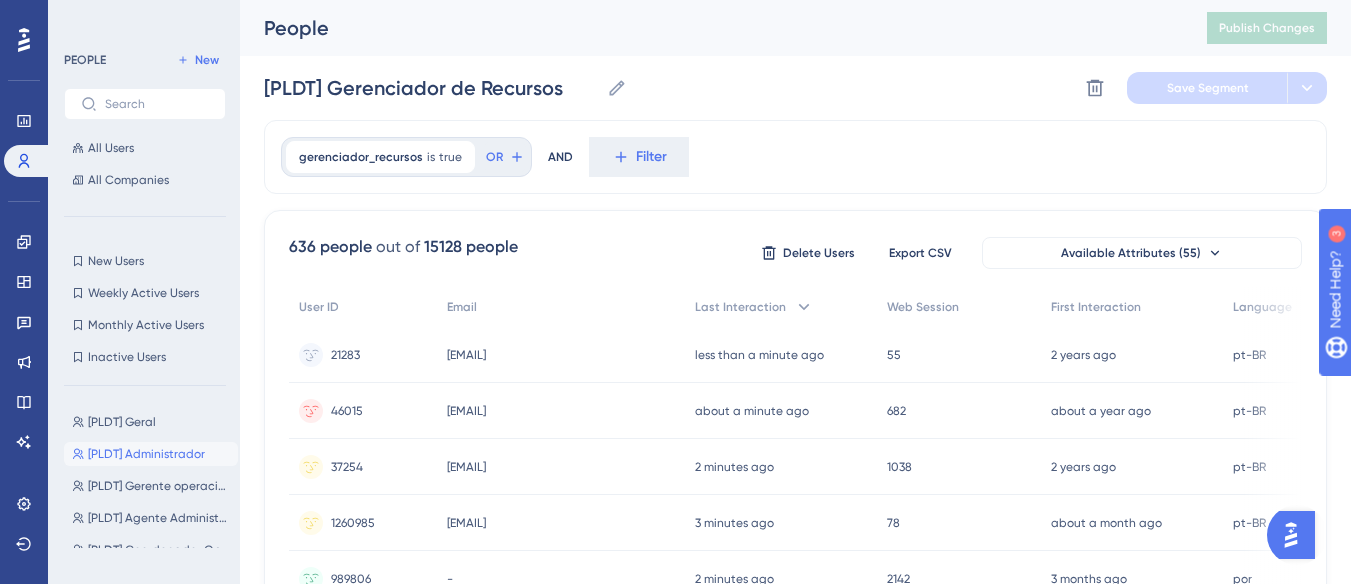click on "[PLDT] Administrador" at bounding box center (146, 454) 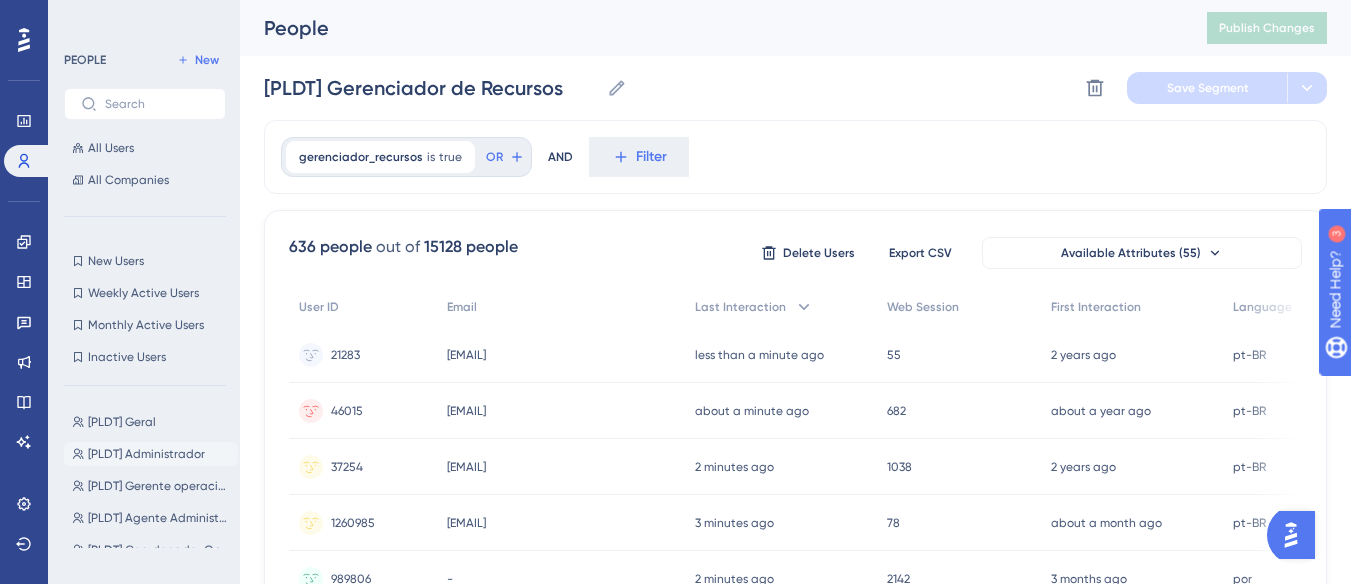 type on "[PLDT] Administrador" 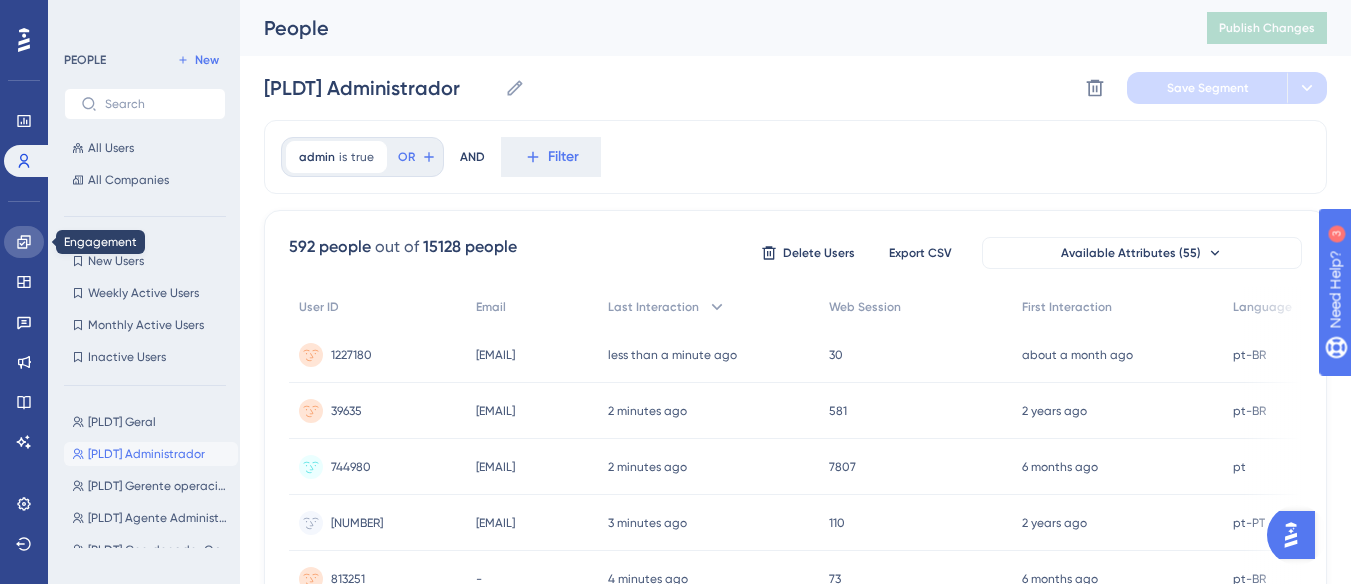 click 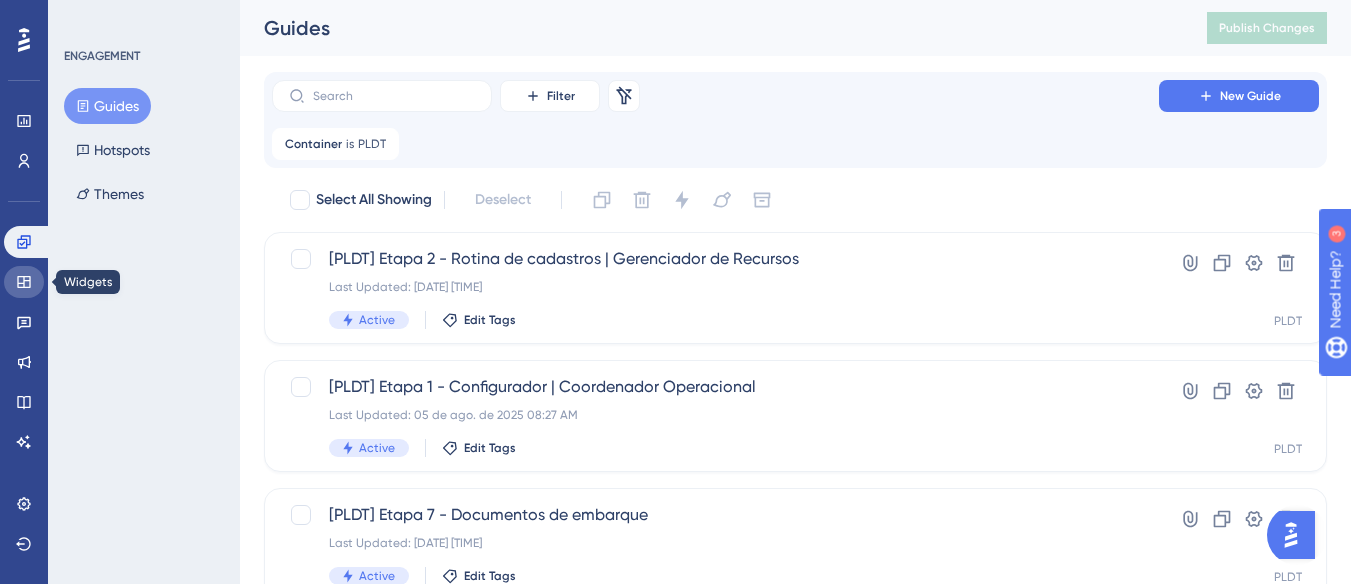 click at bounding box center (24, 282) 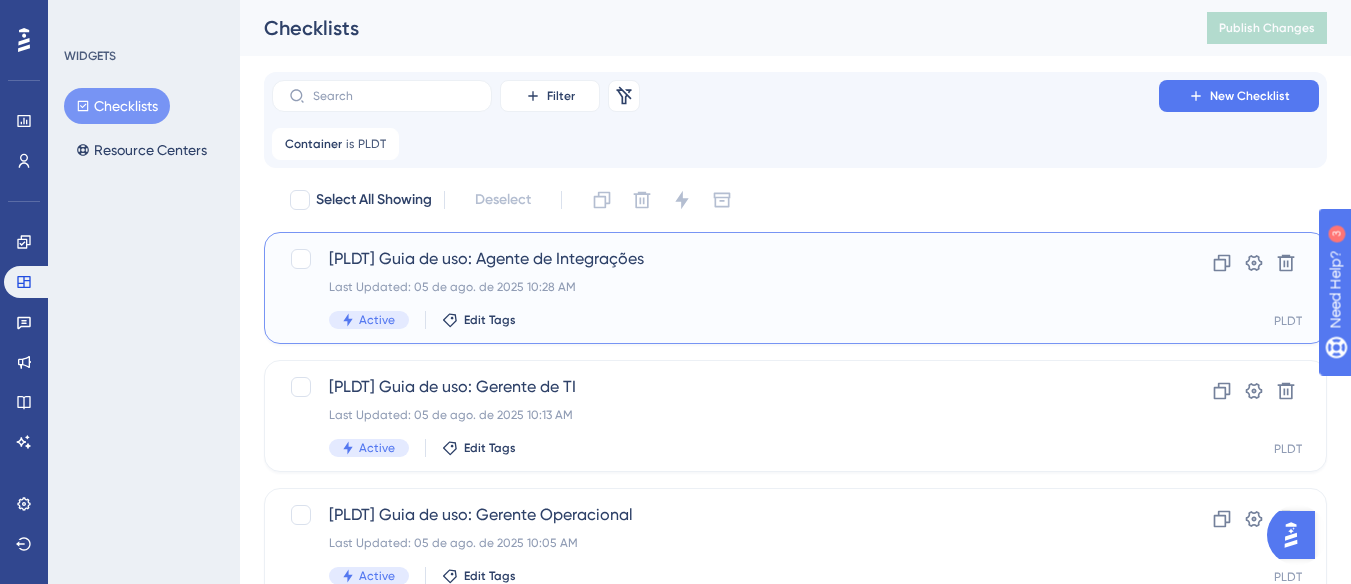 click on "Last Updated: 05 de ago. de 2025 10:28 AM" at bounding box center [715, 287] 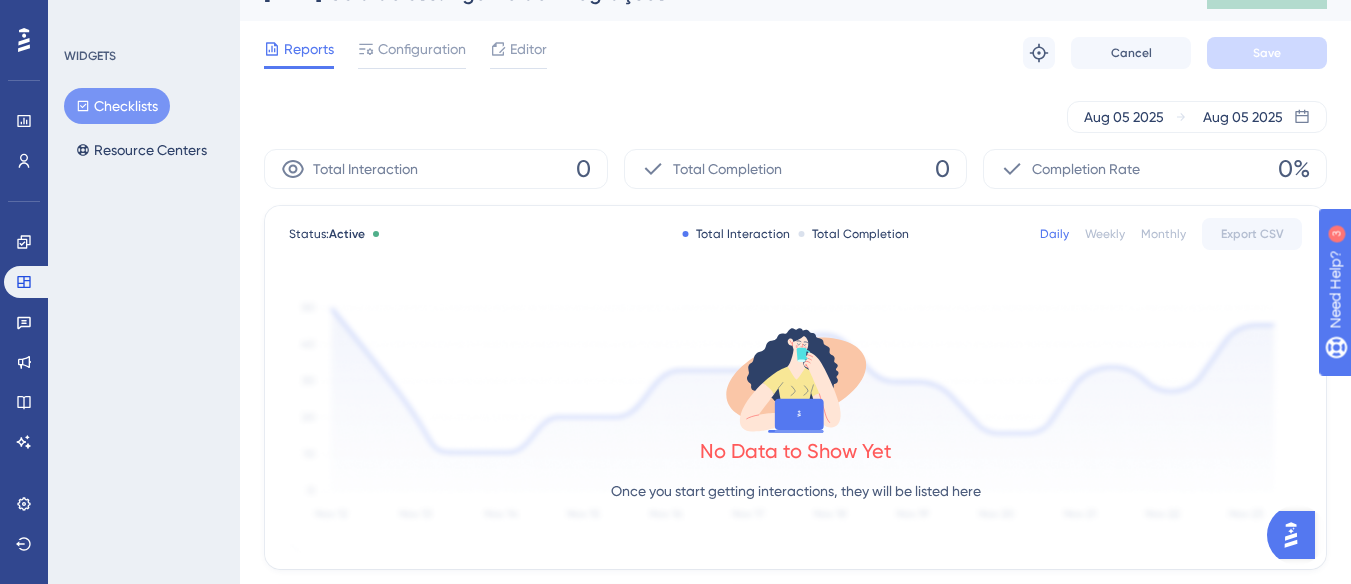 scroll, scrollTop: 0, scrollLeft: 0, axis: both 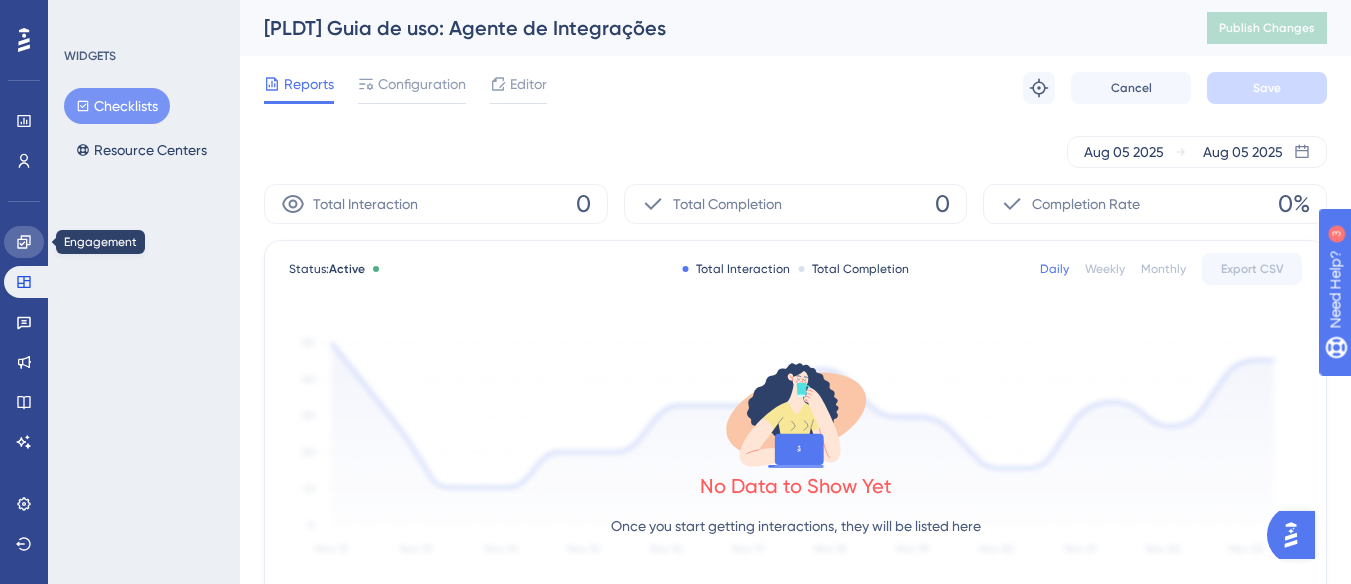click 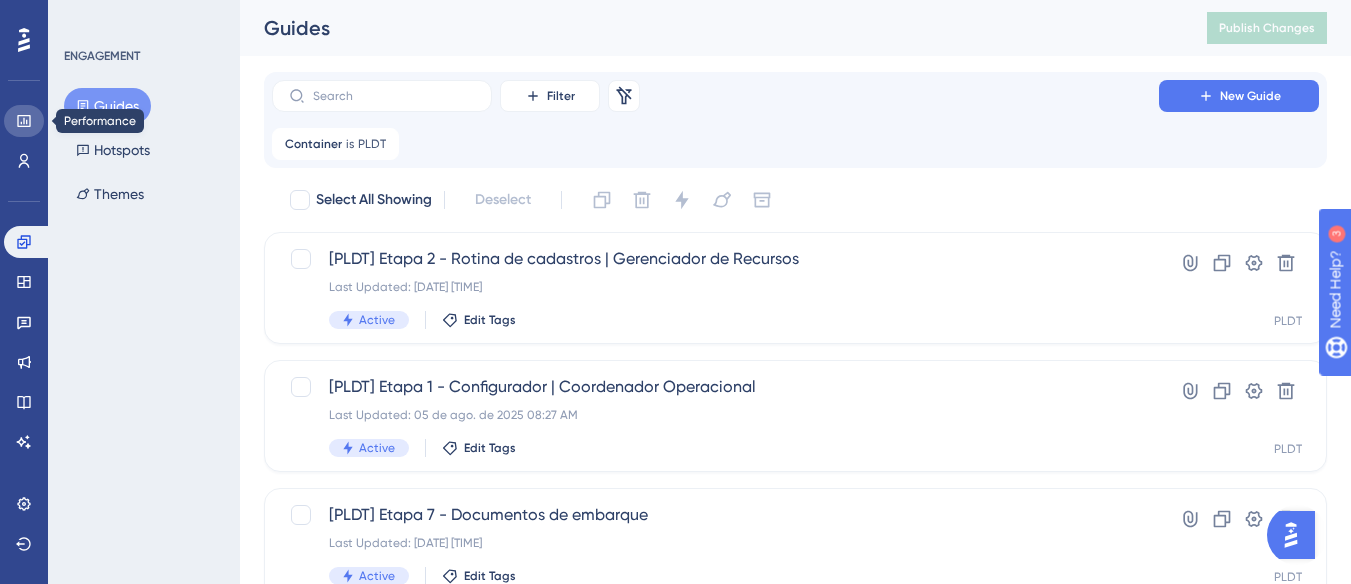 click at bounding box center (24, 121) 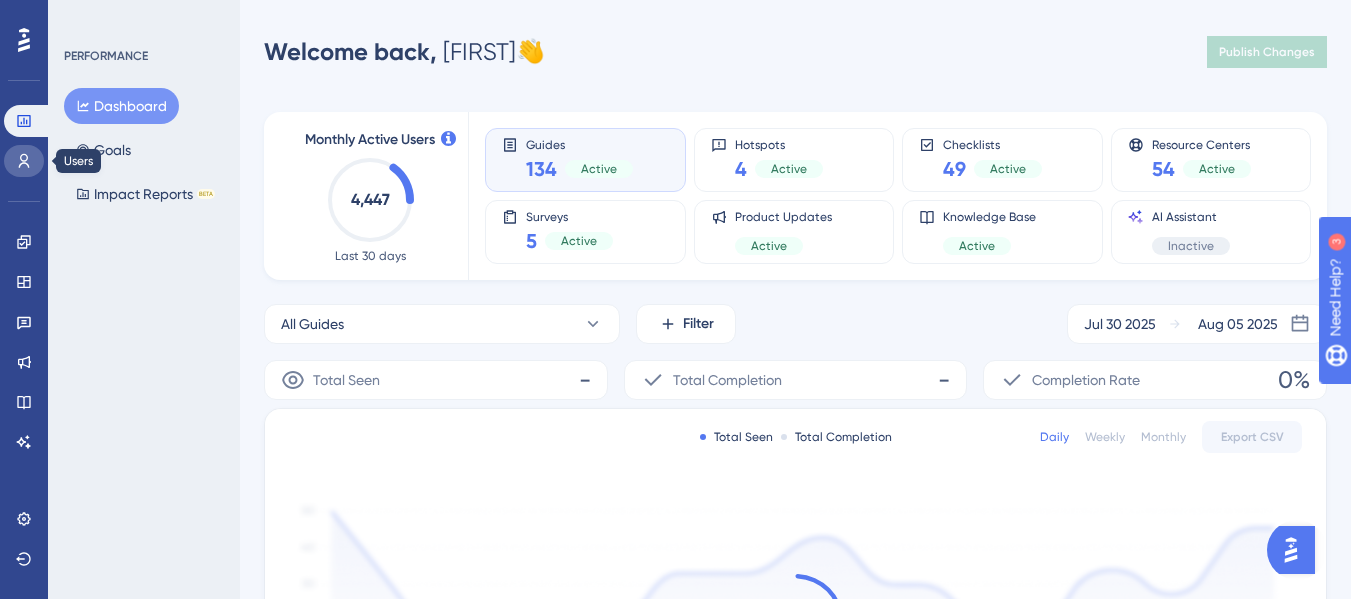 click at bounding box center [24, 161] 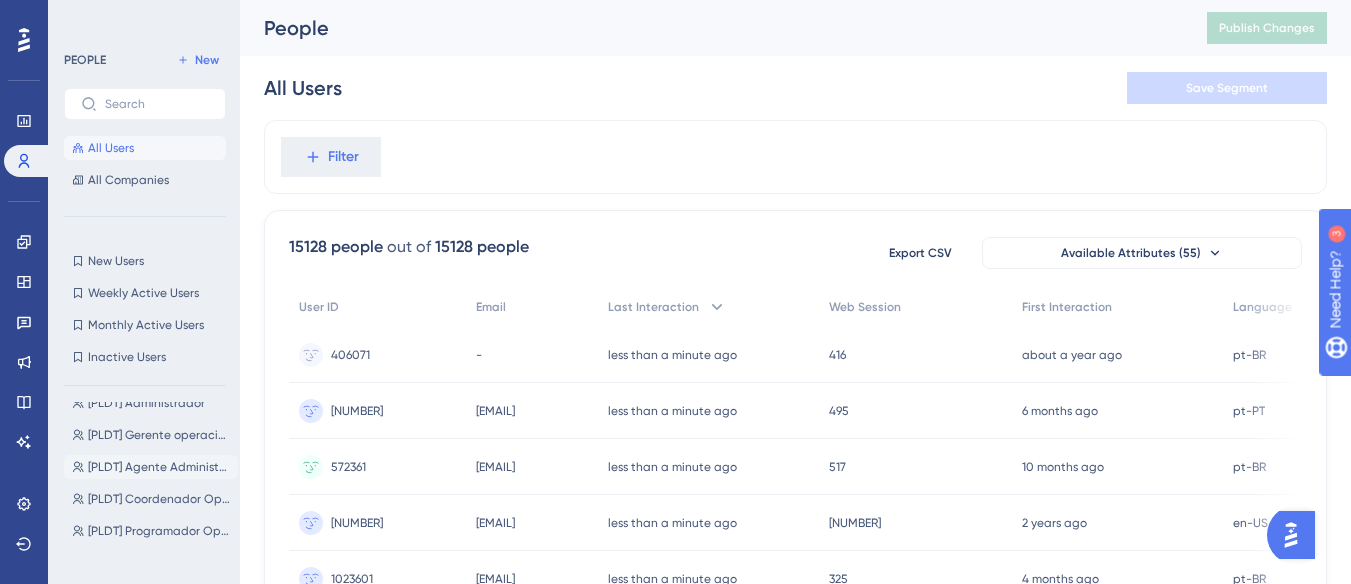 scroll, scrollTop: 100, scrollLeft: 0, axis: vertical 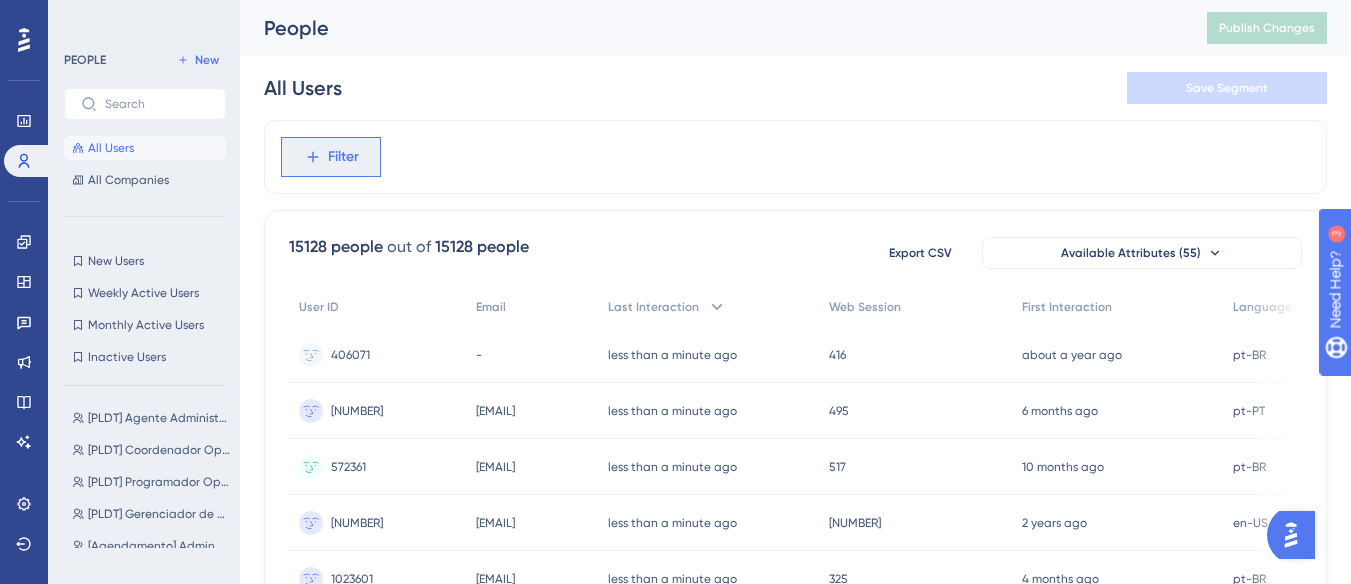 click on "Filter" at bounding box center [343, 157] 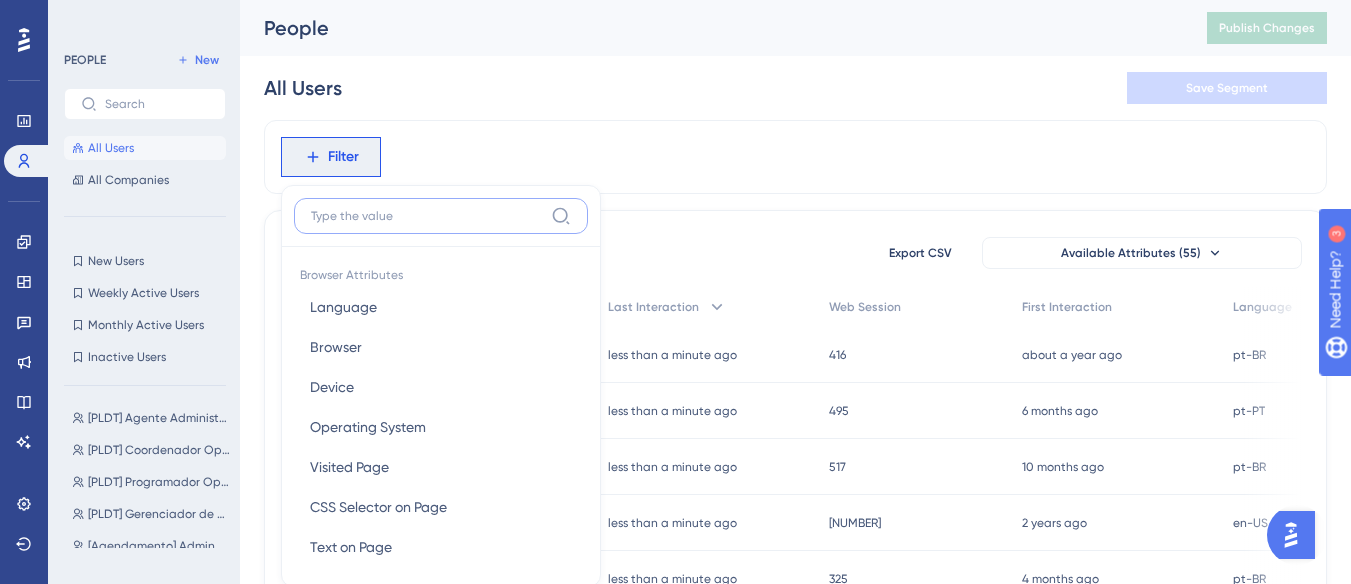 scroll, scrollTop: 54, scrollLeft: 0, axis: vertical 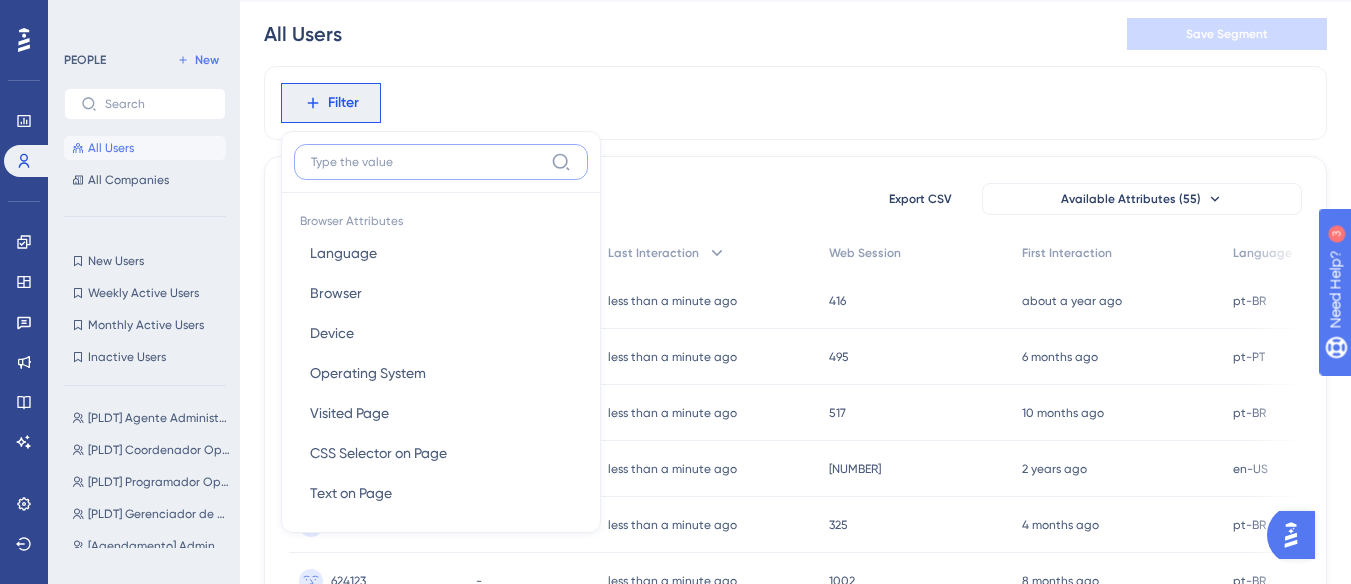 paste on "Agente de Integrações" 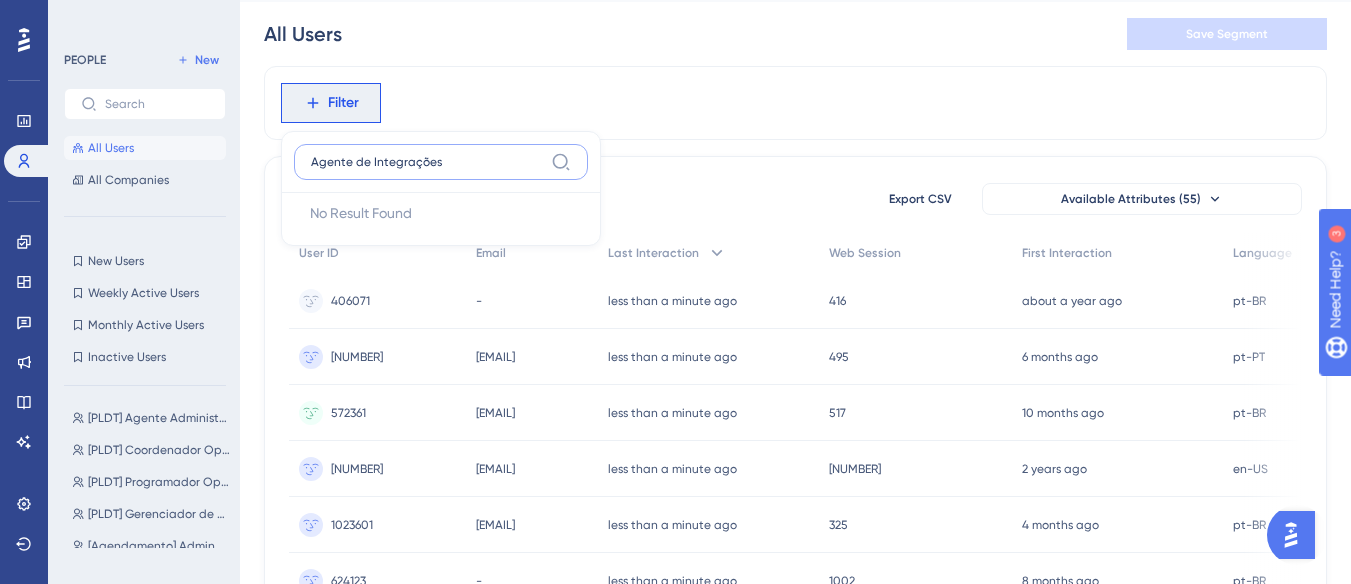 drag, startPoint x: 468, startPoint y: 163, endPoint x: 357, endPoint y: 163, distance: 111 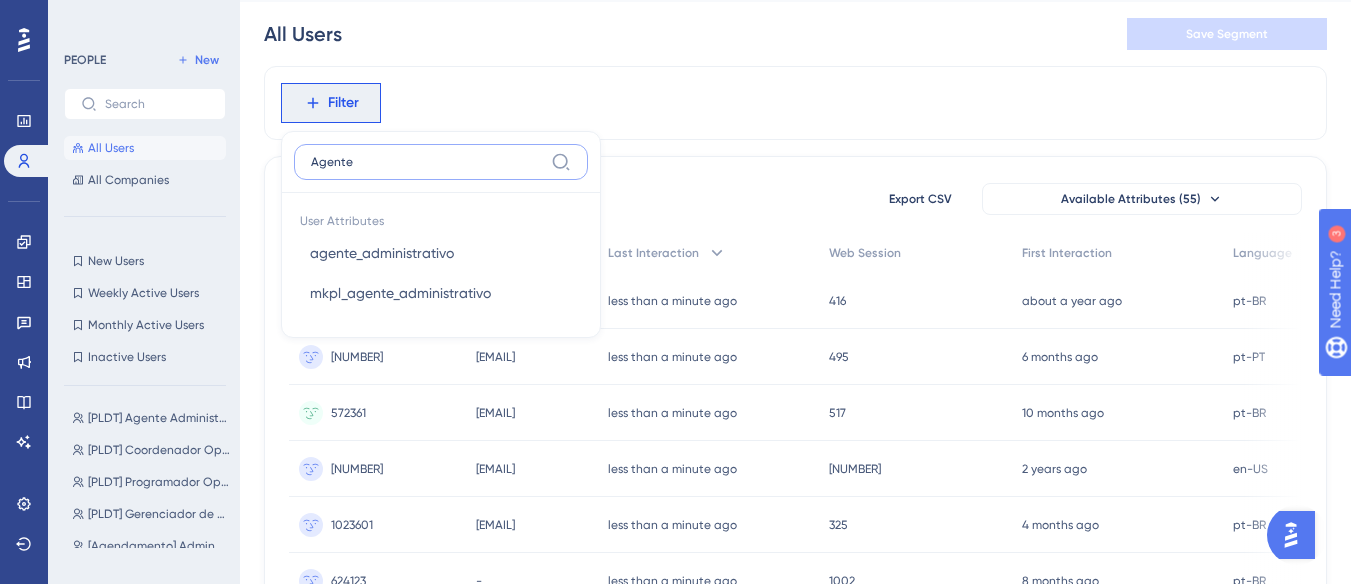 type on "Agente" 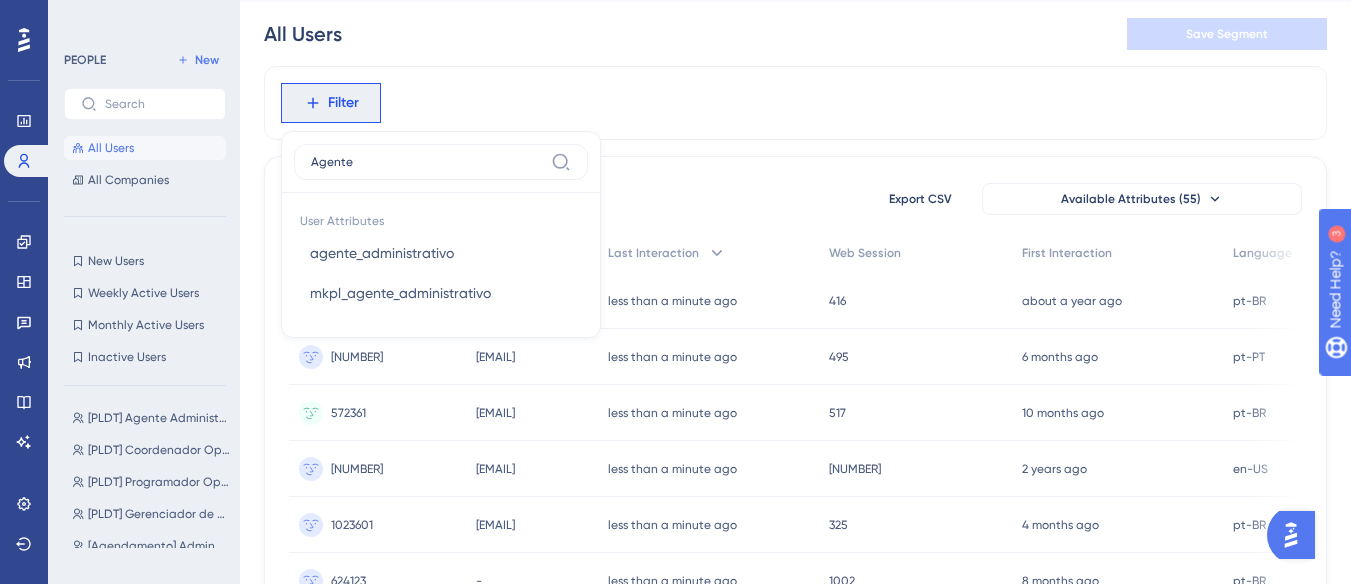 click on "Filter Agente User Attributes agente_administrativo agente_administrativo mkpl_agente_administrativo mkpl_agente_administrativo" at bounding box center [795, 103] 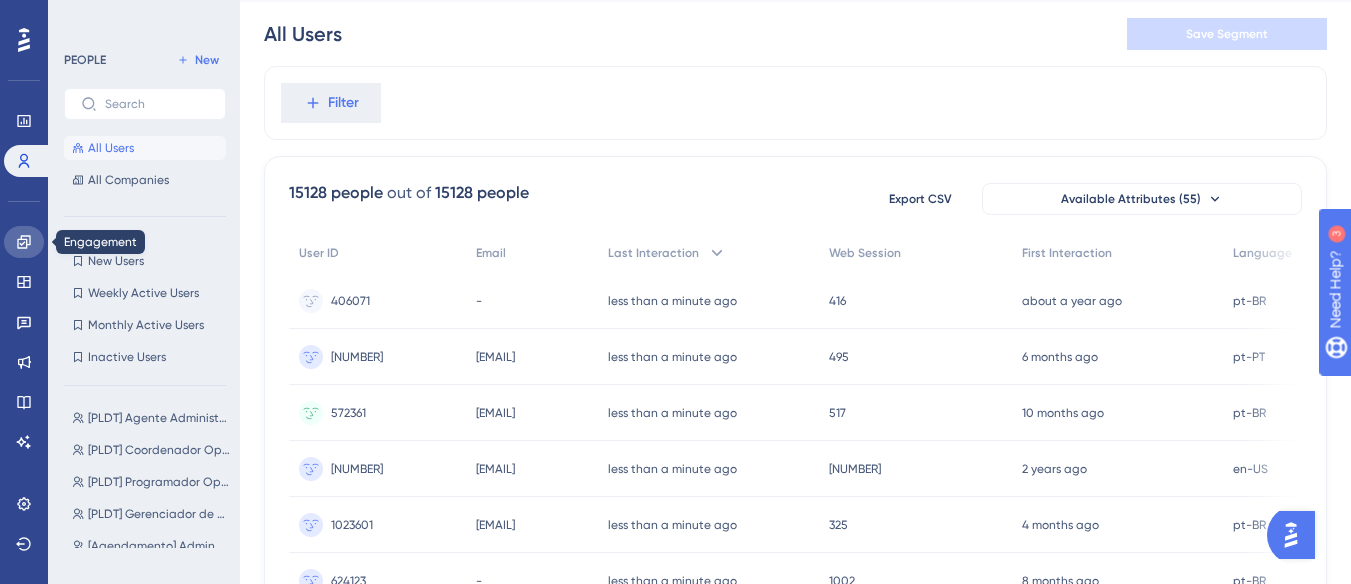 click 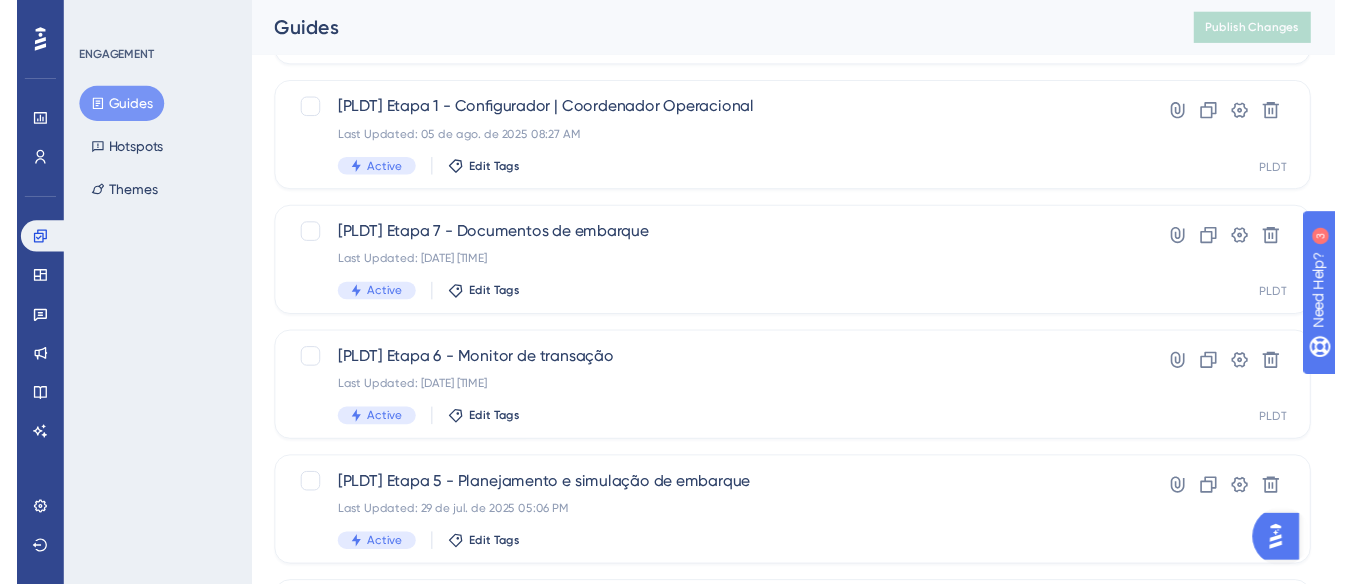 scroll, scrollTop: 0, scrollLeft: 0, axis: both 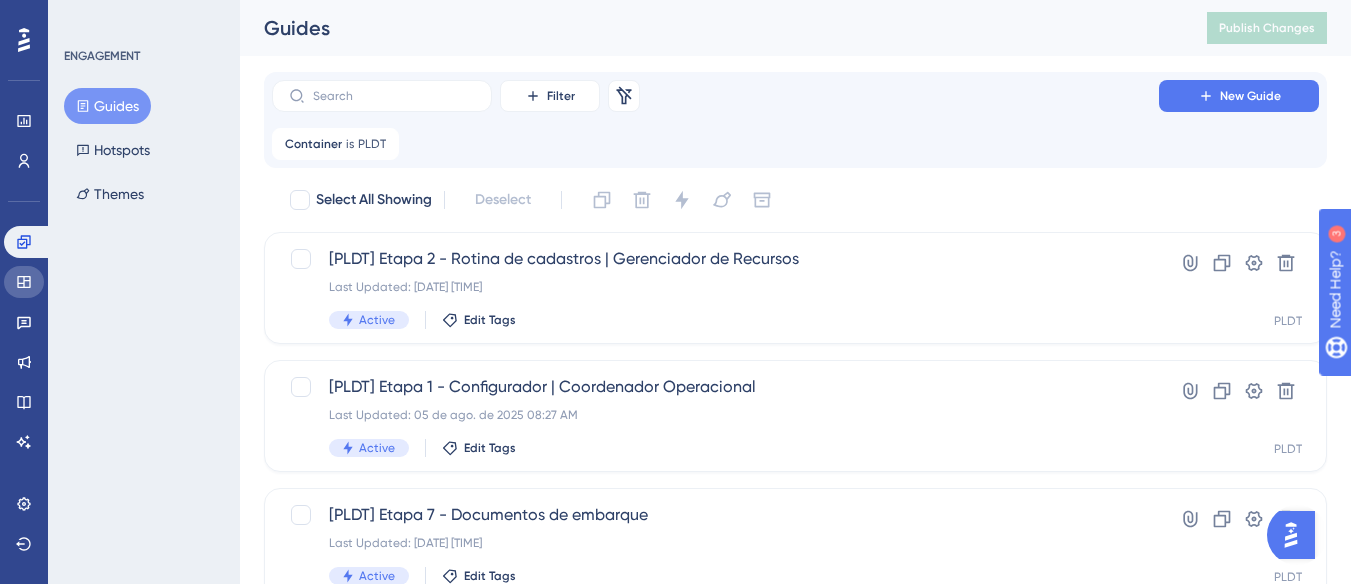 click 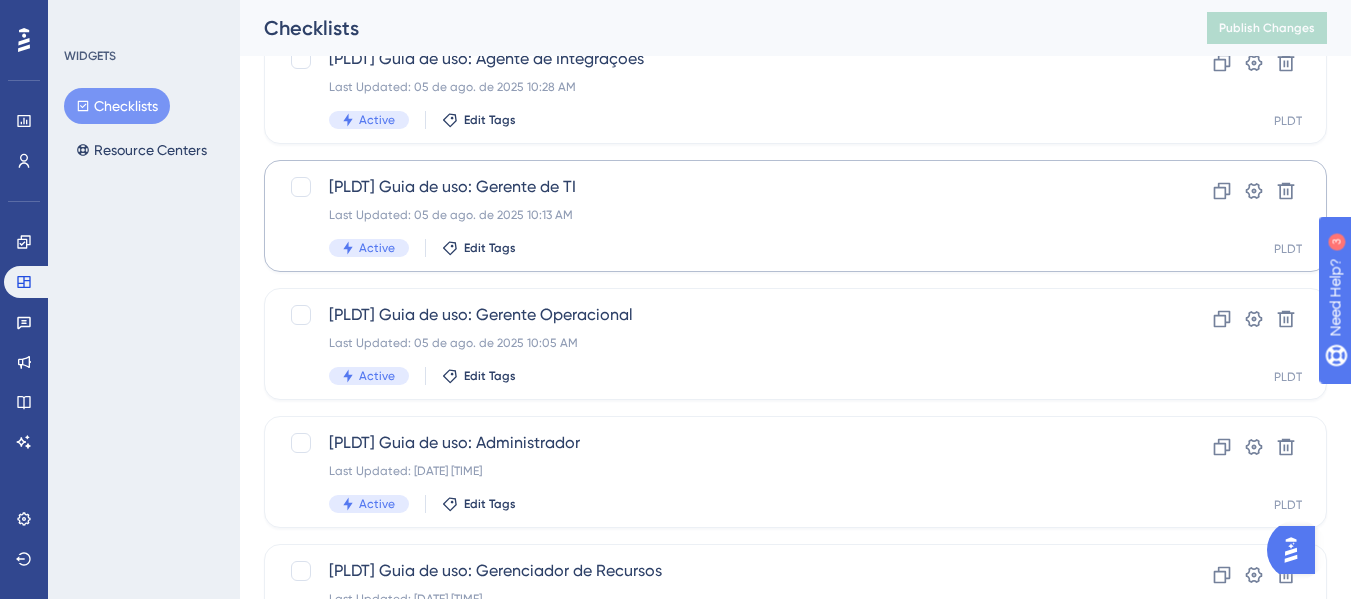 scroll, scrollTop: 100, scrollLeft: 0, axis: vertical 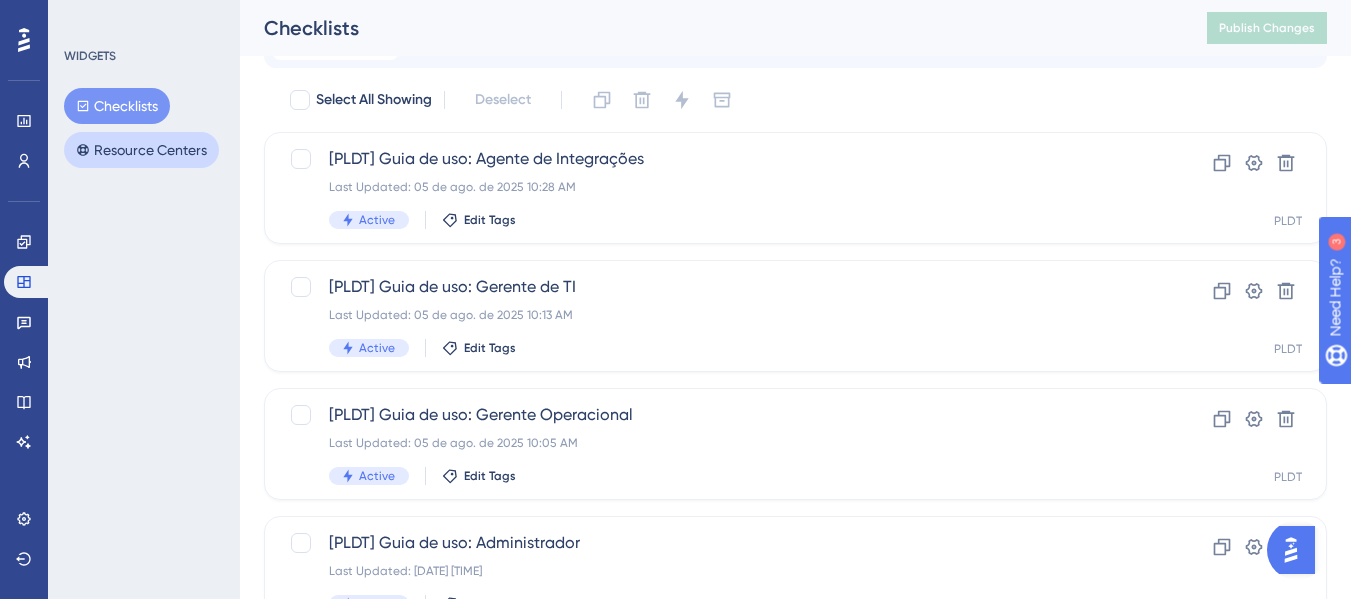click on "Resource Centers" at bounding box center [141, 150] 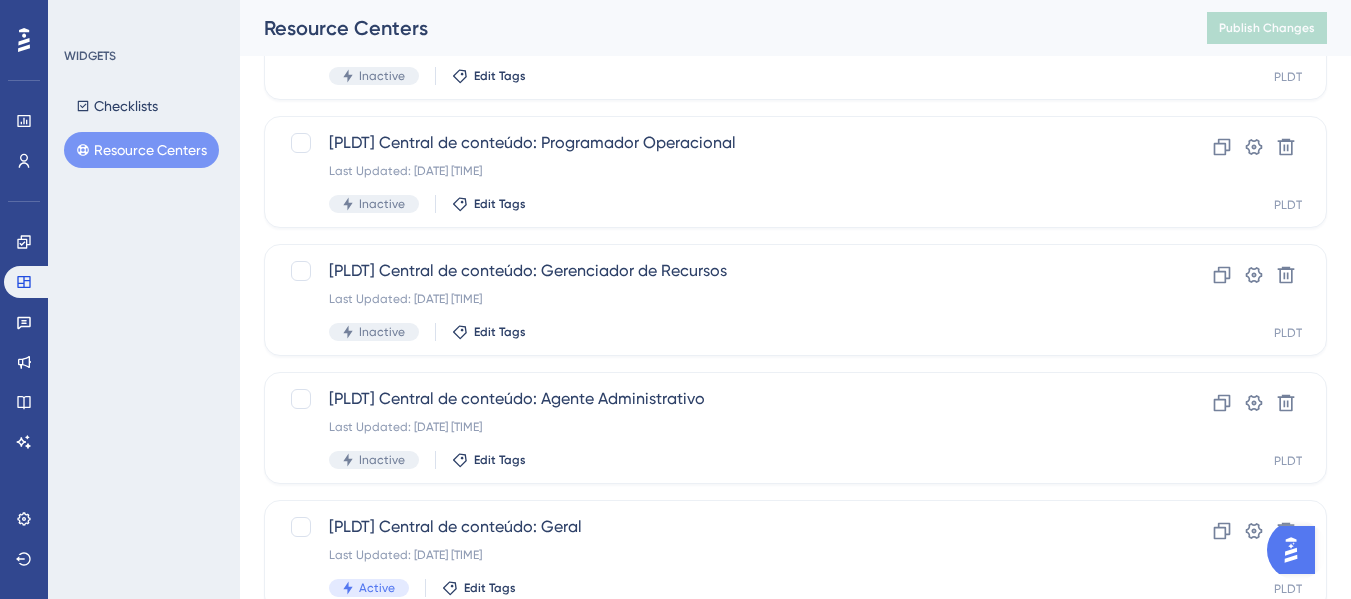 scroll, scrollTop: 577, scrollLeft: 0, axis: vertical 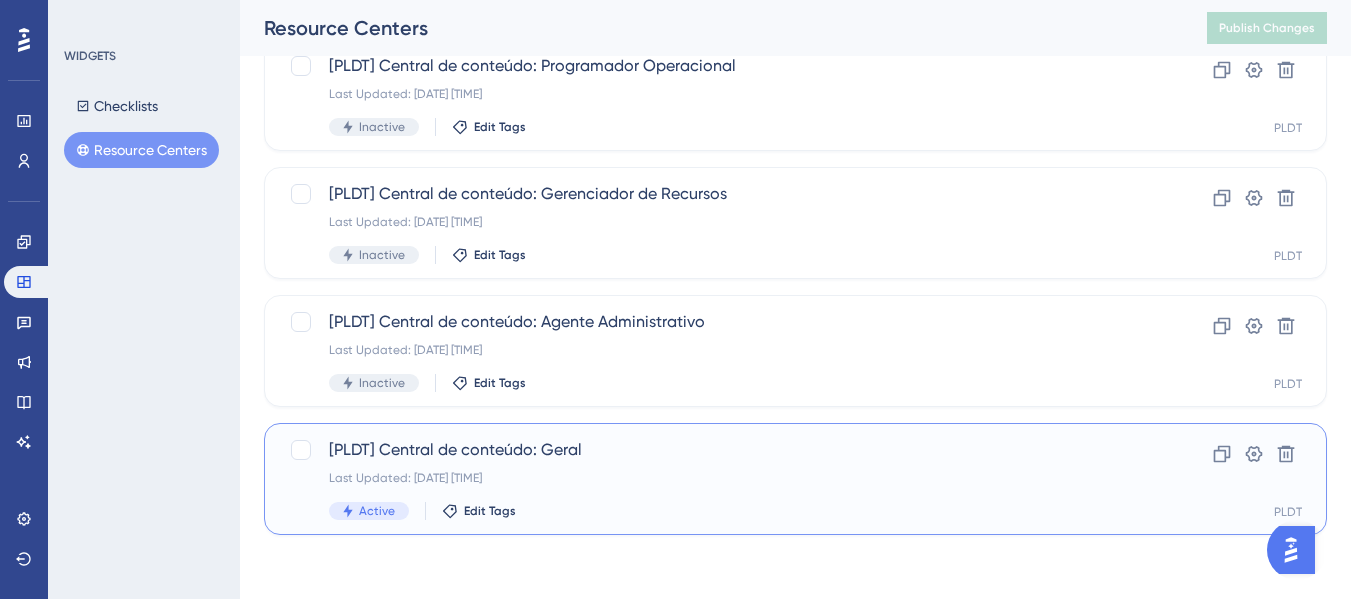 click on "[PLDT] Central de conteúdo: Geral" at bounding box center [715, 450] 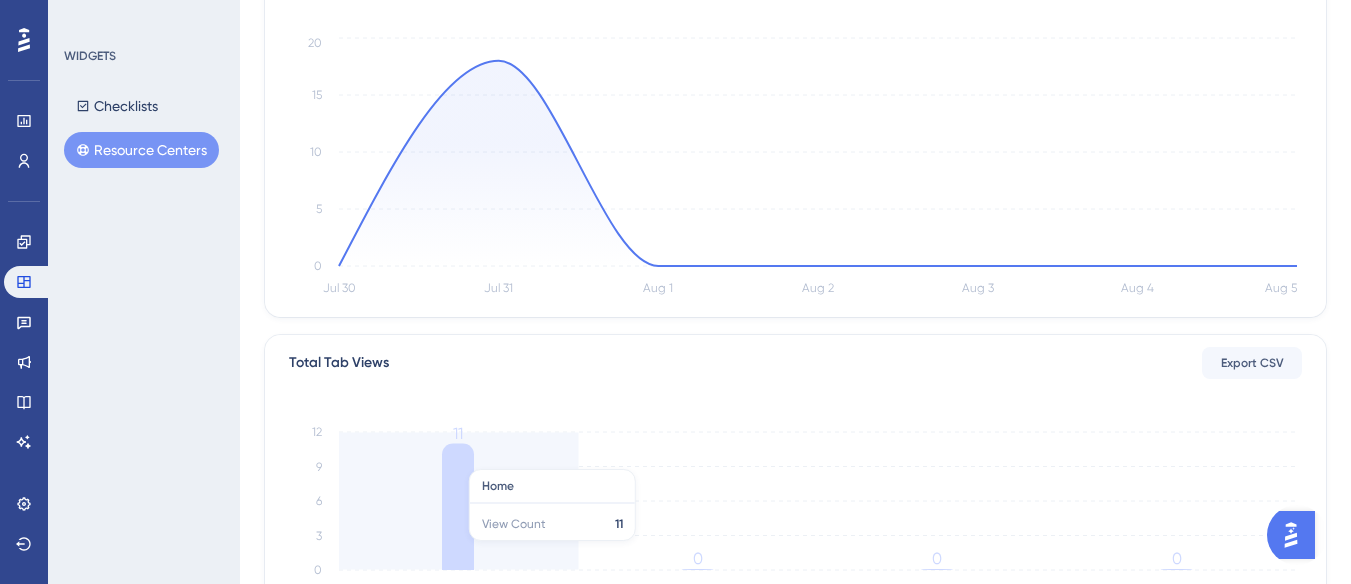 scroll, scrollTop: 0, scrollLeft: 0, axis: both 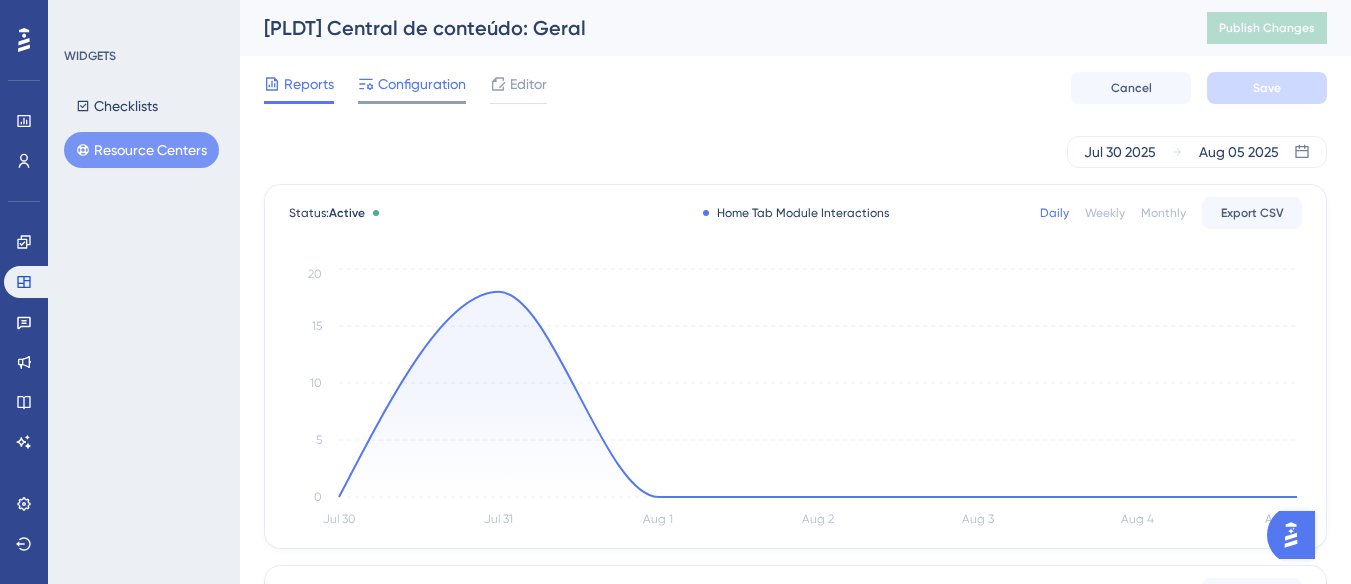 click on "Configuration" at bounding box center (422, 84) 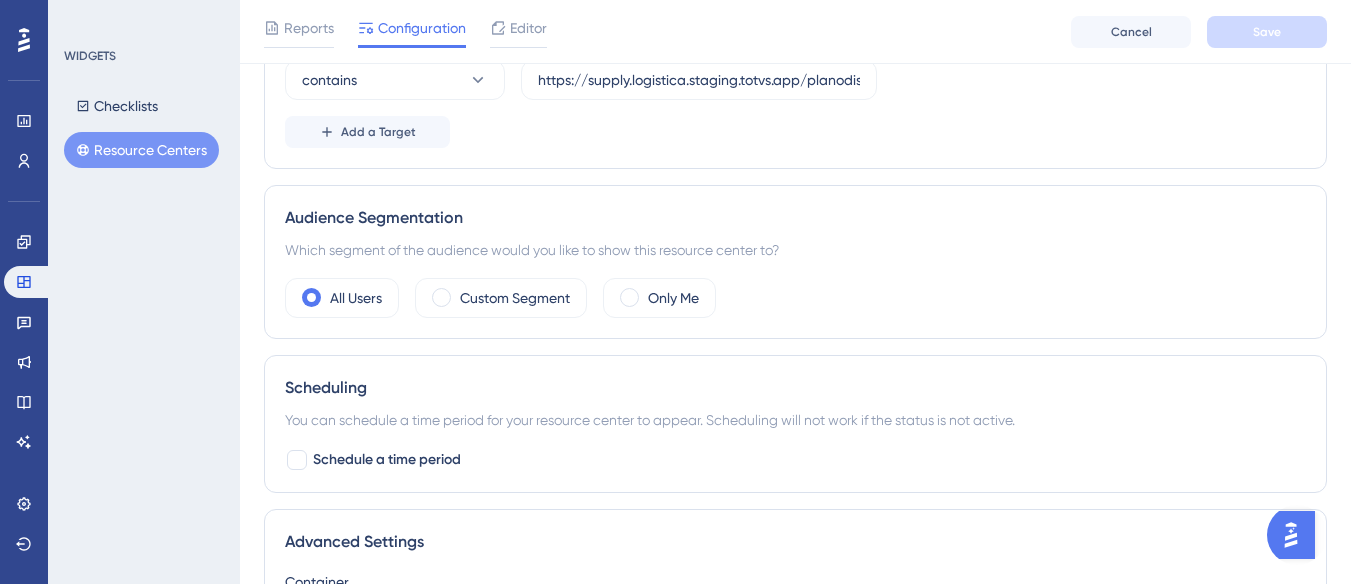 scroll, scrollTop: 498, scrollLeft: 0, axis: vertical 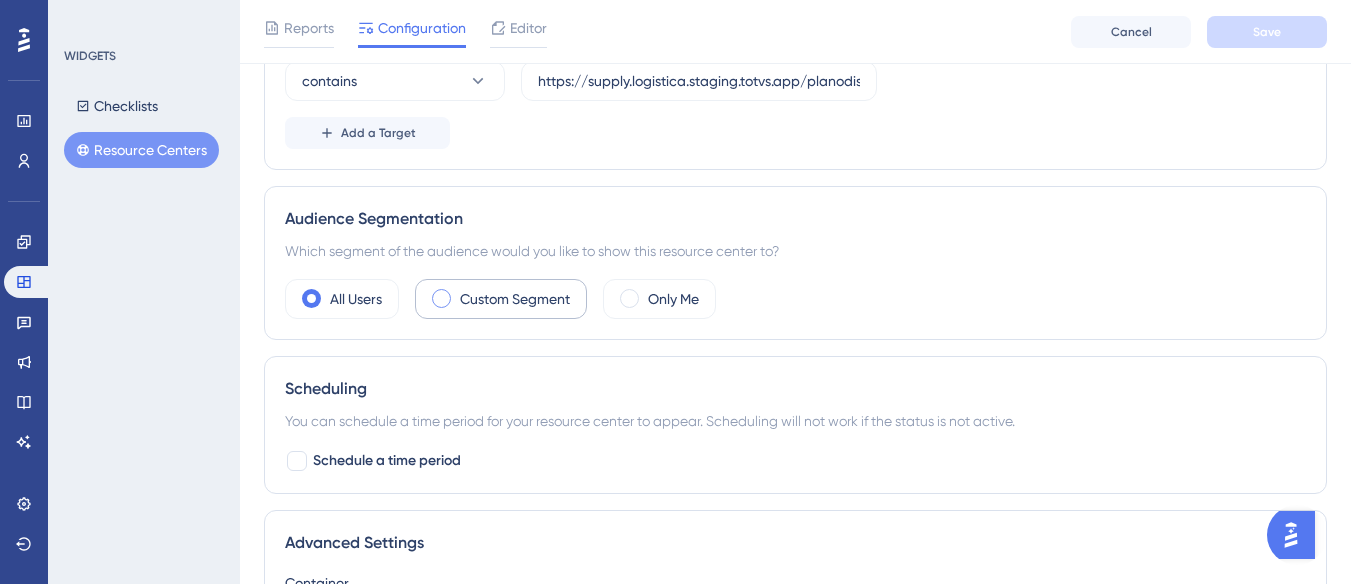 click on "Custom Segment" at bounding box center (515, 299) 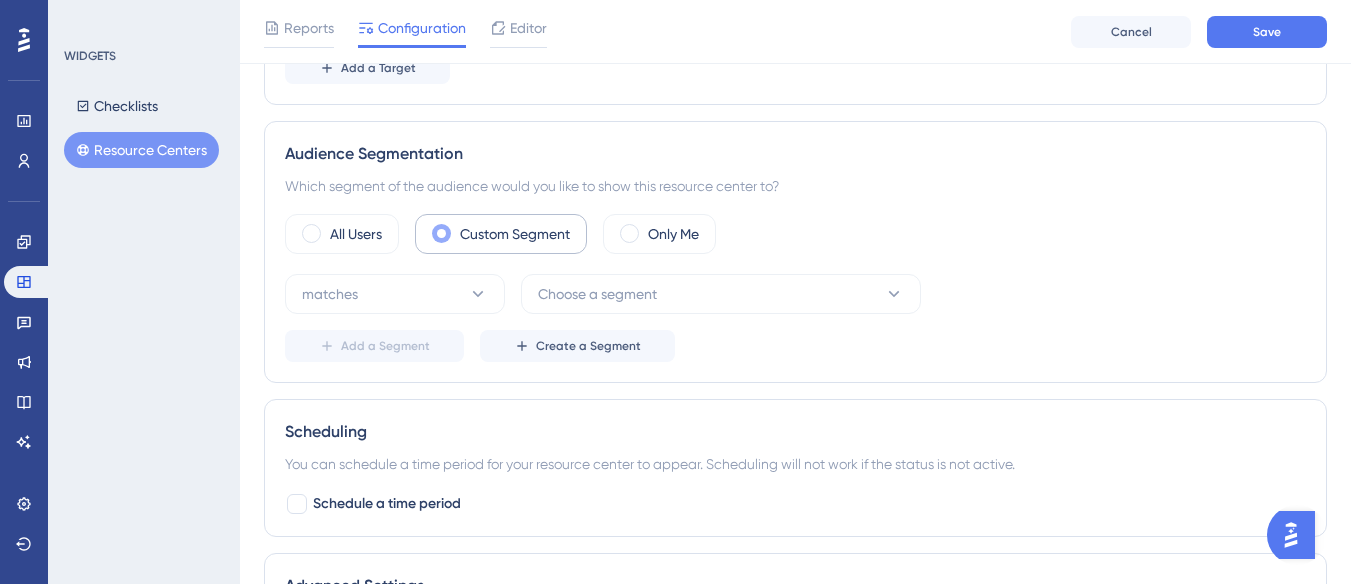 scroll, scrollTop: 598, scrollLeft: 0, axis: vertical 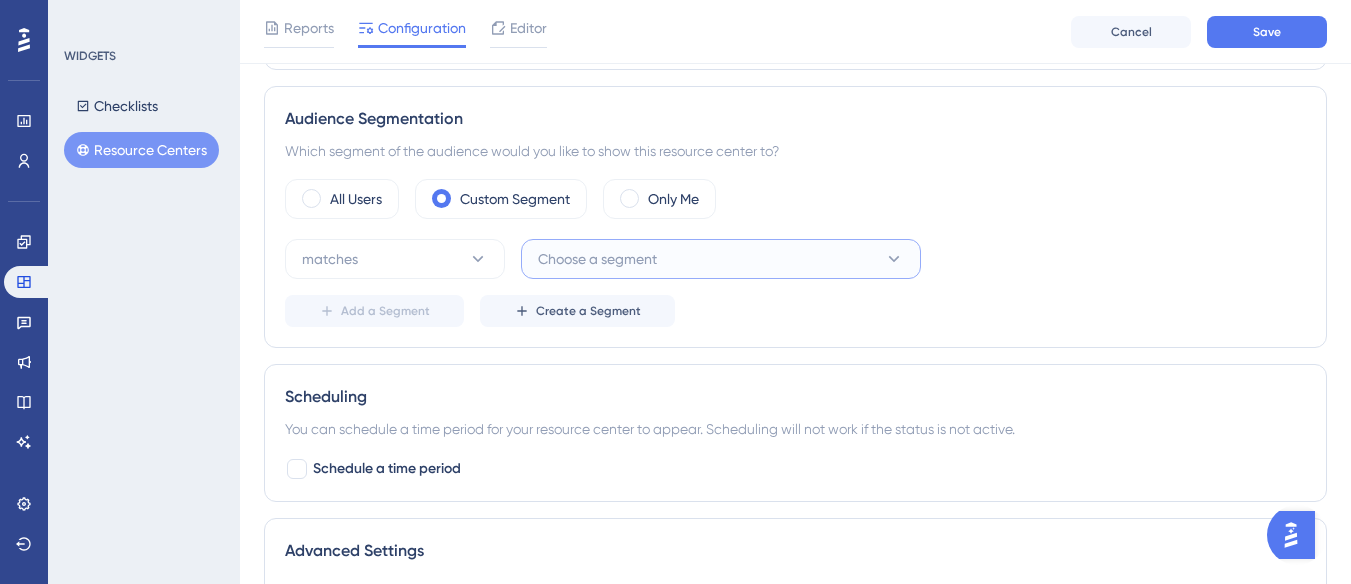 click on "Choose a segment" at bounding box center (597, 259) 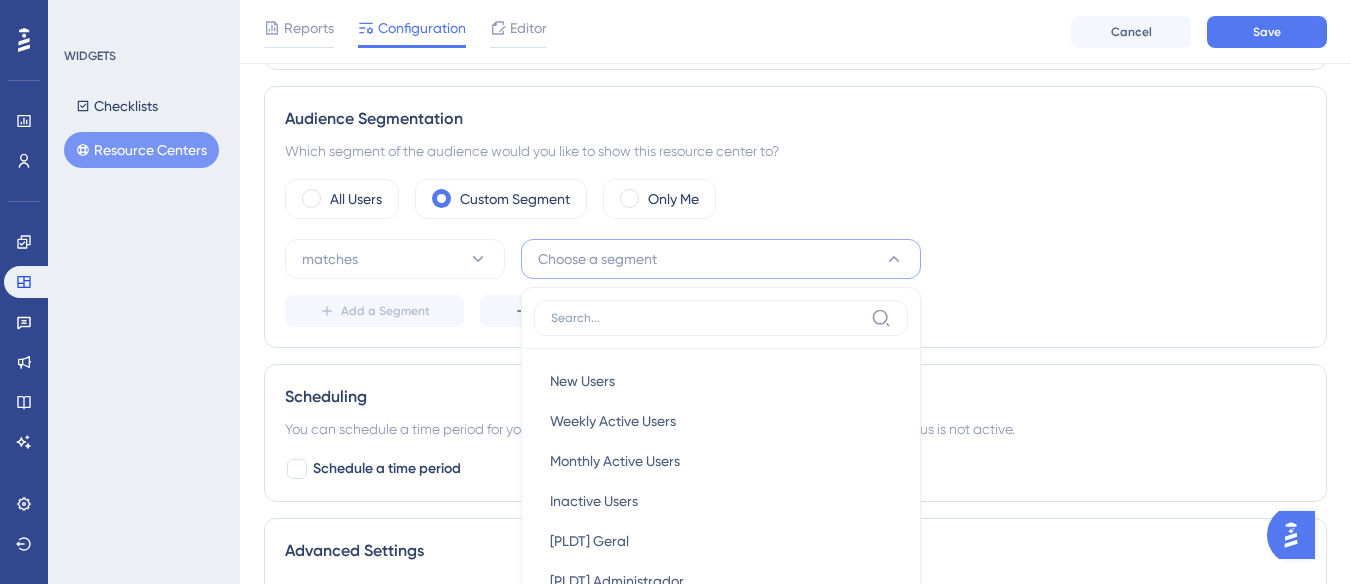 scroll, scrollTop: 754, scrollLeft: 0, axis: vertical 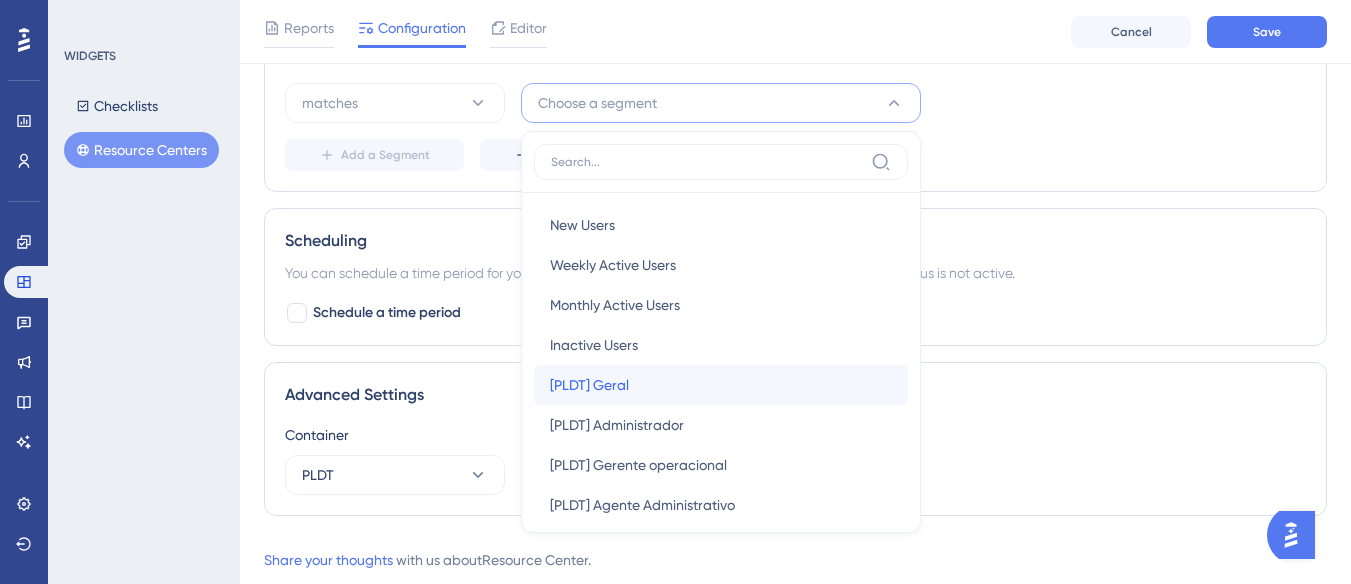 click on "[PLDT] Geral" at bounding box center (589, 385) 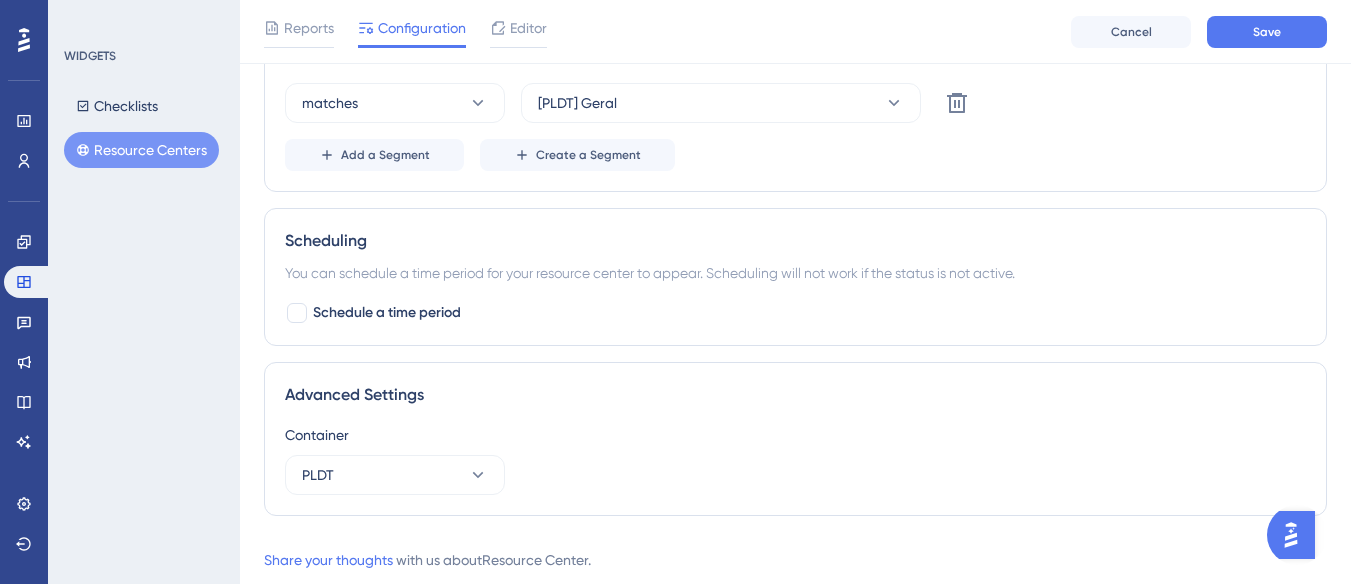 scroll, scrollTop: 654, scrollLeft: 0, axis: vertical 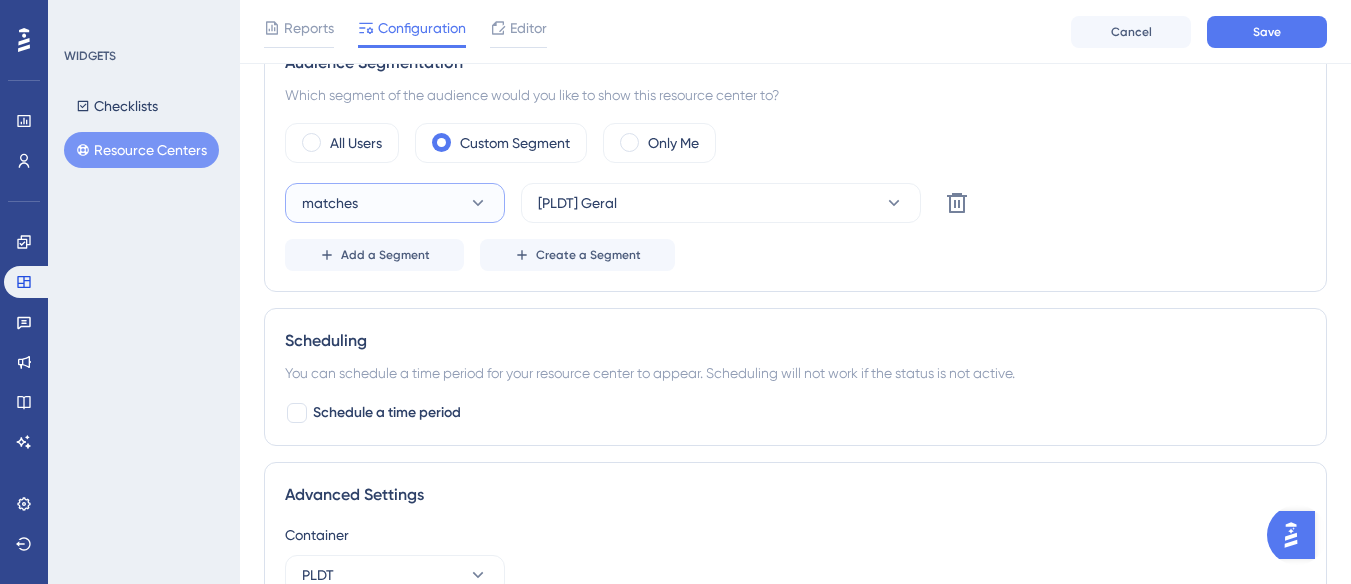 click 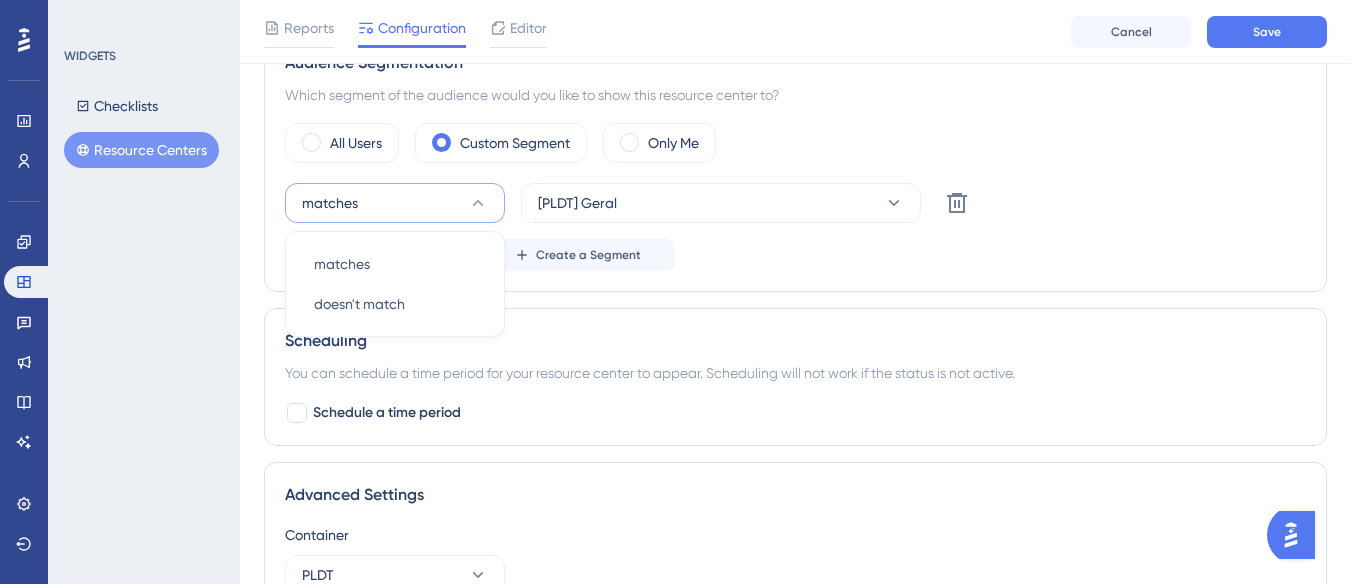 click 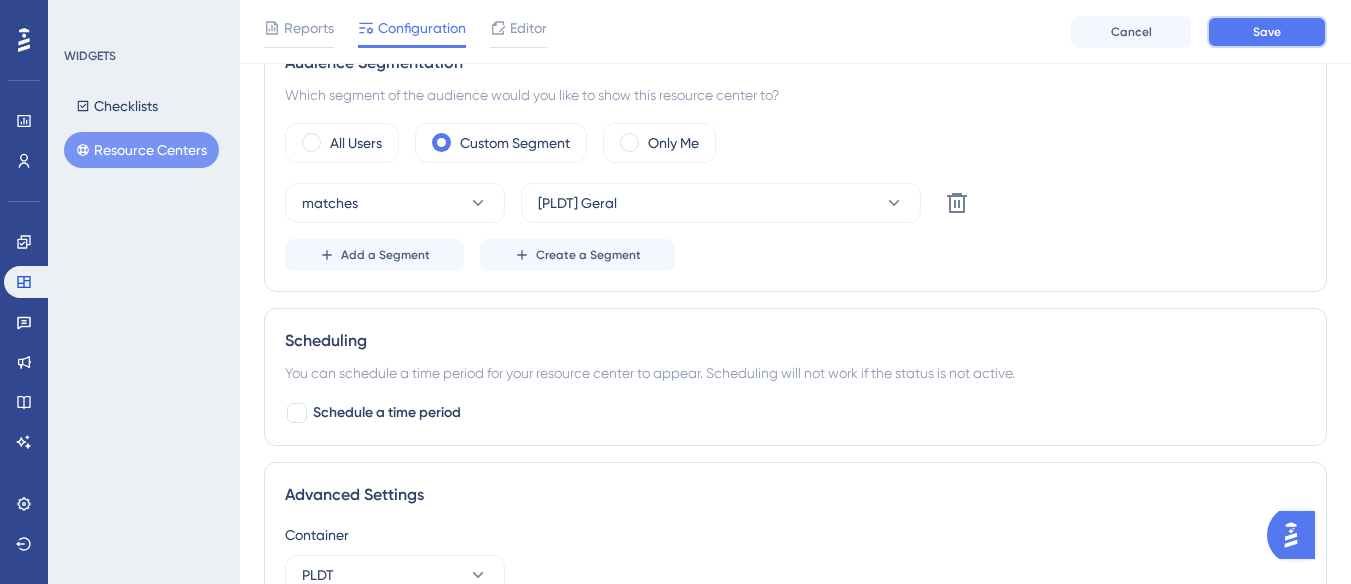 click on "Save" at bounding box center (1267, 32) 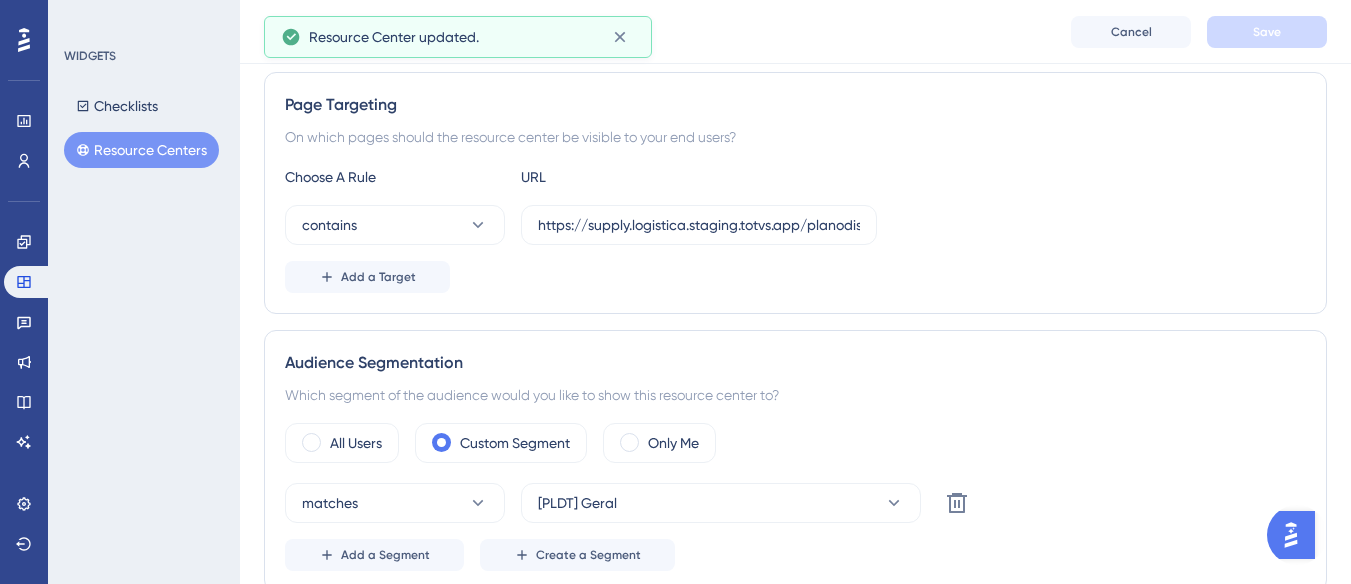 scroll, scrollTop: 154, scrollLeft: 0, axis: vertical 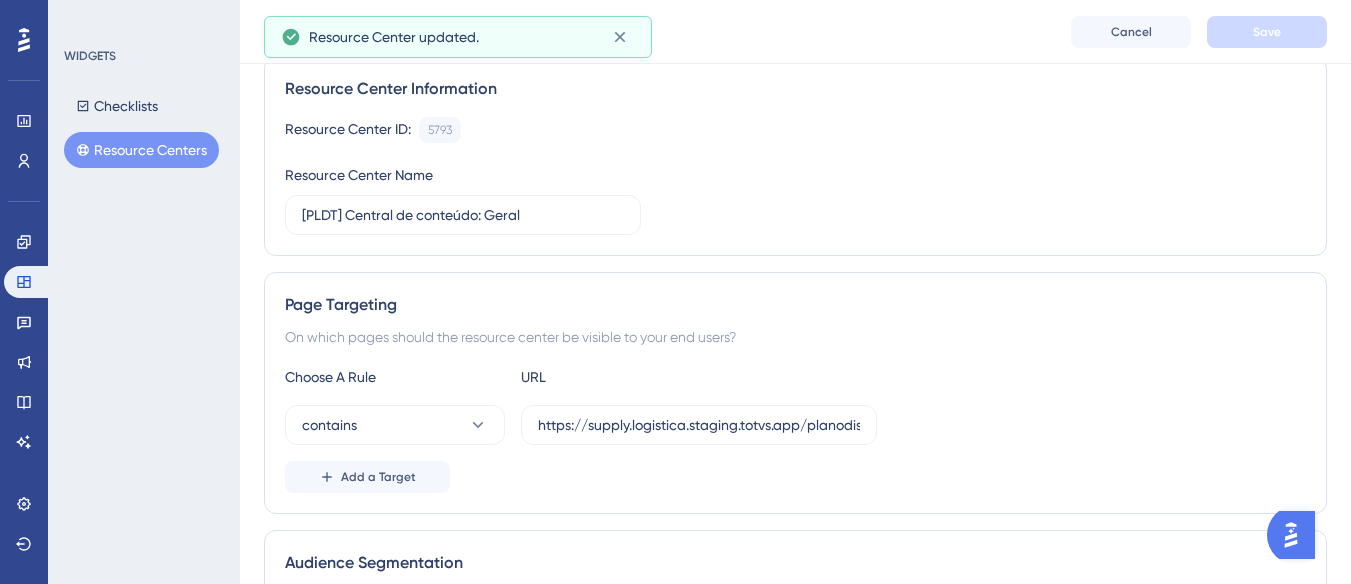click on "Resource Centers" at bounding box center (141, 150) 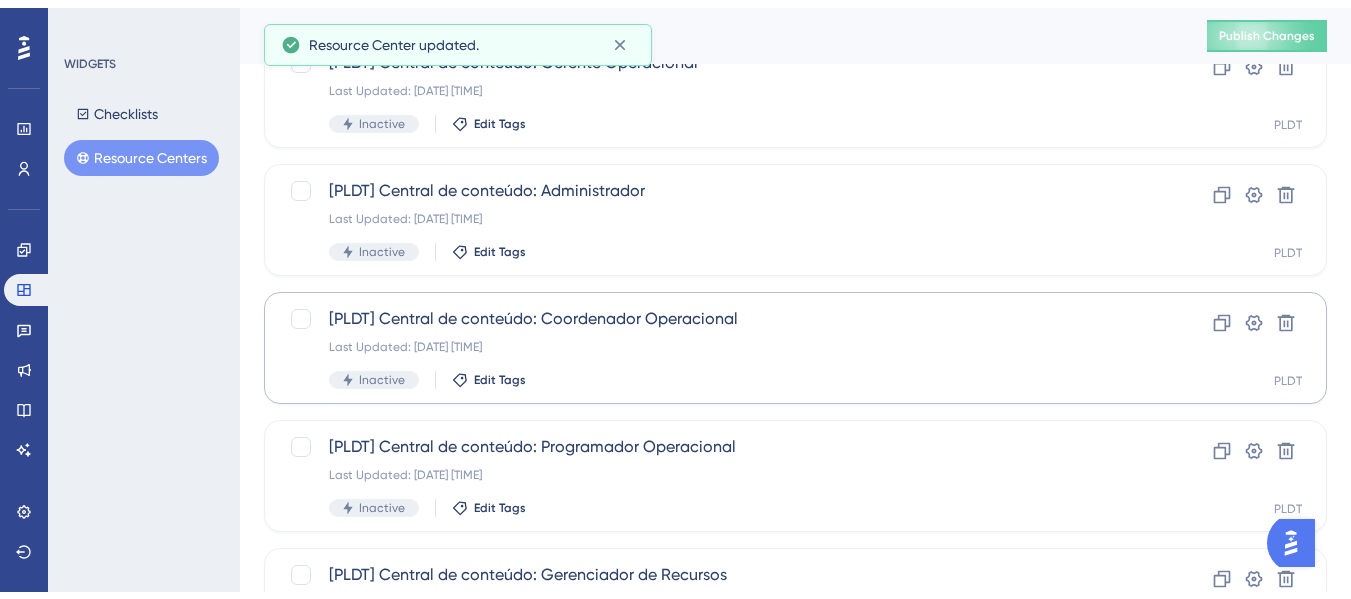 scroll, scrollTop: 577, scrollLeft: 0, axis: vertical 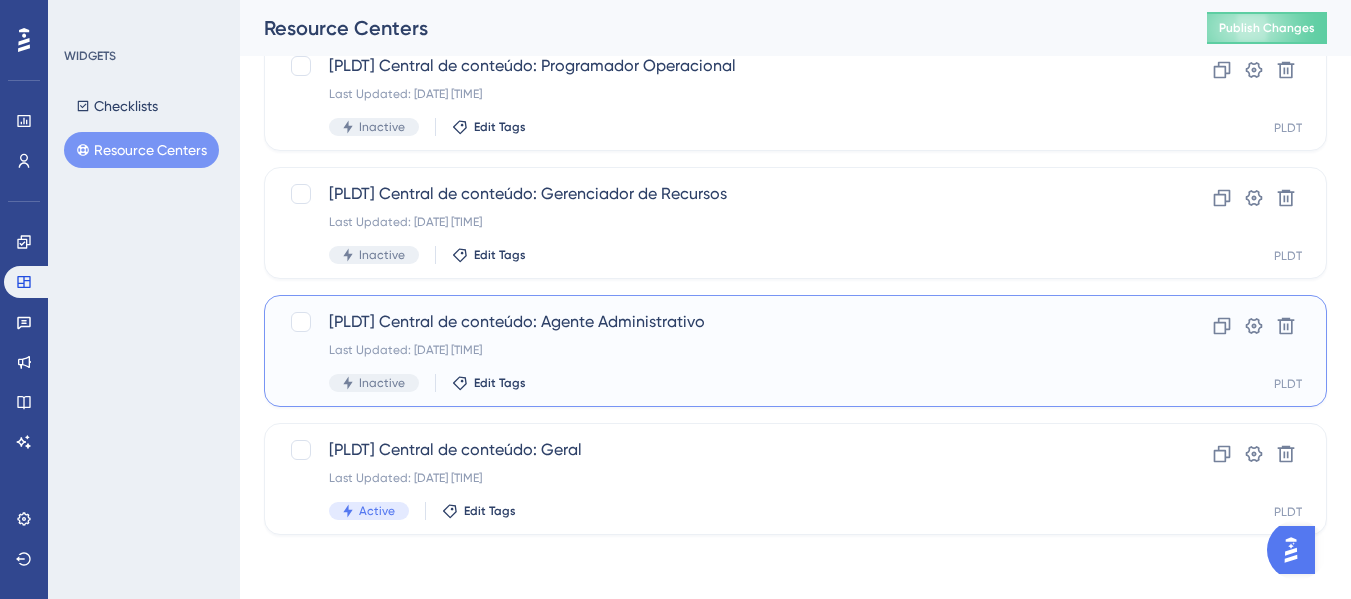 click on "[PLDT] Central de conteúdo: Agente Administrativo" at bounding box center [715, 322] 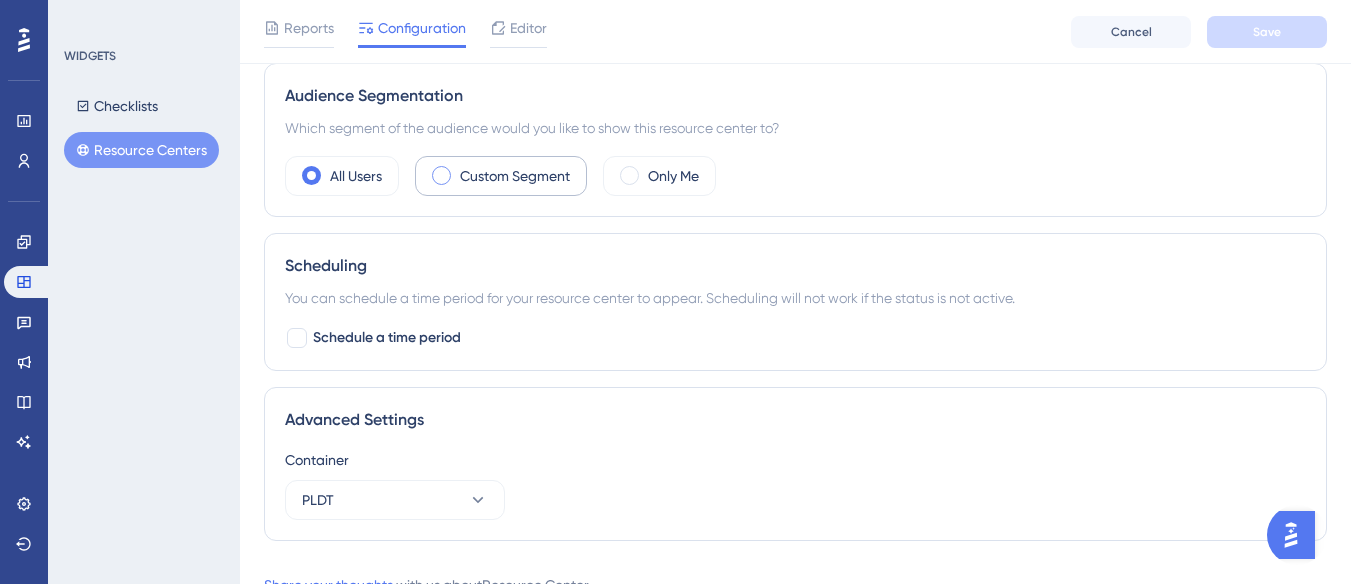 scroll, scrollTop: 598, scrollLeft: 0, axis: vertical 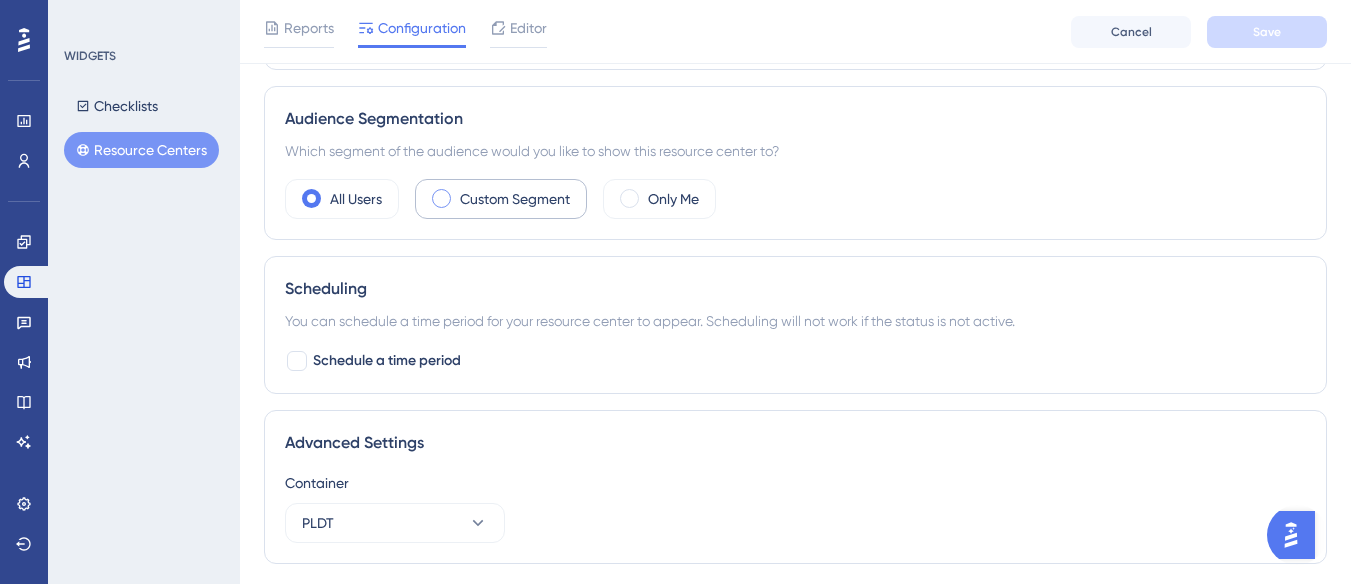 click on "Custom Segment" at bounding box center [515, 199] 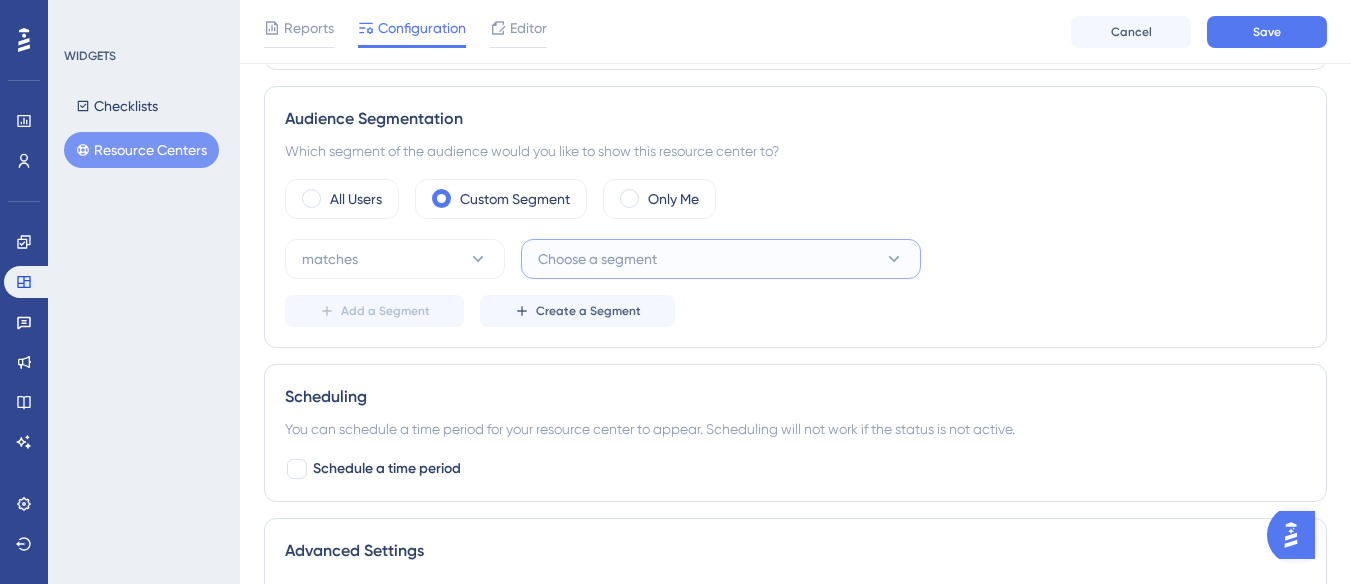 click on "Choose a segment" at bounding box center (597, 259) 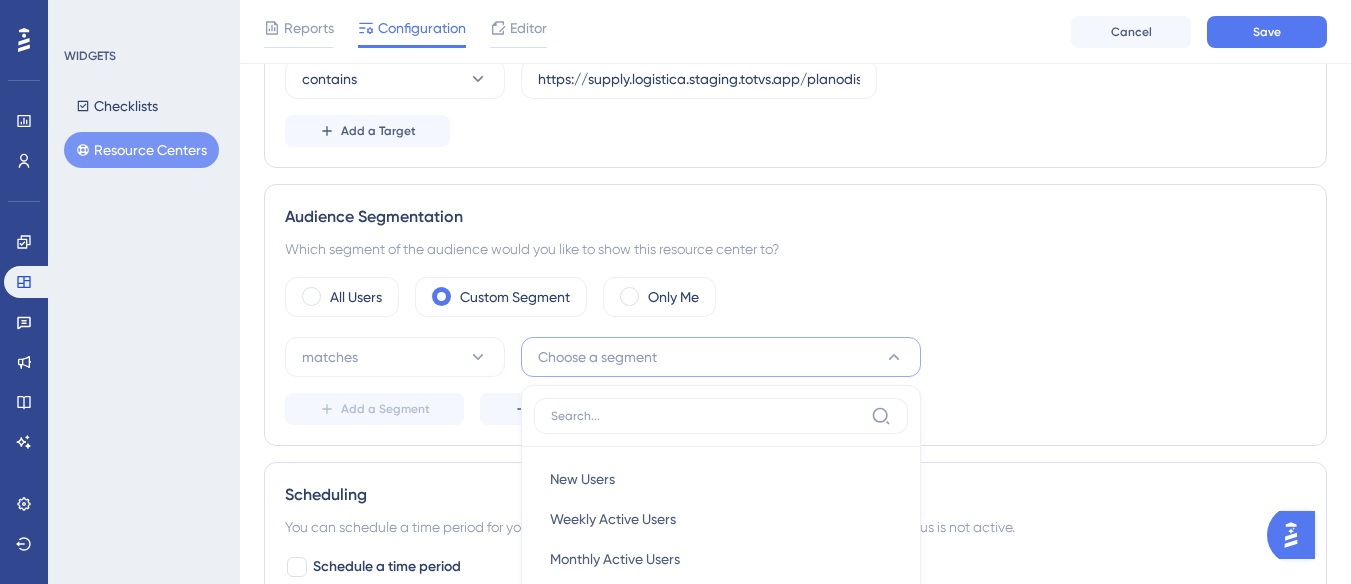 scroll, scrollTop: 1000, scrollLeft: 0, axis: vertical 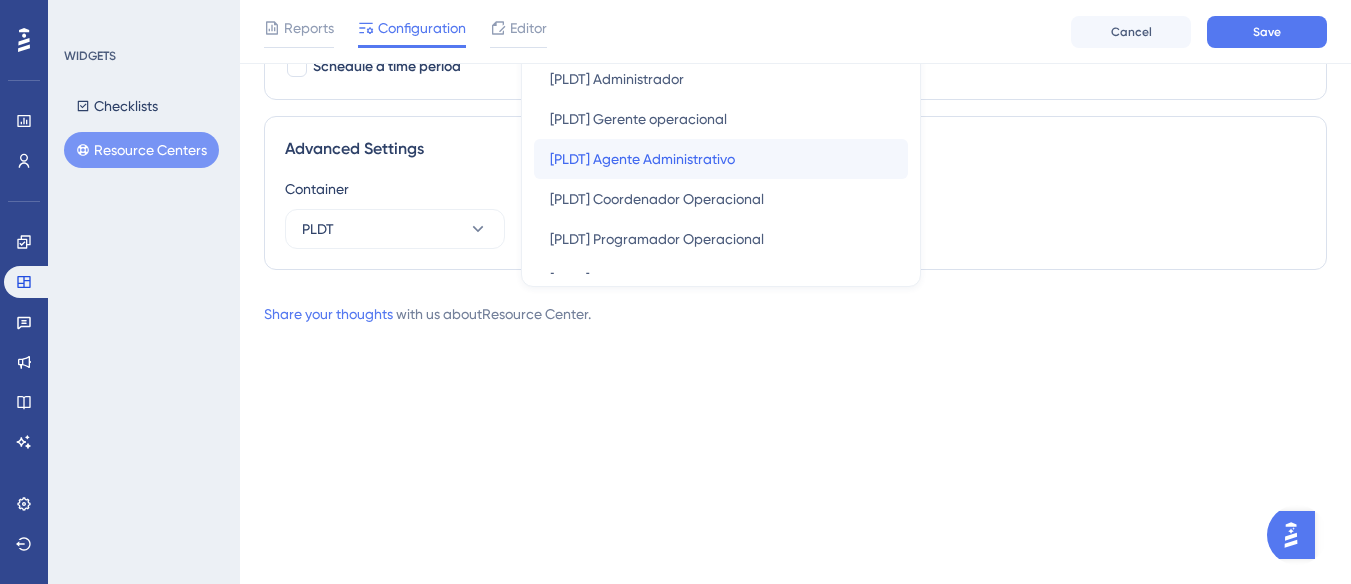 click on "[PLDT] Agente Administrativo [PLDT] Agente Administrativo" at bounding box center [721, 159] 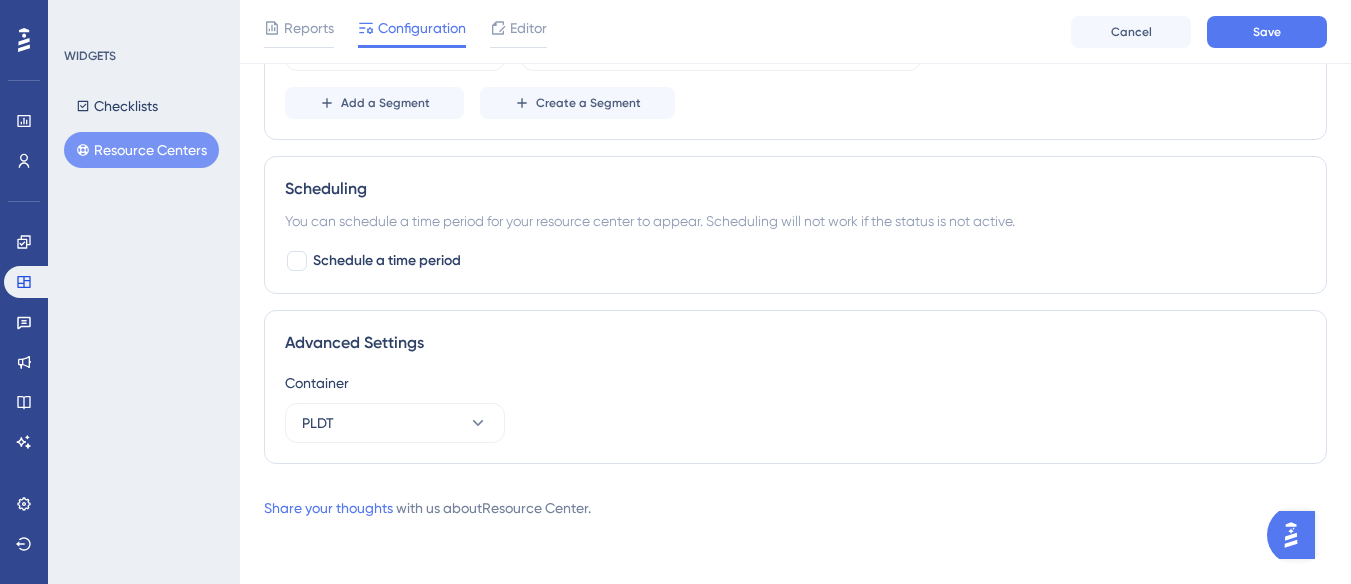 scroll 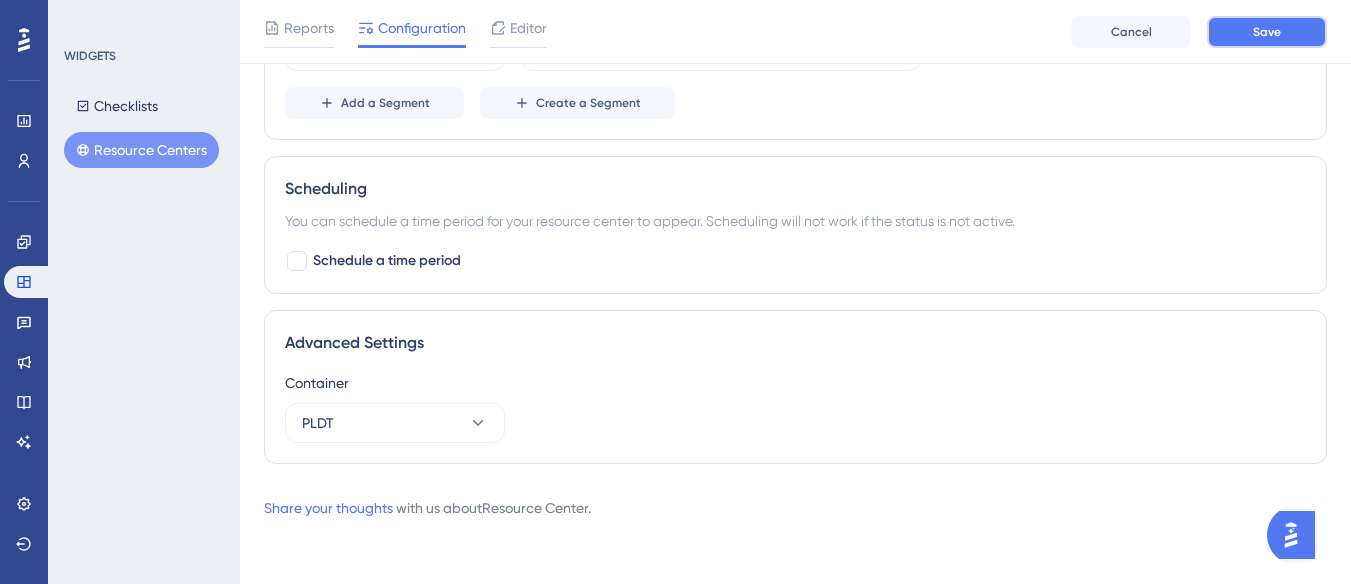 click on "Save" at bounding box center (1267, 32) 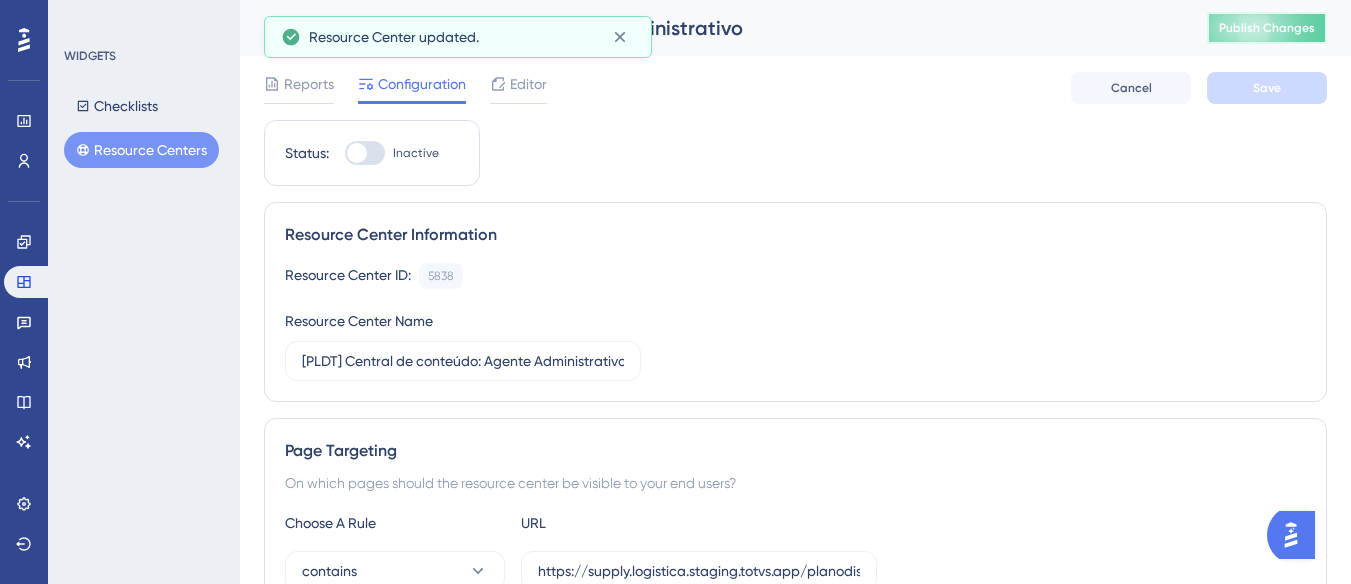 click on "Publish Changes" at bounding box center [1267, 28] 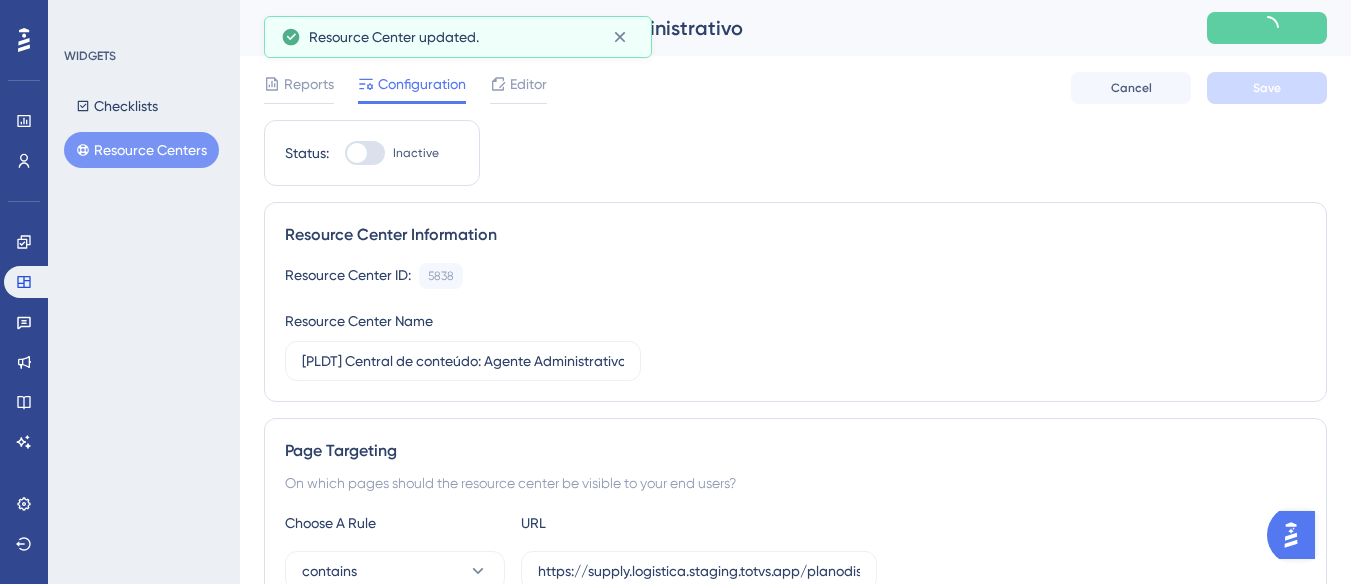 click on "Resource Centers" at bounding box center [141, 150] 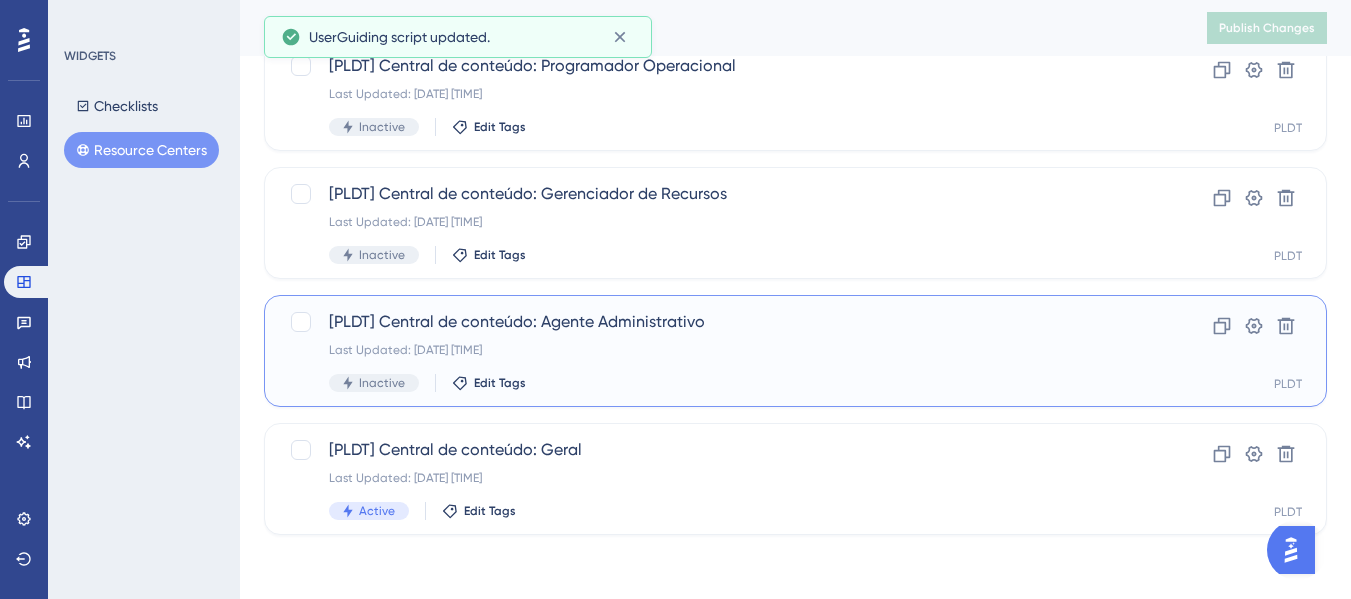 click on "[PLDT] Central de conteúdo: Agente Administrativo" at bounding box center (715, 322) 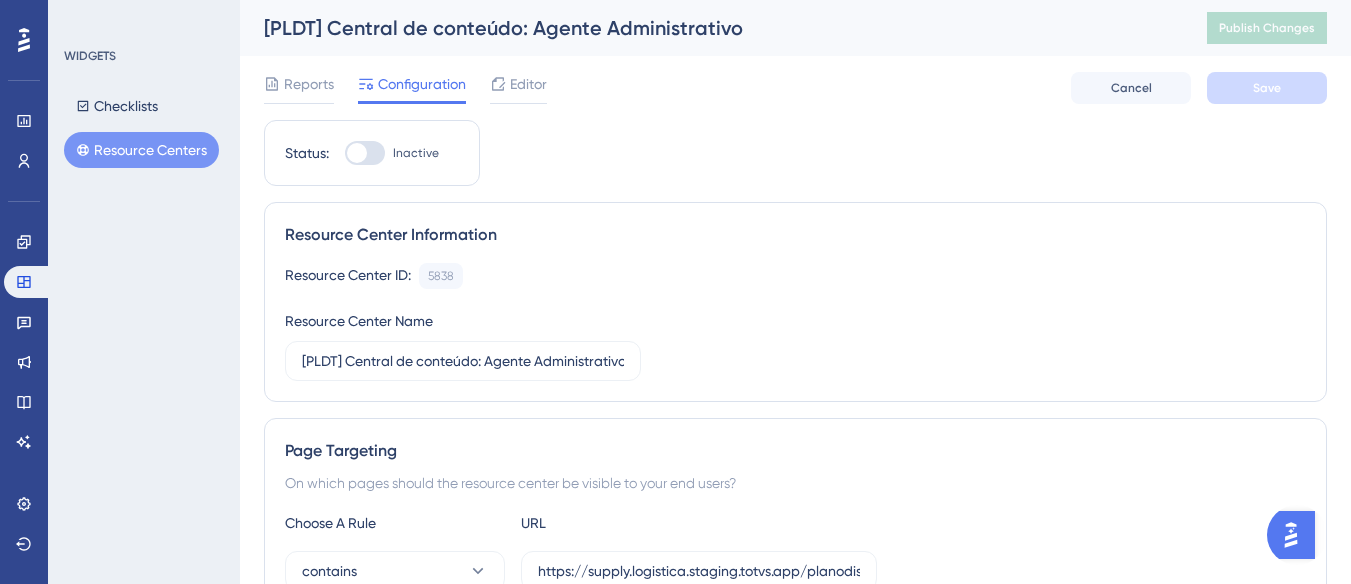 click at bounding box center (365, 153) 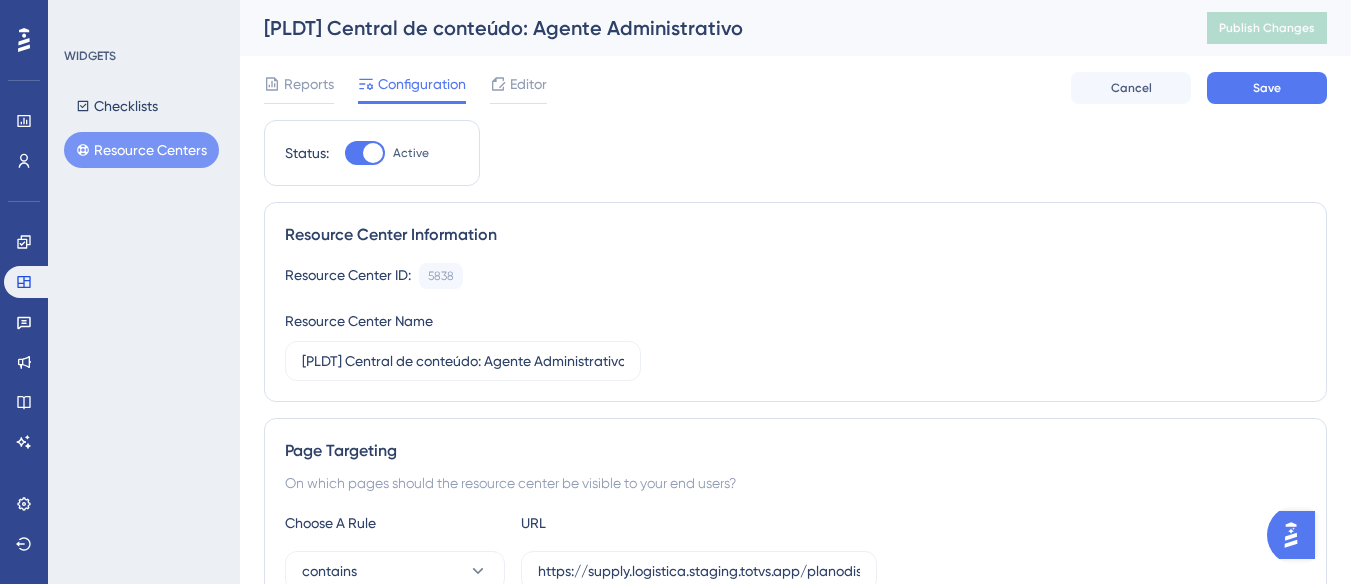 click on "Reports Configuration Editor Cancel Save" at bounding box center (795, 88) 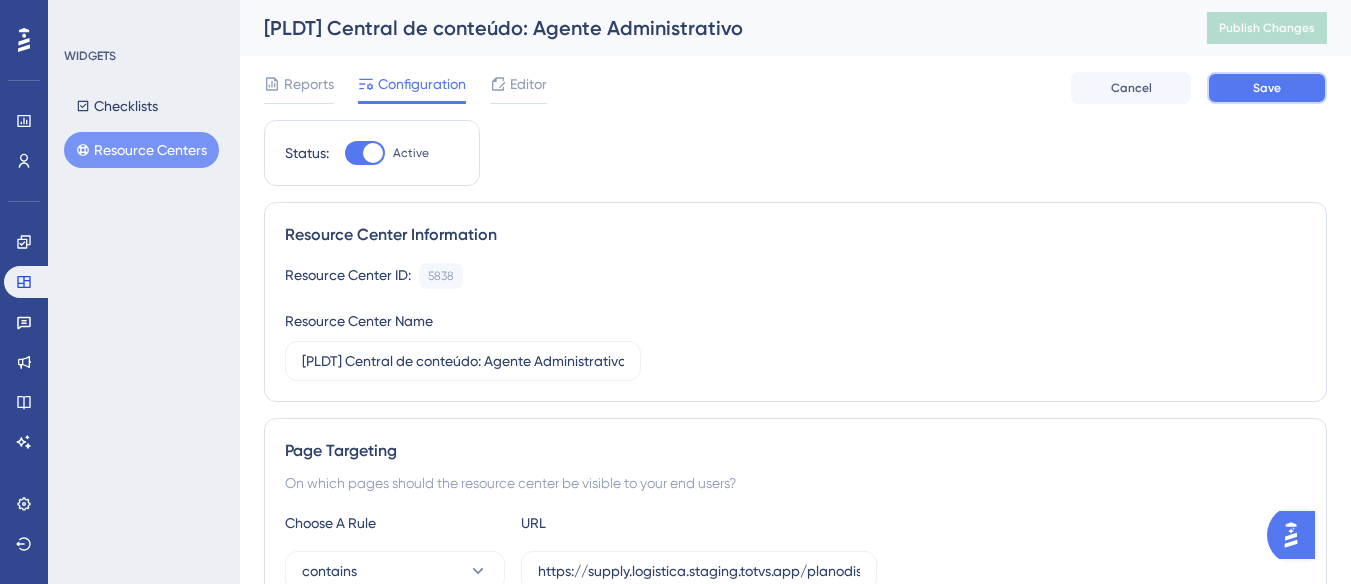 click on "Save" at bounding box center (1267, 88) 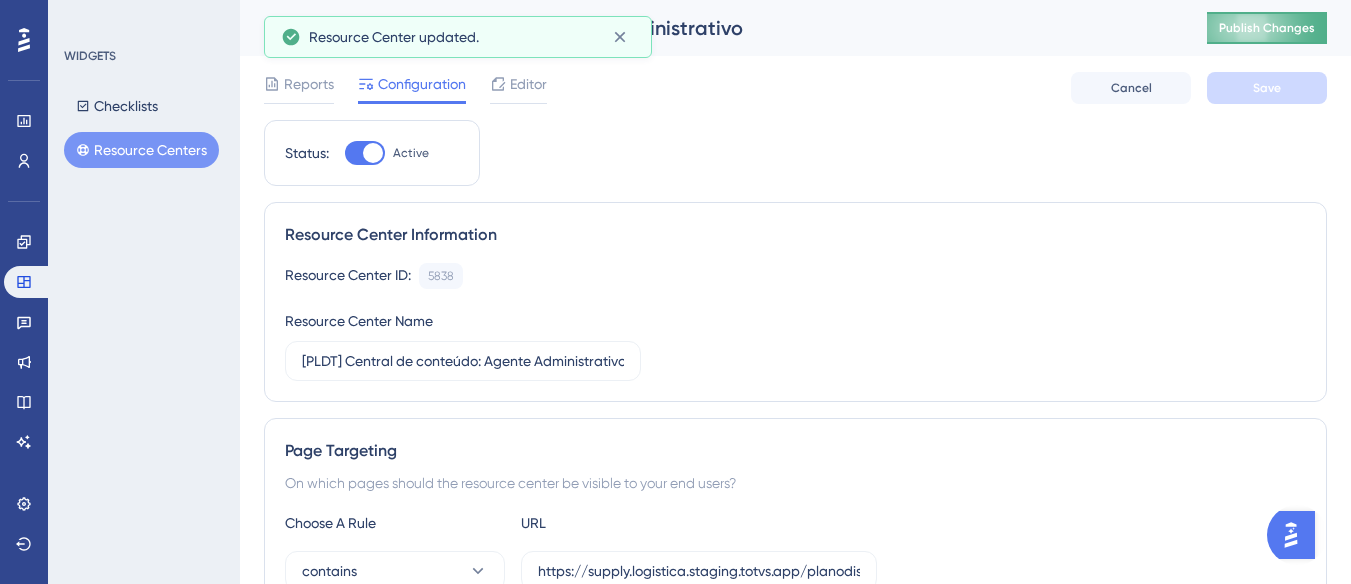 click on "Publish Changes" at bounding box center [1267, 28] 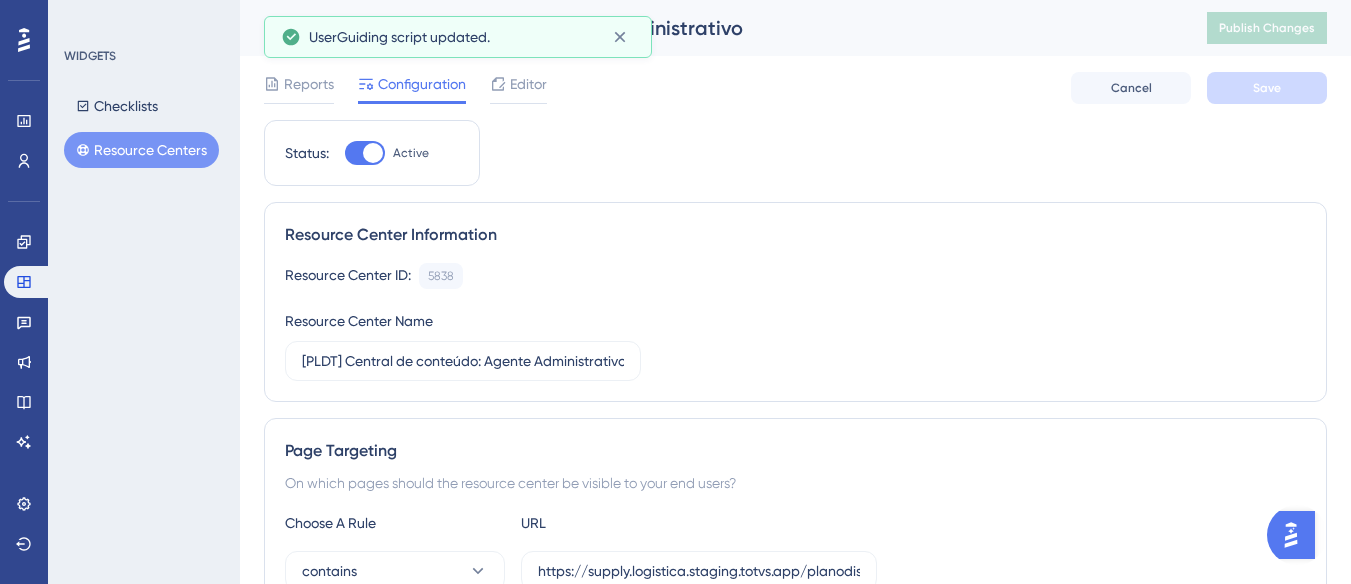 click on "Resource Centers" at bounding box center [141, 150] 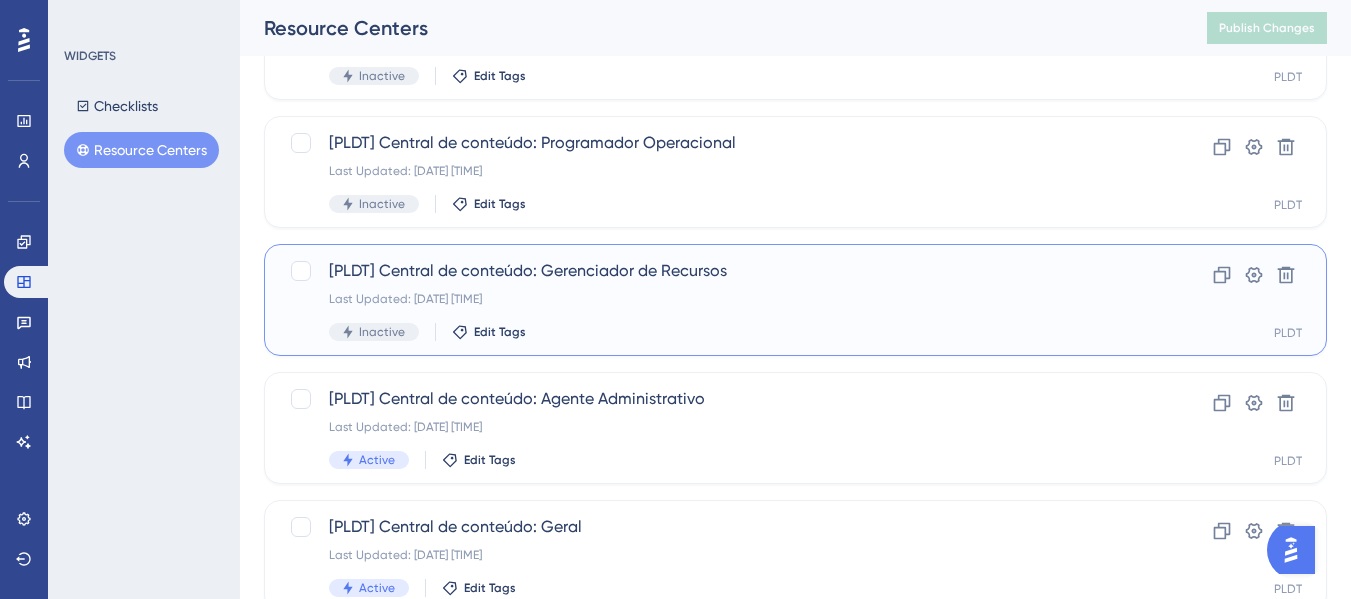 click on "Last Updated: 05 de ago. de 2025 10:46 AM" at bounding box center (715, 299) 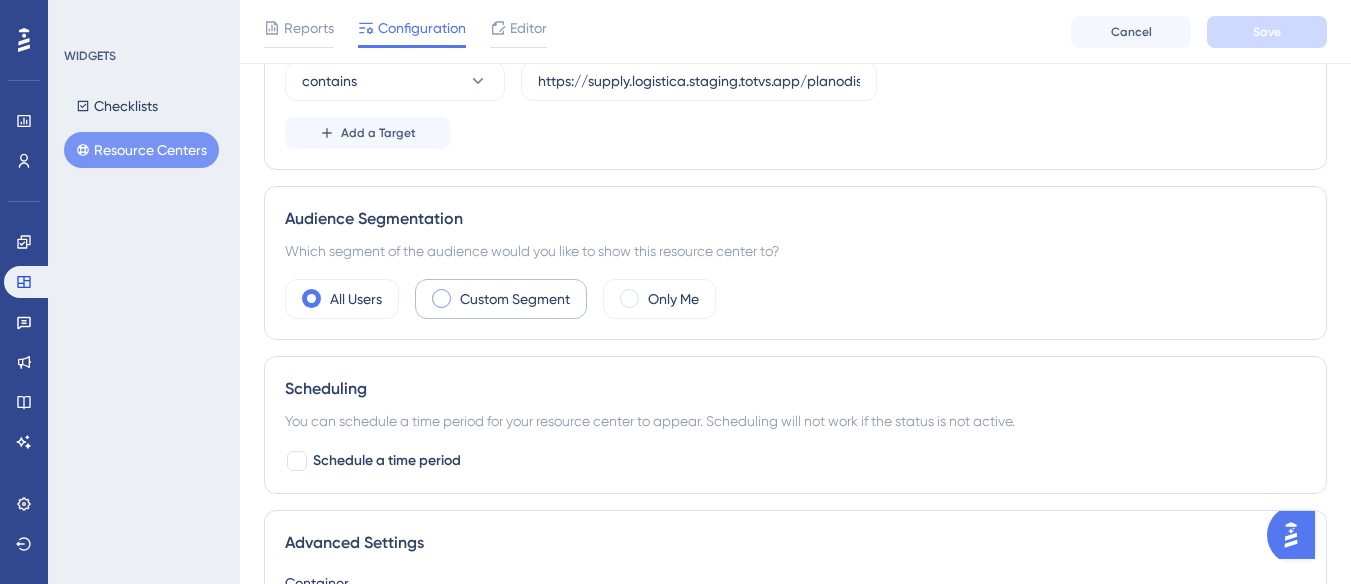 click on "Custom Segment" at bounding box center [515, 299] 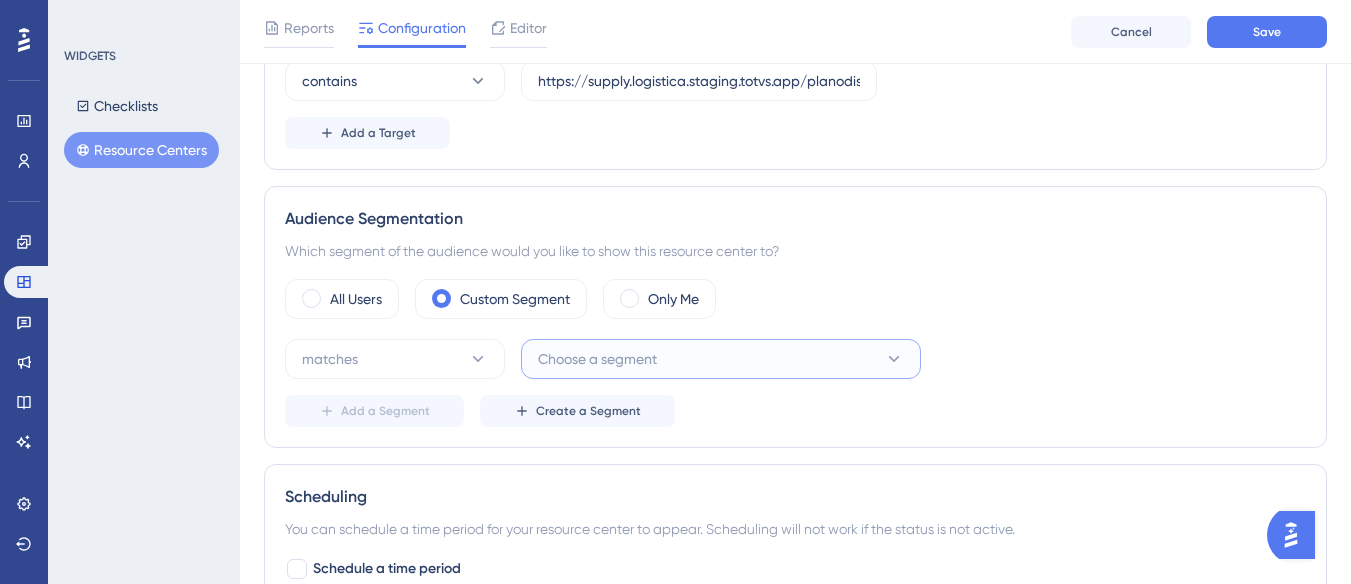 click on "Choose a segment" at bounding box center (597, 359) 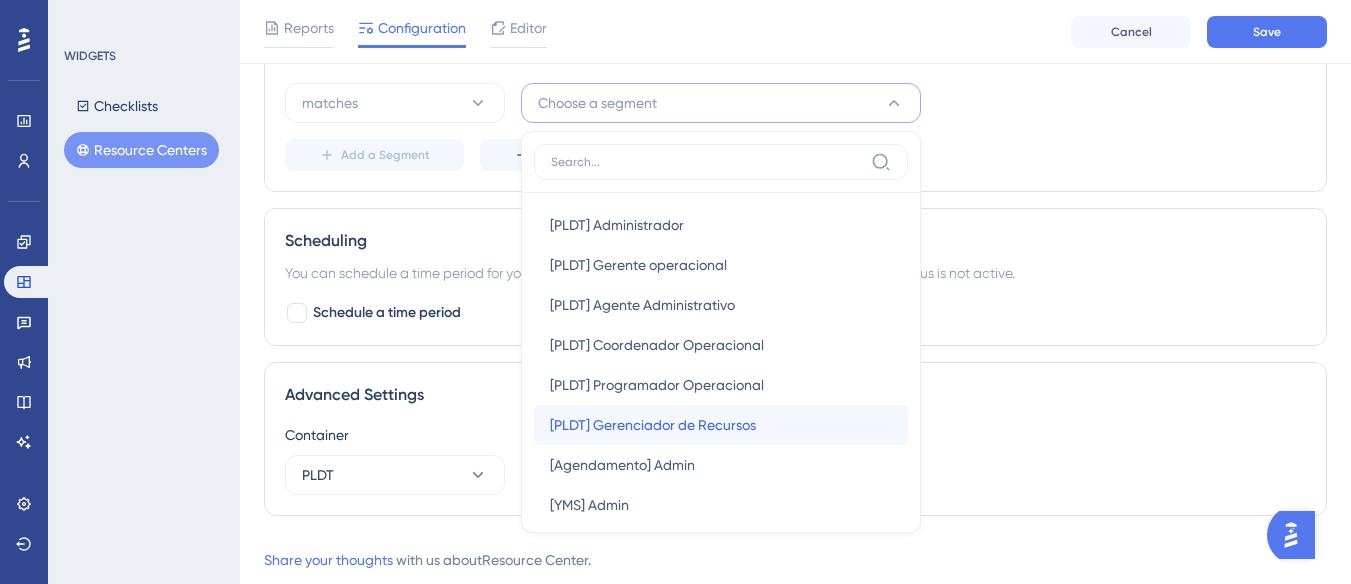 click on "[PLDT] Gerenciador de Recursos" at bounding box center (653, 425) 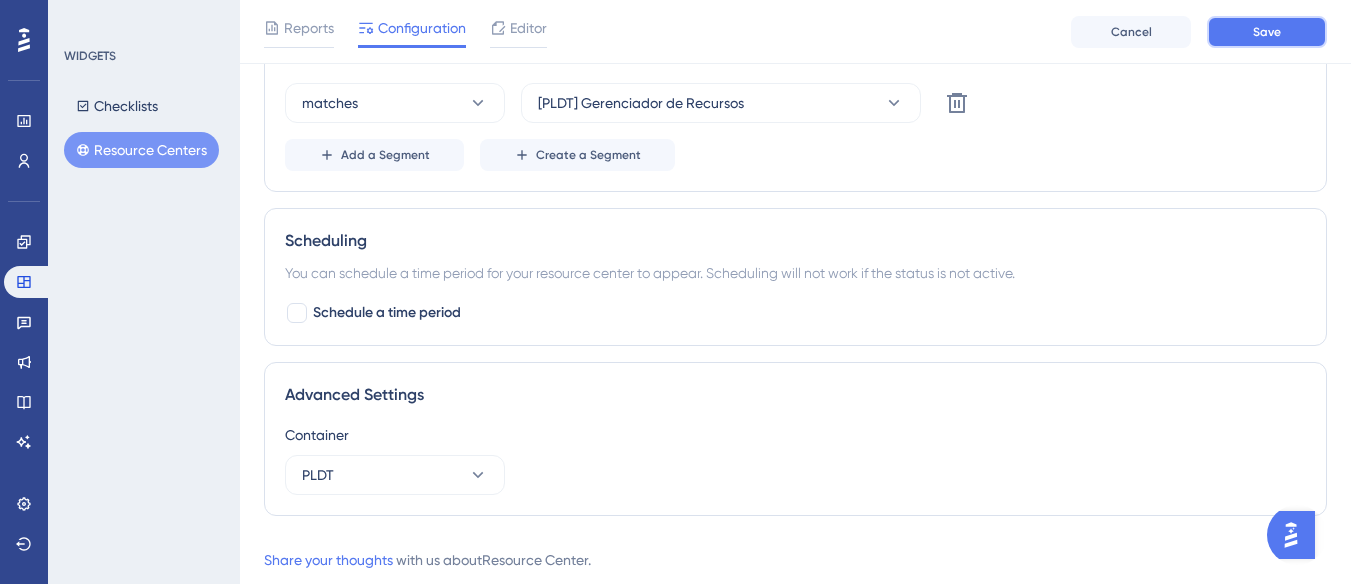 click on "Save" at bounding box center (1267, 32) 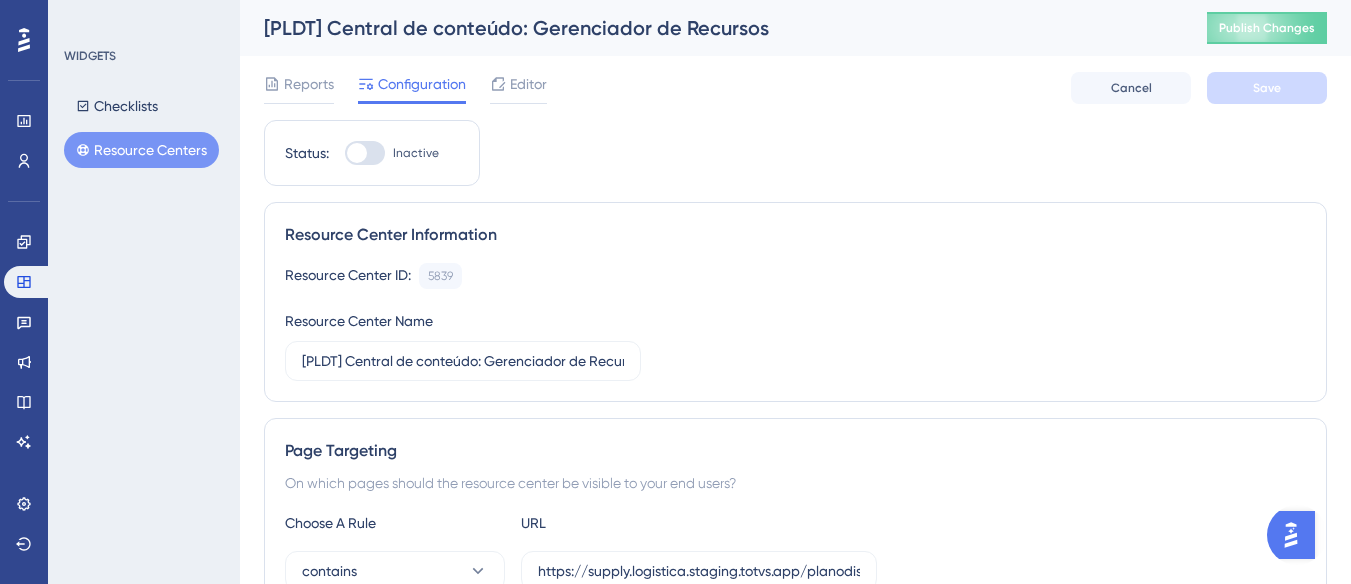 click on "Inactive" at bounding box center (392, 153) 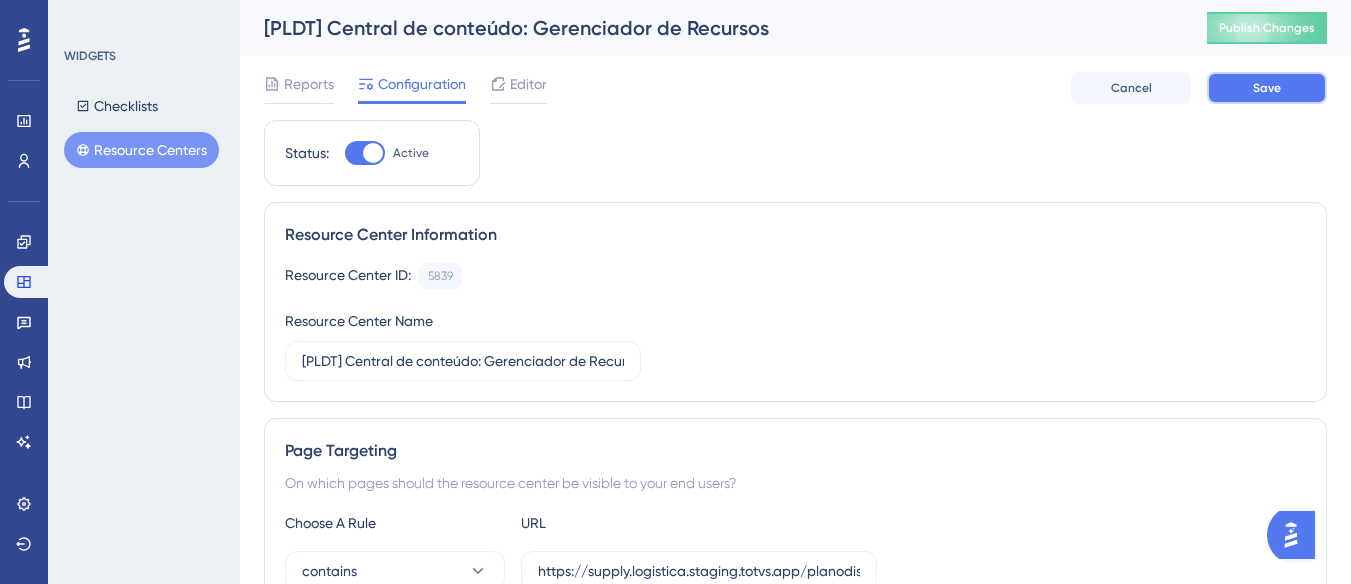 click on "Save" at bounding box center [1267, 88] 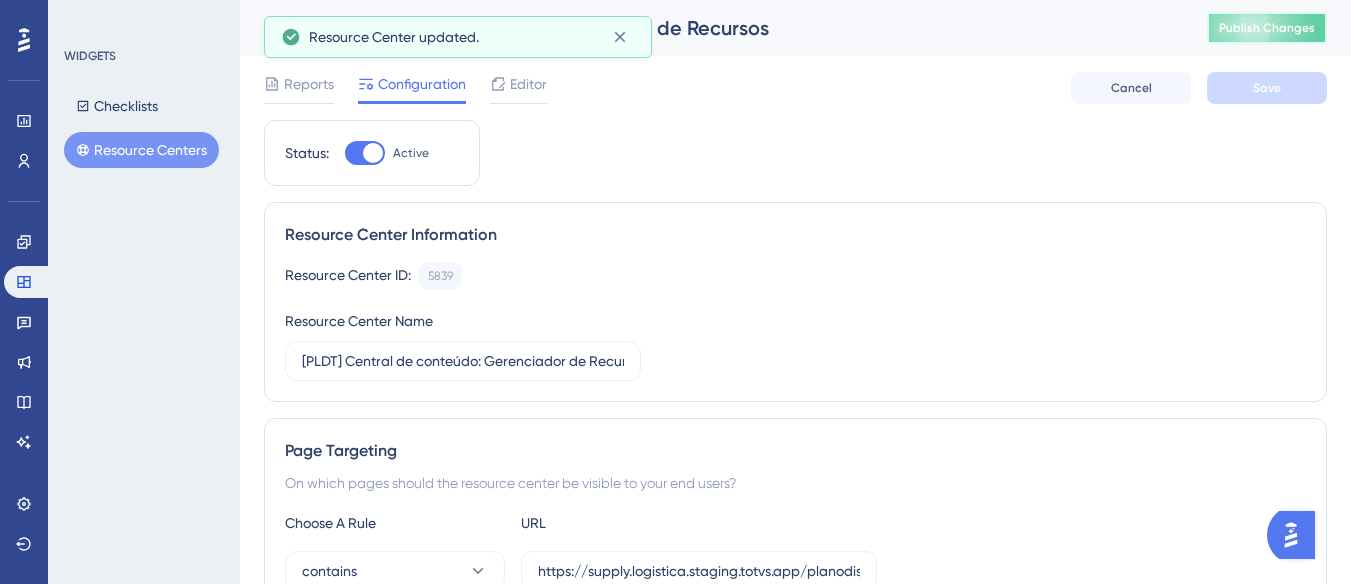 click on "Publish Changes" at bounding box center (1267, 28) 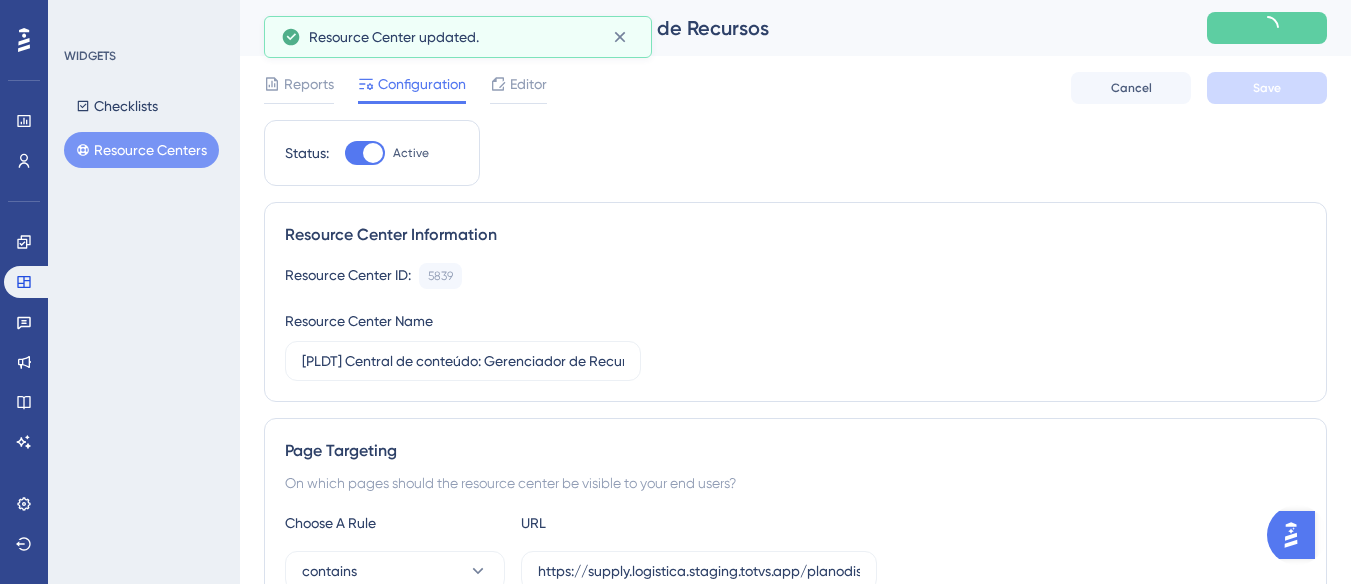 click on "Resource Centers" at bounding box center [141, 150] 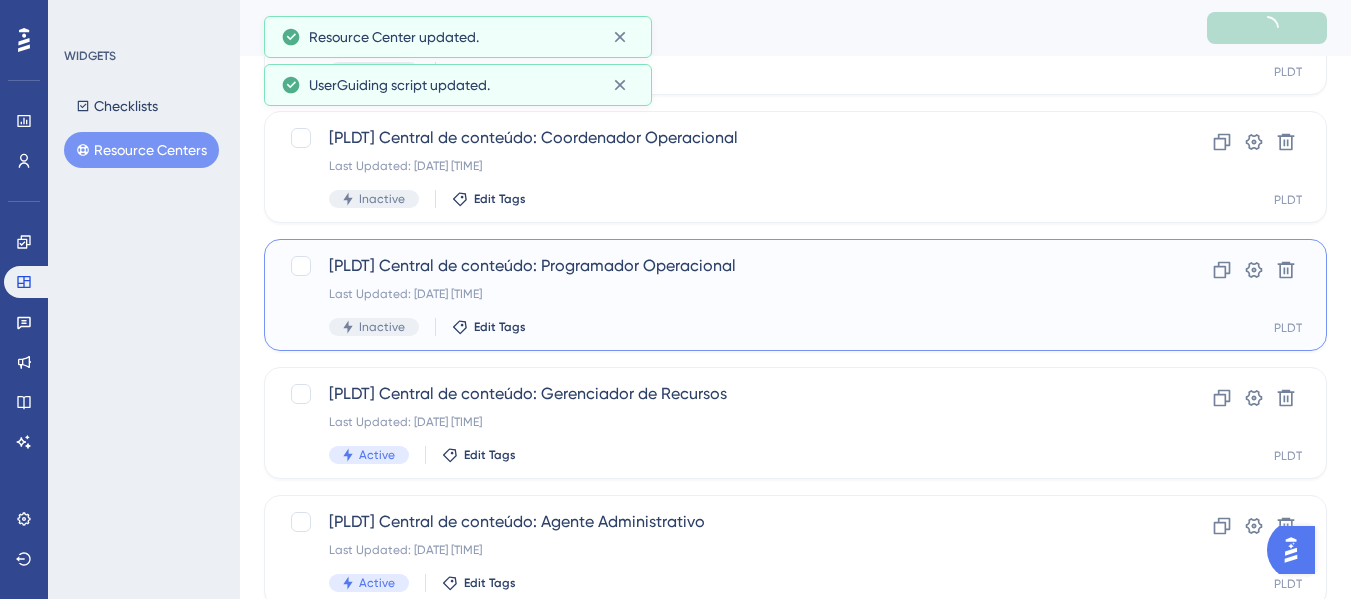 click on "[PLDT] Central de conteúdo: Programador Operacional Last Updated: 05 de ago. de 2025 10:47 AM Inactive Edit Tags" at bounding box center (715, 295) 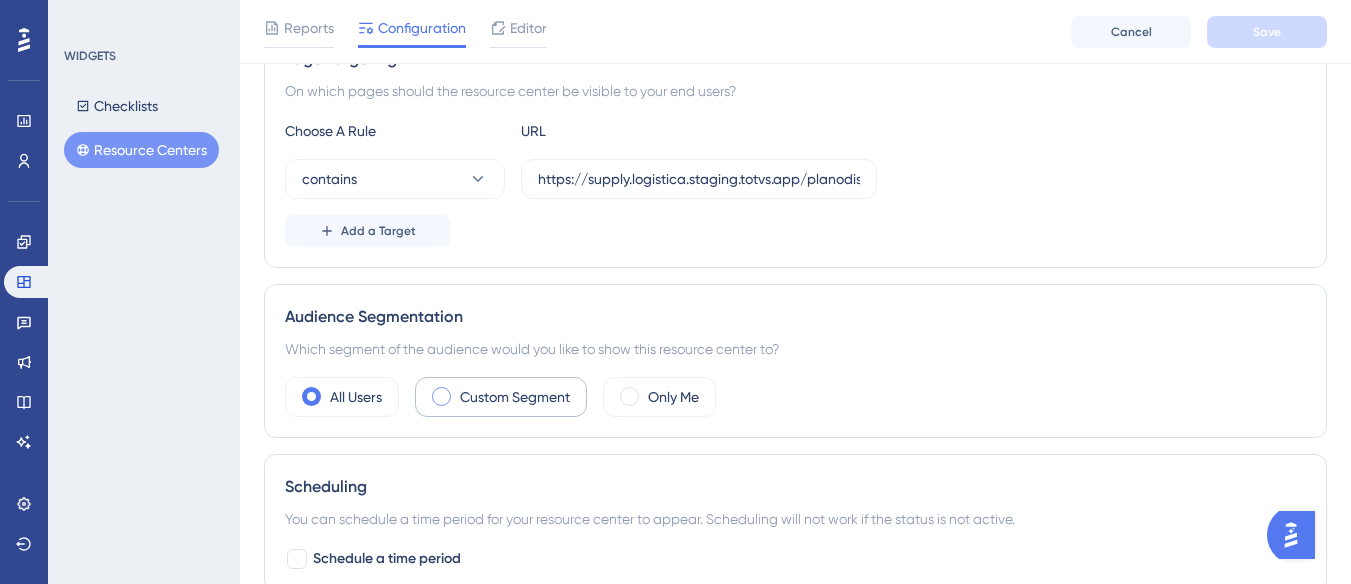 click on "Custom Segment" at bounding box center (515, 397) 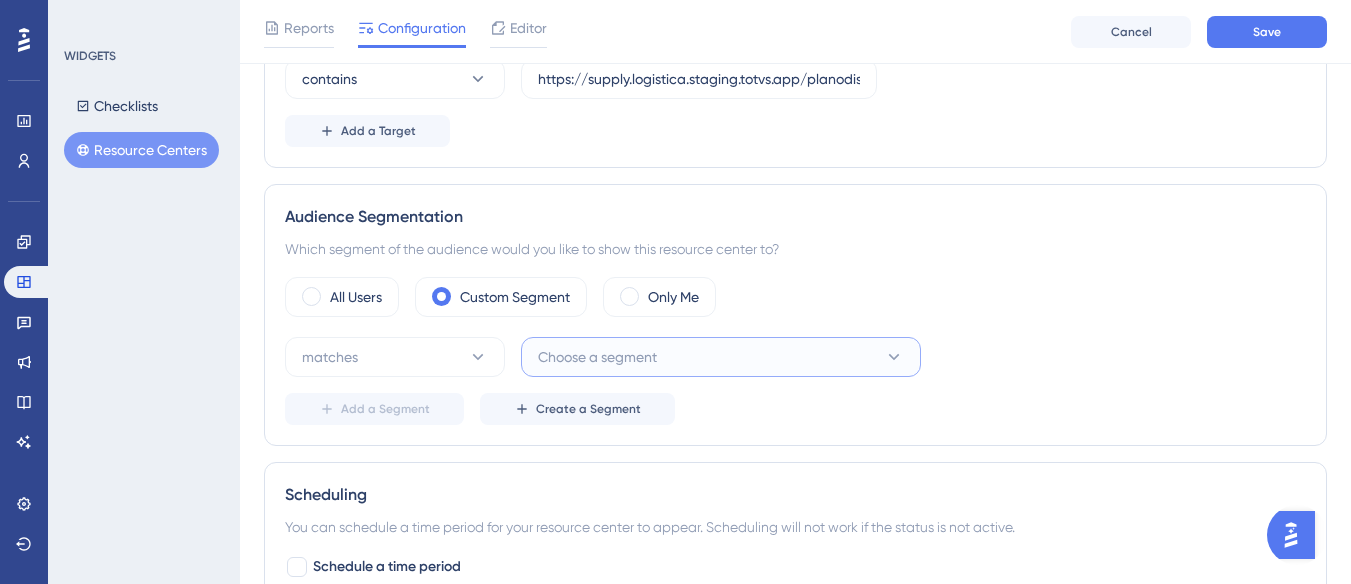 click on "Choose a segment" at bounding box center [597, 357] 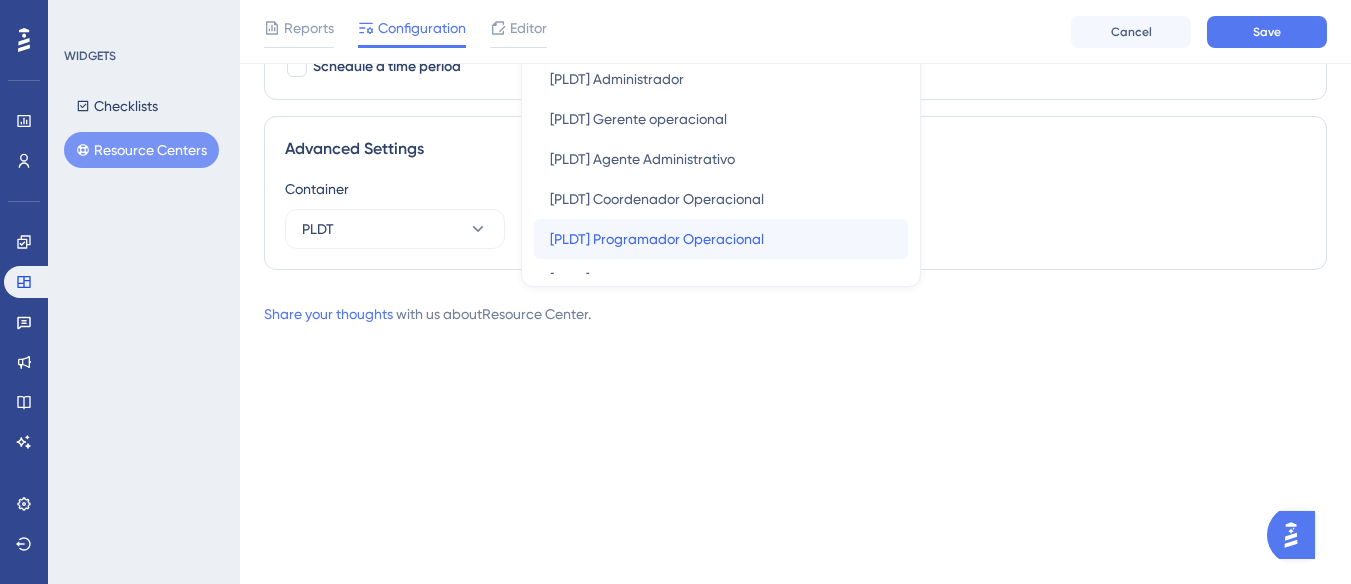 click on "[PLDT] Programador Operacional" at bounding box center (657, 239) 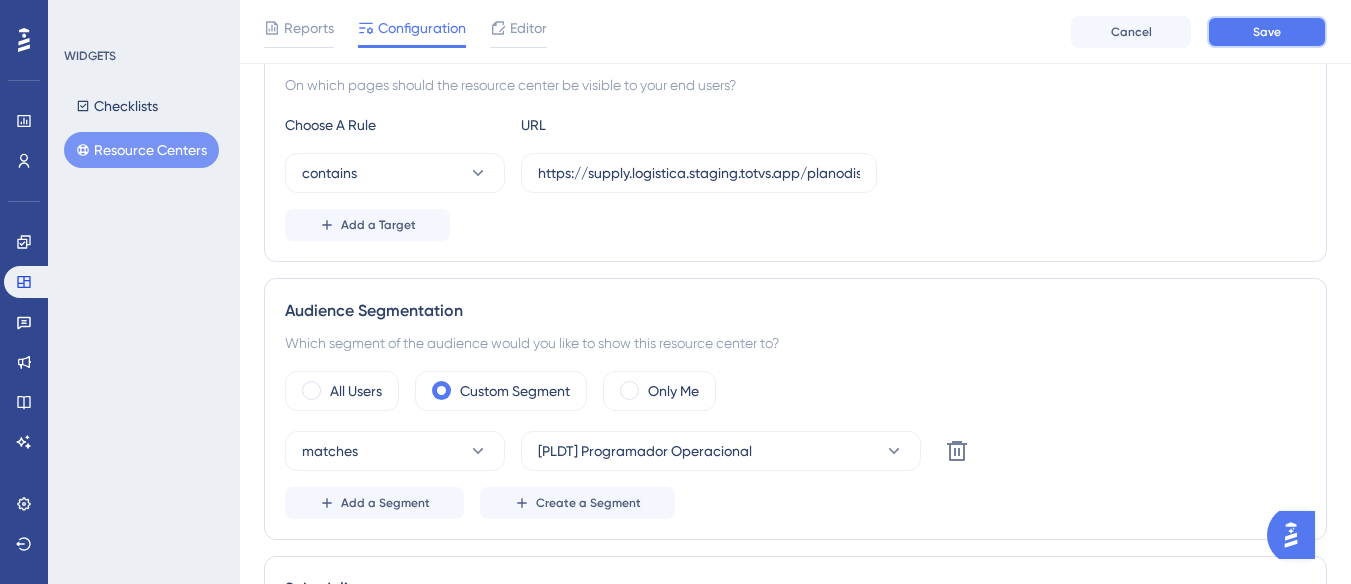 click on "Save" at bounding box center (1267, 32) 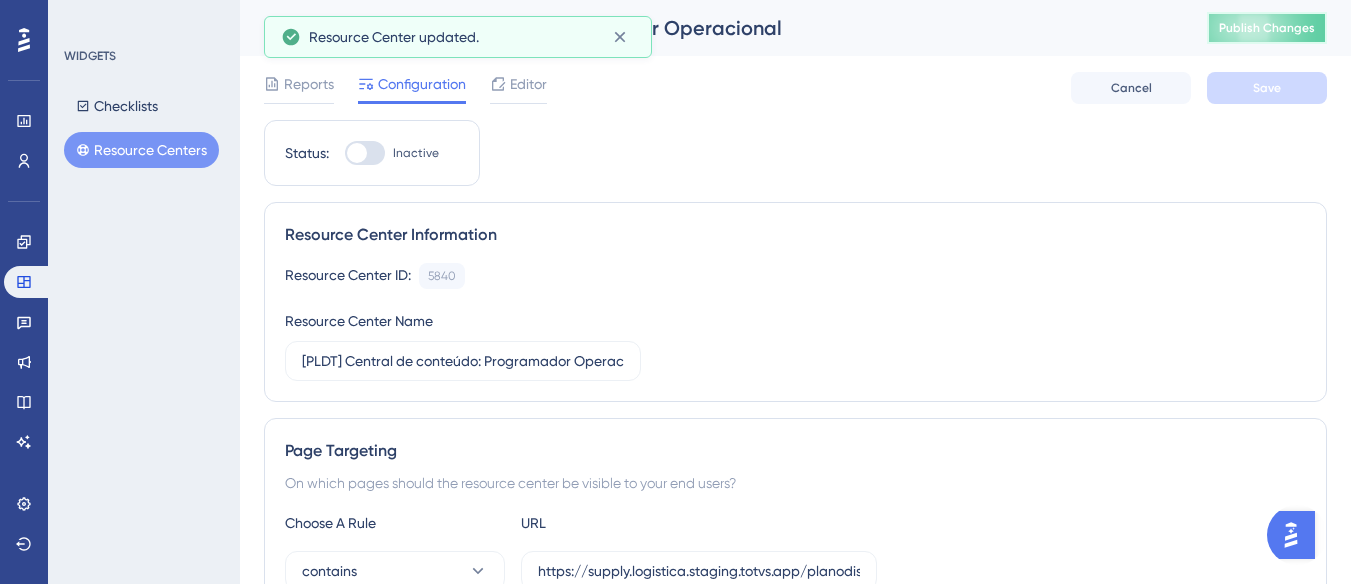 click on "Publish Changes" at bounding box center [1267, 28] 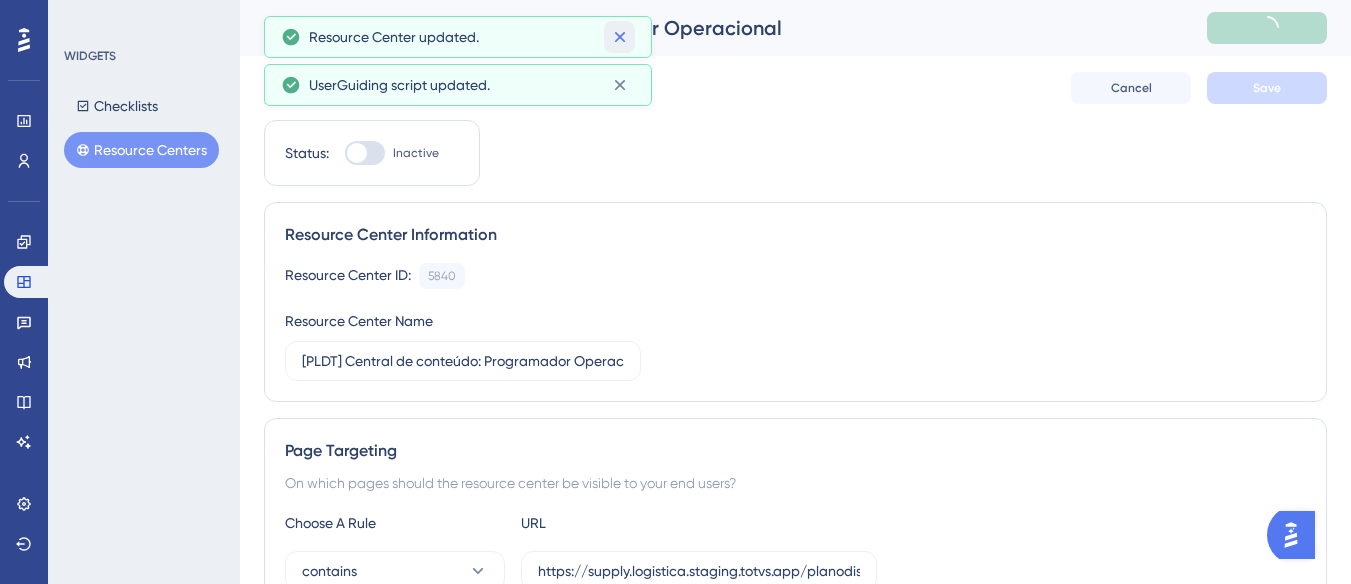 click 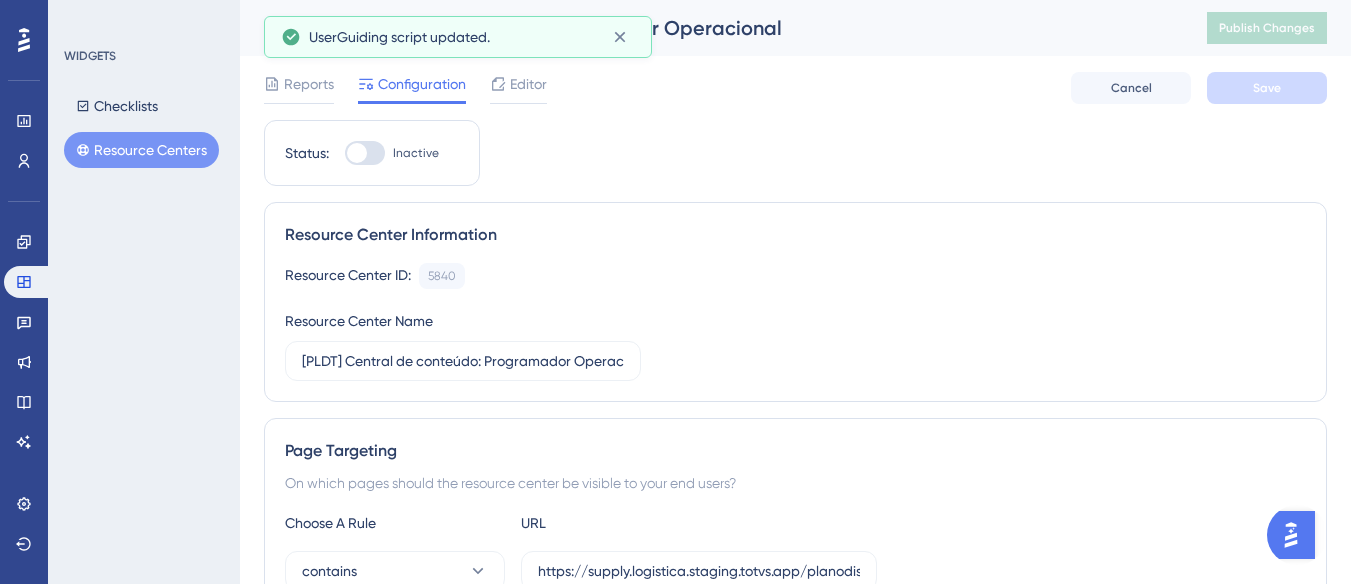 click on "Resource Centers" at bounding box center [141, 150] 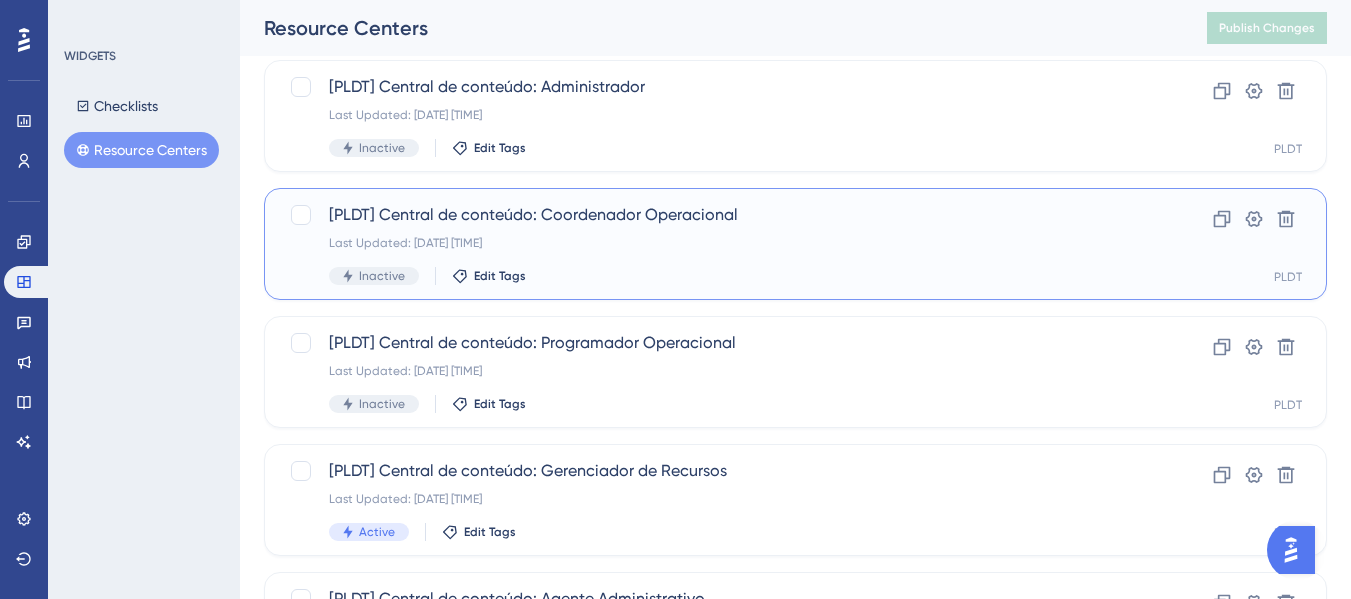 click on "[PLDT] Central de conteúdo: Coordenador Operacional Last Updated: 05 de ago. de 2025 10:49 AM Inactive Edit Tags" at bounding box center [715, 244] 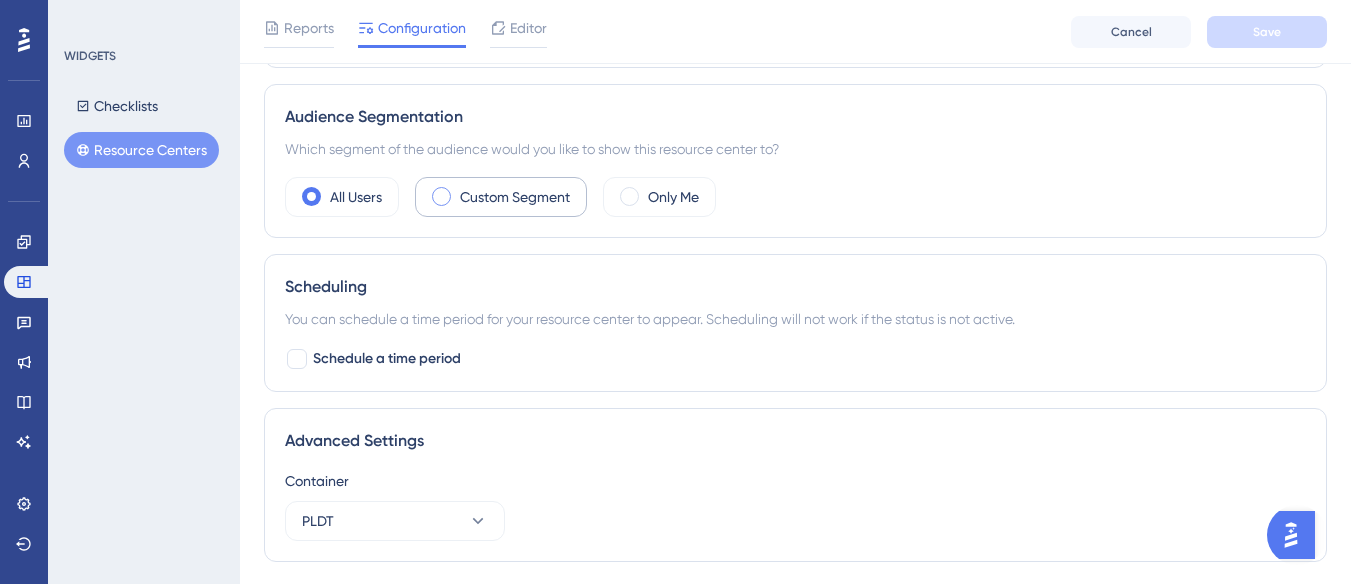 click on "Custom Segment" at bounding box center (515, 197) 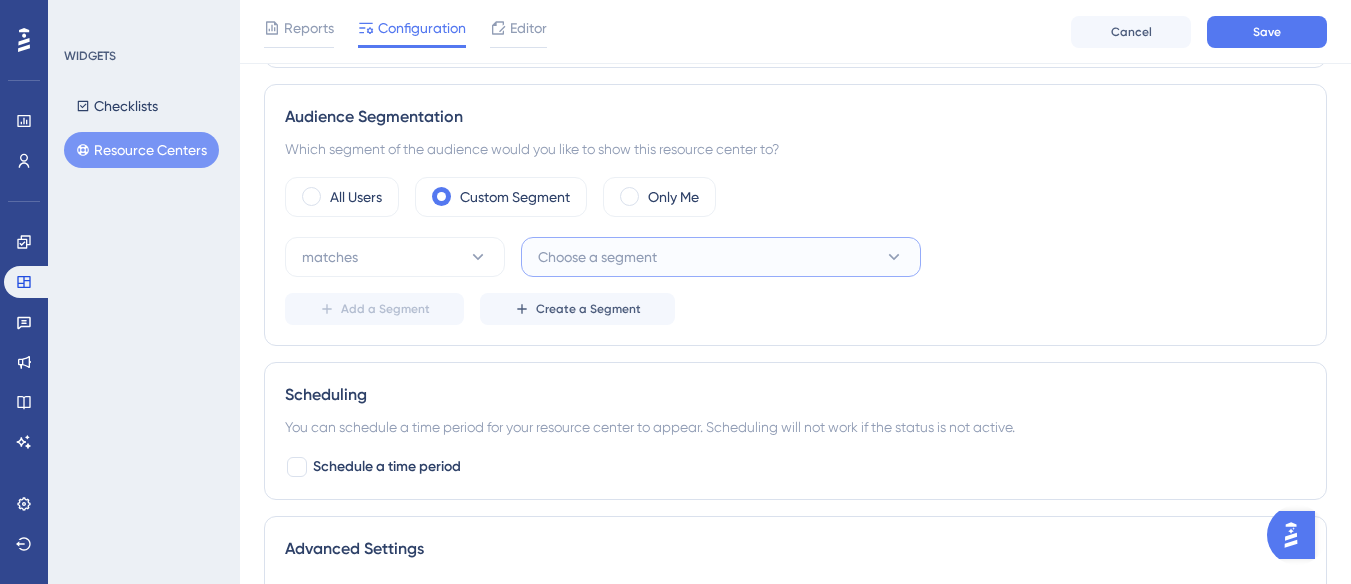 click on "Choose a segment" at bounding box center (721, 257) 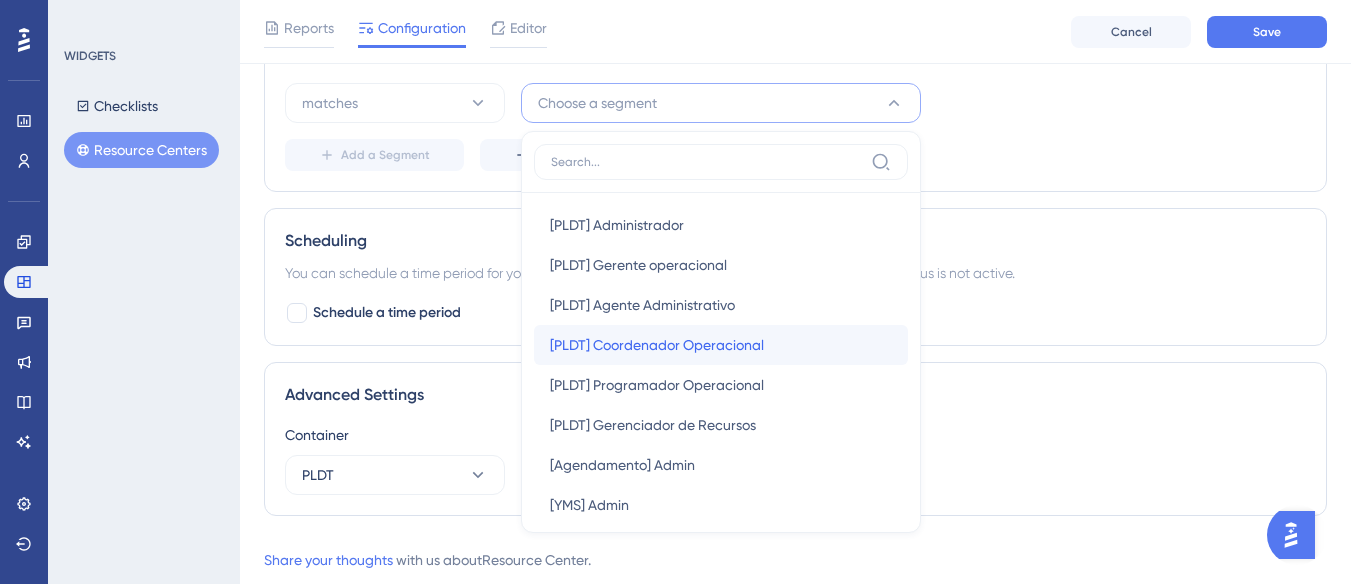 click on "[PLDT] Coordenador Operacional" at bounding box center [657, 345] 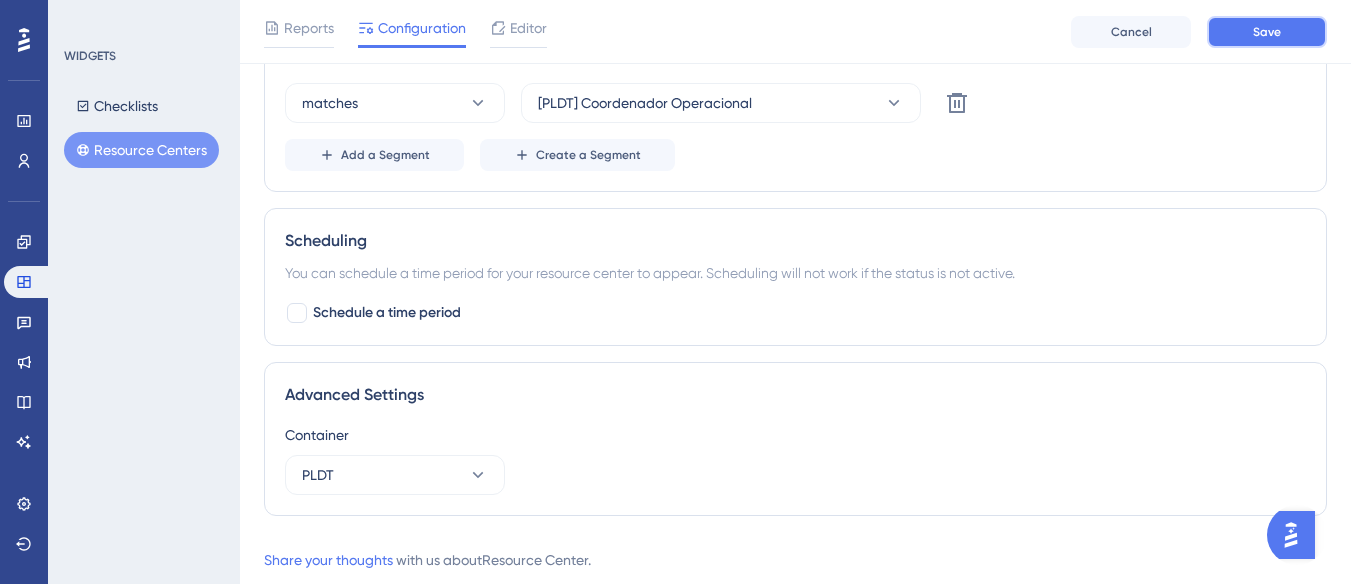 click on "Save" at bounding box center (1267, 32) 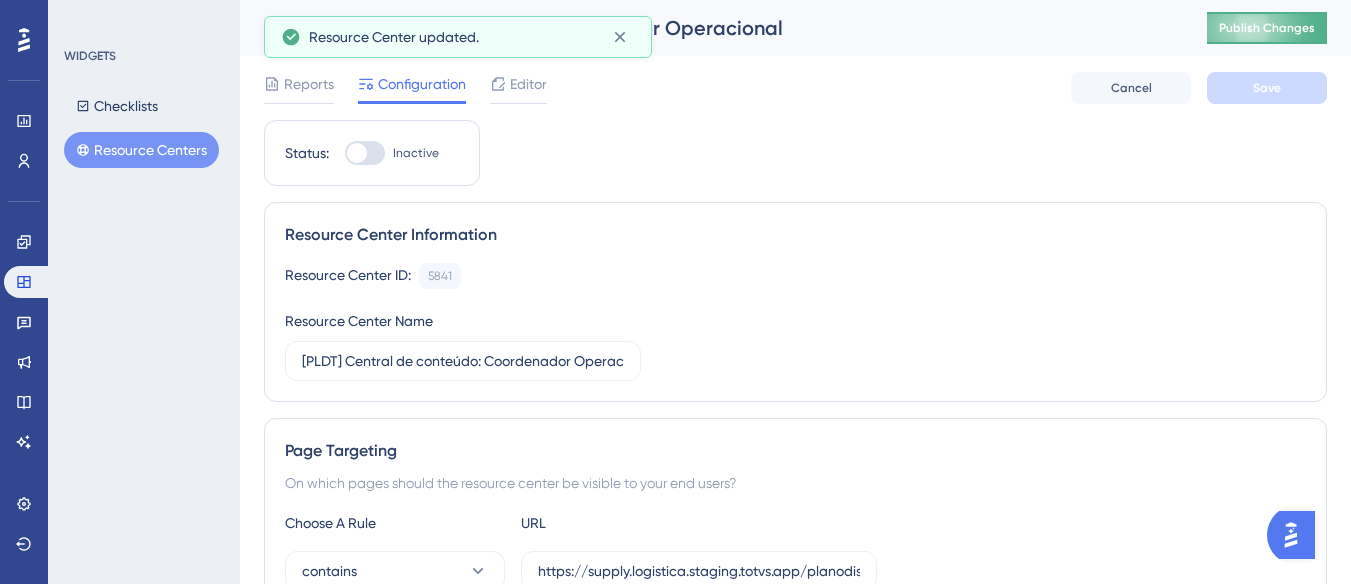 click on "Publish Changes" at bounding box center (1267, 28) 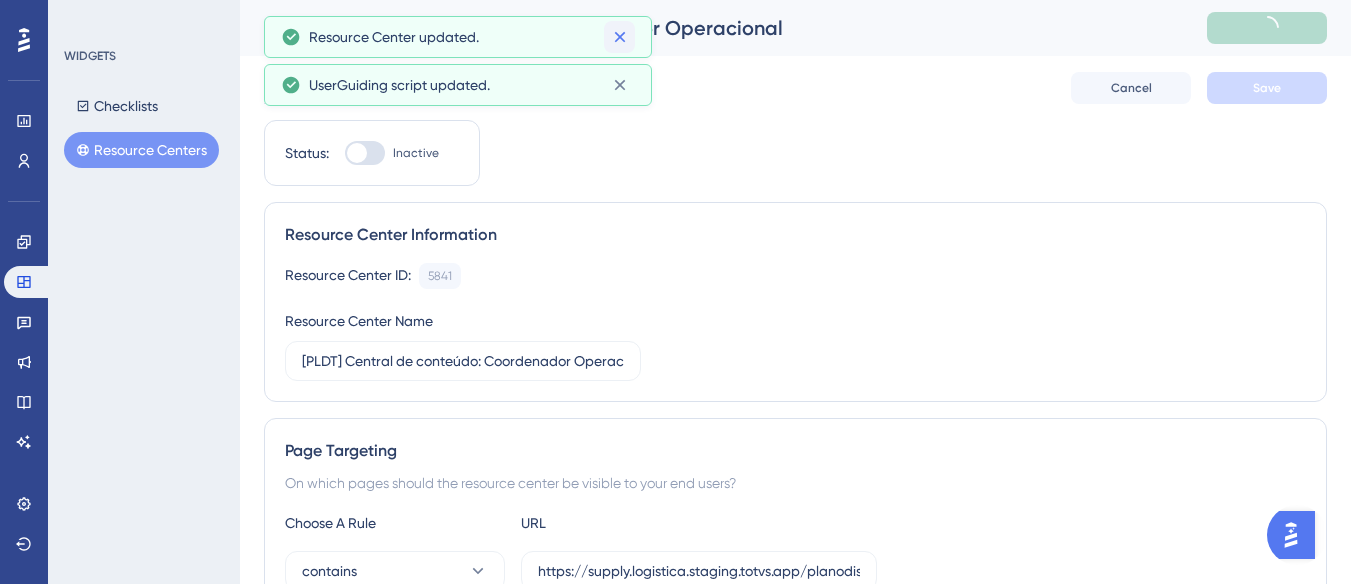 click on "Performance Users Engagement Widgets Feedback Product Updates Knowledge Base AI Assistant Settings Logout WIDGETS Checklists Resource Centers [PLDT] Central de conteúdo: Coordenador Operacional Reports Configuration Editor Cancel Save Status: Inactive Resource Center Information Resource Center ID: 5841 Copy Resource Center Name [PLDT] Central de conteúdo: Coordenador Operacional Page Targeting
On which pages should the resource center be visible to your end users?
Choose A Rule URL contains https://supply.logistica.staging.totvs.app/planodistribuicao/ Add a Target Audience Segmentation Which segment of the audience would you like to show this resource center to? All Users Custom Segment Only Me matches [PLDT] Coordenador Operacional Delete Add a Segment Create a Segment Scheduling You can schedule a time period for your resource center to appear.
Scheduling will not work if the status is not active. Schedule a time period Advanced Settings Container PLDT Share your thoughts   with us about  ." at bounding box center [675, 0] 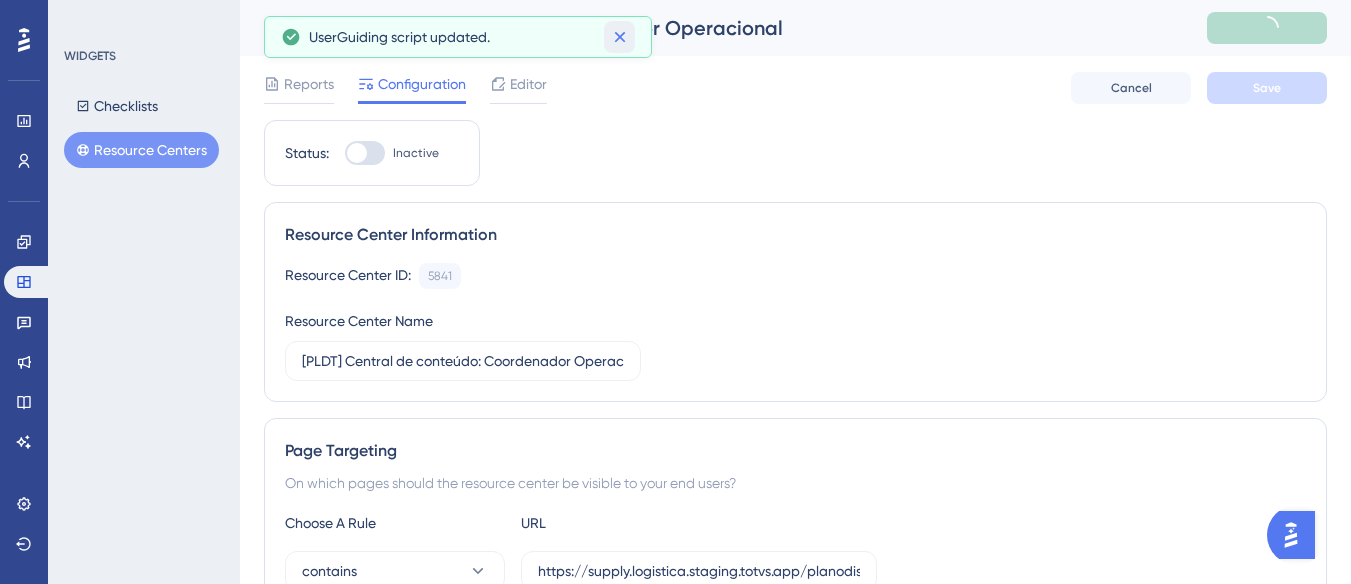 click 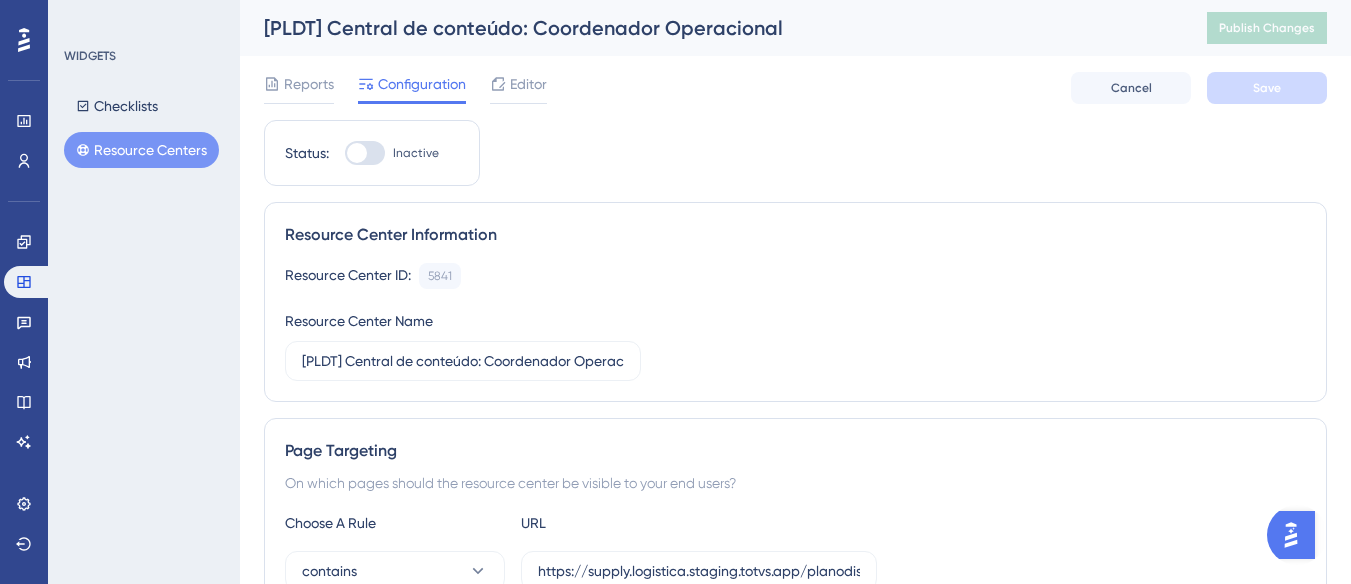 click on "Resource Centers" at bounding box center [141, 150] 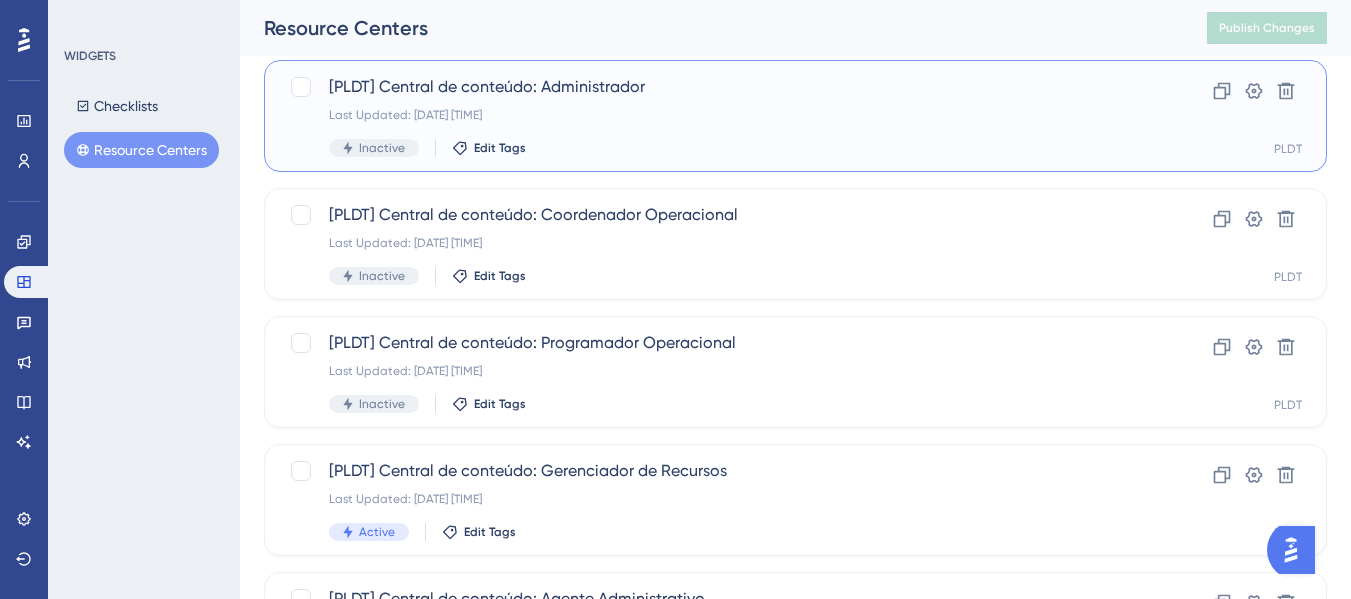 click on "Last Updated: 05 de ago. de 2025 10:50 AM" at bounding box center [715, 115] 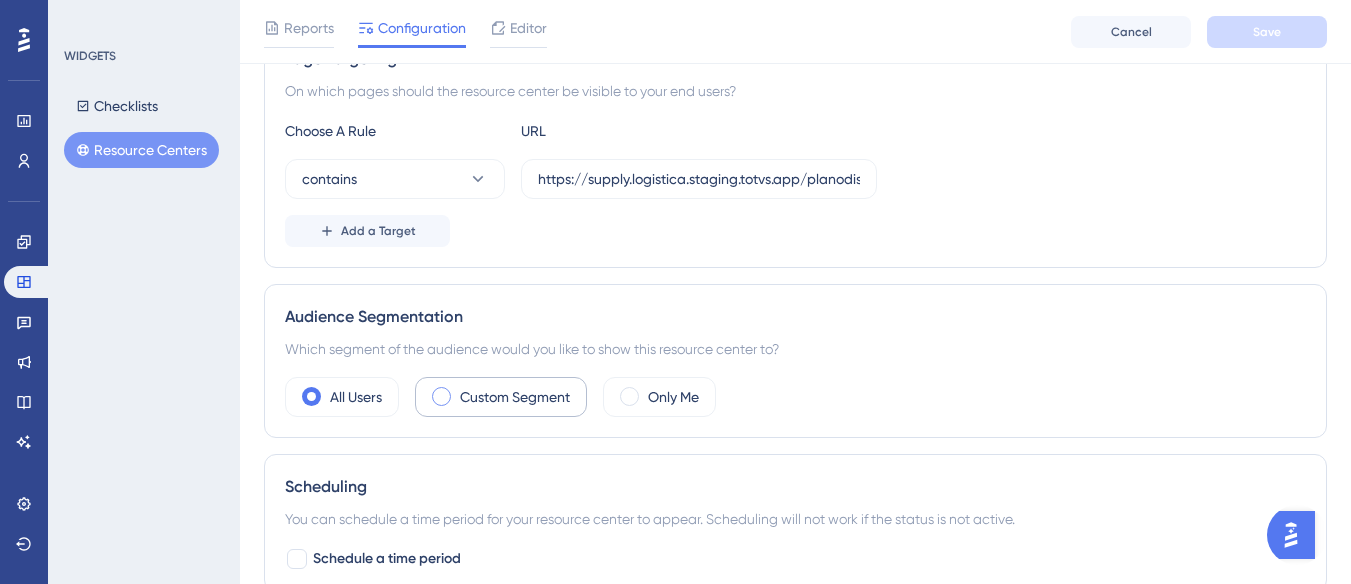 click on "Custom Segment" at bounding box center (515, 397) 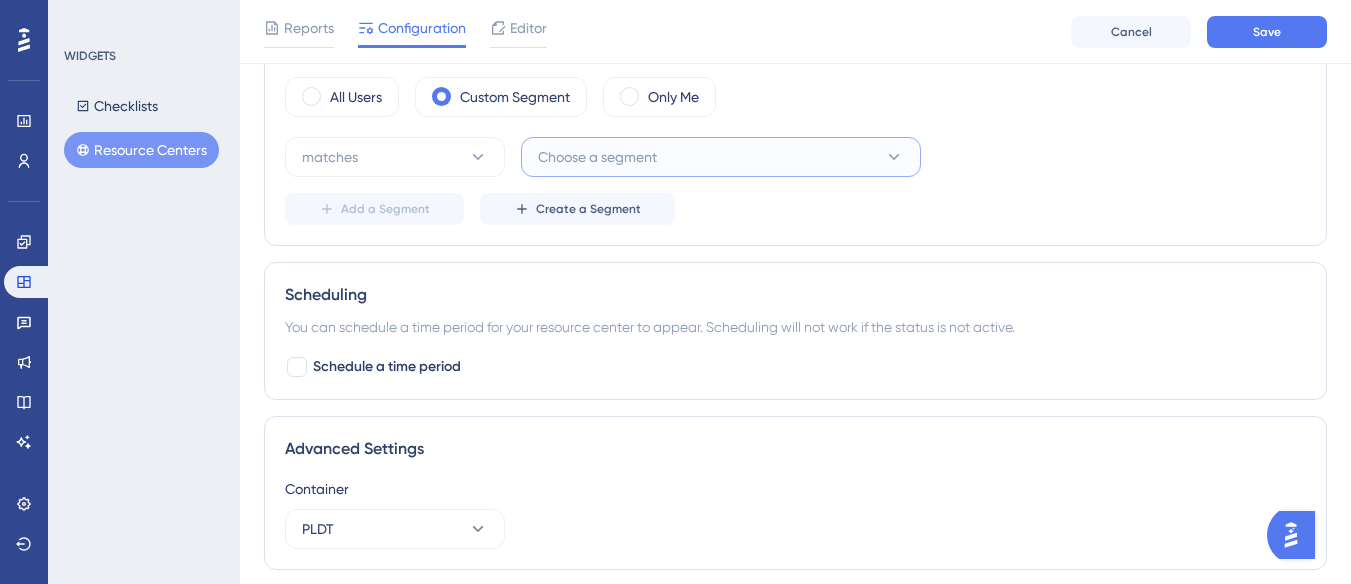 click on "Choose a segment" at bounding box center (721, 157) 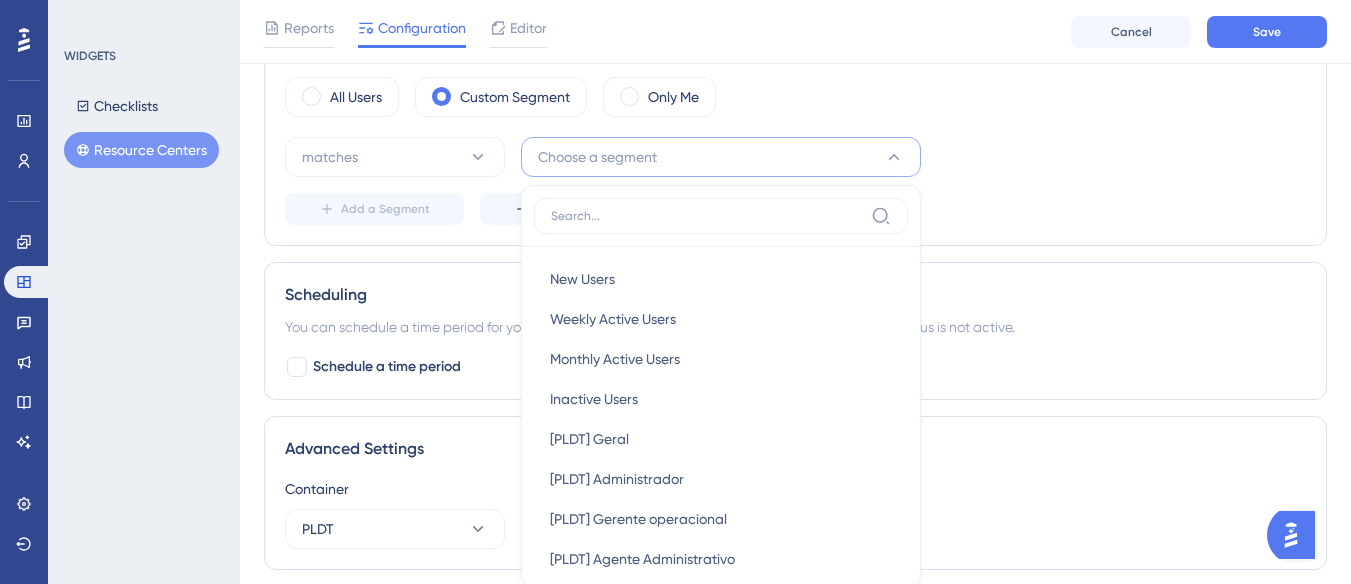scroll, scrollTop: 710, scrollLeft: 0, axis: vertical 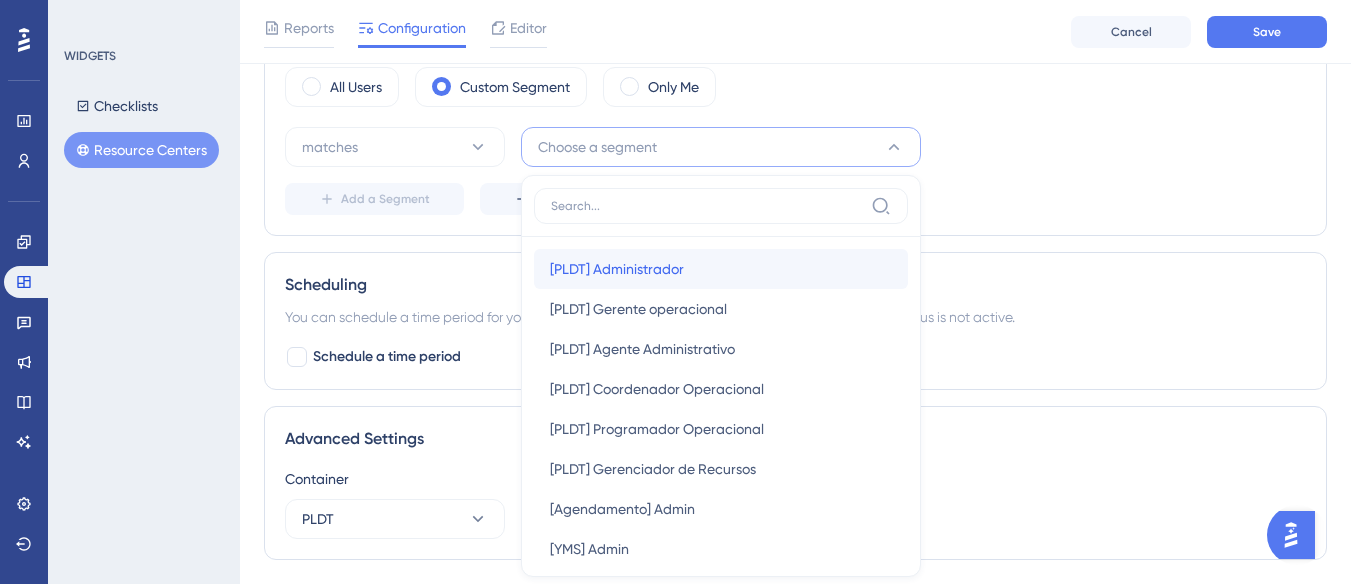 click on "[PLDT] Administrador" at bounding box center (617, 269) 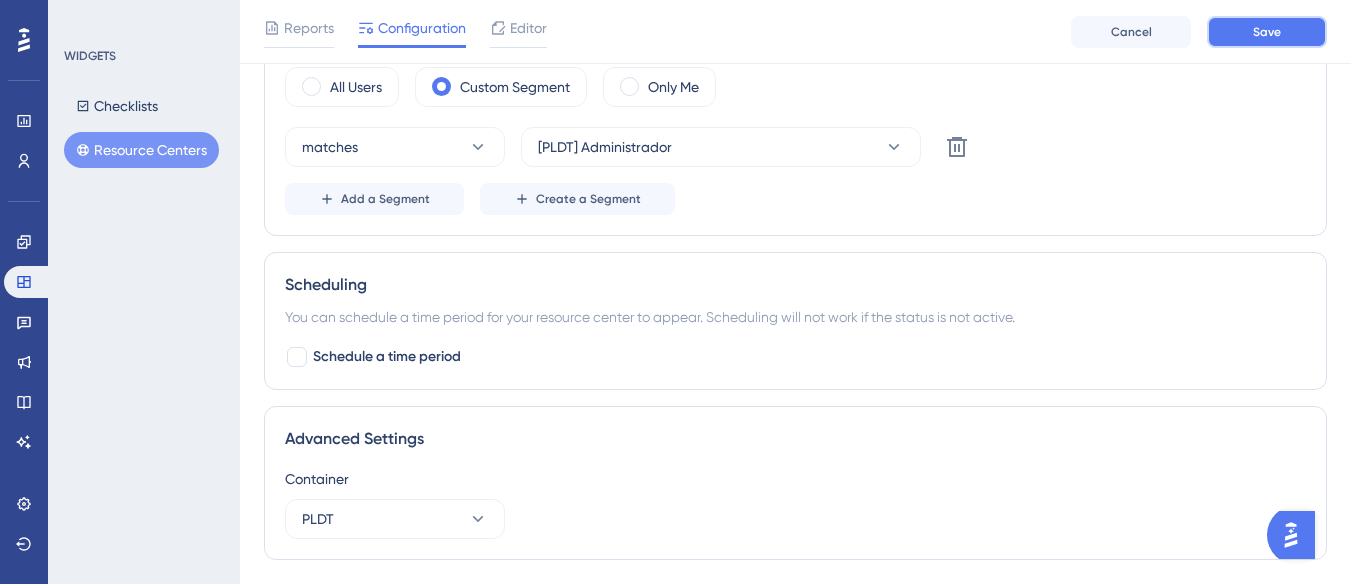 click on "Save" at bounding box center [1267, 32] 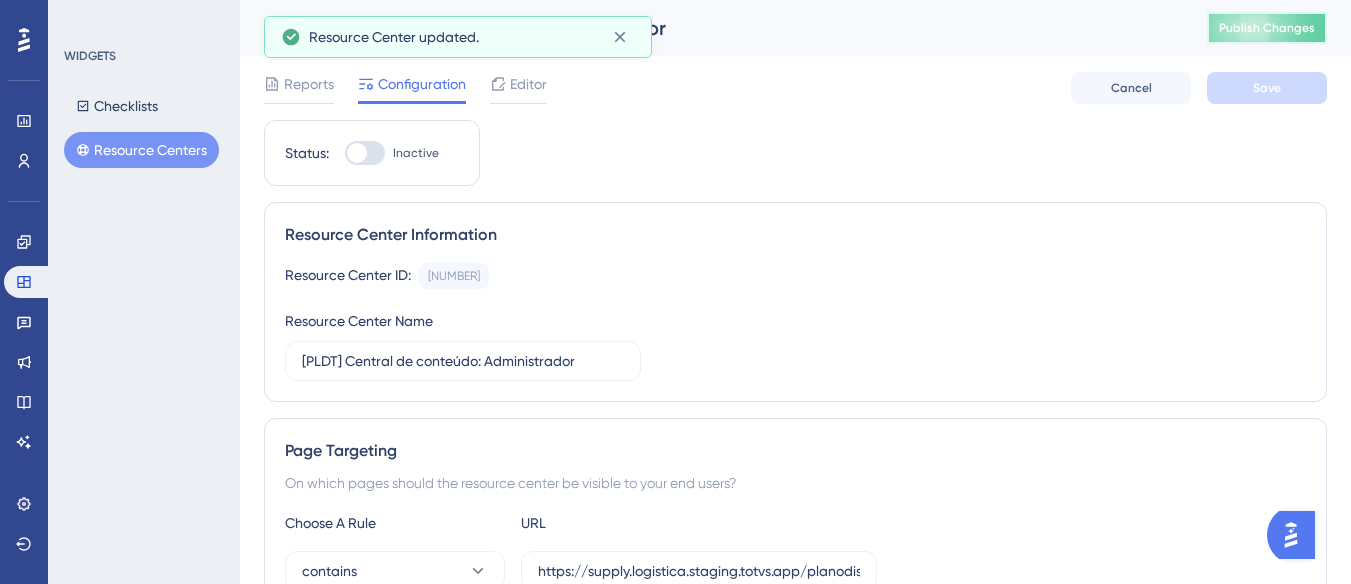 click on "Publish Changes" at bounding box center (1267, 28) 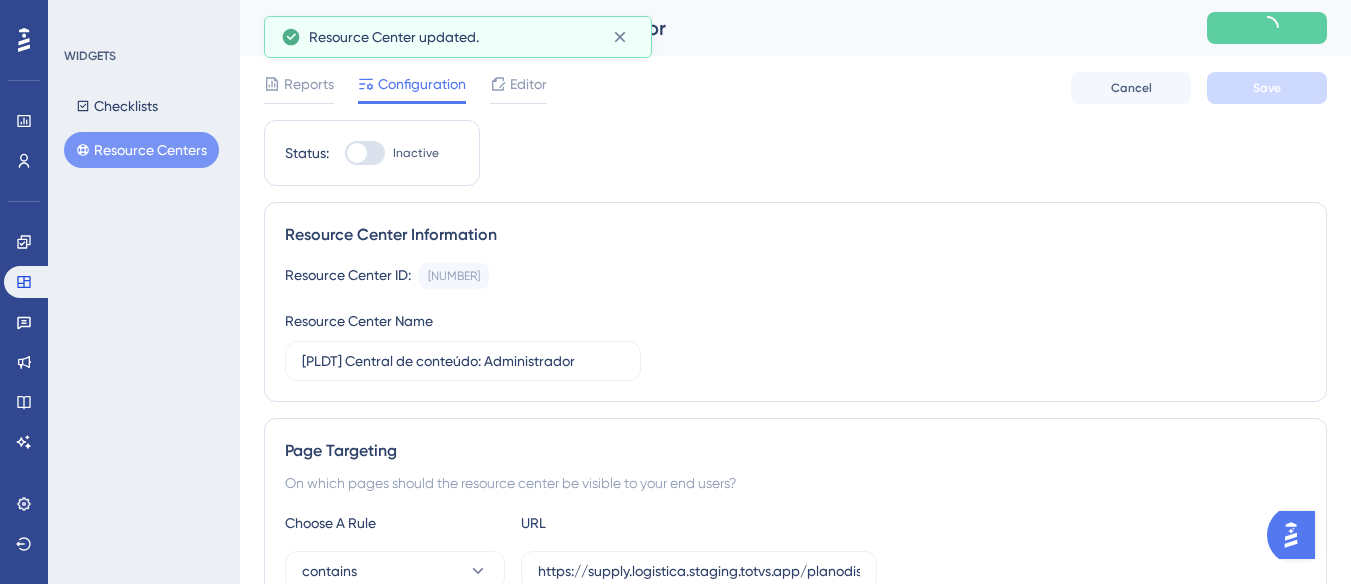 click on "Resource Centers" at bounding box center [141, 150] 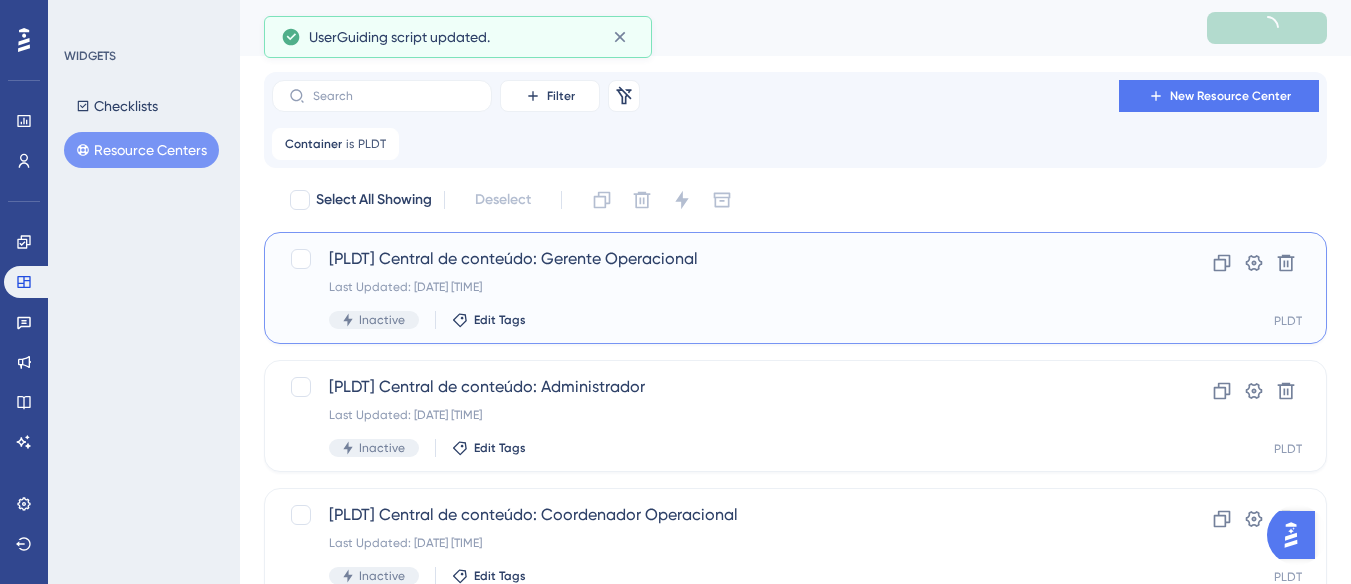 click on "[PLDT] Central de conteúdo: Gerente Operacional Last Updated: 05 de ago. de 2025 10:52 AM Inactive Edit Tags" at bounding box center [715, 288] 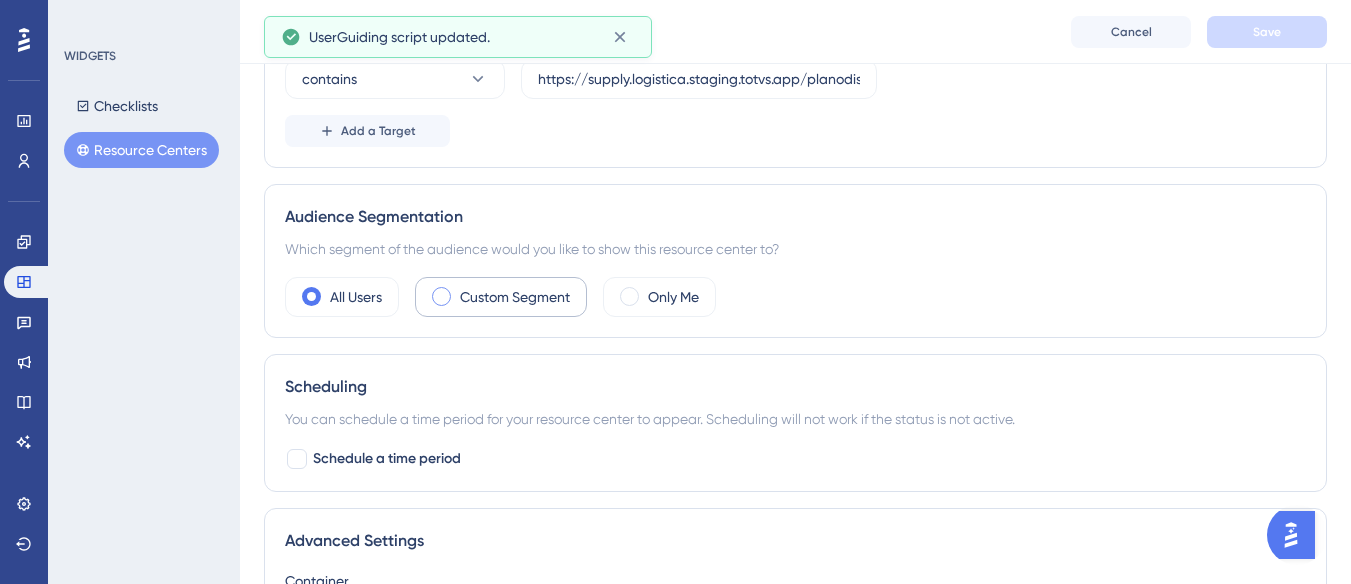 click on "Custom Segment" at bounding box center (515, 297) 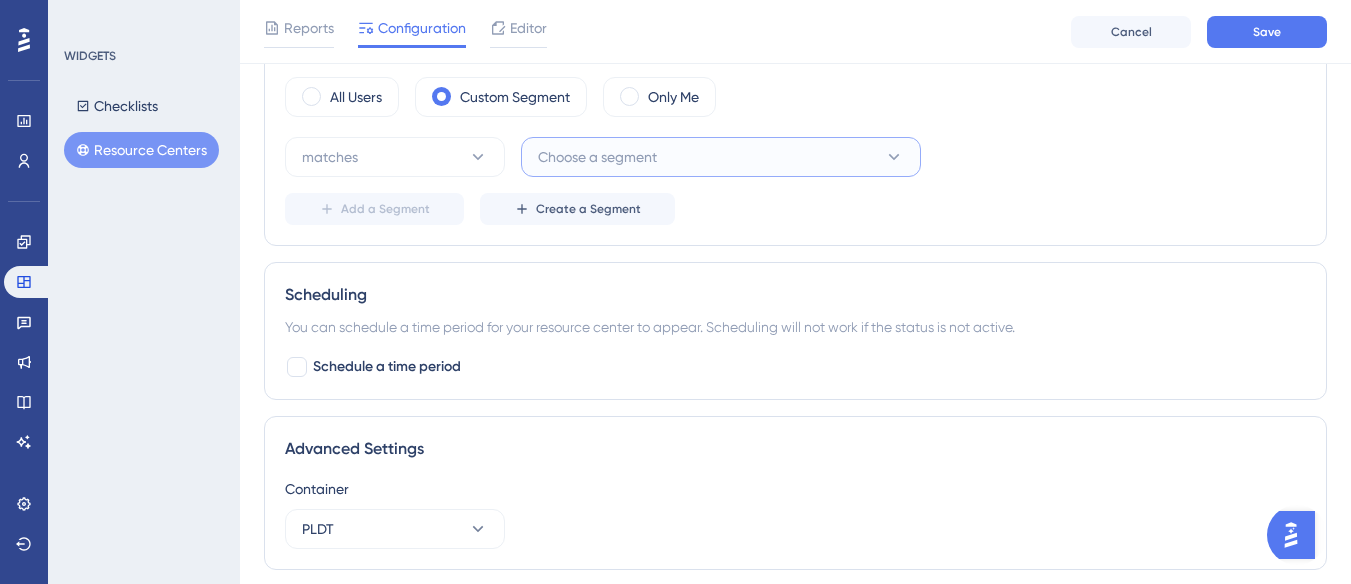 click on "Choose a segment" at bounding box center [597, 157] 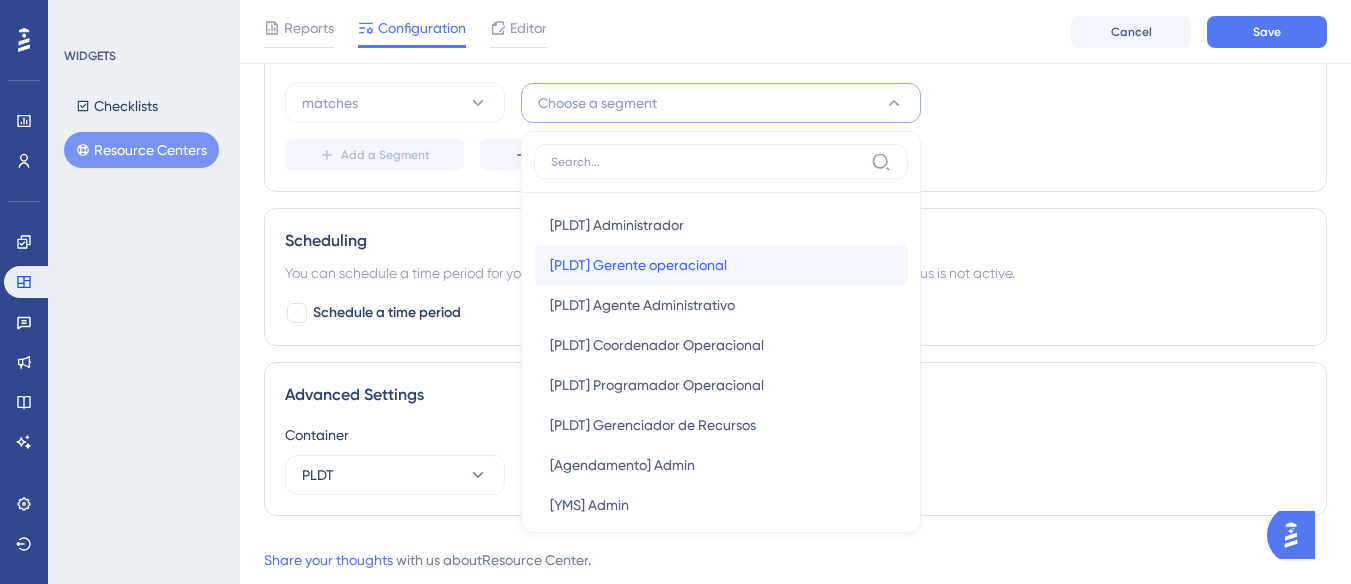click on "[PLDT] Gerente operacional" at bounding box center (638, 265) 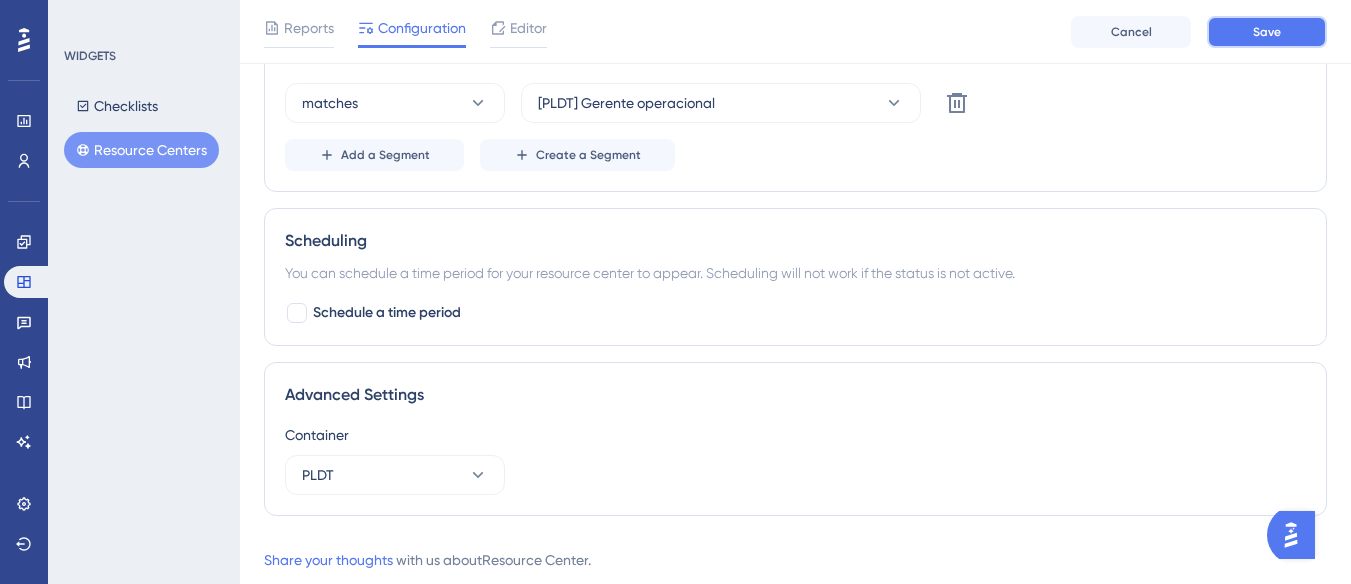 click on "Save" at bounding box center (1267, 32) 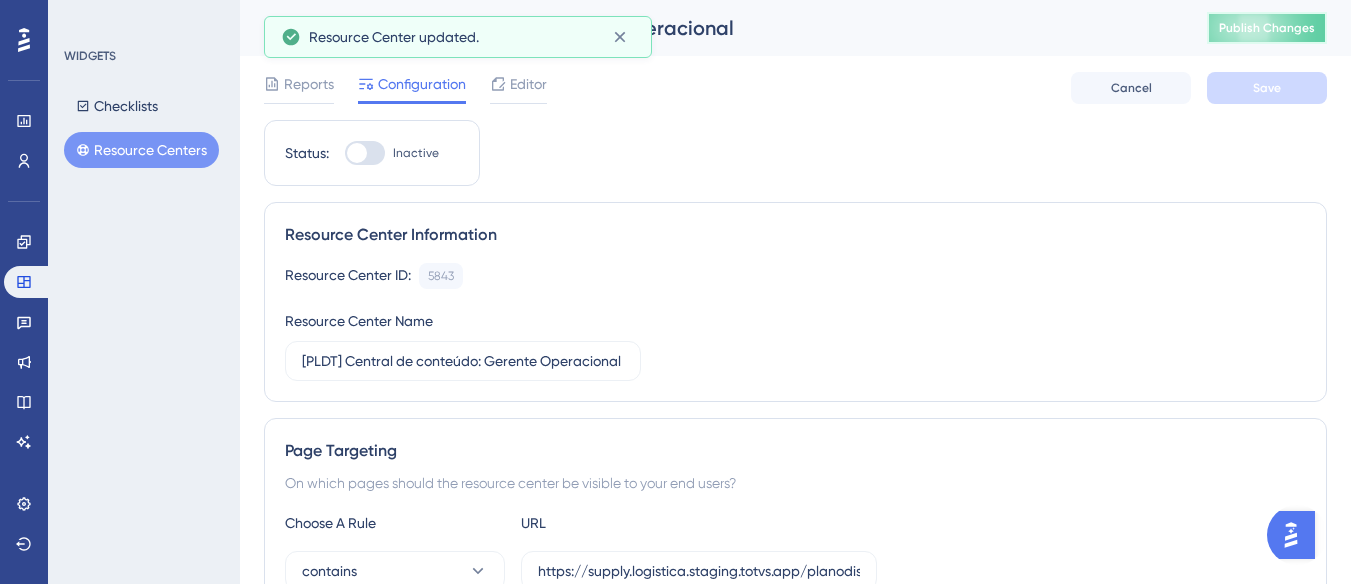 click on "Publish Changes" at bounding box center (1267, 28) 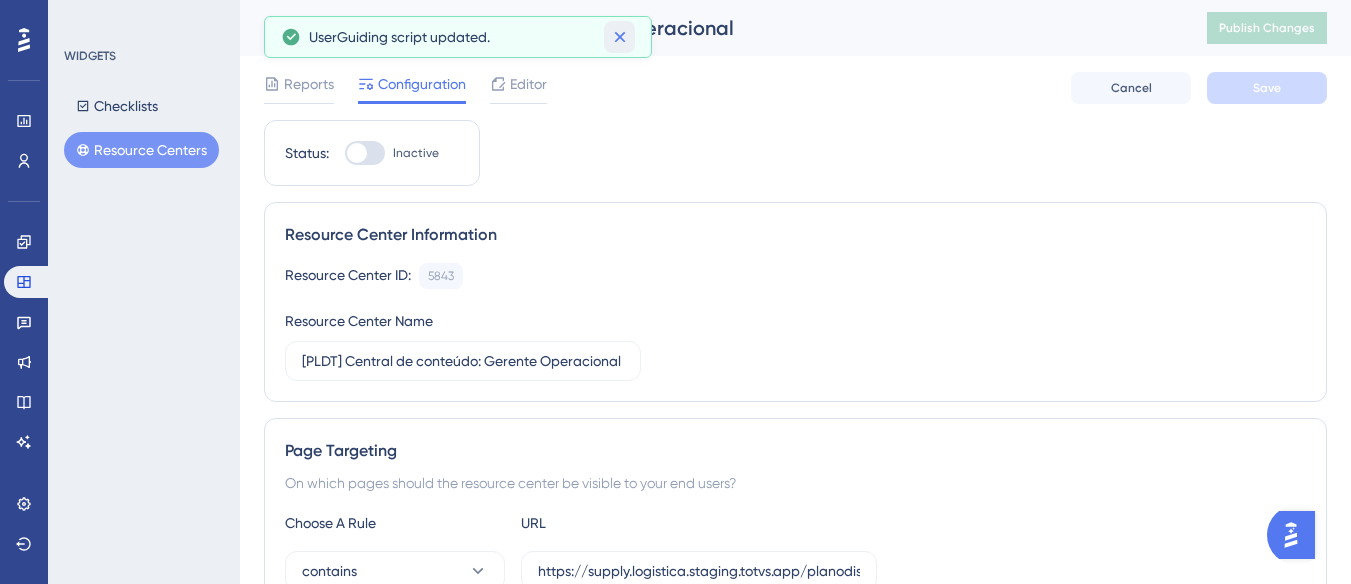 click 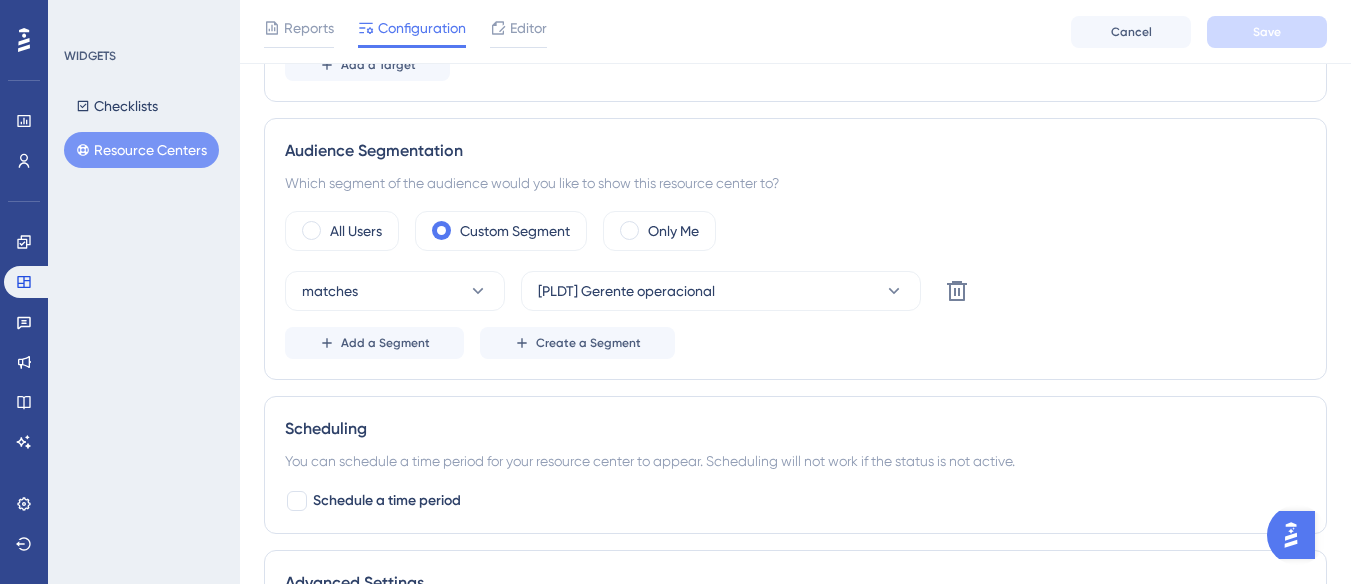 scroll, scrollTop: 306, scrollLeft: 0, axis: vertical 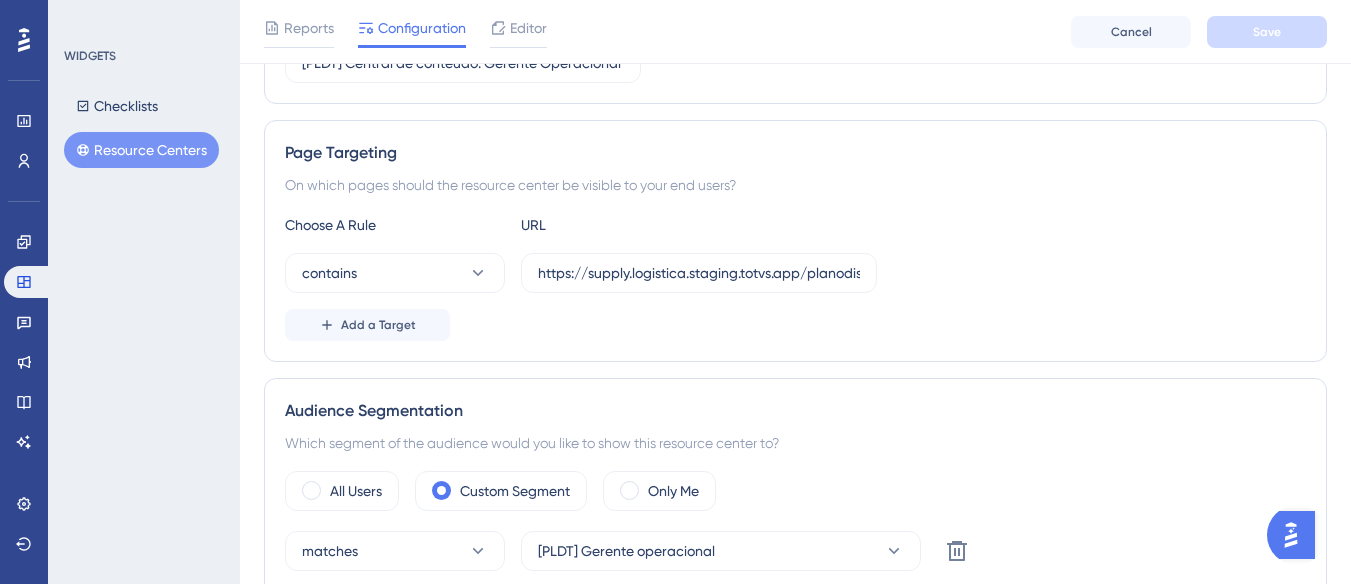 click on "Checklists Resource Centers" at bounding box center (145, 128) 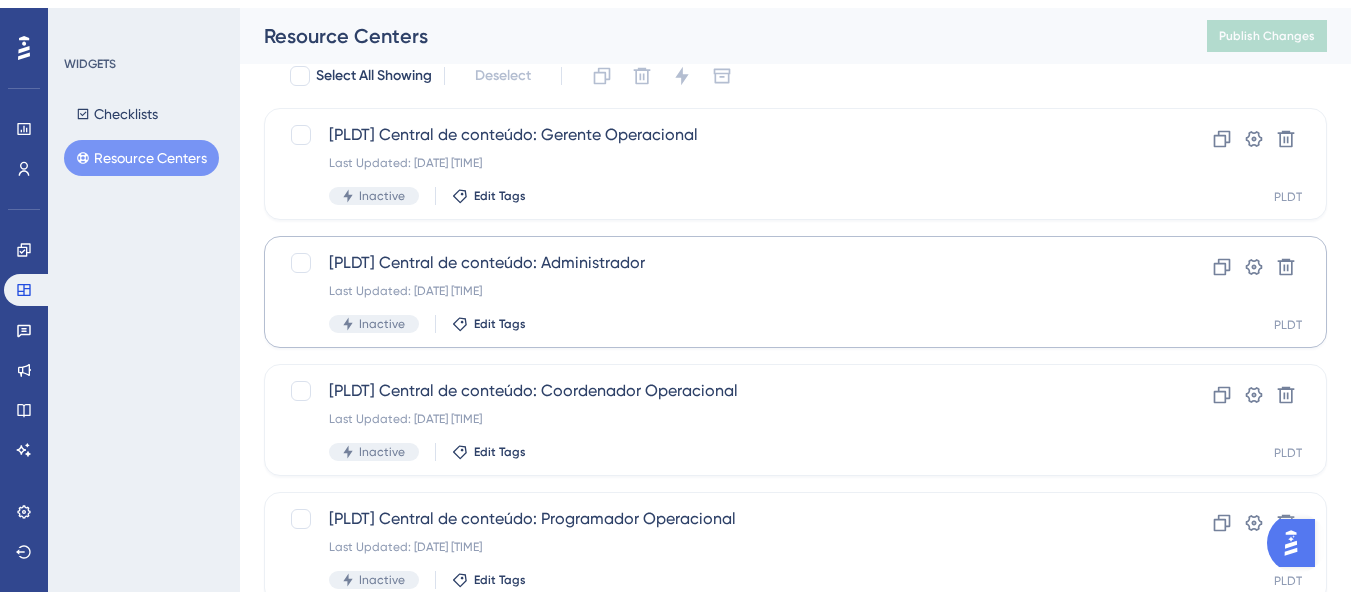scroll, scrollTop: 400, scrollLeft: 0, axis: vertical 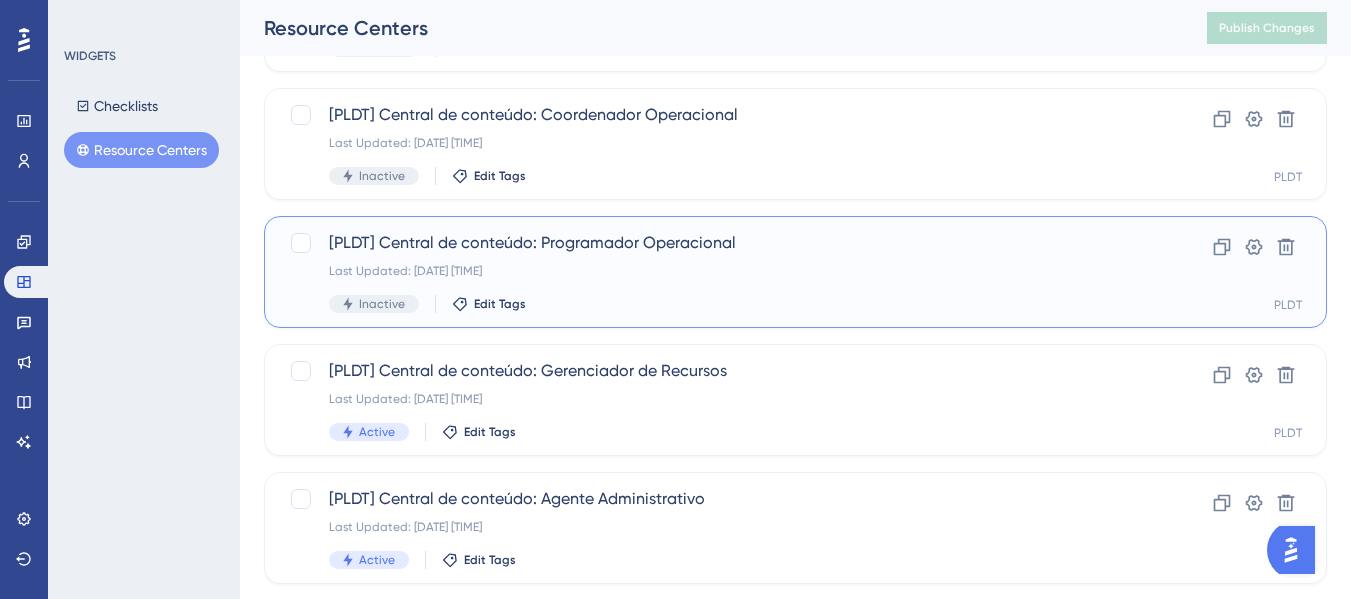 click on "[PLDT] Central de conteúdo: Programador Operacional" at bounding box center (715, 243) 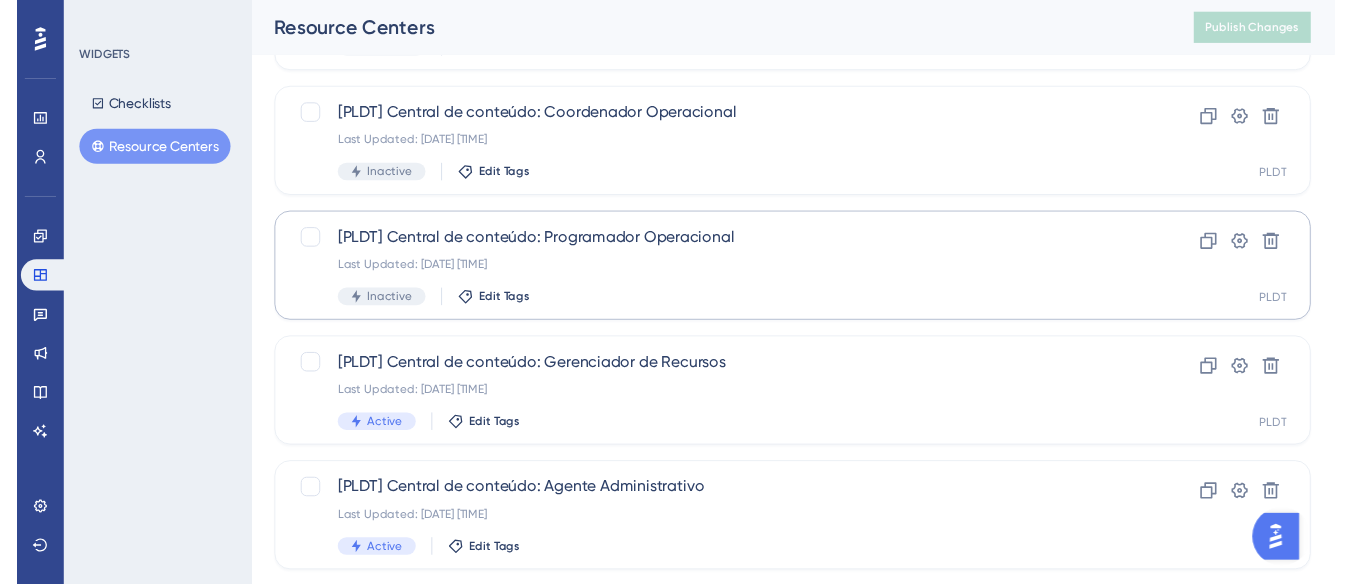 scroll, scrollTop: 0, scrollLeft: 0, axis: both 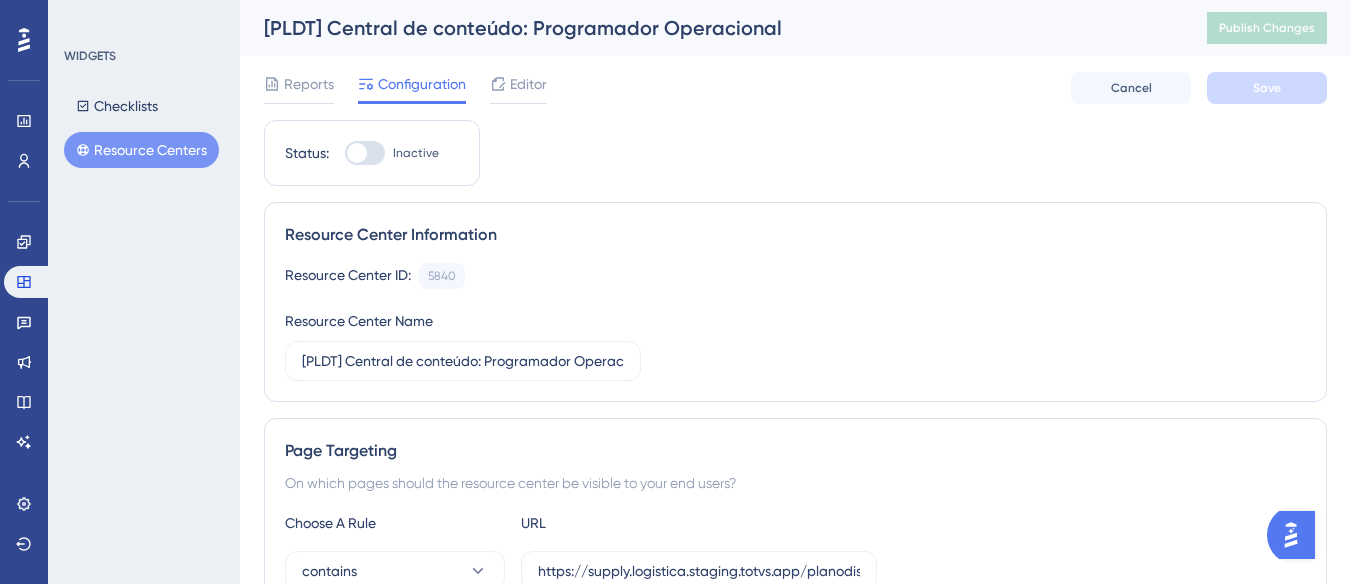 click at bounding box center (357, 153) 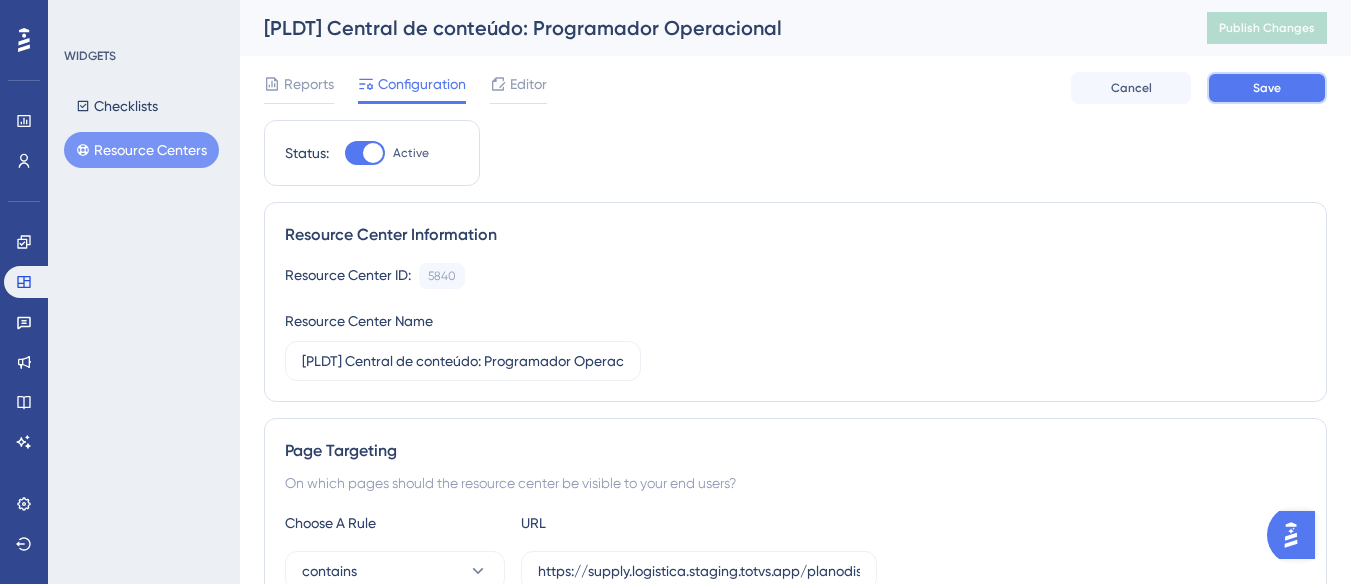 click on "Save" at bounding box center (1267, 88) 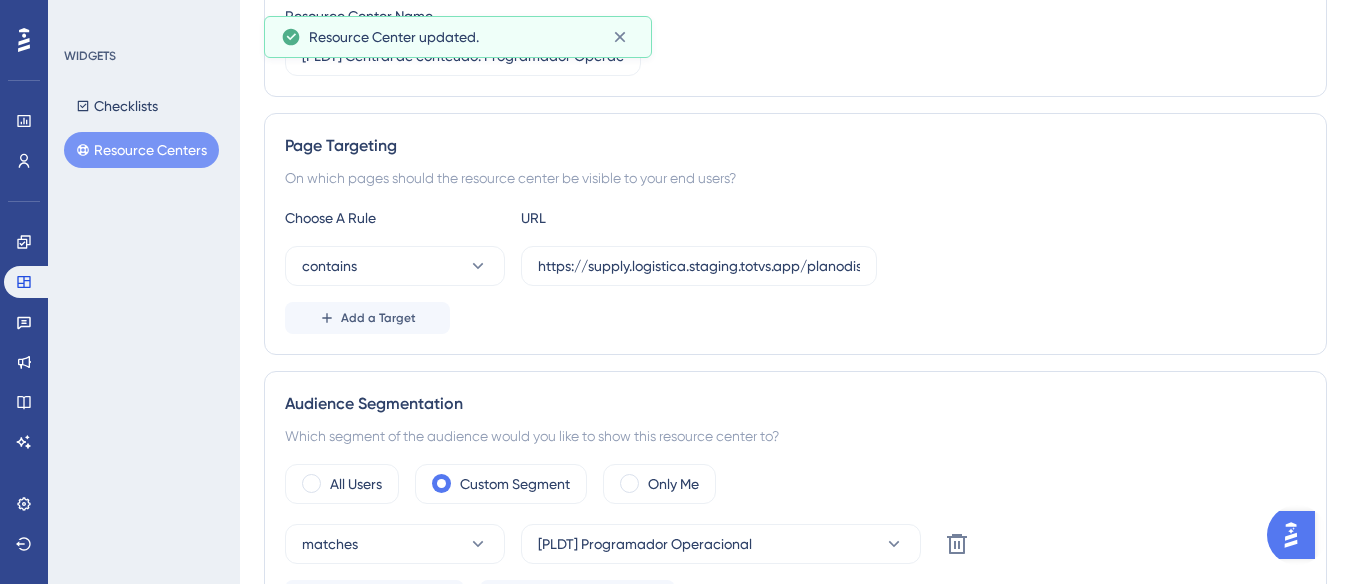 scroll, scrollTop: 0, scrollLeft: 0, axis: both 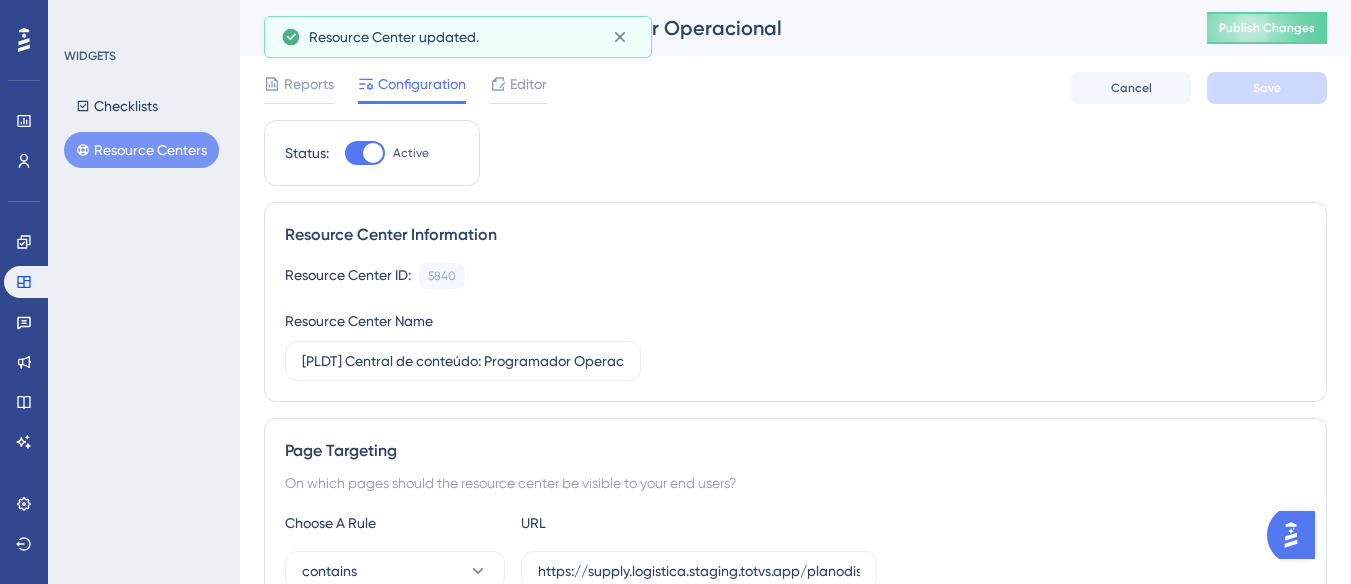 click on "Resource Centers" at bounding box center (141, 150) 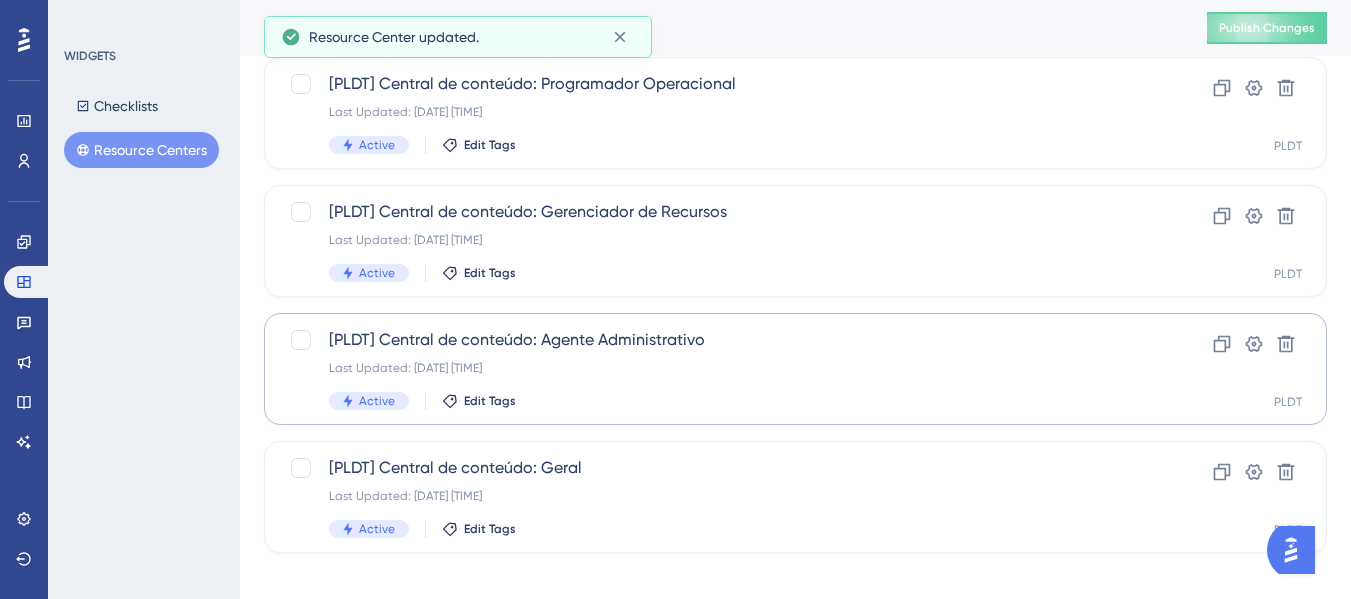 scroll, scrollTop: 577, scrollLeft: 0, axis: vertical 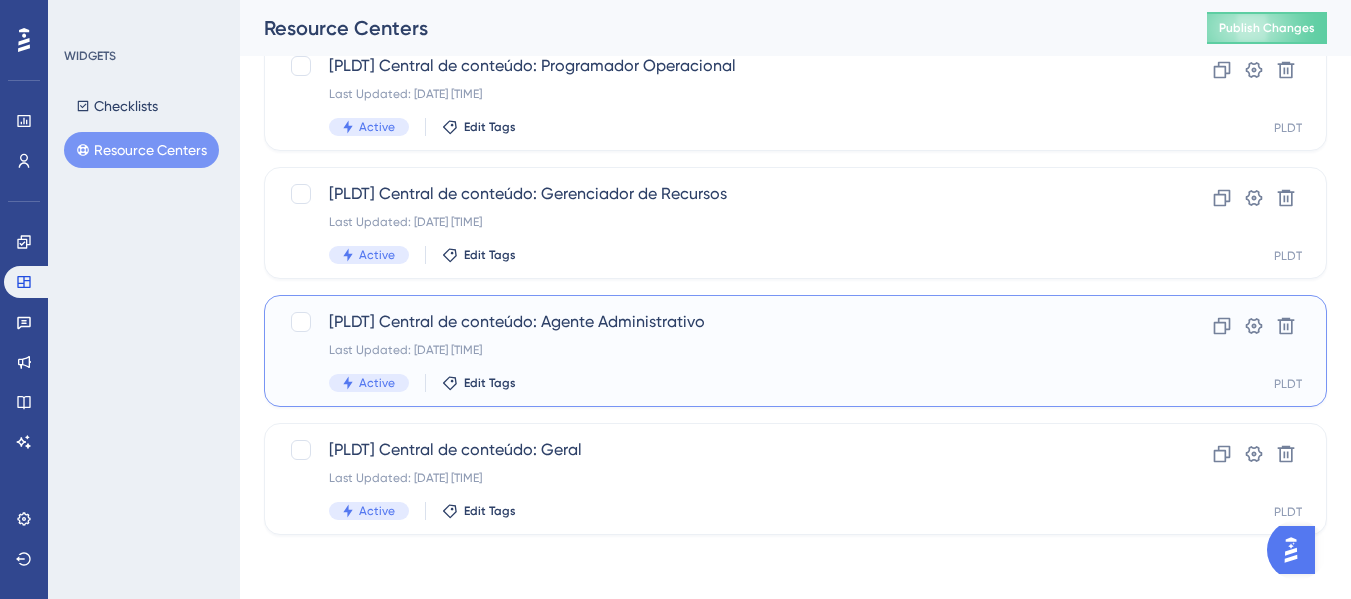 click on "[PLDT] Central de conteúdo: Agente Administrativo" at bounding box center [715, 322] 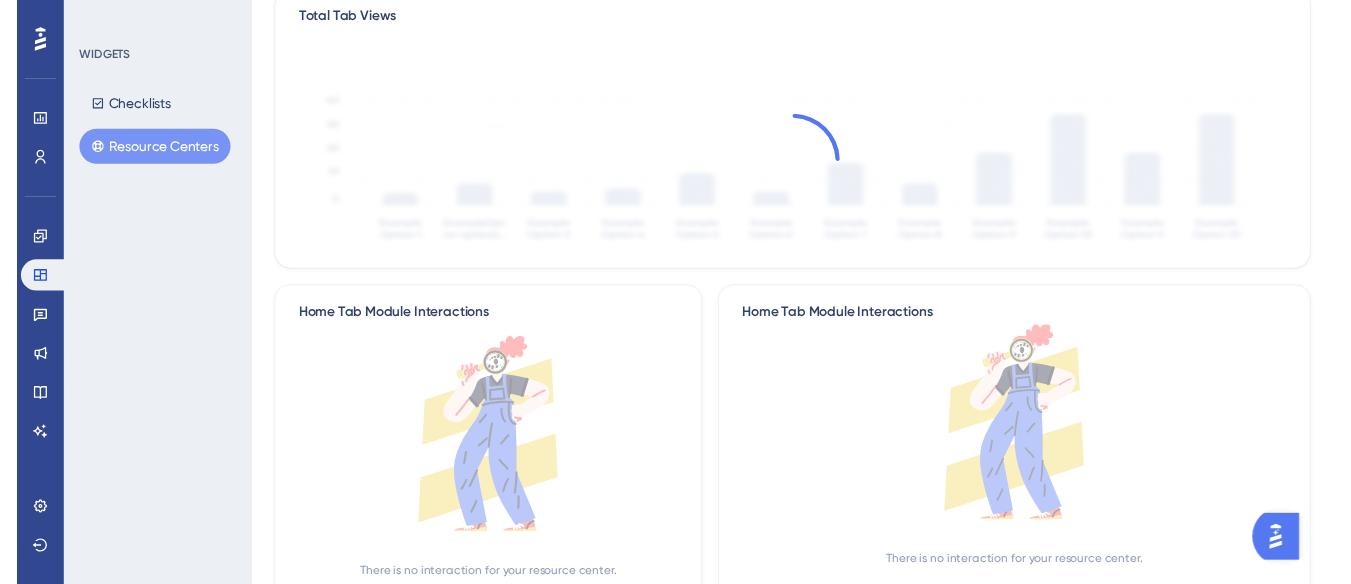 scroll, scrollTop: 0, scrollLeft: 0, axis: both 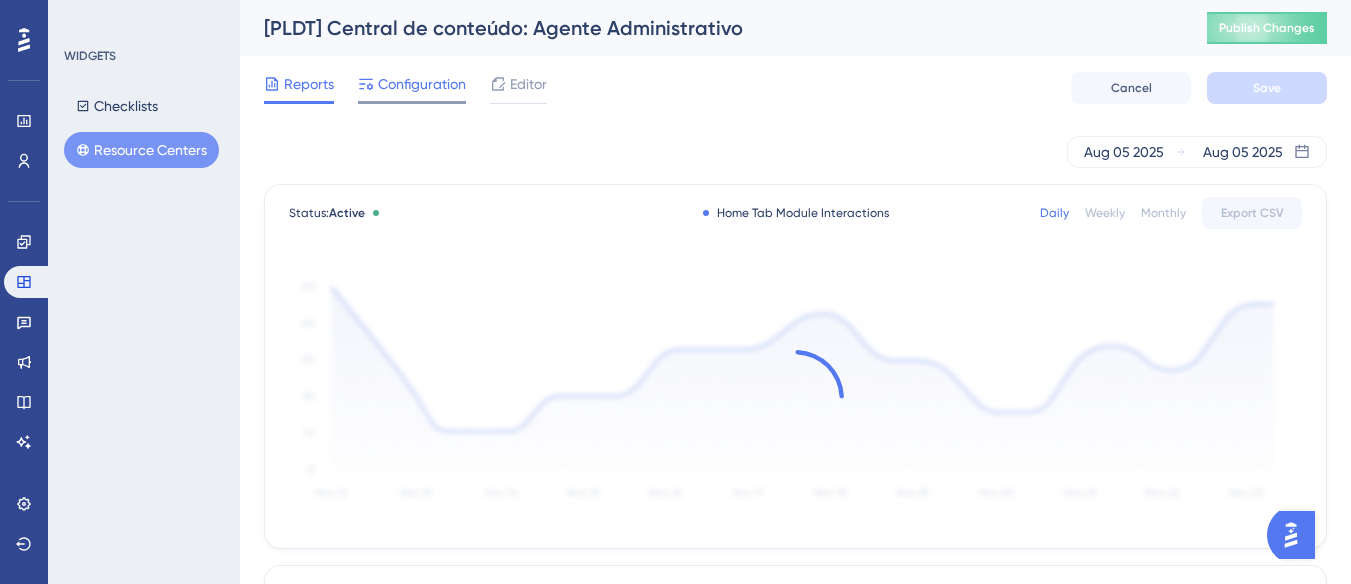 click on "Configuration" at bounding box center (412, 88) 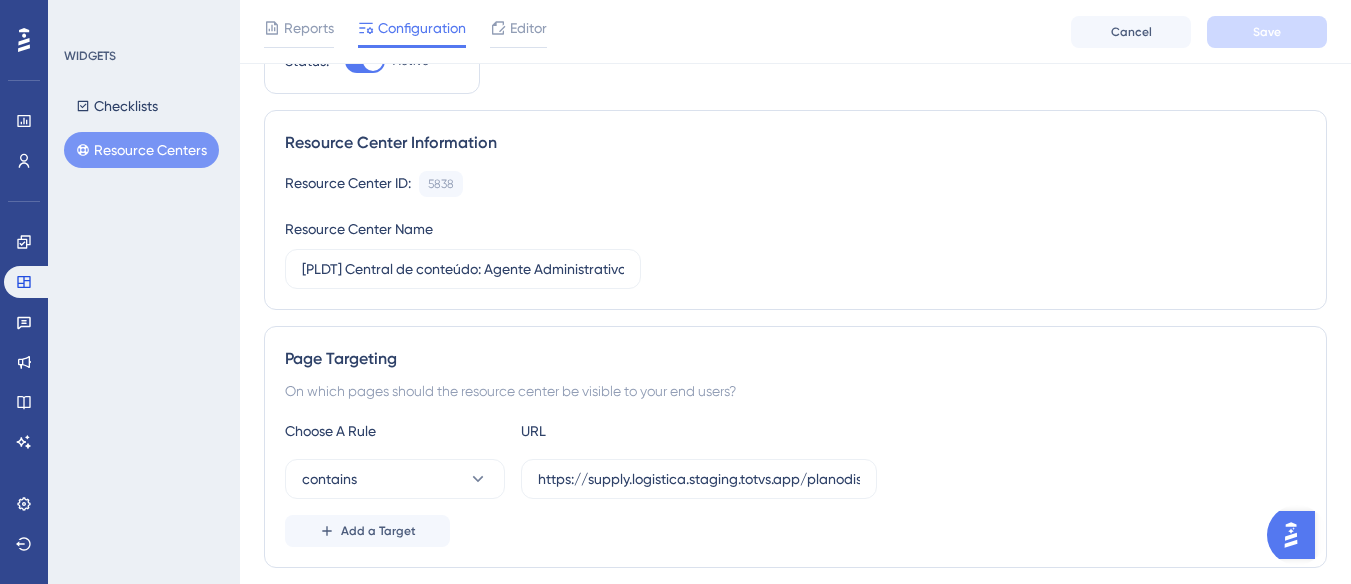 scroll, scrollTop: 19, scrollLeft: 0, axis: vertical 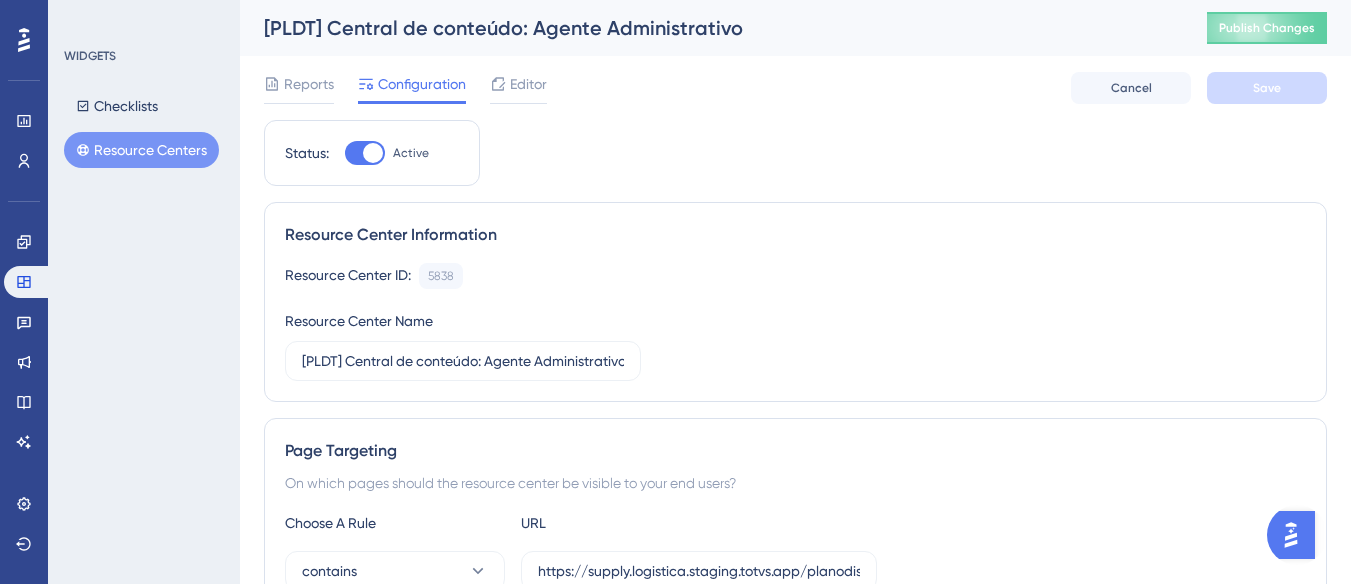 click on "Resource Centers" at bounding box center (141, 150) 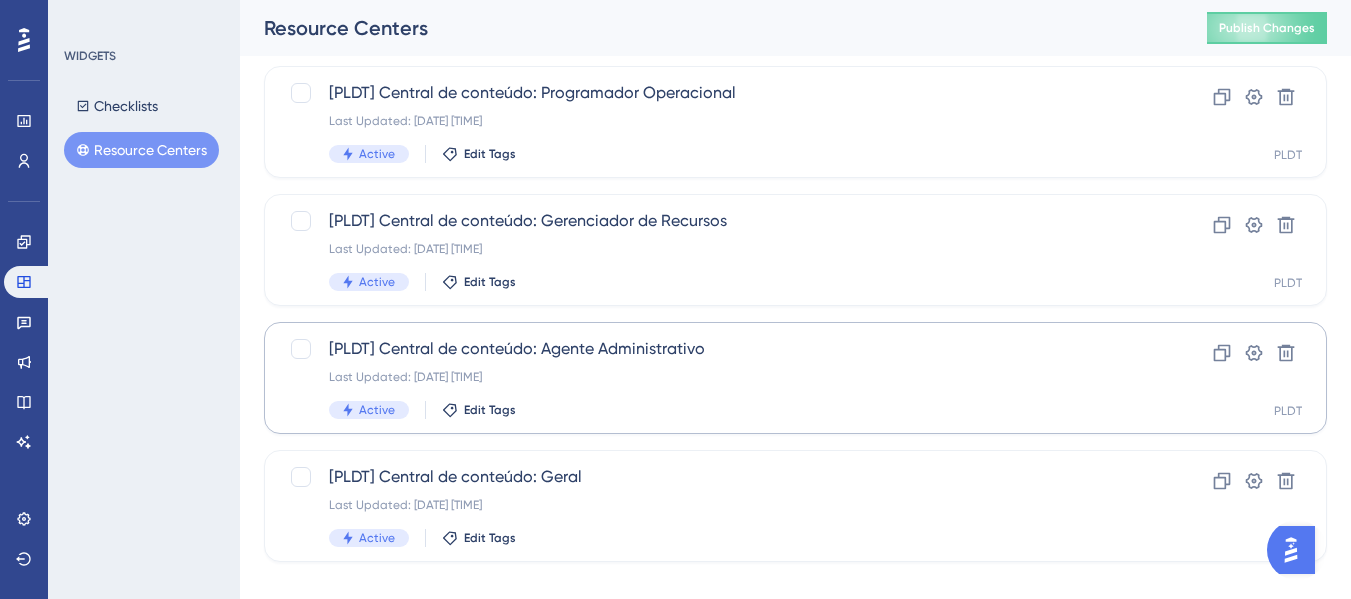 scroll, scrollTop: 577, scrollLeft: 0, axis: vertical 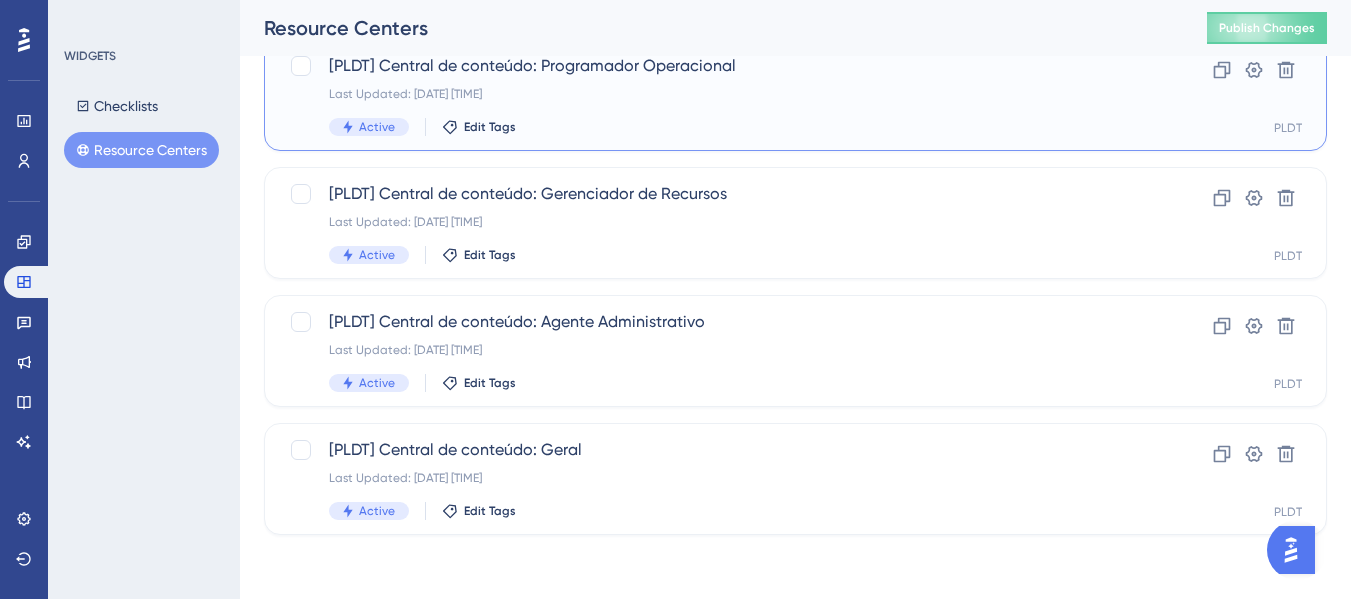 click on "Active Edit Tags" at bounding box center (715, 127) 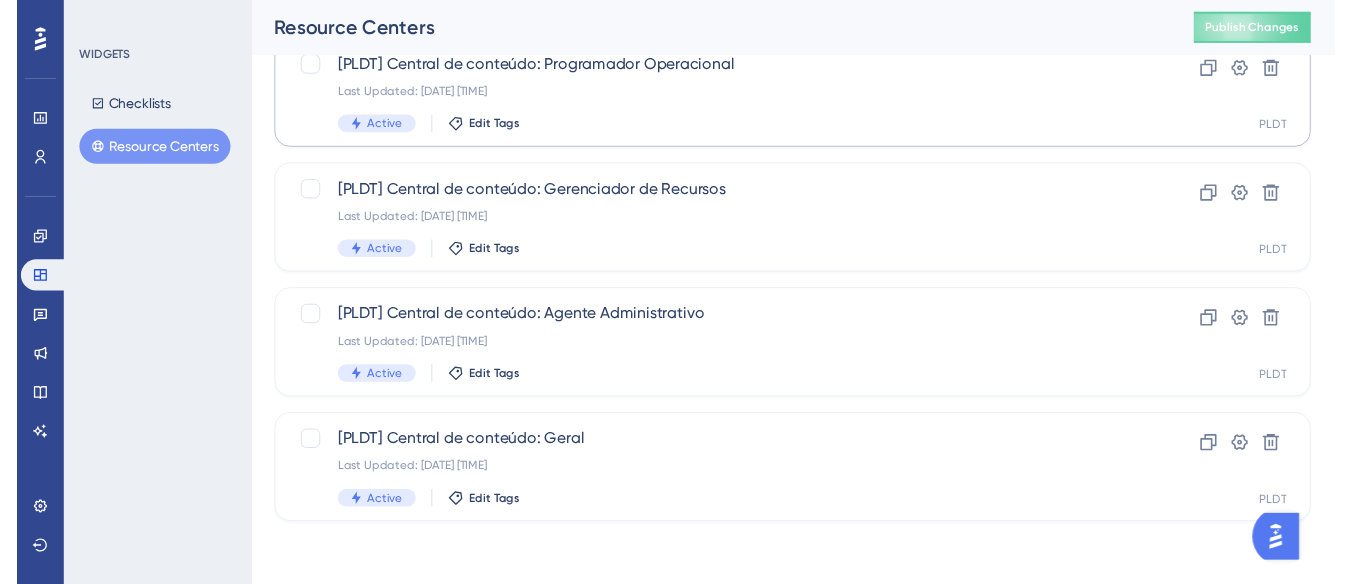 scroll, scrollTop: 0, scrollLeft: 0, axis: both 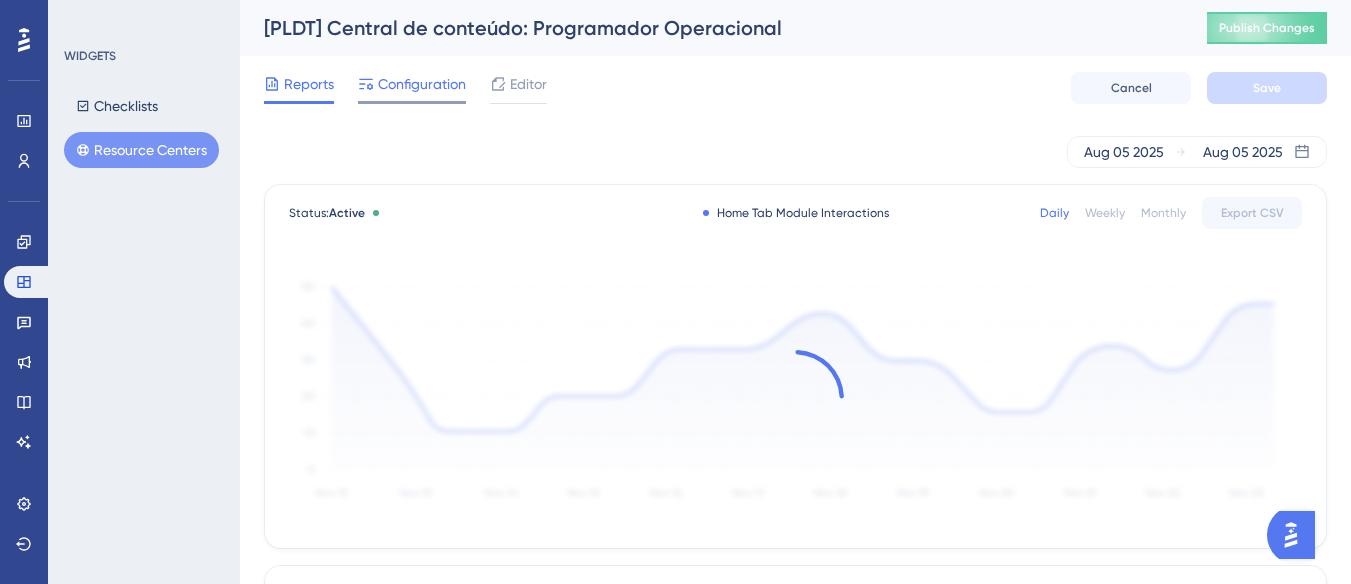 click on "Configuration" at bounding box center (422, 84) 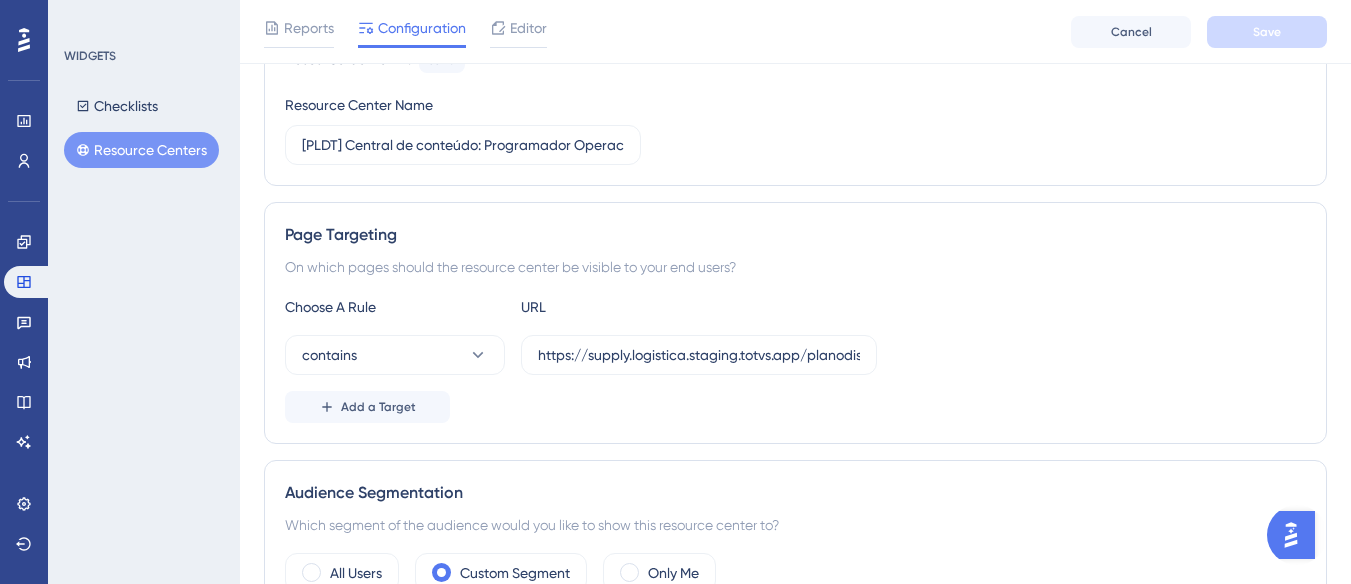 scroll, scrollTop: 400, scrollLeft: 0, axis: vertical 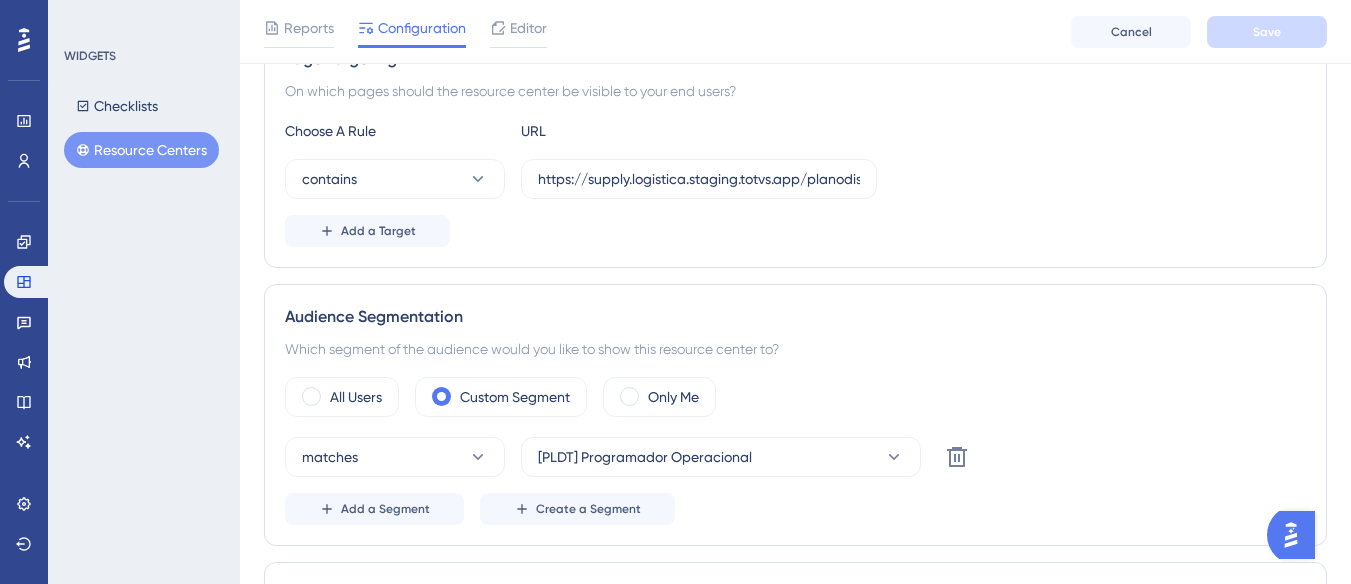 click on "WIDGETS Checklists Resource Centers" at bounding box center (144, 292) 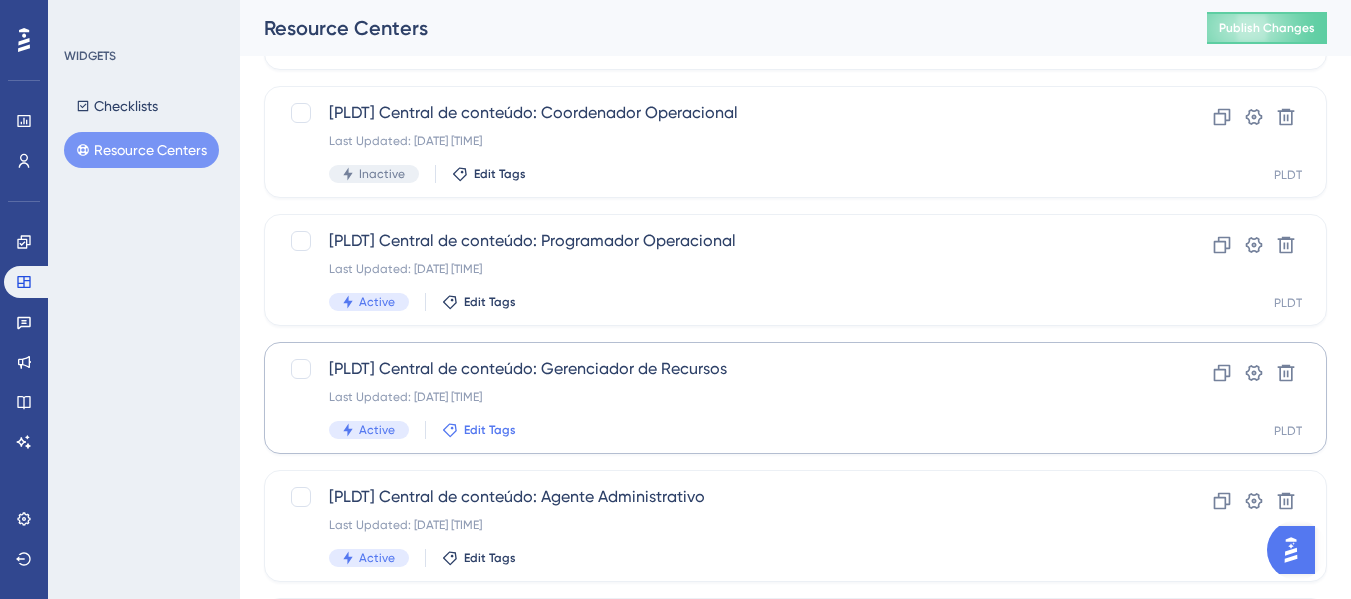 scroll, scrollTop: 377, scrollLeft: 0, axis: vertical 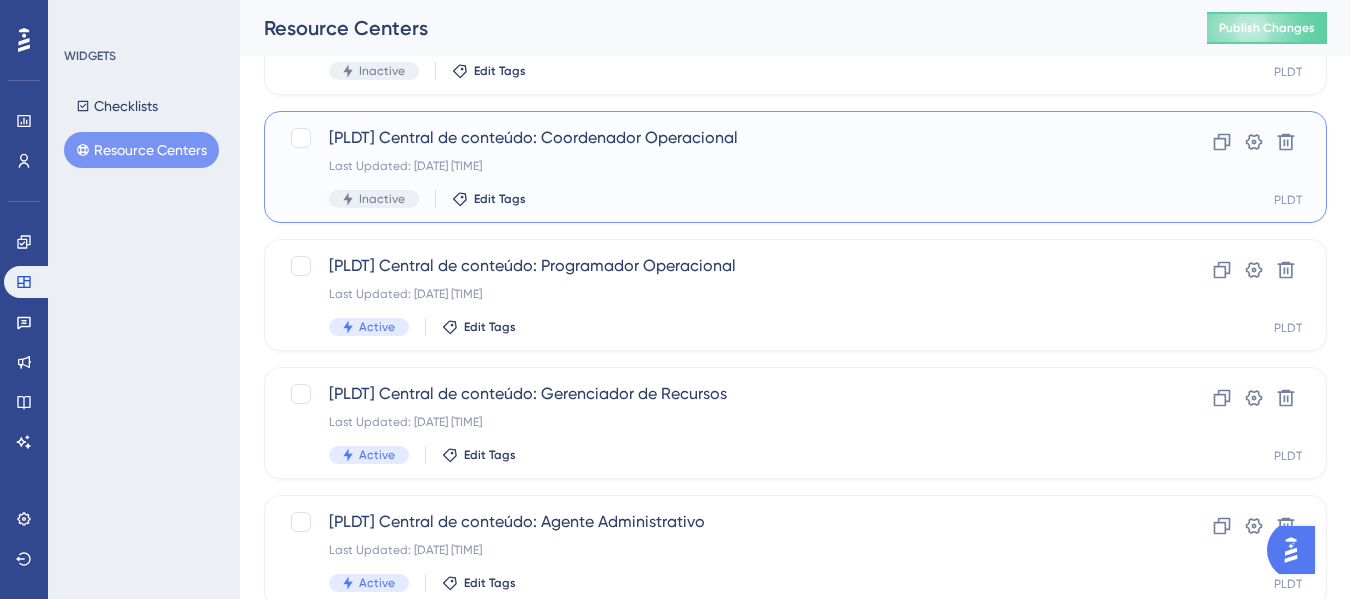 click on "[PLDT] Central de conteúdo: Coordenador Operacional Last Updated: 05 de ago. de 2025 11:02 AM Inactive Edit Tags" at bounding box center [715, 167] 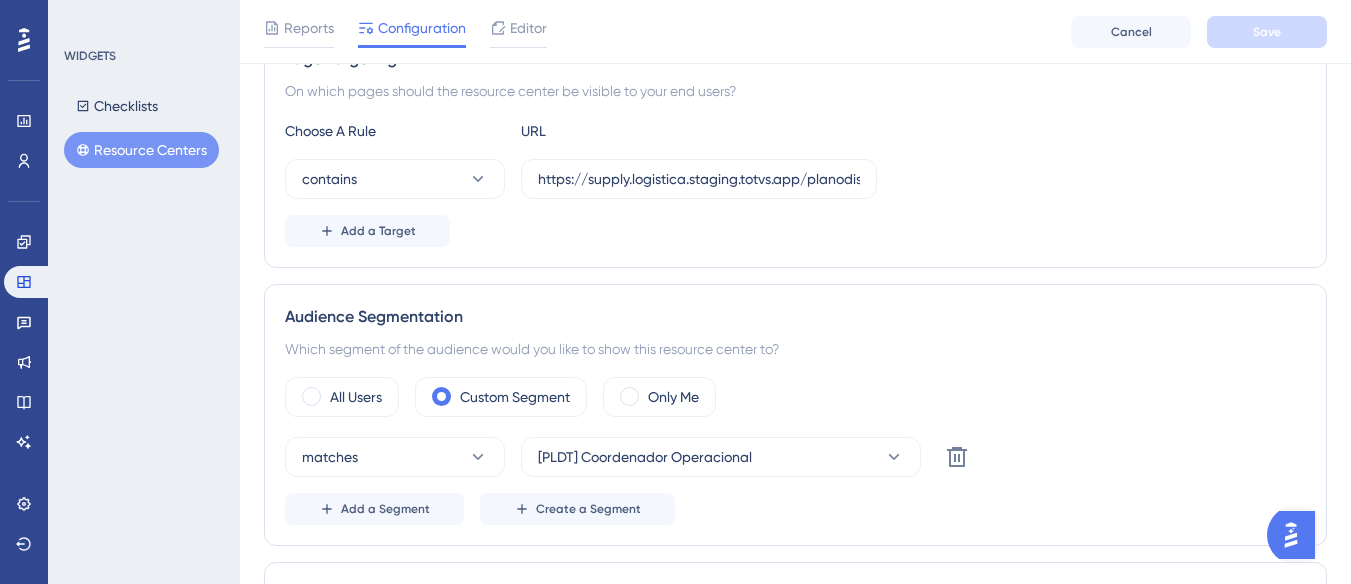 scroll, scrollTop: 233, scrollLeft: 0, axis: vertical 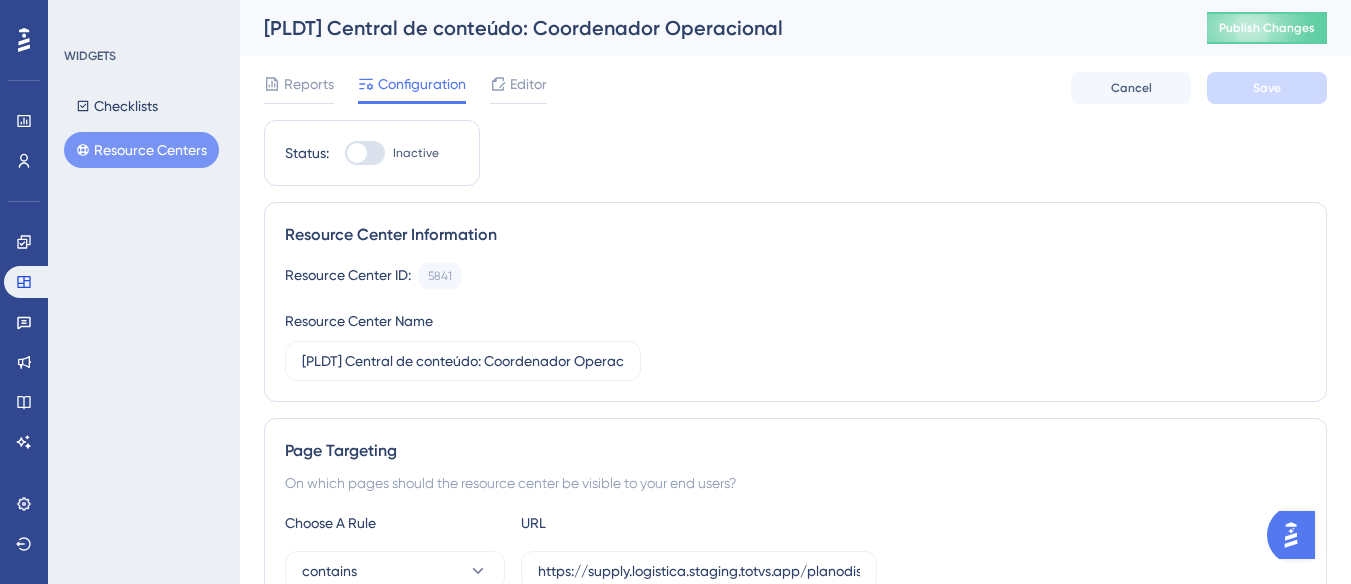 click on "Inactive" at bounding box center (416, 153) 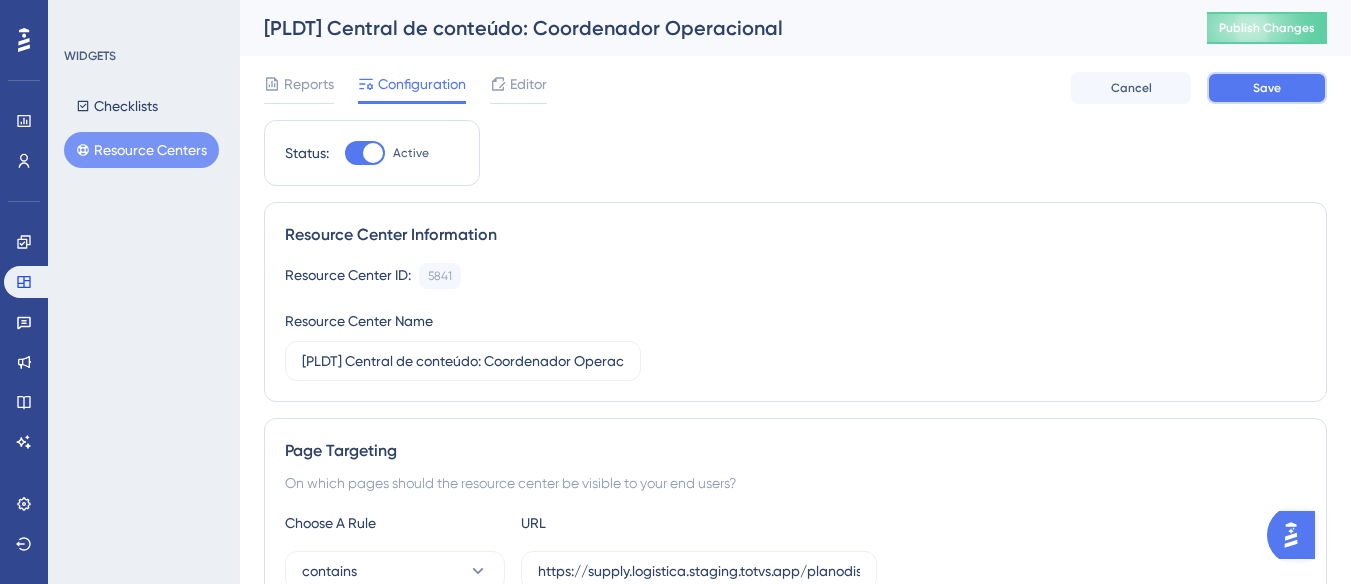 click on "Save" at bounding box center [1267, 88] 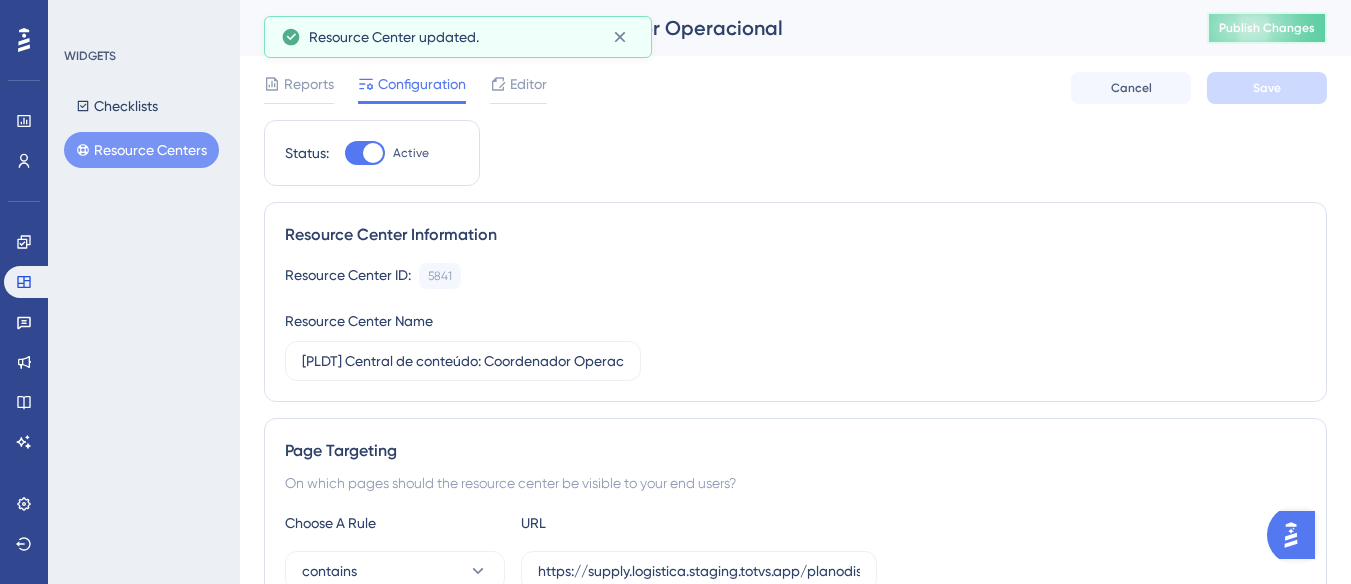 click on "Publish Changes" at bounding box center [1267, 28] 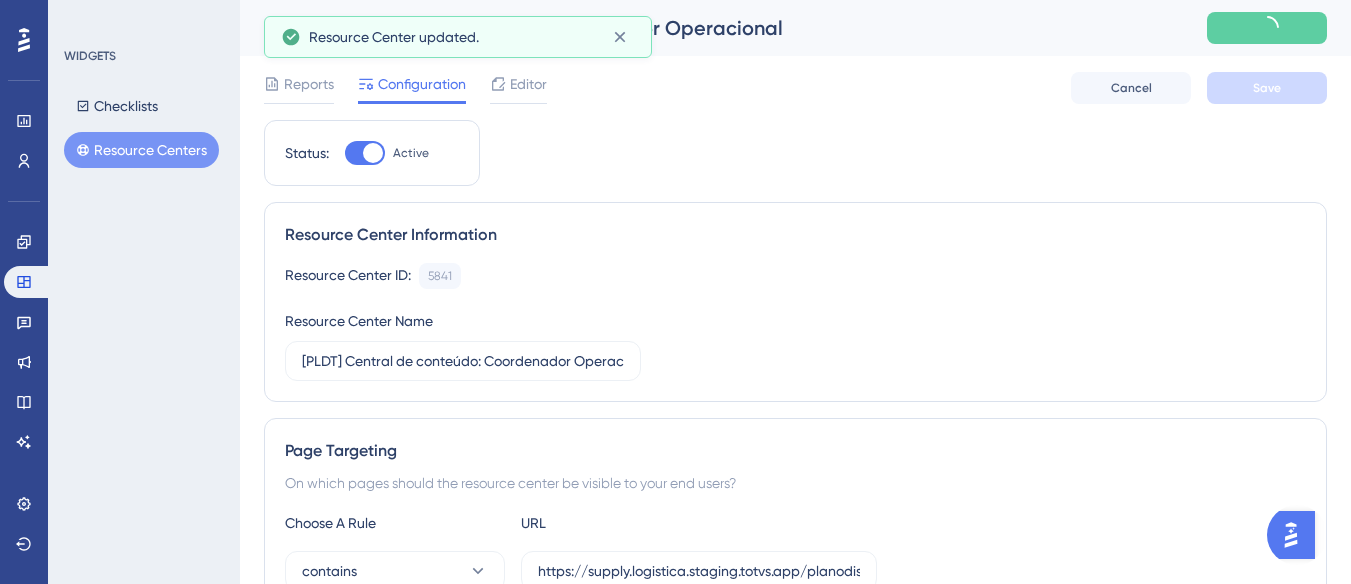 click on "Resource Centers" at bounding box center [141, 150] 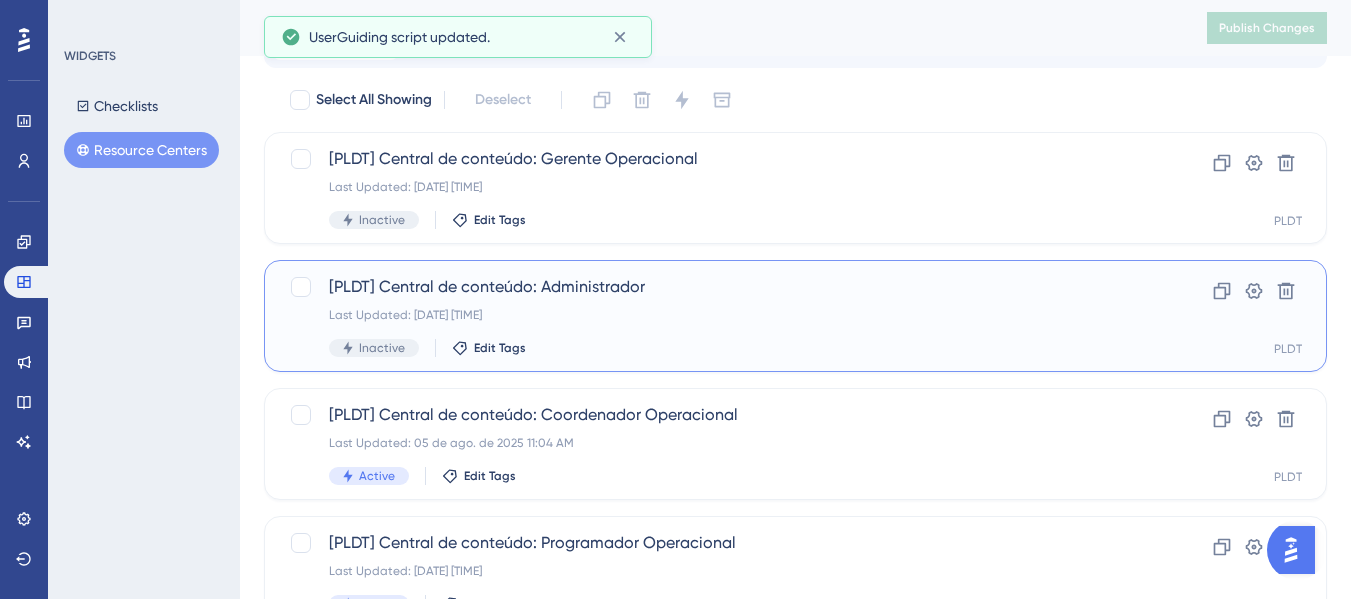 click on "Last Updated: 05 de ago. de 2025 11:03 AM" at bounding box center (715, 315) 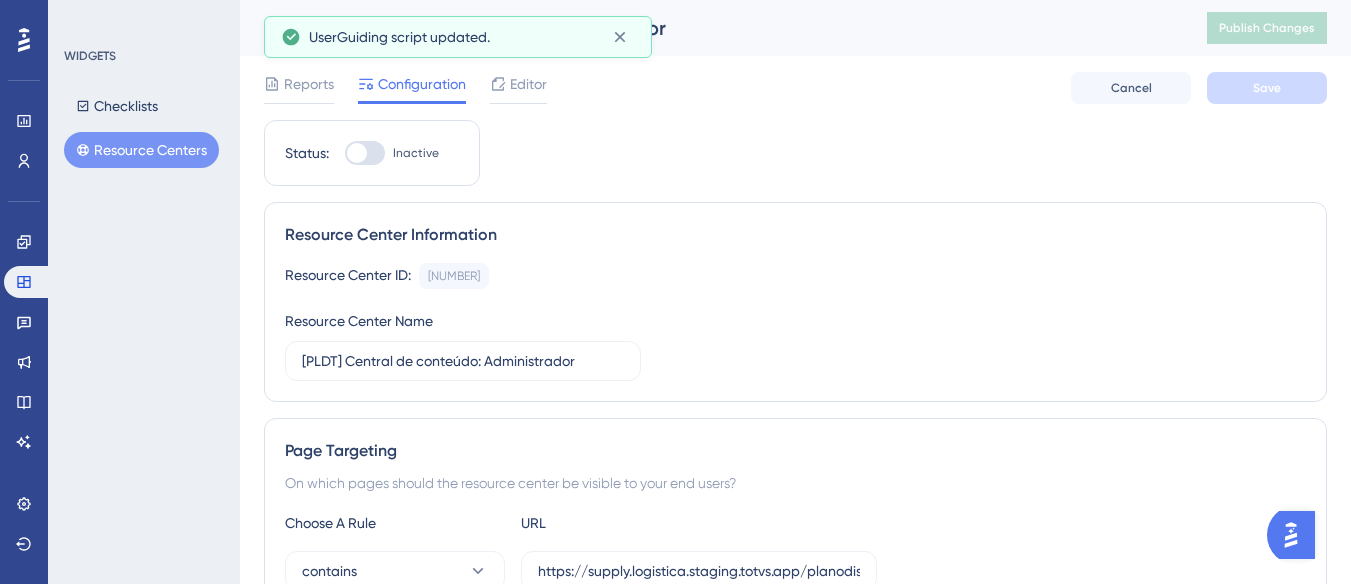 click on "Inactive" at bounding box center [416, 153] 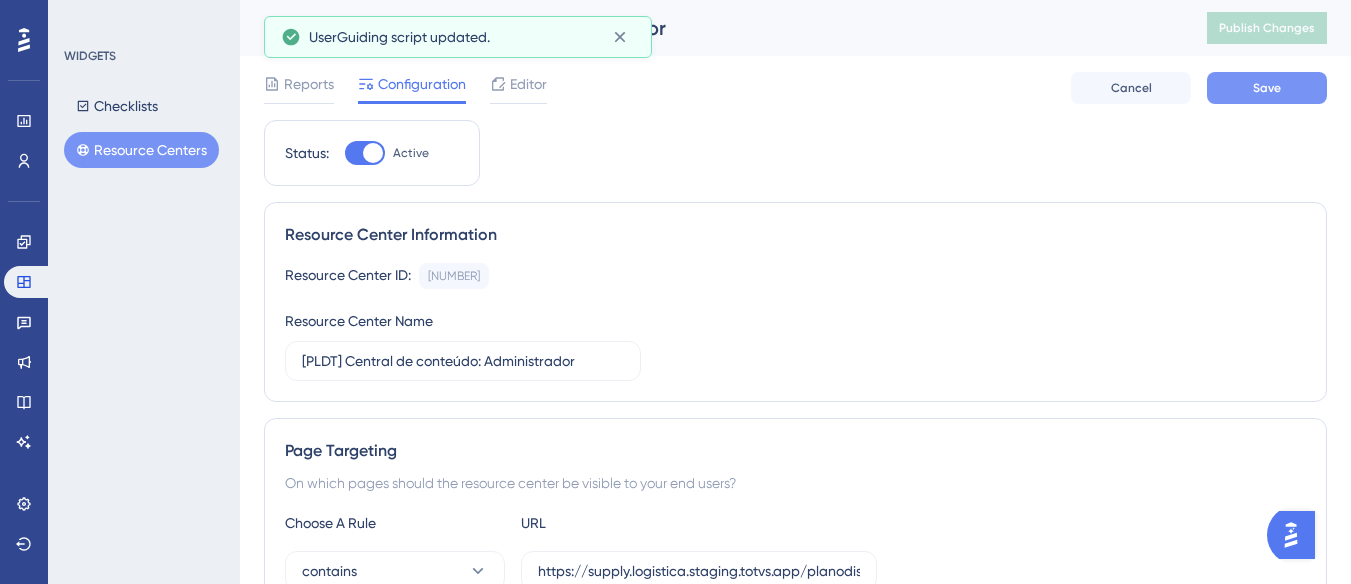 click on "Save" at bounding box center (1267, 88) 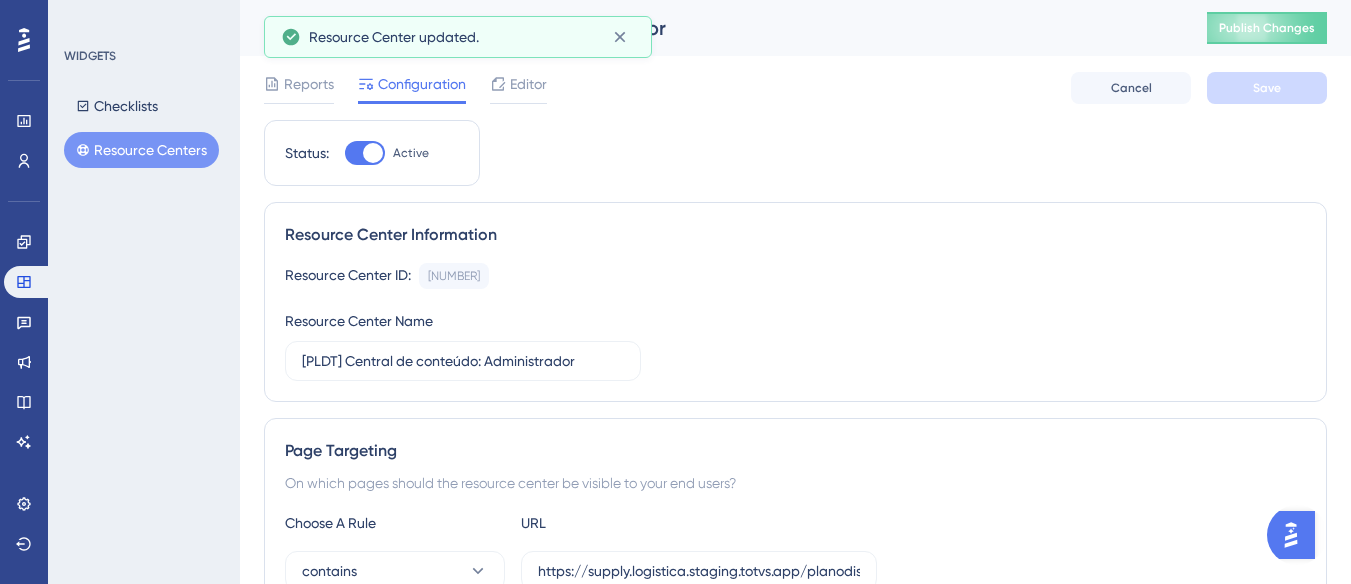 click on "[PLDT] Central de conteúdo: Administrador Publish Changes" at bounding box center [795, 28] 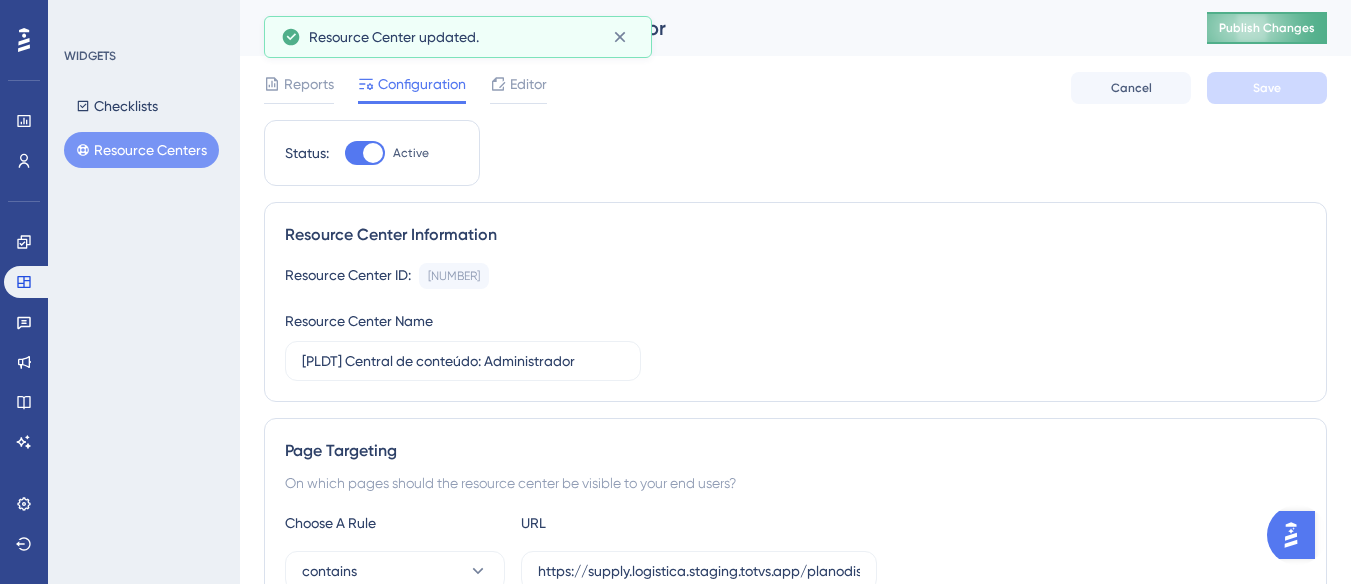 click on "Publish Changes" at bounding box center (1267, 28) 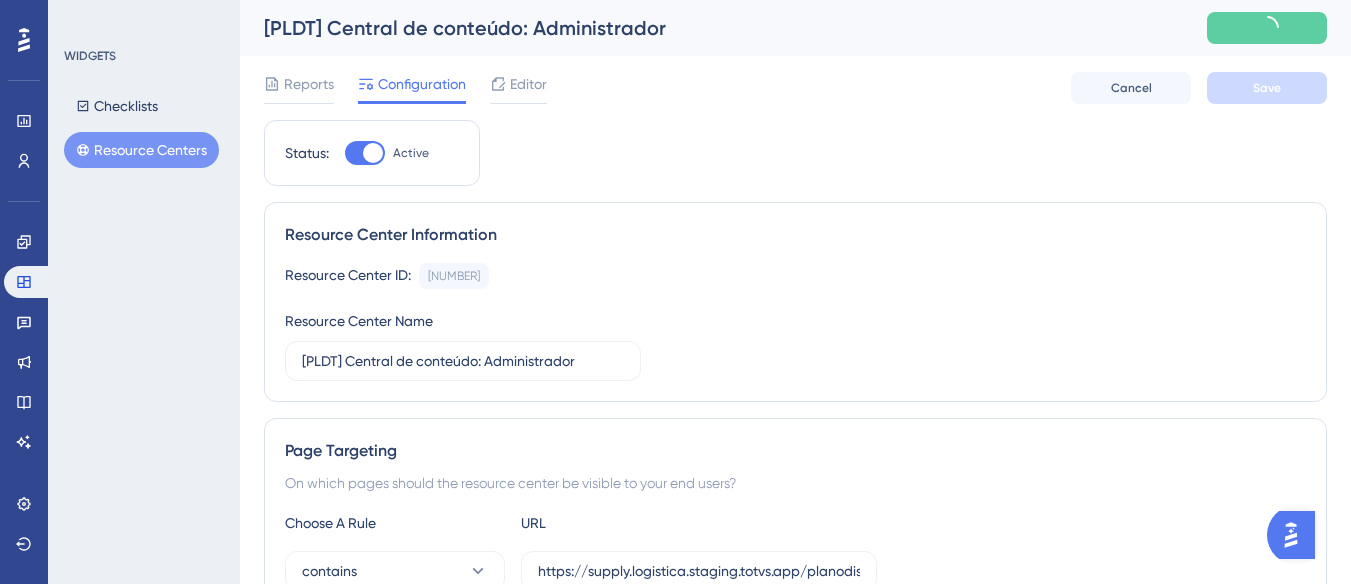 click on "Resource Centers" at bounding box center (141, 150) 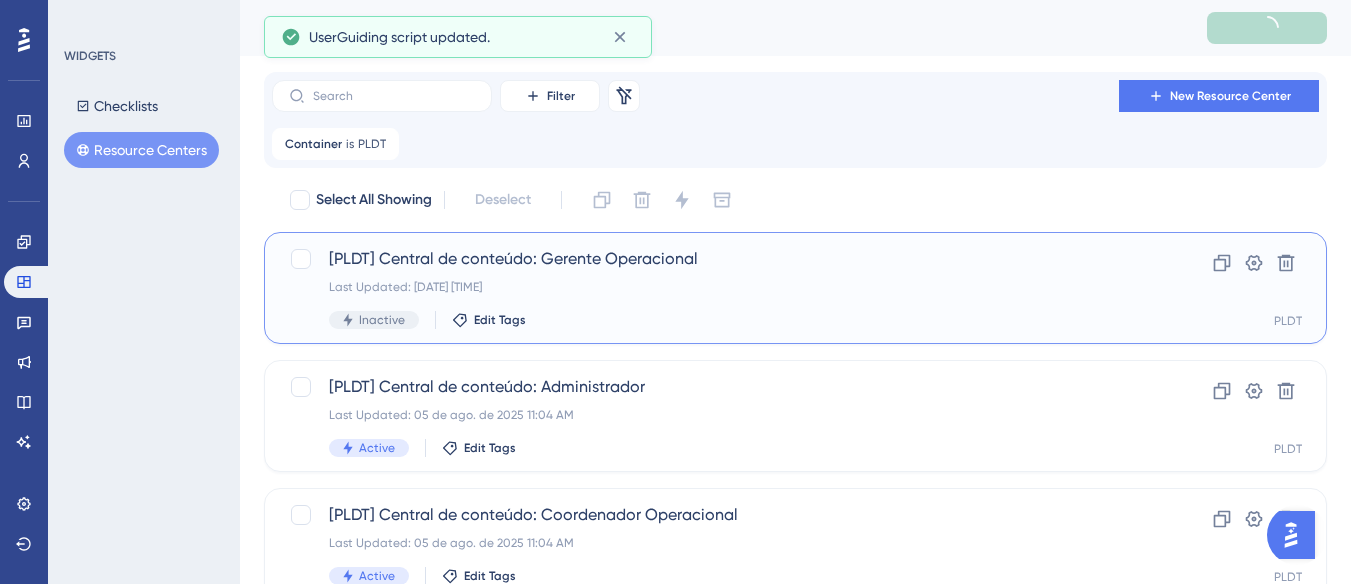 click on "Last Updated: 05 de ago. de 2025 11:03 AM" at bounding box center (715, 287) 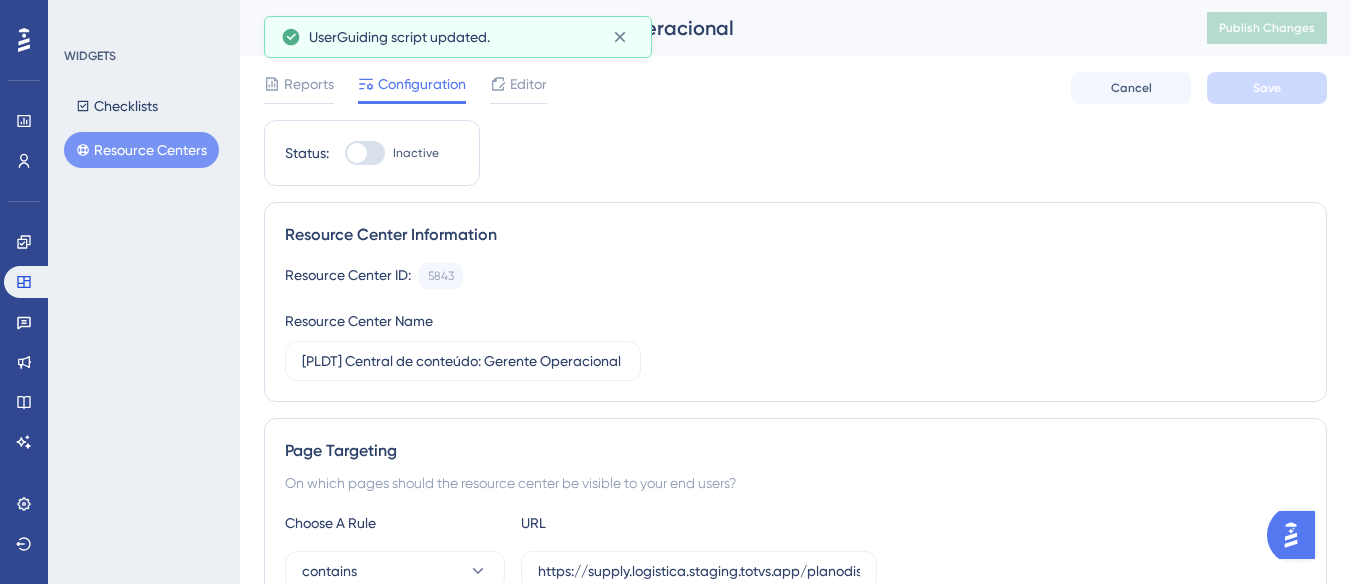click on "Status: Inactive" at bounding box center (372, 153) 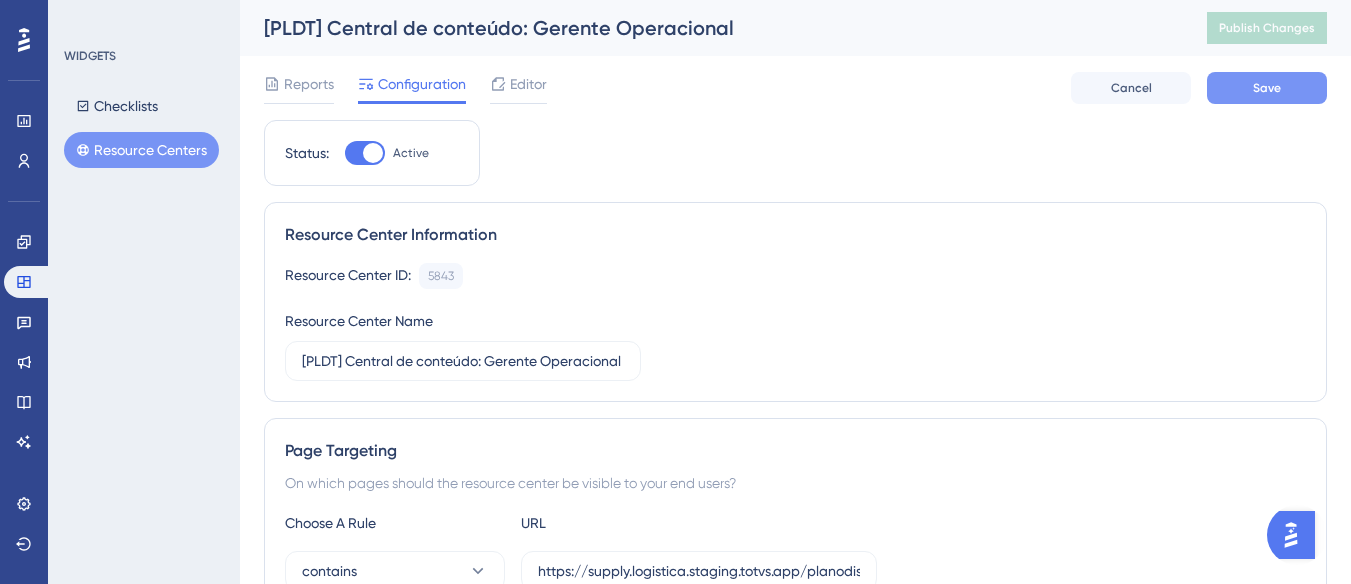 click on "Save" at bounding box center (1267, 88) 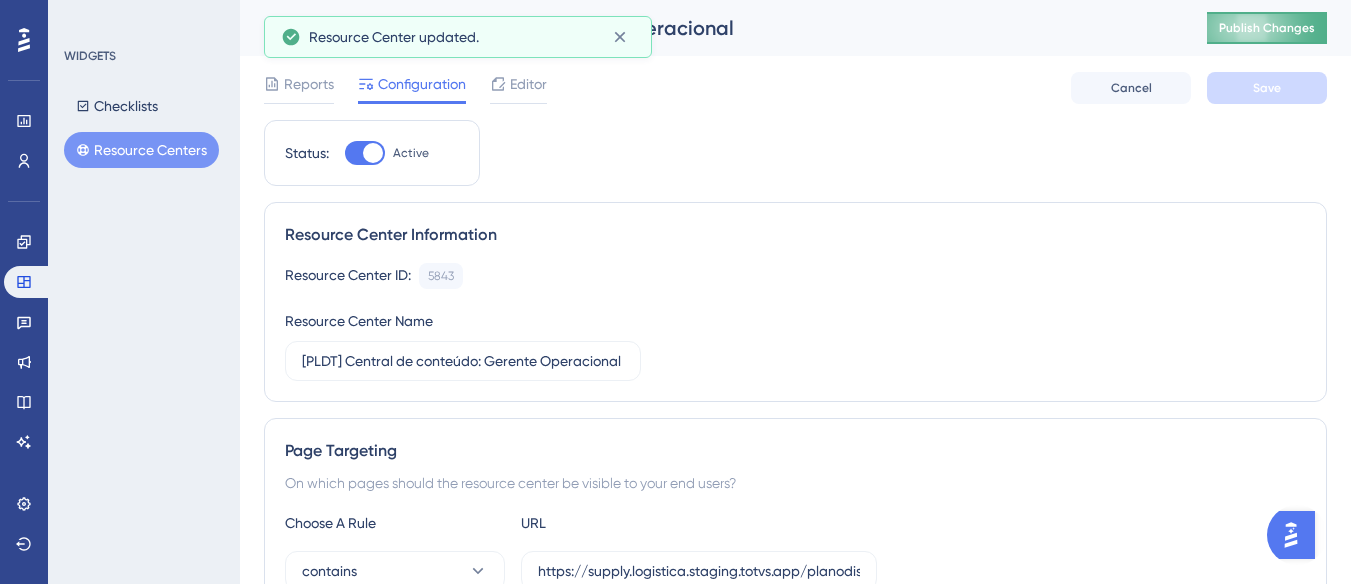 click on "Publish Changes" at bounding box center [1267, 28] 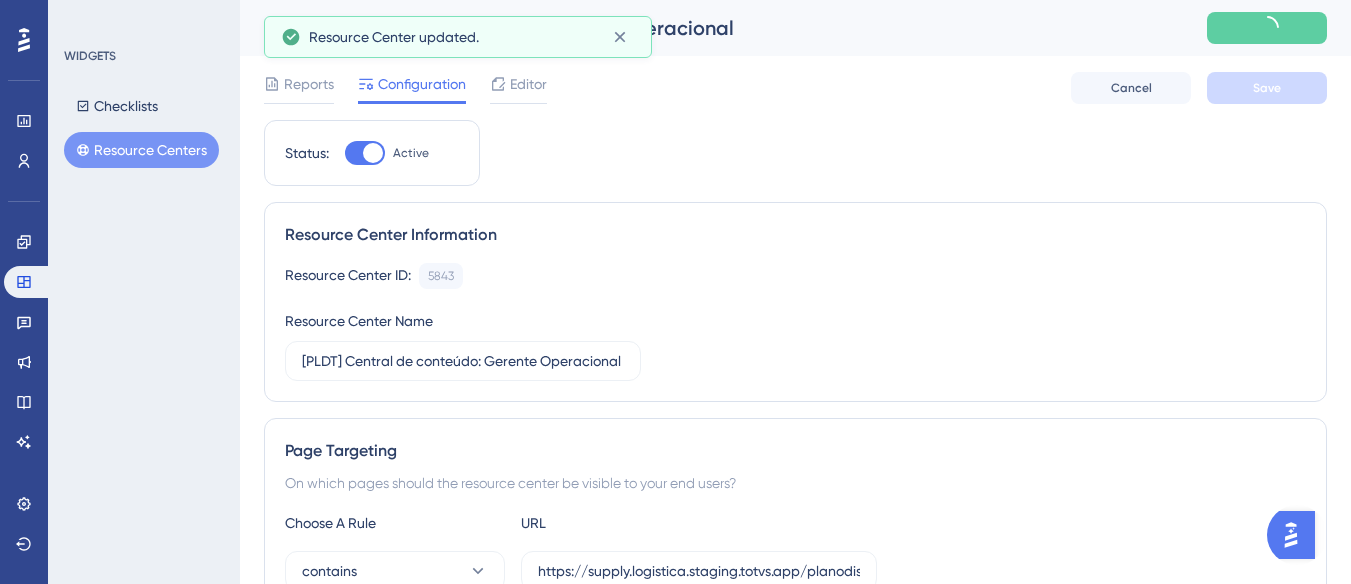 click on "Resource Centers" at bounding box center [141, 150] 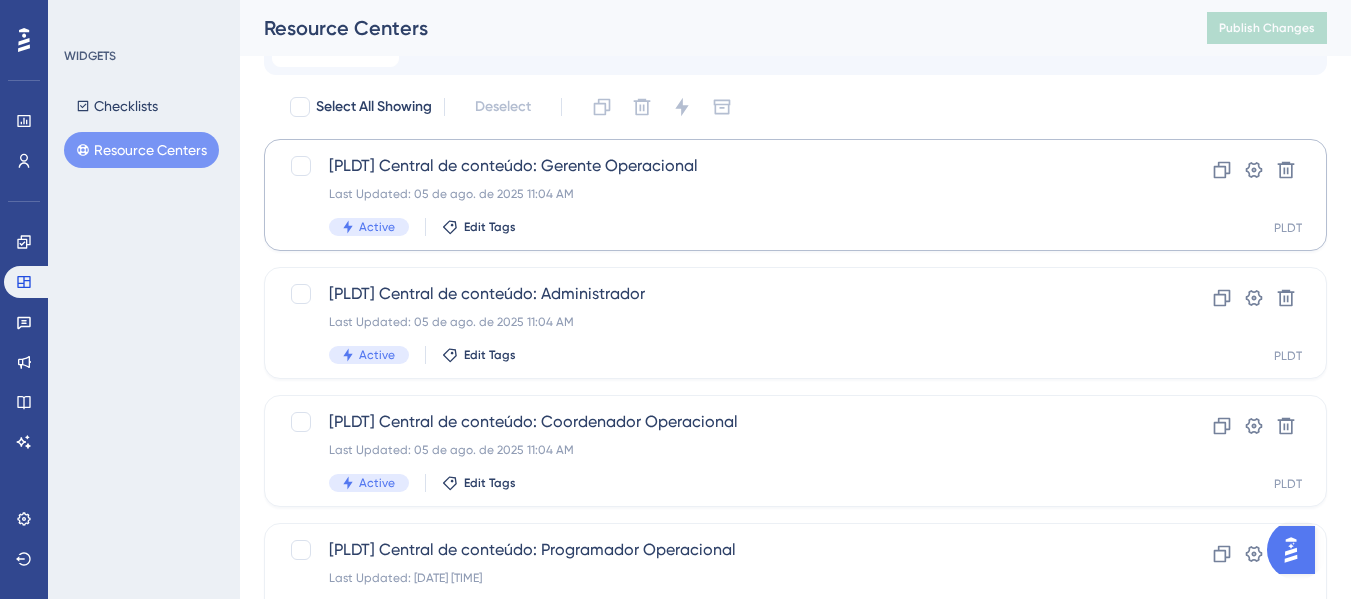 scroll, scrollTop: 77, scrollLeft: 0, axis: vertical 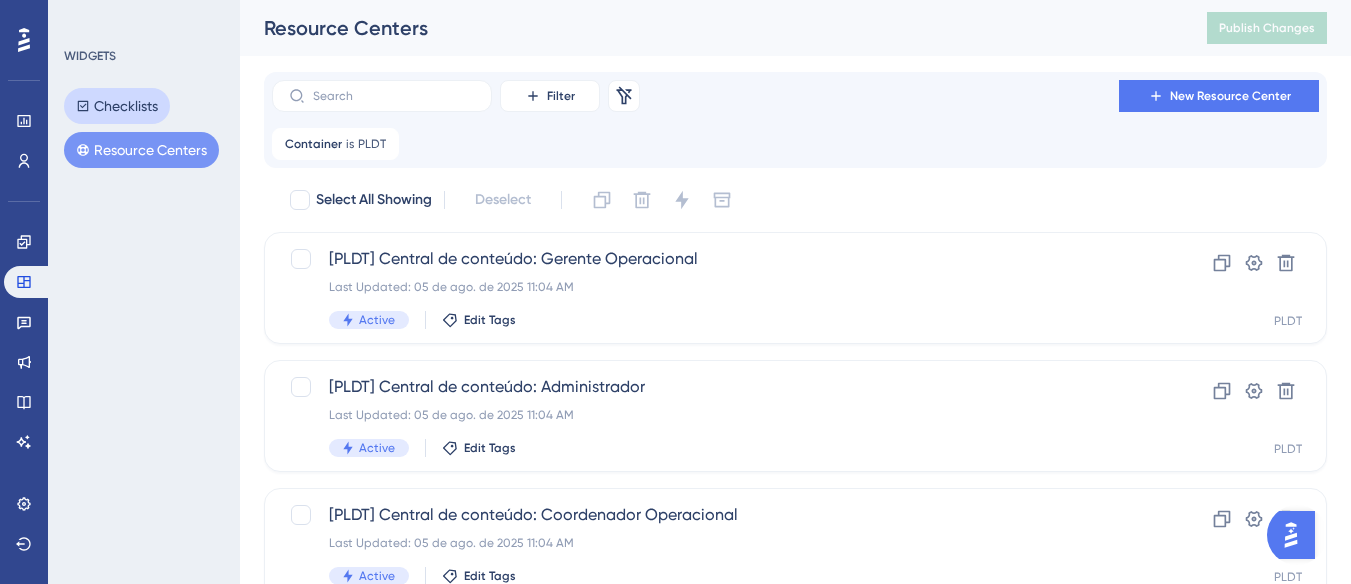 click on "Checklists" at bounding box center (117, 106) 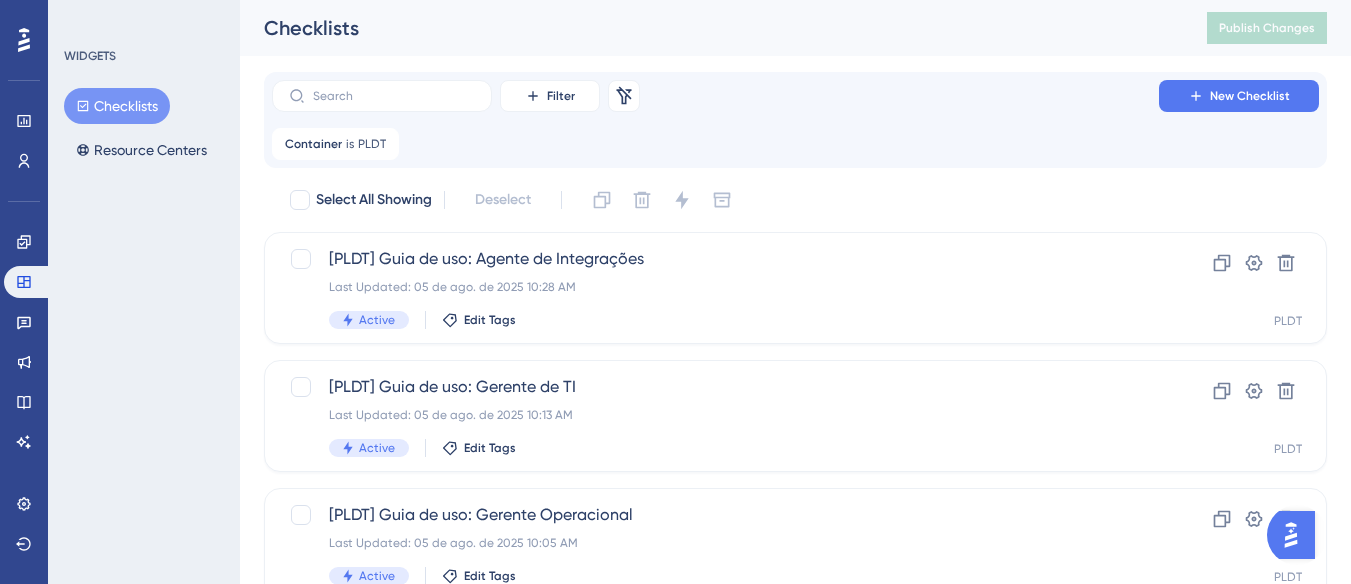 scroll, scrollTop: 80, scrollLeft: 0, axis: vertical 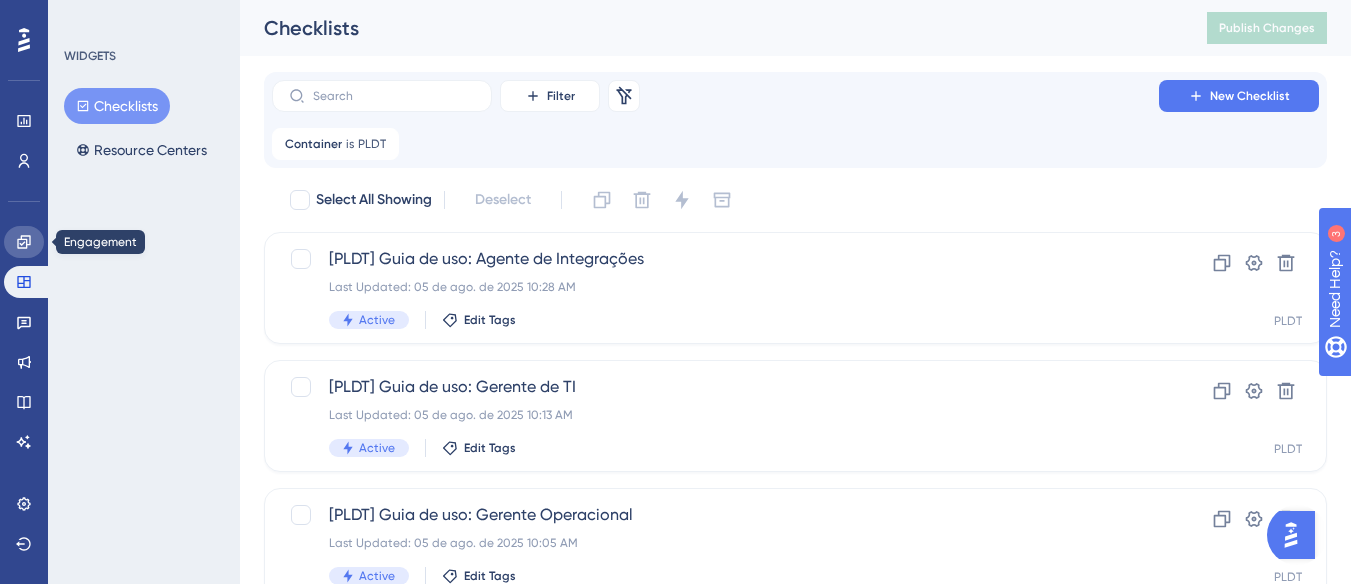 click at bounding box center (24, 242) 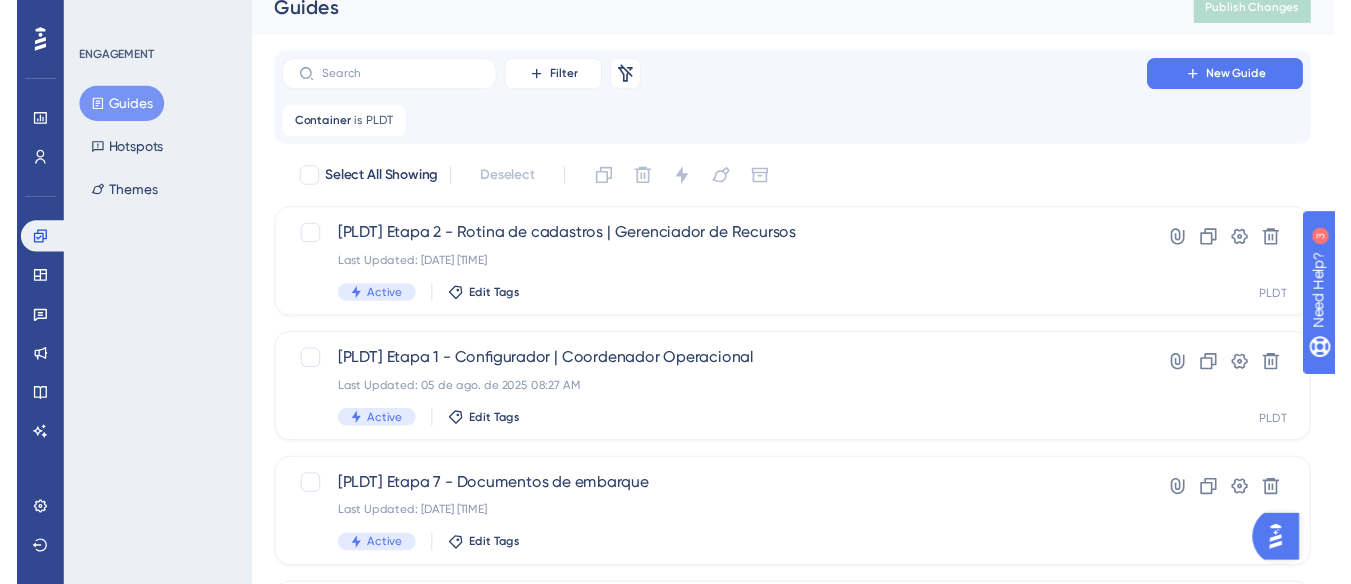 scroll, scrollTop: 0, scrollLeft: 0, axis: both 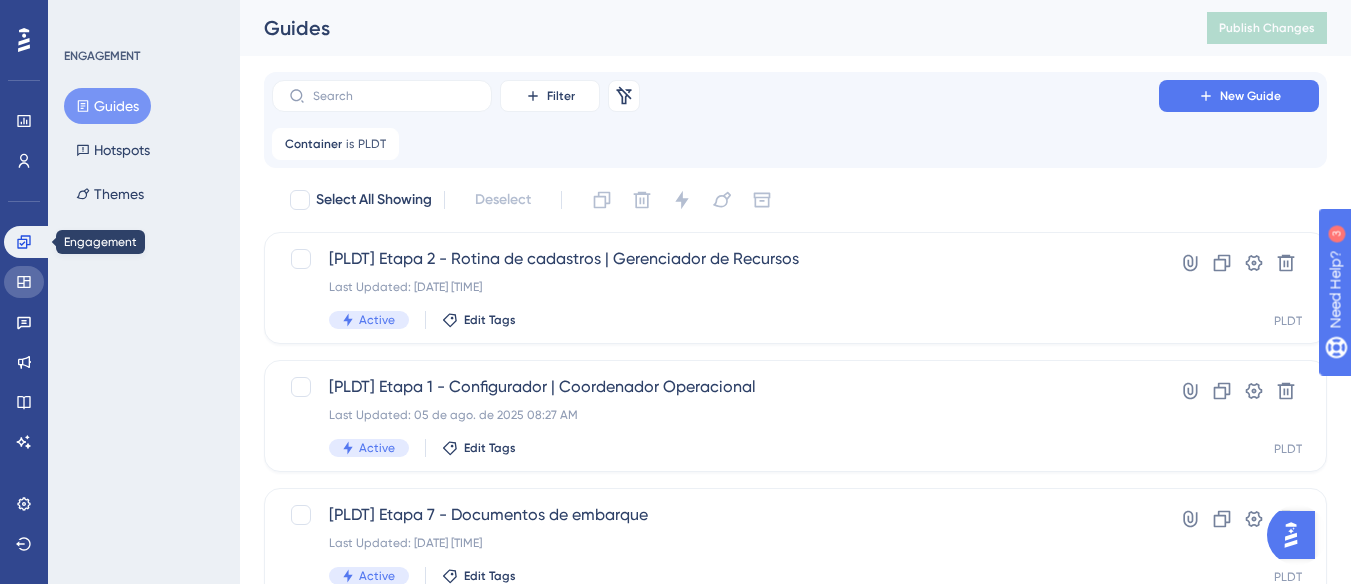 click at bounding box center (24, 282) 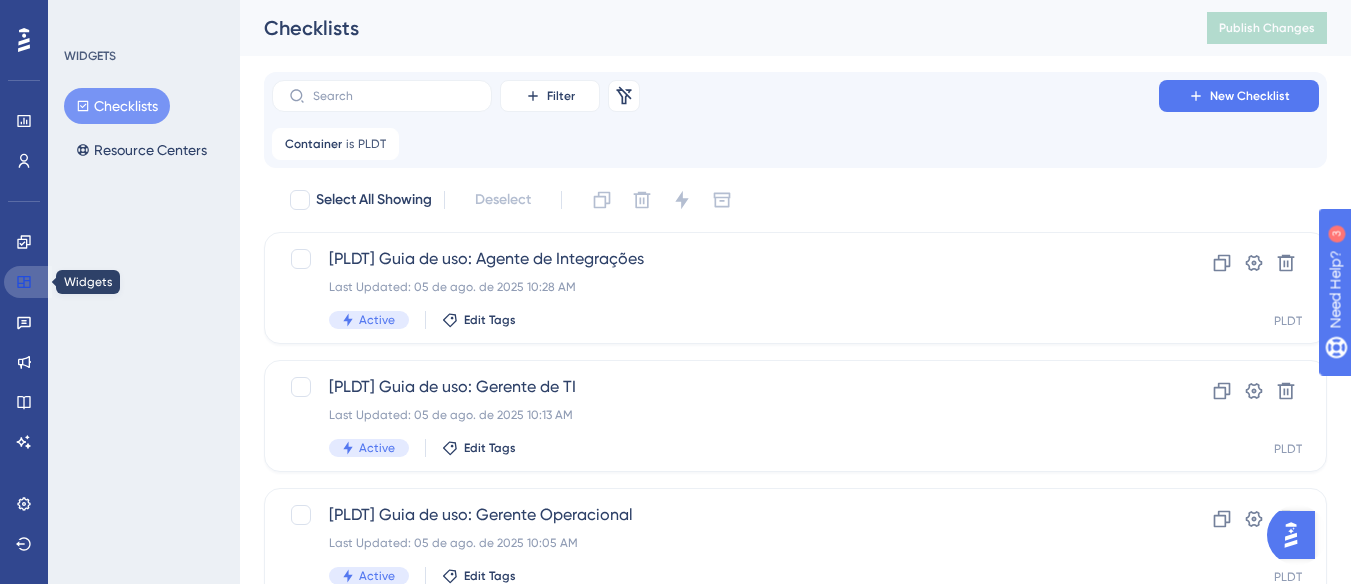 click at bounding box center (28, 282) 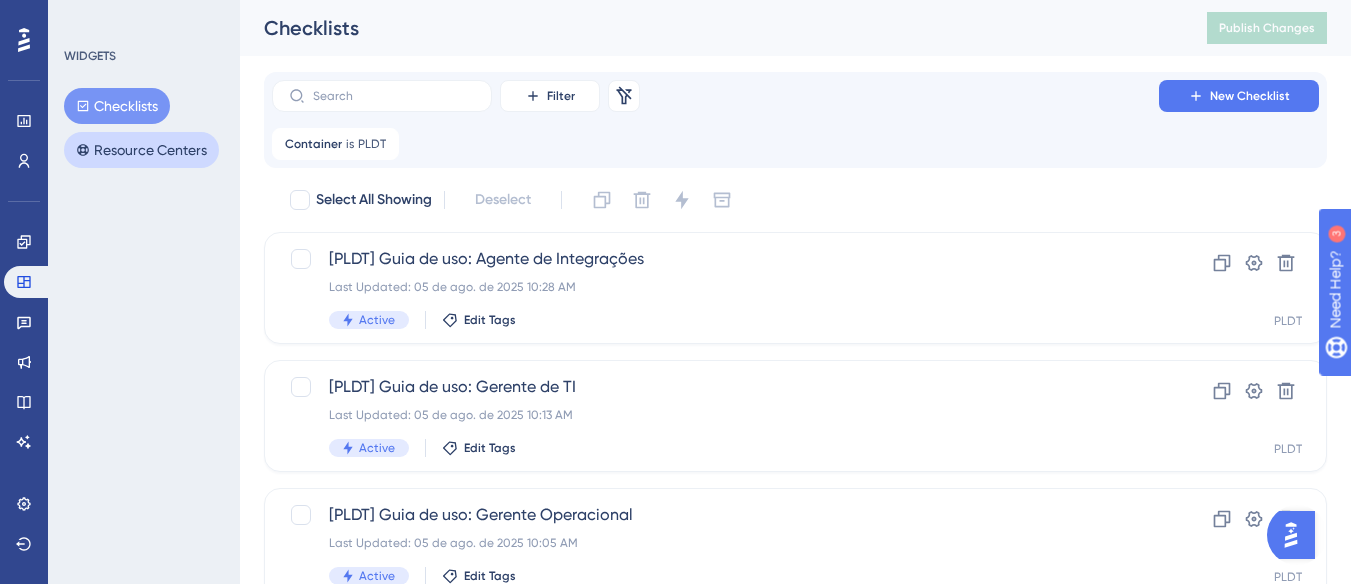 click on "Resource Centers" at bounding box center [141, 150] 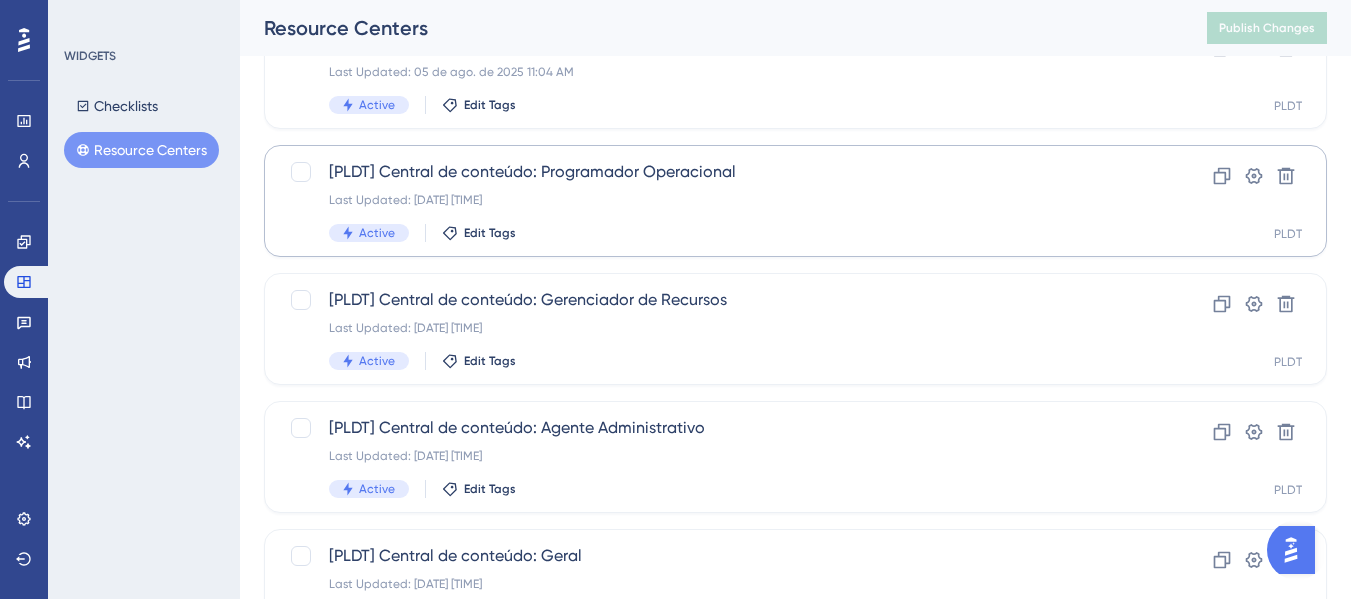 scroll, scrollTop: 577, scrollLeft: 0, axis: vertical 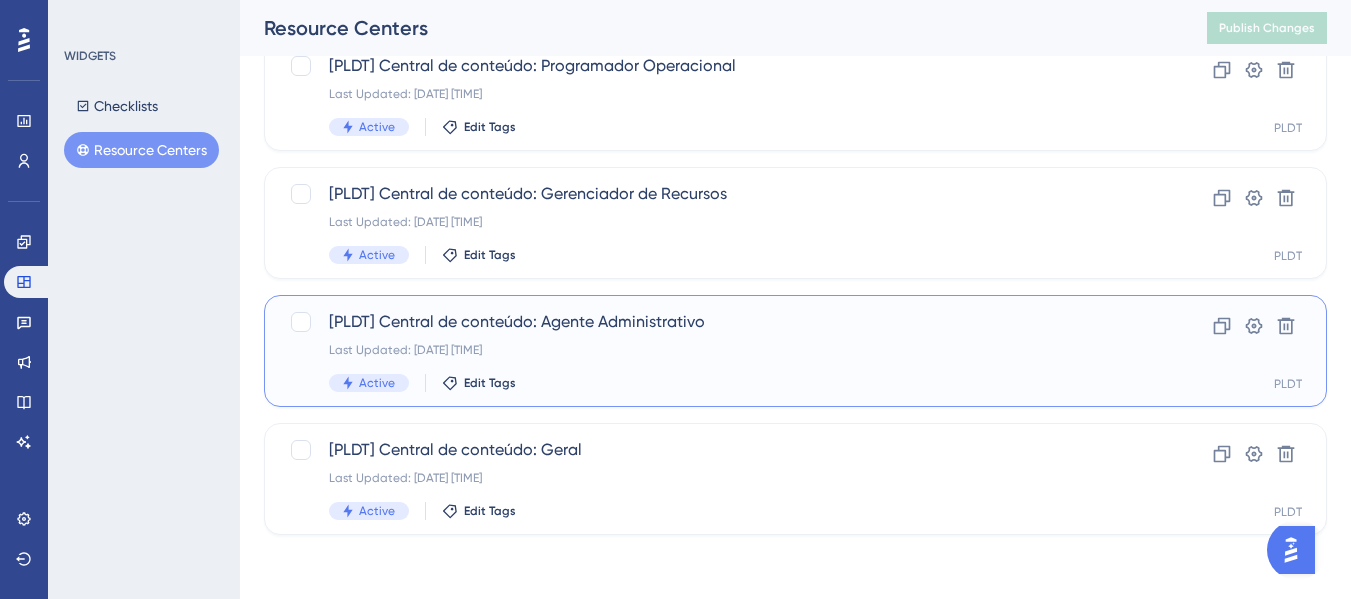 click on "[PLDT] Central de conteúdo: Agente Administrativo" at bounding box center (715, 322) 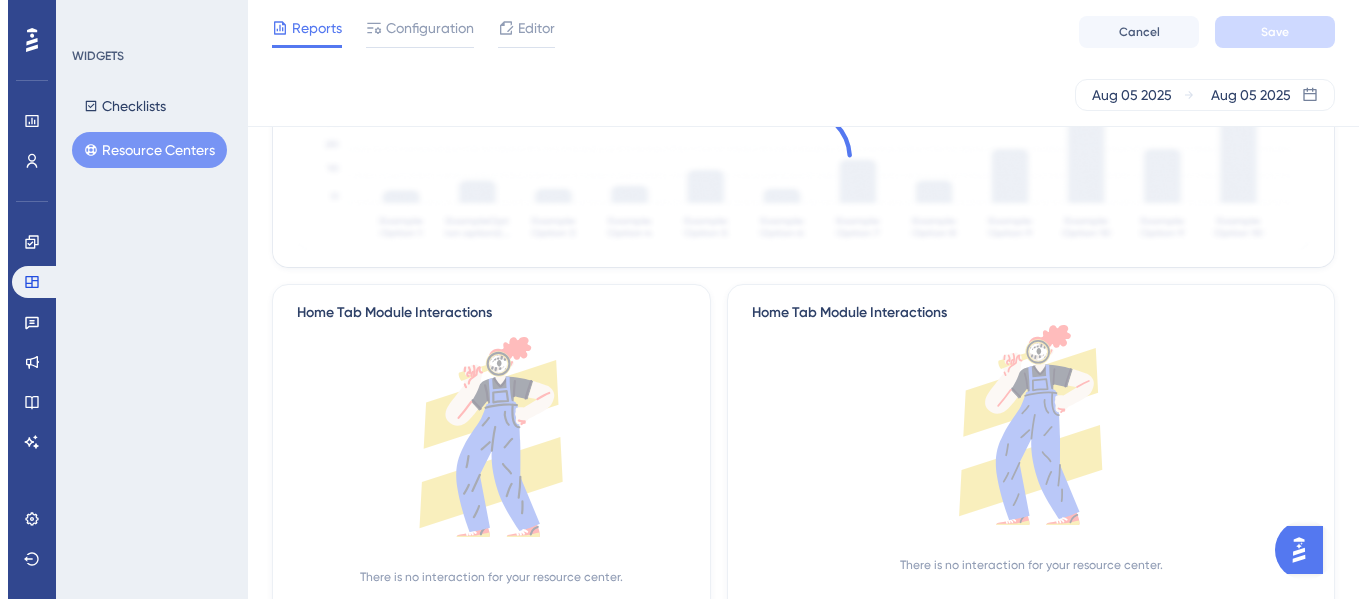 scroll, scrollTop: 0, scrollLeft: 0, axis: both 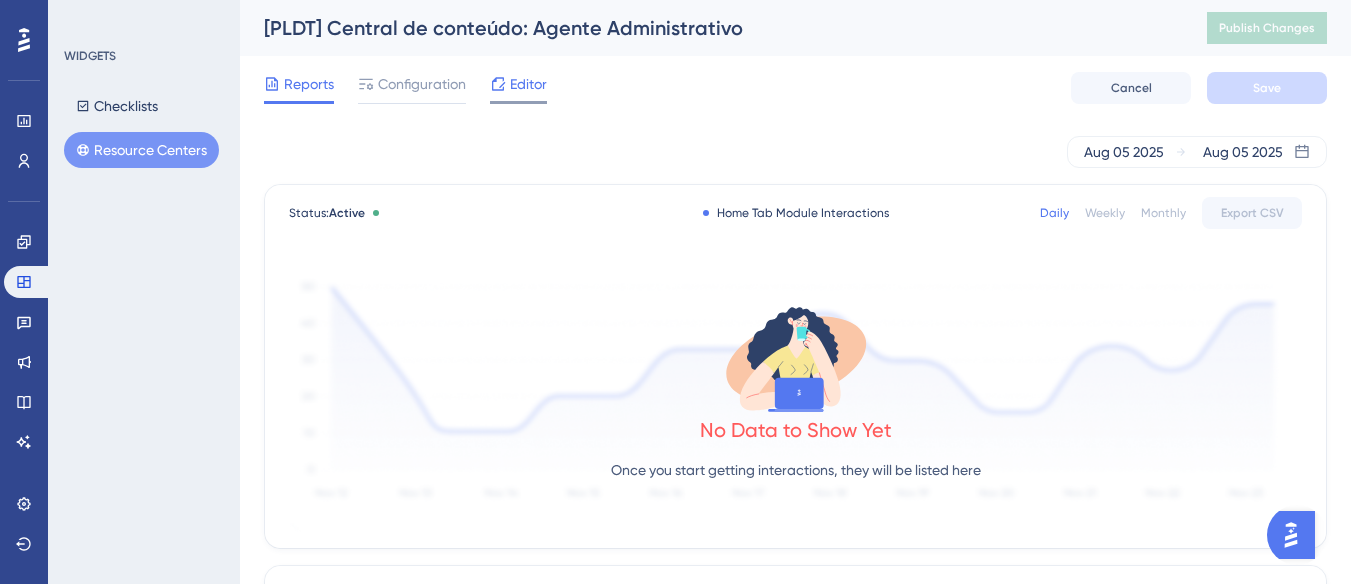 click 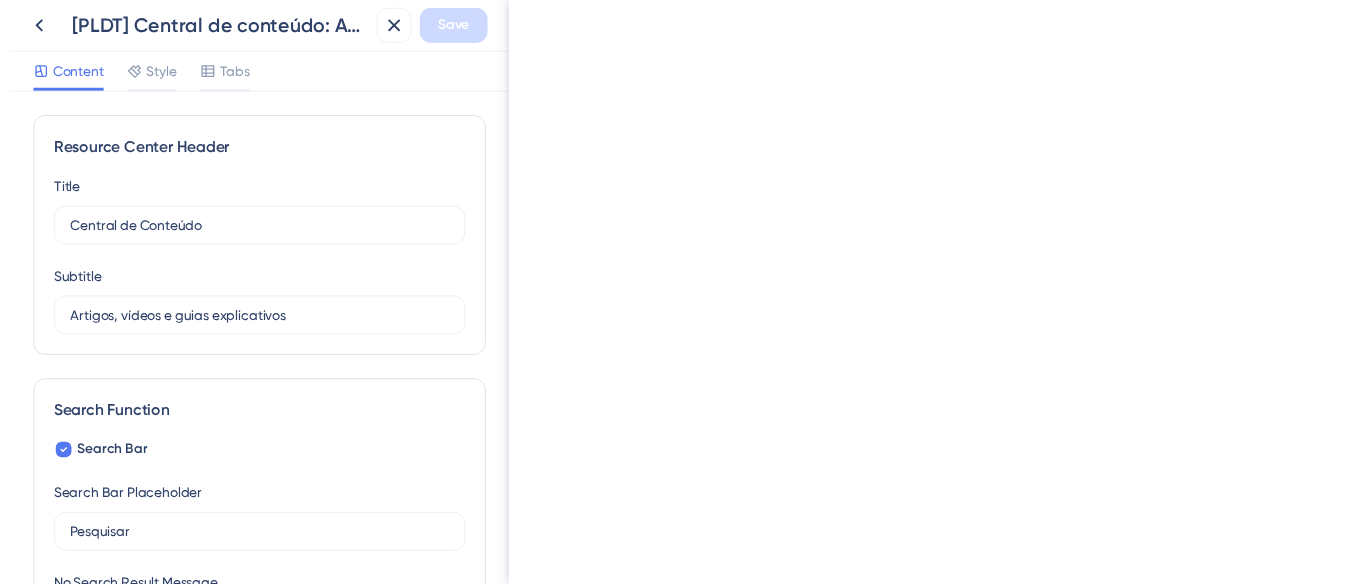 scroll, scrollTop: 0, scrollLeft: 0, axis: both 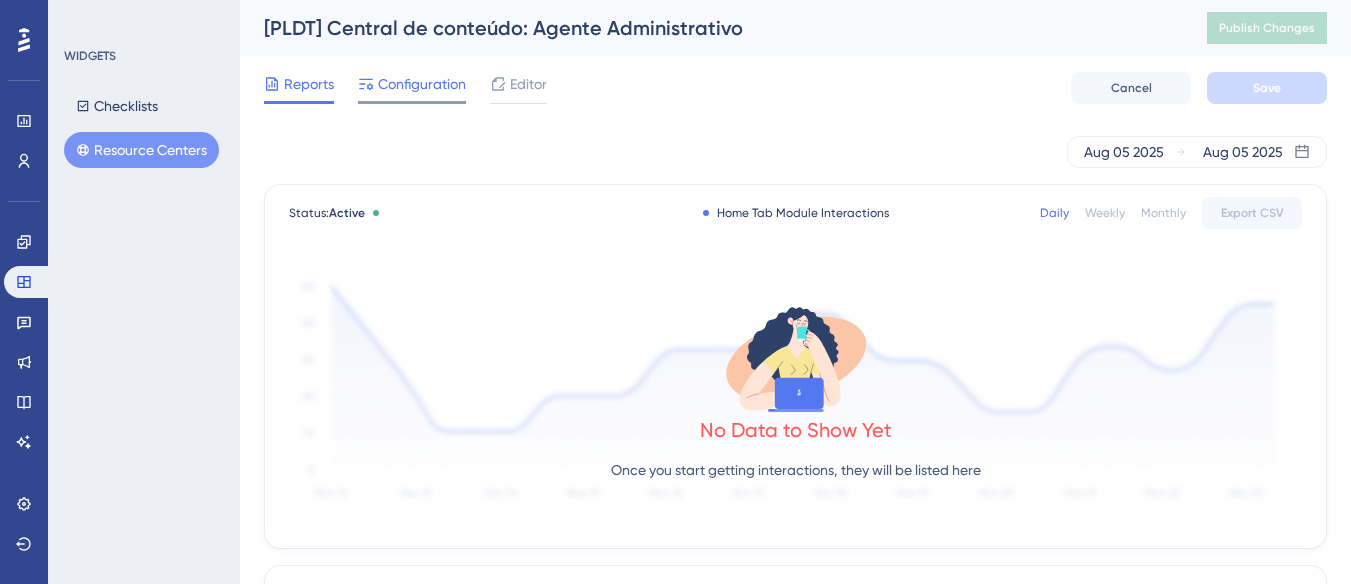 click on "Configuration" at bounding box center [422, 84] 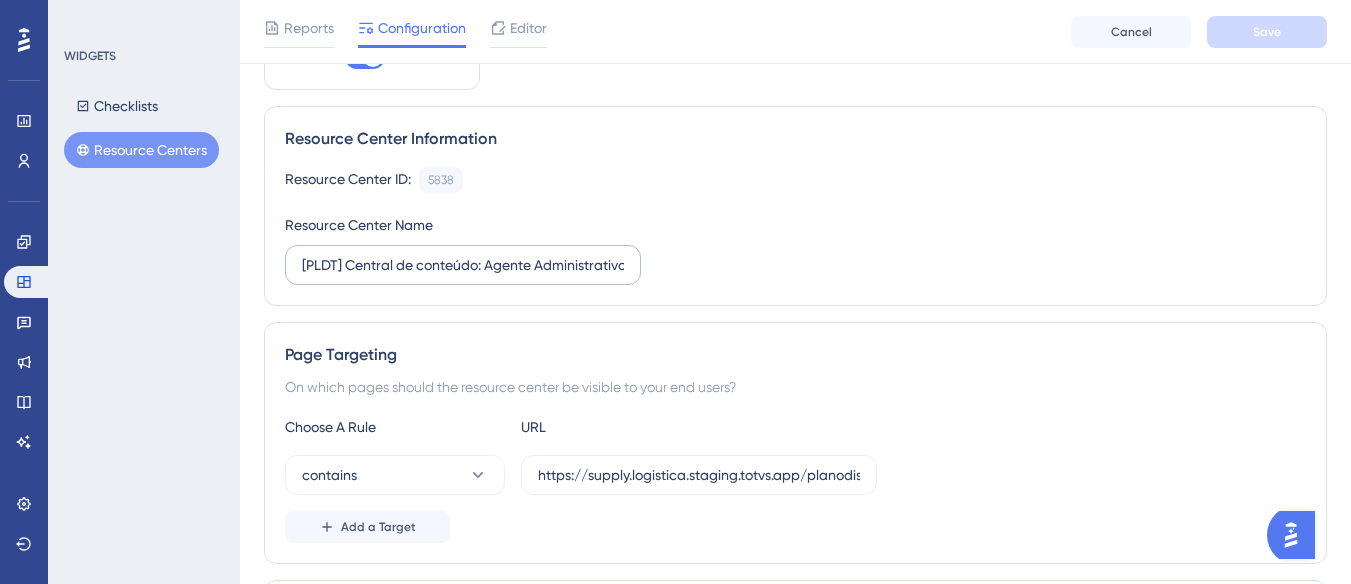 scroll, scrollTop: 200, scrollLeft: 0, axis: vertical 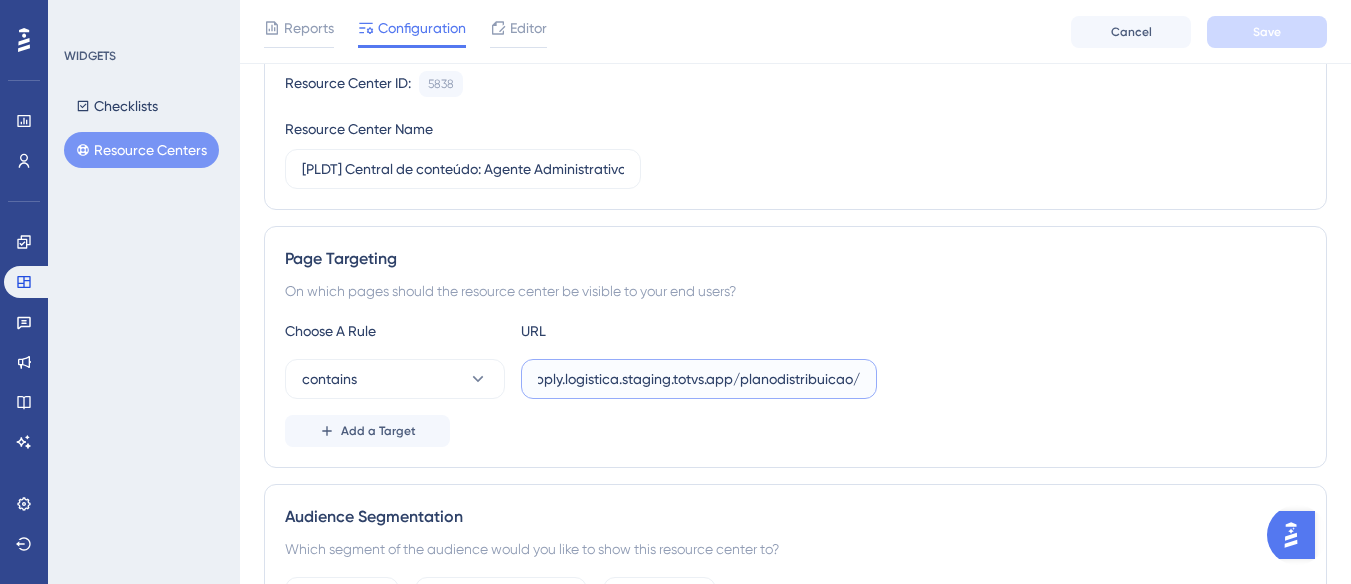 drag, startPoint x: 631, startPoint y: 387, endPoint x: 880, endPoint y: 390, distance: 249.01807 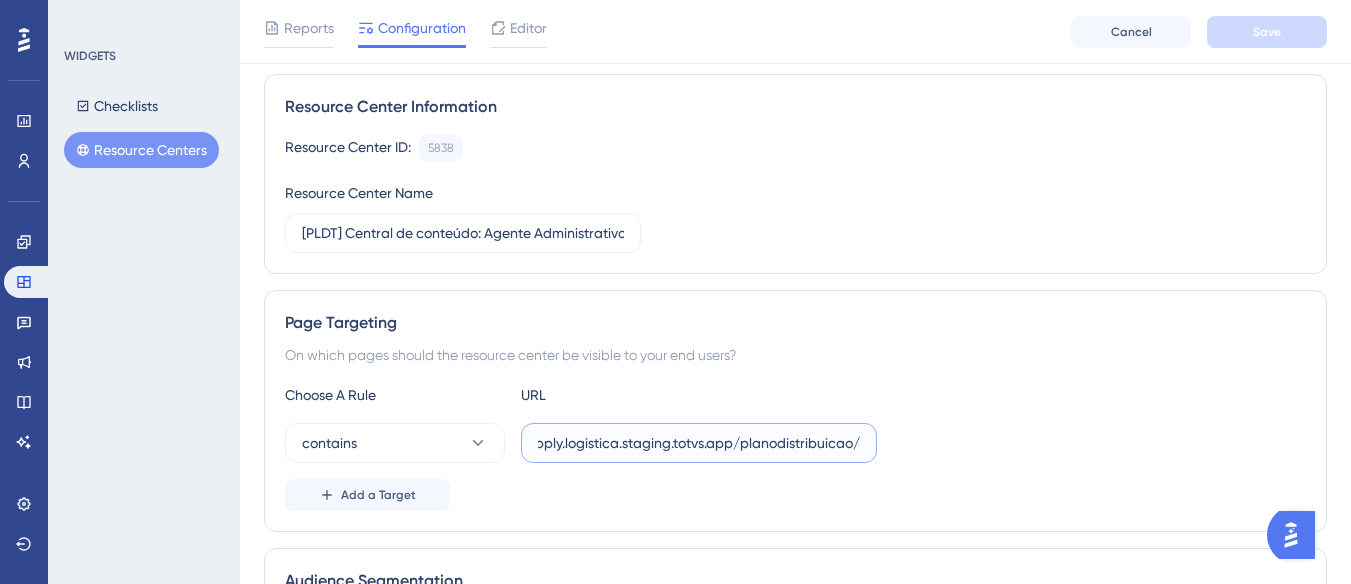 scroll, scrollTop: 0, scrollLeft: 0, axis: both 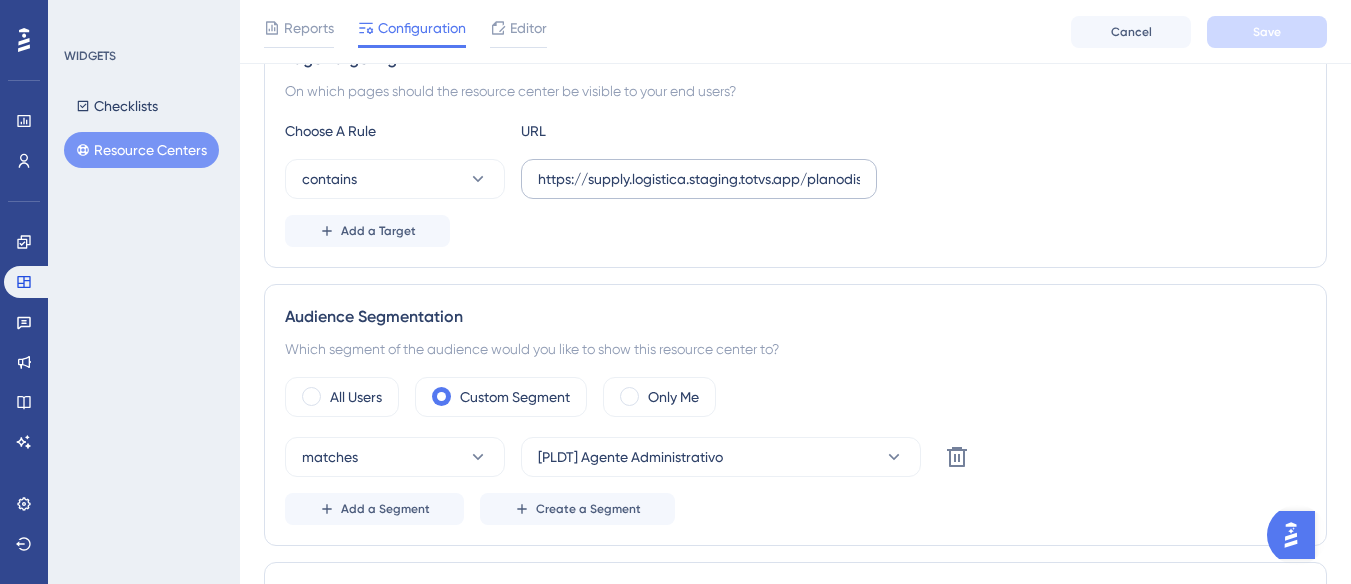 drag, startPoint x: 676, startPoint y: 193, endPoint x: 689, endPoint y: 193, distance: 13 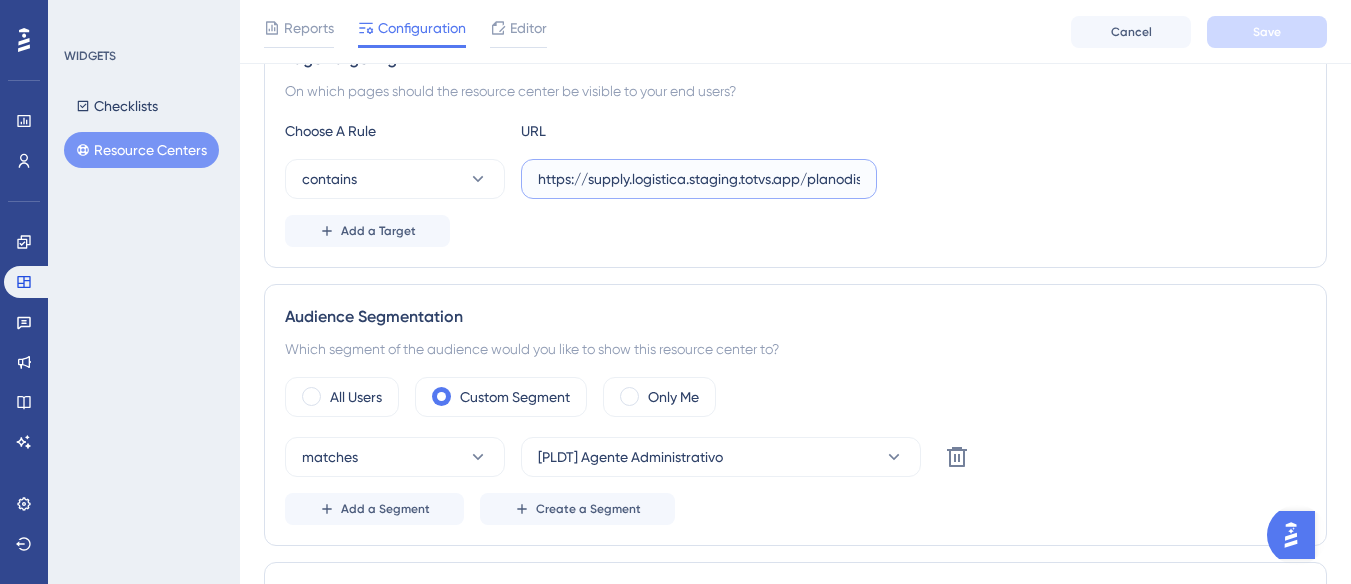 click on "https://supply.logistica.staging.totvs.app/planodistribuicao/" at bounding box center (699, 179) 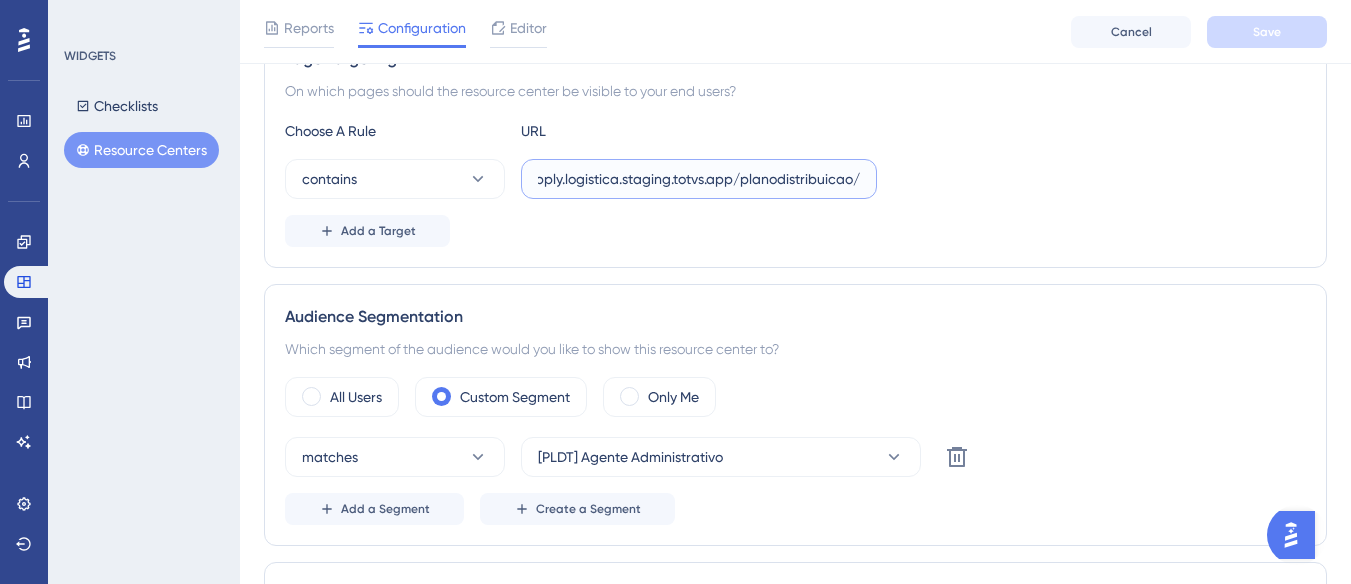 drag, startPoint x: 722, startPoint y: 183, endPoint x: 911, endPoint y: 177, distance: 189.09521 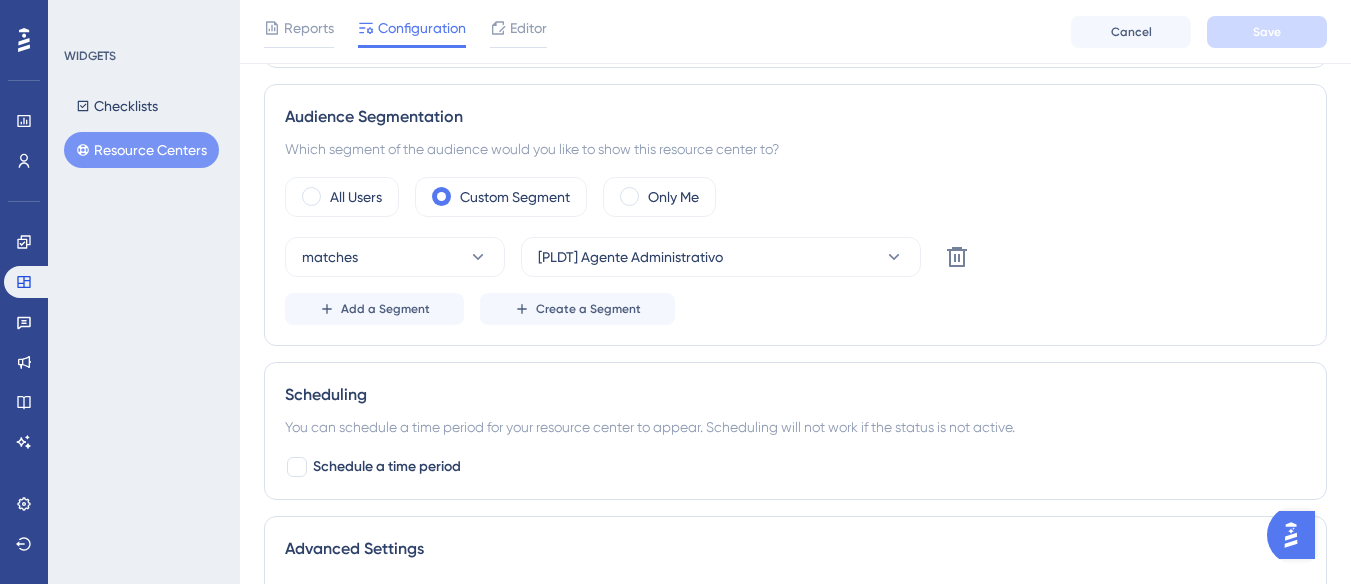 scroll, scrollTop: 806, scrollLeft: 0, axis: vertical 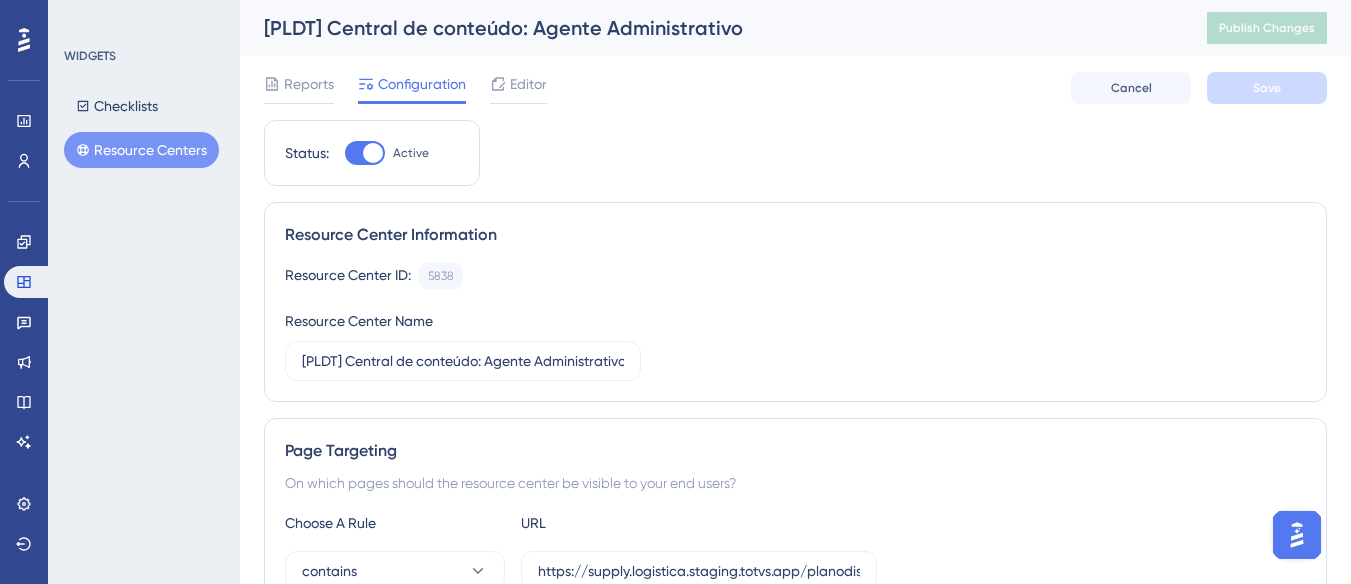 click on "Resource Centers" at bounding box center [141, 150] 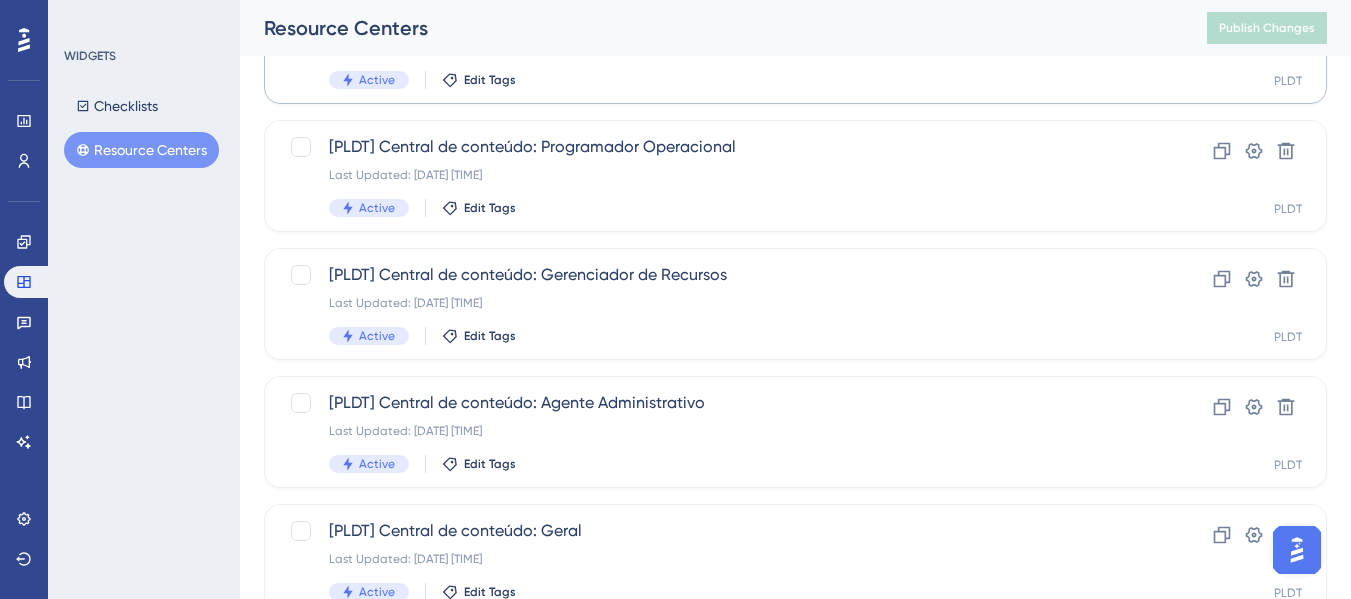 scroll, scrollTop: 500, scrollLeft: 0, axis: vertical 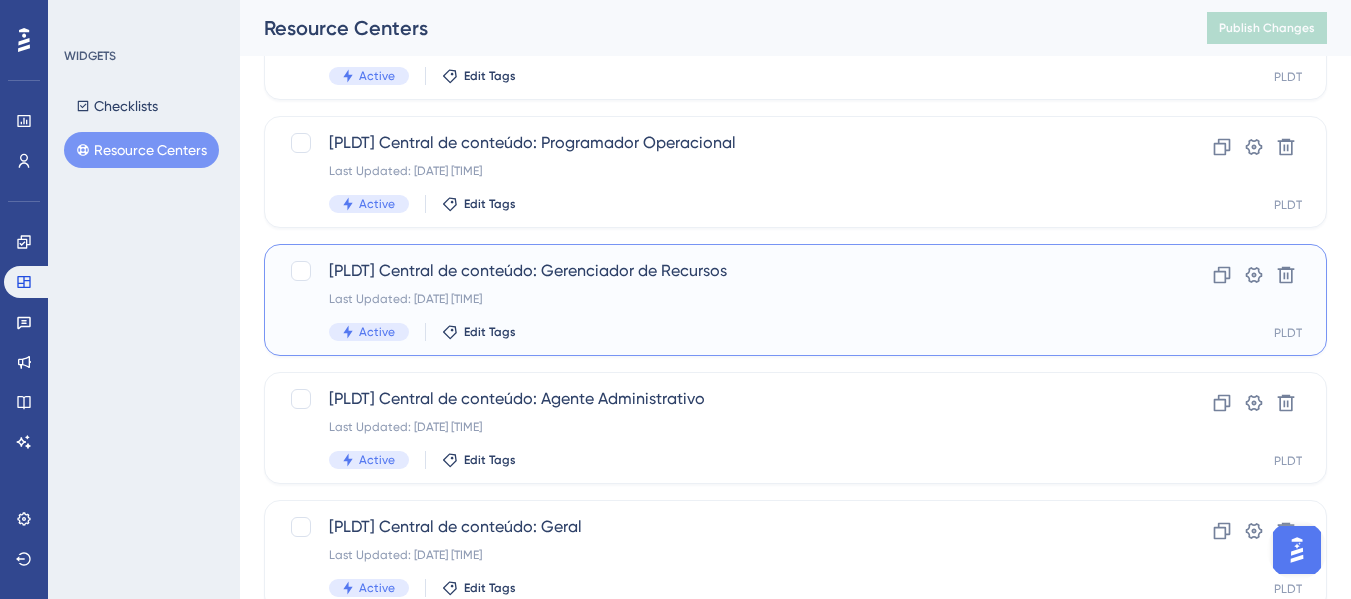 click on "[PLDT] Central de conteúdo: Gerenciador de Recursos" at bounding box center [715, 271] 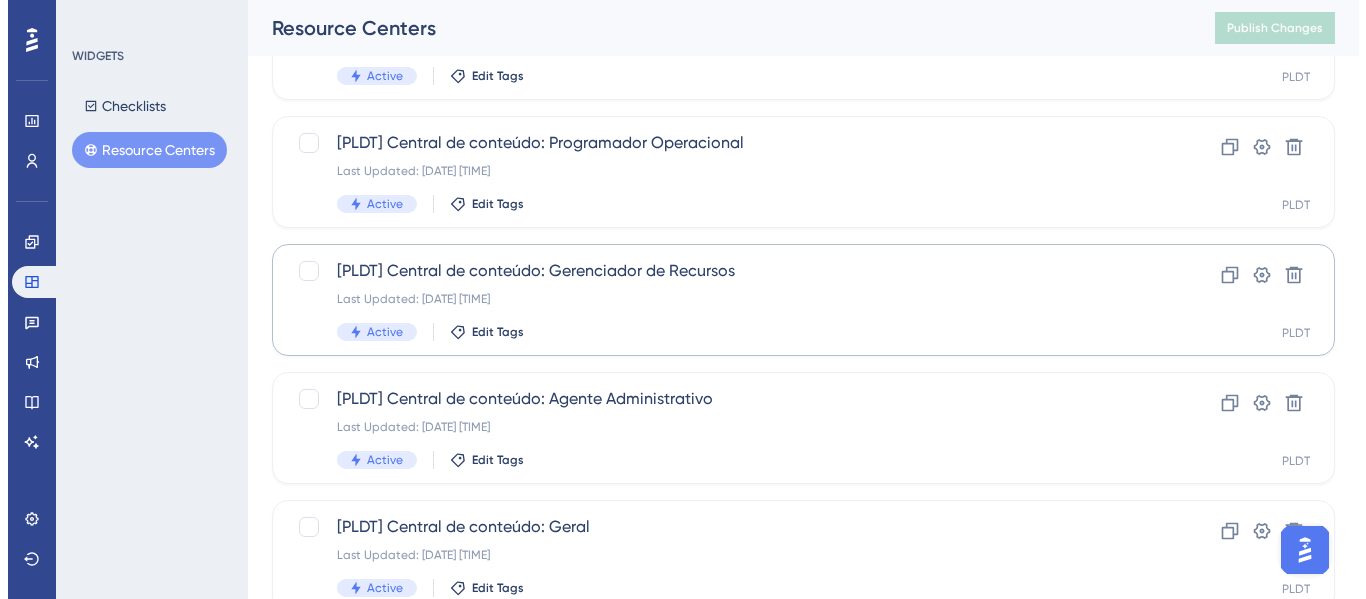 scroll, scrollTop: 0, scrollLeft: 0, axis: both 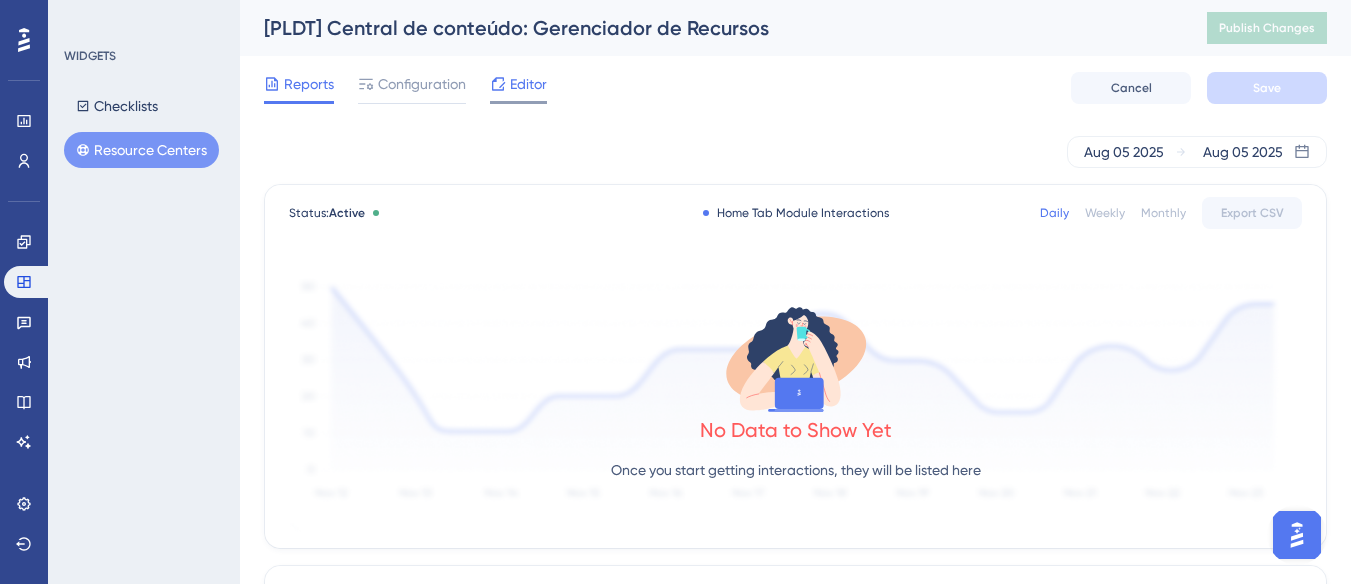 click on "Editor" at bounding box center (528, 84) 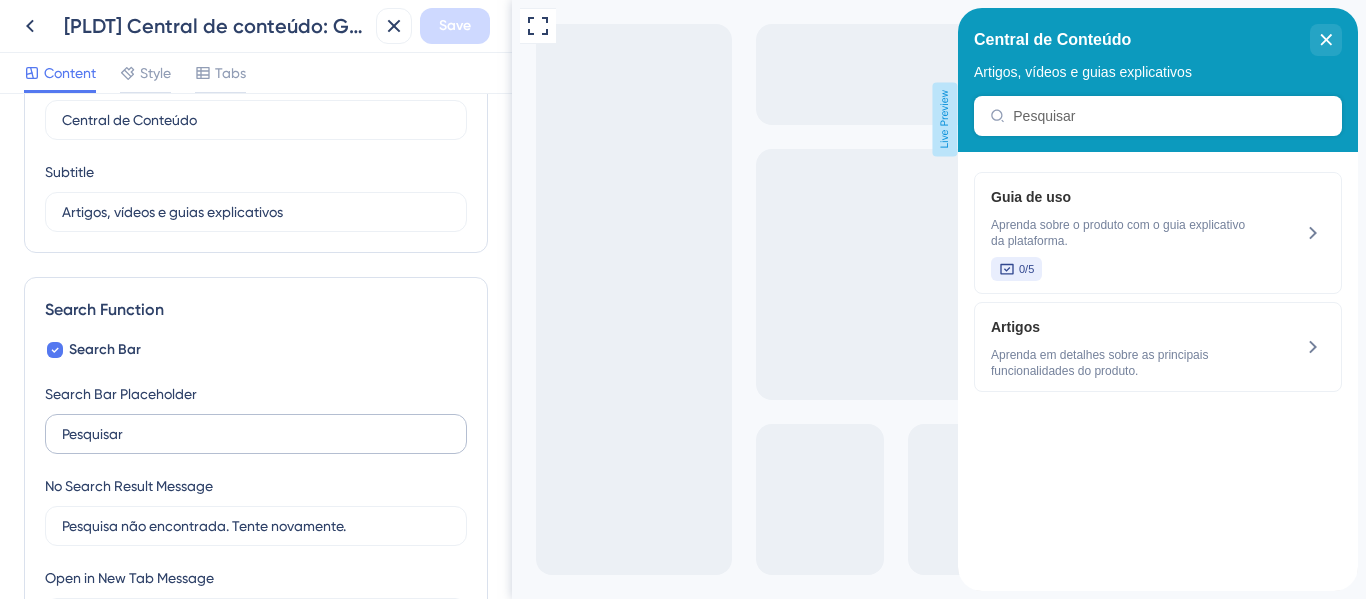 scroll, scrollTop: 0, scrollLeft: 0, axis: both 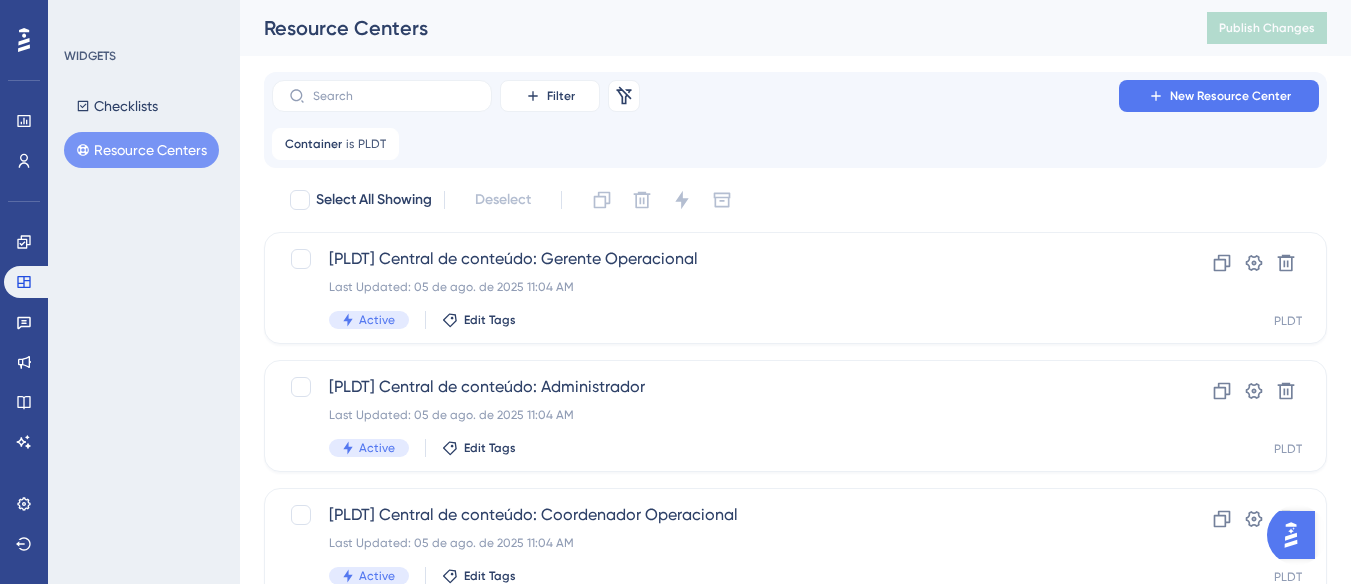 click on "Resource Centers" at bounding box center (141, 150) 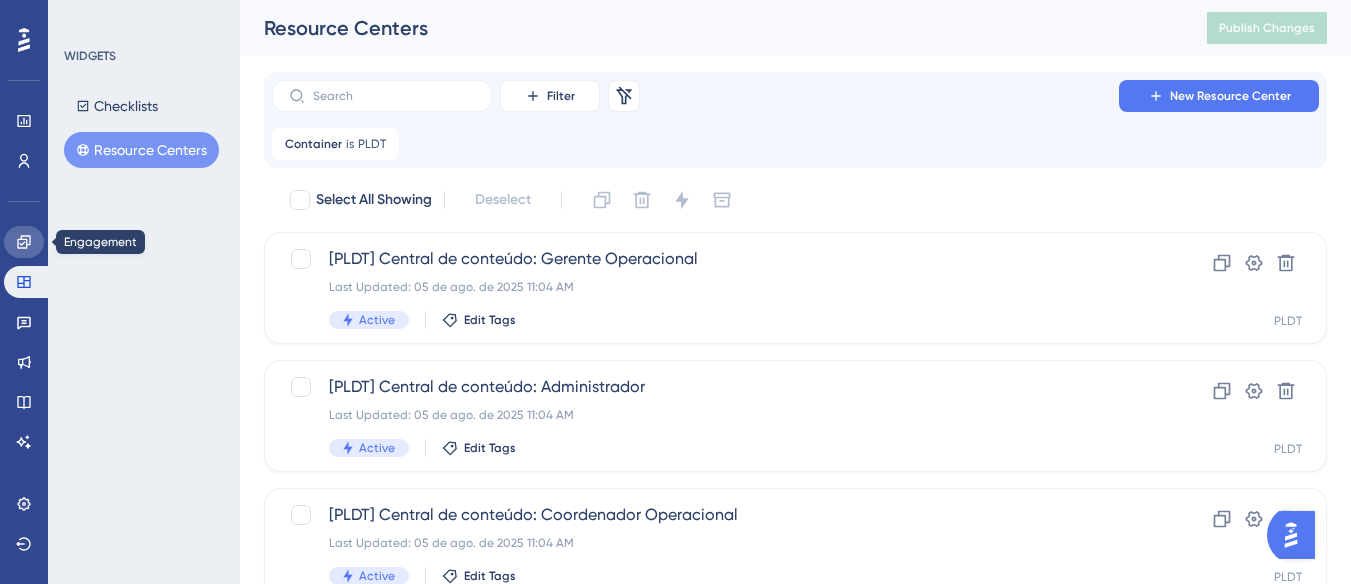 click 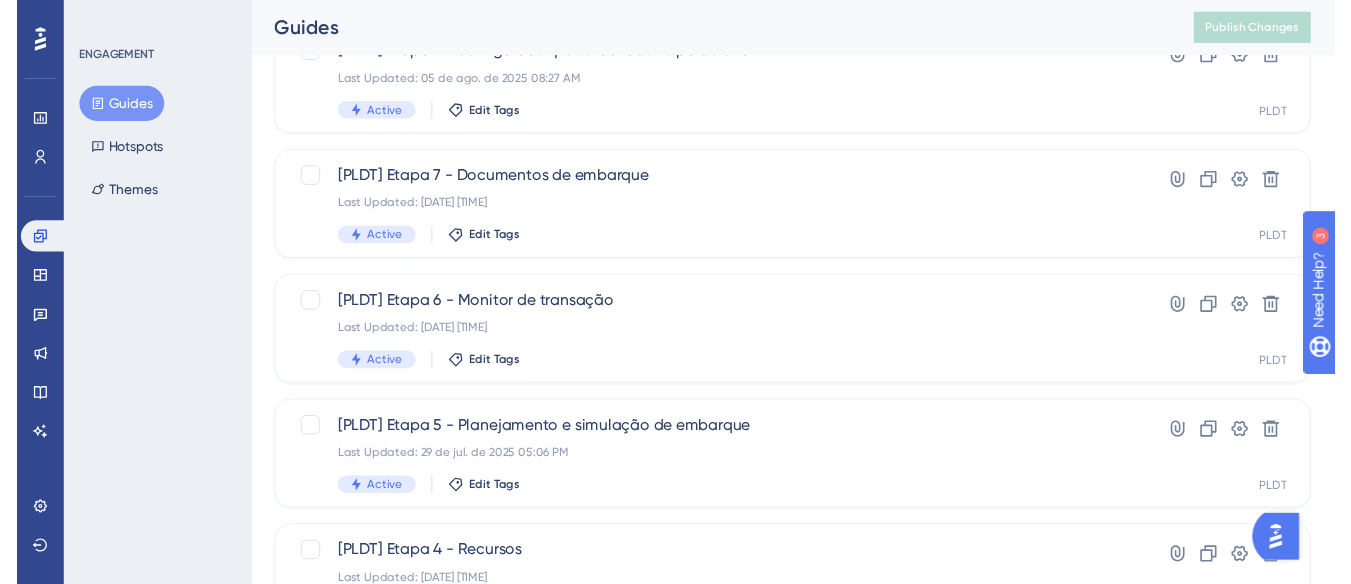 scroll, scrollTop: 0, scrollLeft: 0, axis: both 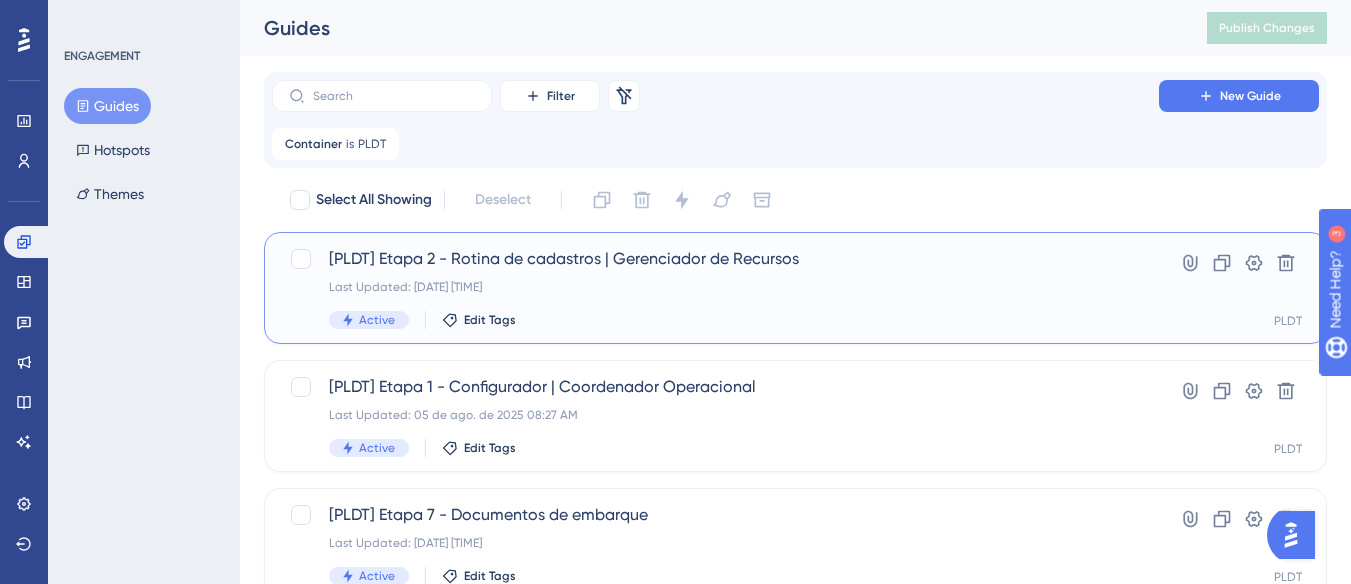 click on "[PLDT] Etapa 2 - Rotina de cadastros | Gerenciador de Recursos" at bounding box center (715, 259) 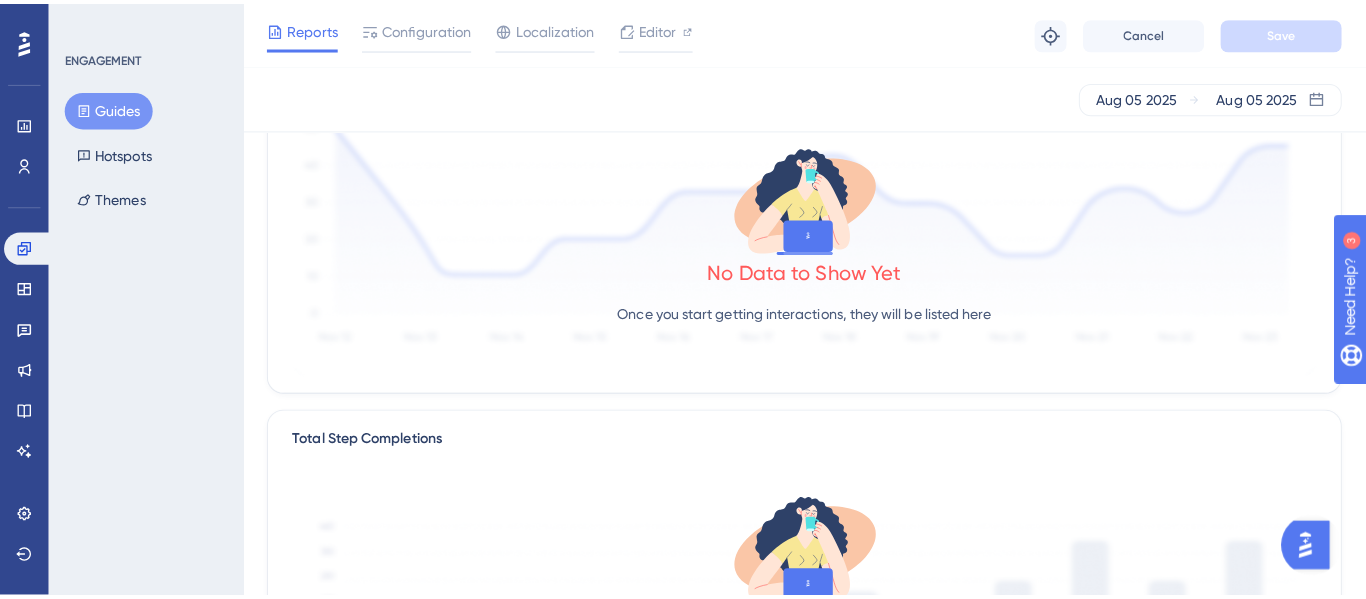 scroll, scrollTop: 0, scrollLeft: 0, axis: both 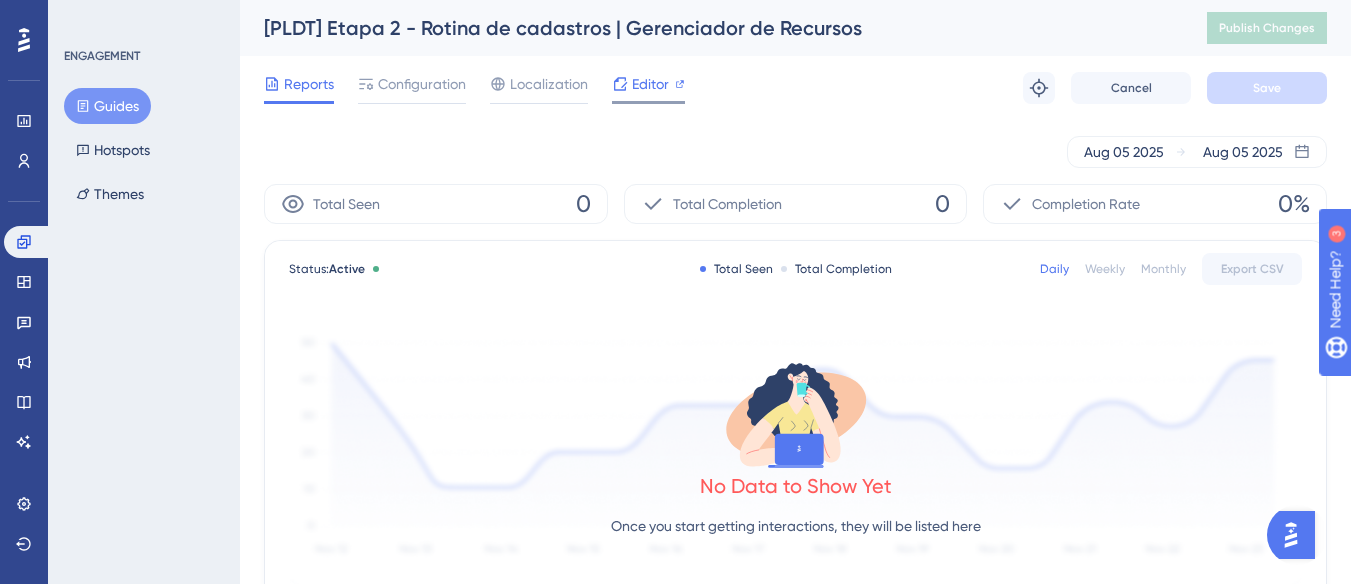 click on "Editor" at bounding box center (650, 84) 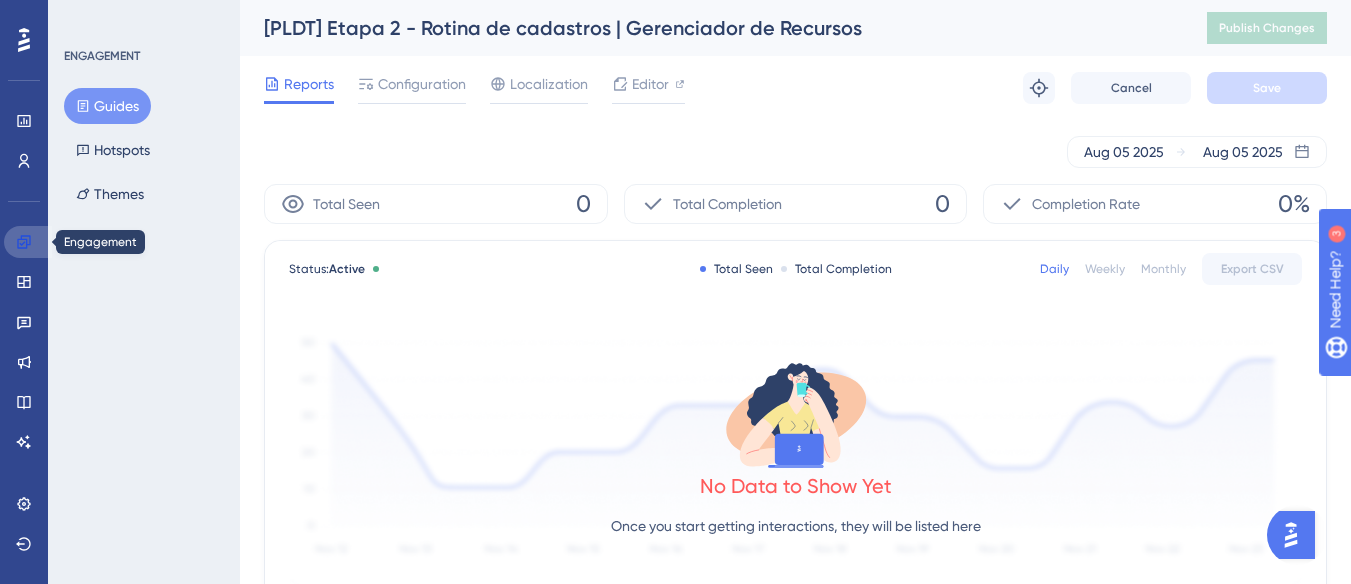click 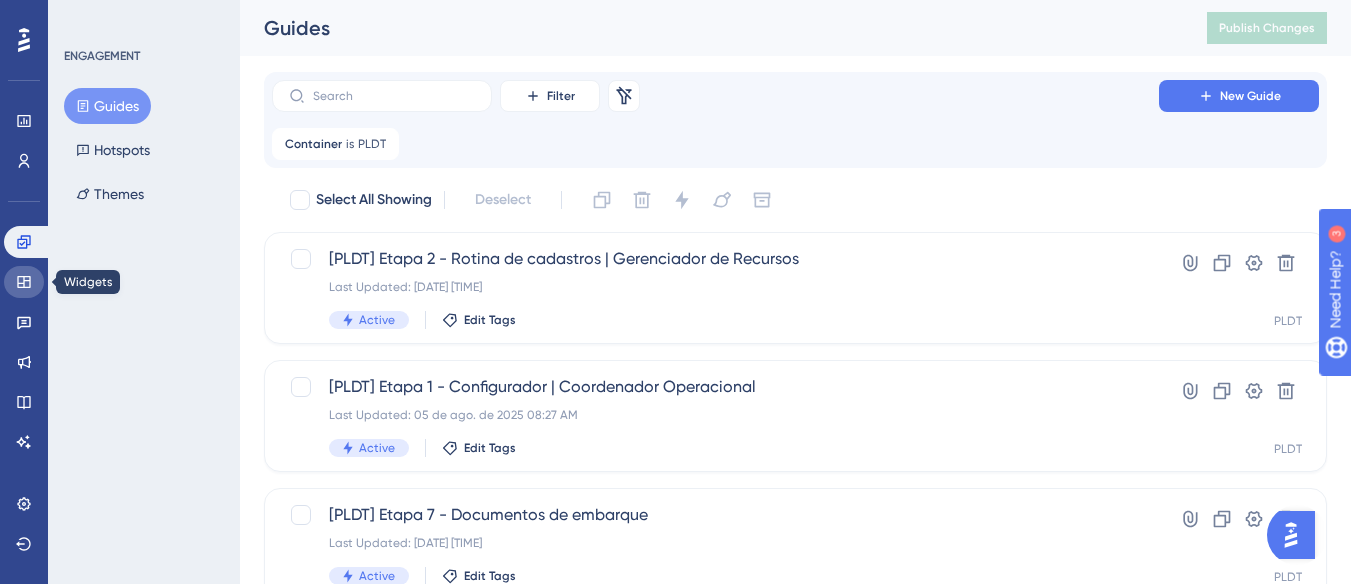 click 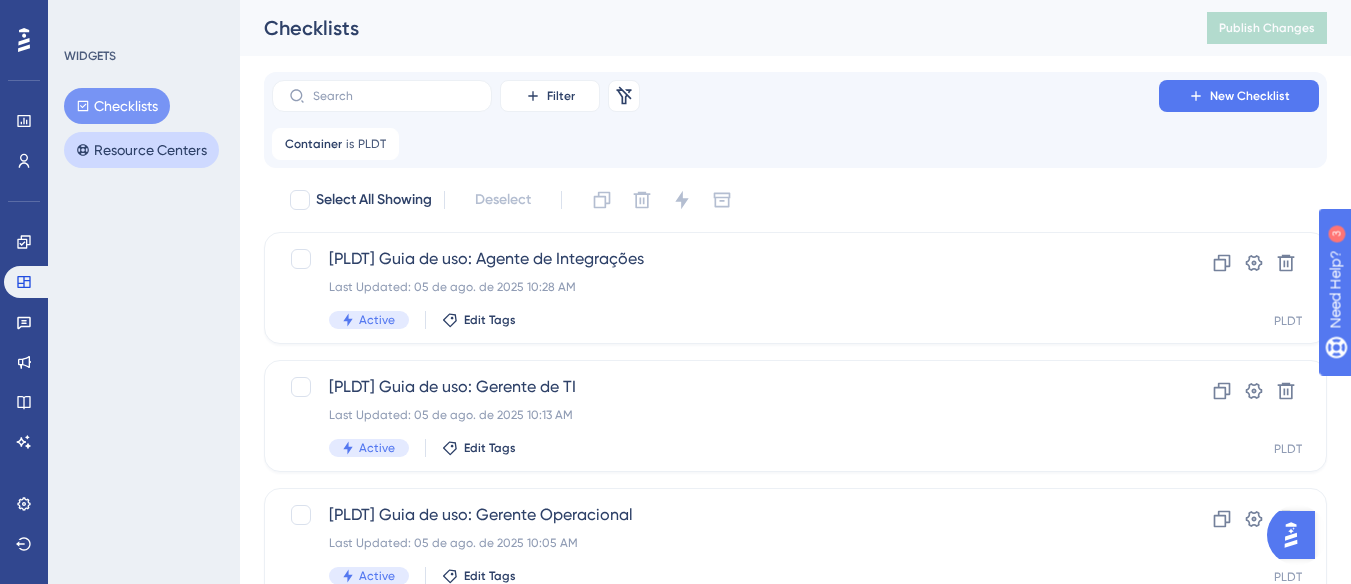 click on "Resource Centers" at bounding box center [141, 150] 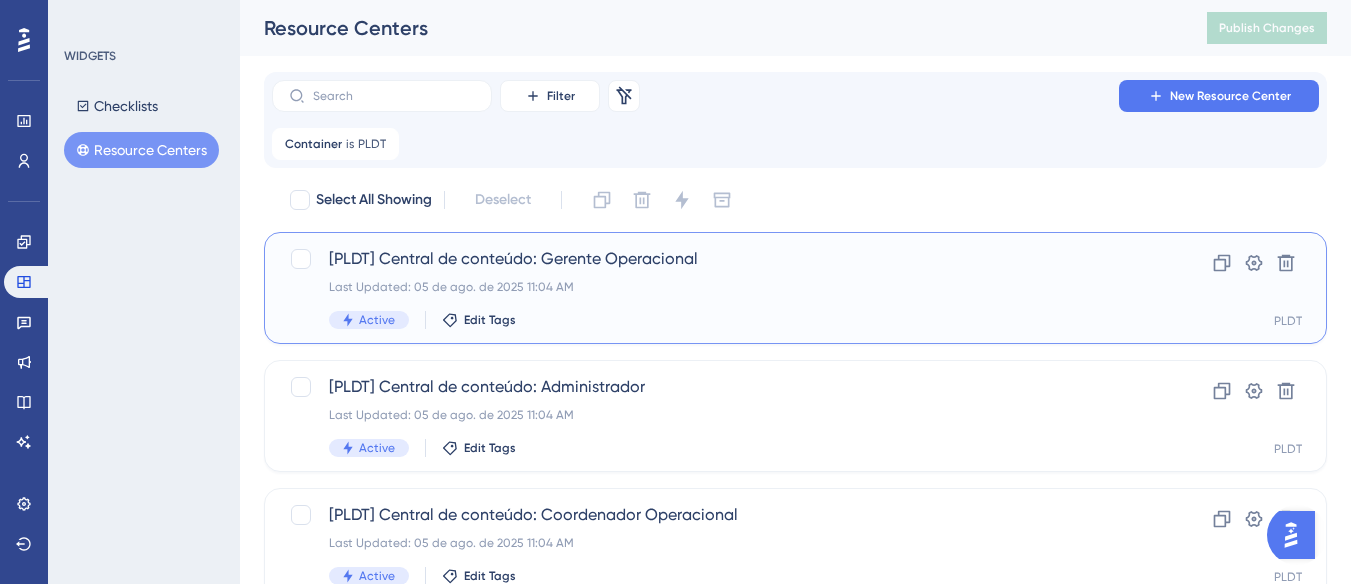 click on "[PLDT] Central de conteúdo: Gerente Operacional" at bounding box center [715, 259] 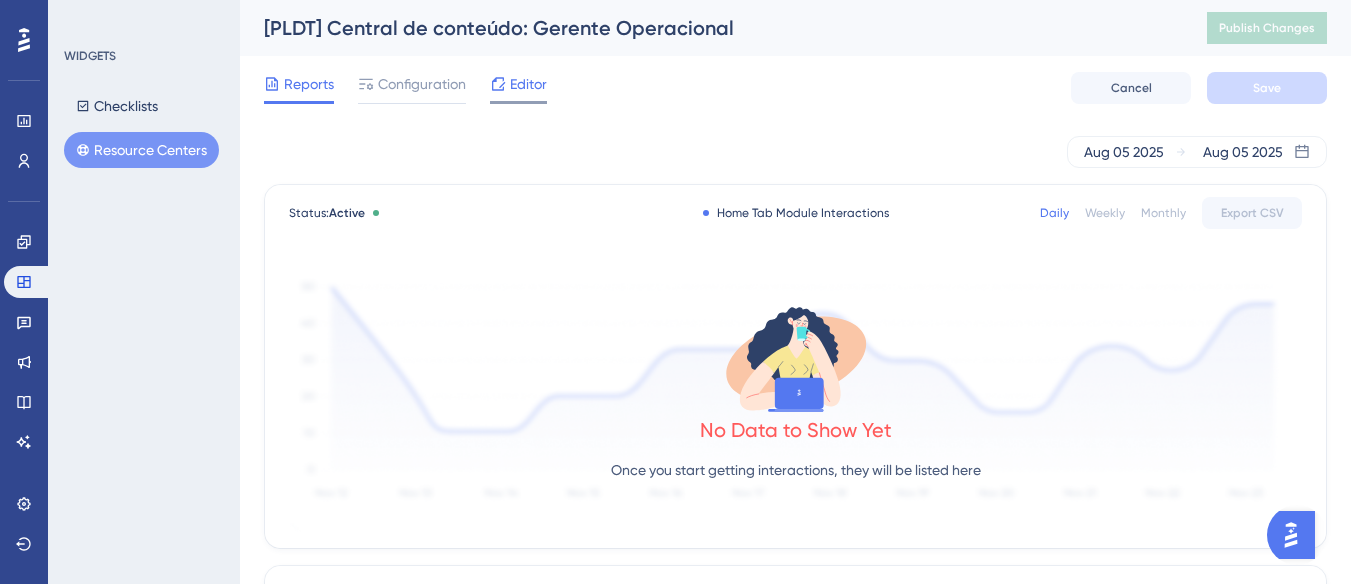 click on "Editor" at bounding box center (528, 84) 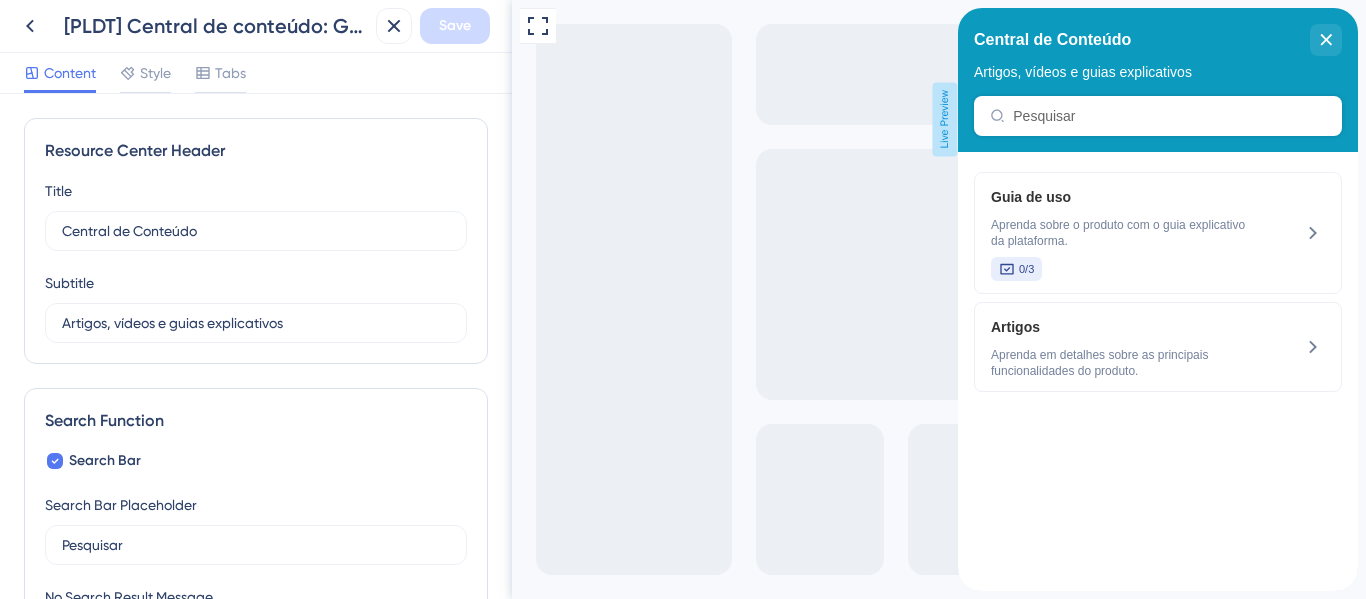 scroll, scrollTop: 0, scrollLeft: 0, axis: both 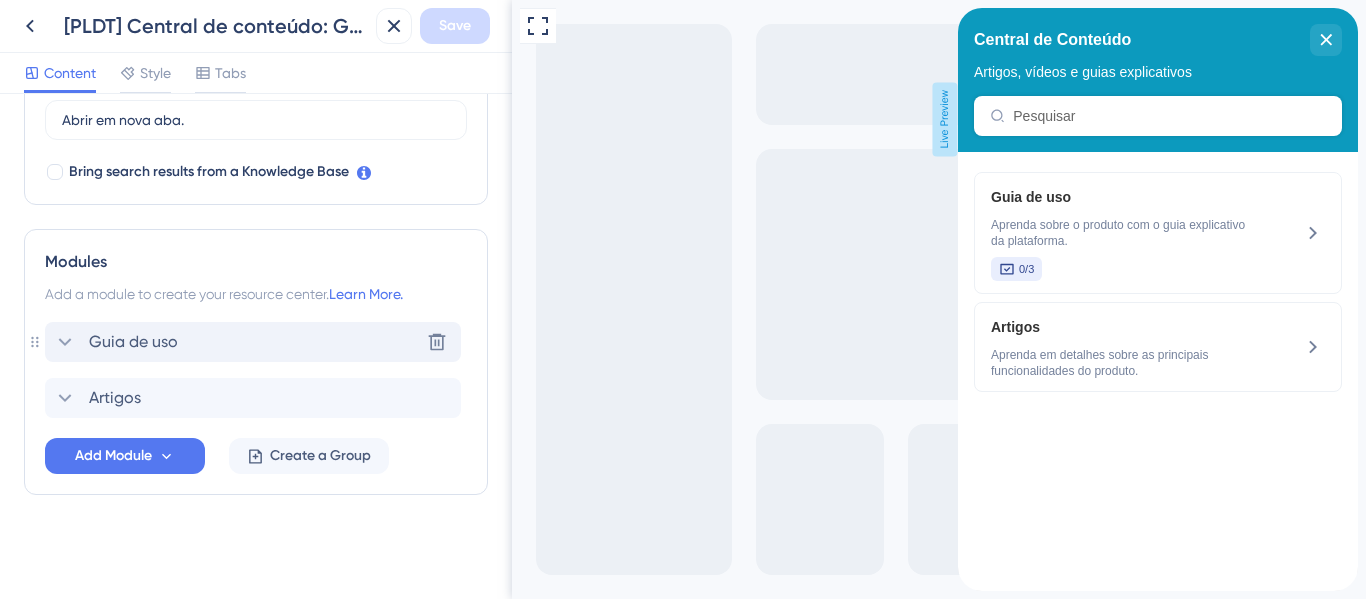 click on "Guia de uso Delete" at bounding box center (253, 342) 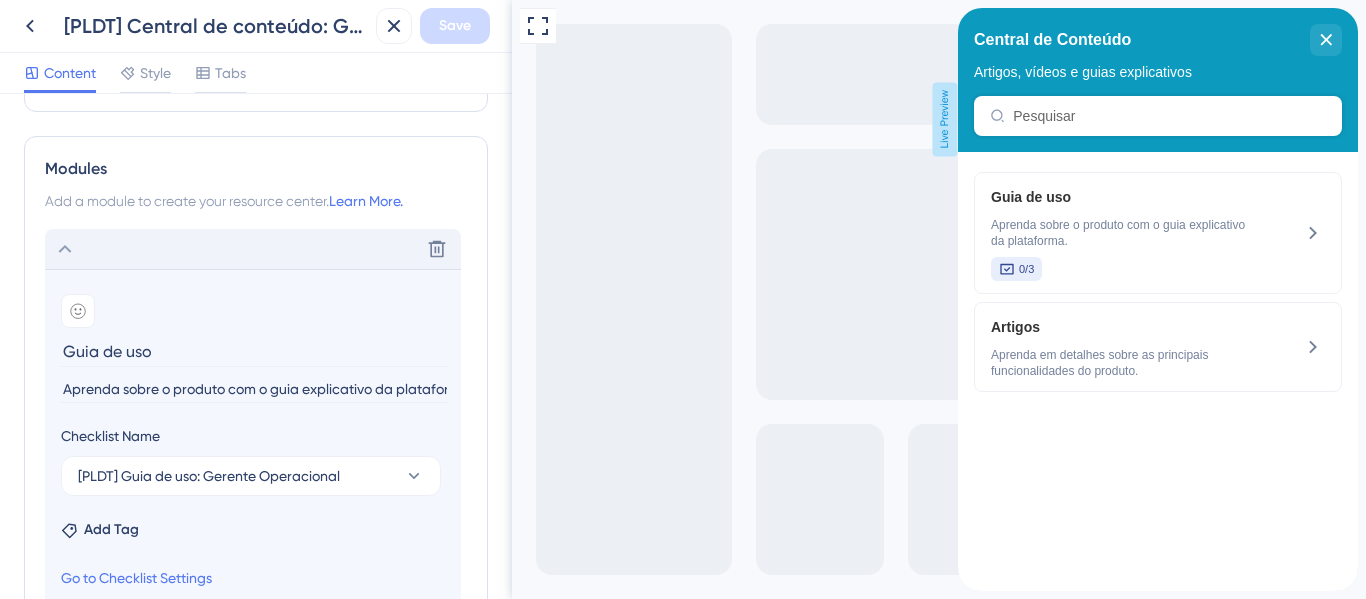scroll, scrollTop: 809, scrollLeft: 0, axis: vertical 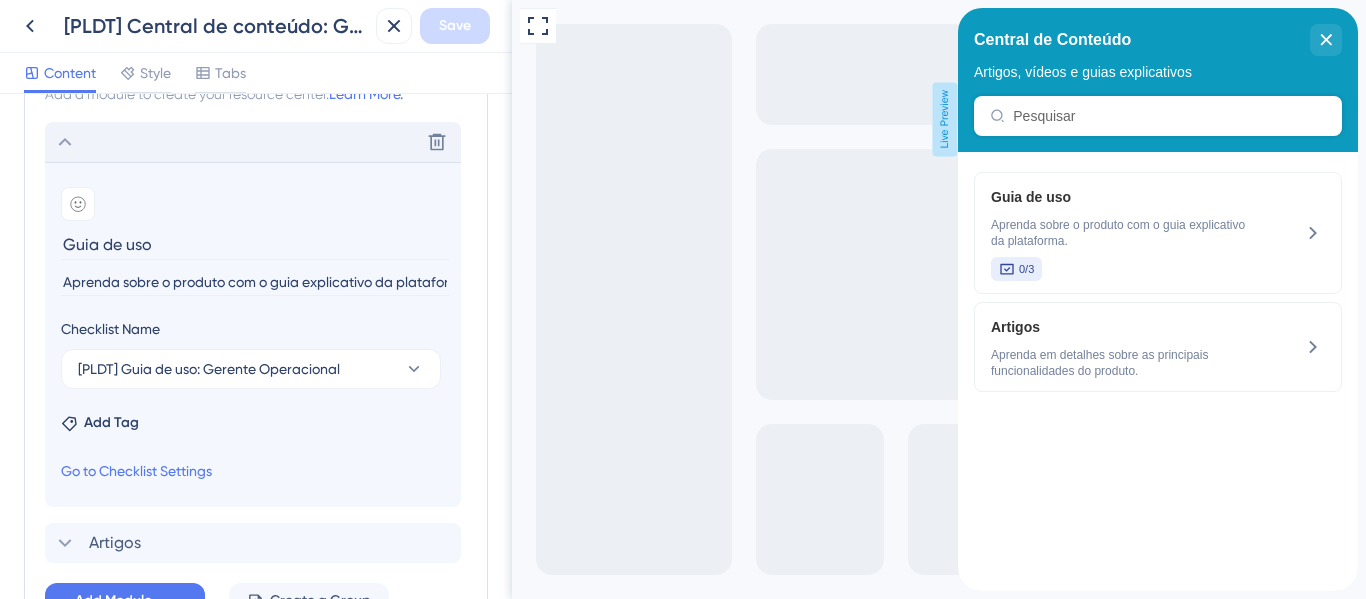 click 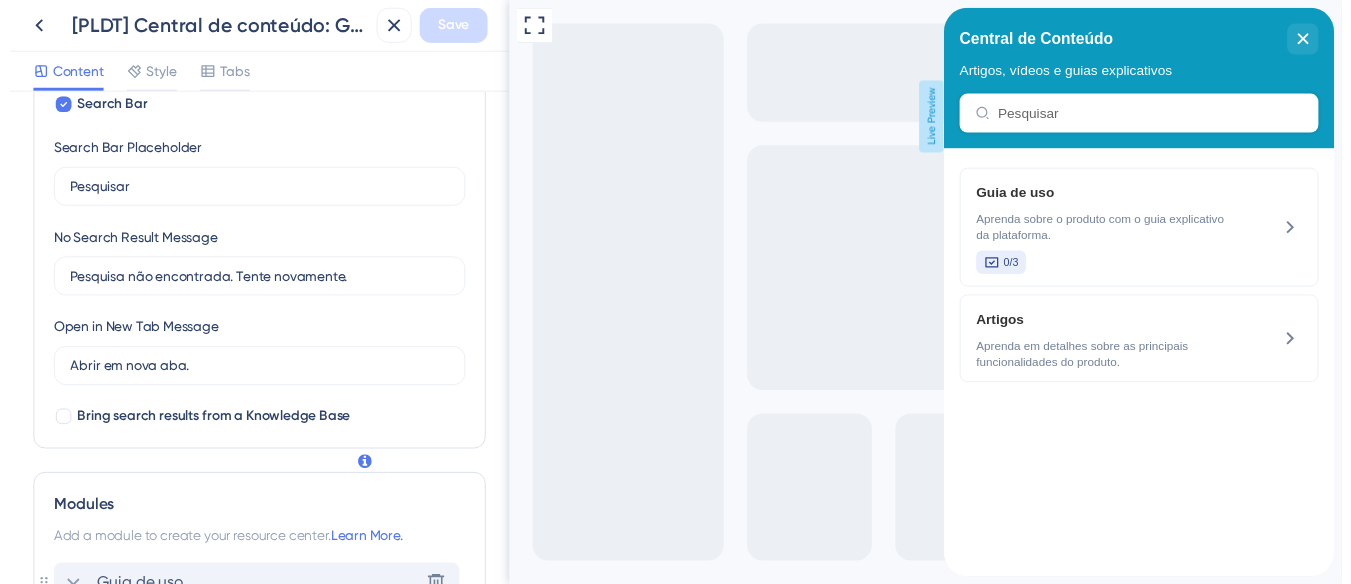 scroll, scrollTop: 309, scrollLeft: 0, axis: vertical 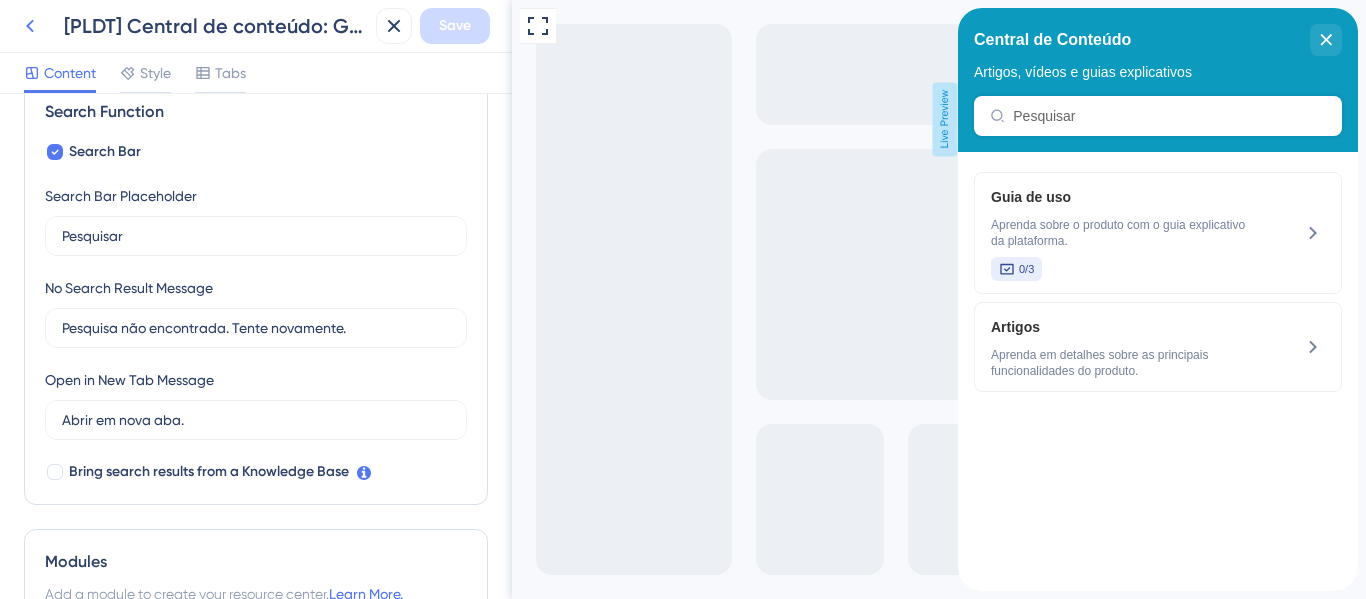 click 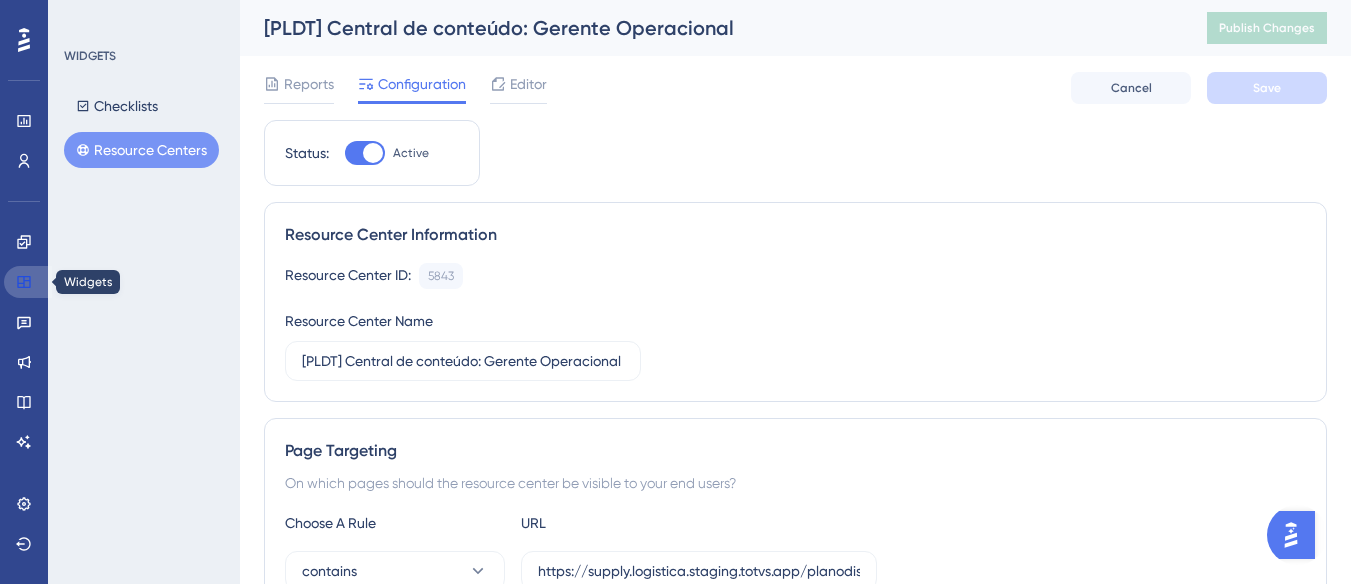 click 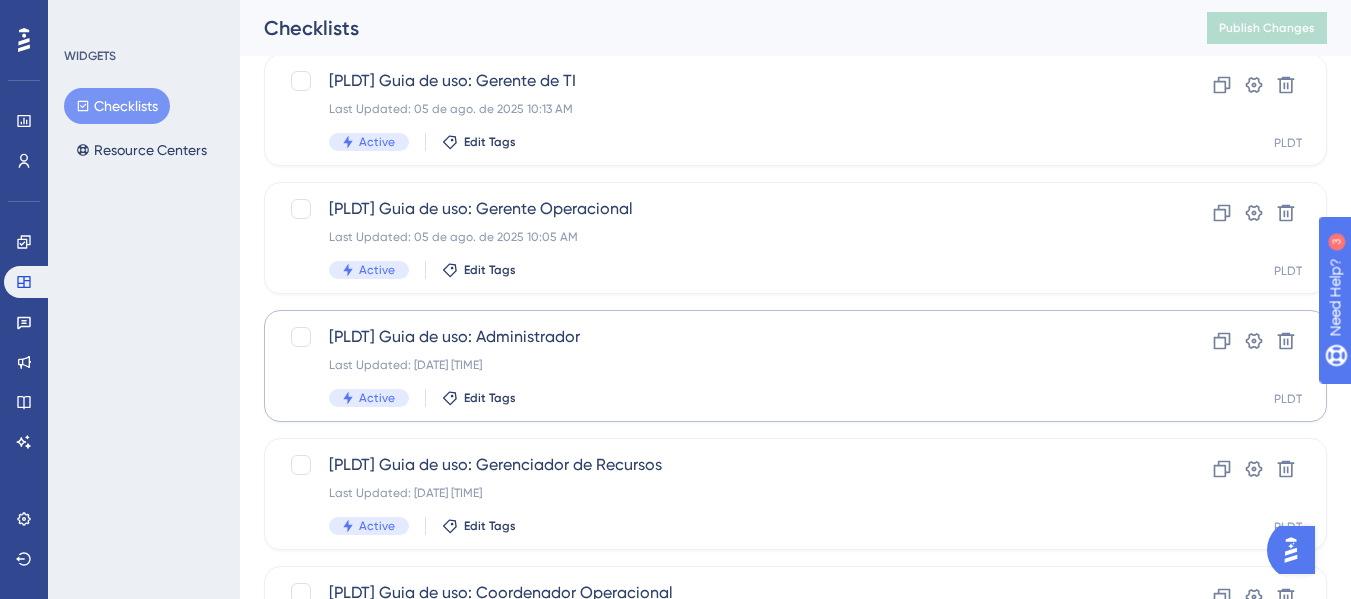 scroll, scrollTop: 400, scrollLeft: 0, axis: vertical 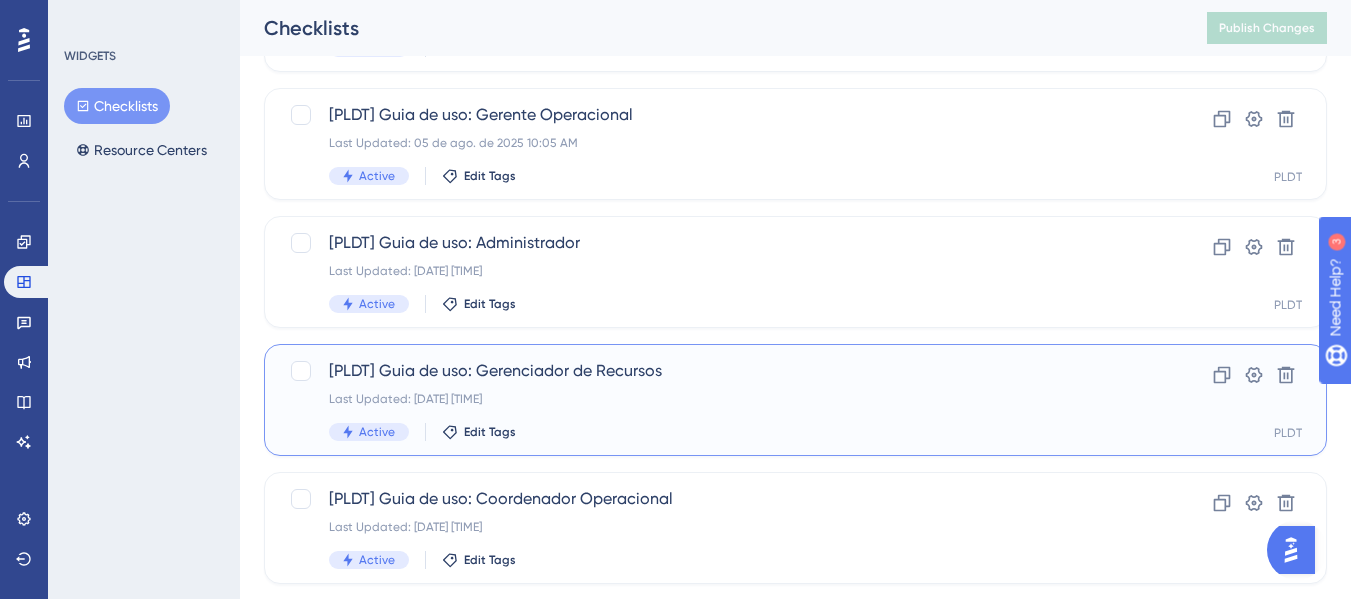 click on "[PLDT] Guia de uso: Gerenciador de Recursos Last Updated: 05 de ago. de 2025 09:59 AM Active Edit Tags" at bounding box center (715, 400) 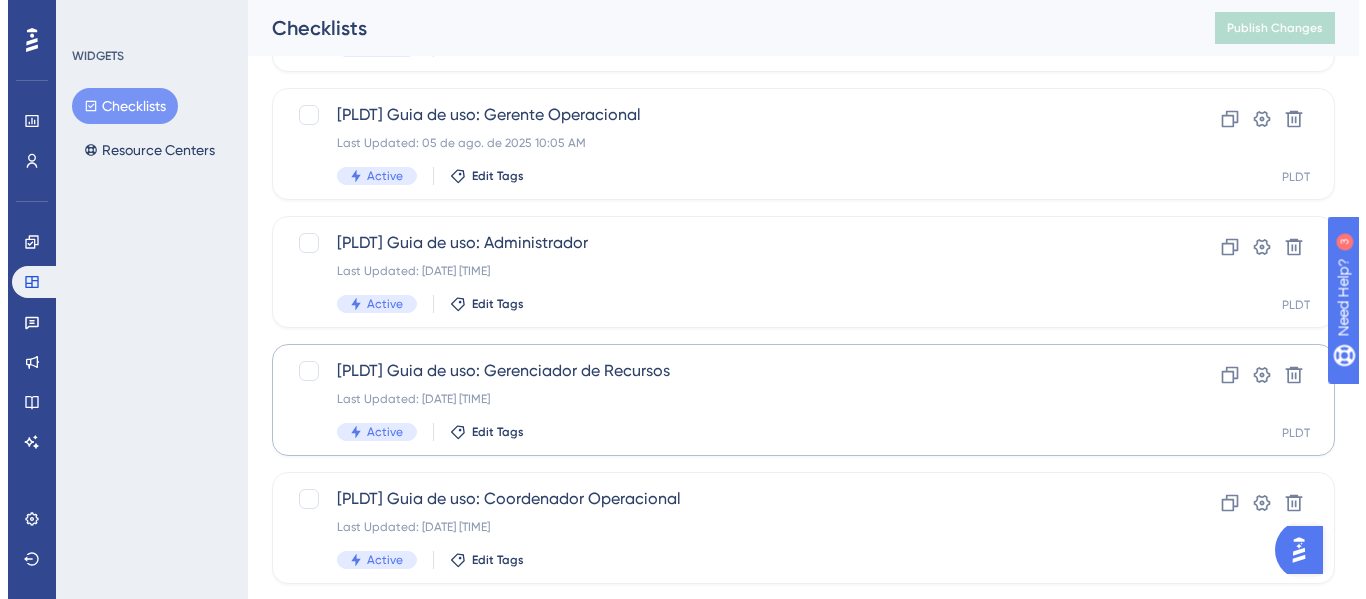 scroll, scrollTop: 0, scrollLeft: 0, axis: both 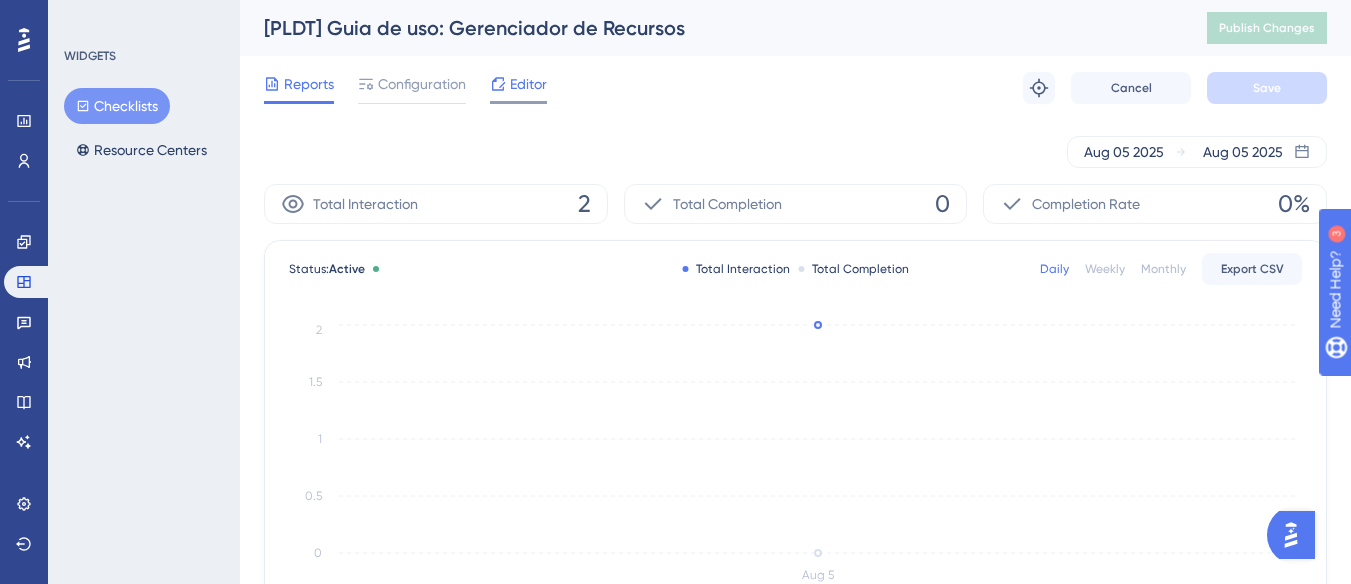 click on "Editor" at bounding box center (528, 84) 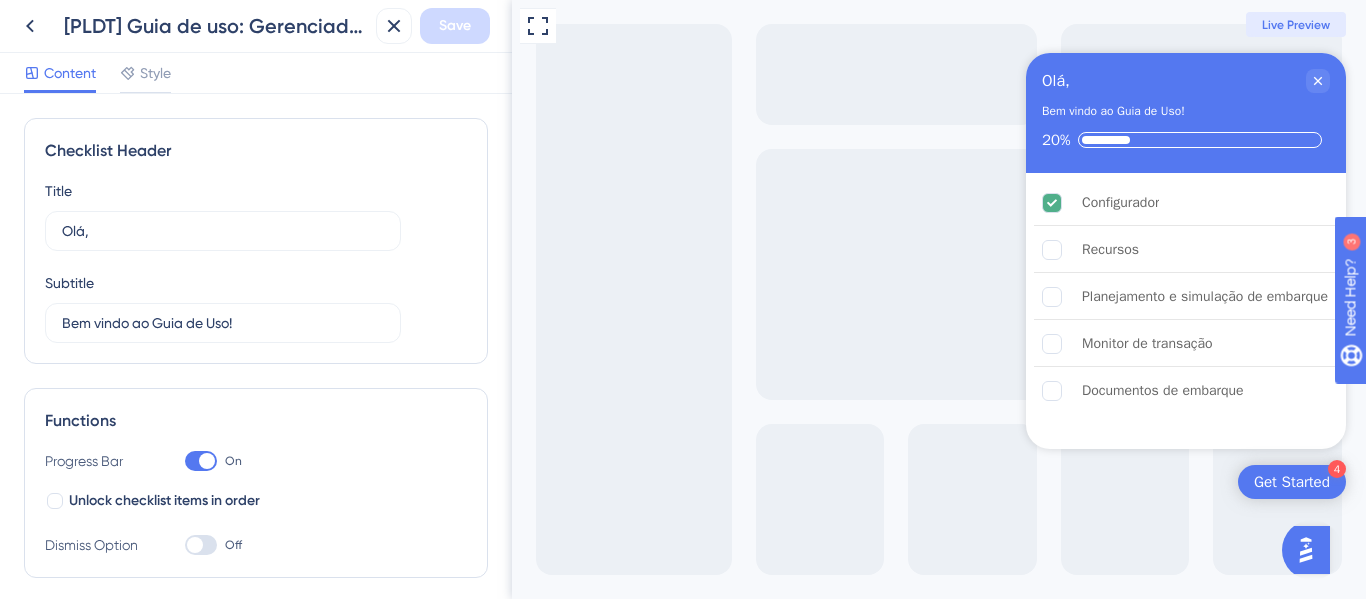 scroll, scrollTop: 0, scrollLeft: 0, axis: both 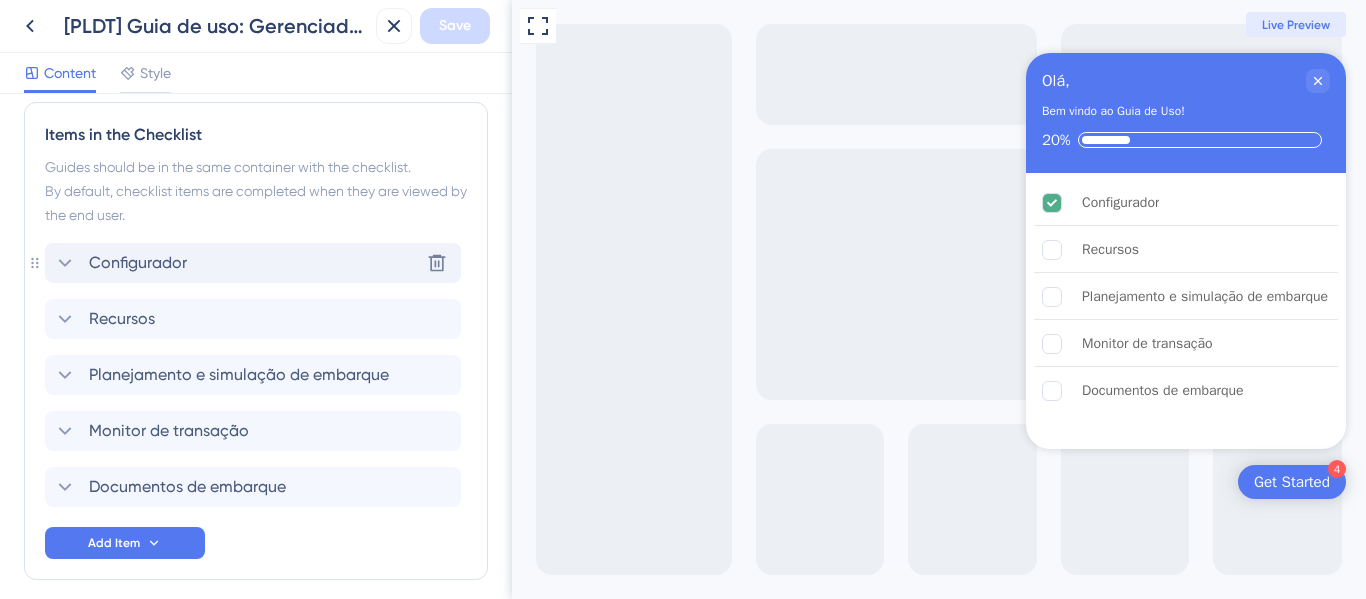 click on "Configurador Delete" at bounding box center [253, 263] 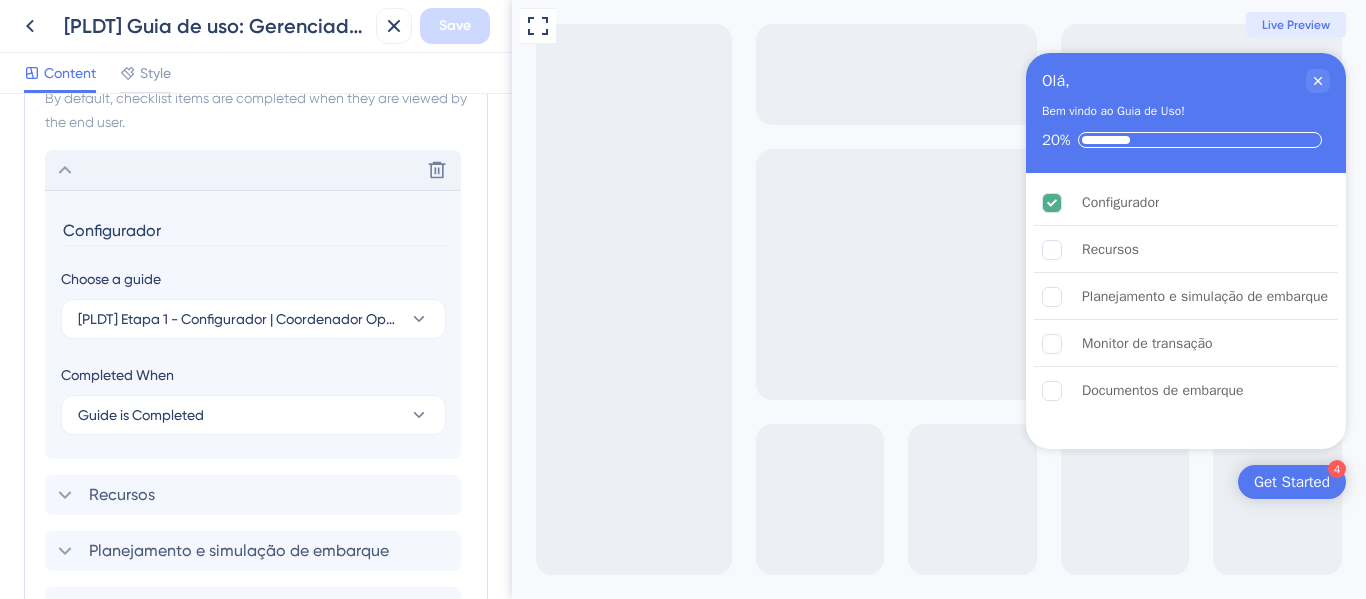 scroll, scrollTop: 649, scrollLeft: 0, axis: vertical 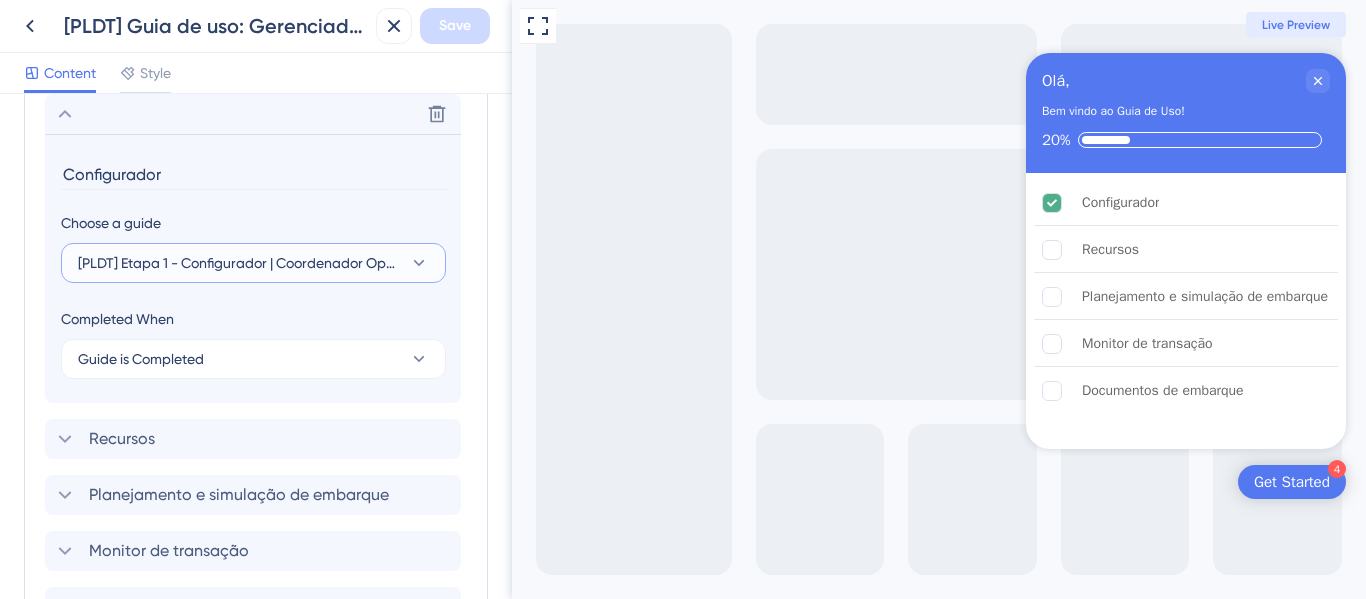 click on "[PLDT] Etapa 1 - Configurador | Coordenador Operacional" at bounding box center (239, 263) 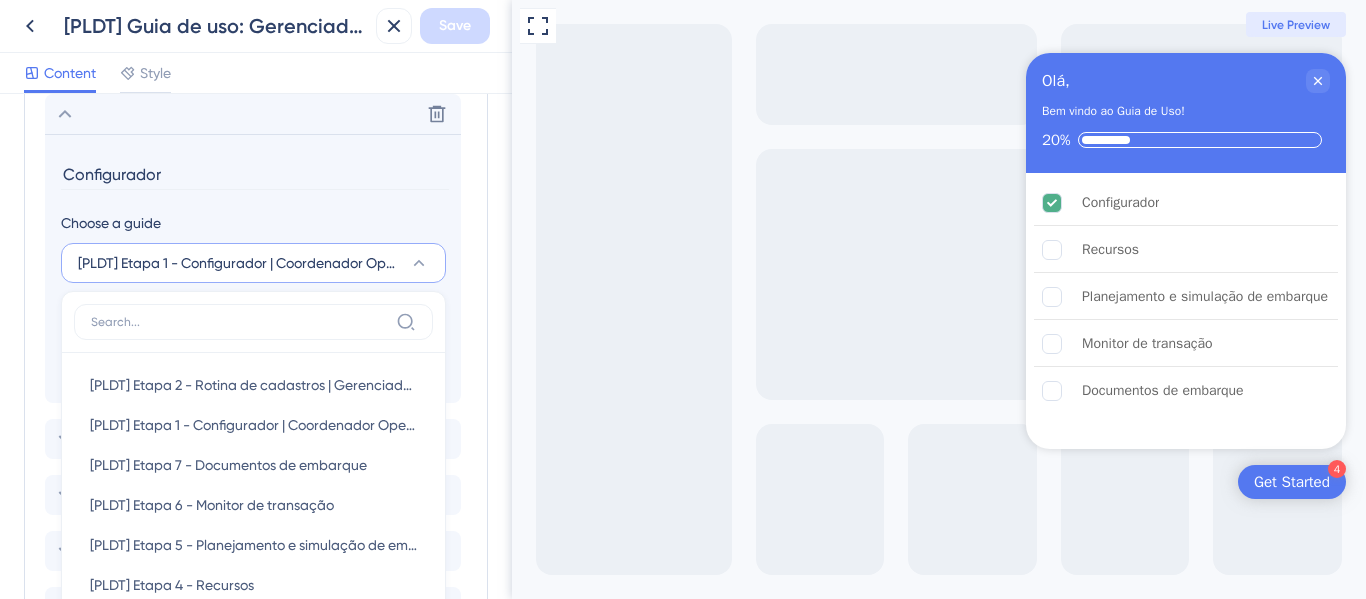 scroll, scrollTop: 791, scrollLeft: 0, axis: vertical 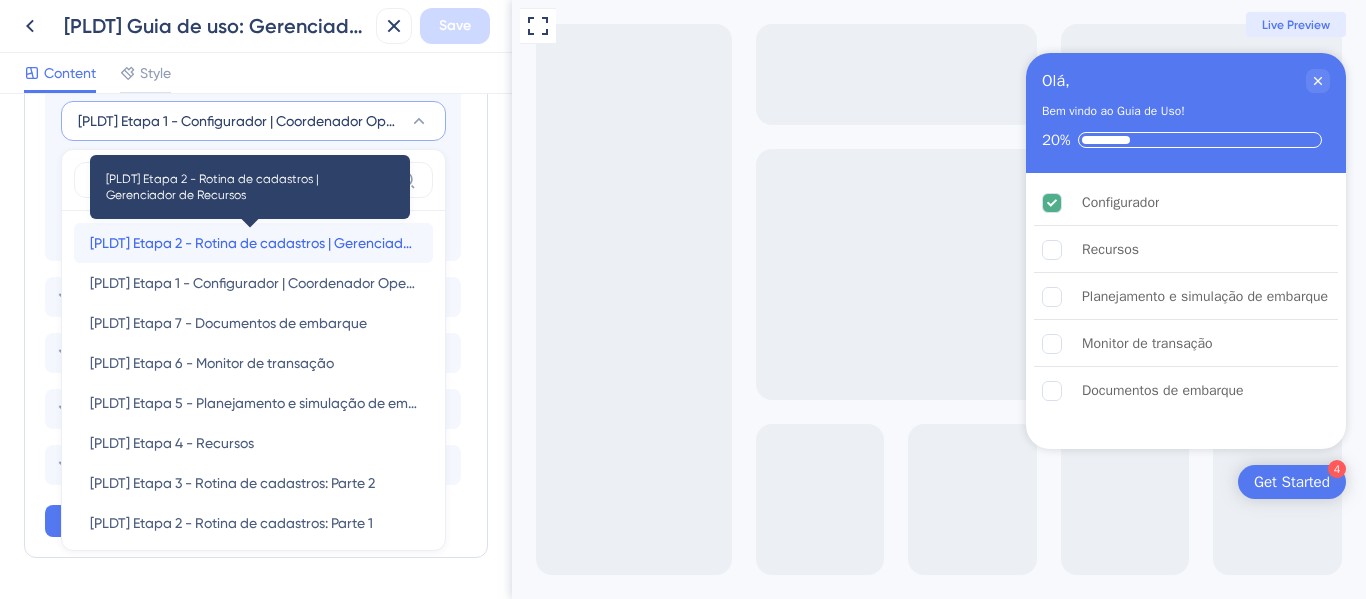 click on "[PLDT] Etapa 2 - Rotina de cadastros | Gerenciador de Recursos" at bounding box center (253, 243) 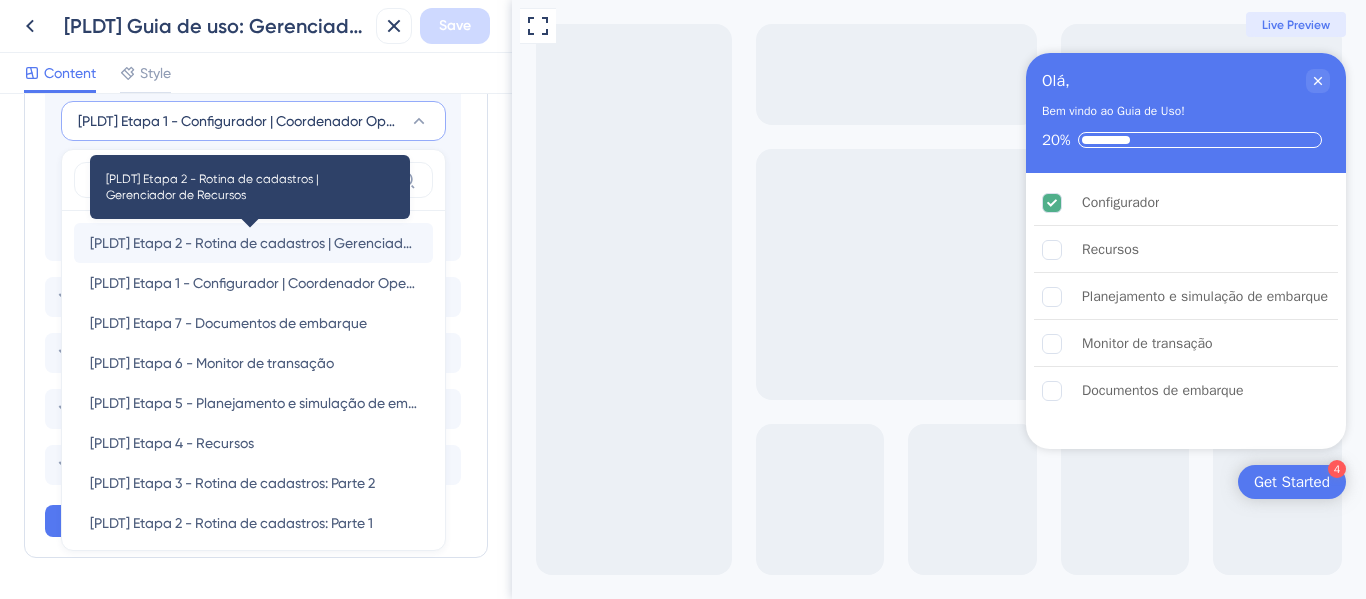 type on "[PLDT] Etapa 2 - Rotina de cadastros | Gerenciador de Recursos" 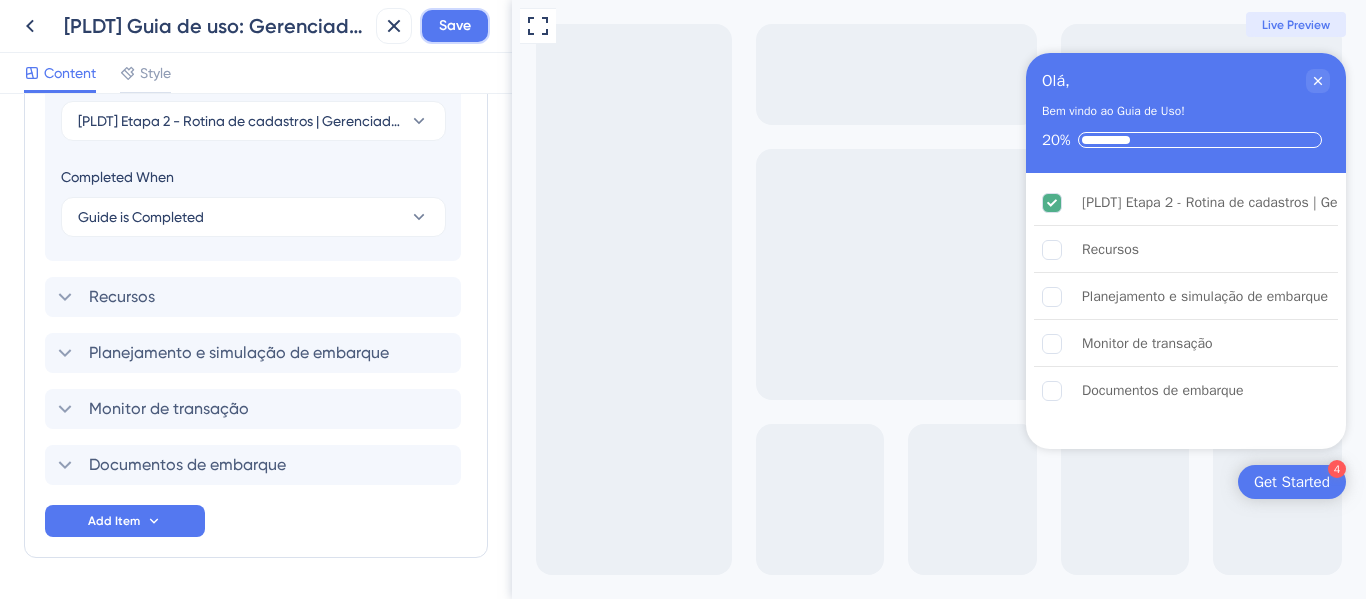 click on "Save" at bounding box center [455, 26] 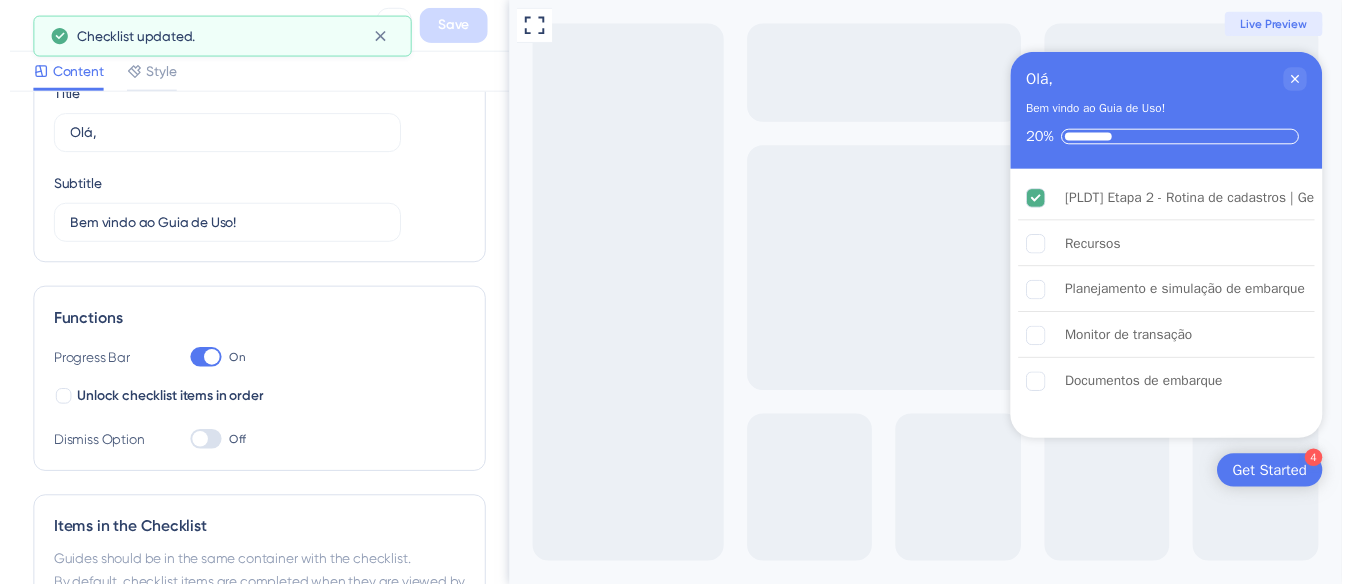 scroll, scrollTop: 0, scrollLeft: 0, axis: both 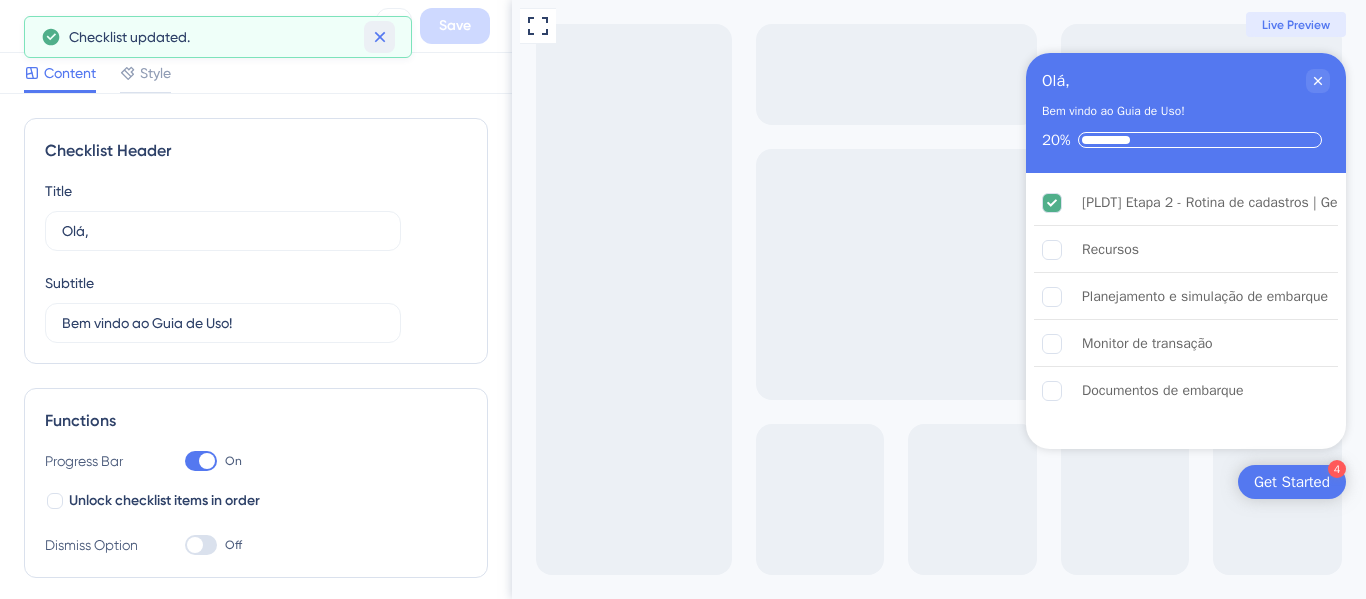 click 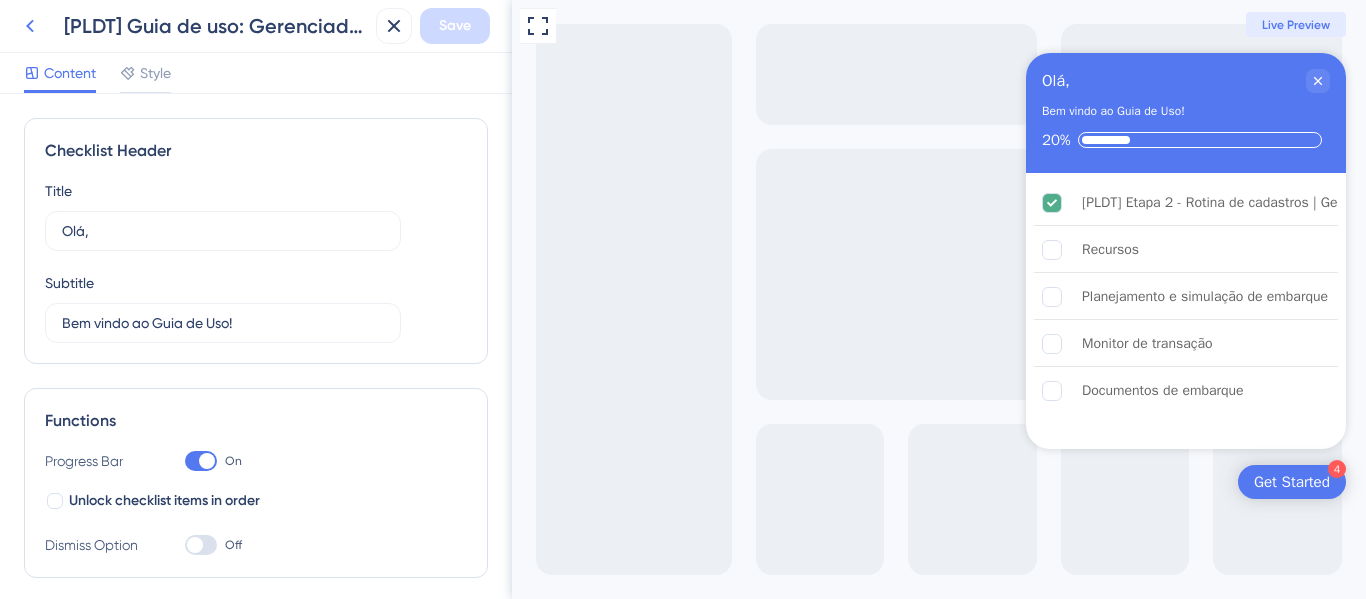 click 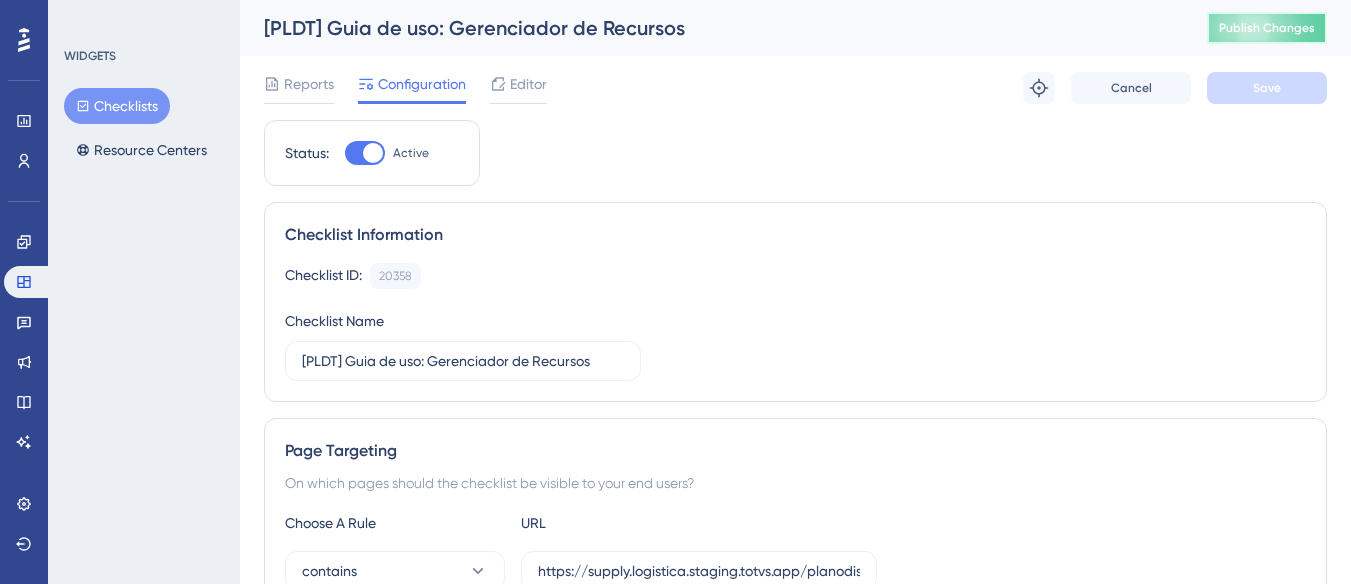 click on "Publish Changes" at bounding box center (1267, 28) 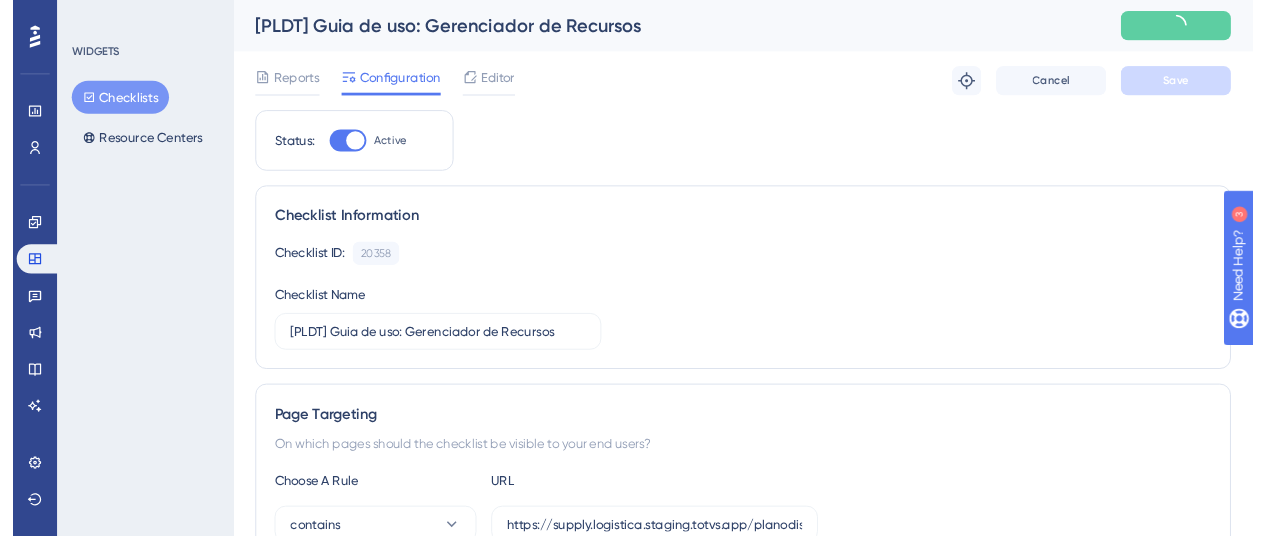 scroll, scrollTop: 0, scrollLeft: 0, axis: both 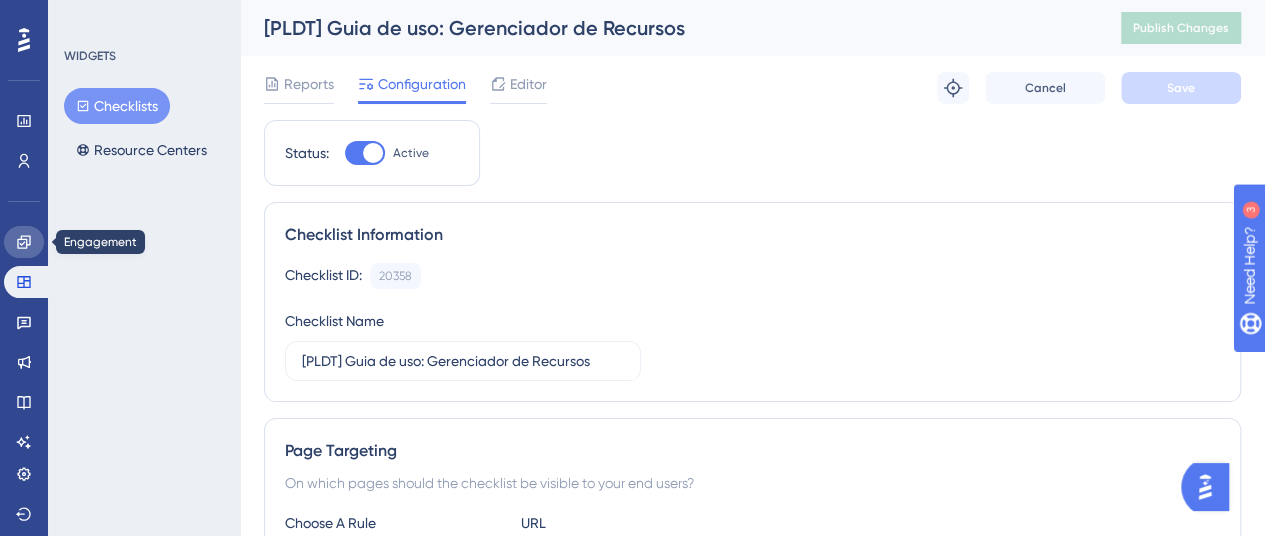 click 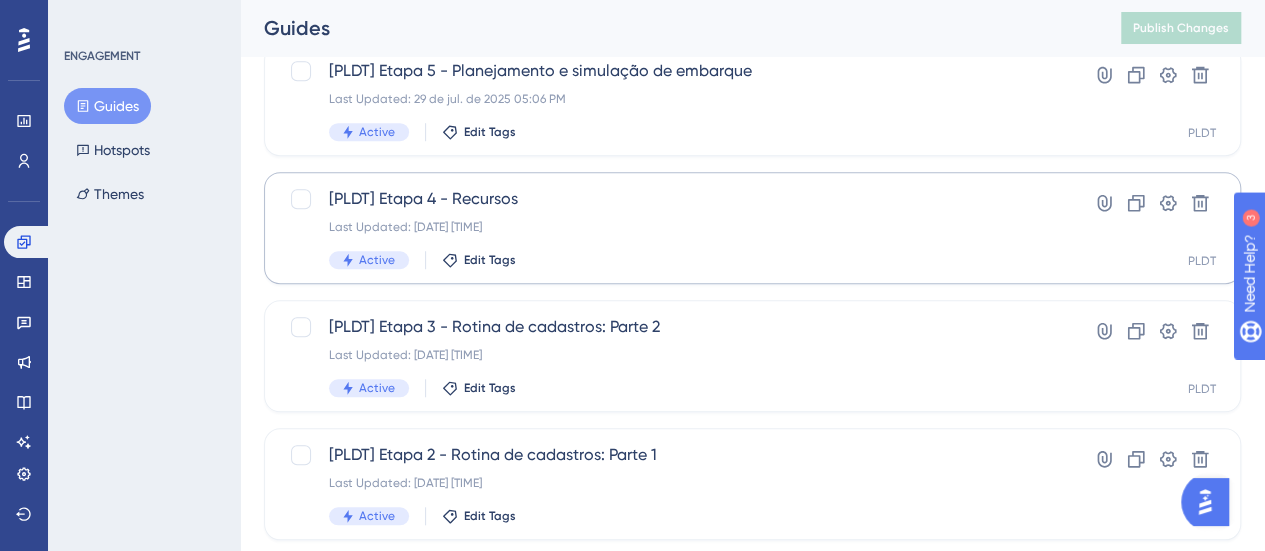 scroll, scrollTop: 600, scrollLeft: 0, axis: vertical 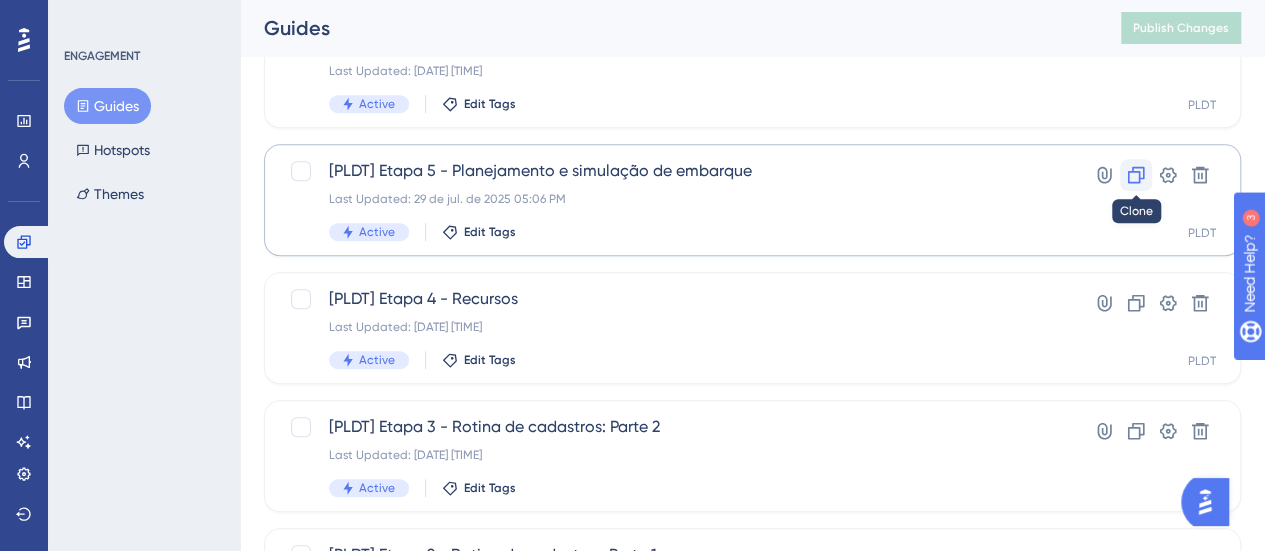 click 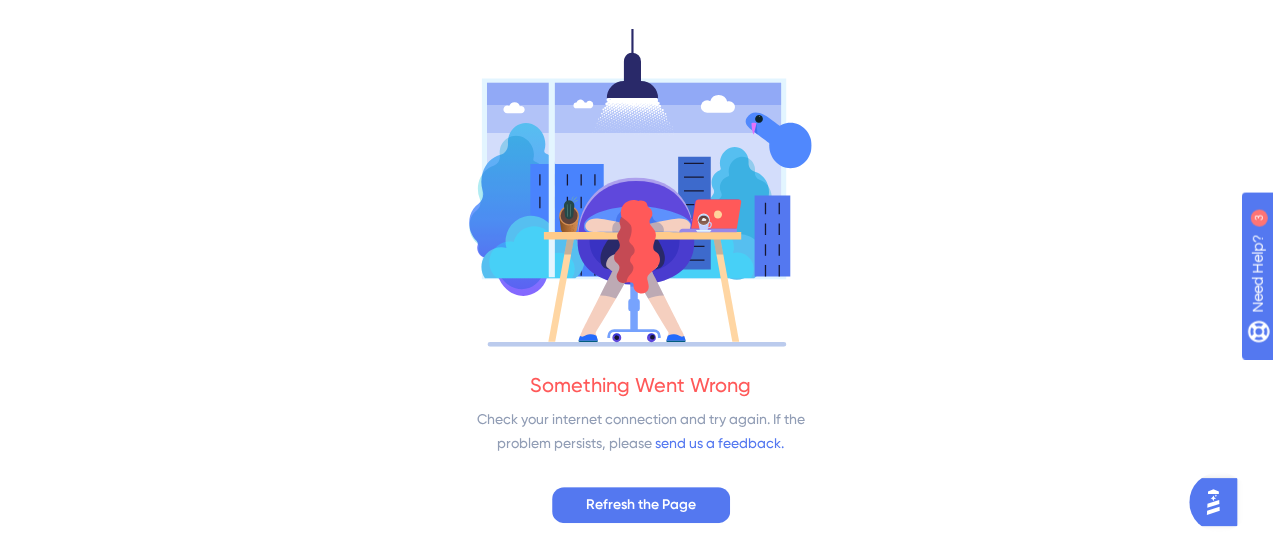 scroll, scrollTop: 0, scrollLeft: 0, axis: both 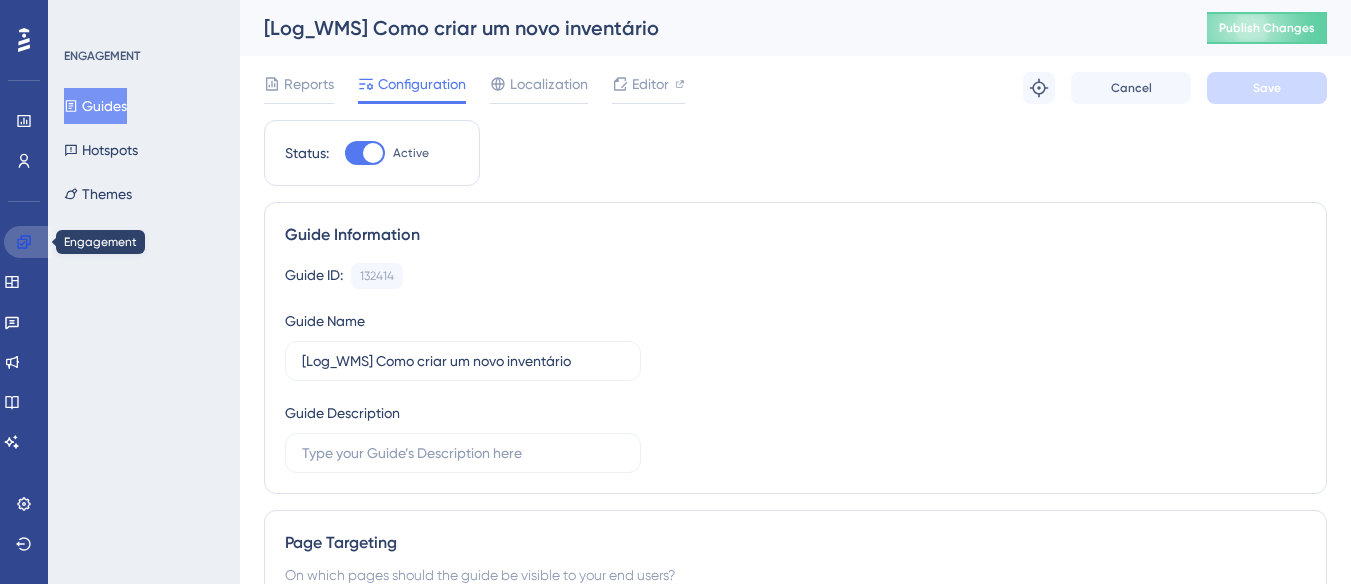 click 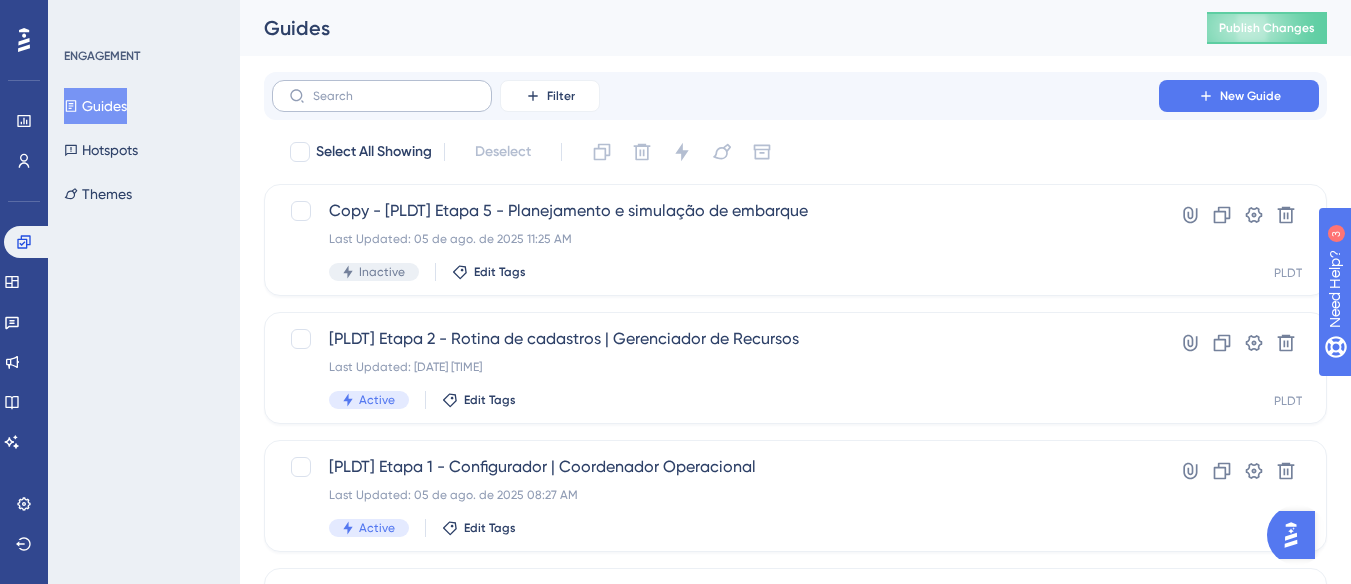 scroll, scrollTop: 0, scrollLeft: 0, axis: both 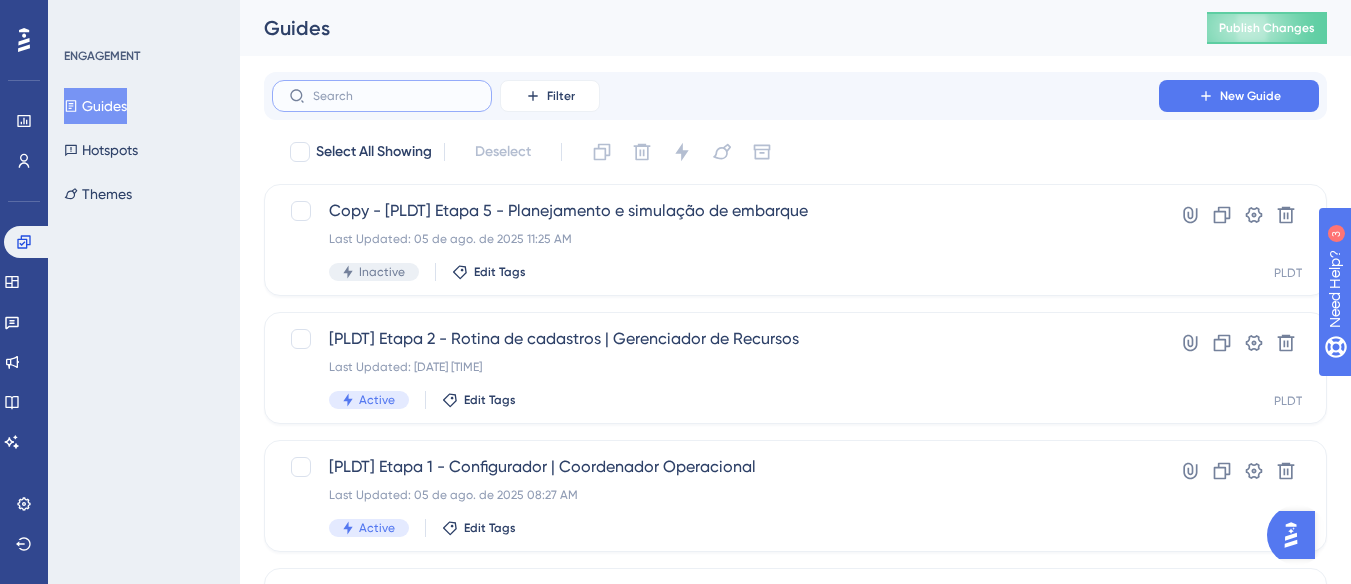 click at bounding box center [394, 96] 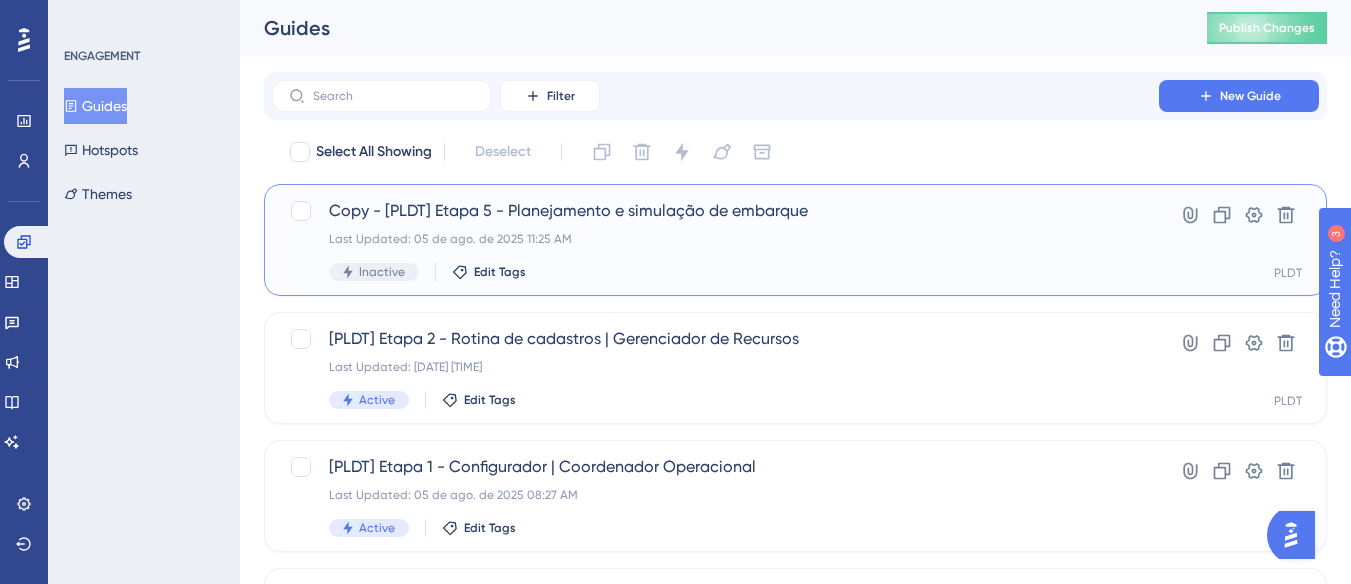 click on "Copy - [PLDT] Etapa 5 - Planejamento e simulação de embarque" at bounding box center [715, 211] 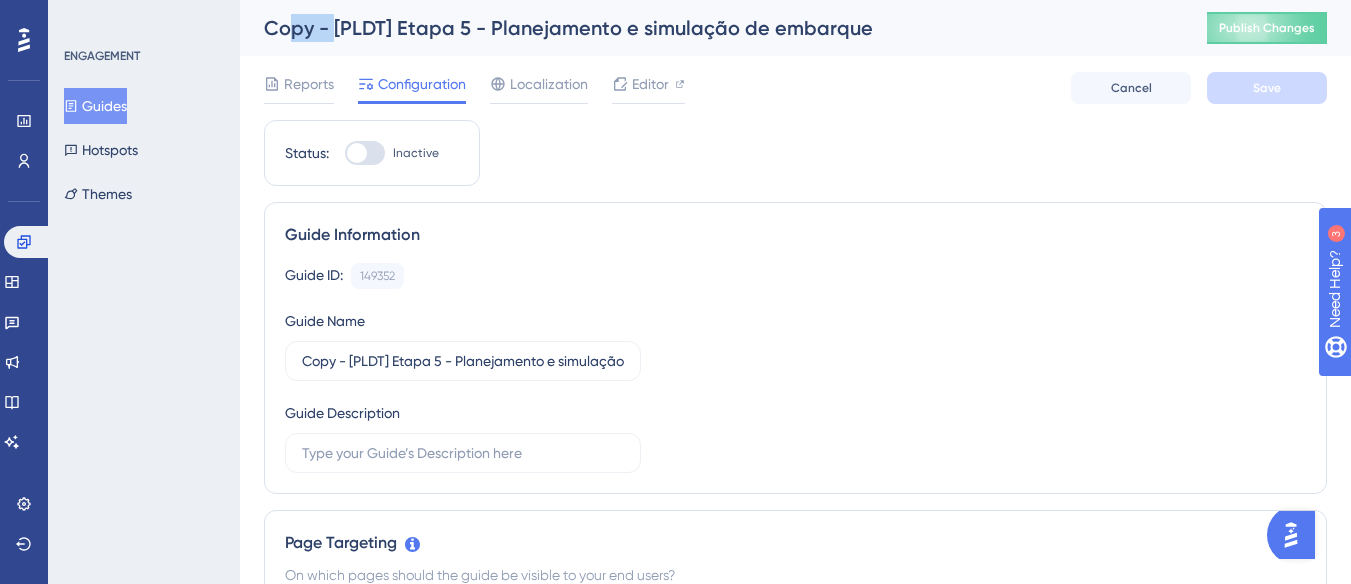 drag, startPoint x: 334, startPoint y: 27, endPoint x: 291, endPoint y: 31, distance: 43.185646 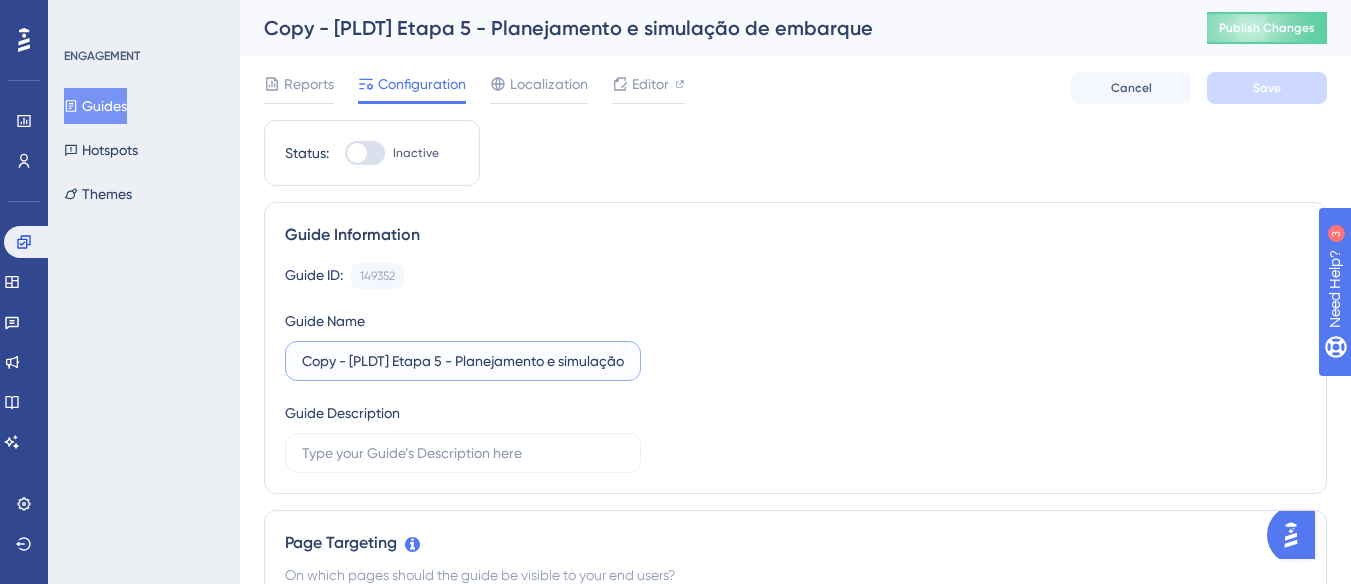 drag, startPoint x: 352, startPoint y: 367, endPoint x: 229, endPoint y: 367, distance: 123 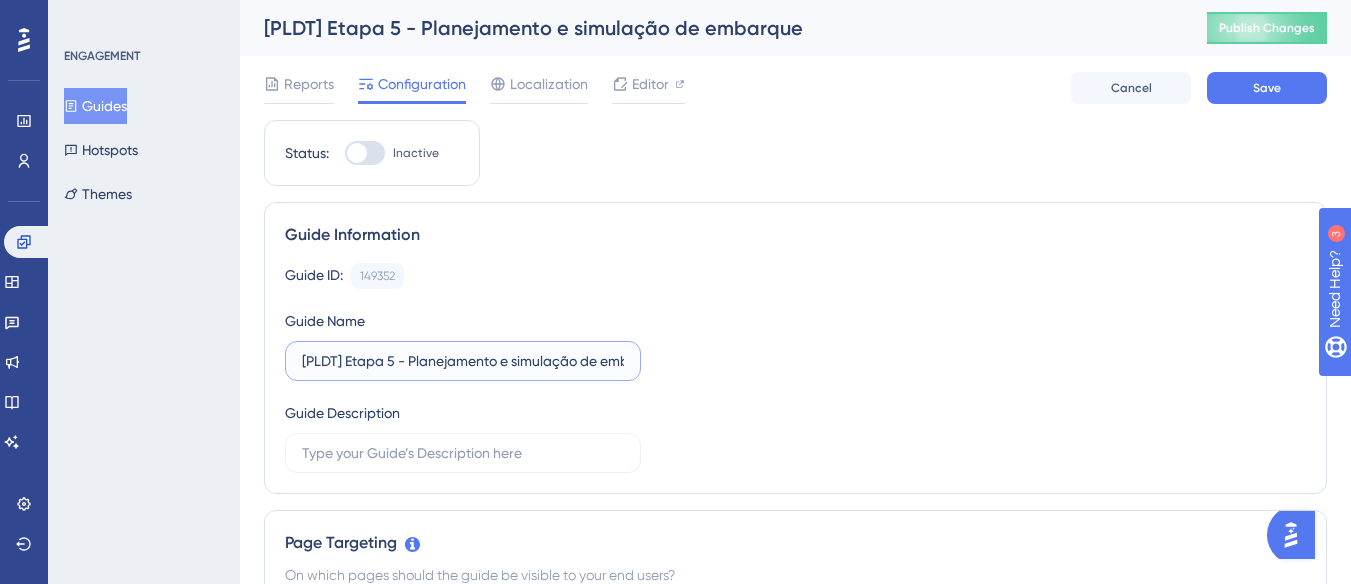 scroll, scrollTop: 0, scrollLeft: 48, axis: horizontal 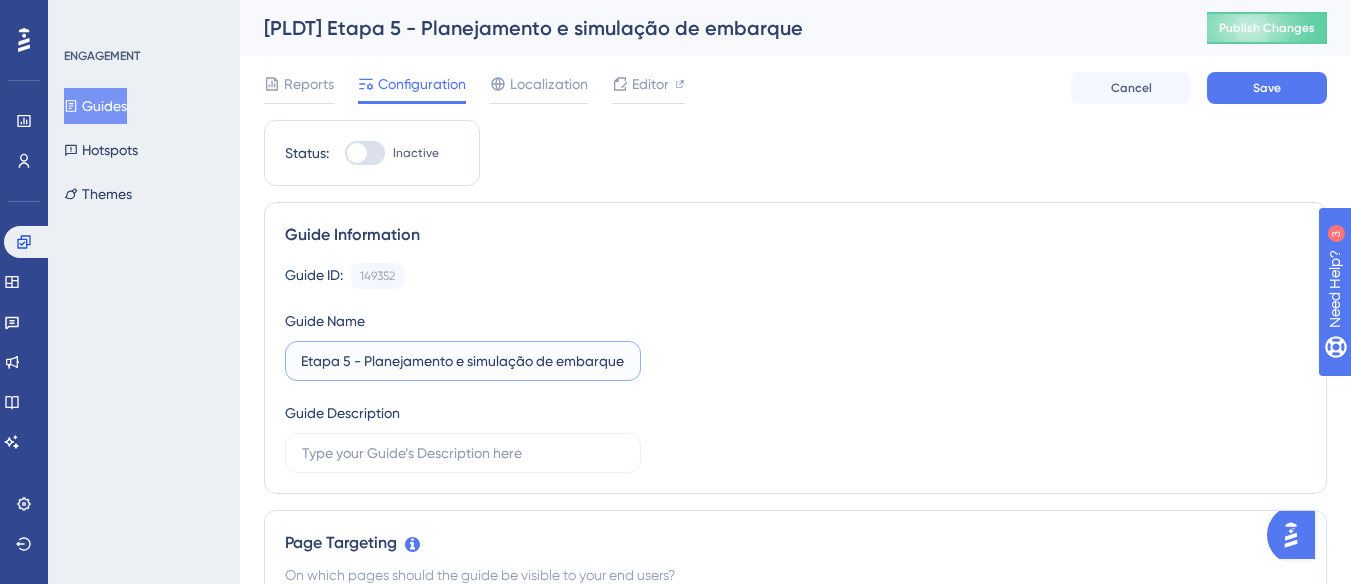 drag, startPoint x: 561, startPoint y: 363, endPoint x: 649, endPoint y: 366, distance: 88.051125 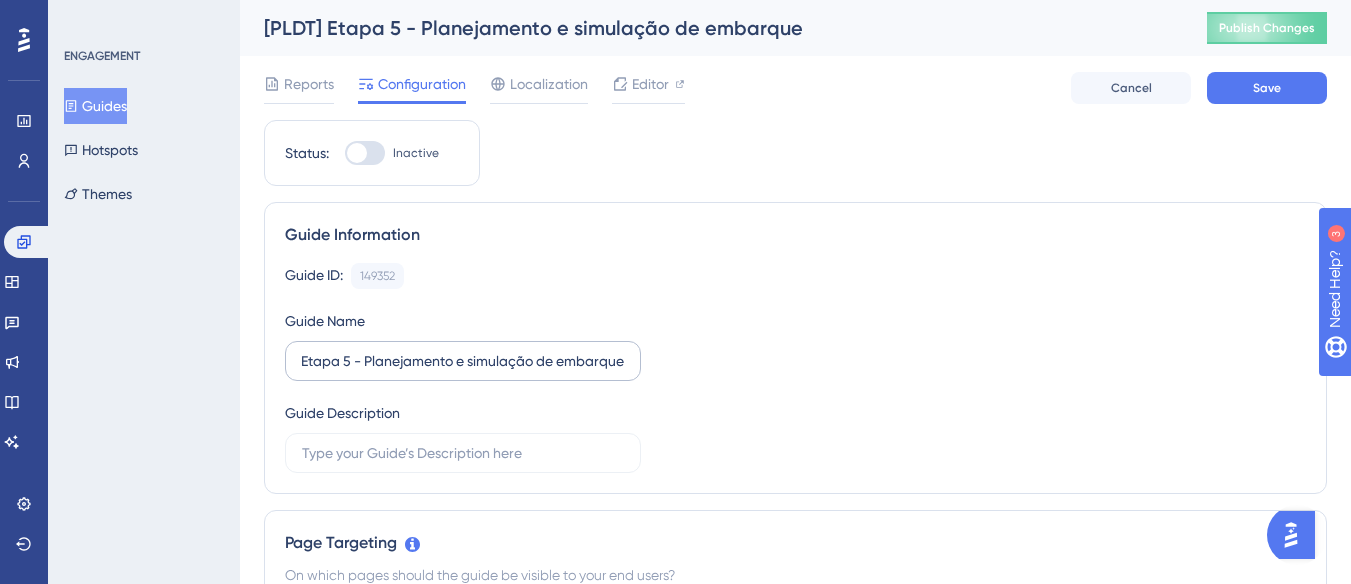 click on "[PLDT] Etapa 5 - Planejamento e simulação de embarque" at bounding box center (463, 361) 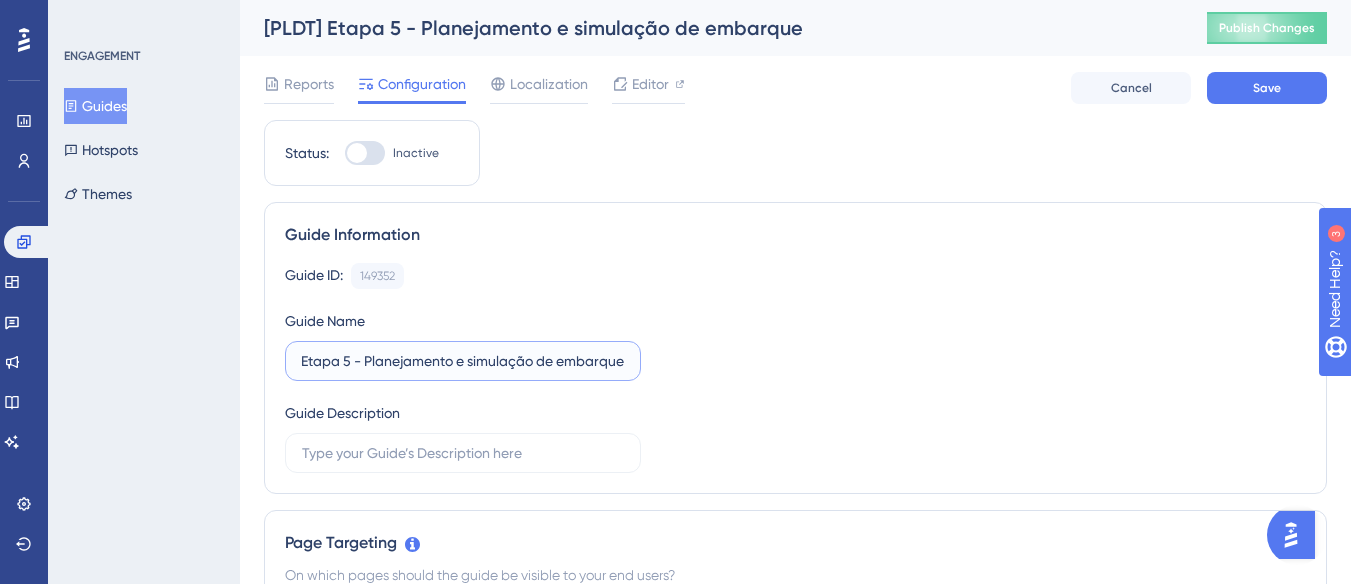 click on "[PLDT] Etapa 5 - Planejamento e simulação de embarque" at bounding box center (463, 361) 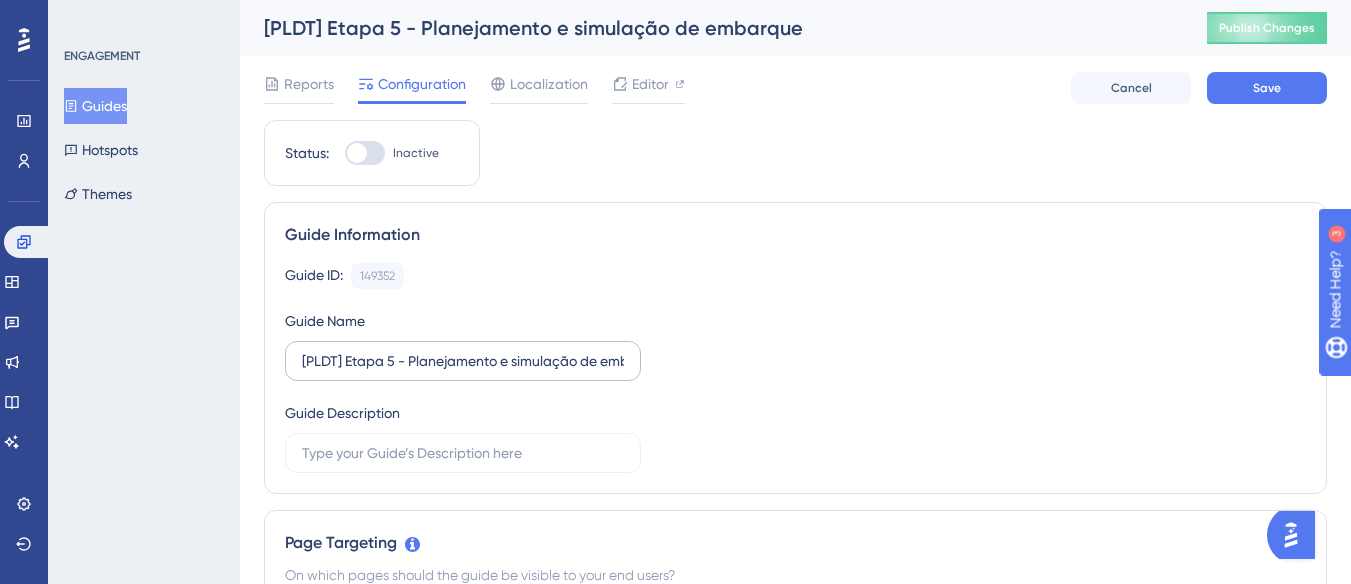 click on "[PLDT] Etapa 5 - Planejamento e simulação de embarque" at bounding box center [463, 361] 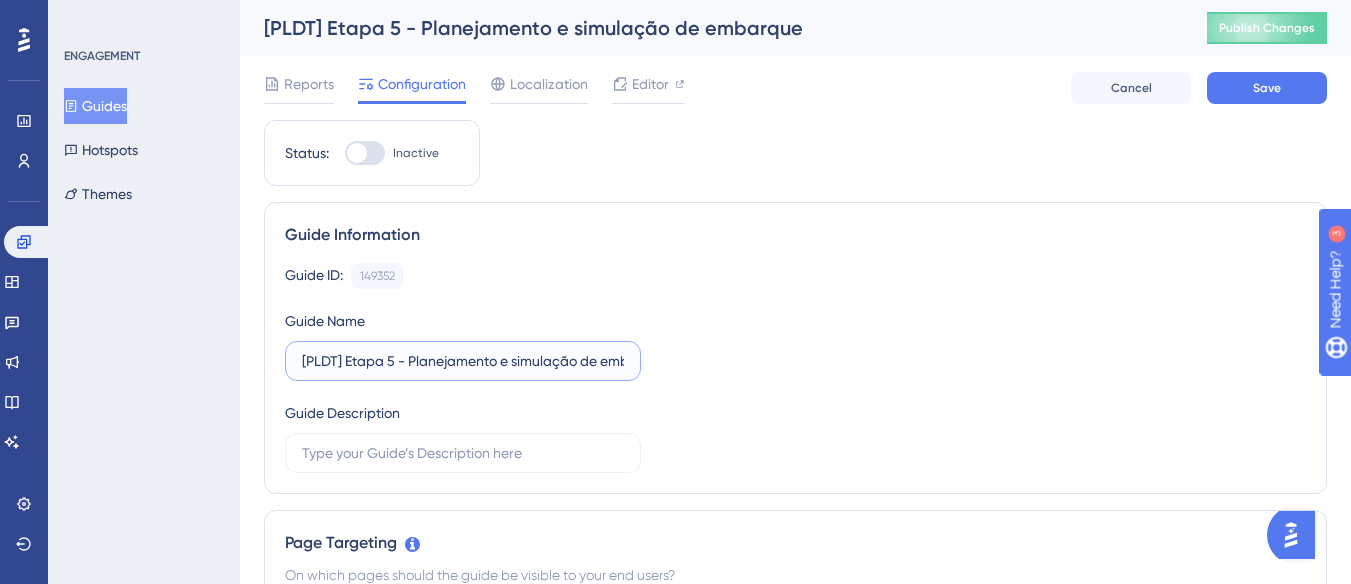 click on "[PLDT] Etapa 5 - Planejamento e simulação de embarque" at bounding box center (463, 361) 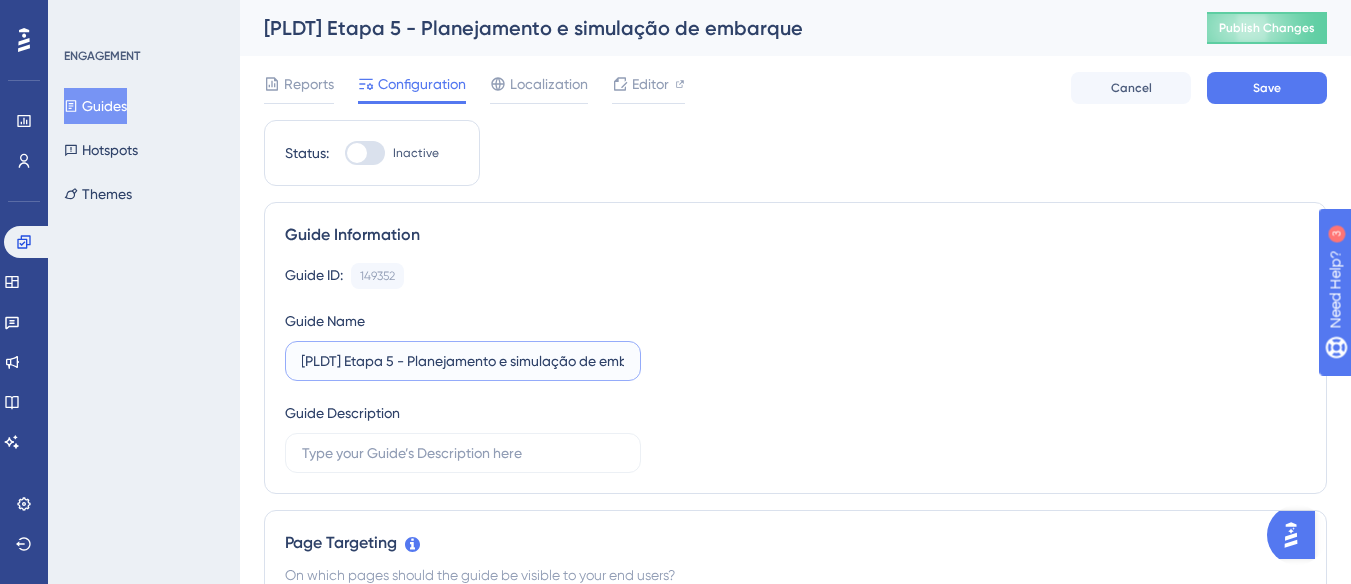 scroll, scrollTop: 0, scrollLeft: 47, axis: horizontal 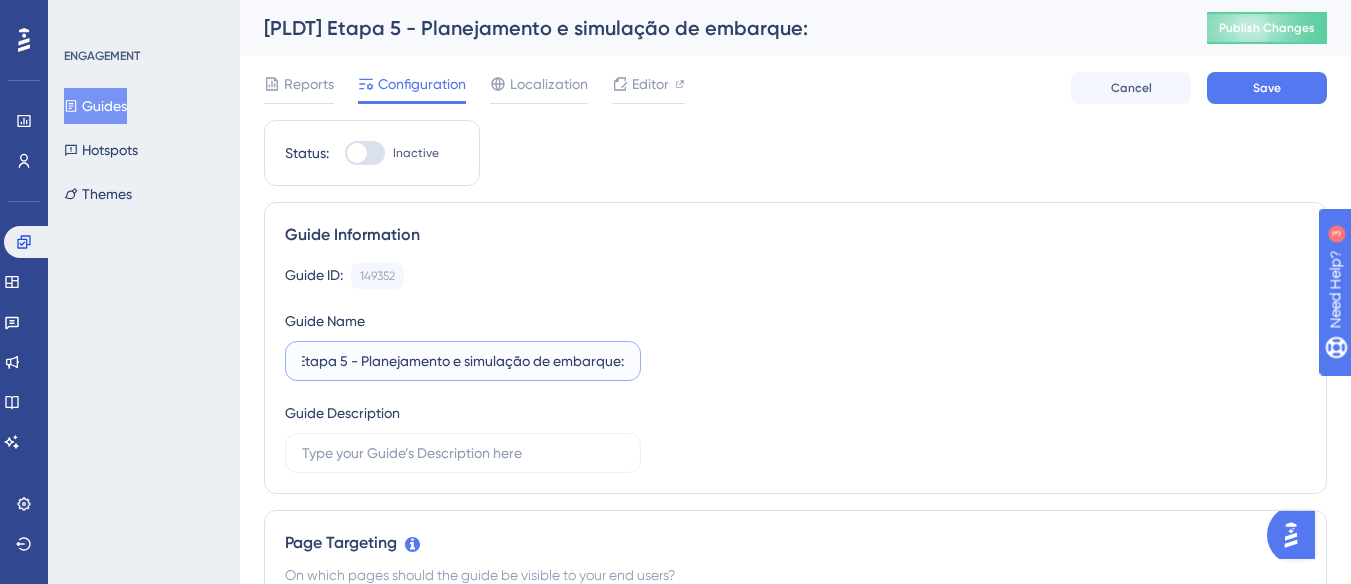 paste on "Gerente Operacional" 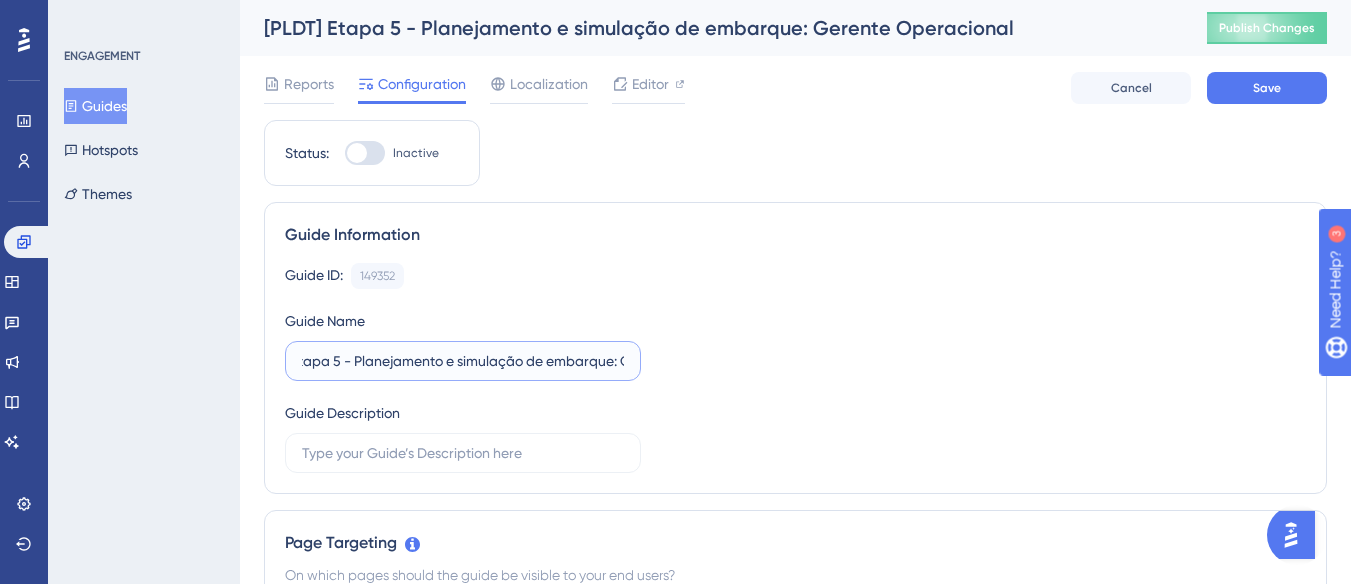 scroll, scrollTop: 0, scrollLeft: 190, axis: horizontal 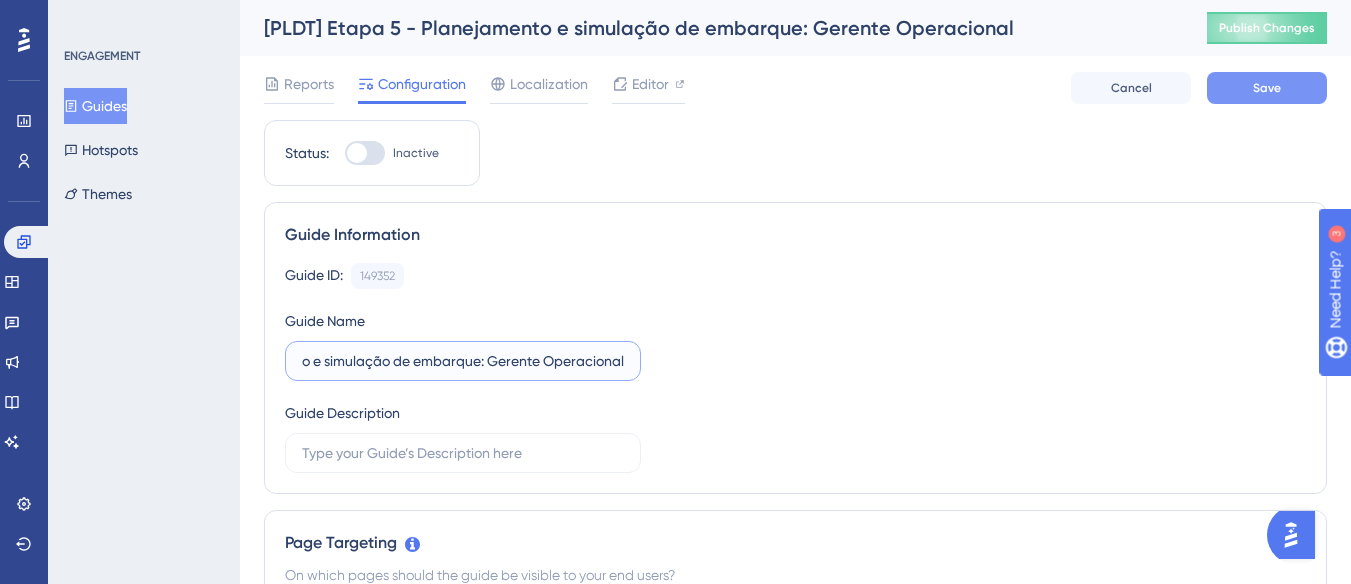 type on "[PLDT] Etapa 5 - Planejamento e simulação de embarque: Gerente Operacional" 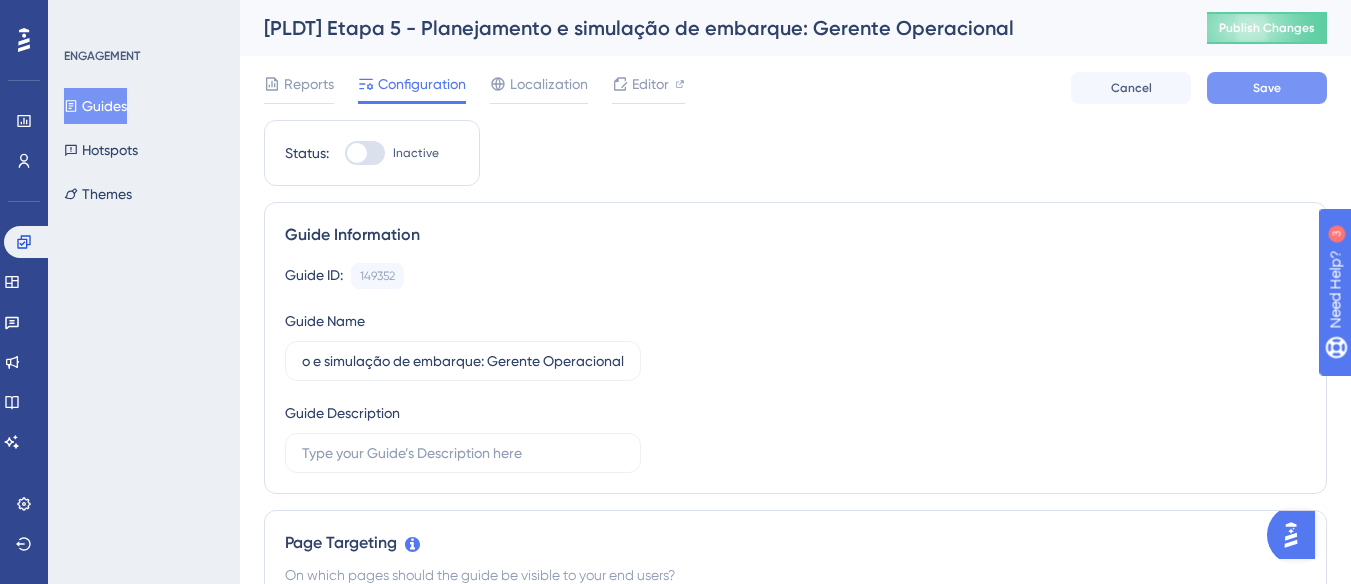 click on "Save" at bounding box center [1267, 88] 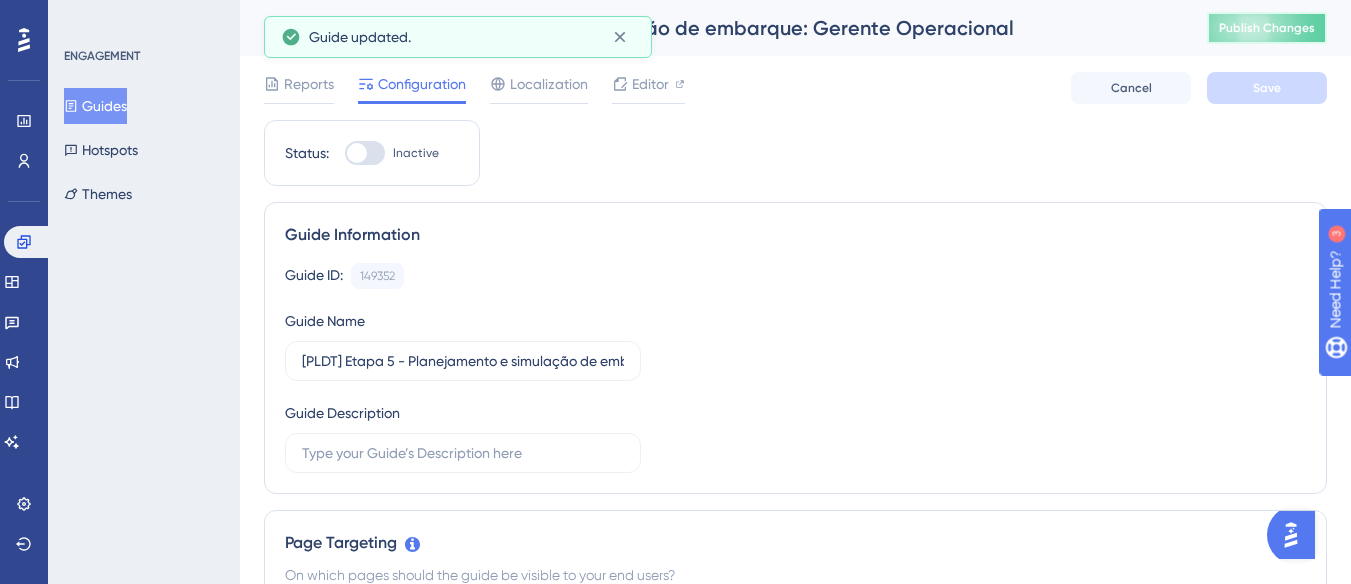 click on "Publish Changes" at bounding box center (1267, 28) 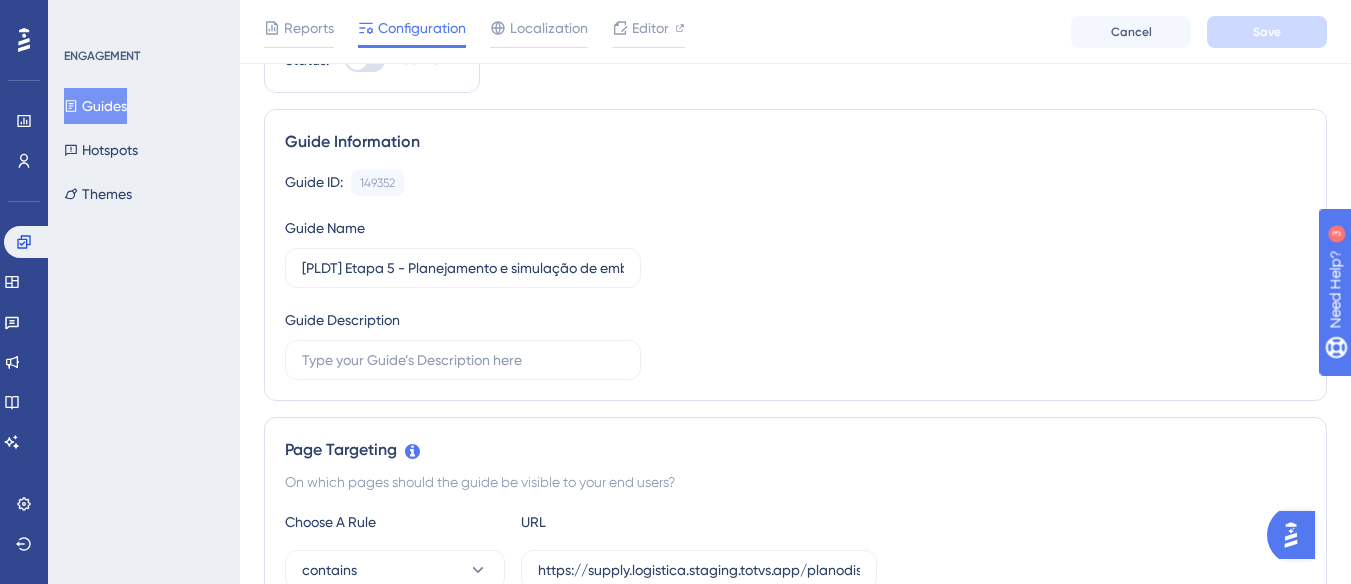 scroll, scrollTop: 0, scrollLeft: 0, axis: both 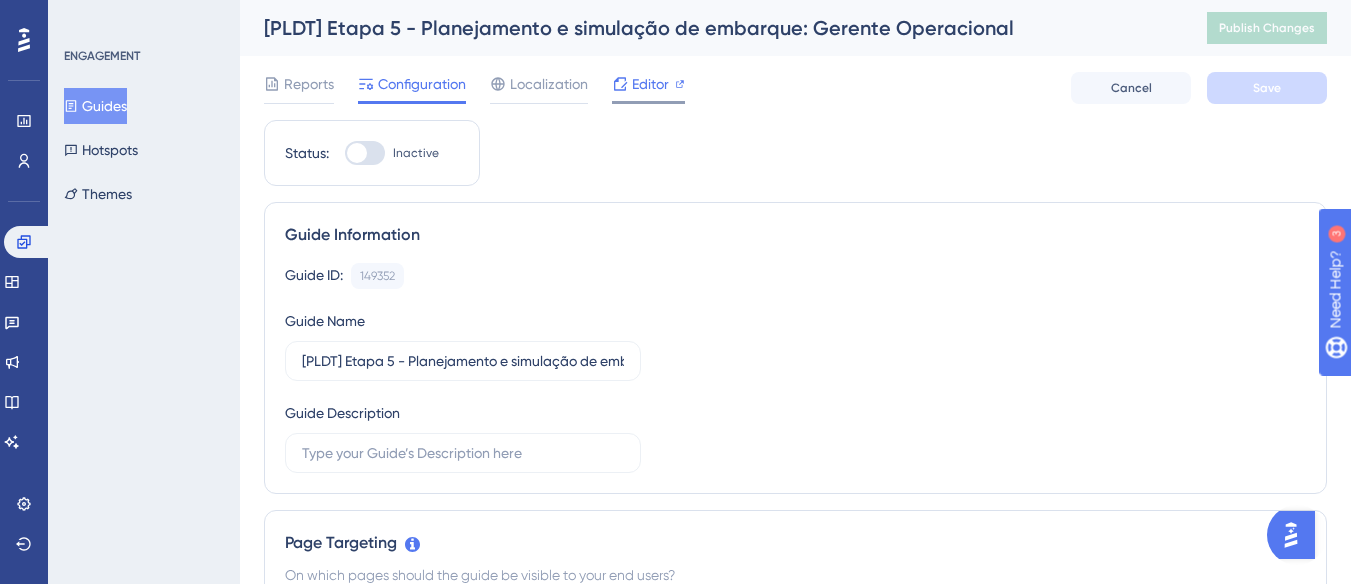 click on "Editor" at bounding box center [650, 84] 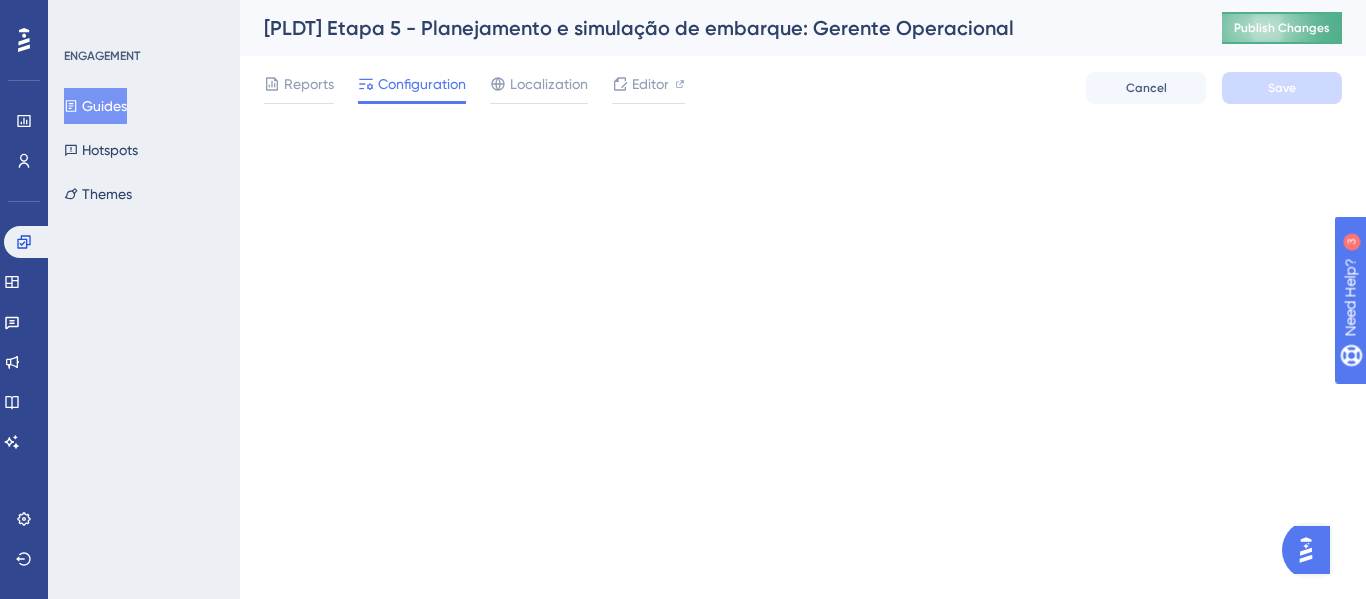click on "Publish Changes" at bounding box center (1282, 28) 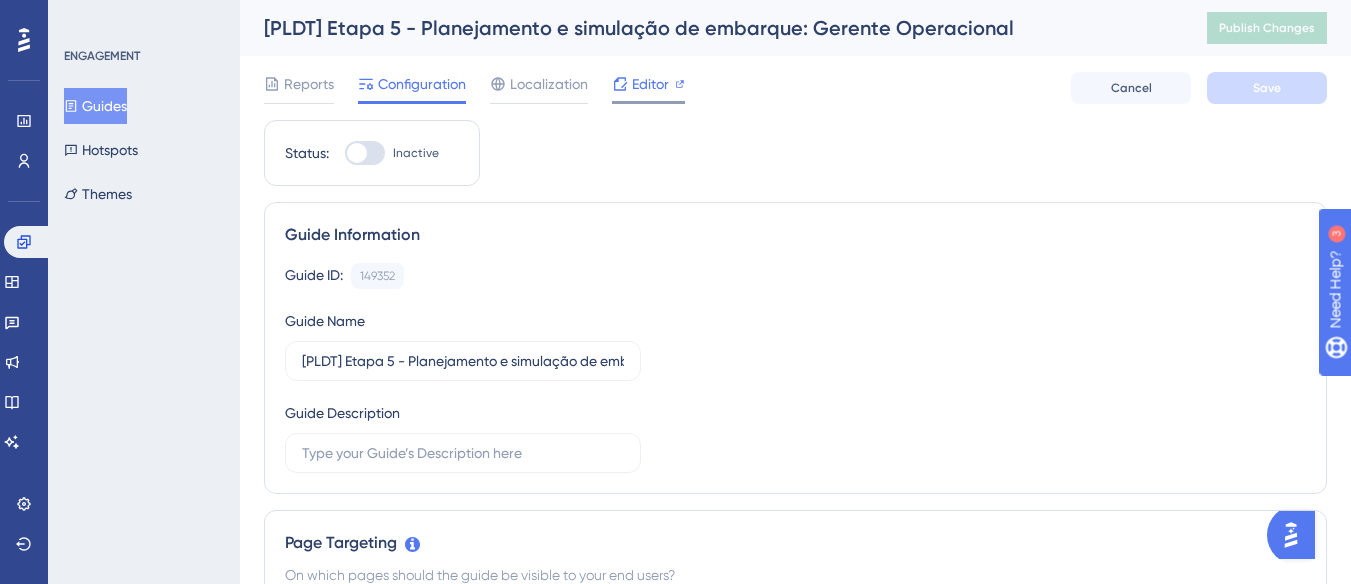 click at bounding box center (648, 102) 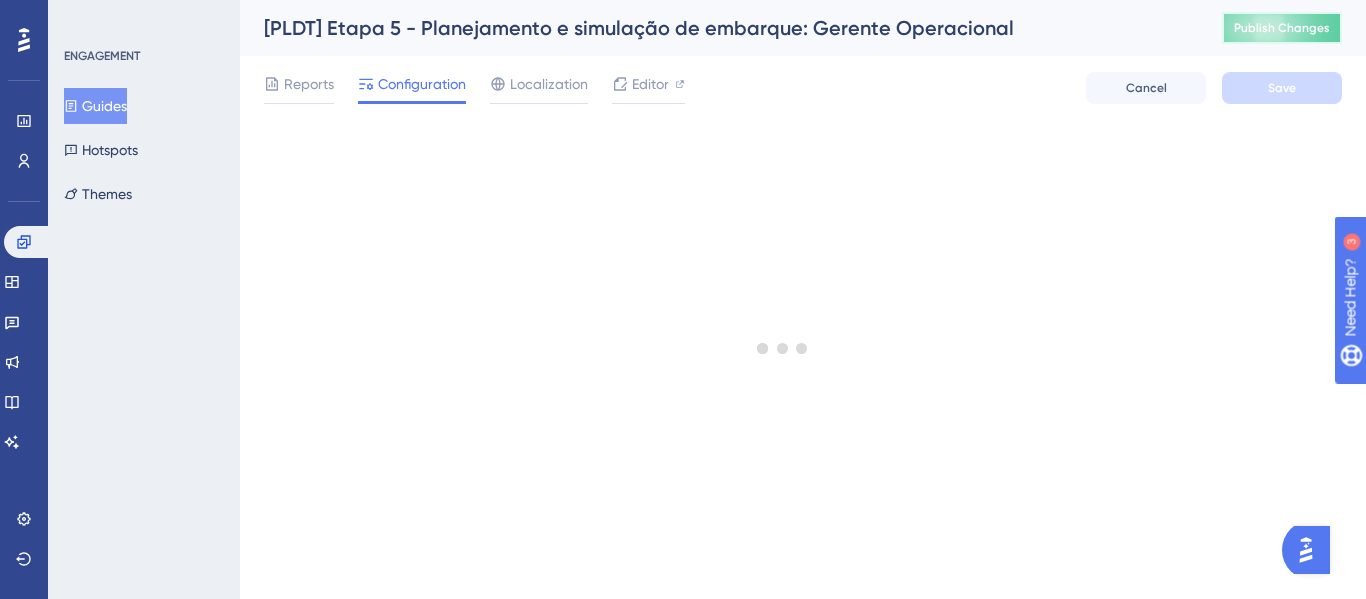 click on "Publish Changes" at bounding box center [1282, 28] 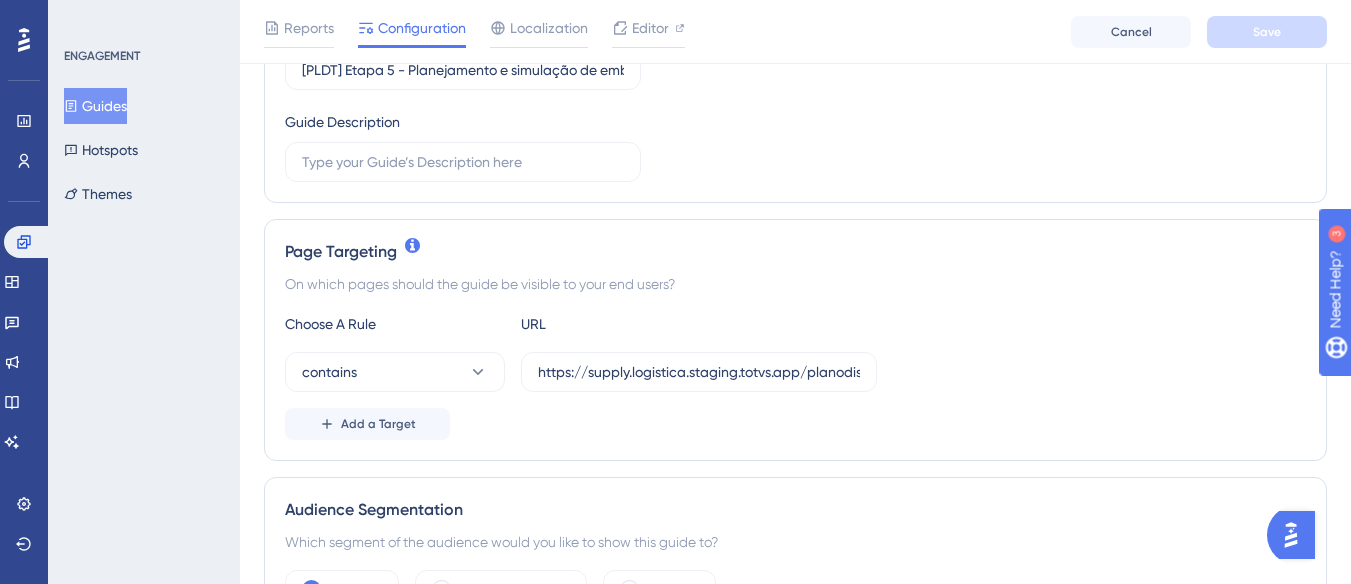 scroll, scrollTop: 0, scrollLeft: 0, axis: both 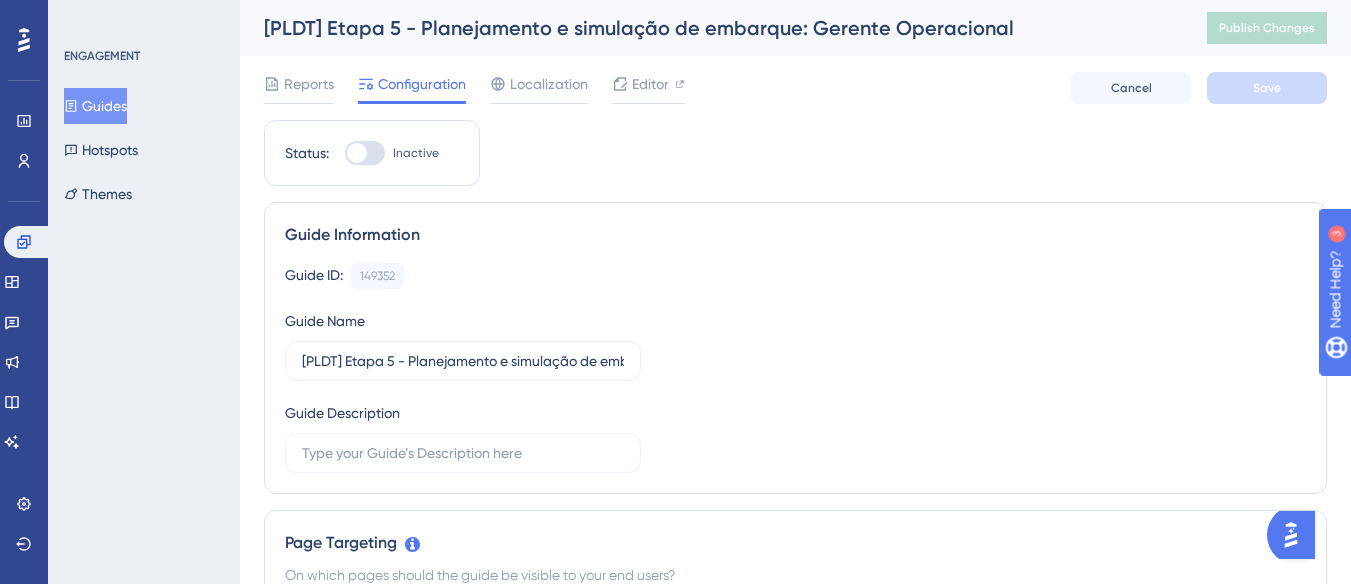 click on "Inactive" at bounding box center (392, 153) 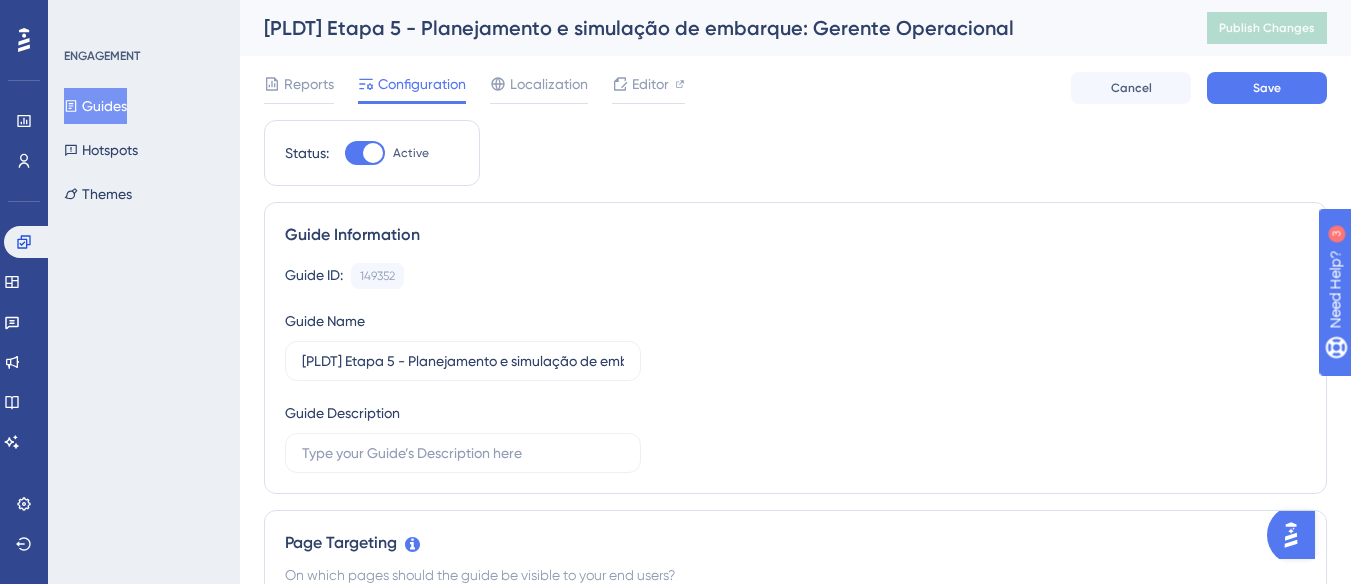 click on "Reports Configuration Localization Editor Cancel Save" at bounding box center (795, 88) 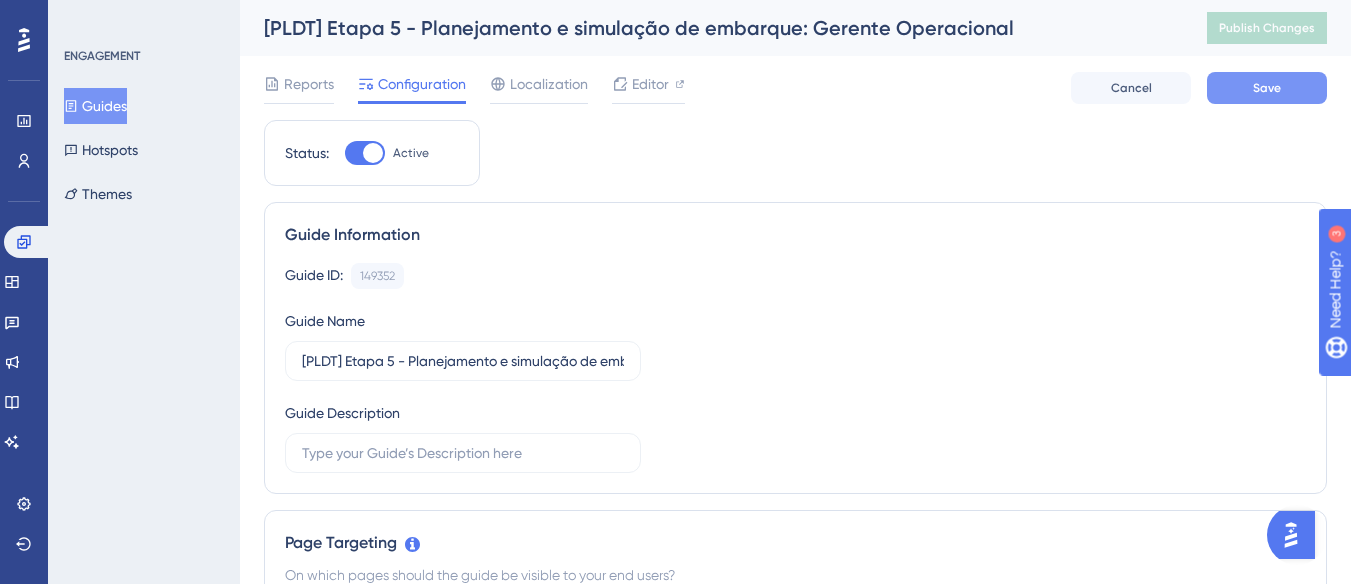 click on "Save" at bounding box center [1267, 88] 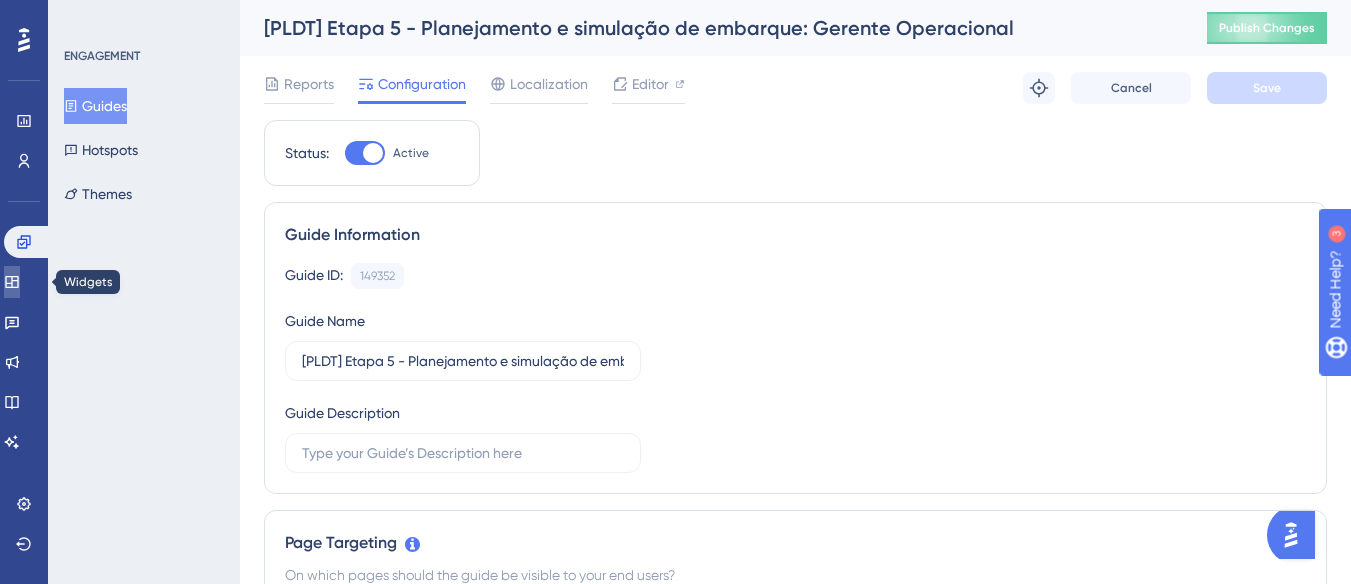 click at bounding box center (12, 282) 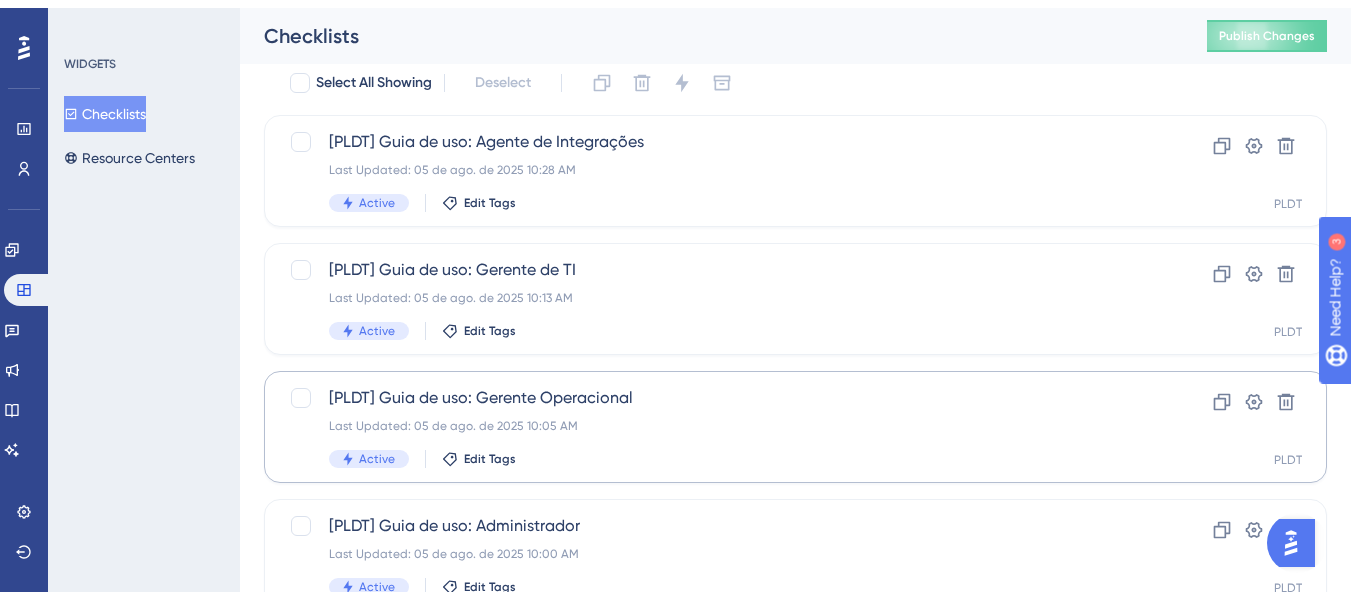 scroll, scrollTop: 100, scrollLeft: 0, axis: vertical 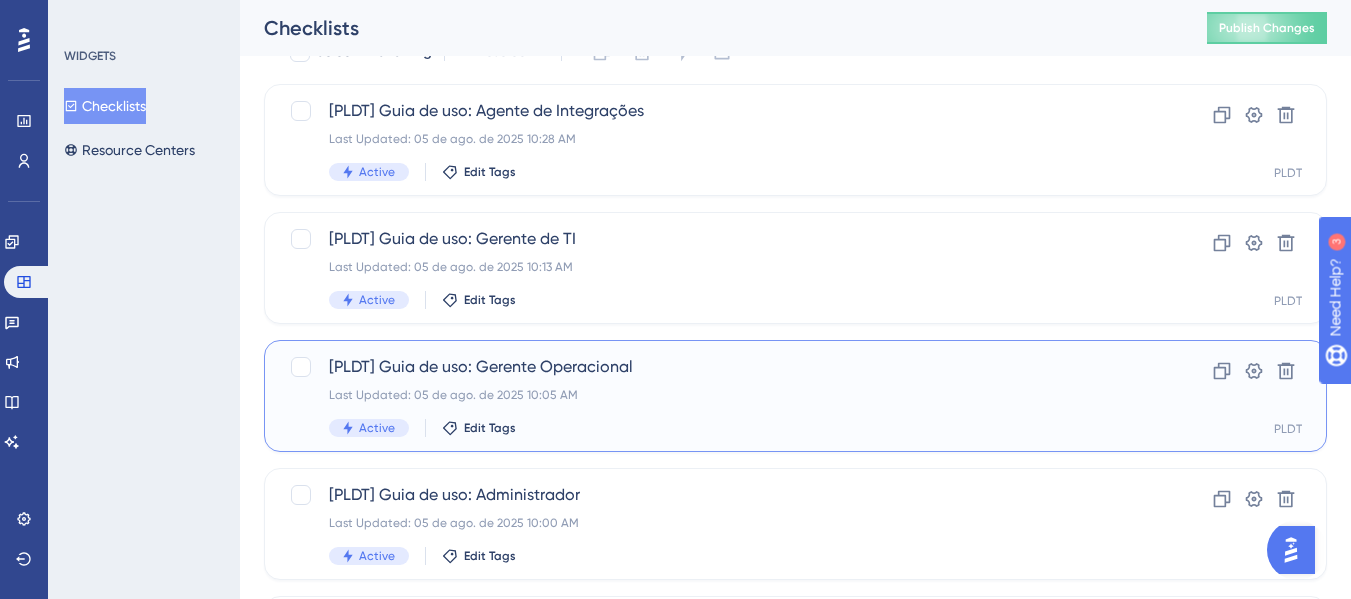 click on "[PLDT] Guia de uso: Gerente Operacional" at bounding box center (715, 367) 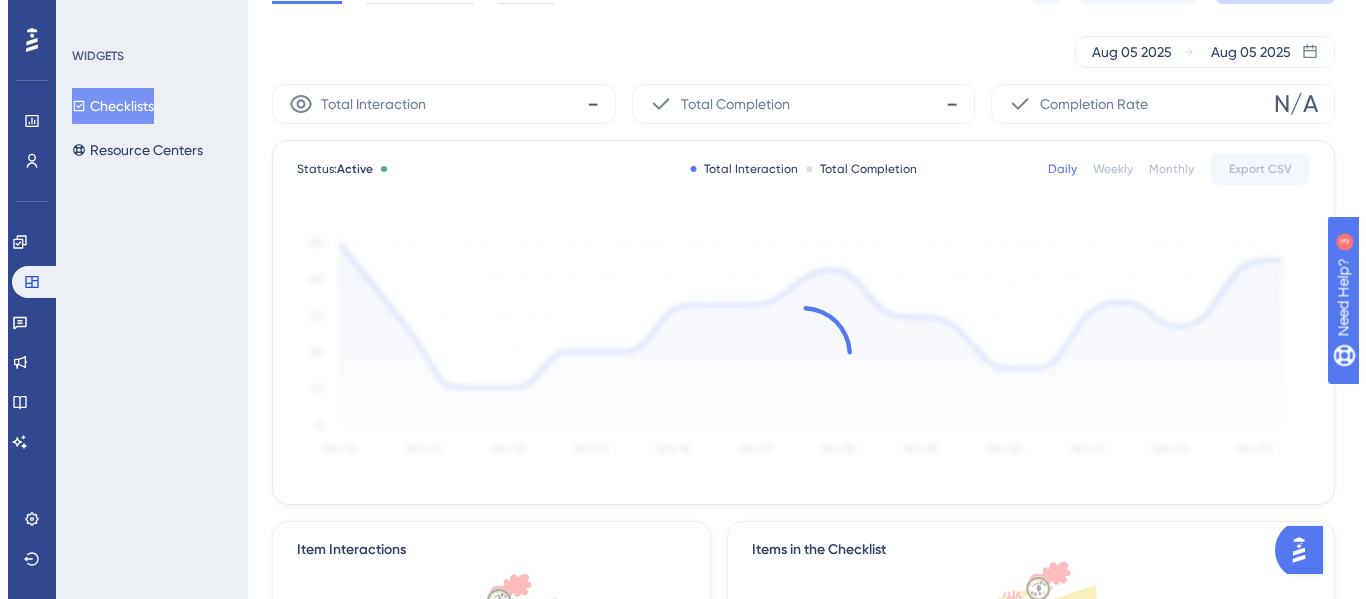 scroll, scrollTop: 0, scrollLeft: 0, axis: both 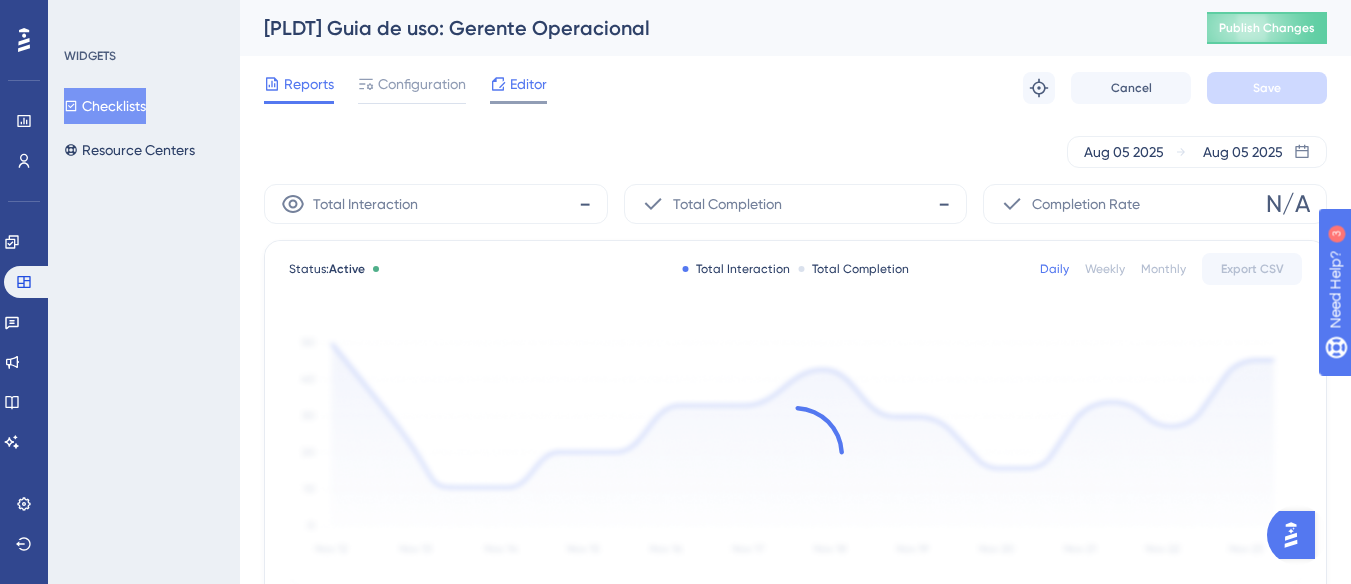 click 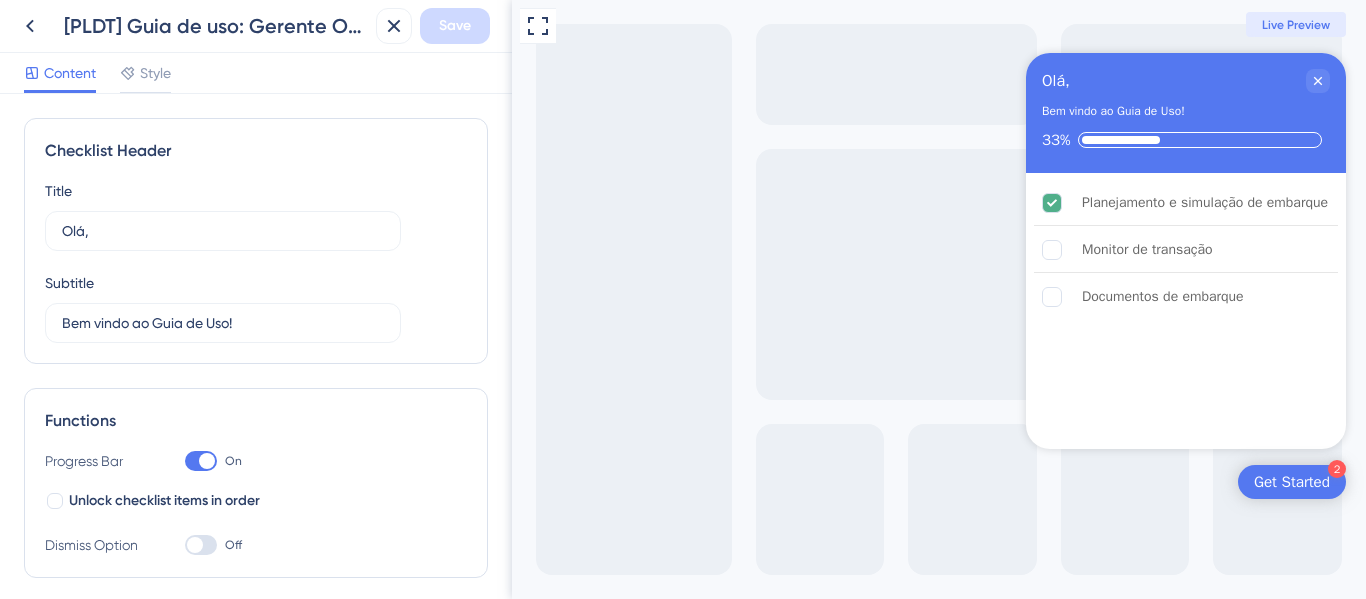 scroll, scrollTop: 0, scrollLeft: 0, axis: both 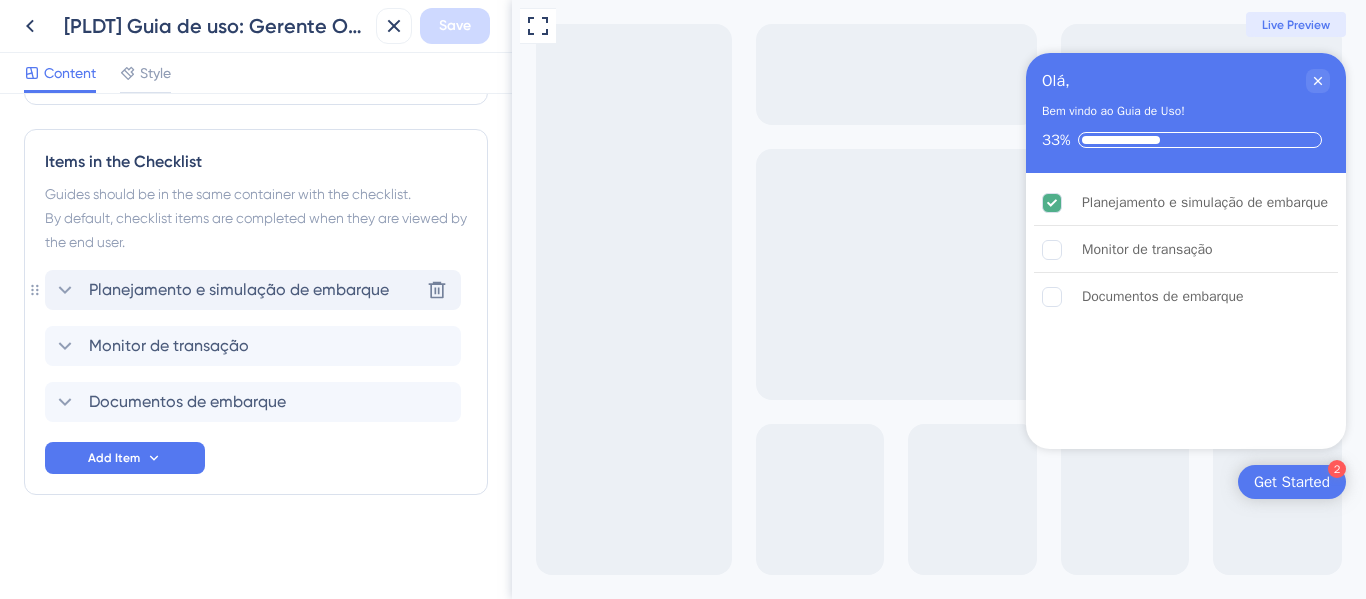 click on "Planejamento e simulação de embarque" at bounding box center (239, 290) 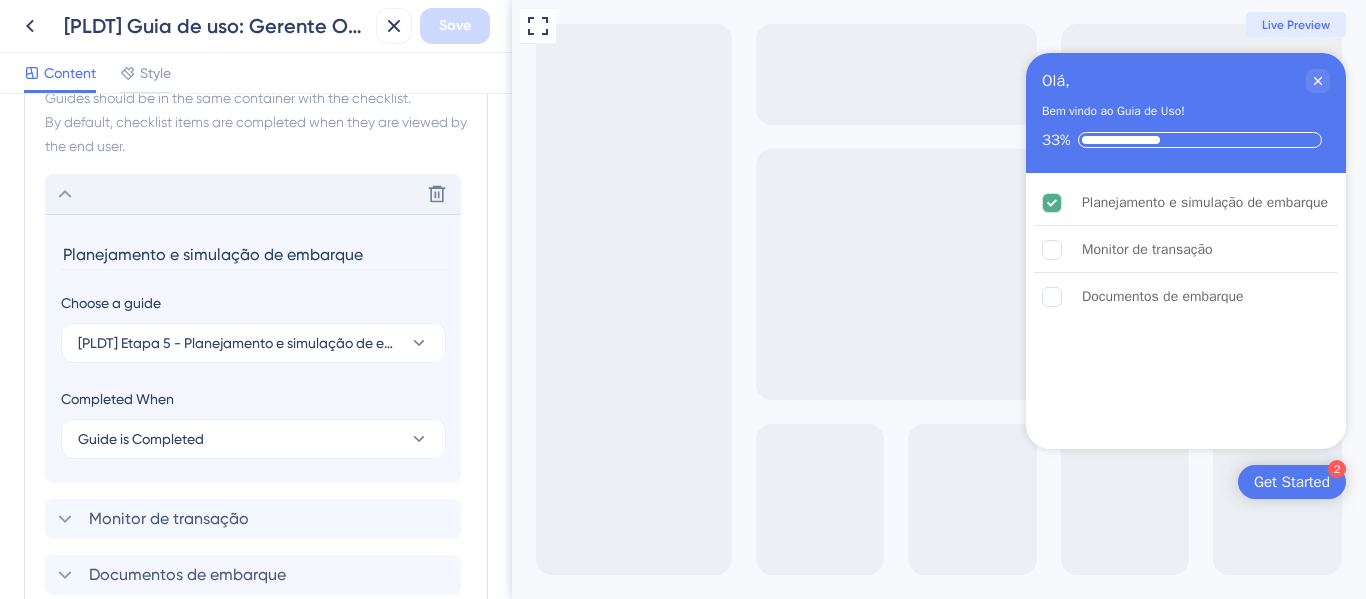 scroll, scrollTop: 649, scrollLeft: 0, axis: vertical 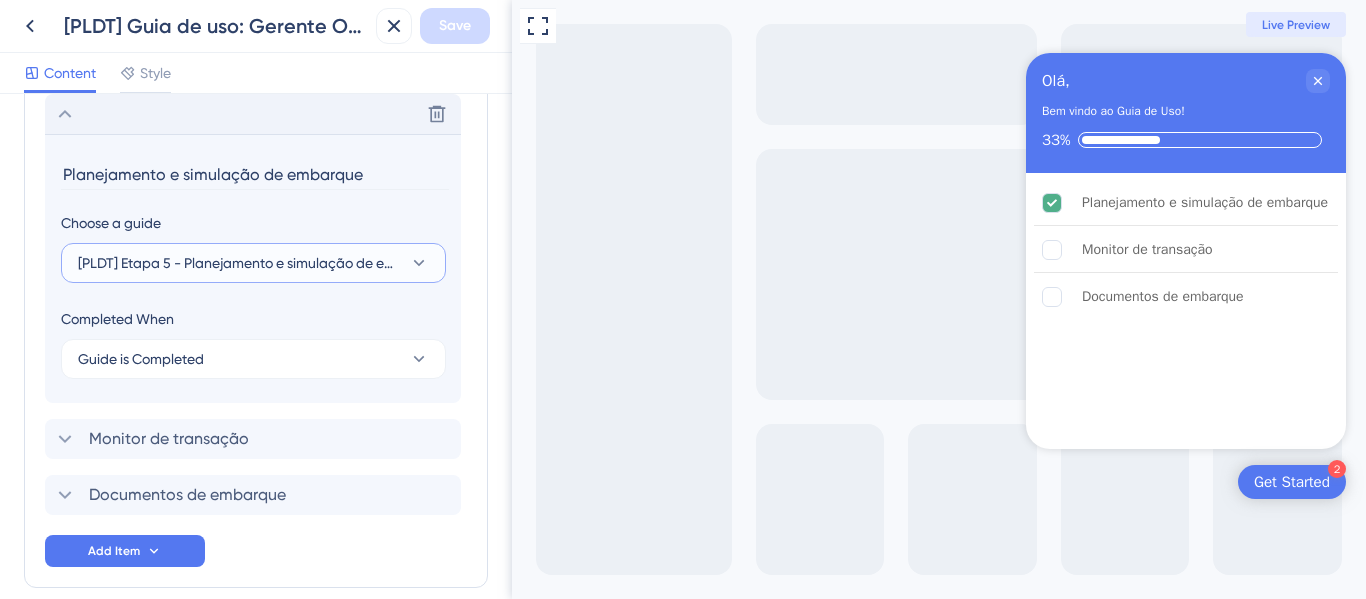 click on "[PLDT] Etapa 5 - Planejamento e simulação de embarque" at bounding box center [239, 263] 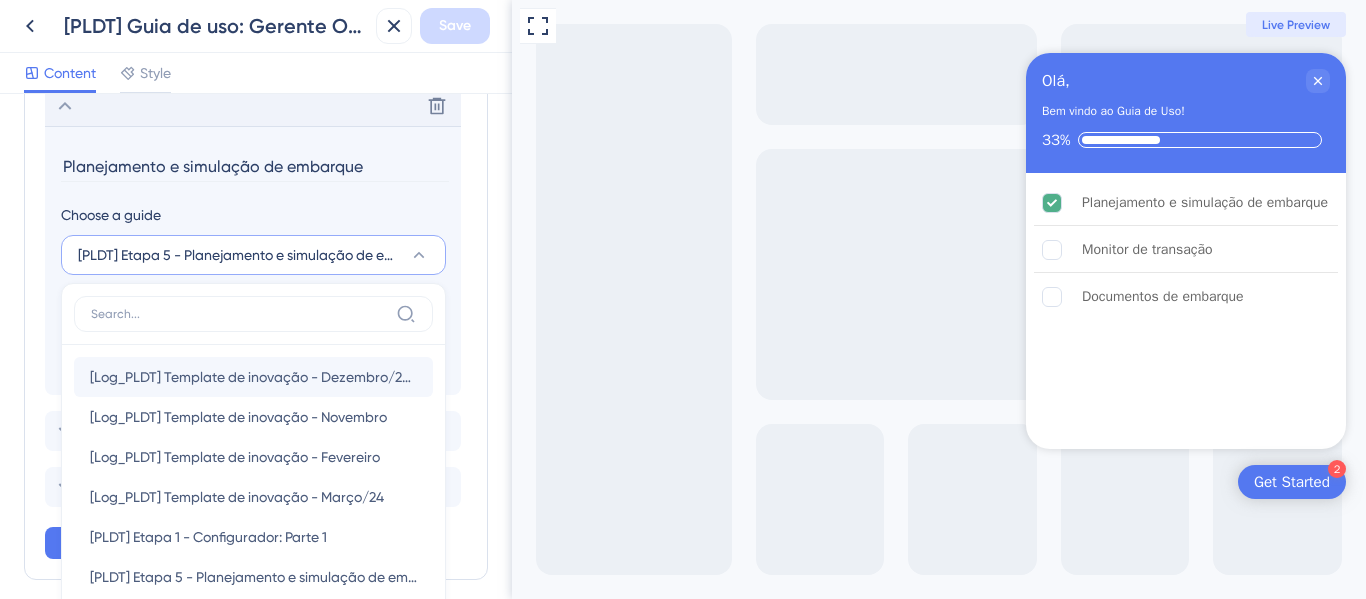 scroll, scrollTop: 691, scrollLeft: 0, axis: vertical 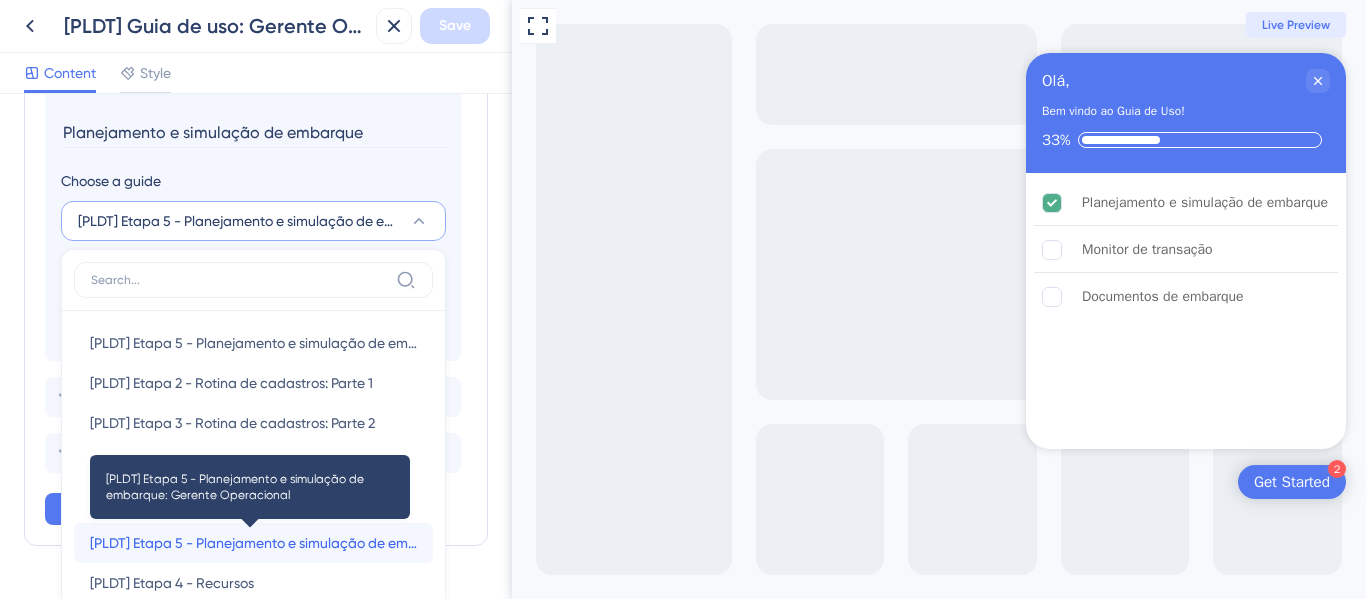 click on "[PLDT] Etapa 5 - Planejamento e simulação de embarque: Gerente Operacional" at bounding box center [253, 543] 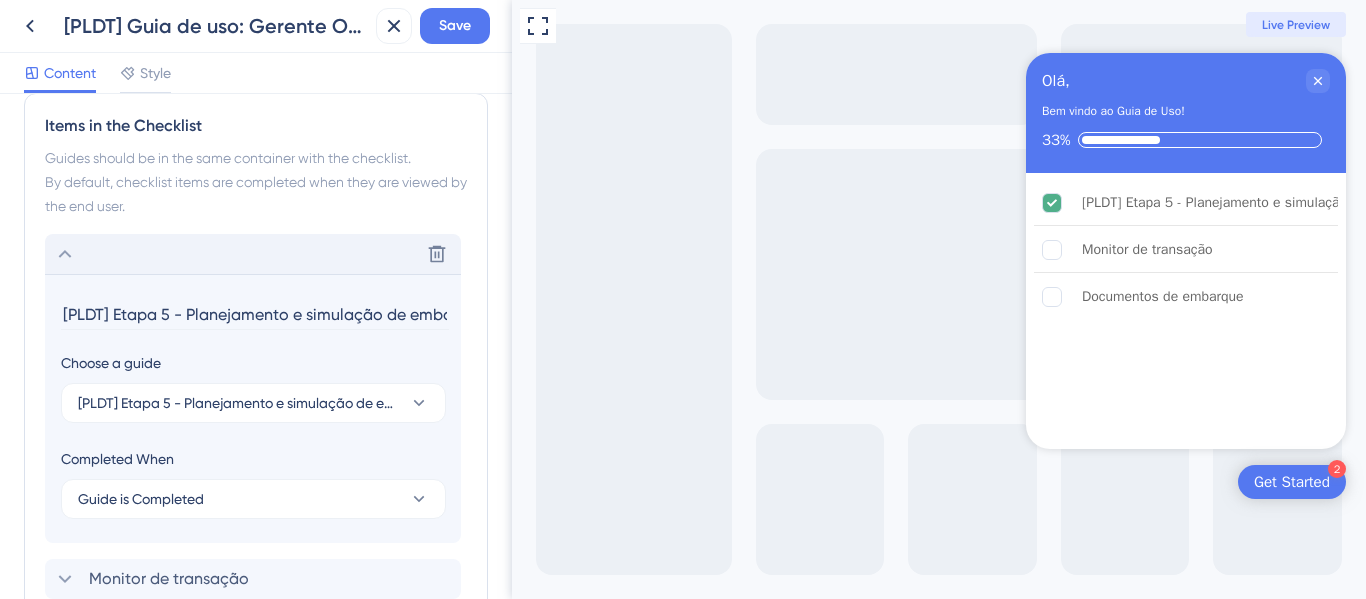 scroll, scrollTop: 391, scrollLeft: 0, axis: vertical 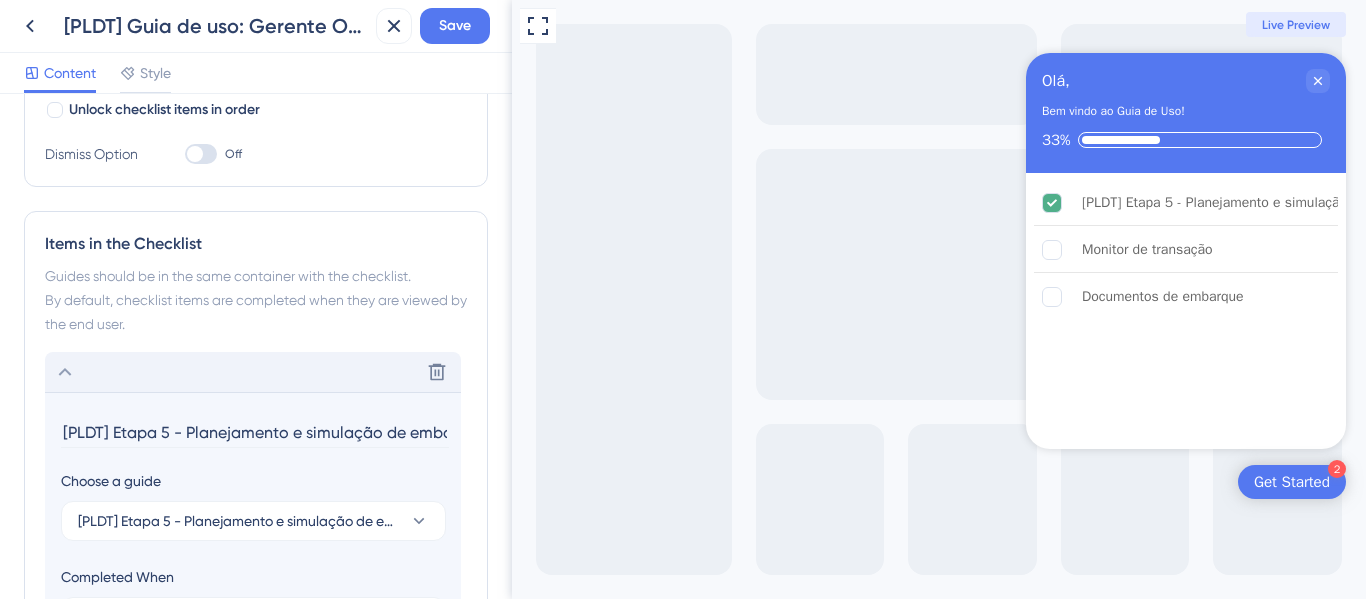 drag, startPoint x: 185, startPoint y: 433, endPoint x: 52, endPoint y: 423, distance: 133.37541 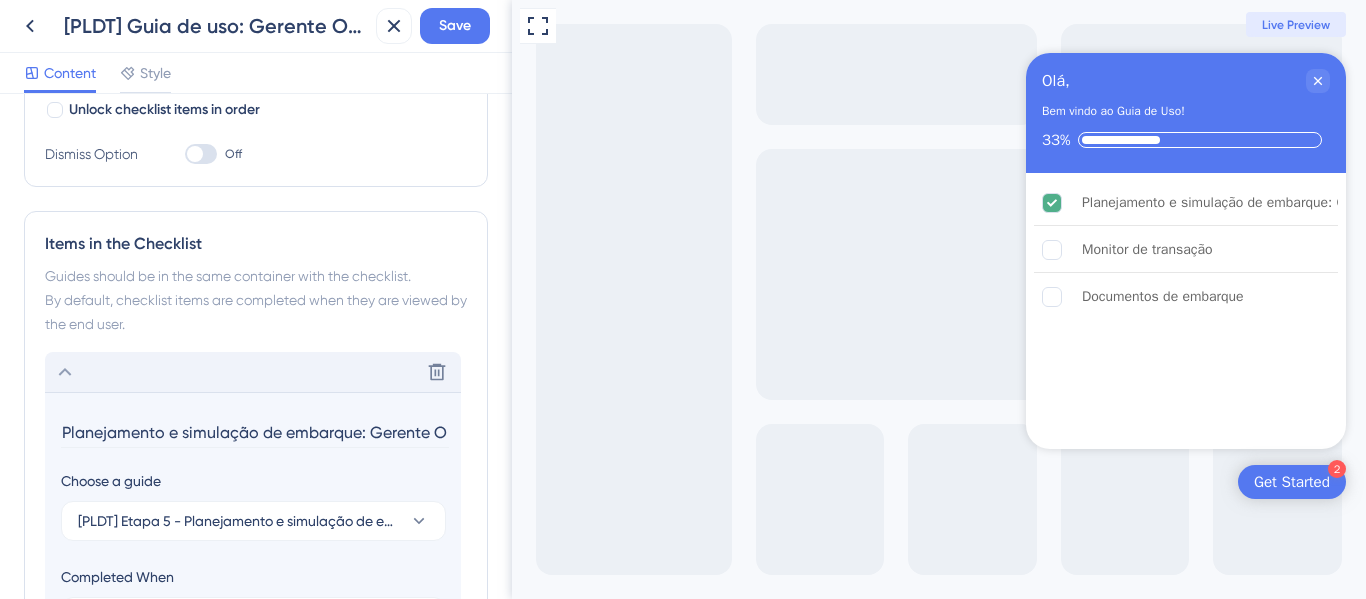 scroll, scrollTop: 0, scrollLeft: 0, axis: both 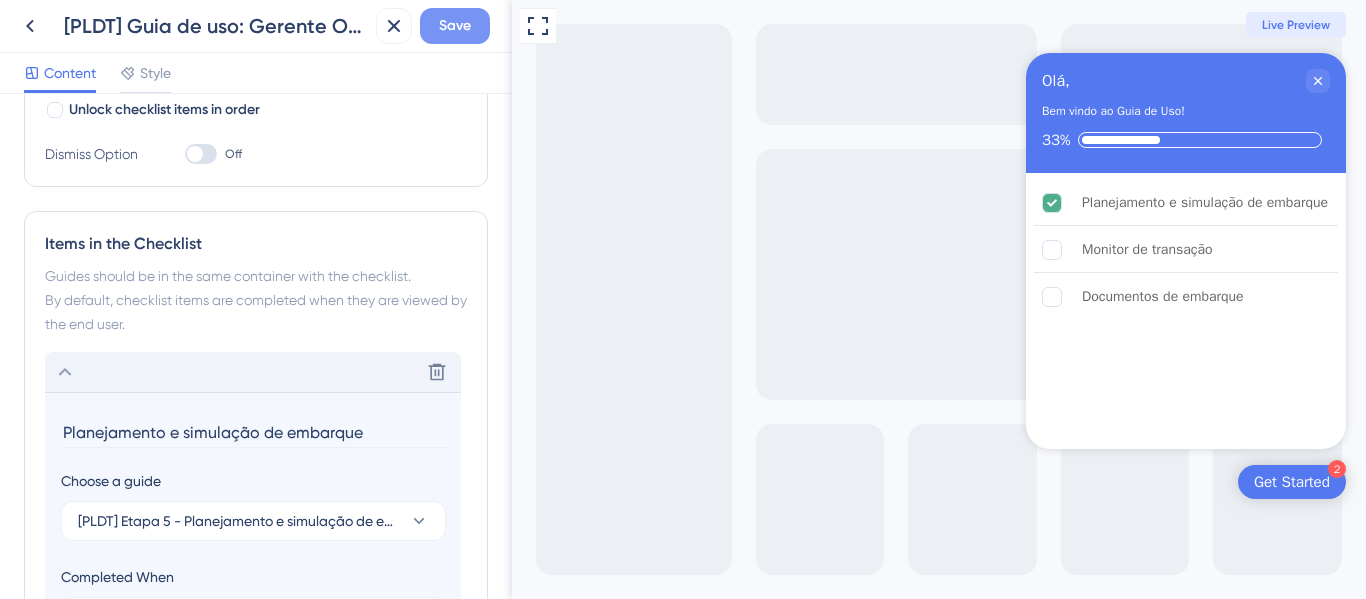 type on "Planejamento e simulação de embarque" 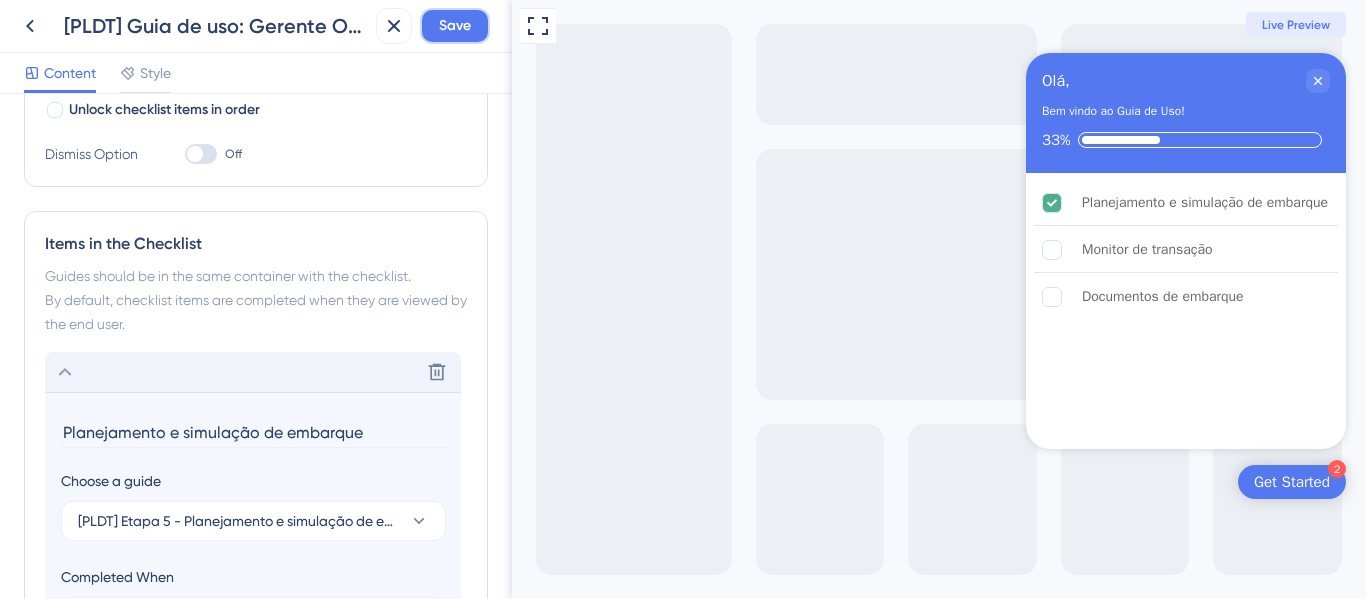 click on "Save" at bounding box center [455, 26] 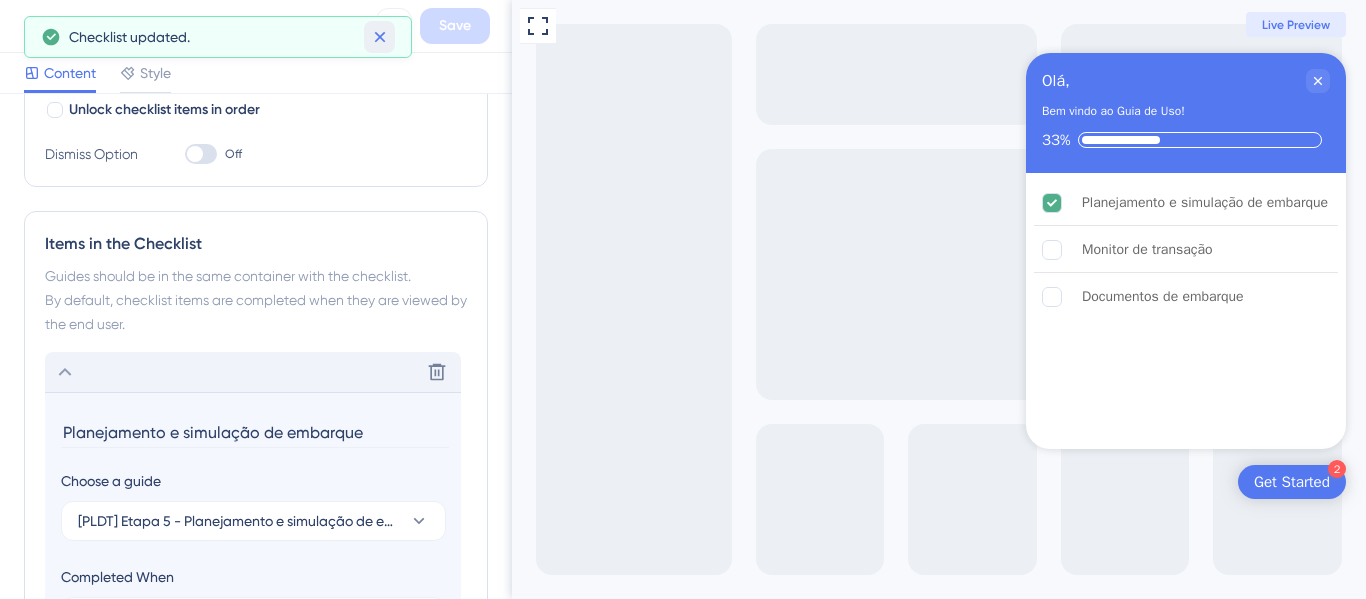 click 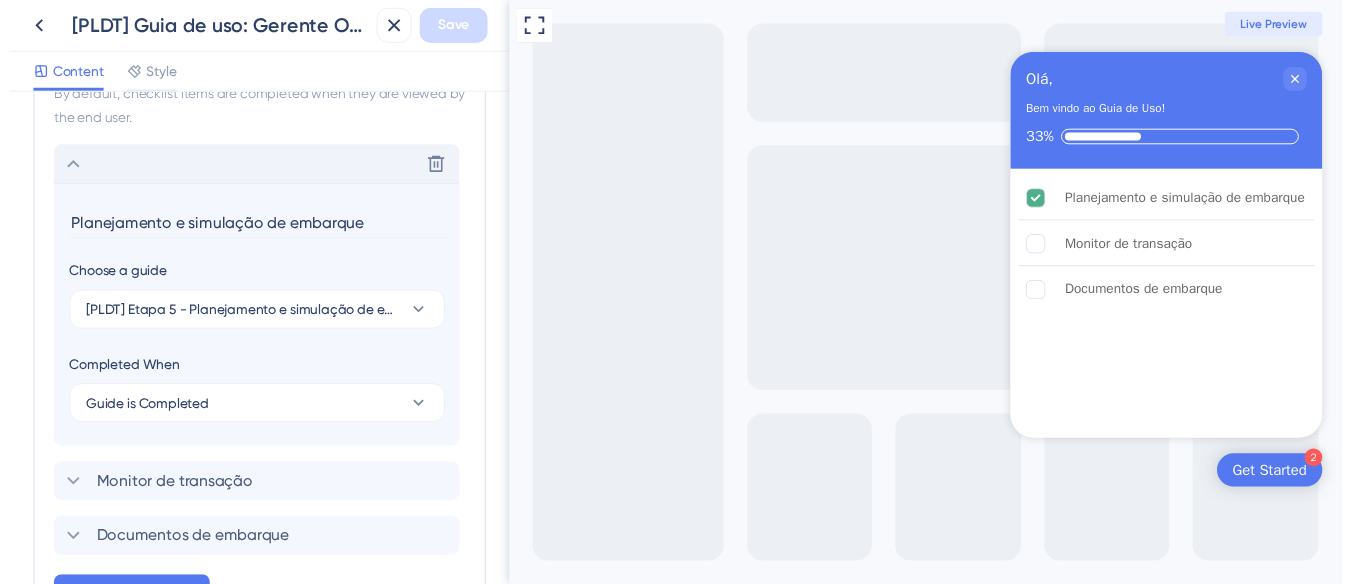 scroll, scrollTop: 342, scrollLeft: 0, axis: vertical 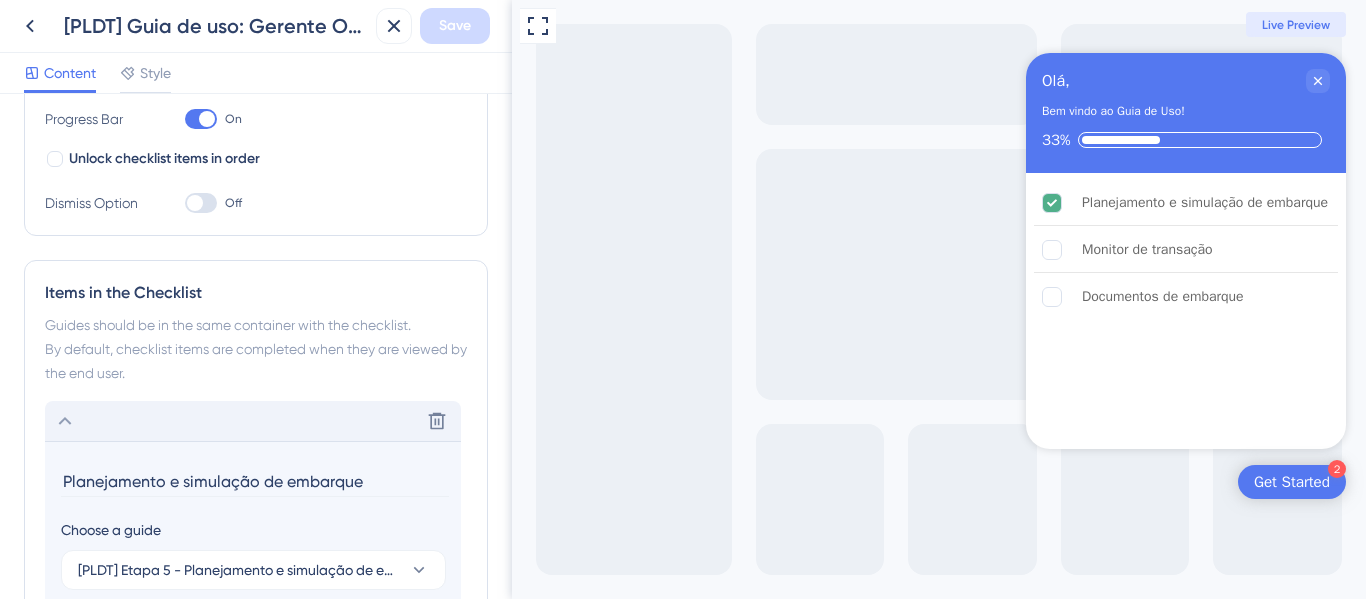 click 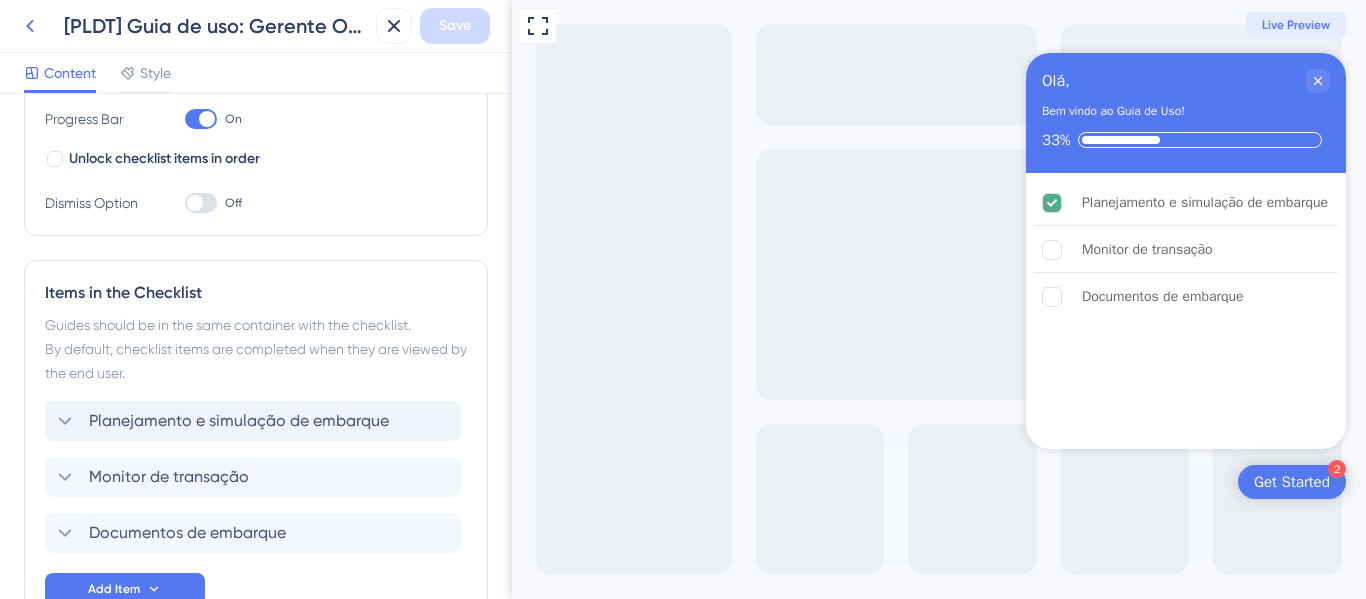click 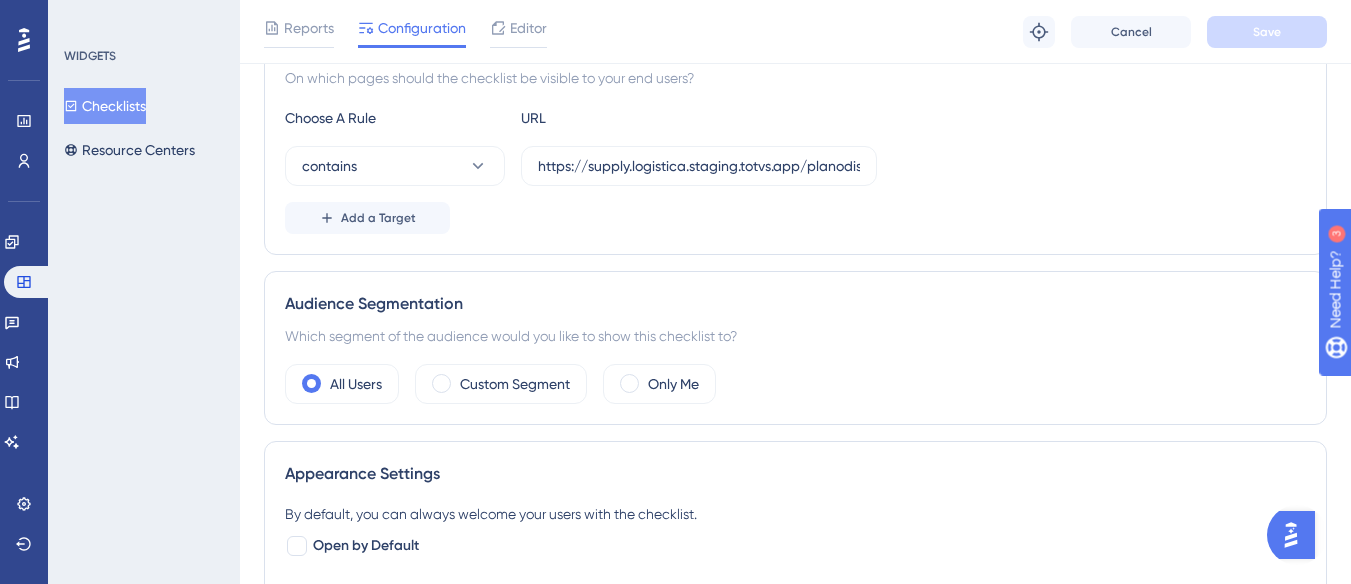 scroll, scrollTop: 0, scrollLeft: 0, axis: both 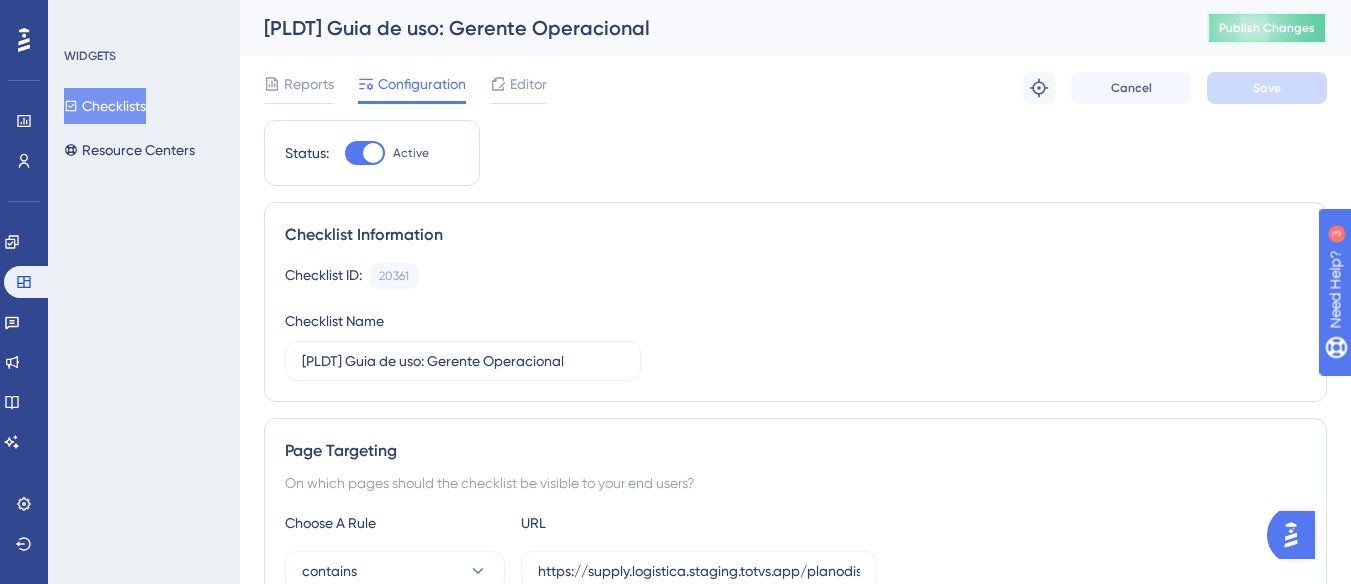 click on "Publish Changes" at bounding box center (1267, 28) 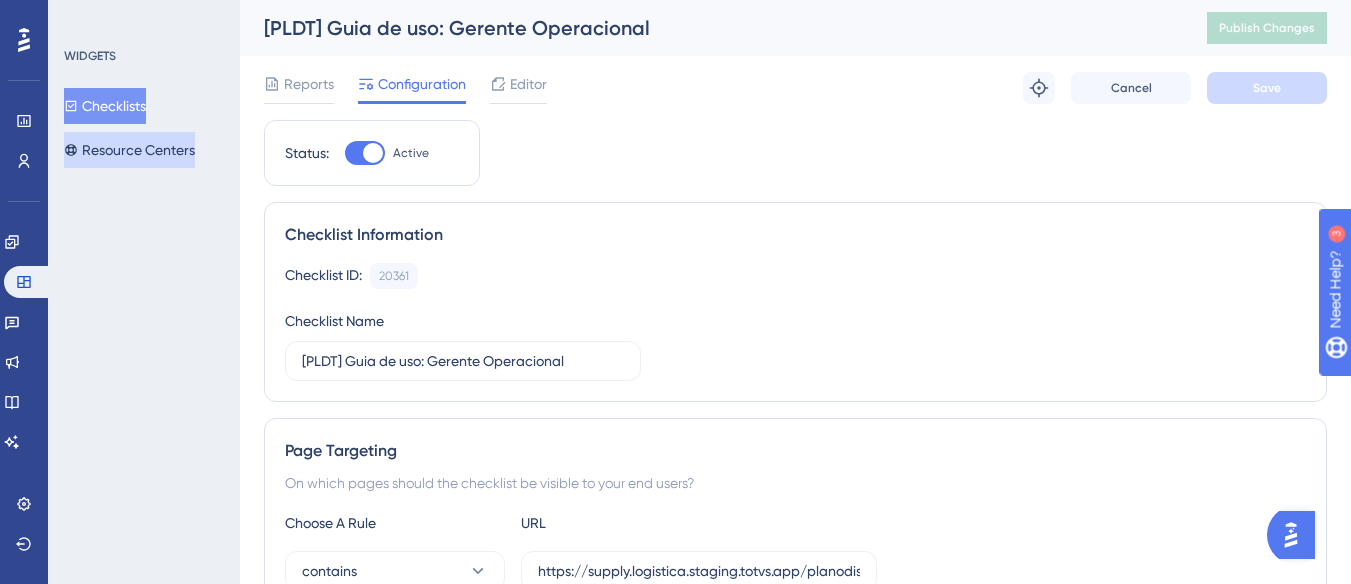 click on "Resource Centers" at bounding box center [129, 150] 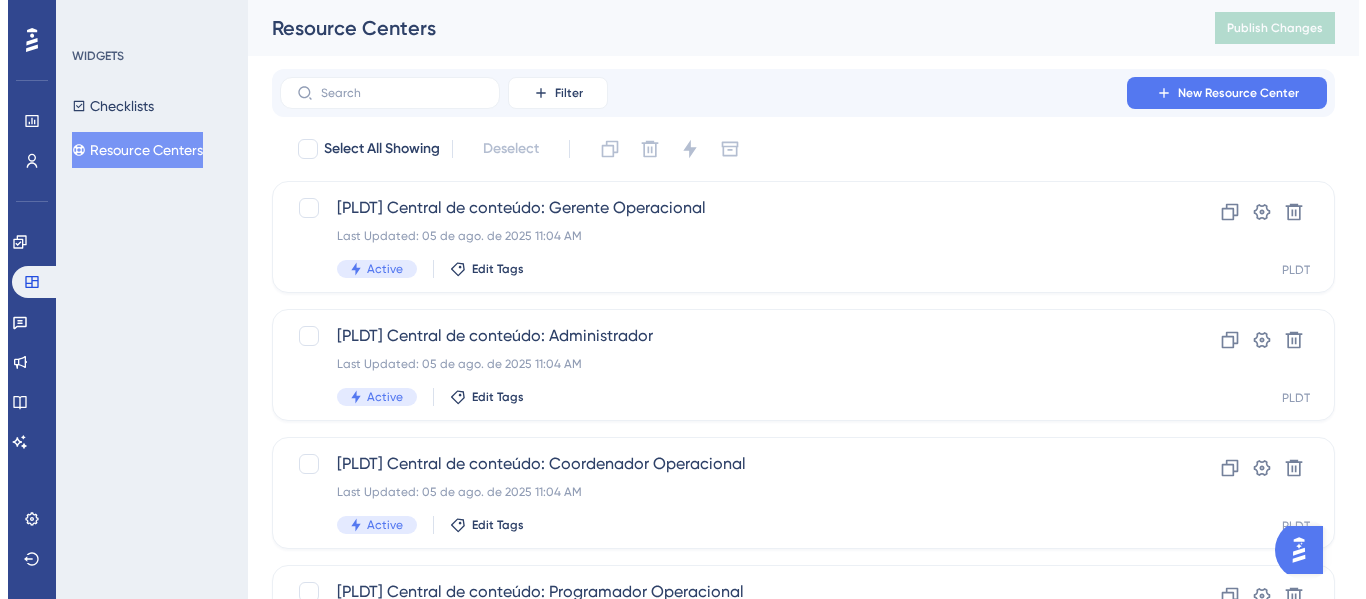 scroll, scrollTop: 0, scrollLeft: 0, axis: both 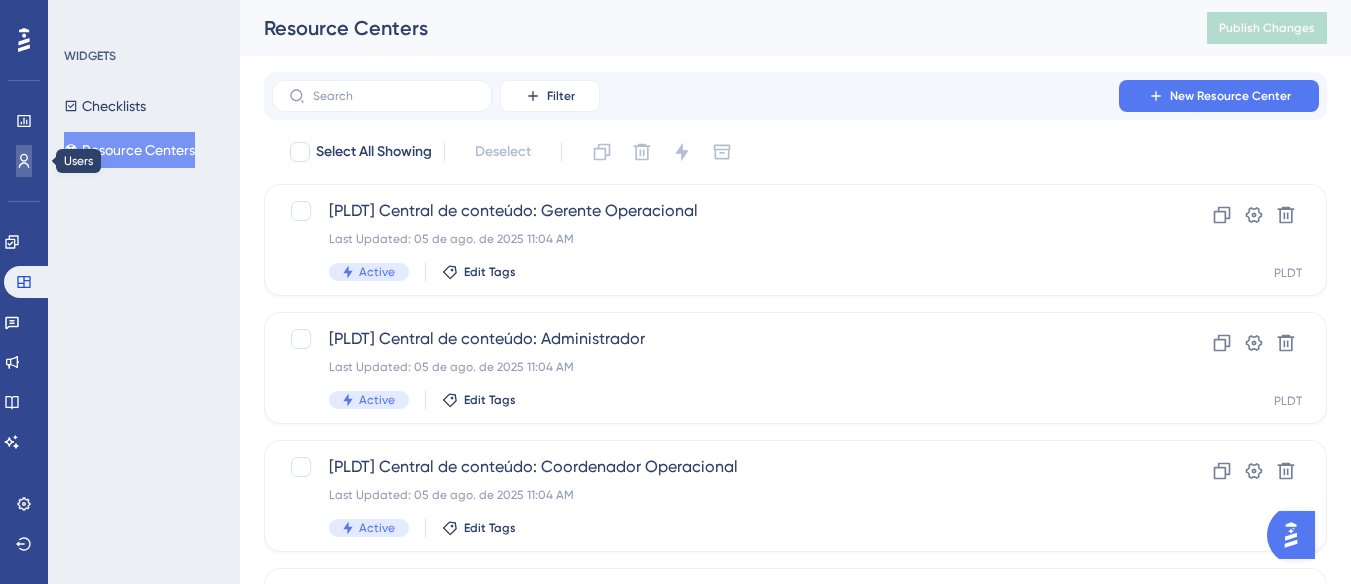 click 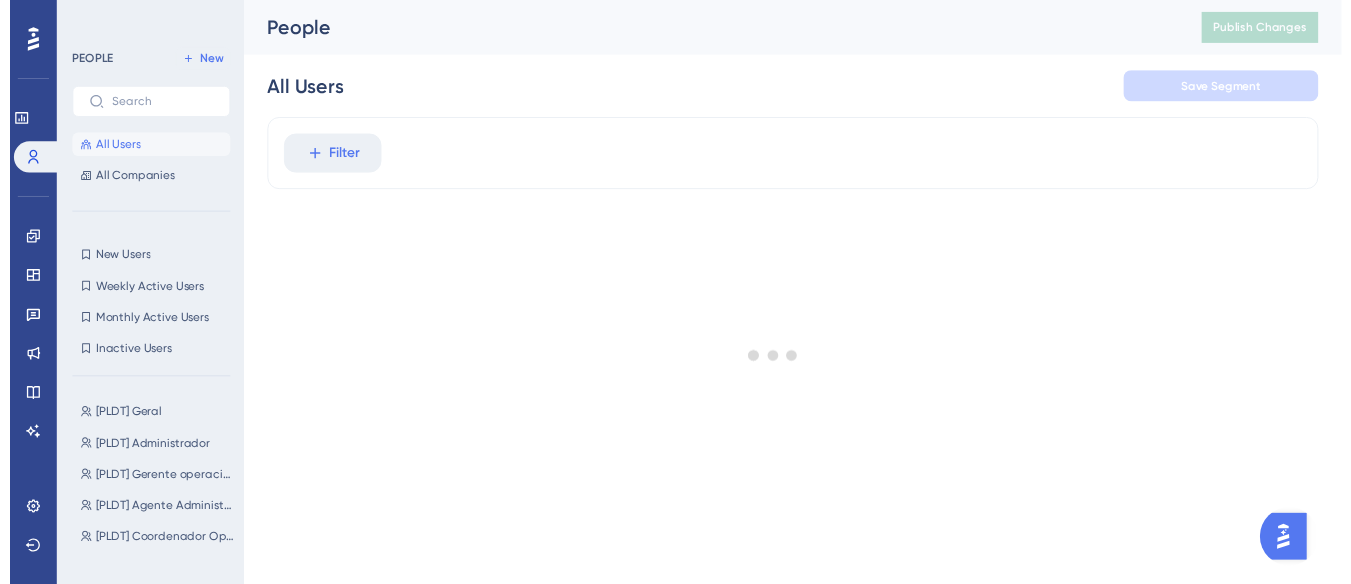 scroll, scrollTop: 0, scrollLeft: 0, axis: both 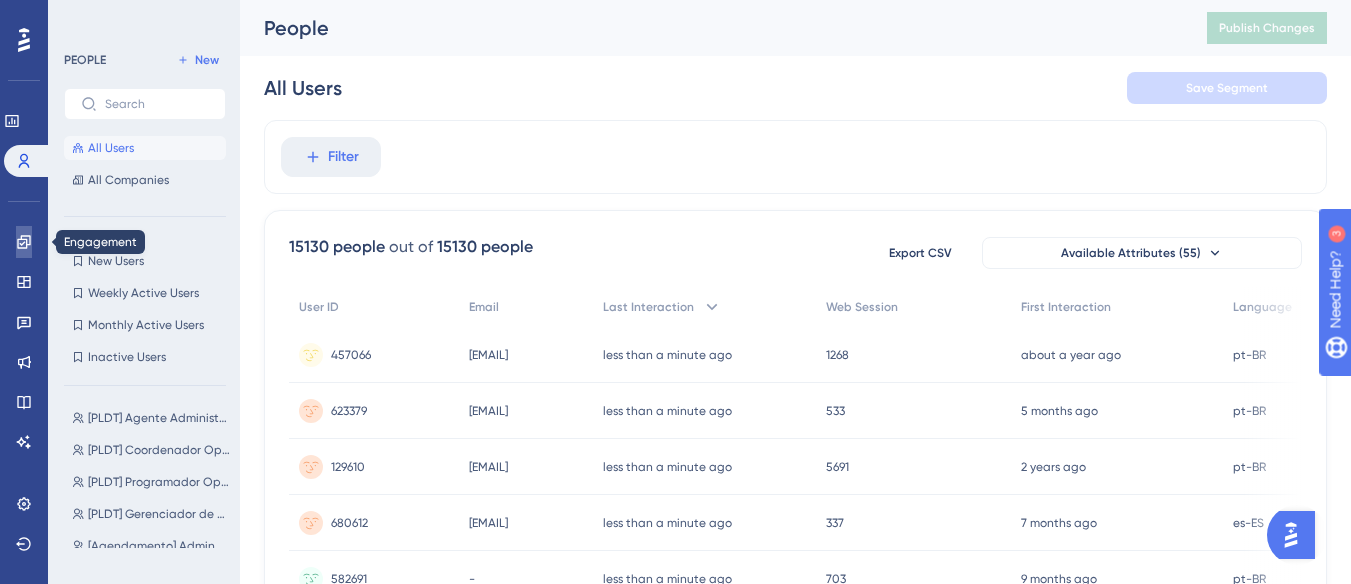 click 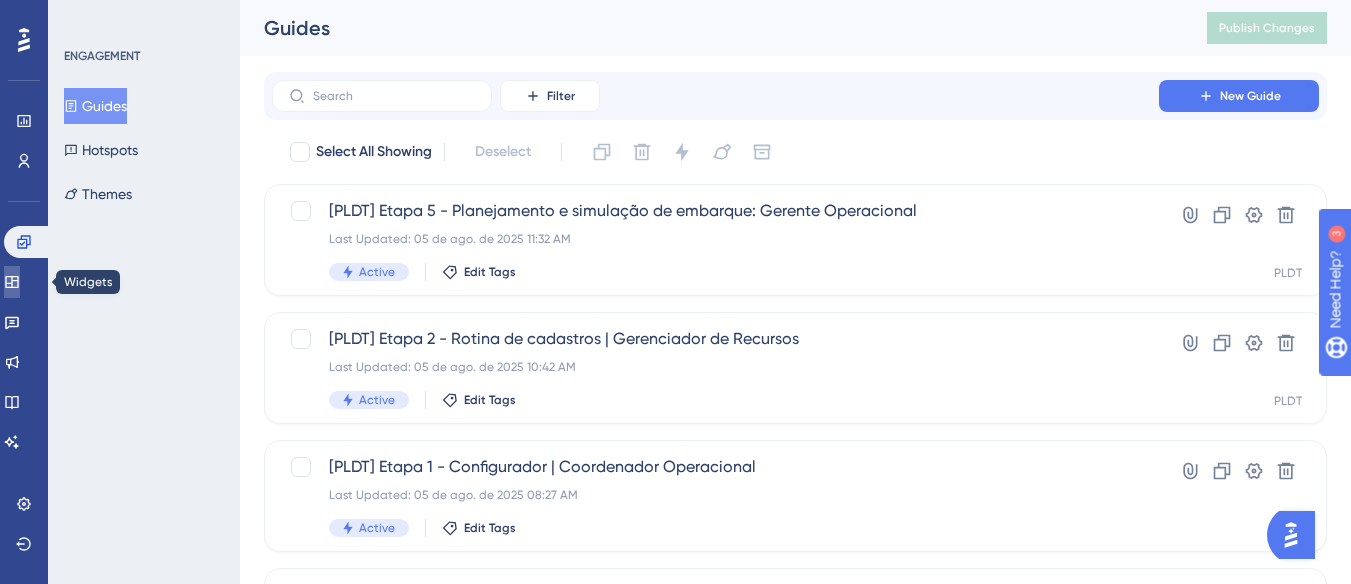 click at bounding box center [12, 282] 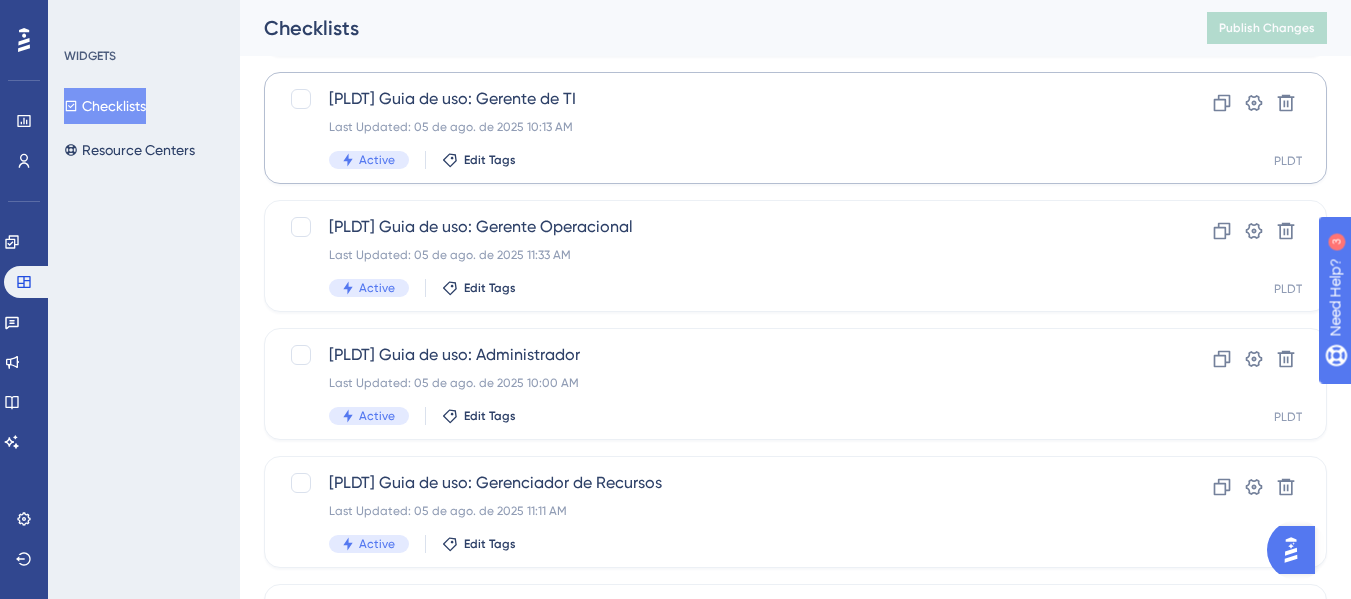 scroll, scrollTop: 300, scrollLeft: 0, axis: vertical 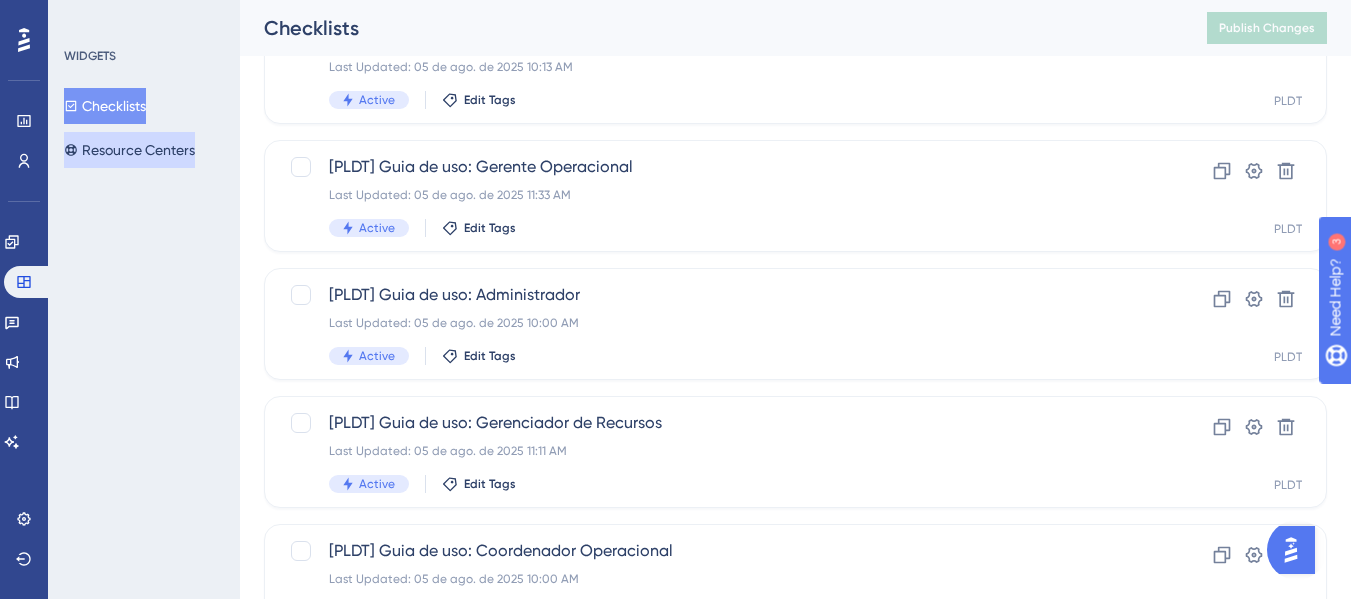drag, startPoint x: 183, startPoint y: 151, endPoint x: 159, endPoint y: 151, distance: 24 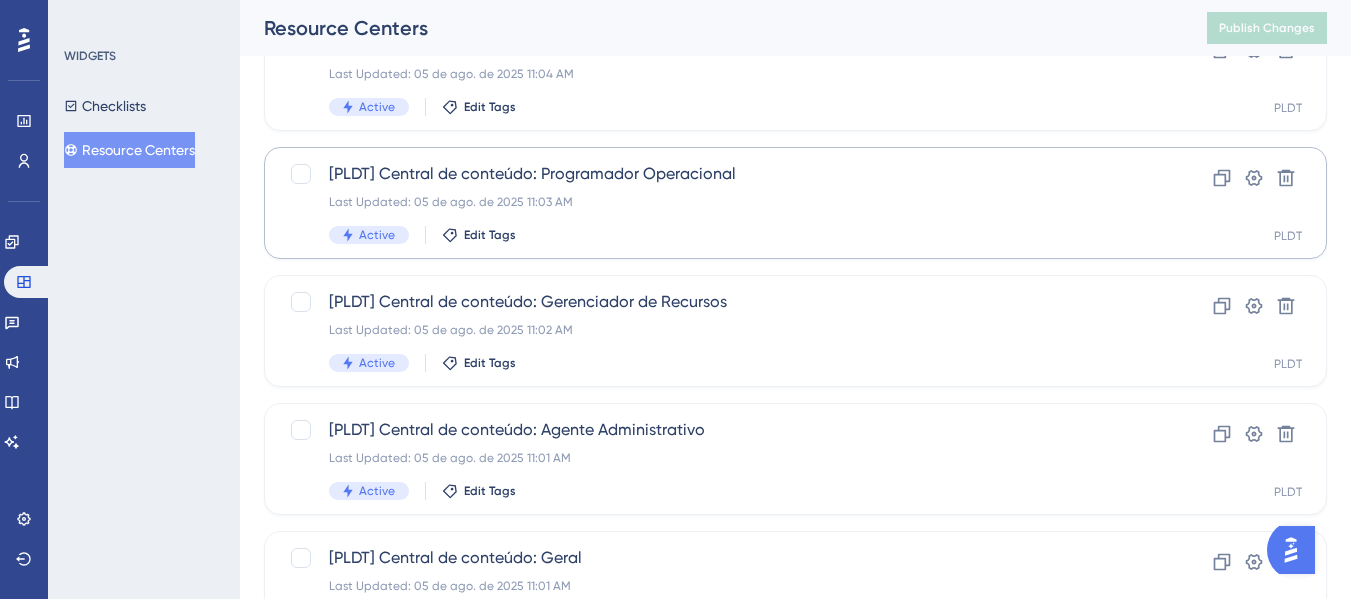 scroll, scrollTop: 500, scrollLeft: 0, axis: vertical 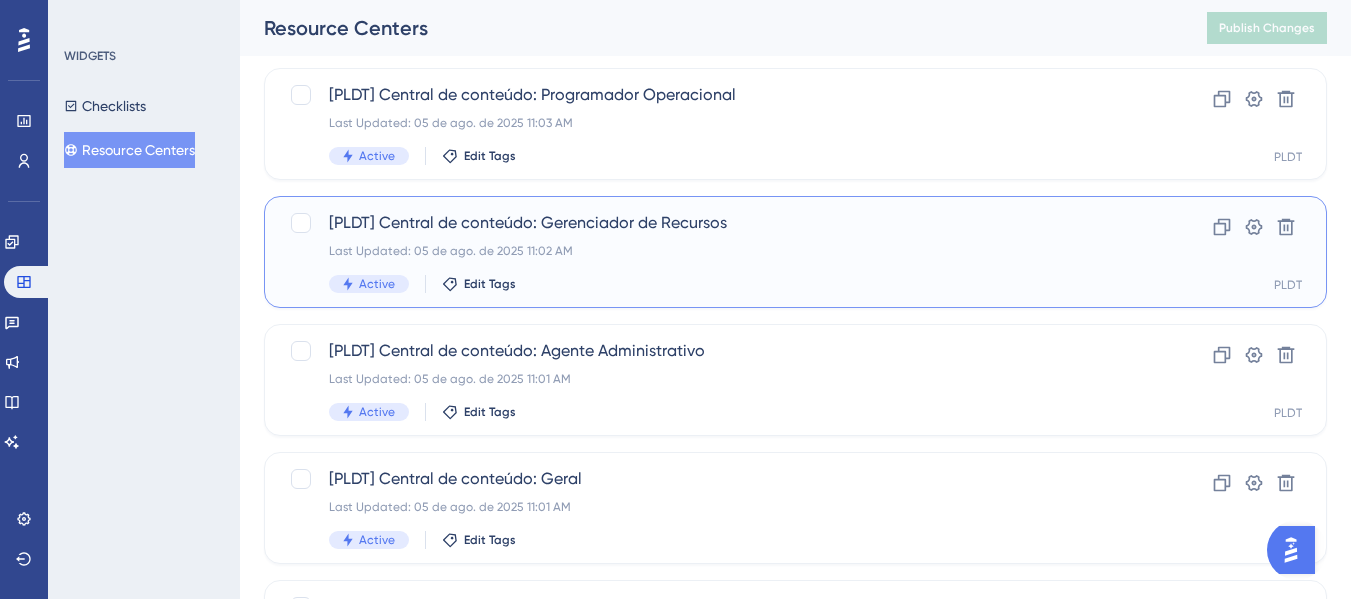 click on "Last Updated: 05 de ago. de 2025 11:02 AM" at bounding box center (715, 251) 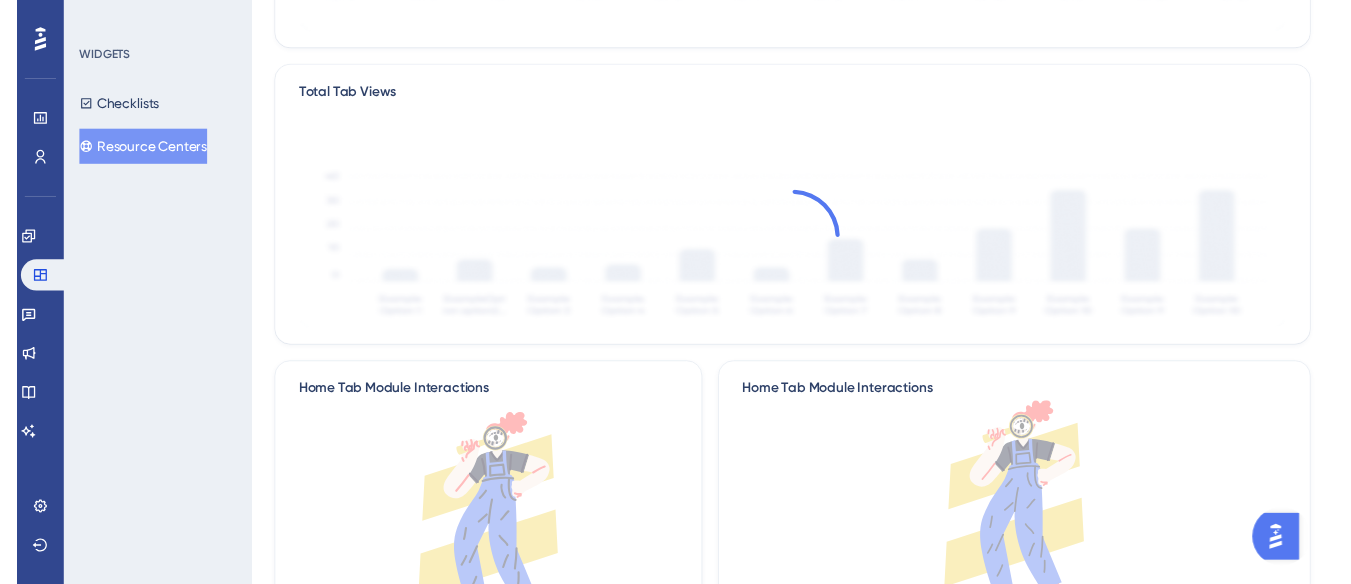 scroll, scrollTop: 0, scrollLeft: 0, axis: both 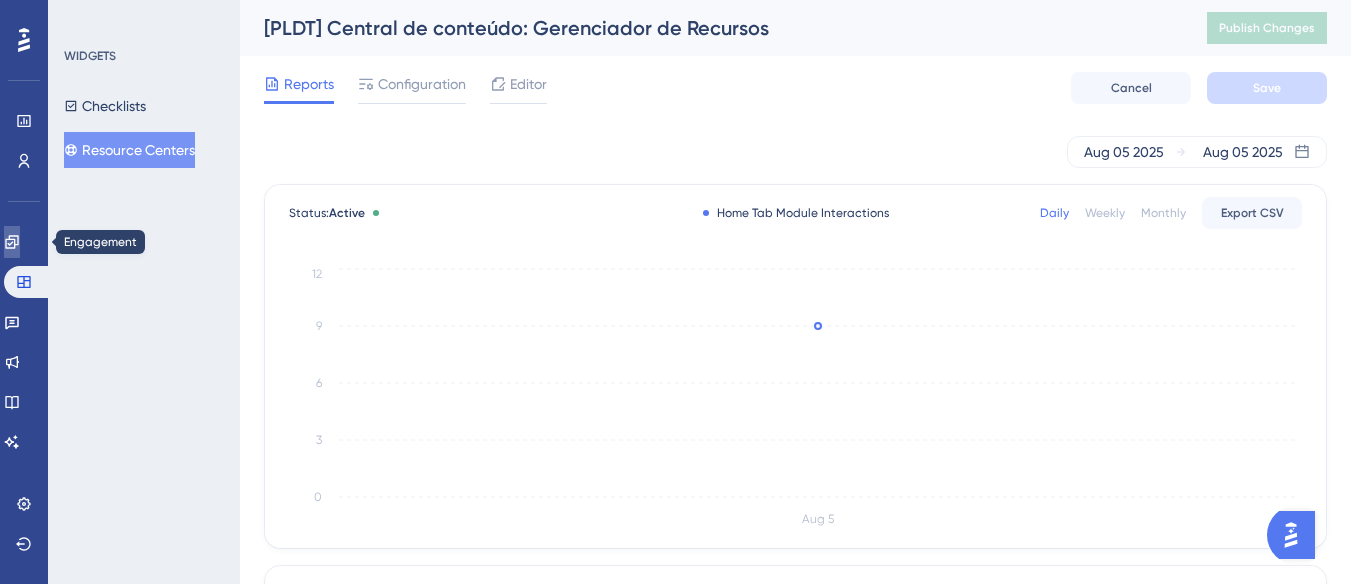 click 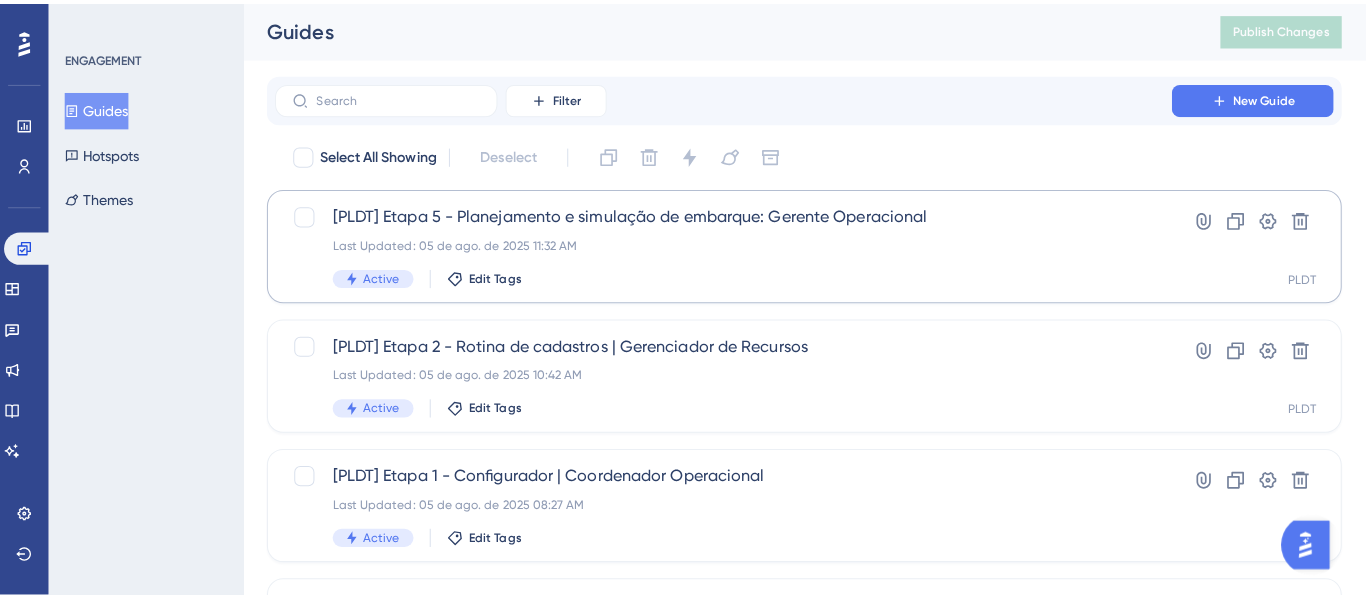 scroll, scrollTop: 0, scrollLeft: 0, axis: both 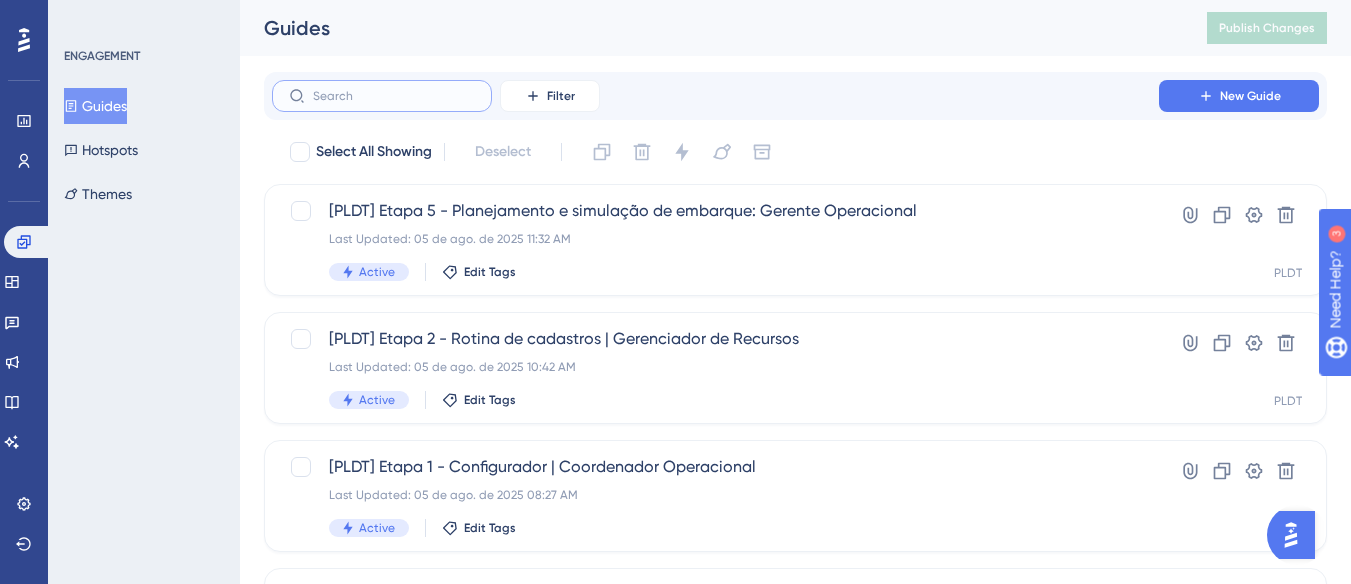 click at bounding box center [394, 96] 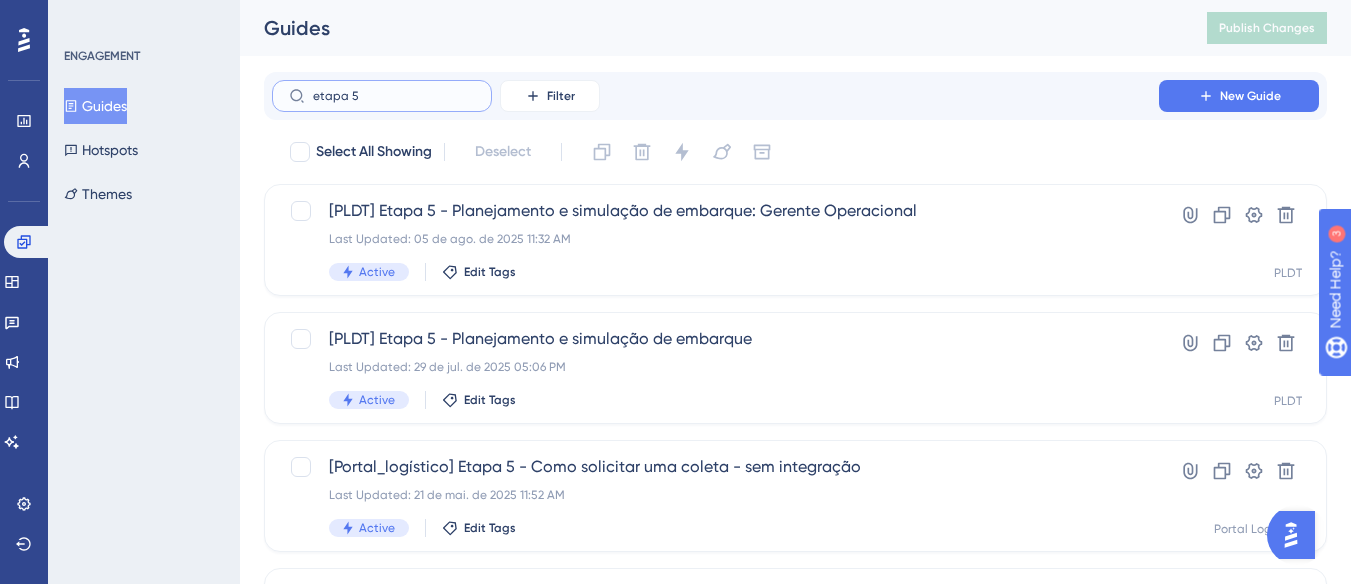 type on "etapa 5" 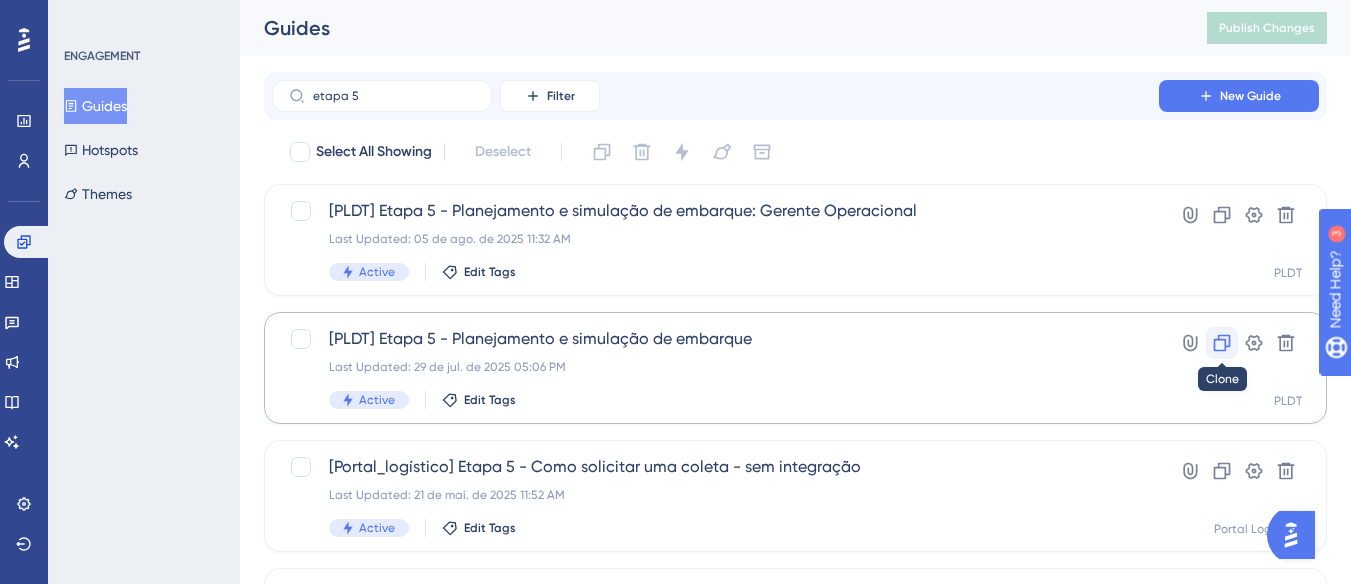 click 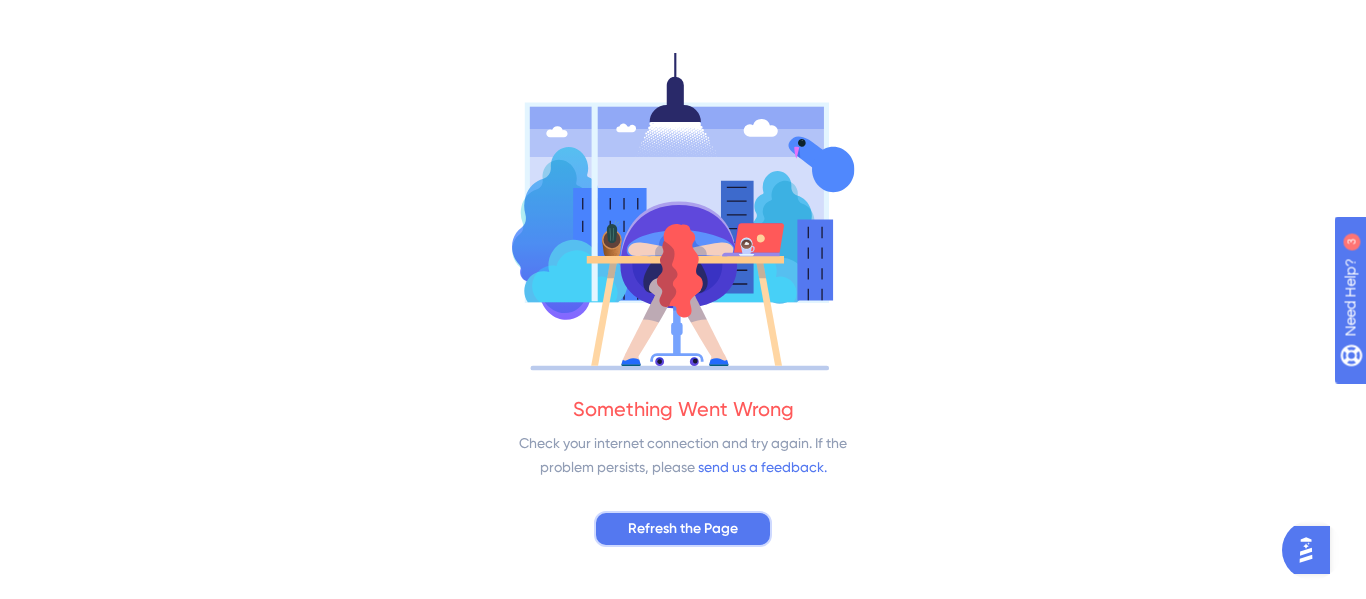 click on "Refresh the Page" at bounding box center (683, 529) 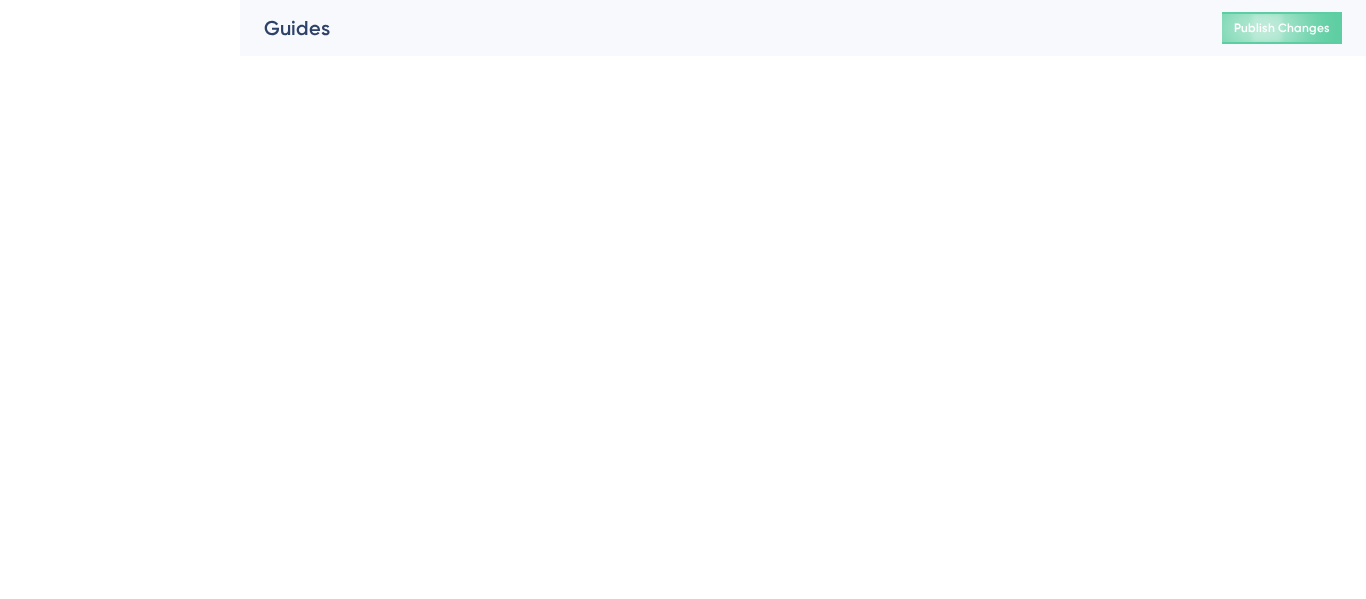 scroll, scrollTop: 0, scrollLeft: 0, axis: both 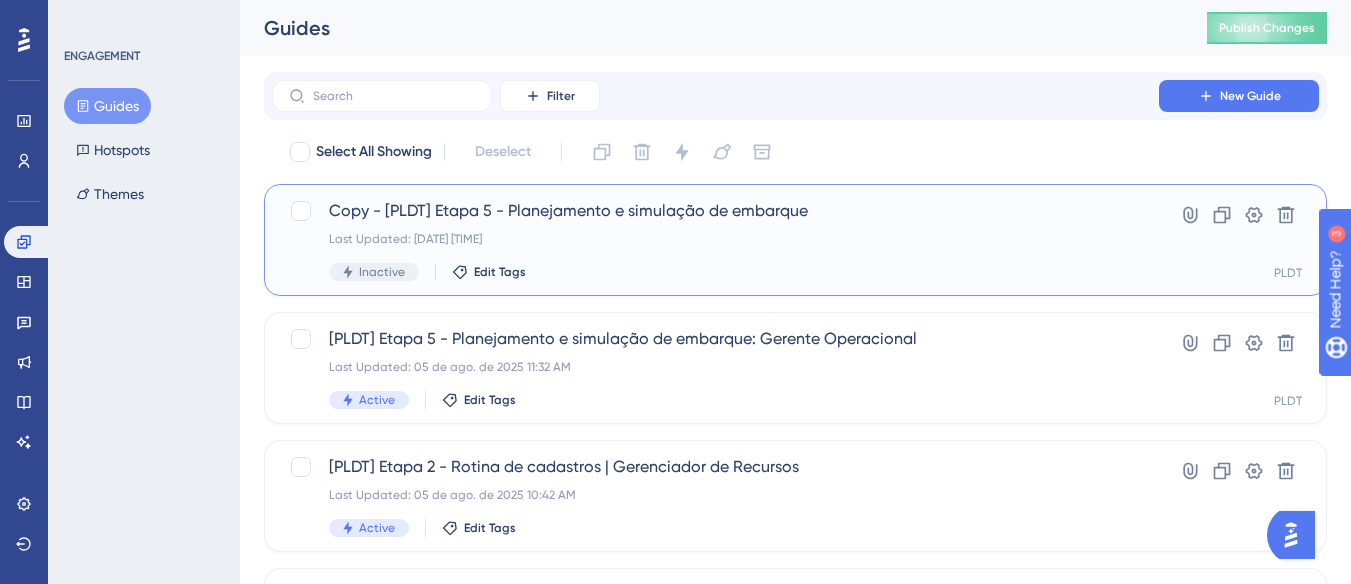 click on "Copy - [PLDT] Etapa 5 - Planejamento e simulação de embarque" at bounding box center (715, 211) 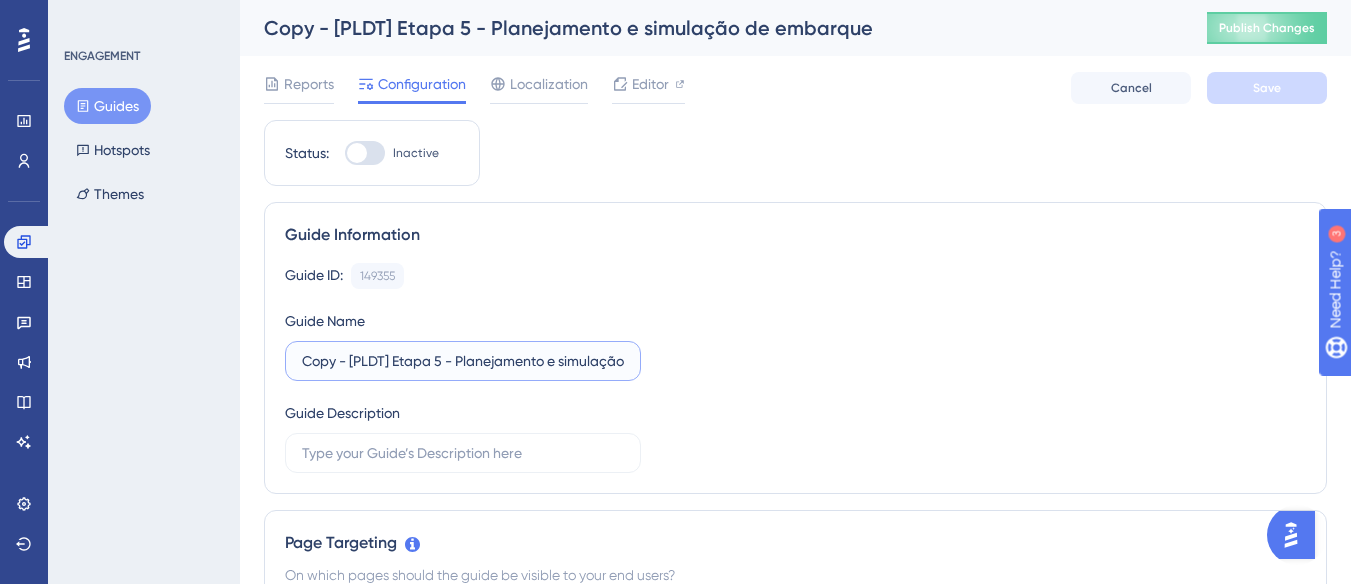 drag, startPoint x: 348, startPoint y: 363, endPoint x: 248, endPoint y: 365, distance: 100.02 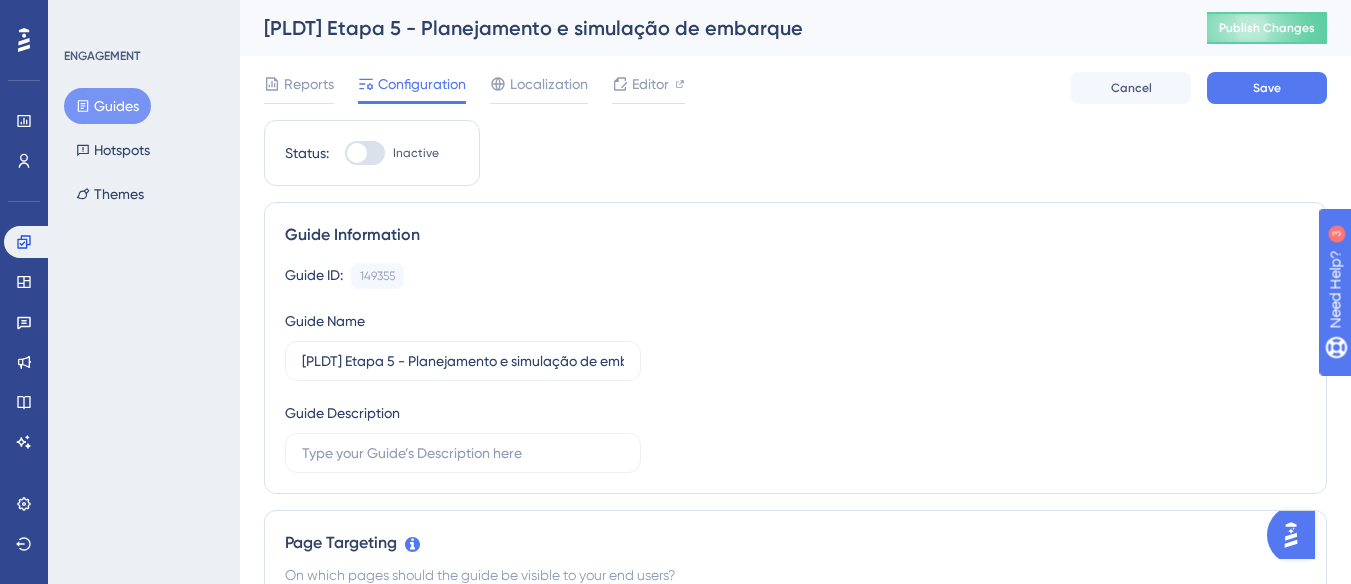 drag, startPoint x: 555, startPoint y: 372, endPoint x: 658, endPoint y: 368, distance: 103.077644 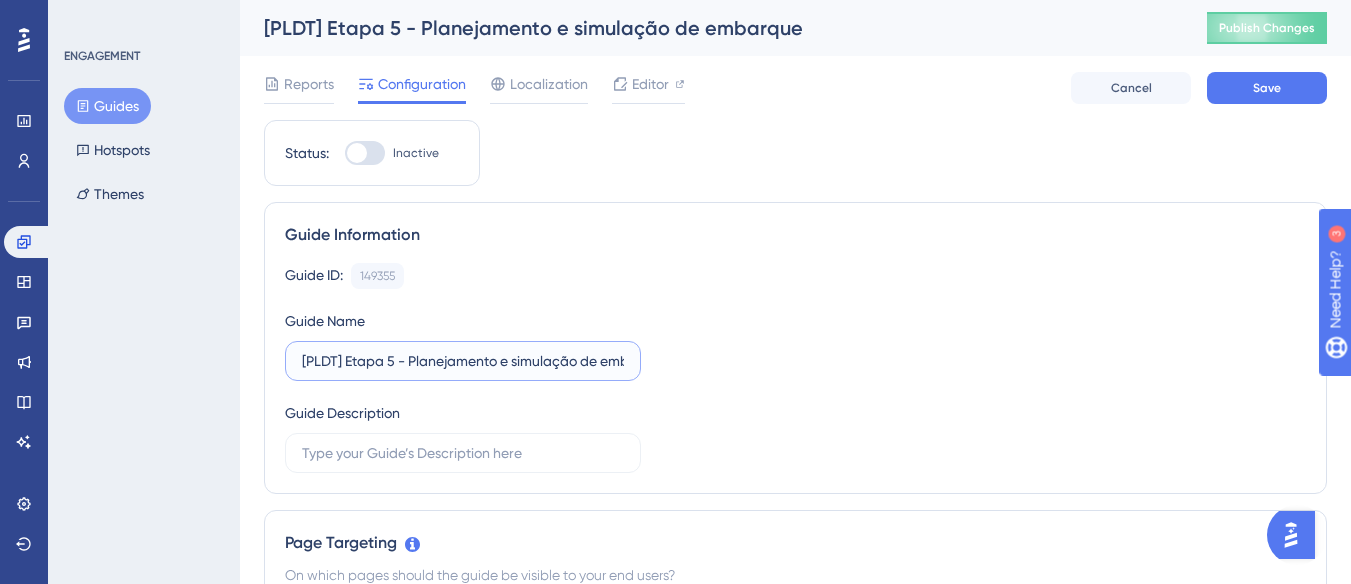 scroll, scrollTop: 0, scrollLeft: 48, axis: horizontal 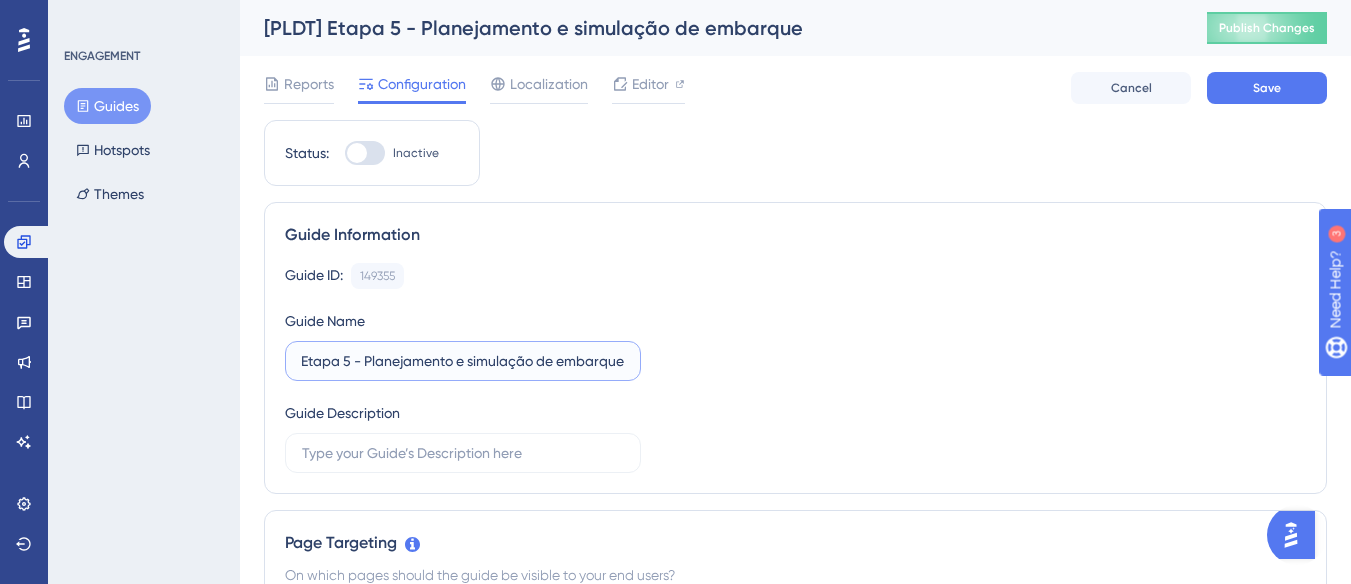 drag, startPoint x: 567, startPoint y: 356, endPoint x: 673, endPoint y: 356, distance: 106 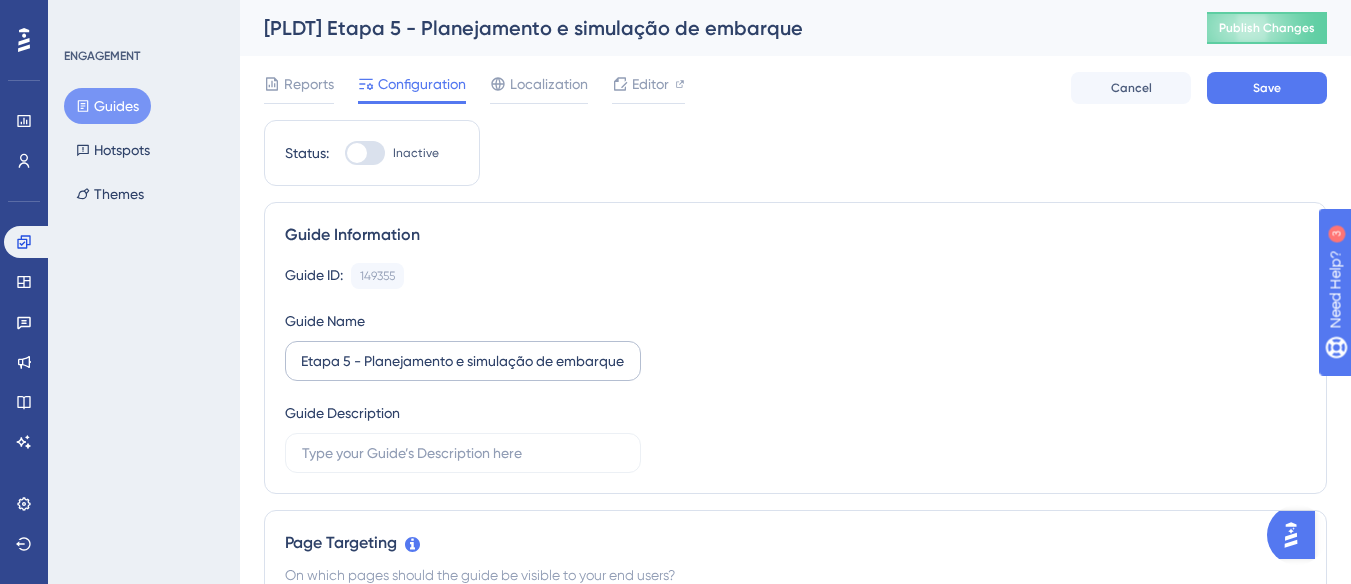 click on "[PLDT] Etapa 5 - Planejamento e simulação de embarque" at bounding box center [463, 361] 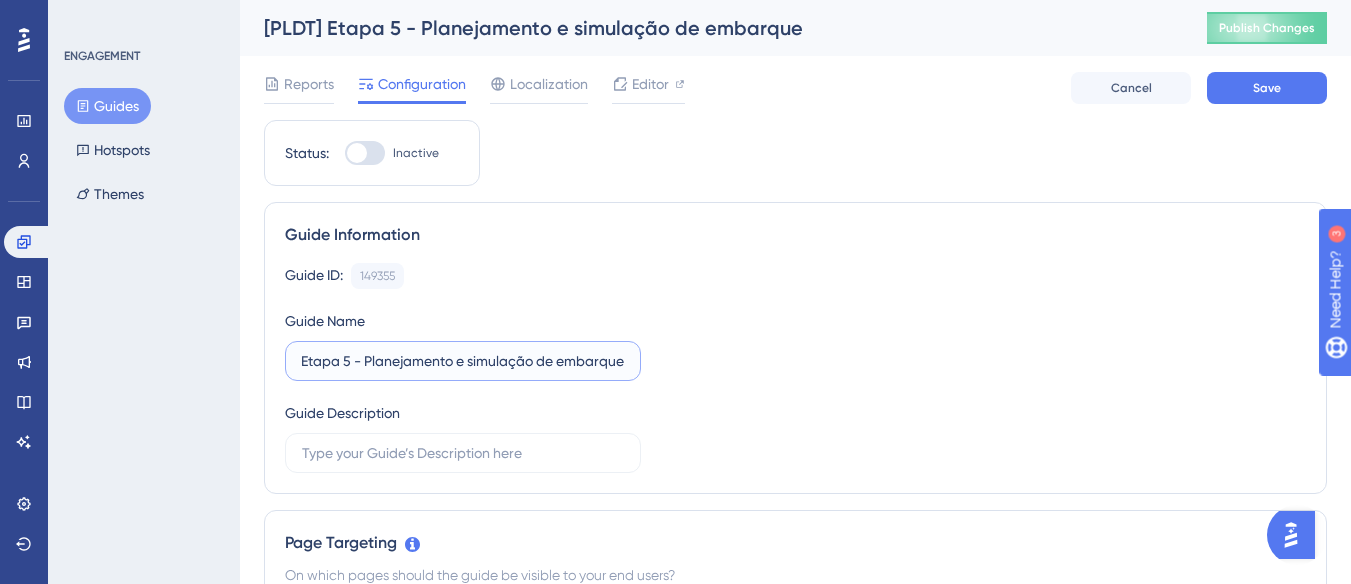 scroll, scrollTop: 0, scrollLeft: 48, axis: horizontal 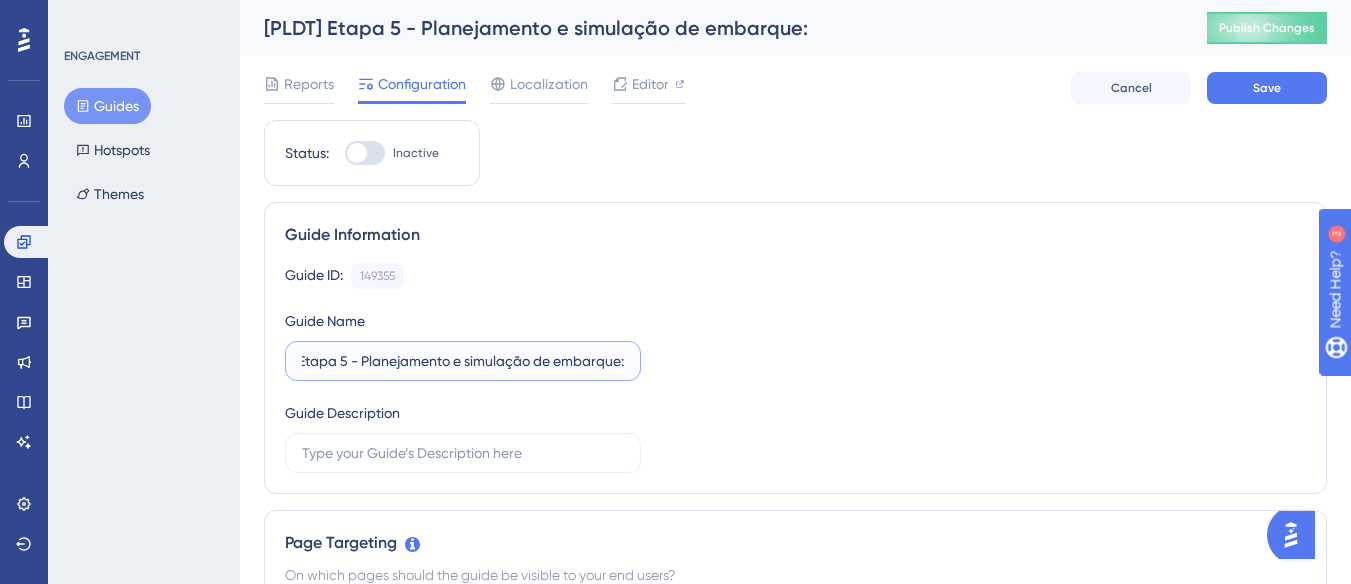 paste on "Programador Operacional" 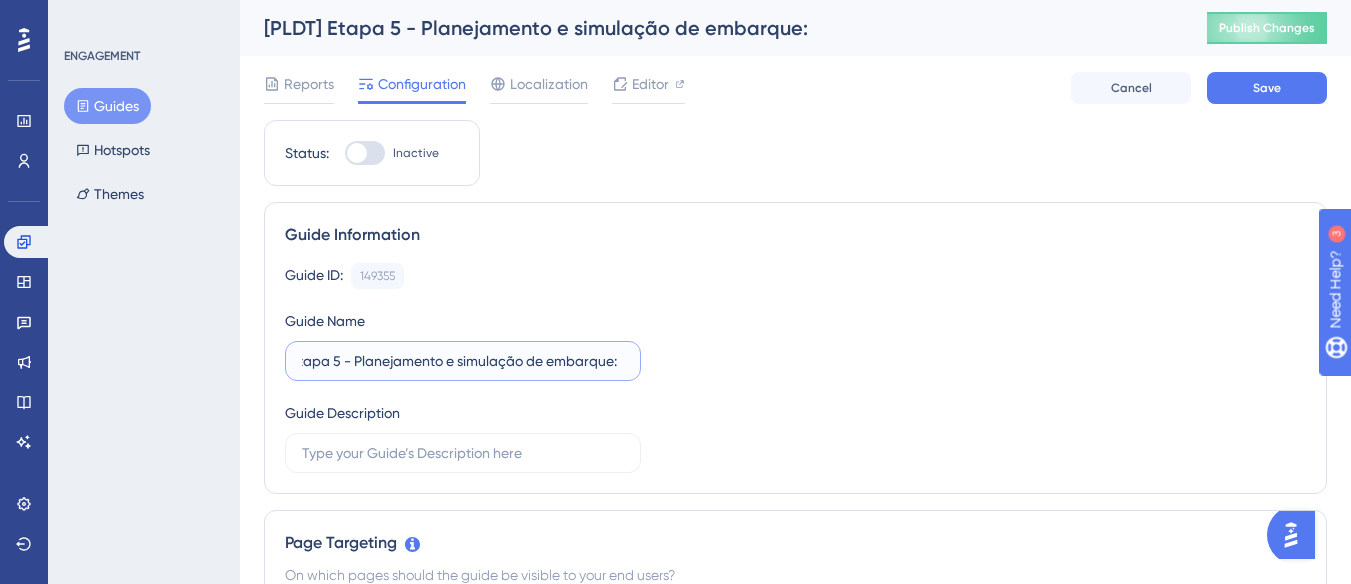 scroll, scrollTop: 0, scrollLeft: 242, axis: horizontal 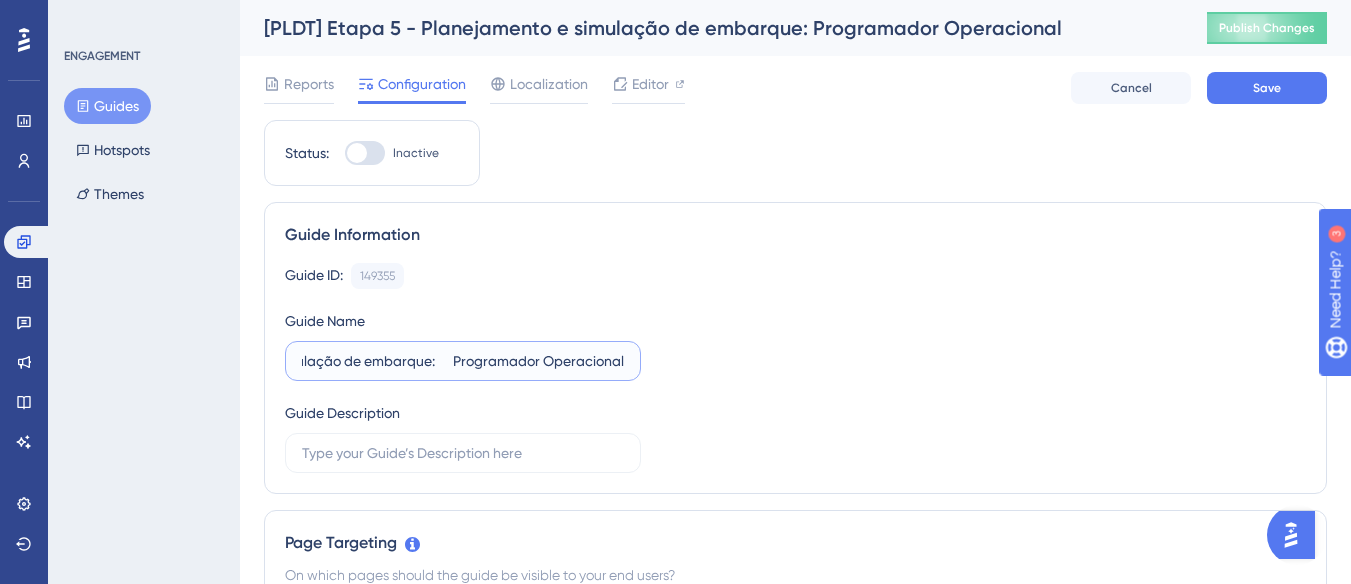 click on "[PLDT] Etapa 5 - Planejamento e simulação de embarque: 	 Programador Operacional" at bounding box center [463, 361] 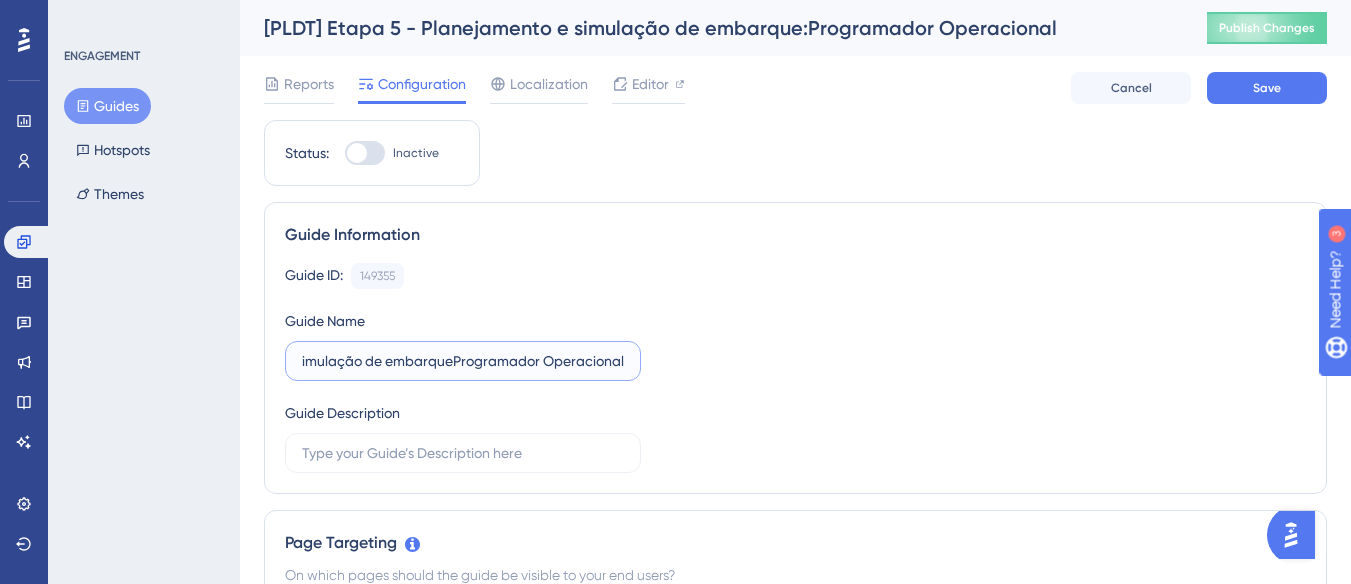 scroll, scrollTop: 0, scrollLeft: 217, axis: horizontal 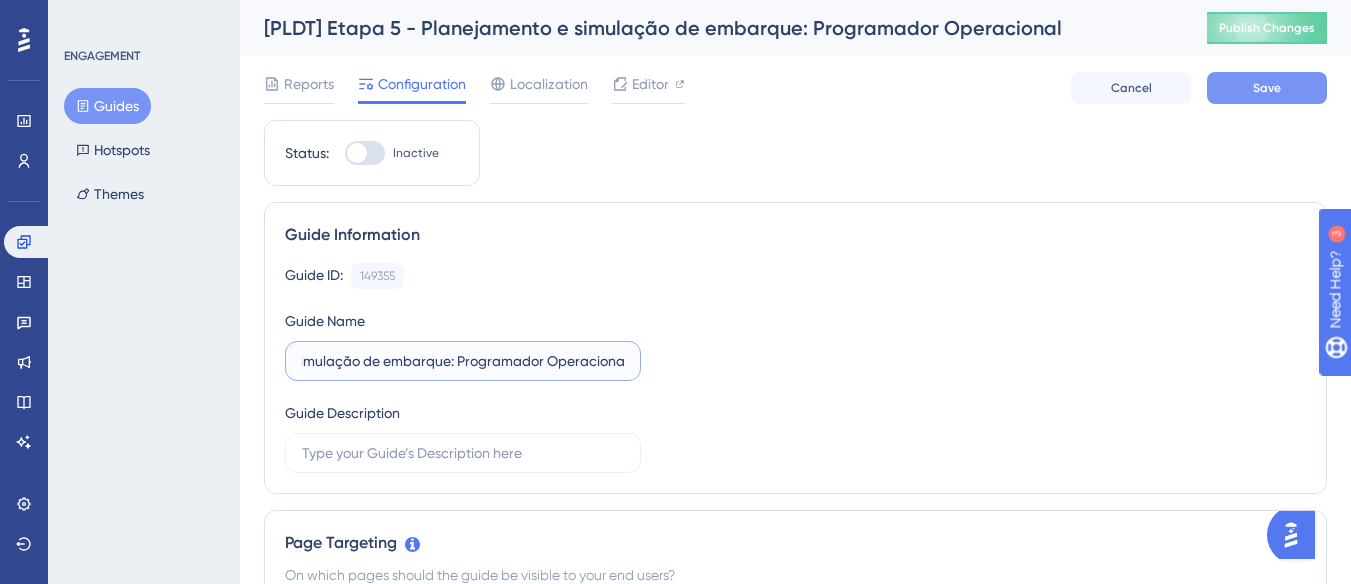 type on "[PLDT] Etapa 5 - Planejamento e simulação de embarque: Programador Operacional" 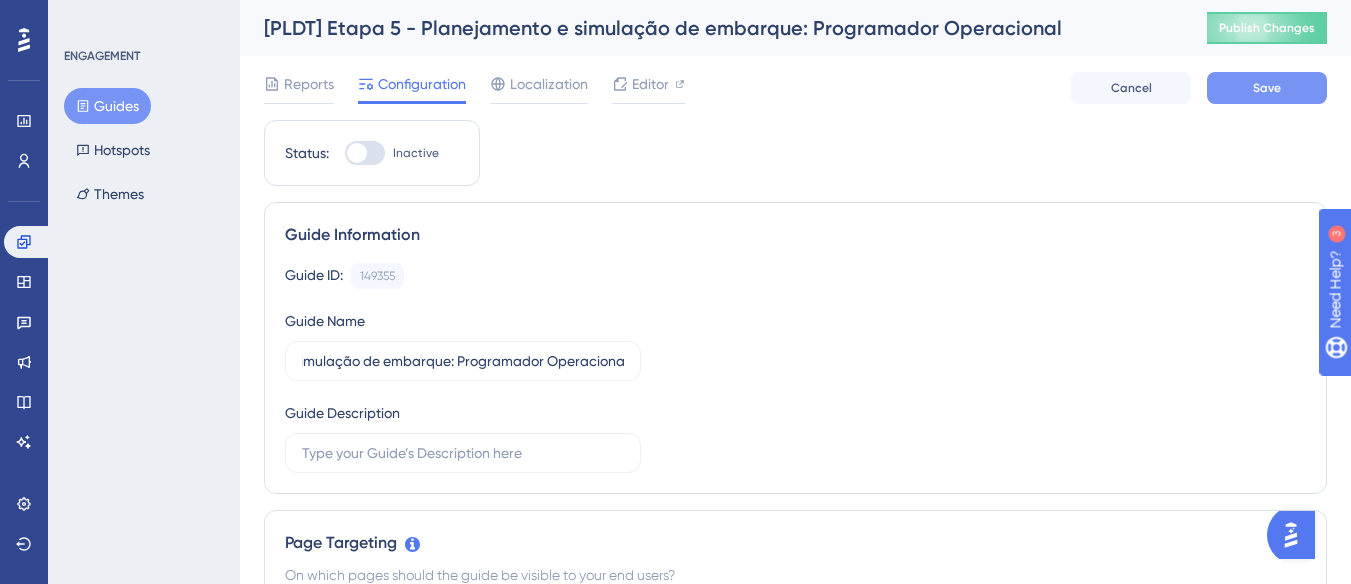 click on "Save" at bounding box center (1267, 88) 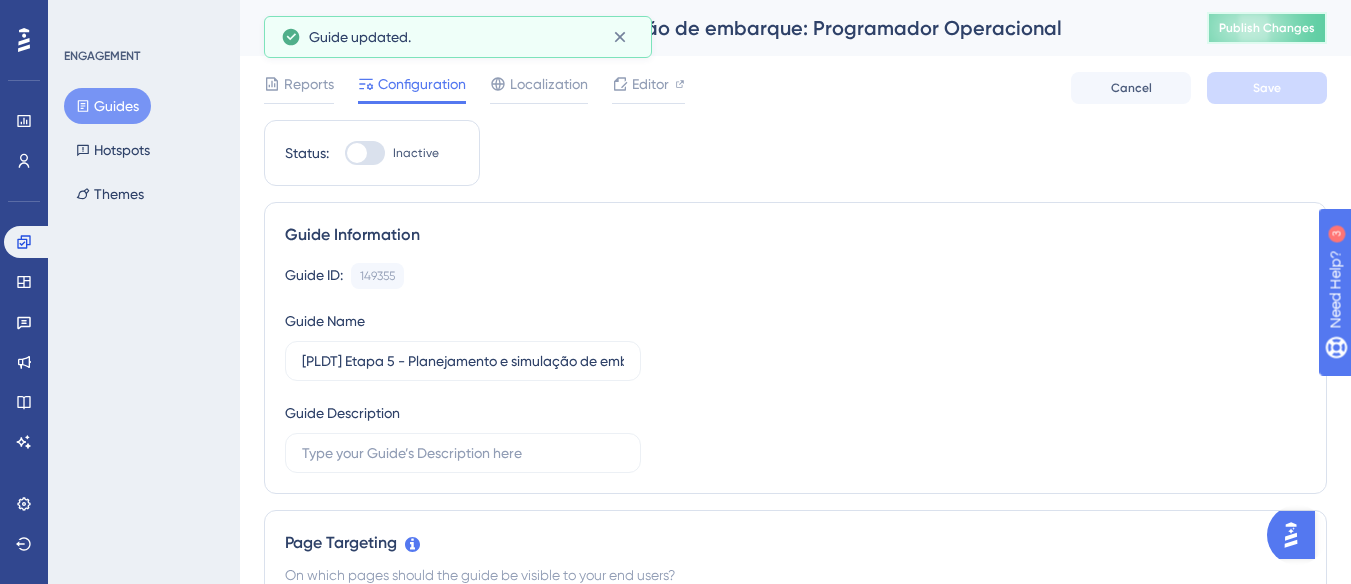 click on "Publish Changes" at bounding box center [1267, 28] 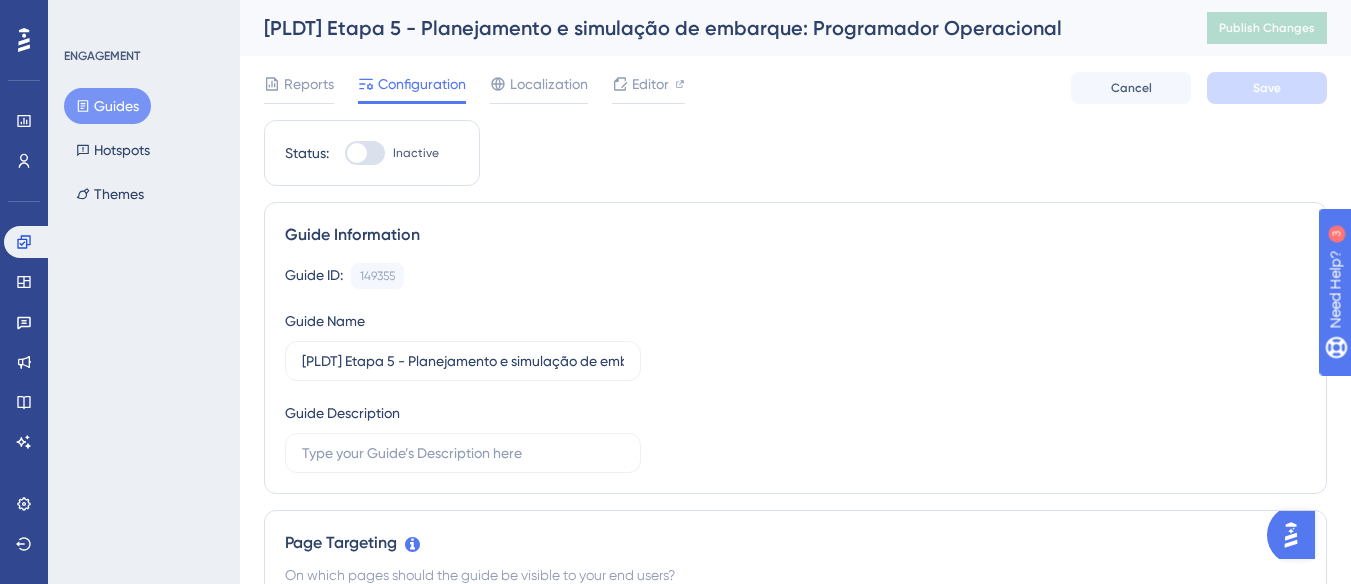 click on "Inactive" at bounding box center [416, 153] 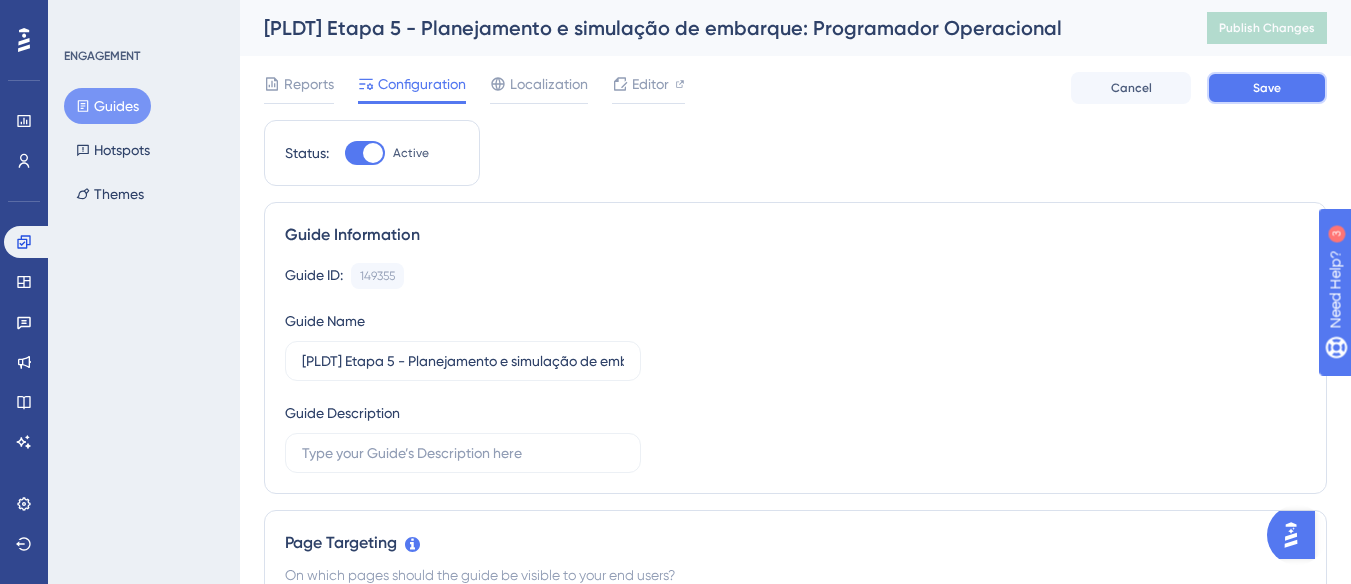 click on "Save" at bounding box center [1267, 88] 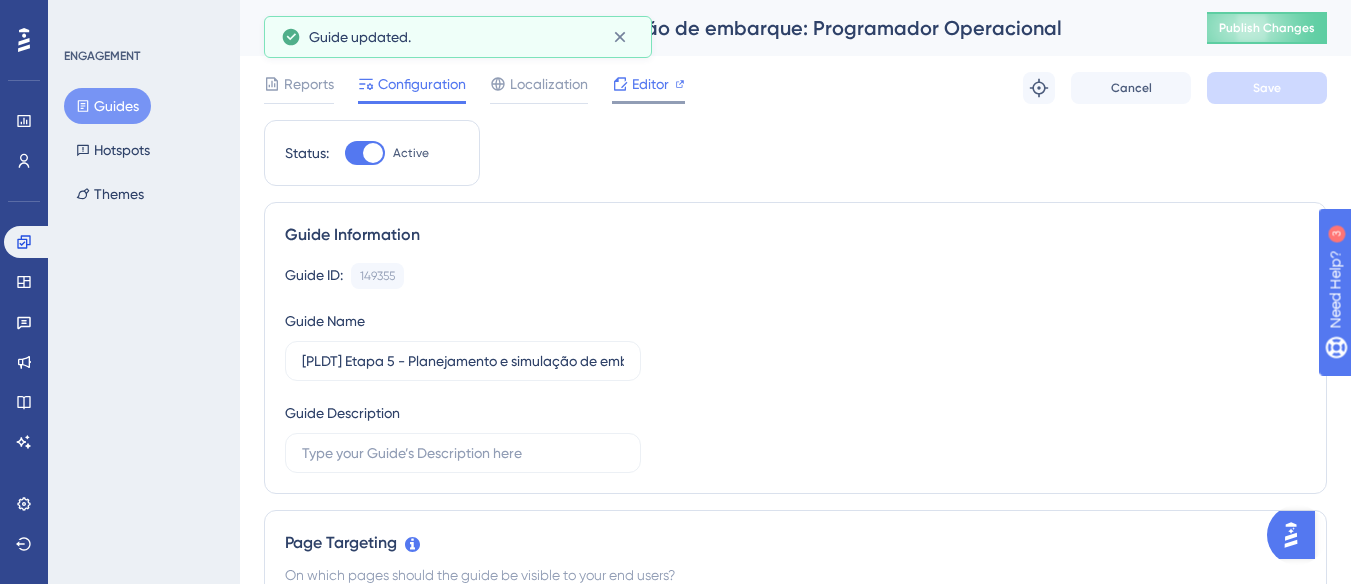 click on "Editor" at bounding box center (650, 84) 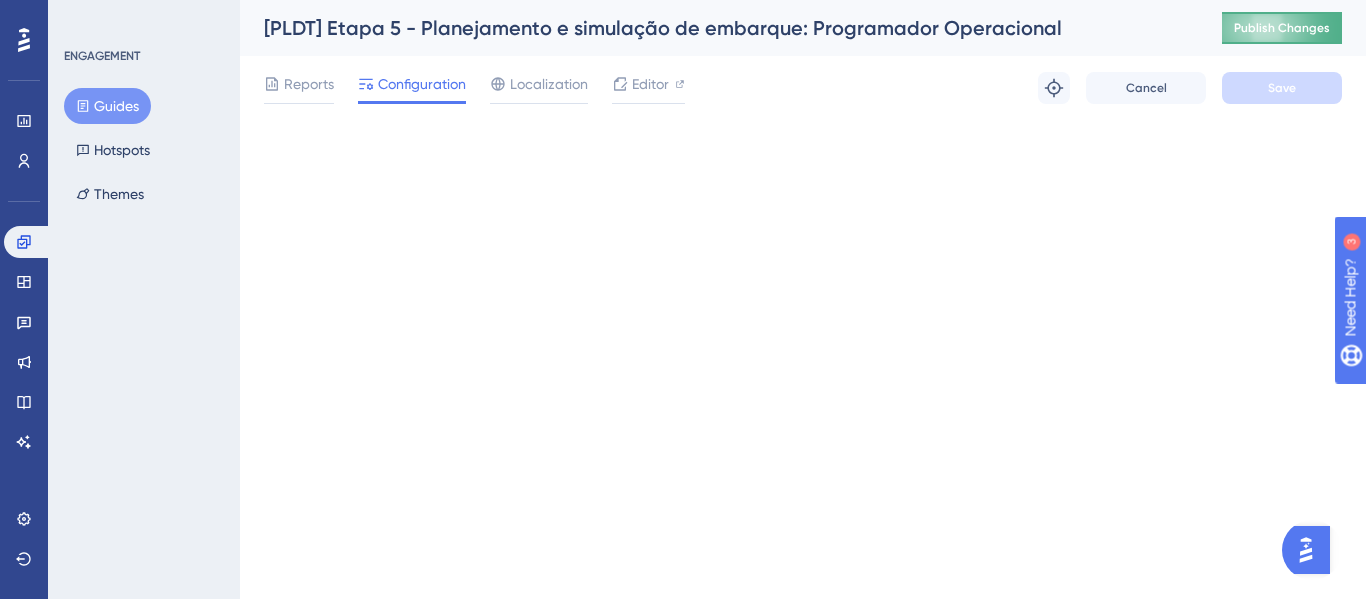 click on "Publish Changes" at bounding box center [1282, 28] 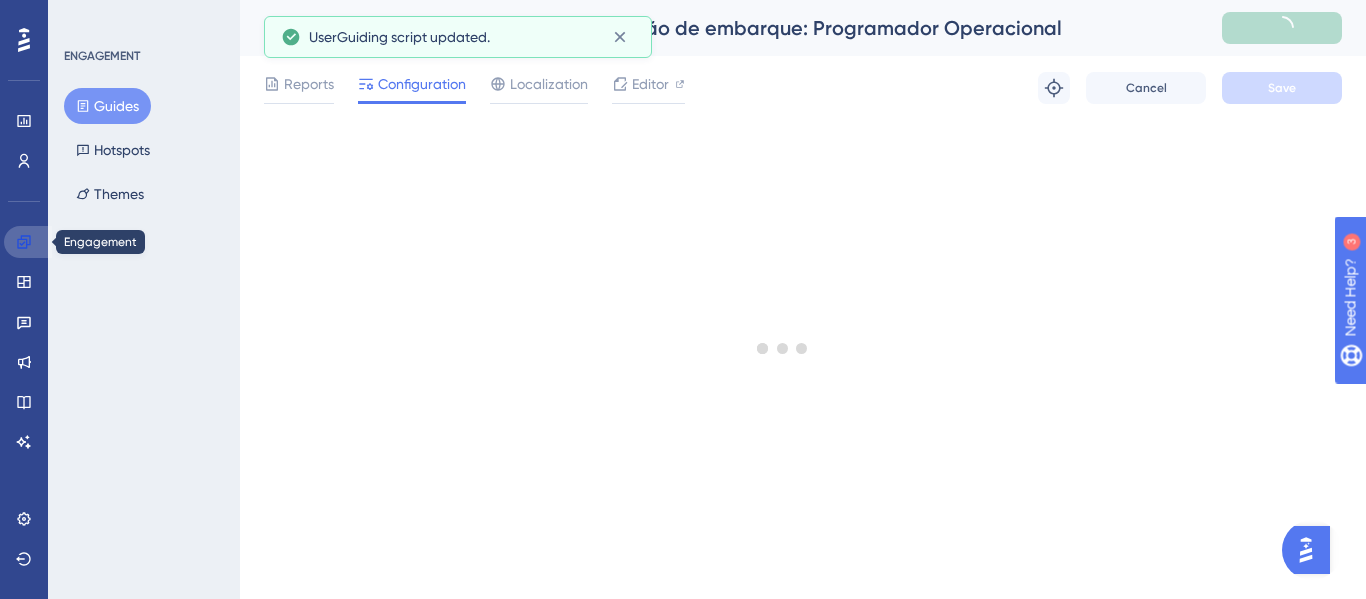 click 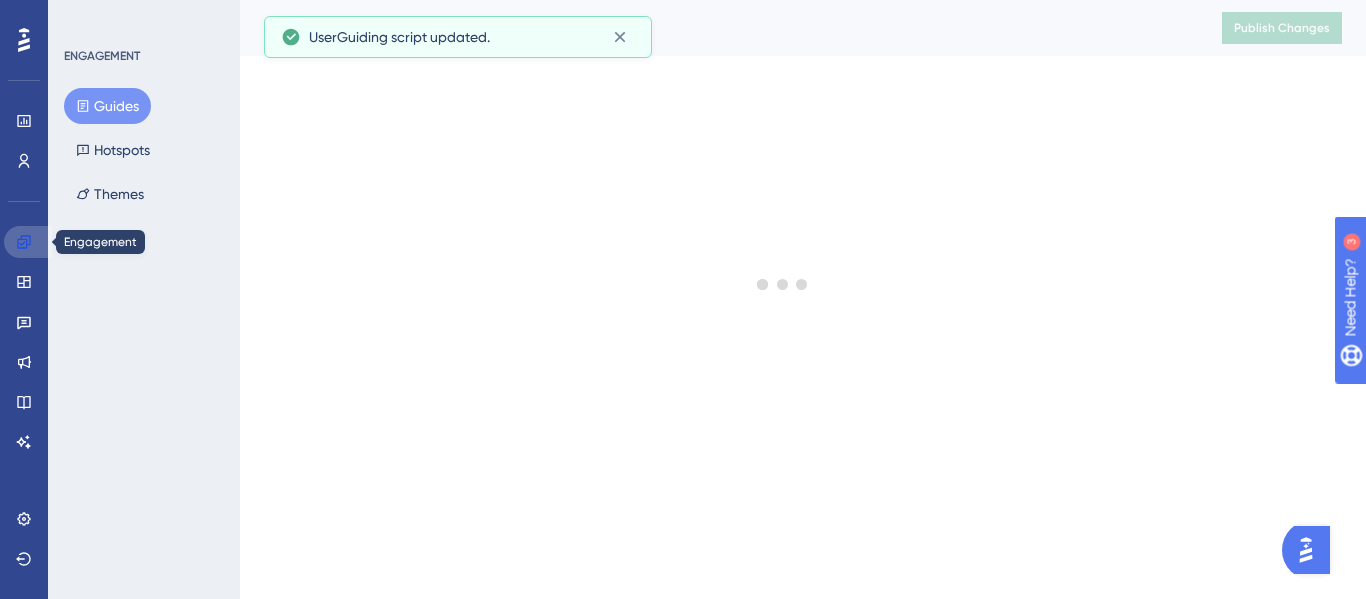 click at bounding box center [28, 242] 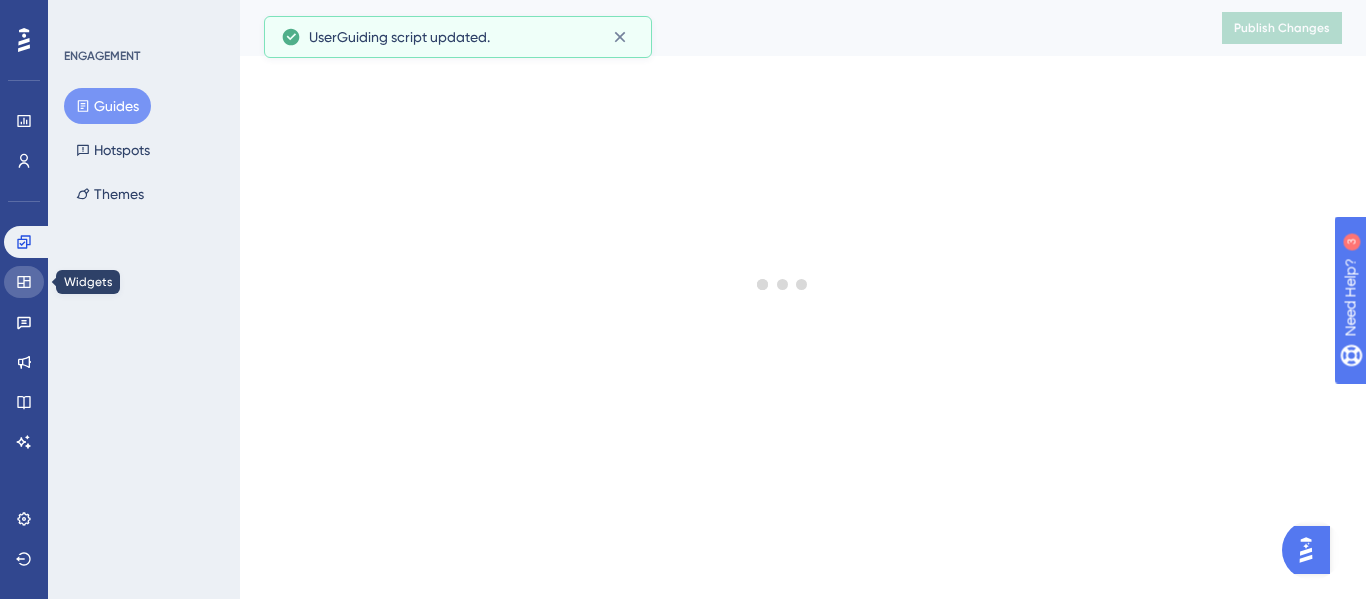 click at bounding box center (24, 282) 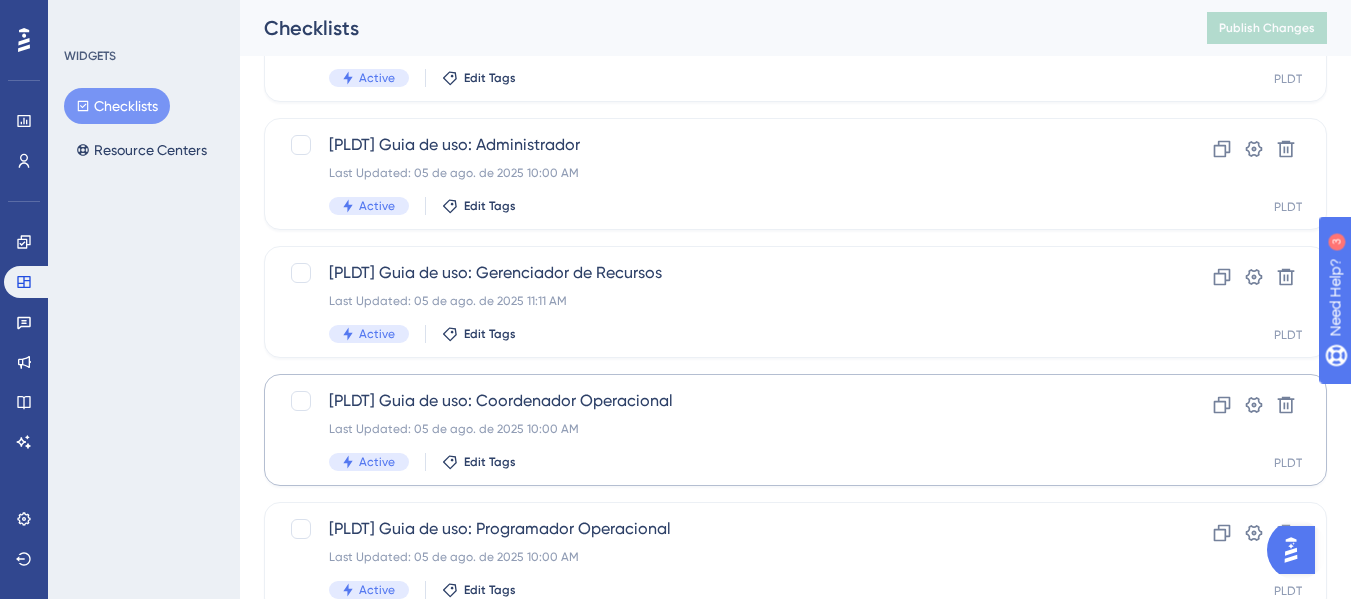 scroll, scrollTop: 500, scrollLeft: 0, axis: vertical 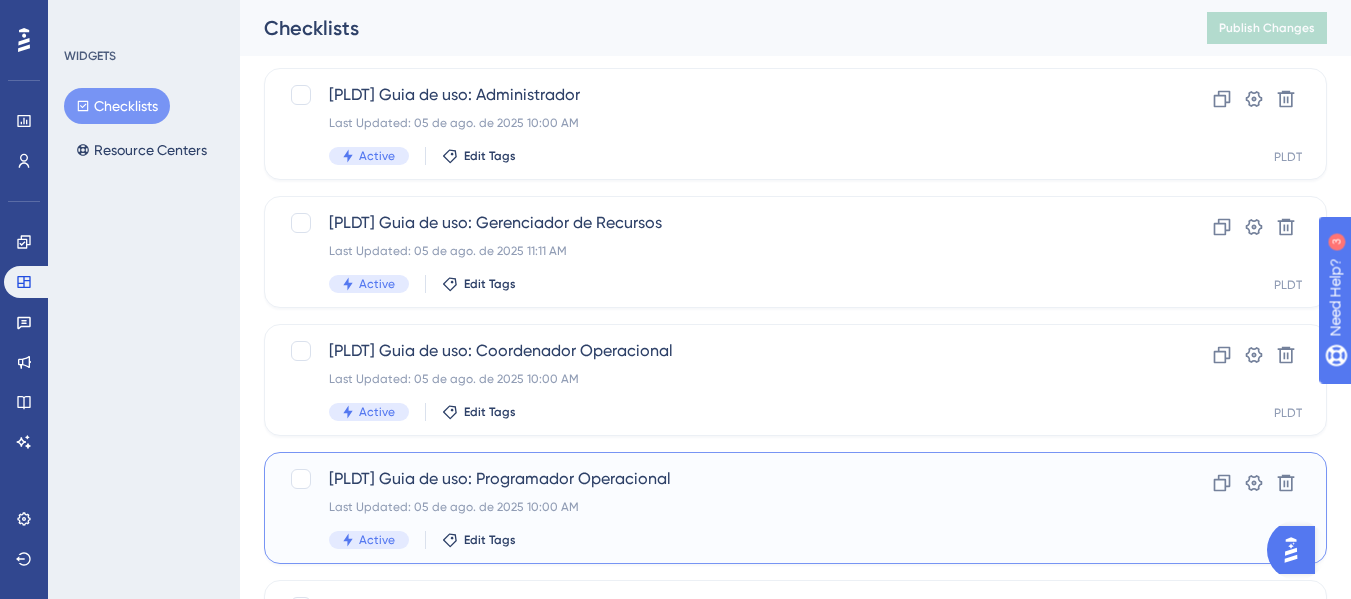 click on "[PLDT] Guia de uso: Programador Operacional" at bounding box center (715, 479) 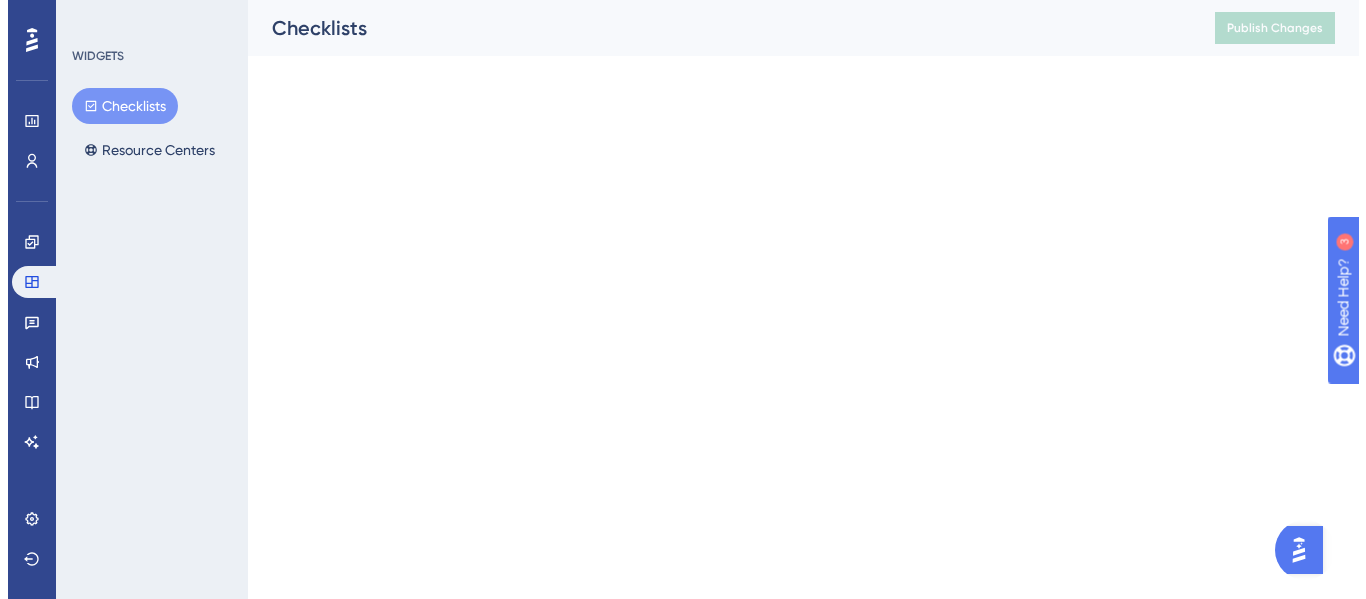 scroll, scrollTop: 0, scrollLeft: 0, axis: both 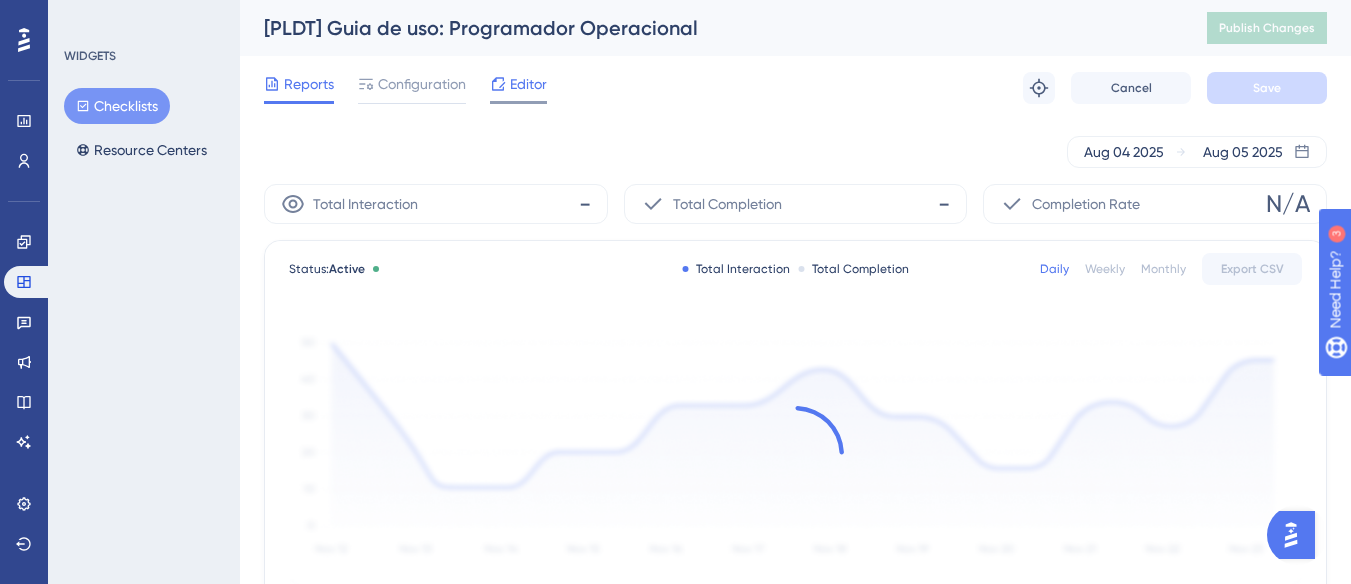 click at bounding box center [498, 84] 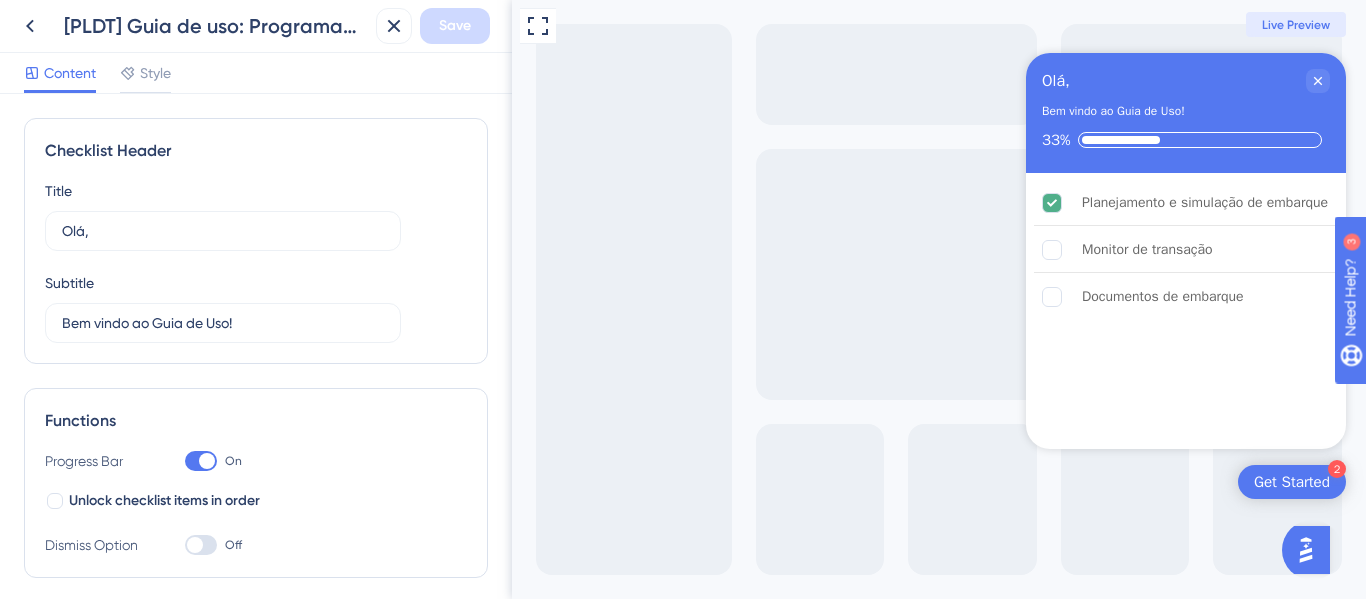 scroll, scrollTop: 0, scrollLeft: 0, axis: both 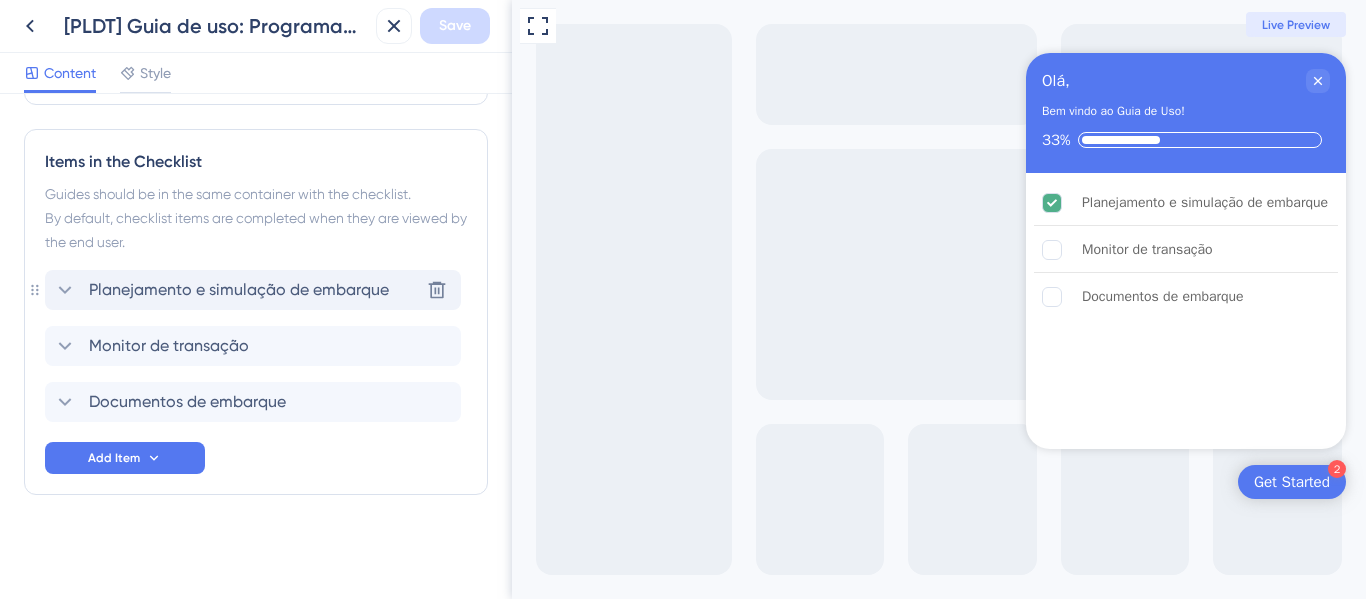click on "Planejamento e simulação de embarque" at bounding box center [239, 290] 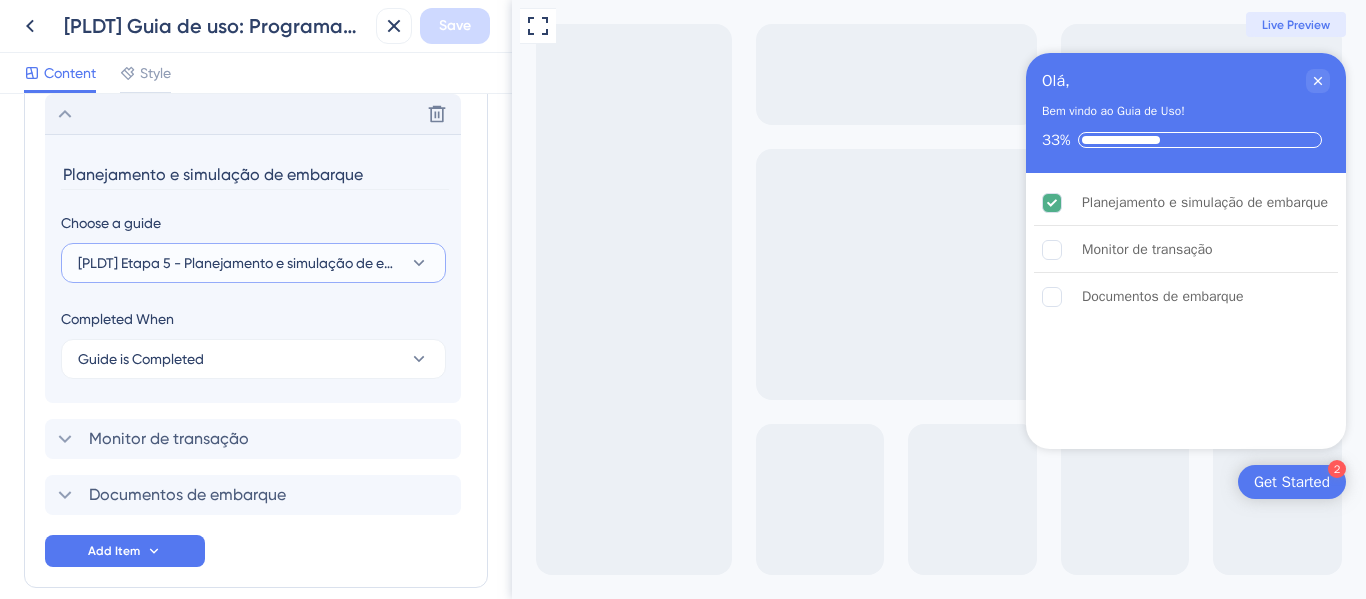 click on "[PLDT] Etapa 5 - Planejamento e simulação de embarque" at bounding box center (239, 263) 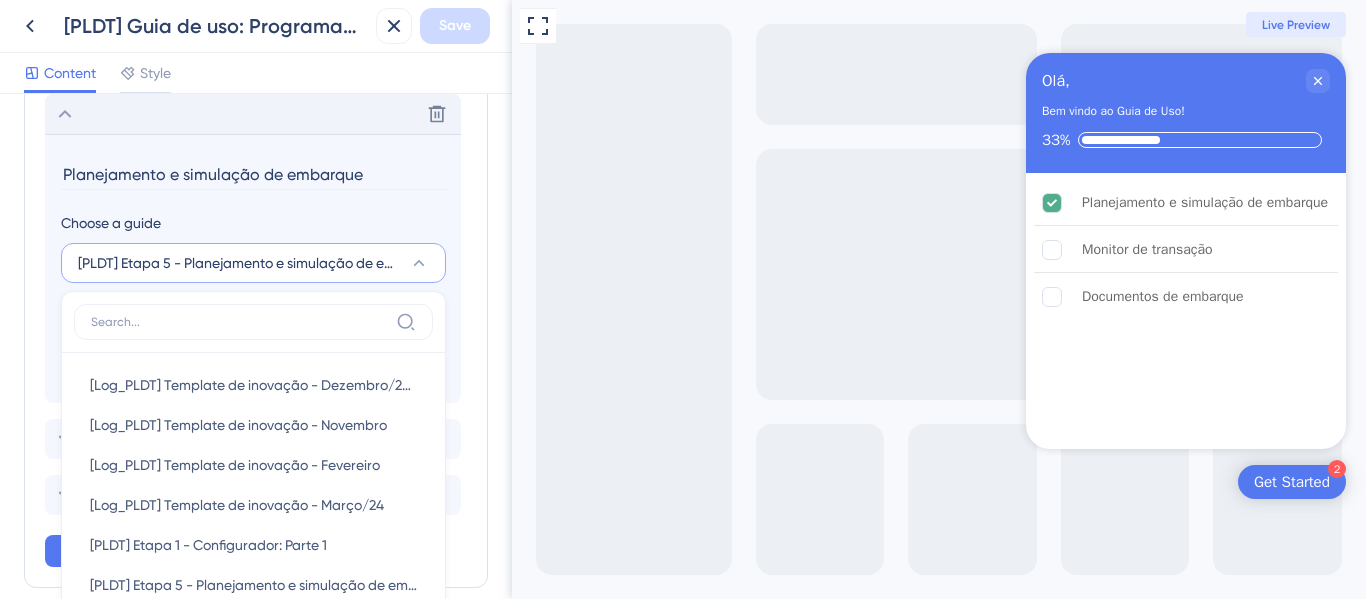 scroll, scrollTop: 791, scrollLeft: 0, axis: vertical 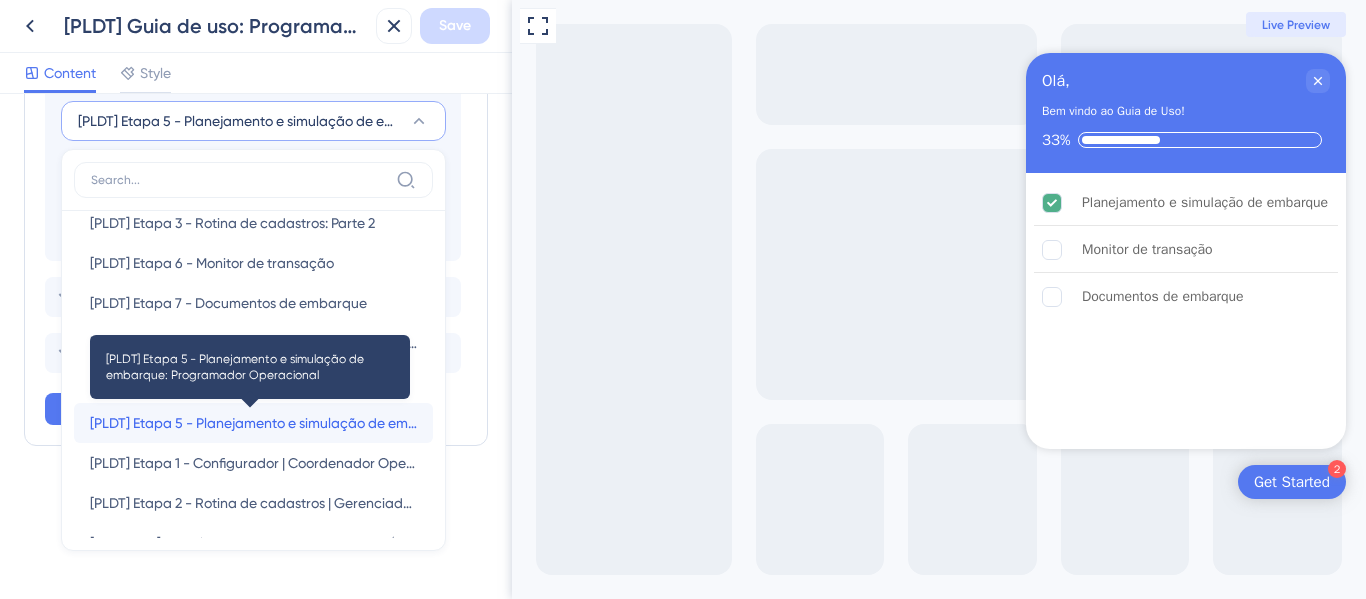 click on "[PLDT] Etapa 5 - Planejamento e simulação de embarque: Programador Operacional" at bounding box center [253, 423] 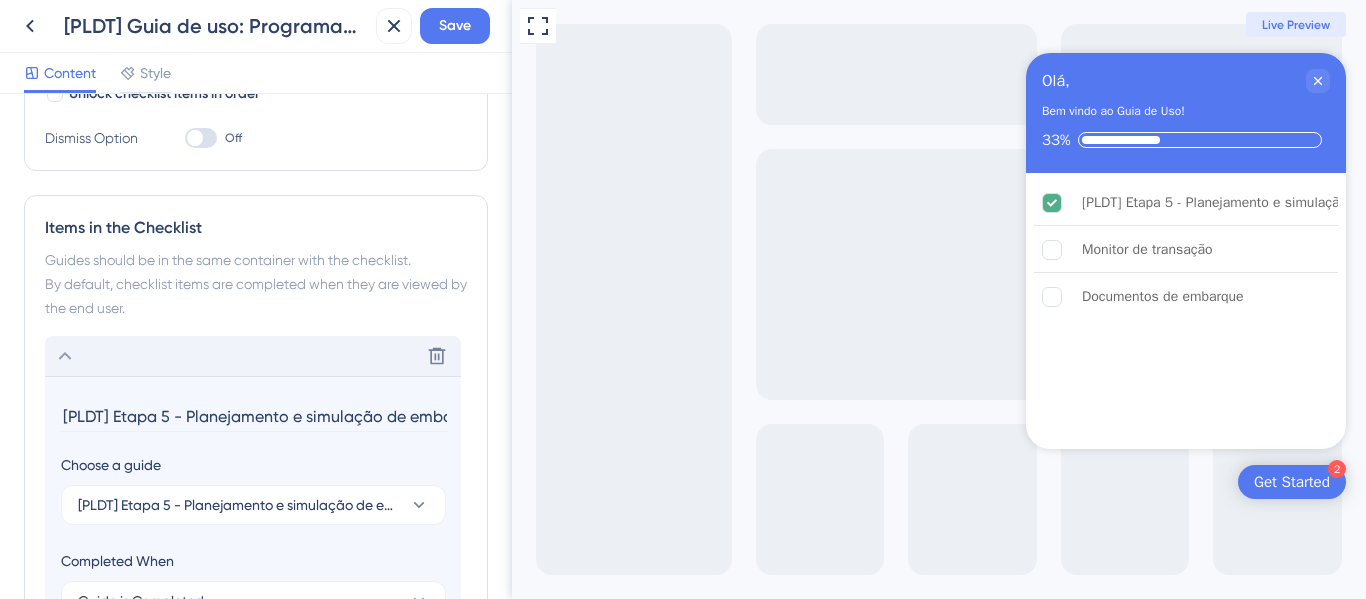 scroll, scrollTop: 442, scrollLeft: 0, axis: vertical 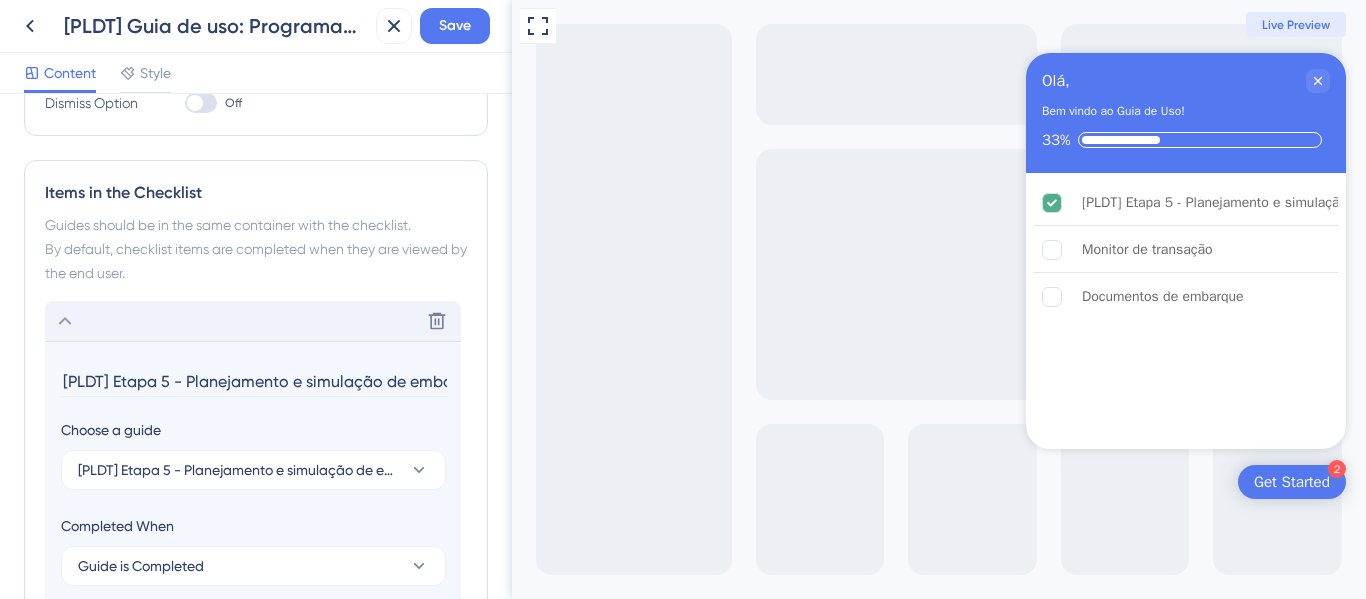 drag, startPoint x: 186, startPoint y: 379, endPoint x: 29, endPoint y: 379, distance: 157 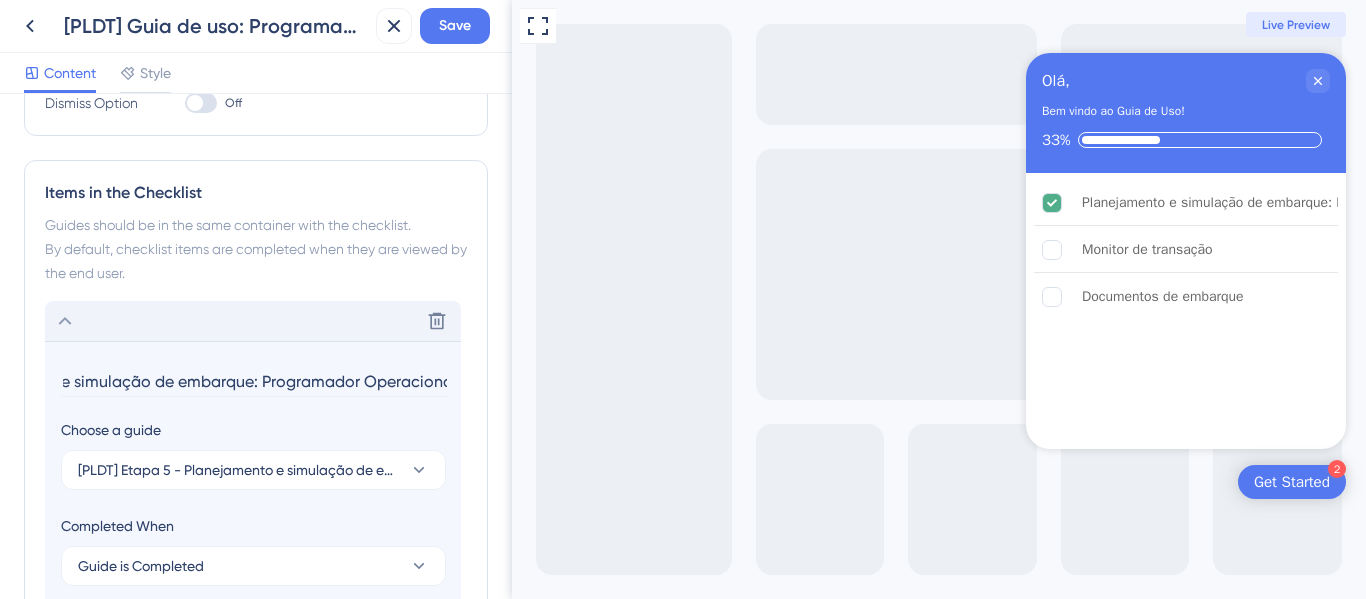 scroll, scrollTop: 0, scrollLeft: 116, axis: horizontal 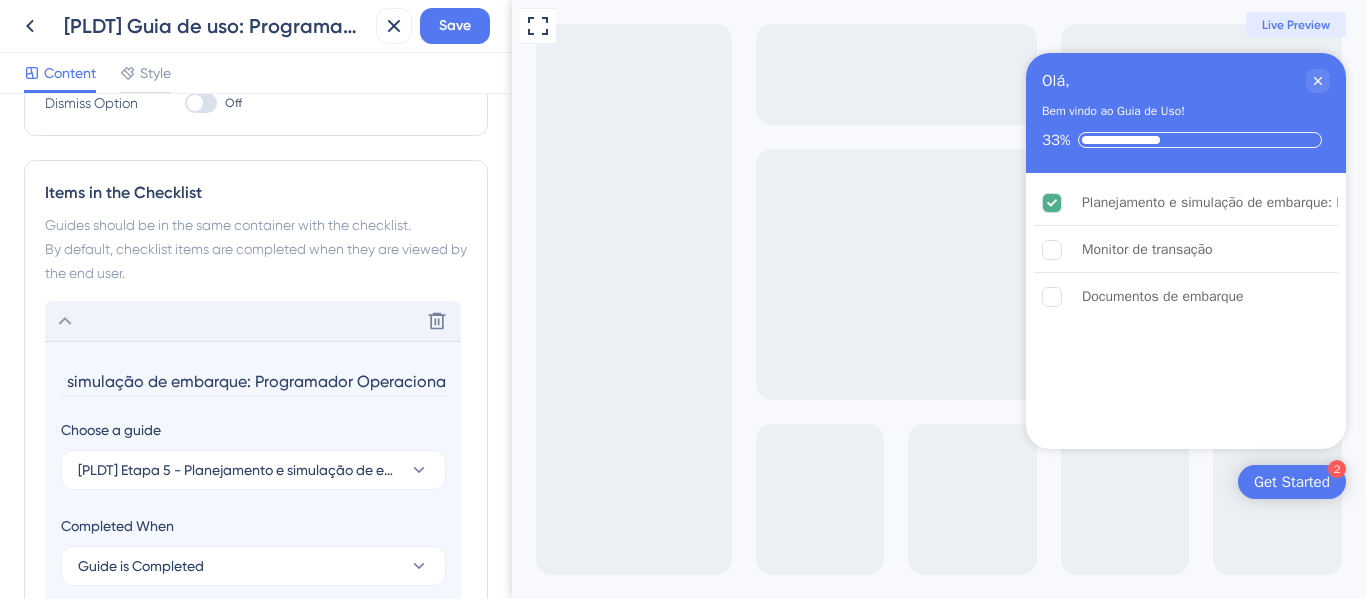 drag, startPoint x: 362, startPoint y: 379, endPoint x: 503, endPoint y: 394, distance: 141.79562 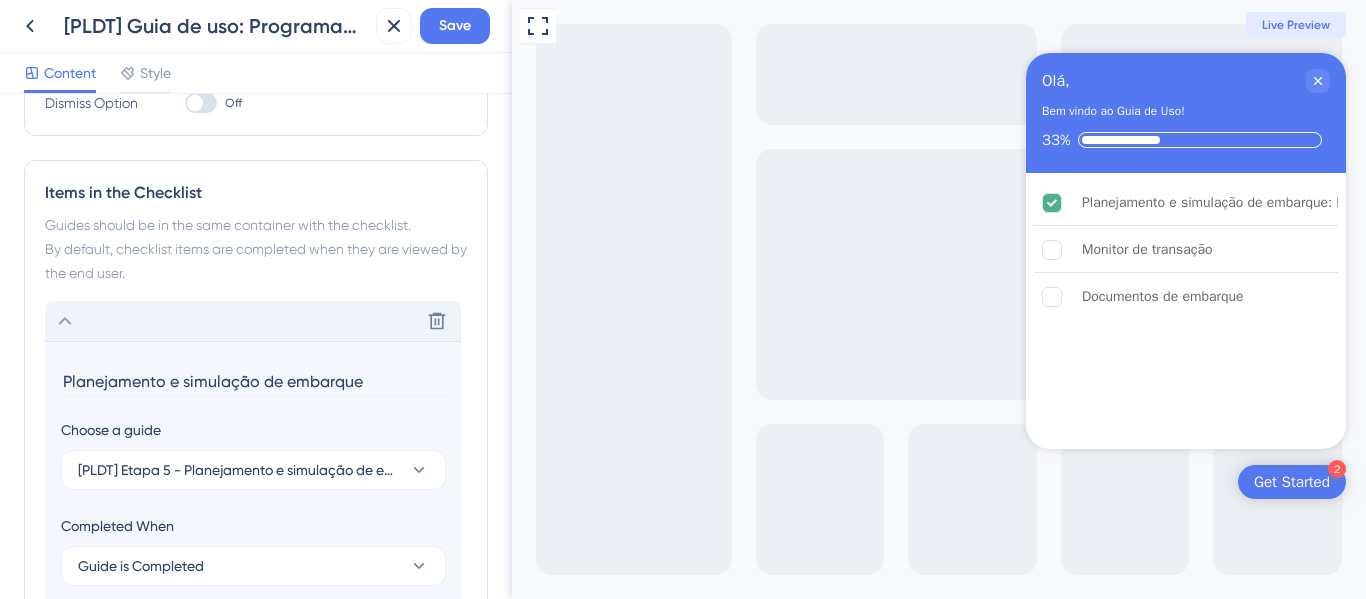 scroll, scrollTop: 0, scrollLeft: 0, axis: both 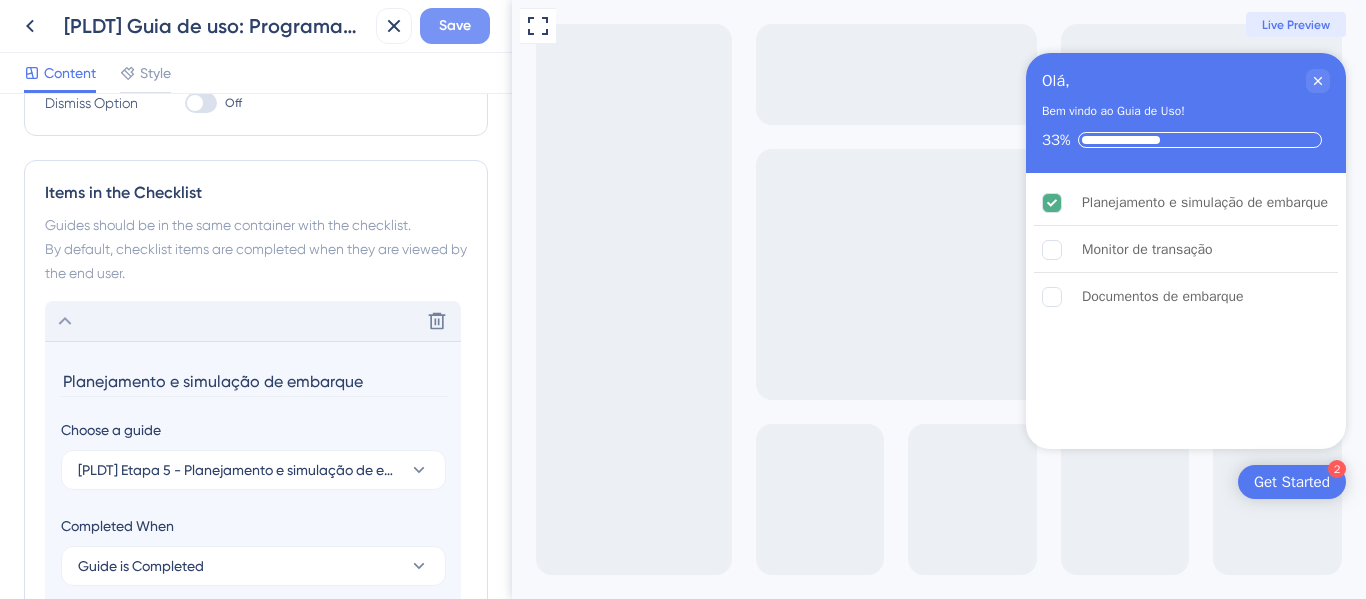 type on "Planejamento e simulação de embarque" 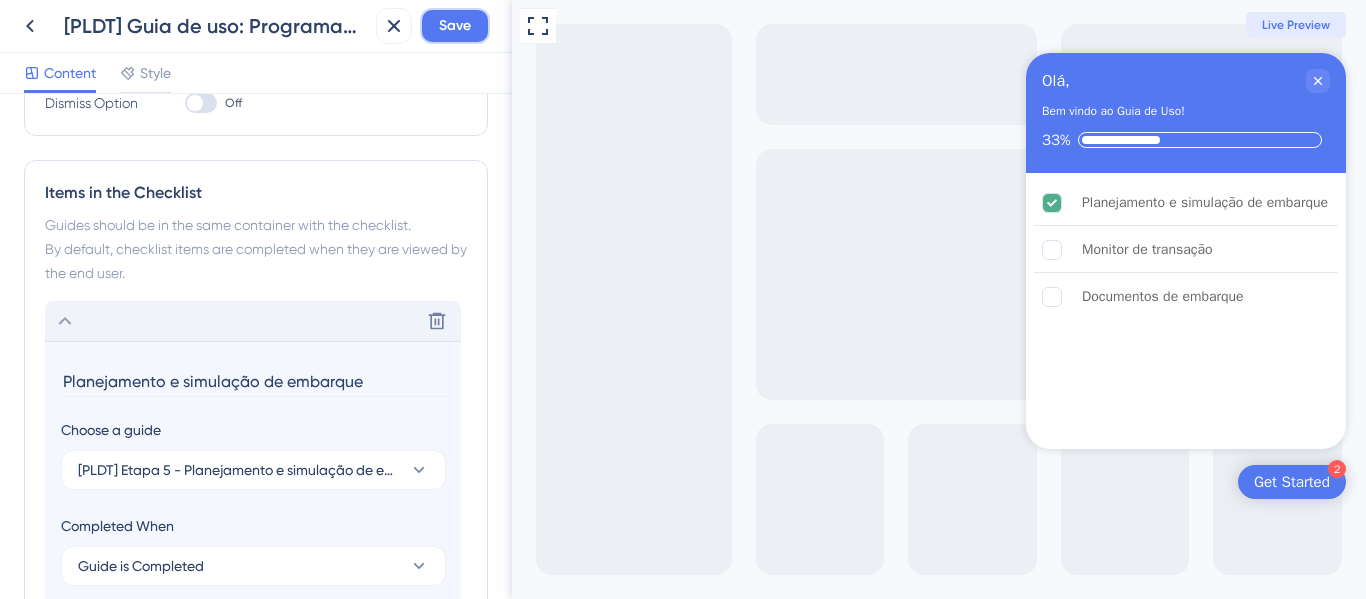 click on "Save" at bounding box center [455, 26] 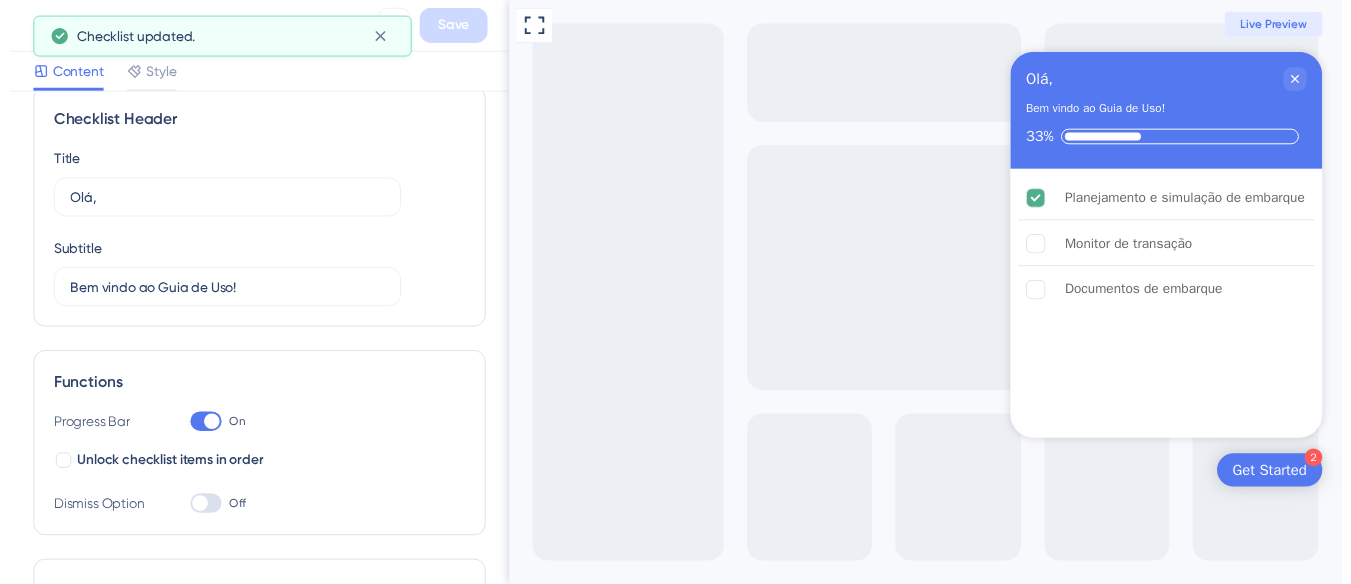 scroll, scrollTop: 0, scrollLeft: 0, axis: both 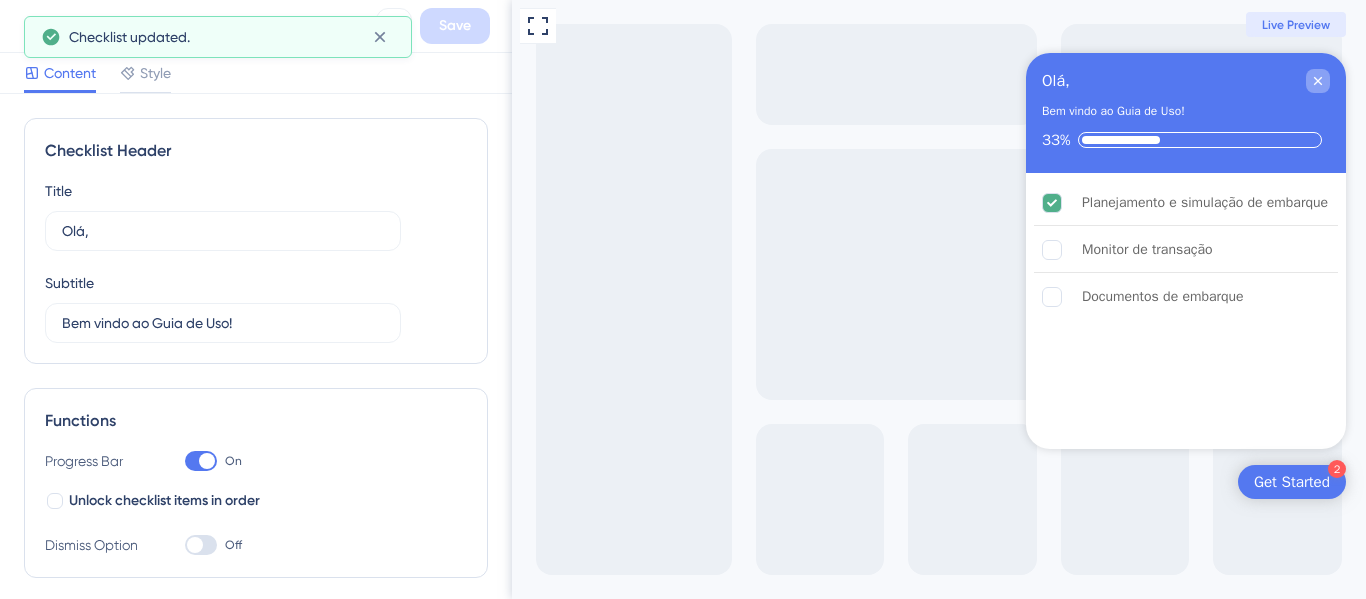 click 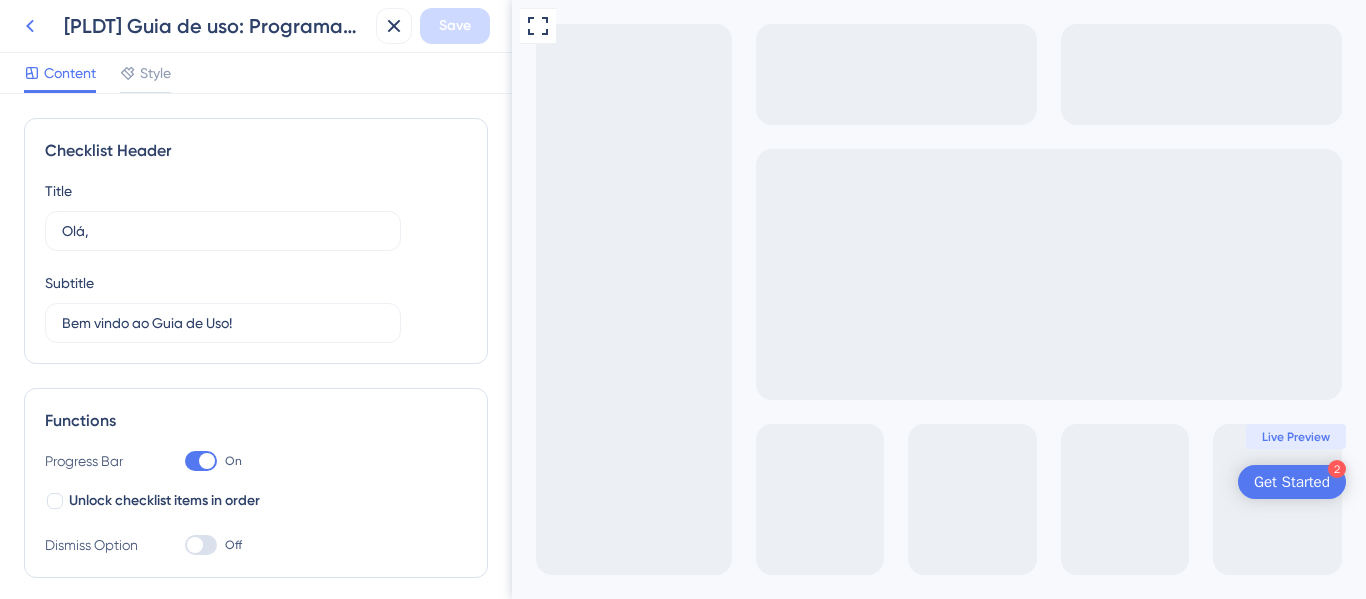 click 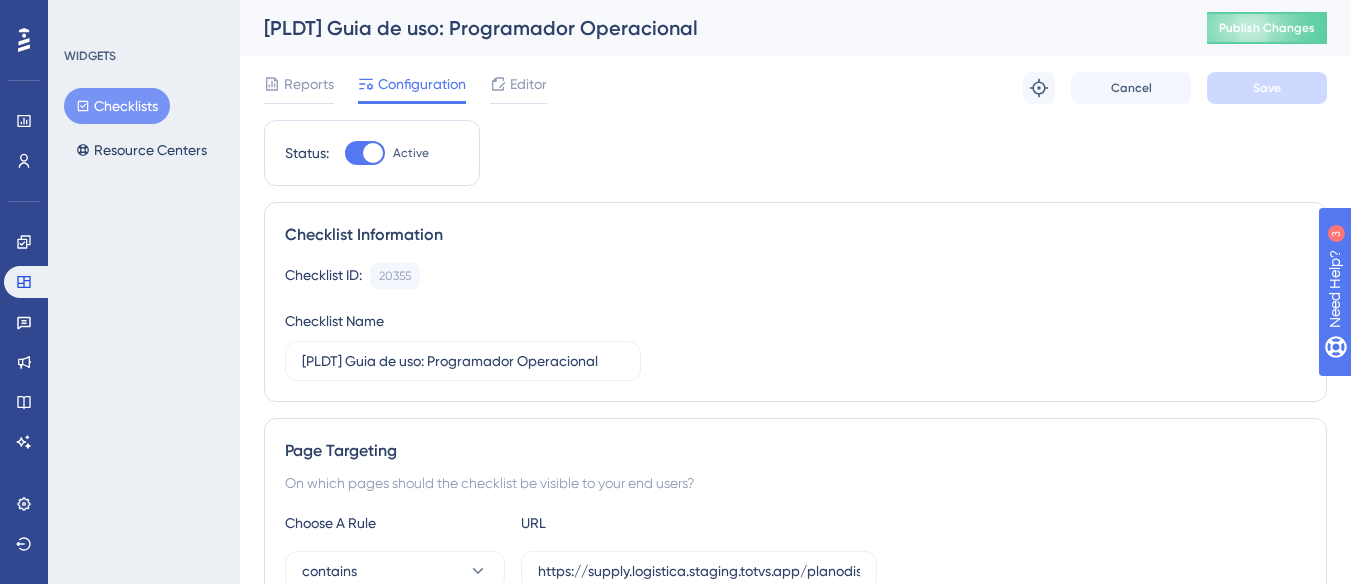 scroll, scrollTop: 0, scrollLeft: 0, axis: both 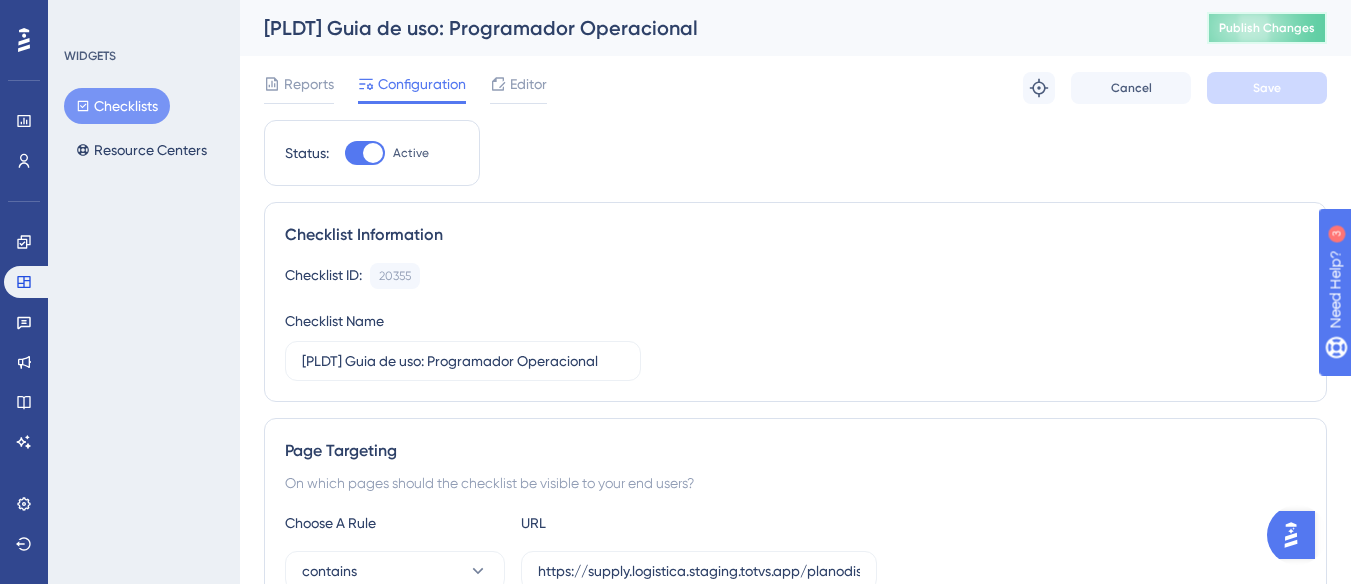 click on "Publish Changes" at bounding box center (1267, 28) 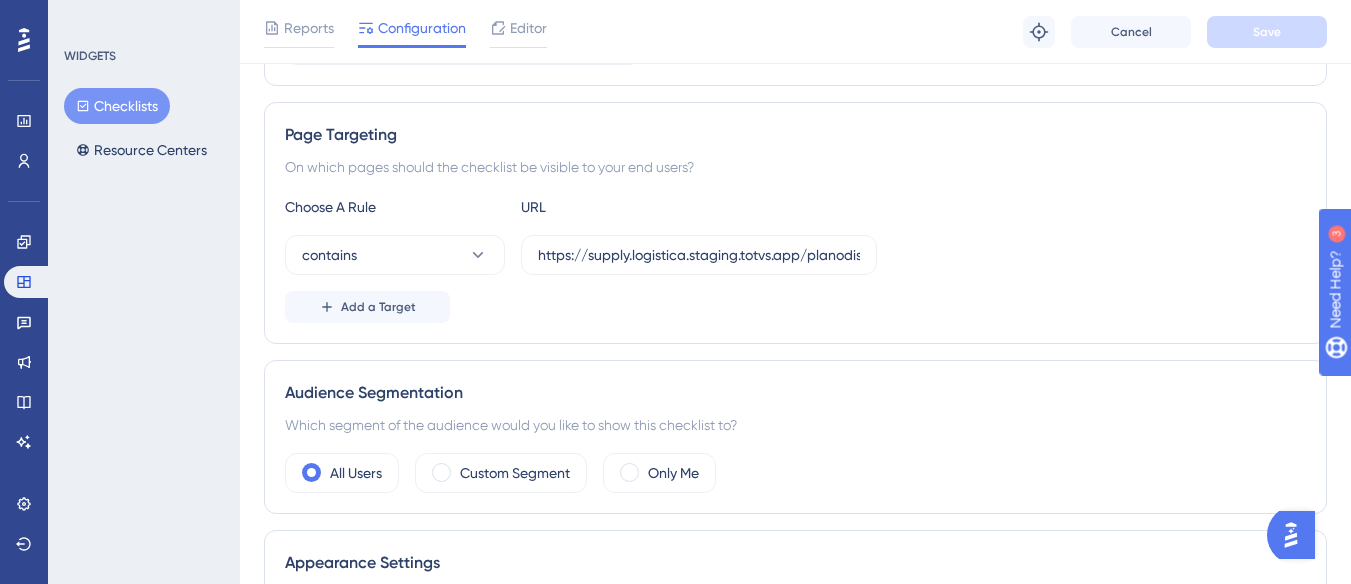scroll, scrollTop: 400, scrollLeft: 0, axis: vertical 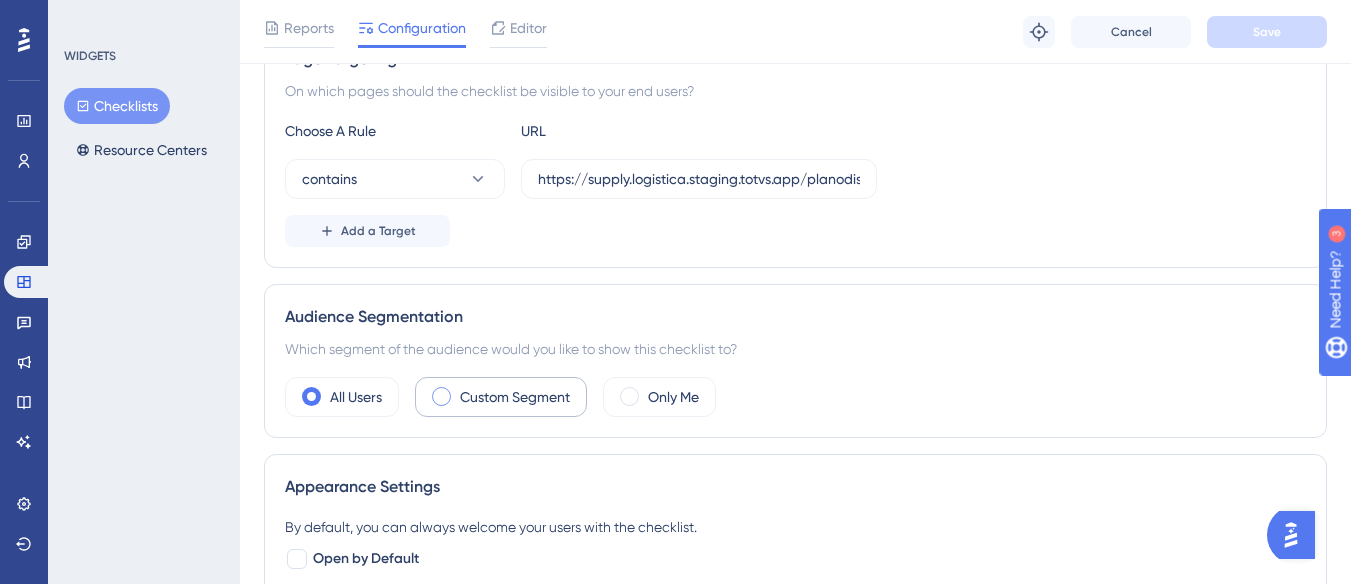 click on "Custom Segment" at bounding box center (515, 397) 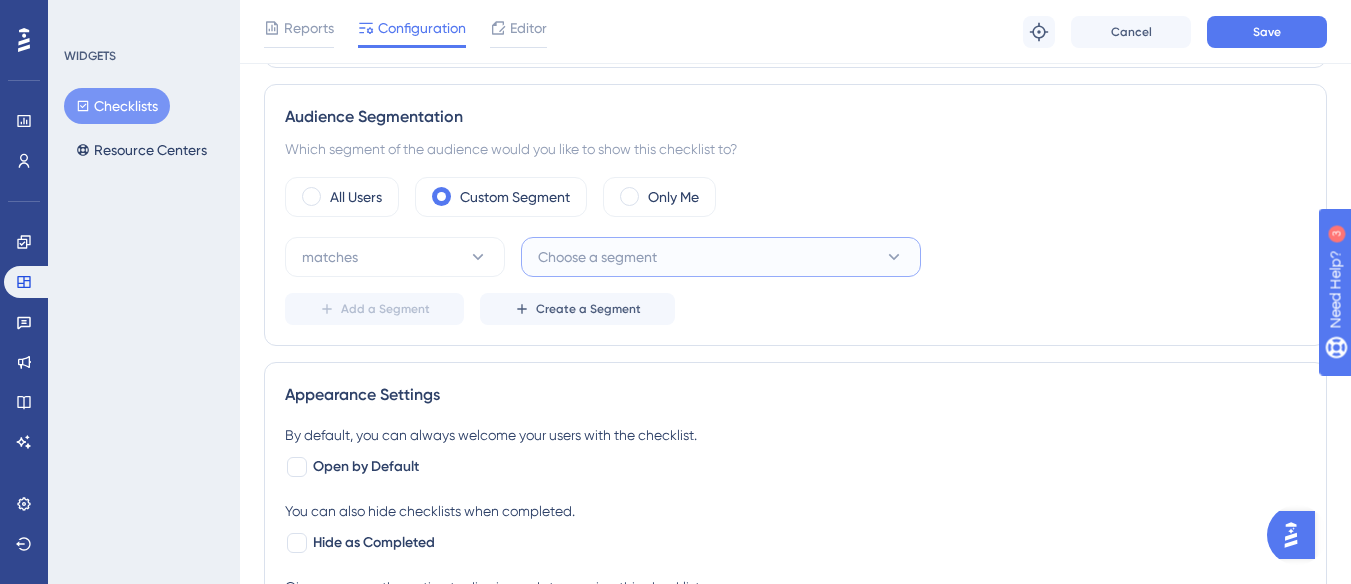click on "Choose a segment" at bounding box center (721, 257) 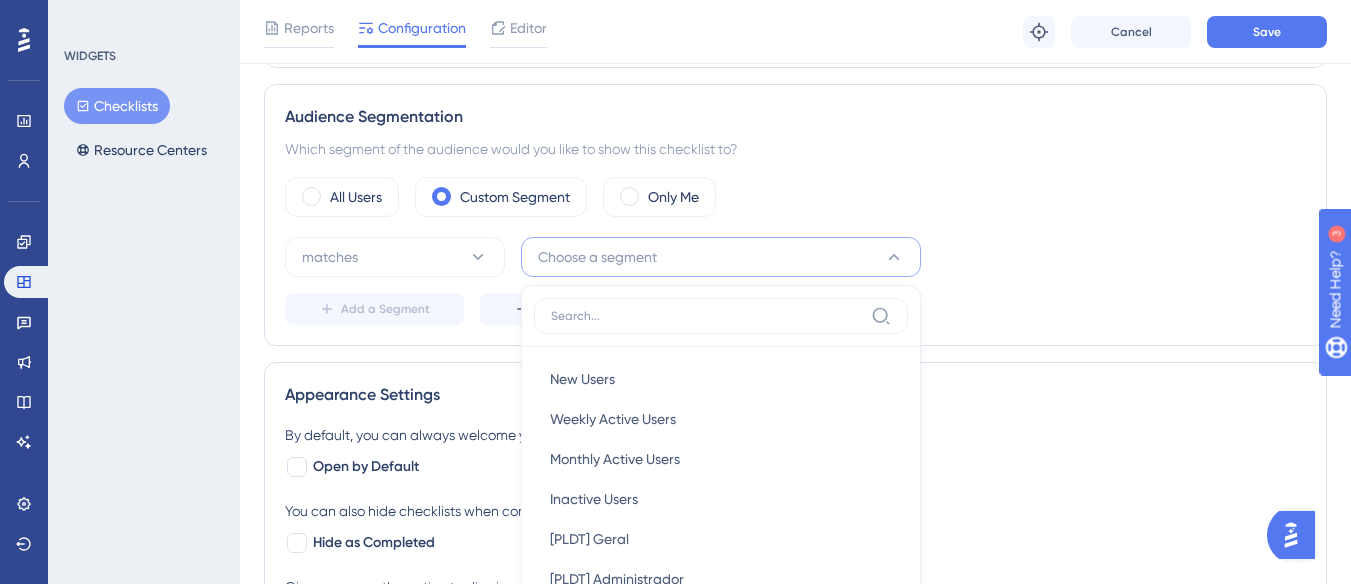 scroll, scrollTop: 709, scrollLeft: 0, axis: vertical 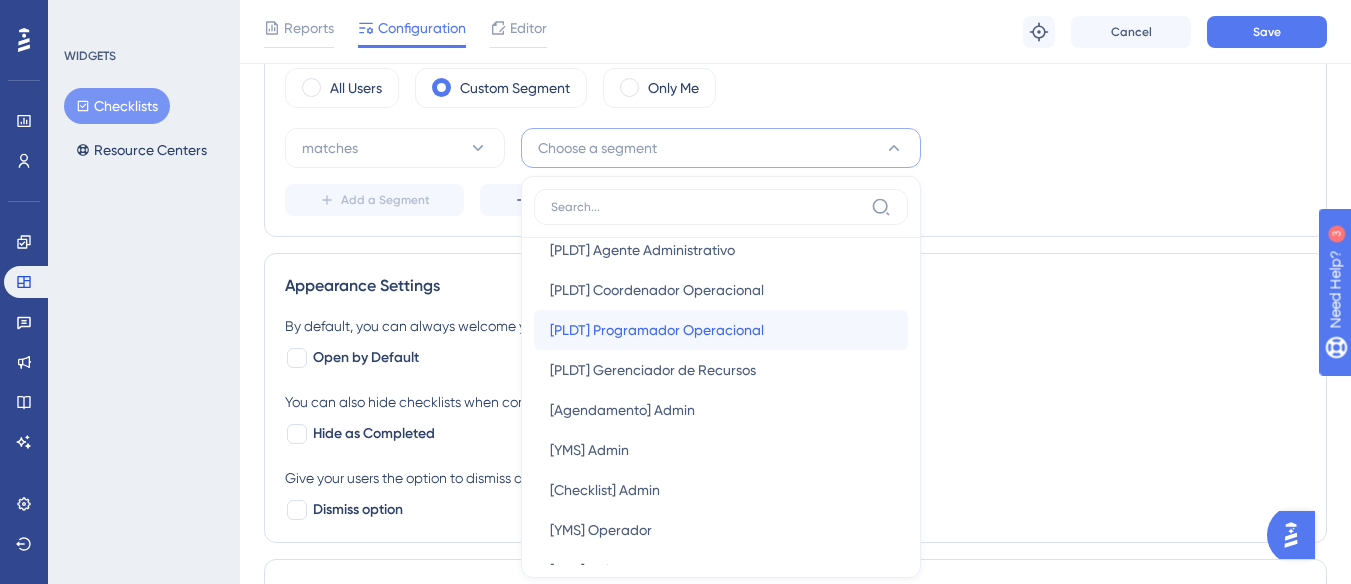 click on "[PLDT] Programador Operacional" at bounding box center [657, 330] 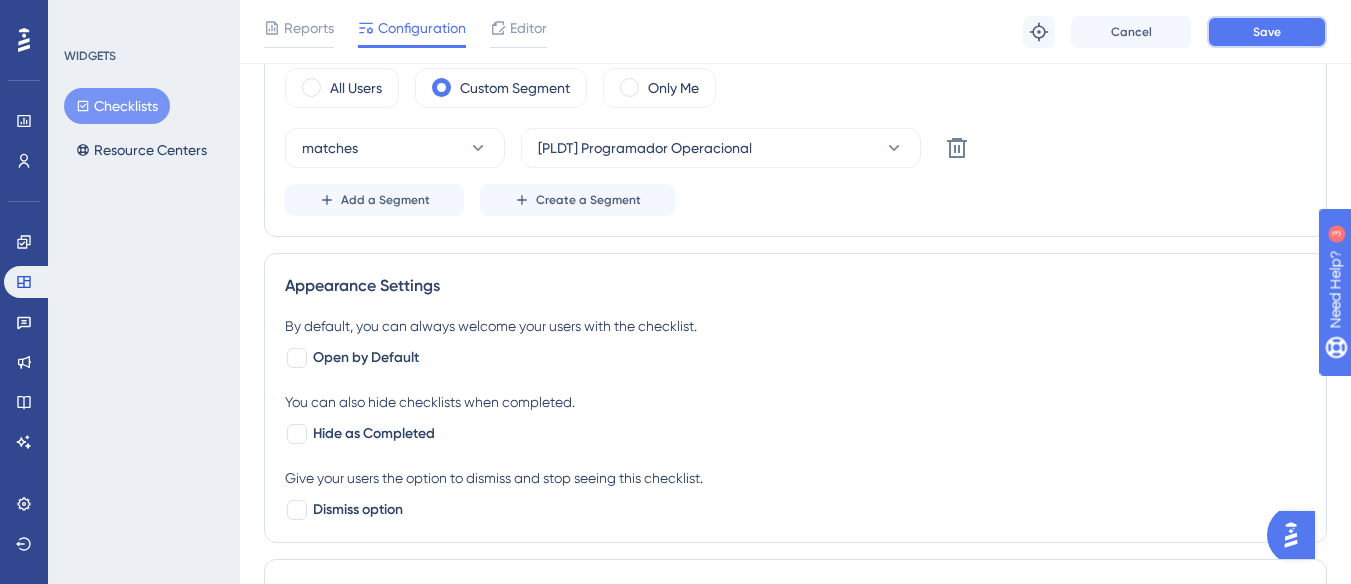 click on "Save" at bounding box center (1267, 32) 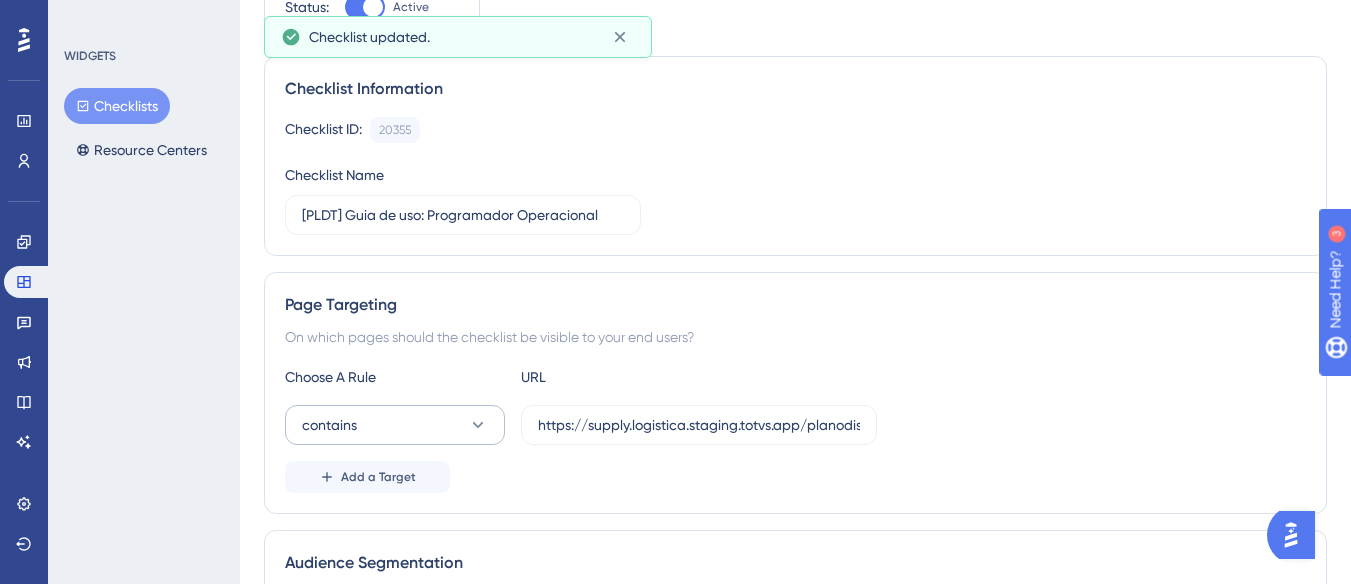 scroll, scrollTop: 400, scrollLeft: 0, axis: vertical 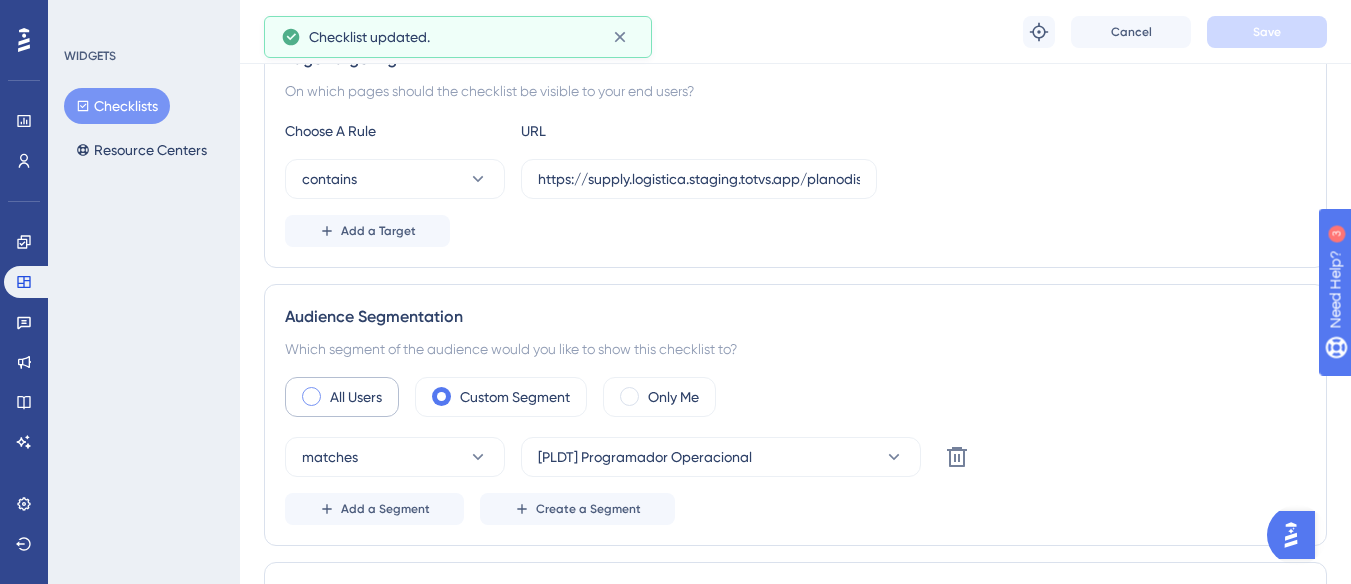 click on "All Users" at bounding box center (356, 397) 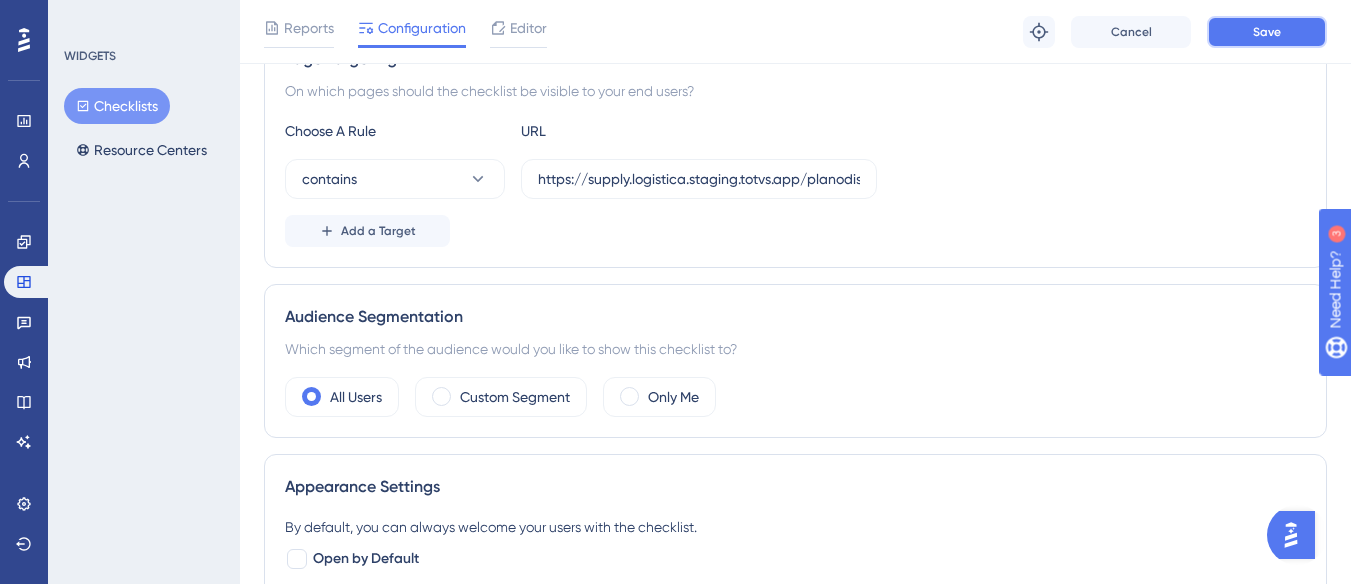 click on "Save" at bounding box center [1267, 32] 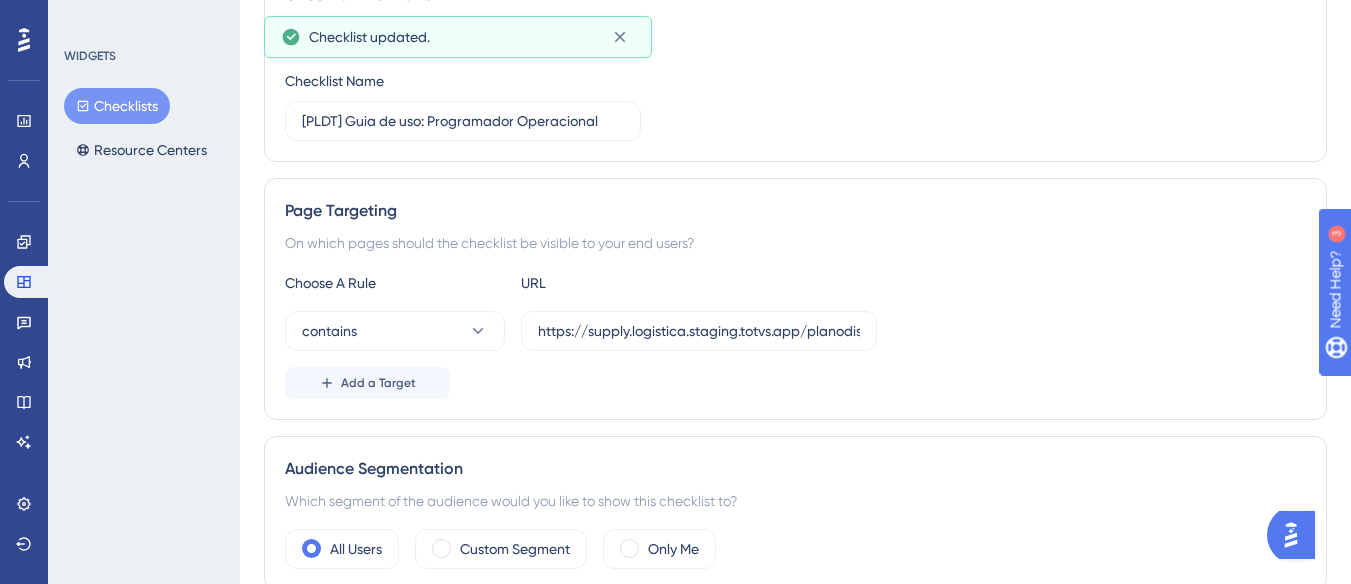 scroll, scrollTop: 0, scrollLeft: 0, axis: both 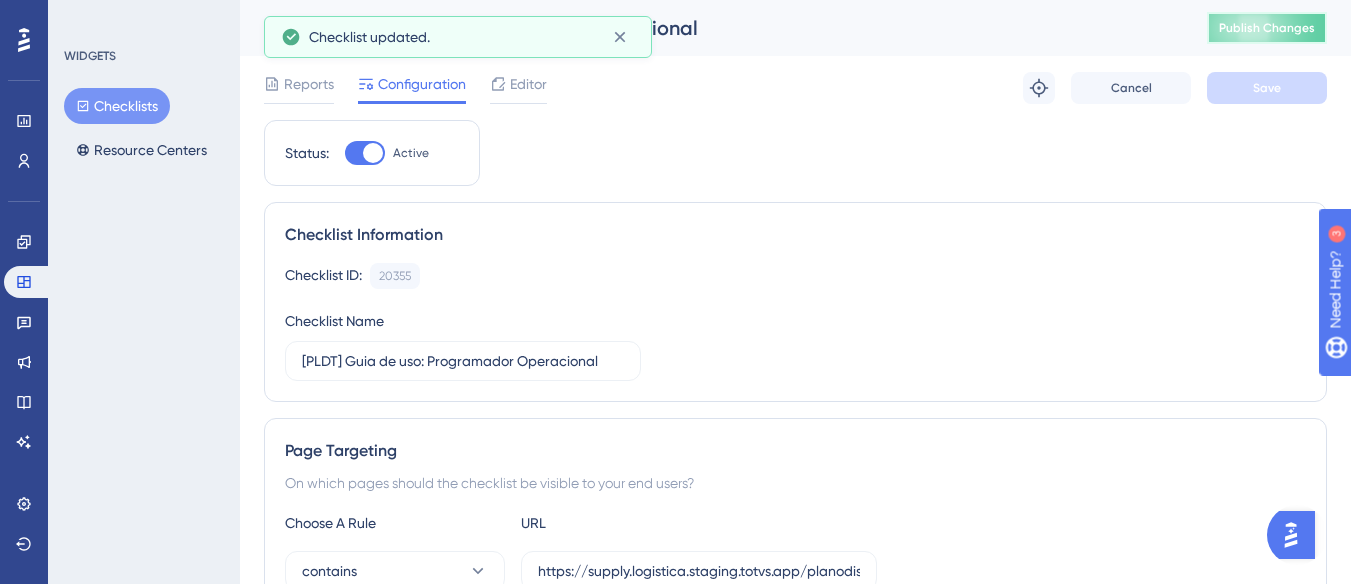 click on "Publish Changes" at bounding box center [1267, 28] 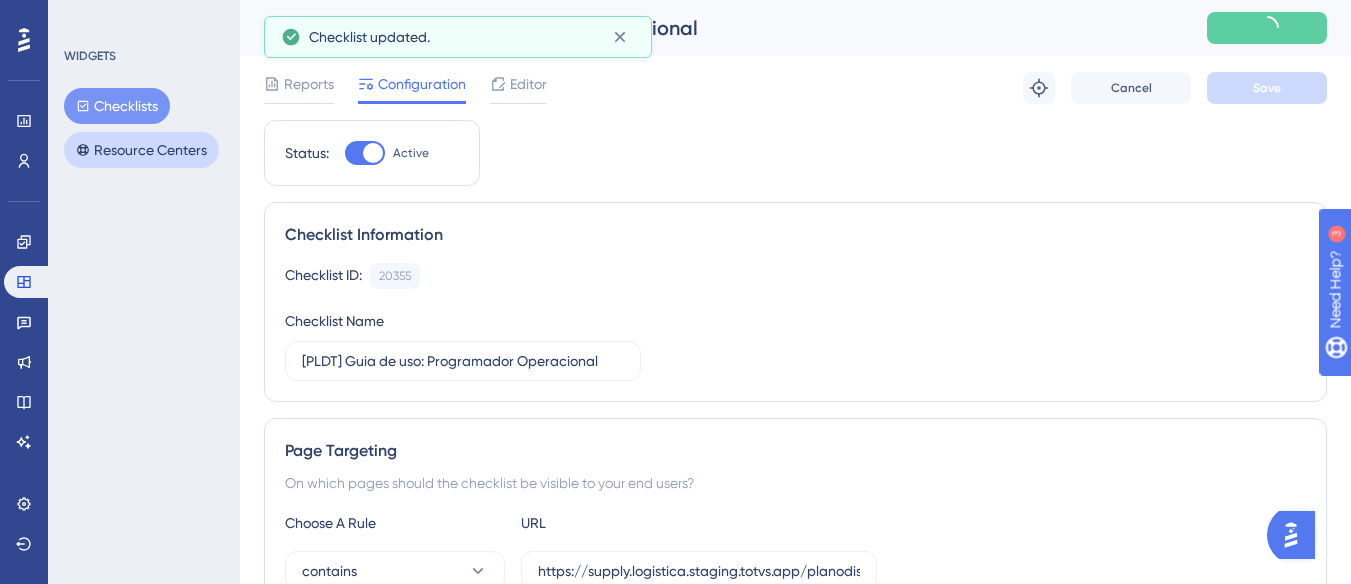 click on "Resource Centers" at bounding box center [141, 150] 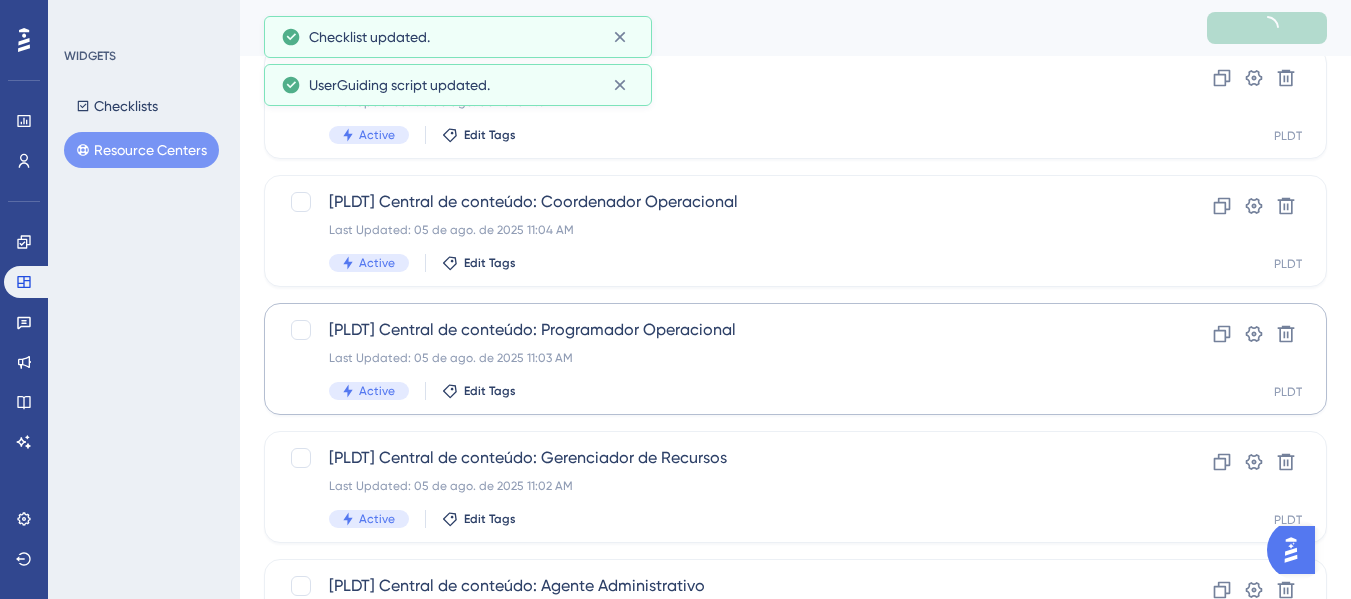 scroll, scrollTop: 300, scrollLeft: 0, axis: vertical 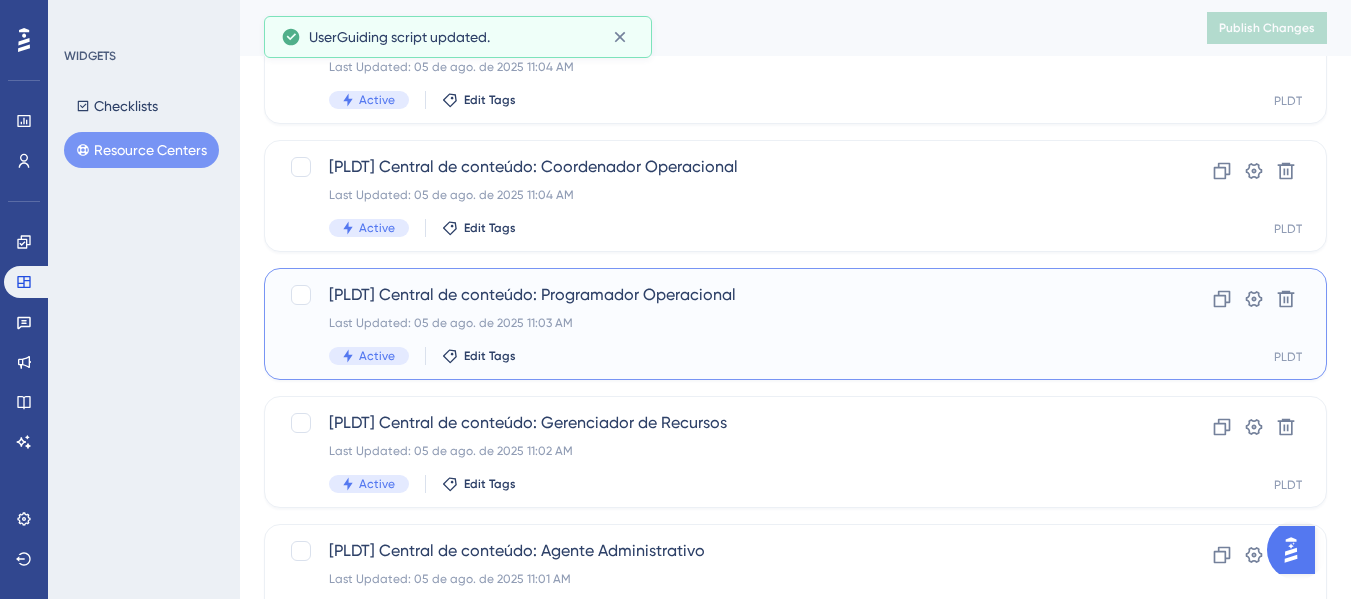 click on "[PLDT] Central de conteúdo: Programador Operacional Last Updated: 05 de ago. de 2025 11:03 AM Active Edit Tags" at bounding box center [715, 324] 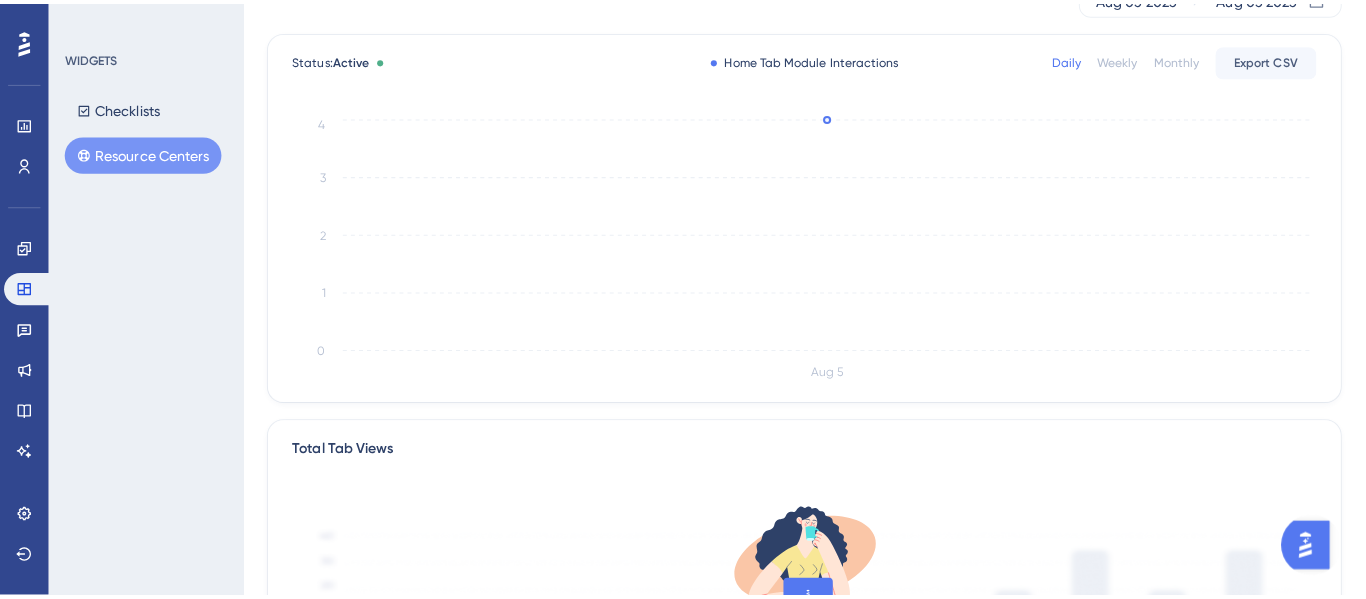 scroll, scrollTop: 0, scrollLeft: 0, axis: both 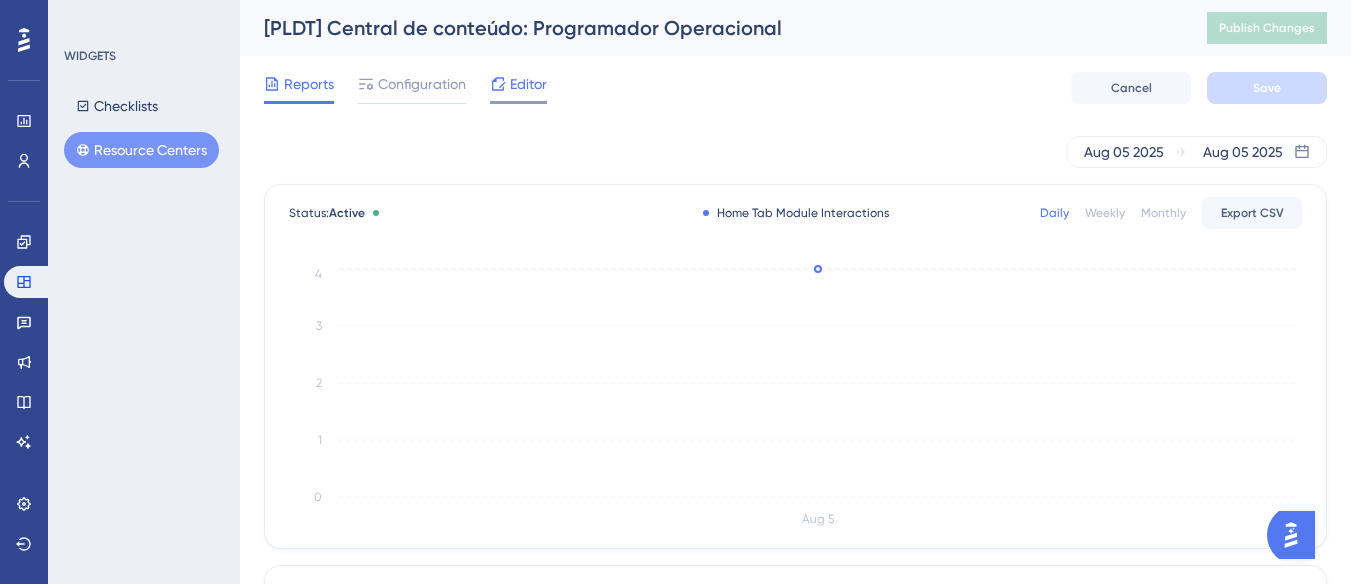 click on "Editor" at bounding box center (528, 84) 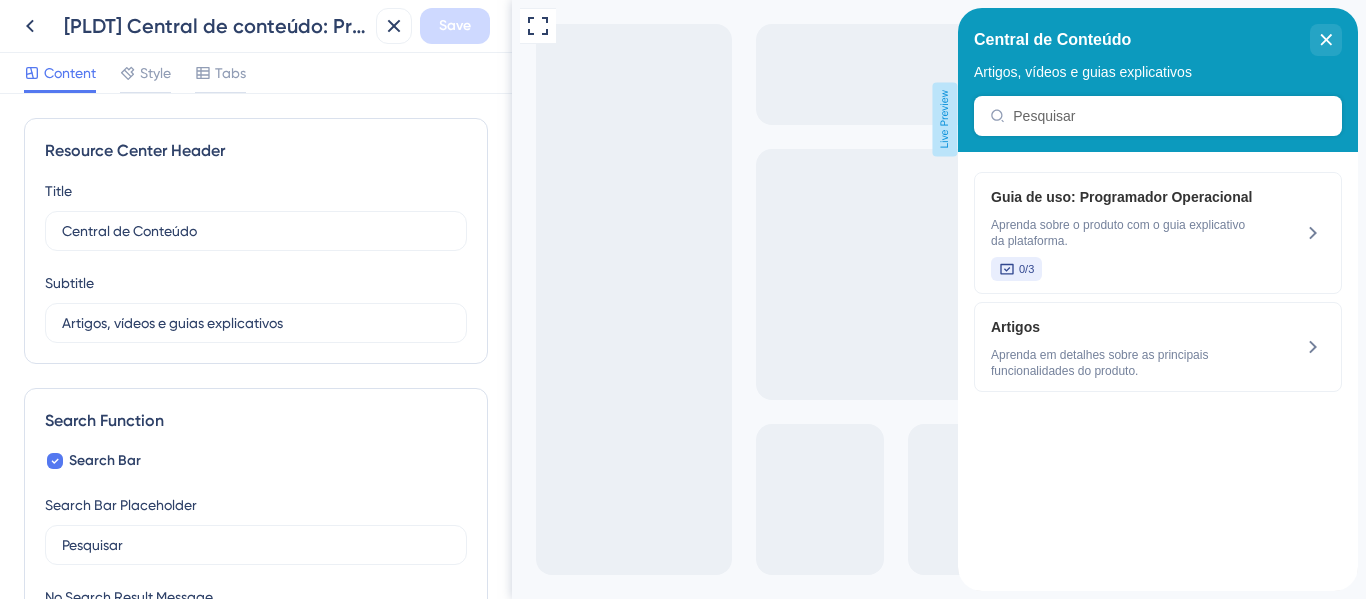 scroll, scrollTop: 0, scrollLeft: 0, axis: both 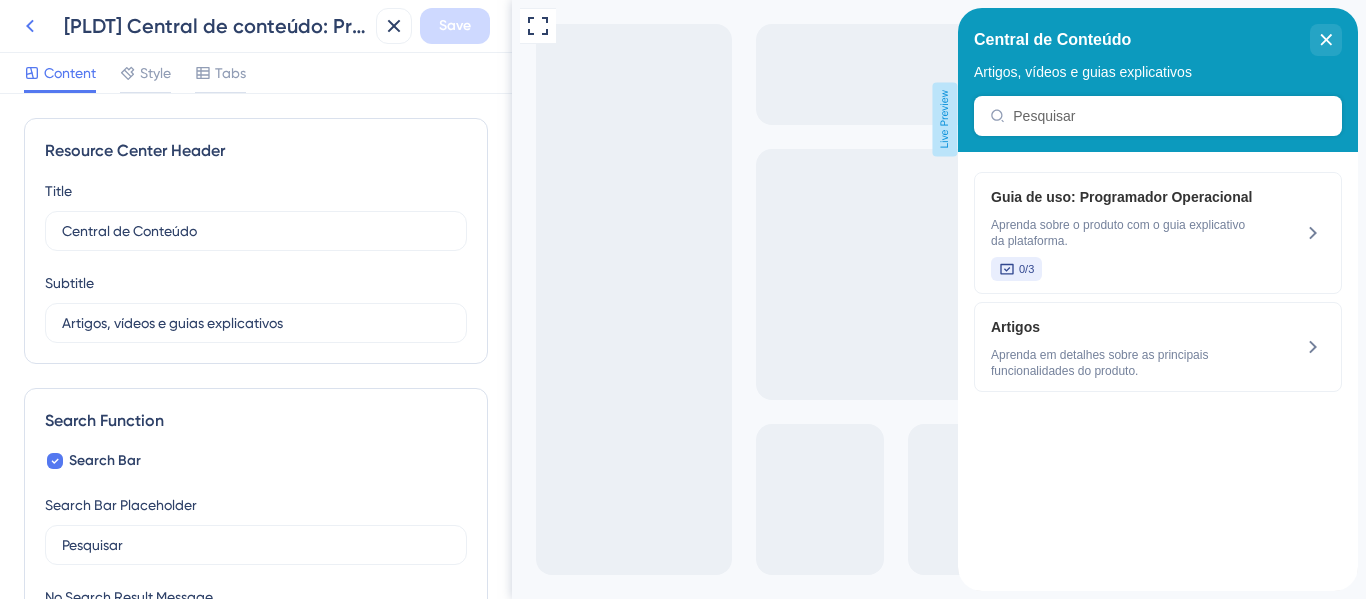 click 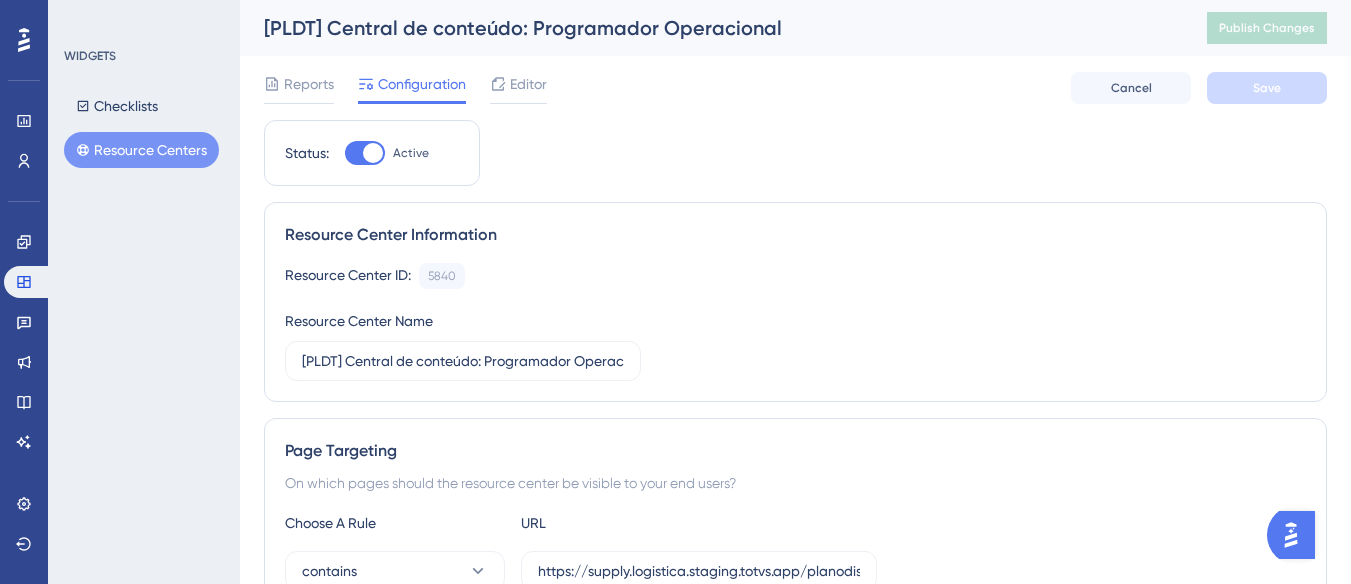 click on "Resource Centers" at bounding box center (141, 150) 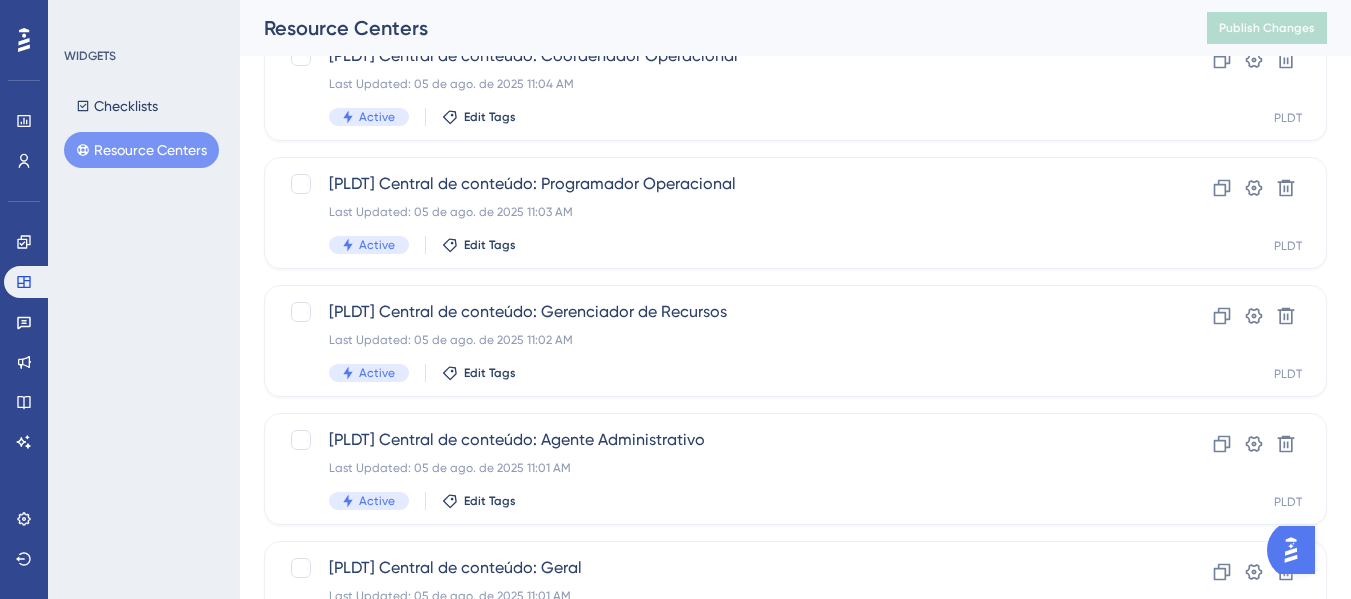 scroll, scrollTop: 500, scrollLeft: 0, axis: vertical 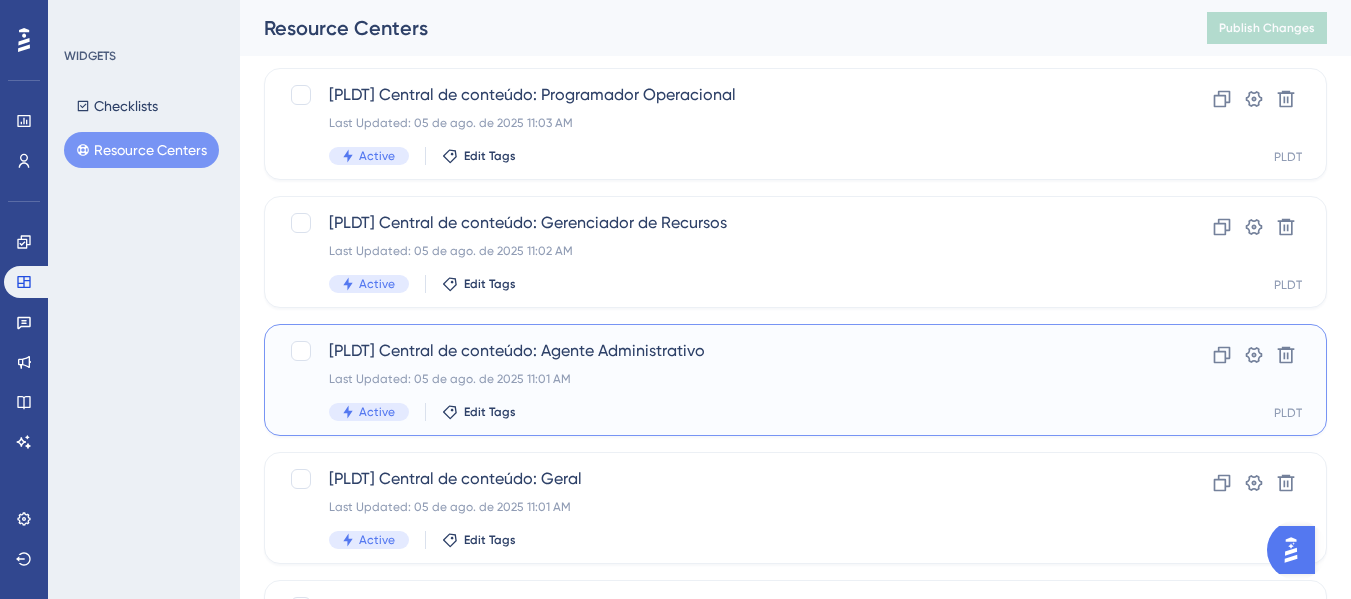 click on "[PLDT] Central de conteúdo: Agente Administrativo Last Updated: 05 de ago. de 2025 11:01 AM Active Edit Tags" at bounding box center [715, 380] 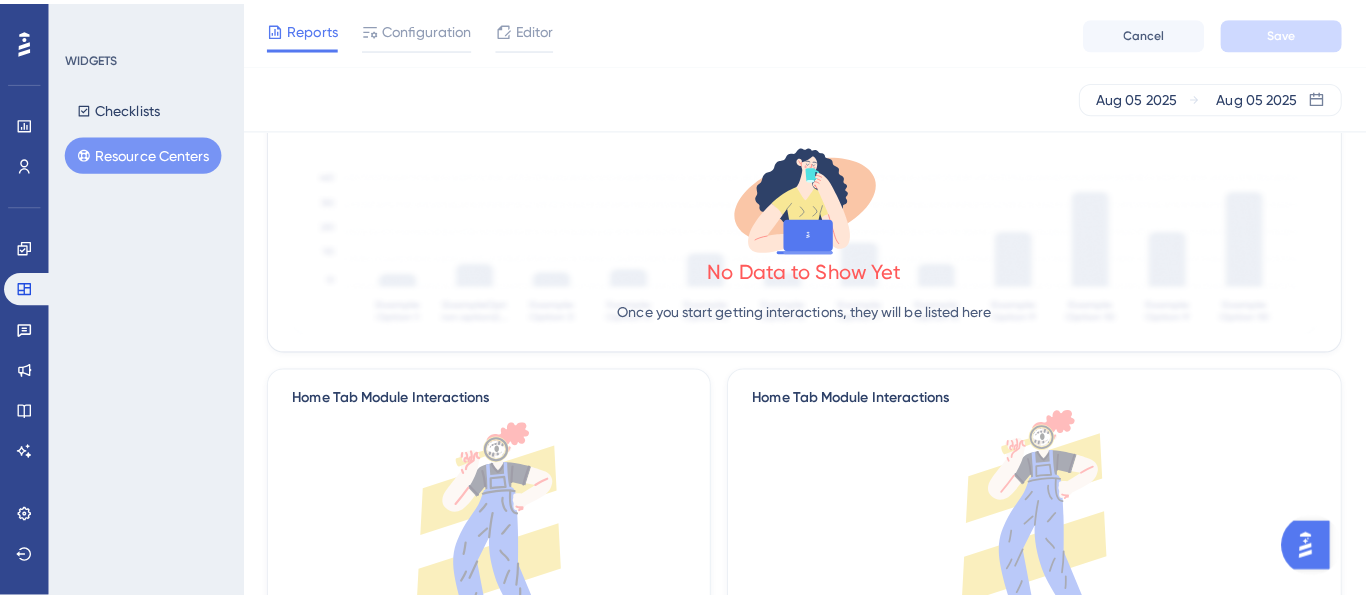 scroll, scrollTop: 0, scrollLeft: 0, axis: both 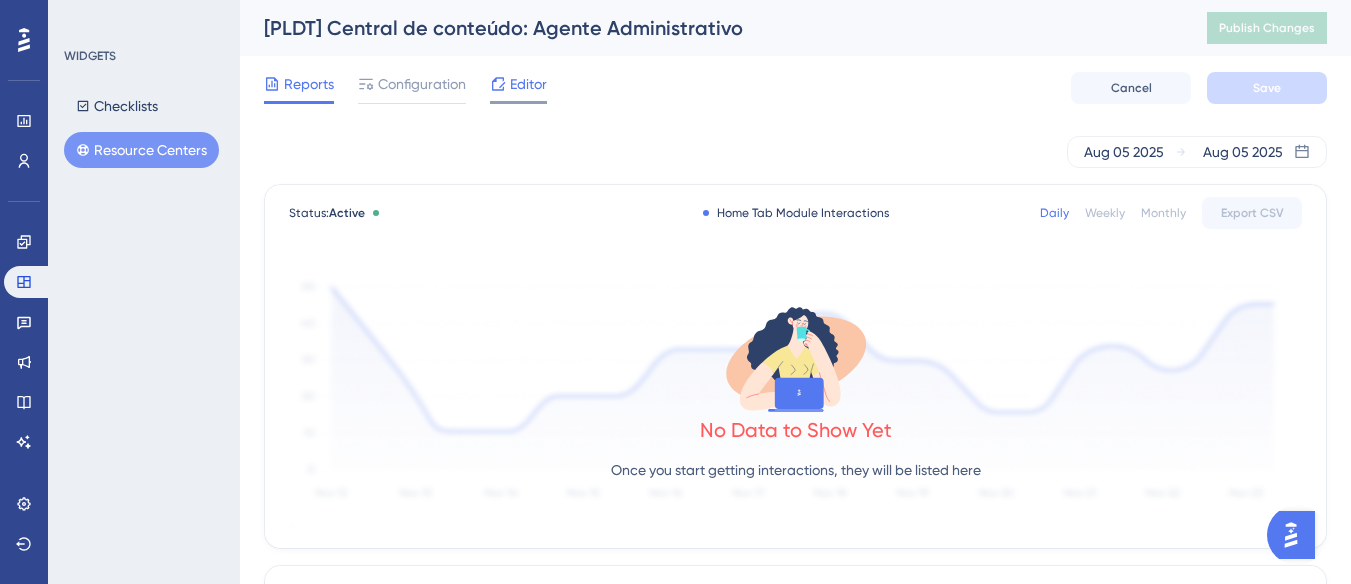 click on "Editor" at bounding box center (528, 84) 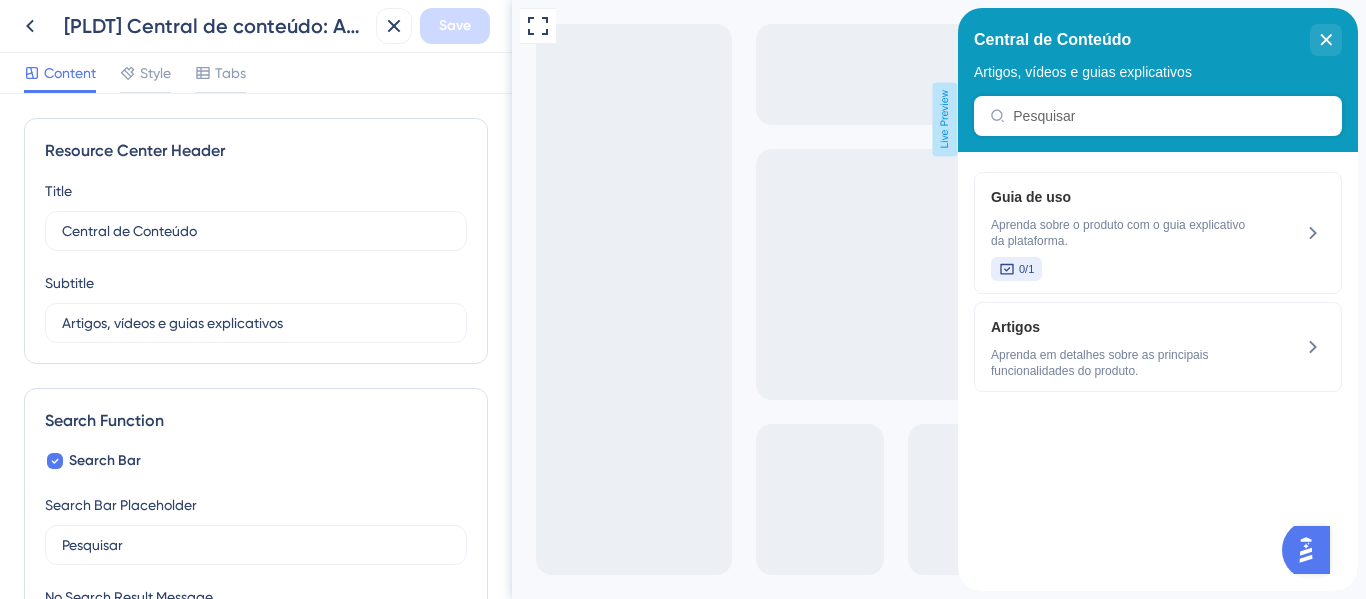 scroll, scrollTop: 0, scrollLeft: 0, axis: both 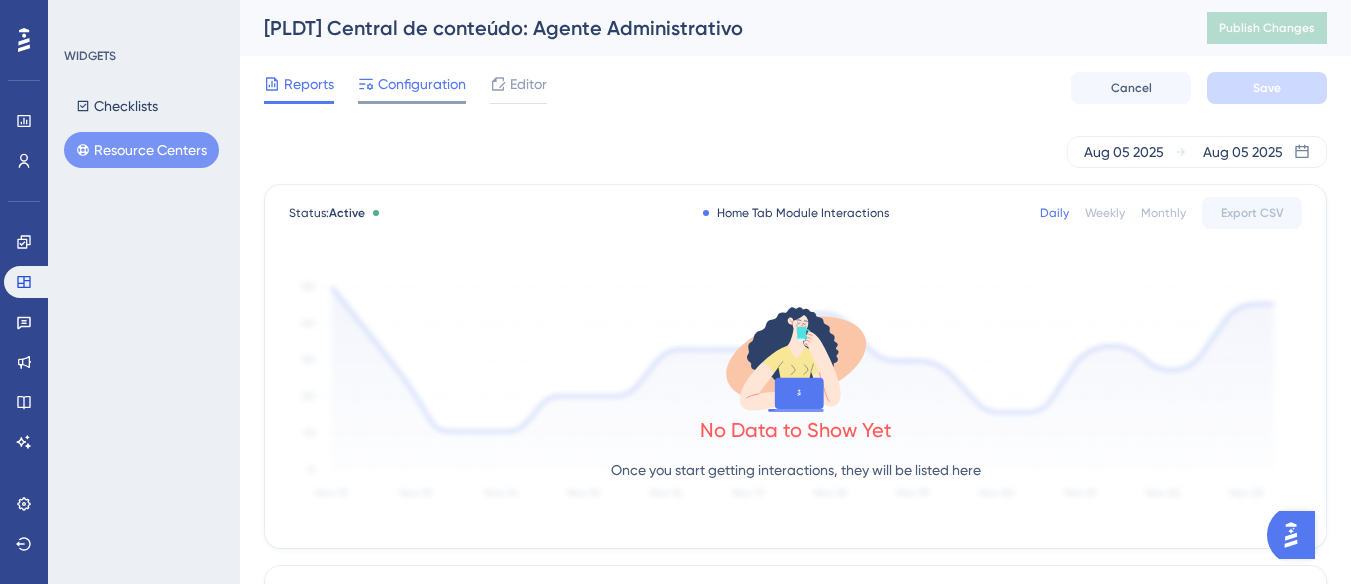 click on "Configuration" at bounding box center (422, 84) 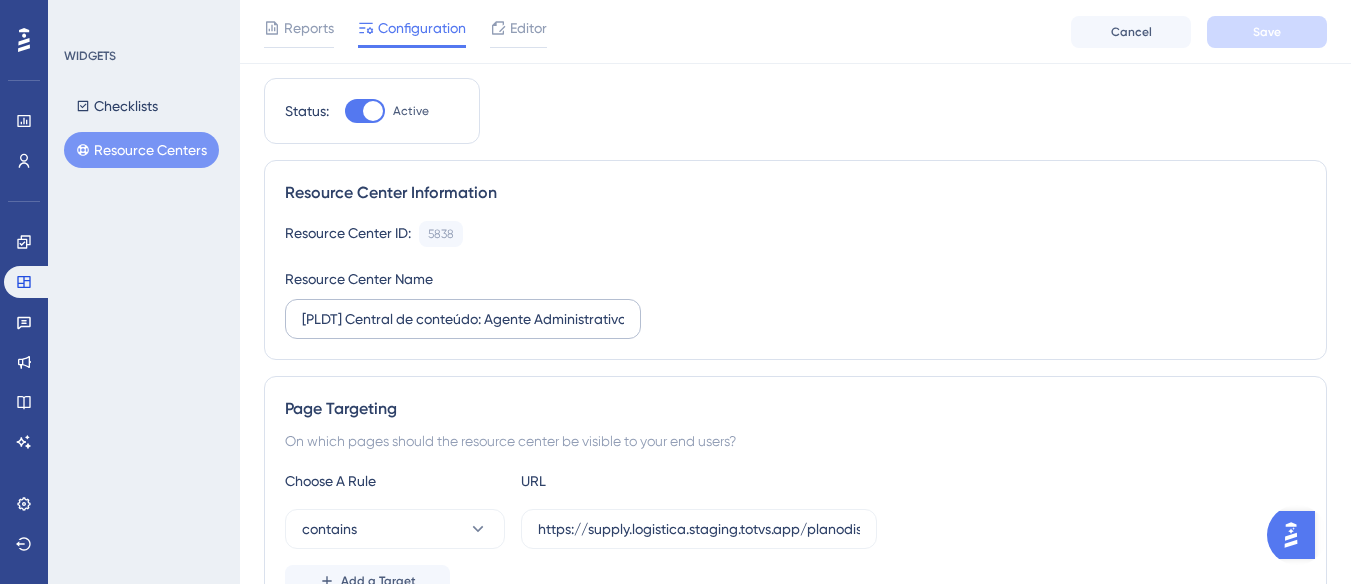scroll, scrollTop: 0, scrollLeft: 0, axis: both 